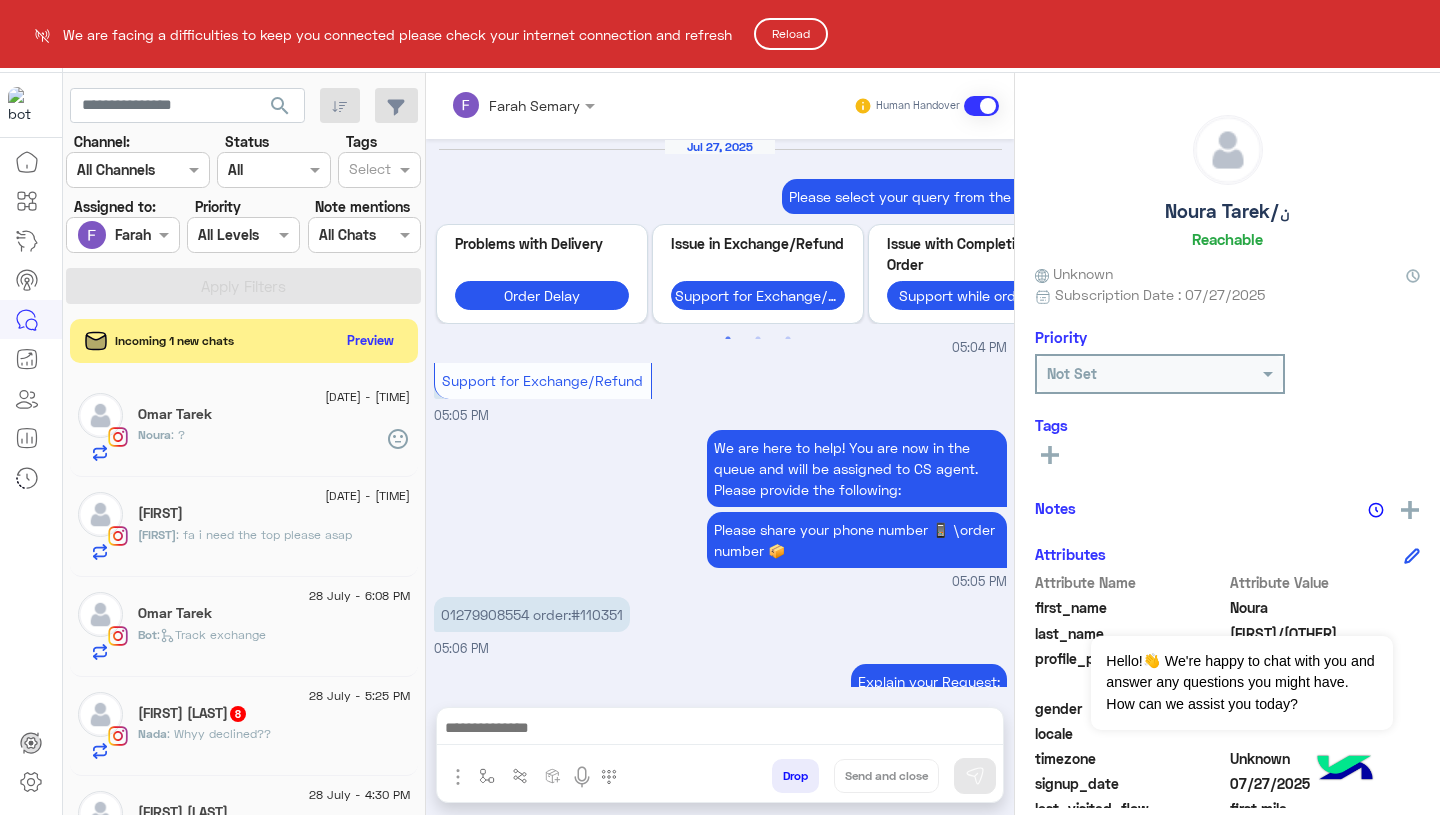 scroll, scrollTop: 0, scrollLeft: 0, axis: both 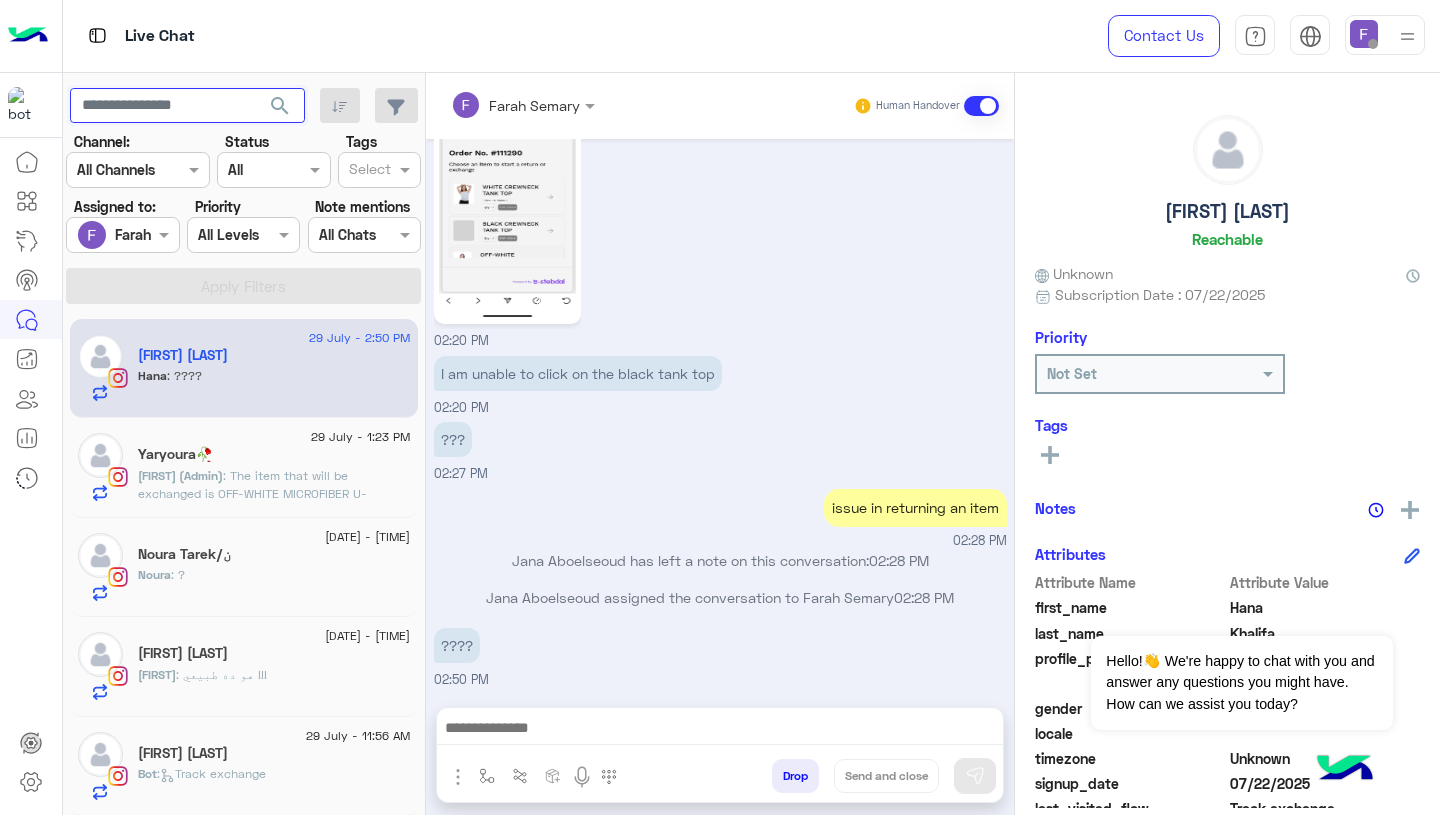 click at bounding box center (187, 106) 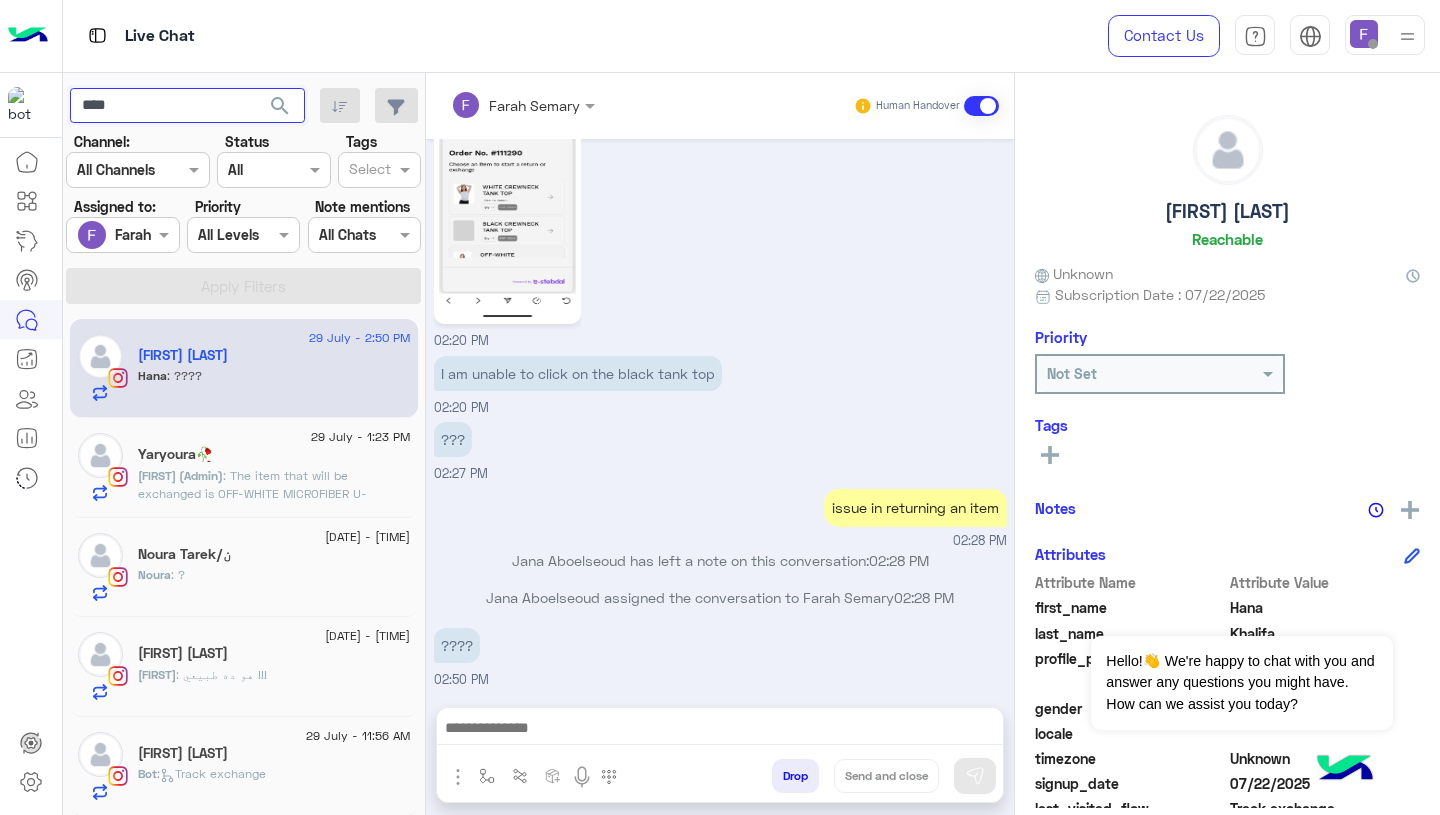 type on "****" 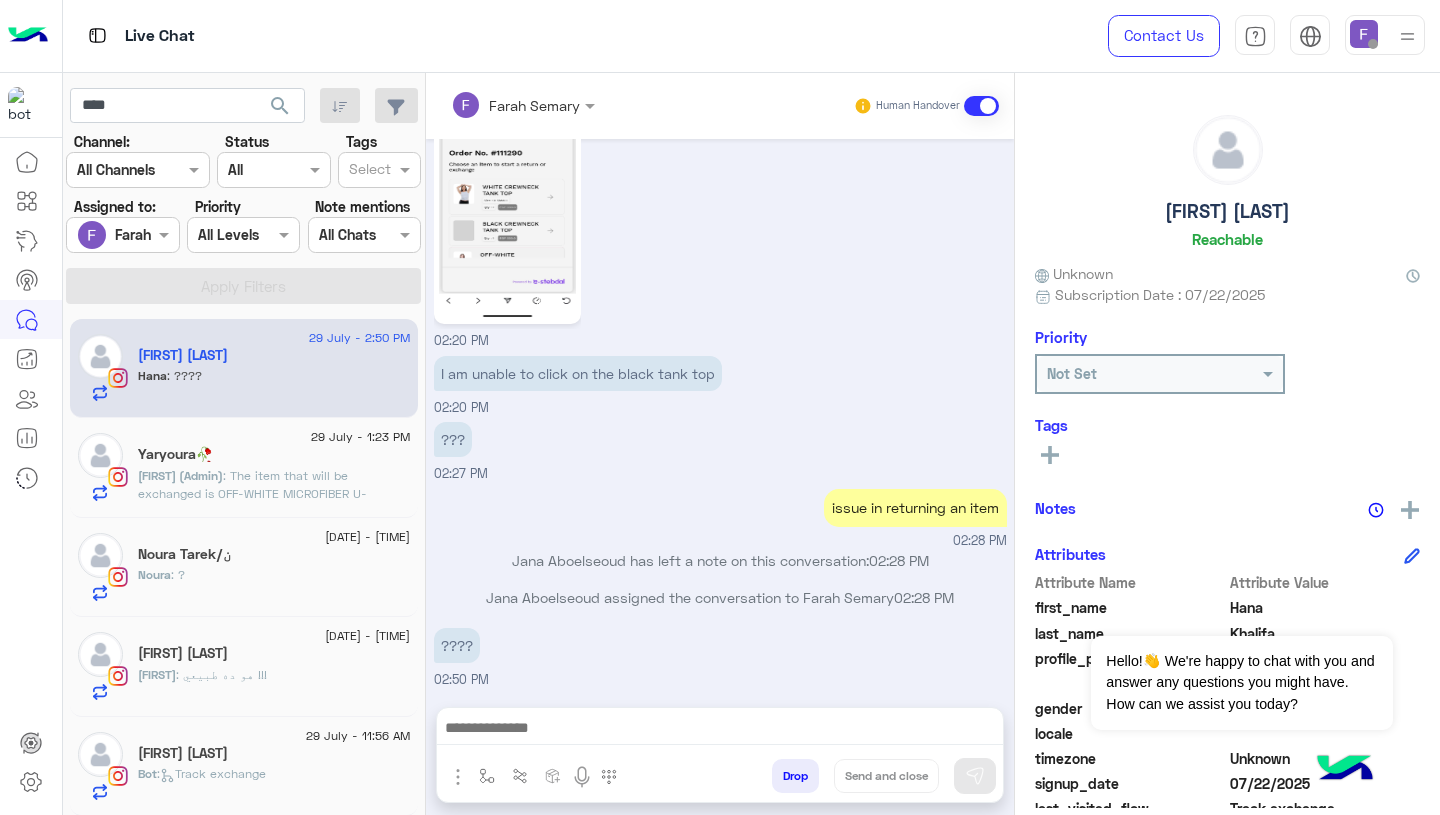 click on "search" 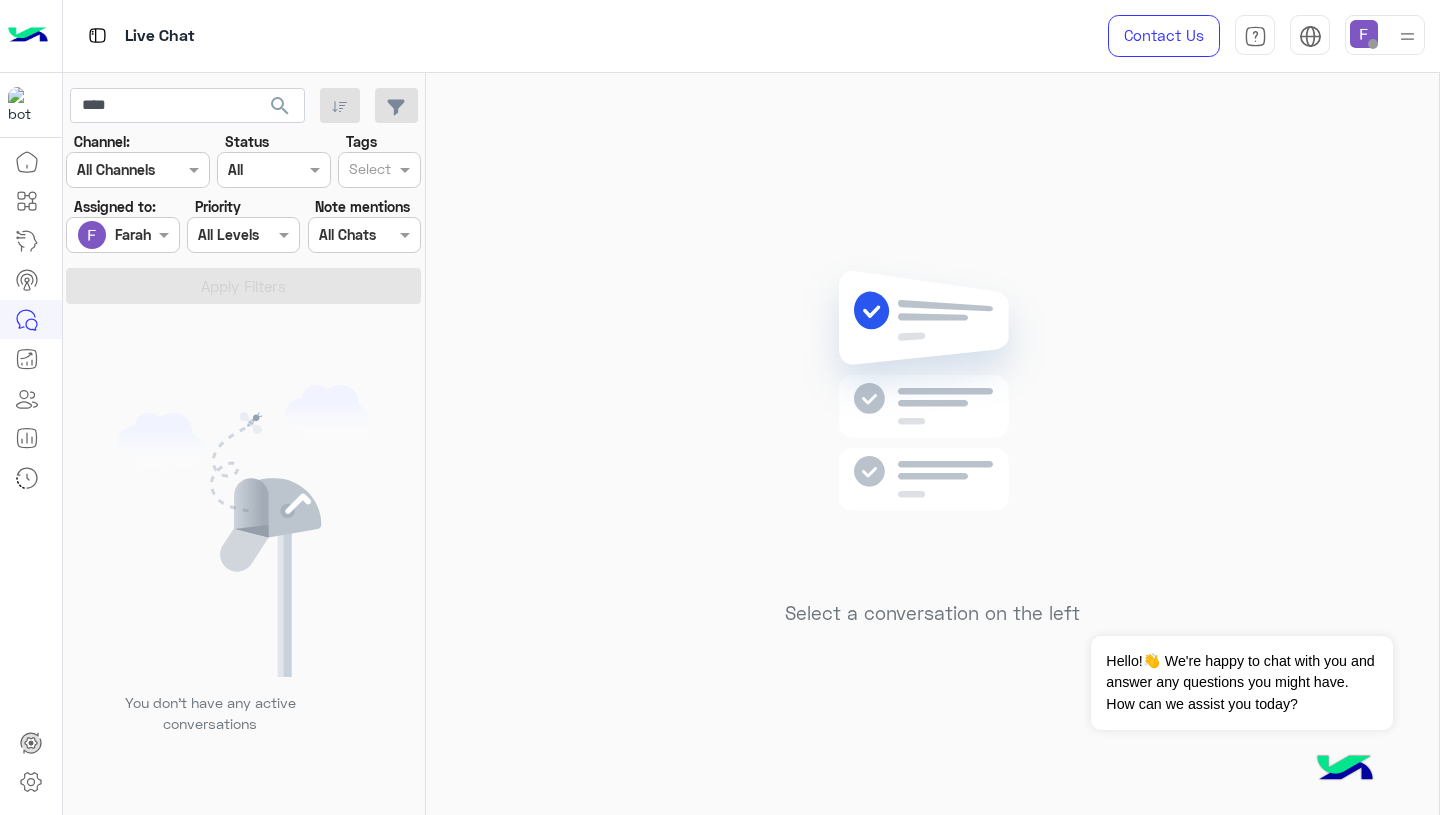 click at bounding box center [122, 234] 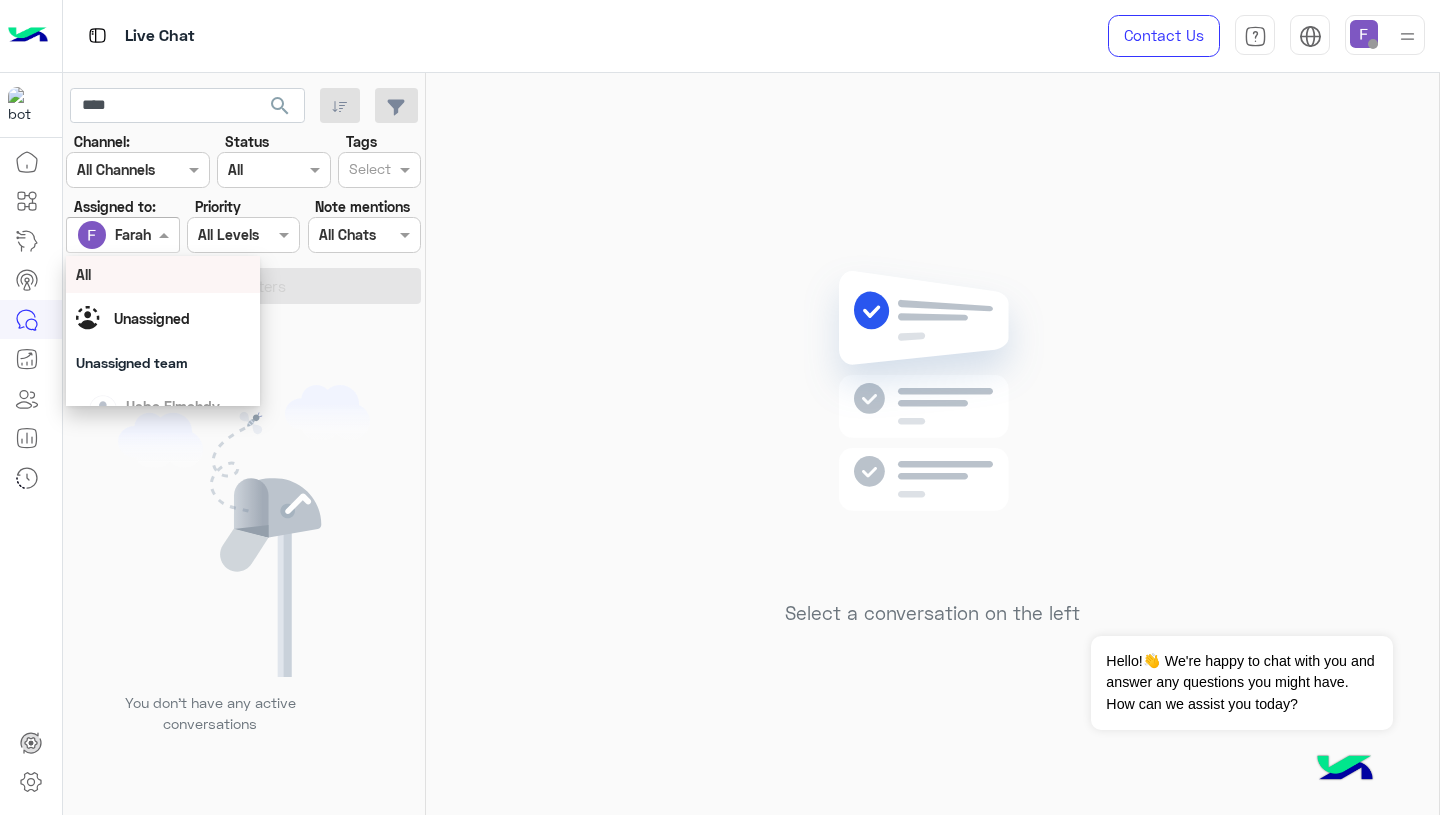click on "All" at bounding box center [163, 274] 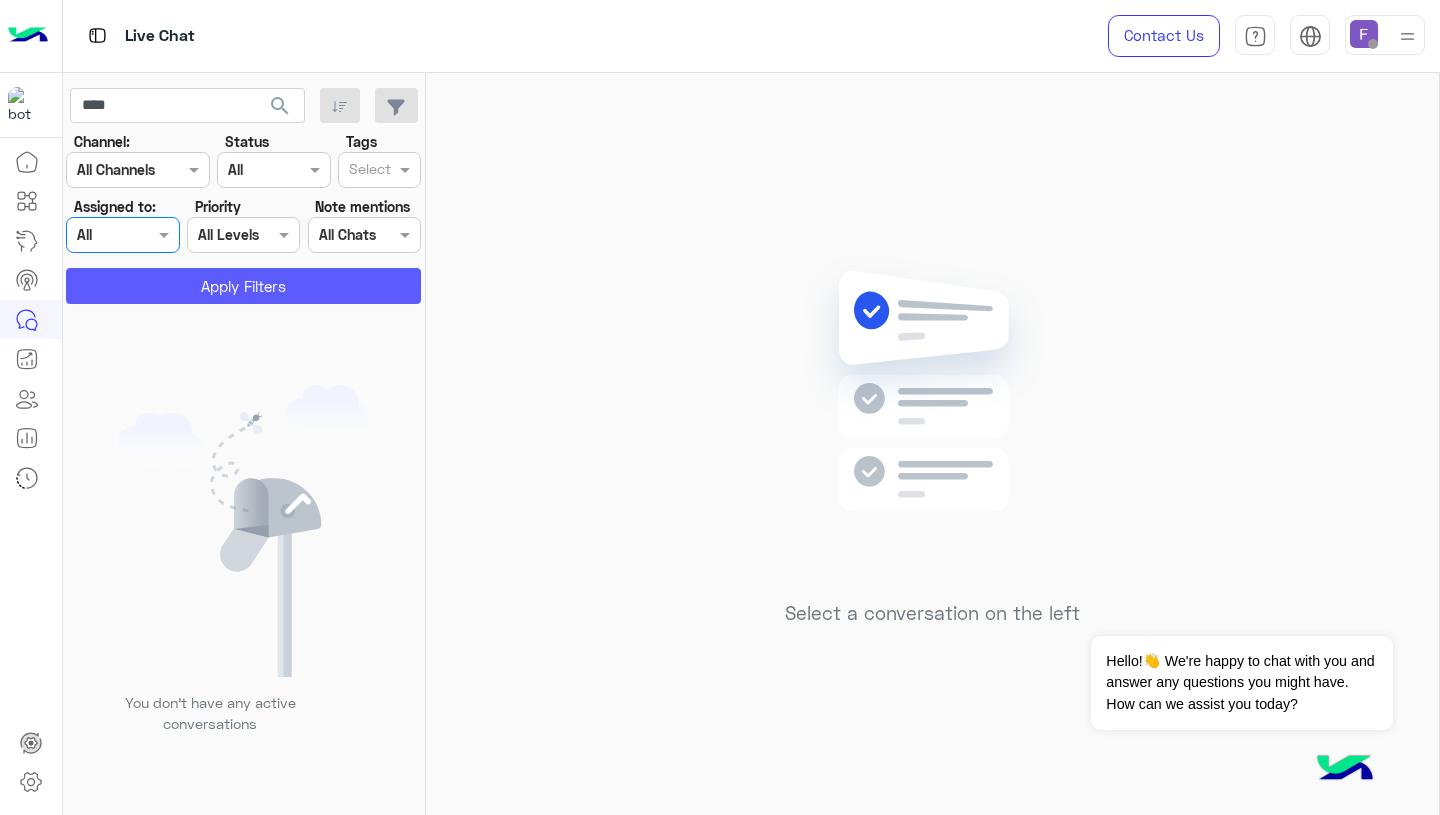 click on "Apply Filters" 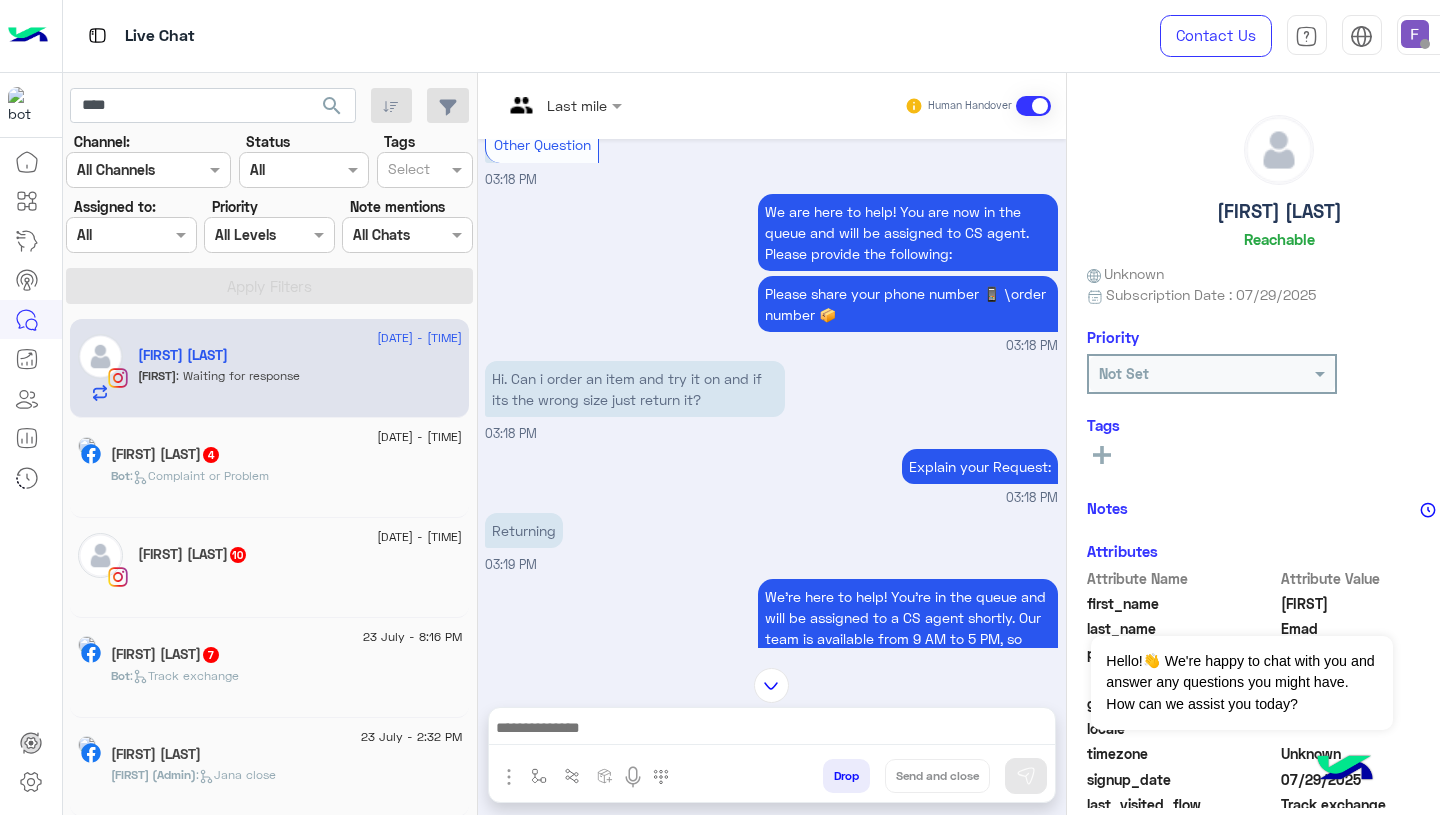 scroll, scrollTop: 1351, scrollLeft: 0, axis: vertical 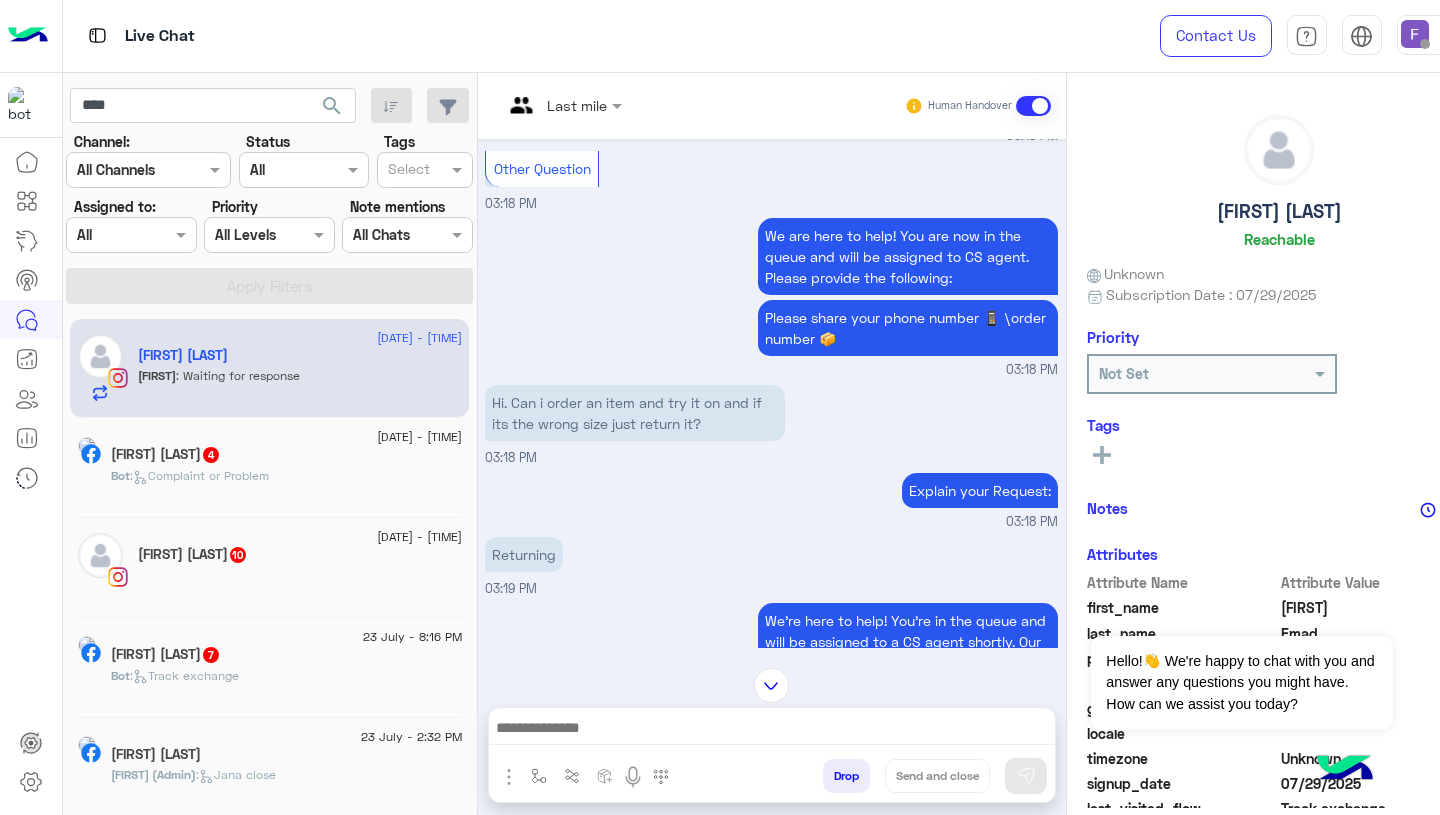 click on "Hi. Can i order an item and try it on and if its the wrong size just return it?" at bounding box center (635, 413) 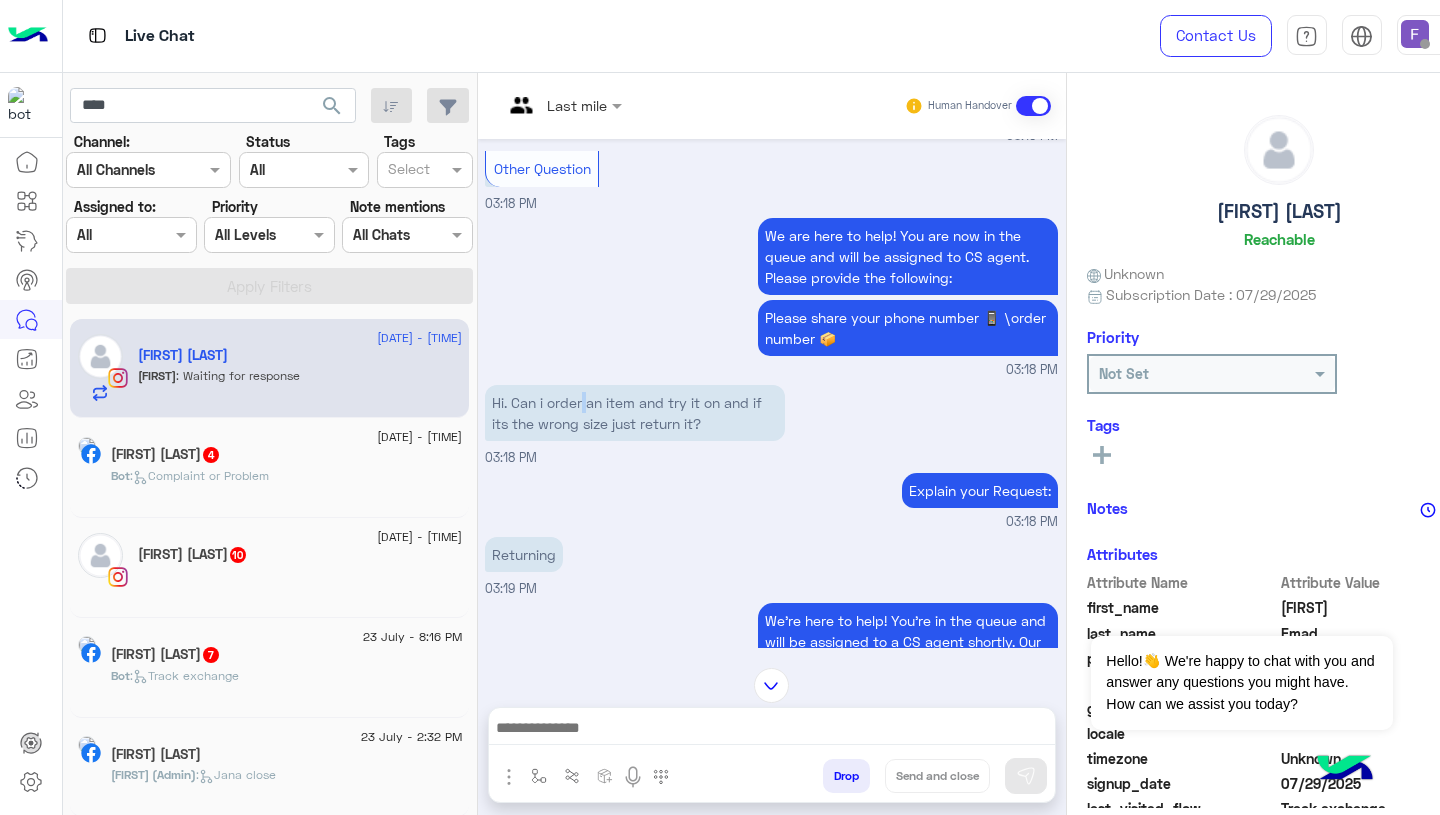 click on "Hi. Can i order an item and try it on and if its the wrong size just return it?" at bounding box center (635, 413) 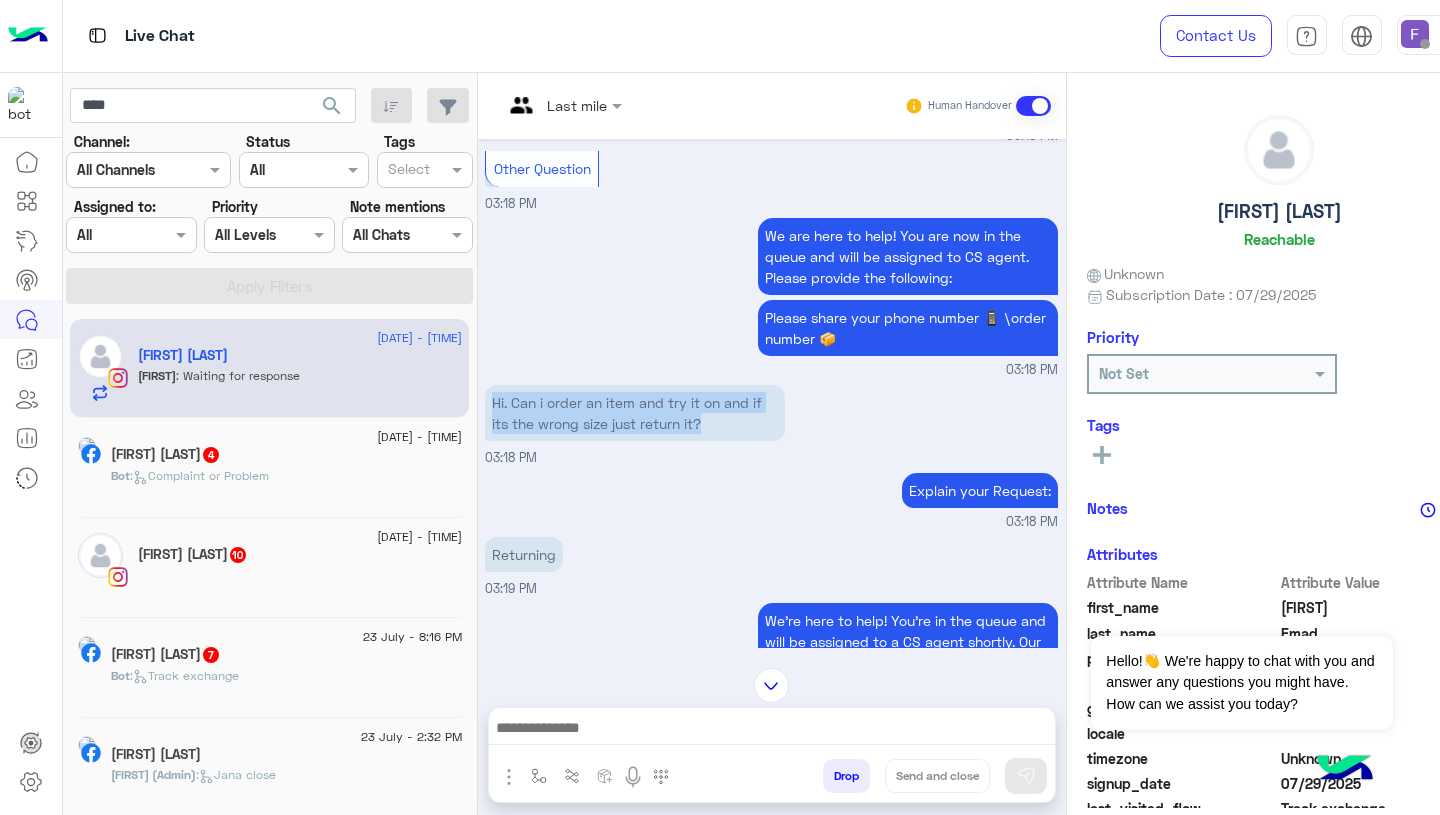 copy on "Hi. Can i order an item and try it on and if its the wrong size just return it?" 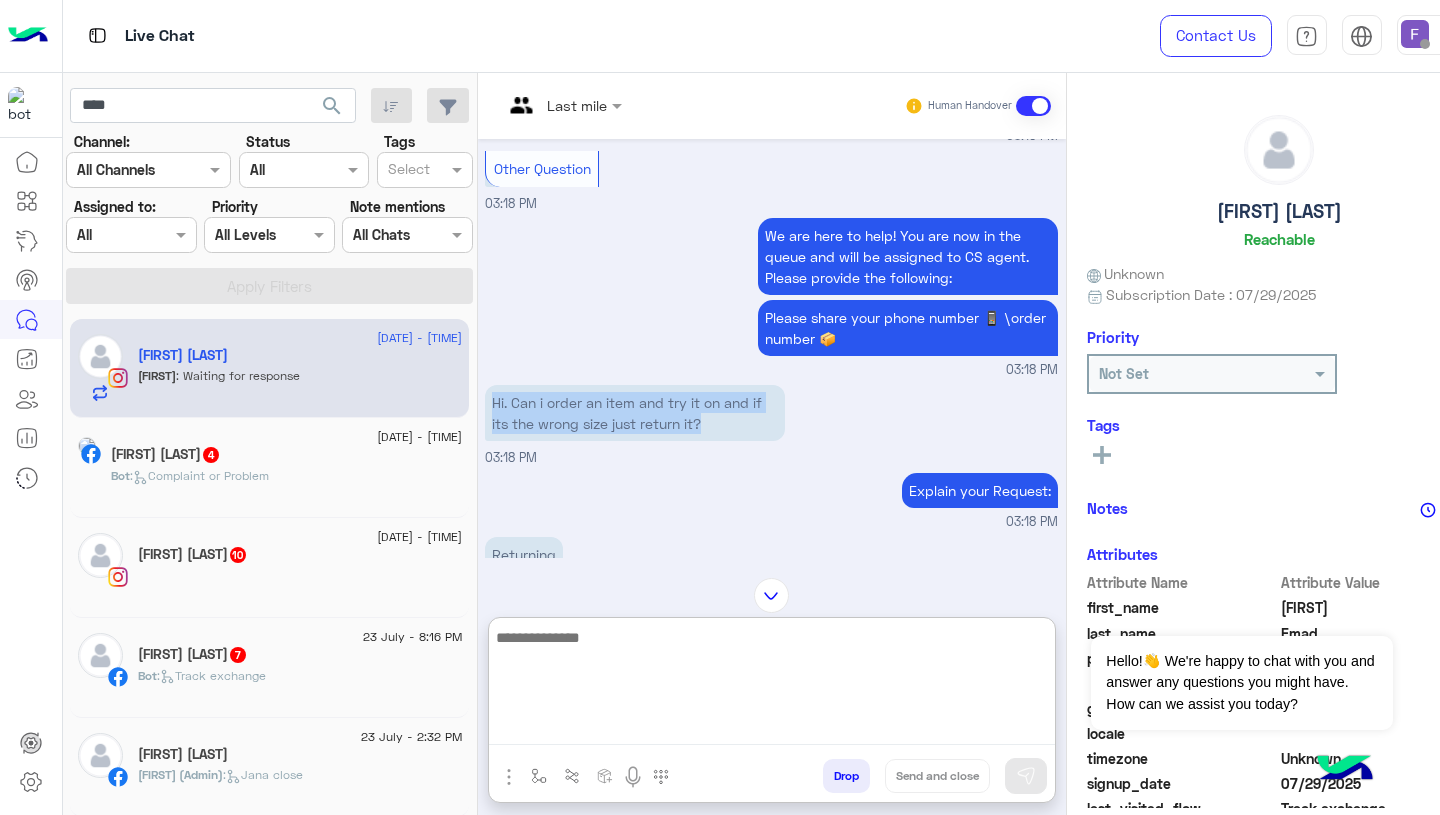 click at bounding box center [772, 685] 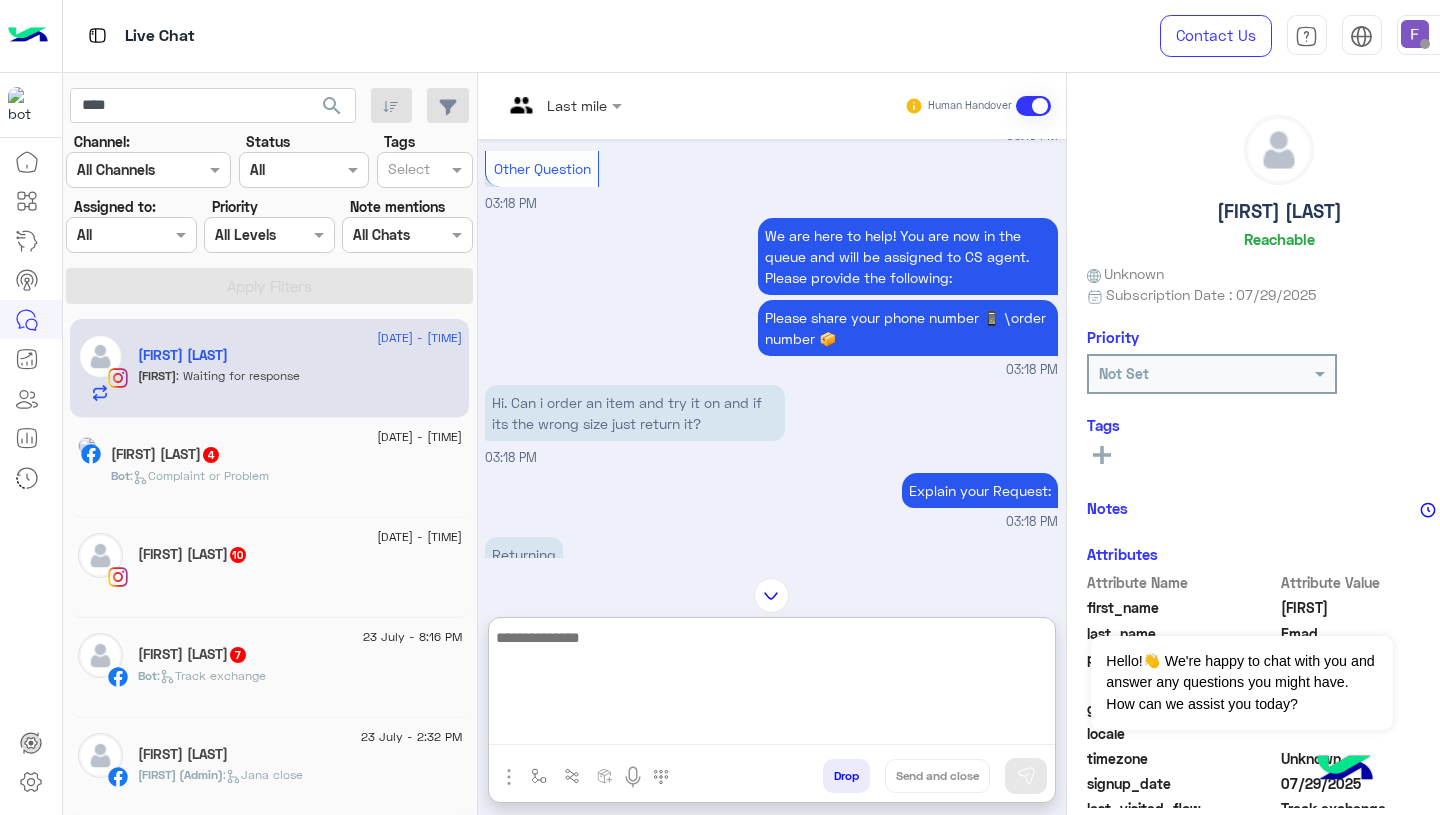 paste on "**********" 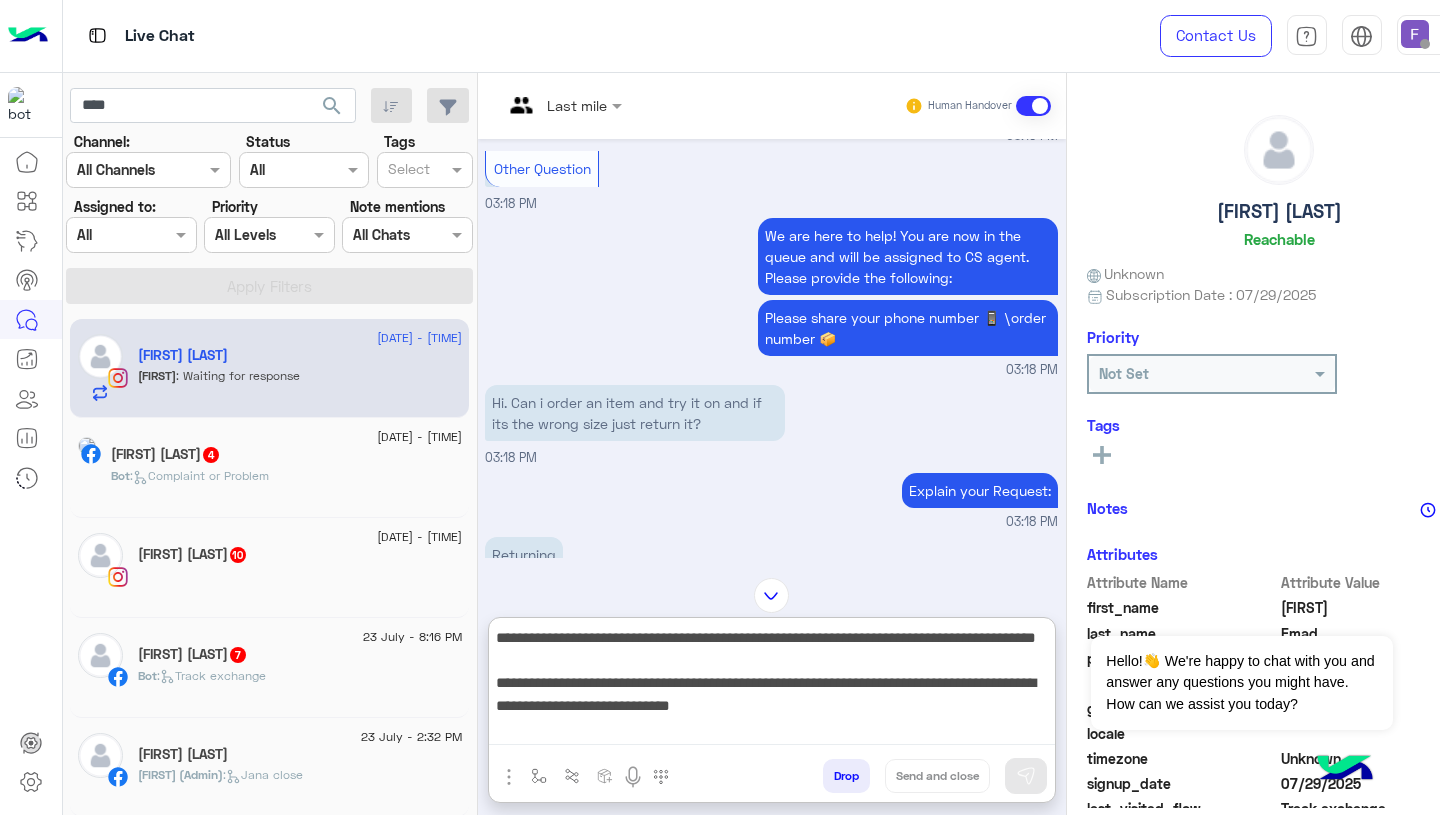 scroll, scrollTop: 173, scrollLeft: 0, axis: vertical 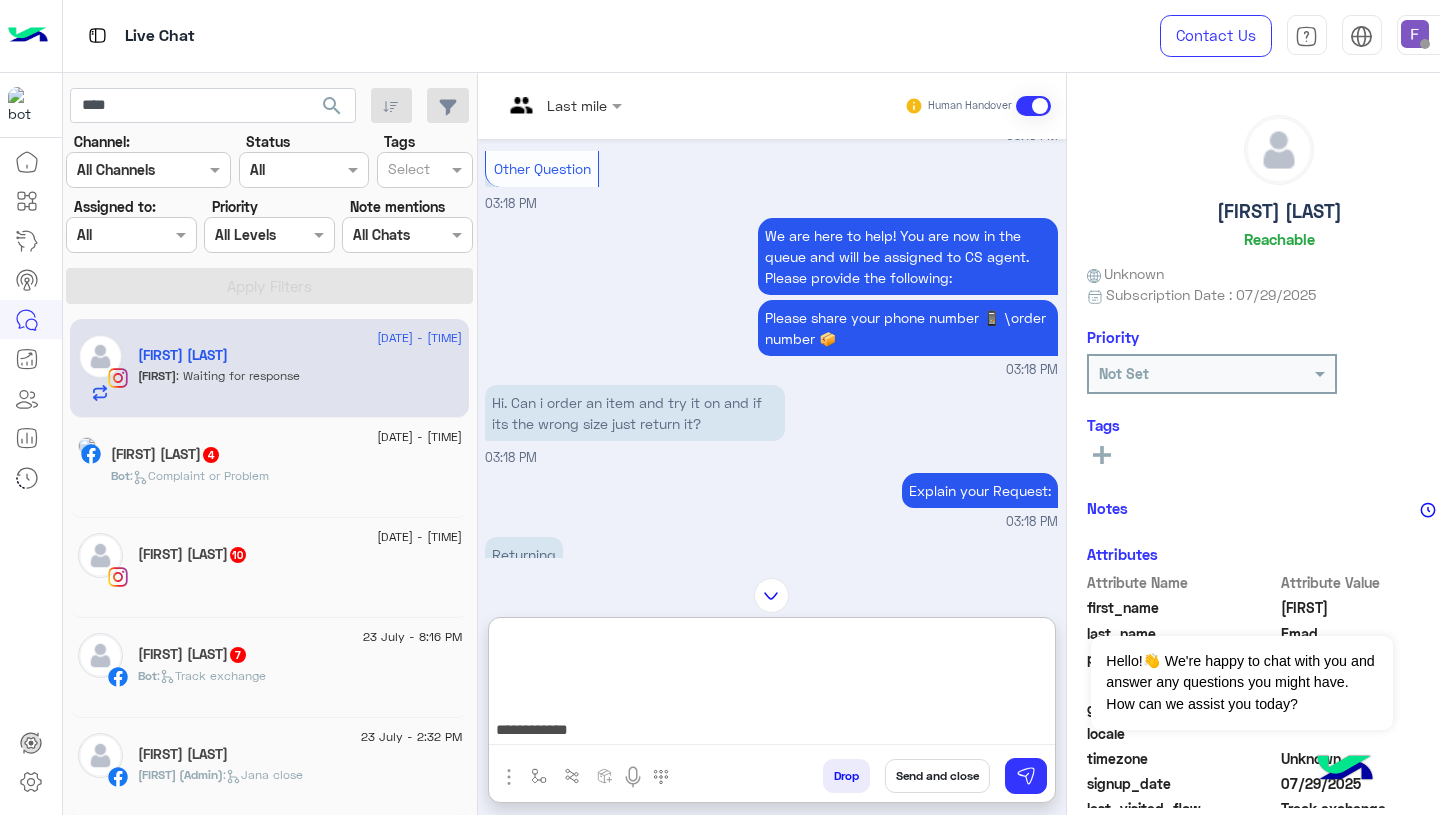 click on "**********" at bounding box center [772, 685] 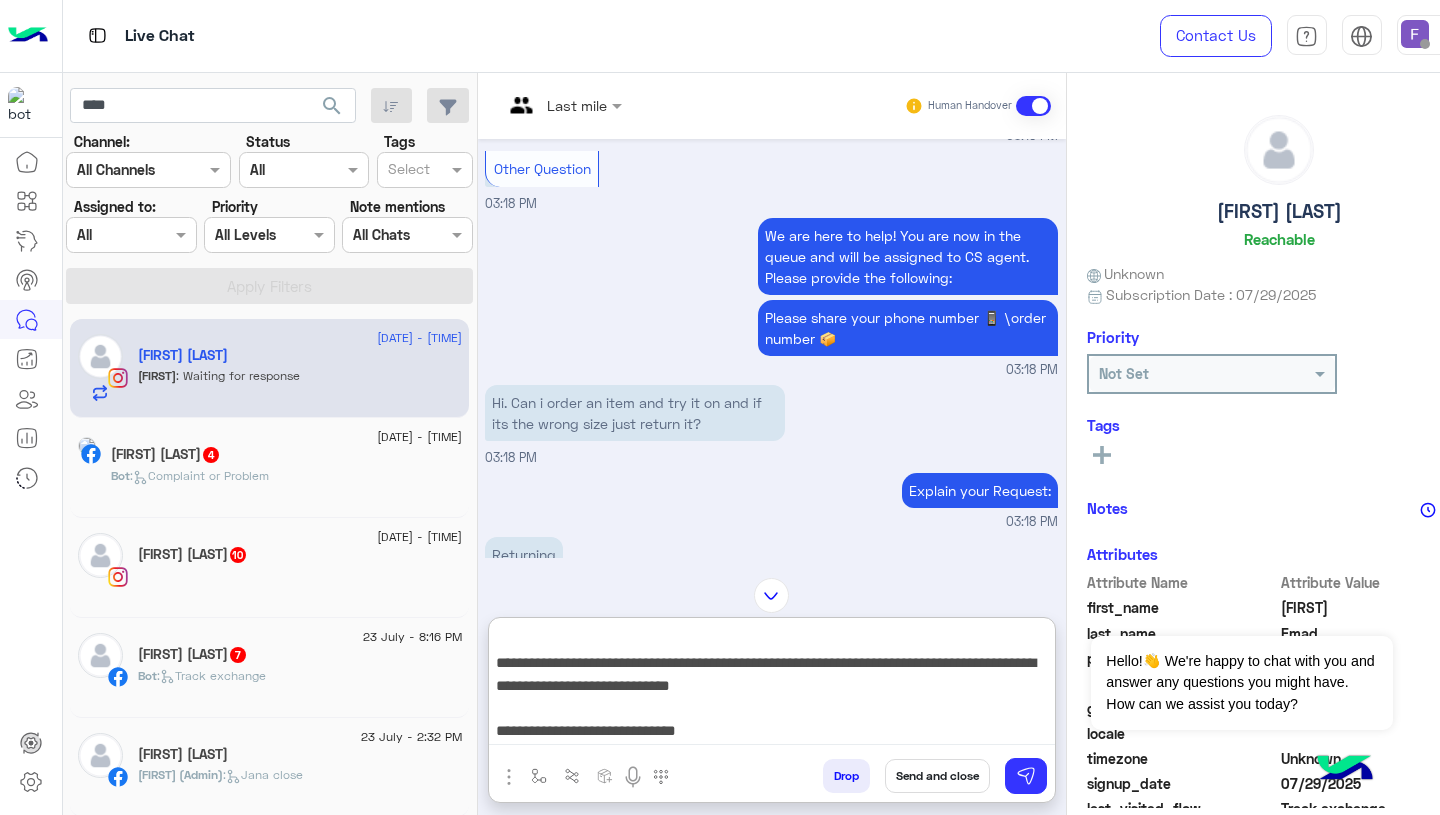scroll, scrollTop: 0, scrollLeft: 0, axis: both 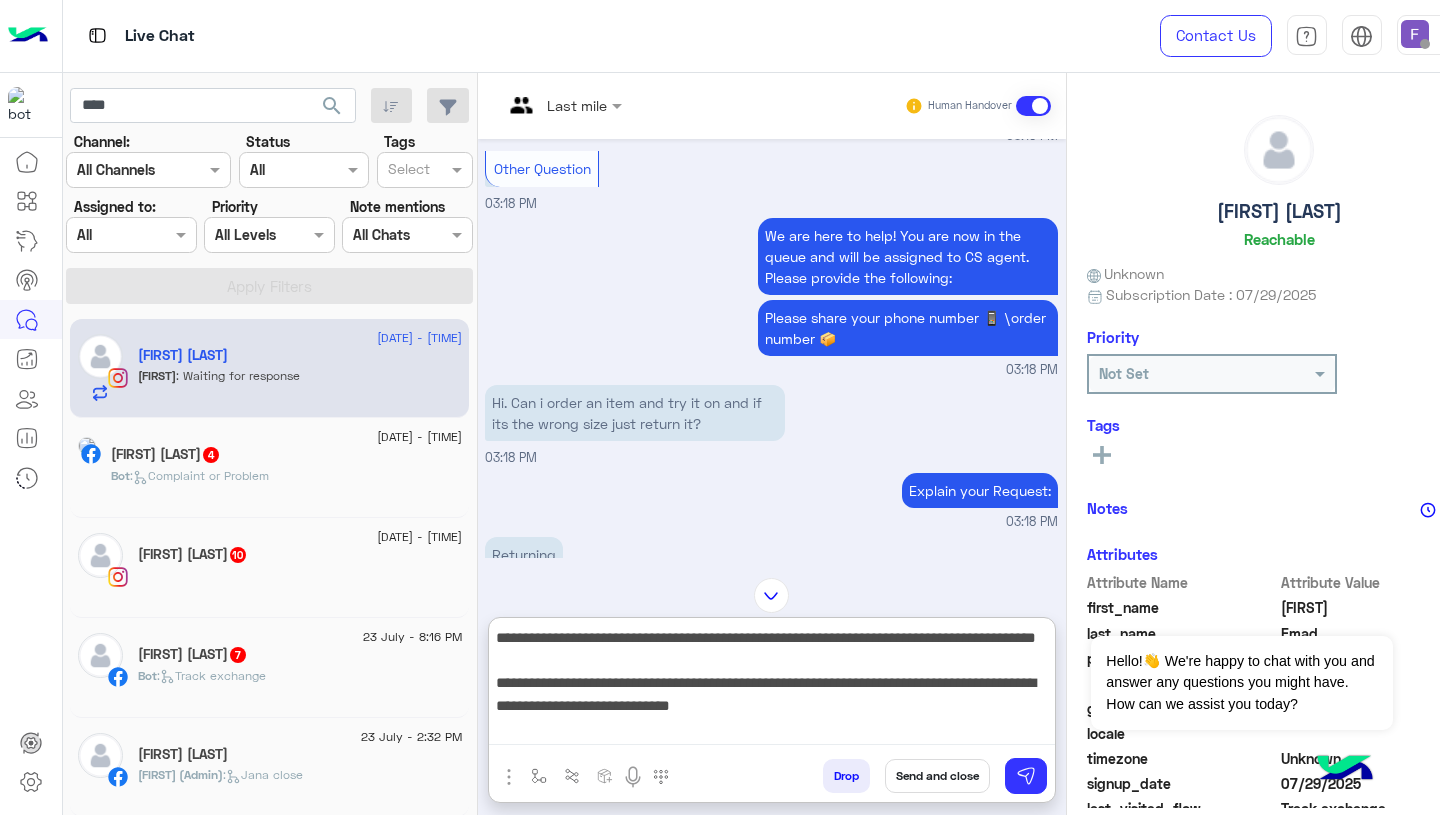 click on "**********" at bounding box center (772, 685) 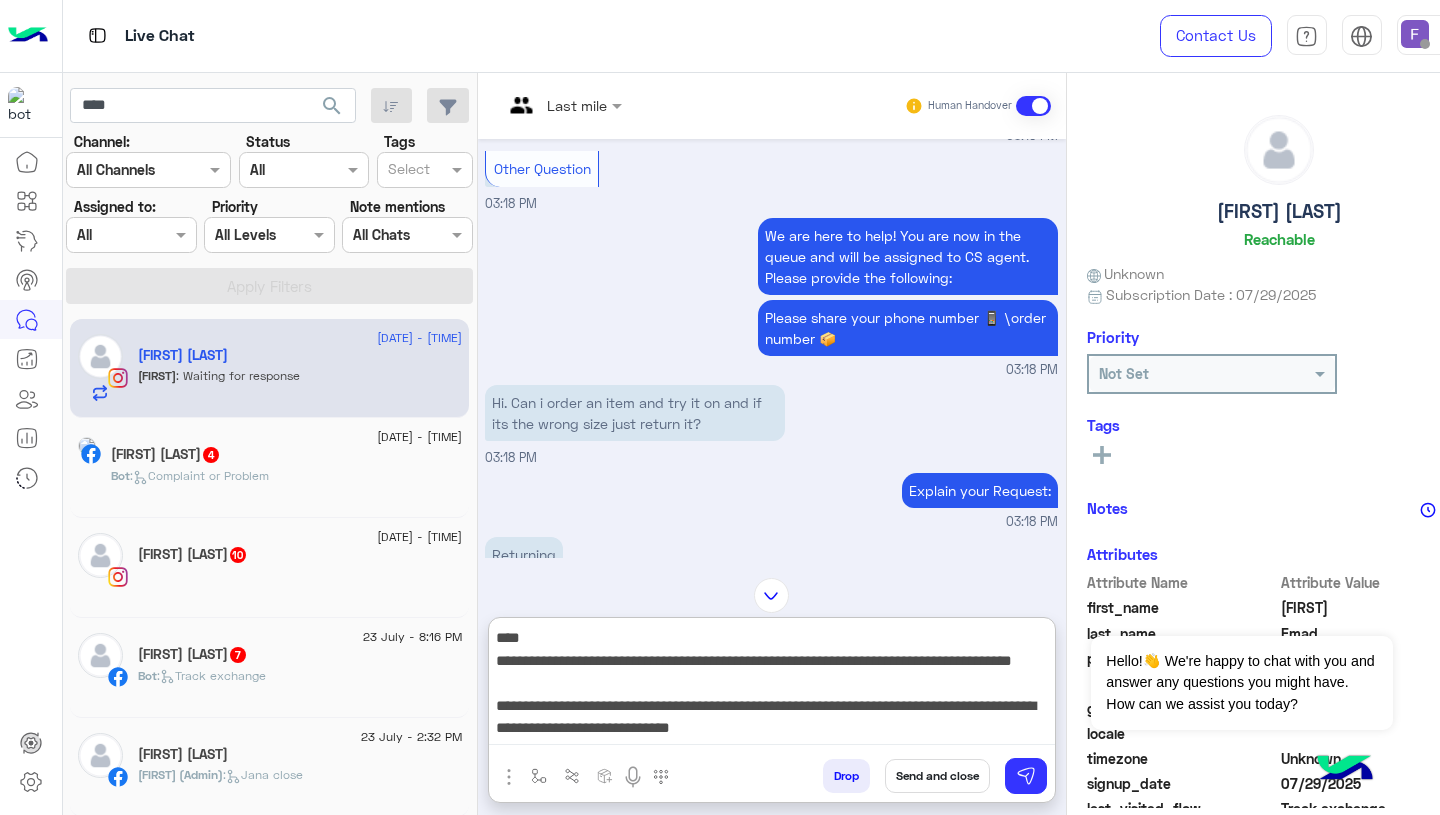 type on "**********" 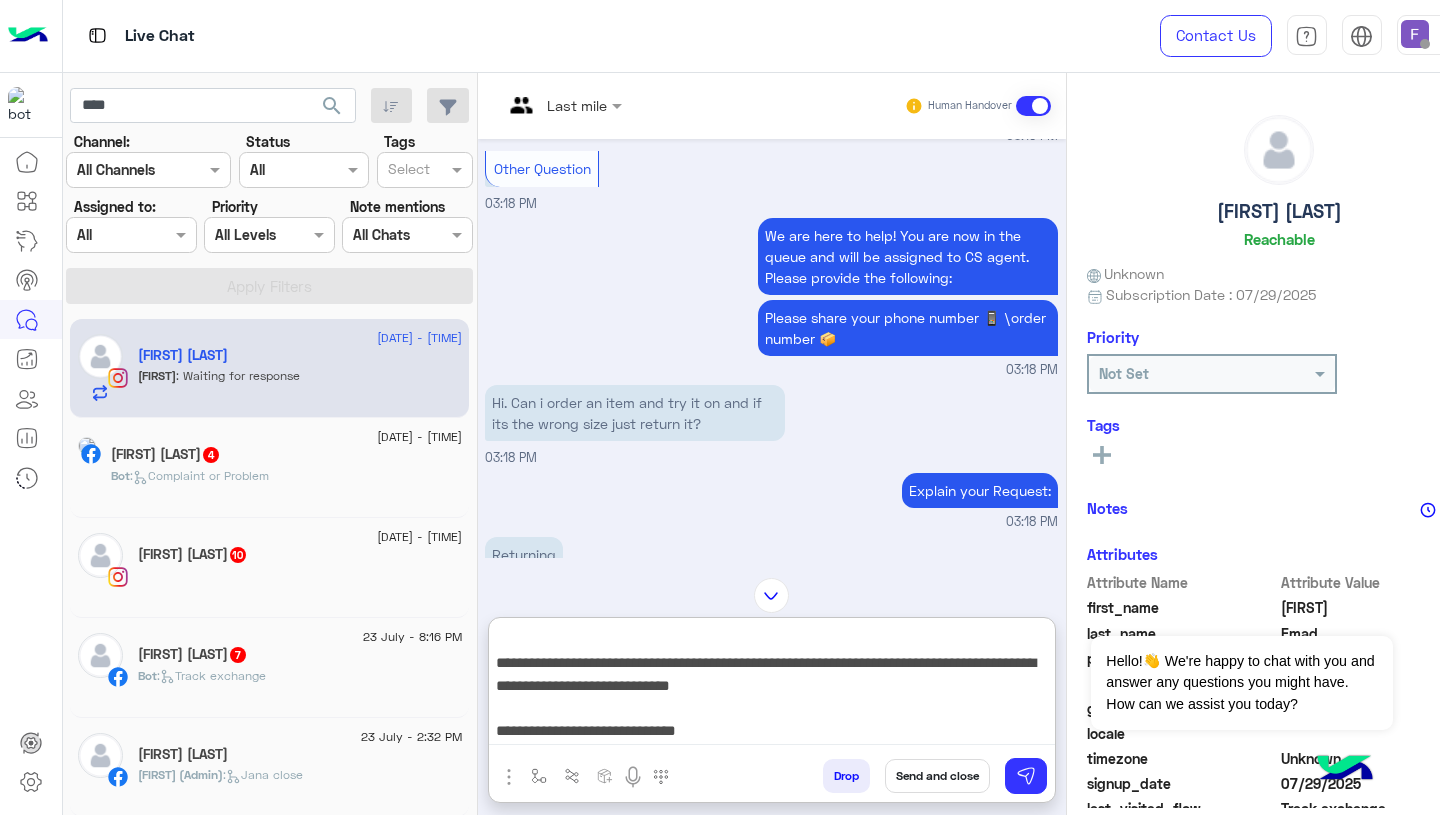 scroll, scrollTop: 110, scrollLeft: 0, axis: vertical 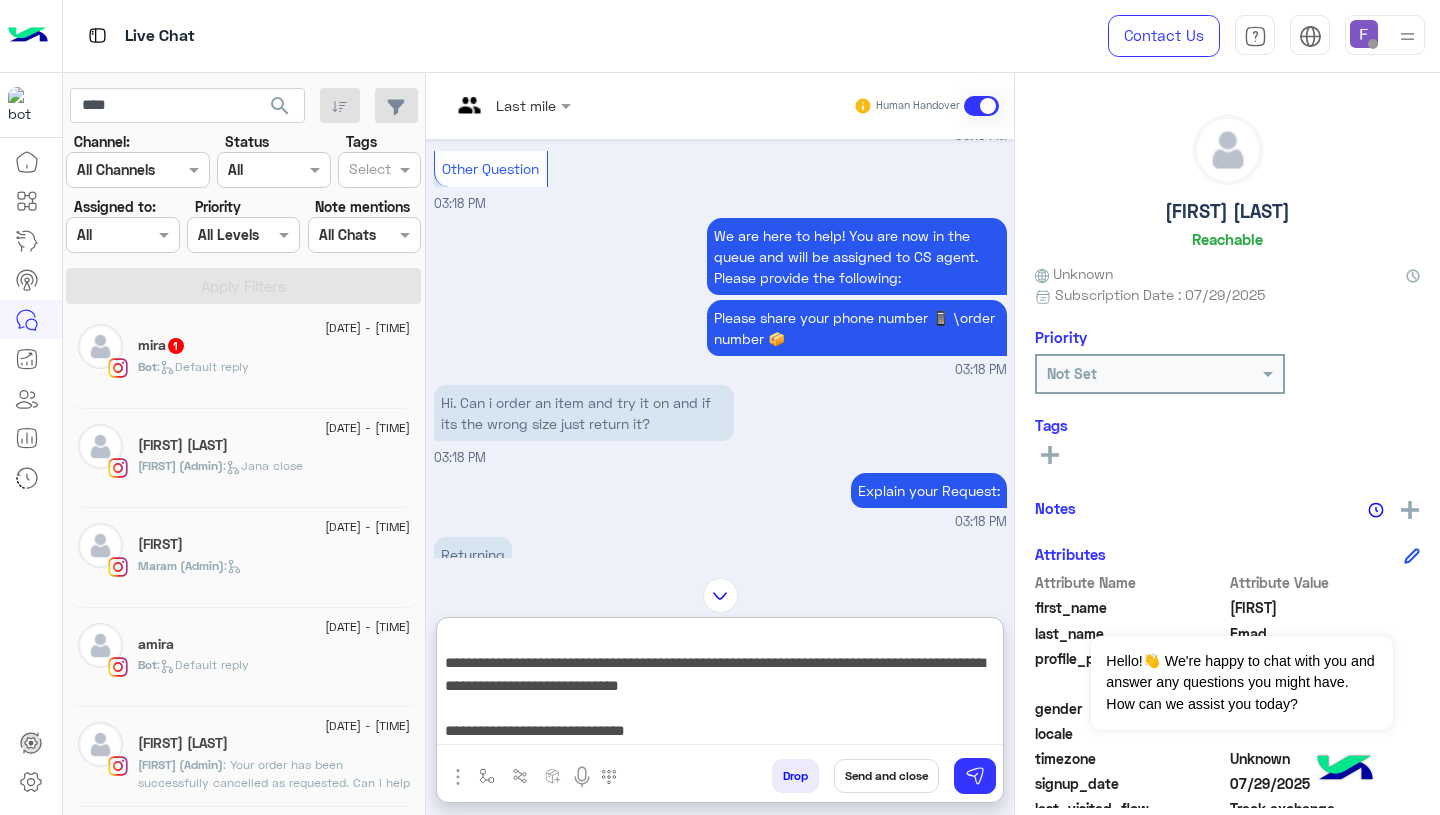 type 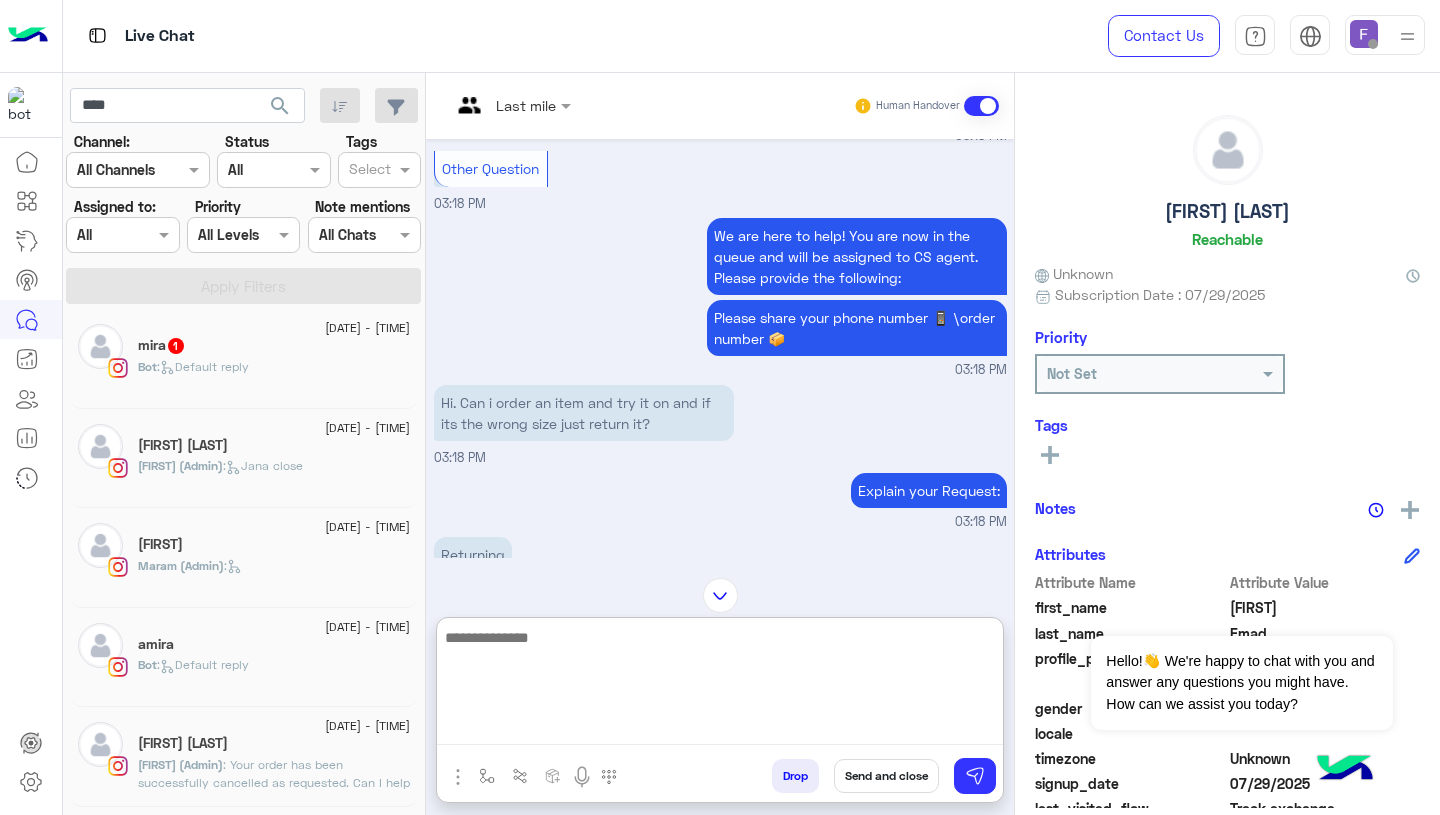 scroll, scrollTop: 0, scrollLeft: 0, axis: both 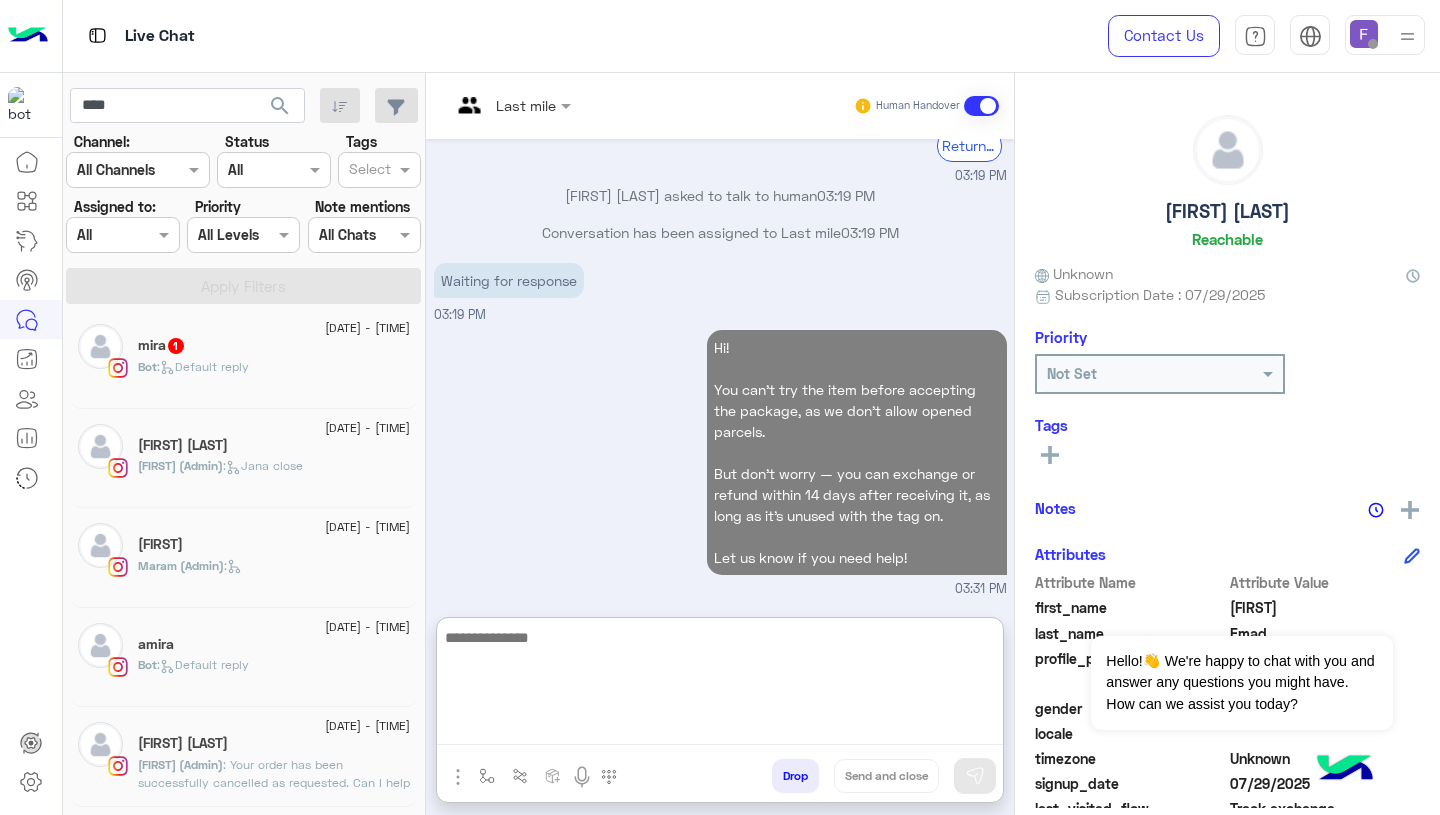 click on "Hi!  You can’t try the item before accepting the package, as we don’t allow opened parcels. But don’t worry — you can exchange or refund within 14 days after receiving it, as long as it’s unused with the tag on. Let us know if you need help!   03:31 PM" at bounding box center (720, 462) 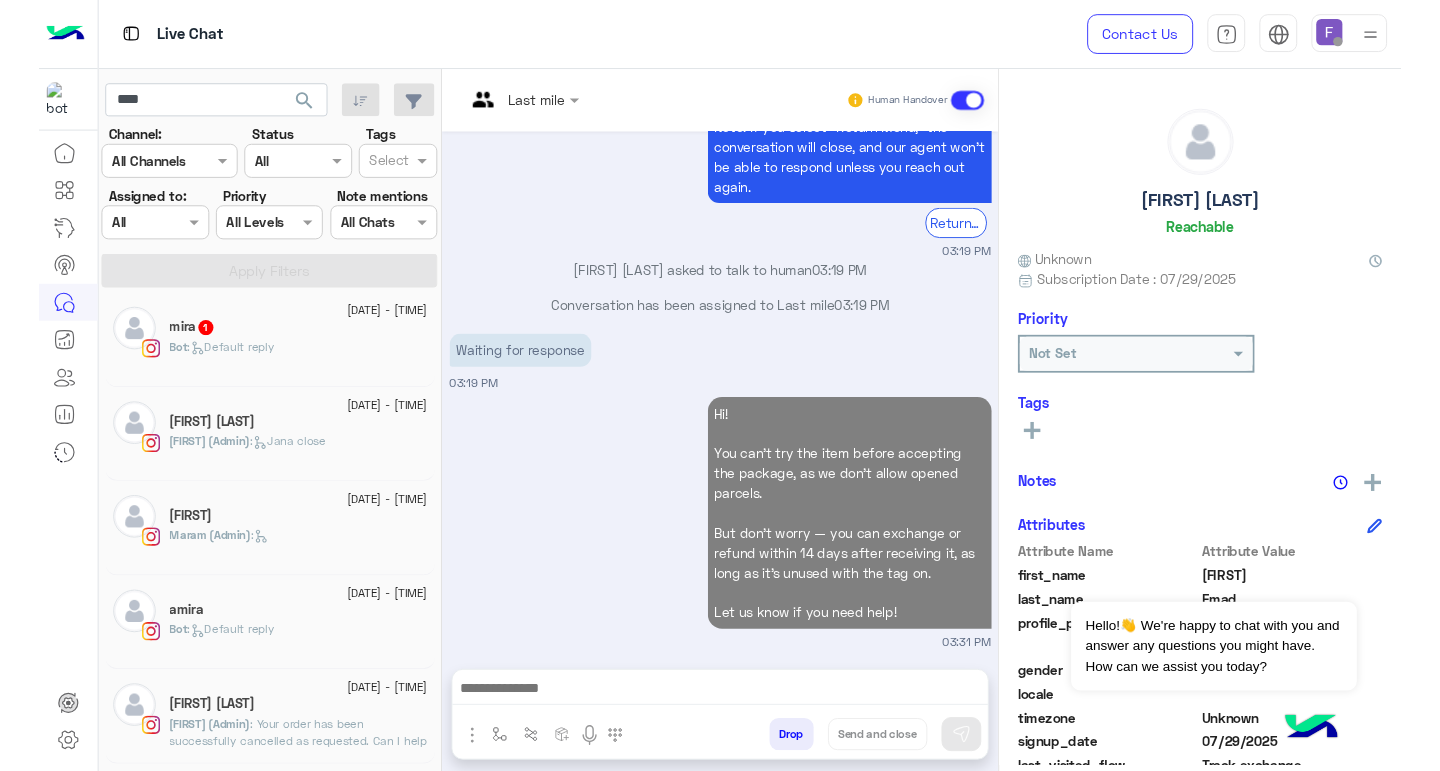 scroll, scrollTop: 1978, scrollLeft: 0, axis: vertical 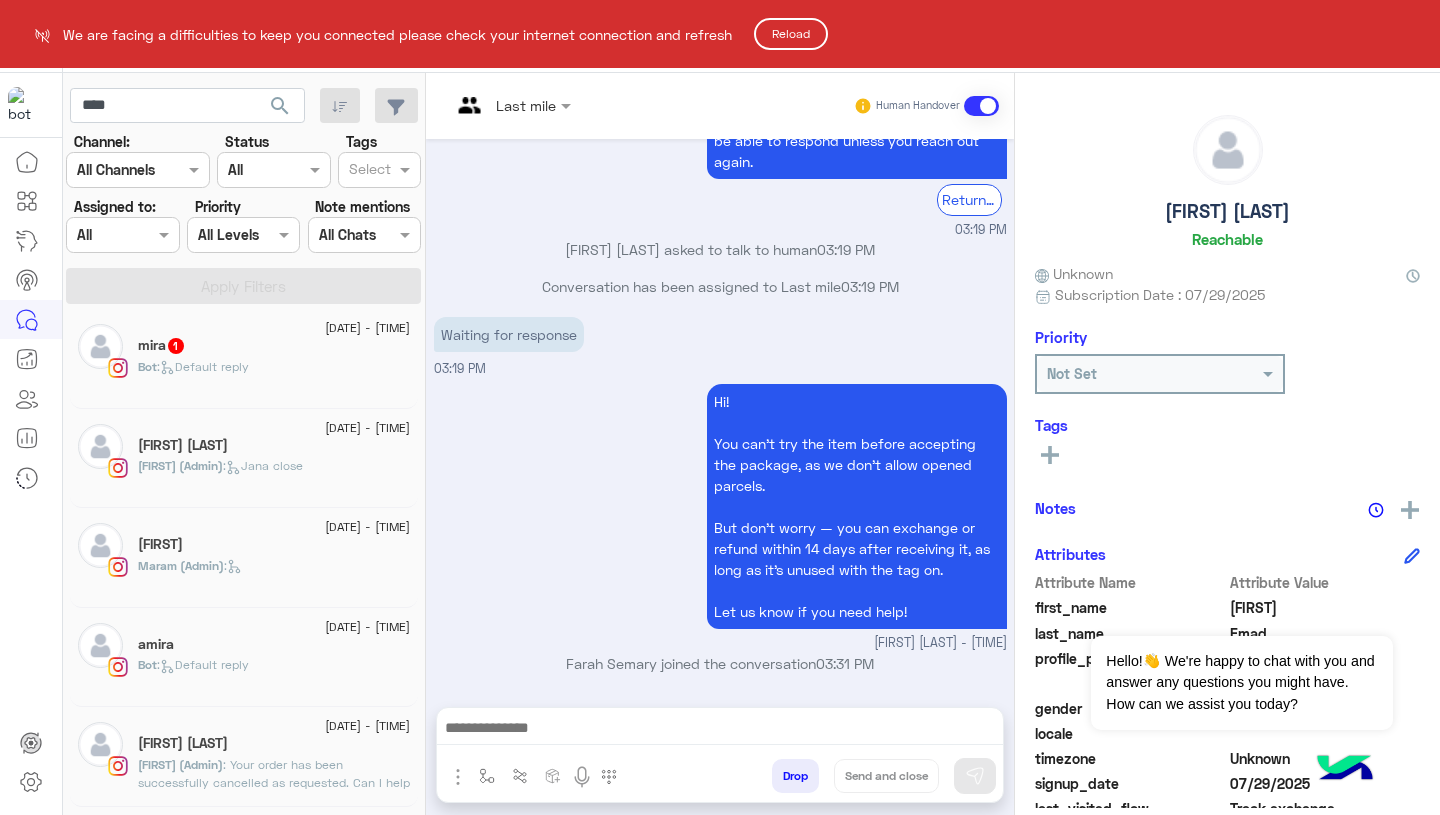 click on "Reload" 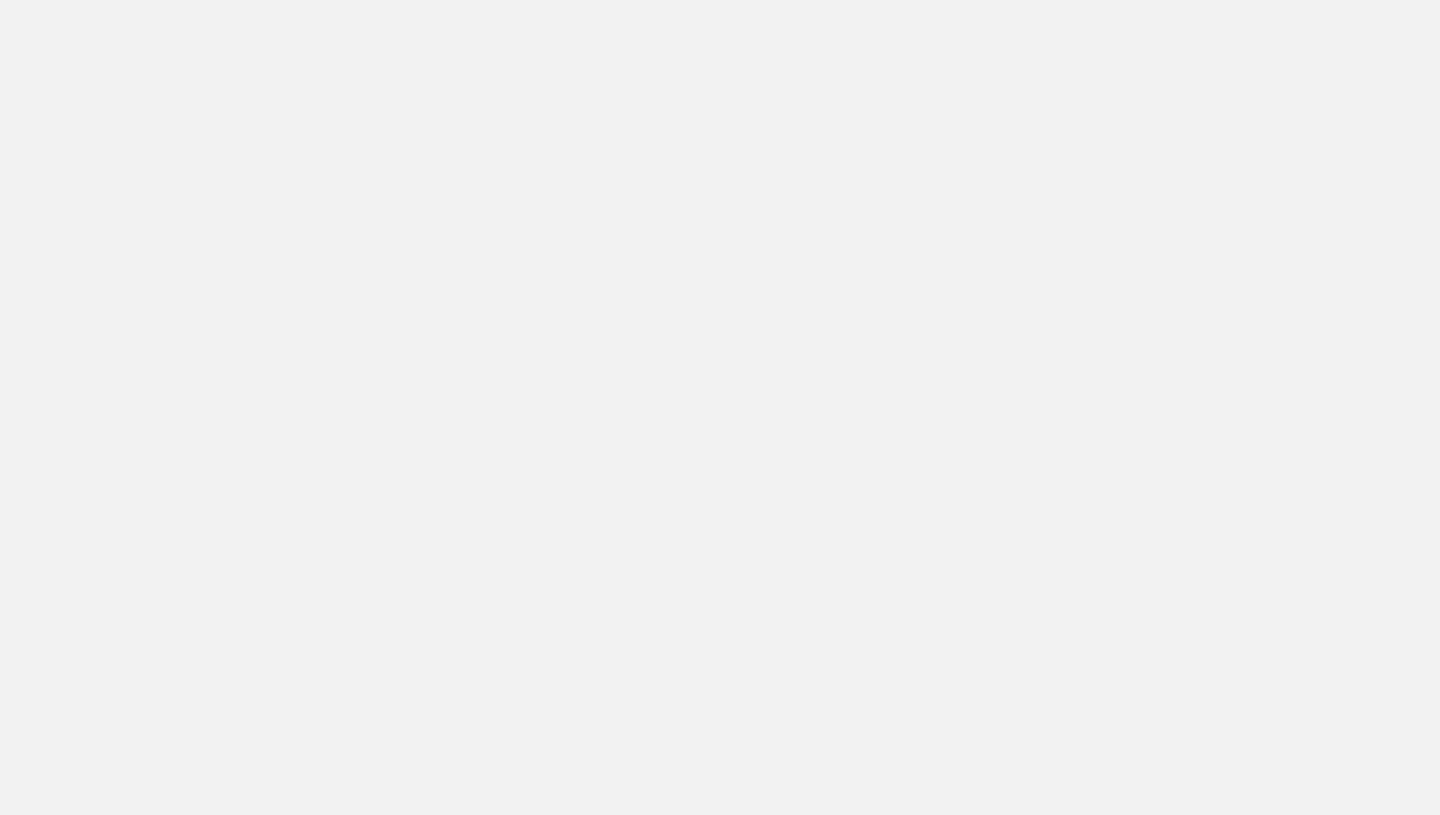 scroll, scrollTop: 0, scrollLeft: 0, axis: both 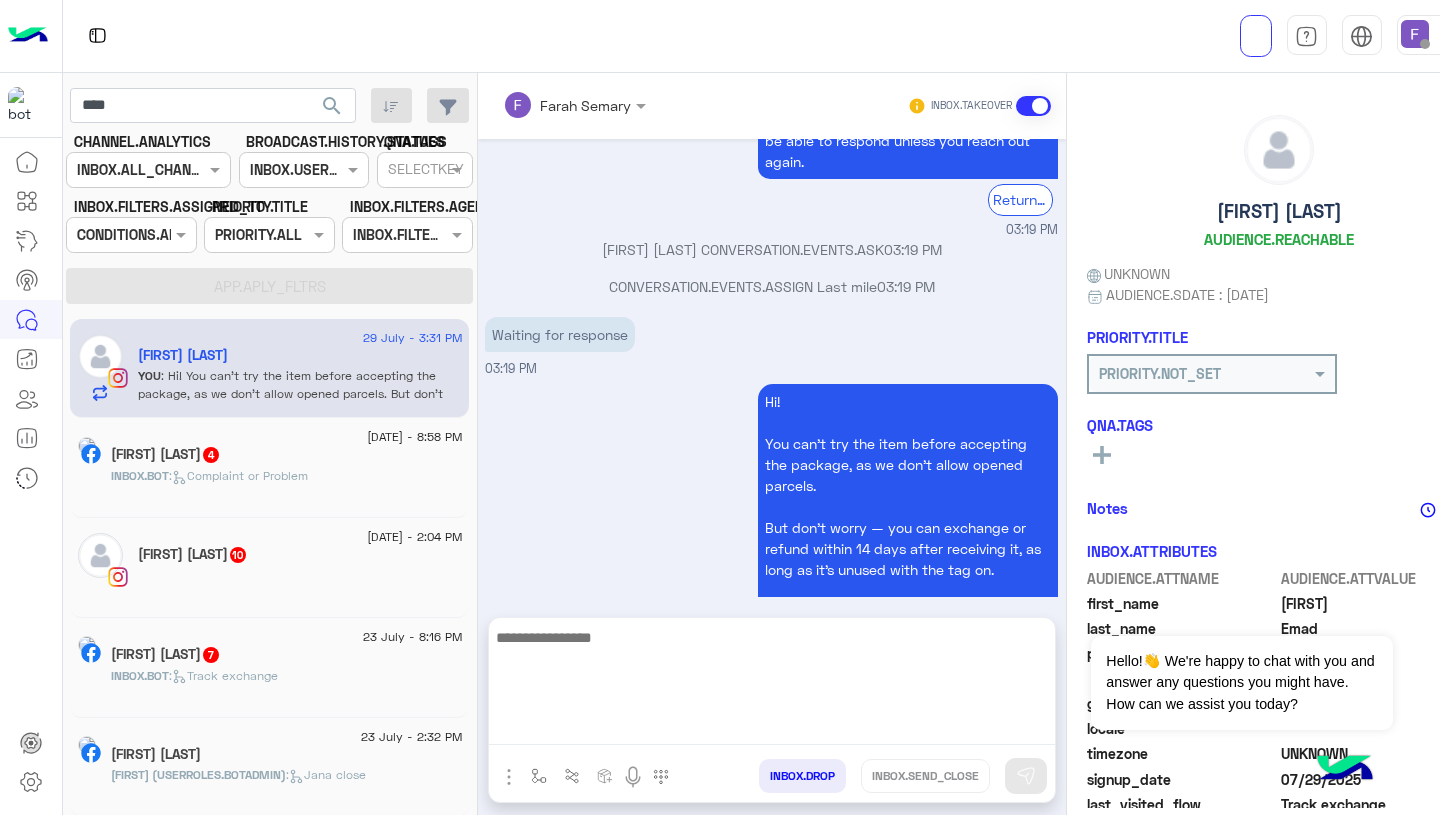 click at bounding box center [772, 685] 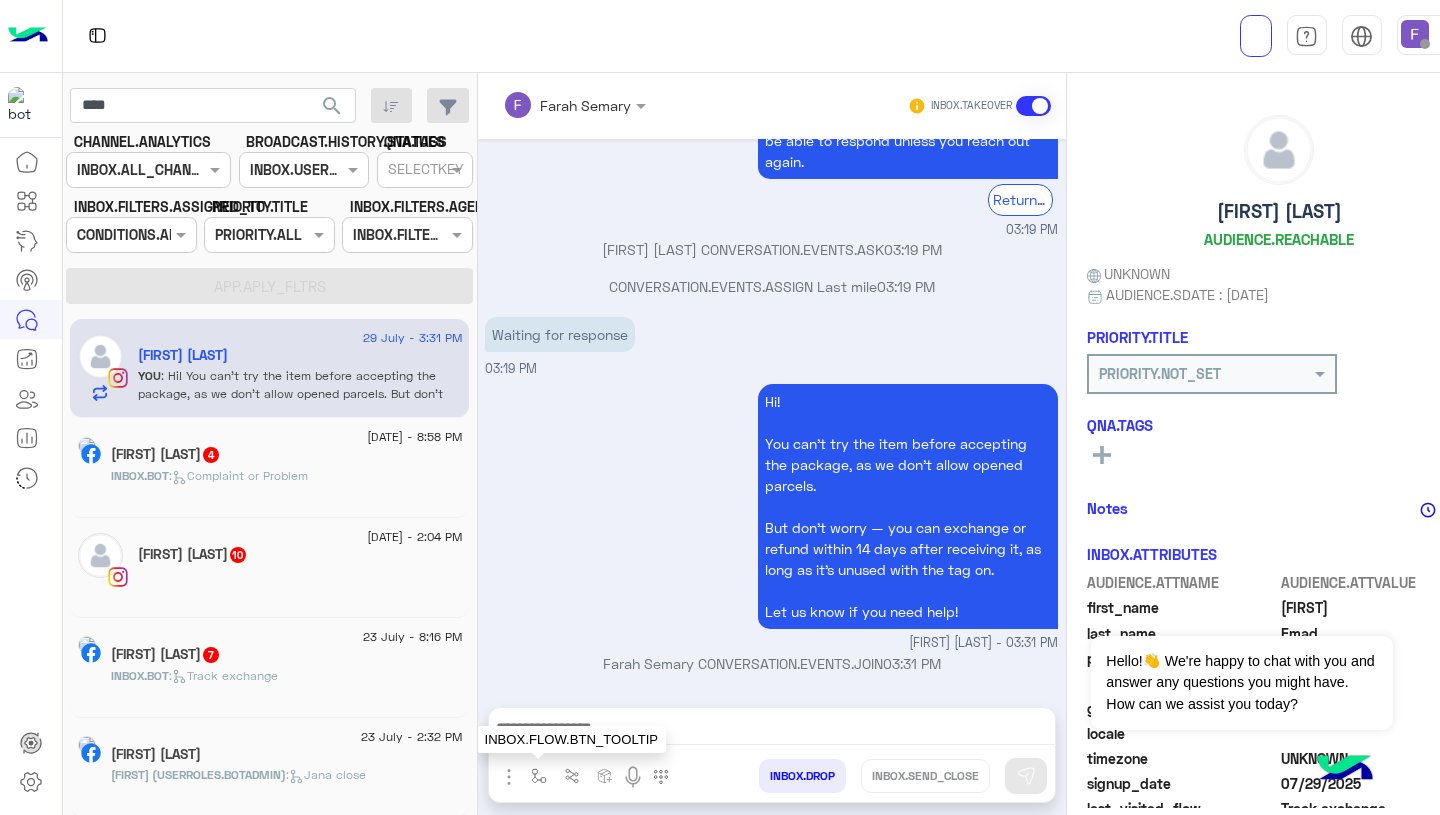 click at bounding box center [539, 776] 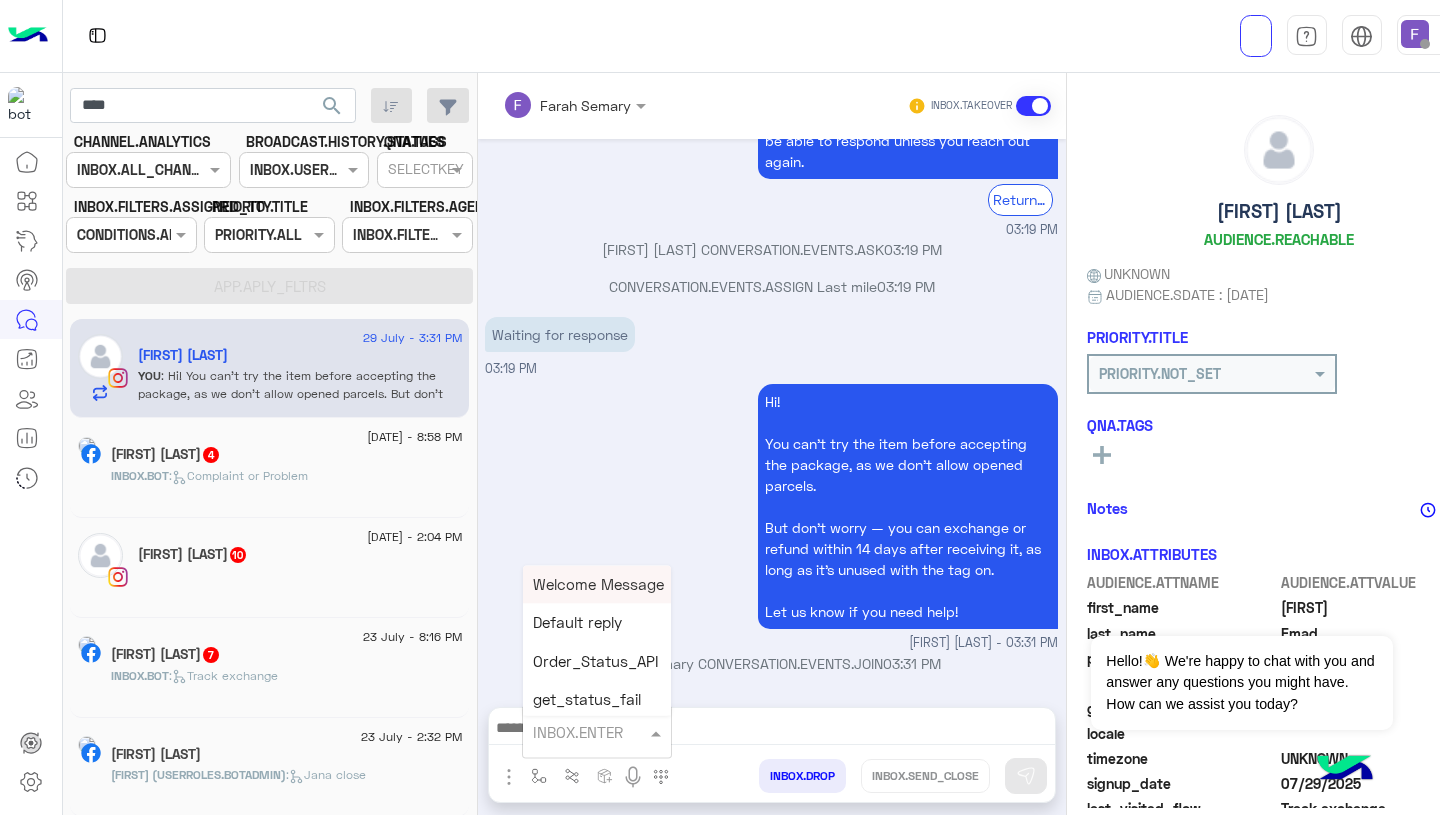 click at bounding box center [572, 732] 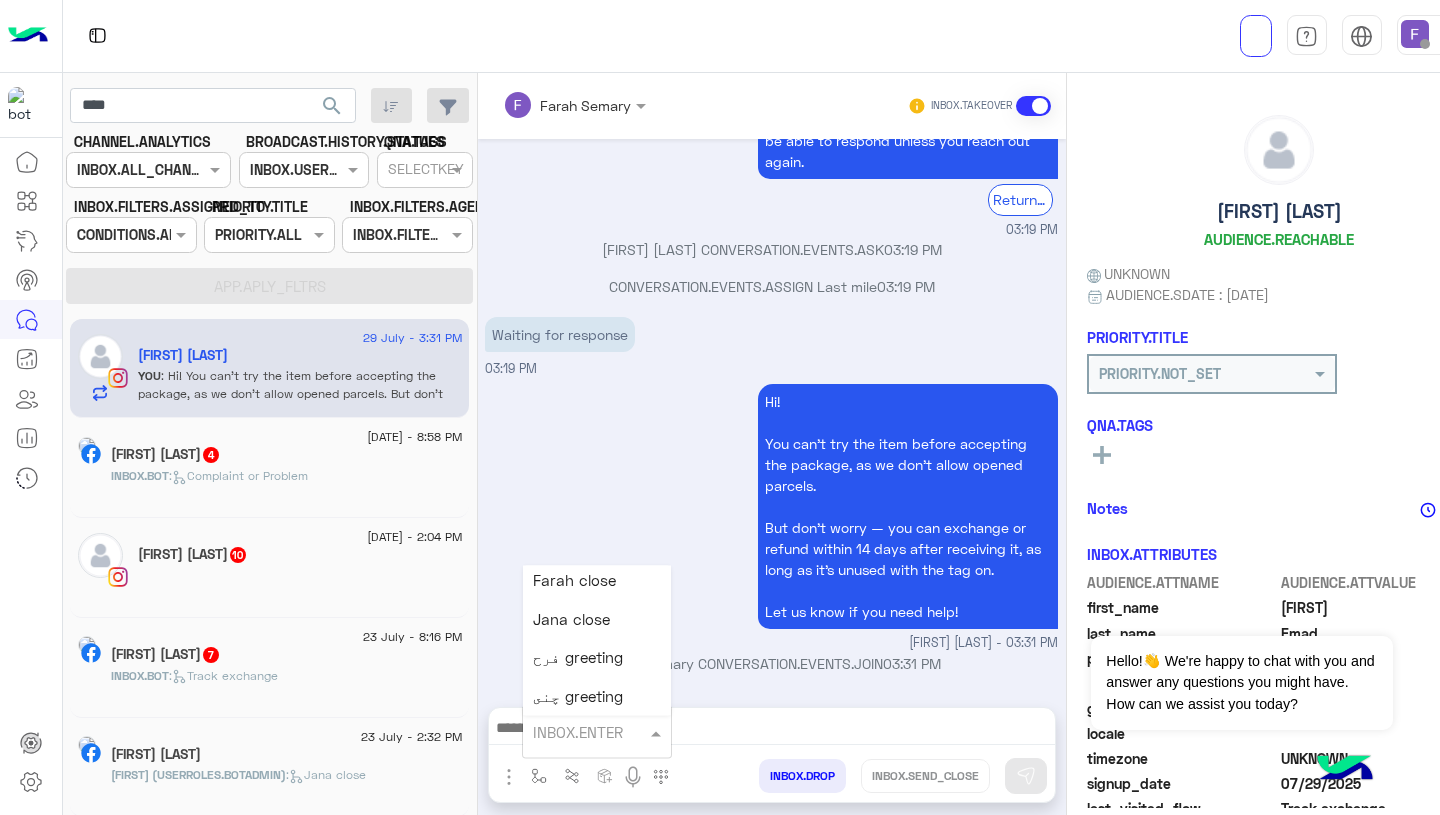 scroll, scrollTop: 2579, scrollLeft: 0, axis: vertical 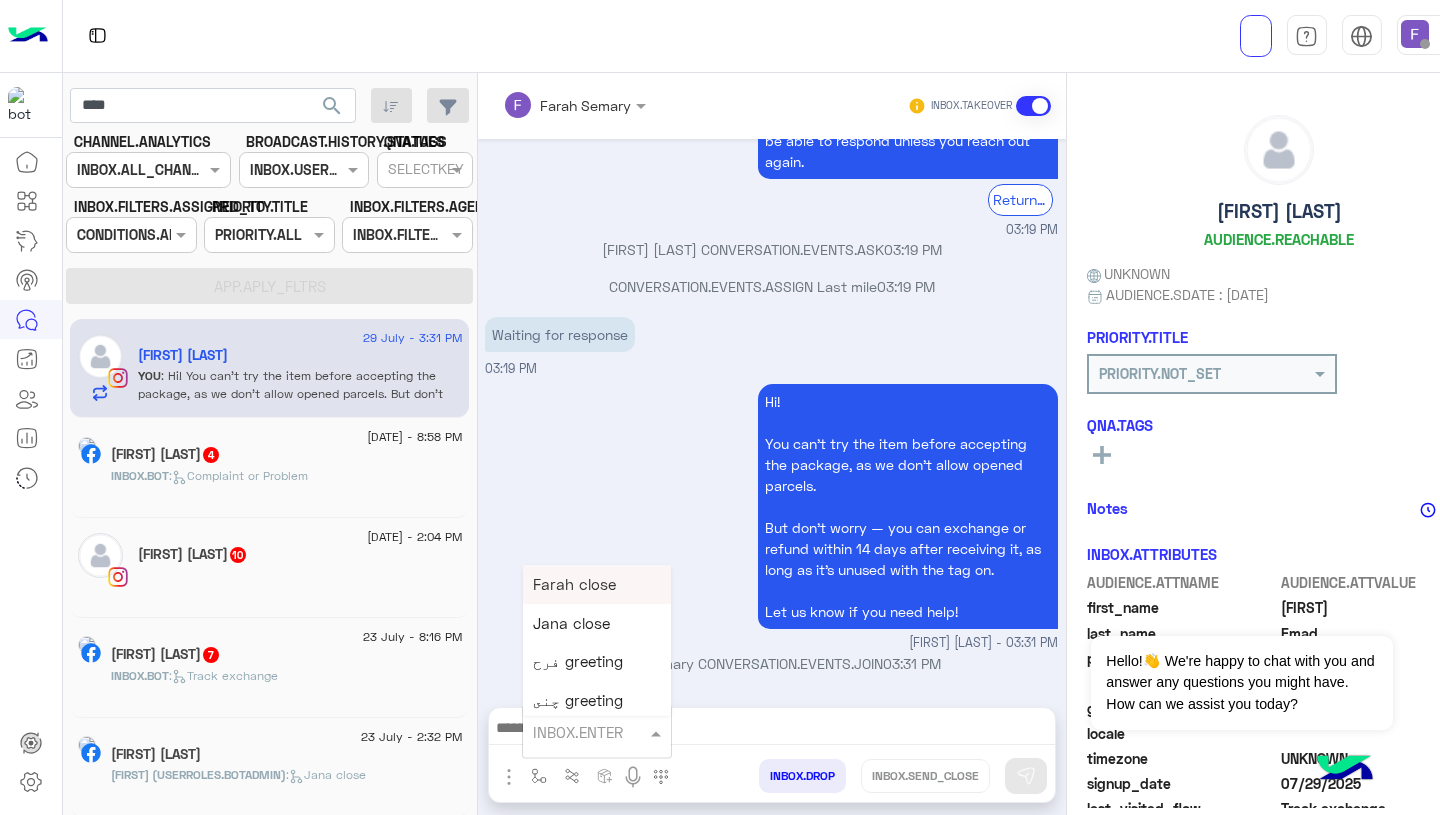 click on "Farah close" at bounding box center (574, 585) 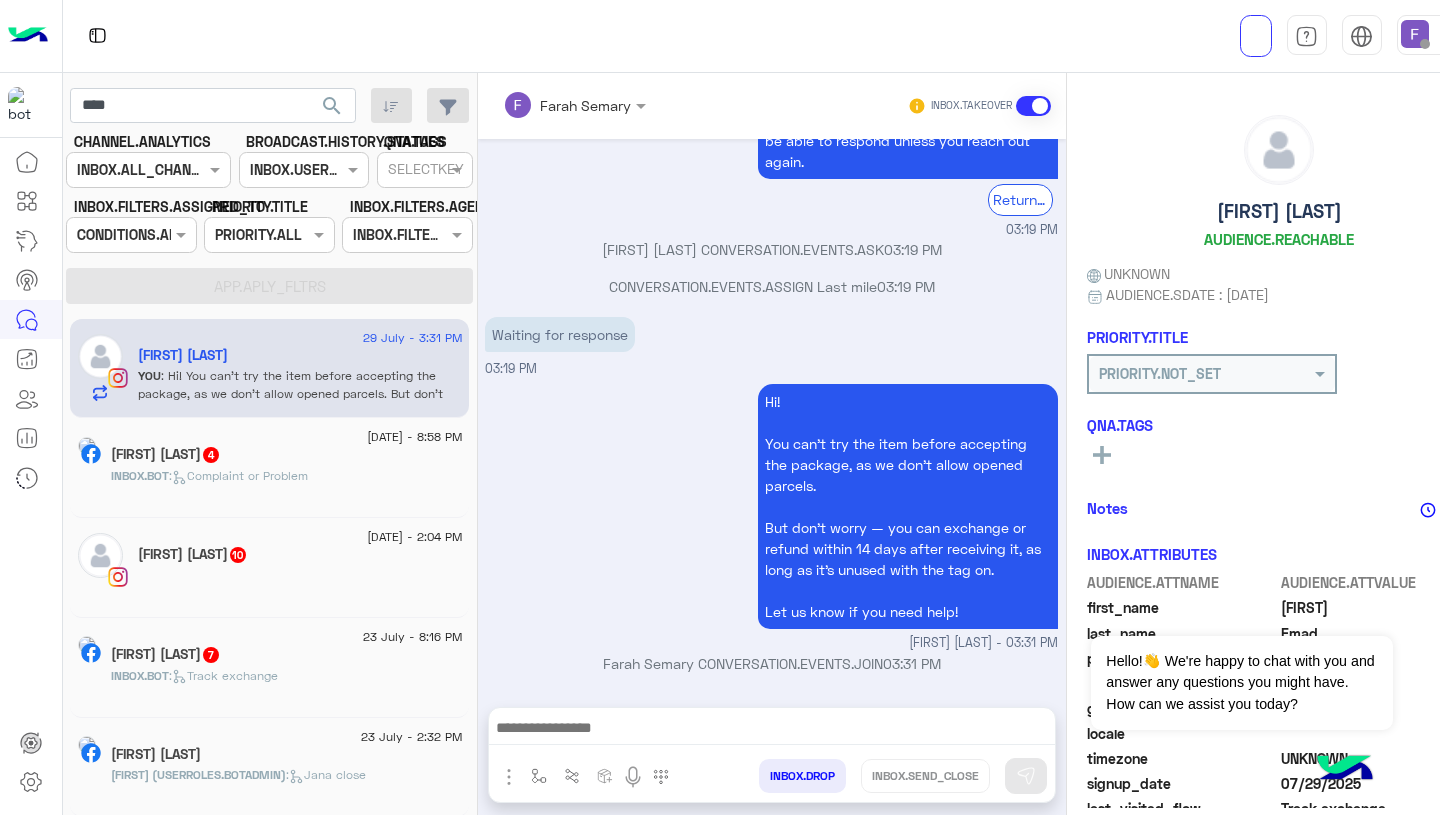 type on "**********" 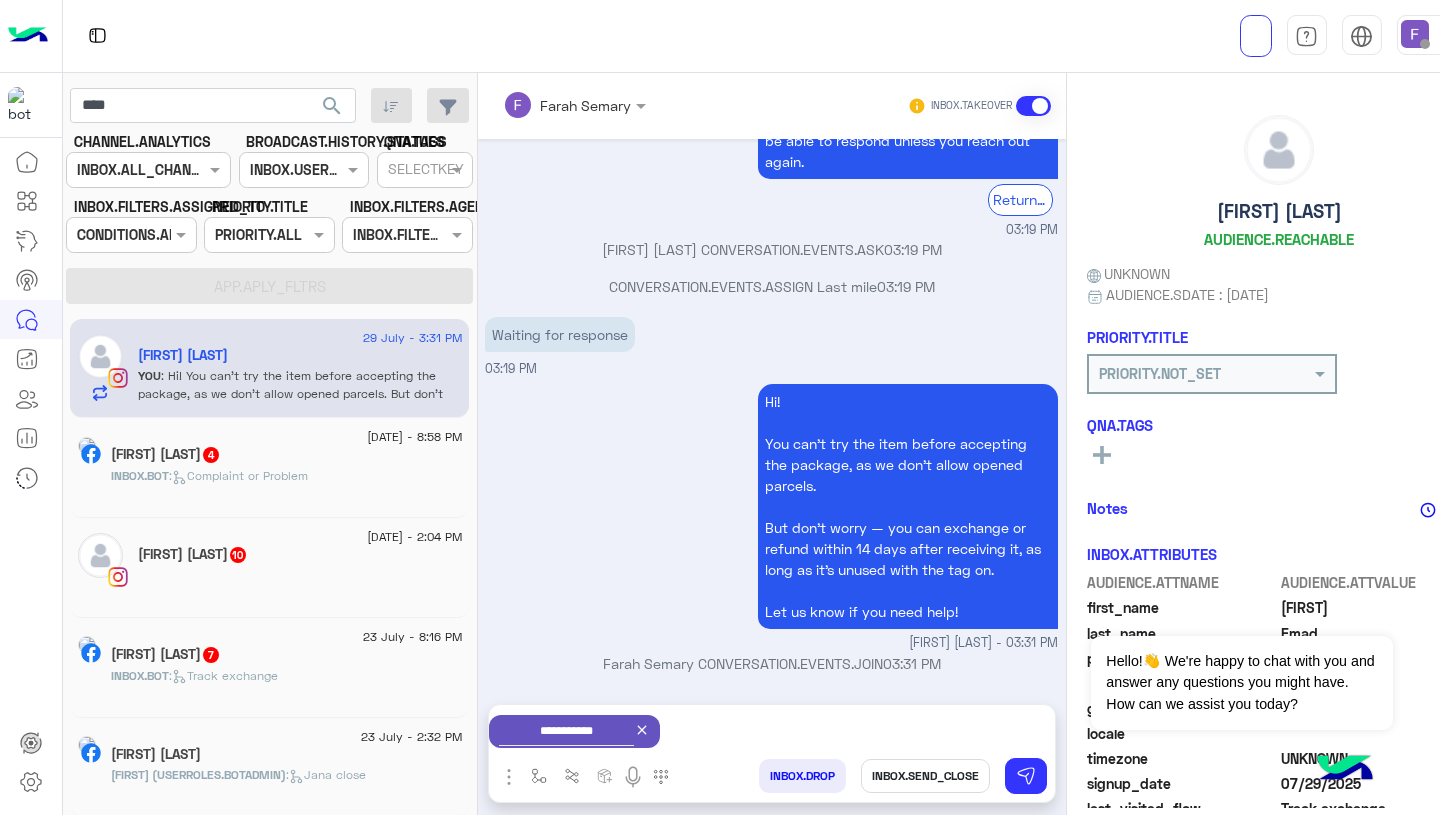 click on "INBOX.SEND_CLOSE" at bounding box center [925, 776] 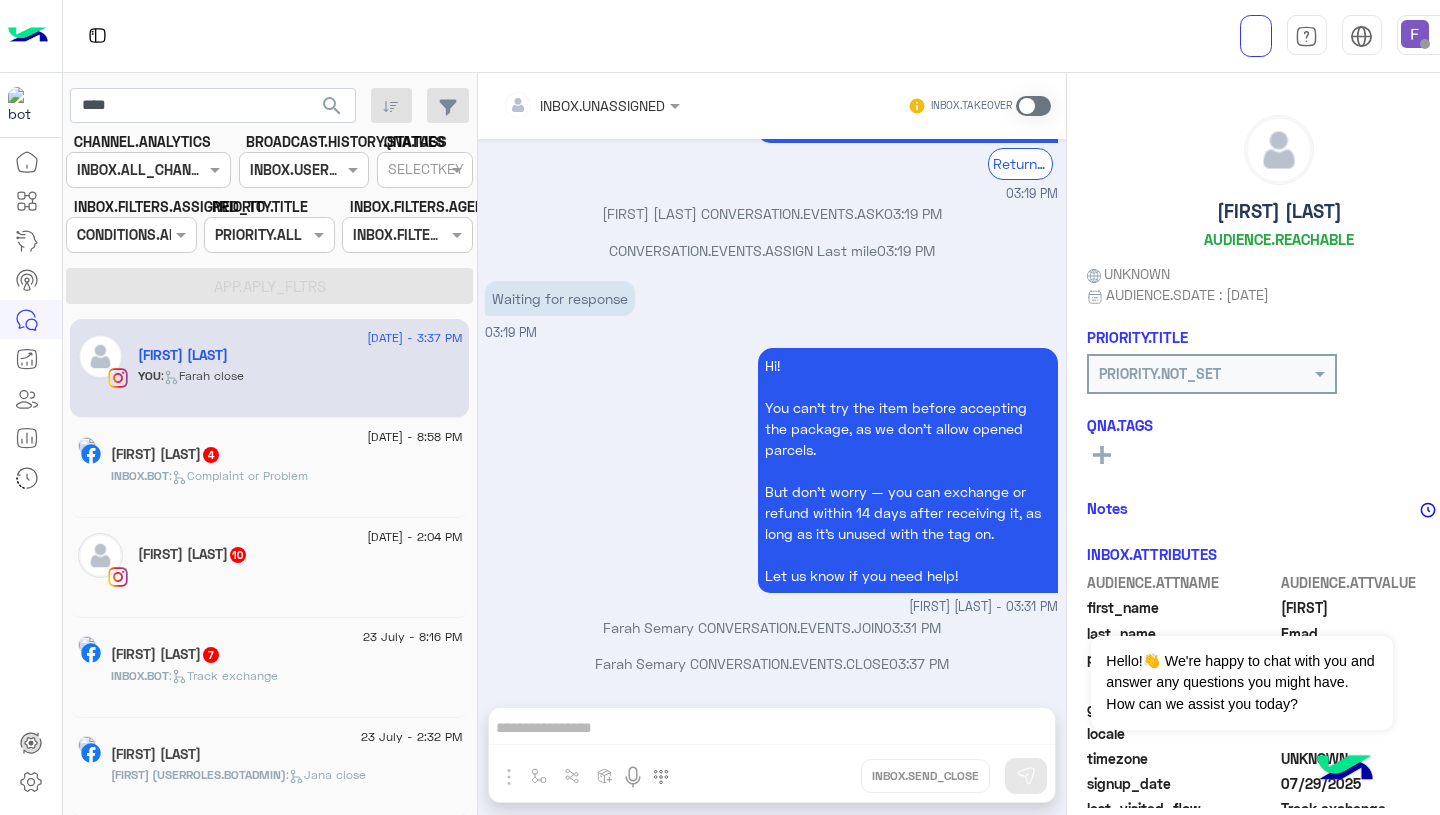 scroll, scrollTop: 2261, scrollLeft: 0, axis: vertical 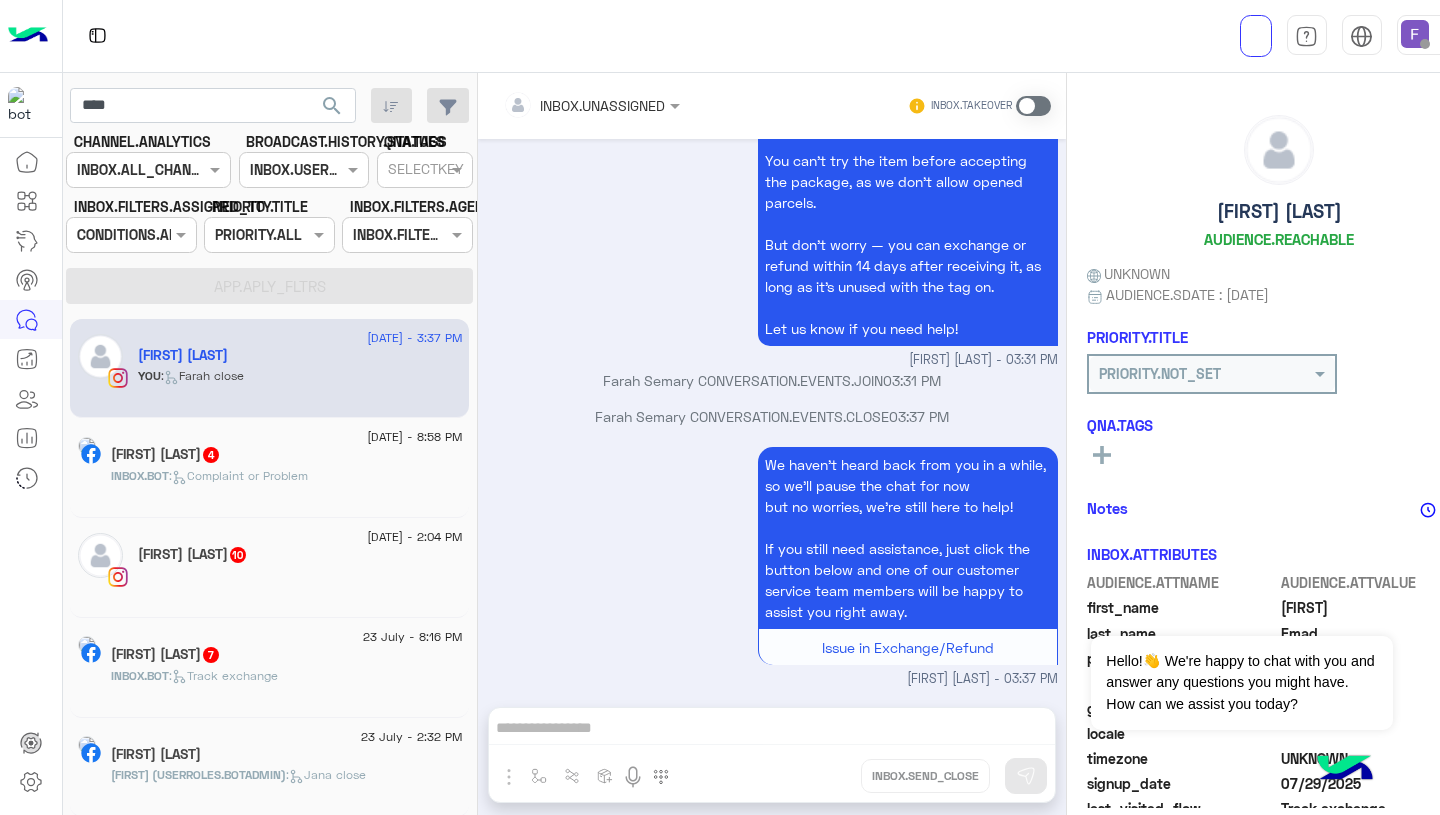 click at bounding box center (1415, 34) 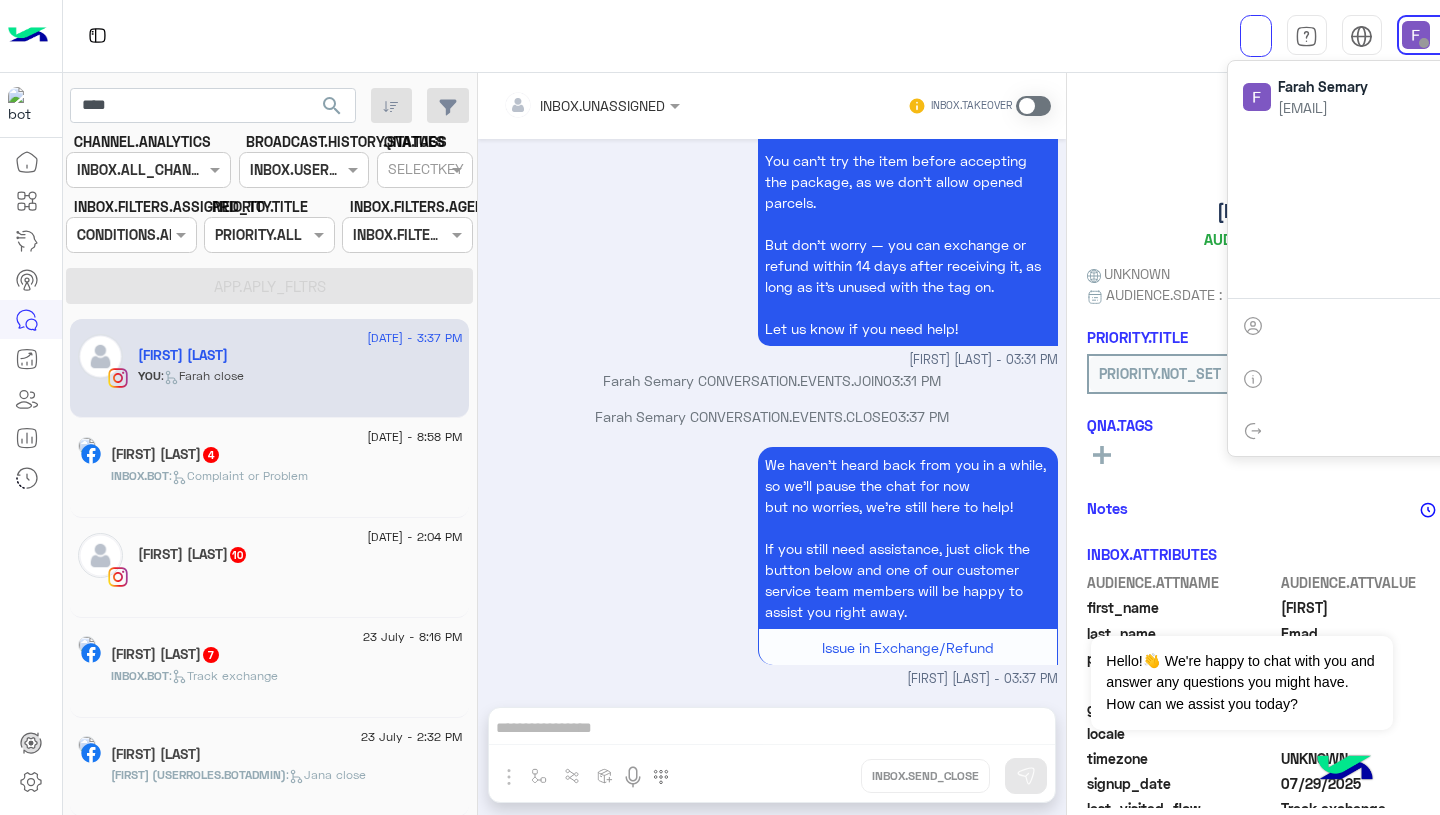 click at bounding box center [1352, 150] 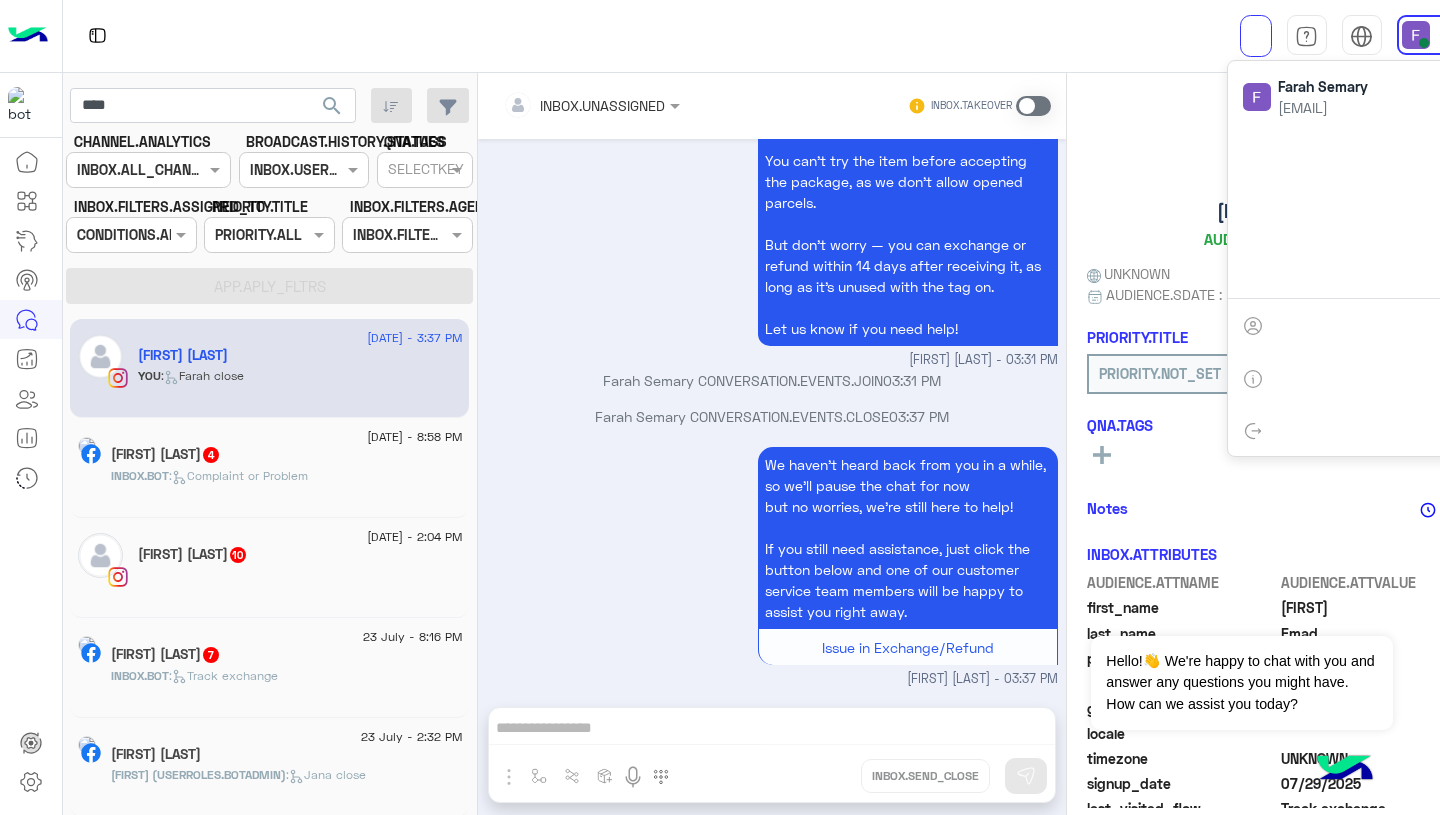 click on "Mira Emad   AUDIENCE.REACHABLE" 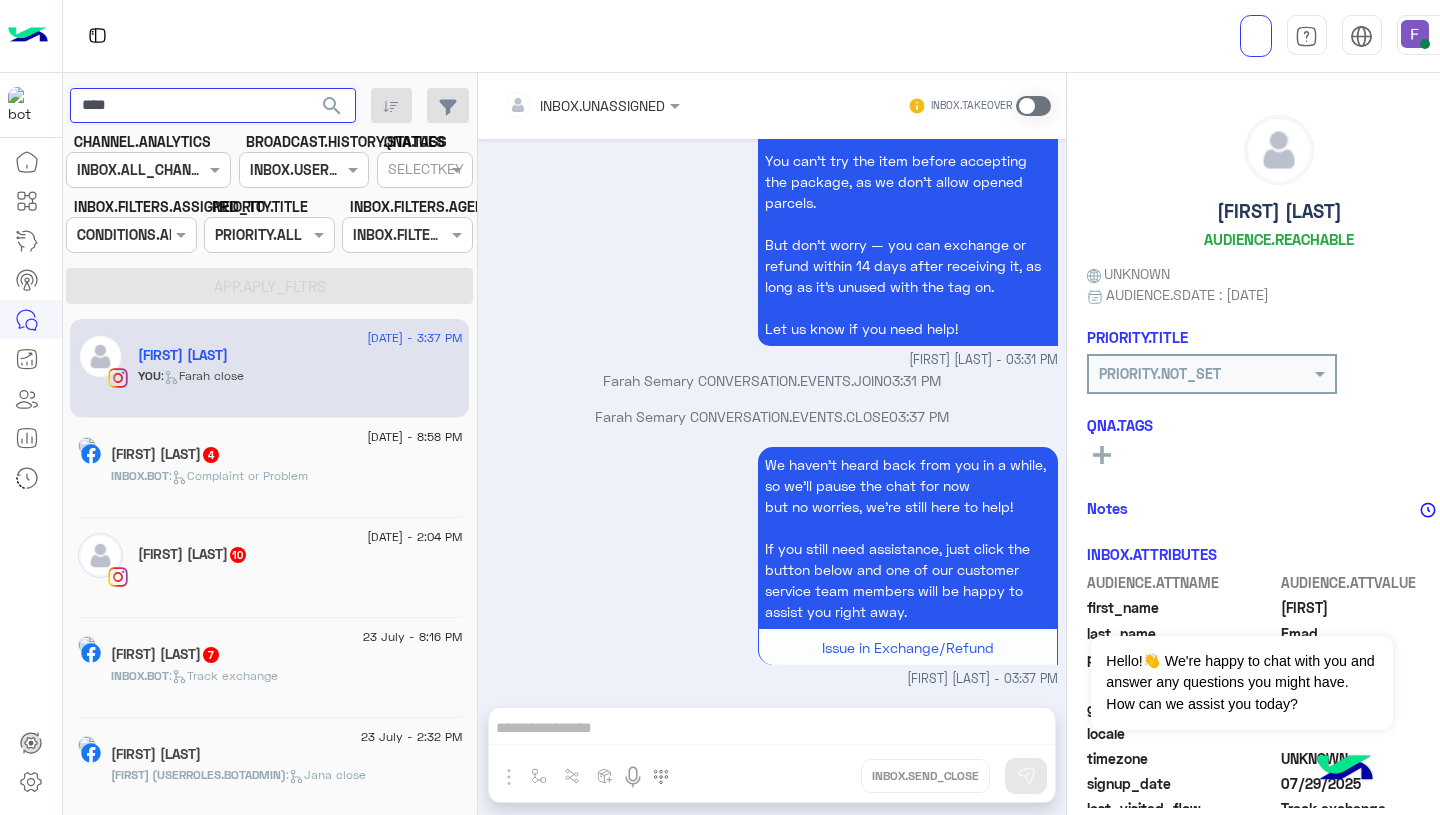 click on "****" at bounding box center (213, 106) 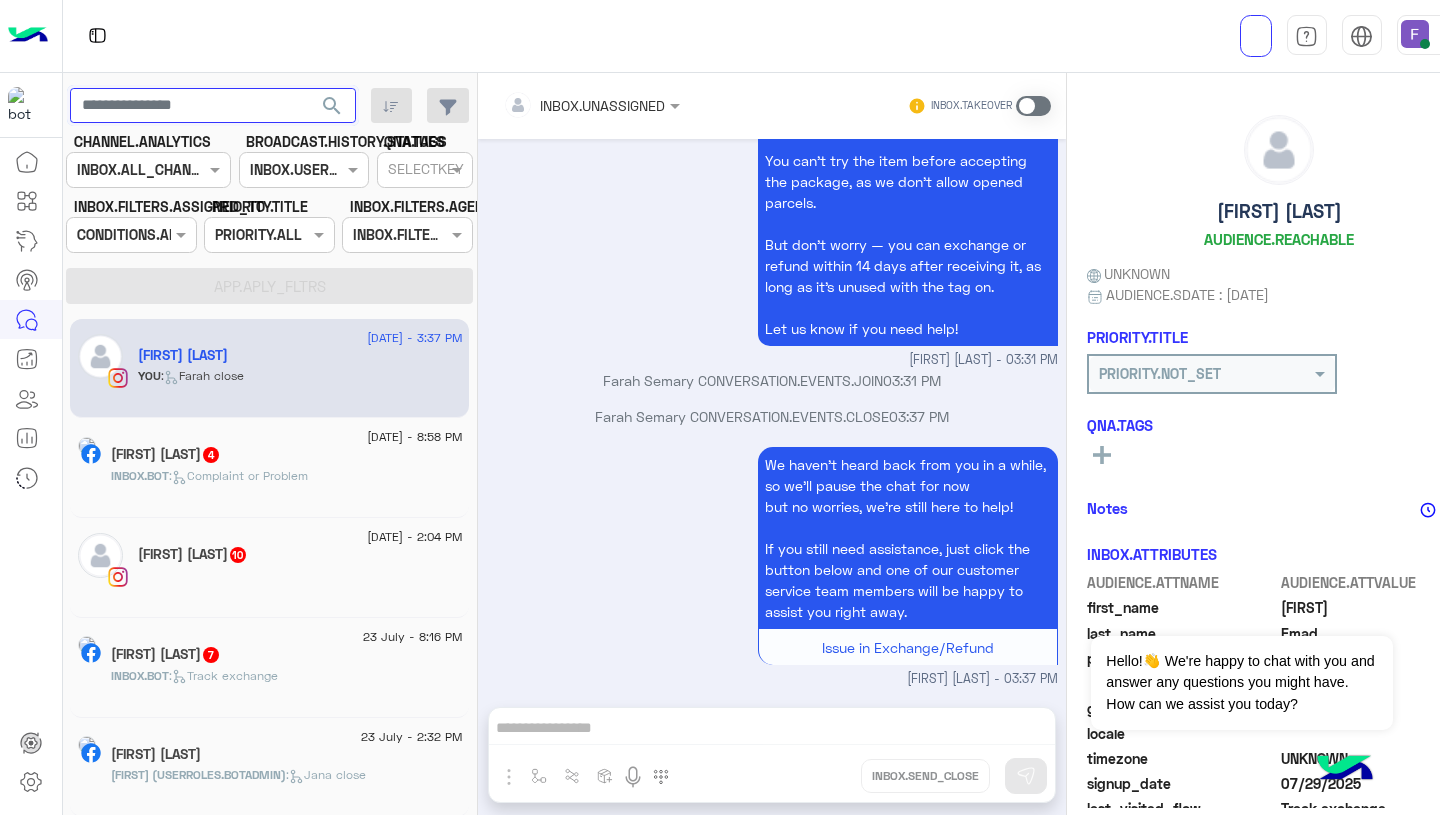 type 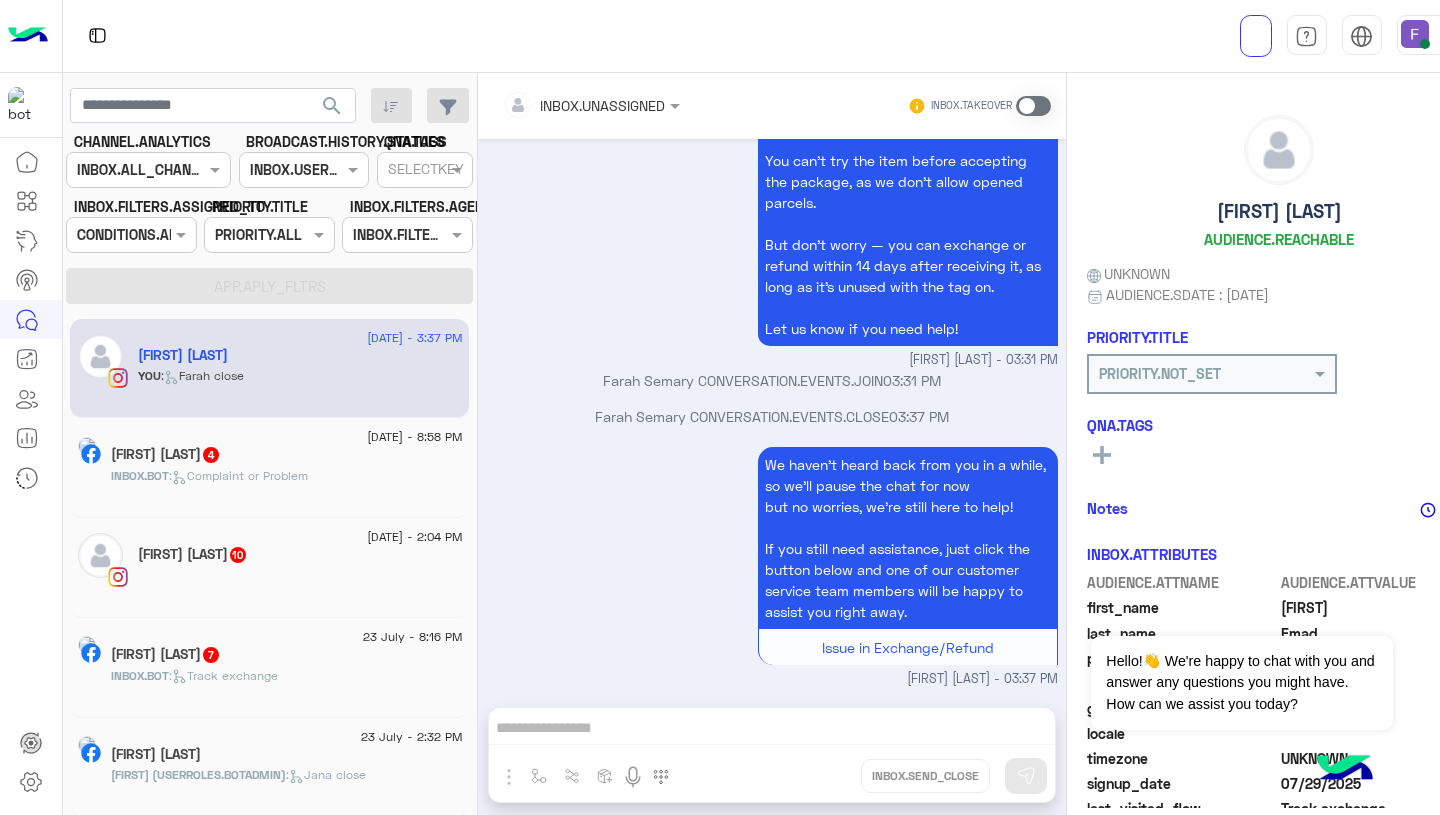 click on "search" 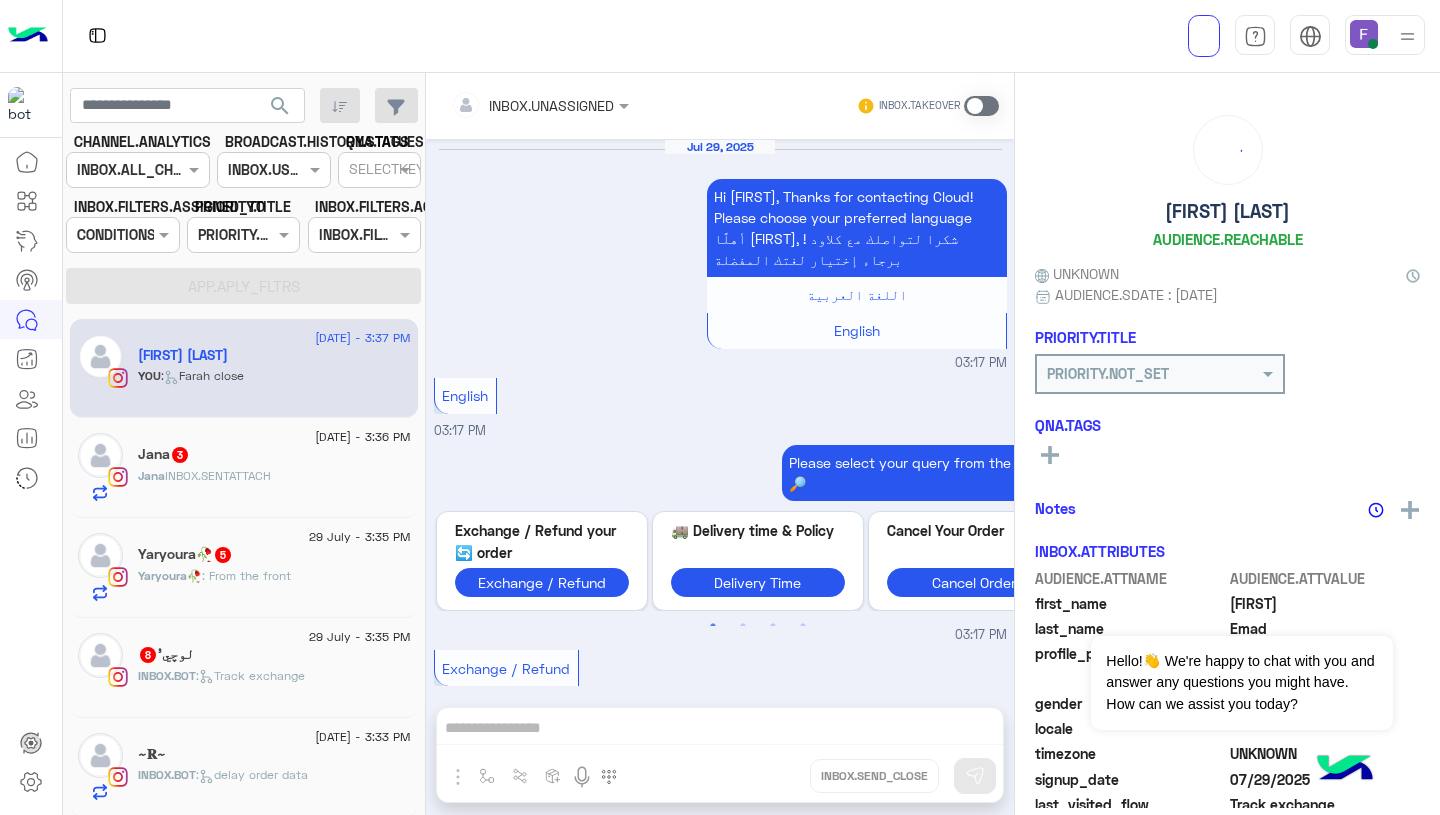 scroll, scrollTop: 2195, scrollLeft: 0, axis: vertical 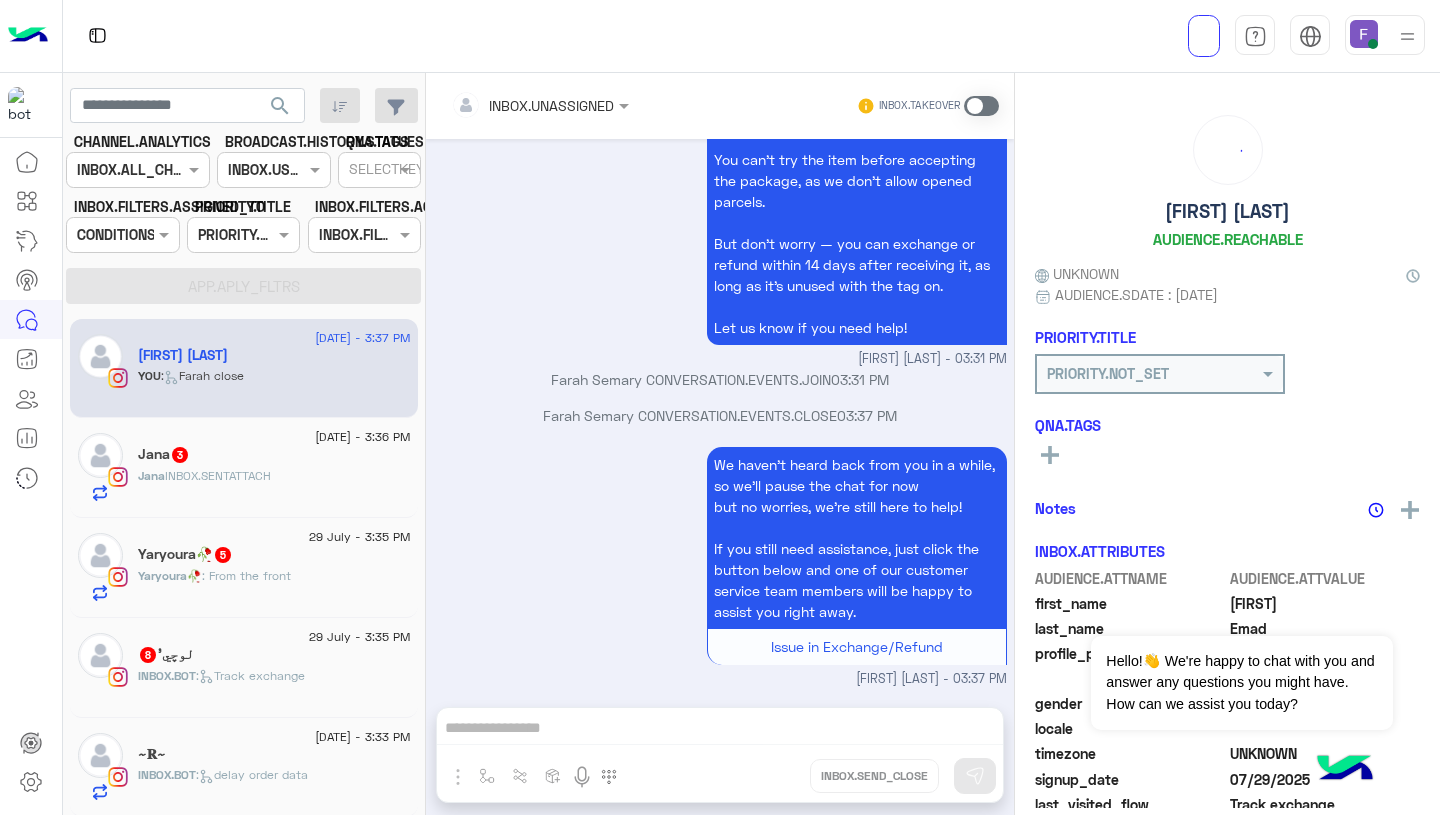 click at bounding box center (122, 234) 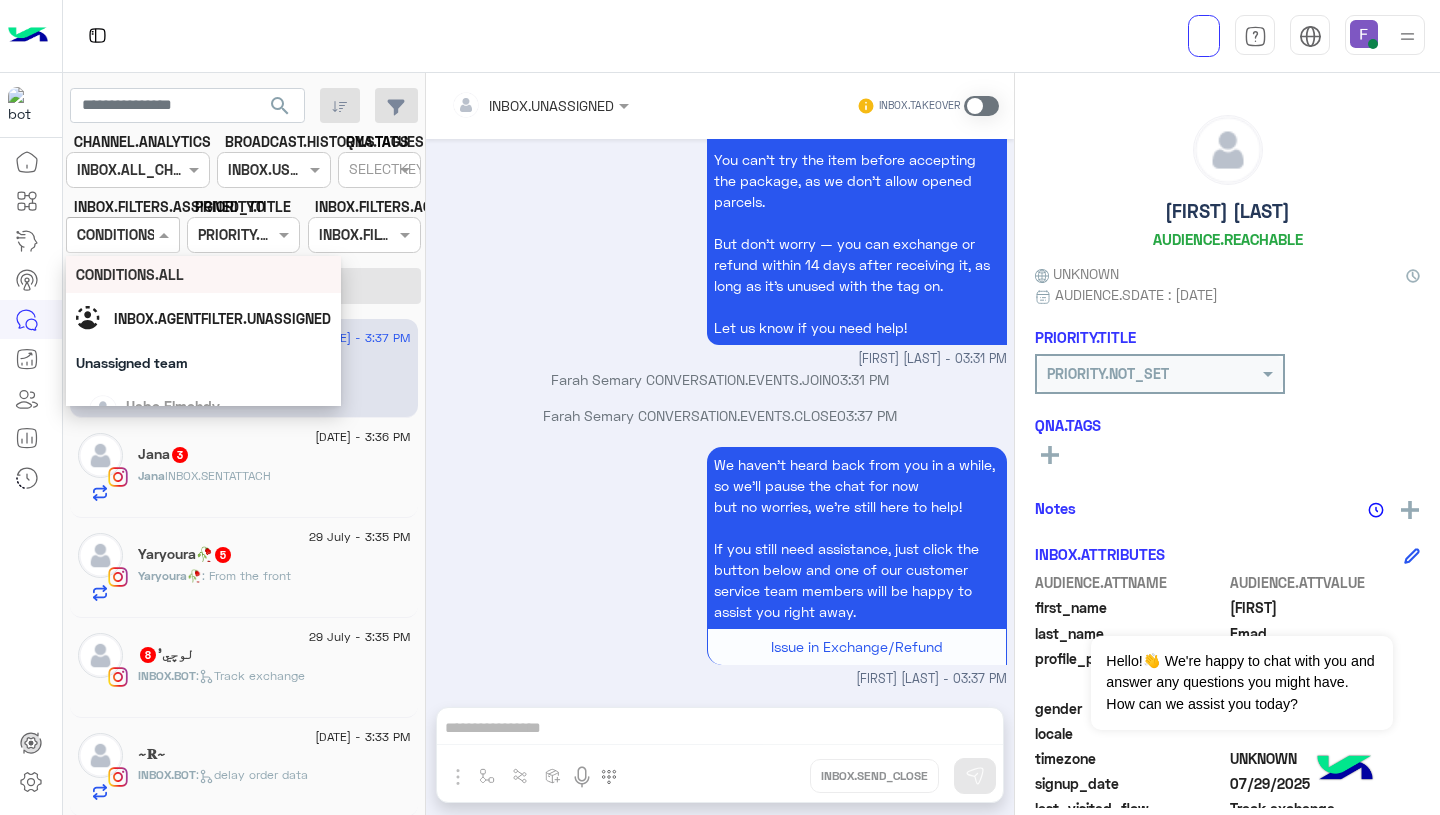 click on "Jul 29, 2025  Hi Mira, Thanks for contacting Cloud! Please choose your preferred language أهلًا Mira, شكرا لتواصلك مع كلاود ! برجاء إختيار لغتك المفضلة  اللغة العربية    English     03:17 PM   English    03:17 PM  Please select your query from the below 👇🔎 Previous Exchange / Refund your order 🔄  Exchange / Refund   Delivery time & Policy 🚚  Delivery Time  Cancel Your Order  Cancel Order  Track your Order 📦  Track Order  Other Questions 💬  FAQ's  Talk to customer service 📞  Customer service  Next 1 2 3 4    03:17 PM   Exchange / Refund     03:17 PM  To initiate a return, exchange, or refund, please use the self-service link on our website.  We’ll process your request promptly.  Craete Exchange   Create Refund   Delay Request     03:17 PM   Customer service    03:18 PM  Please select your query from the below 👇 Previous Problems with Delivery  Order Delay  Issue in Exchange/Refund  Support for Exchange/Refund  Cancel Order Next" at bounding box center (720, 413) 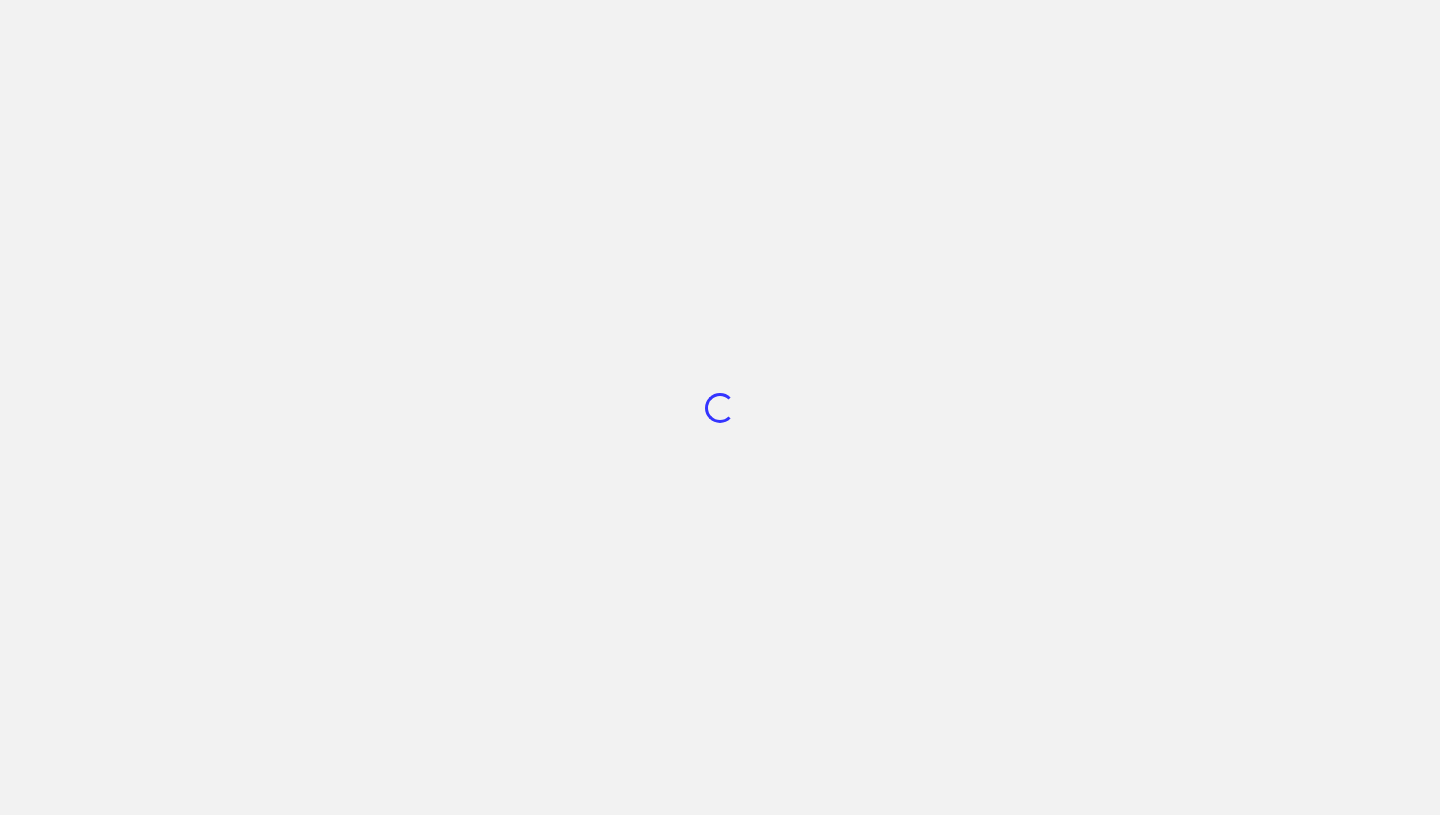 scroll, scrollTop: 0, scrollLeft: 0, axis: both 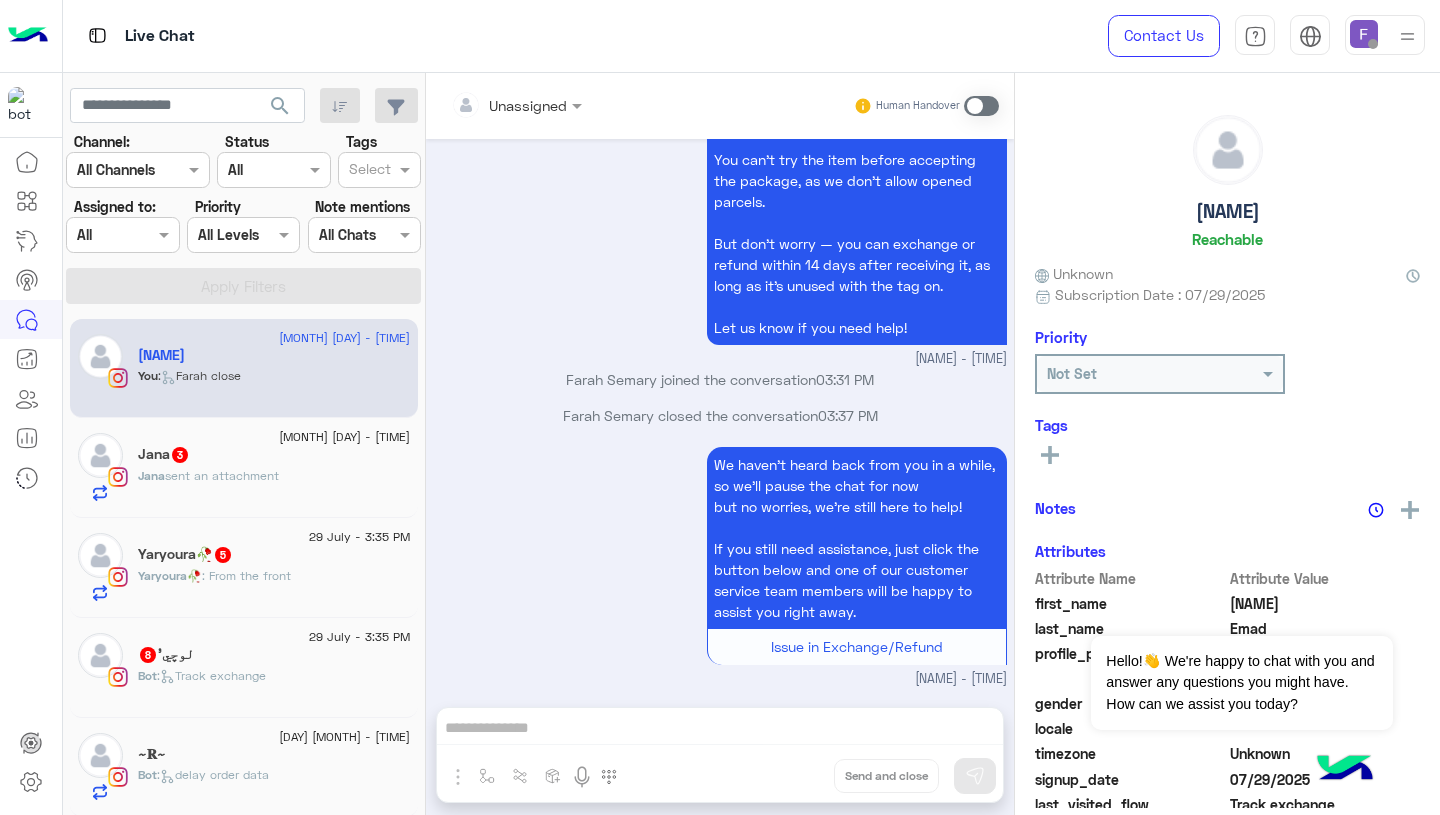 click at bounding box center (122, 234) 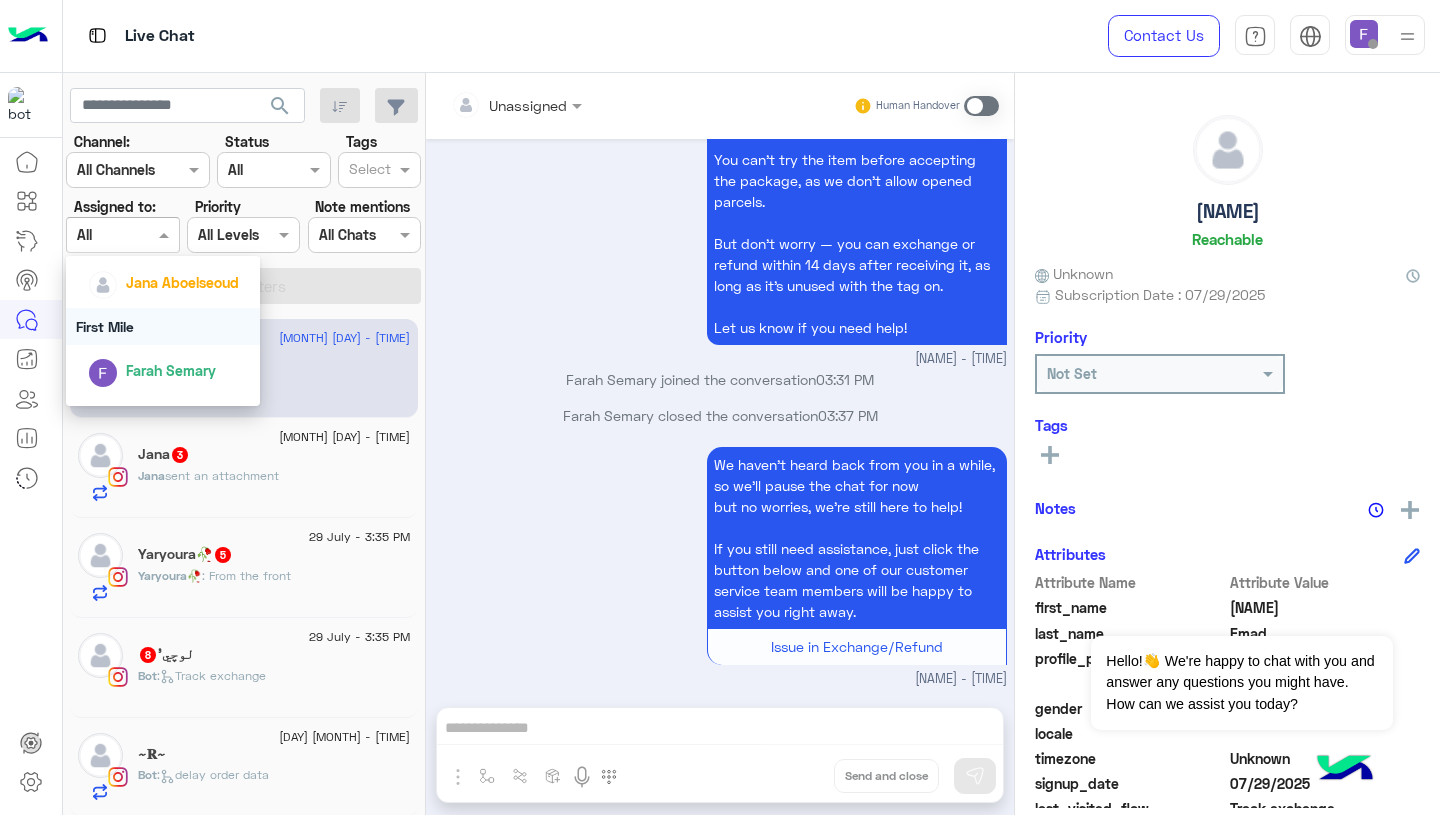 scroll, scrollTop: 341, scrollLeft: 0, axis: vertical 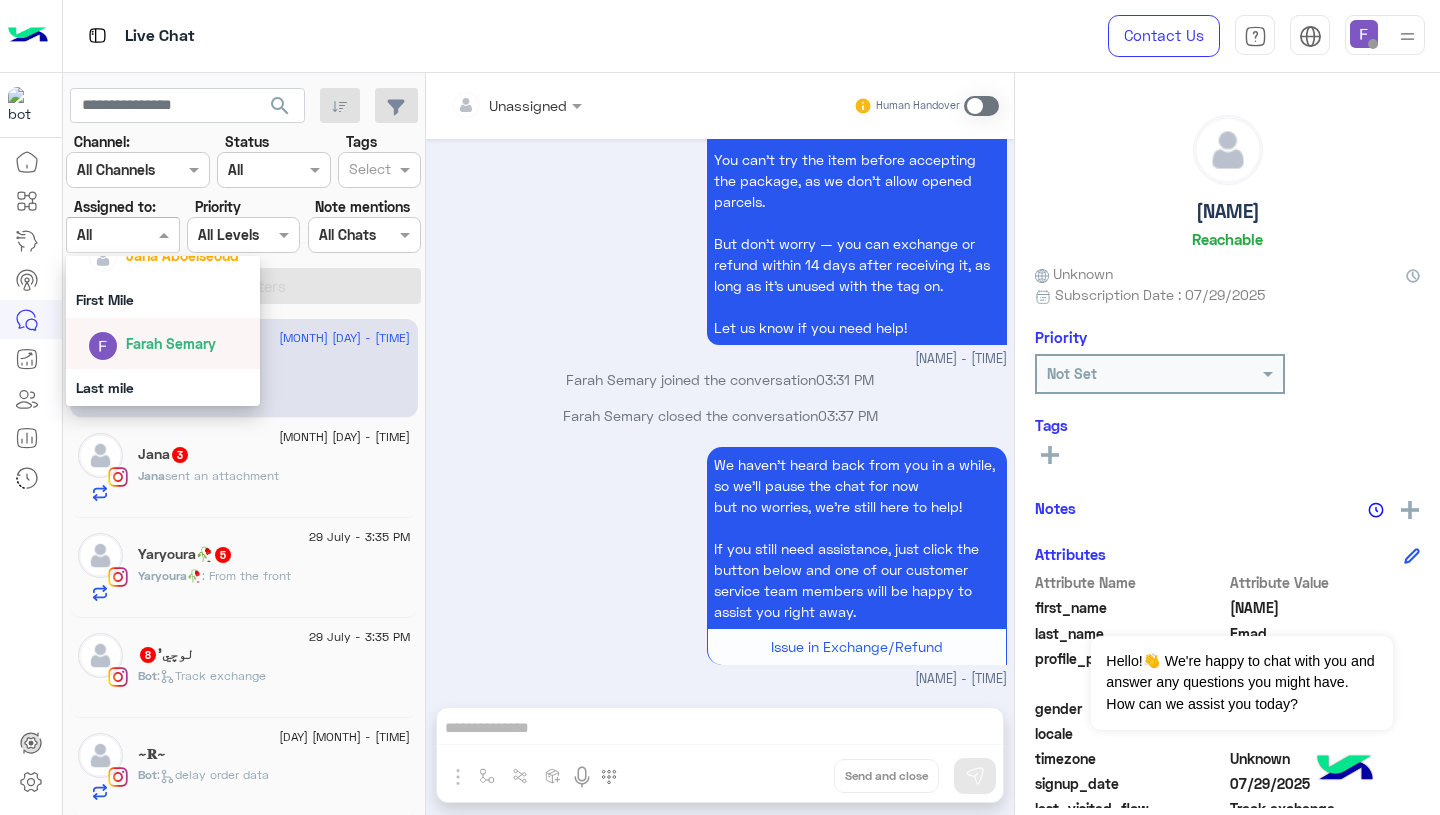 click on "Farah Semary" at bounding box center [169, 343] 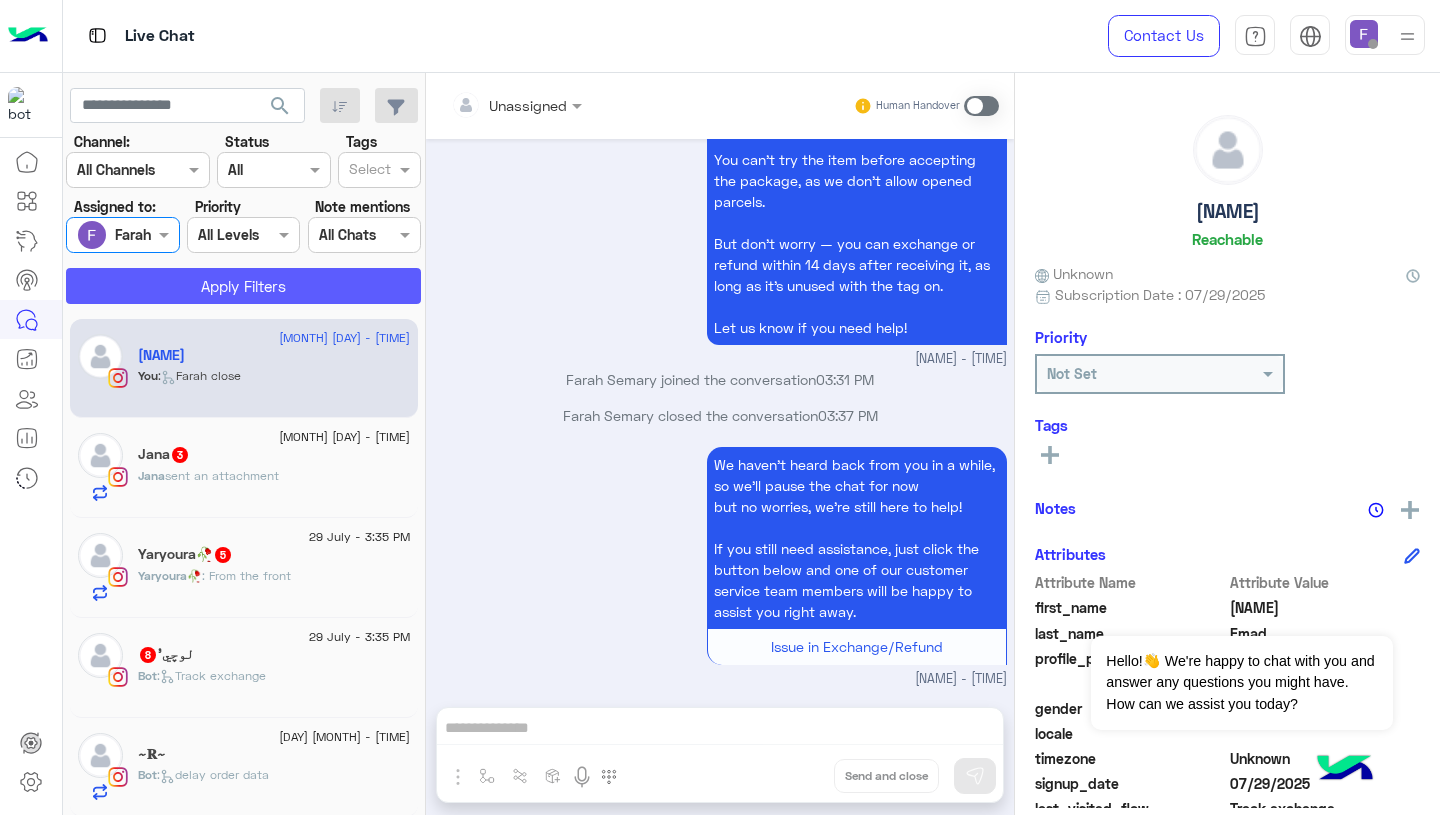 click on "Apply Filters" 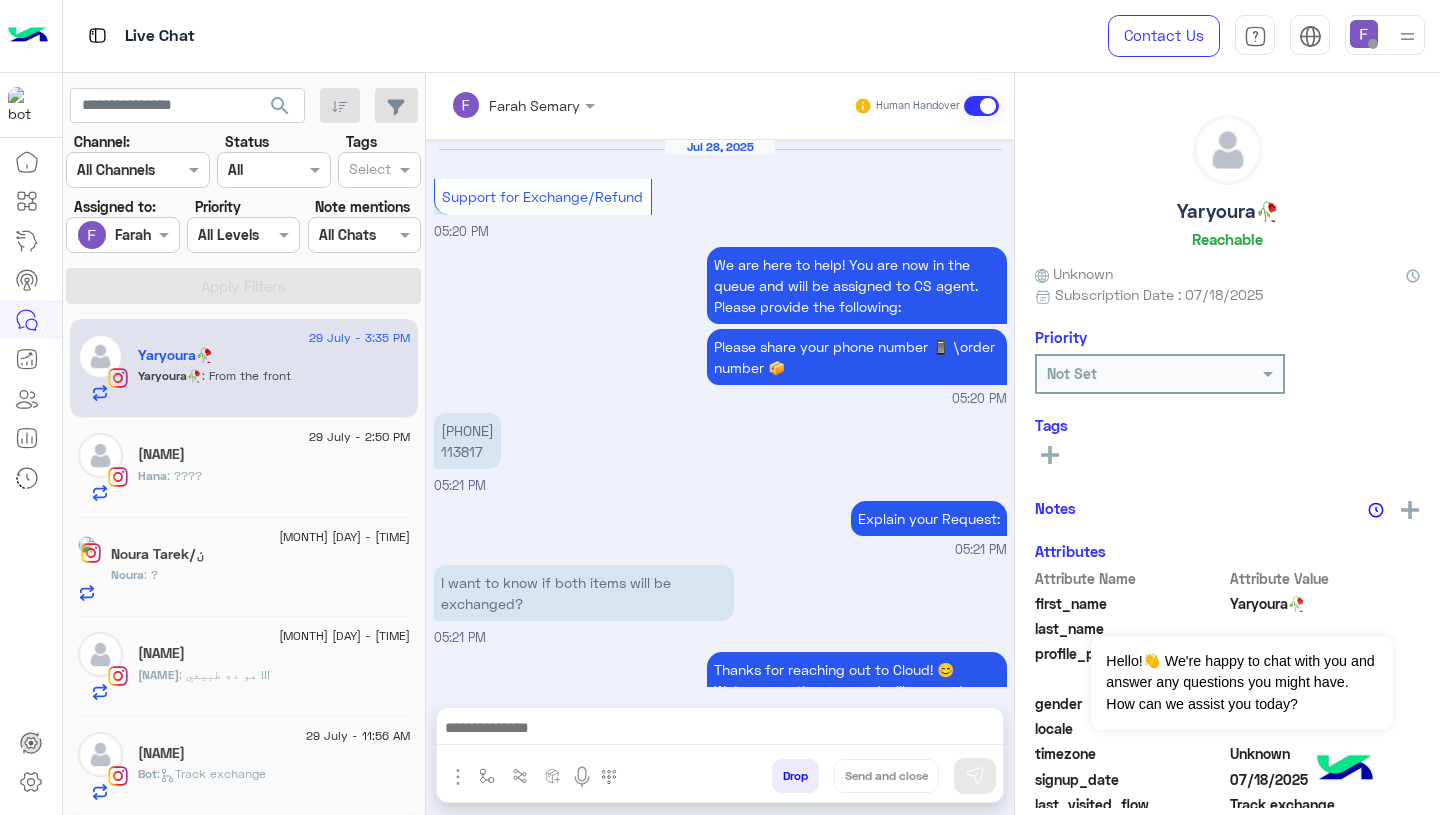 scroll, scrollTop: 1387, scrollLeft: 0, axis: vertical 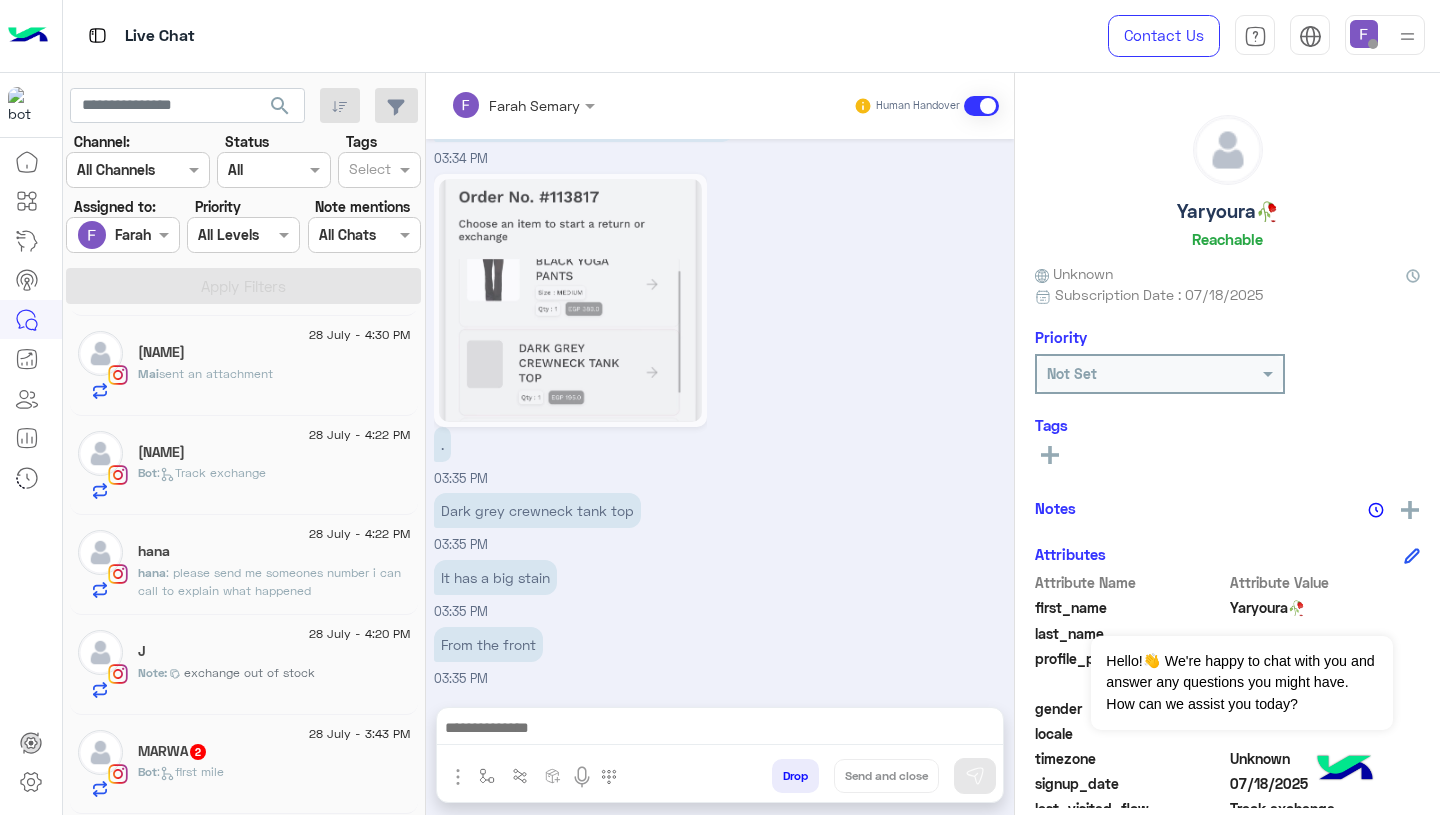 click on "Bot :   first mile" 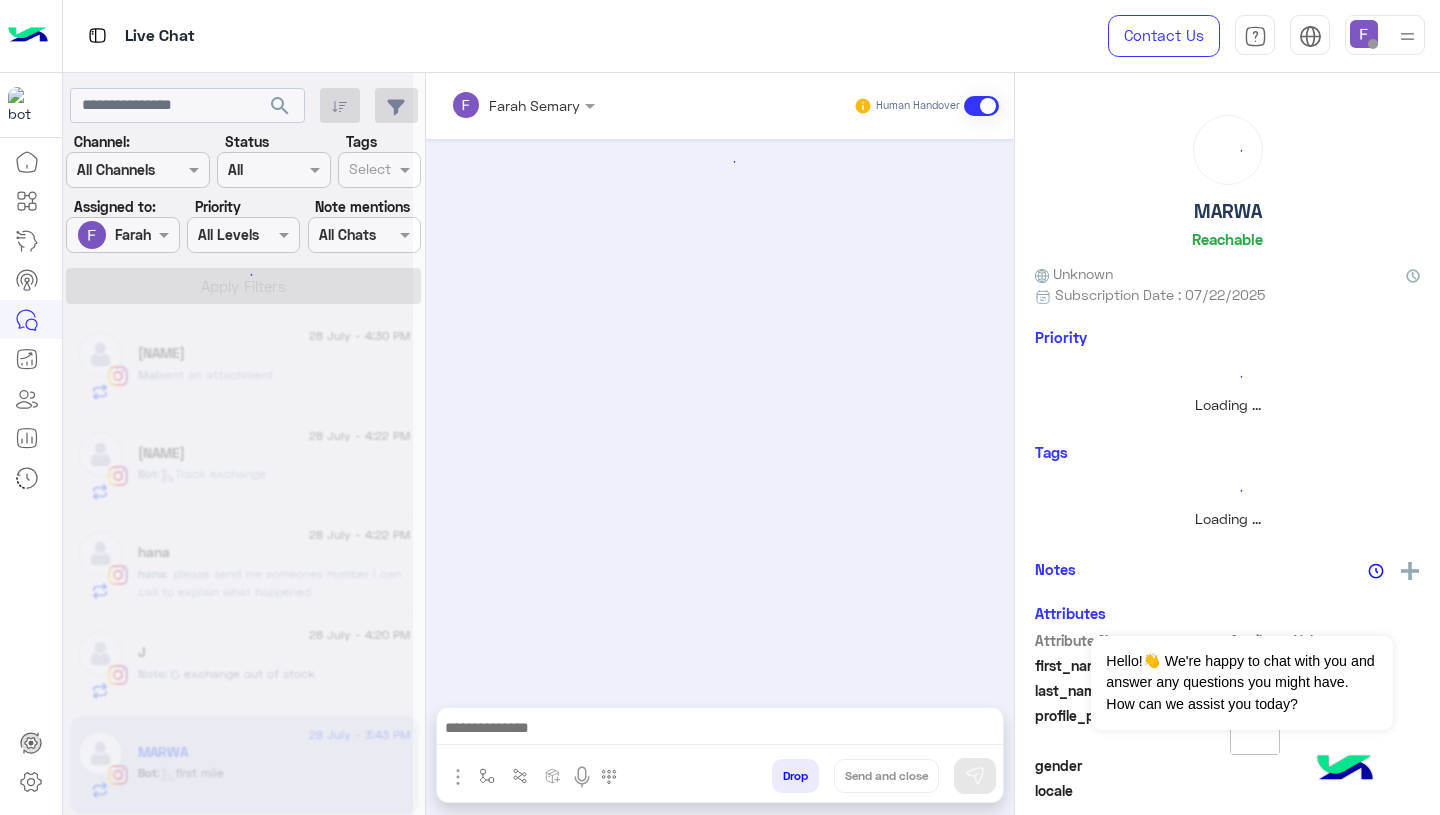 scroll, scrollTop: 798, scrollLeft: 0, axis: vertical 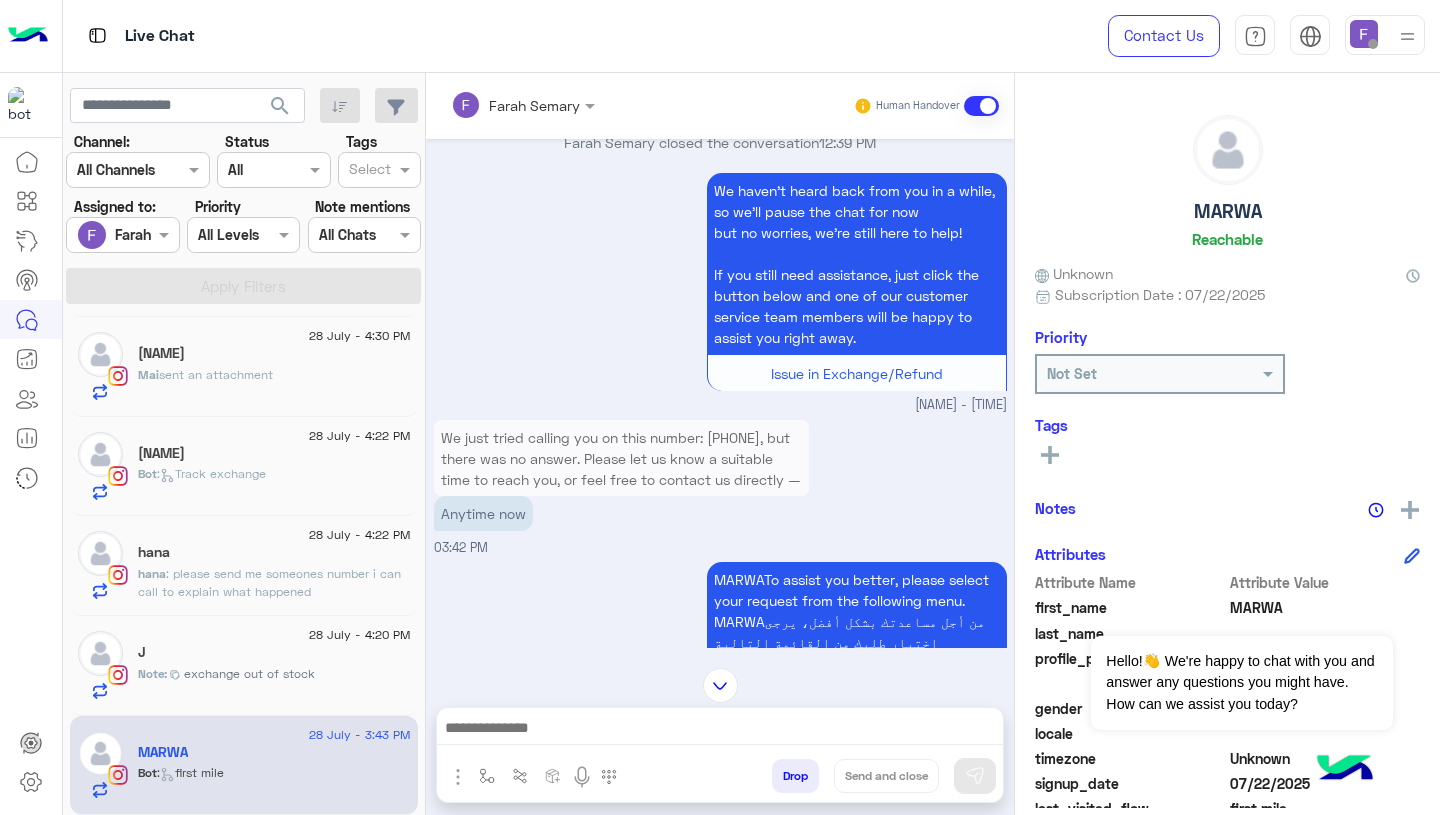 click on "We just tried calling you on this number: 01004949309, but there was no answer. Please let us know a suitable time to reach you, or feel free to contact us directly — we’re here to help!" at bounding box center [621, 490] 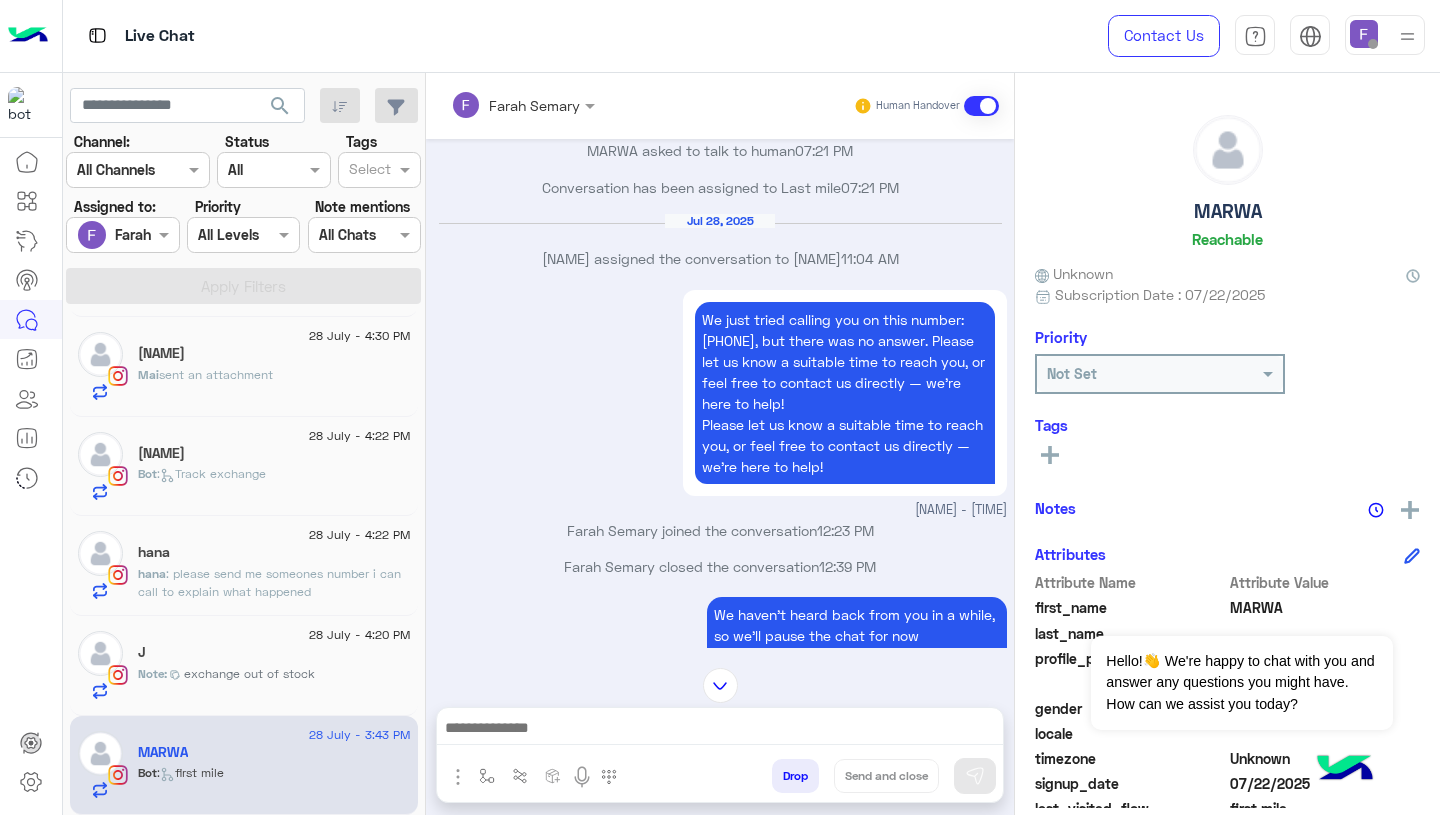 scroll, scrollTop: 1040, scrollLeft: 0, axis: vertical 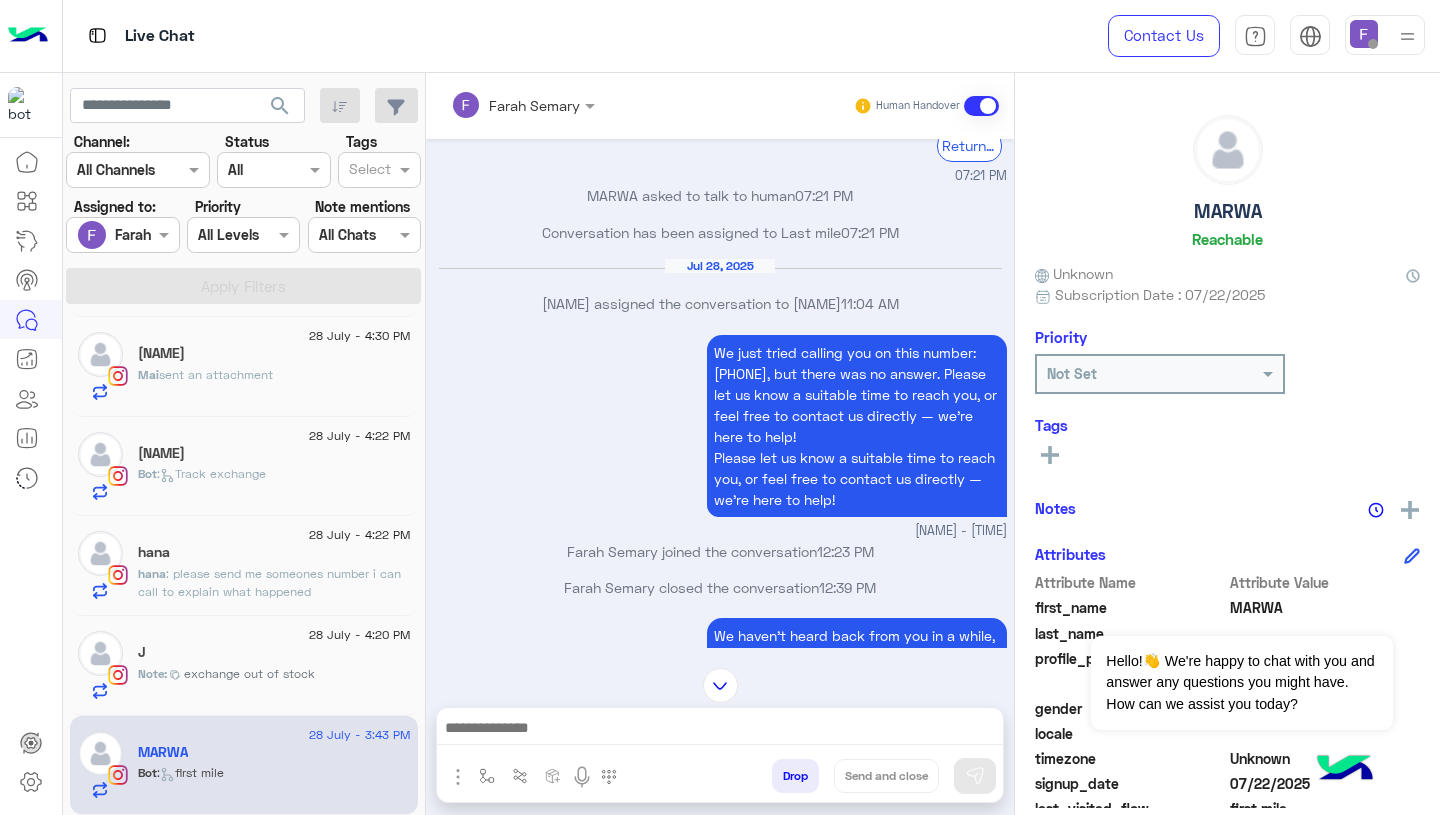 click on "J" 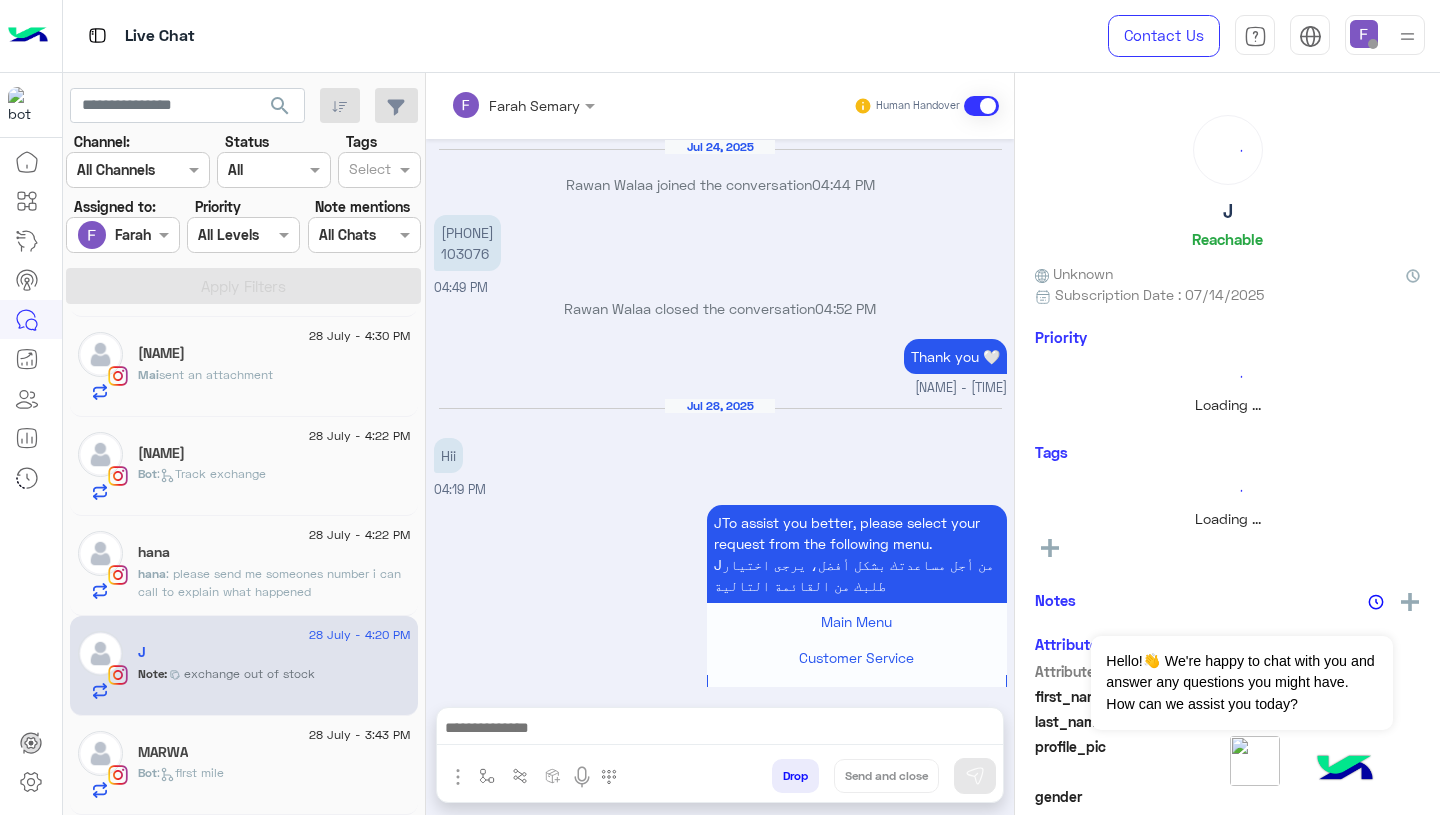 scroll, scrollTop: 1318, scrollLeft: 0, axis: vertical 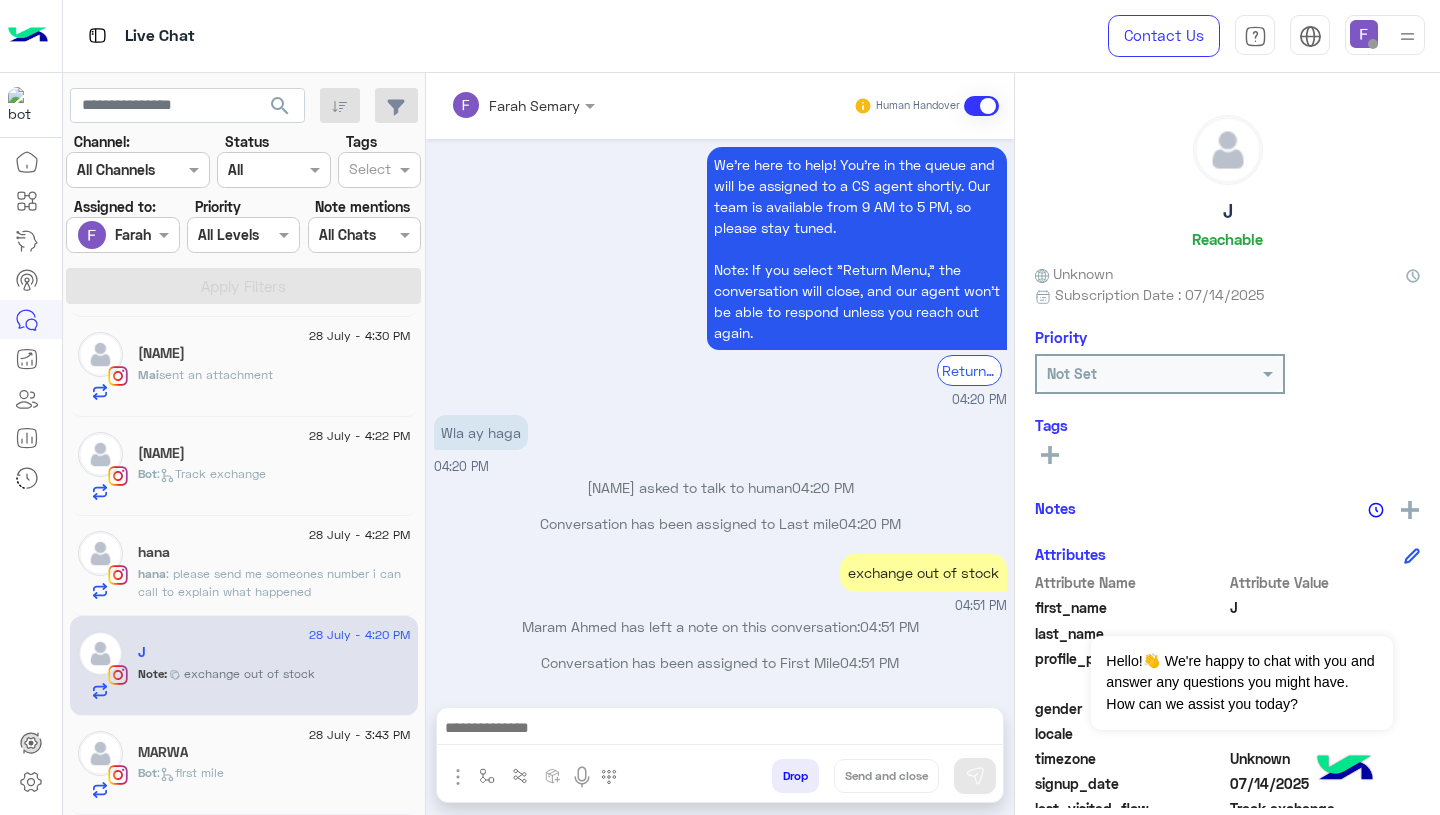 click on "Conversation has been assigned to Last mile   04:20 PM" at bounding box center (720, 523) 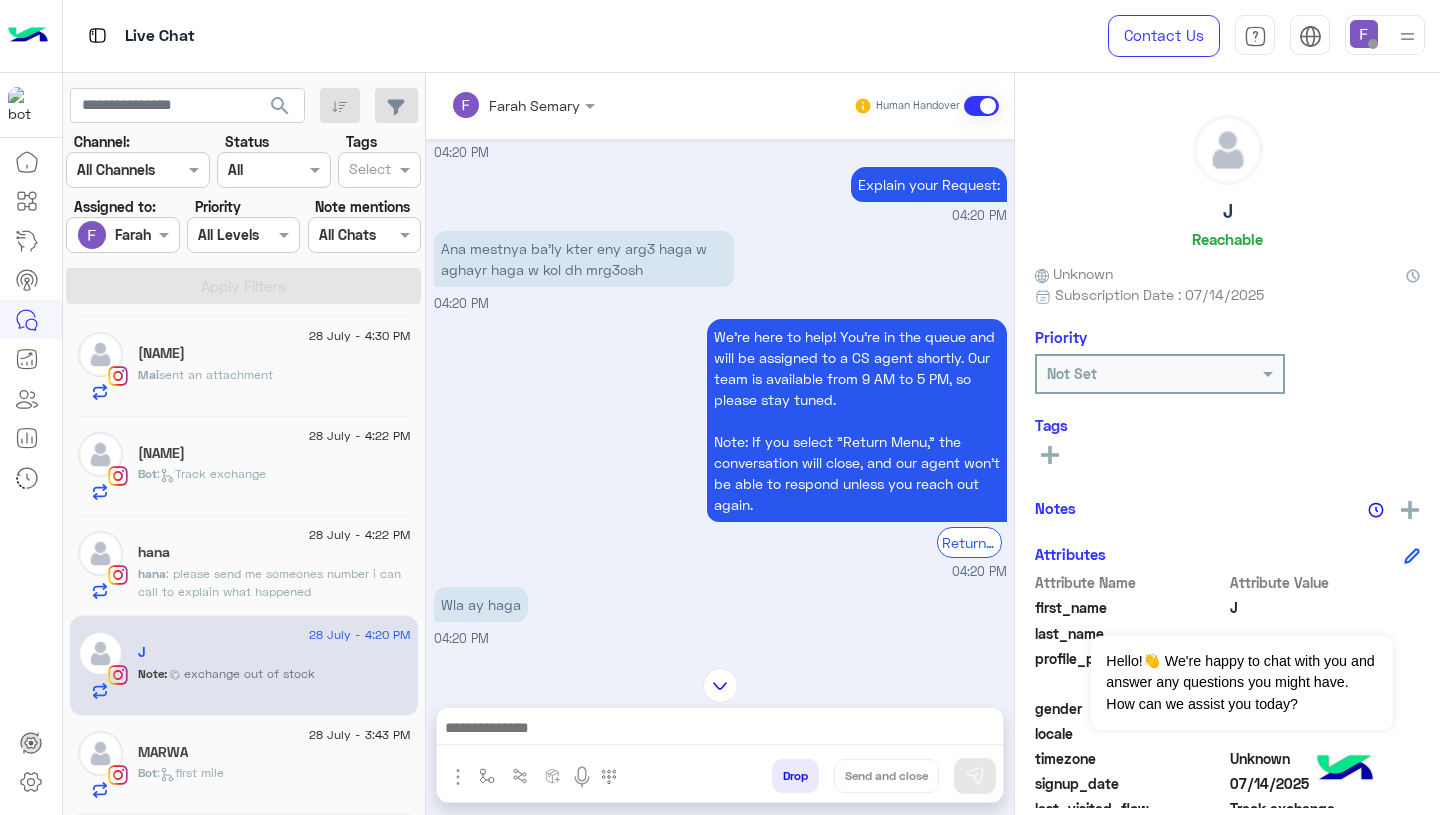 scroll, scrollTop: 941, scrollLeft: 0, axis: vertical 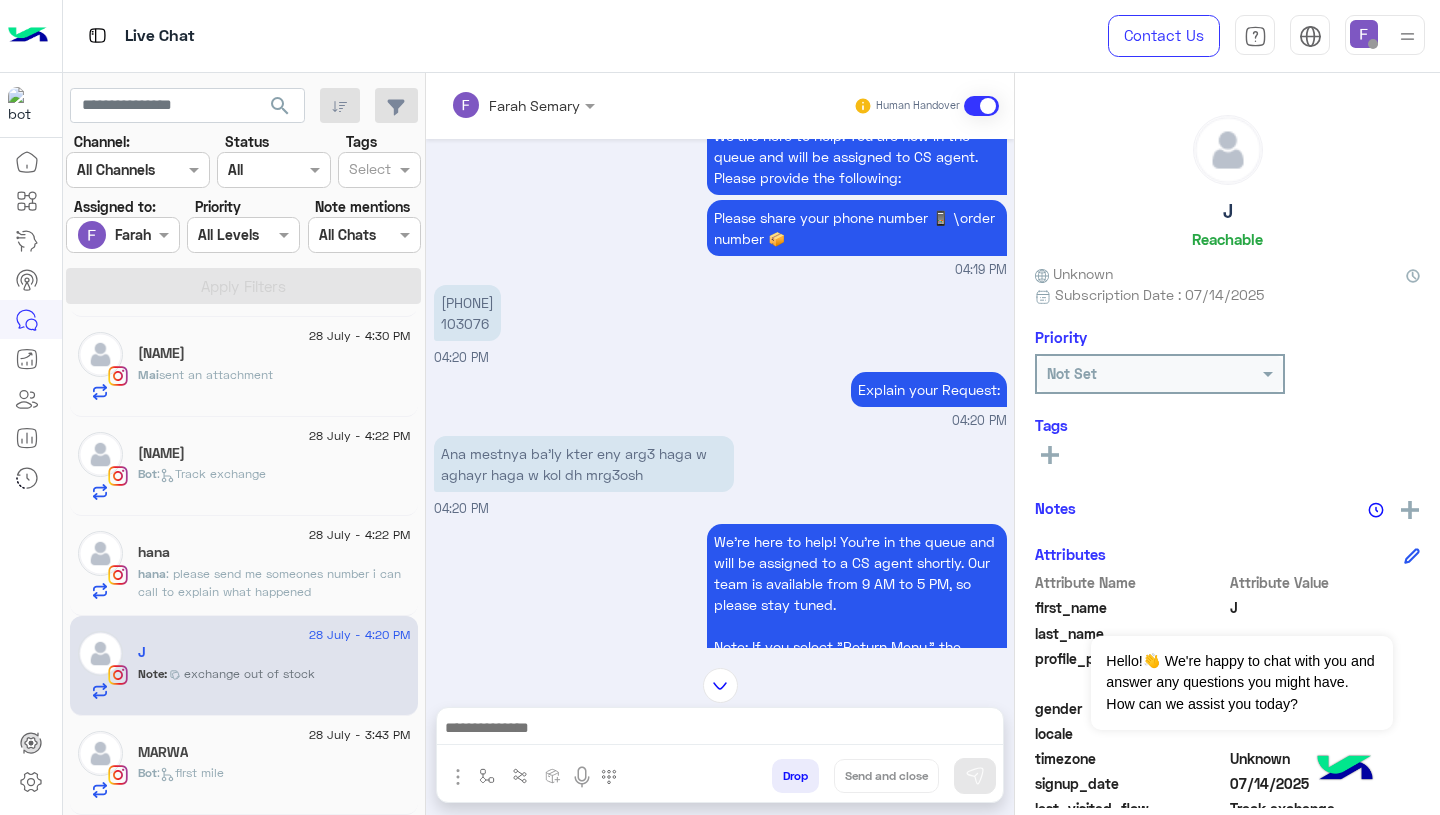 click on "01011221999 103076" at bounding box center (467, 313) 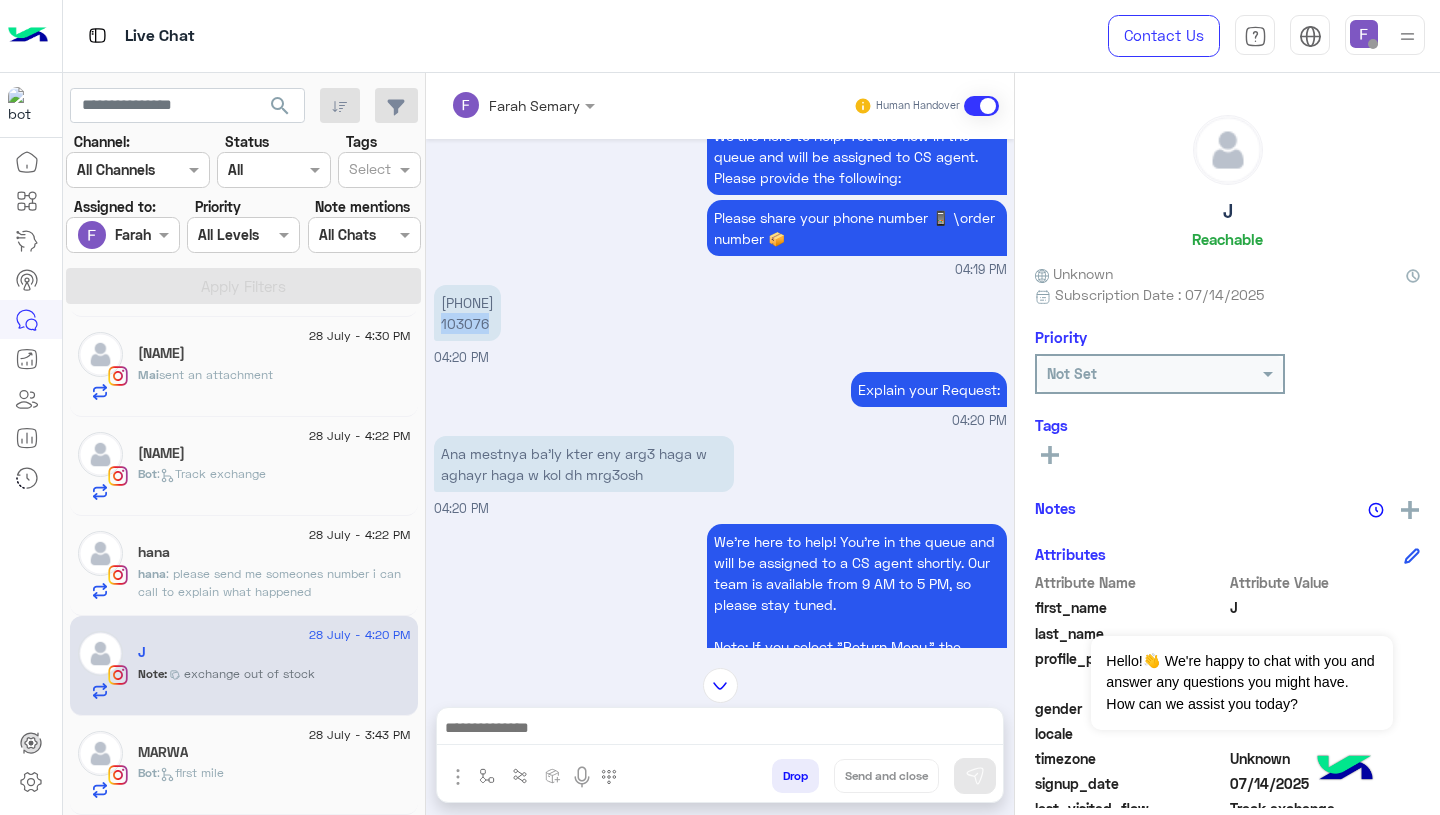click on "01011221999 103076" at bounding box center [467, 313] 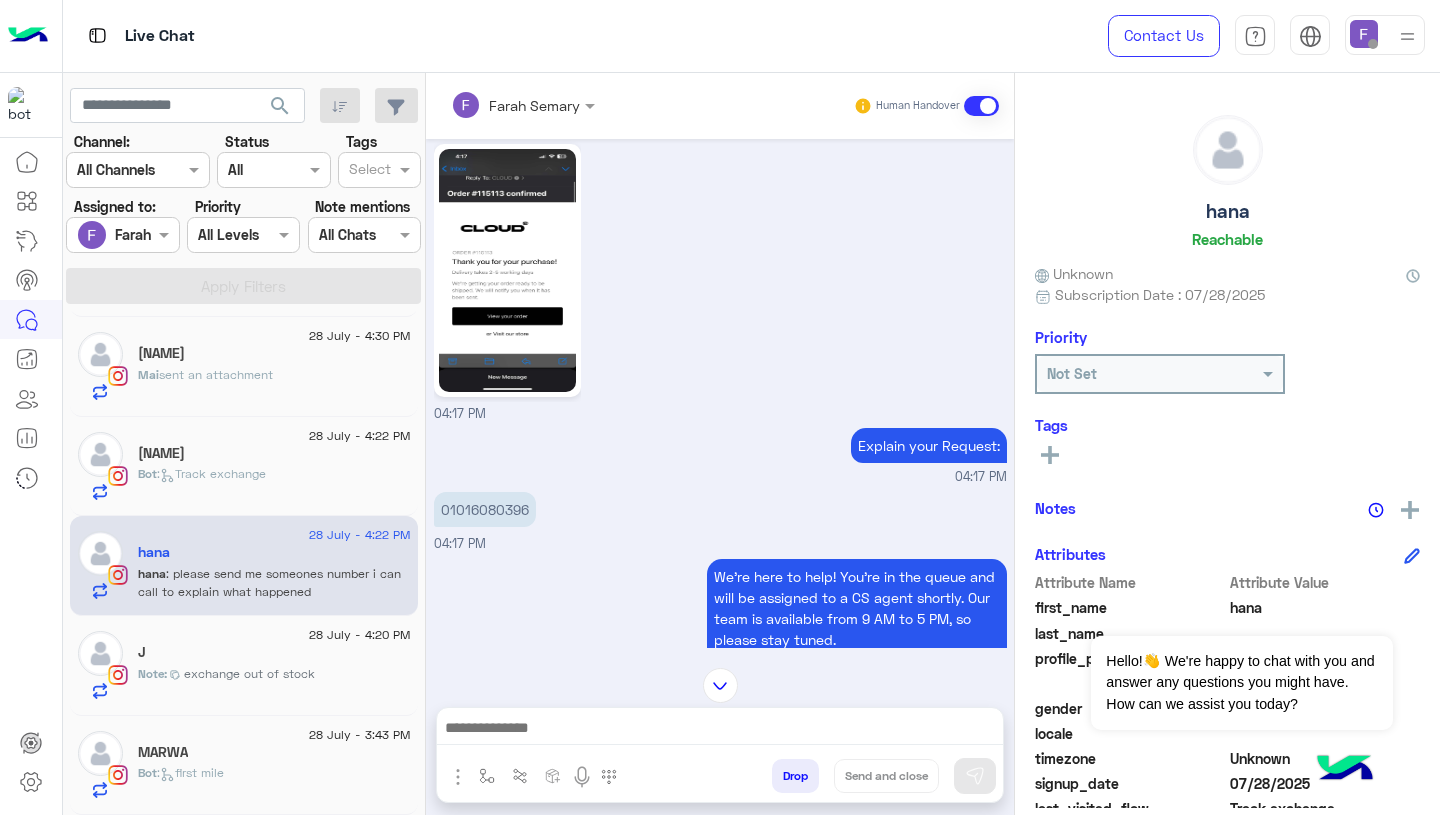 scroll, scrollTop: 1873, scrollLeft: 0, axis: vertical 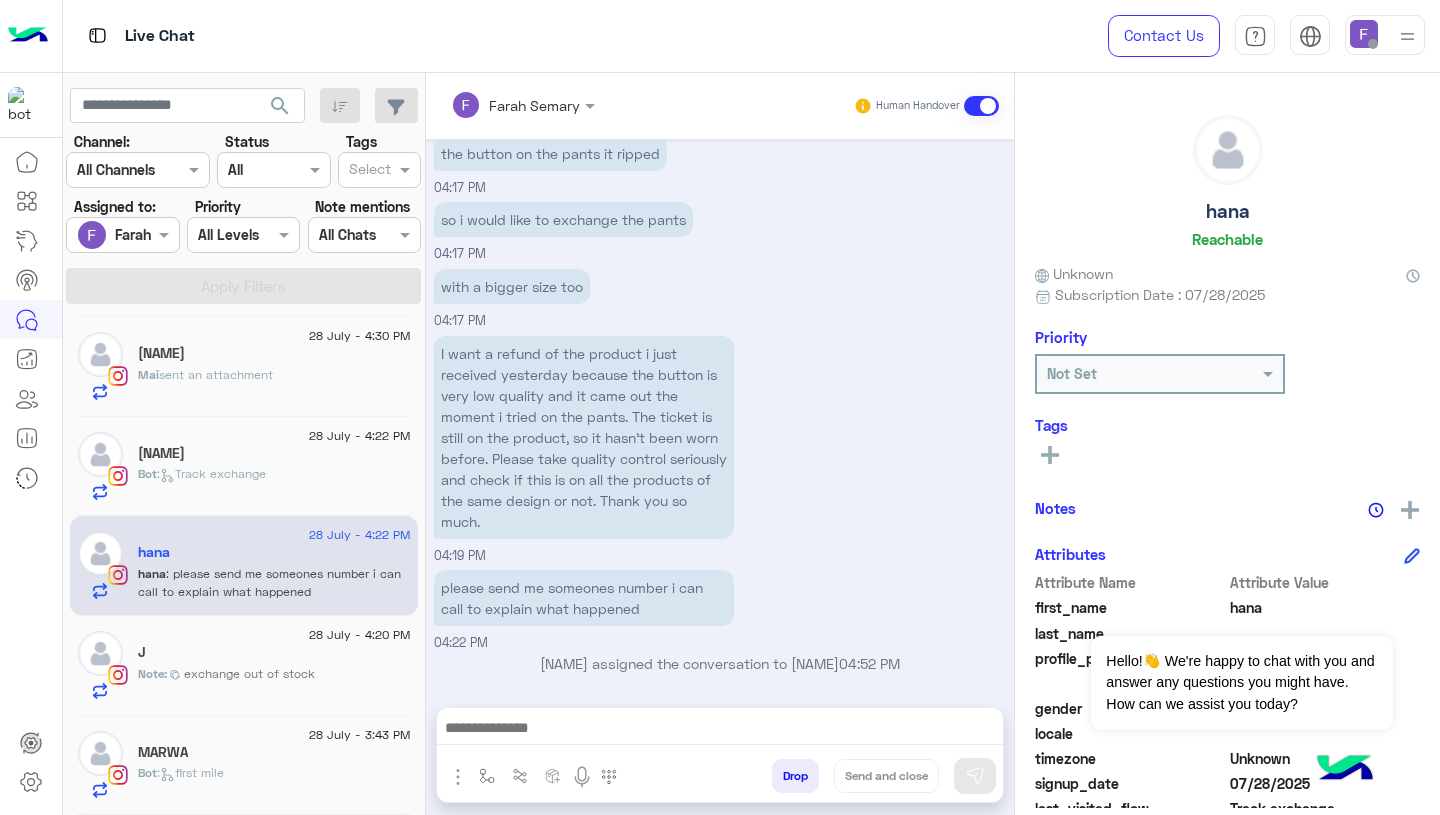 click on "I want a refund of the product i just received yesterday because the button is very low quality and it came out the moment i tried on the pants. The ticket is still on the product, so it hasn’t been worn before. Please take quality control seriously and check if this is on all the products of the same design or not. Thank you so much." at bounding box center (584, 437) 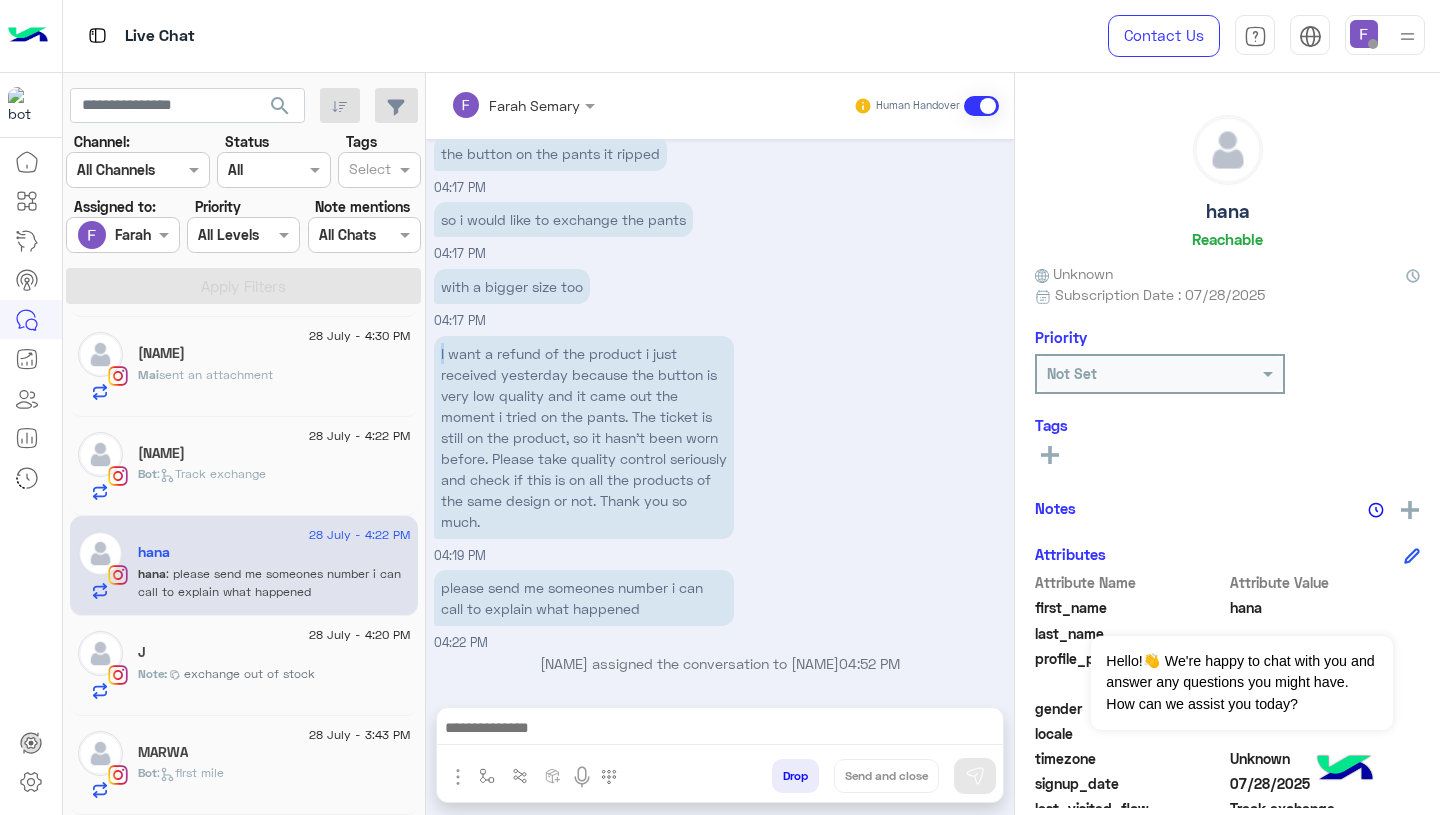 click on "I want a refund of the product i just received yesterday because the button is very low quality and it came out the moment i tried on the pants. The ticket is still on the product, so it hasn’t been worn before. Please take quality control seriously and check if this is on all the products of the same design or not. Thank you so much." at bounding box center [584, 437] 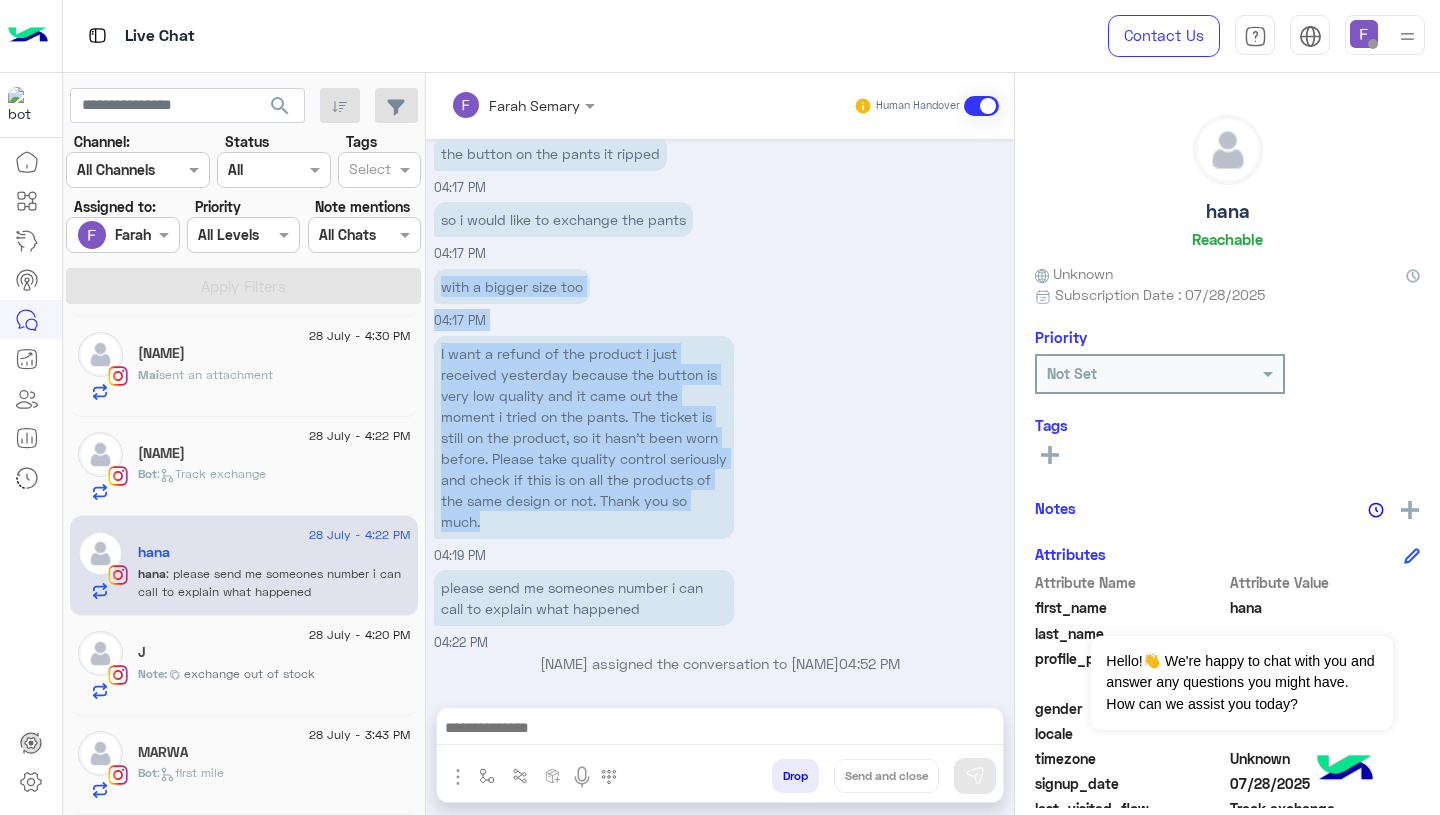 drag, startPoint x: 441, startPoint y: 346, endPoint x: 443, endPoint y: 292, distance: 54.037025 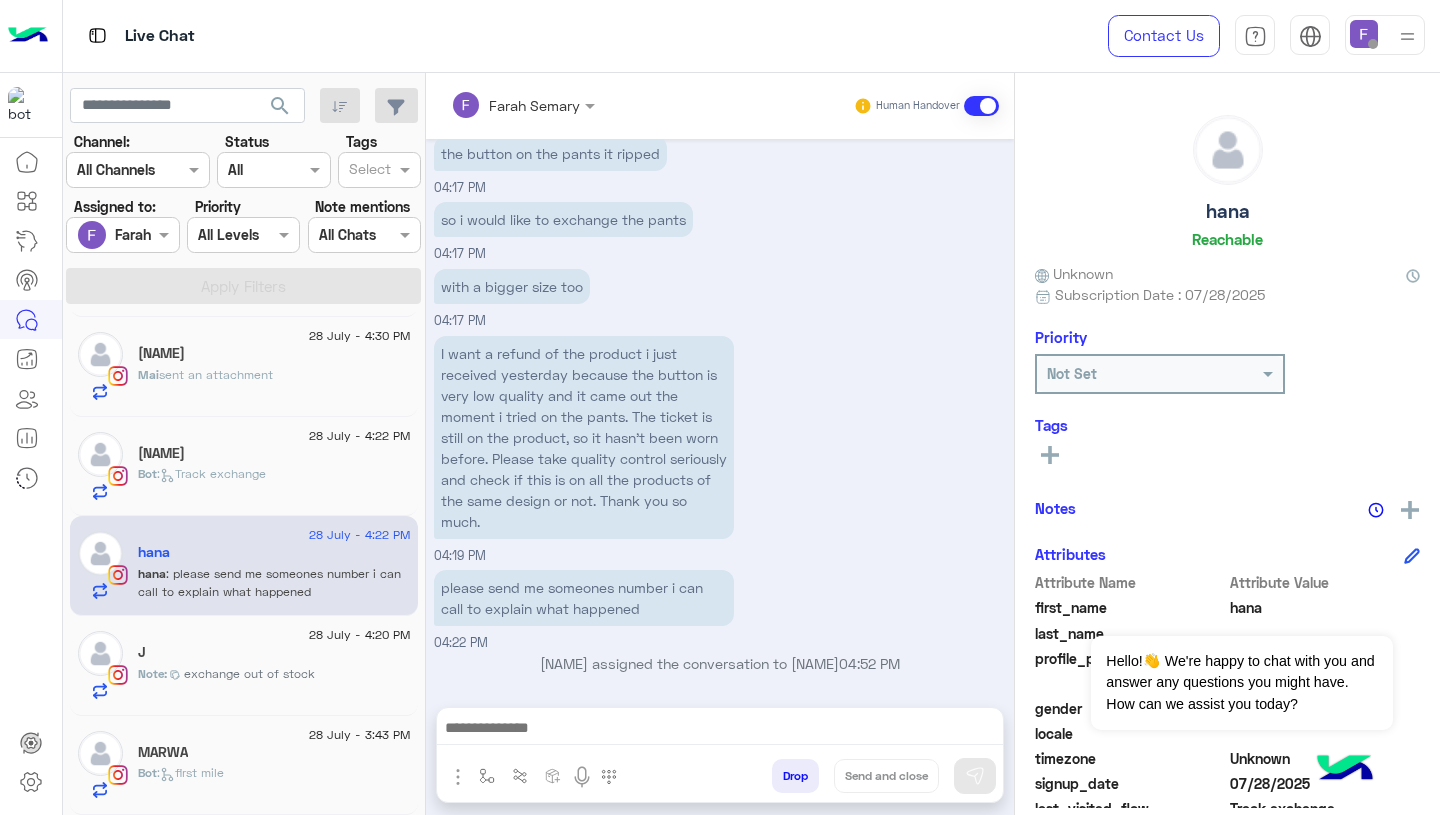 click on "so i would like to exchange the pants" at bounding box center [563, 219] 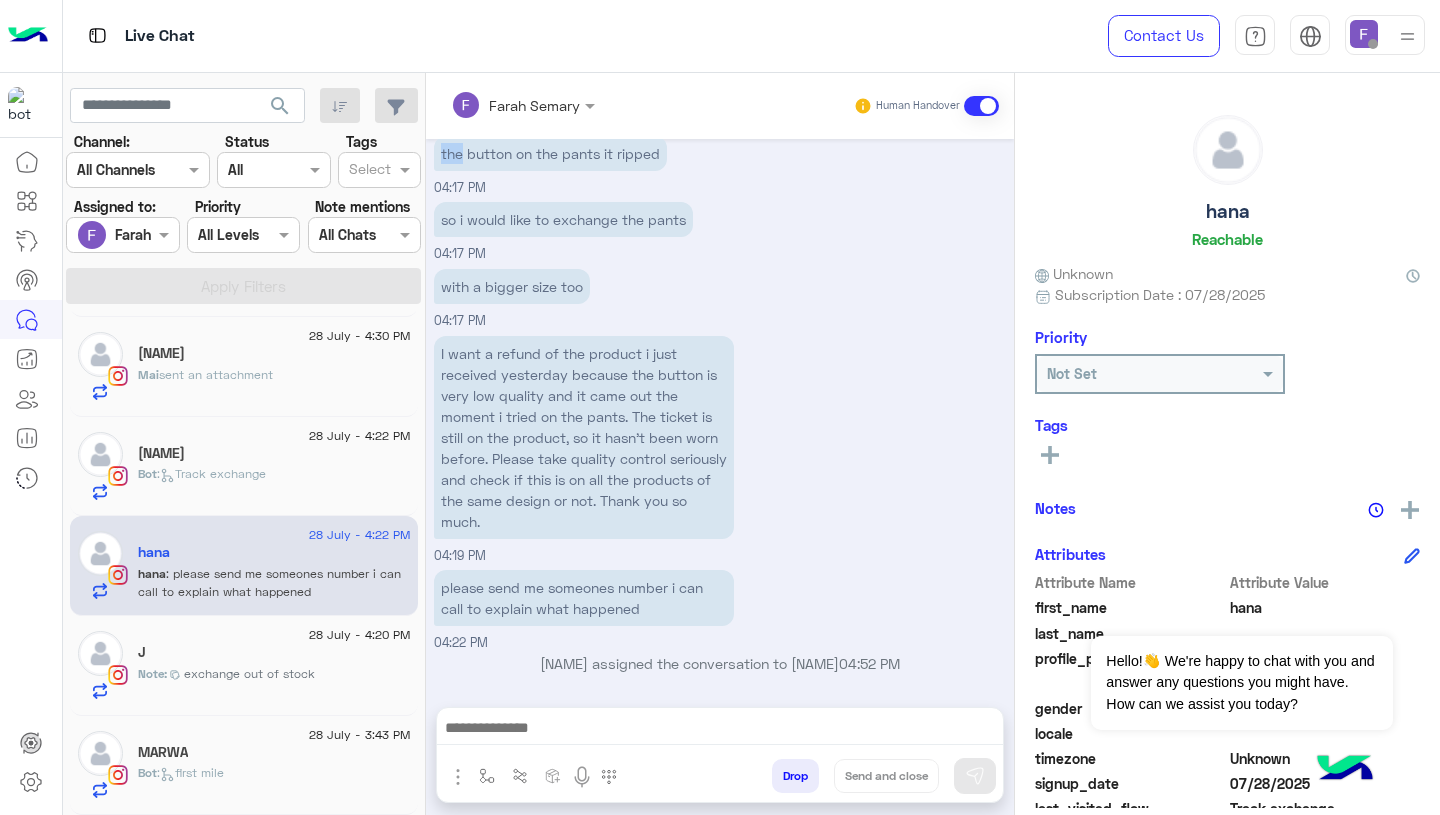 click on "the button on the pants it ripped" at bounding box center [550, 153] 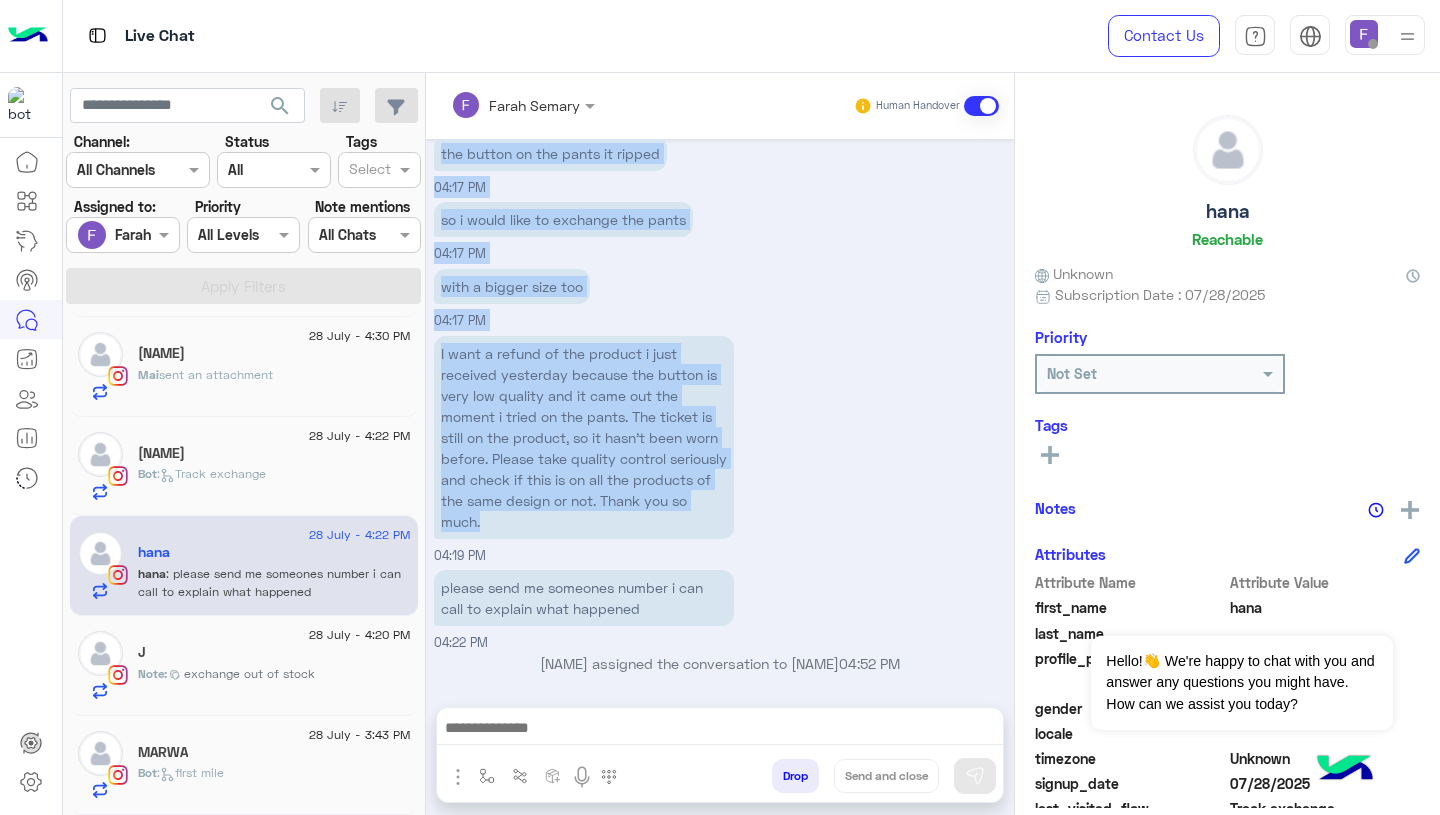 drag, startPoint x: 441, startPoint y: 151, endPoint x: 469, endPoint y: 492, distance: 342.14764 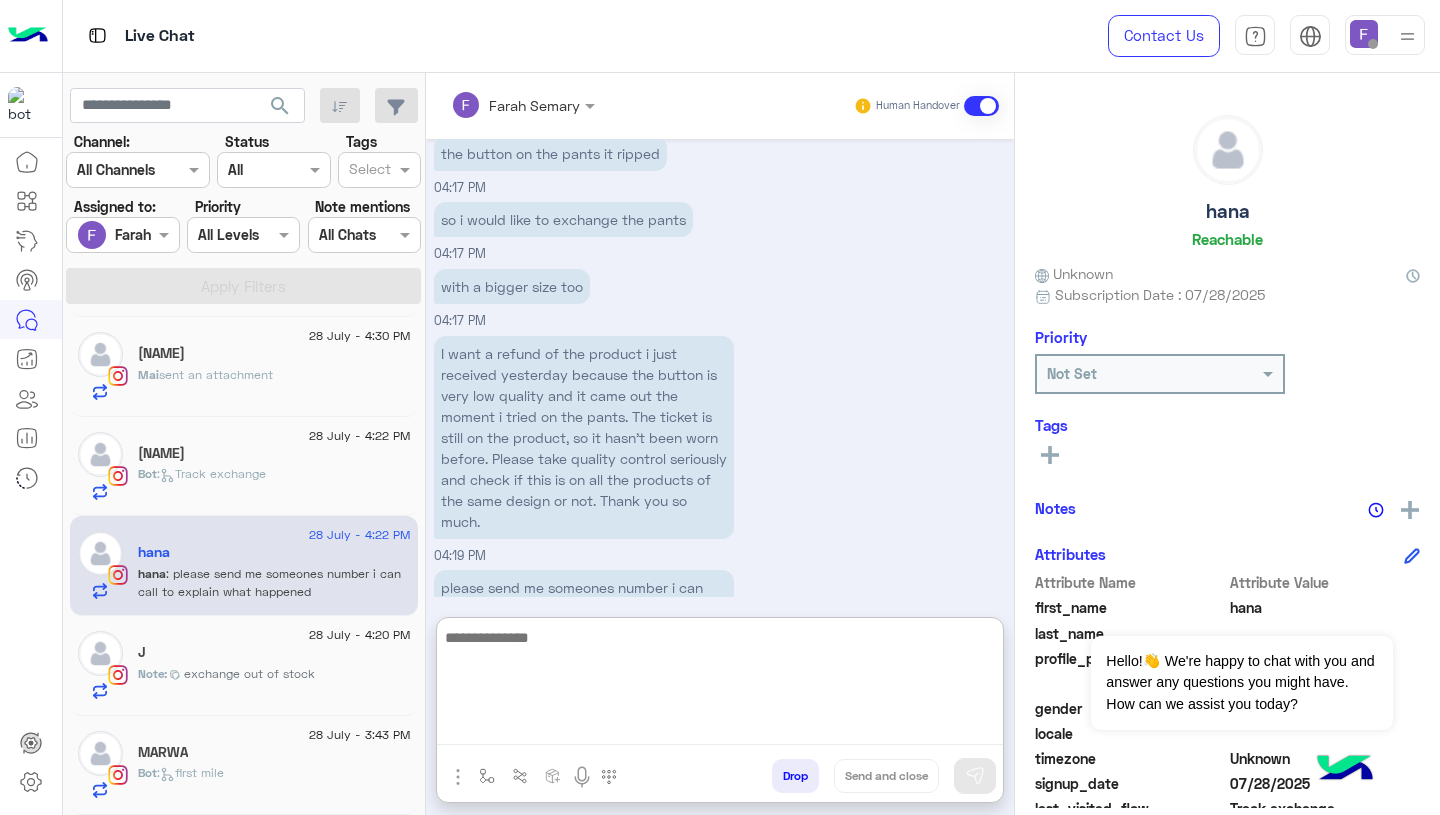 click at bounding box center [720, 685] 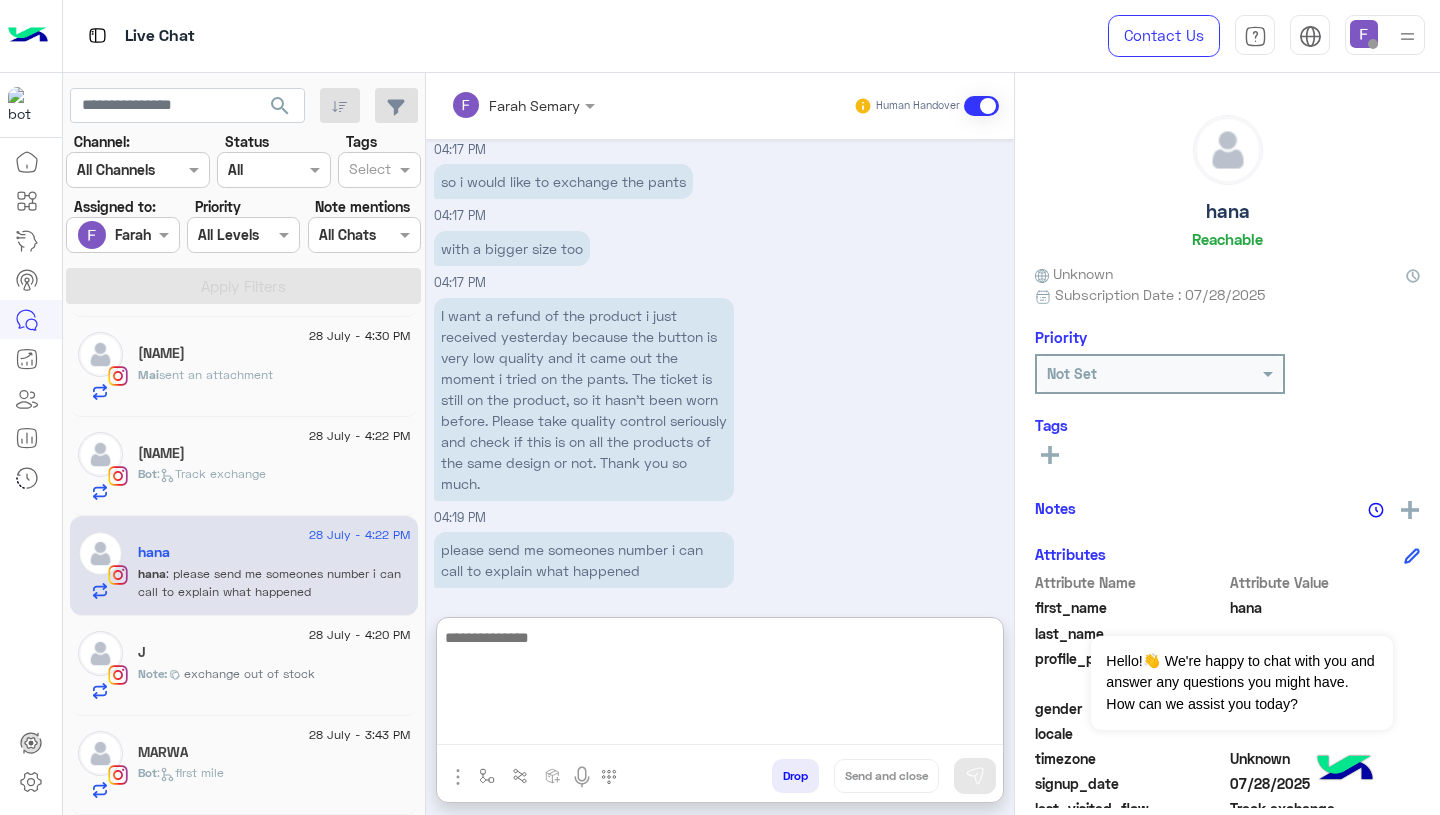 paste on "**********" 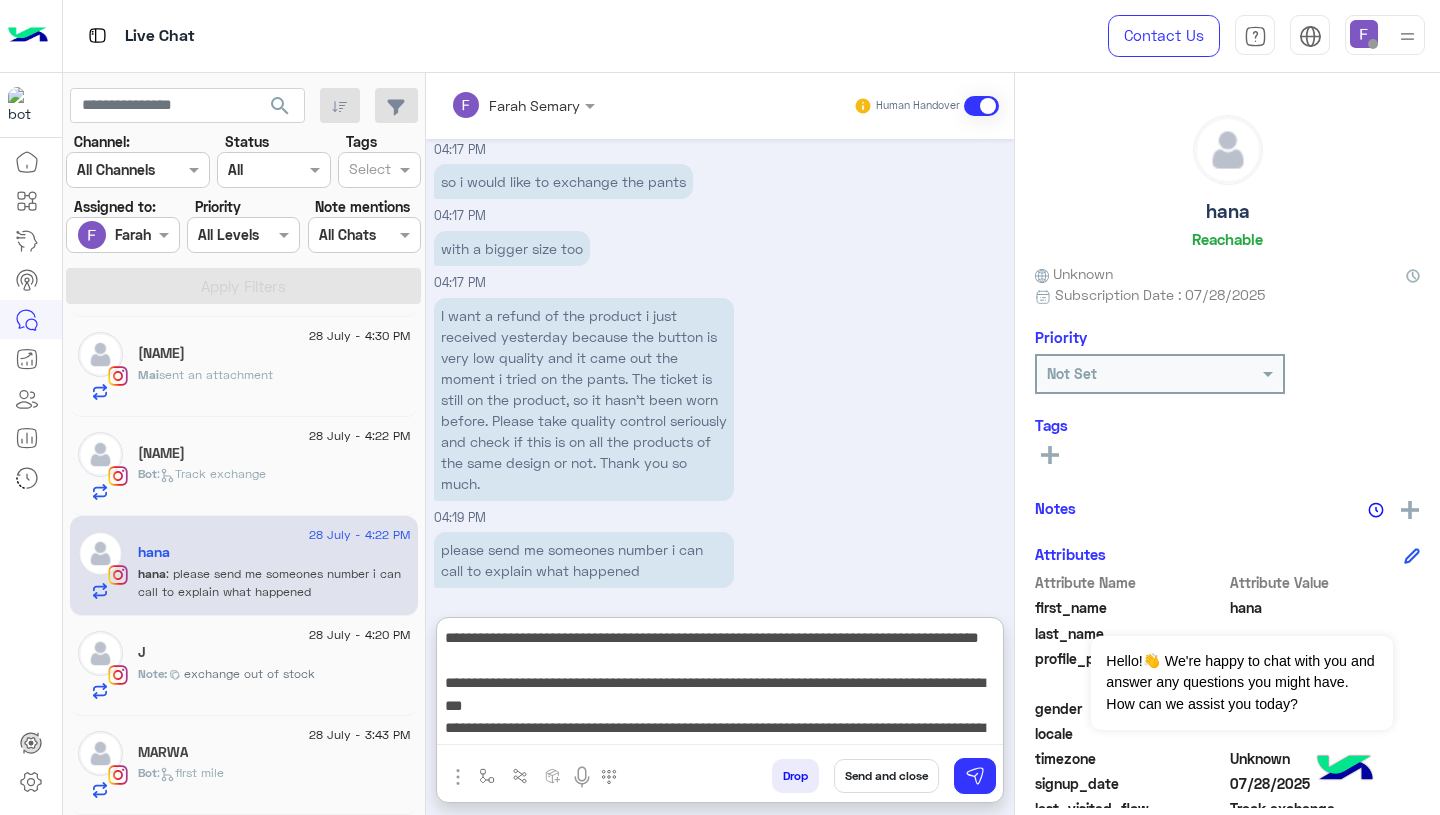 scroll, scrollTop: 218, scrollLeft: 0, axis: vertical 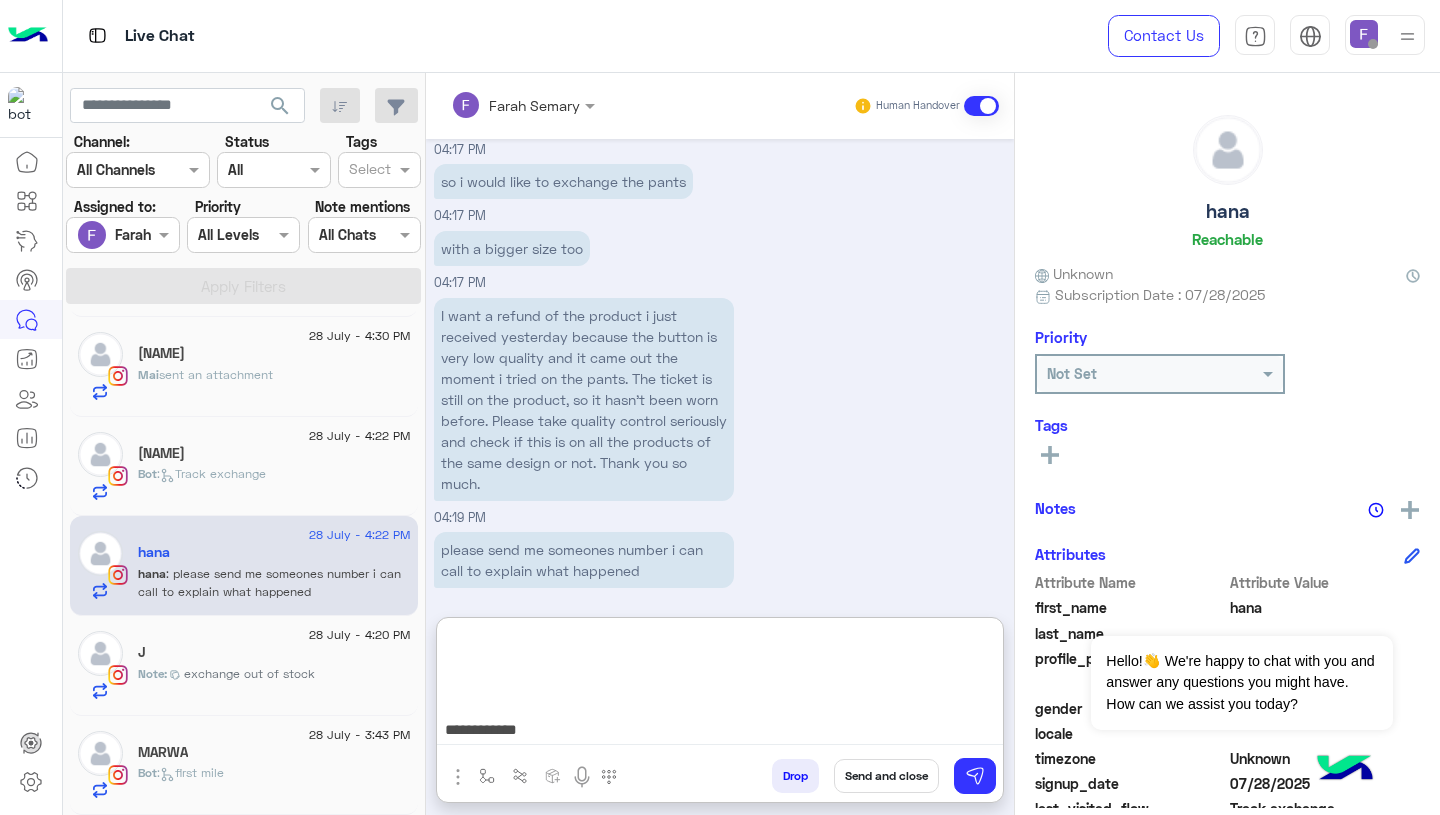 click on "**********" at bounding box center (720, 685) 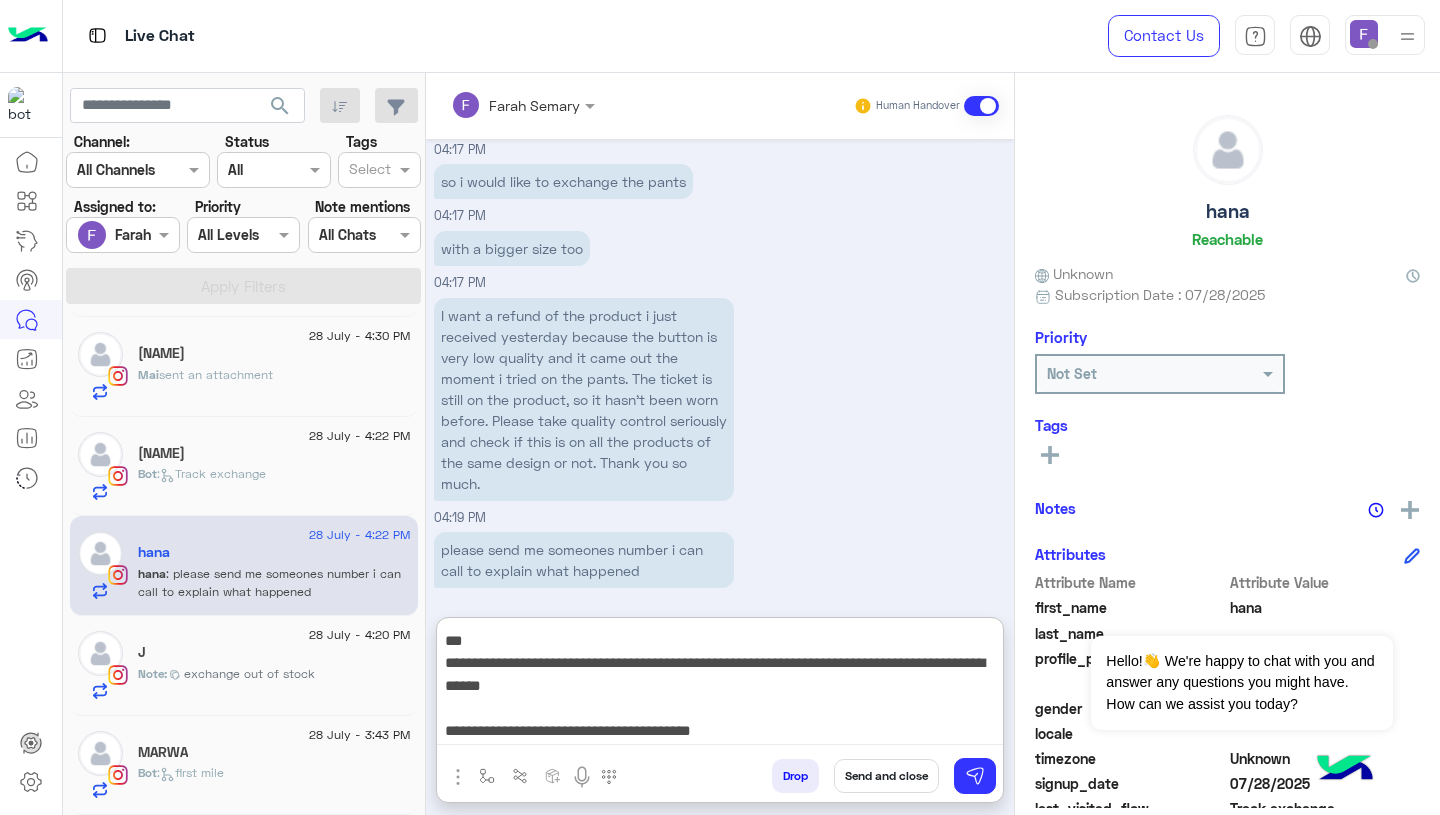 type on "**********" 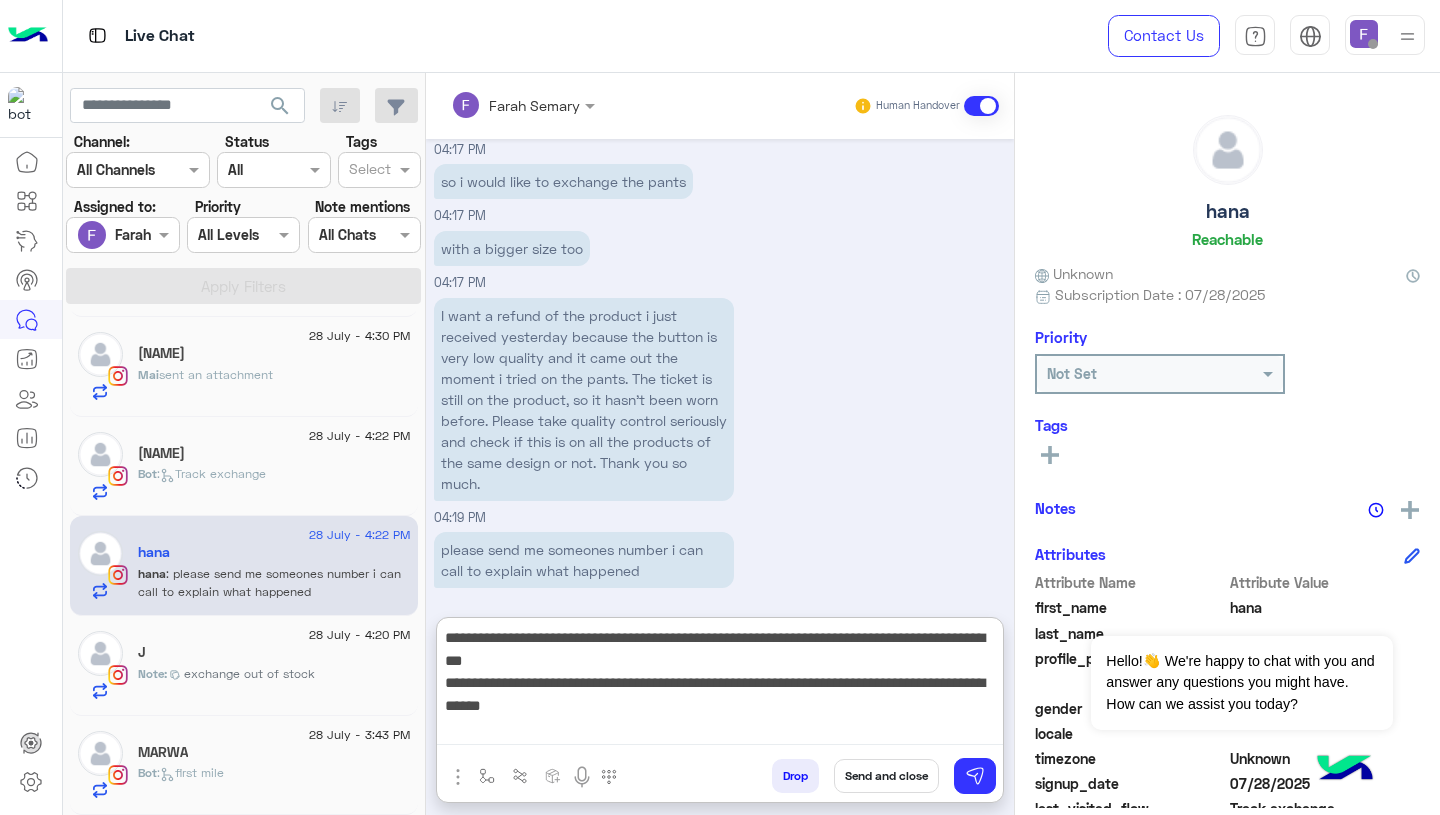 scroll, scrollTop: 0, scrollLeft: 0, axis: both 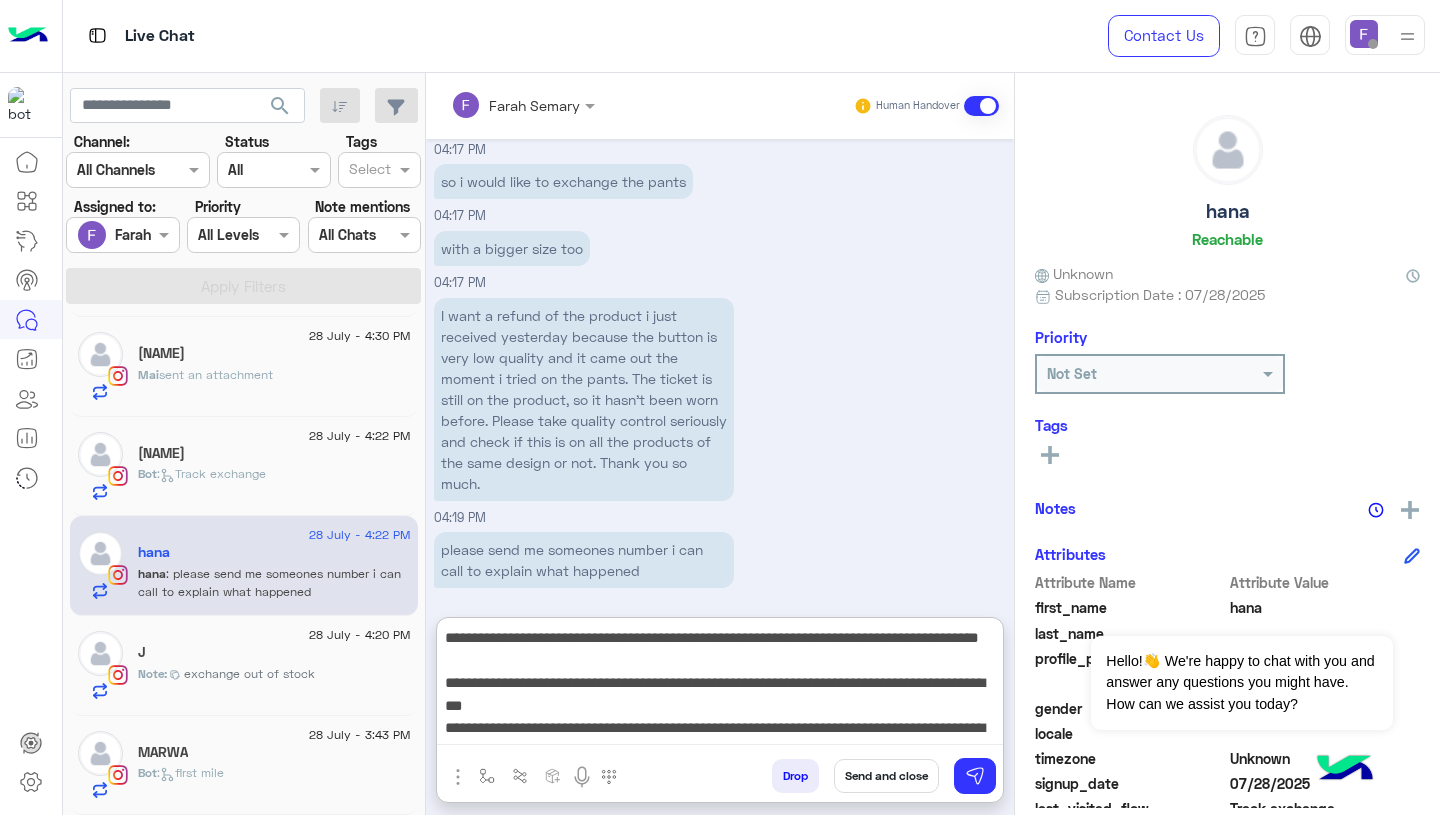 type 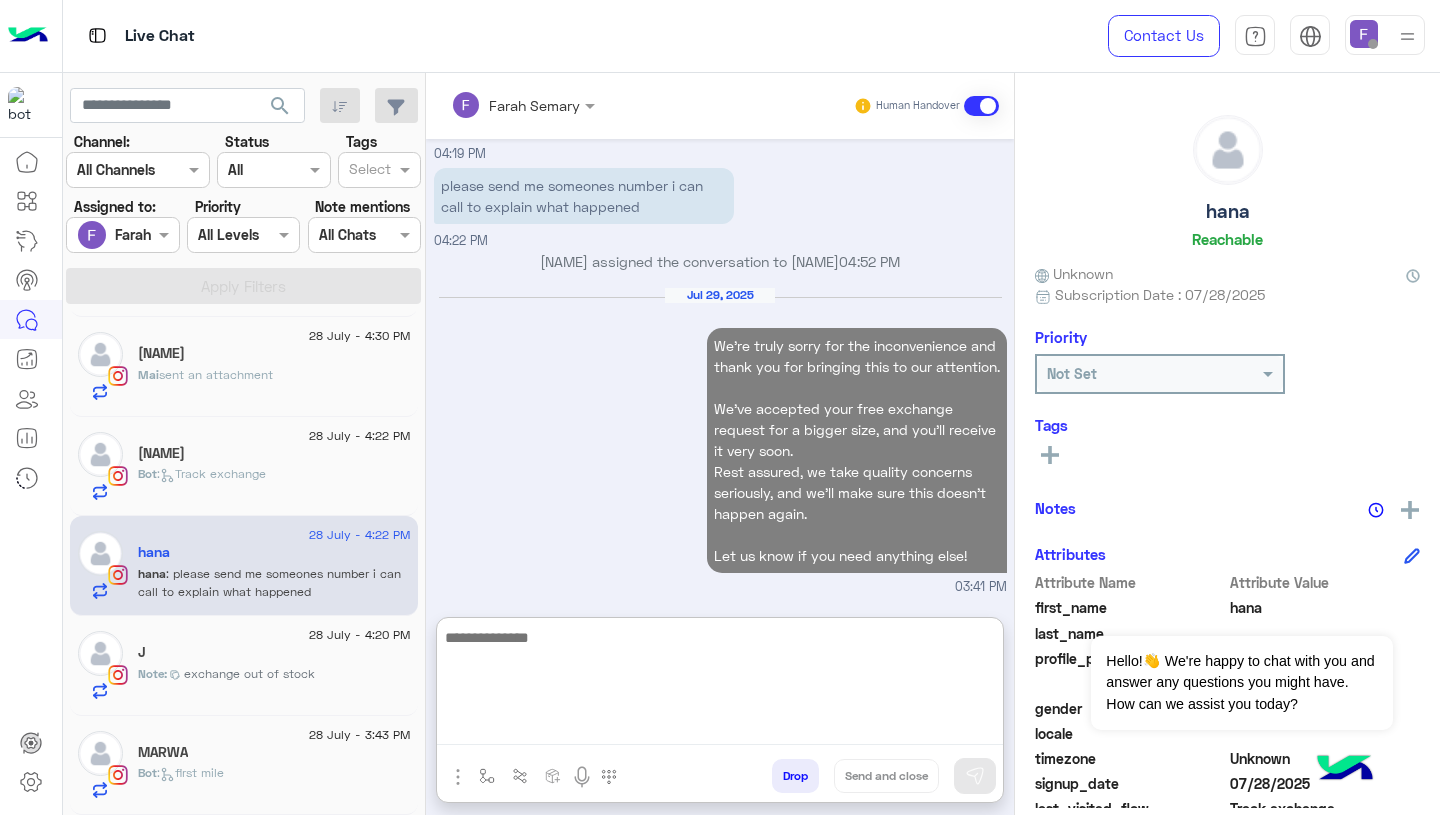 click on "Jul 29, 2025  We’re truly sorry for the inconvenience and thank you for bringing this to our attention. We've accepted your free exchange request for a bigger size, and you’ll receive it very soon. Rest assured, we take quality concerns seriously, and we’ll make sure this doesn’t happen again. Let us know if you need anything else!   03:41 PM" at bounding box center [720, 441] 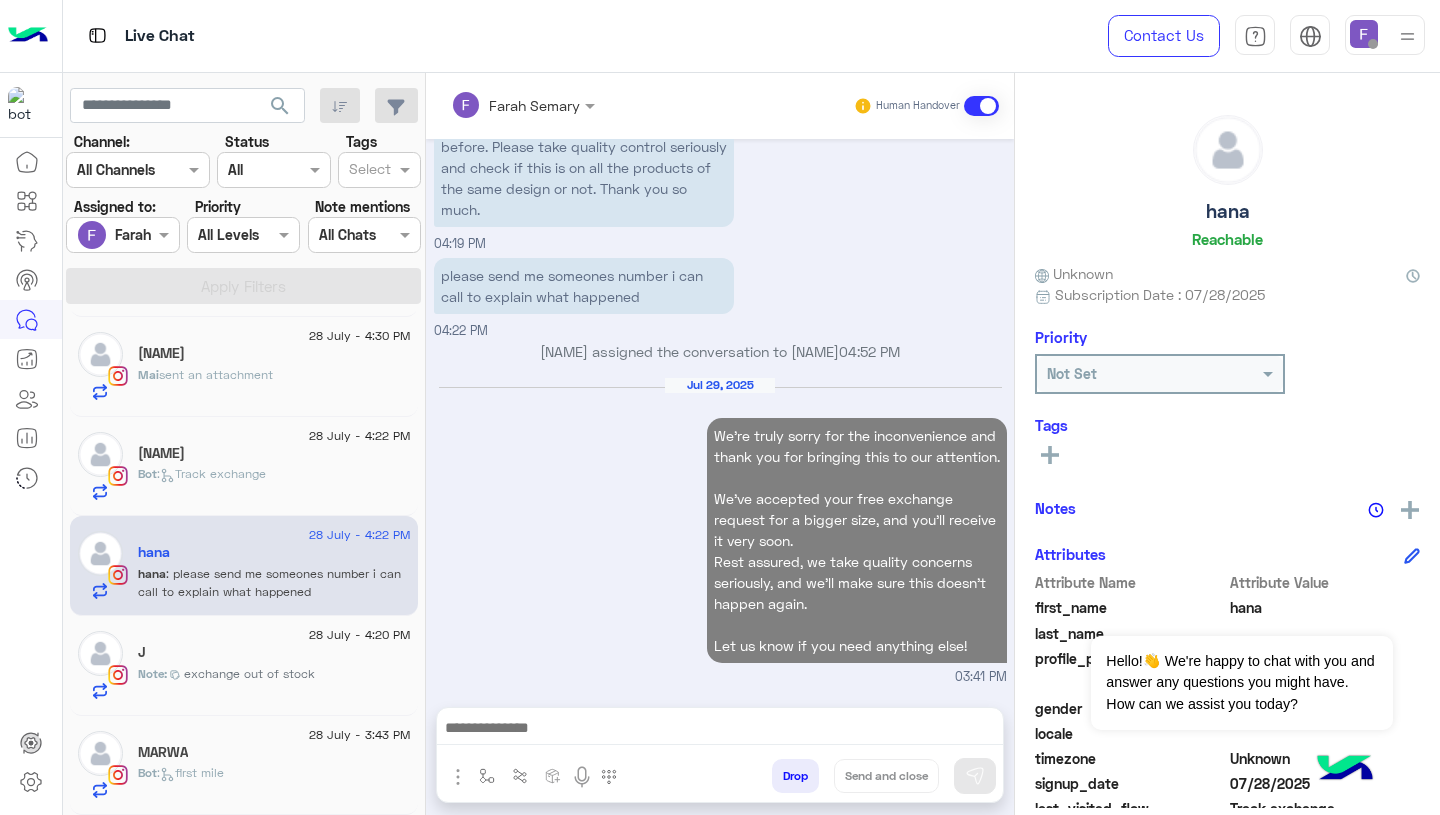 scroll, scrollTop: 2239, scrollLeft: 0, axis: vertical 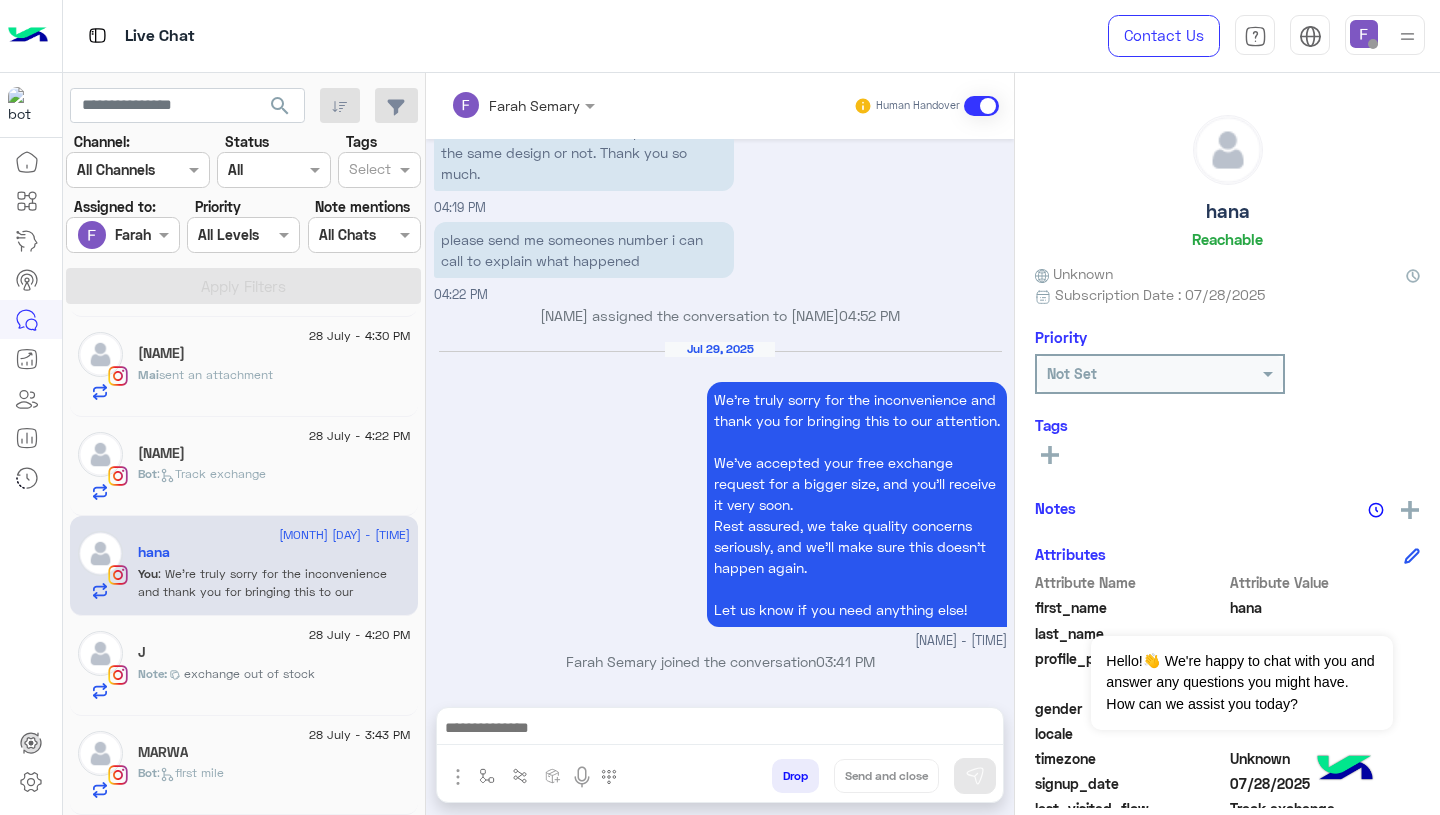 click on "J" 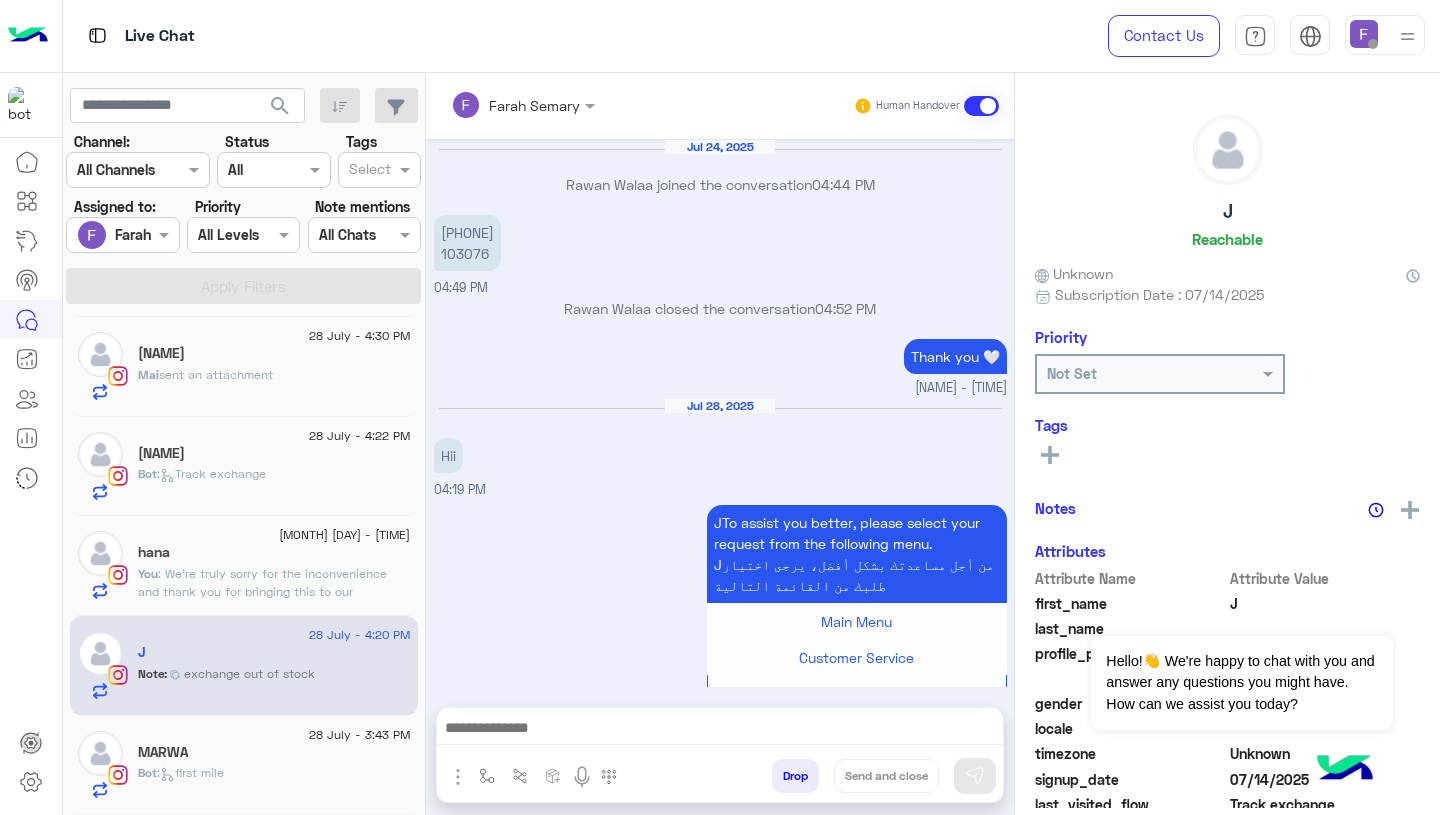 scroll, scrollTop: 1318, scrollLeft: 0, axis: vertical 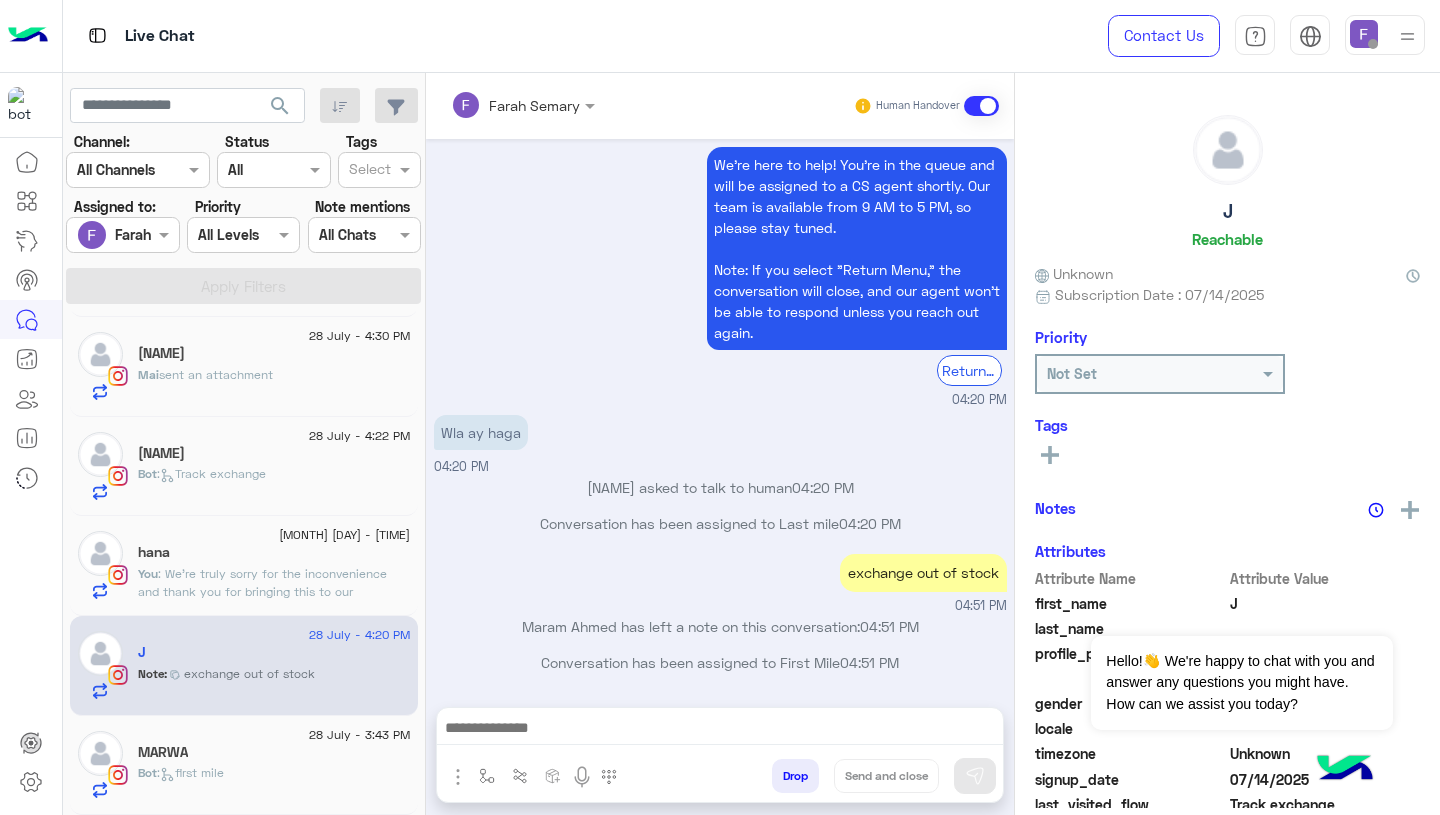 click on "MARWA" 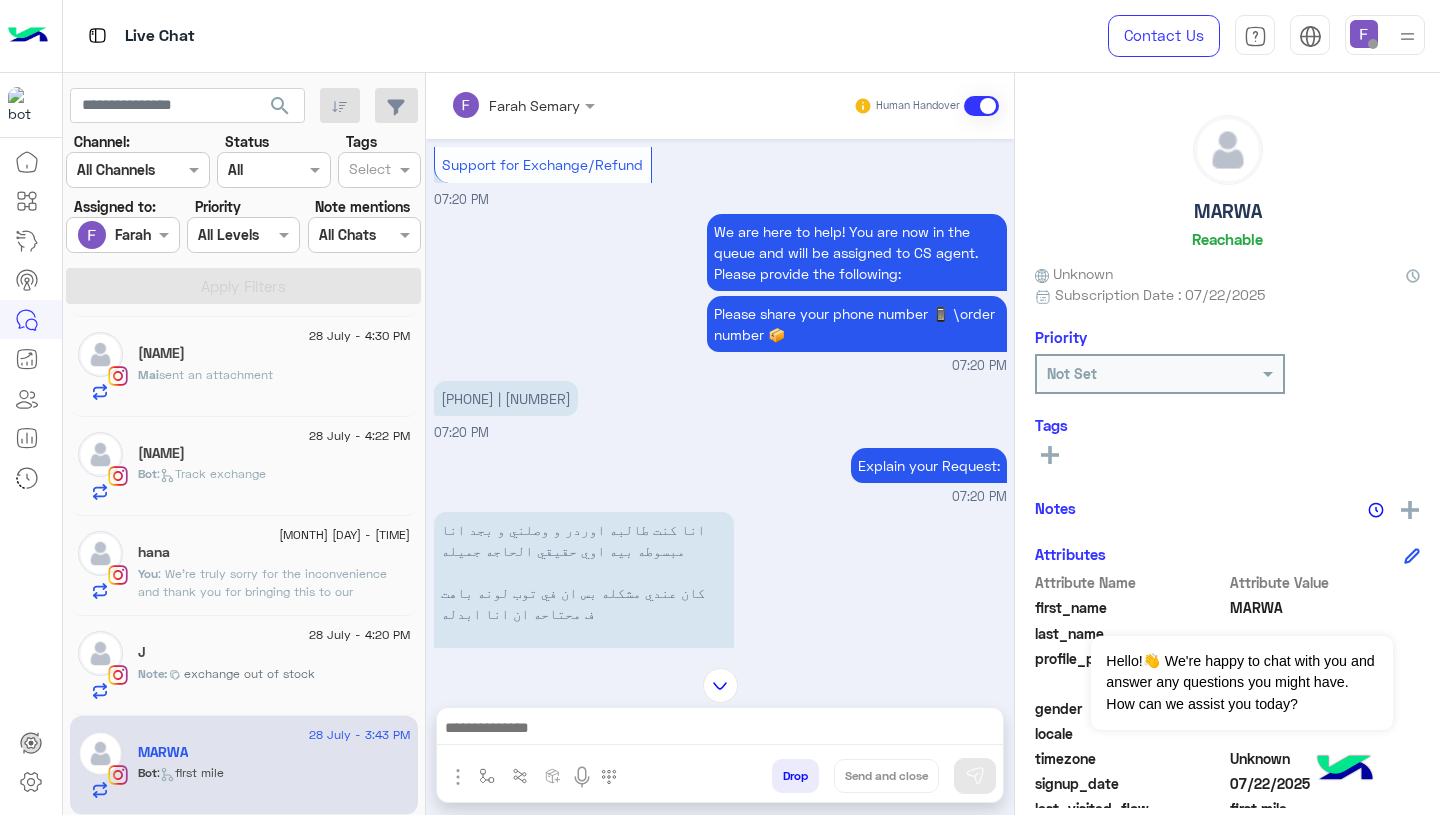 scroll, scrollTop: 213, scrollLeft: 0, axis: vertical 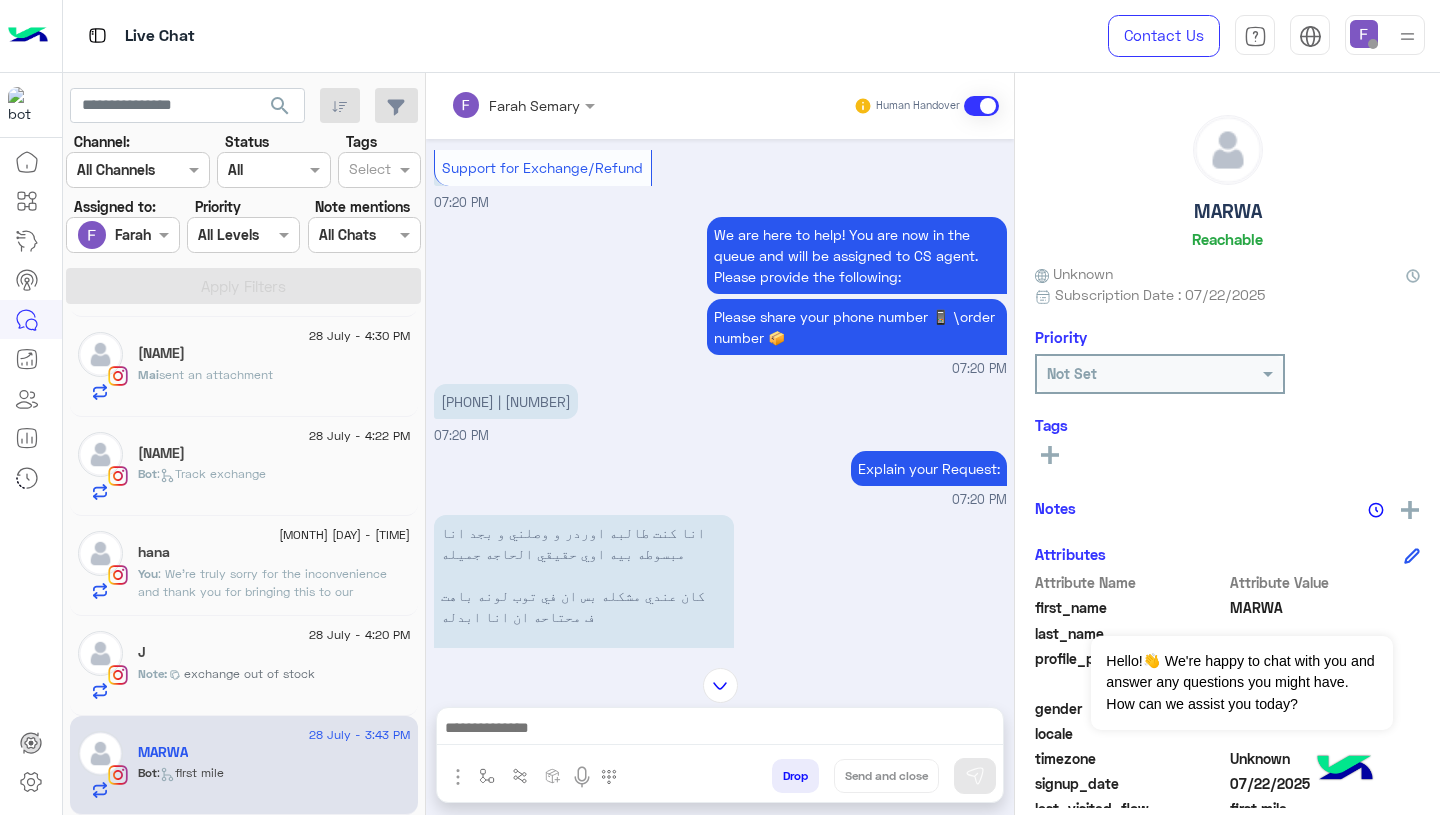 click on "[PHONE] | [NUMBER]" at bounding box center [506, 401] 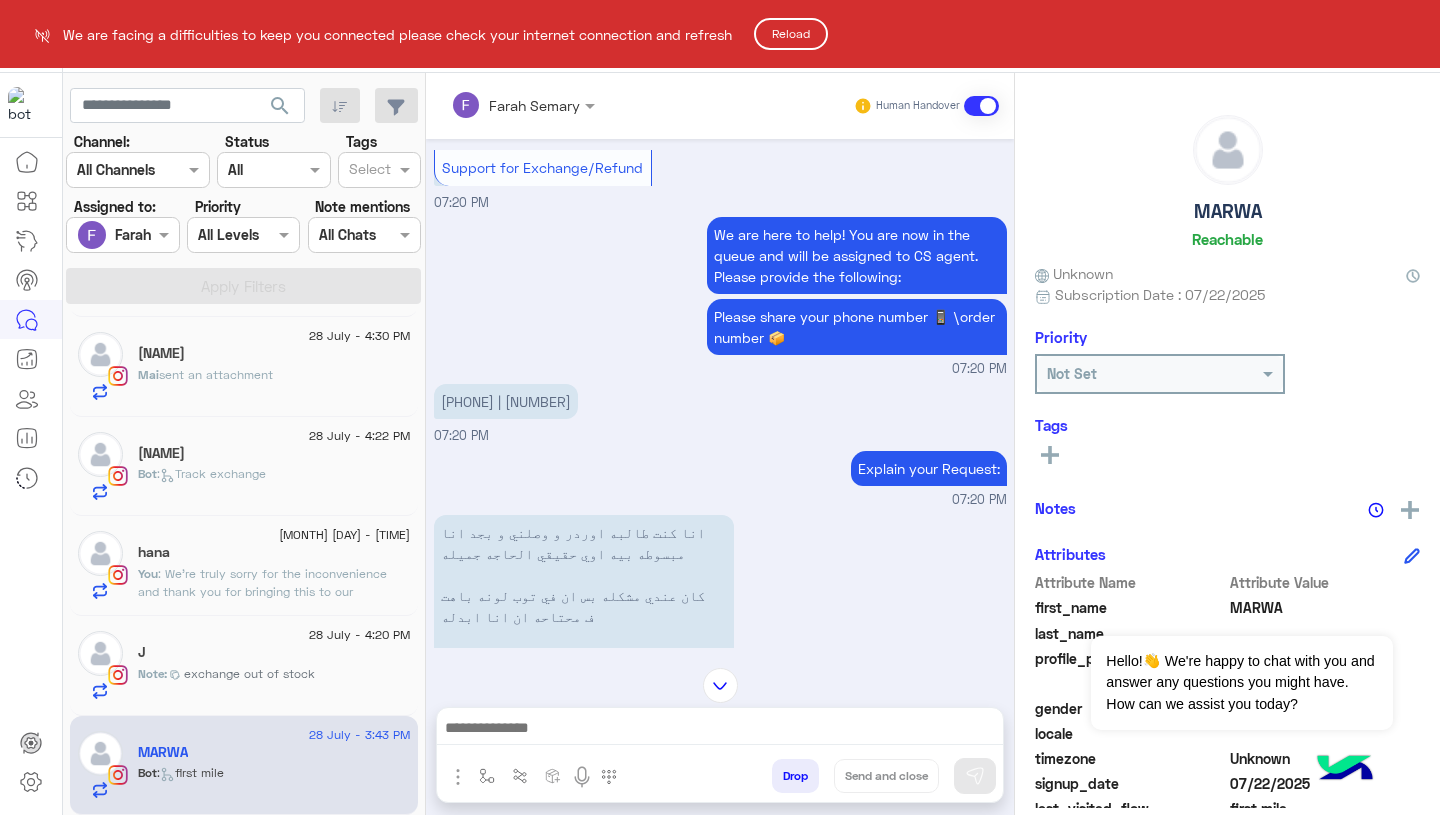 click on "We are facing a difficulties to keep you connected please check your internet connection and refresh Reload  Live Chat   Contact Us  Help Center عربي English search Channel: Channel All Channels Status Channel All Tags Select Assigned to: Assigned on Farah Semary Priority All Levels All Levels Note mentions Select All Chats Apply Filters 29 July - 3:35 PM  Yaryoura🥀   Yaryoura🥀 : From the front 29 July - 2:50 PM  Hana Khalifa  Hana : ???? 29 July - 12:29 PM  Noura Tarek/ن  Noura : ? 29 July - 12:04 PM  Shrouq El Degwi  Shrouq : هو ده طبيعي !!! 29 July - 11:56 AM  Karma Ahmed  Bot :   Track exchange  28 July - 6:08 PM  Omar Tarek  Bot :   Track exchange  28 July - 5:25 PM  Nada Sameer  8 Nada : Whyy declined?? 28 July - 5:20 PM  MRYM   MRYM  sent an attachment 28 July - 4:30 PM  Mai Elseewi  Mai  sent an attachment 28 July - 4:22 PM  Laila Mohamed  Bot :   Track exchange  29 July - 3:41 PM  hana    You  28 July - 4:20 PM  J   Note :  exchange out of stock 28 July - 3:43 PM Bot :" at bounding box center [720, 407] 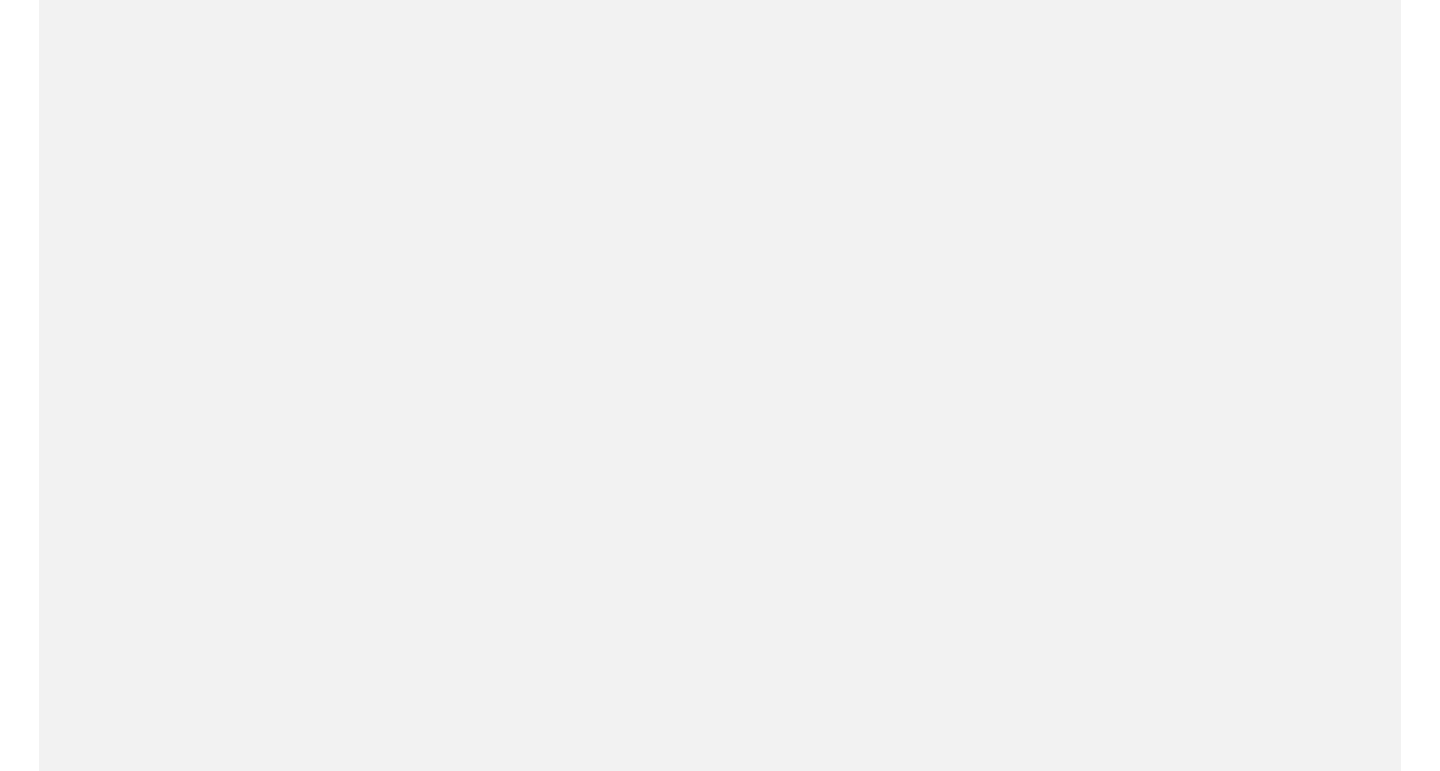 scroll, scrollTop: 0, scrollLeft: 0, axis: both 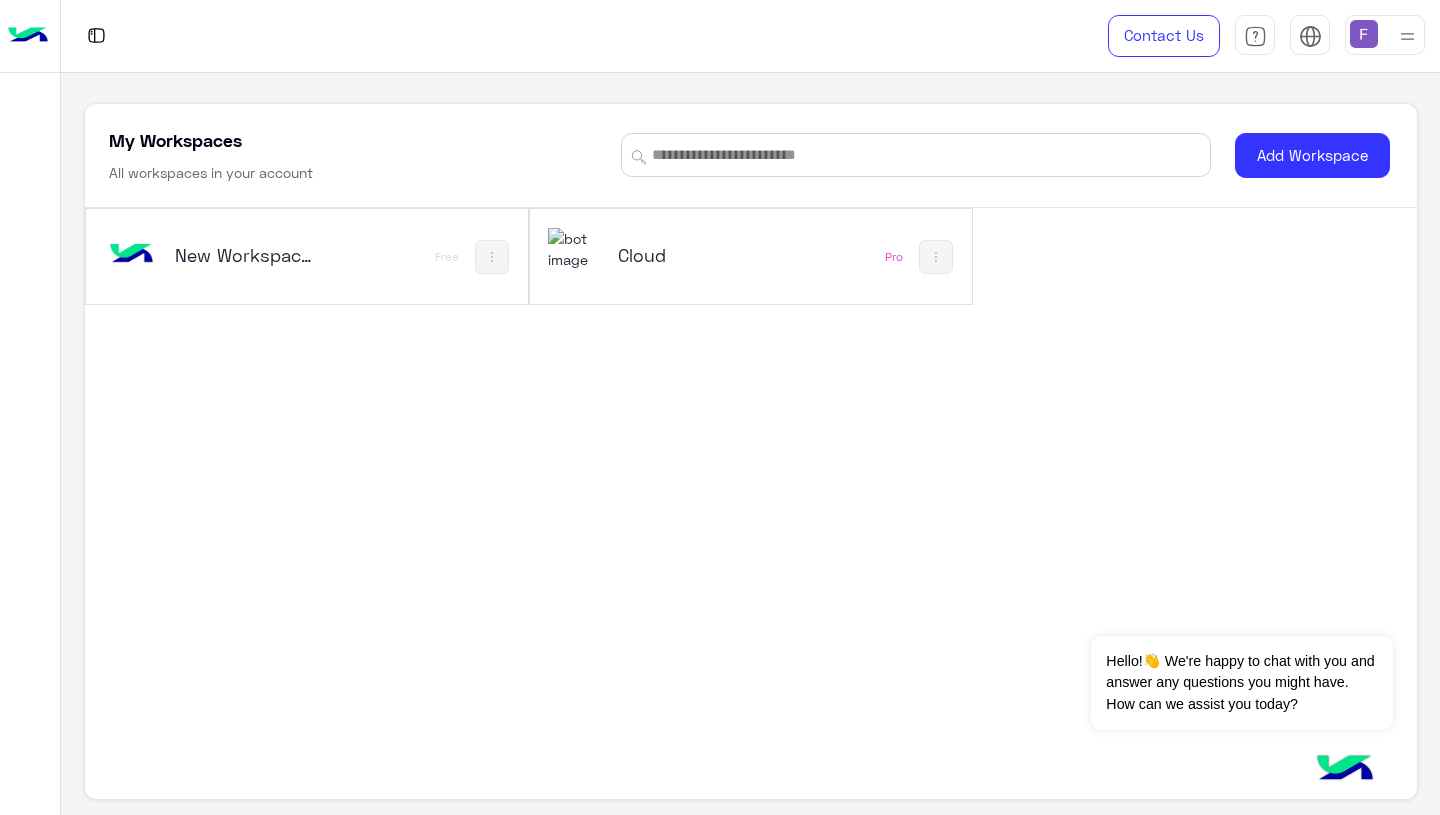 click on "Cloud" at bounding box center [669, 257] 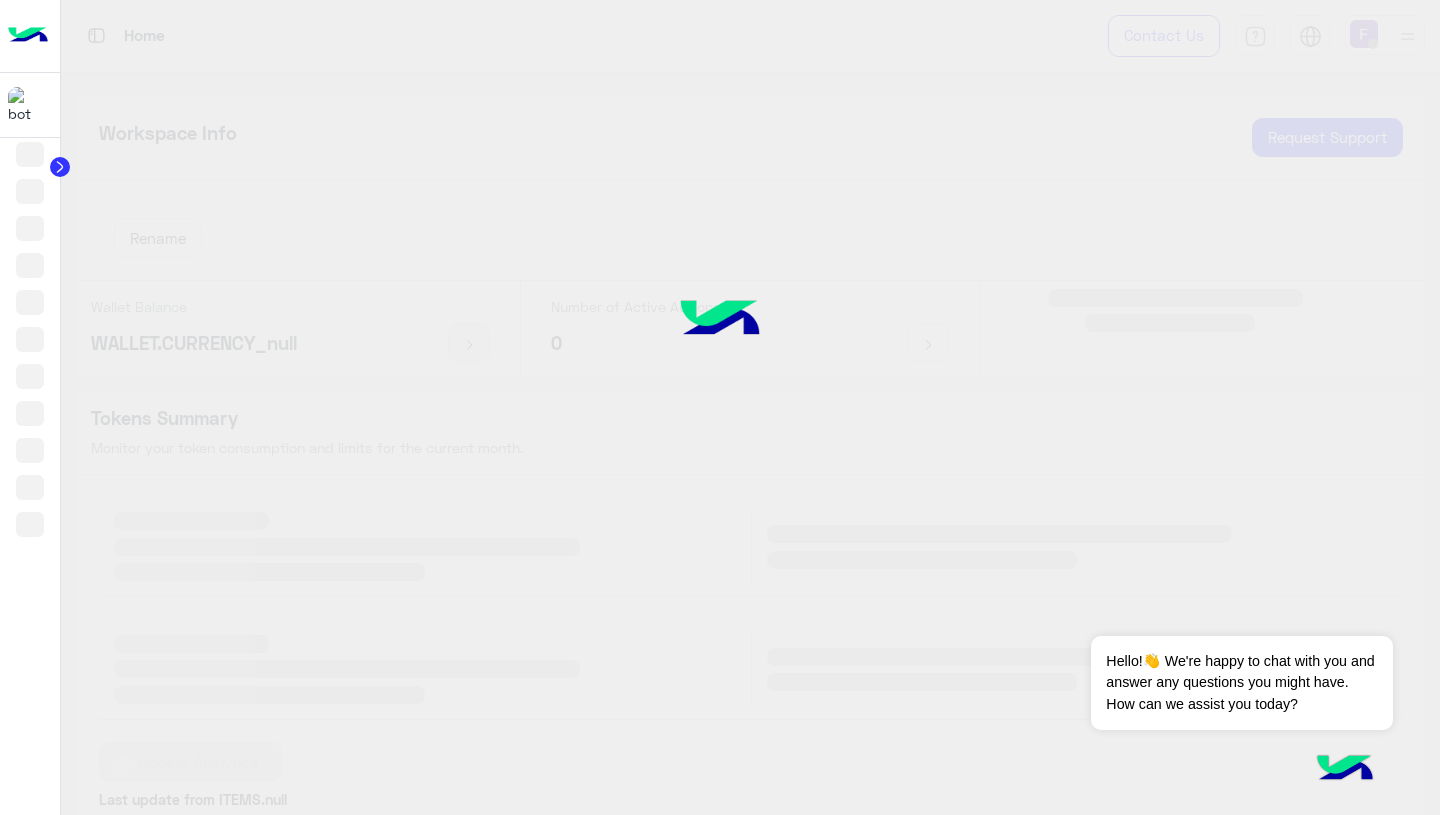 click 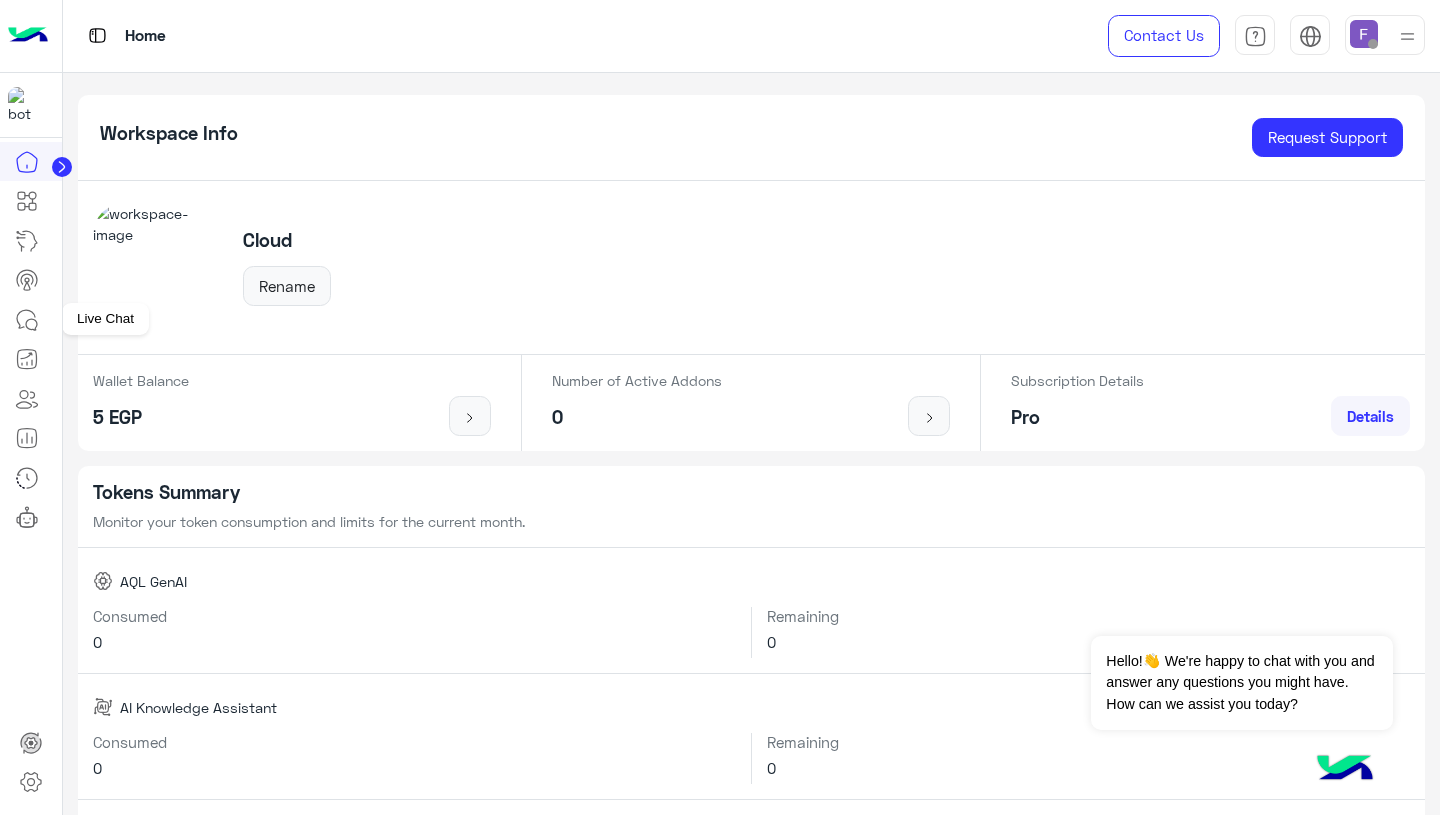 click 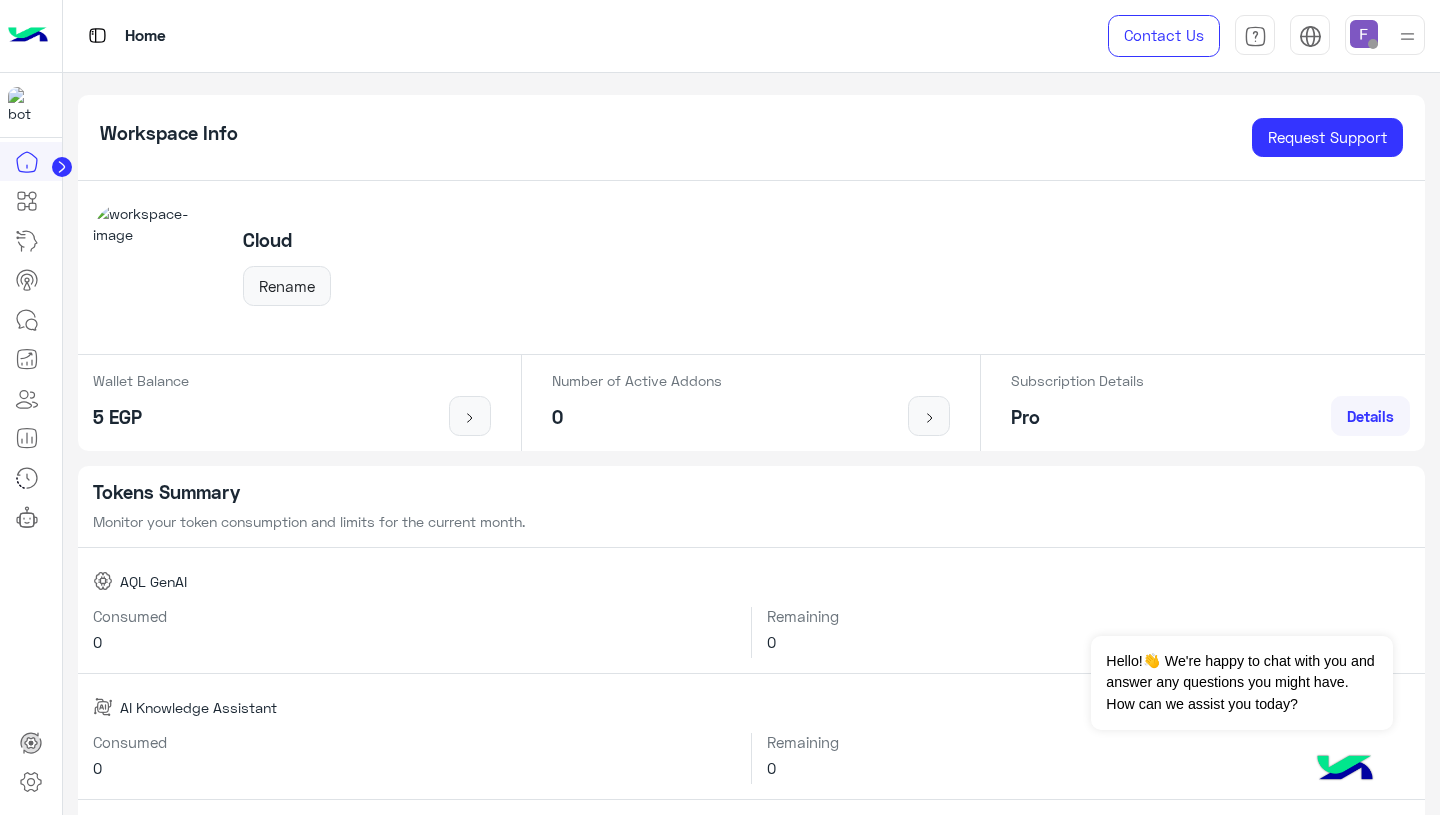 click 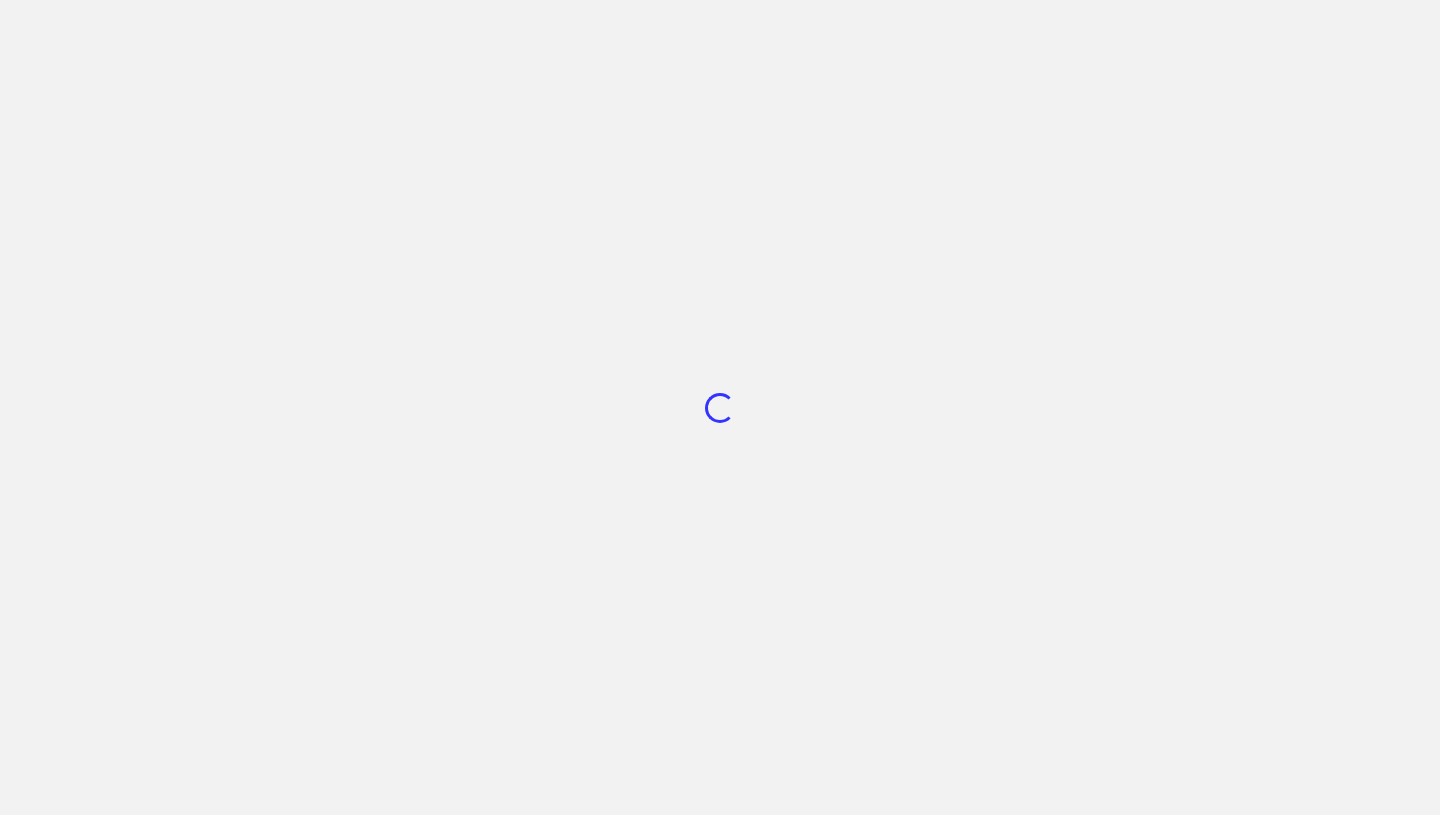 scroll, scrollTop: 0, scrollLeft: 0, axis: both 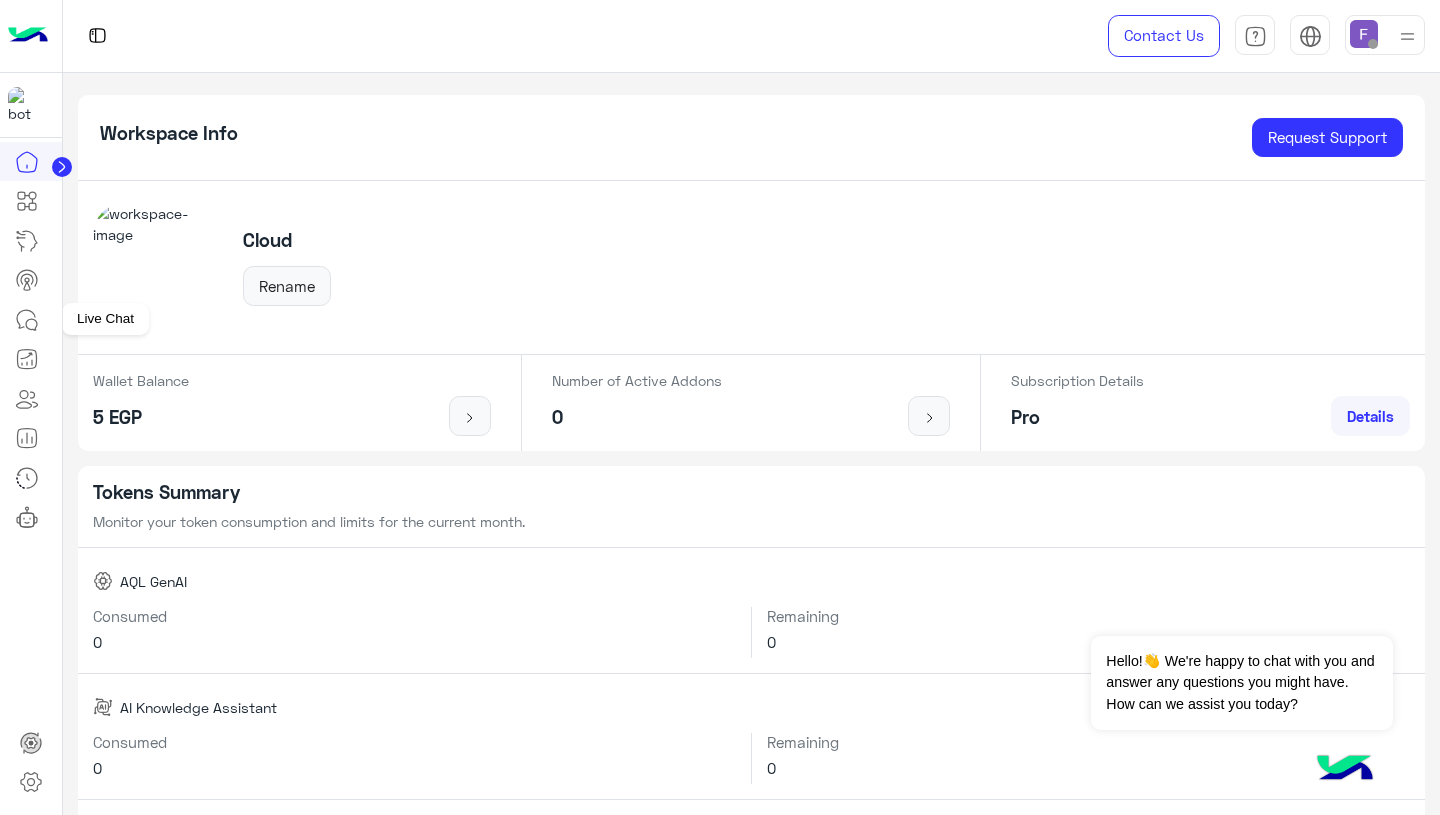 click 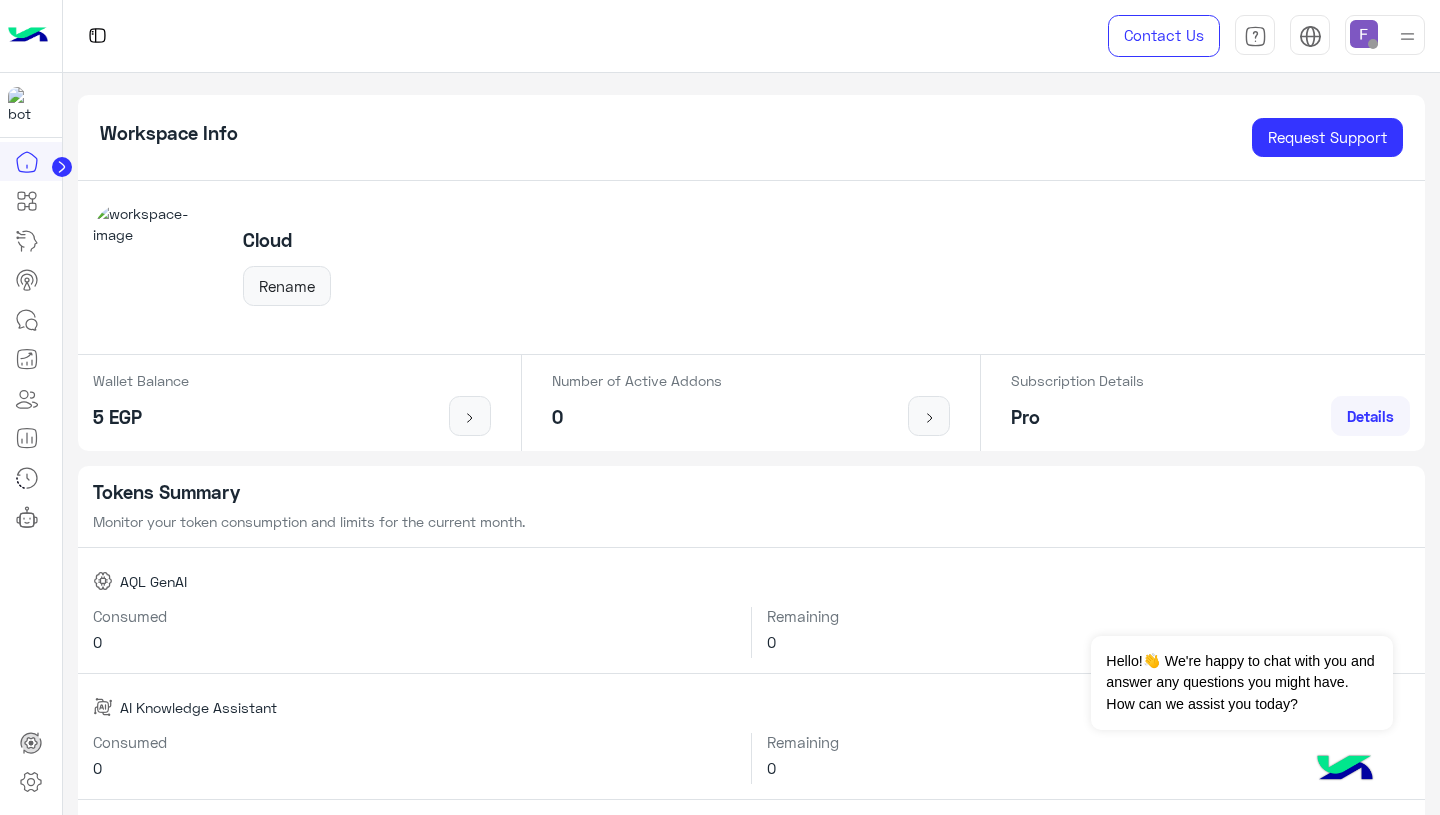 click 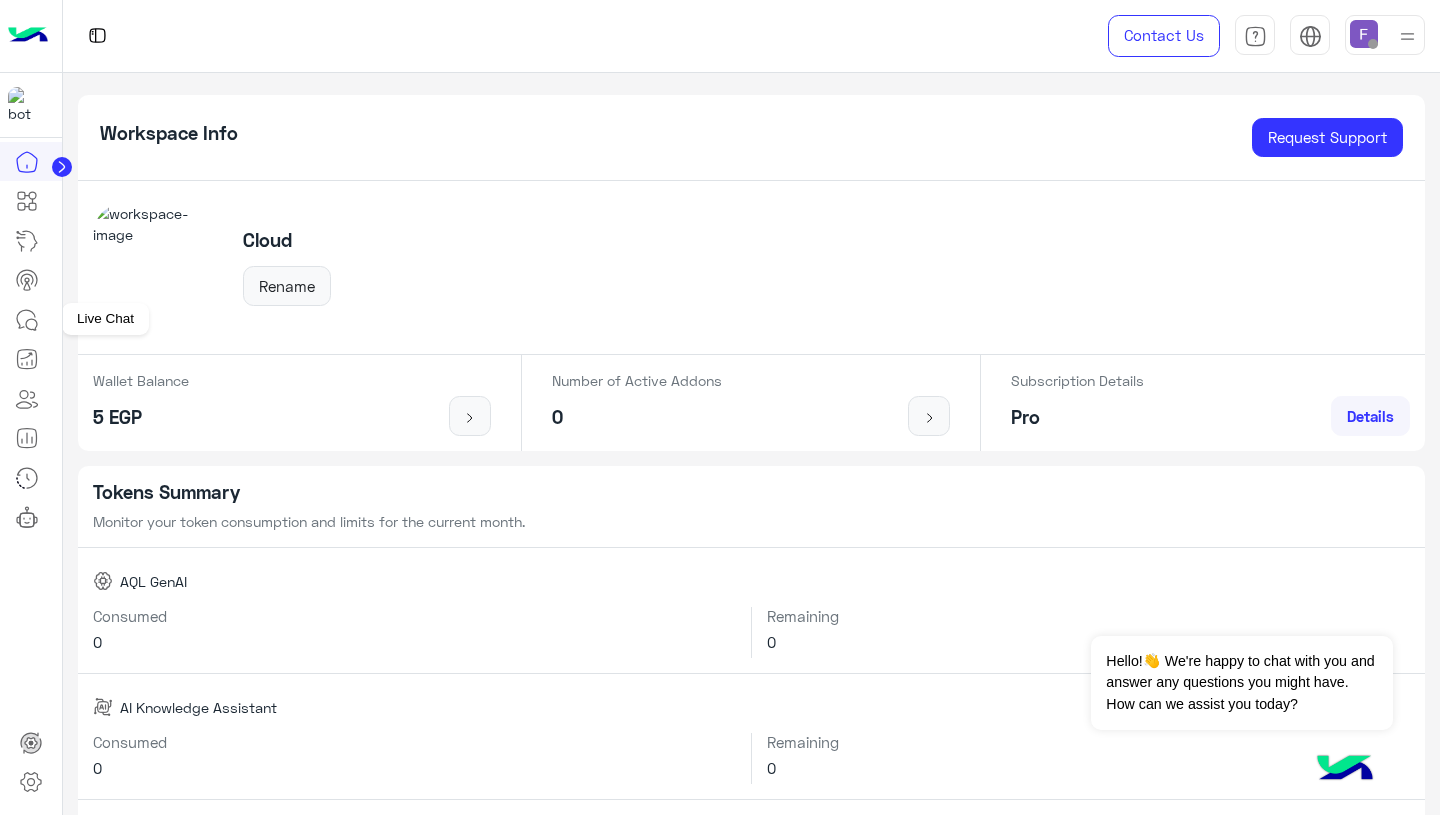 click 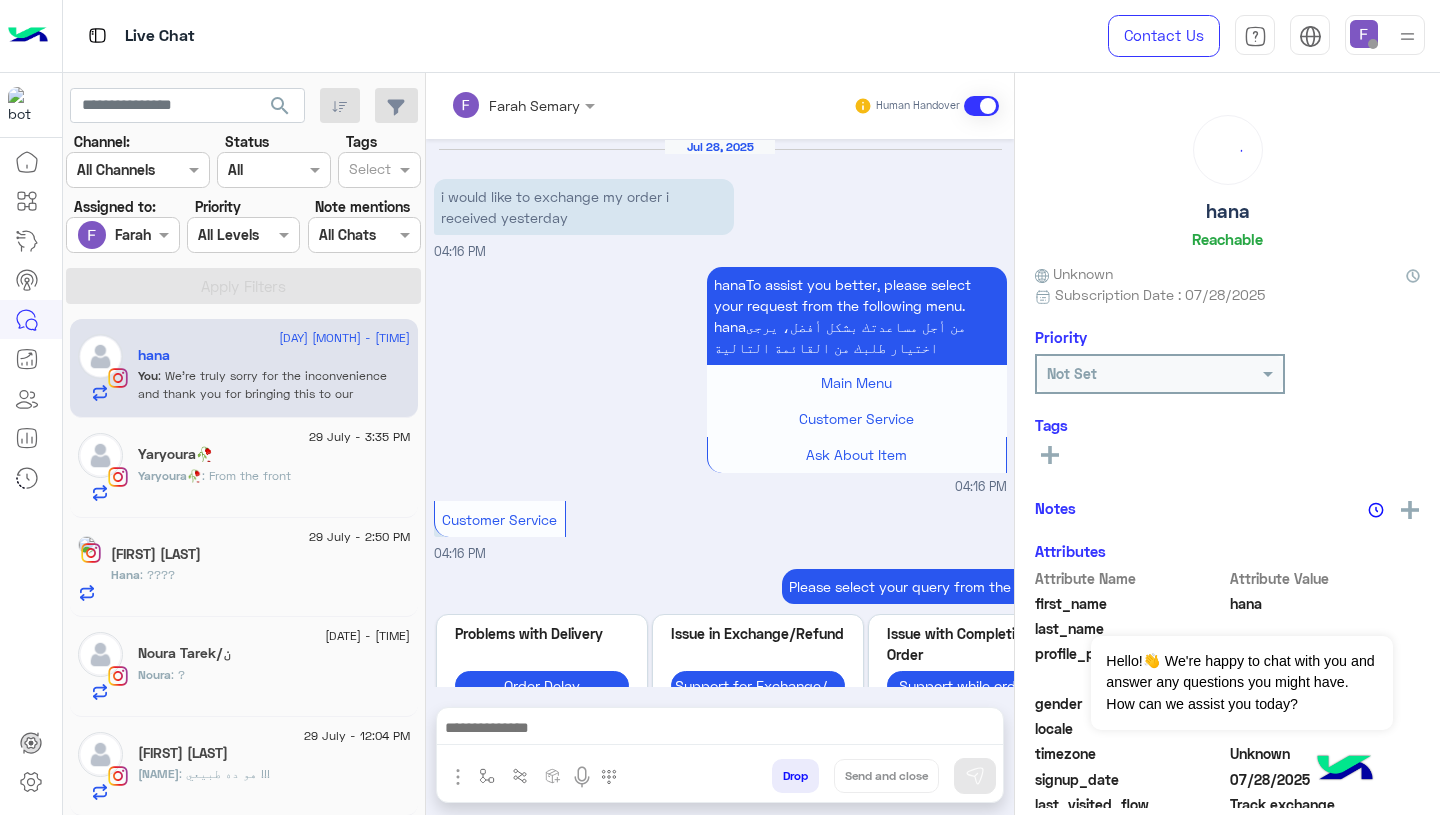 scroll, scrollTop: 1974, scrollLeft: 0, axis: vertical 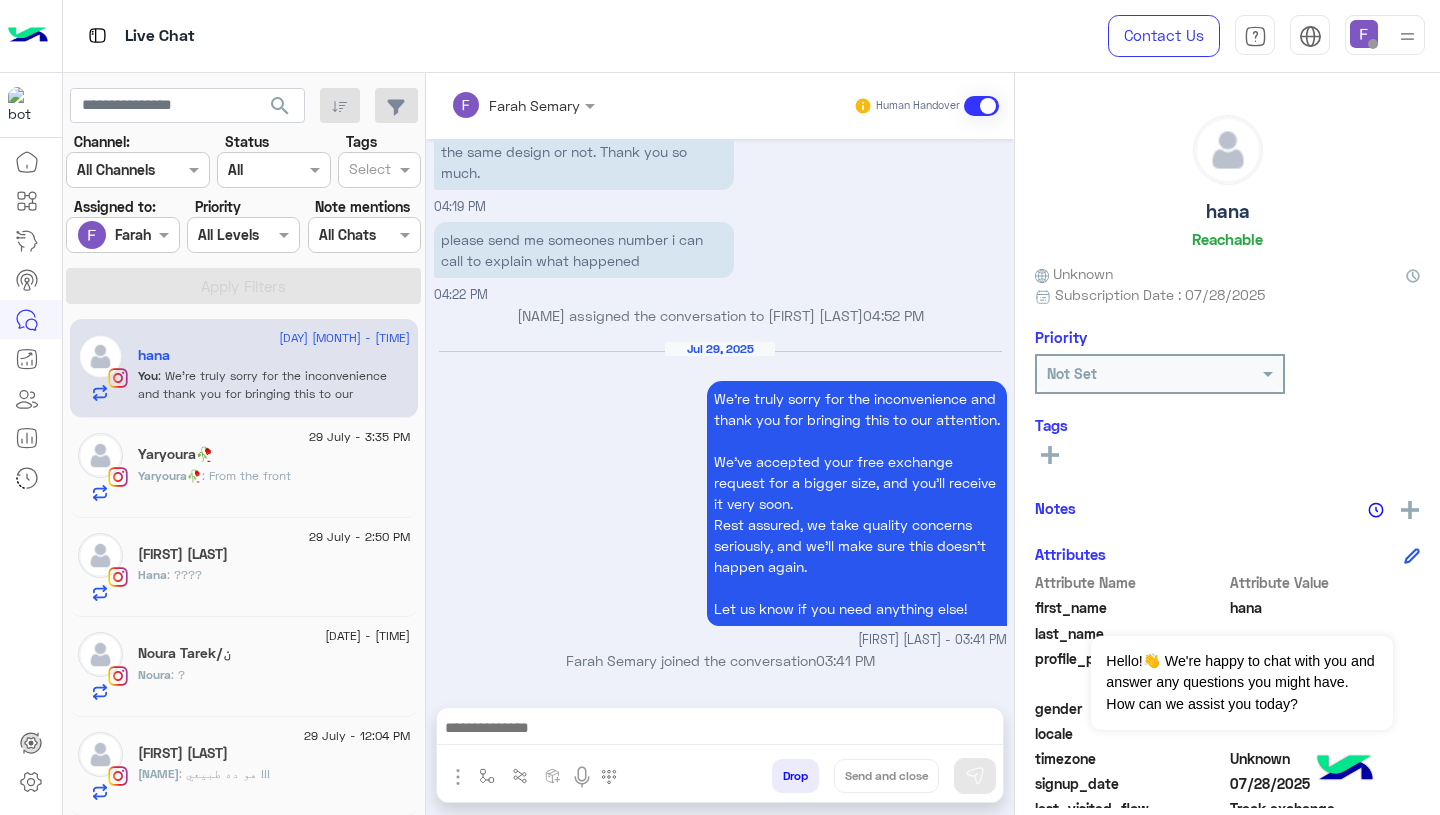 click at bounding box center (1364, 34) 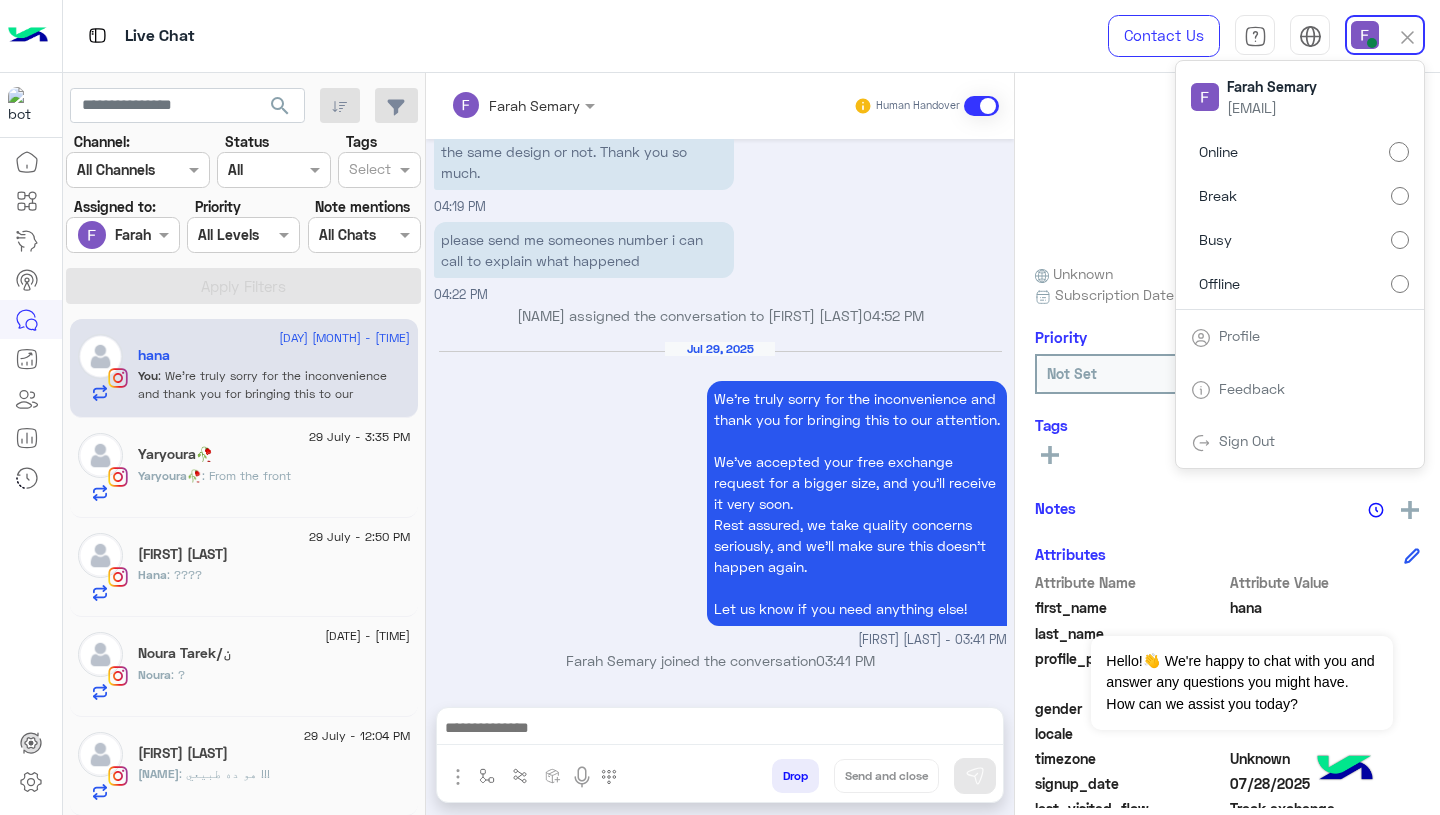 click on "Jul 29, 2025 We’re truly sorry for the inconvenience and thank you for bringing this to our attention. We've accepted your free exchange request for a bigger size, and you’ll receive it very soon. Rest assured, we take quality concerns seriously, and we’ll make sure this doesn’t happen again. Let us know if you need anything else! [FIRST] [LAST] - 03:41 PM" at bounding box center (720, 495) 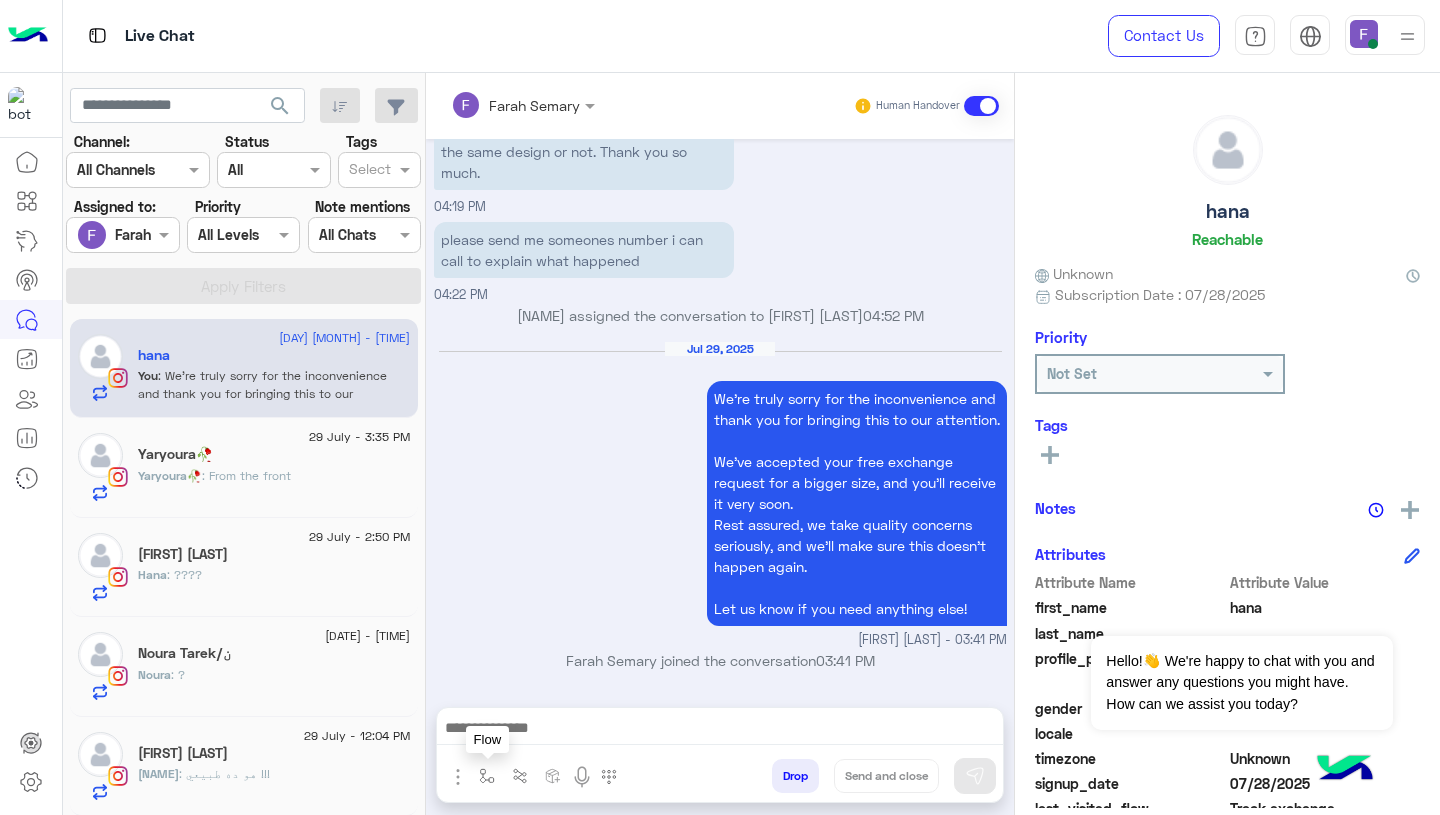 click at bounding box center (487, 776) 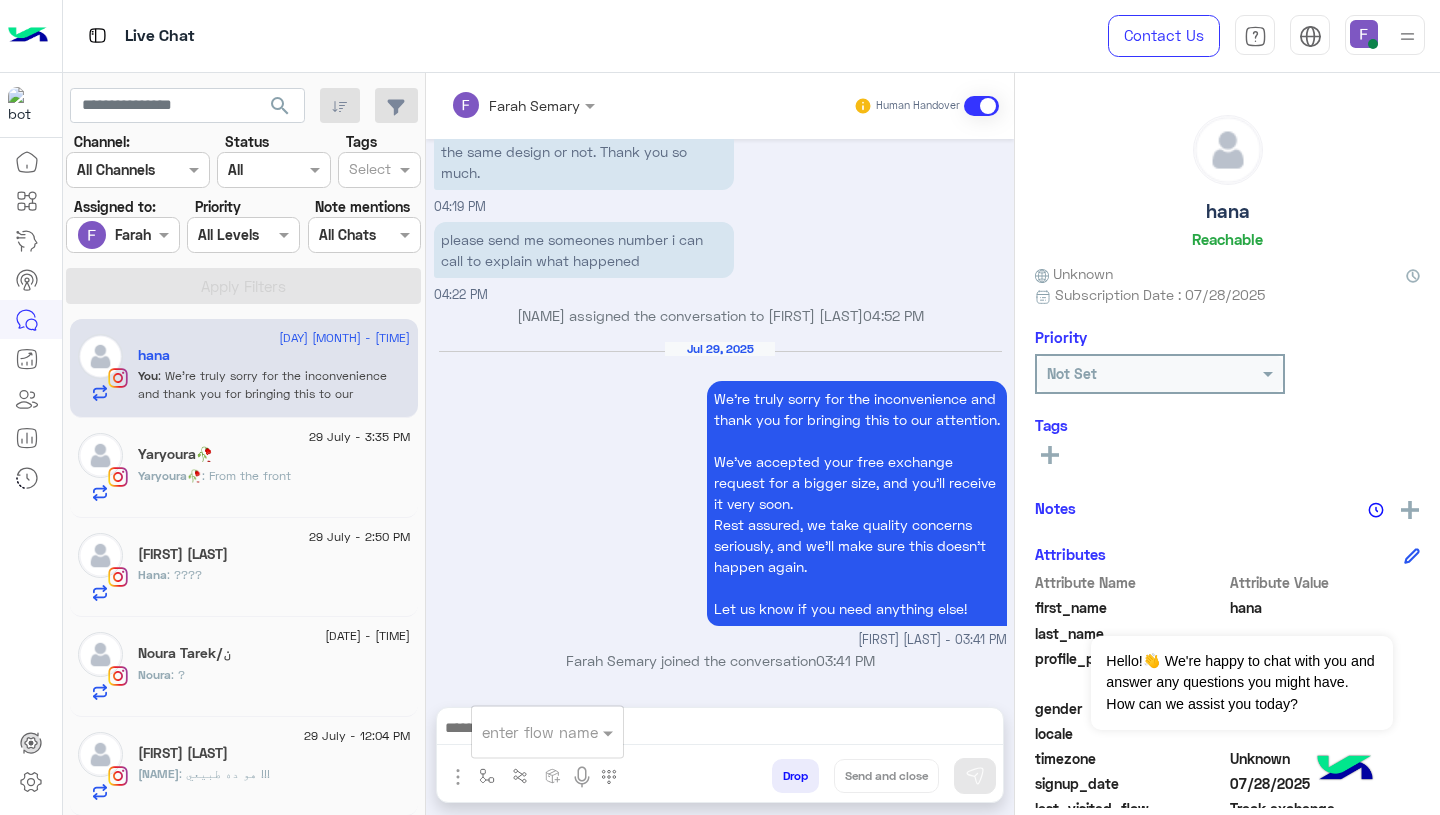 click at bounding box center [523, 732] 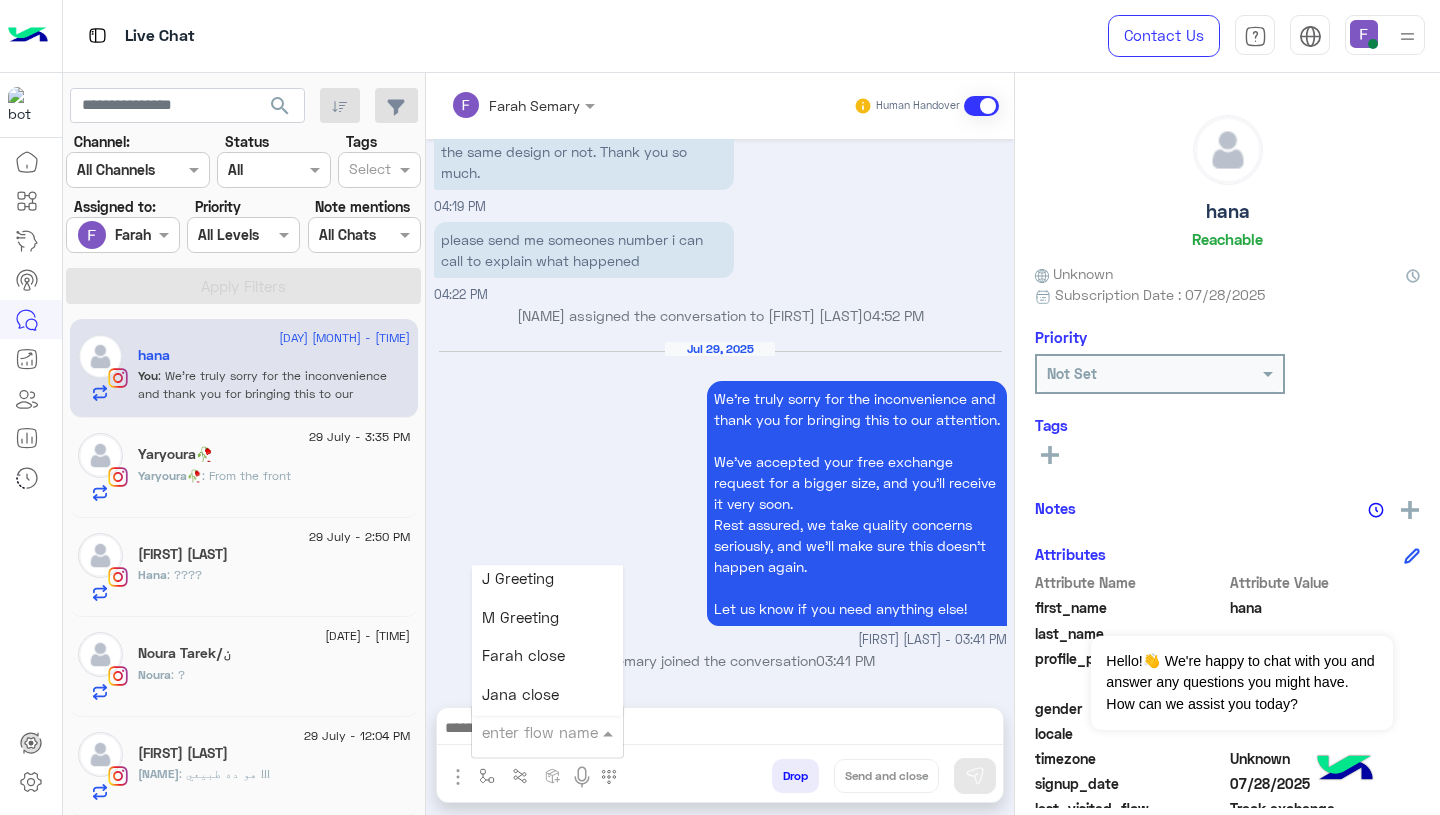 scroll, scrollTop: 2500, scrollLeft: 0, axis: vertical 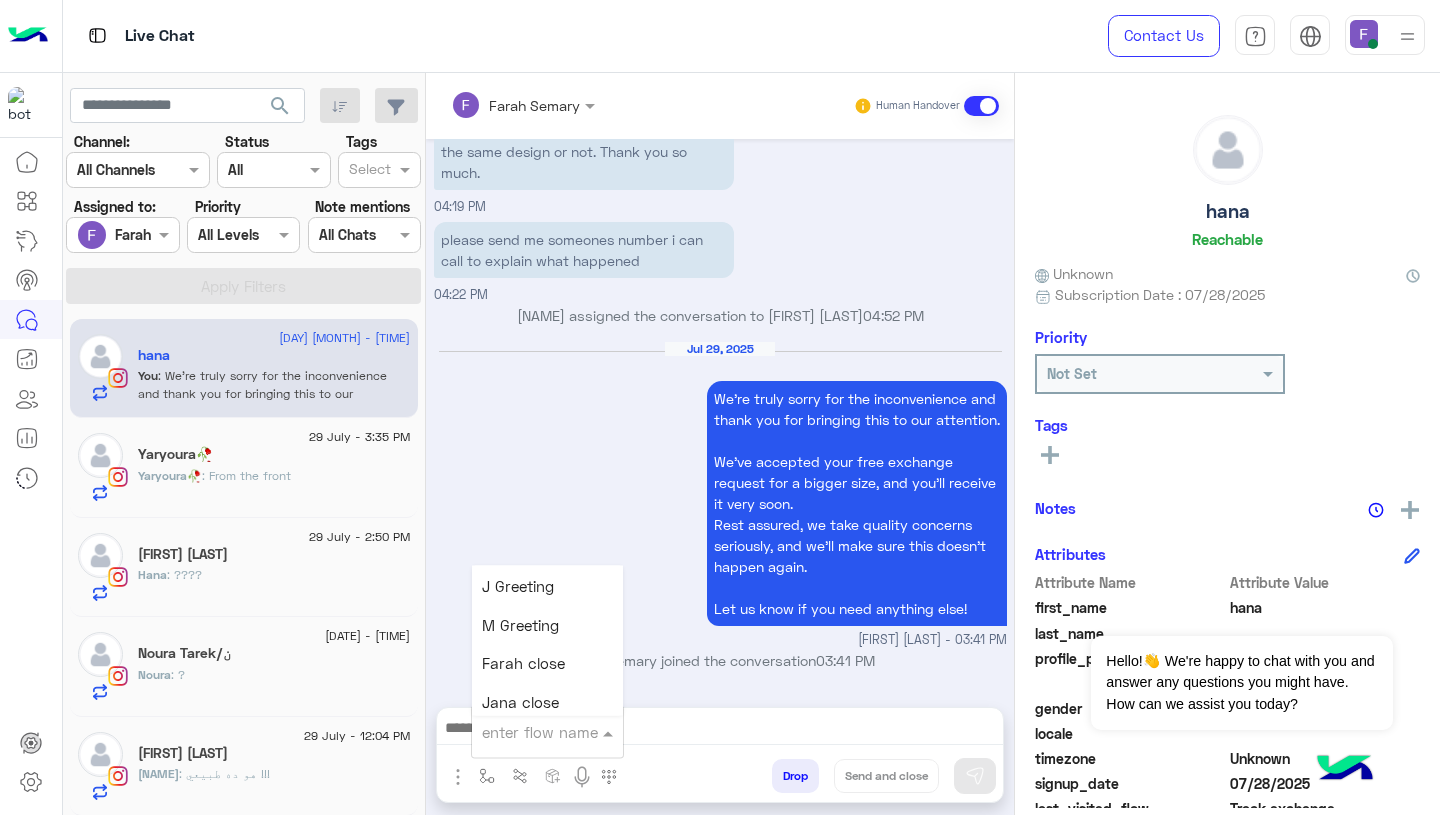 click on "Farah close" at bounding box center [523, 664] 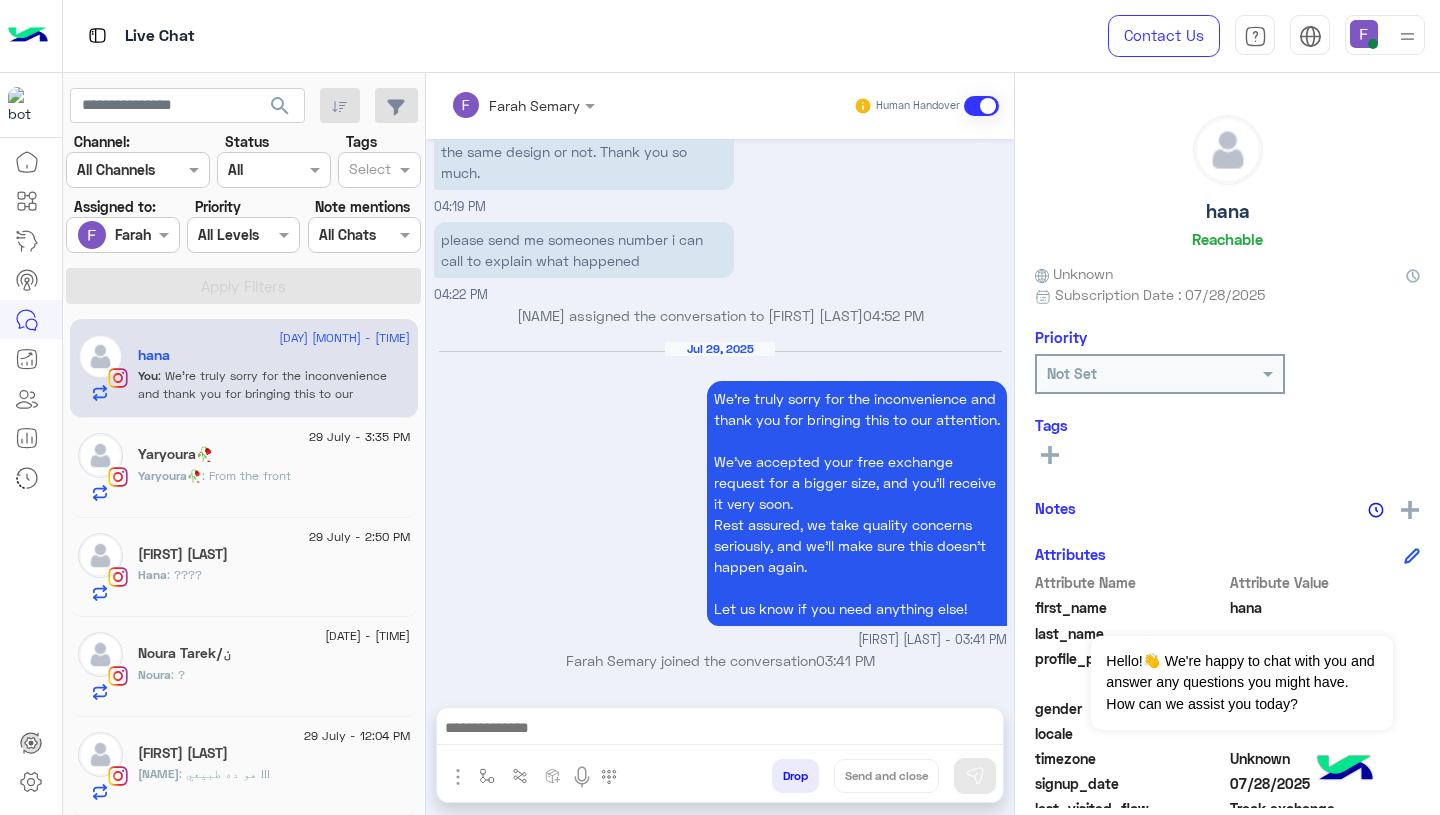 type on "**********" 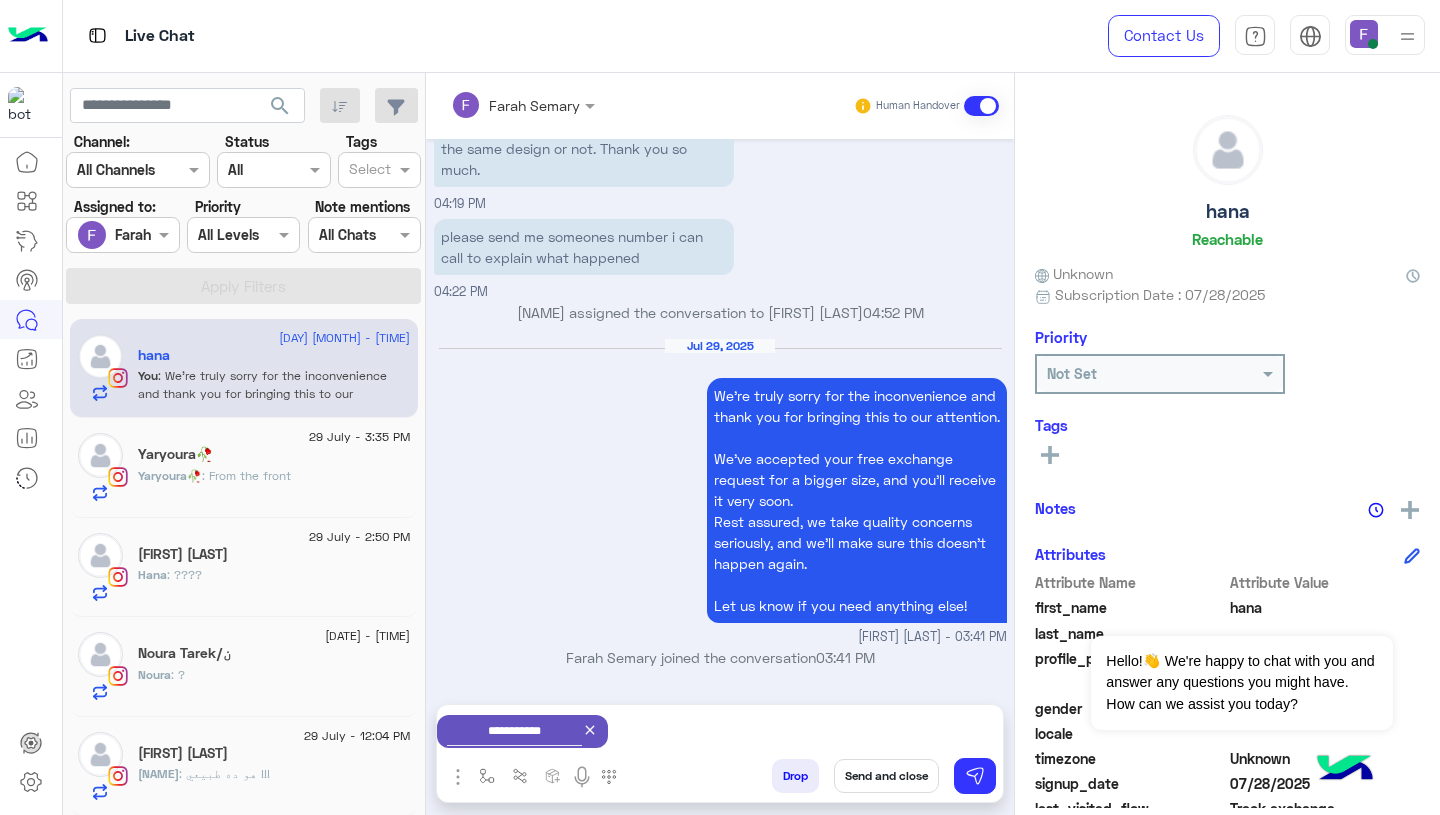 click on "Send and close" at bounding box center [886, 776] 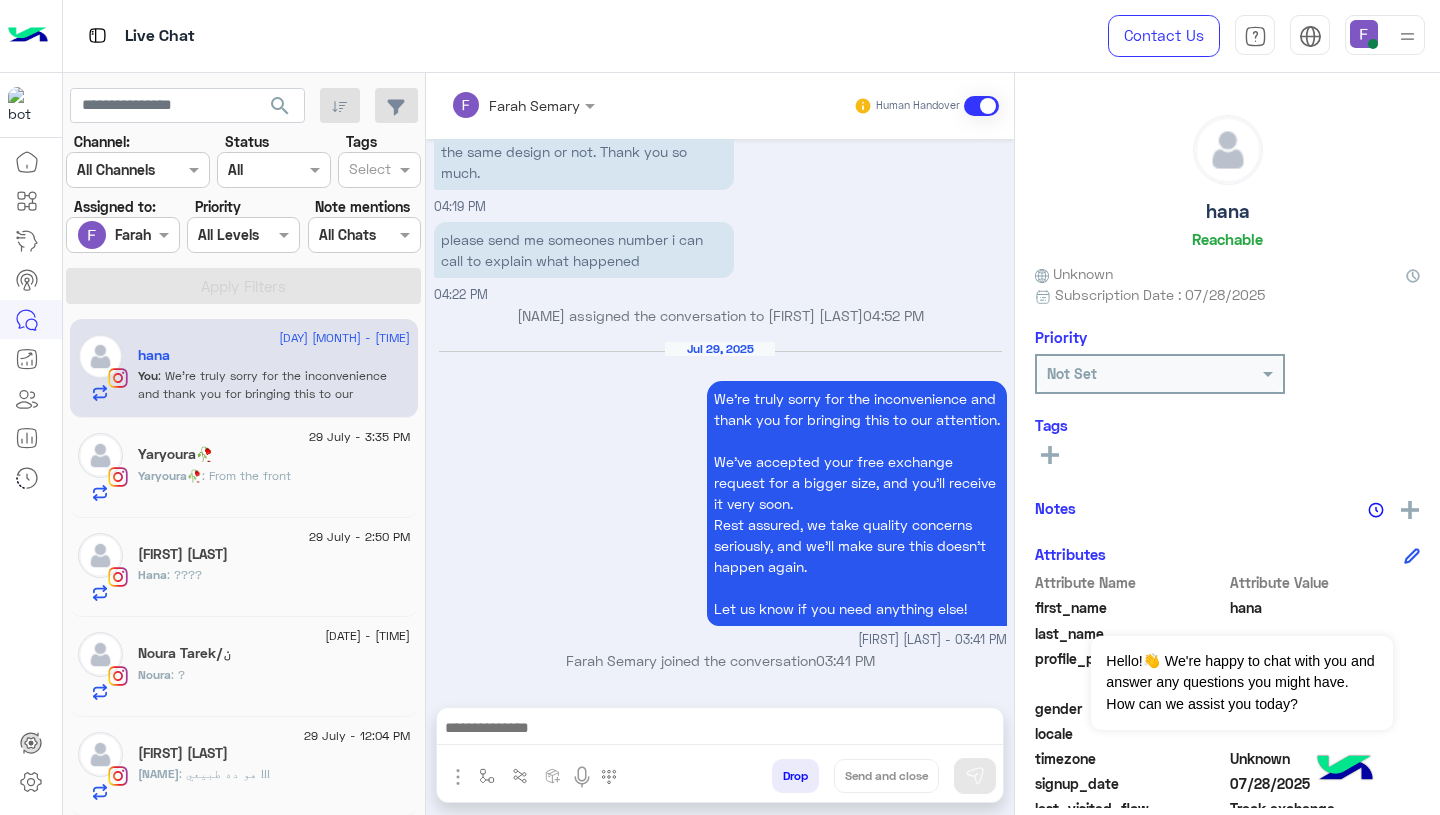 scroll, scrollTop: 2010, scrollLeft: 0, axis: vertical 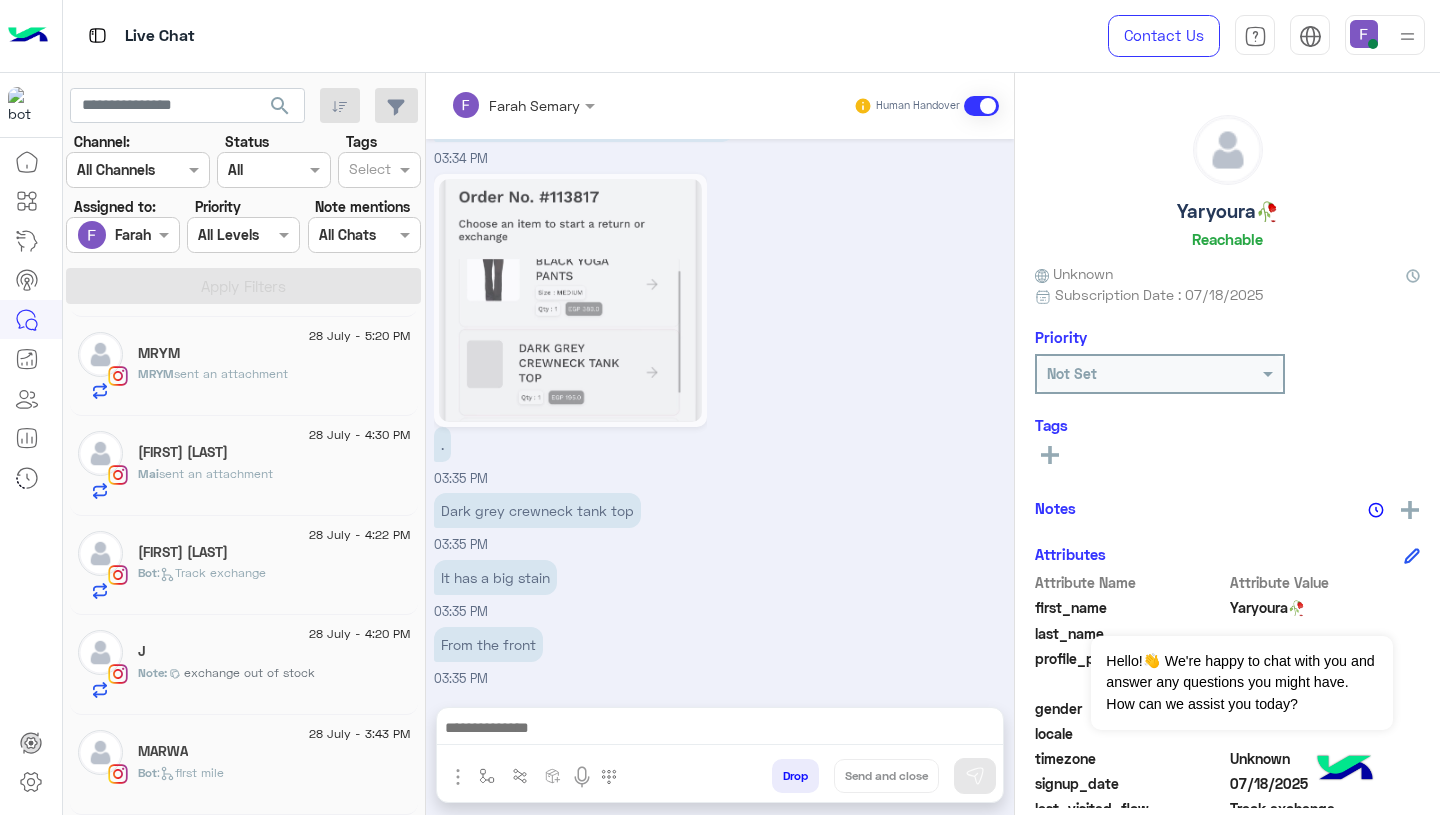click on "MARWA" 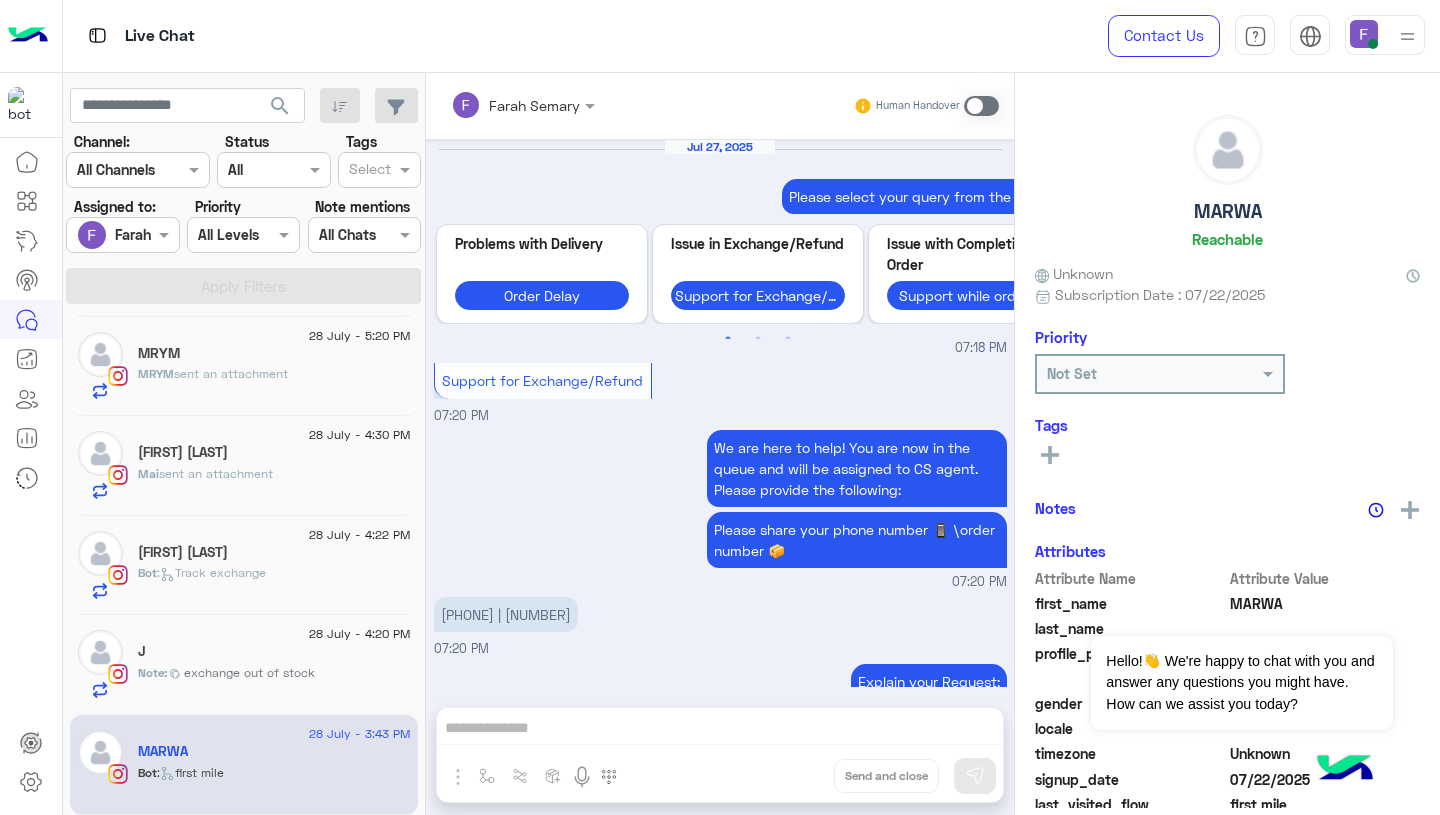 scroll, scrollTop: 1935, scrollLeft: 0, axis: vertical 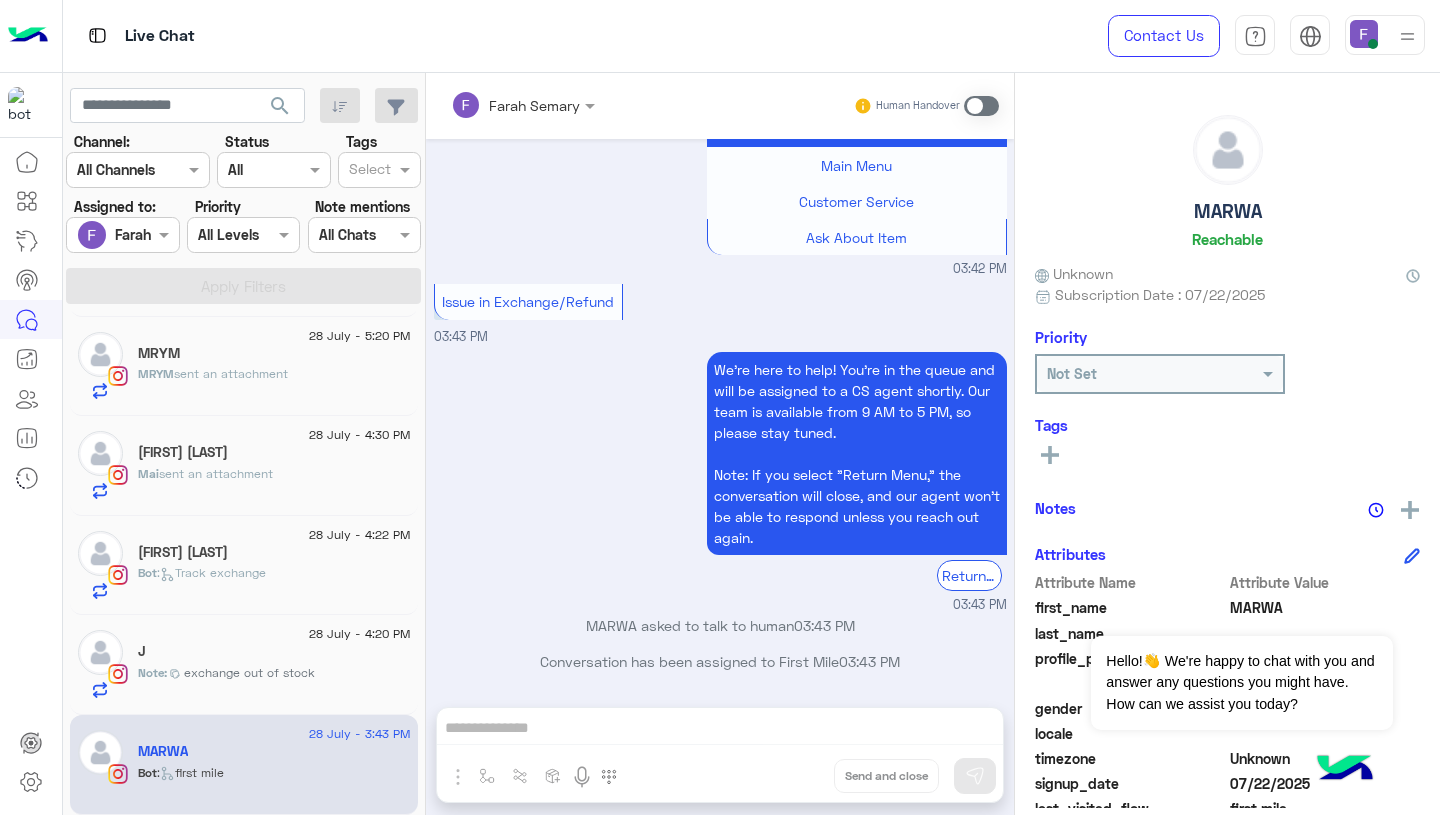 click at bounding box center (981, 106) 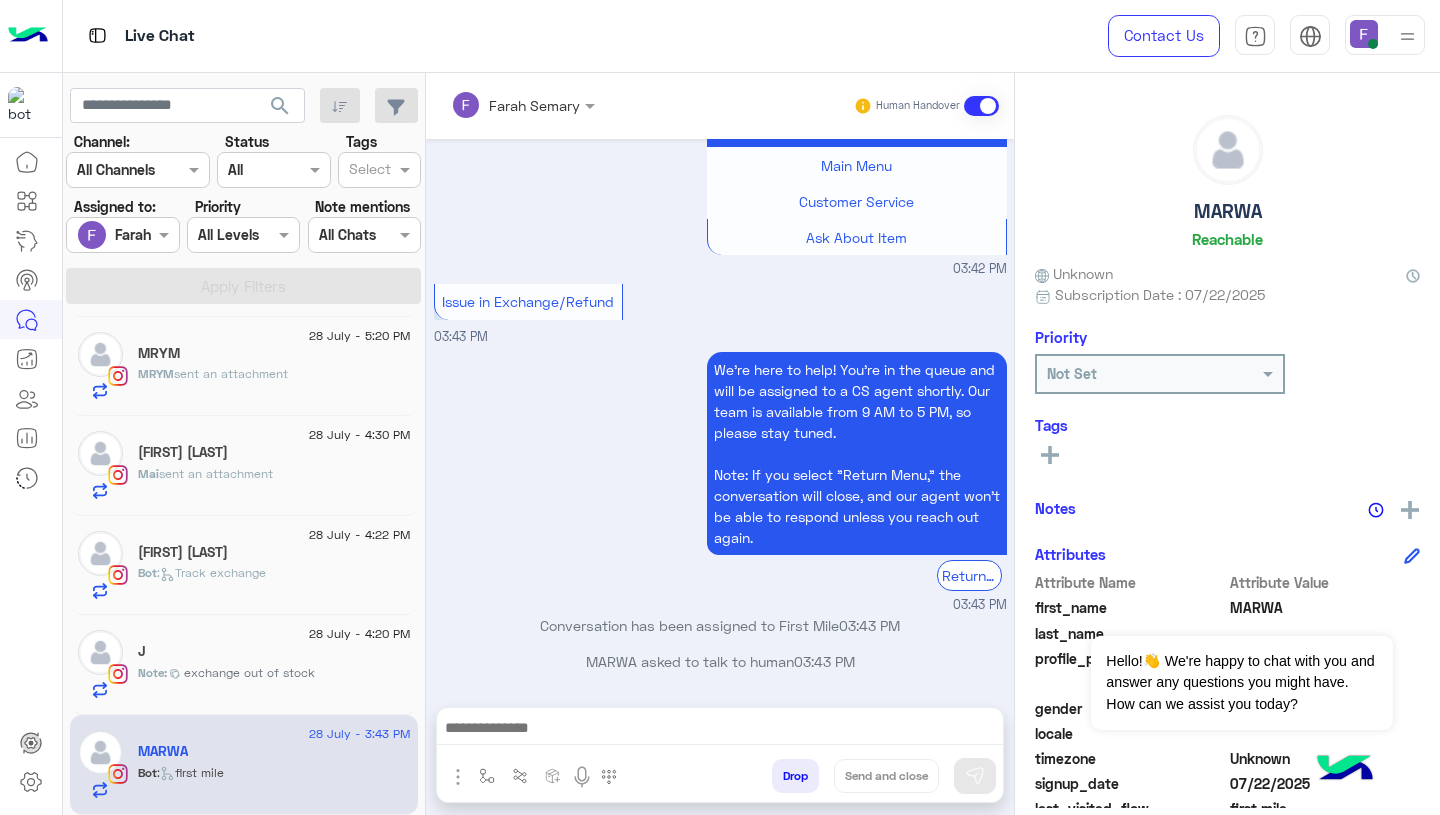 scroll, scrollTop: 2006, scrollLeft: 0, axis: vertical 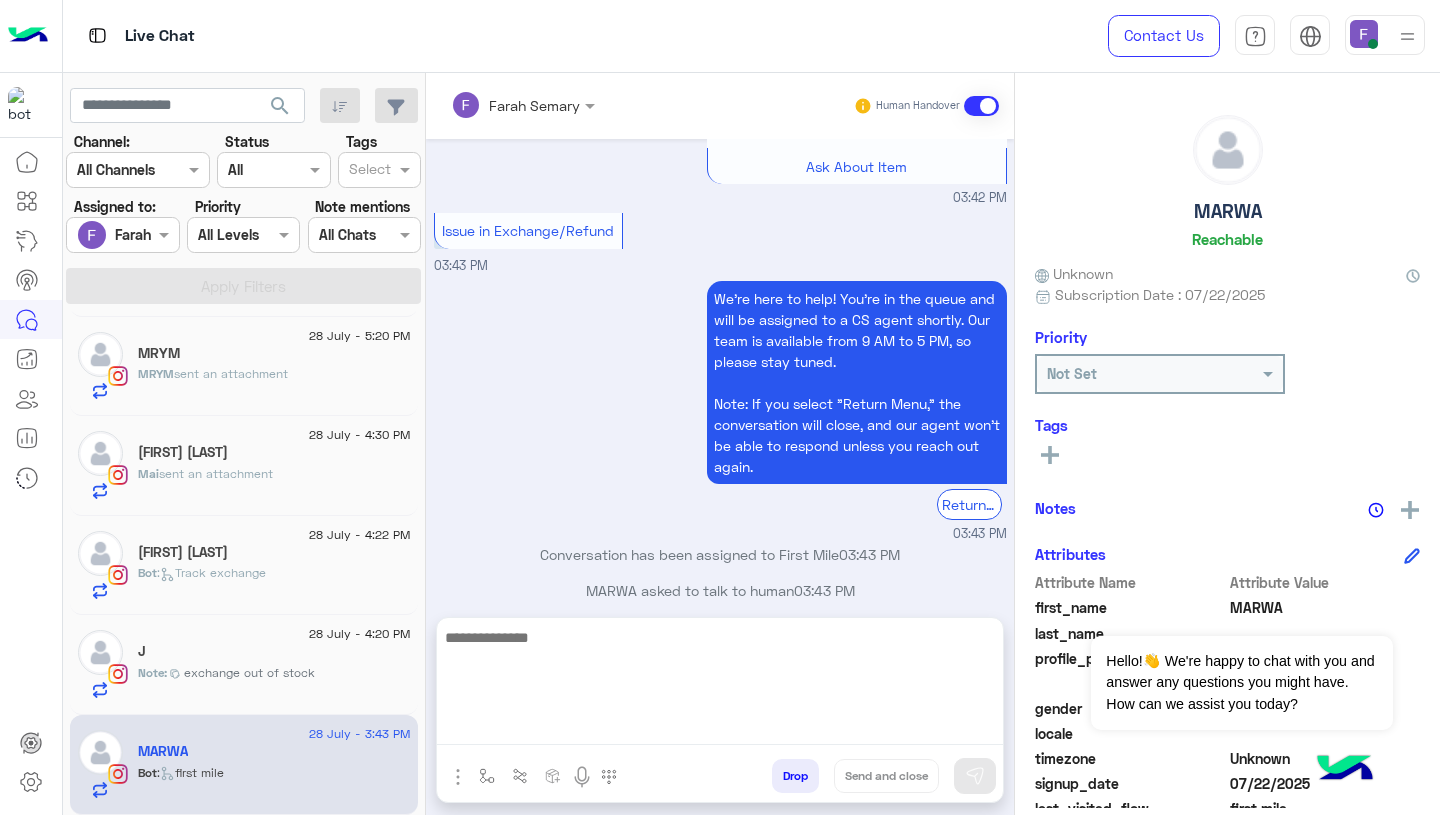 click at bounding box center (720, 685) 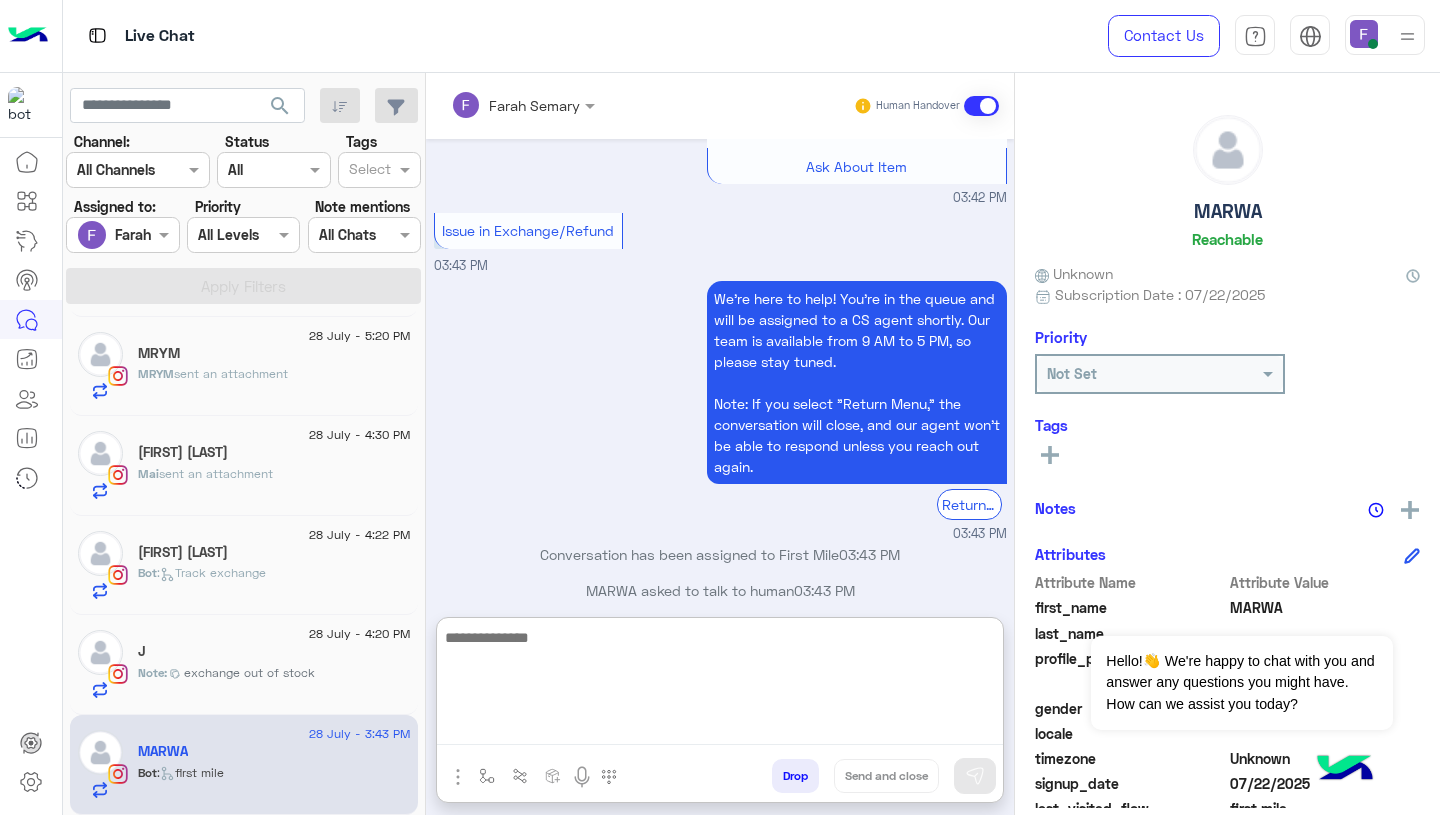 paste on "**********" 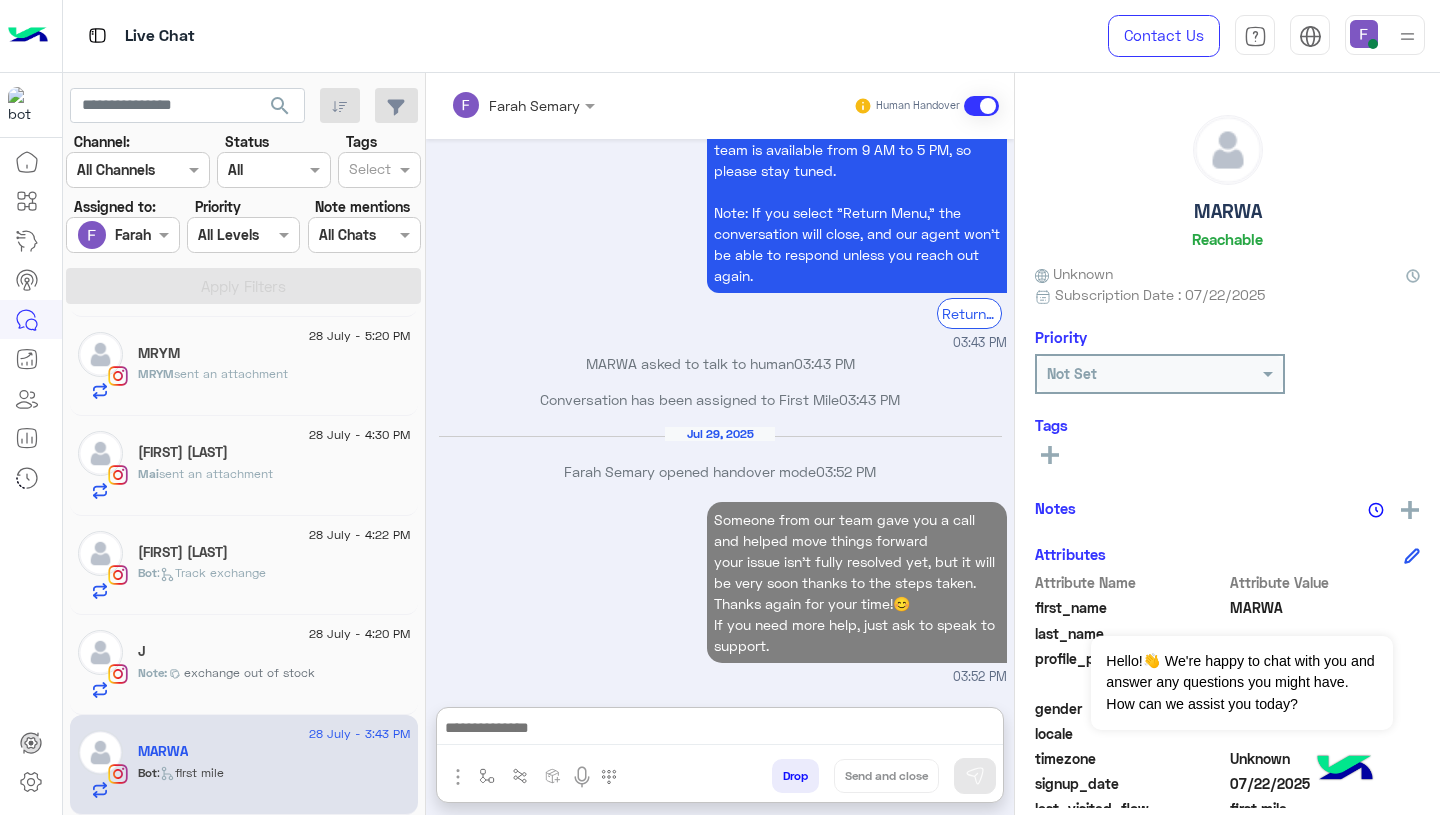 click on "Someone from our team gave you a call and helped move things forward  your issue isn’t fully resolved yet, but it will be very soon thanks to the steps taken. Thanks again for your time!😊  If you need more help, just ask to speak to support.   03:52 PM" at bounding box center (720, 592) 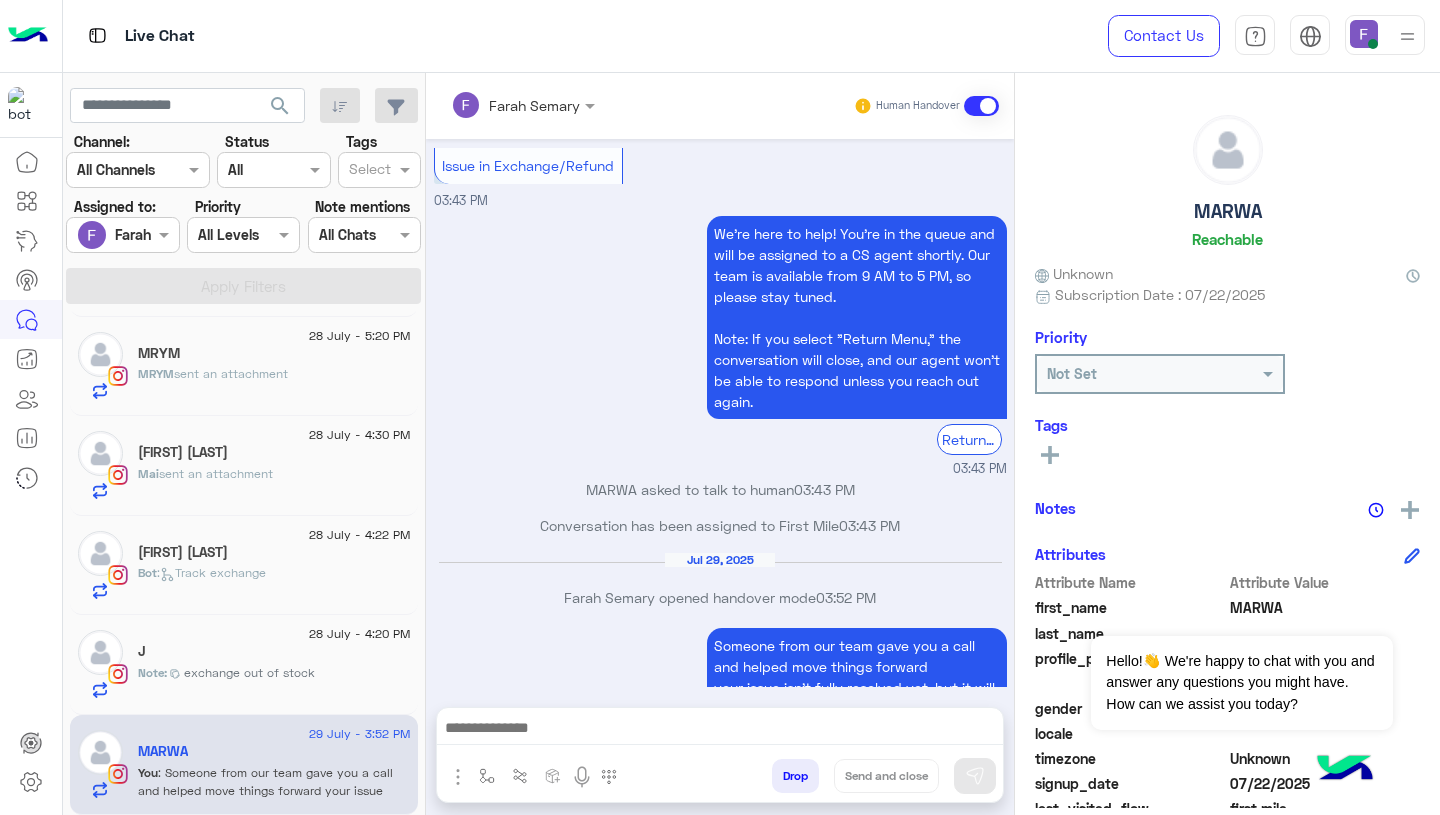 scroll, scrollTop: 2253, scrollLeft: 0, axis: vertical 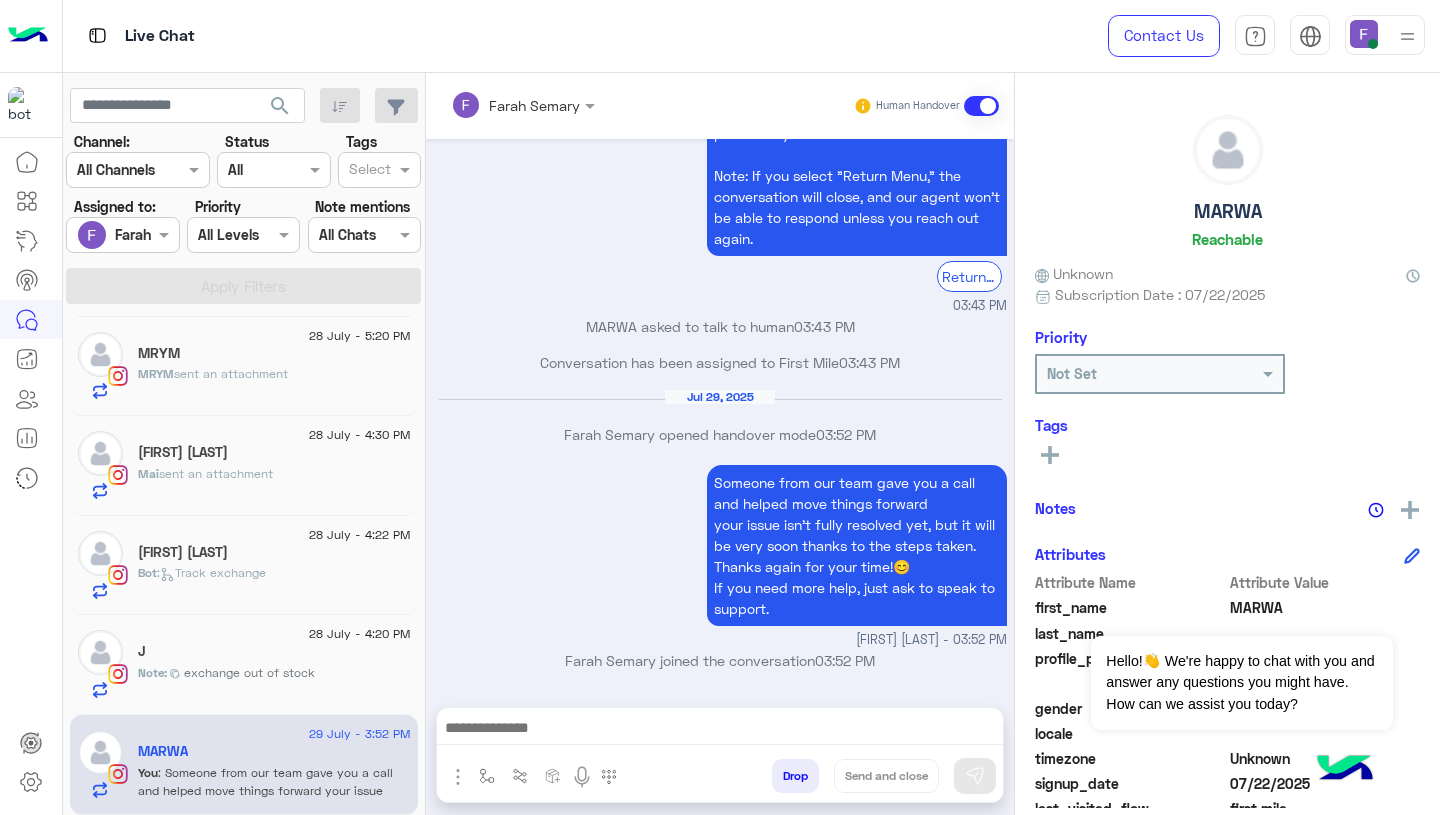 click on "Note :  exchange out of stock" 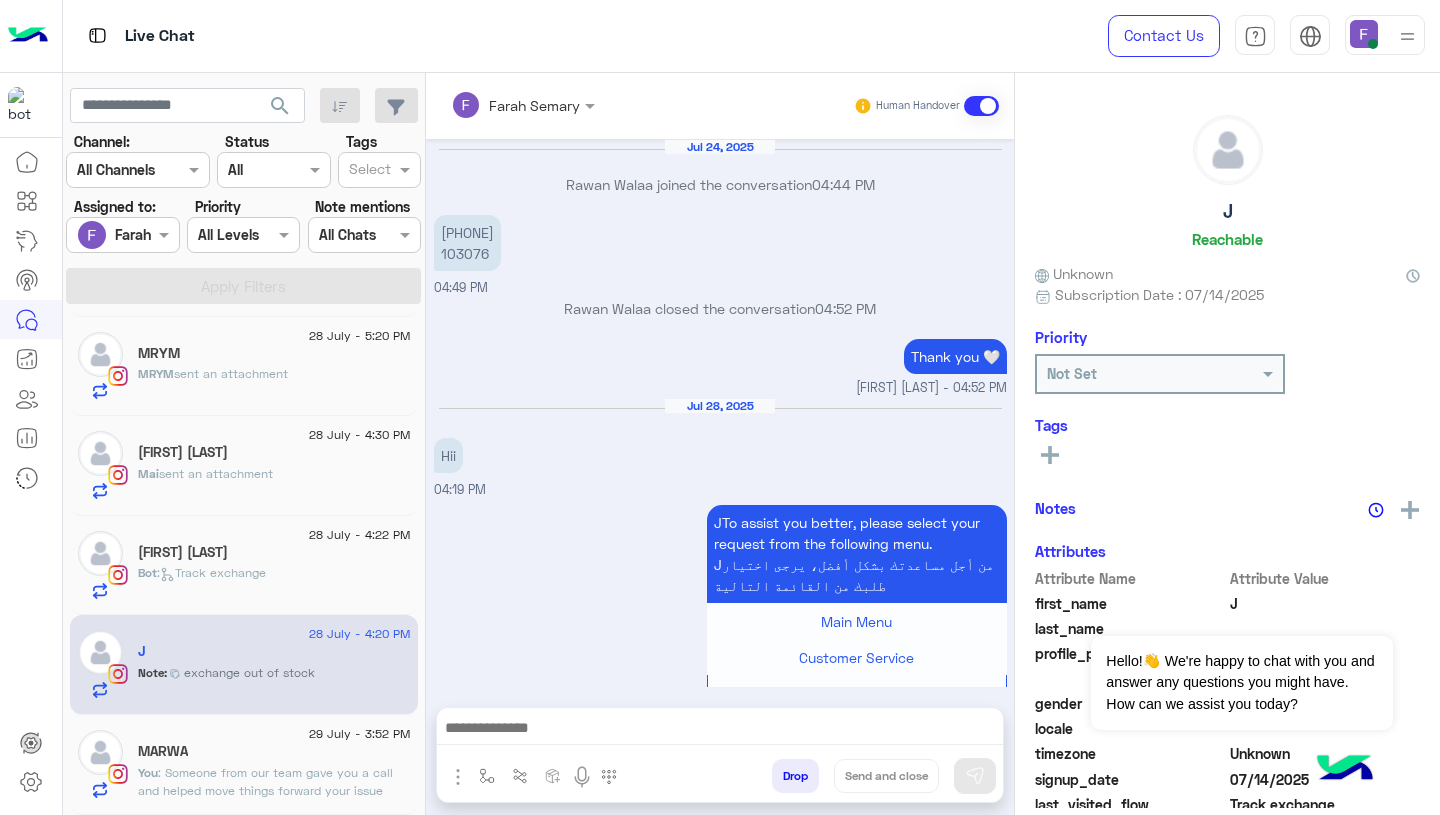 scroll, scrollTop: 1318, scrollLeft: 0, axis: vertical 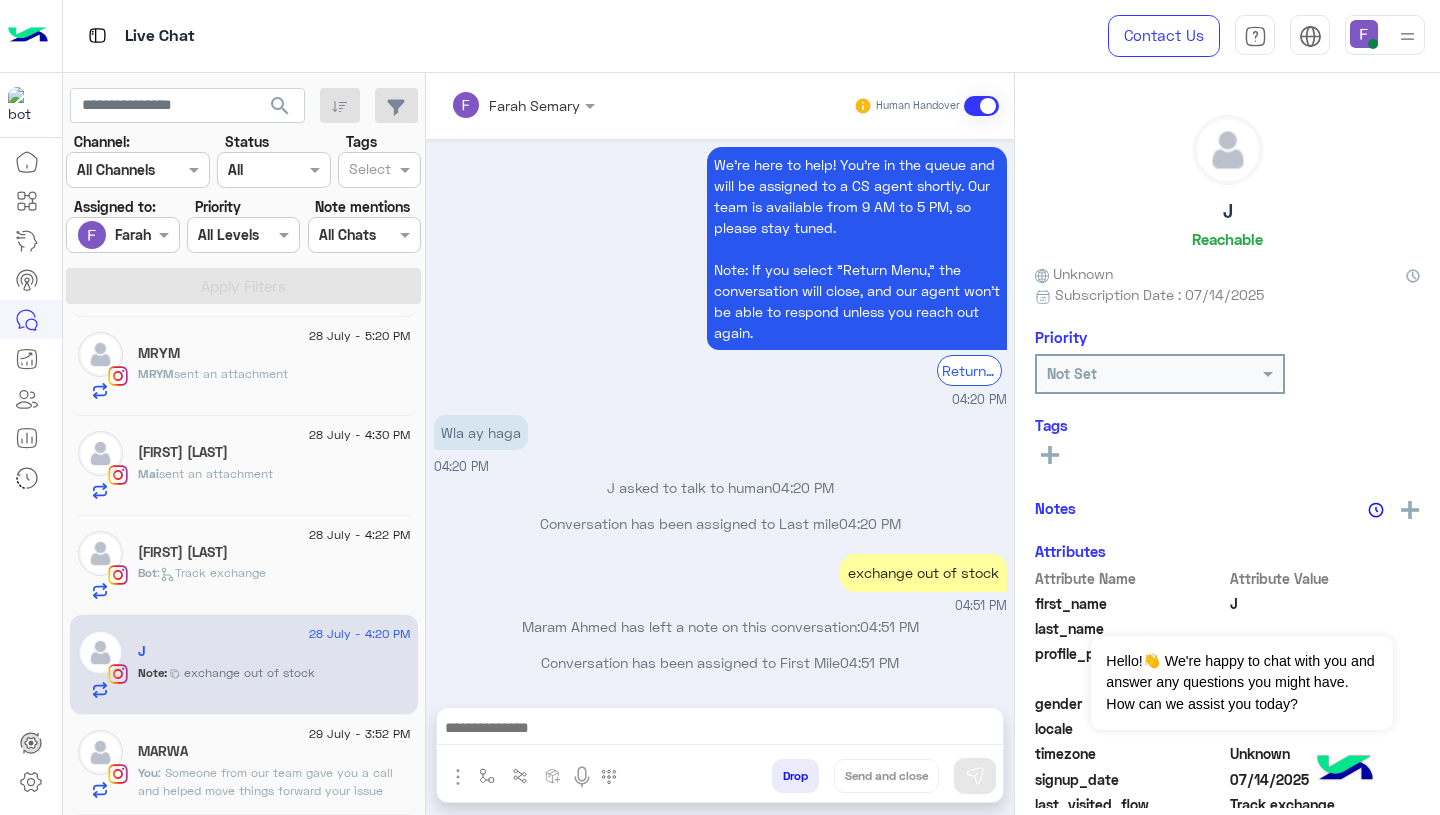 click on "[FIRST] [LAST]" 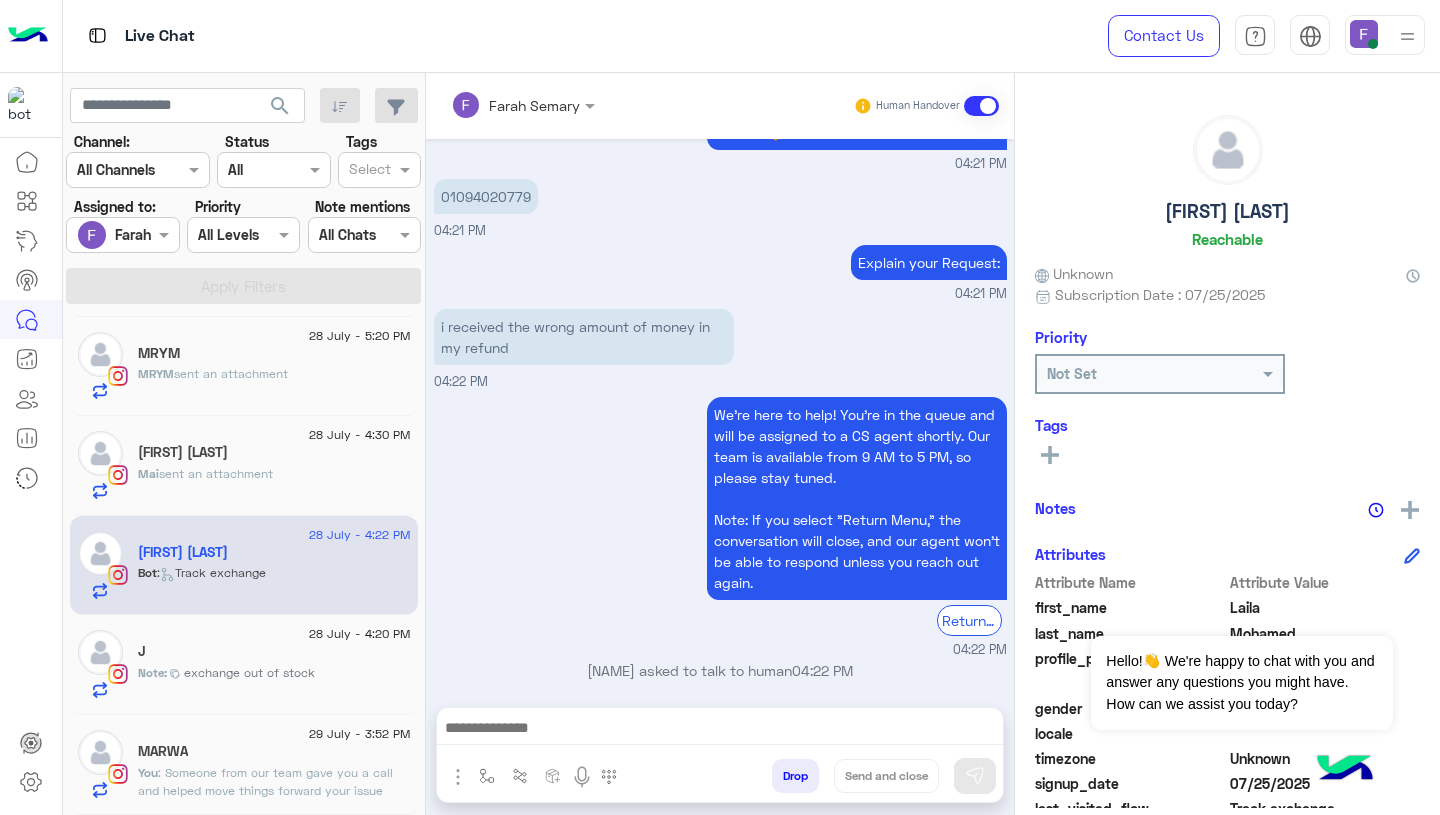 scroll, scrollTop: 1944, scrollLeft: 0, axis: vertical 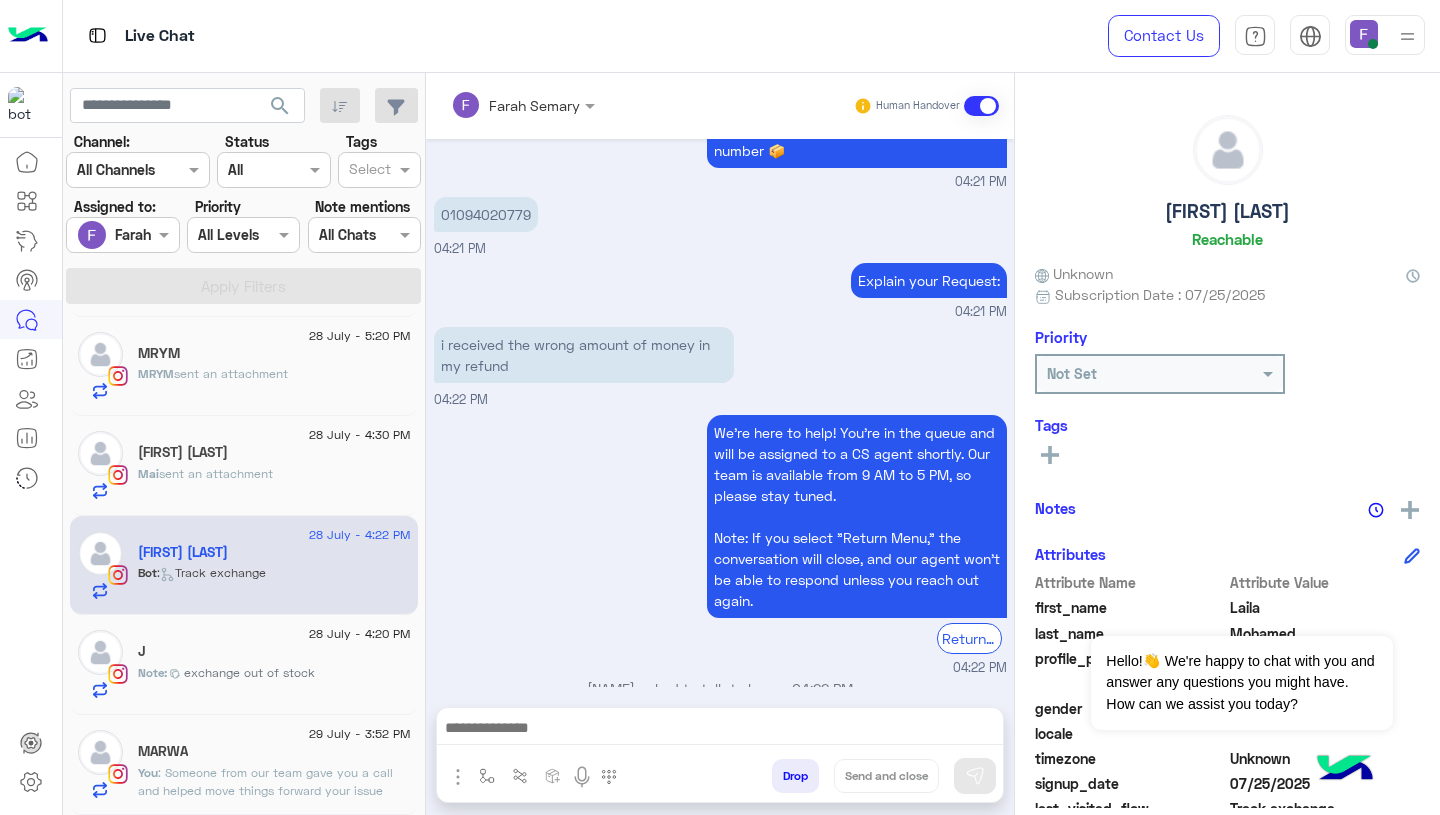 click on "i received the wrong amount of money in my refund" at bounding box center (584, 355) 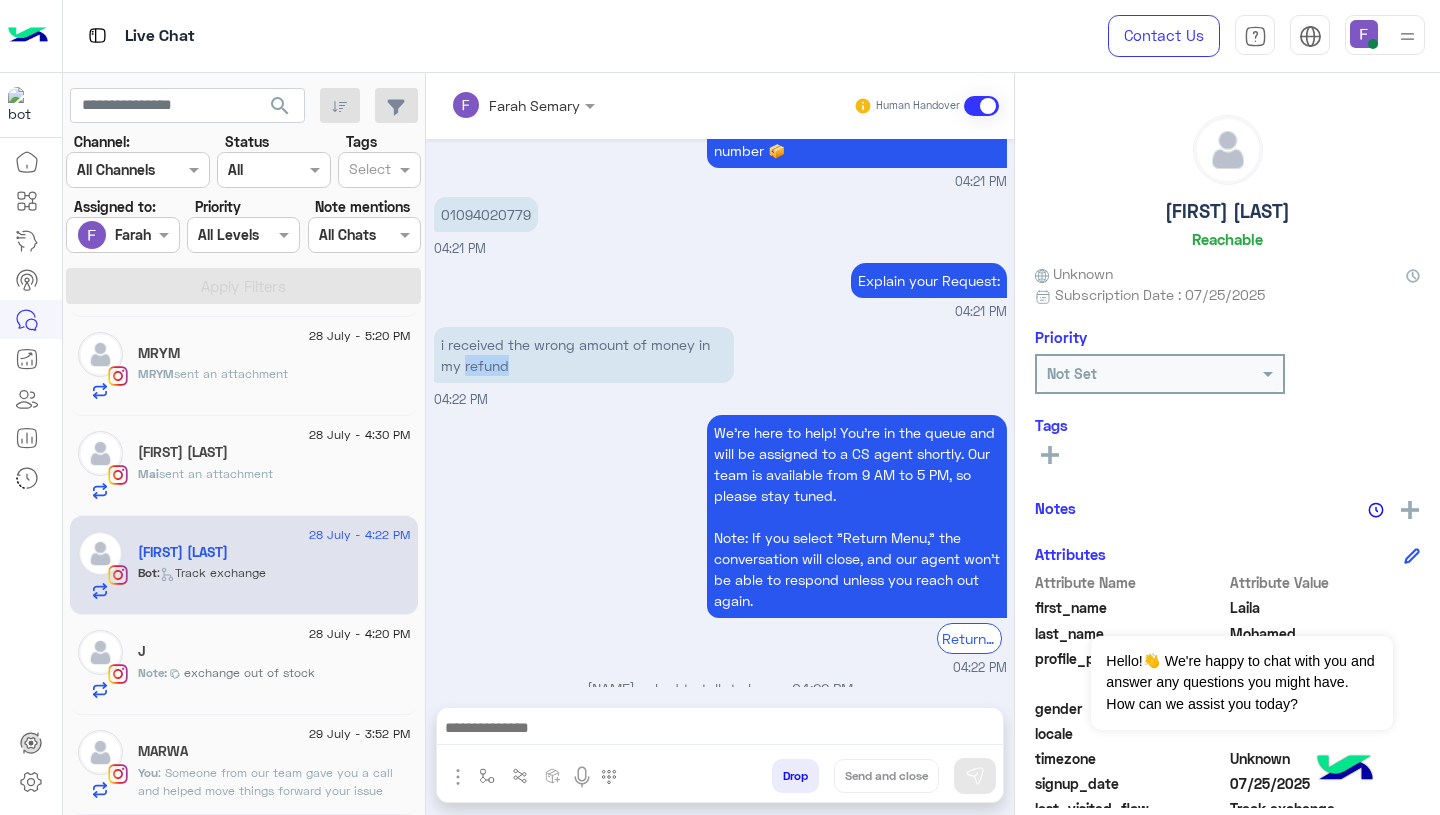 click on "i received the wrong amount of money in my refund" at bounding box center (584, 355) 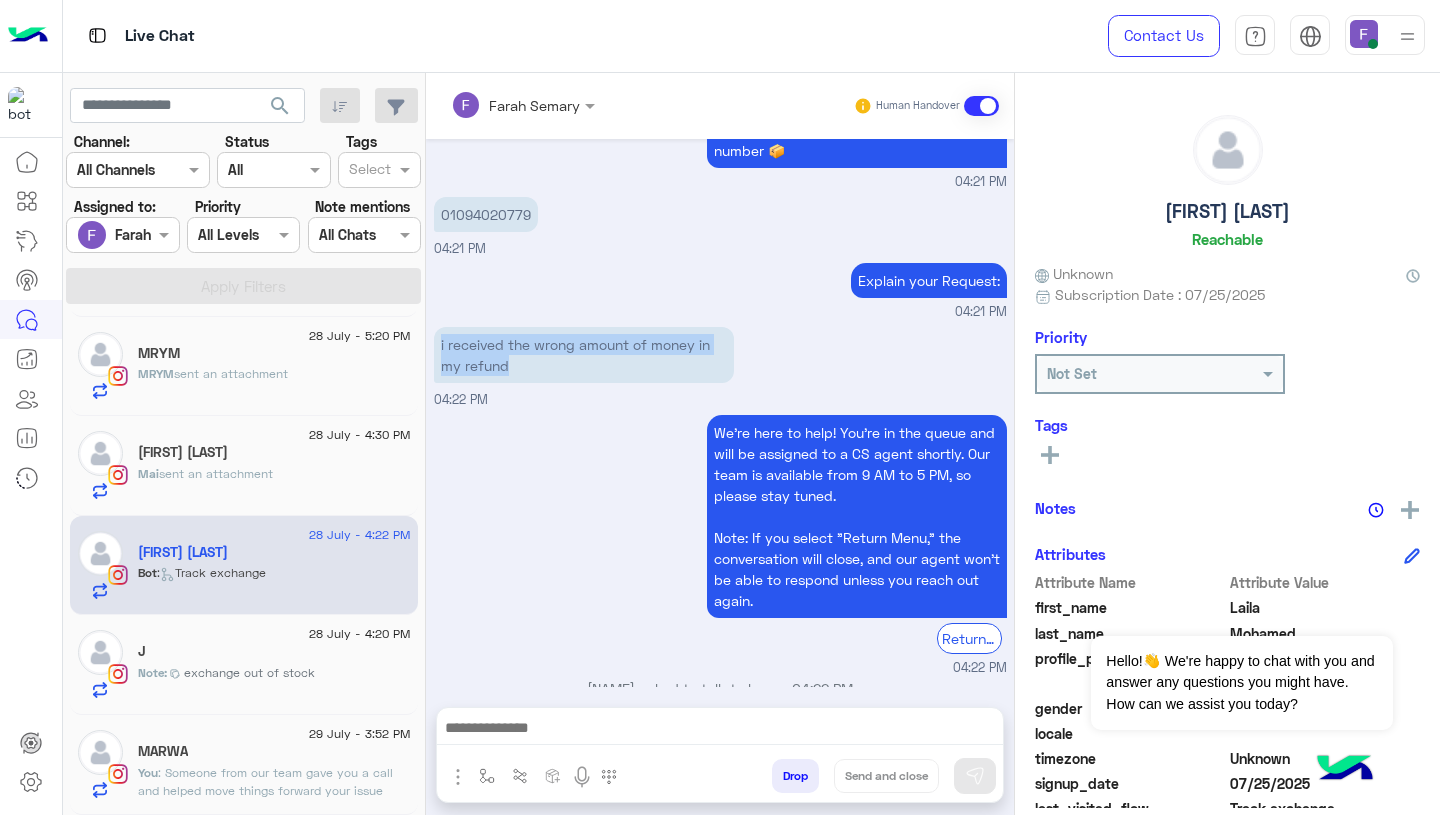 click on "i received the wrong amount of money in my refund" at bounding box center (584, 355) 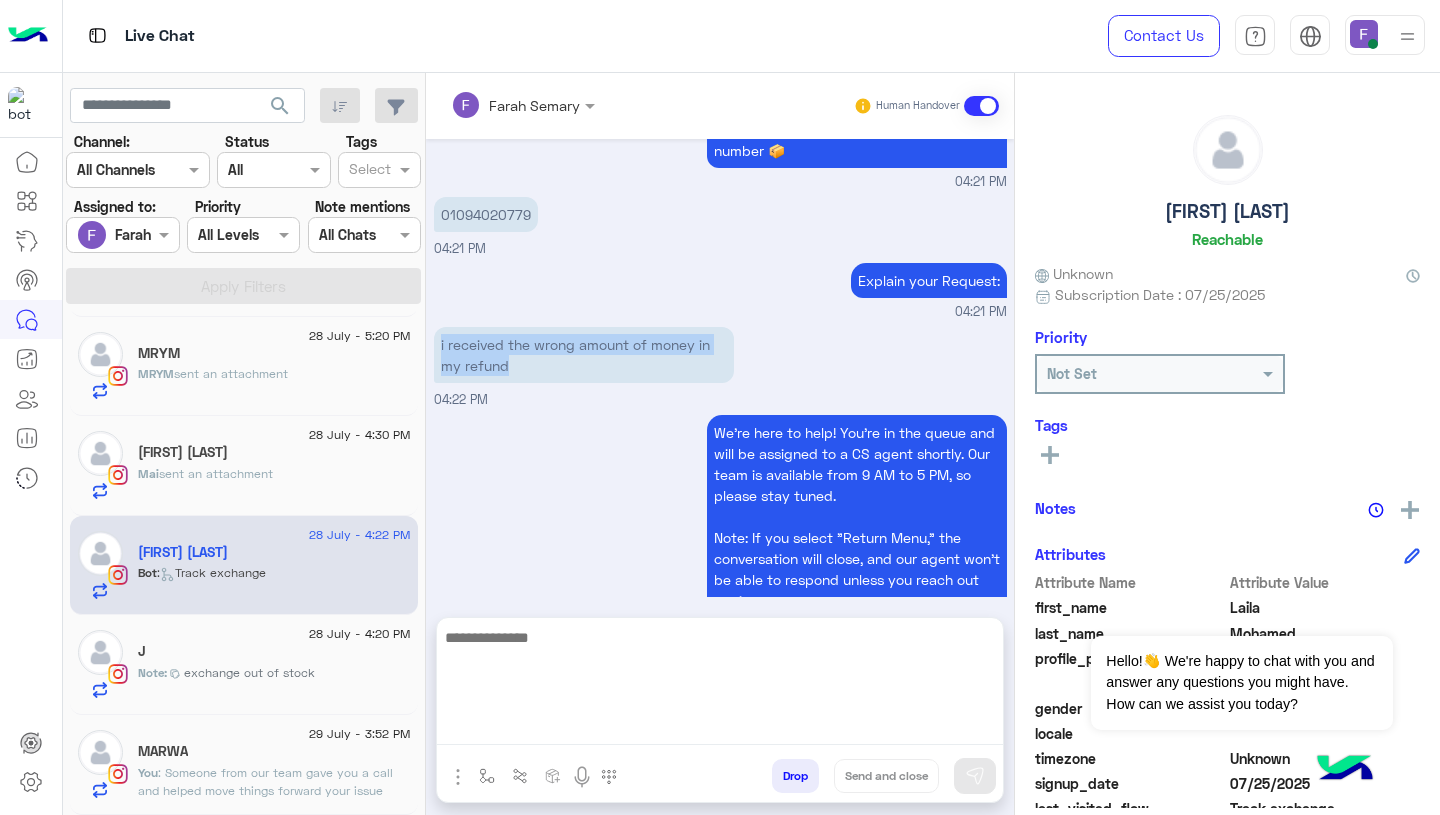 click at bounding box center (720, 685) 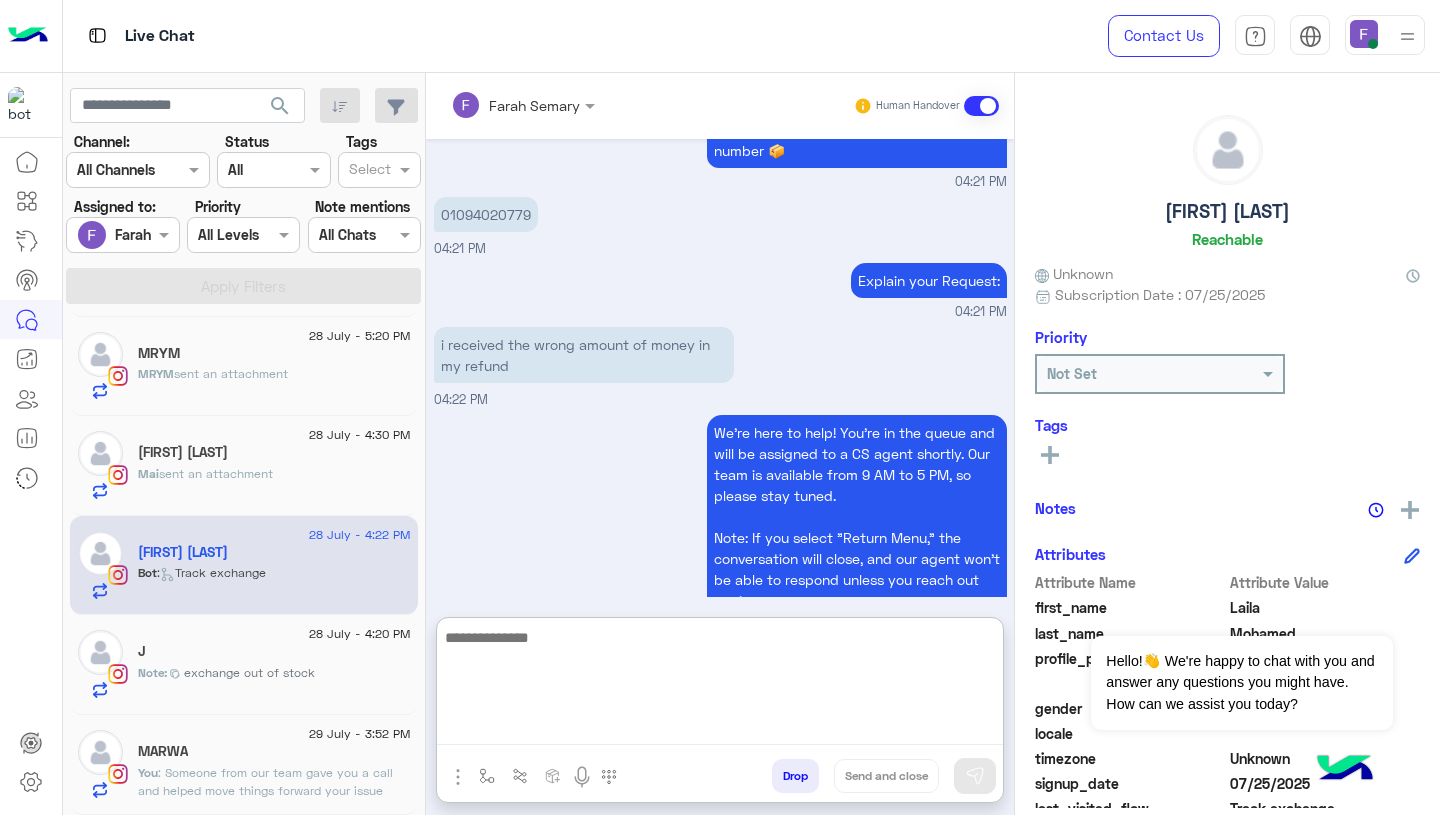 paste on "**********" 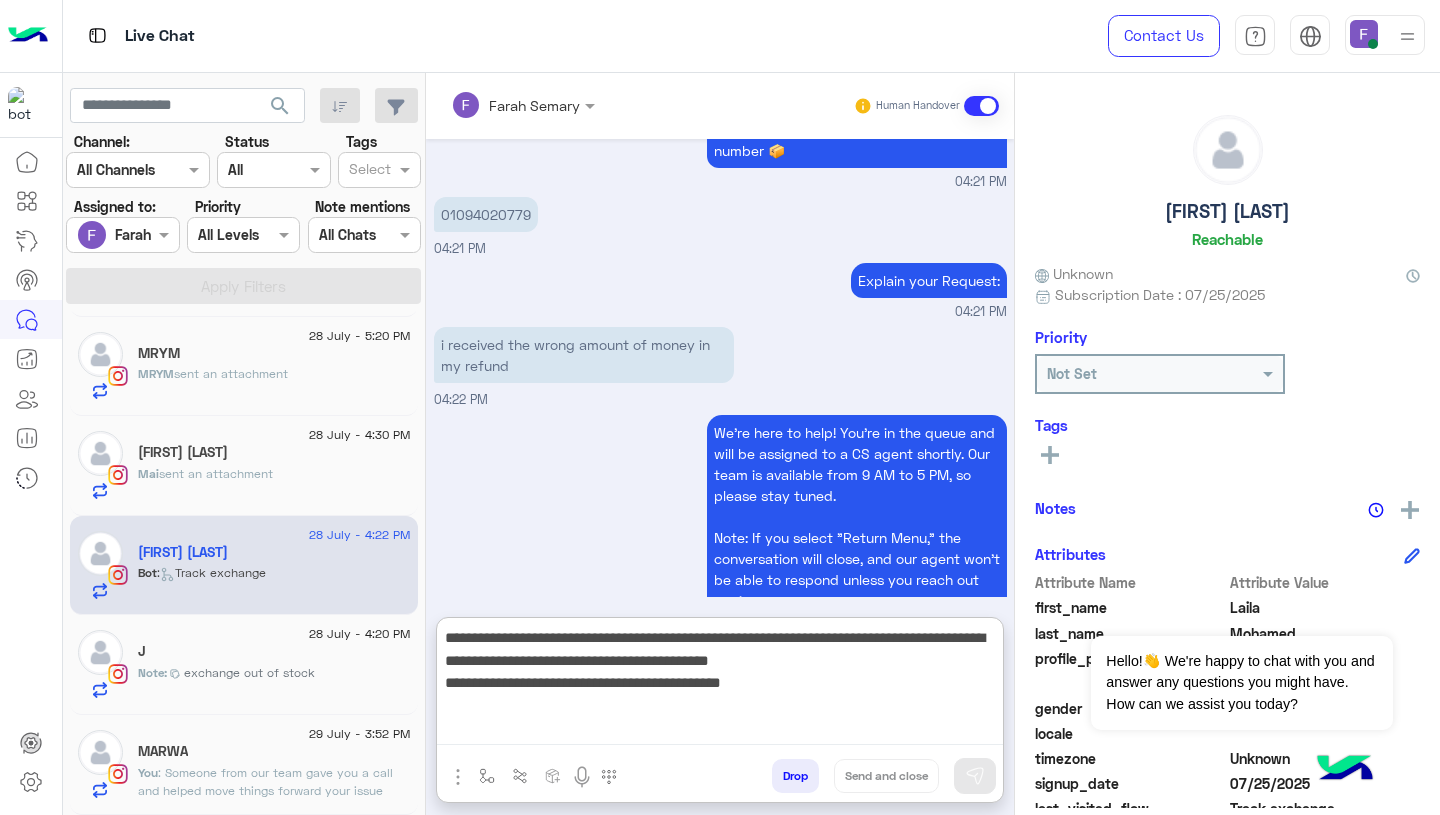 scroll, scrollTop: 83, scrollLeft: 0, axis: vertical 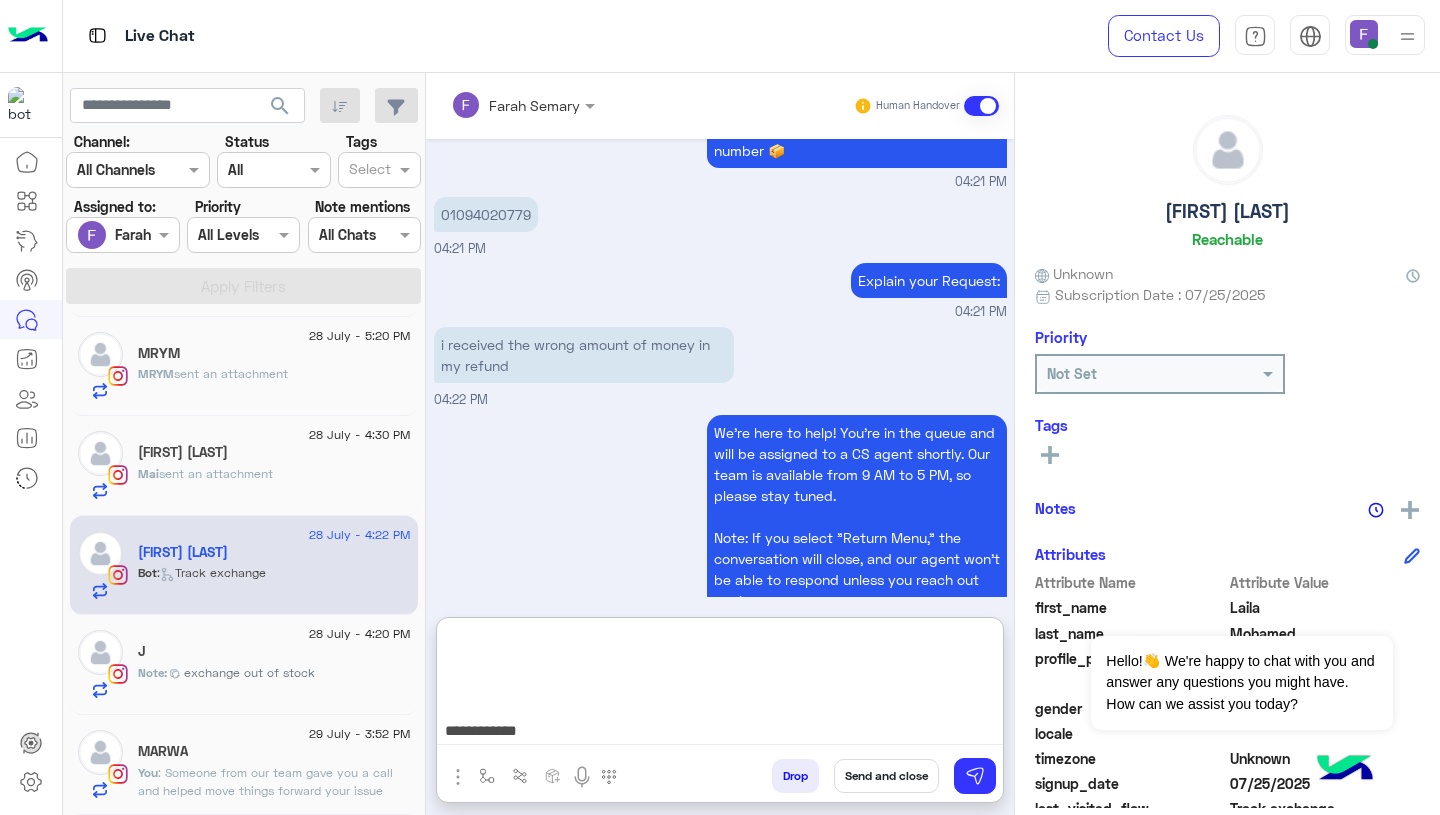 click on "**********" at bounding box center [720, 685] 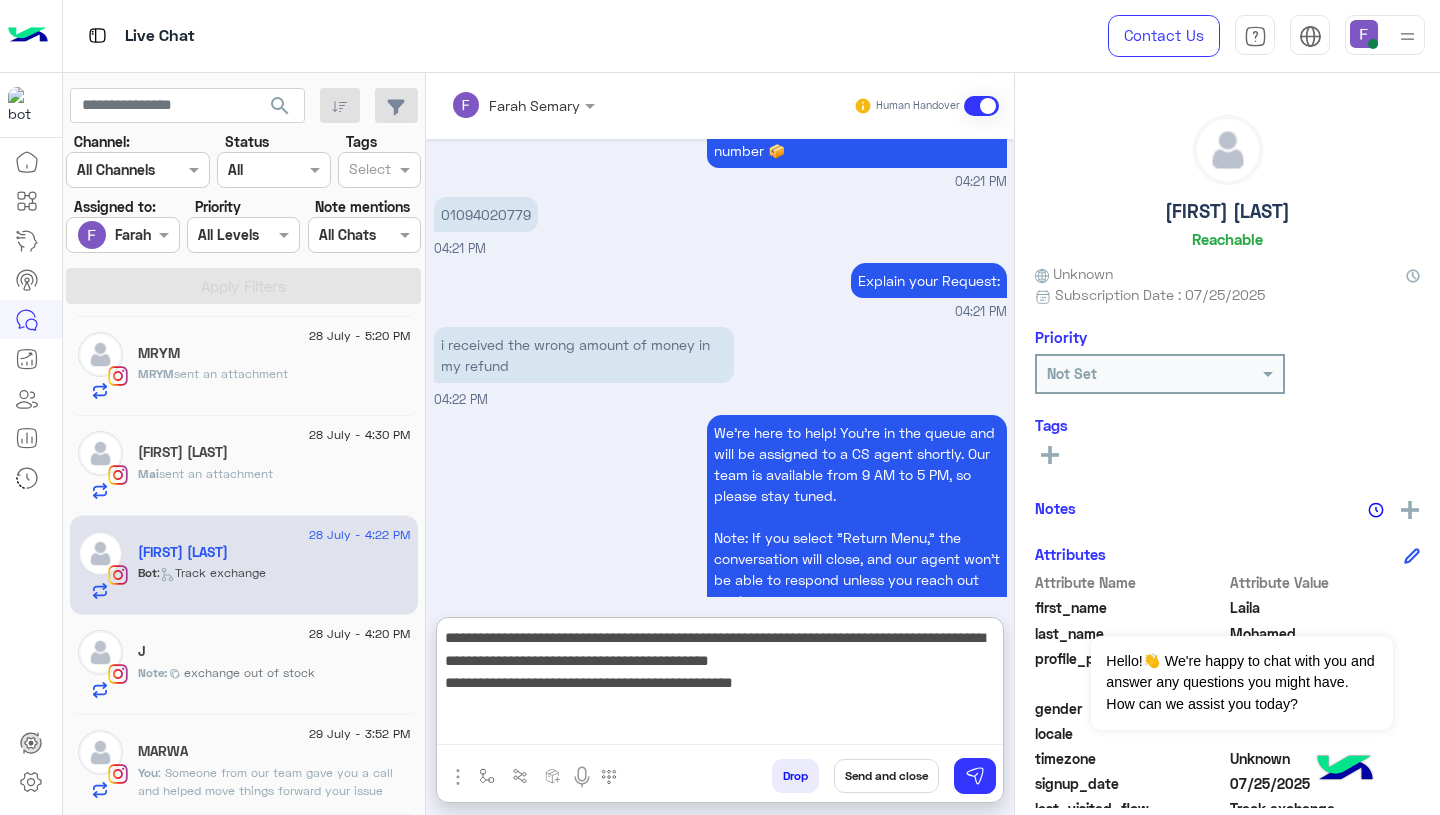 scroll, scrollTop: 0, scrollLeft: 0, axis: both 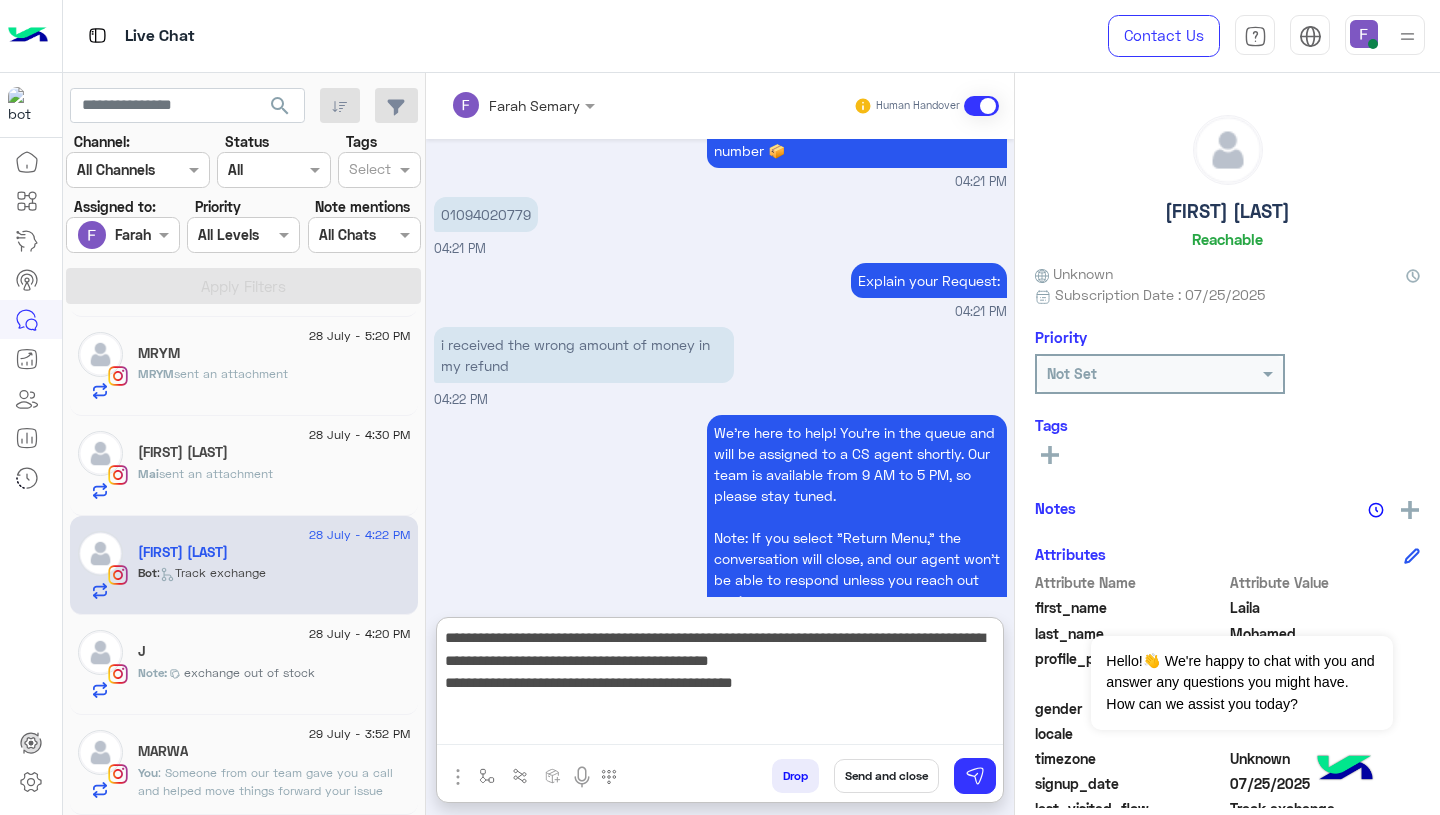 click on "**********" at bounding box center (720, 685) 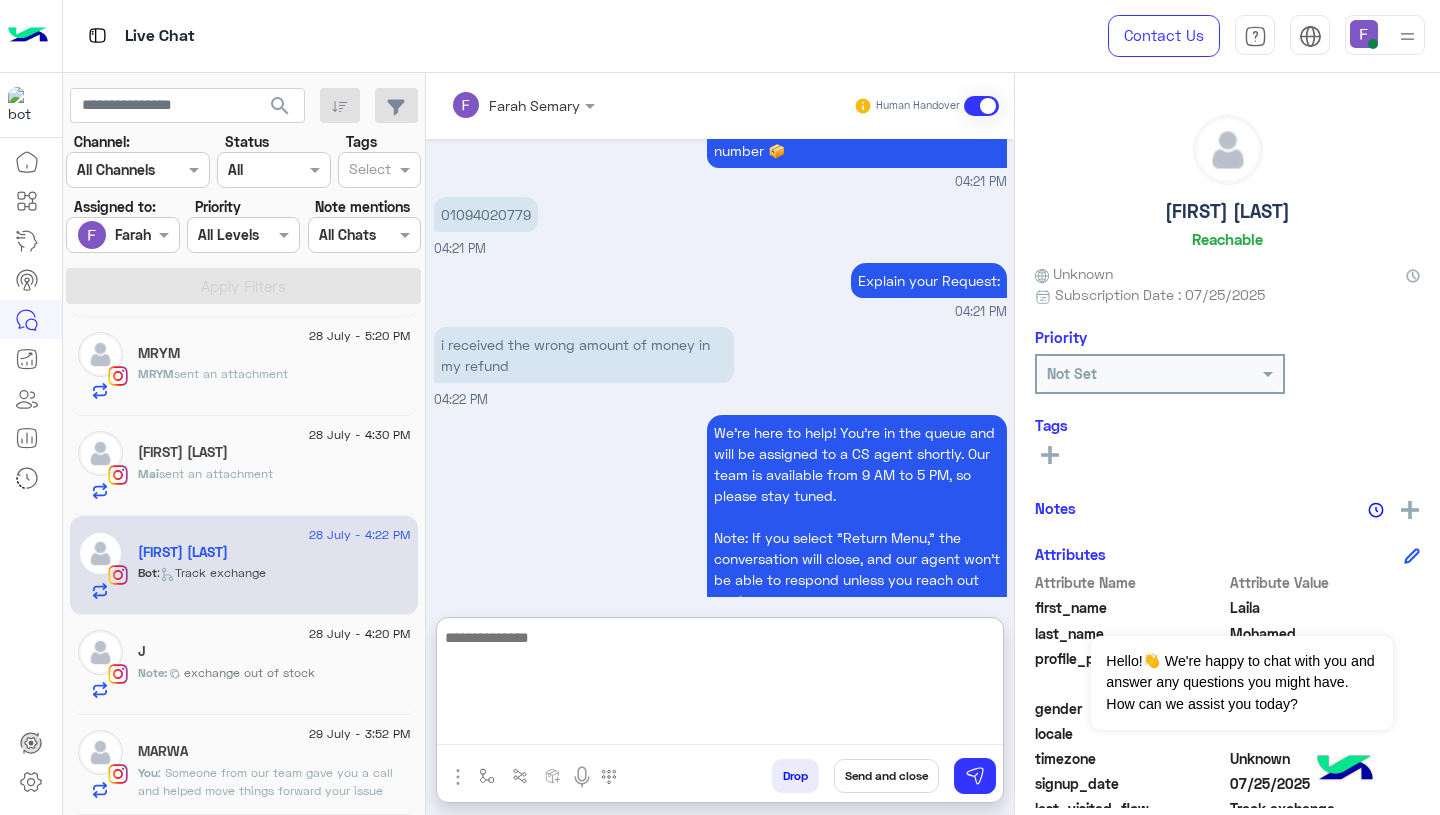scroll, scrollTop: 2336, scrollLeft: 0, axis: vertical 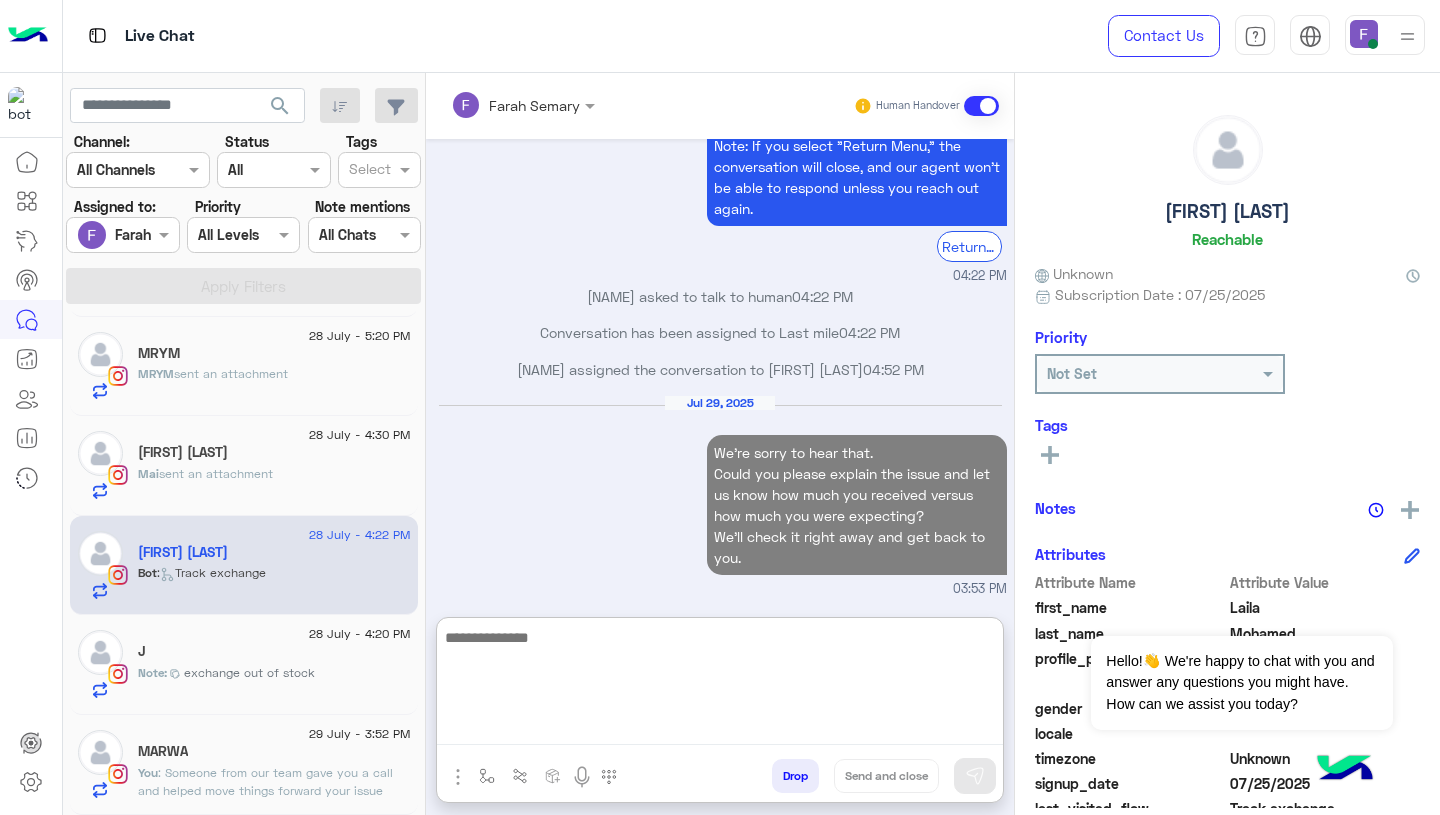 click on "Jul 29, 2025  We’re sorry to hear that.  Could you please explain the issue and let us know how much you received versus how much you were expecting? We’ll check it right away and get back to you.   03:53 PM" at bounding box center (720, 497) 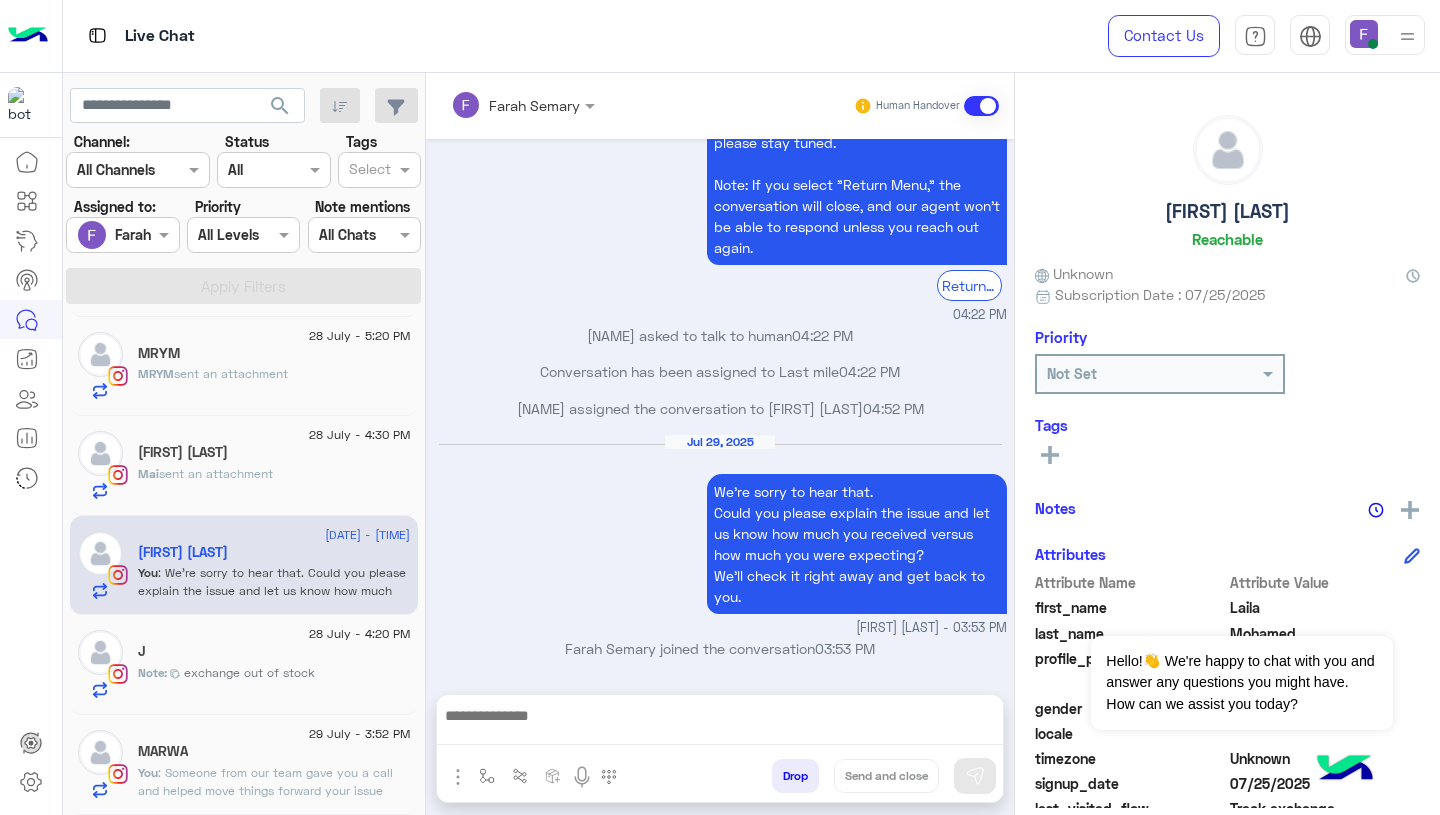 scroll, scrollTop: 2282, scrollLeft: 0, axis: vertical 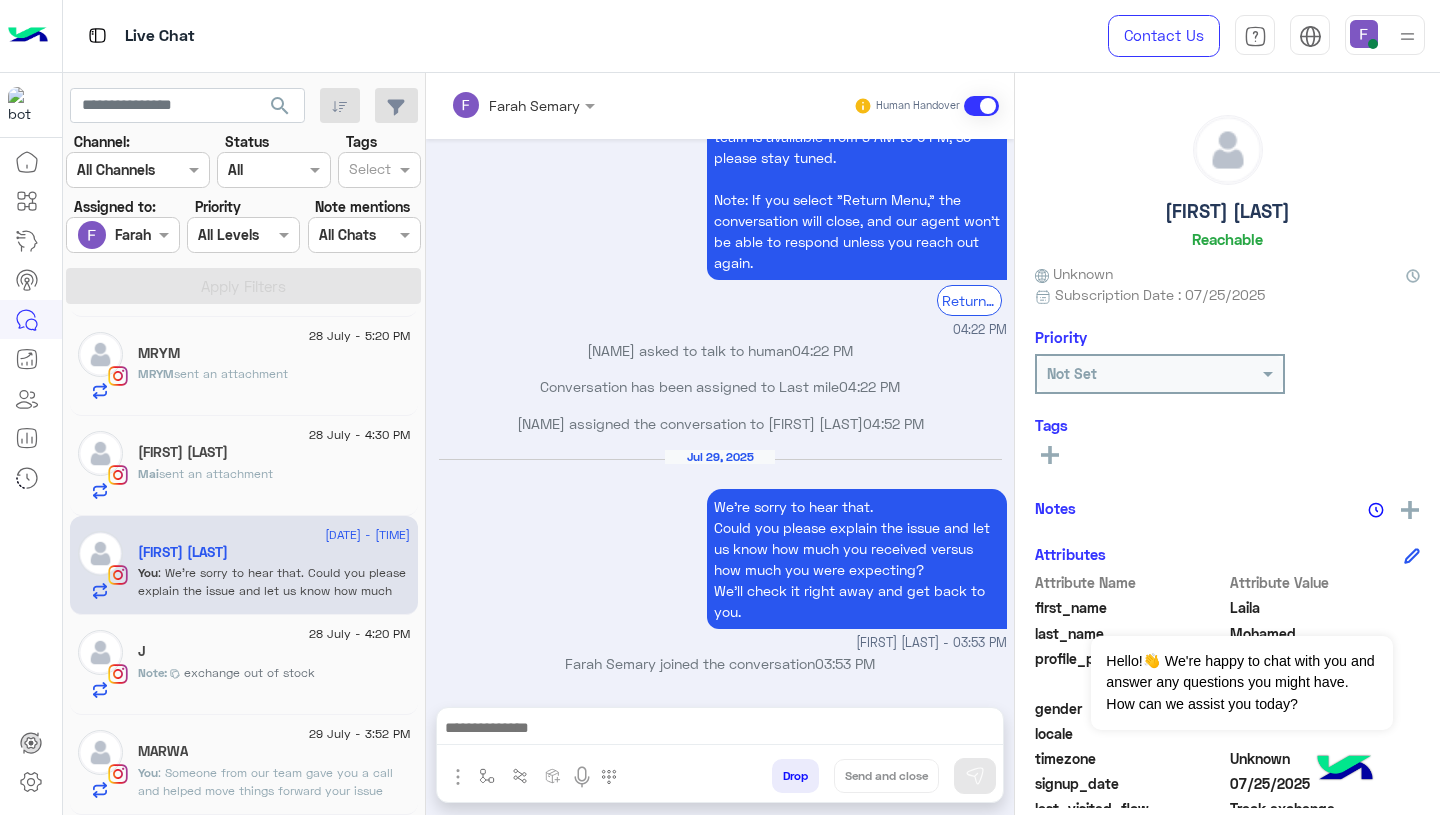 click on "[NAME] sent an attachment" 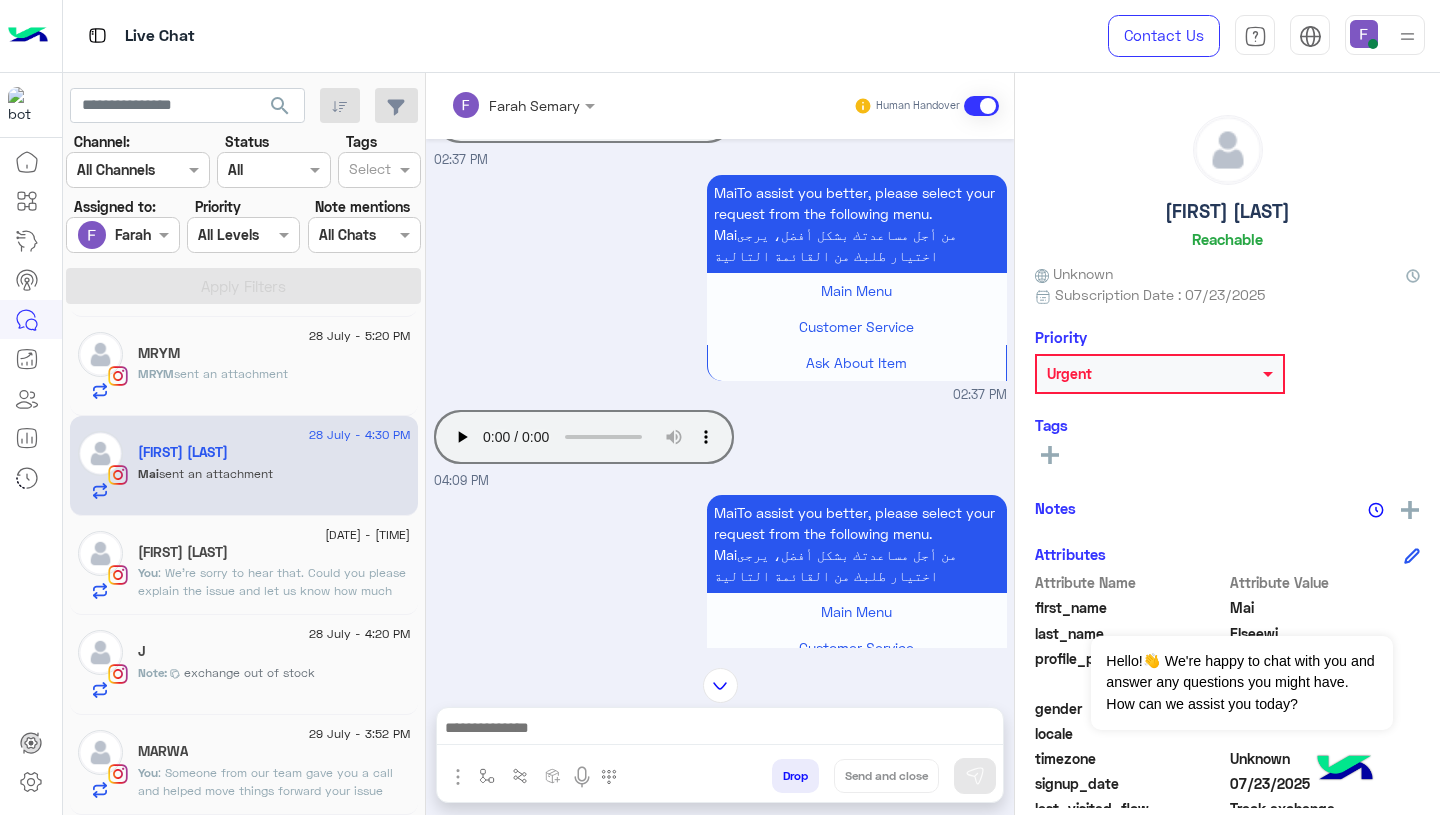 scroll, scrollTop: 1644, scrollLeft: 0, axis: vertical 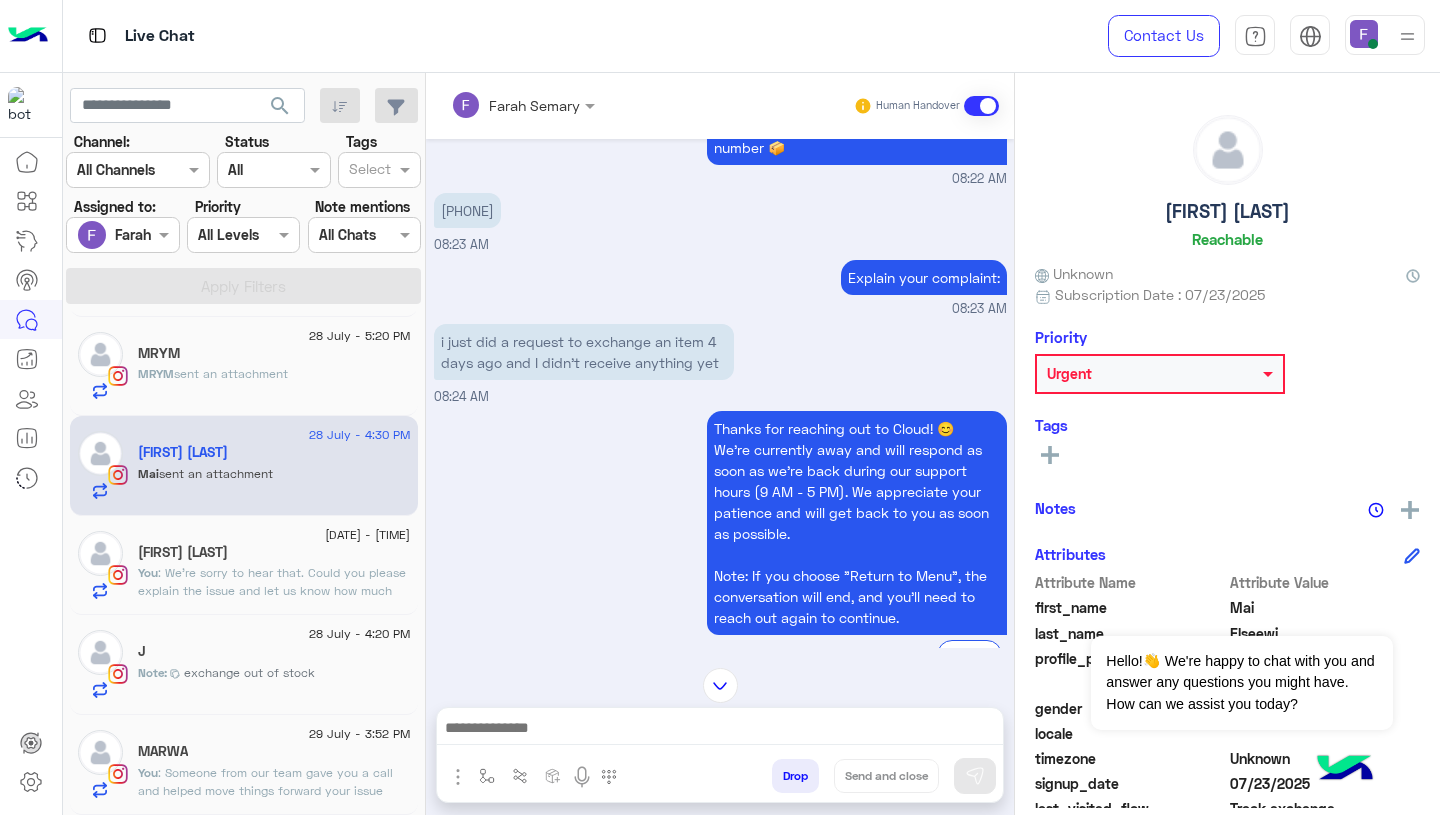 click on "[PHONE]" at bounding box center (467, 210) 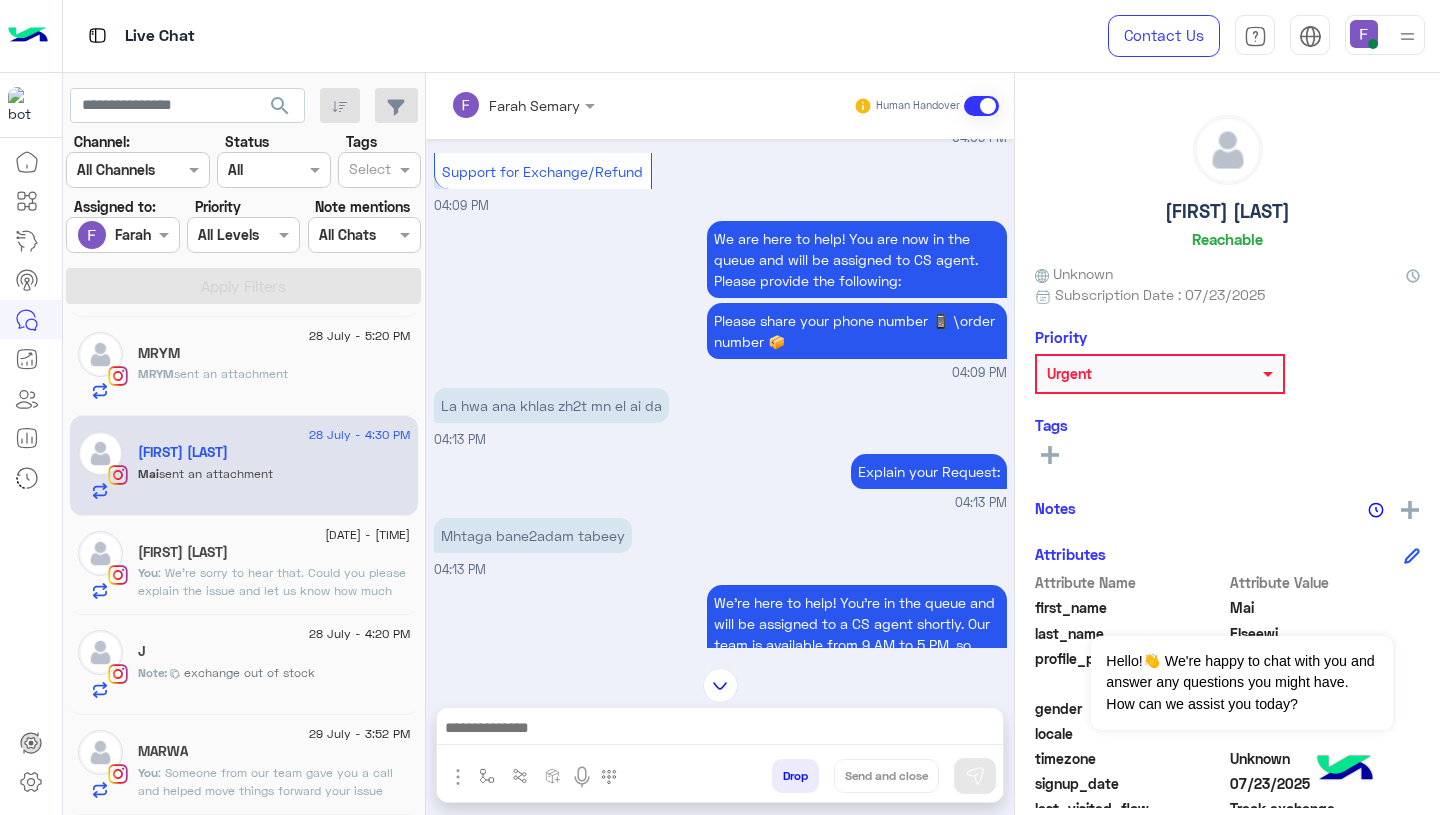 scroll, scrollTop: 5637, scrollLeft: 0, axis: vertical 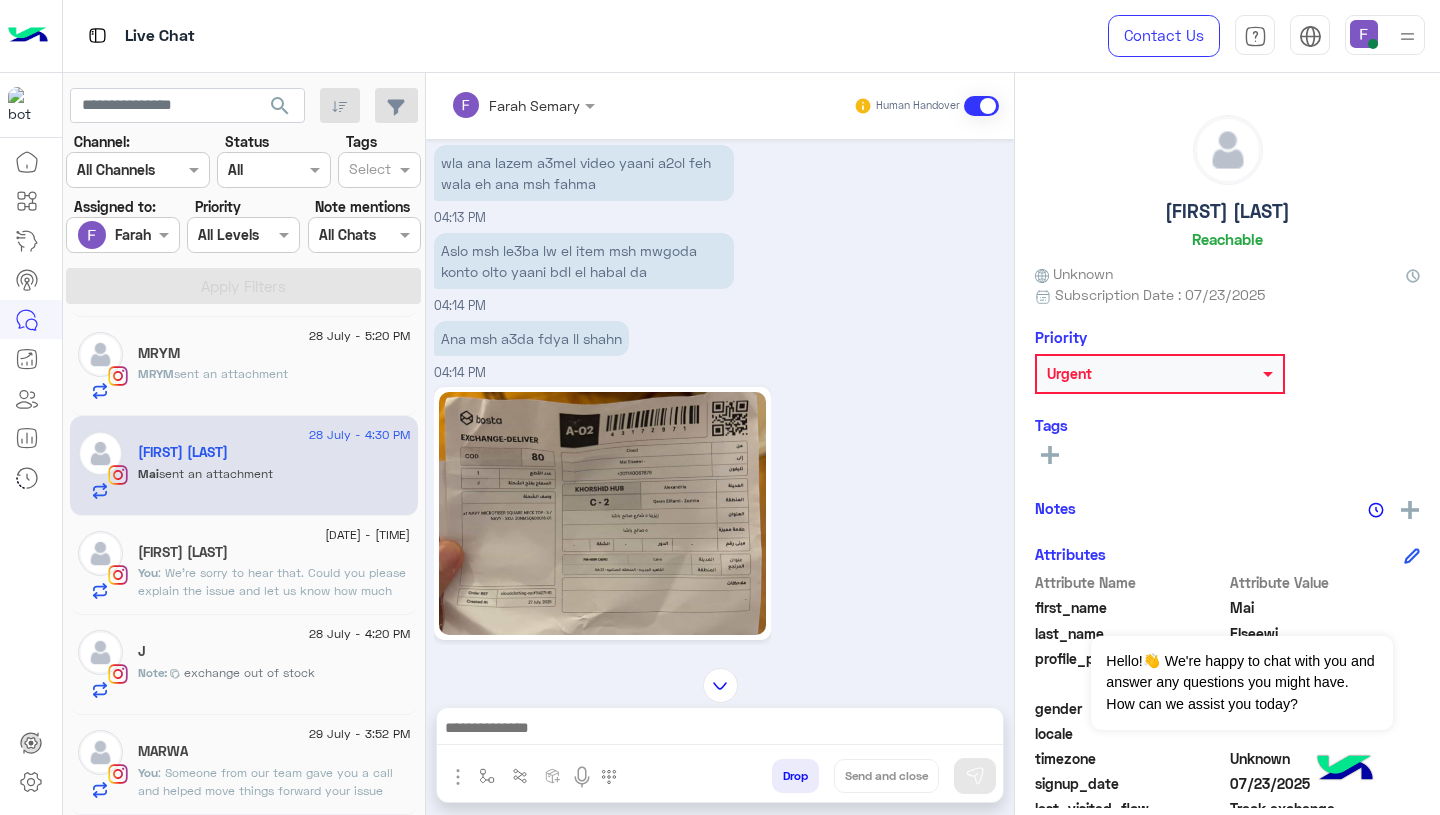 click 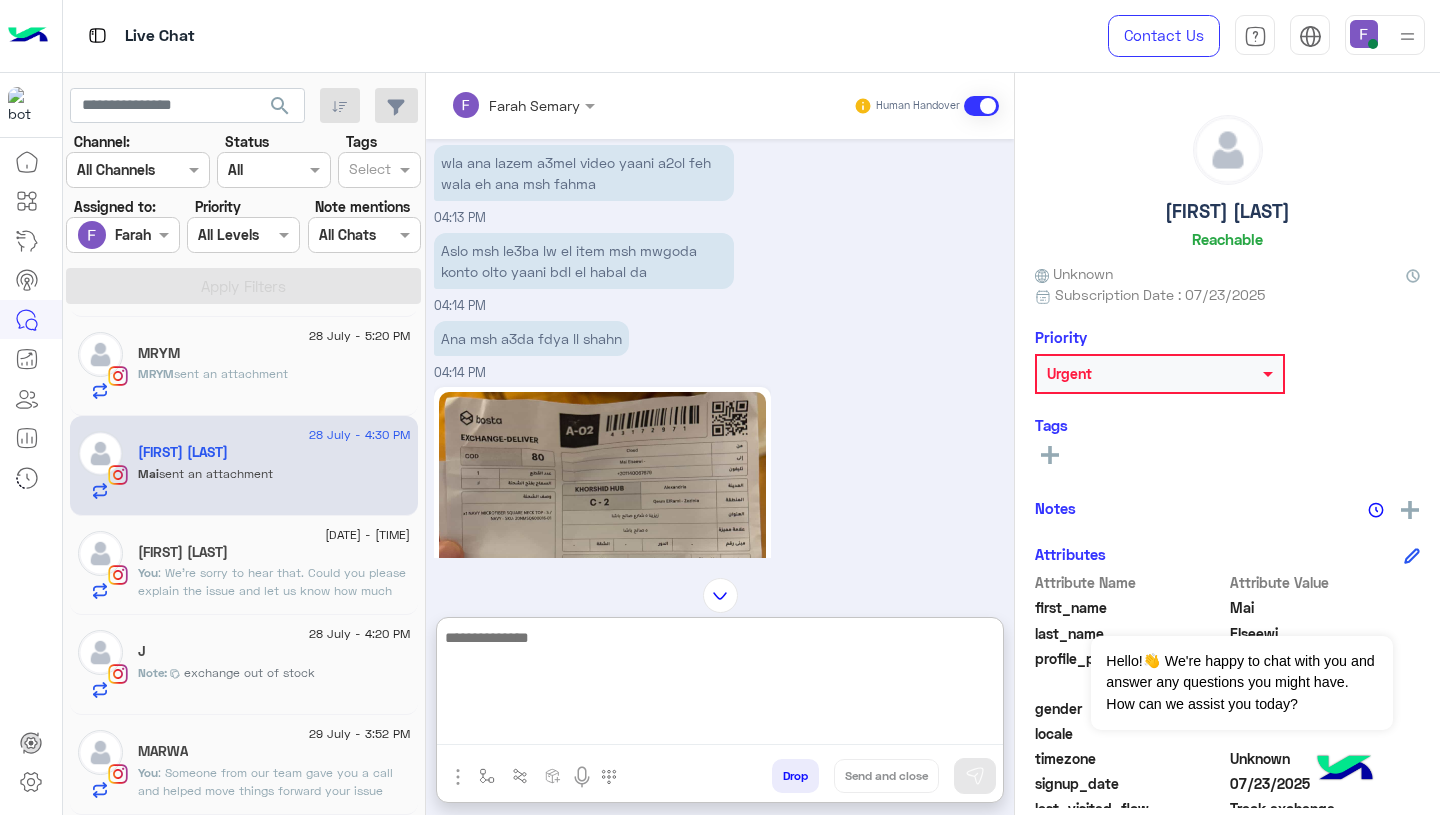 paste on "**********" 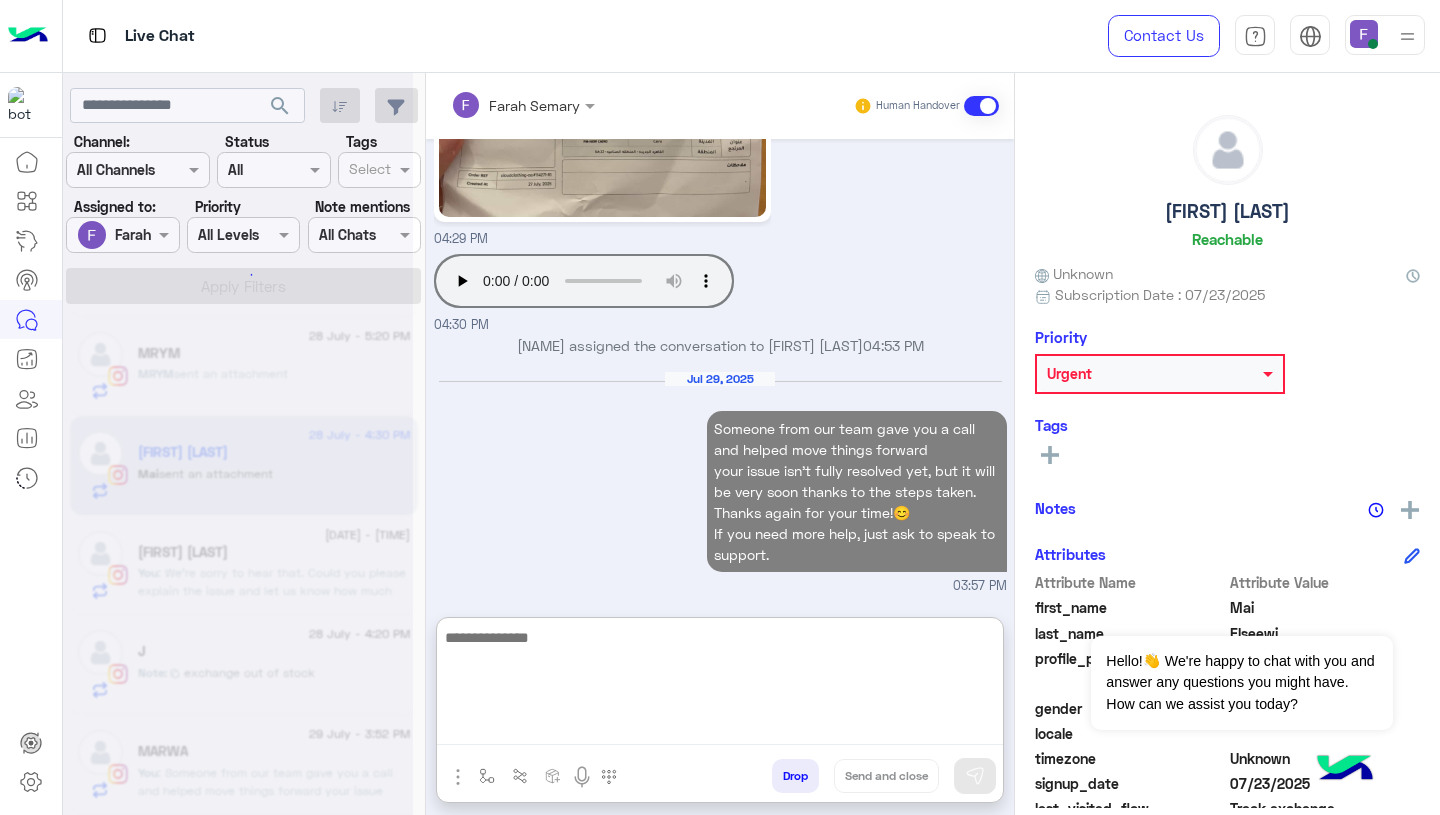 click 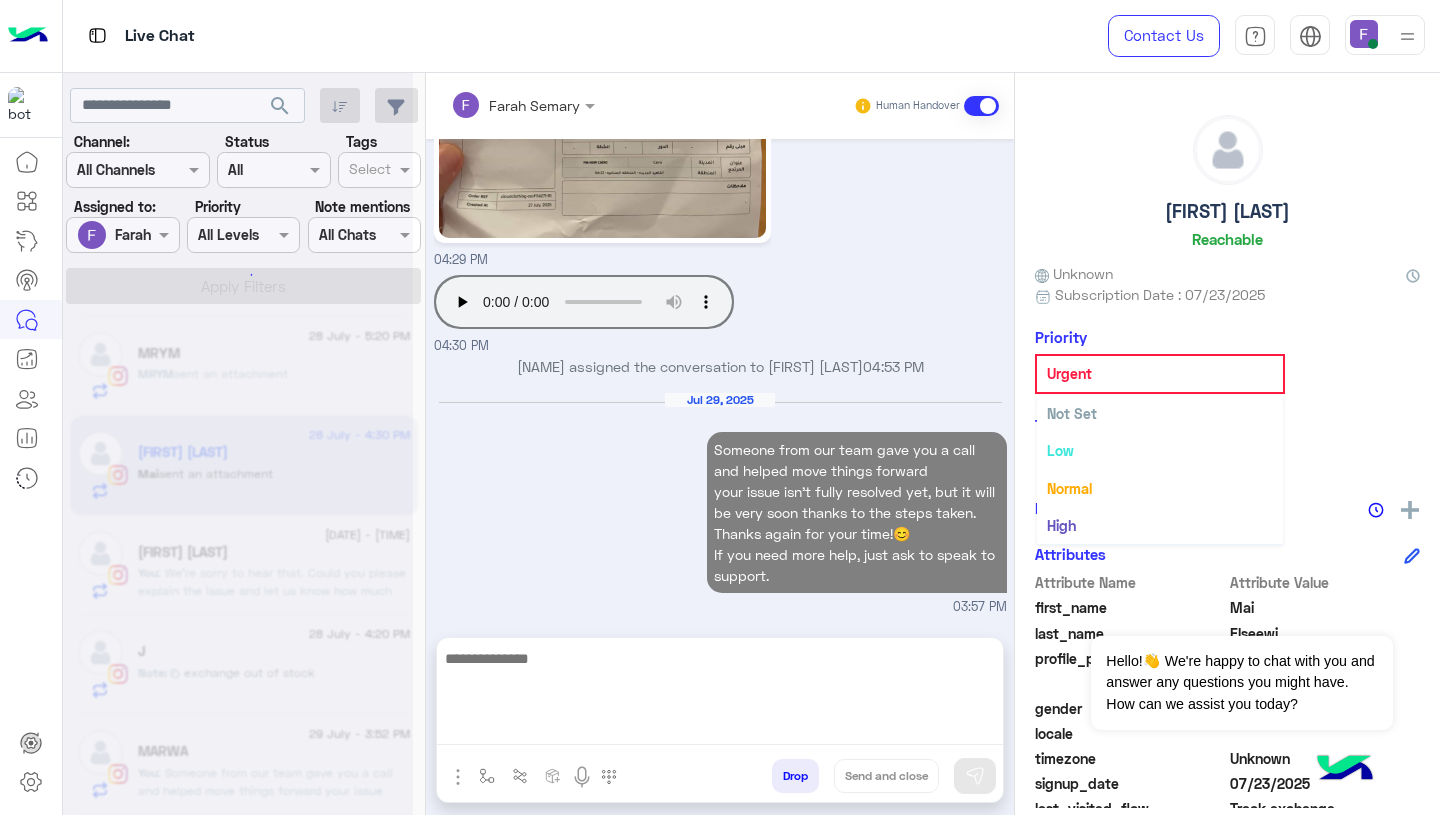 scroll, scrollTop: 6866, scrollLeft: 0, axis: vertical 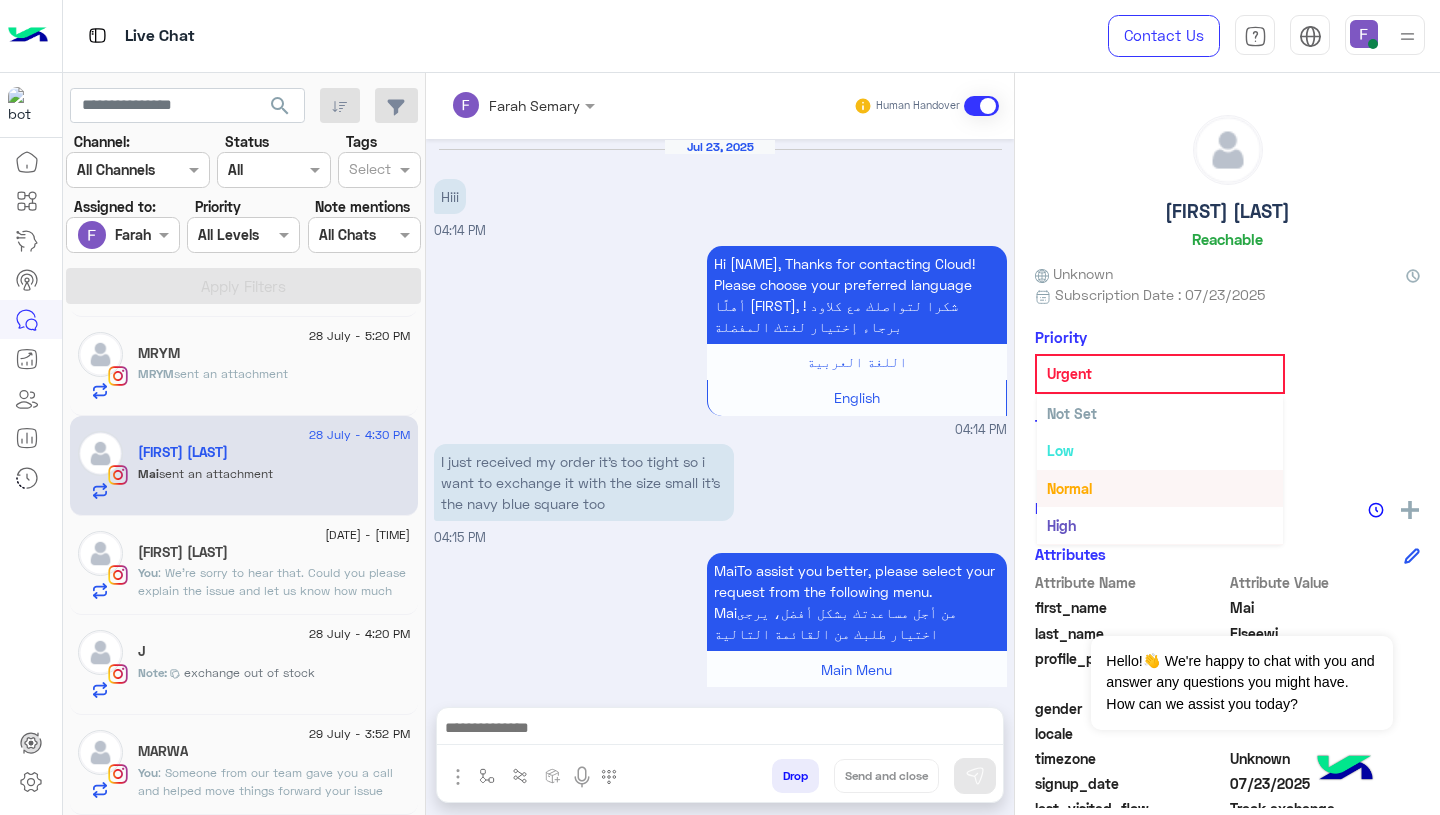 click on "Not Set" at bounding box center (1160, 413) 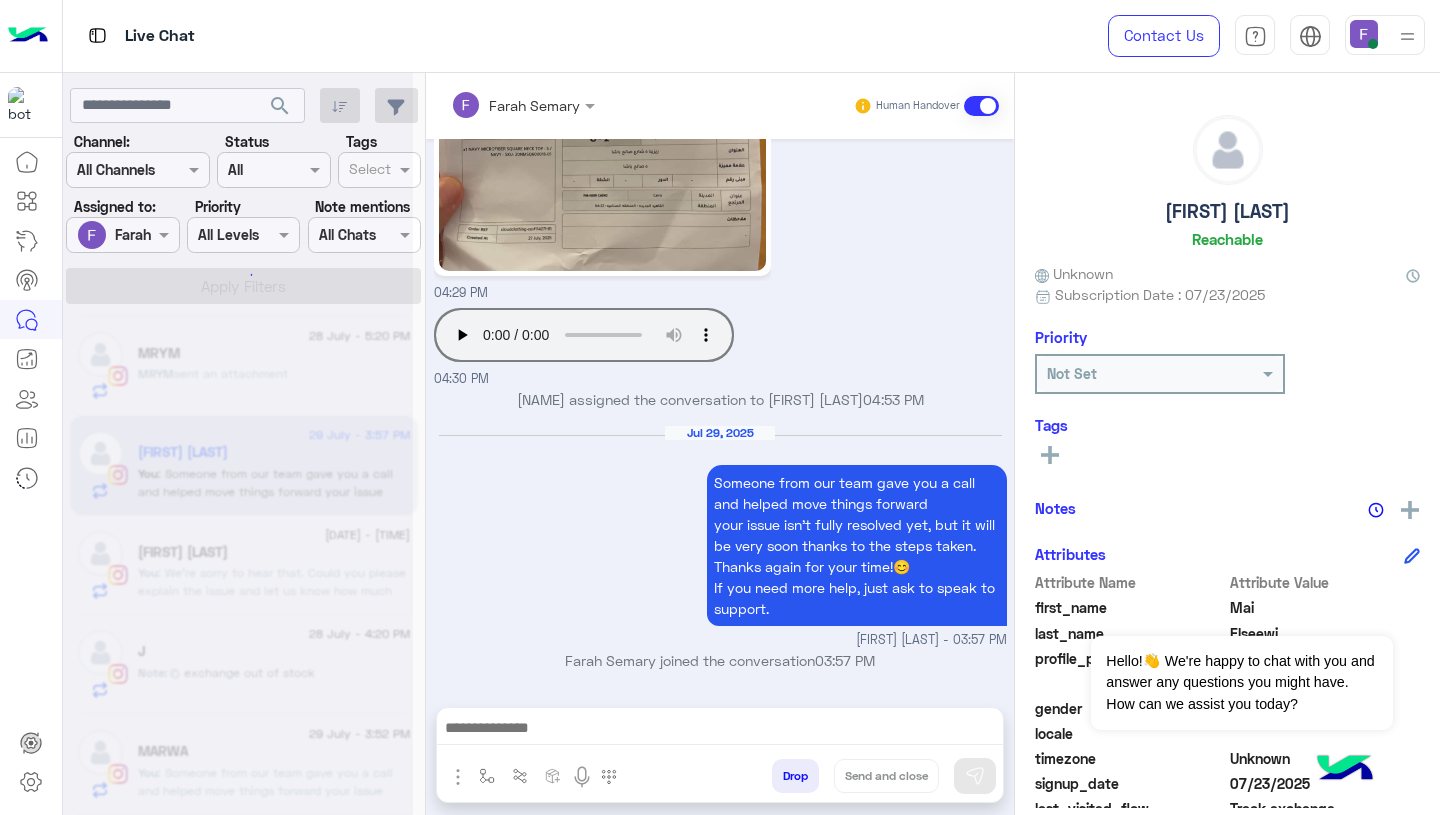 scroll, scrollTop: 6857, scrollLeft: 0, axis: vertical 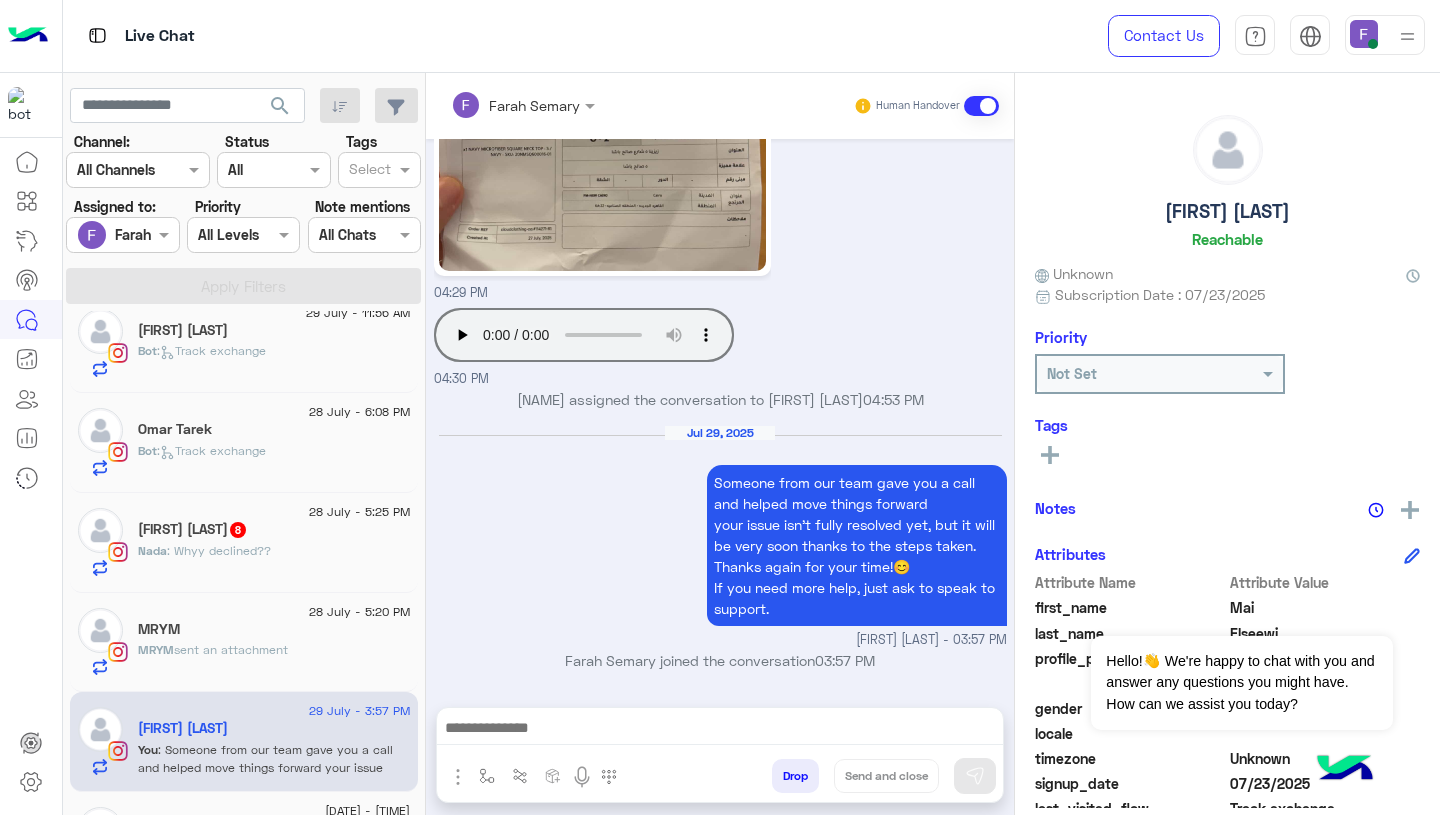 click on "MRYM" 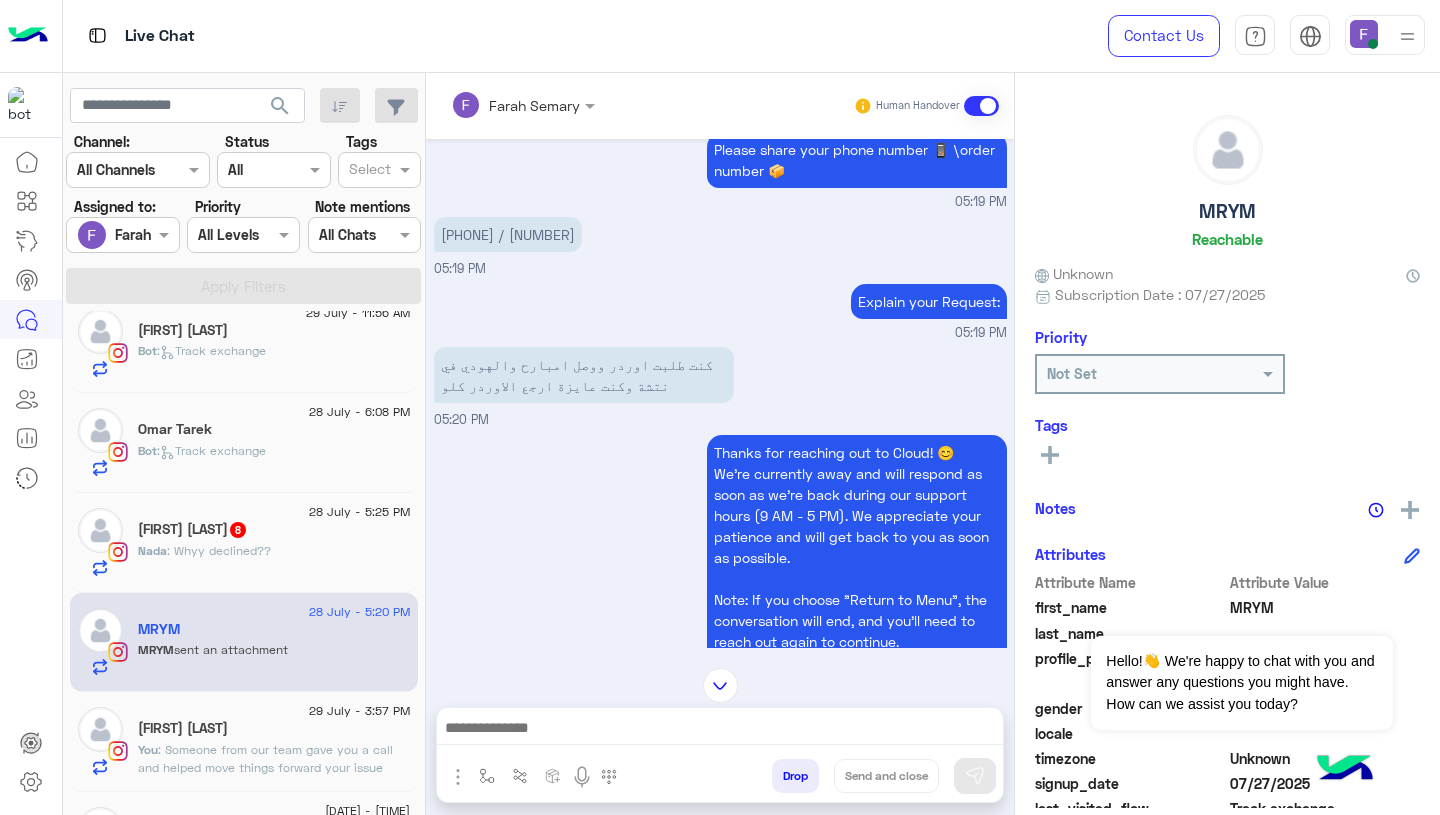 scroll, scrollTop: 1347, scrollLeft: 0, axis: vertical 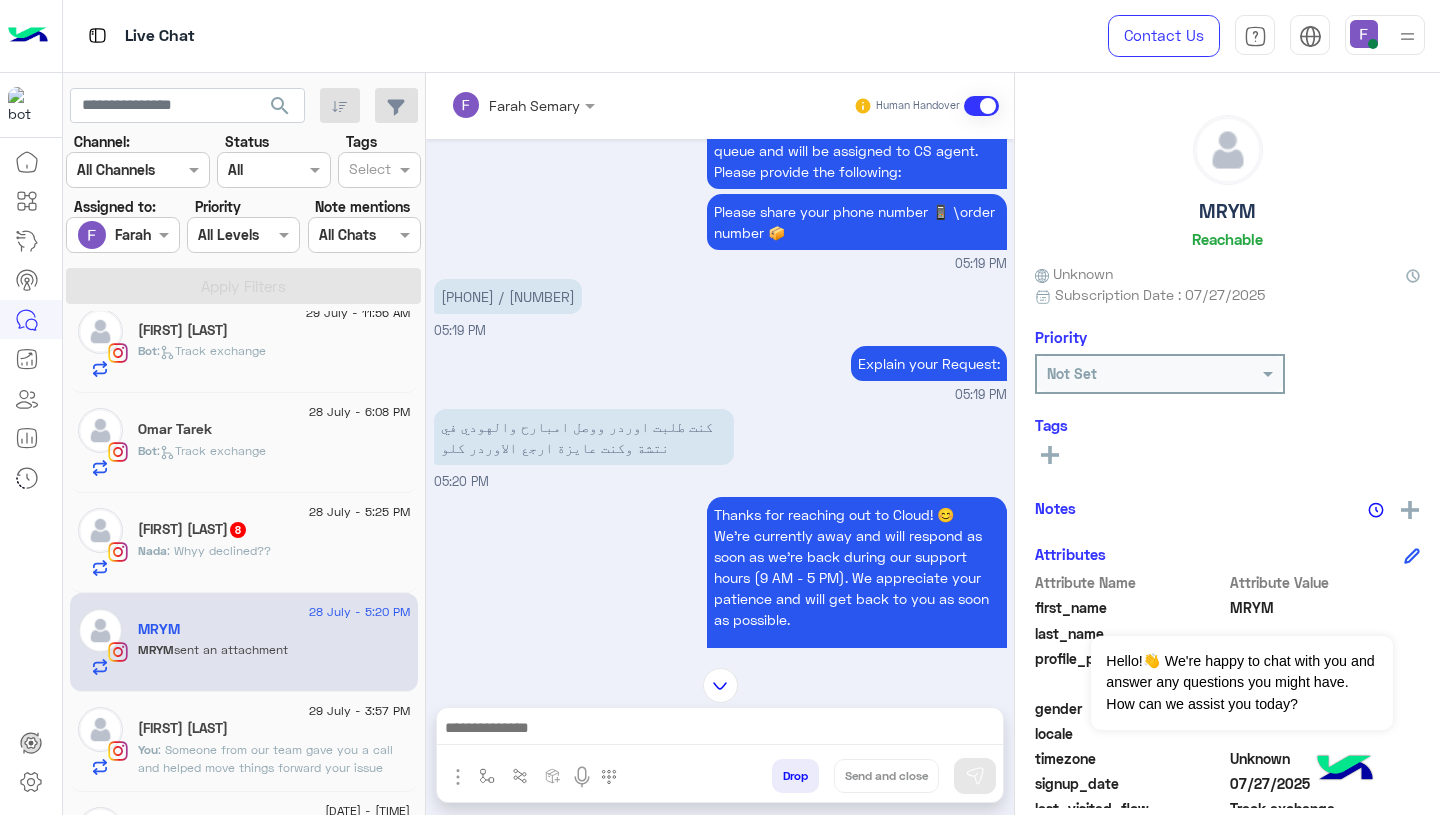 click on "كنت طلبت اوردر ووصل امبارح والهودي في نتشة وكنت عايزة ارجع الاوردر كلو" at bounding box center (584, 437) 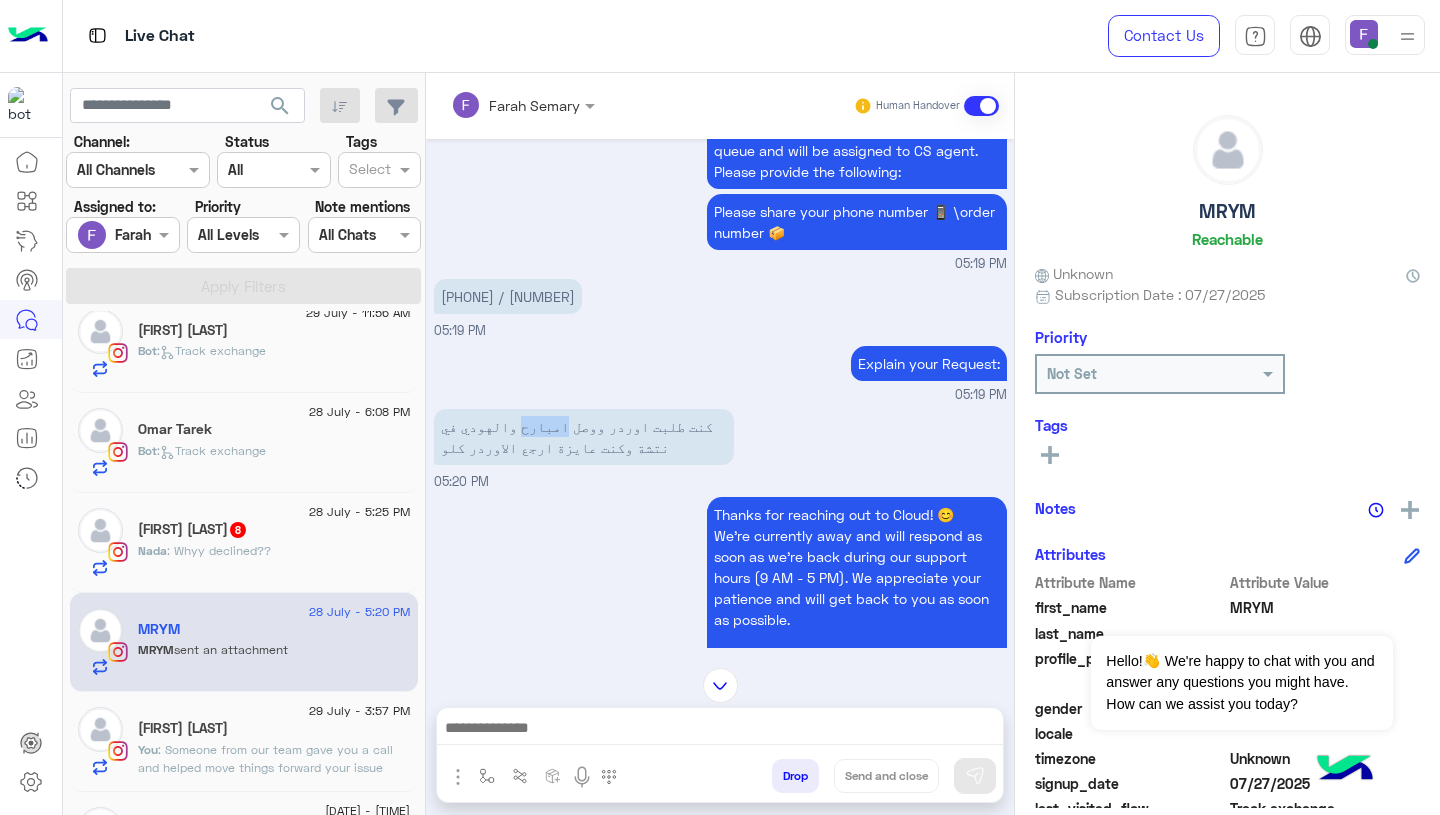 click on "كنت طلبت اوردر ووصل امبارح والهودي في نتشة وكنت عايزة ارجع الاوردر كلو" at bounding box center (584, 437) 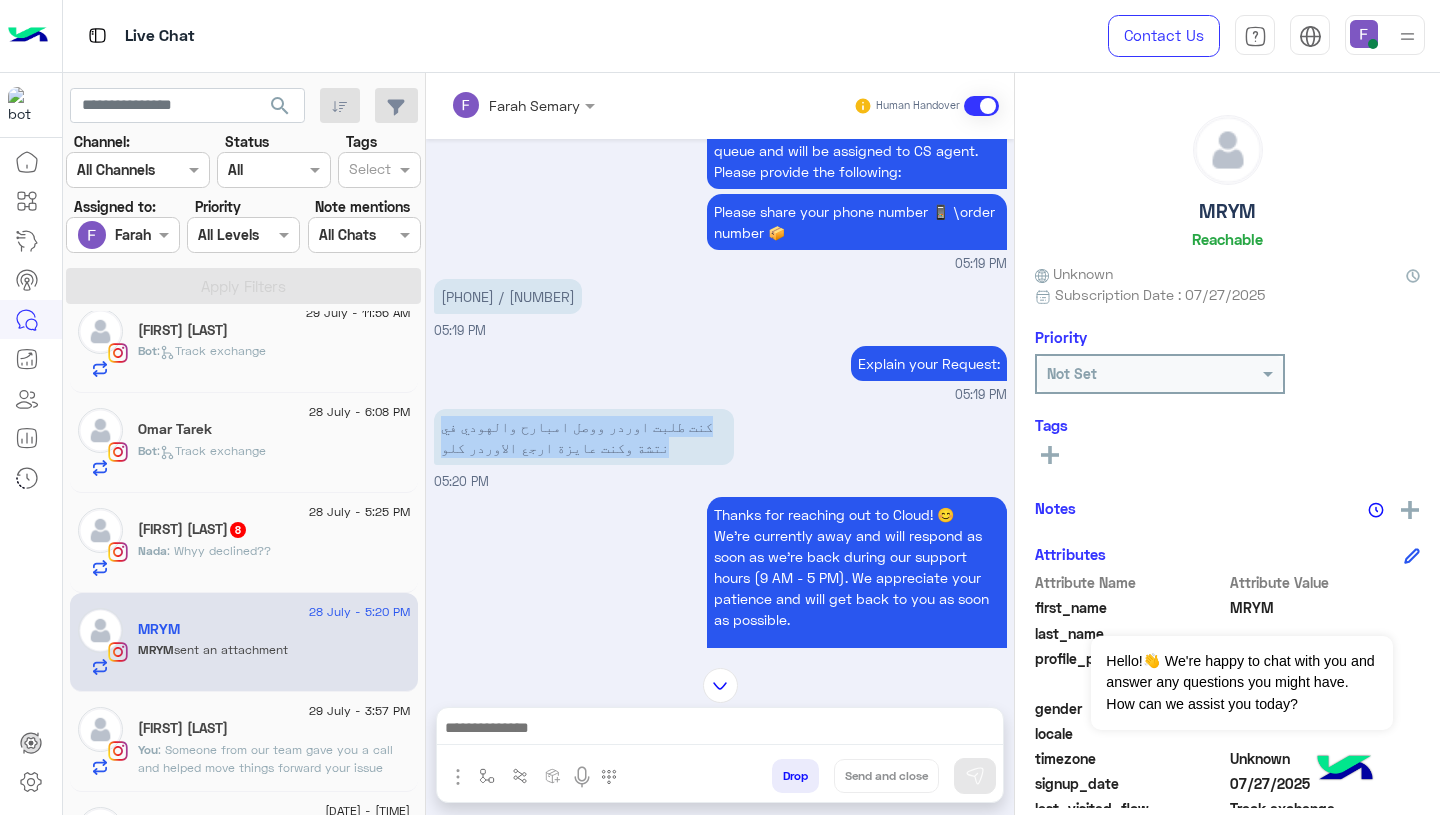 click on "كنت طلبت اوردر ووصل امبارح والهودي في نتشة وكنت عايزة ارجع الاوردر كلو" at bounding box center (584, 437) 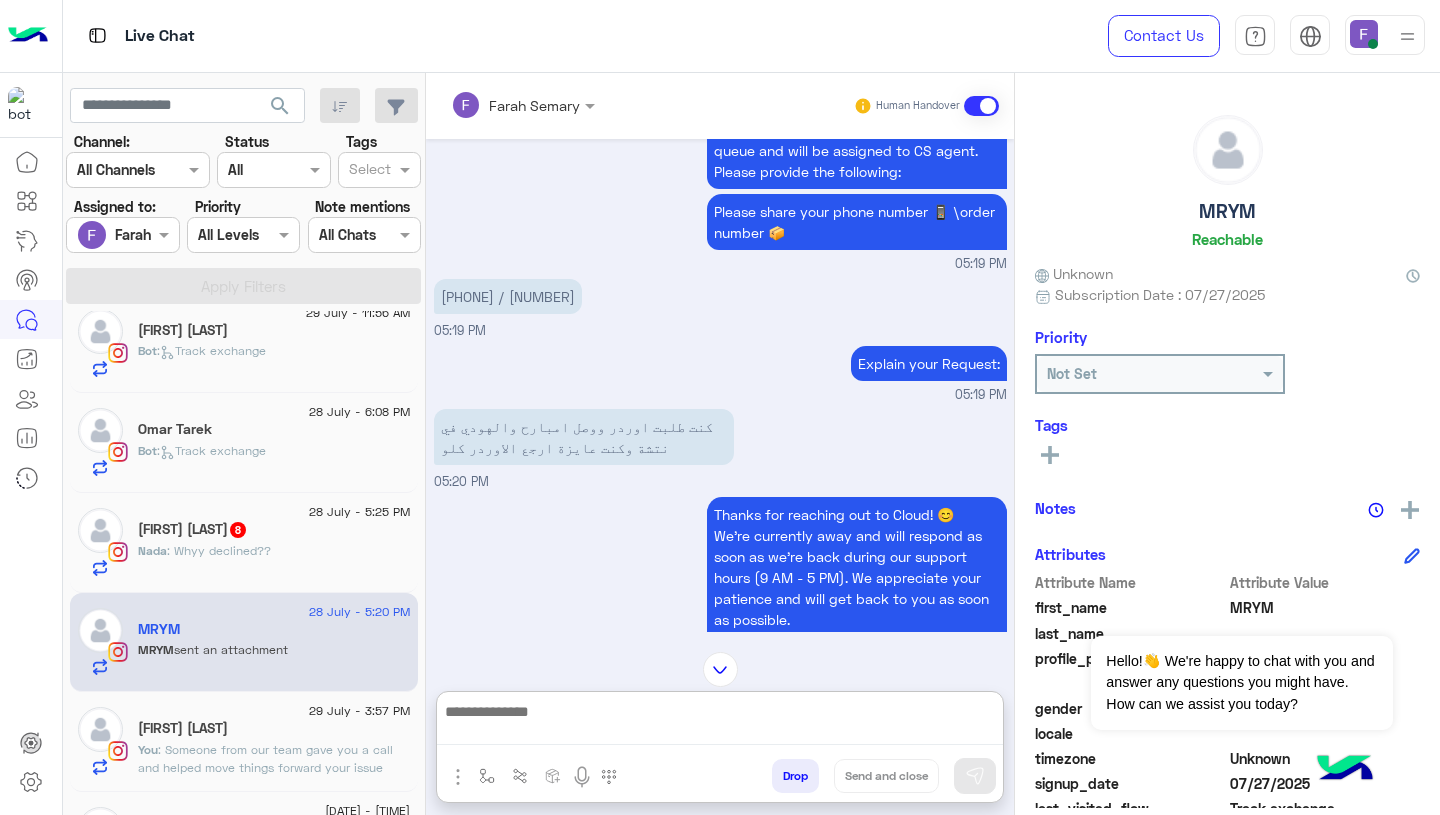 click at bounding box center [720, 722] 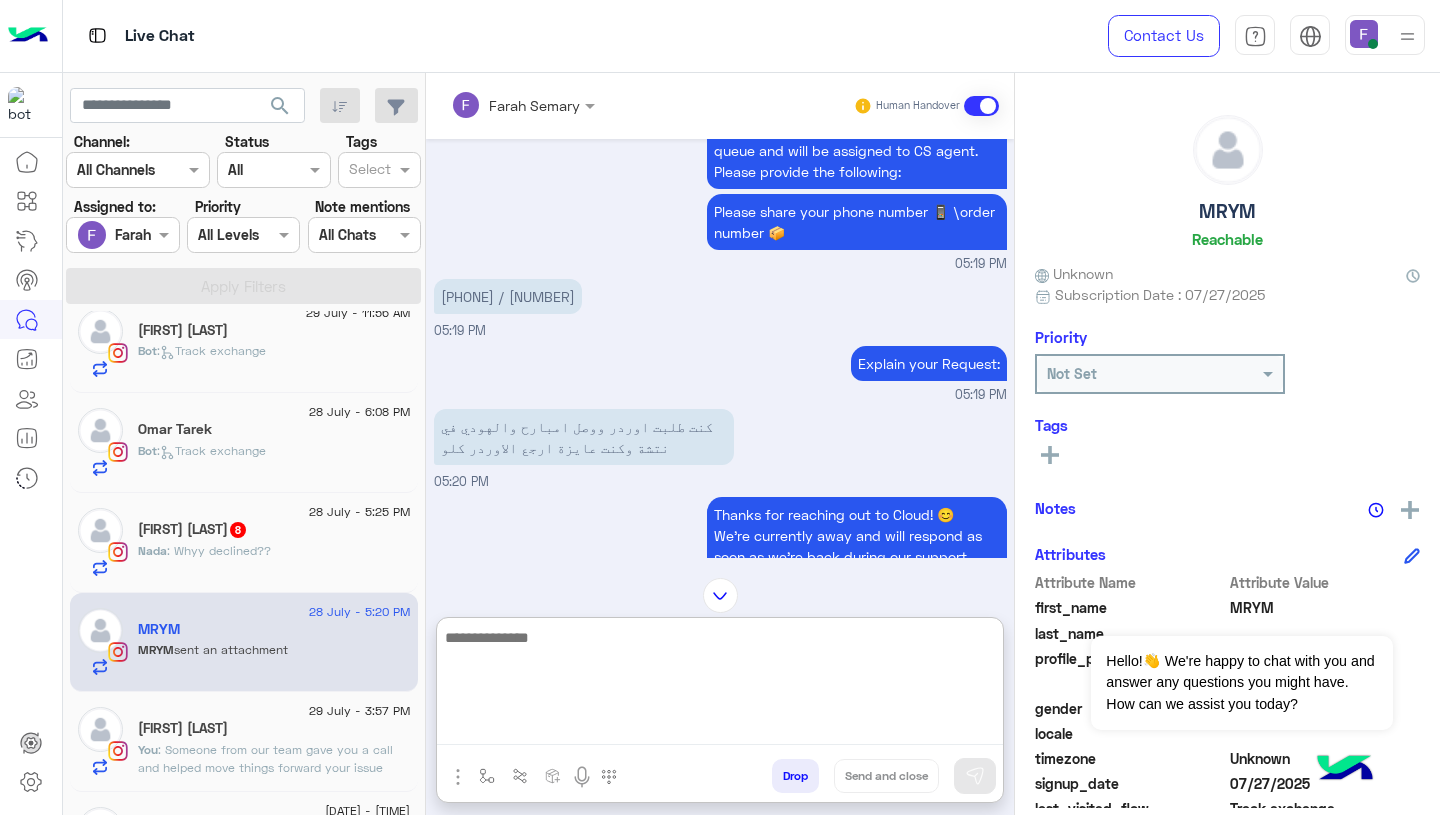 paste on "**********" 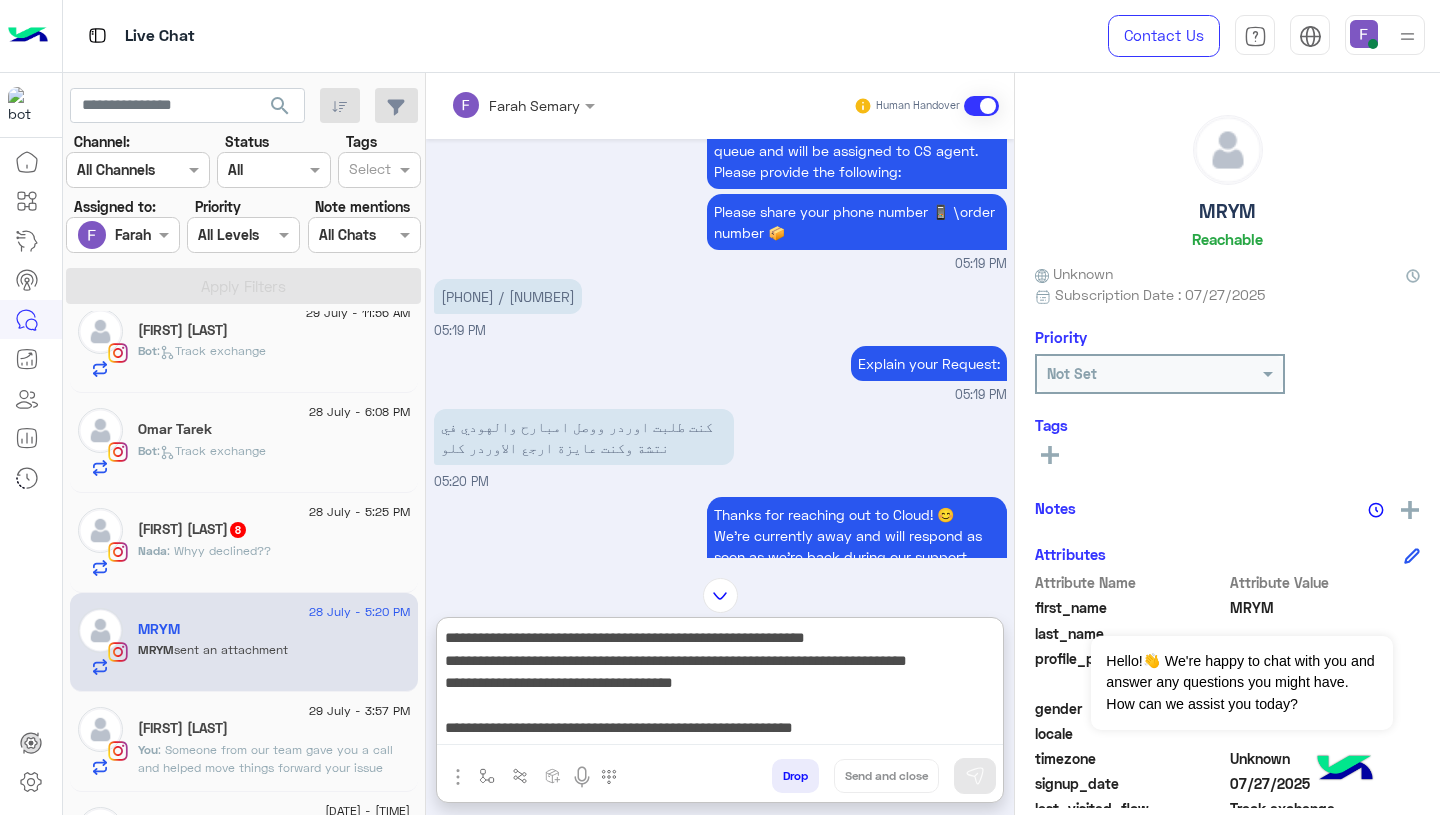 scroll, scrollTop: 151, scrollLeft: 0, axis: vertical 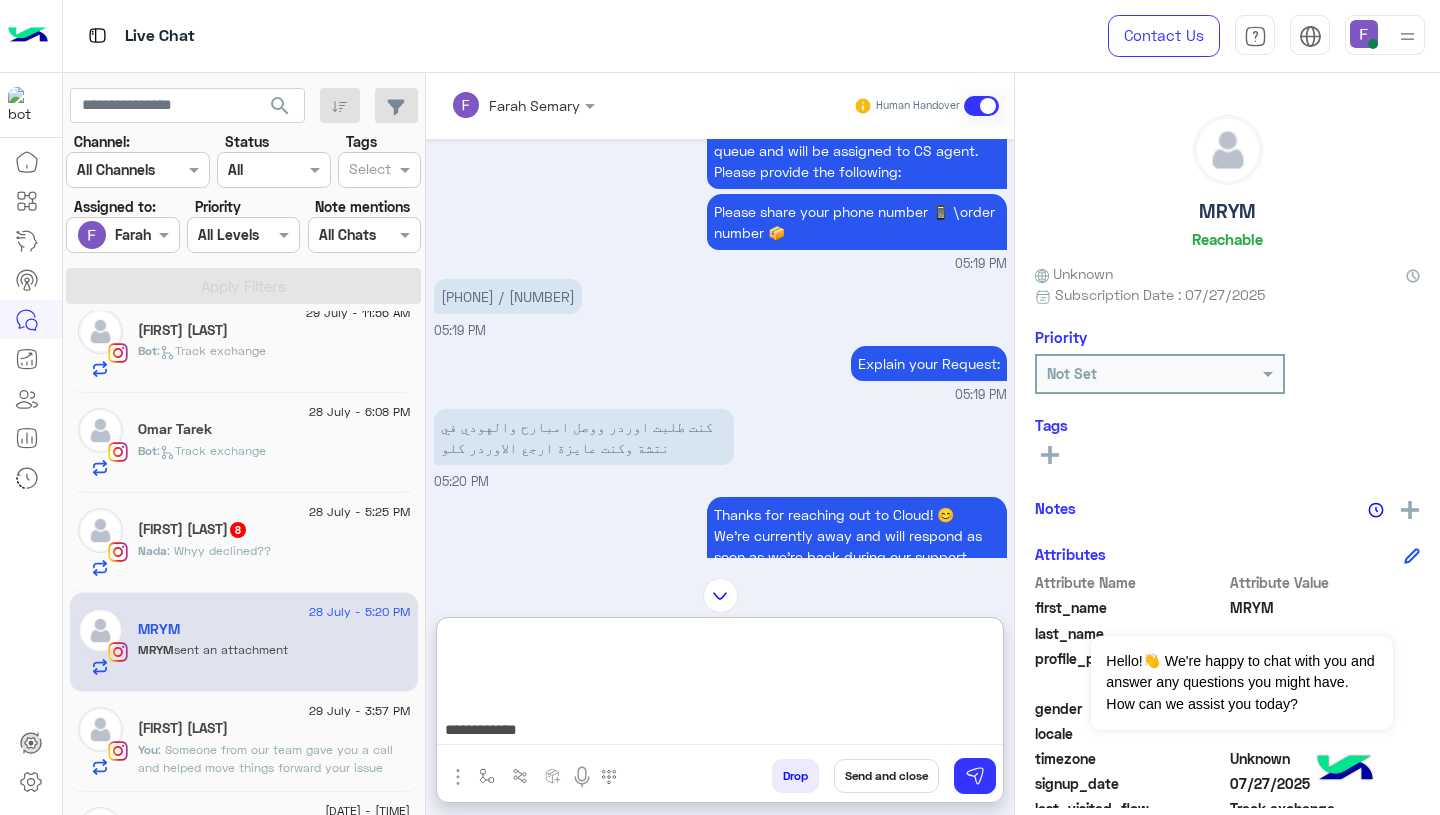 click on "**********" at bounding box center (720, 685) 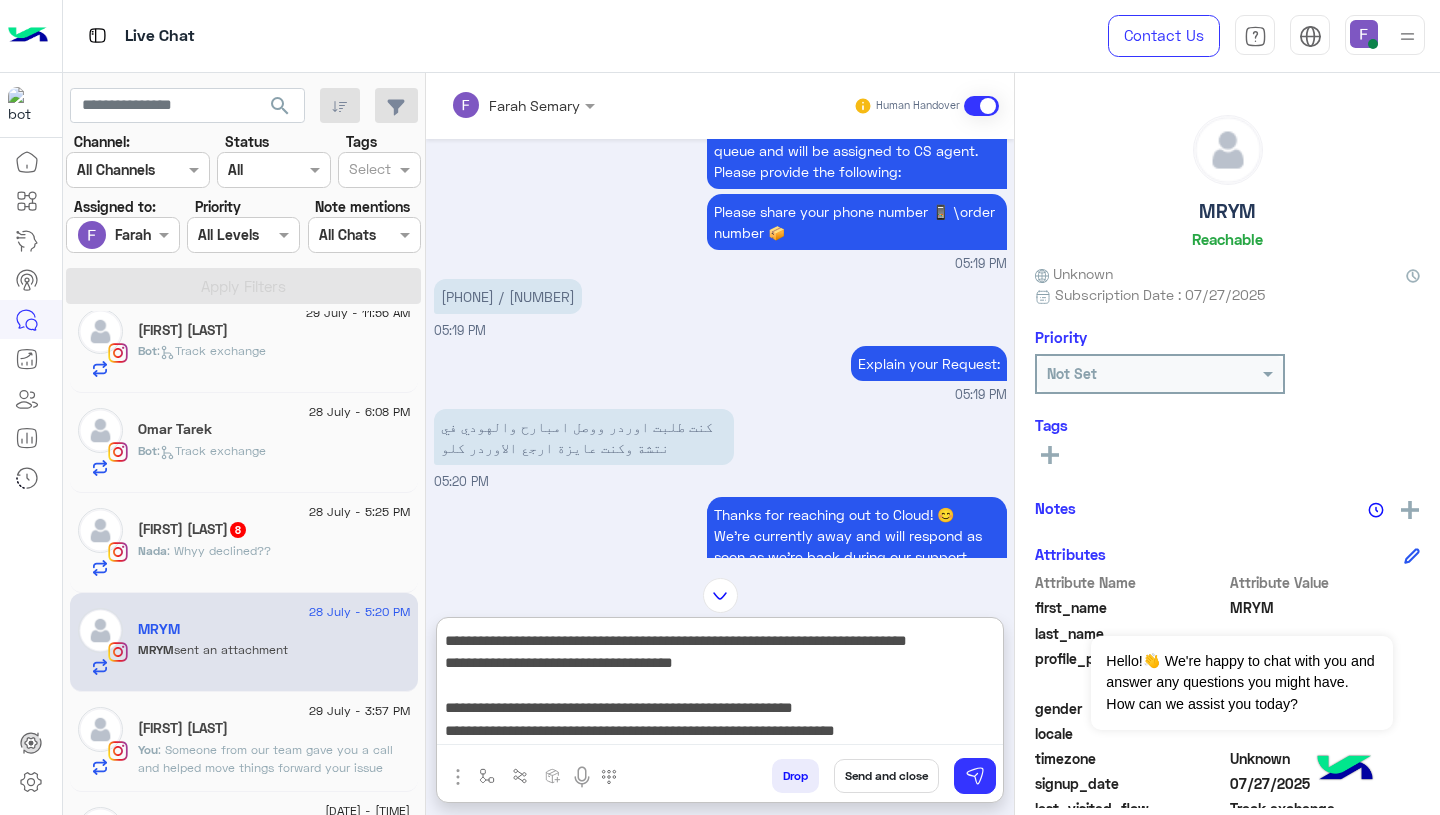 scroll, scrollTop: 65, scrollLeft: 0, axis: vertical 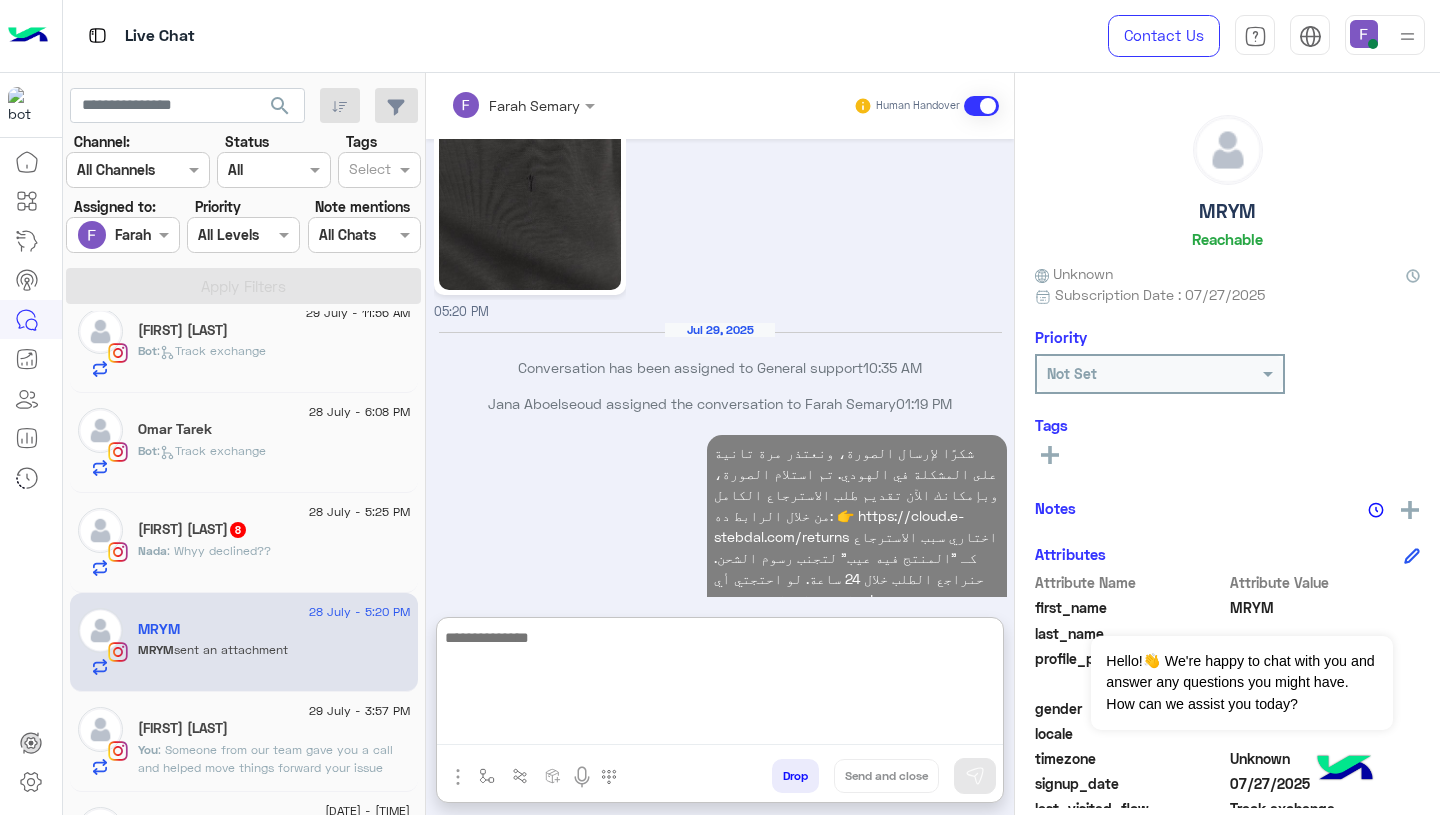 click on "شكرًا لإرسال الصورة، ونعتذر مرة تانية على المشكلة في الهودي.
تم استلام الصورة، وبإمكانك الآن تقديم طلب الاسترجاع الكامل من خلال الرابط ده:
👉 https://cloud.e-stebdal.com/returns
اختاري سبب الاسترجاع كـ "المنتج فيه عيب" لتجنب رسوم الشحن.
حنراجع الطلب خلال 24 ساعة. لو احتجتي أي مساعدة، إحنا في خدمتك!      03:58 PM" at bounding box center [720, 535] 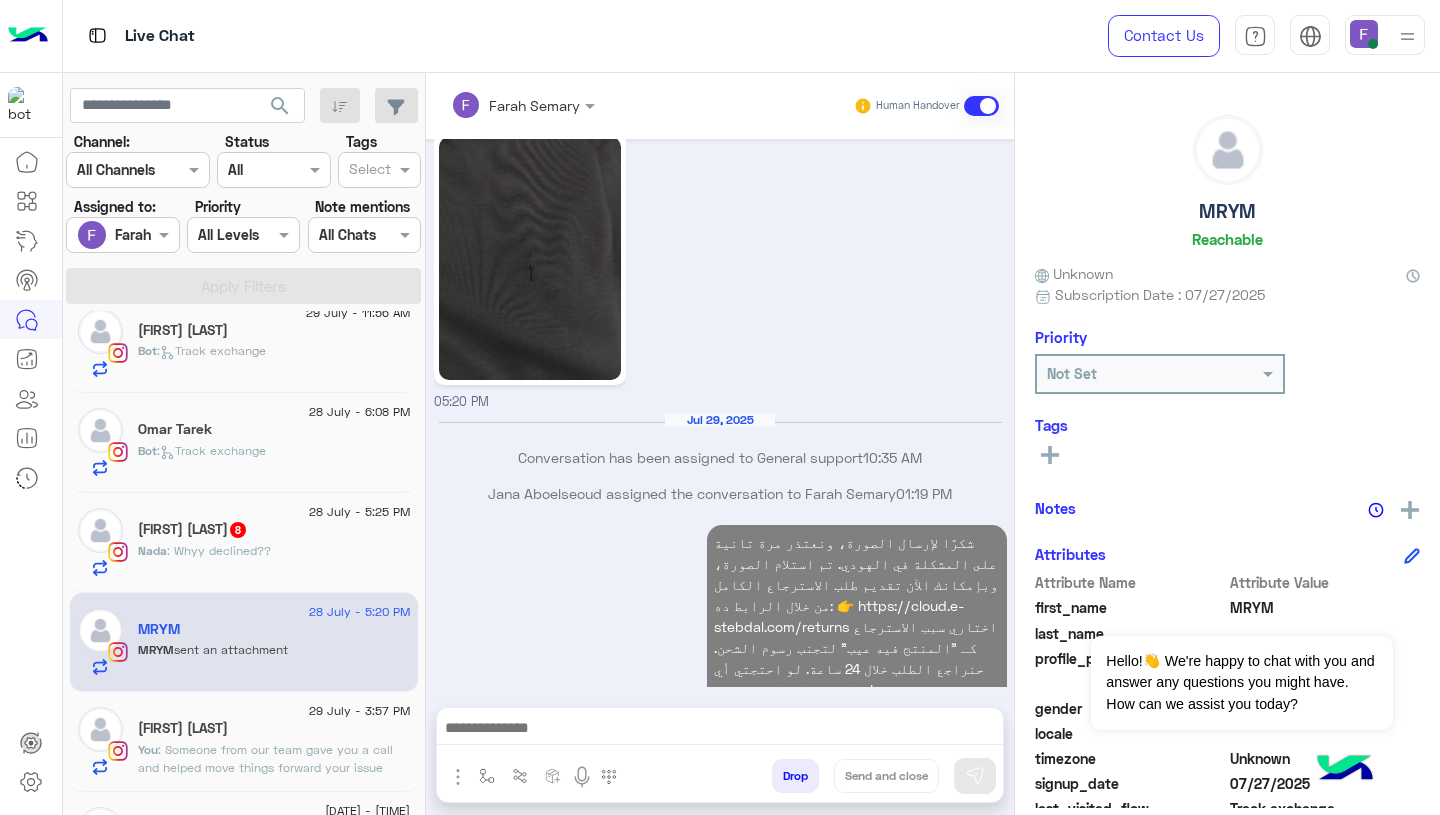 scroll, scrollTop: 2111, scrollLeft: 0, axis: vertical 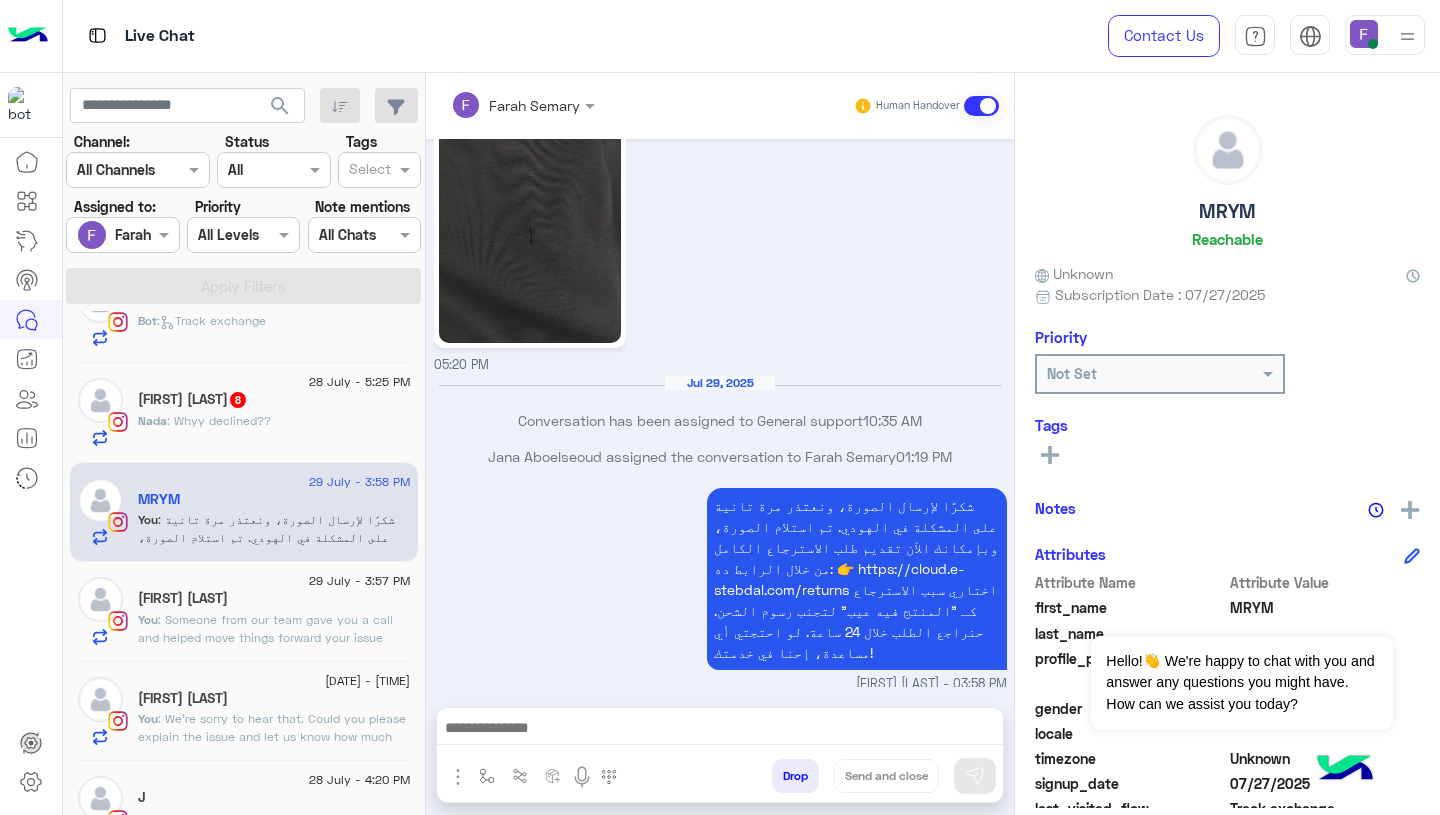 click on "[FIRST] : Whyy declined??" 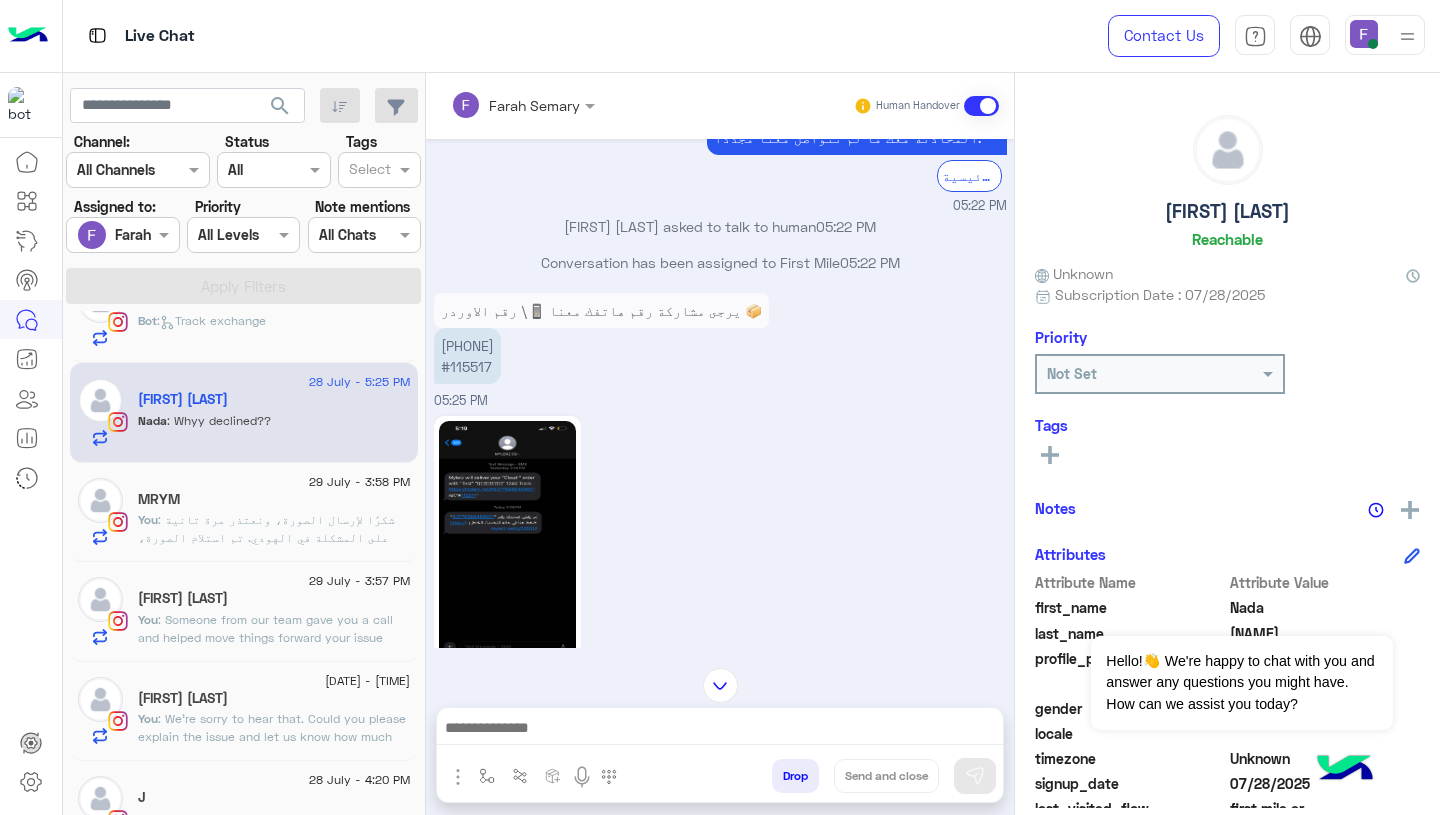 scroll, scrollTop: 1664, scrollLeft: 0, axis: vertical 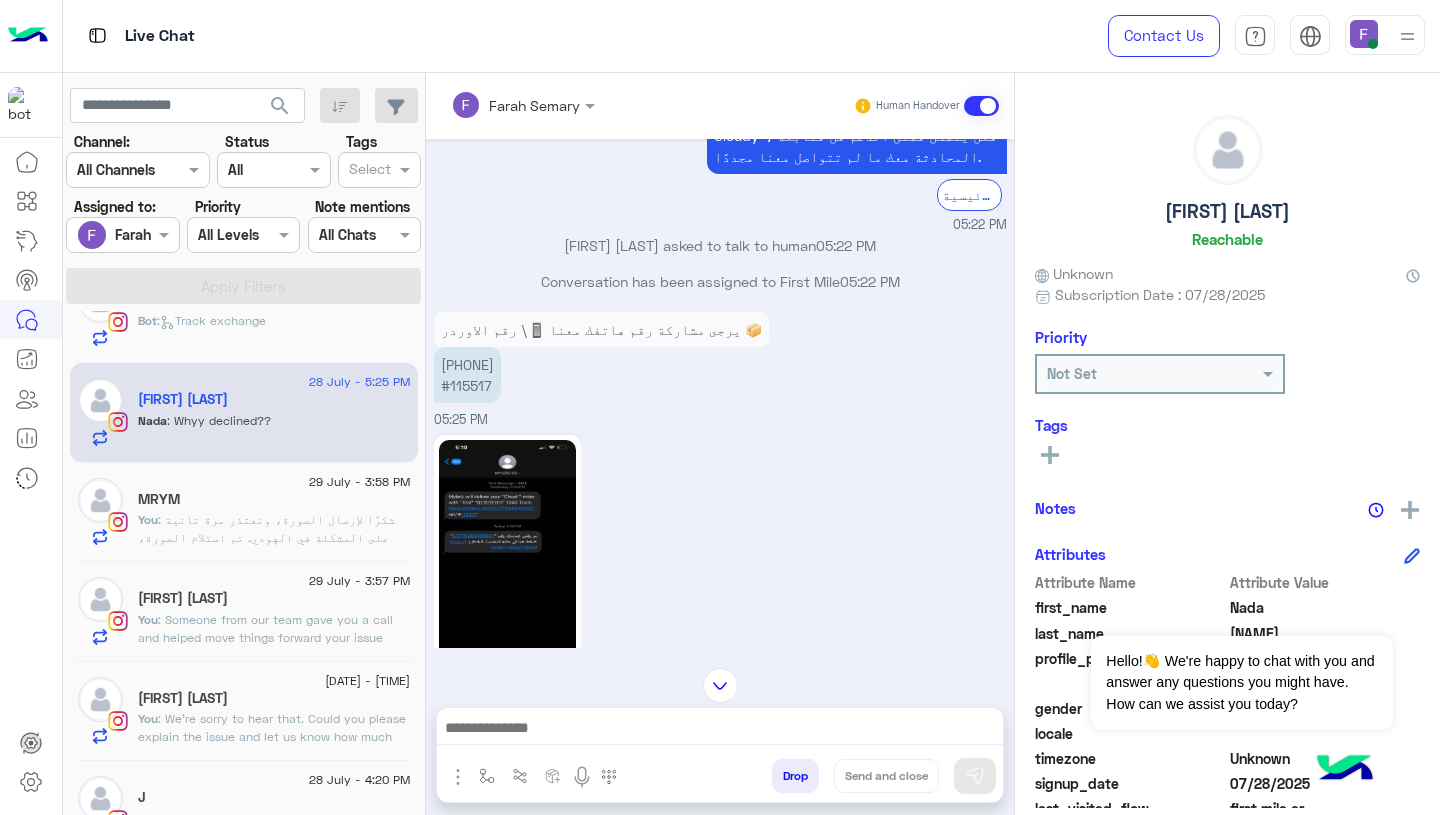 click 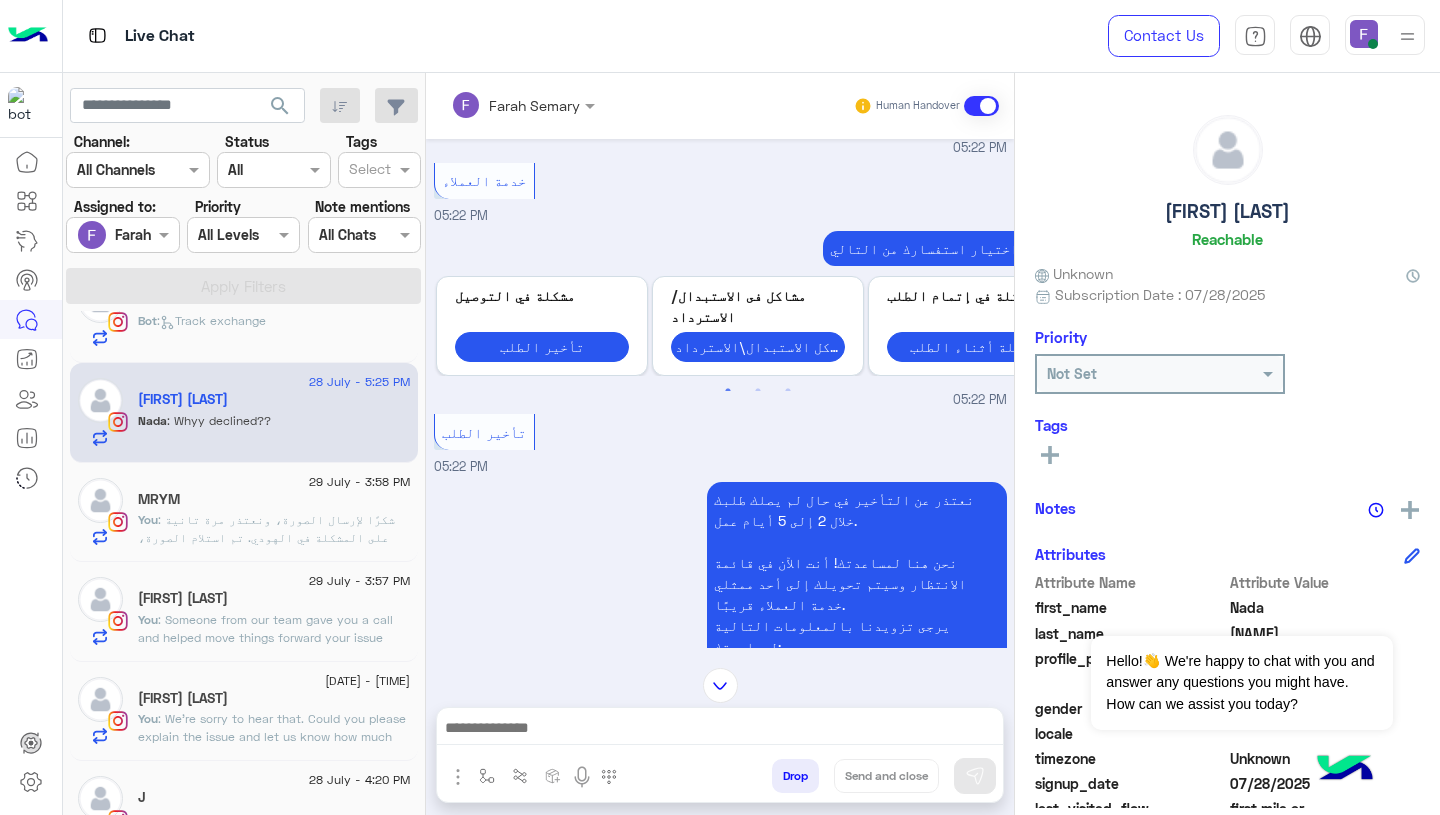 scroll, scrollTop: 757, scrollLeft: 0, axis: vertical 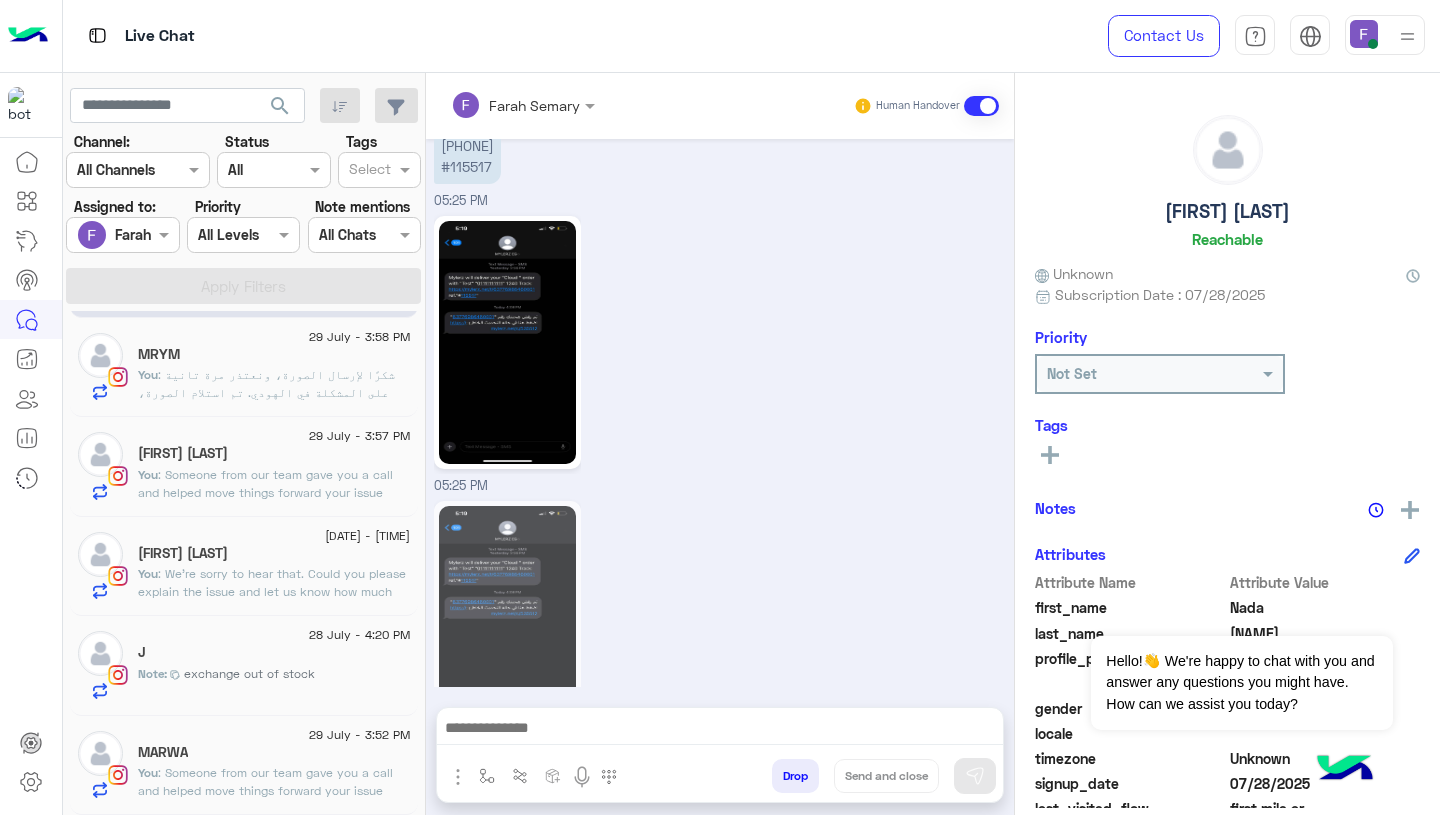 click 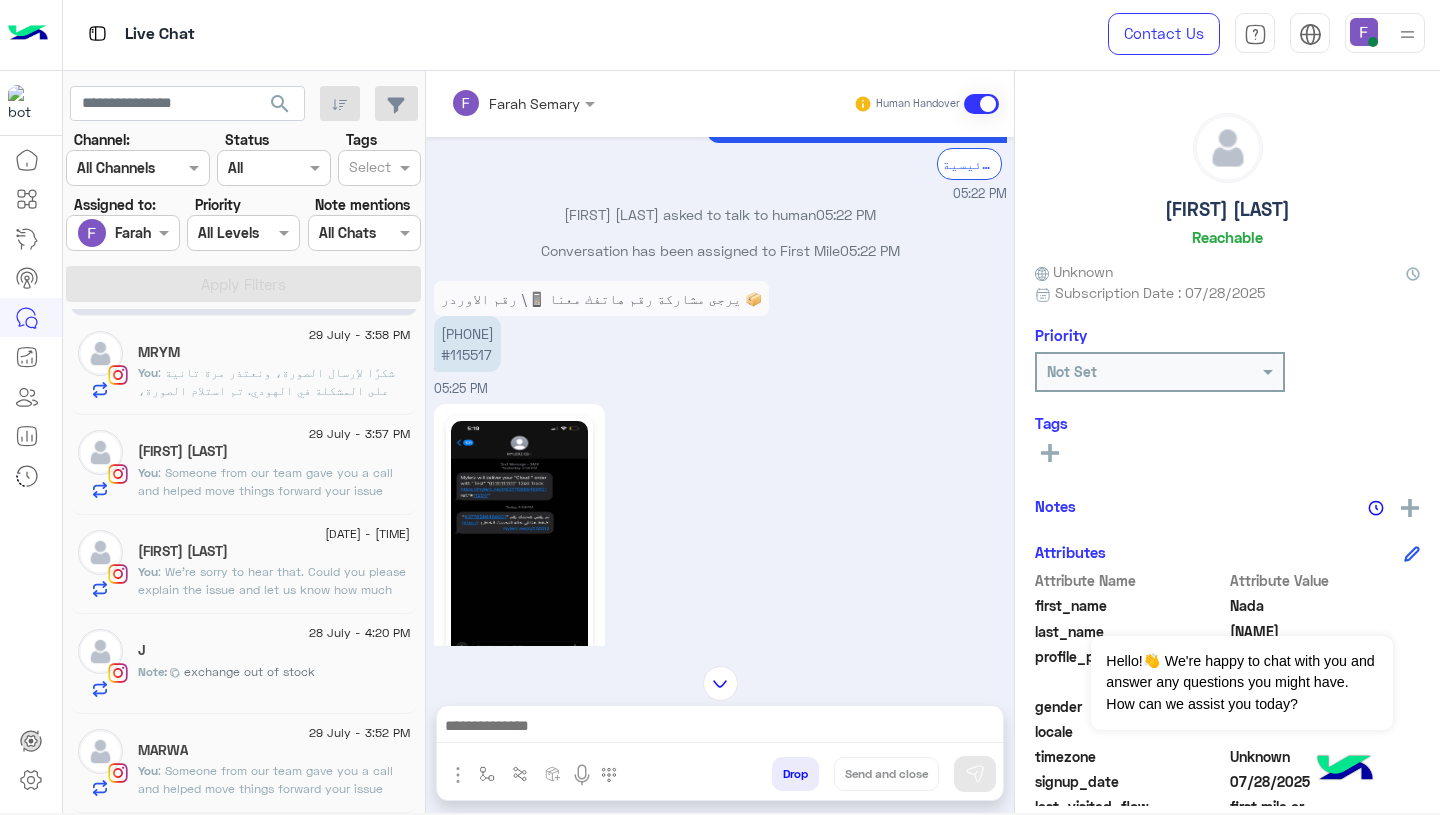 scroll, scrollTop: 1685, scrollLeft: 0, axis: vertical 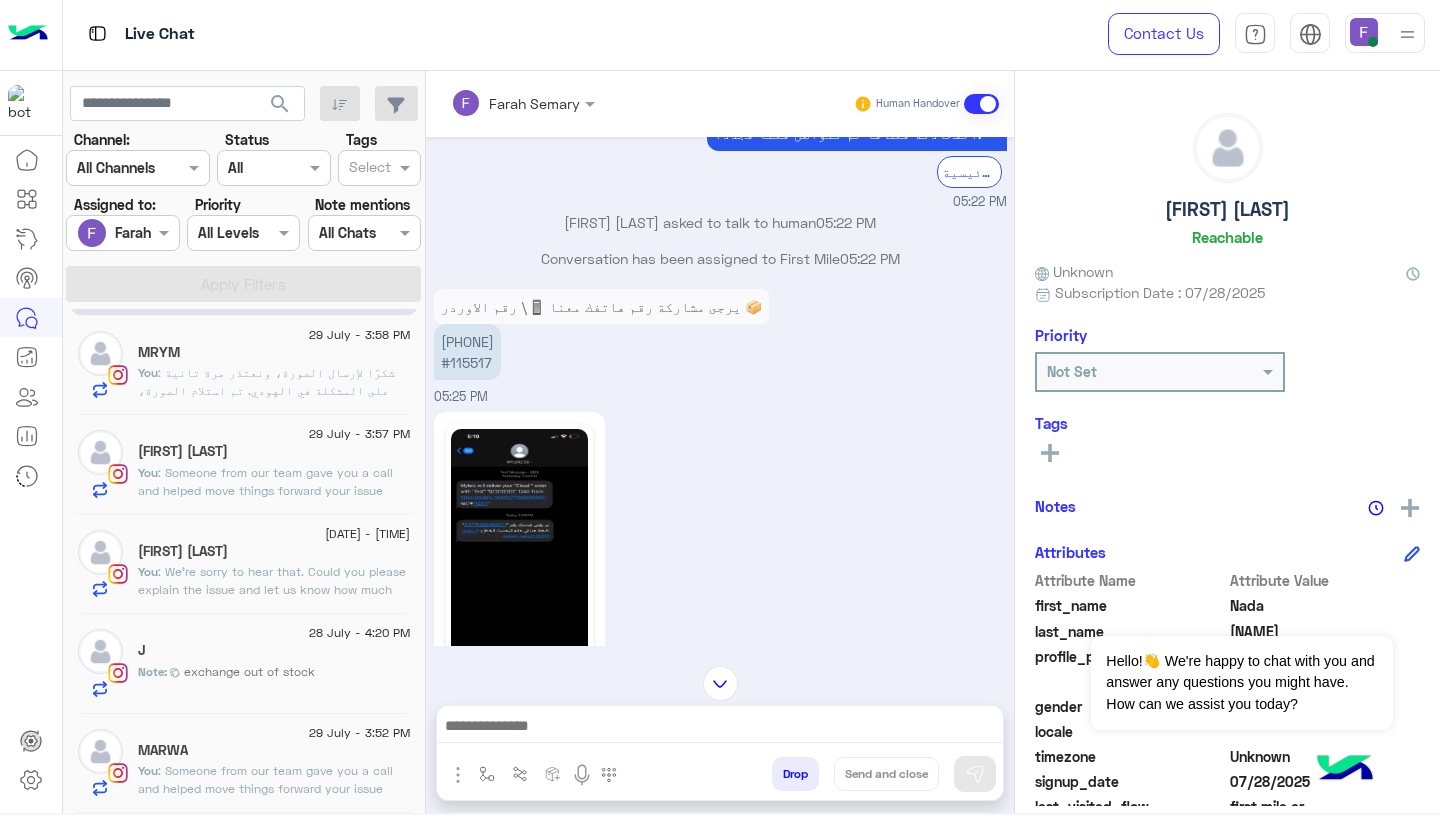 click 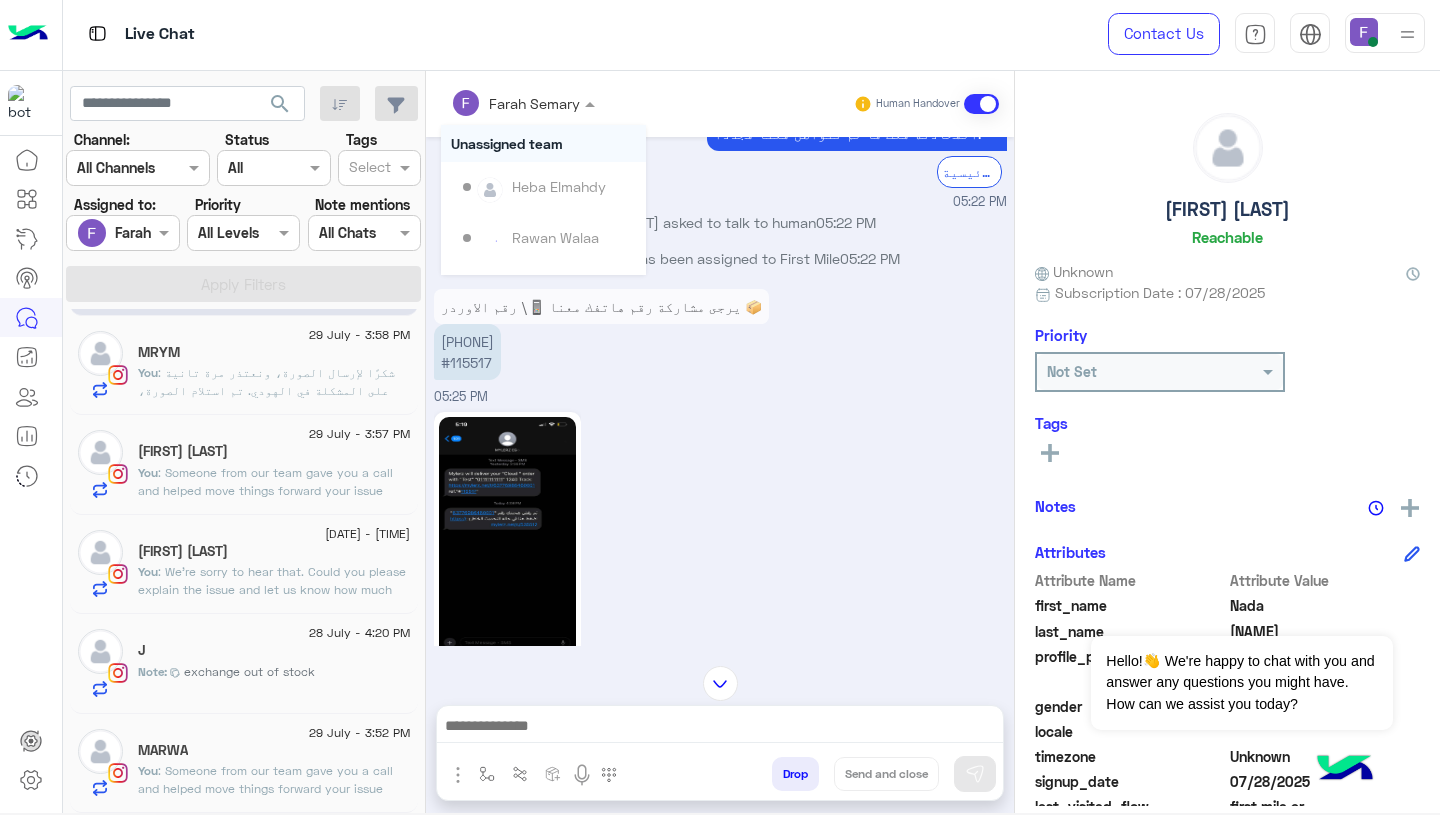 click on "Farah Semary" at bounding box center (515, 103) 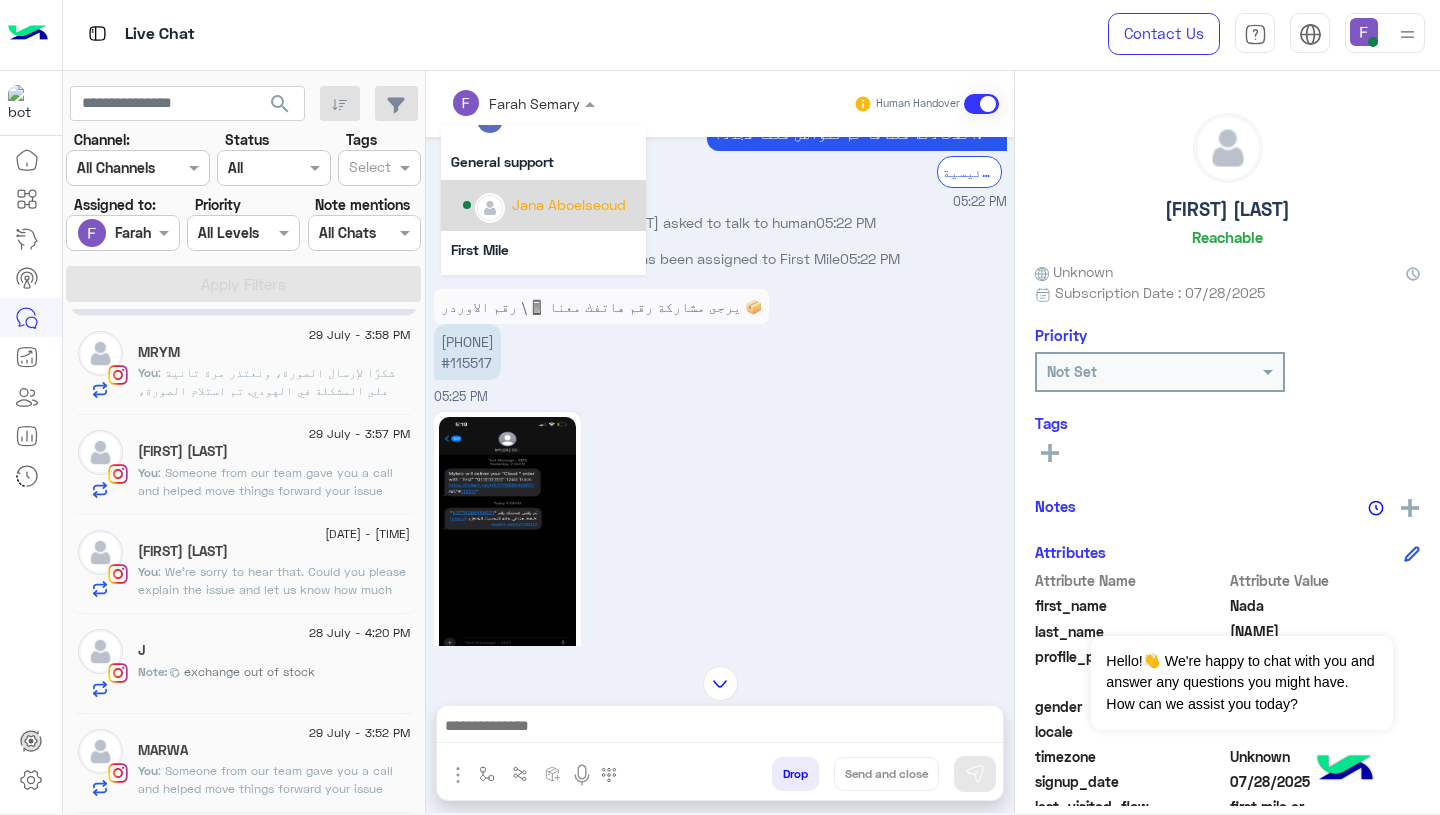 scroll, scrollTop: 221, scrollLeft: 0, axis: vertical 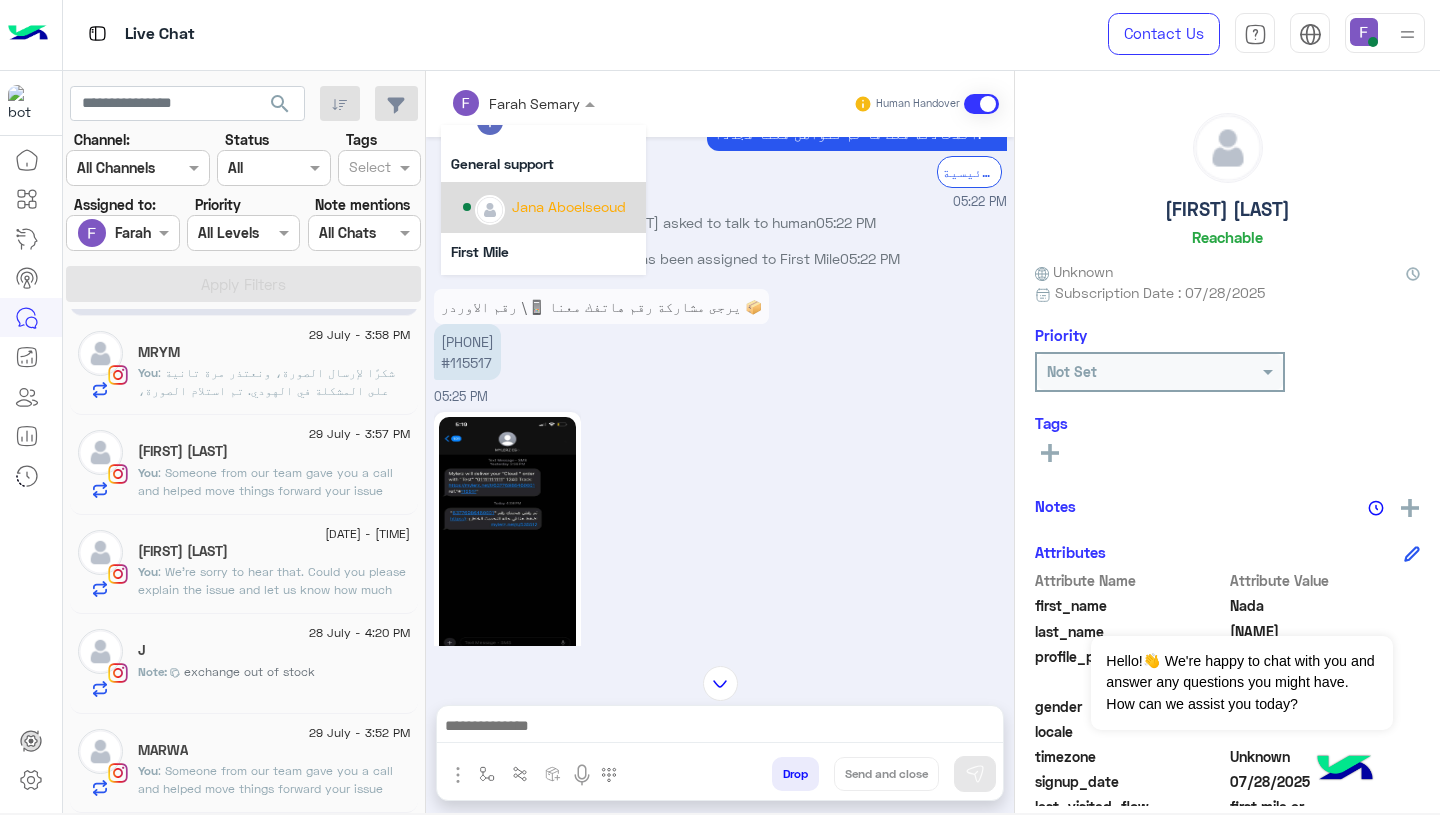 click on "Jana Aboelseoud" at bounding box center (549, 207) 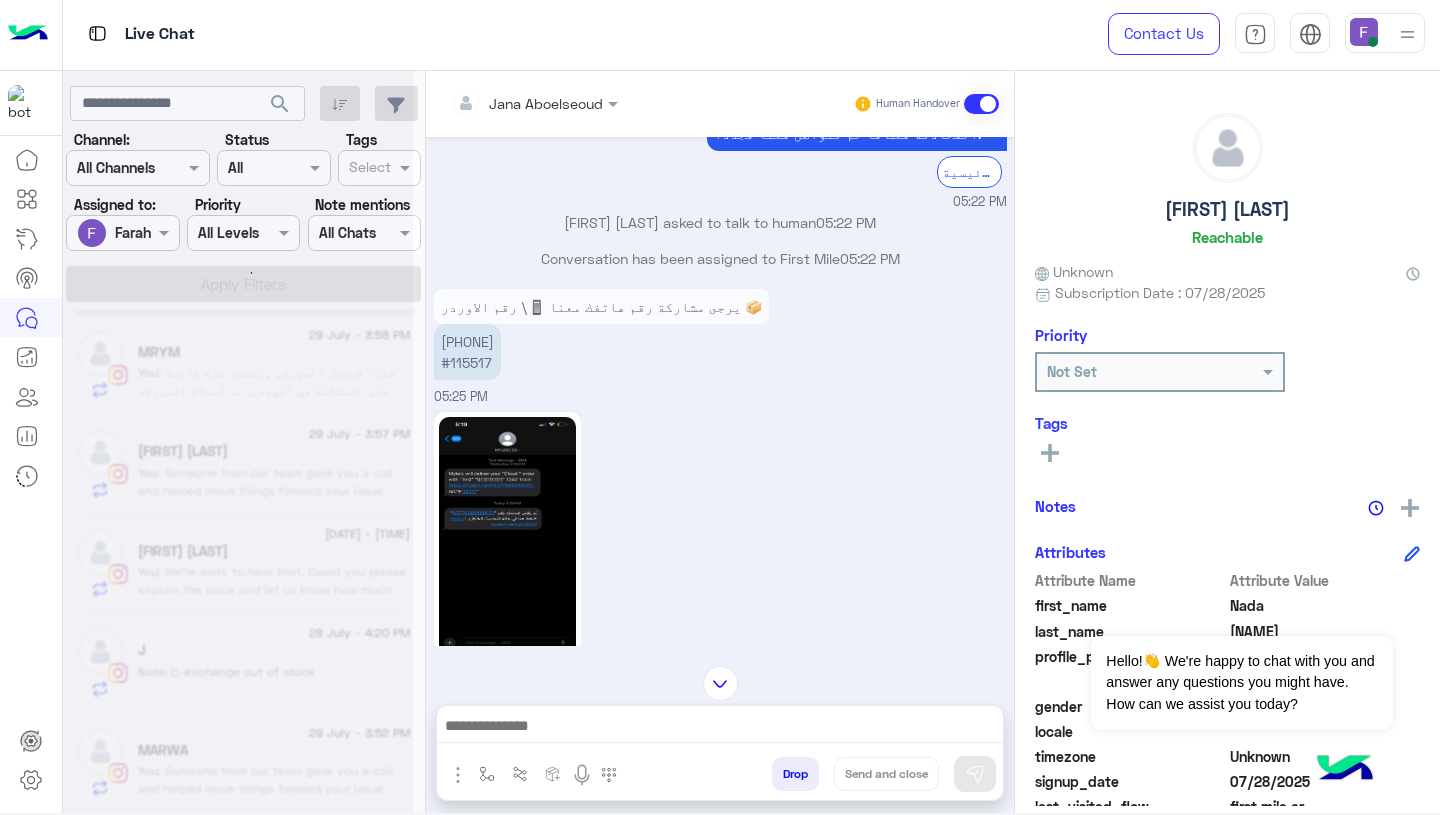 scroll, scrollTop: 598, scrollLeft: 0, axis: vertical 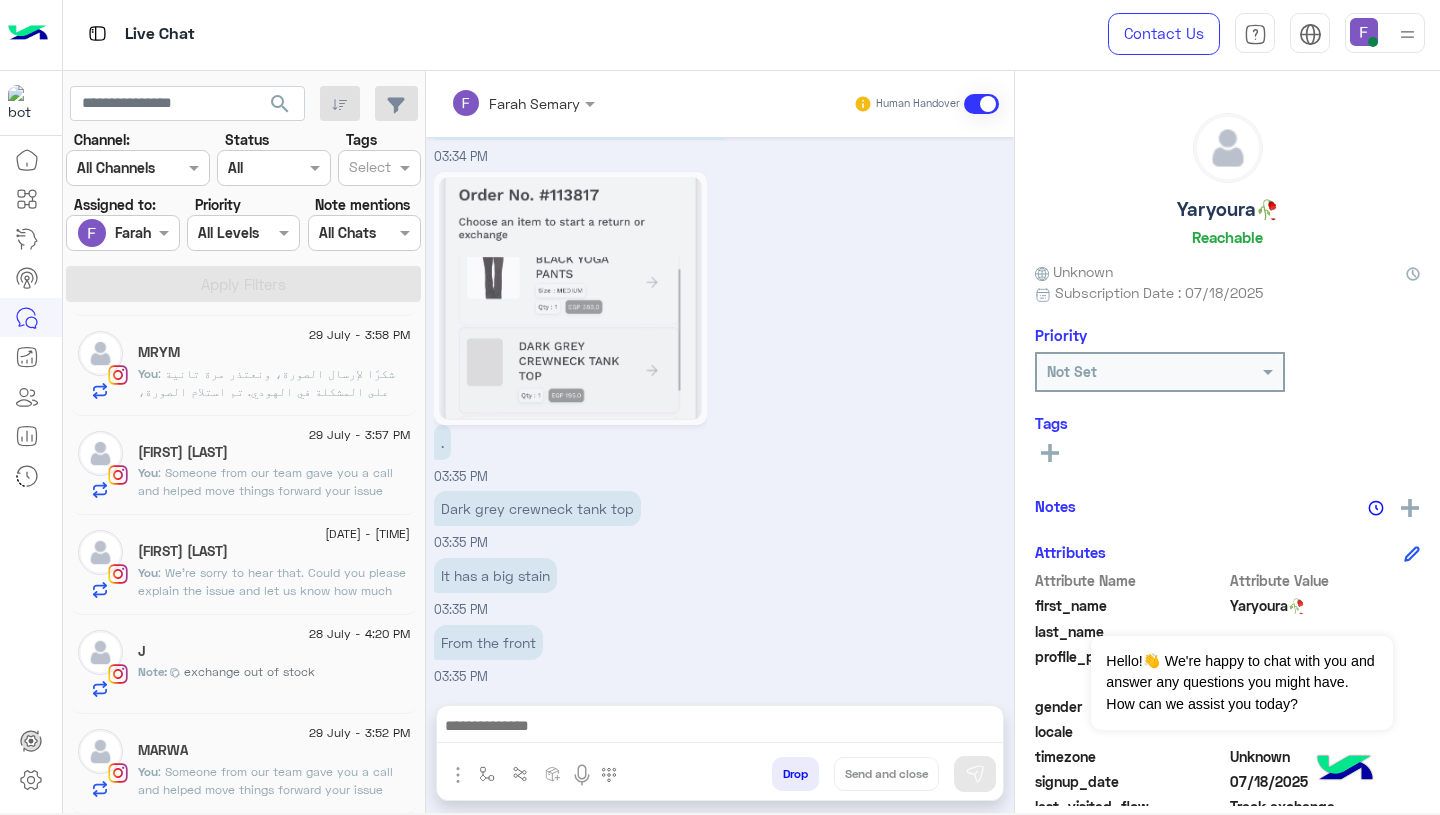 click on "From the front   03:35 PM" at bounding box center (720, 653) 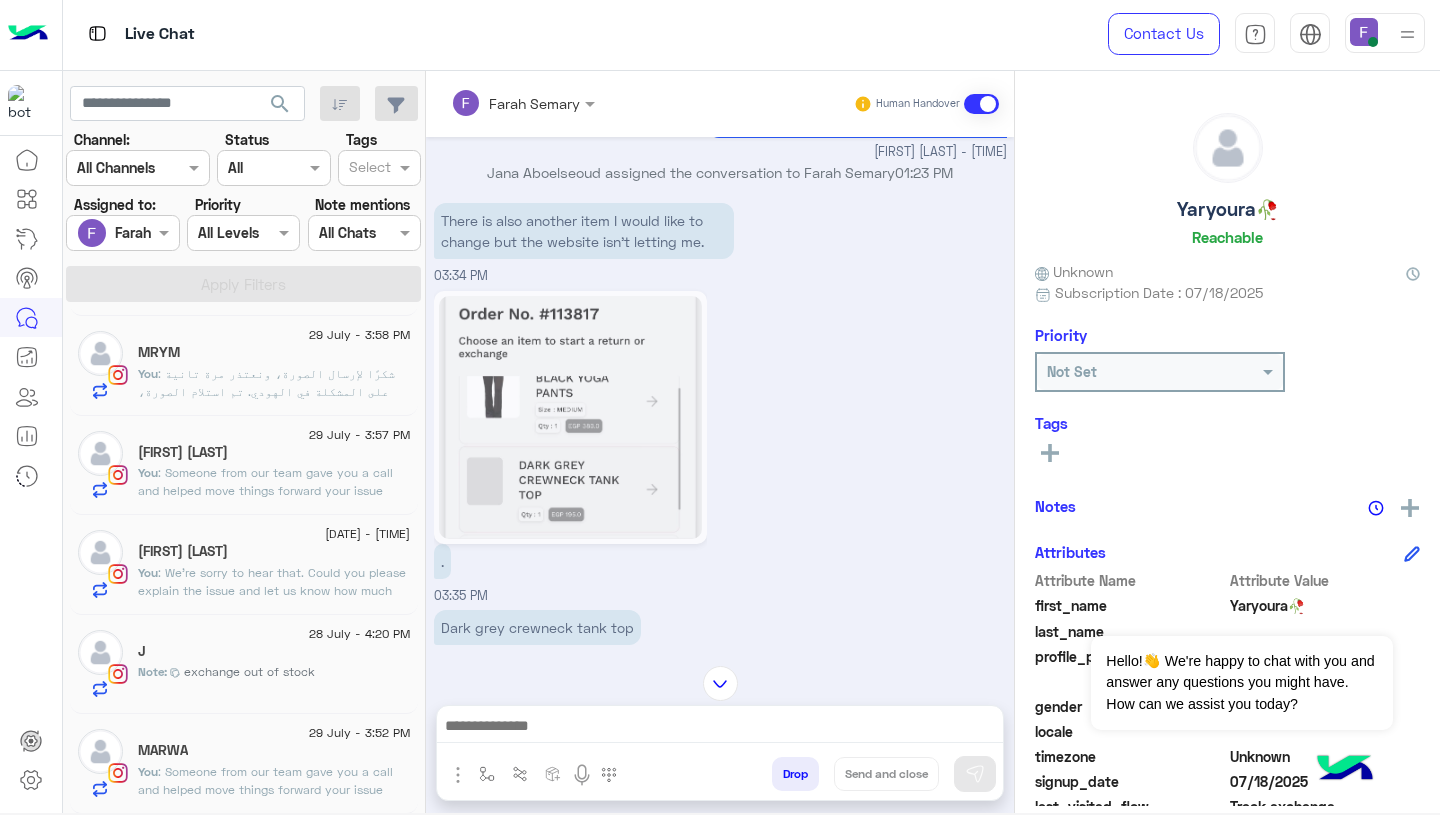 scroll, scrollTop: 1387, scrollLeft: 0, axis: vertical 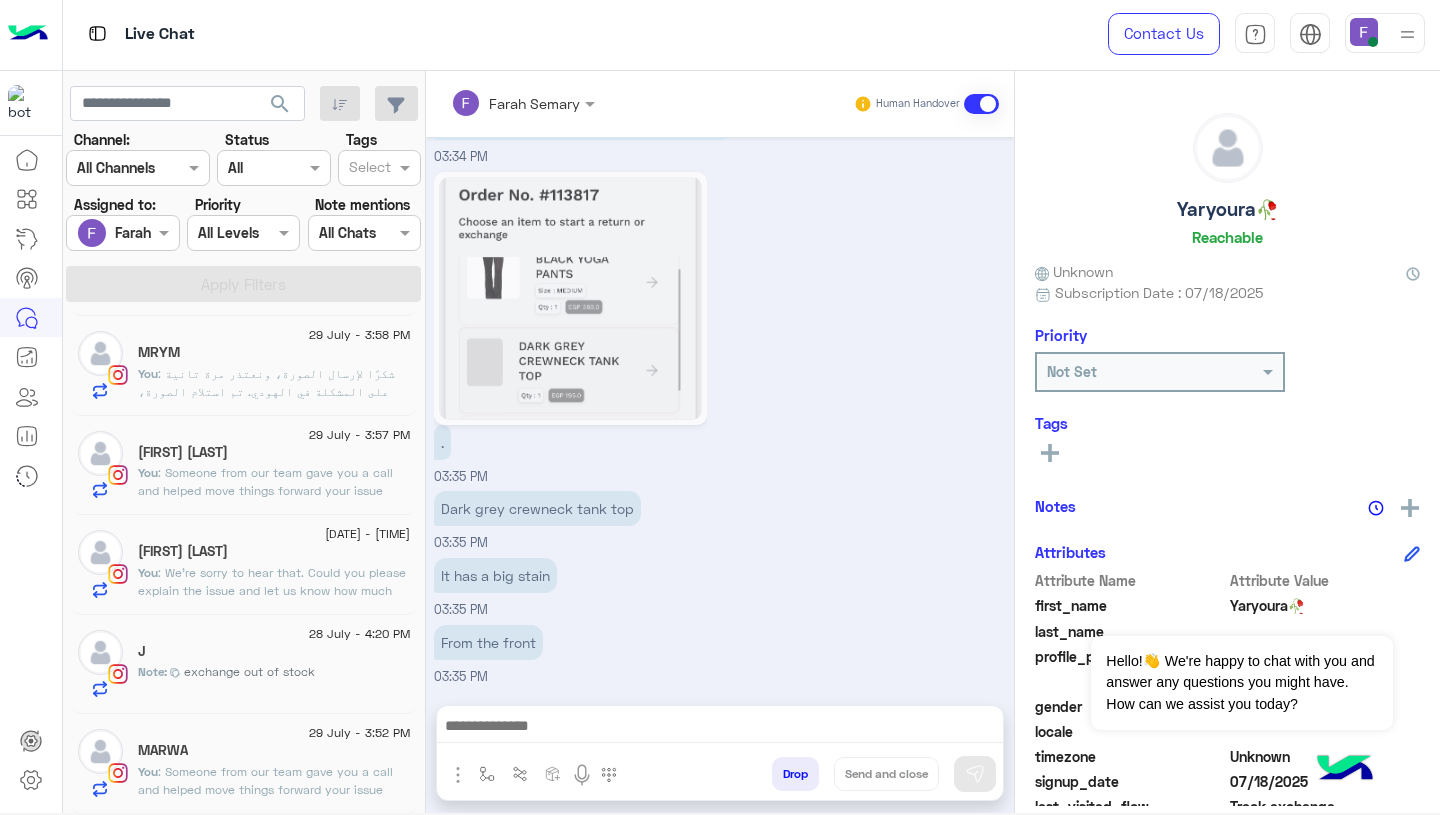 click on "29 July - 3:52 PM" 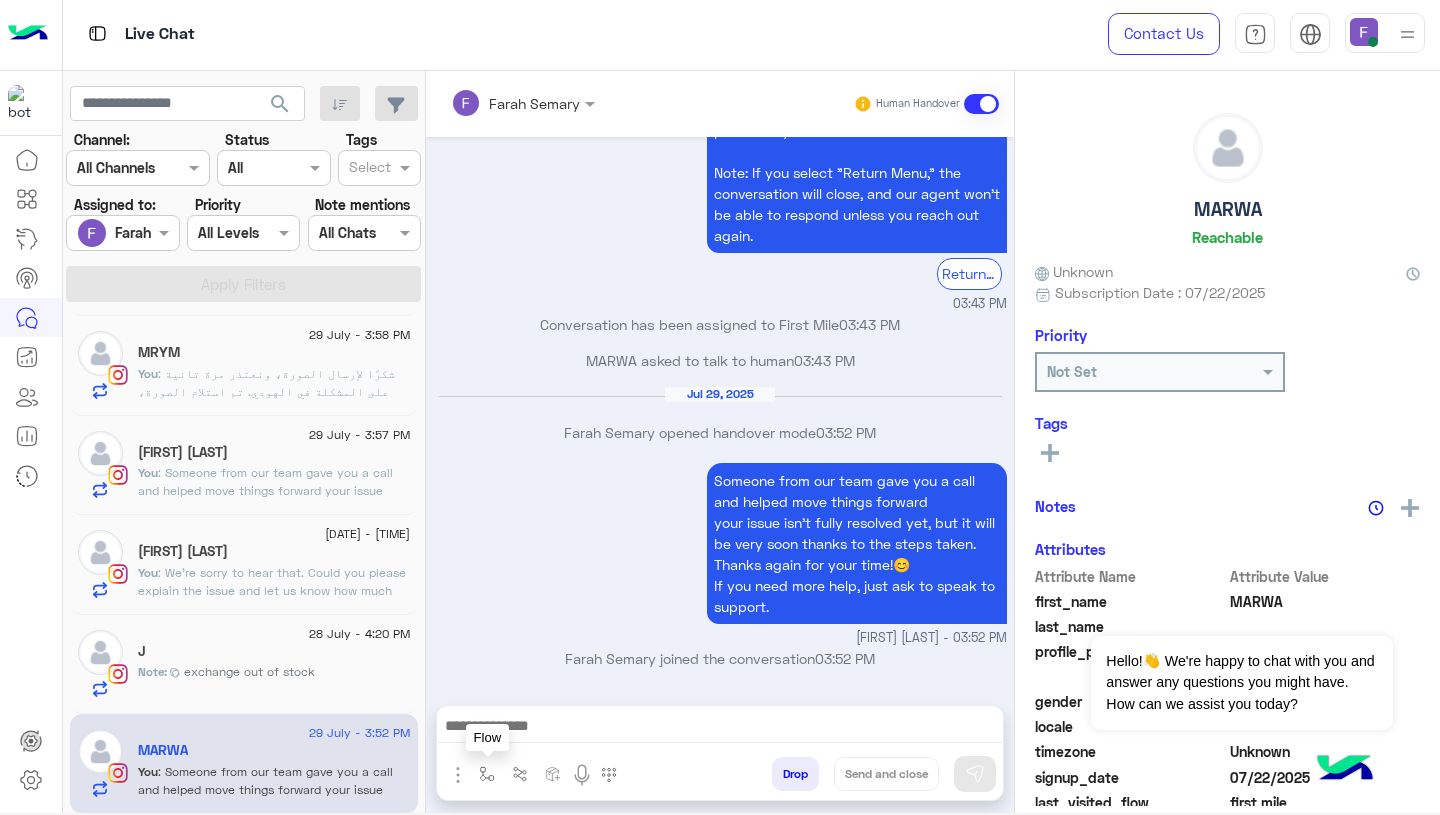 click at bounding box center [487, 774] 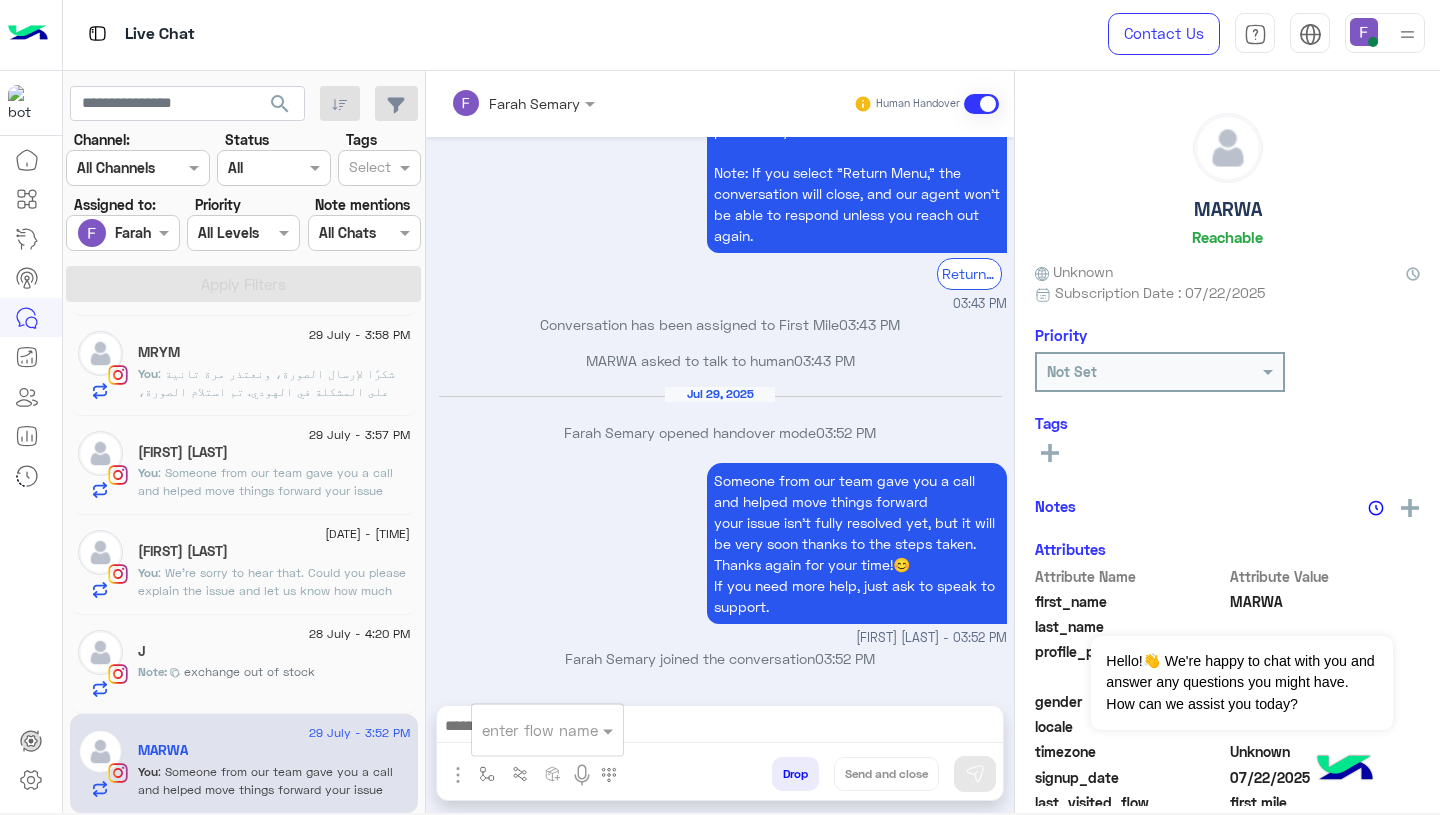 click at bounding box center (523, 730) 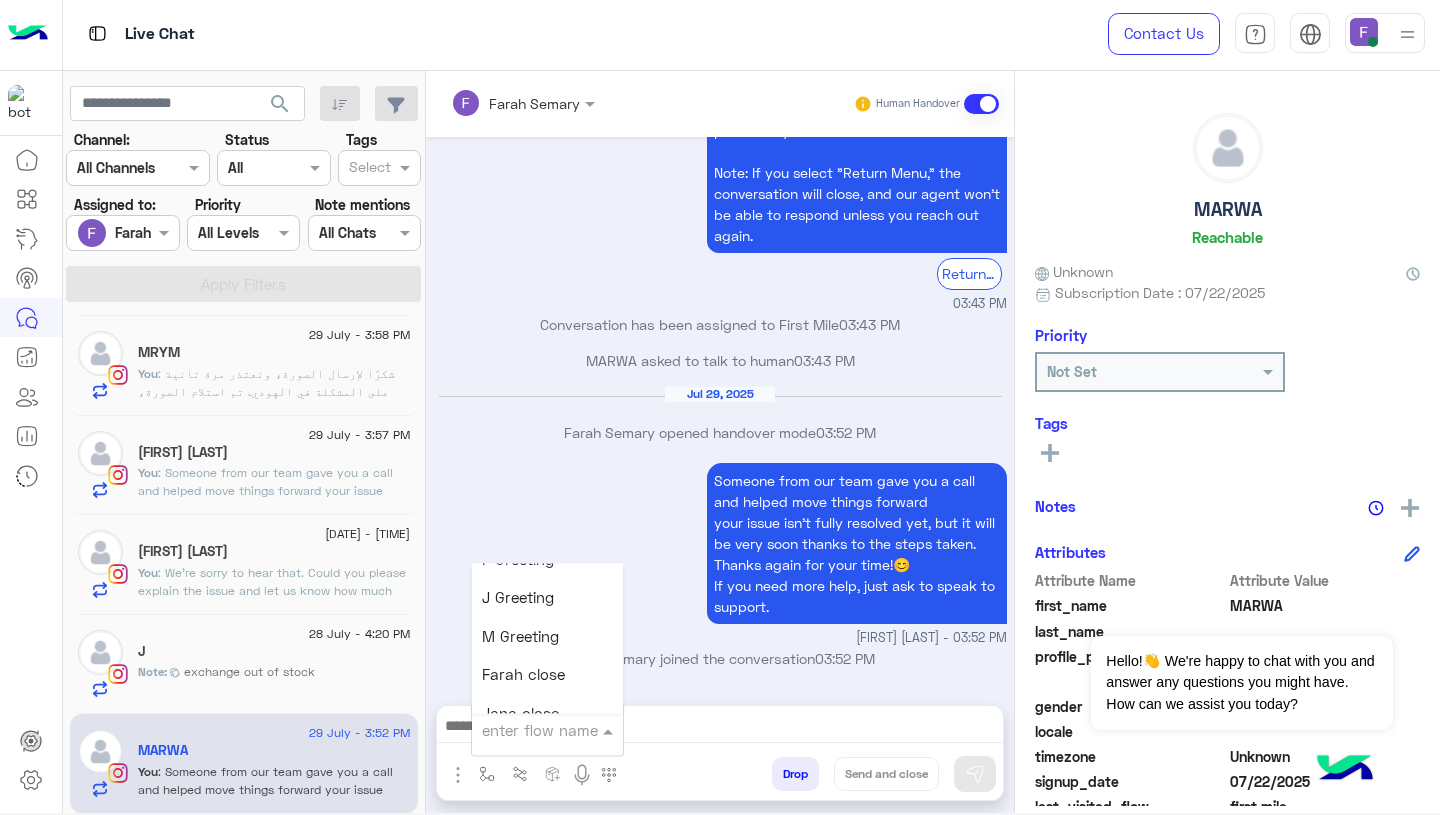 scroll, scrollTop: 2480, scrollLeft: 0, axis: vertical 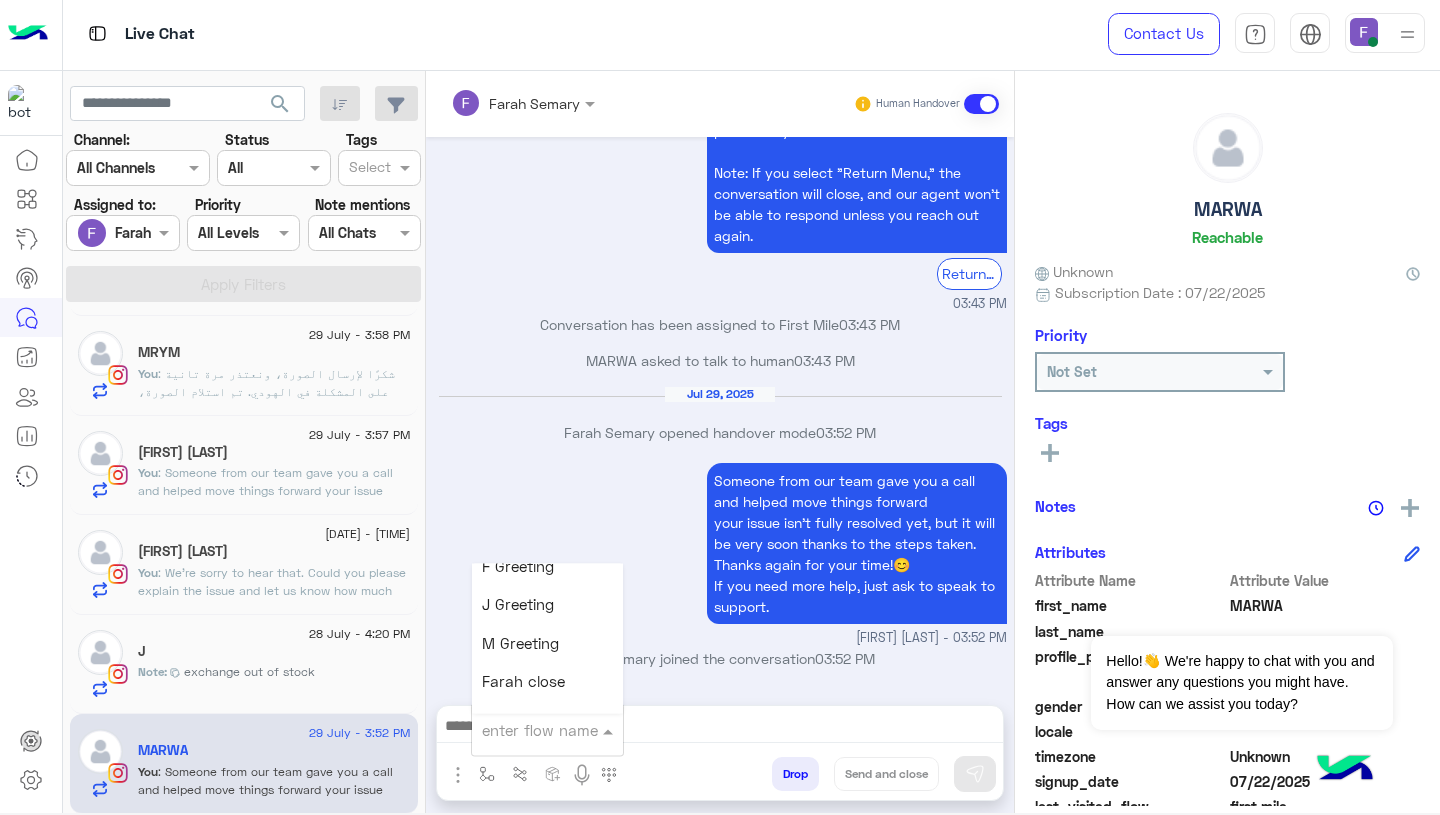click on "Farah close" at bounding box center (523, 682) 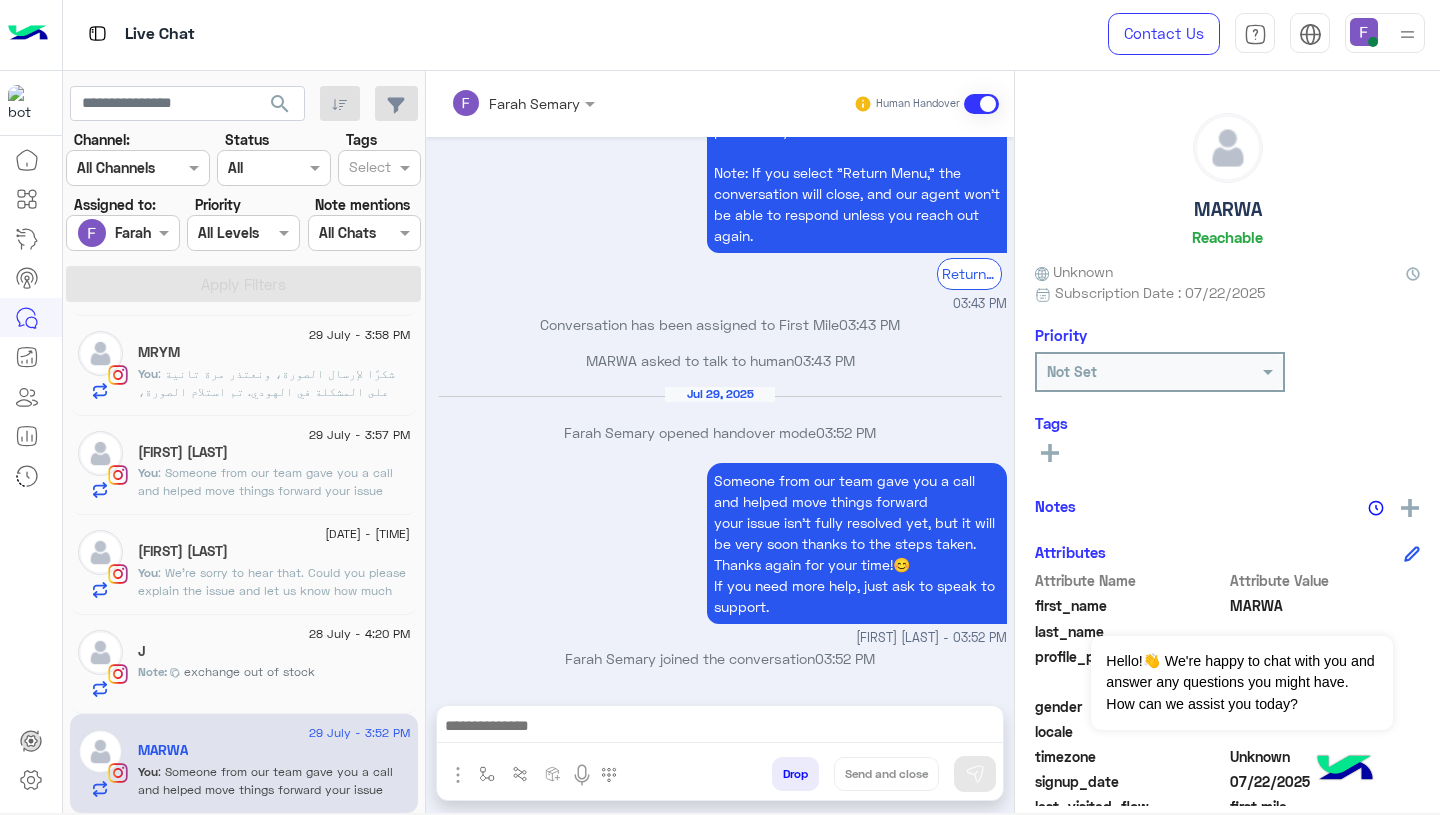 type on "**********" 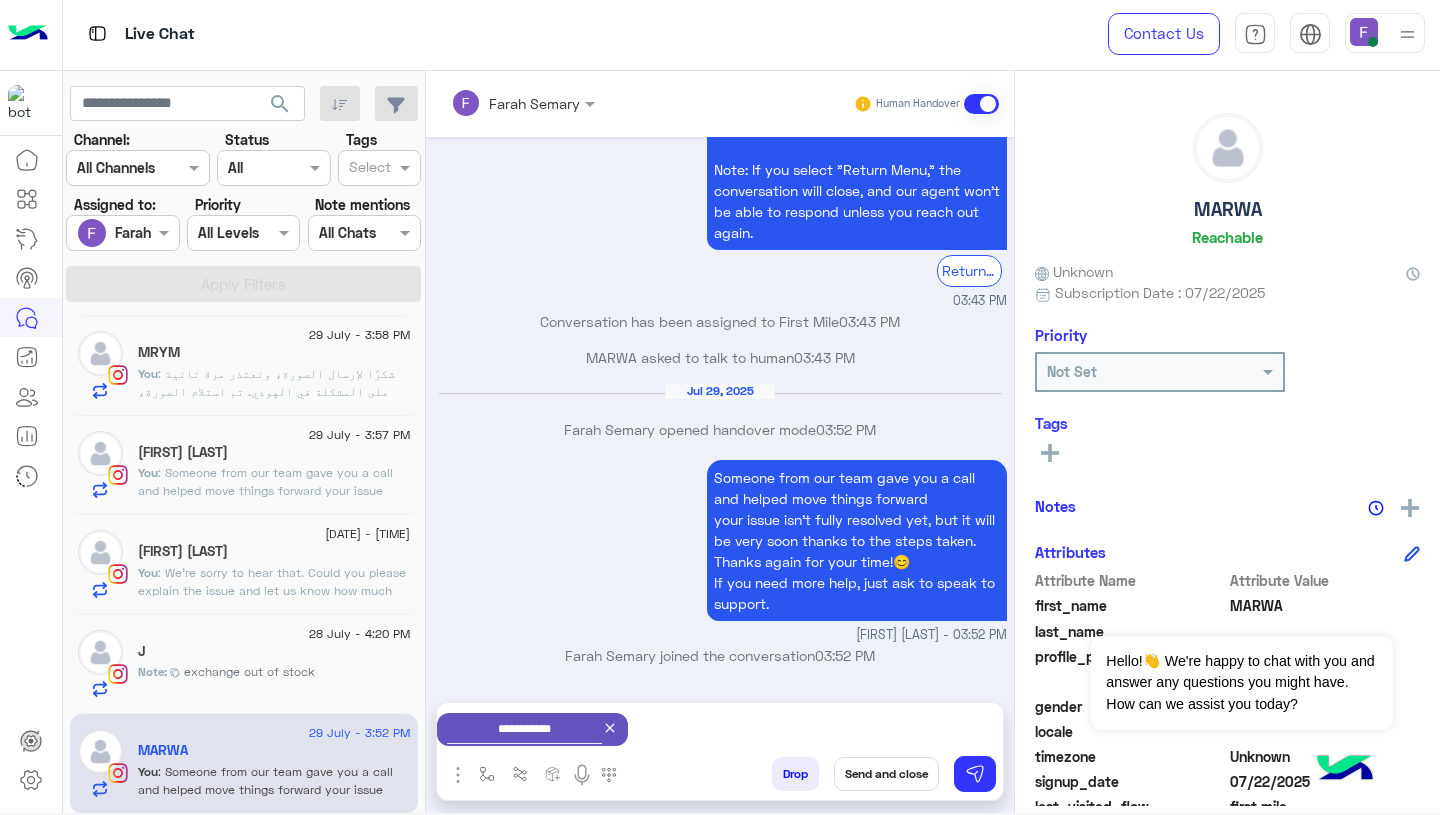 click on "Send and close" at bounding box center (886, 774) 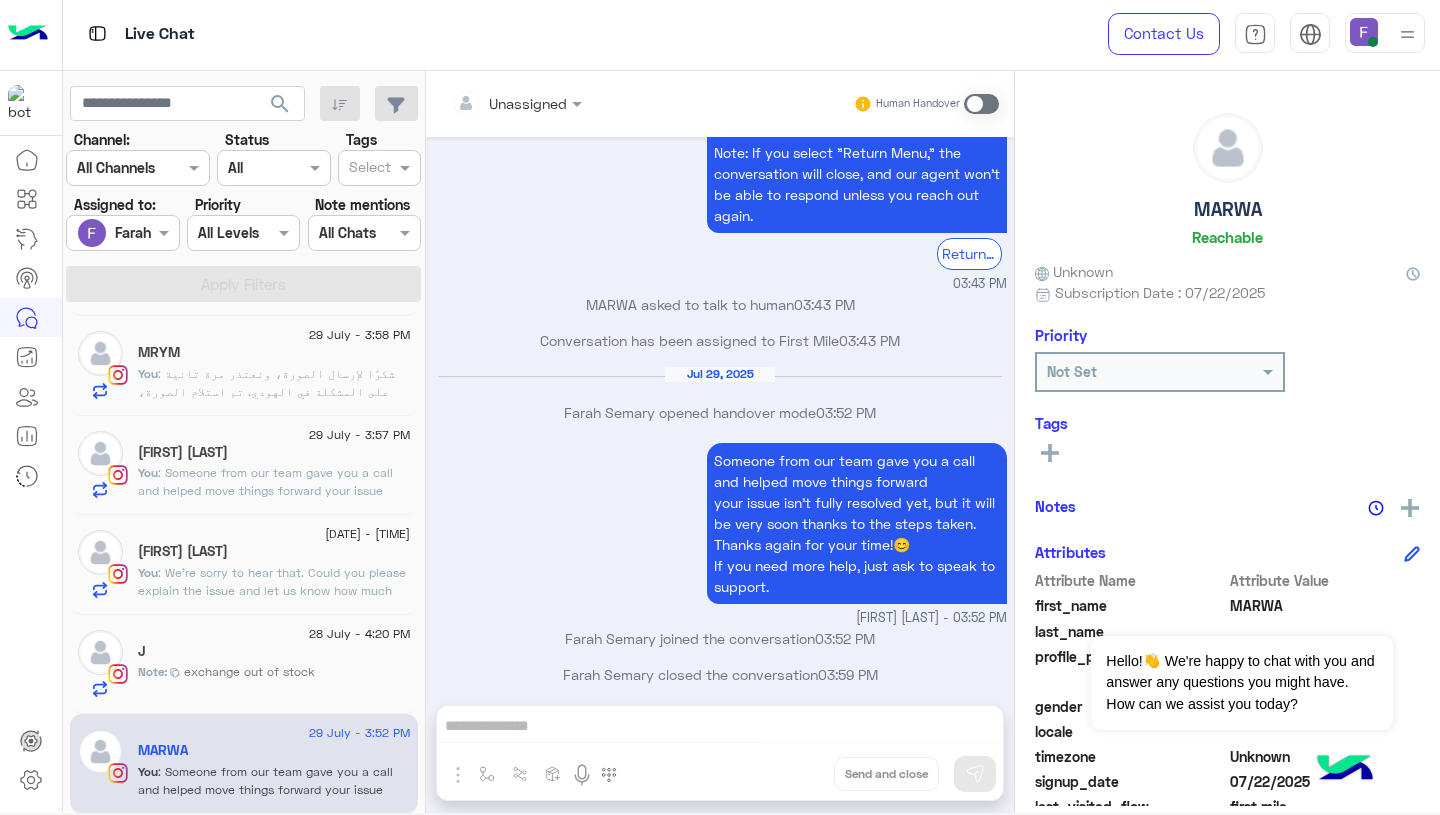 scroll, scrollTop: 1872, scrollLeft: 0, axis: vertical 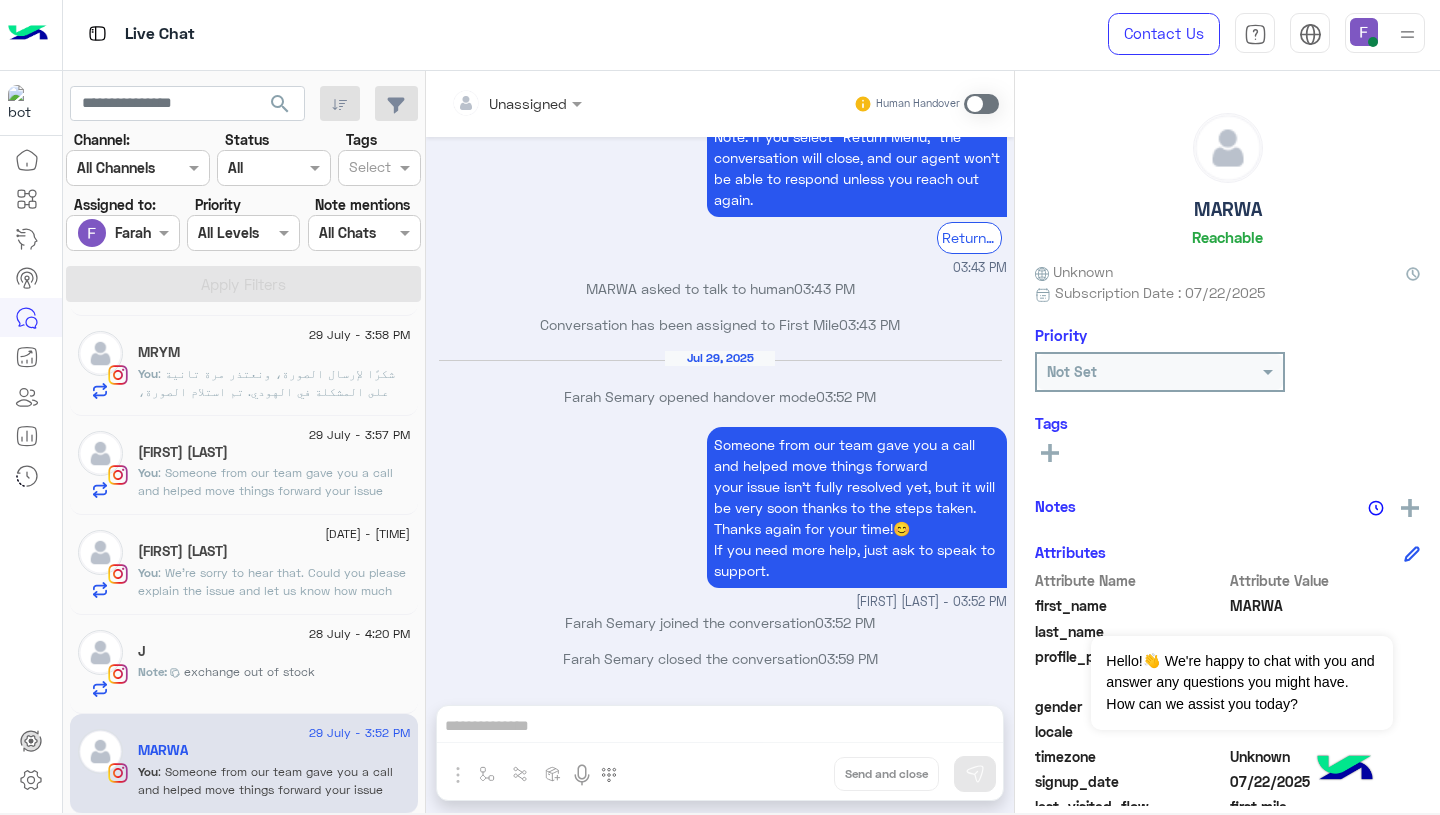 click on ": We’re sorry to hear that.
Could you please explain the issue and let us know how much you received versus how much you were expecting?
We’ll check it right away and get back to you." 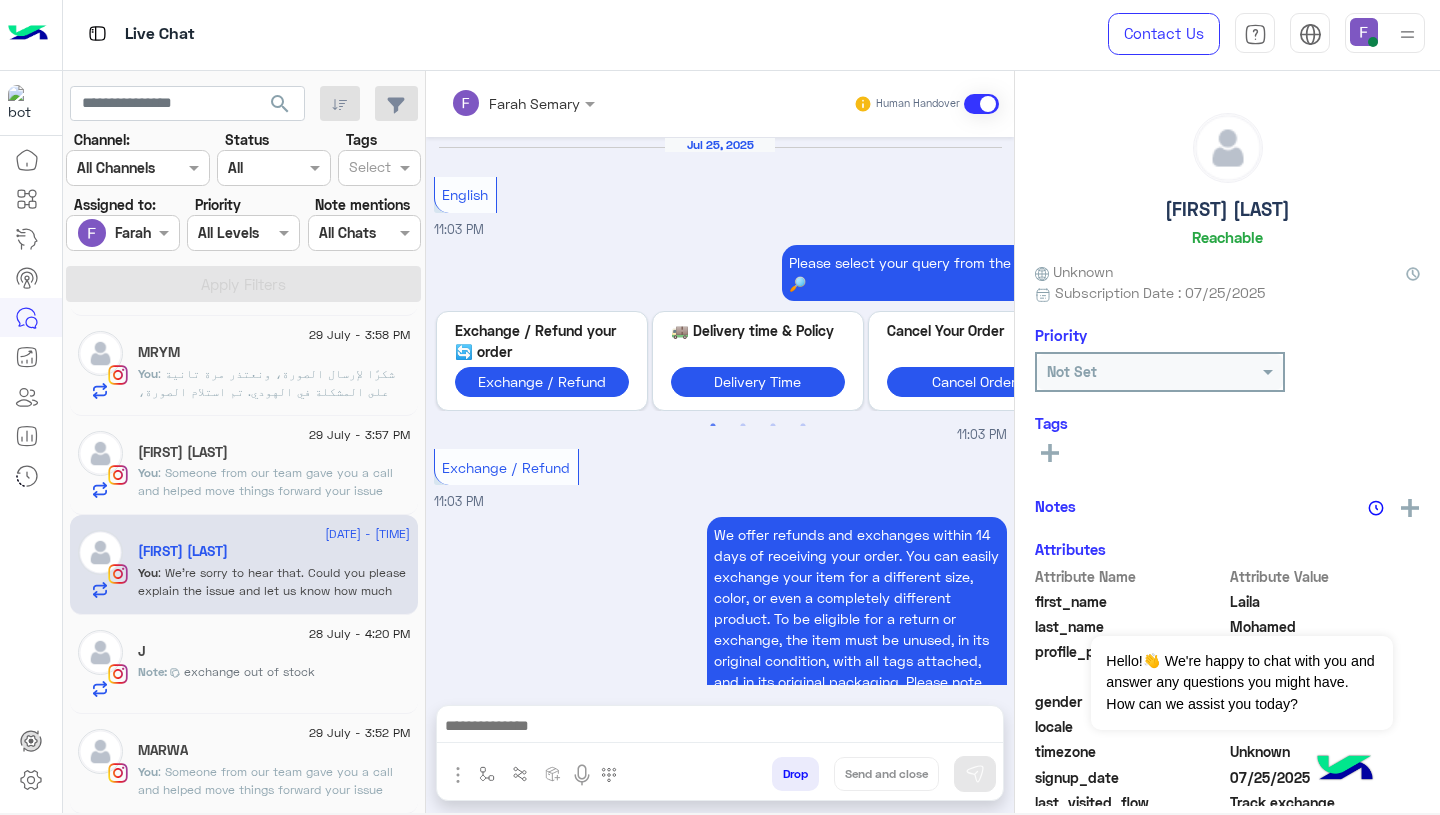 scroll, scrollTop: 2017, scrollLeft: 0, axis: vertical 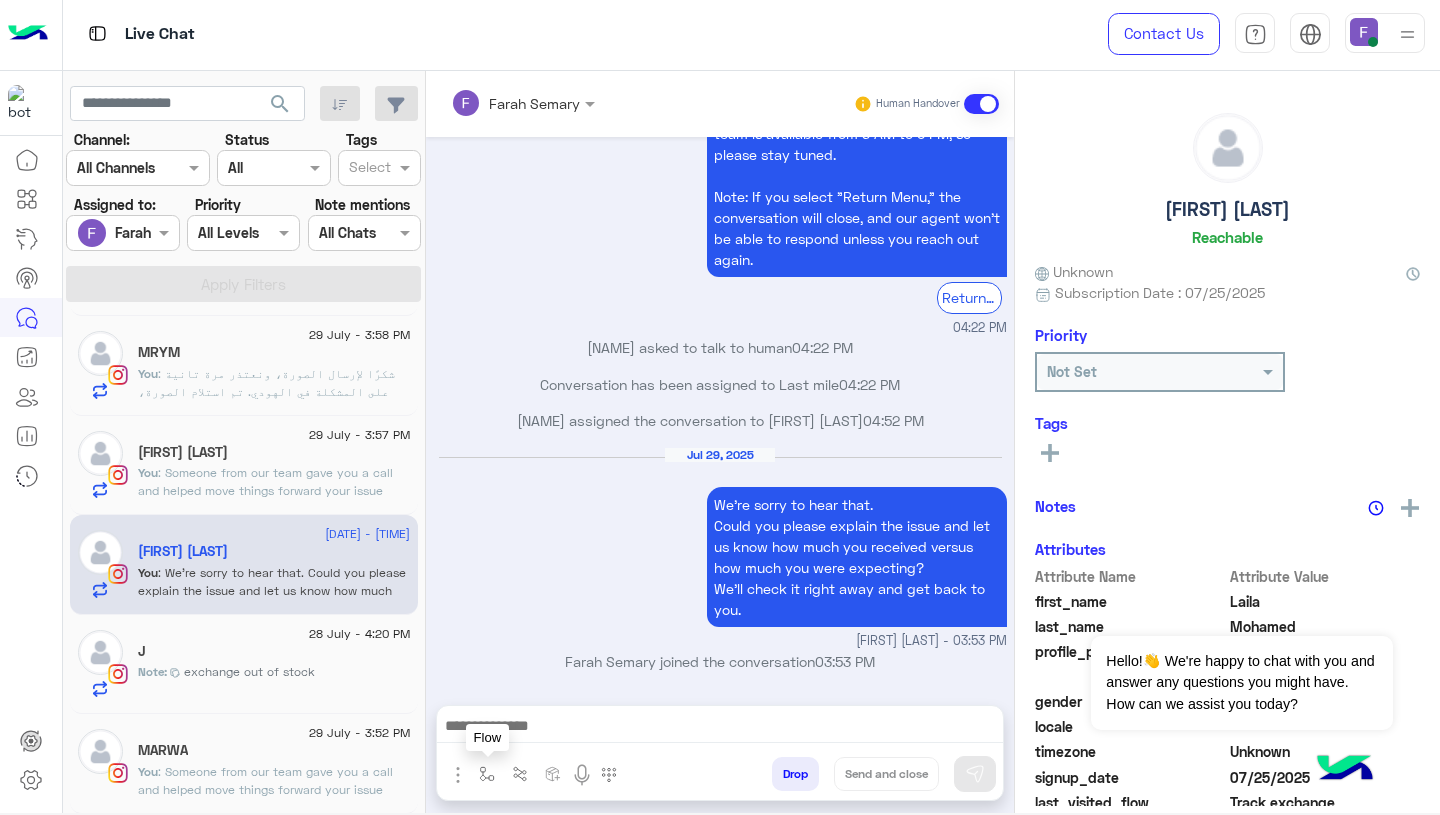 click at bounding box center [487, 774] 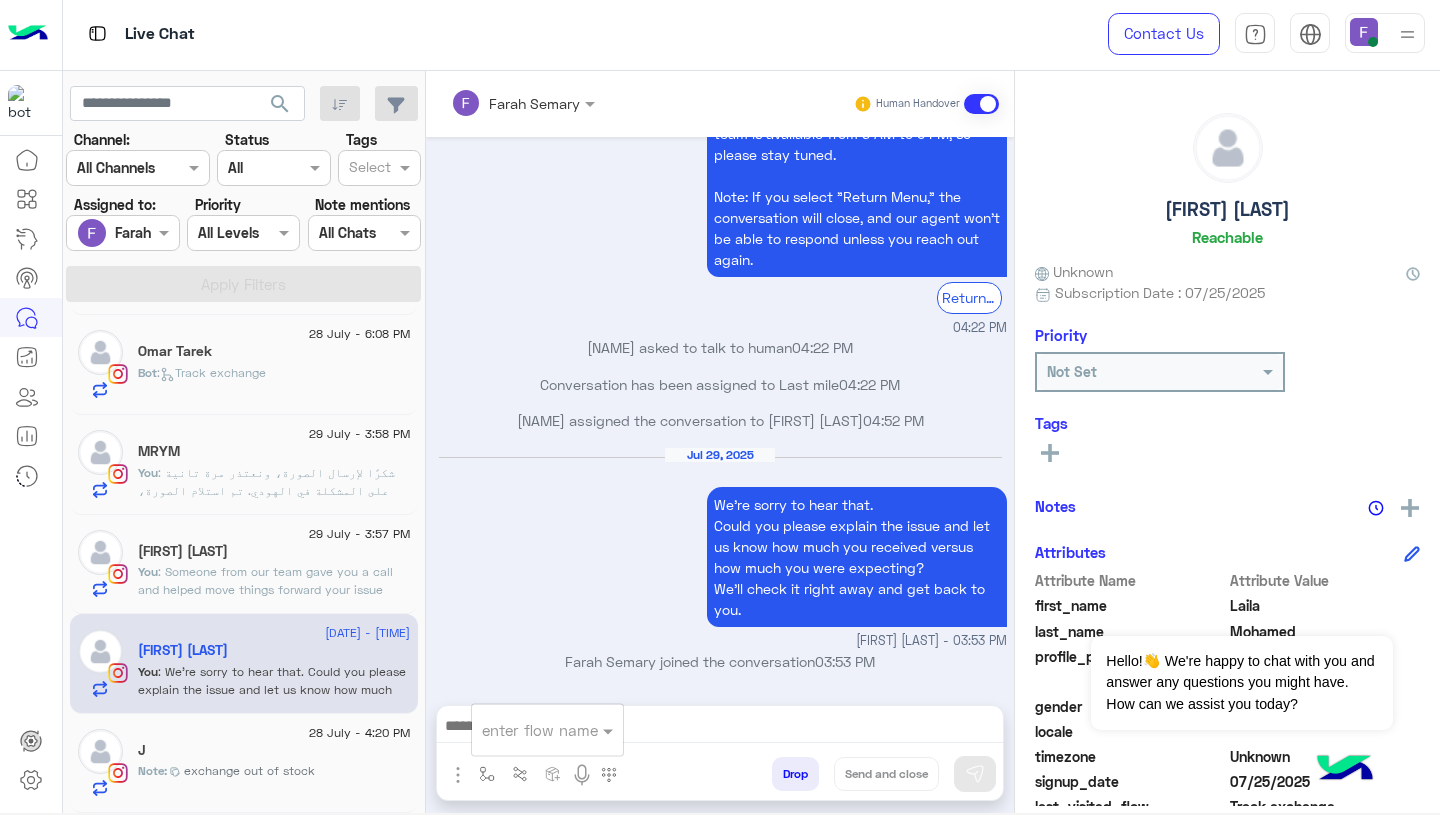 click at bounding box center (523, 730) 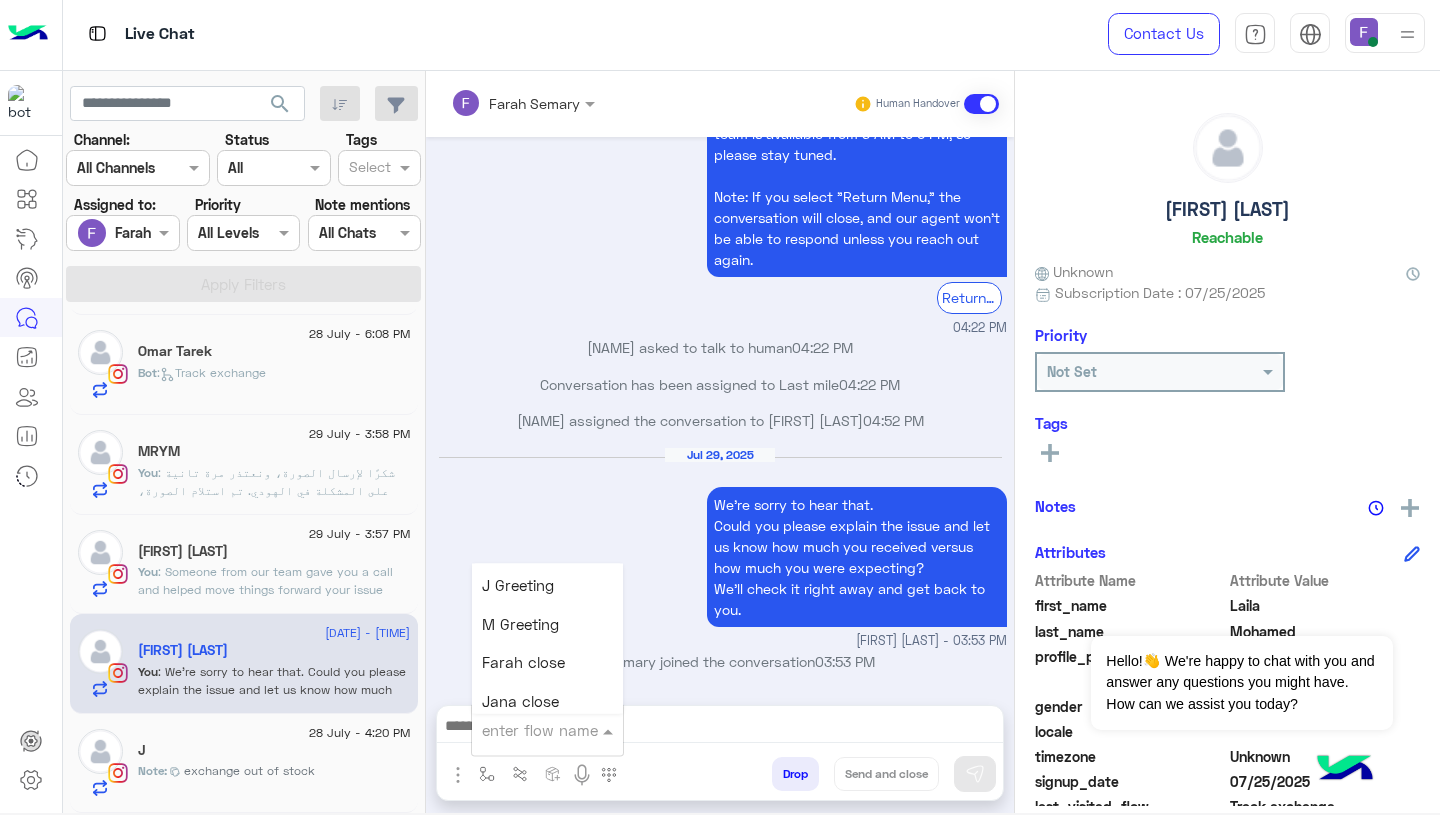click on "Farah close" at bounding box center (523, 663) 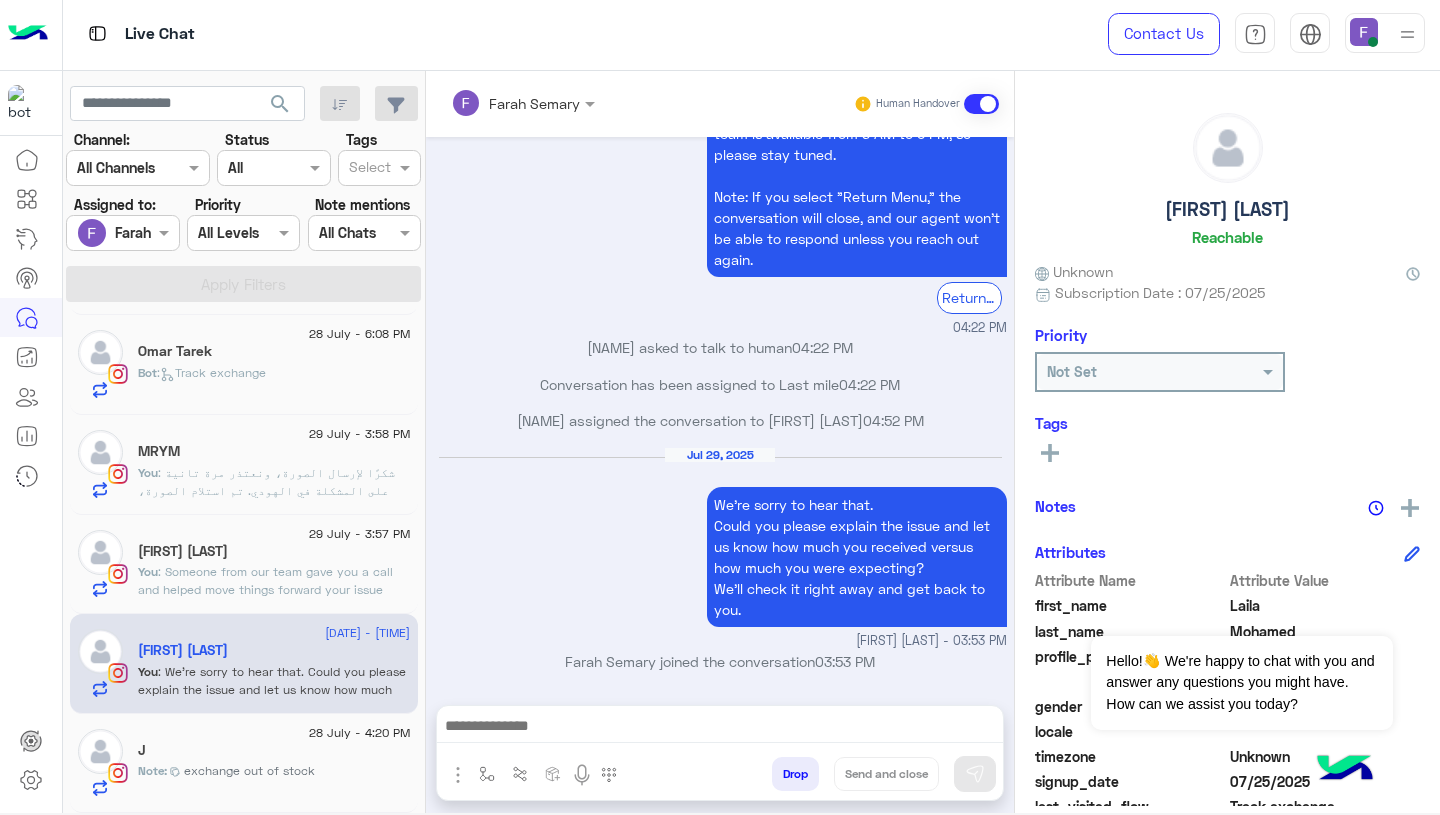 type on "**********" 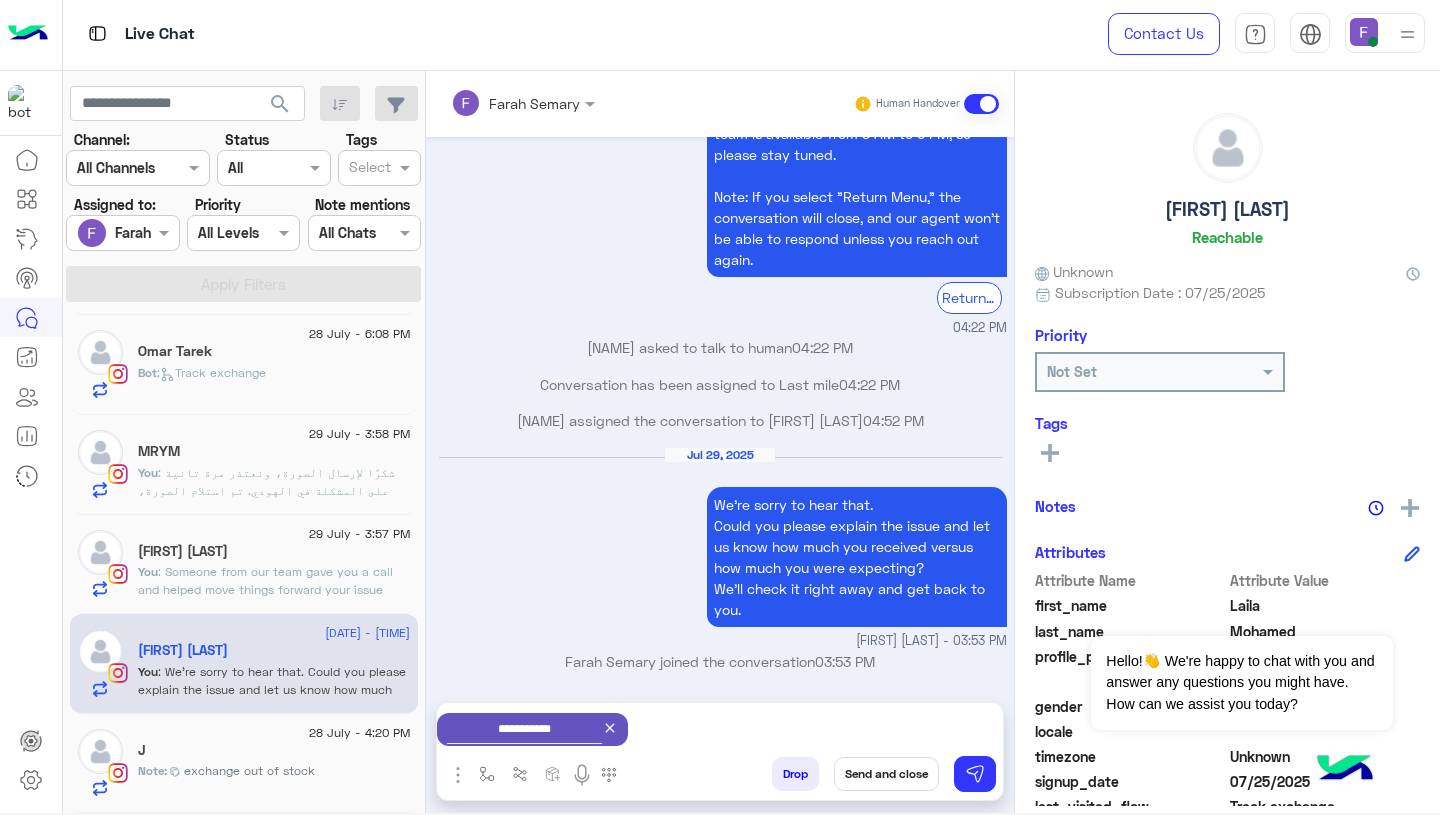 click on "Send and close" at bounding box center (886, 774) 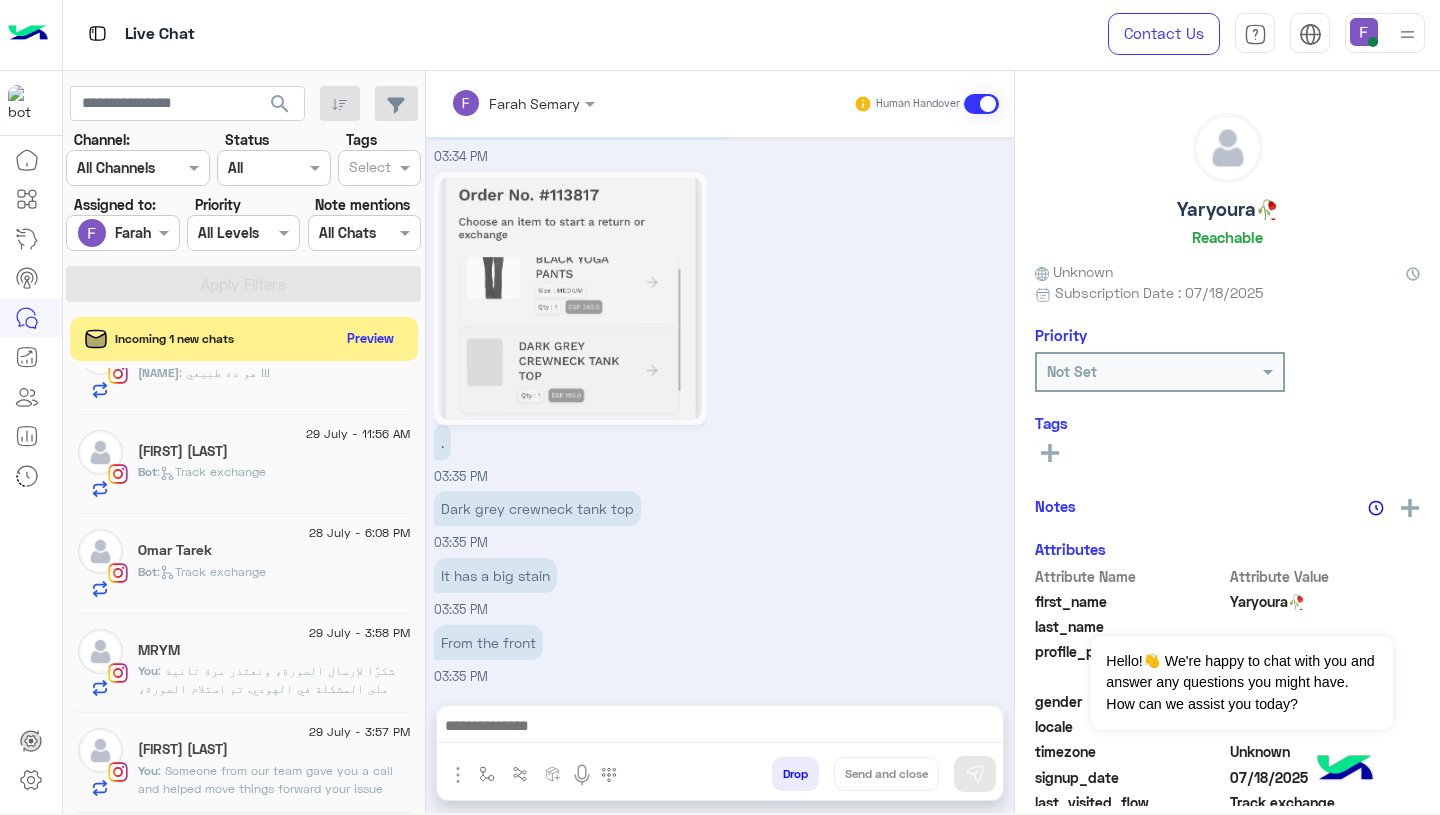 click on ": شكرًا لإرسال الصورة، ونعتذر مرة تانية على المشكلة في الهودي.
تم استلام الصورة، وبإمكانك الآن تقديم طلب الاسترجاع الكامل من خلال الرابط ده:
👉 https://cloud.e-stebdal.com/returns
اختاري سبب الاسترجاع كـ "المنتج فيه عيب" لتجنب رسوم الشحن.
حنراجع الطلب خلال 24 ساعة. لو احتجتي أي مساعدة، إحنا في خدمتك!" 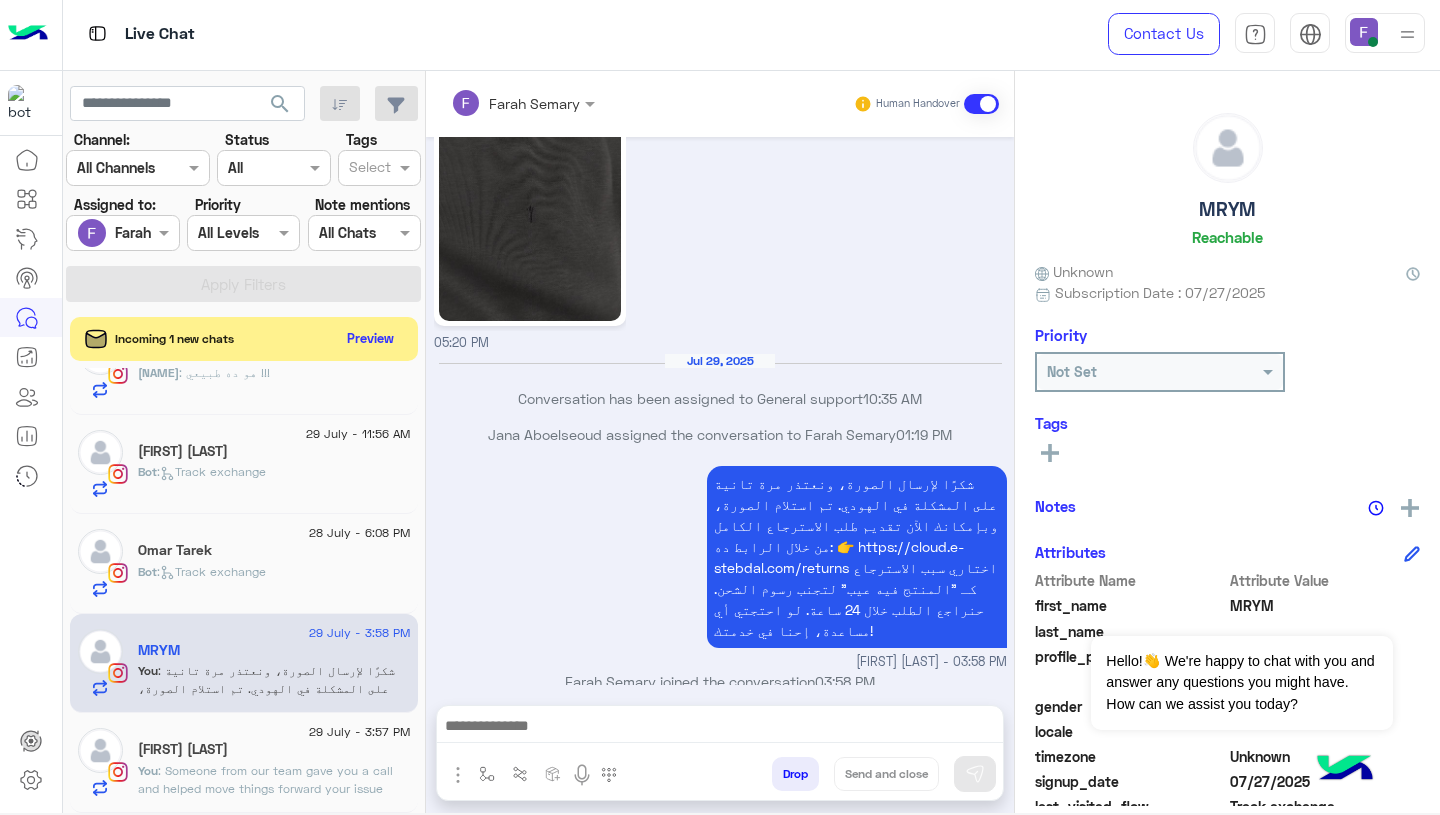 click on ": Someone from our team gave you a call and helped move things forward
your issue isn’t fully resolved yet, but it will be very soon thanks to the steps taken.
Thanks again for your time!😊
If you need more help, just ask to speak to support." 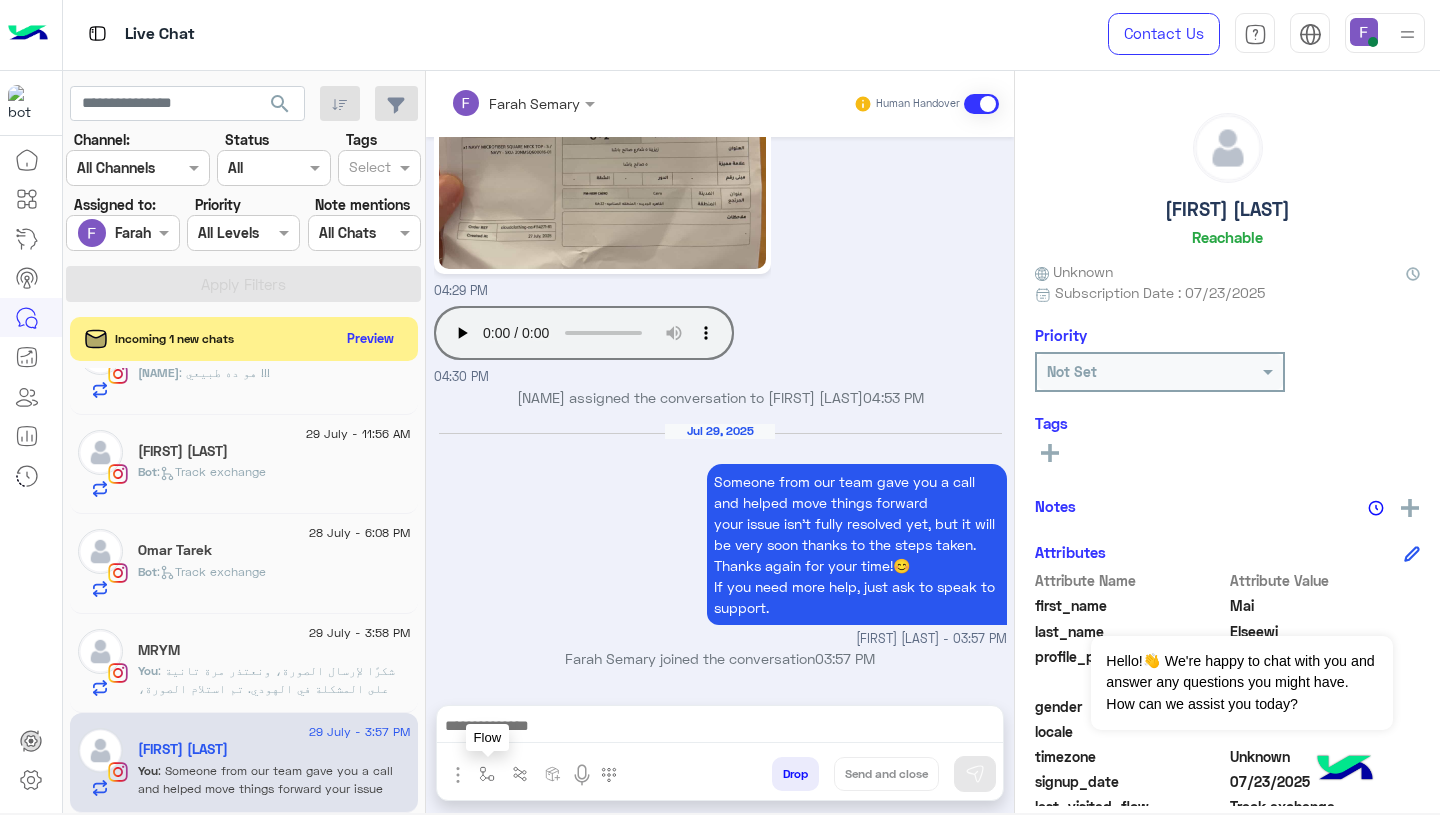 click at bounding box center (487, 774) 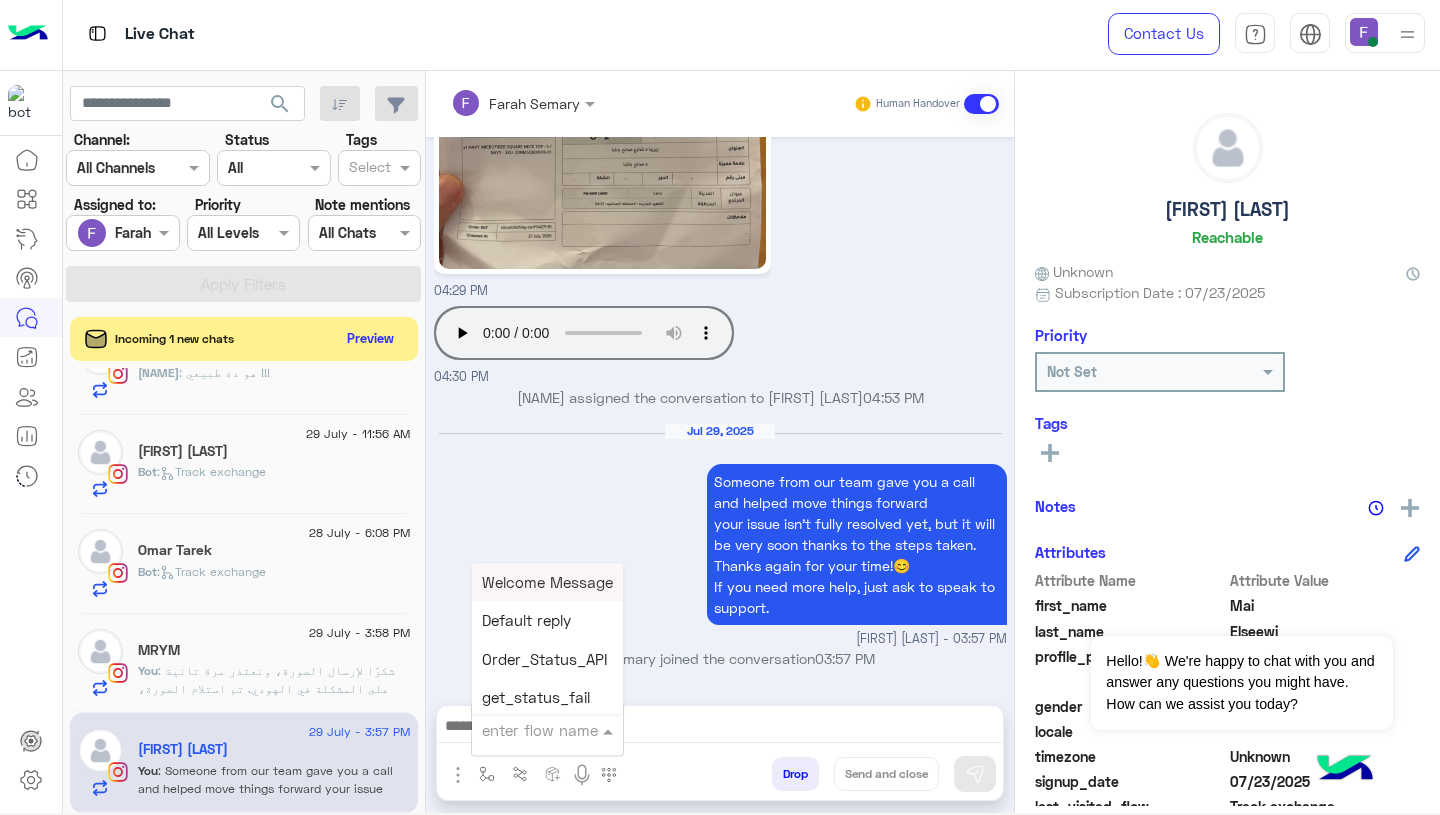 click at bounding box center (523, 730) 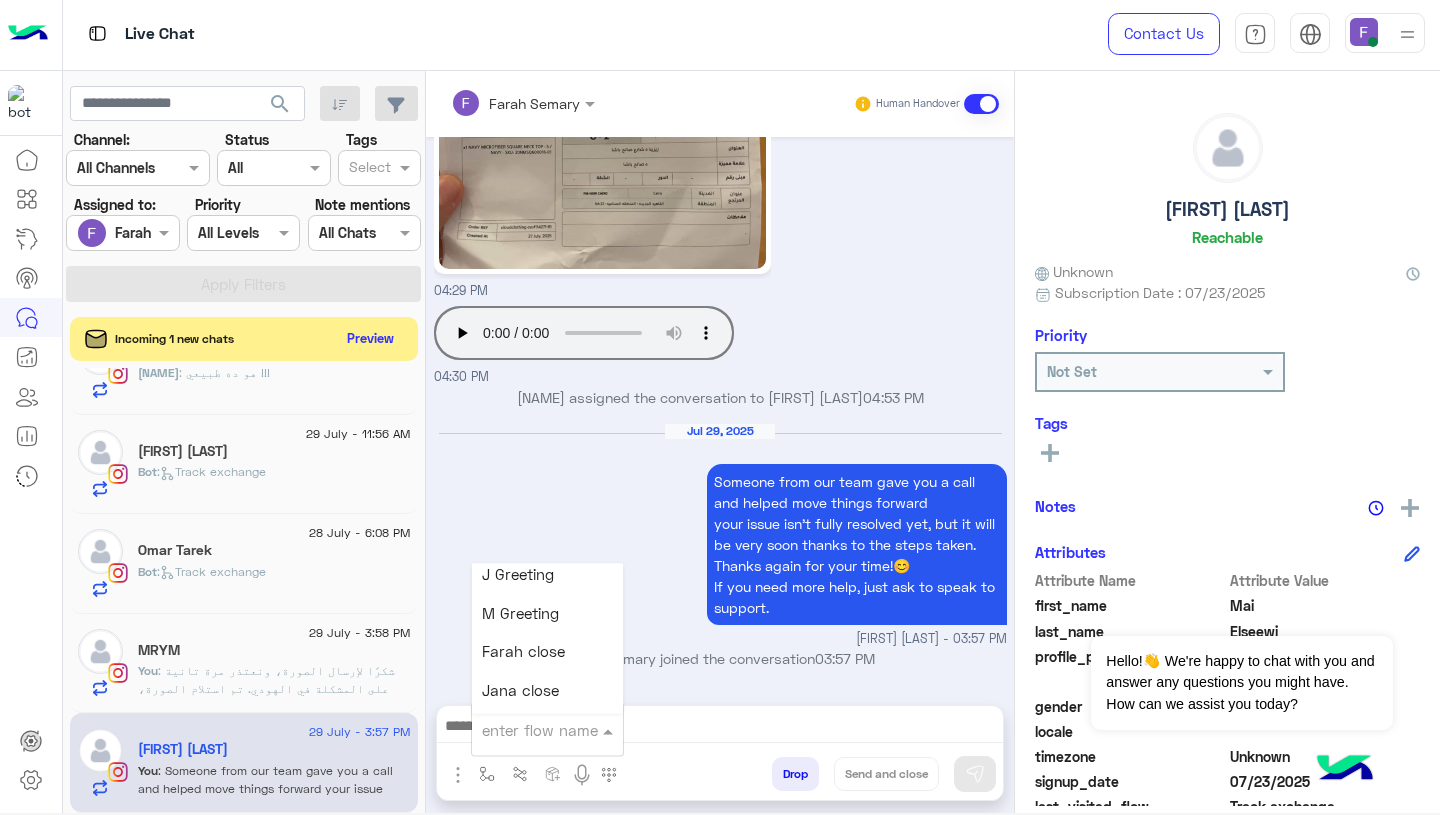 click on "Farah close" at bounding box center [523, 652] 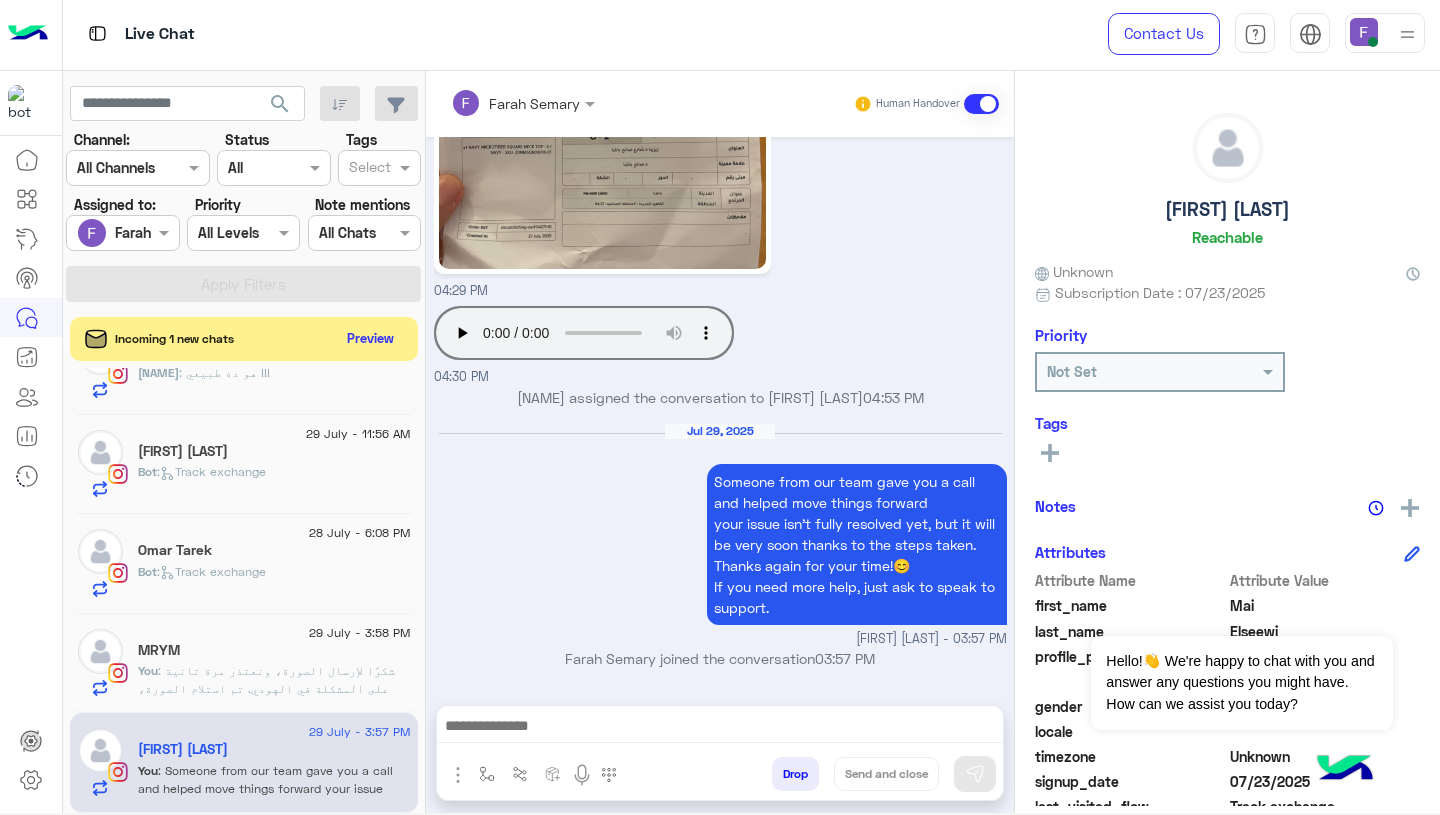type on "**********" 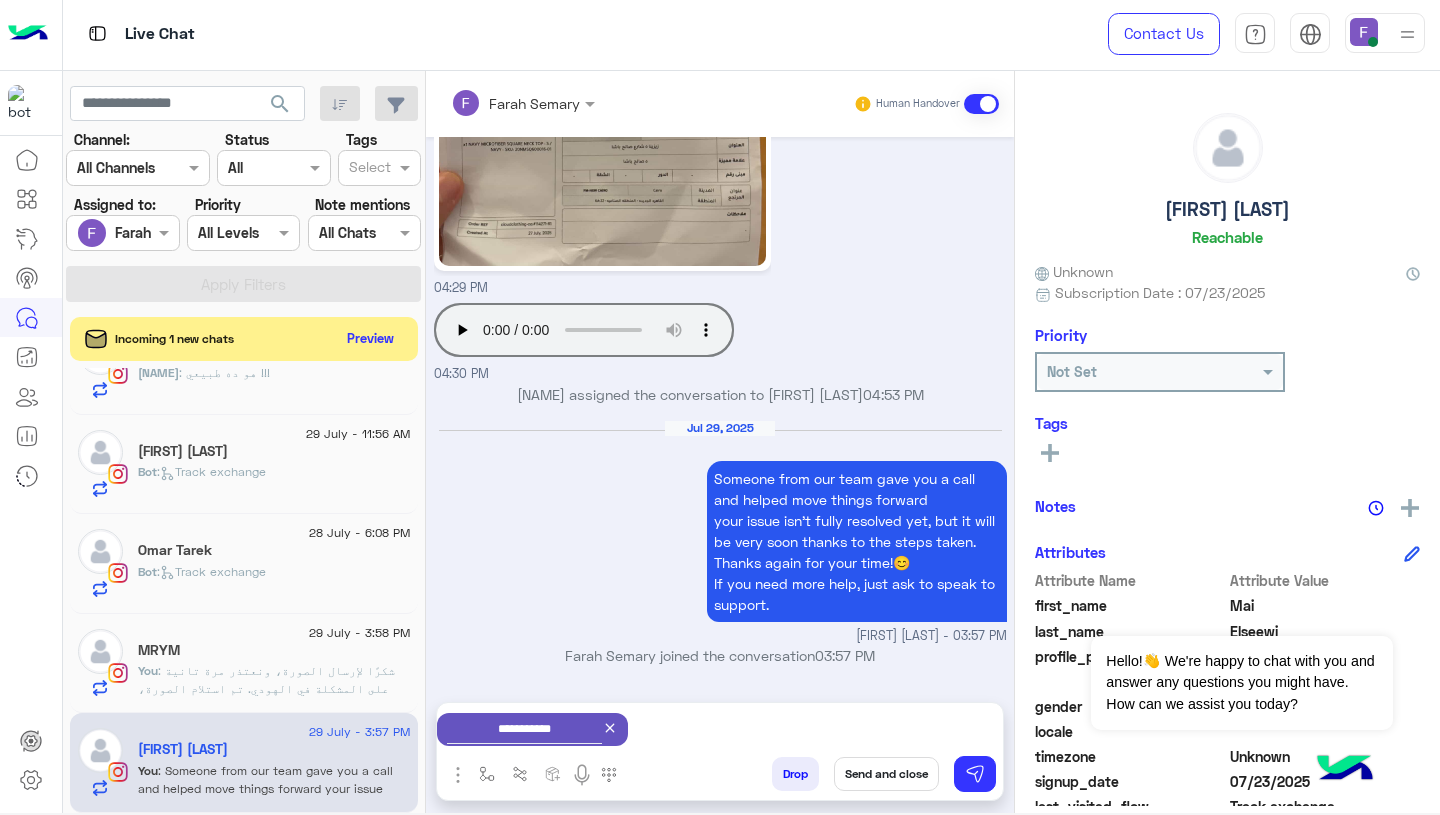 click on "Send and close" at bounding box center (886, 774) 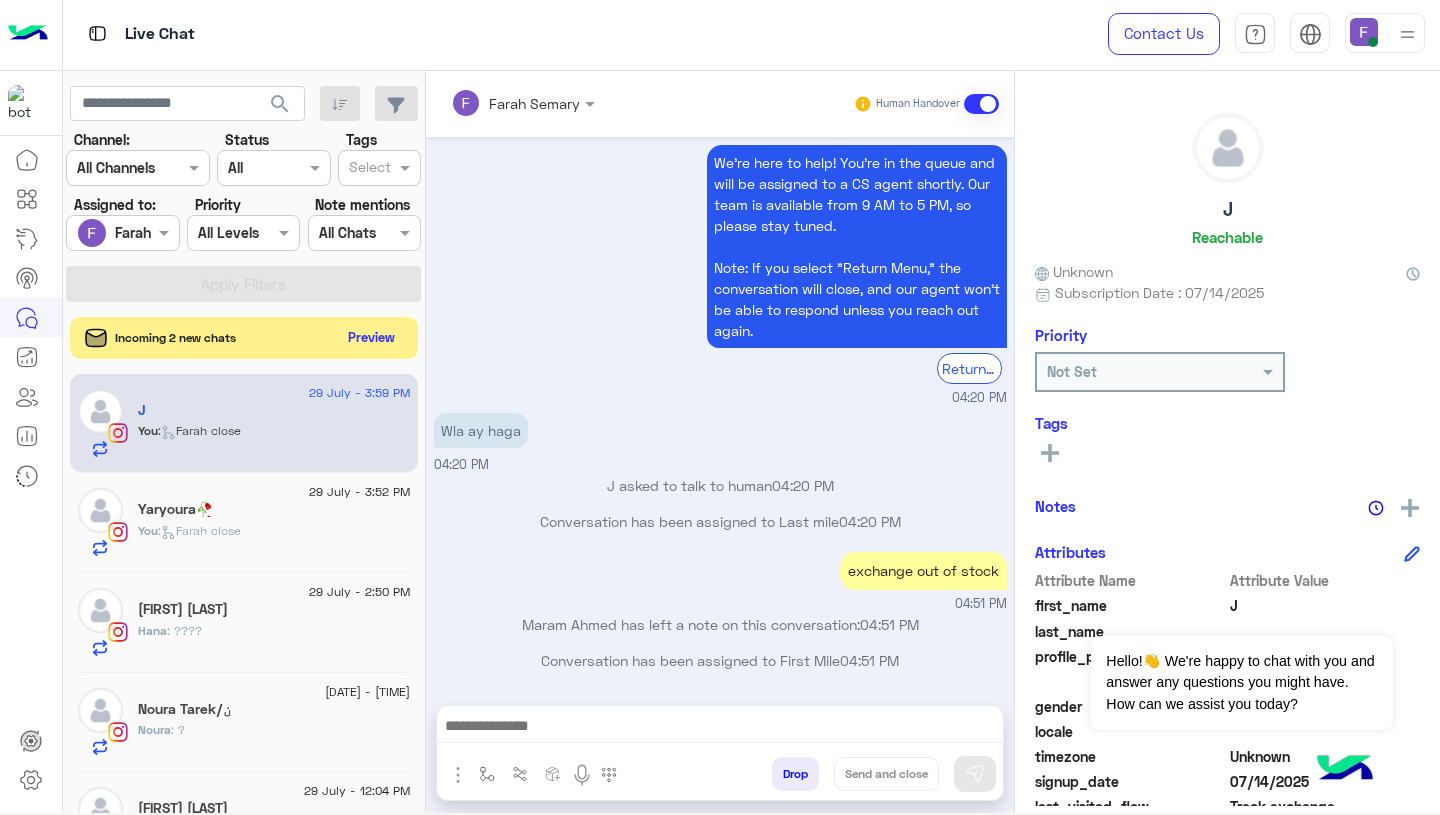 click on "Preview" 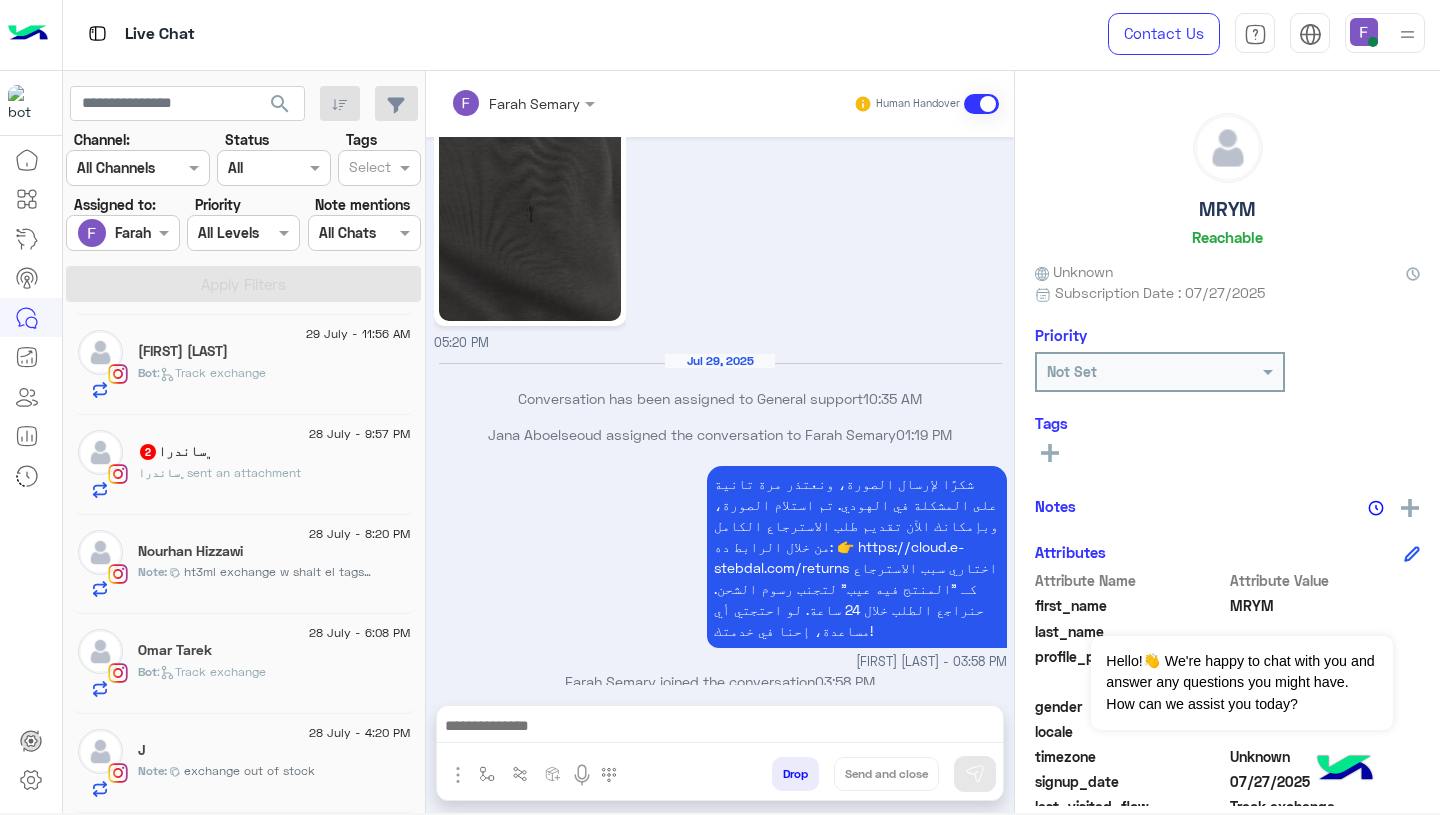 click on "J" 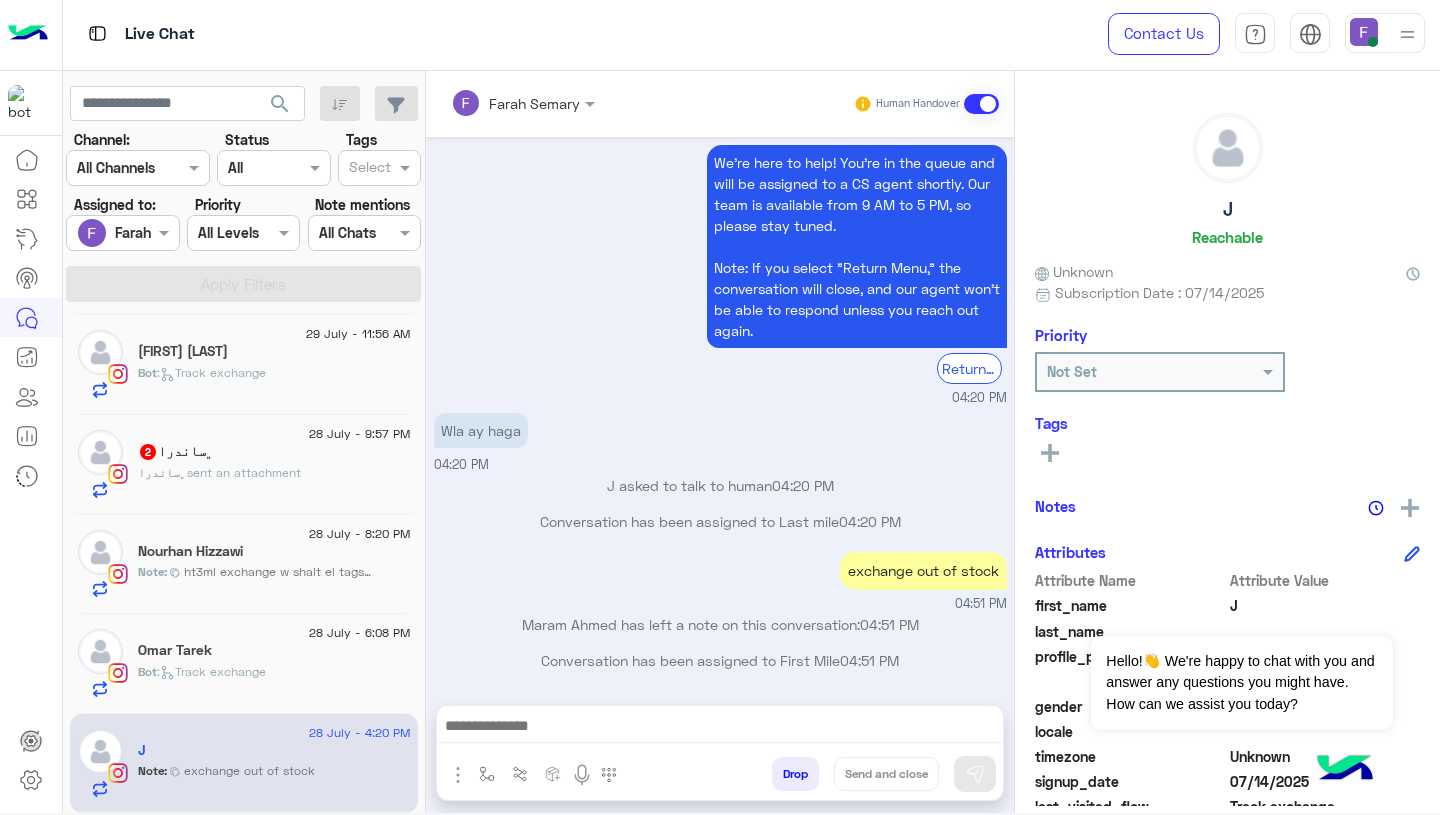 click on "Bot :   Track exchange" 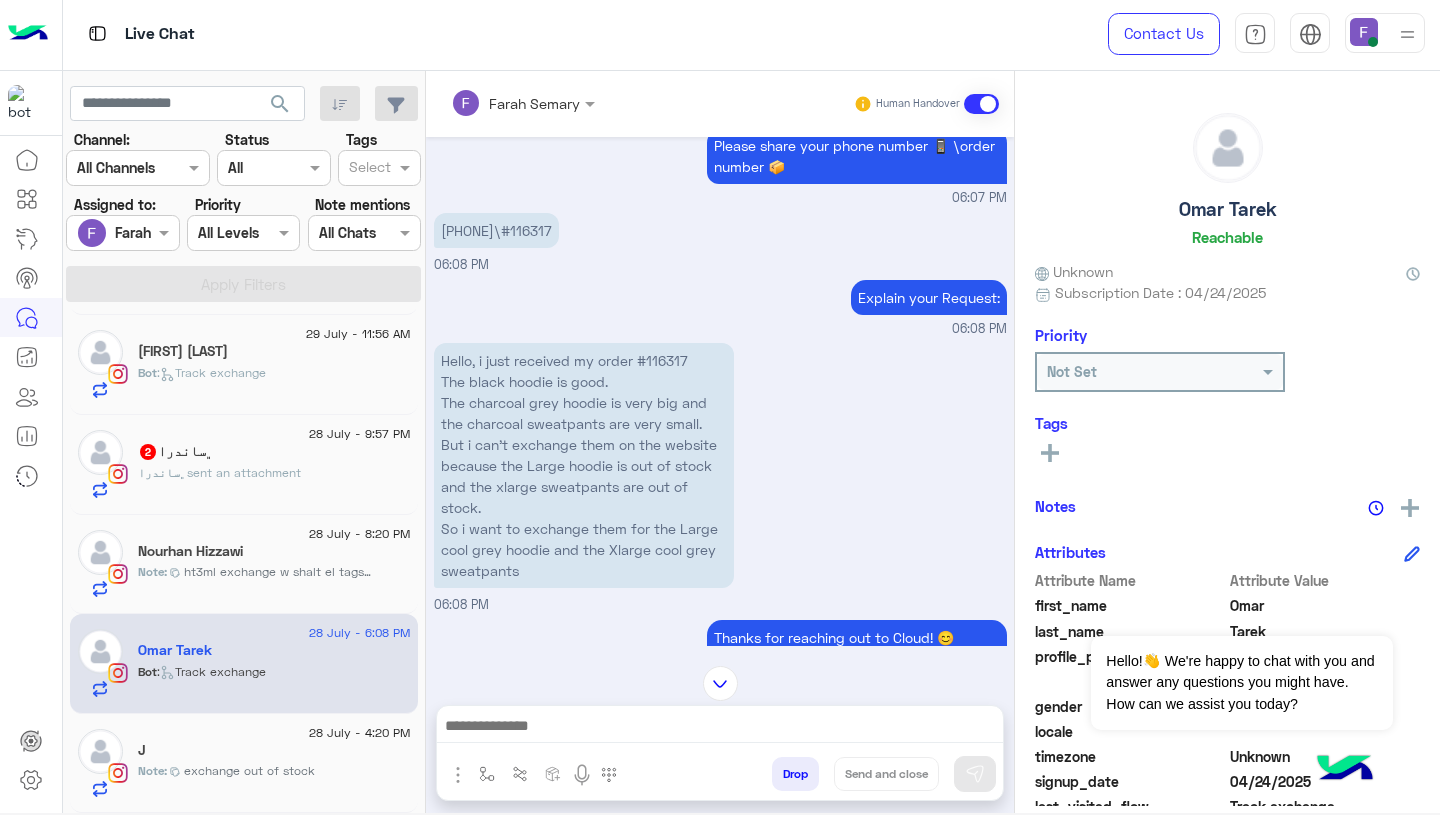 click on "Hello, i just received my order #[NUMBER] The black hoodie is good. The charcoal grey hoodie is very big and the charcoal sweatpants are very small. But i can't exchange them on the website because the Large hoodie is out of stock and the xlarge sweatpants are out of stock.  So i want to exchange them for the Large cool grey hoodie and the Xlarge cool grey sweatpants" at bounding box center (584, 465) 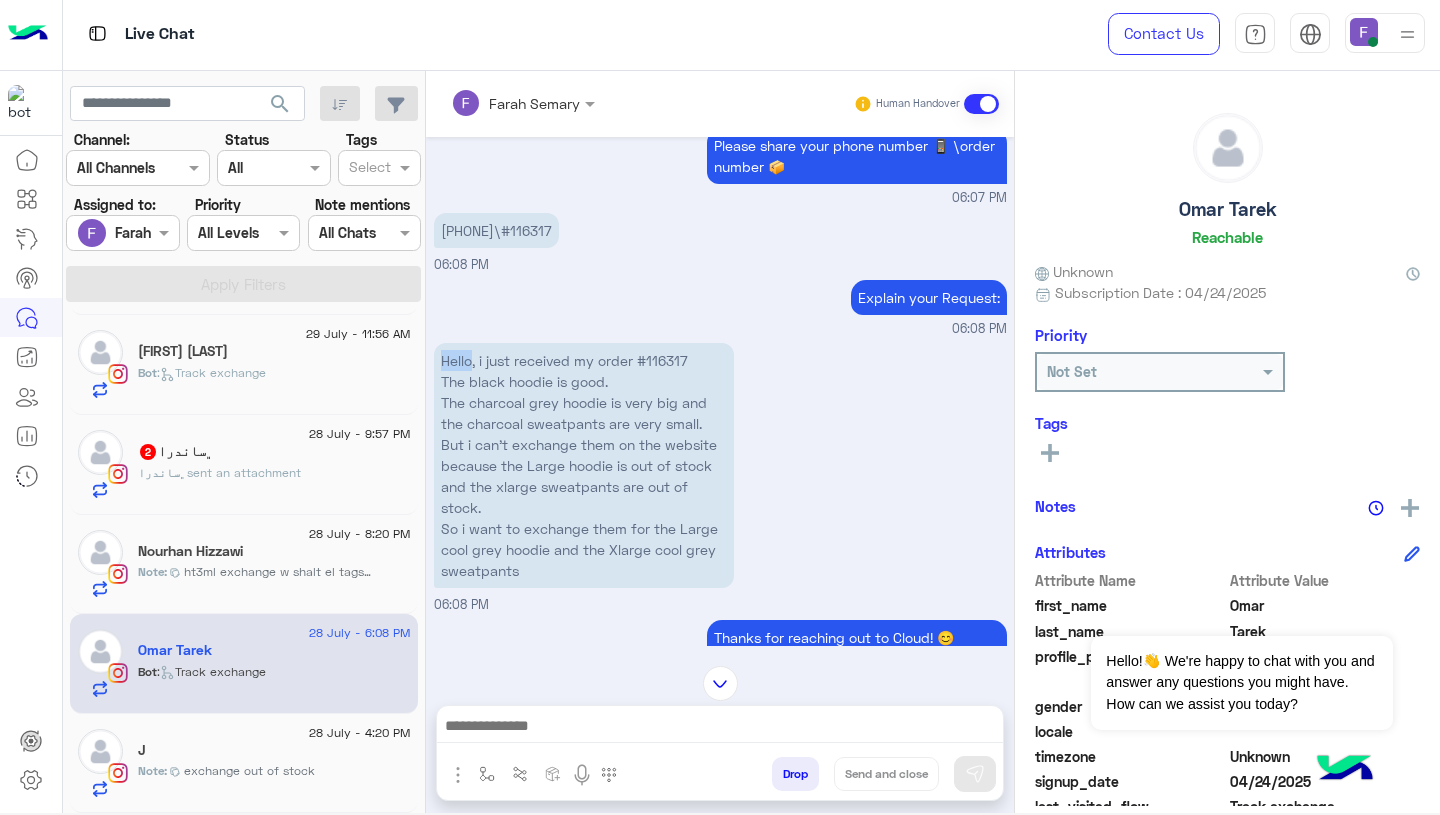 click on "Hello, i just received my order #[NUMBER] The black hoodie is good. The charcoal grey hoodie is very big and the charcoal sweatpants are very small. But i can't exchange them on the website because the Large hoodie is out of stock and the xlarge sweatpants are out of stock.  So i want to exchange them for the Large cool grey hoodie and the Xlarge cool grey sweatpants" at bounding box center [584, 465] 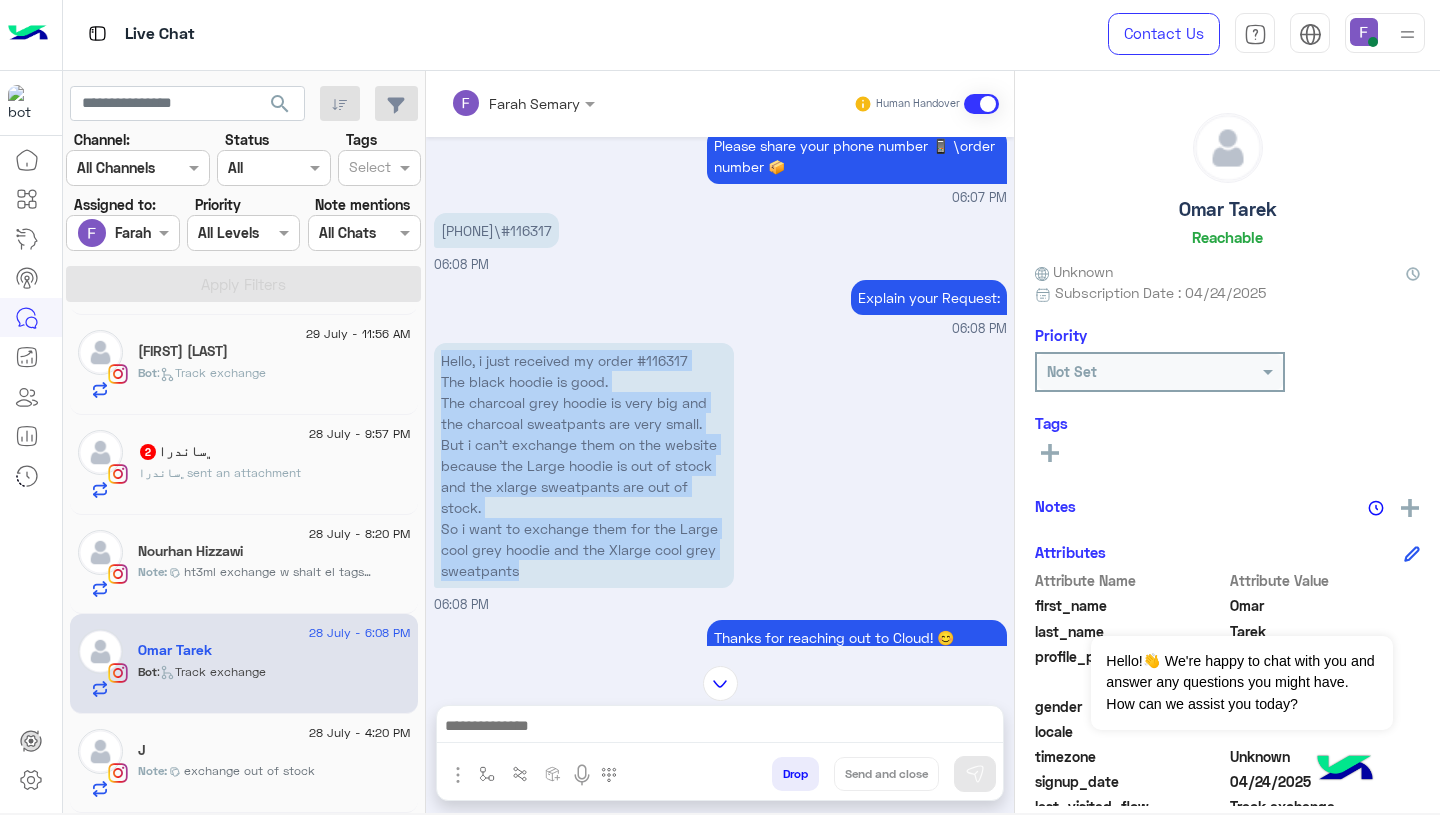 drag, startPoint x: 444, startPoint y: 339, endPoint x: 478, endPoint y: 536, distance: 199.91248 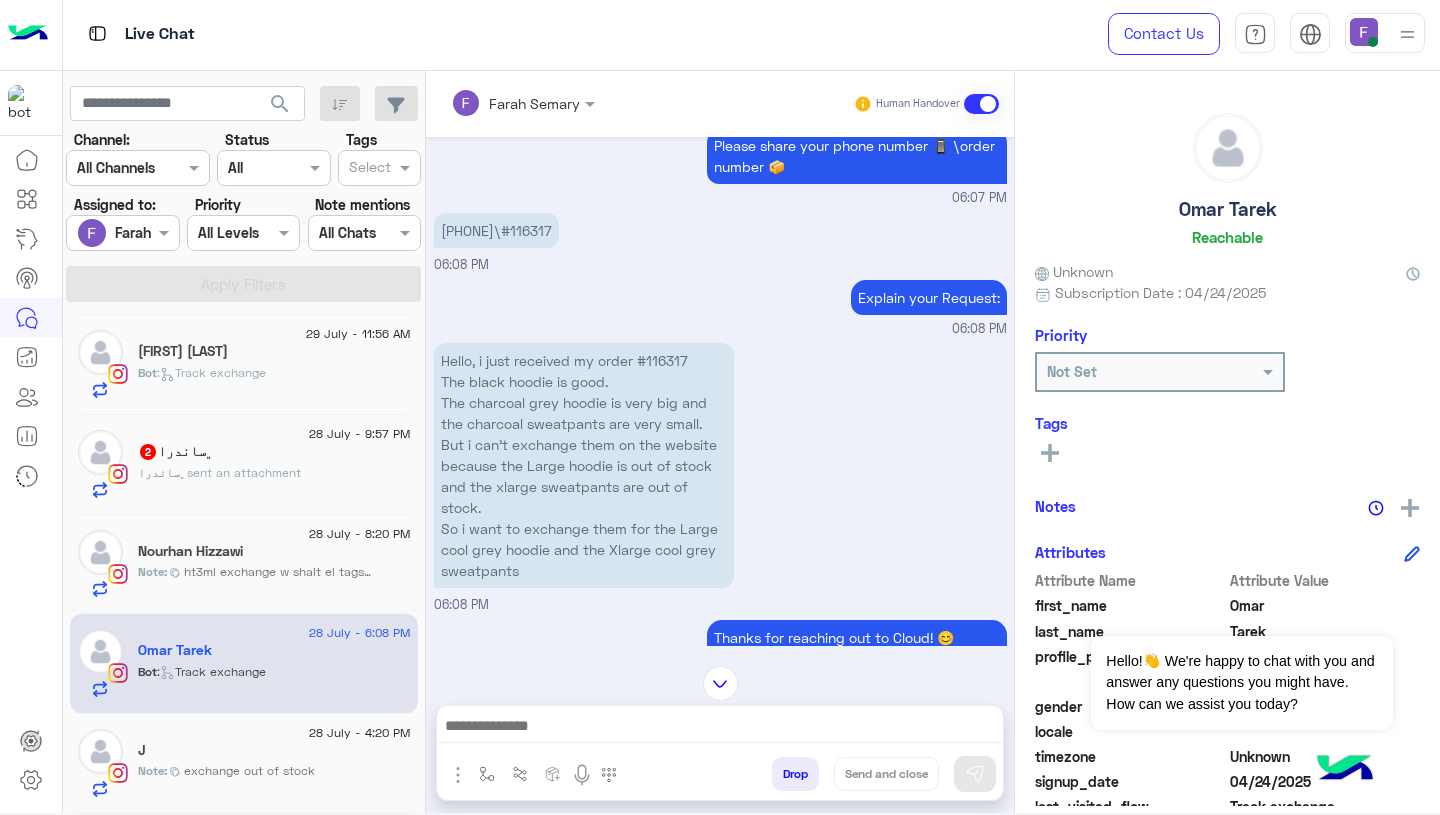 click at bounding box center (720, 728) 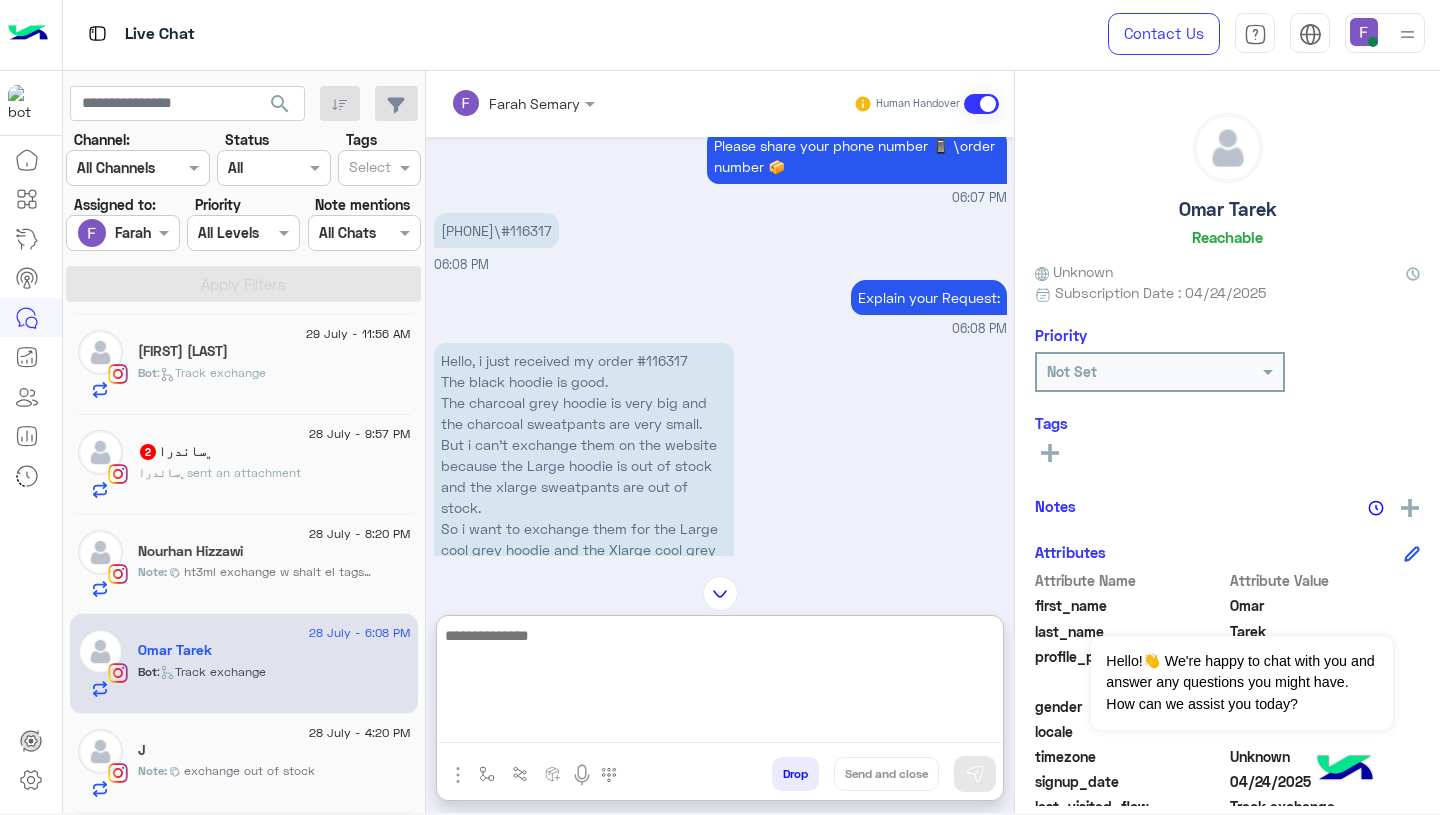 paste on "**********" 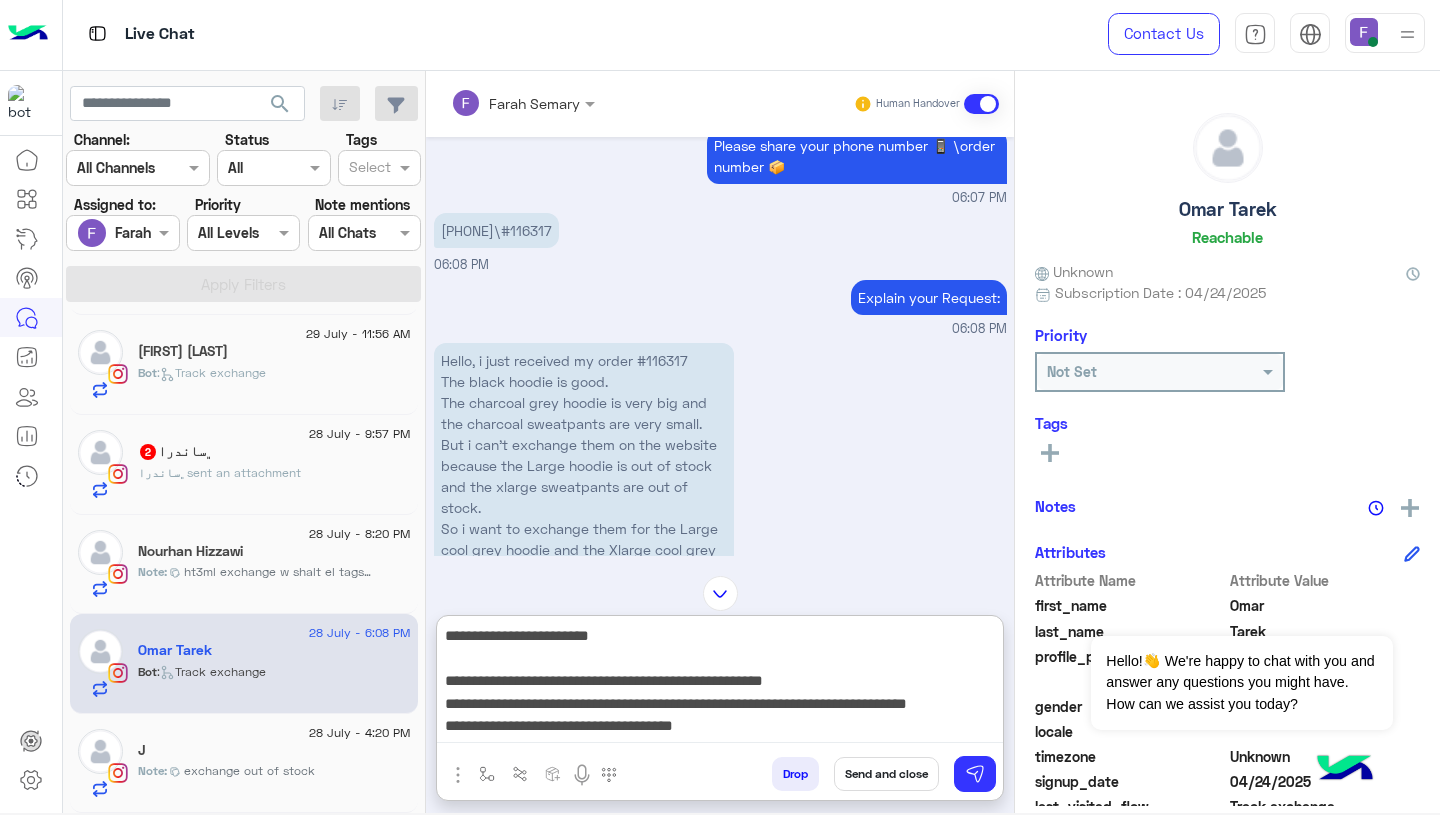 scroll, scrollTop: 308, scrollLeft: 0, axis: vertical 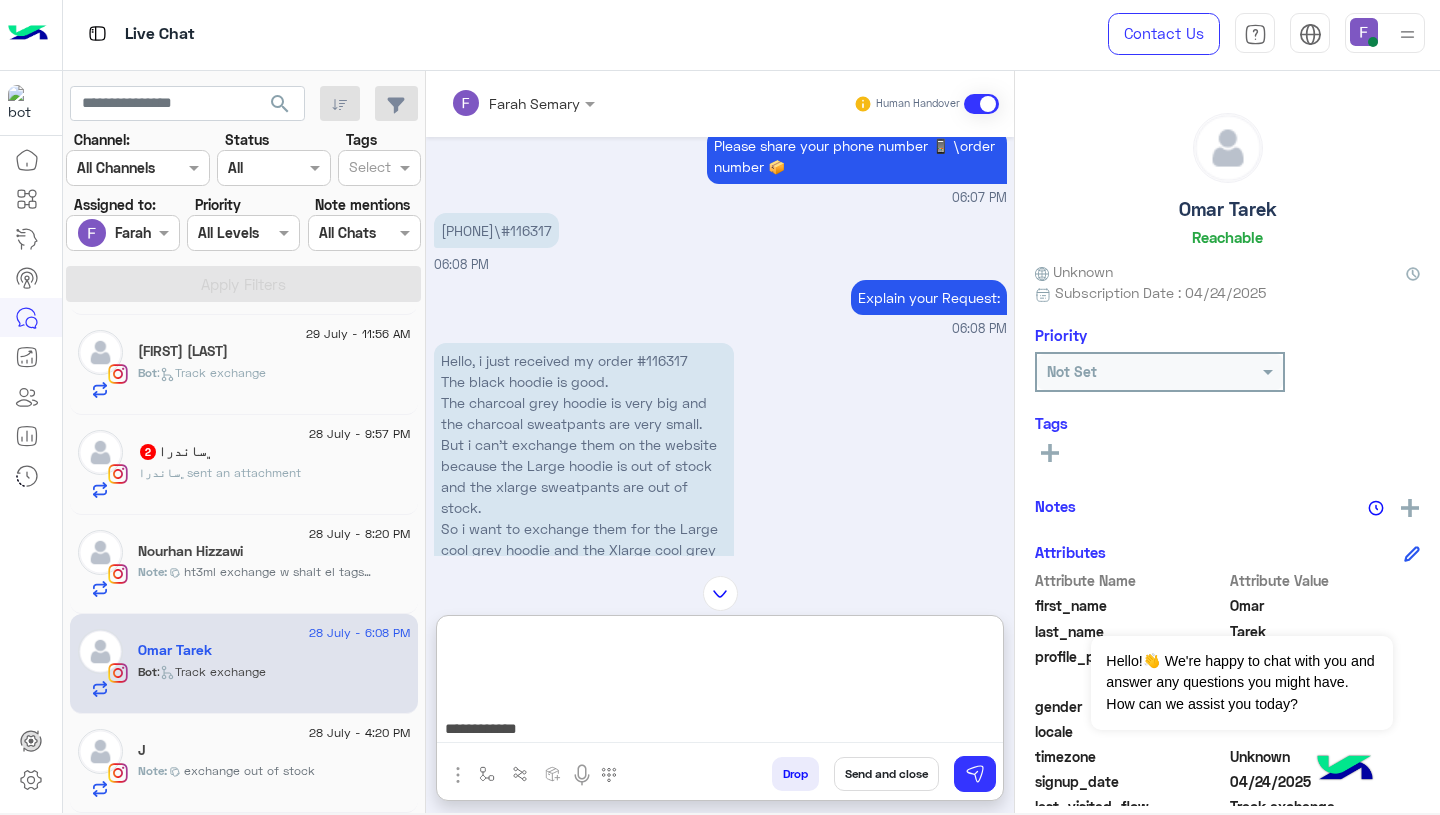 click on "**********" at bounding box center [720, 683] 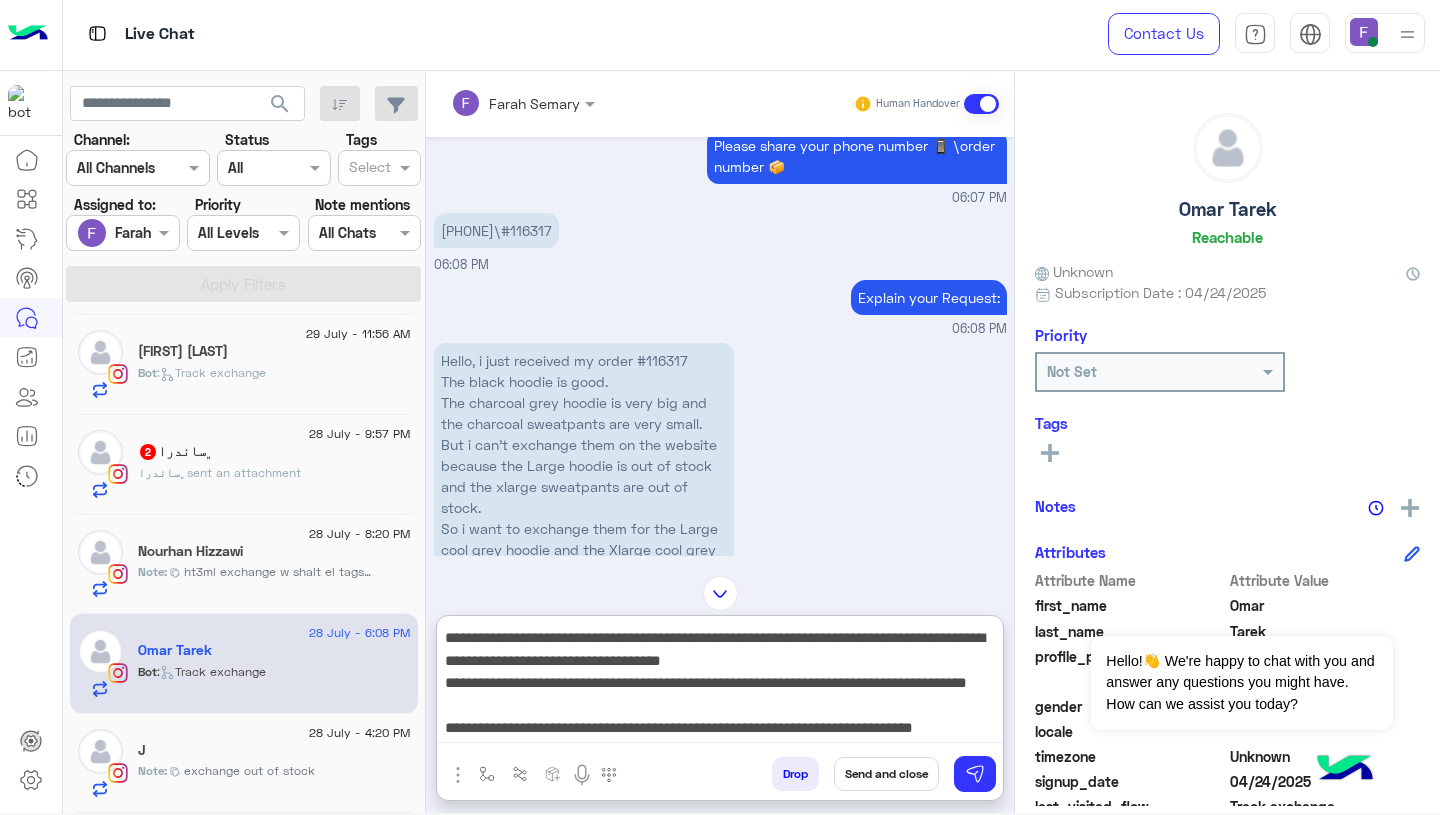 scroll, scrollTop: 182, scrollLeft: 0, axis: vertical 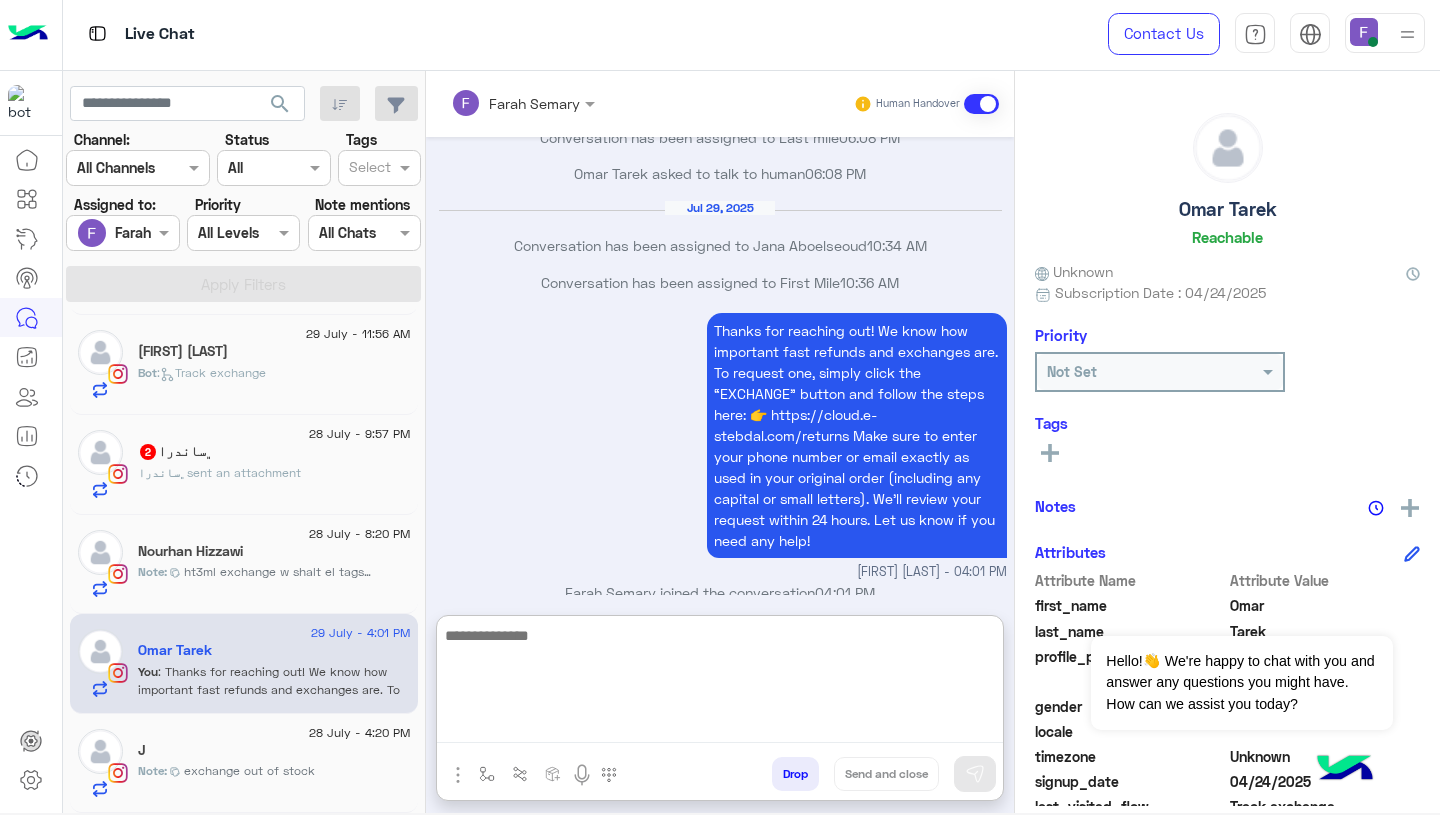 click on "ht3ml exchange w shalt el tags bs el item mtlbstsh w in it's original condition 3adyy" 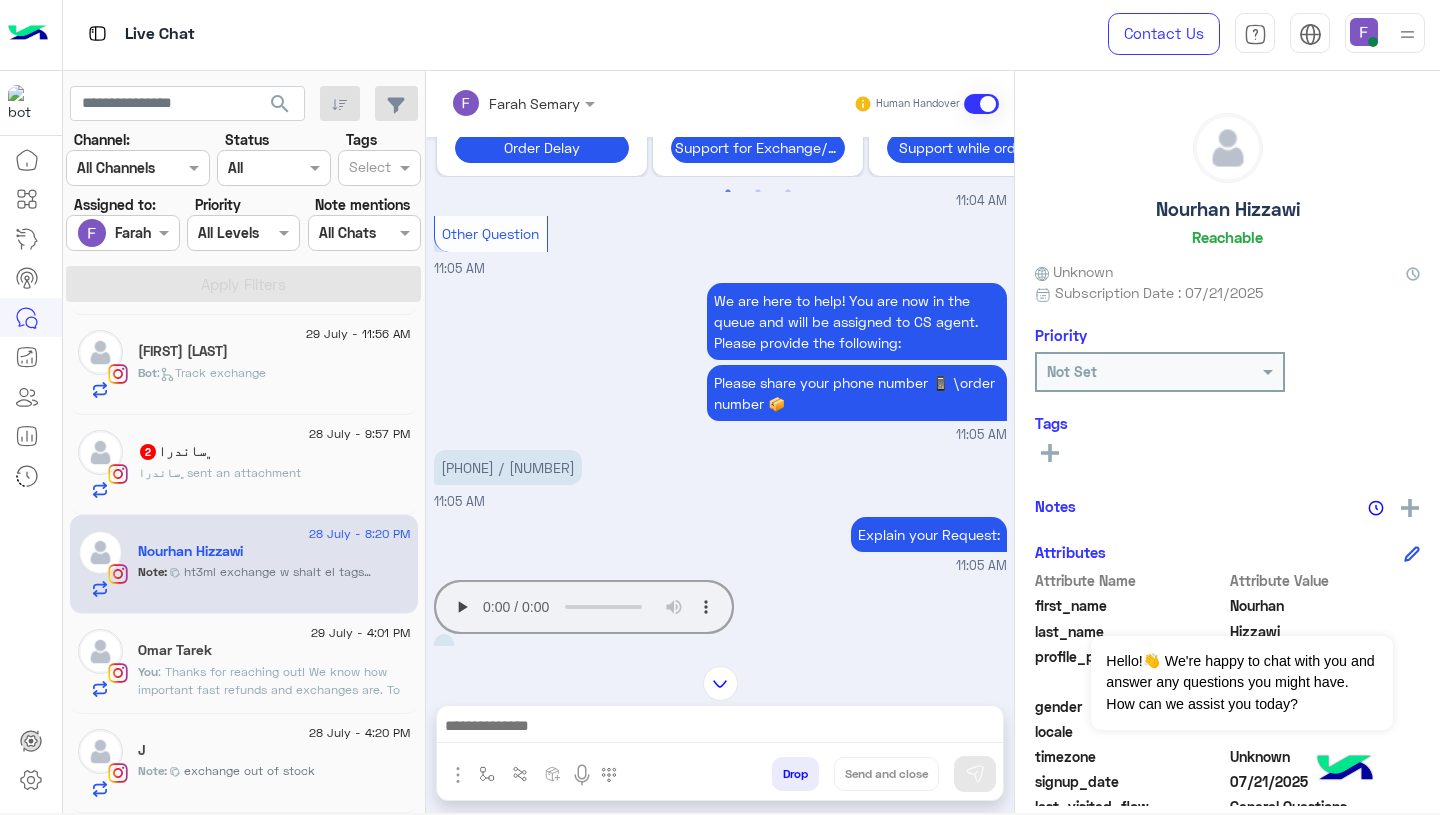 scroll, scrollTop: 630, scrollLeft: 0, axis: vertical 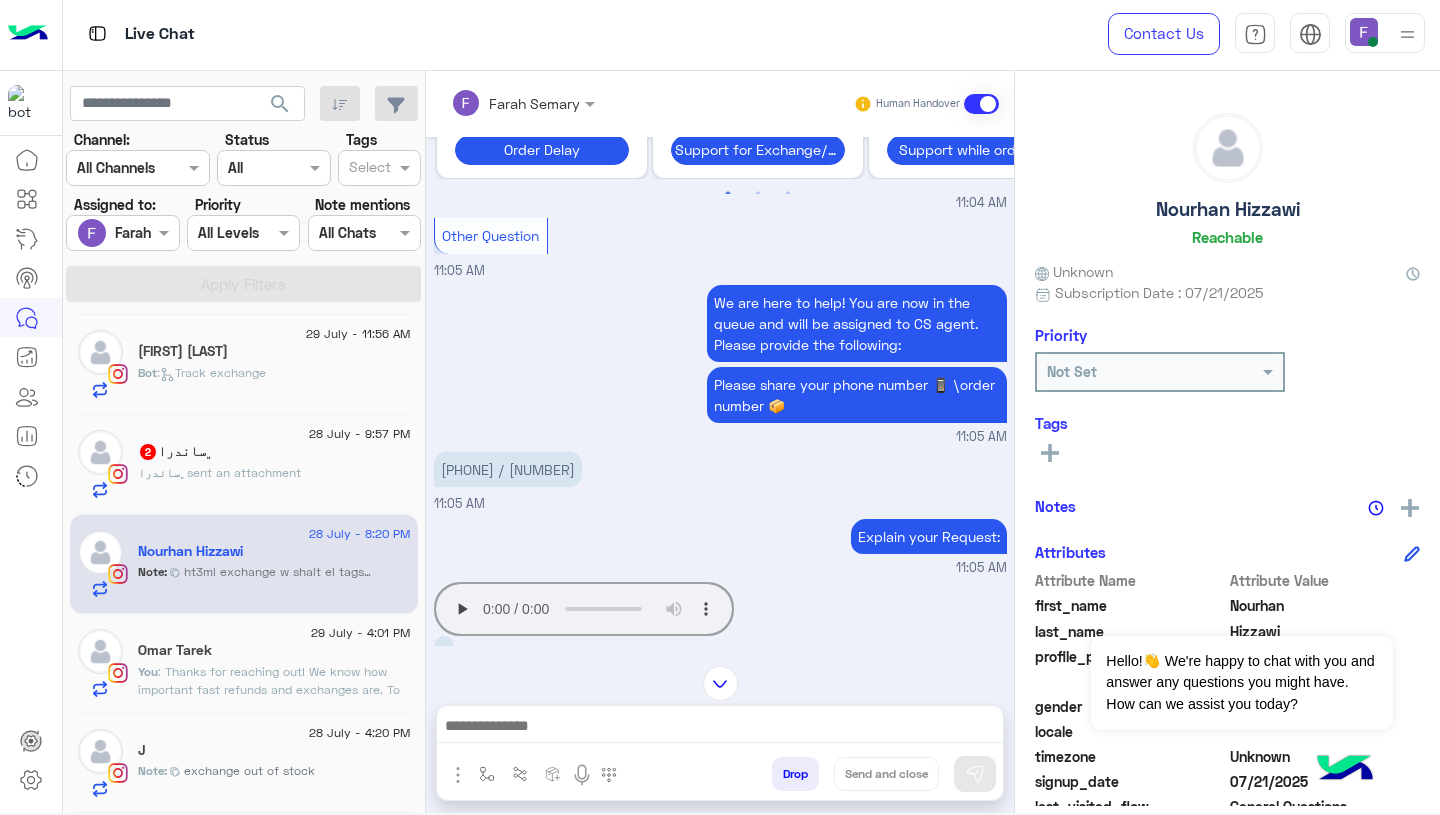 click on "[PHONE] / [NUMBER]" at bounding box center [508, 469] 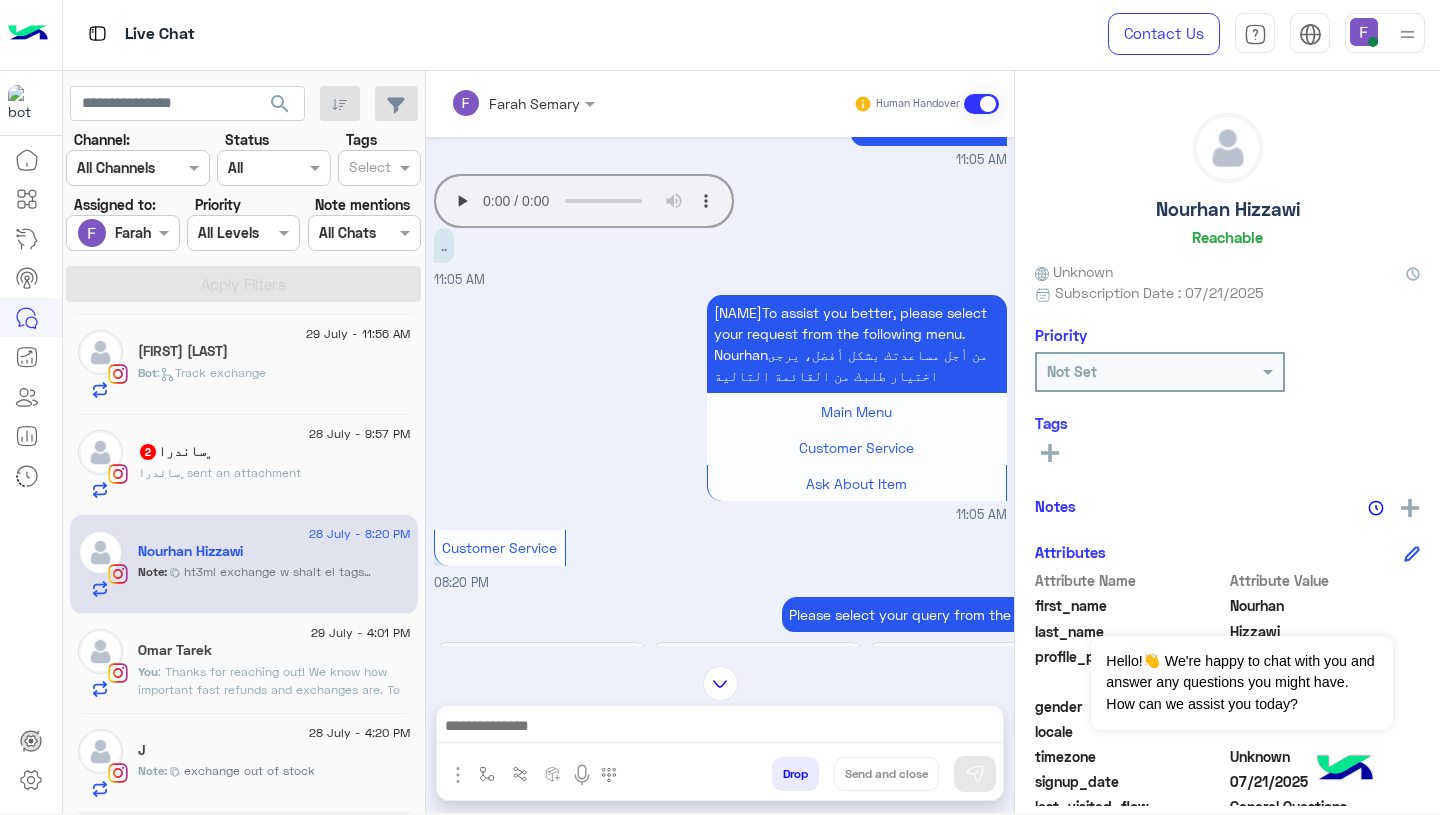 scroll, scrollTop: 1753, scrollLeft: 0, axis: vertical 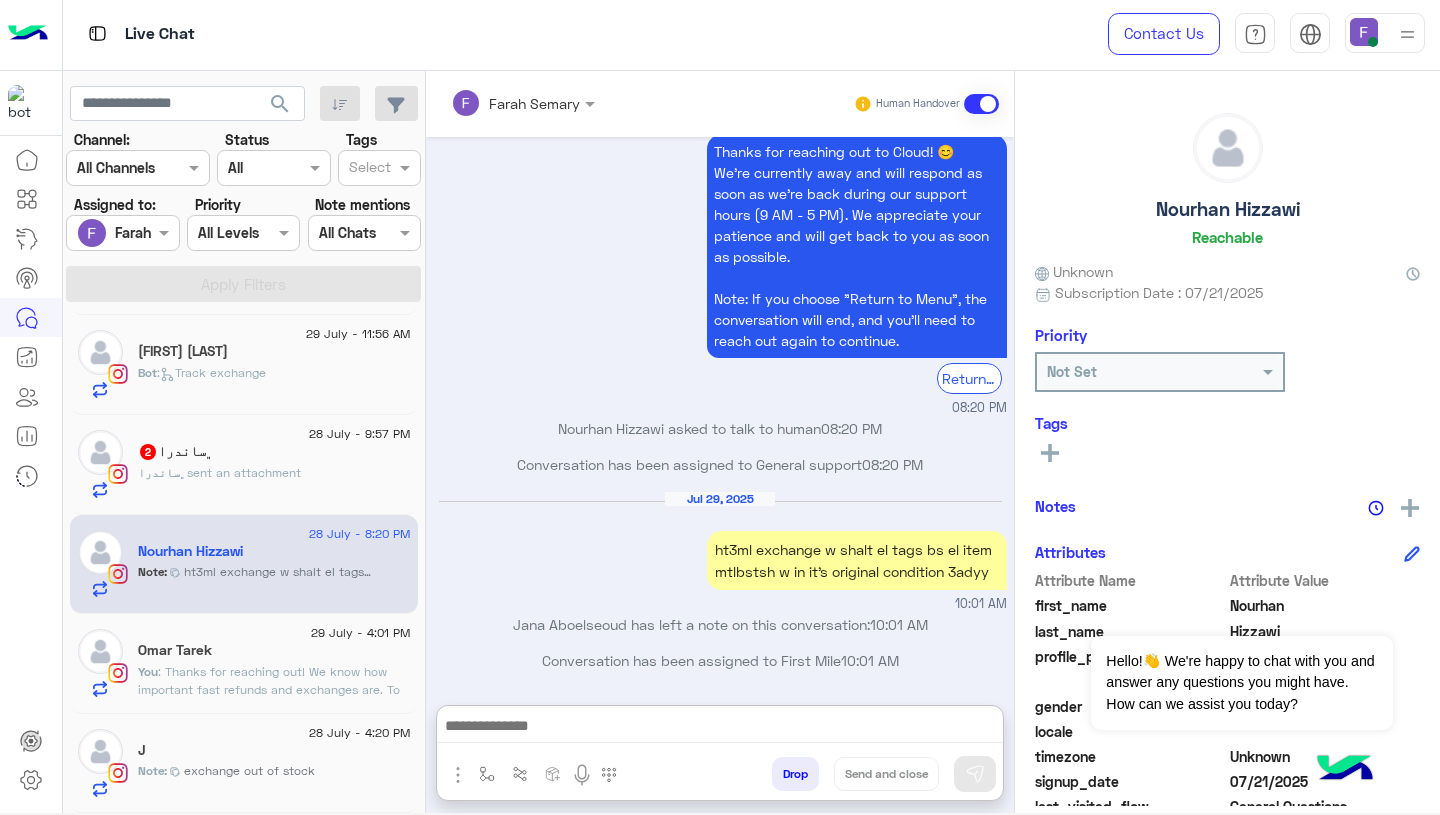 click at bounding box center (720, 728) 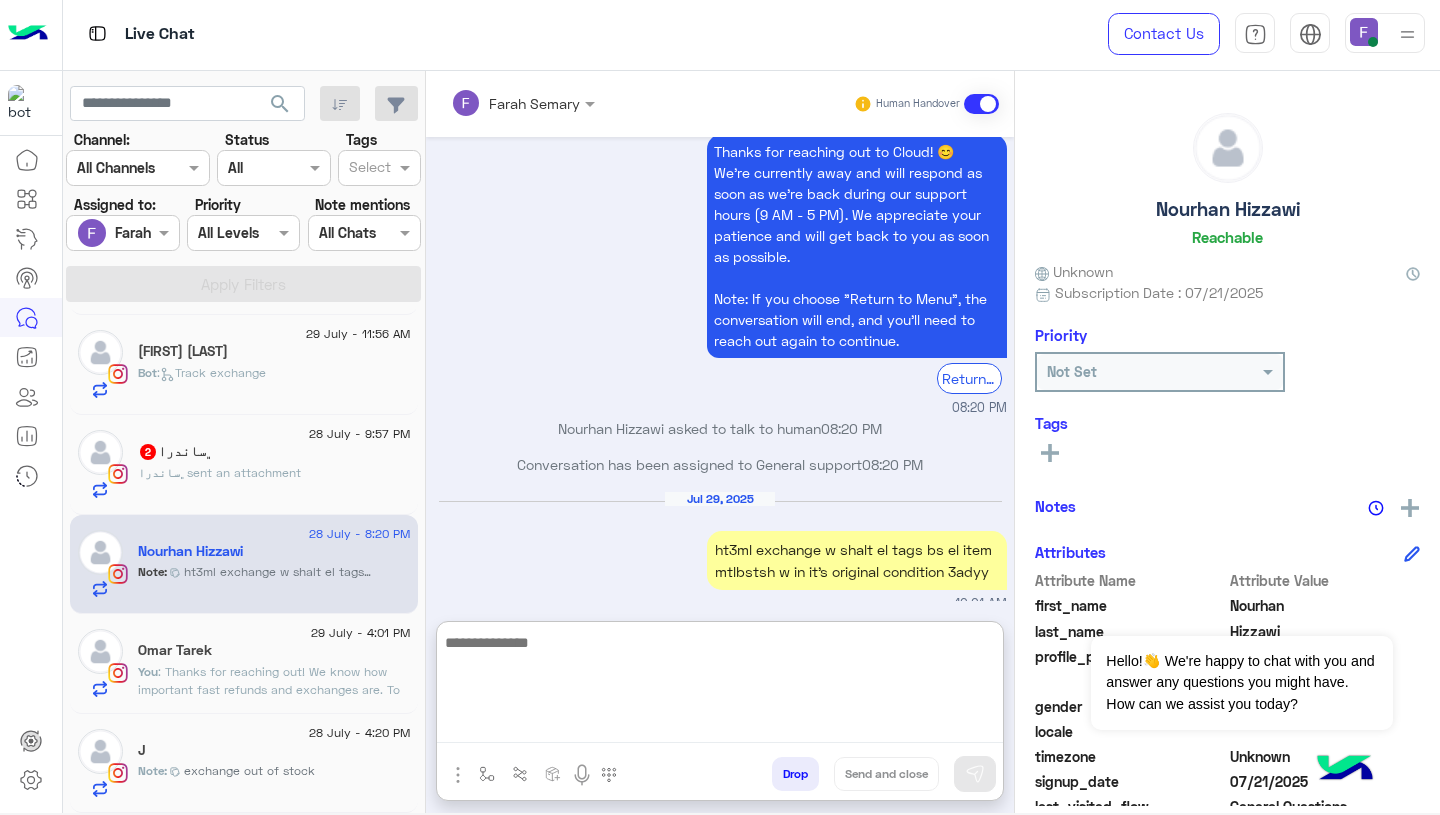 paste on "**********" 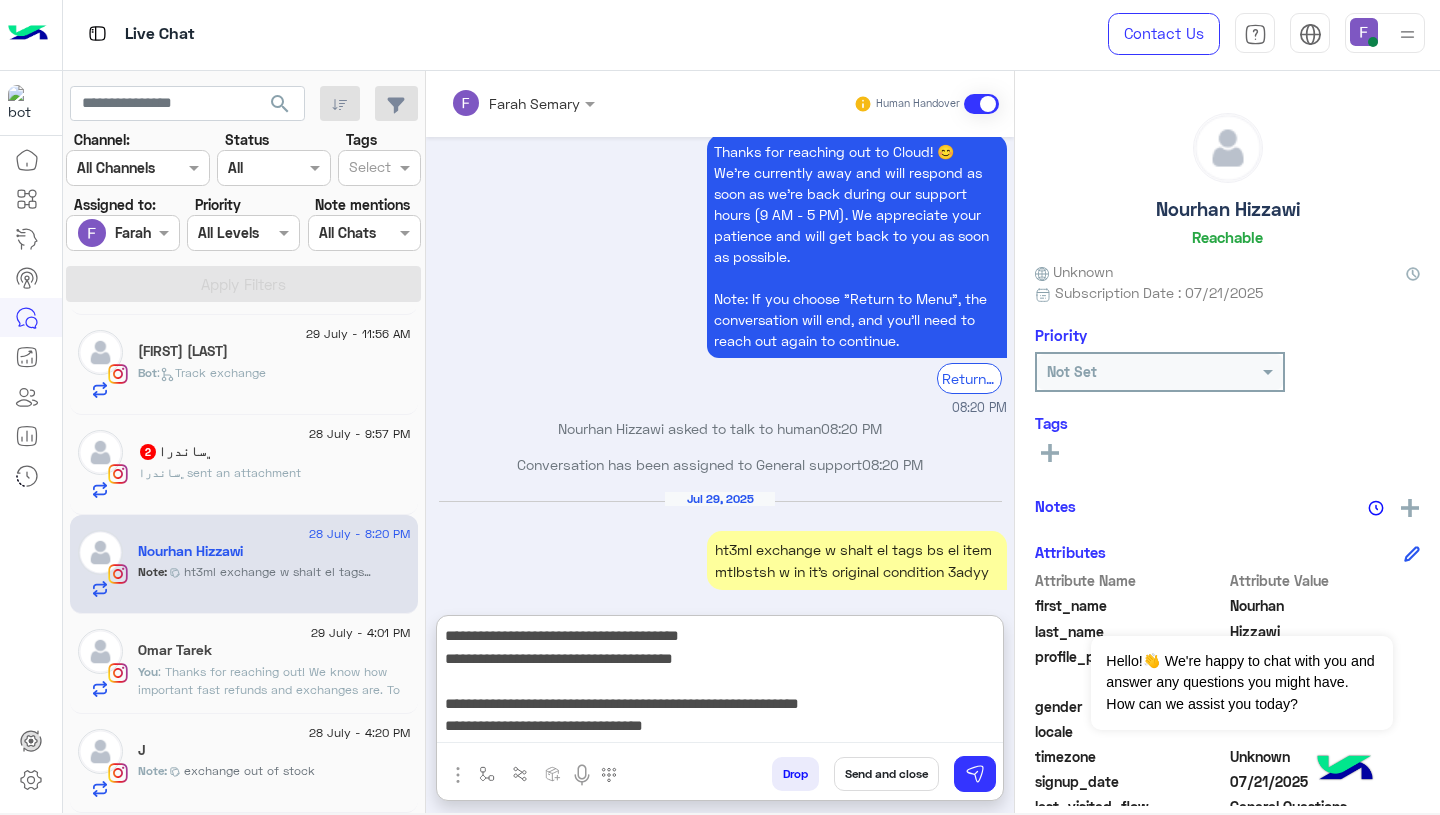 scroll, scrollTop: 128, scrollLeft: 0, axis: vertical 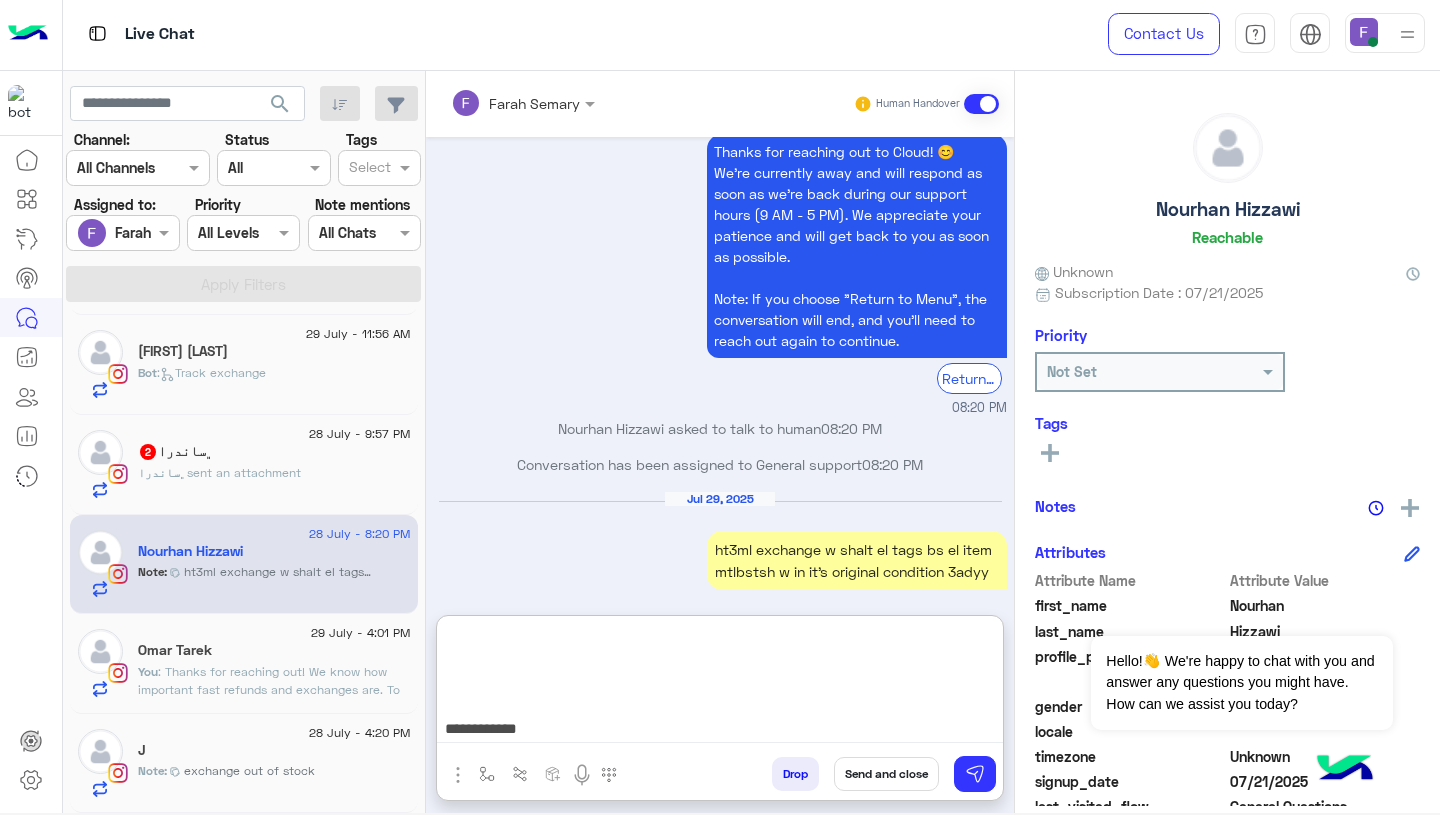 click on "**********" at bounding box center (720, 683) 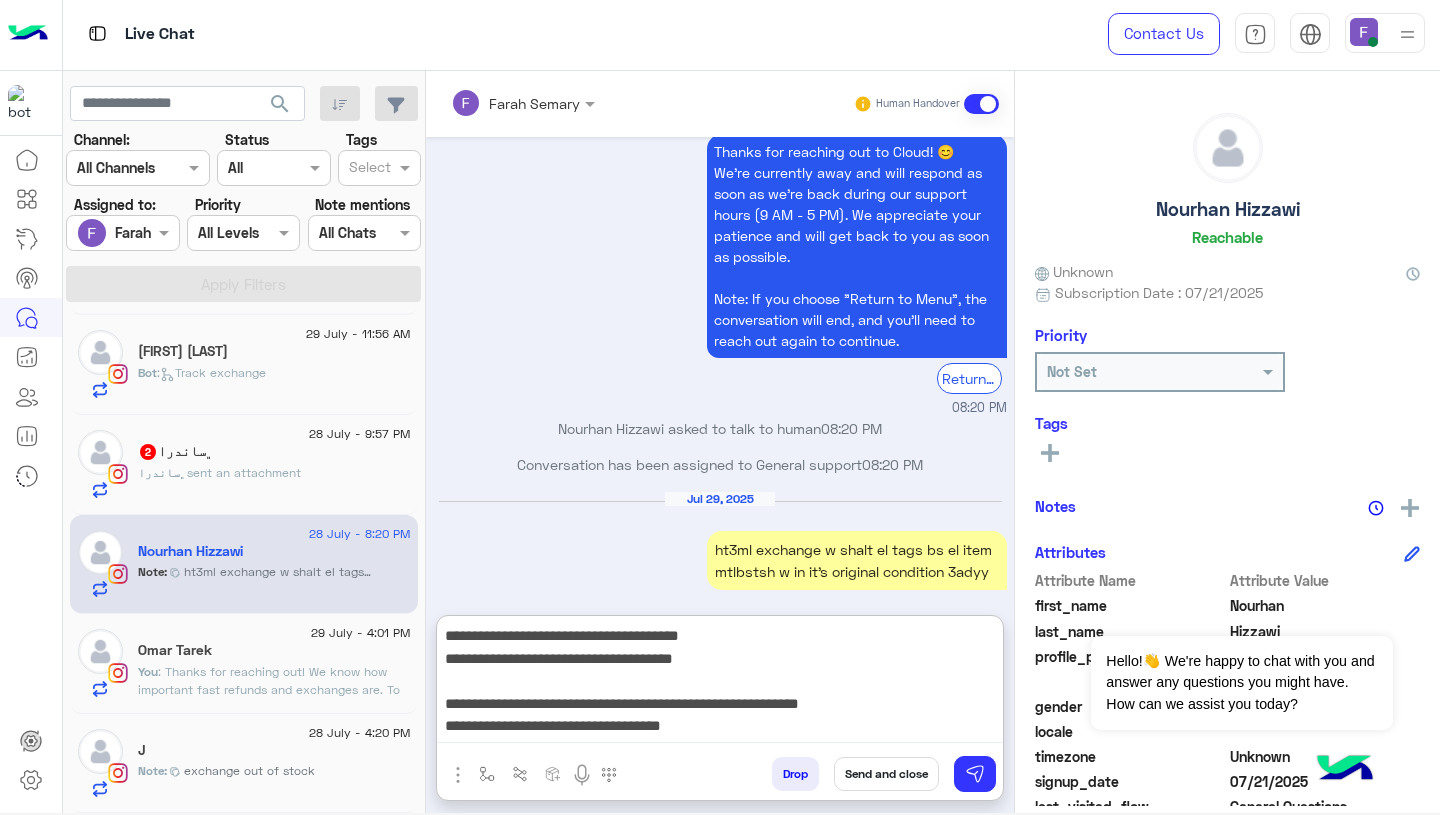 type on "**********" 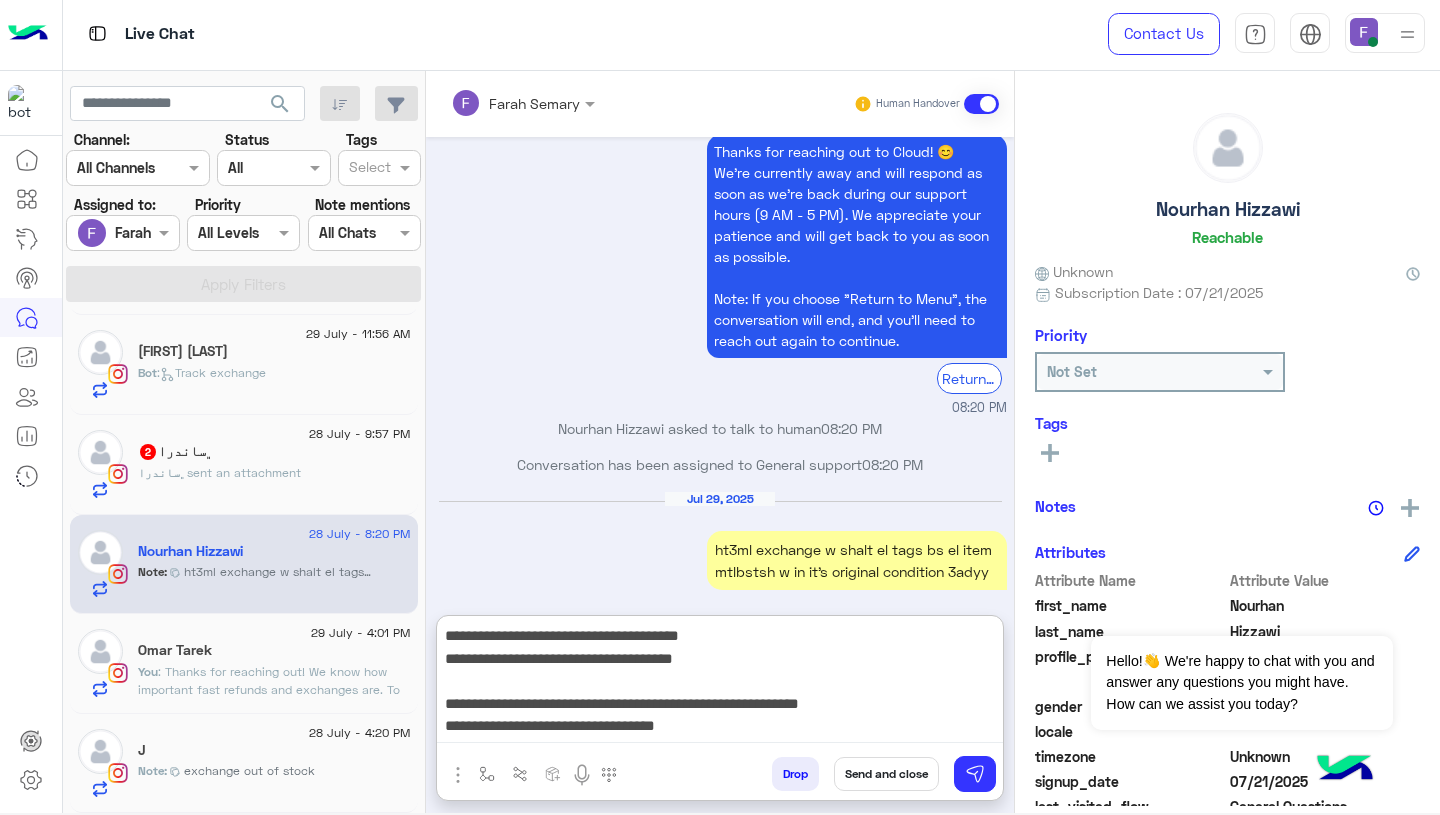 scroll, scrollTop: 0, scrollLeft: 0, axis: both 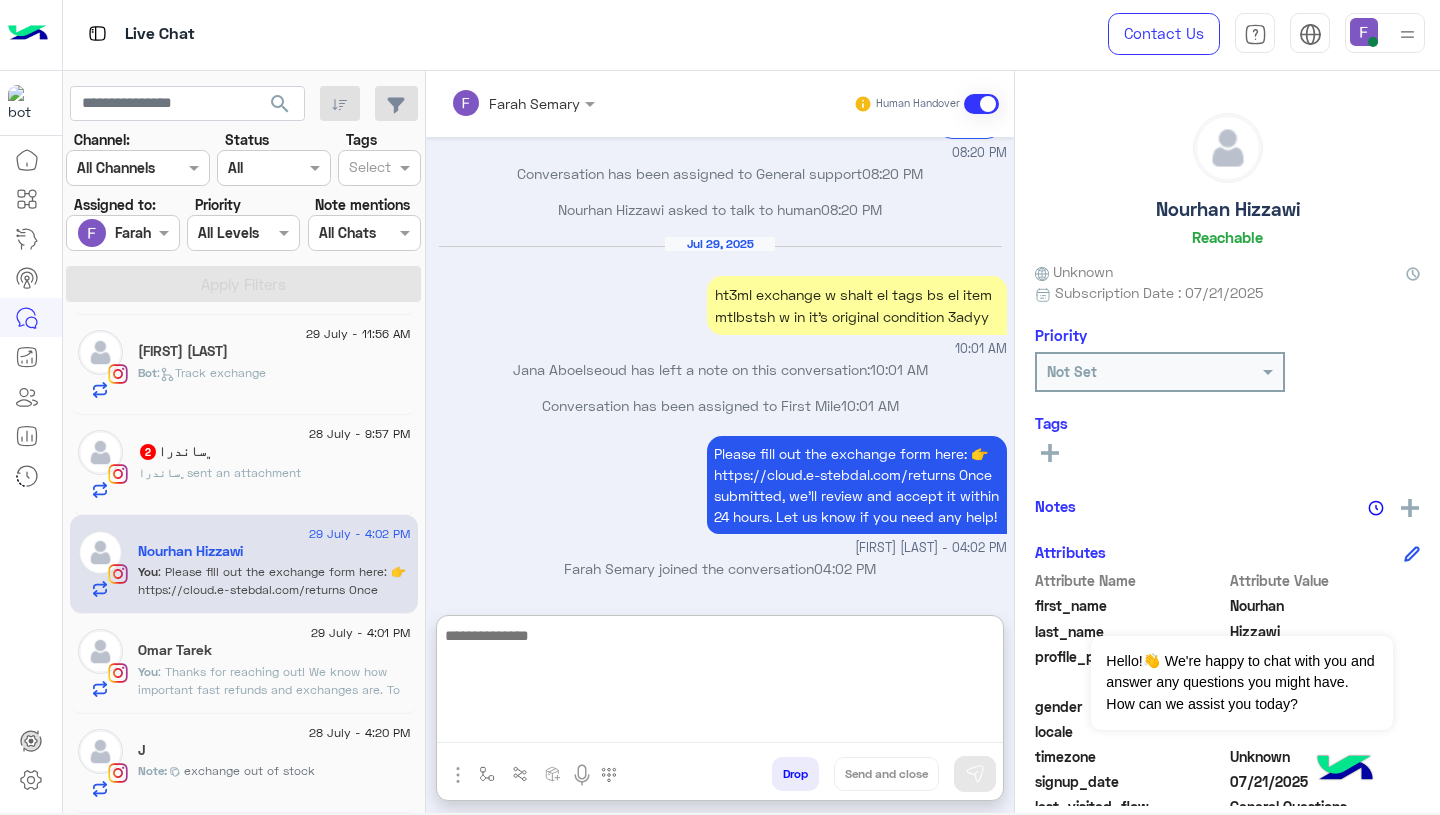 click on "[FIRST] [LAST] joined the conversation 04:02 PM" at bounding box center [720, 576] 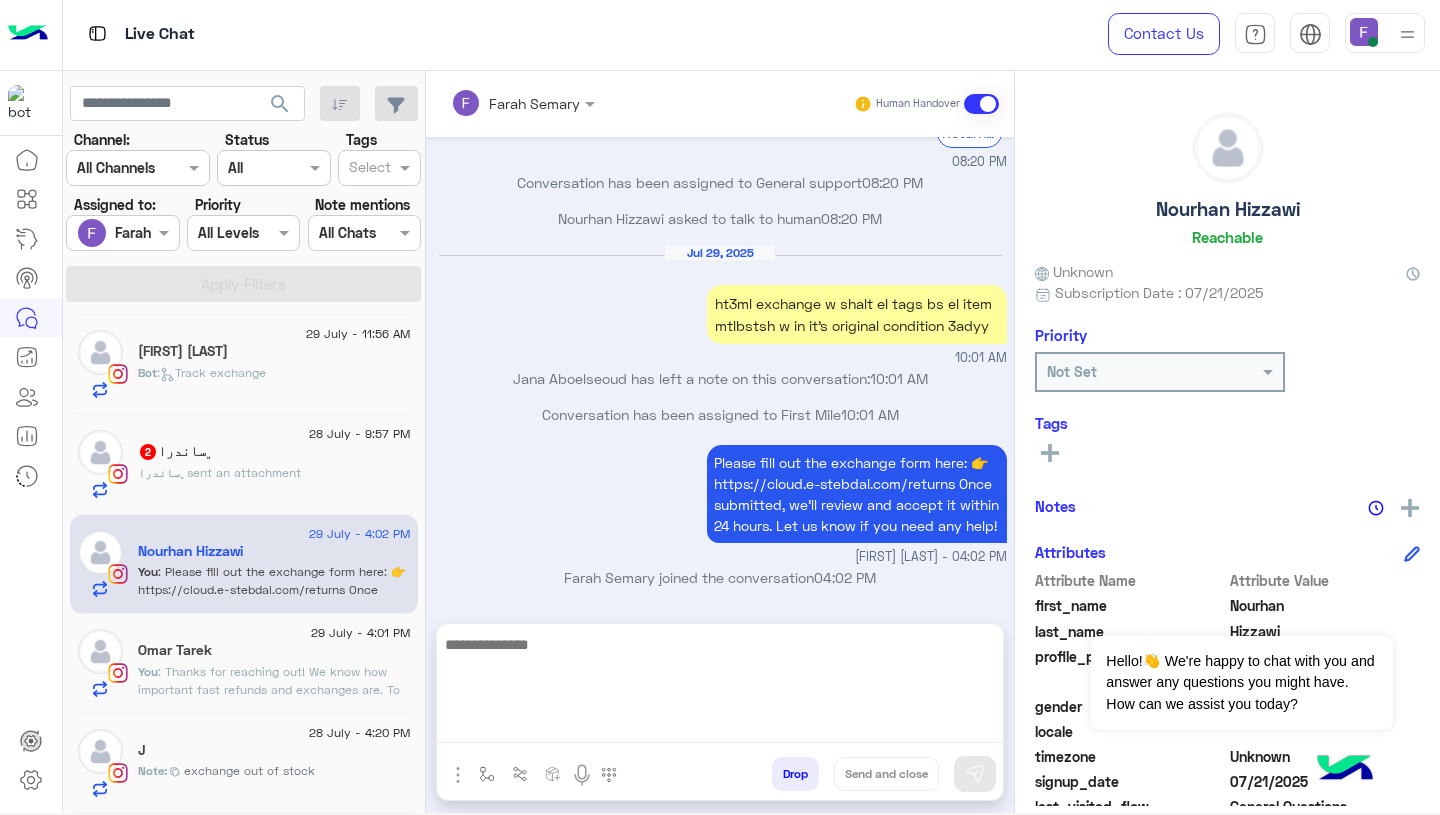 scroll, scrollTop: 1937, scrollLeft: 0, axis: vertical 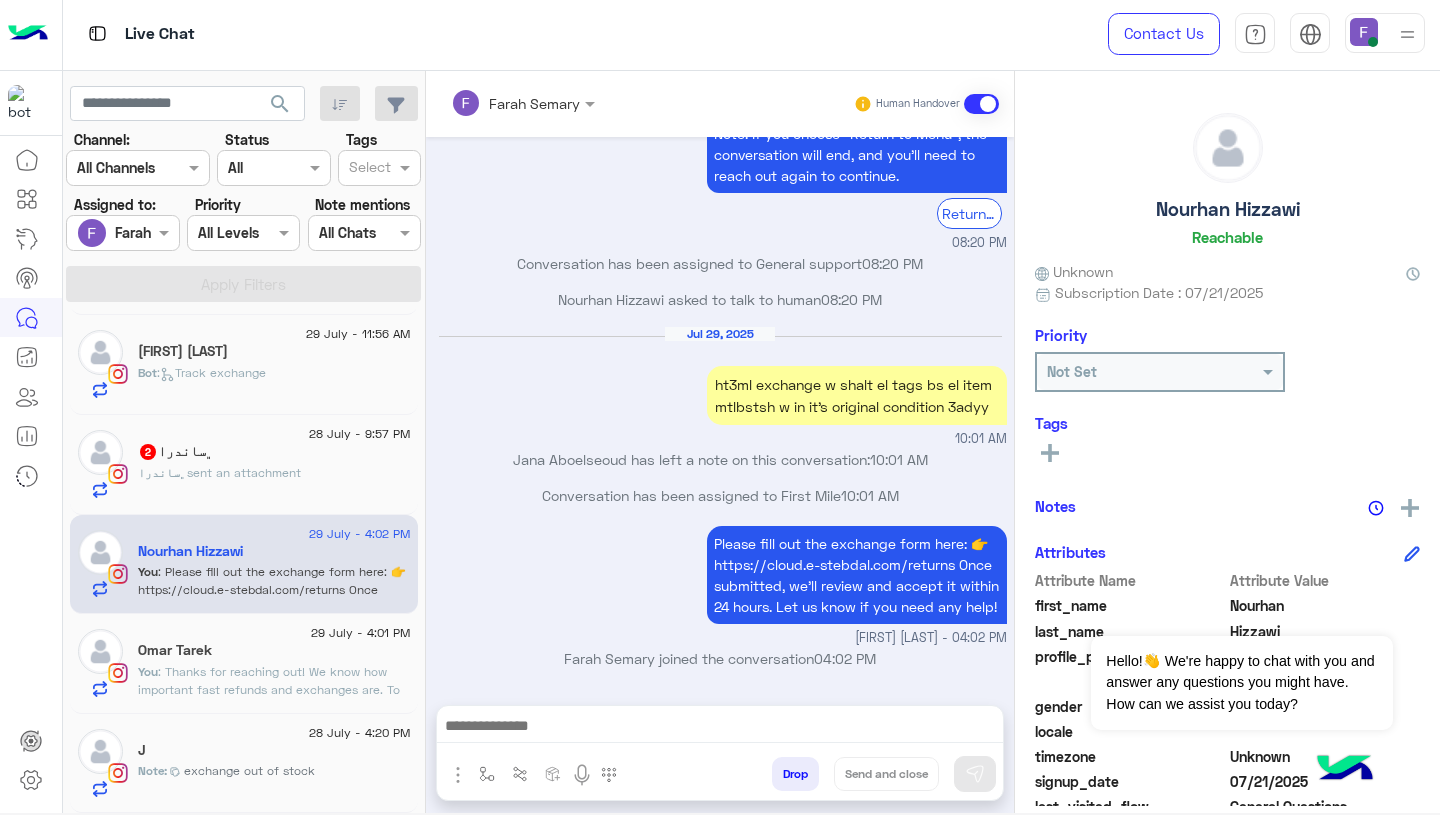 click on "﮼[NAME]  sent an attachment" 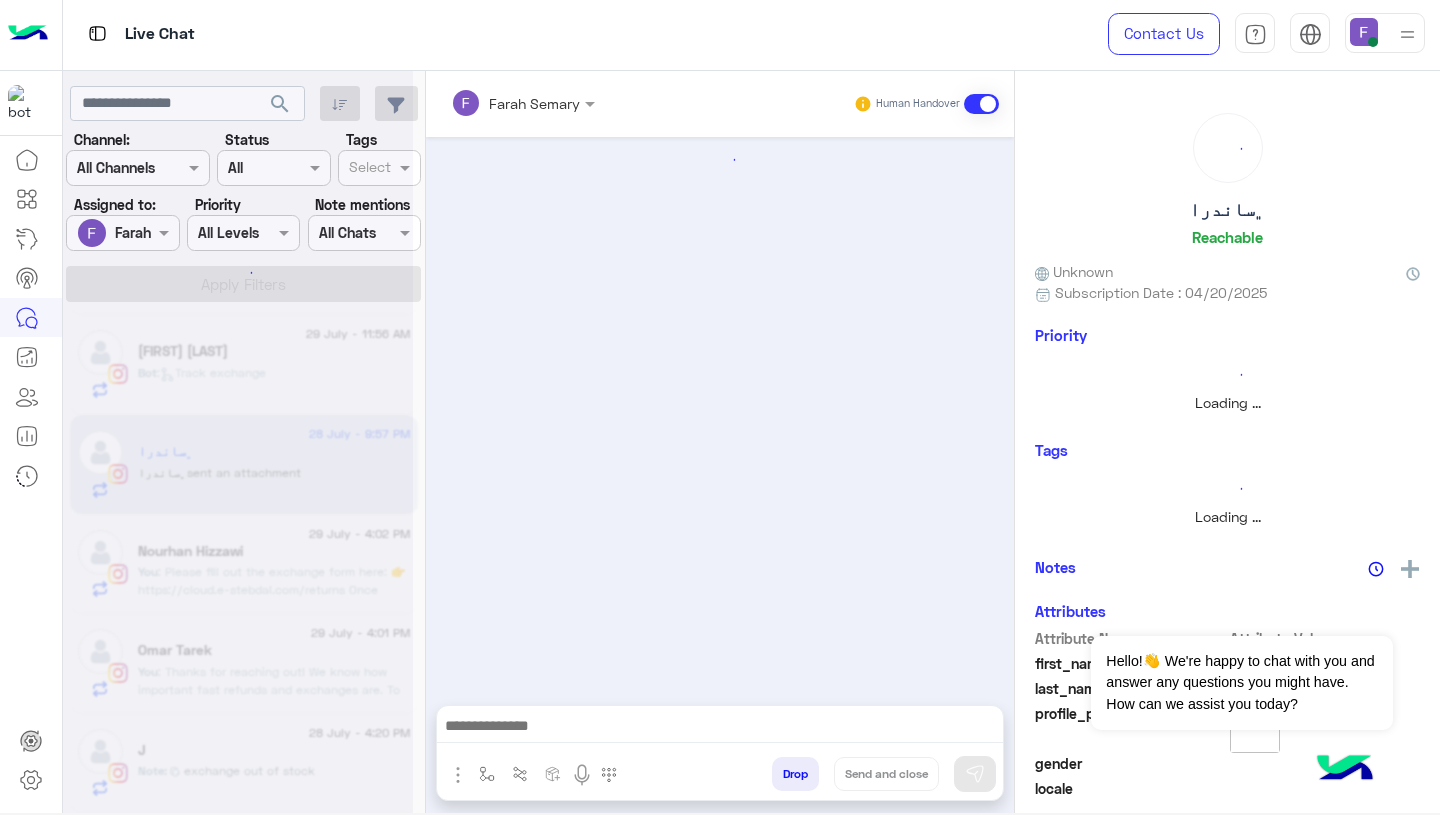 scroll, scrollTop: 499, scrollLeft: 0, axis: vertical 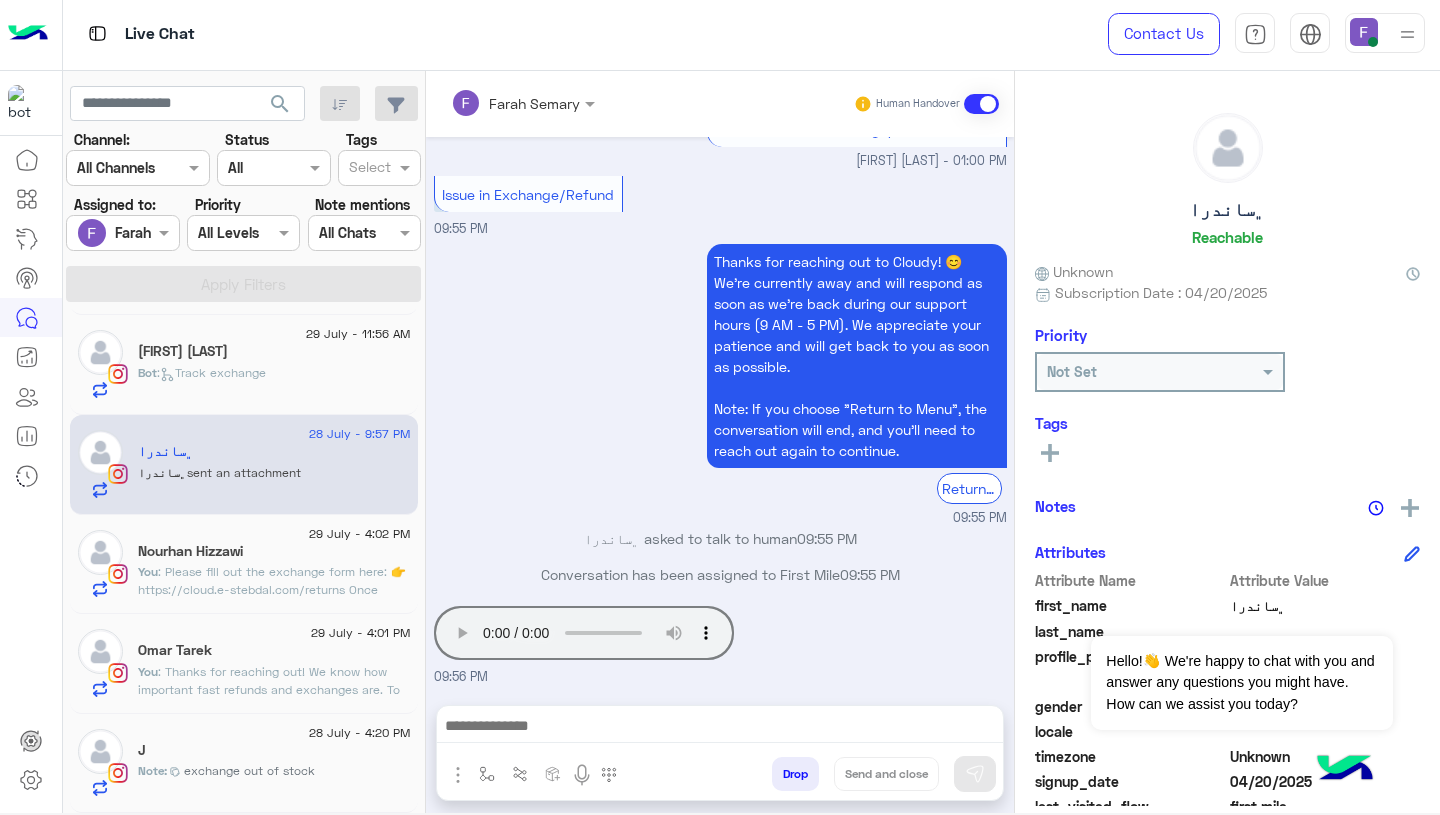 type 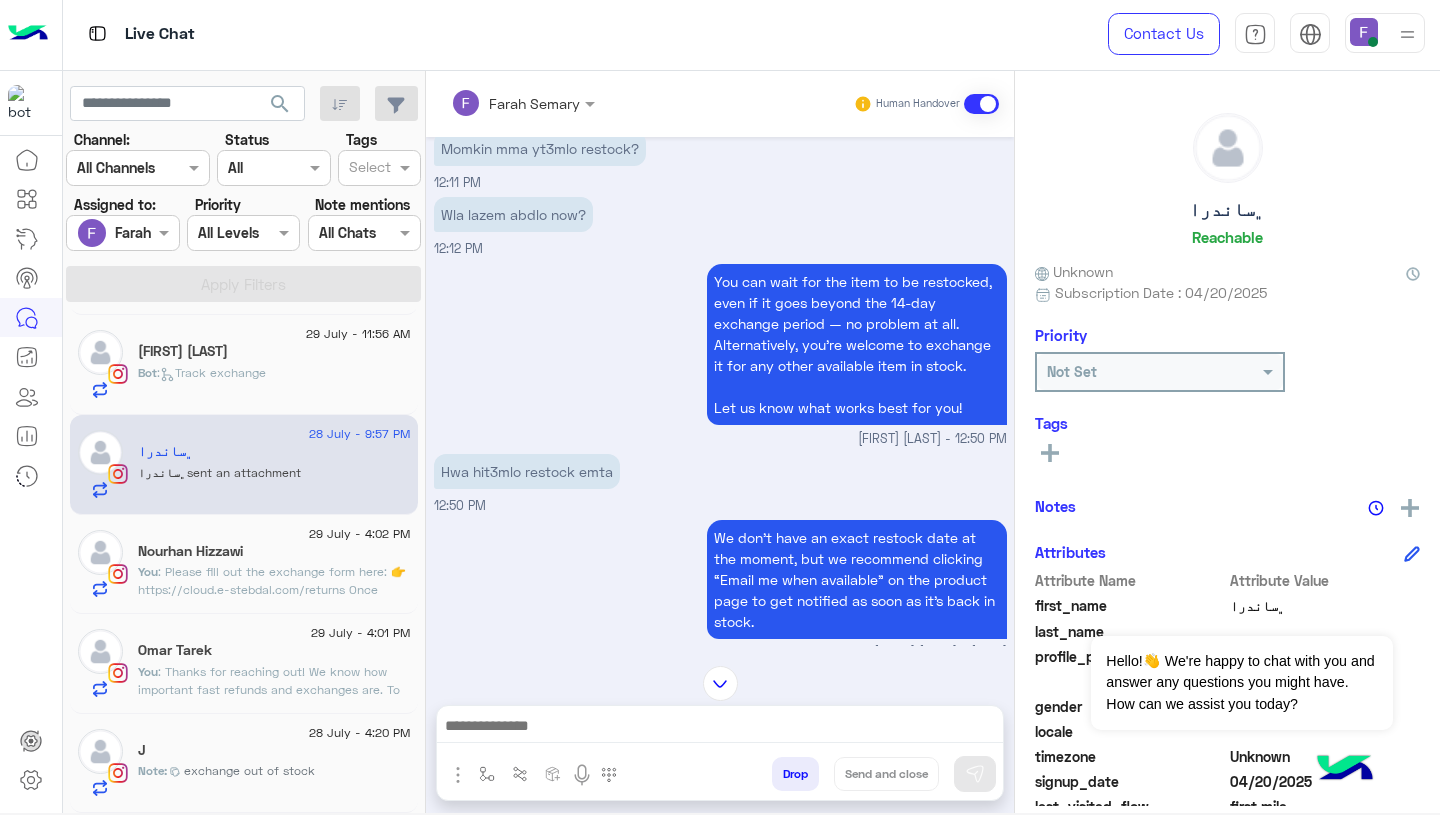 scroll, scrollTop: 891, scrollLeft: 0, axis: vertical 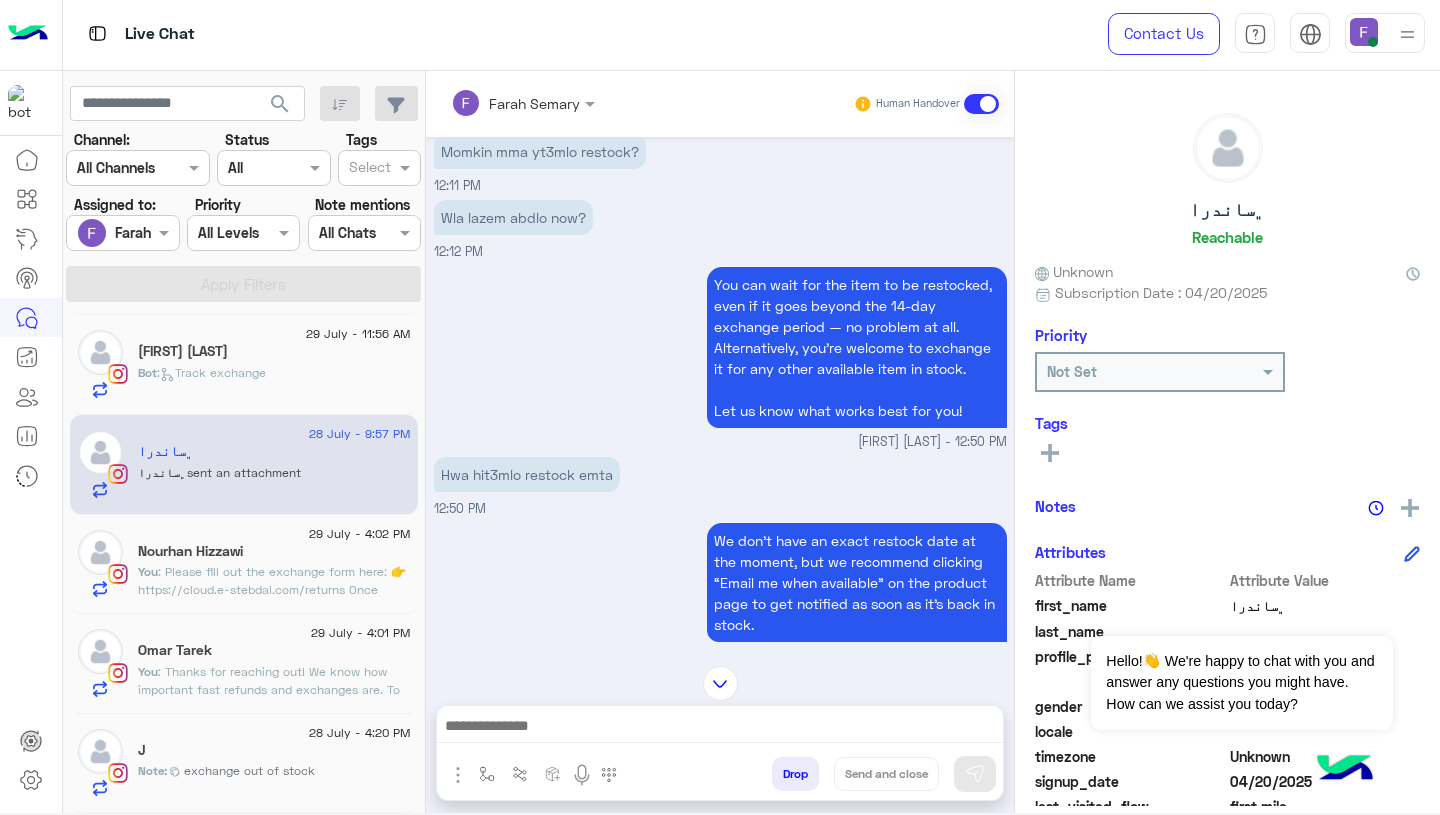 click on "You can wait for the item to be restocked, even if it goes beyond the 14-day exchange period — no problem at all. Alternatively, you're welcome to exchange it for any other available item in stock. Let us know what works best for you!" at bounding box center (857, 347) 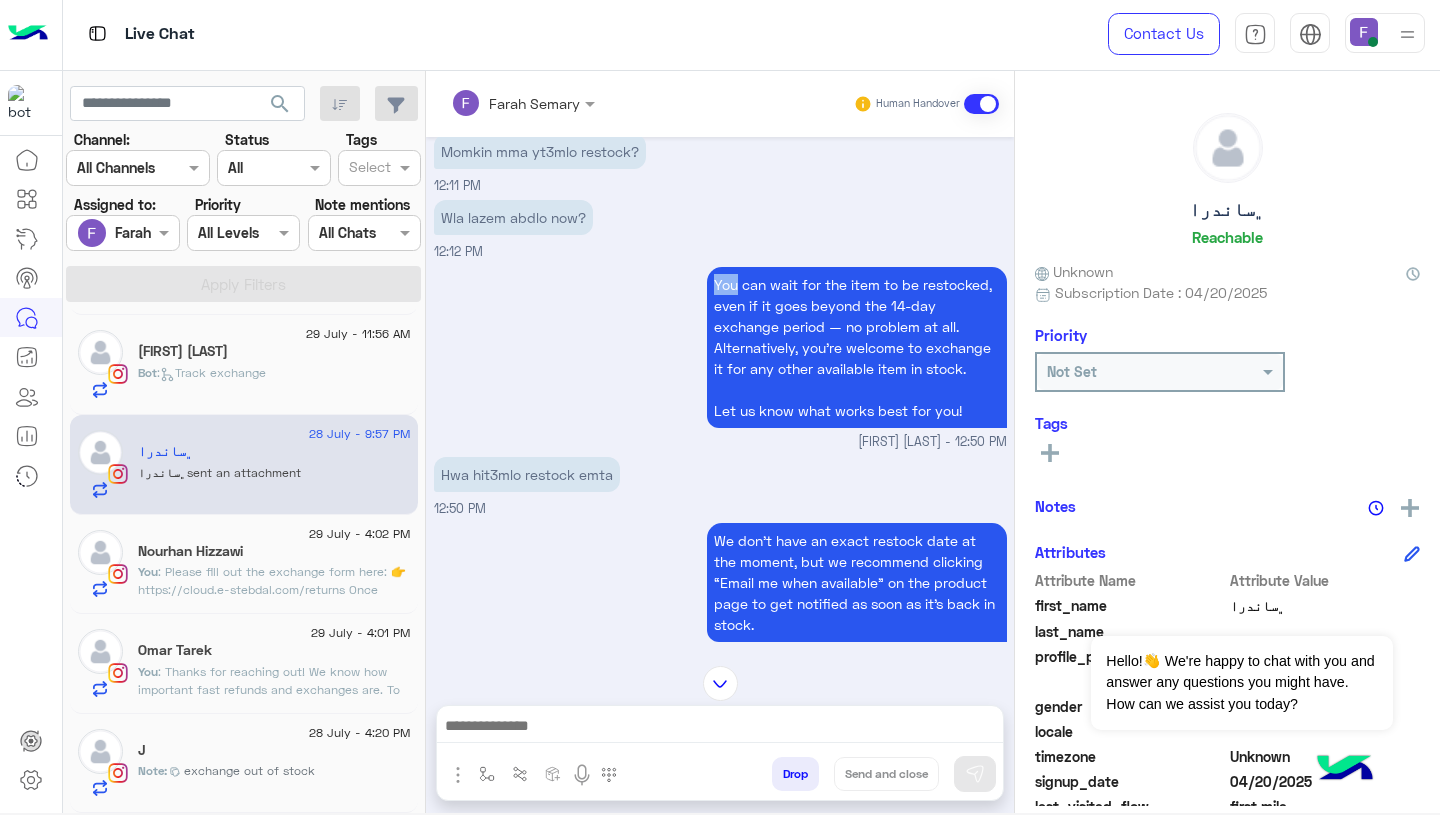 click on "You can wait for the item to be restocked, even if it goes beyond the 14-day exchange period — no problem at all. Alternatively, you're welcome to exchange it for any other available item in stock. Let us know what works best for you!" at bounding box center [857, 347] 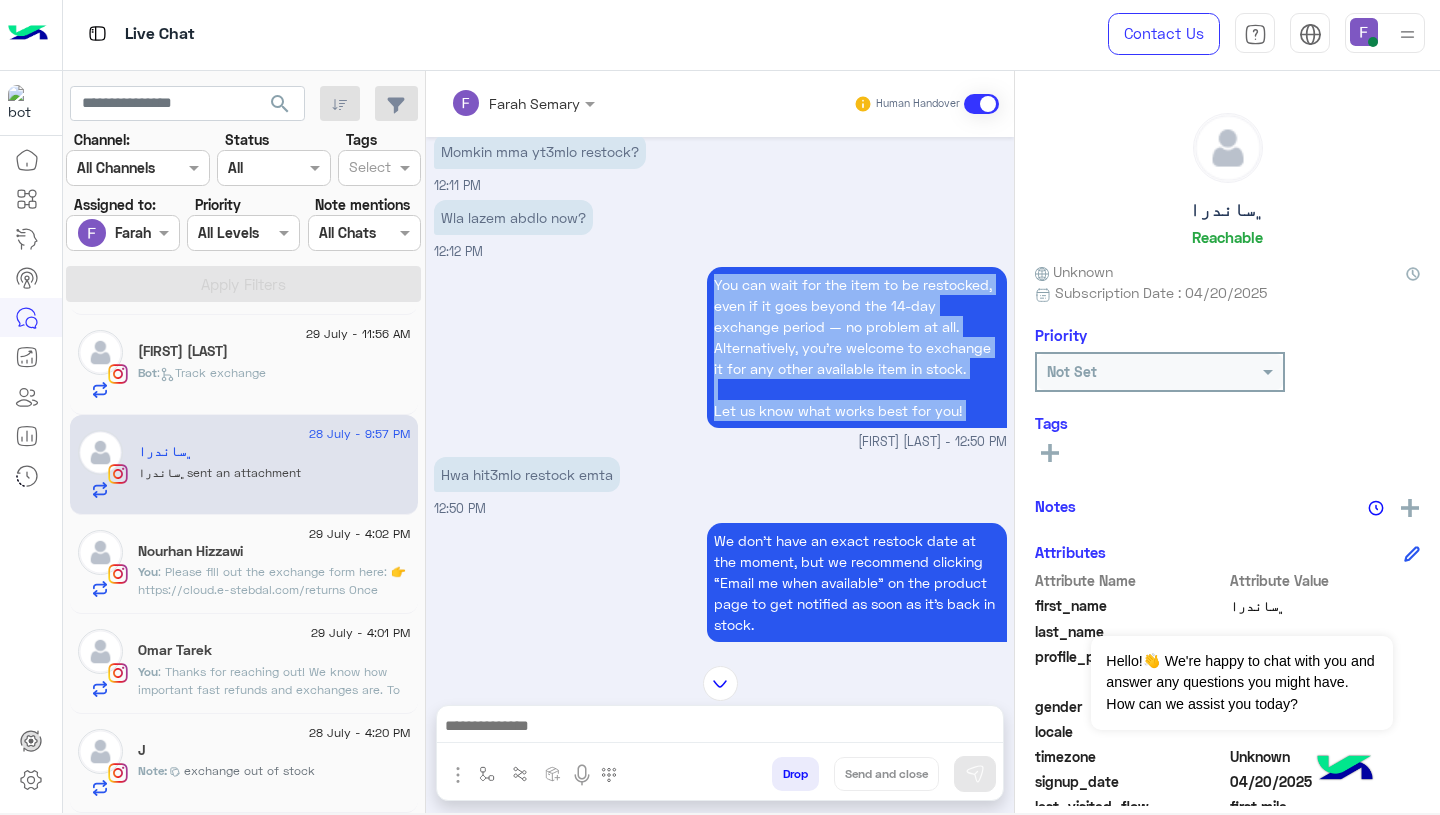 drag, startPoint x: 706, startPoint y: 285, endPoint x: 723, endPoint y: 409, distance: 125.1599 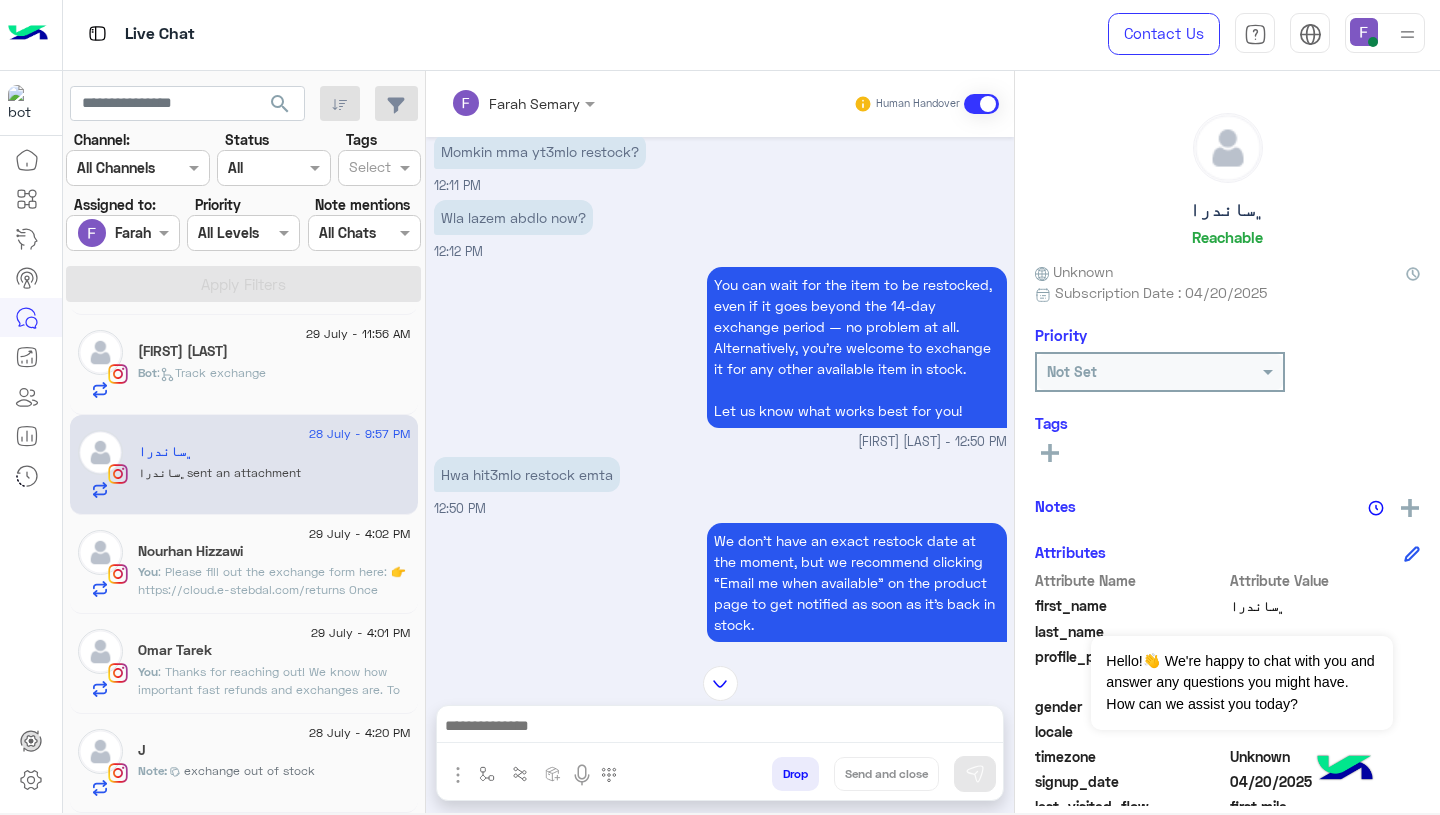click at bounding box center (720, 728) 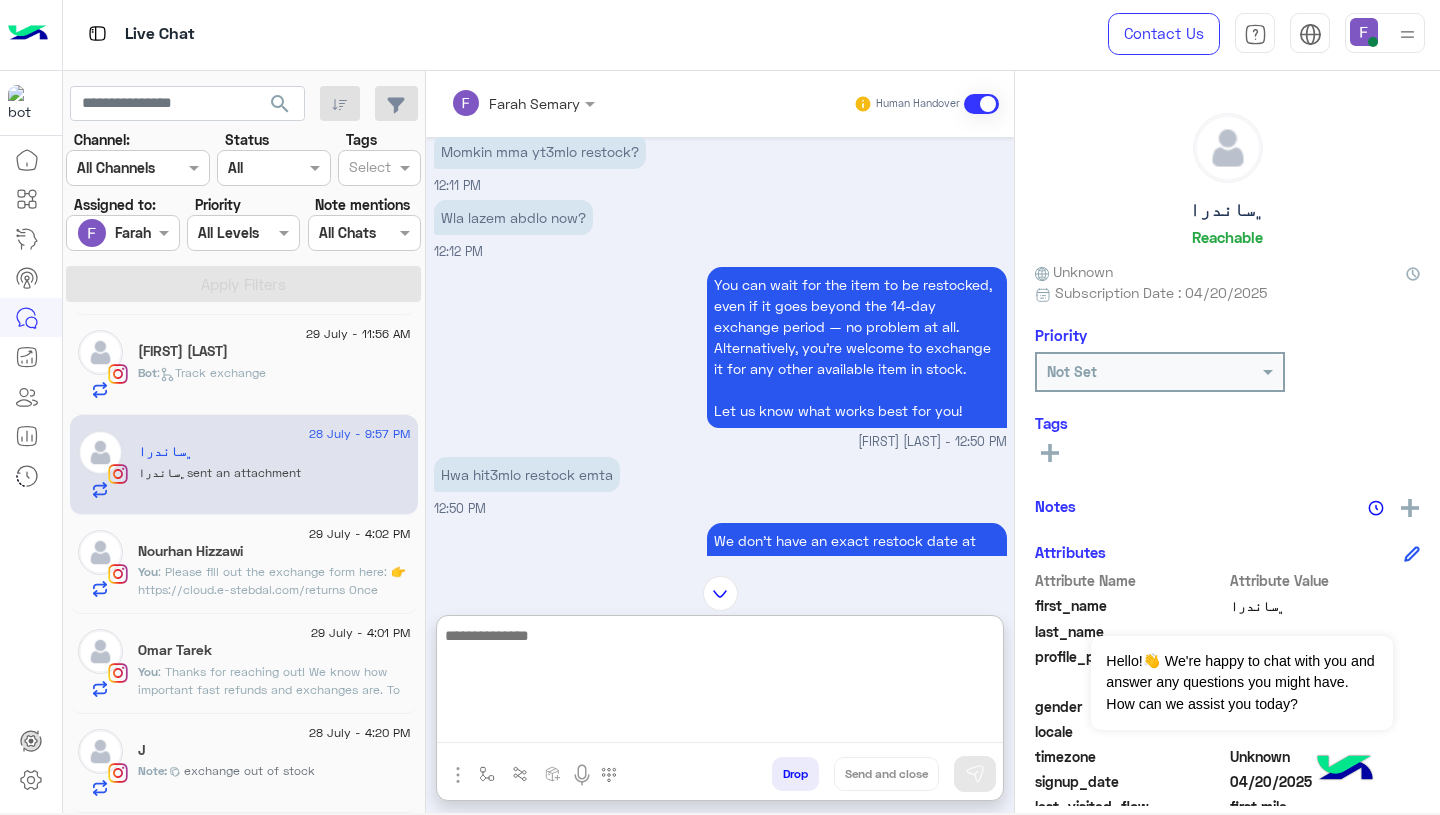 paste on "**********" 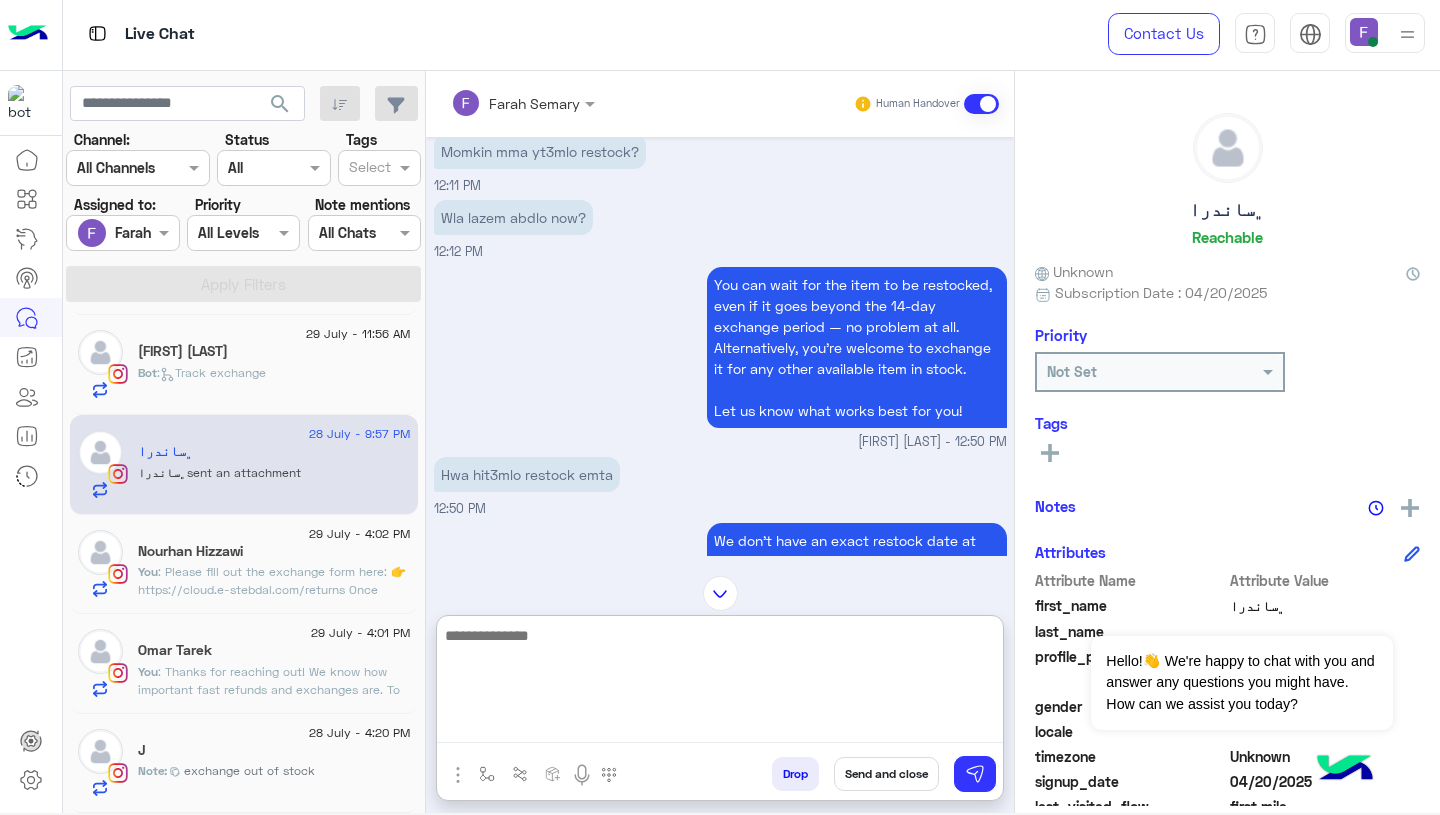 scroll, scrollTop: 0, scrollLeft: 0, axis: both 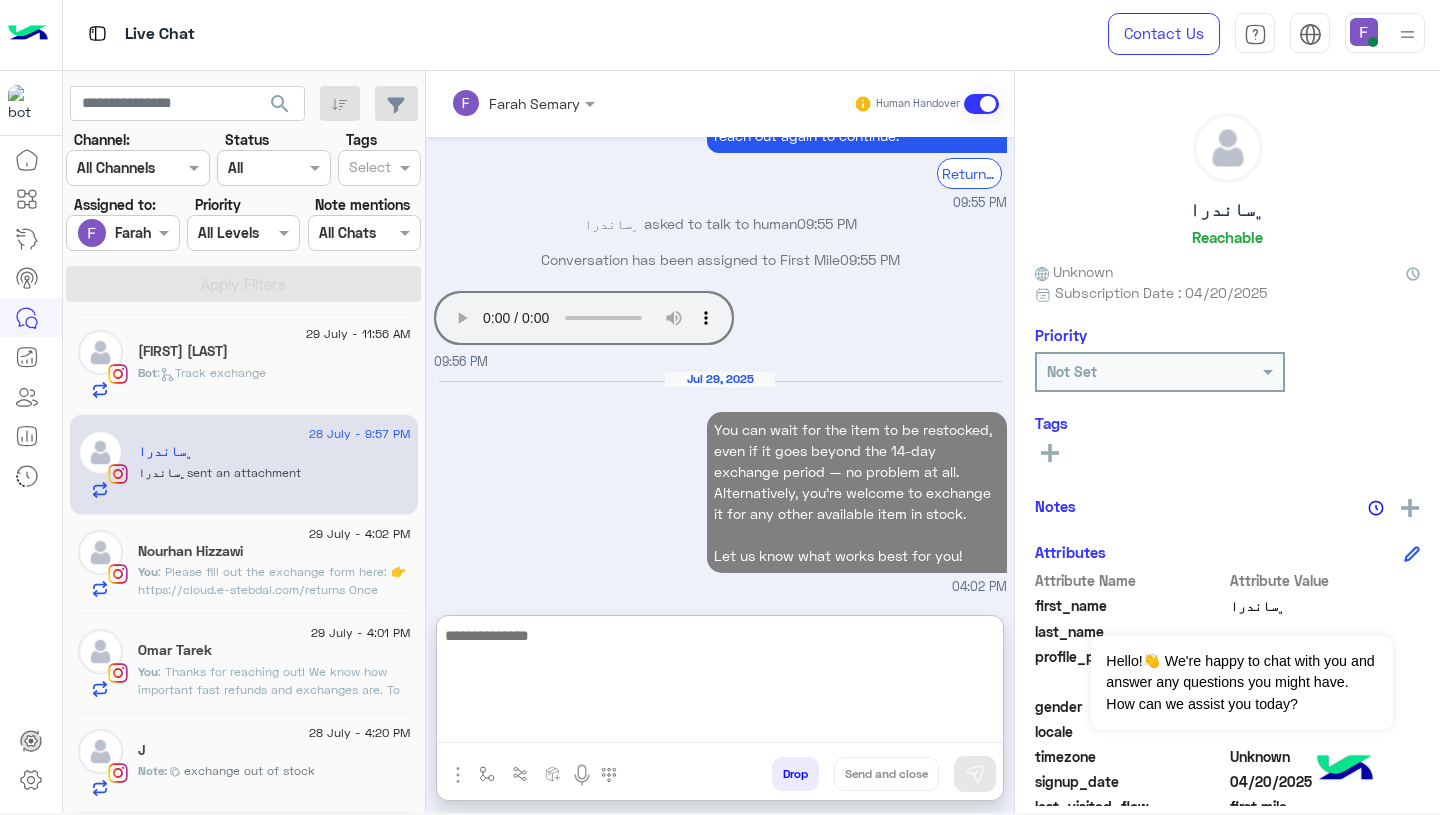 click on "Jul 29, 2025  You can wait for the item to be restocked, even if it goes beyond the 14-day exchange period — no problem at all. Alternatively, you're welcome to exchange it for any other available item in stock. Let us know what works best for you!   04:02 PM" at bounding box center [720, 483] 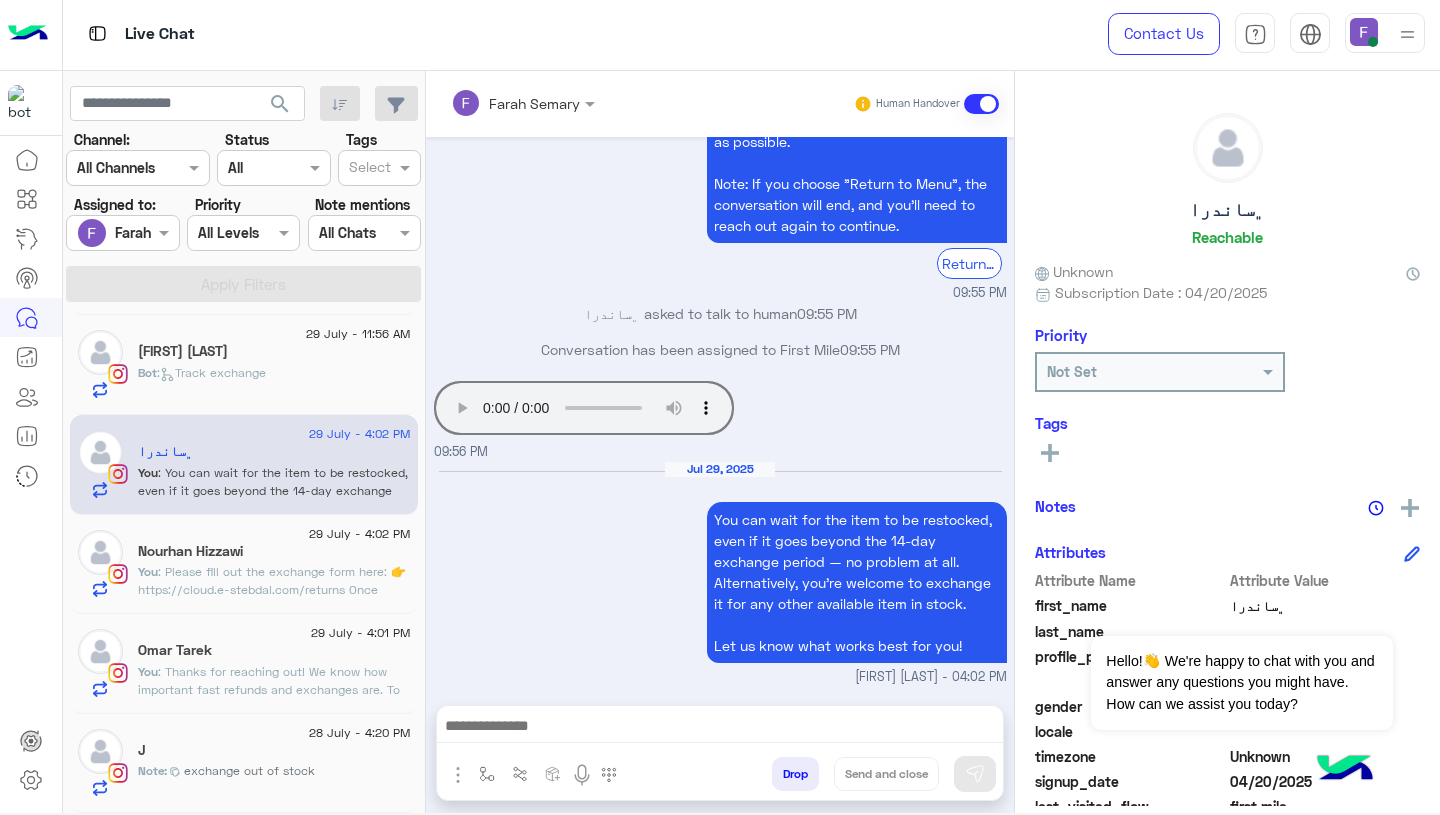 scroll, scrollTop: 1930, scrollLeft: 0, axis: vertical 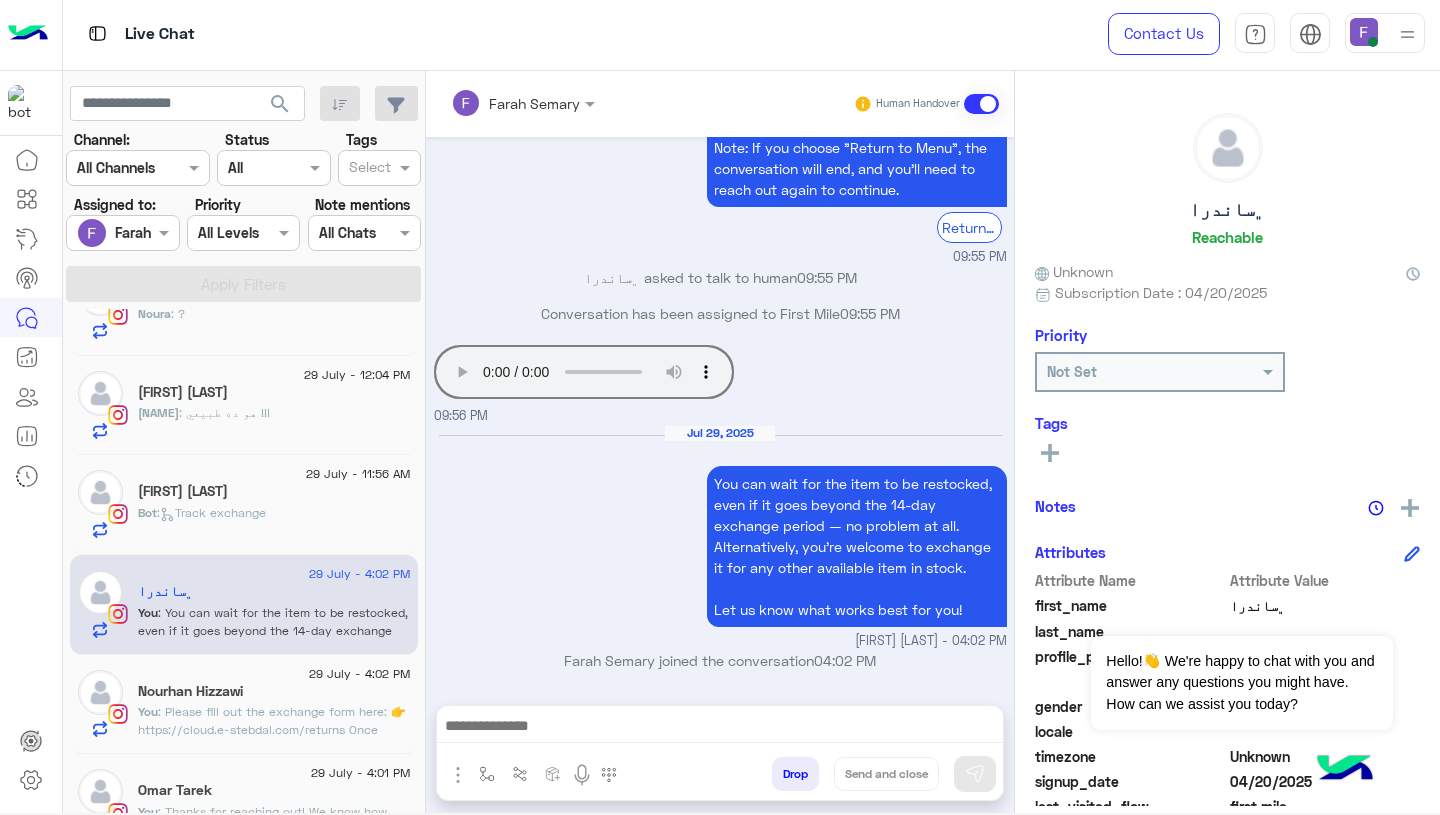 click on ":   Track exchange" 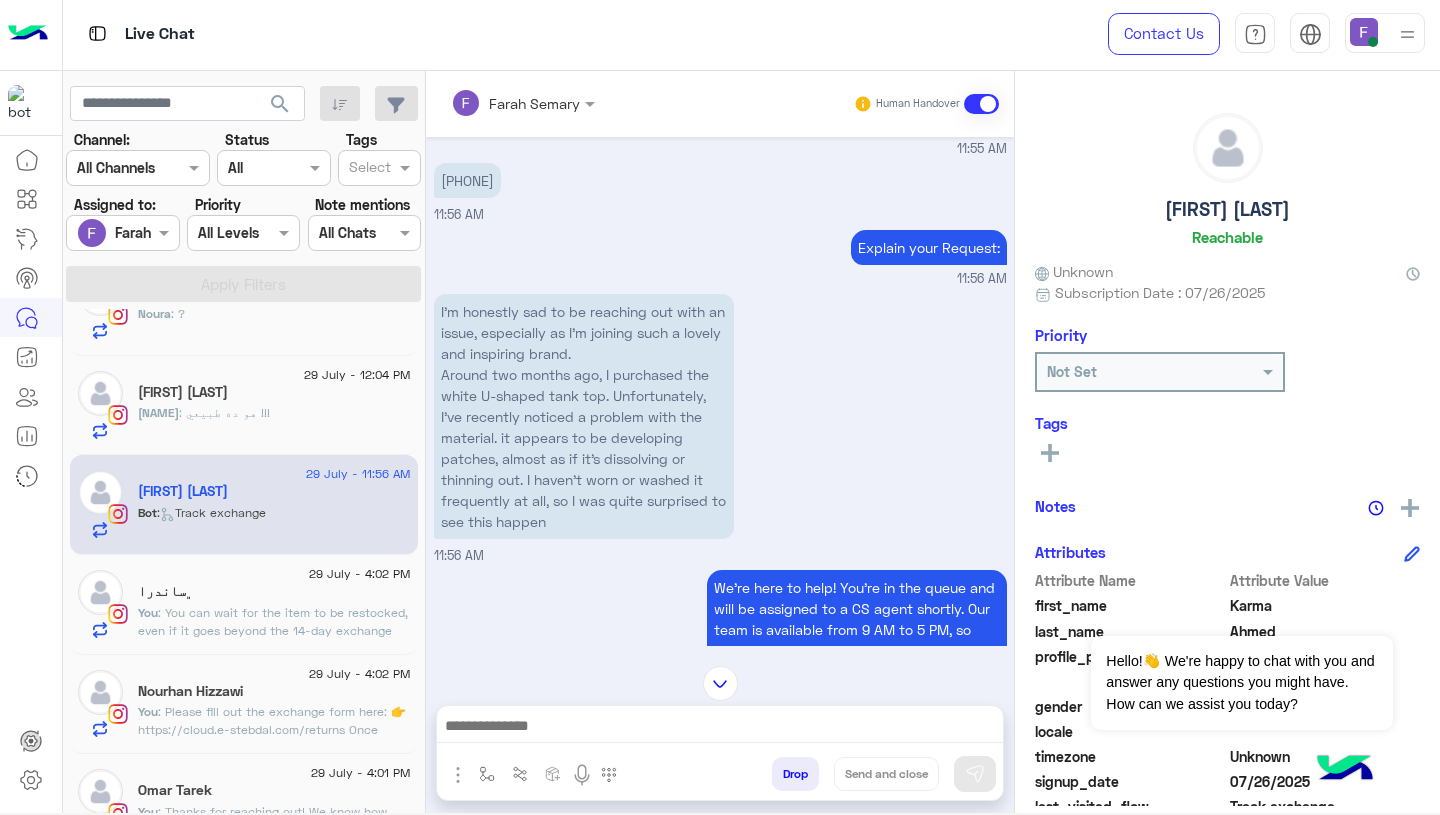scroll, scrollTop: 1794, scrollLeft: 0, axis: vertical 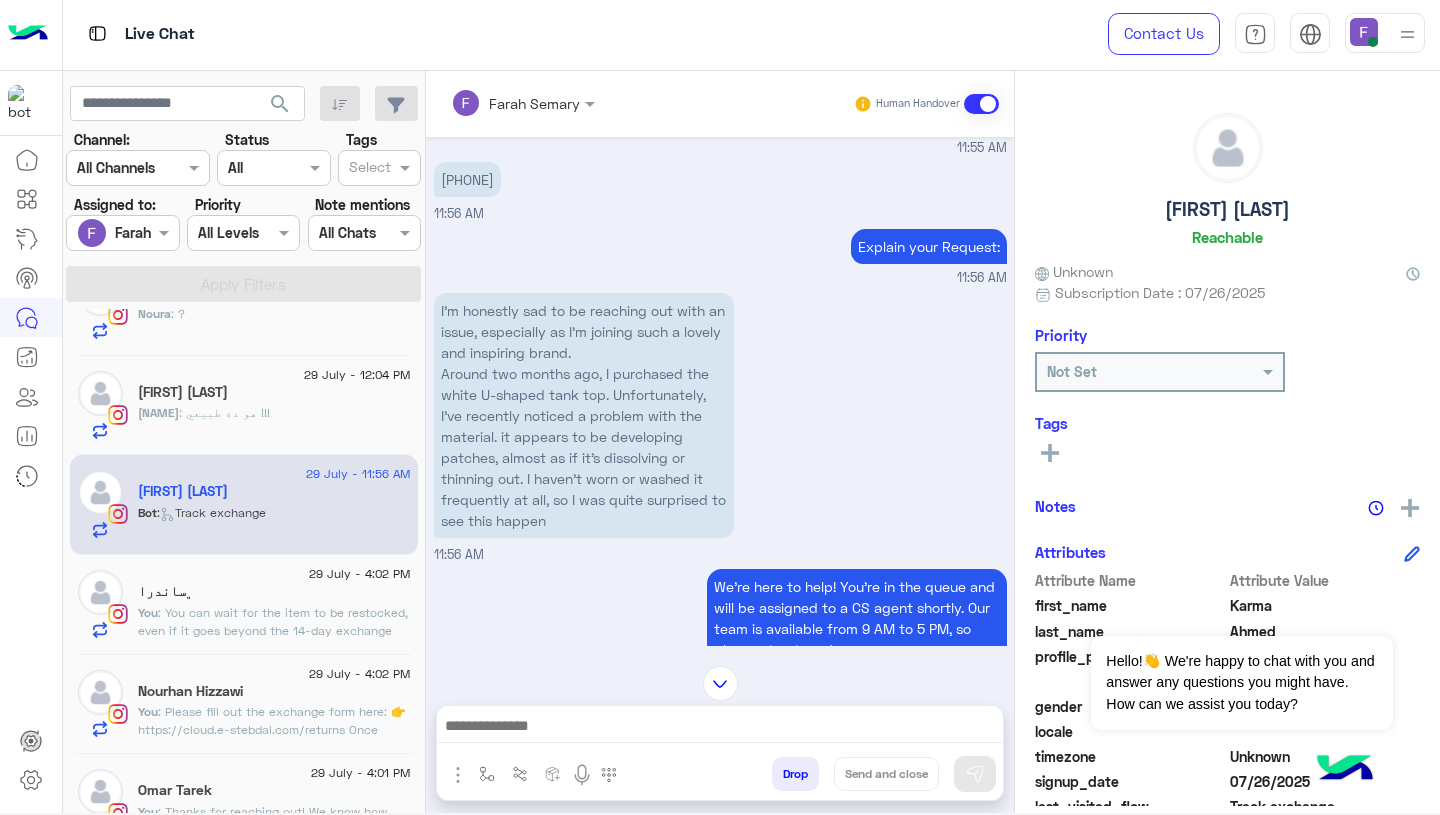 click on "I’m honestly sad to be reaching out with an issue, especially as I’m joining such a lovely and inspiring brand. Around two months ago, I purchased the white U-shaped tank top. Unfortunately, I’ve recently noticed a problem with the material. it appears to be developing patches, almost as if it’s dissolving or thinning out. I haven’t worn or washed it frequently at all, so I was quite surprised to see this happen" at bounding box center [584, 415] 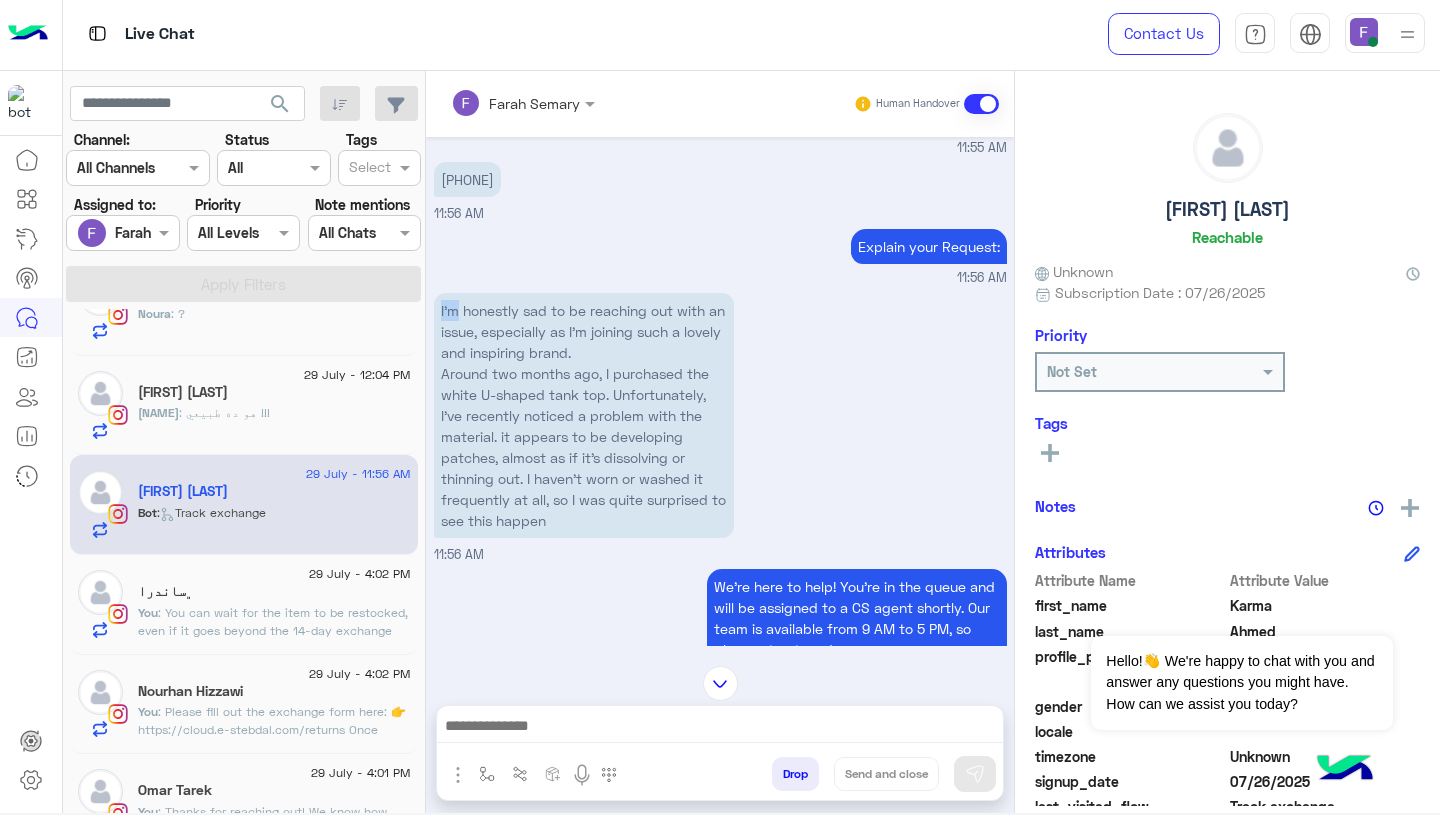click on "I’m honestly sad to be reaching out with an issue, especially as I’m joining such a lovely and inspiring brand. Around two months ago, I purchased the white U-shaped tank top. Unfortunately, I’ve recently noticed a problem with the material. it appears to be developing patches, almost as if it’s dissolving or thinning out. I haven’t worn or washed it frequently at all, so I was quite surprised to see this happen" at bounding box center [584, 415] 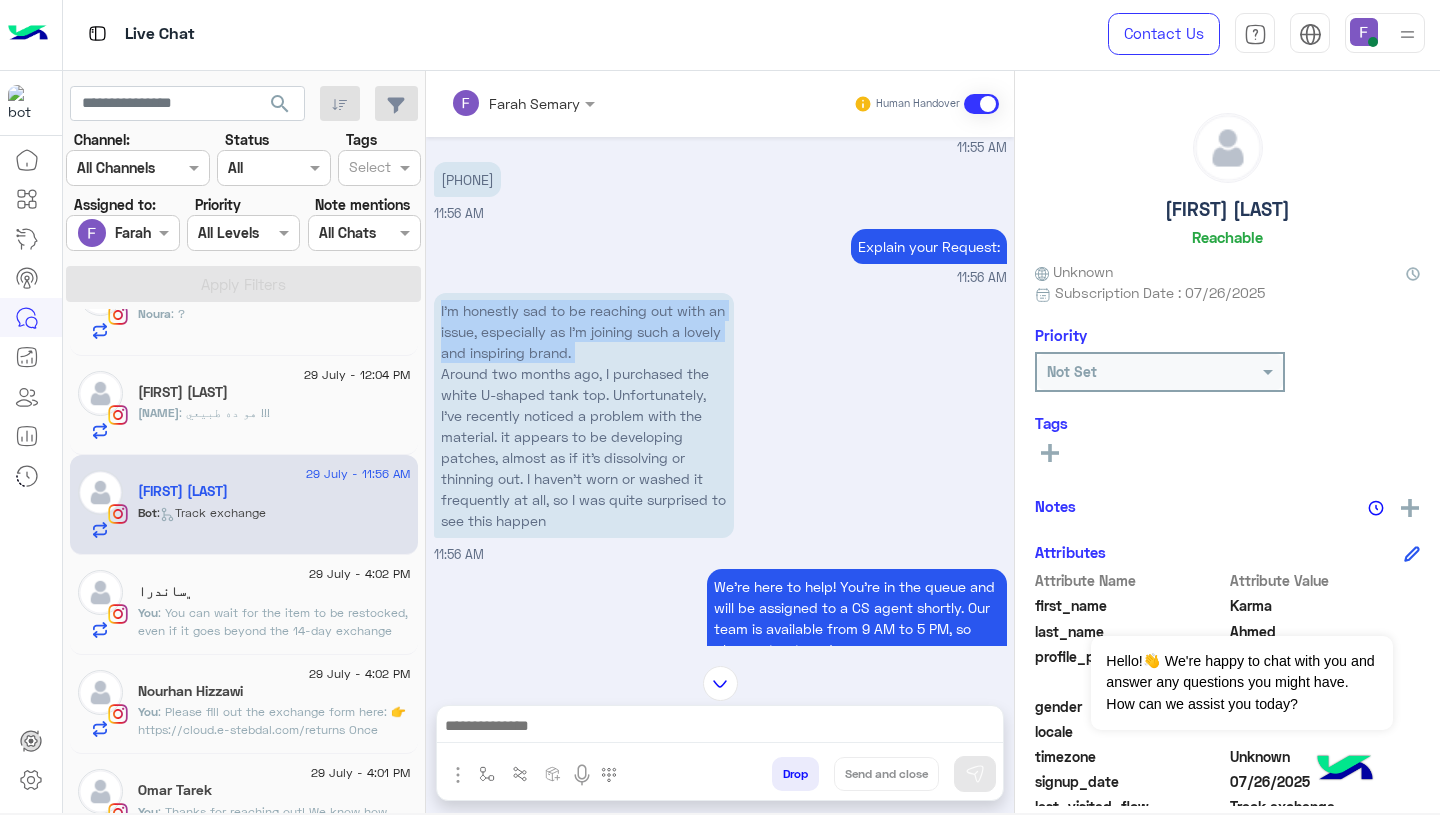 click on "I’m honestly sad to be reaching out with an issue, especially as I’m joining such a lovely and inspiring brand. Around two months ago, I purchased the white U-shaped tank top. Unfortunately, I’ve recently noticed a problem with the material. it appears to be developing patches, almost as if it’s dissolving or thinning out. I haven’t worn or washed it frequently at all, so I was quite surprised to see this happen" at bounding box center [584, 415] 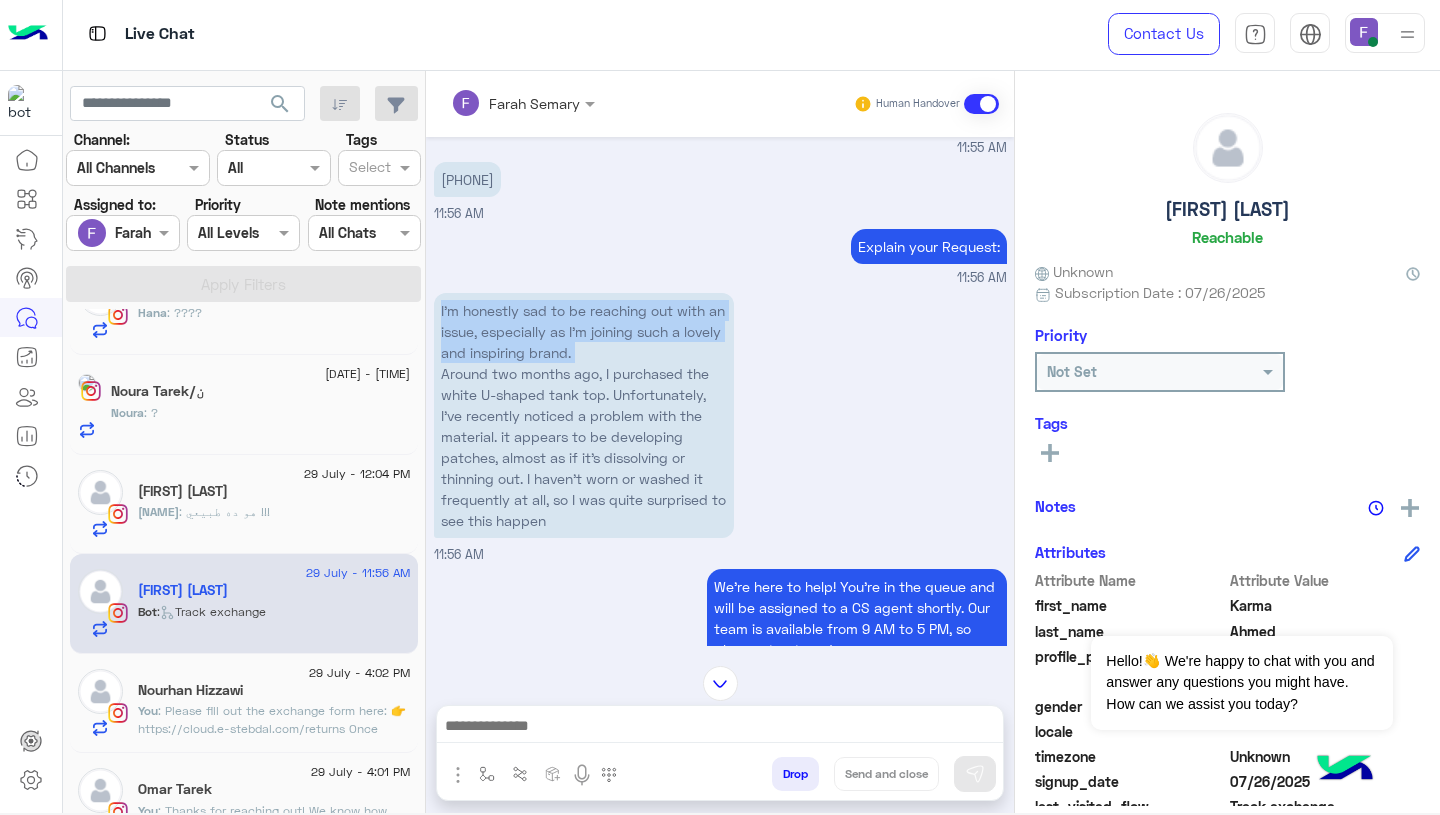 click on "I’m honestly sad to be reaching out with an issue, especially as I’m joining such a lovely and inspiring brand. Around two months ago, I purchased the white U-shaped tank top. Unfortunately, I’ve recently noticed a problem with the material. it appears to be developing patches, almost as if it’s dissolving or thinning out. I haven’t worn or washed it frequently at all, so I was quite surprised to see this happen" at bounding box center [584, 415] 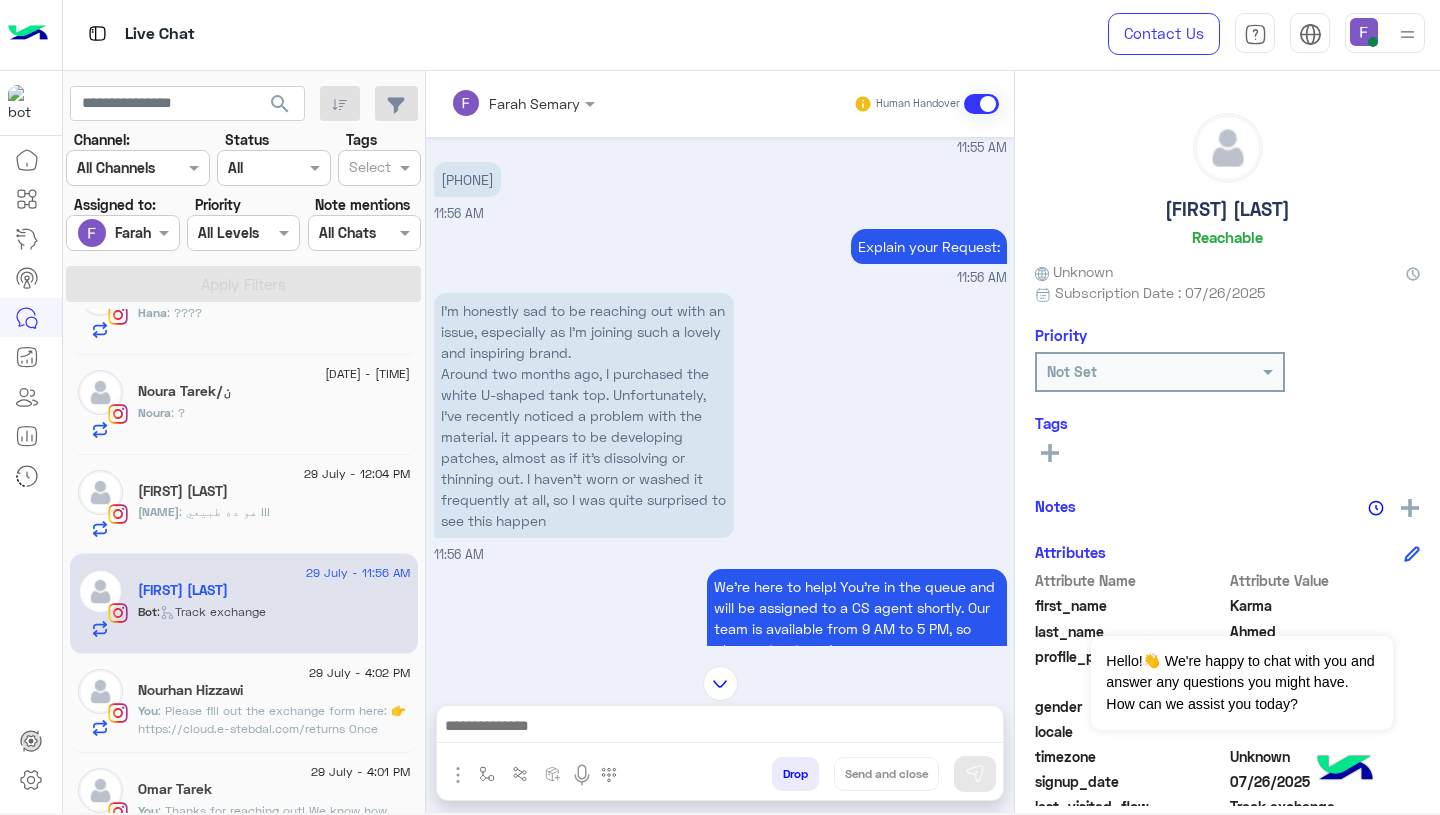 click on "I’m honestly sad to be reaching out with an issue, especially as I’m joining such a lovely and inspiring brand. Around two months ago, I purchased the white U-shaped tank top. Unfortunately, I’ve recently noticed a problem with the material. it appears to be developing patches, almost as if it’s dissolving or thinning out. I haven’t worn or washed it frequently at all, so I was quite surprised to see this happen" at bounding box center (584, 415) 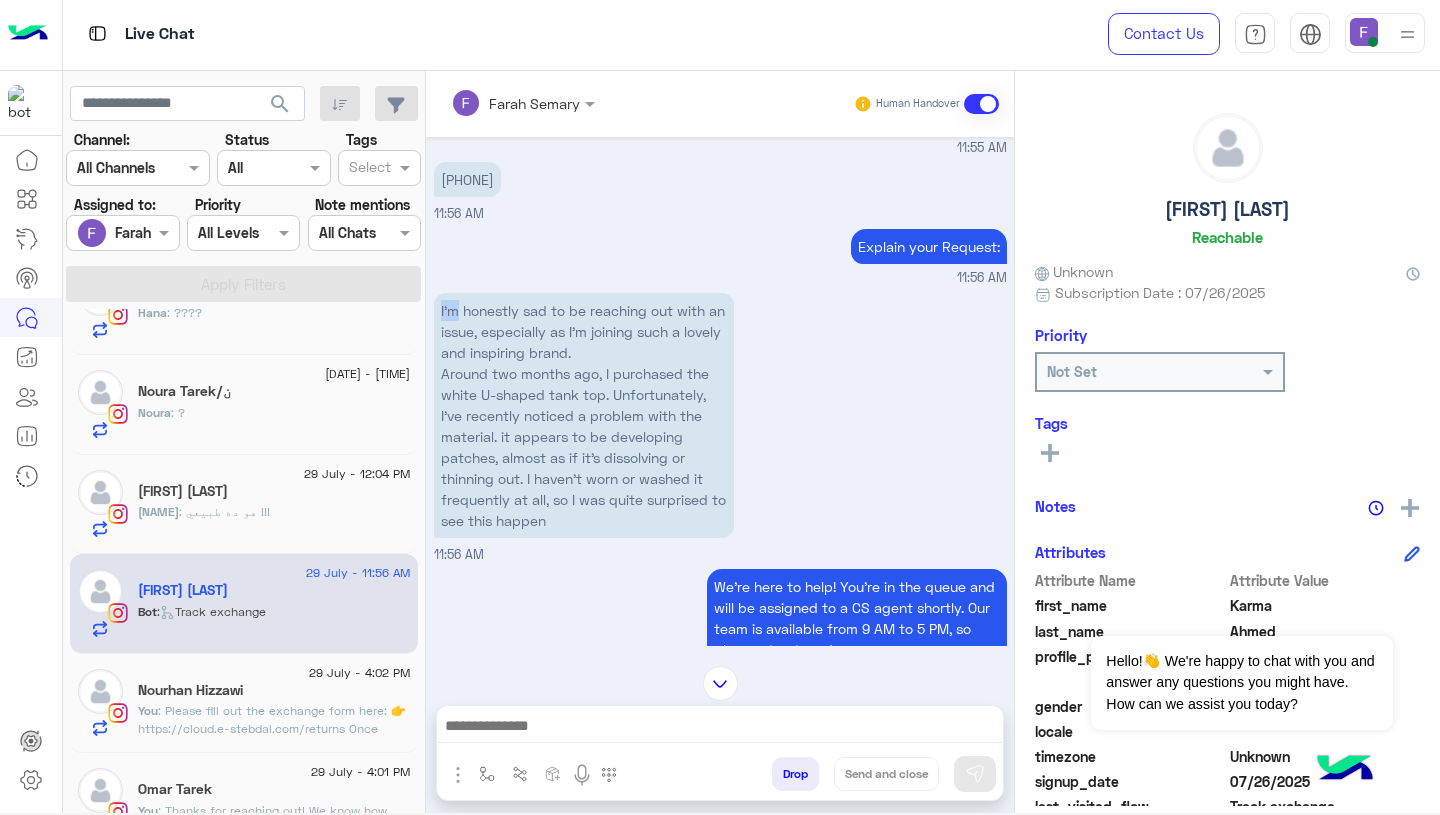 click on "I’m honestly sad to be reaching out with an issue, especially as I’m joining such a lovely and inspiring brand. Around two months ago, I purchased the white U-shaped tank top. Unfortunately, I’ve recently noticed a problem with the material. it appears to be developing patches, almost as if it’s dissolving or thinning out. I haven’t worn or washed it frequently at all, so I was quite surprised to see this happen" at bounding box center [584, 415] 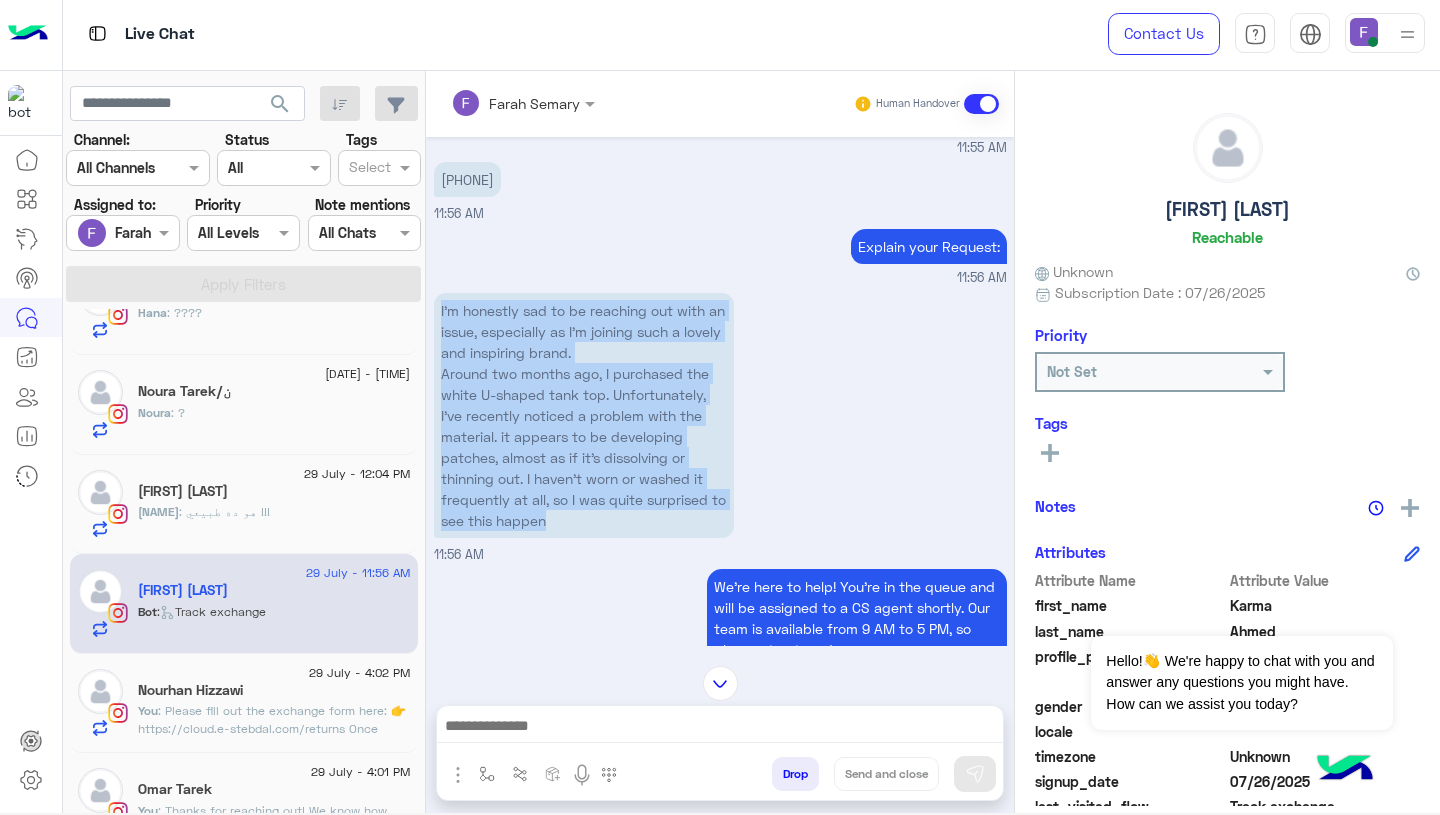drag, startPoint x: 441, startPoint y: 308, endPoint x: 507, endPoint y: 472, distance: 176.78235 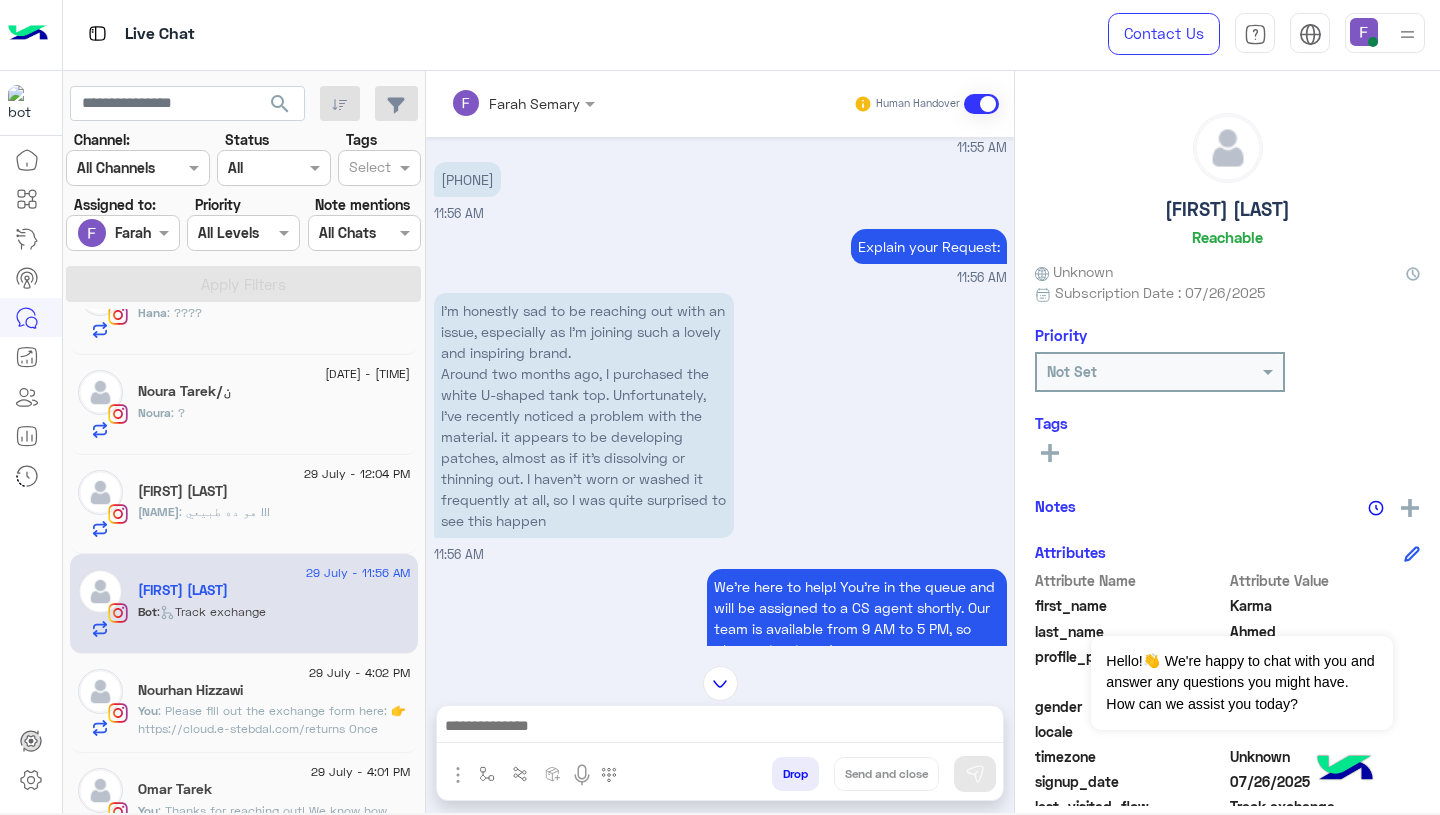click at bounding box center (720, 728) 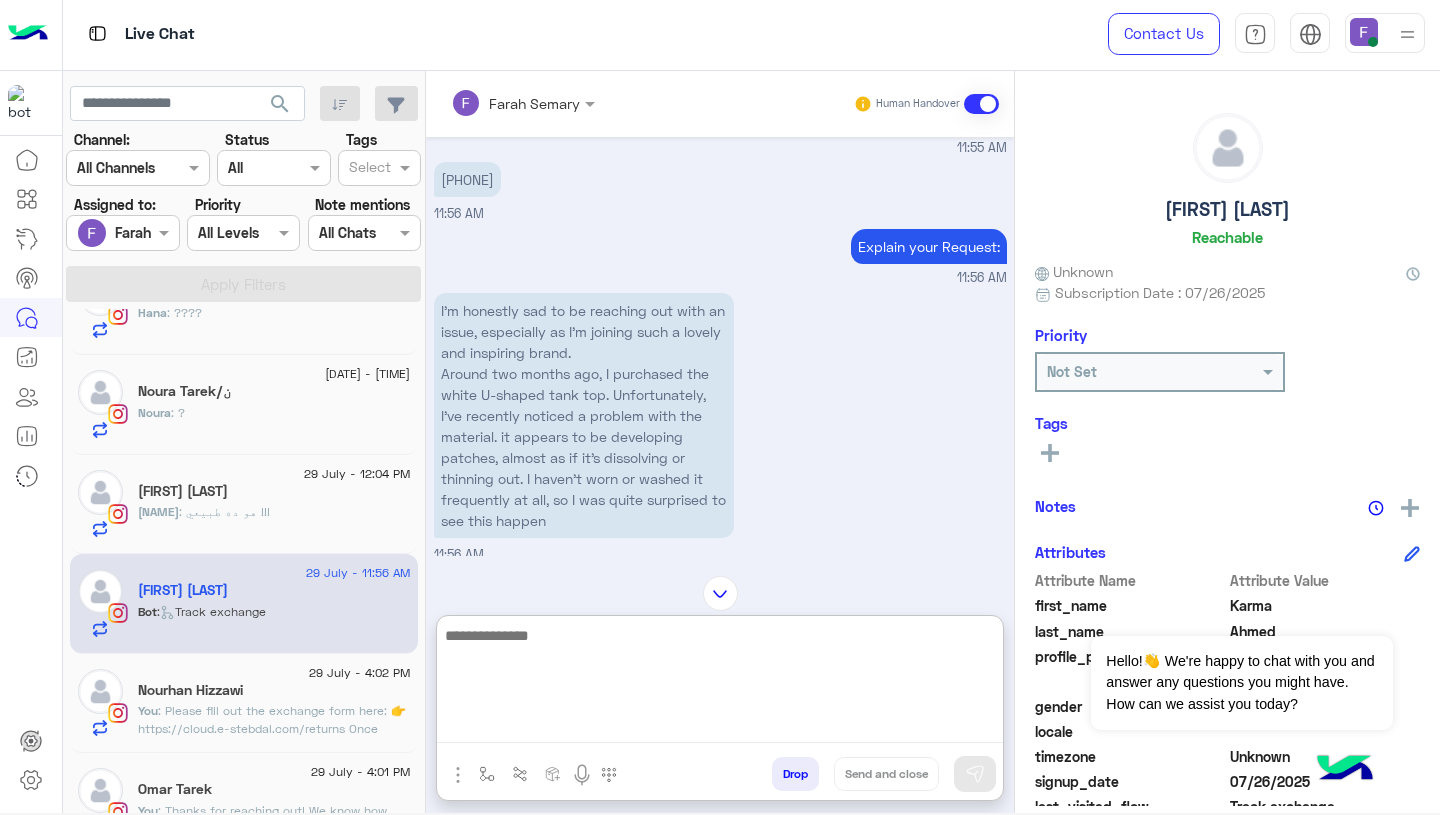 paste on "**********" 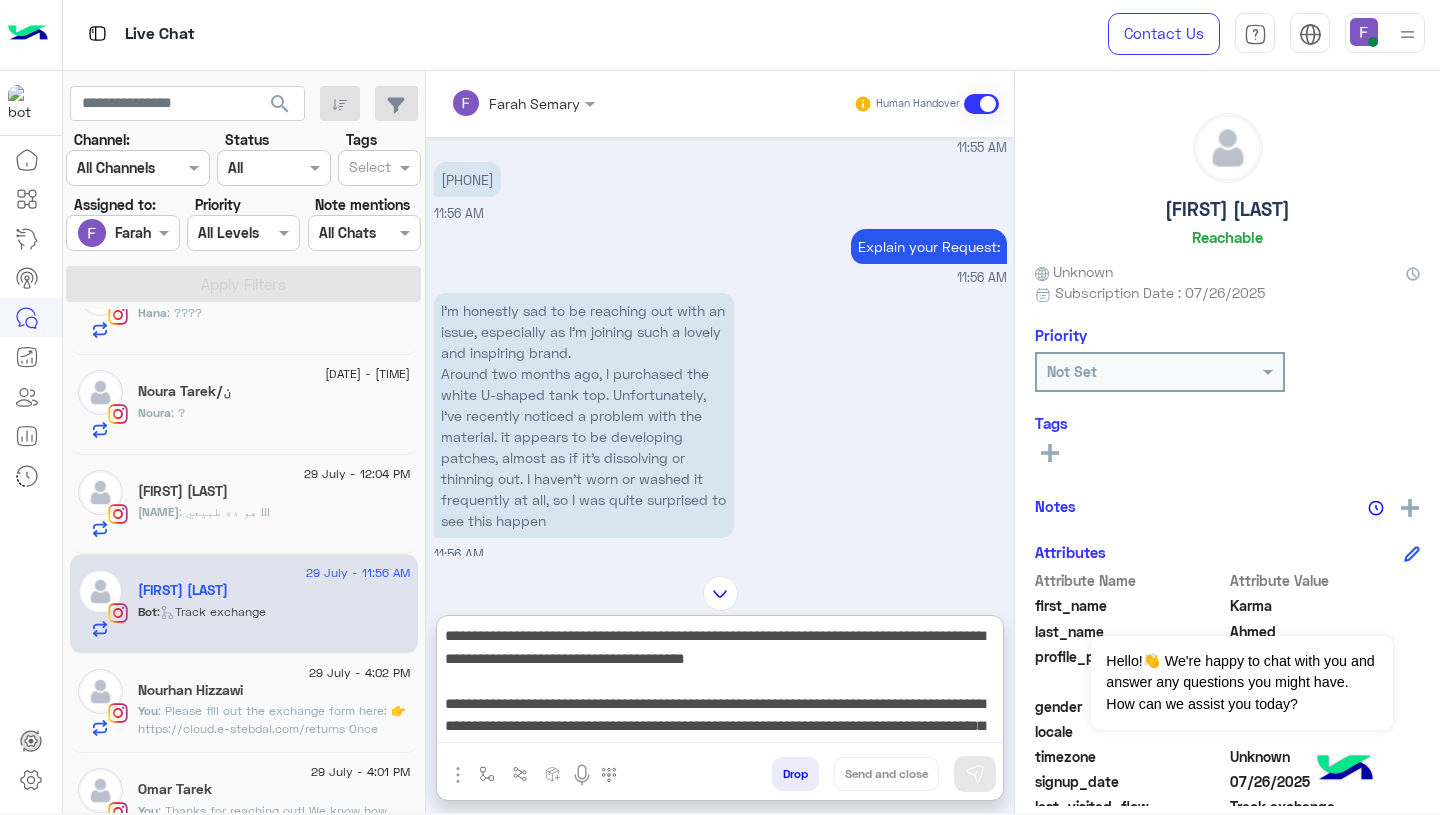 scroll, scrollTop: 241, scrollLeft: 0, axis: vertical 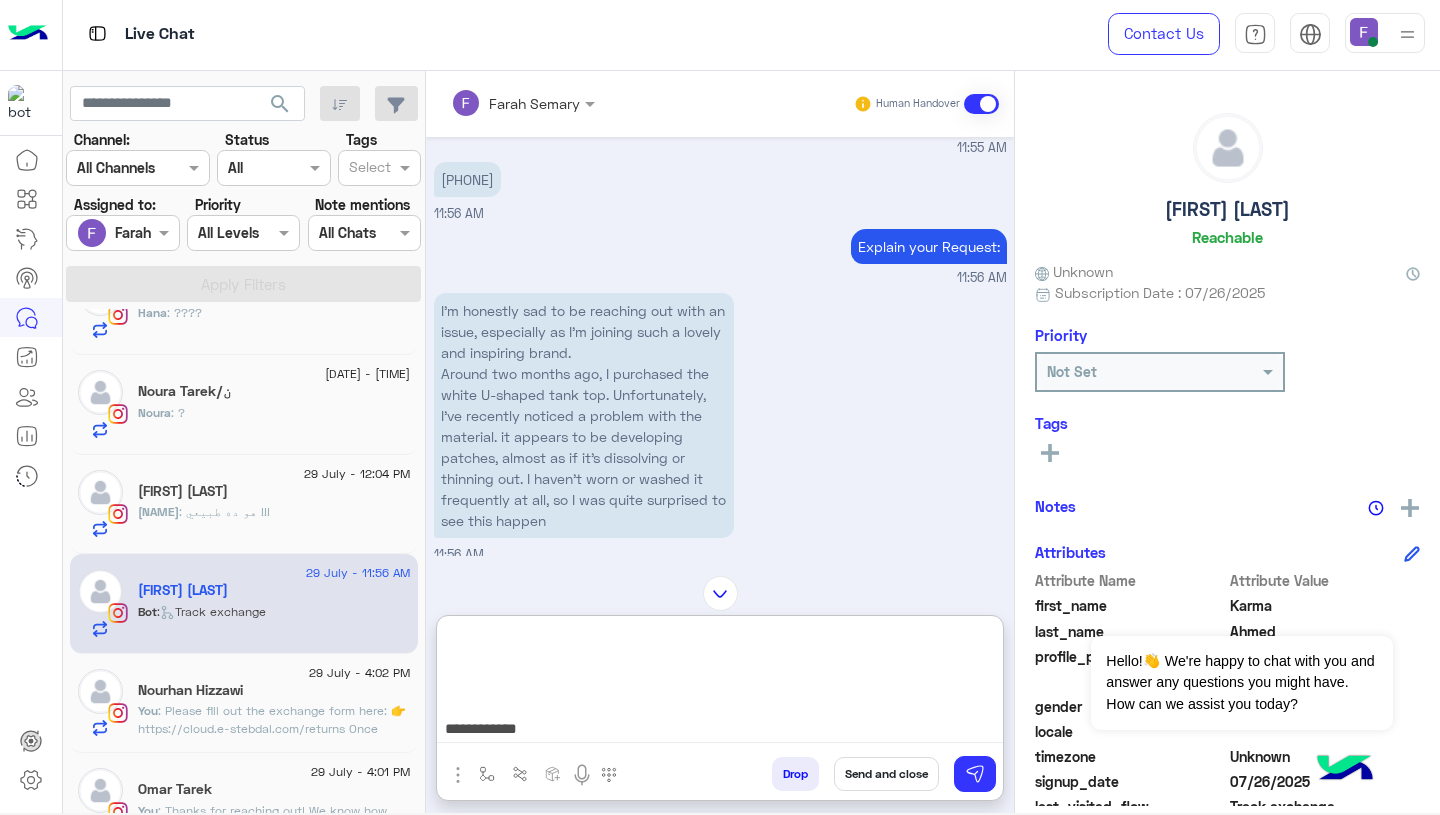 click on "**********" at bounding box center [720, 683] 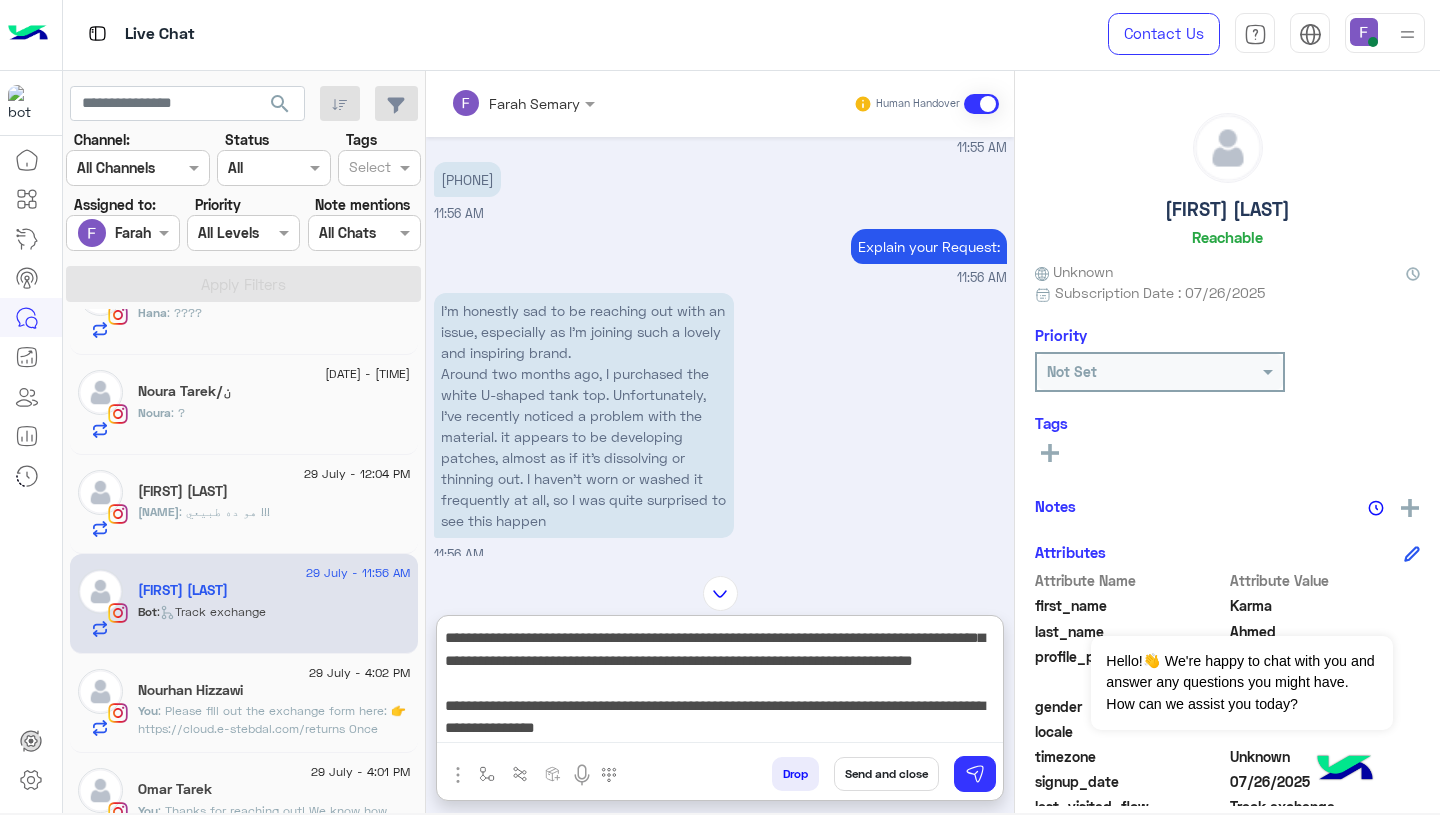 type on "**********" 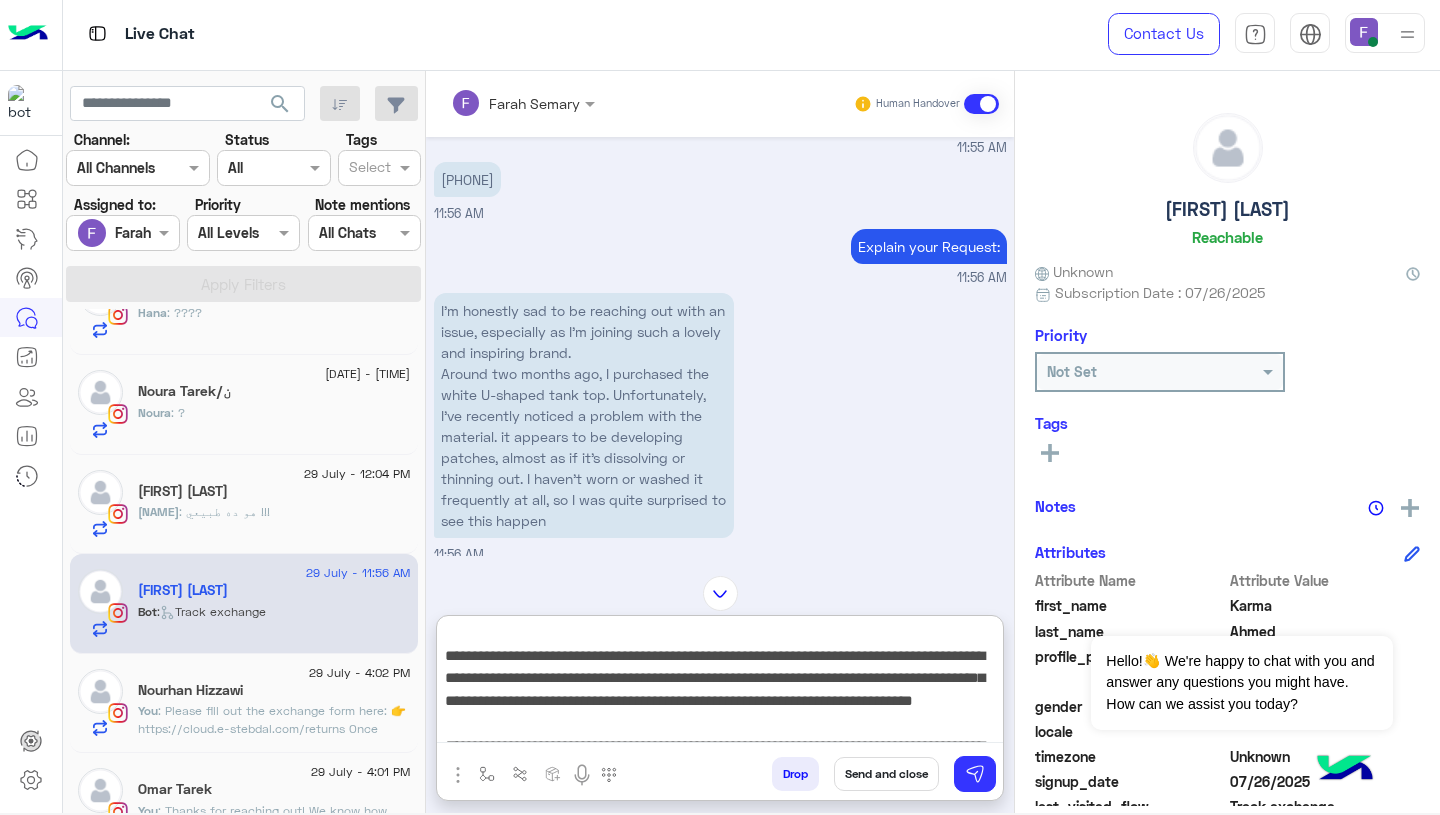 scroll, scrollTop: 0, scrollLeft: 0, axis: both 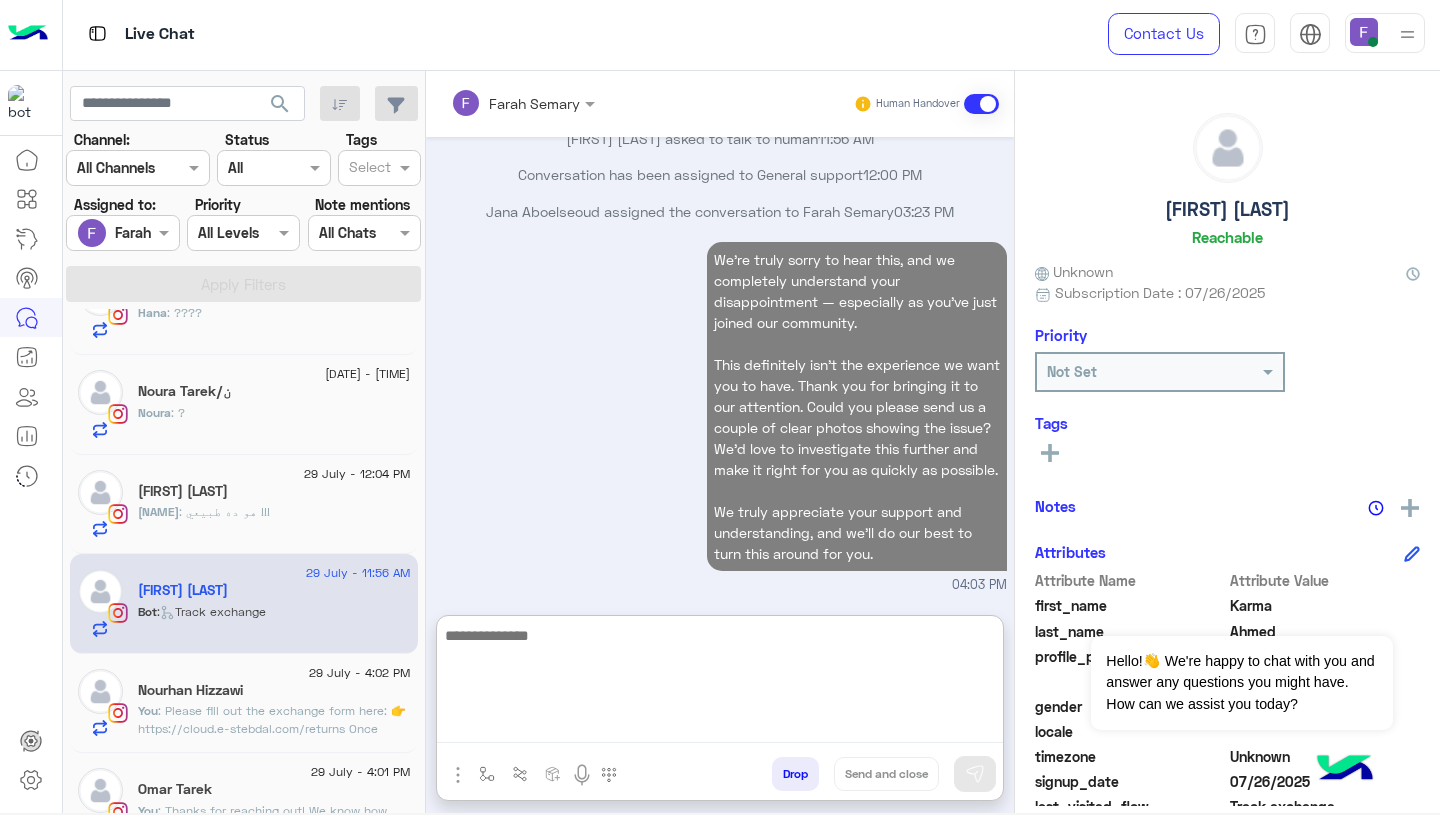 click on "We're truly sorry to hear this, and we completely understand your disappointment — especially as you’ve just joined our community. This definitely isn’t the experience we want you to have. Thank you for bringing it to our attention. Could you please send us a couple of clear photos showing the issue? We’d love to investigate this further and make it right for you as quickly as possible. We truly appreciate your support and understanding, and we’ll do our best to turn this around for you.   04:03 PM" at bounding box center (720, 416) 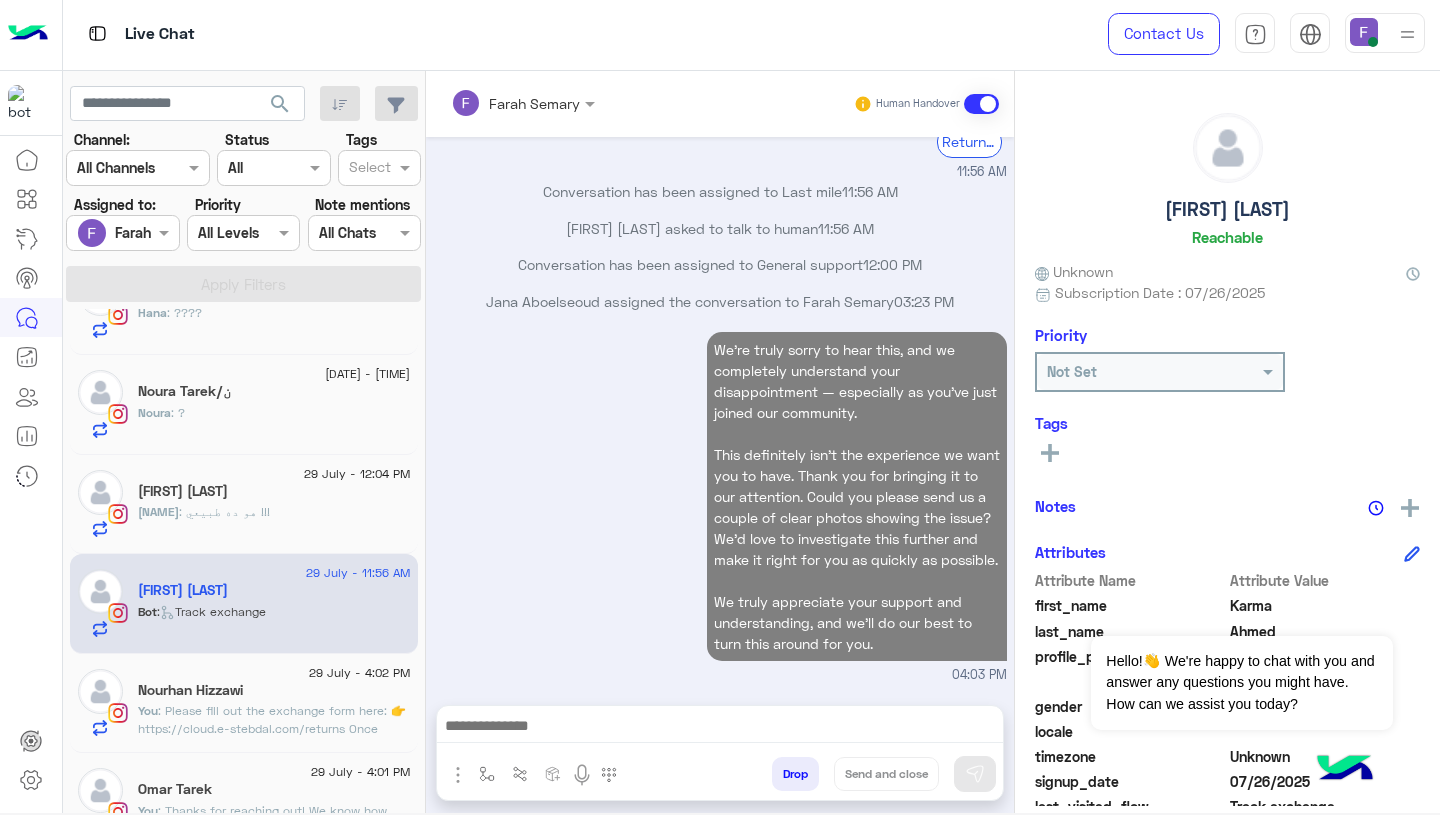 scroll, scrollTop: 2501, scrollLeft: 0, axis: vertical 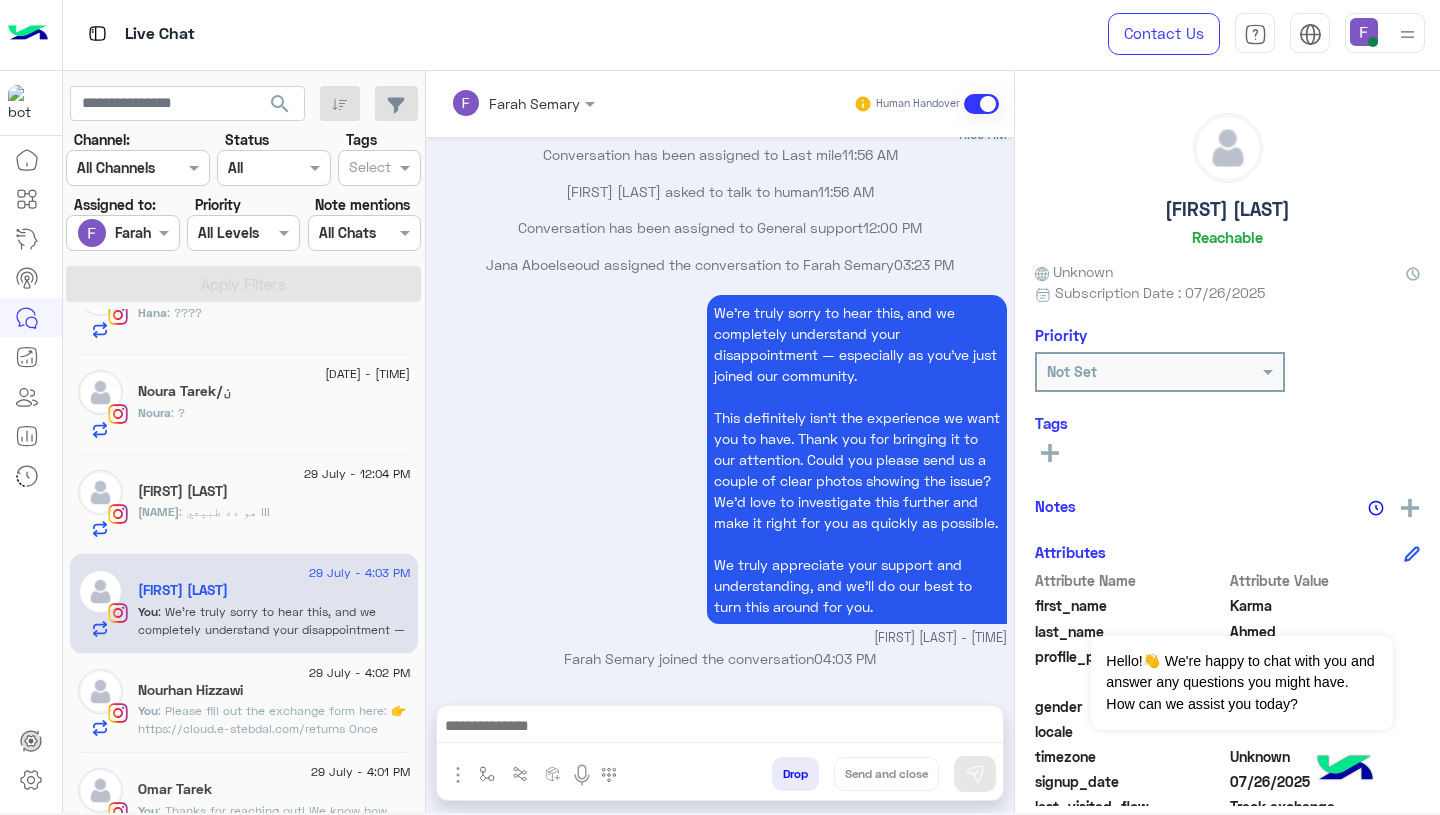 click on "[FIRST] [LAST]" 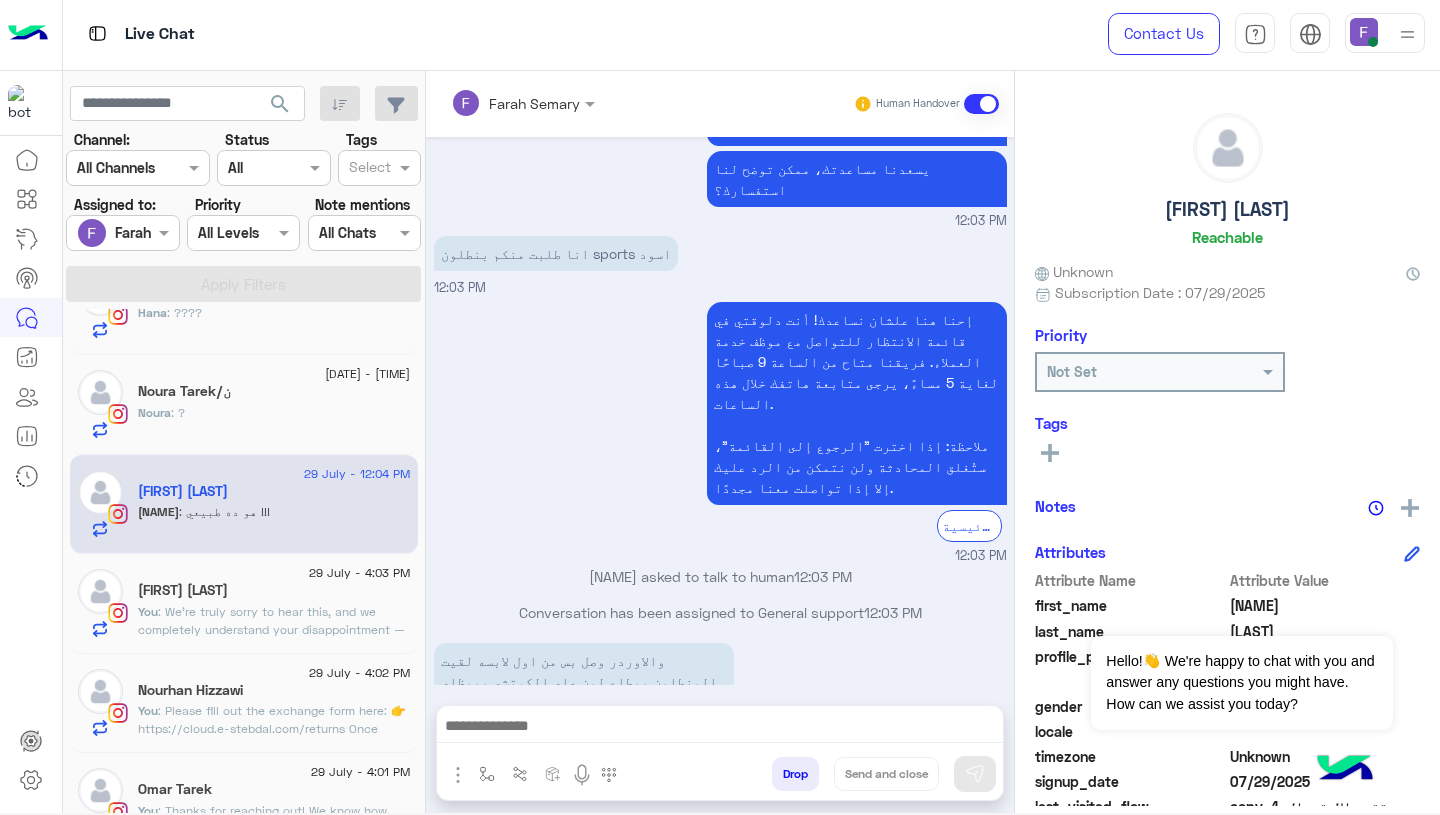 scroll, scrollTop: 1044, scrollLeft: 0, axis: vertical 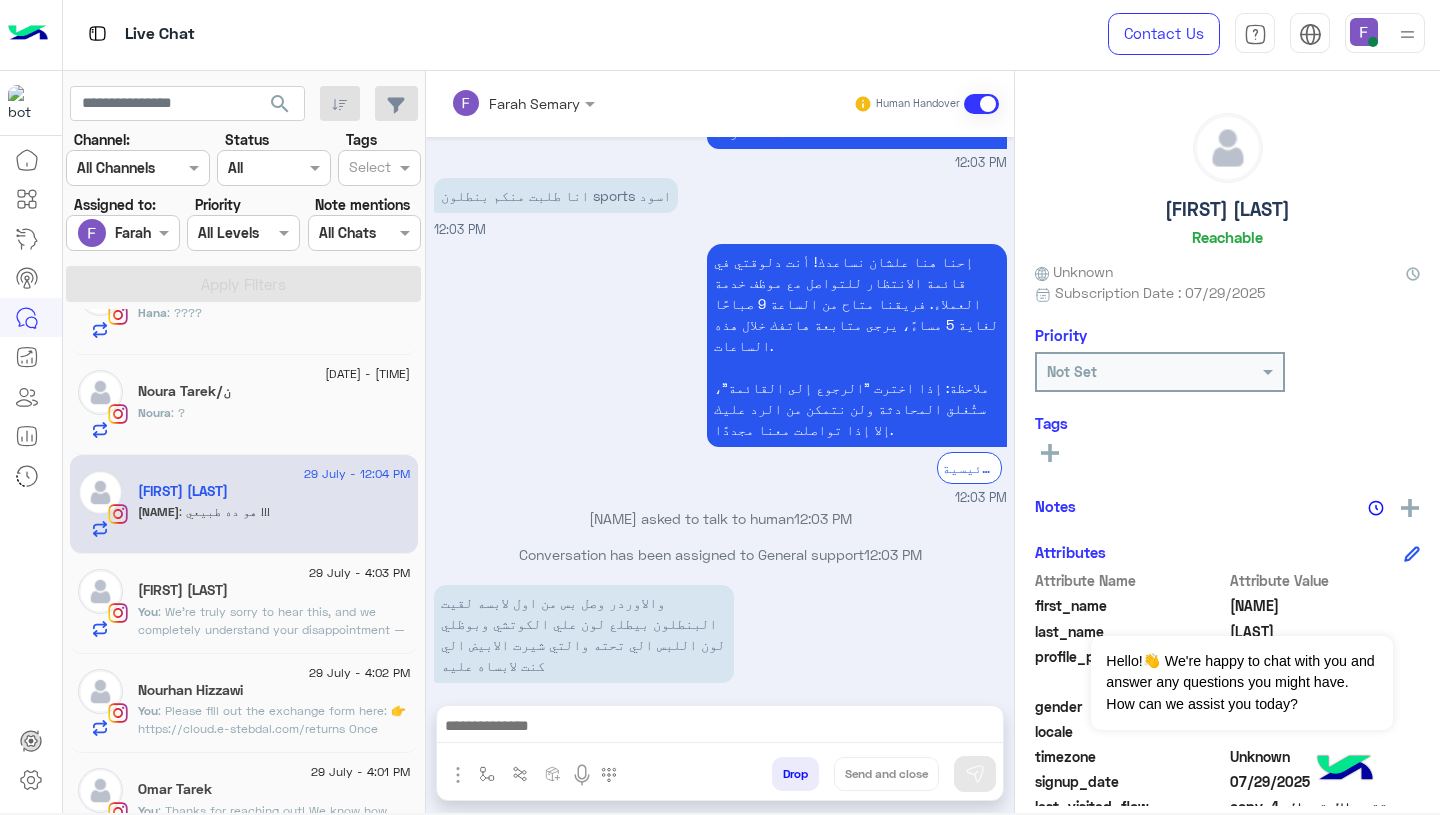 click on "والاوردر وصل بس من اول لابسه لقيت البنطلون بيطلع لون علي الكوتشي وبوظلي لون اللبس الي تحته والتي شيرت الابيض الي كنت لابساه عليه" at bounding box center (584, 634) 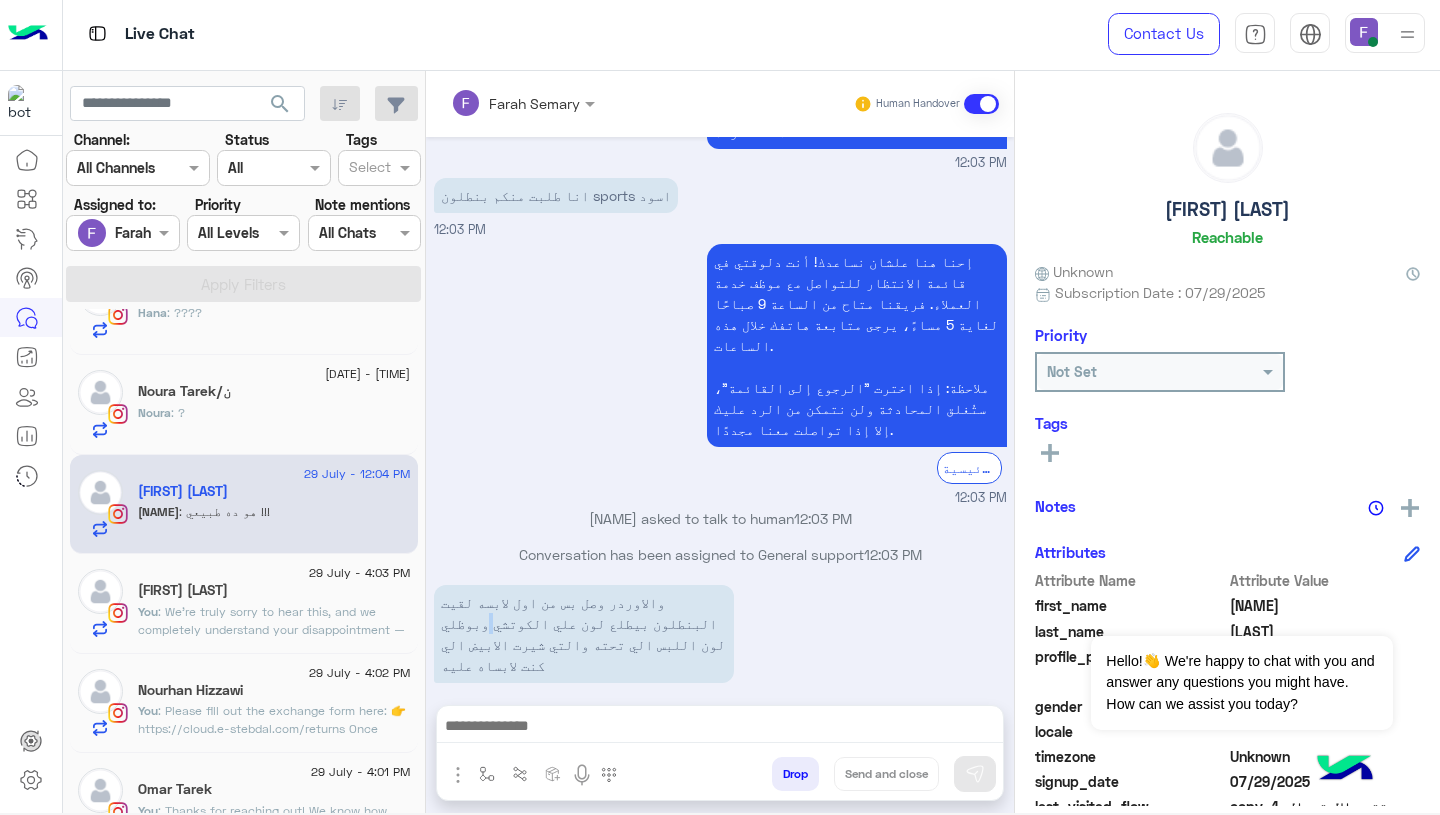 click on "والاوردر وصل بس من اول لابسه لقيت البنطلون بيطلع لون علي الكوتشي وبوظلي لون اللبس الي تحته والتي شيرت الابيض الي كنت لابساه عليه" at bounding box center [584, 634] 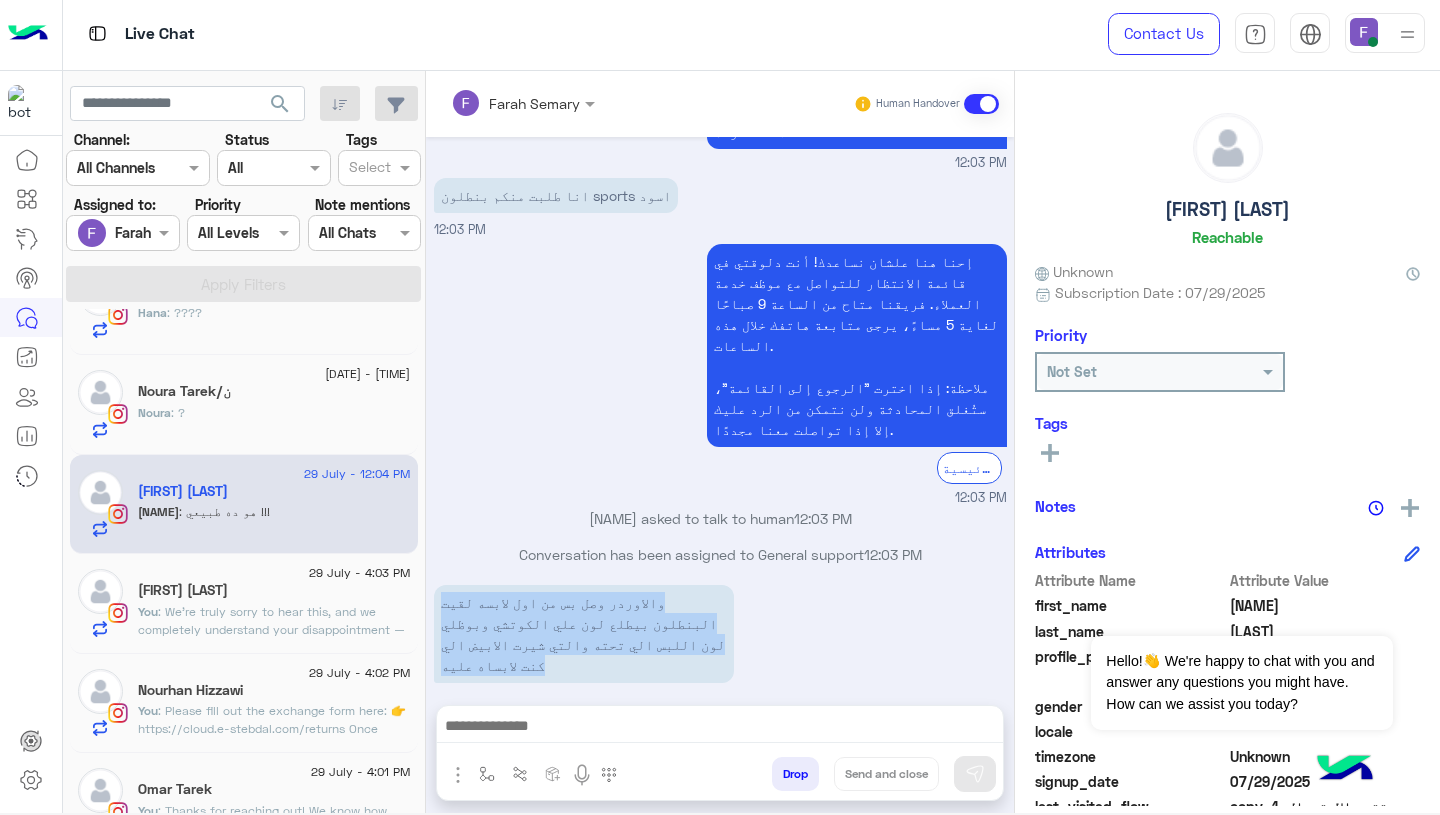 click on "والاوردر وصل بس من اول لابسه لقيت البنطلون بيطلع لون علي الكوتشي وبوظلي لون اللبس الي تحته والتي شيرت الابيض الي كنت لابساه عليه" at bounding box center [584, 634] 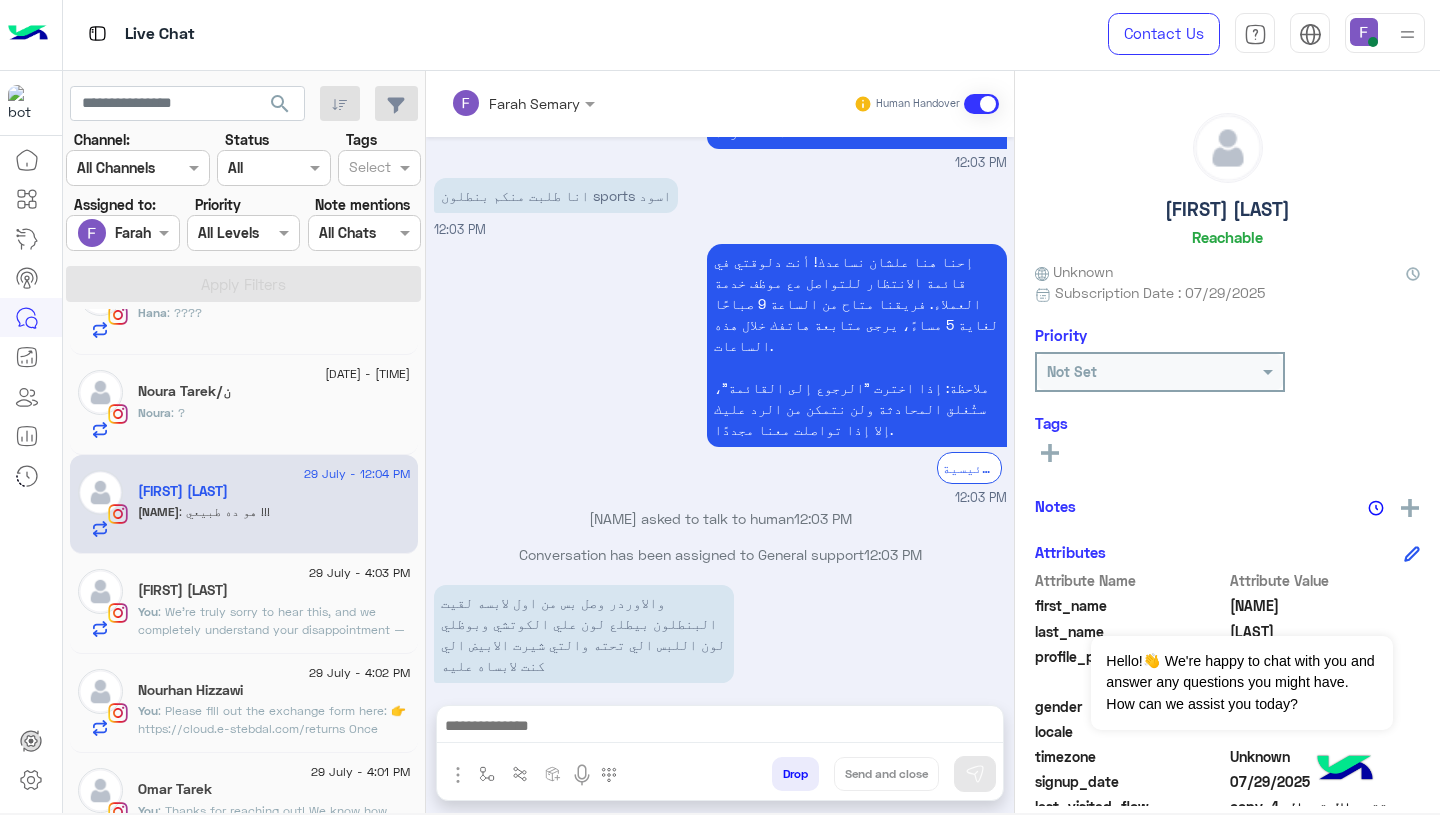 click on "والاوردر وصل بس من اول لابسه لقيت البنطلون بيطلع لون علي الكوتشي وبوظلي لون اللبس الي تحته والتي شيرت الابيض الي كنت لابساه عليه" at bounding box center (584, 634) 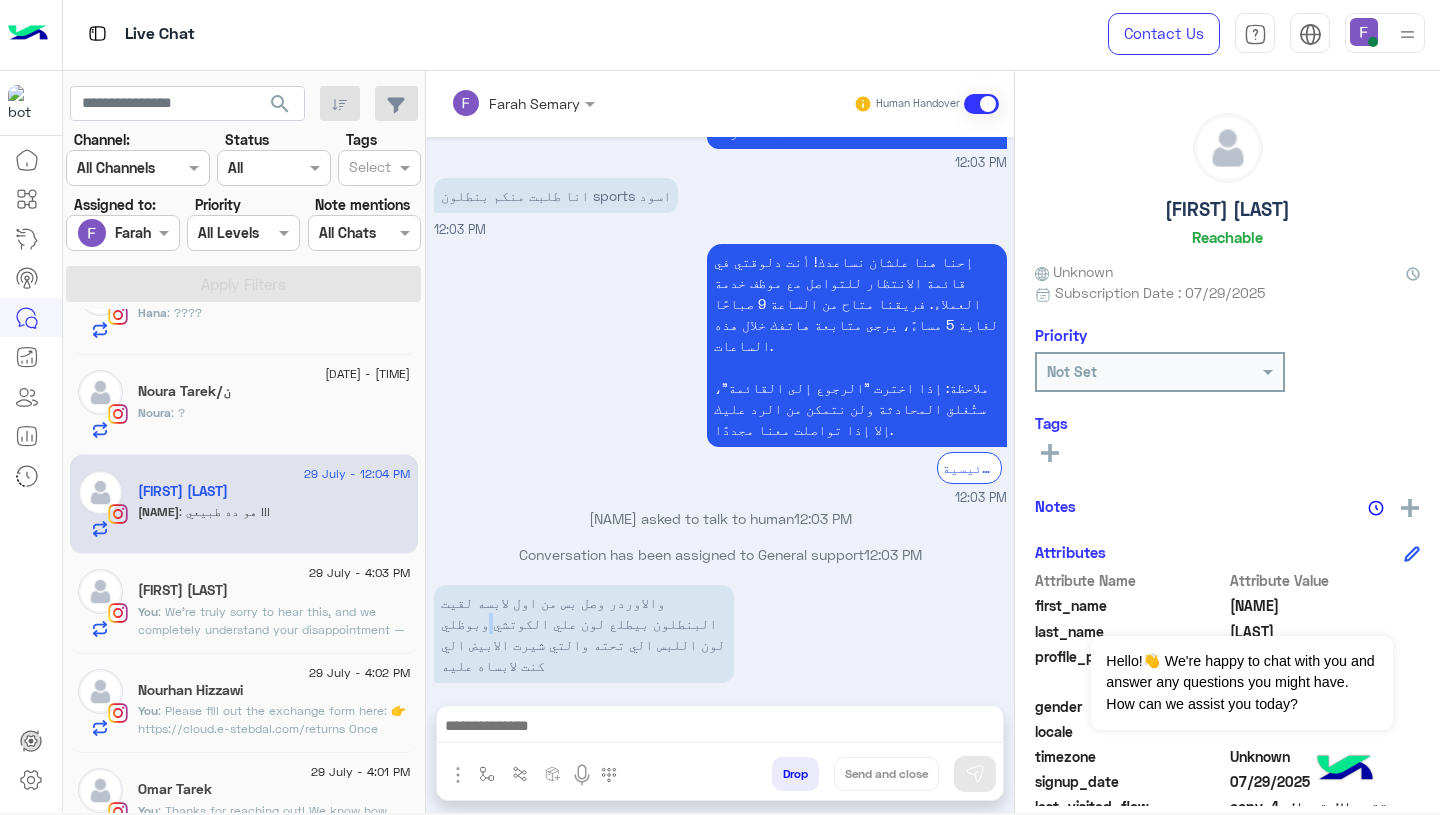 click on "والاوردر وصل بس من اول لابسه لقيت البنطلون بيطلع لون علي الكوتشي وبوظلي لون اللبس الي تحته والتي شيرت الابيض الي كنت لابساه عليه" at bounding box center (584, 634) 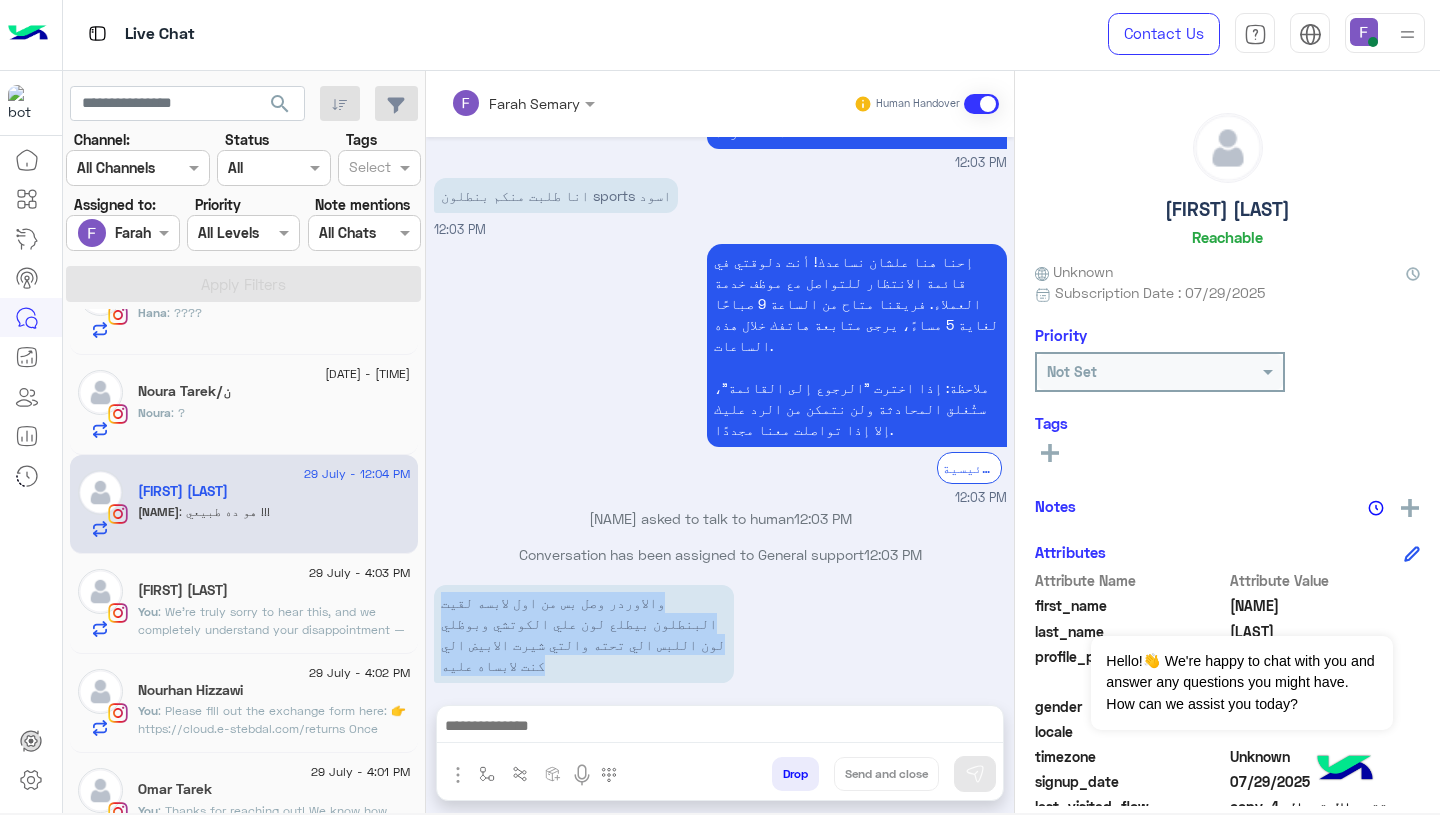 click on "والاوردر وصل بس من اول لابسه لقيت البنطلون بيطلع لون علي الكوتشي وبوظلي لون اللبس الي تحته والتي شيرت الابيض الي كنت لابساه عليه" at bounding box center [584, 634] 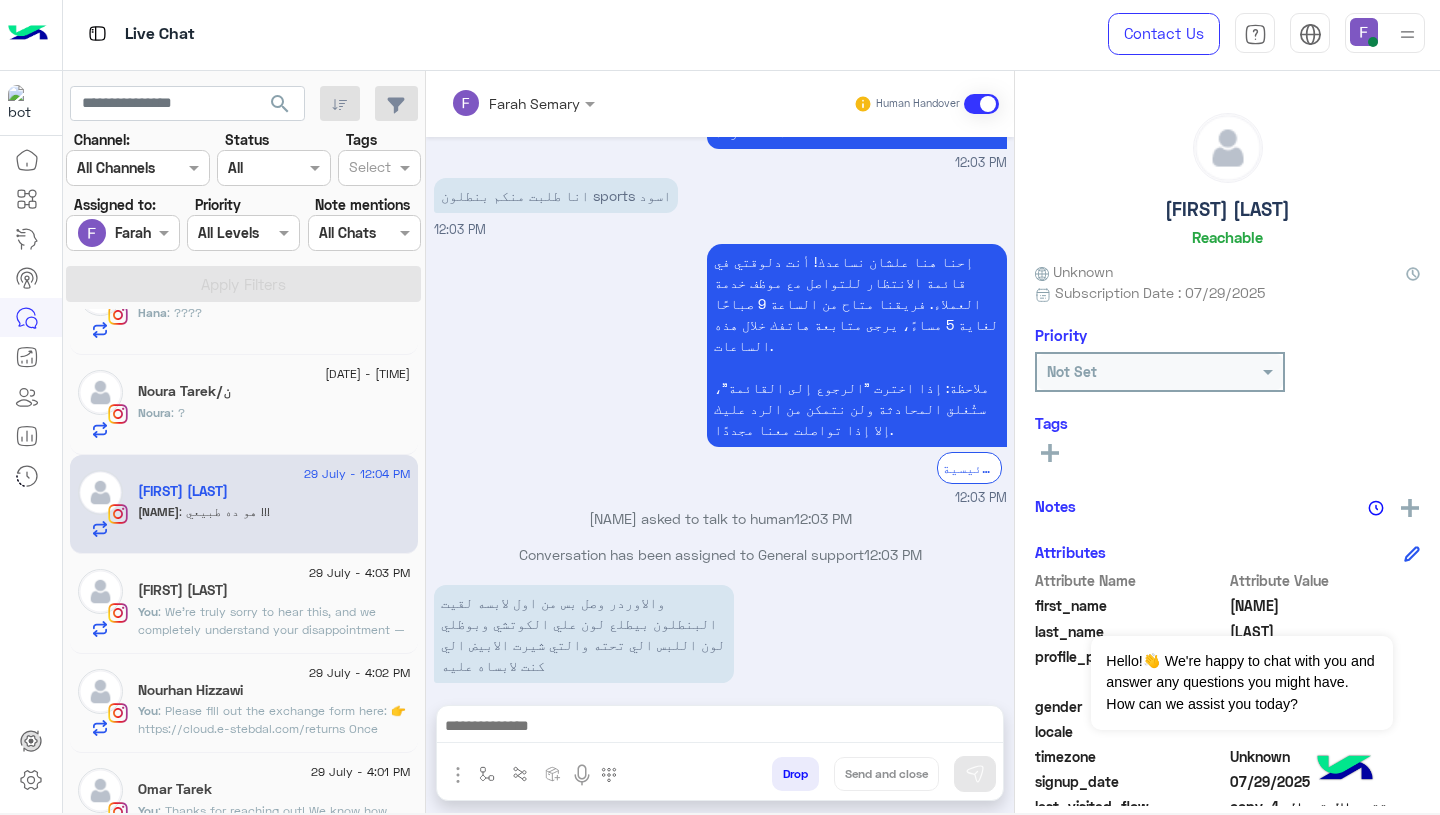 click on "والاوردر وصل بس من اول لابسه لقيت البنطلون بيطلع لون علي الكوتشي وبوظلي لون اللبس الي تحته والتي شيرت الابيض الي كنت لابساه عليه" at bounding box center (584, 634) 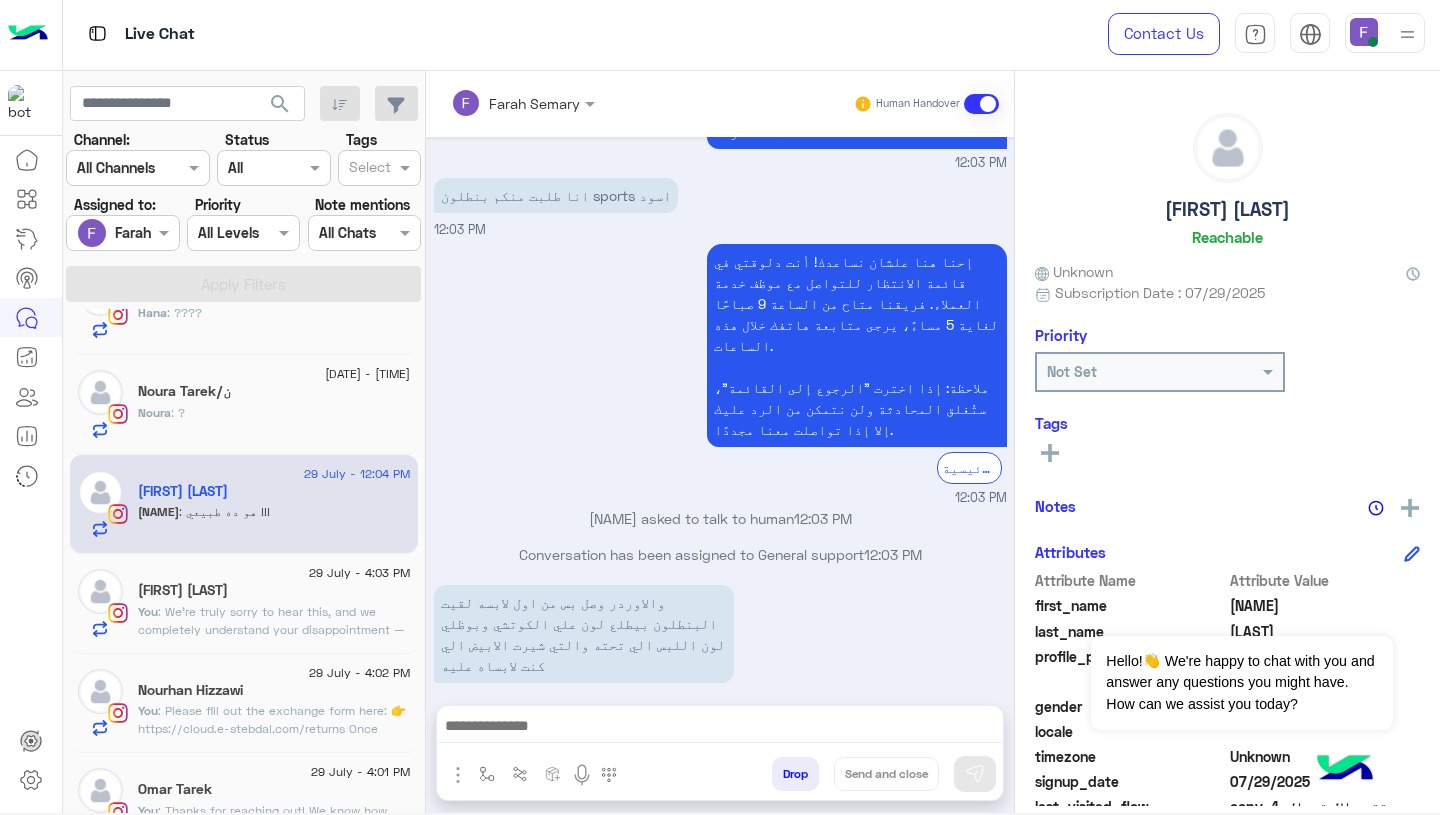 click at bounding box center (720, 728) 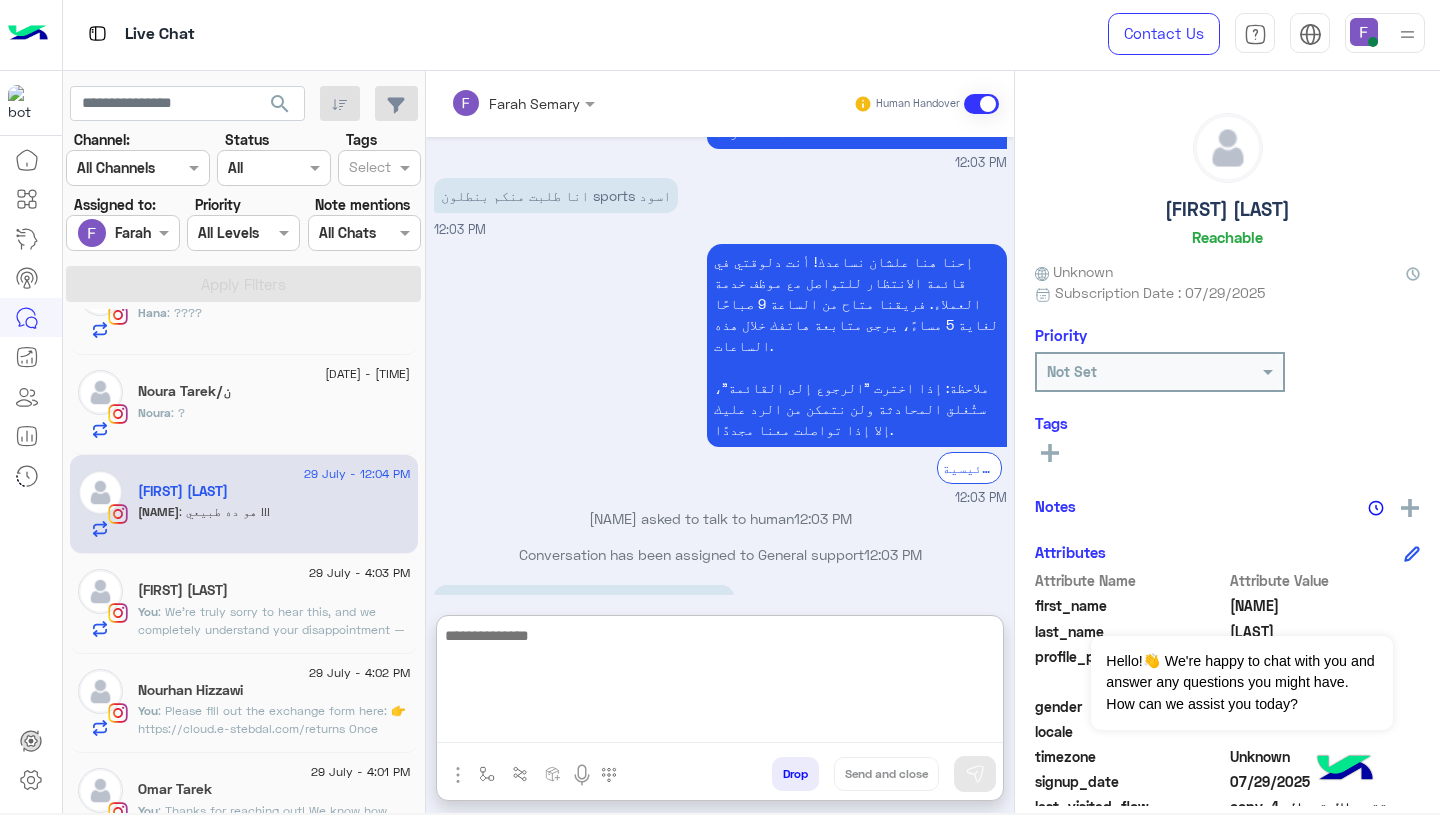 paste on "**********" 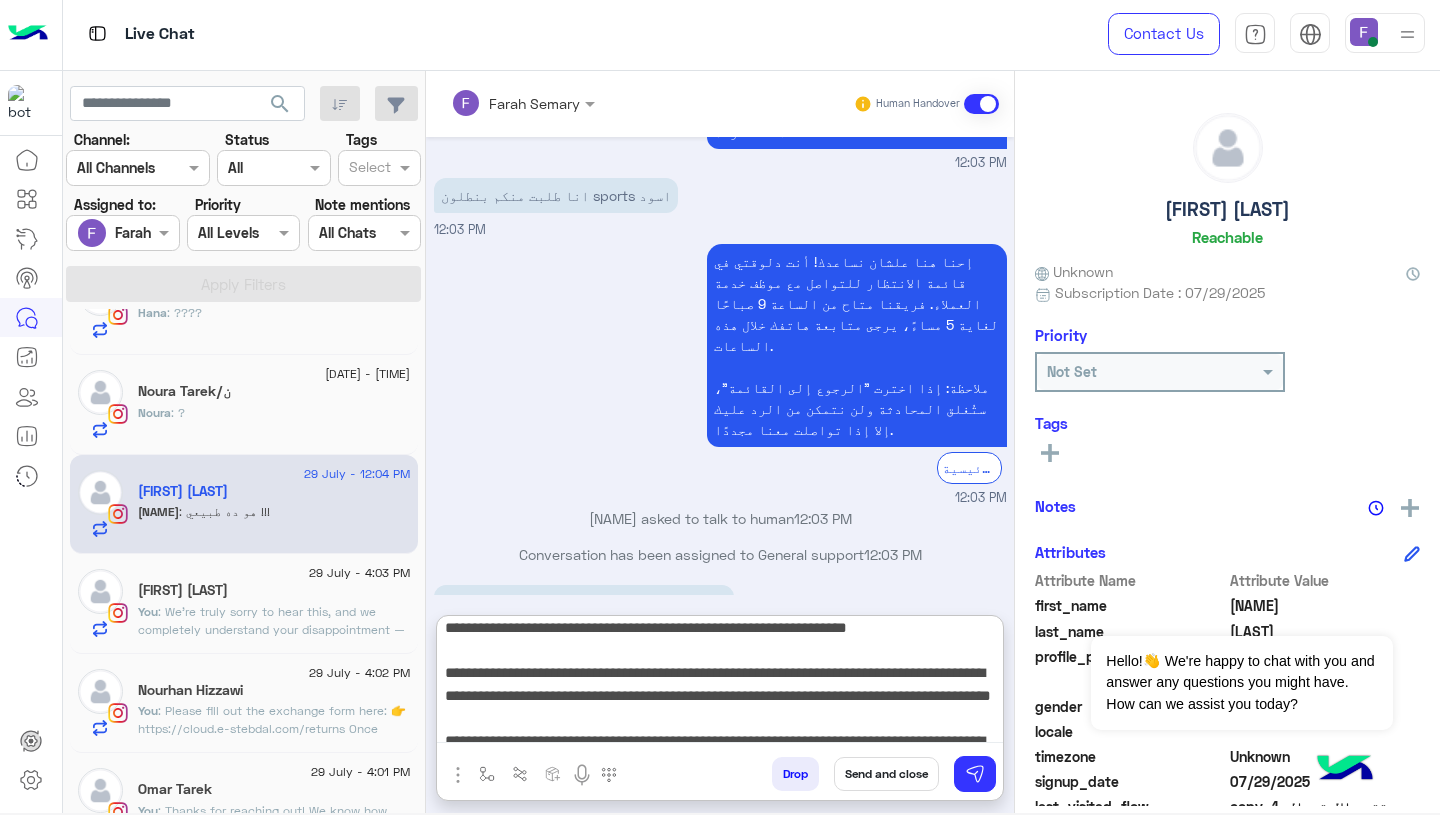 scroll, scrollTop: 0, scrollLeft: 0, axis: both 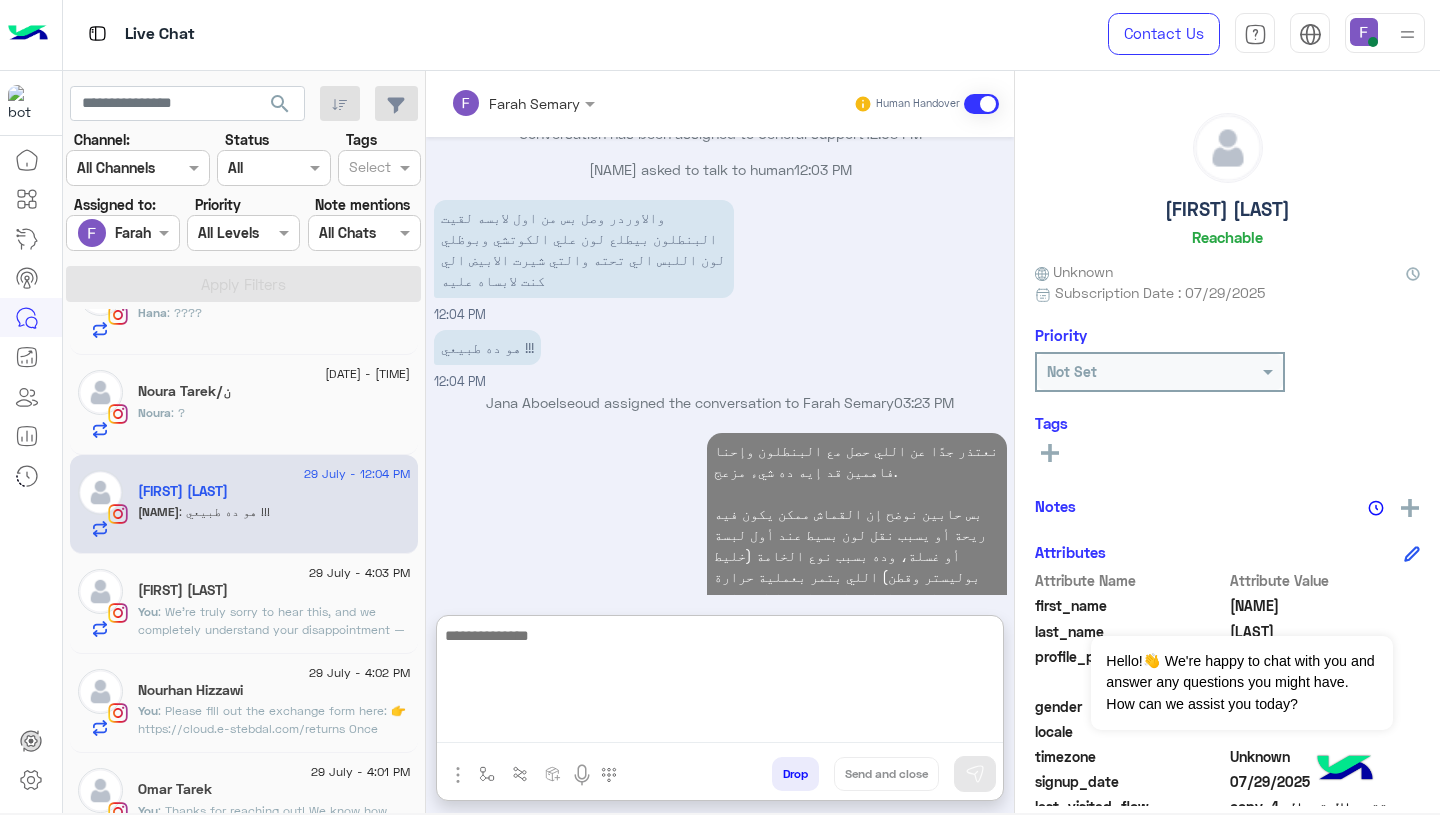 click on "نعتذر جدًا عن اللي حصل مع البنطلون وإحنا فاهمين قد إيه ده شيء مزعج. بس حابين نوضح إن القماش ممكن يكون فيه ريحة أو يسبب نقل لون بسيط عند أول لبسة أو غسلة، وده بسبب نوع الخامة (خليط بوليستر وقطن) اللي بتمر بعملية حرارة عالية علشان تاخد ملمسها النهائي. اللون الزائد ده بيخف أو يختفي بعد غسلتين أو تلاتة. ولو استمرت المشكلة، طبعًا هنبدل لك البنطلون على حسابنا.   04:05 PM" at bounding box center [720, 575] 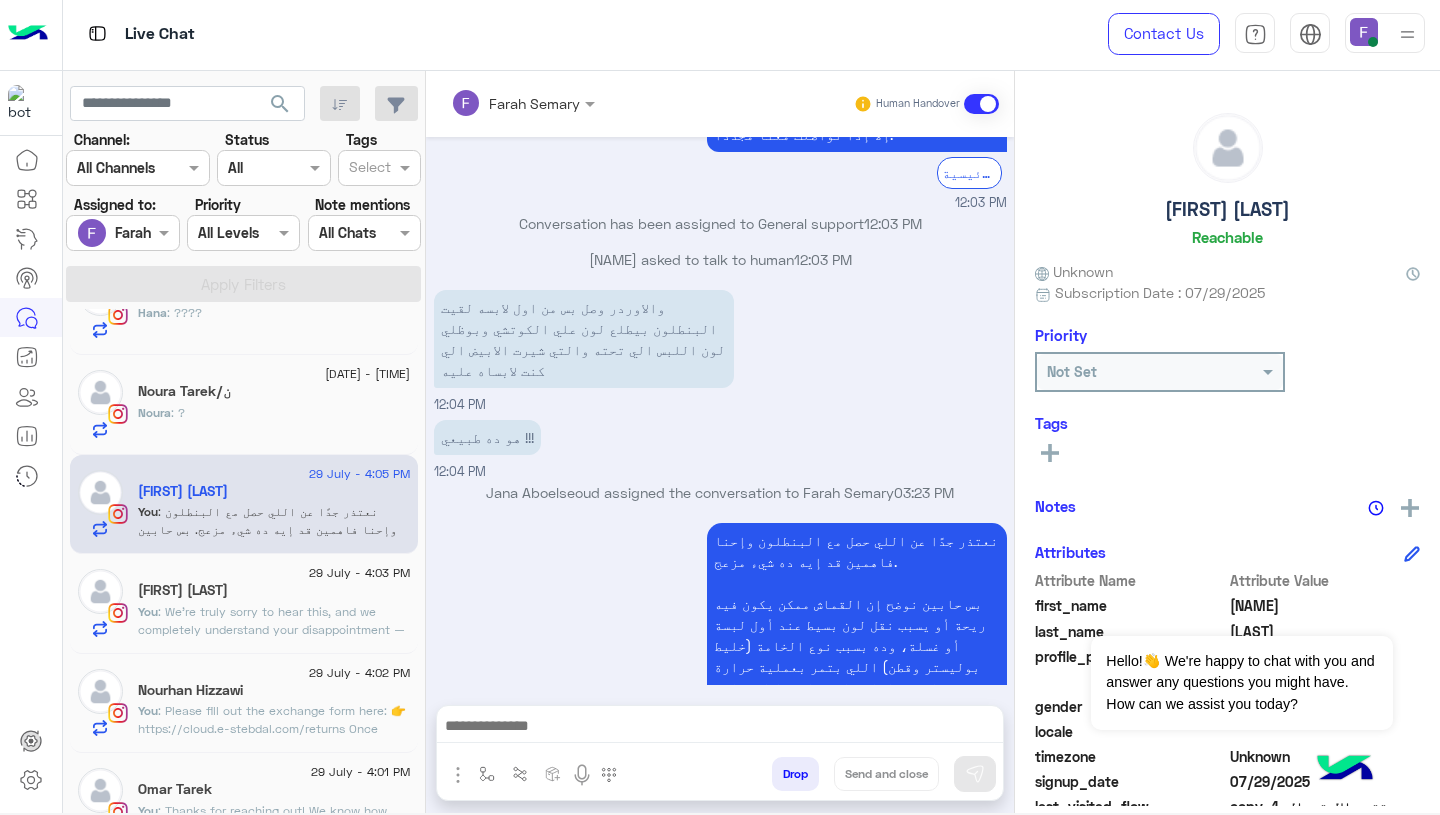 scroll, scrollTop: 1375, scrollLeft: 0, axis: vertical 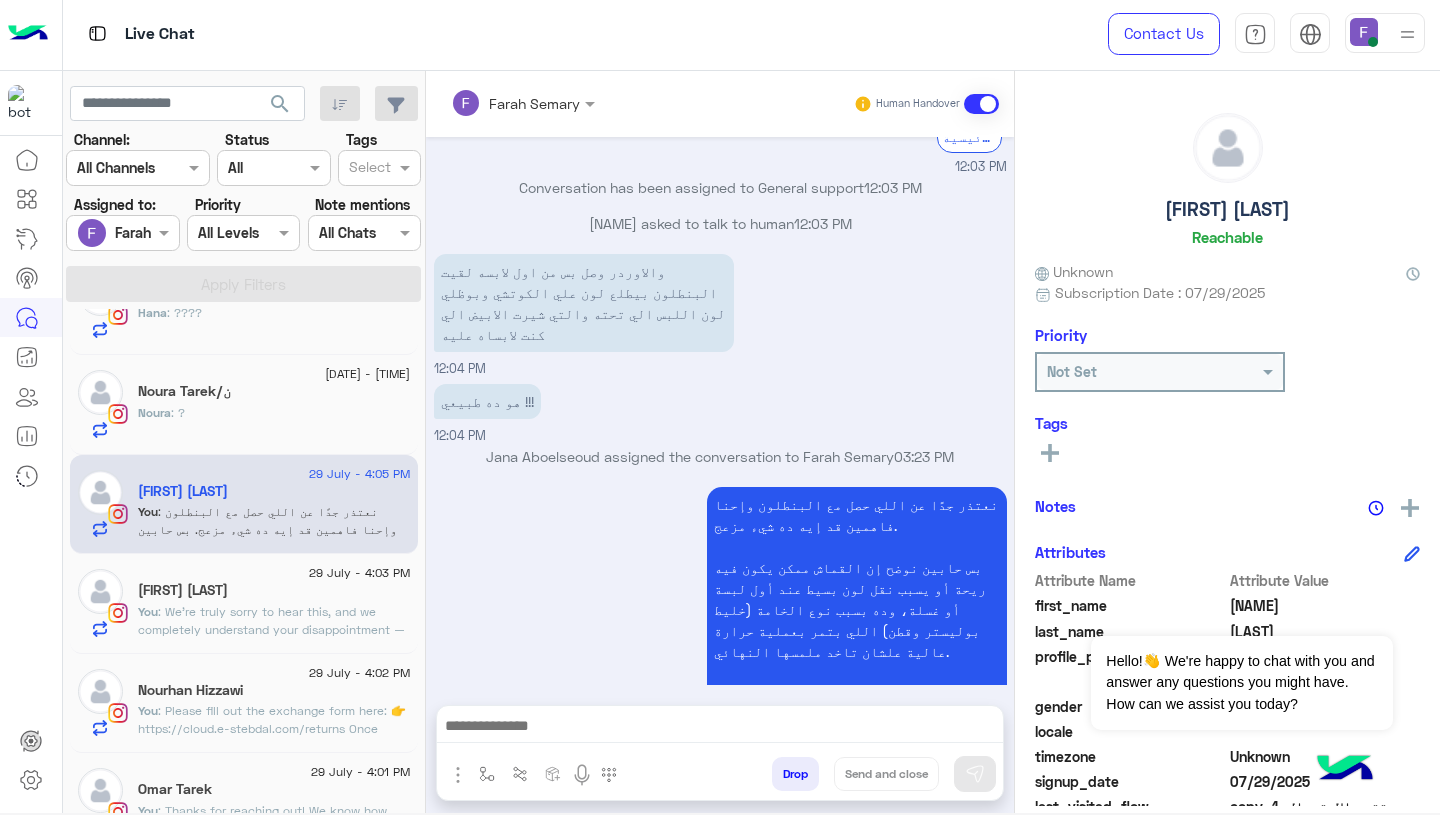 click on "Noura Tarek/ن" 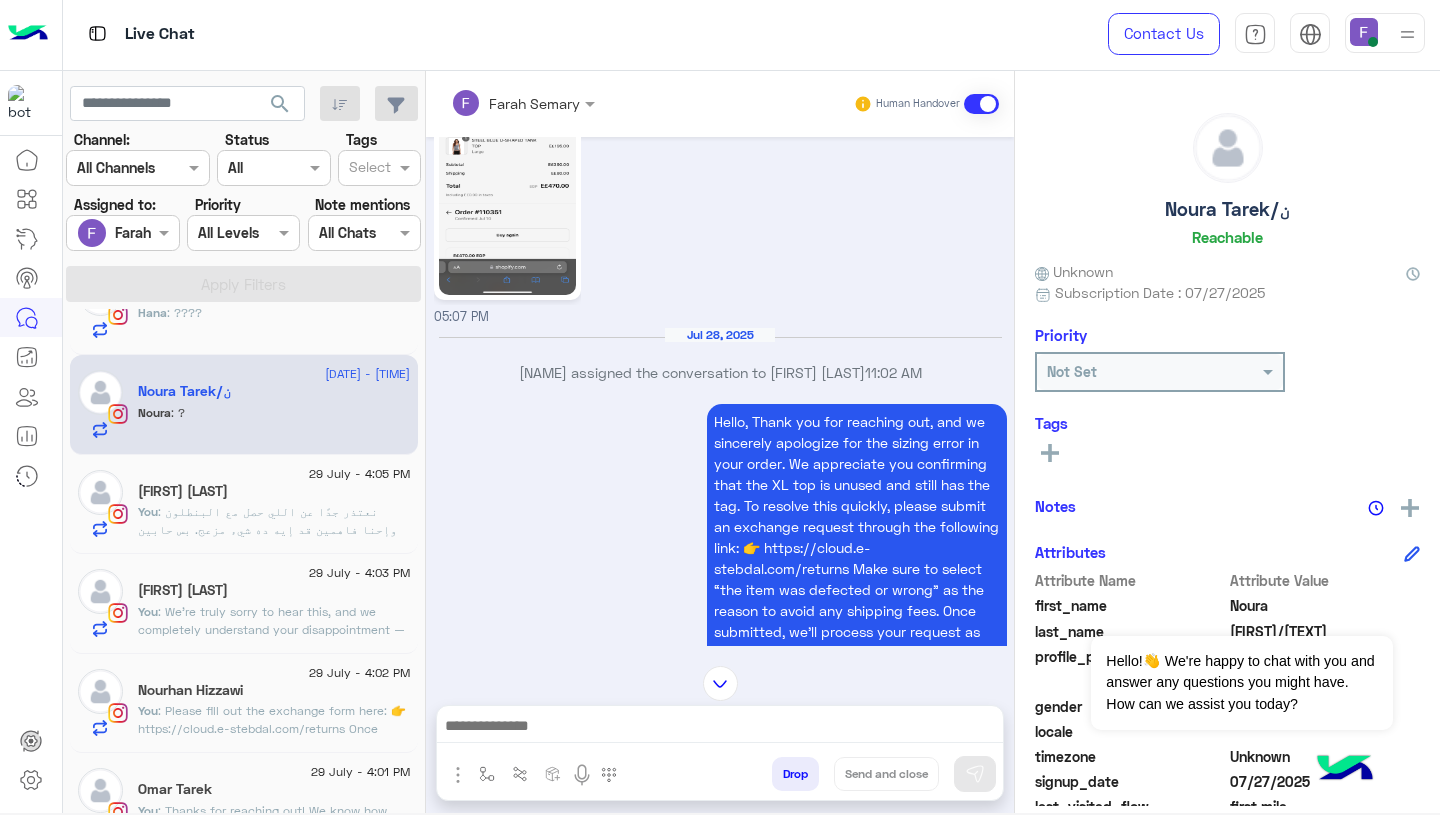 scroll, scrollTop: 1430, scrollLeft: 0, axis: vertical 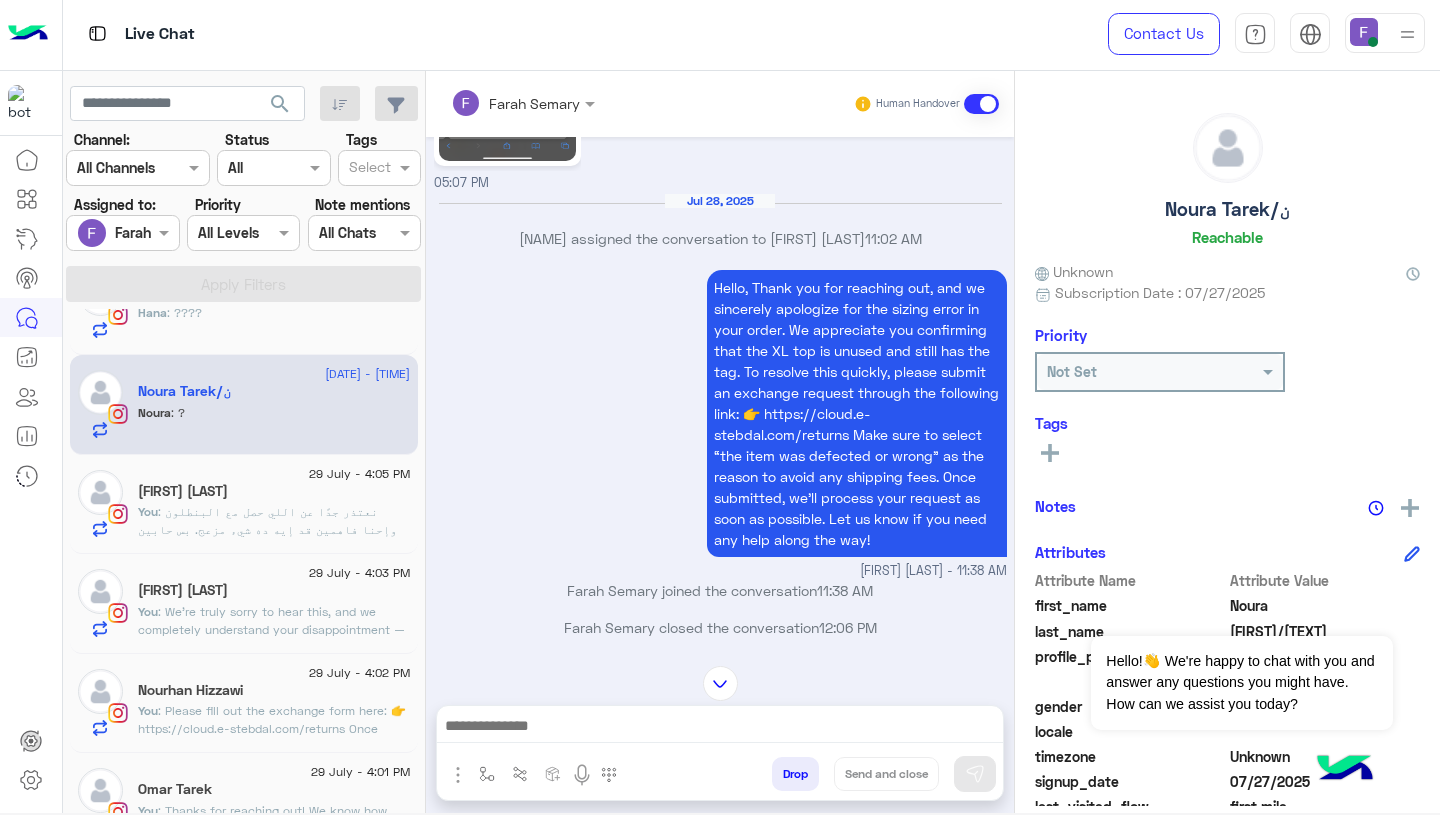 click on "Hello,
Thank you for reaching out, and we sincerely apologize for the sizing error in your order.
We appreciate you confirming that the XL top is unused and still has the tag. To resolve this quickly, please submit an exchange request through the following link:
👉 https://cloud.e-stebdal.com/returns
Make sure to select “the item was defected or wrong” as the reason to avoid any shipping fees. Once submitted, we’ll process your request as soon as possible.
Let us know if you need any help along the way!" at bounding box center (857, 413) 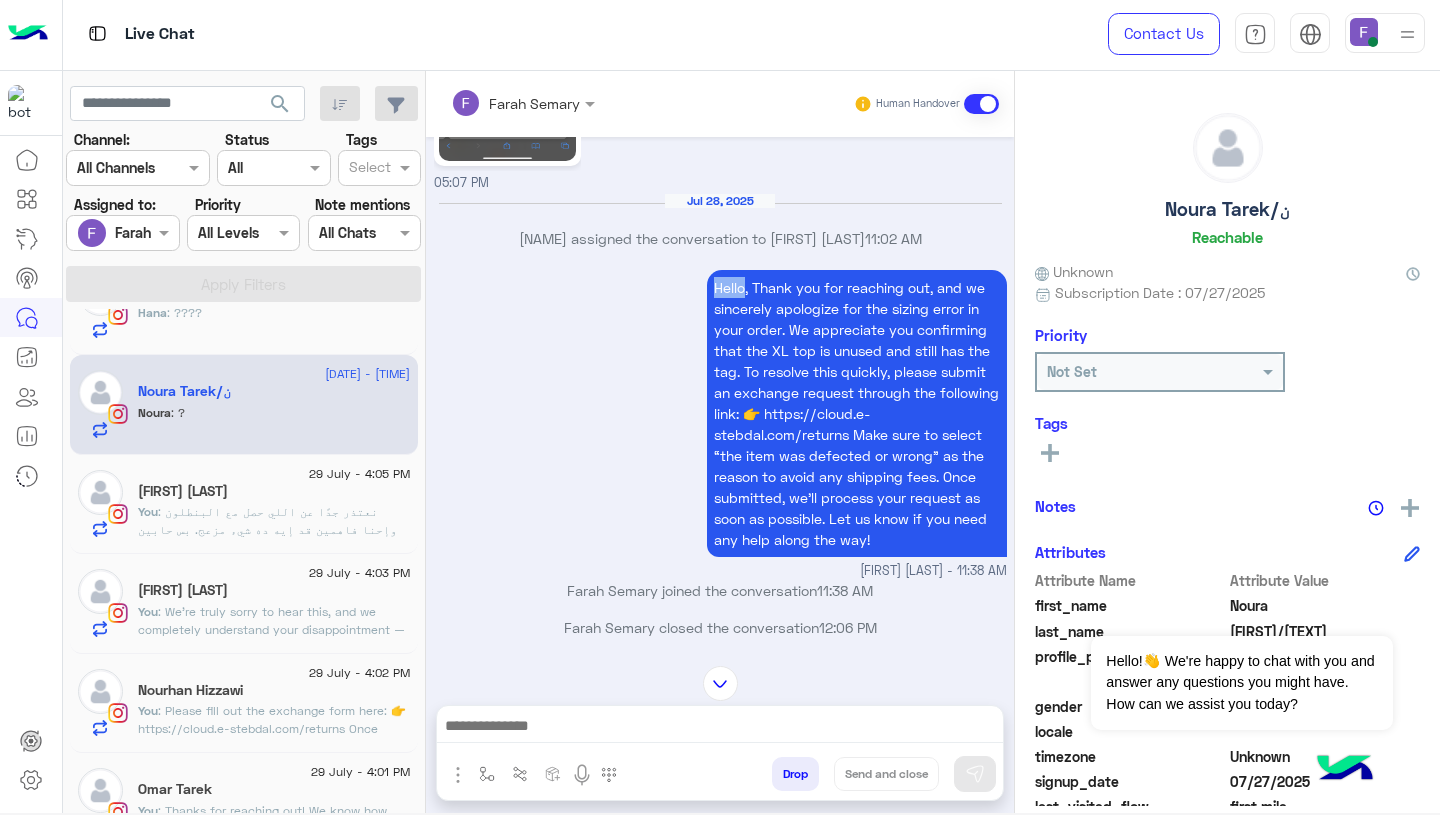 click on "Hello,
Thank you for reaching out, and we sincerely apologize for the sizing error in your order.
We appreciate you confirming that the XL top is unused and still has the tag. To resolve this quickly, please submit an exchange request through the following link:
👉 https://cloud.e-stebdal.com/returns
Make sure to select “the item was defected or wrong” as the reason to avoid any shipping fees. Once submitted, we’ll process your request as soon as possible.
Let us know if you need any help along the way!" at bounding box center (857, 413) 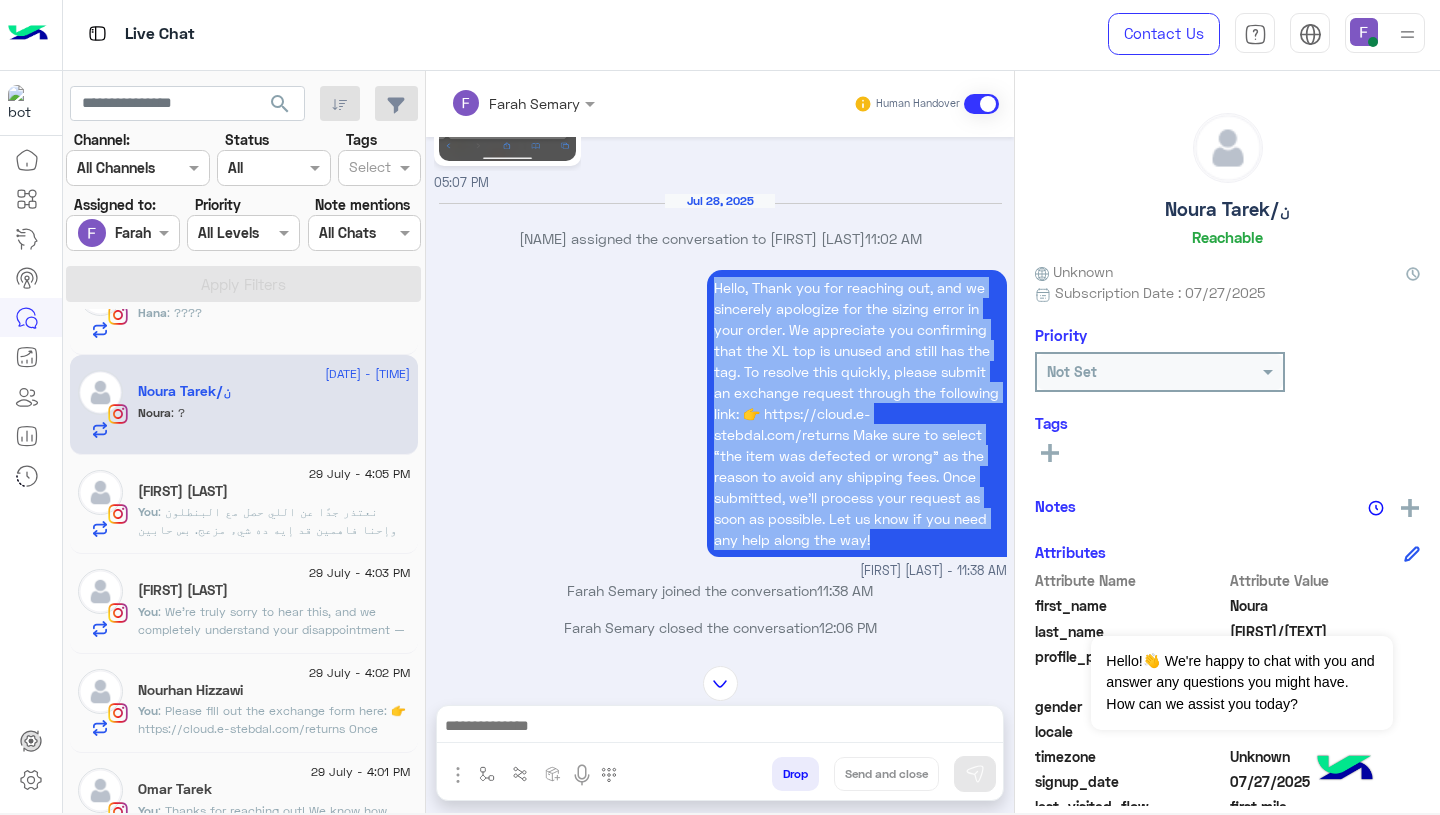 drag, startPoint x: 703, startPoint y: 279, endPoint x: 731, endPoint y: 411, distance: 134.93703 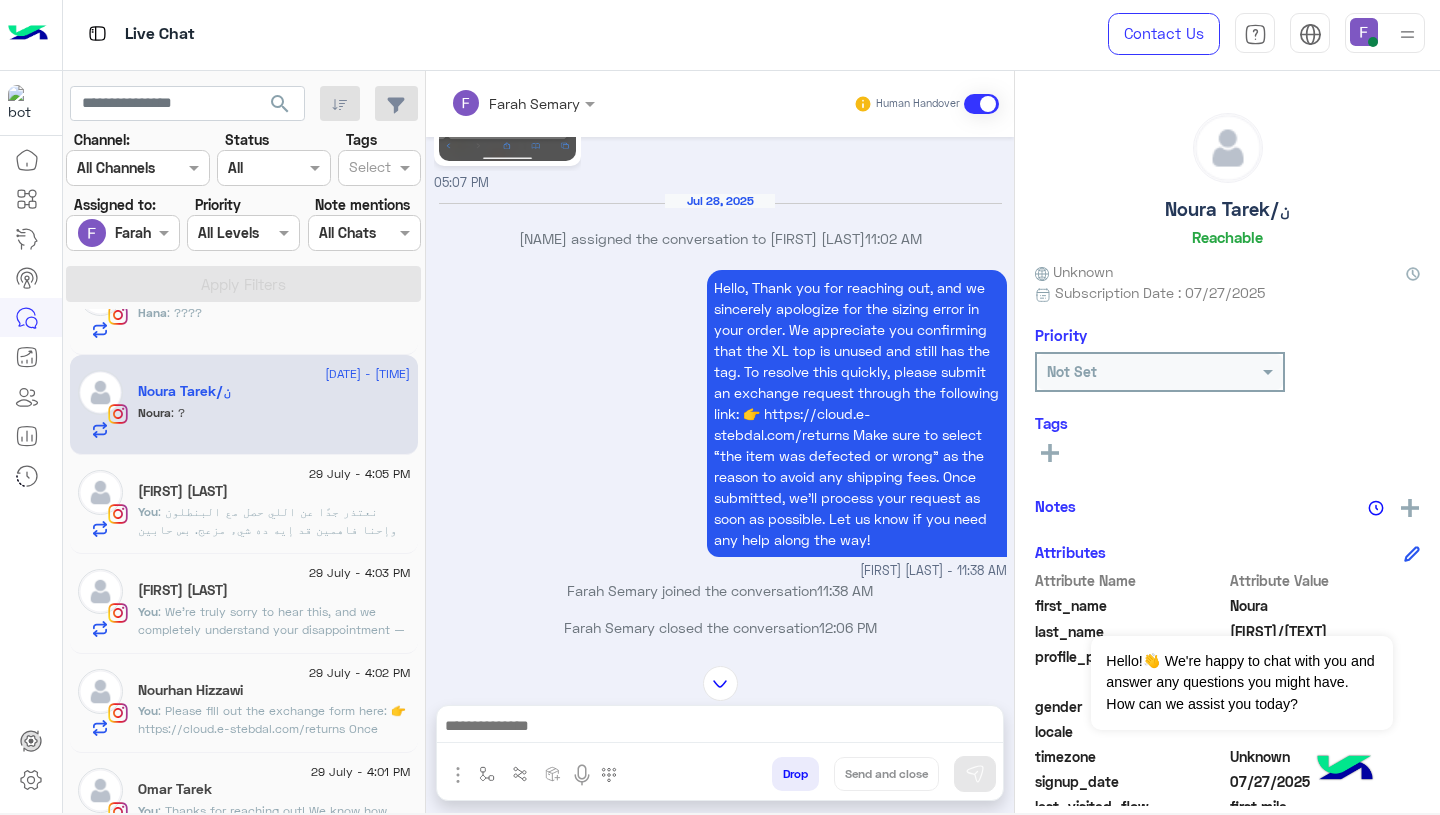 click at bounding box center [720, 728] 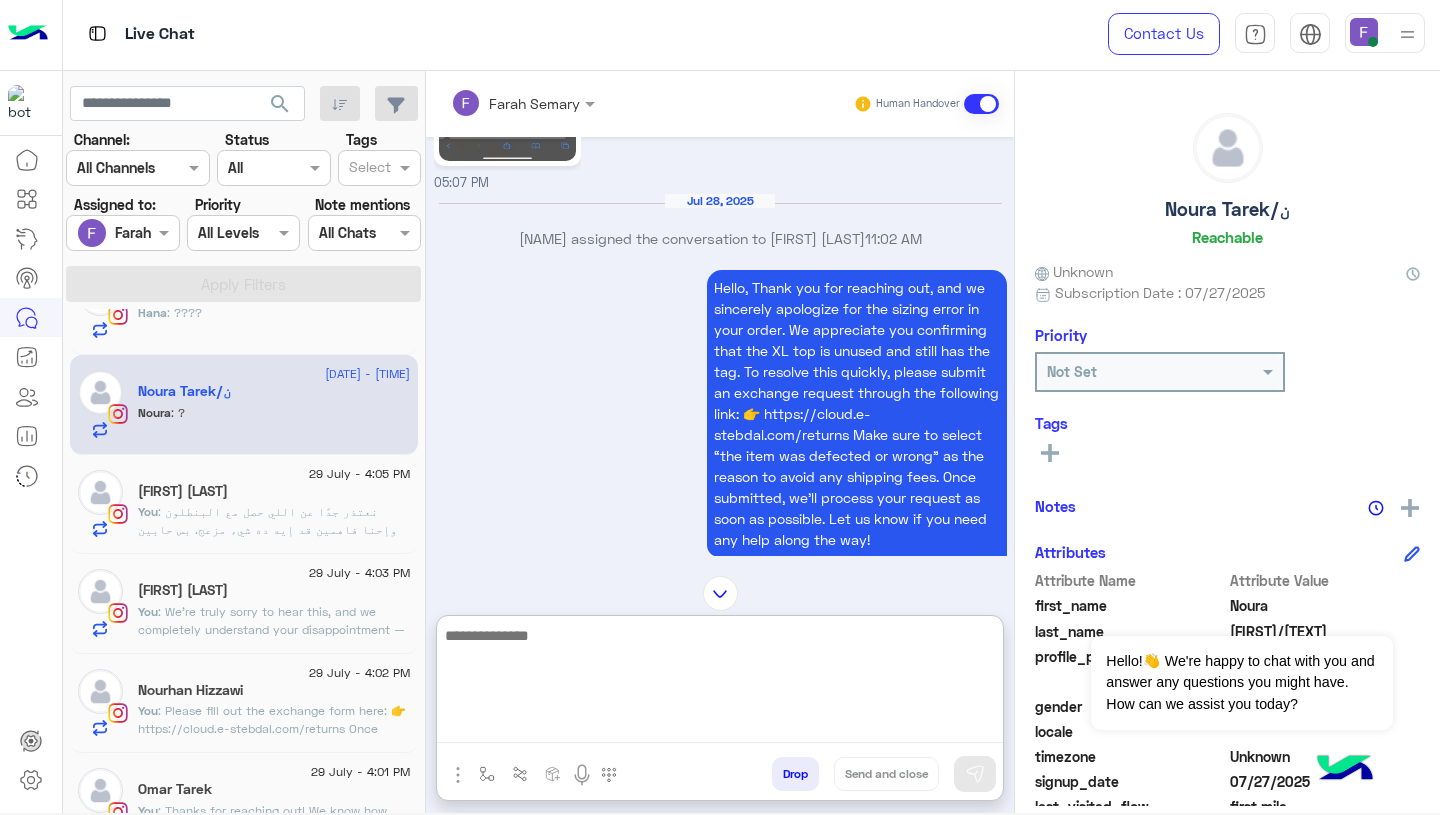 paste on "**********" 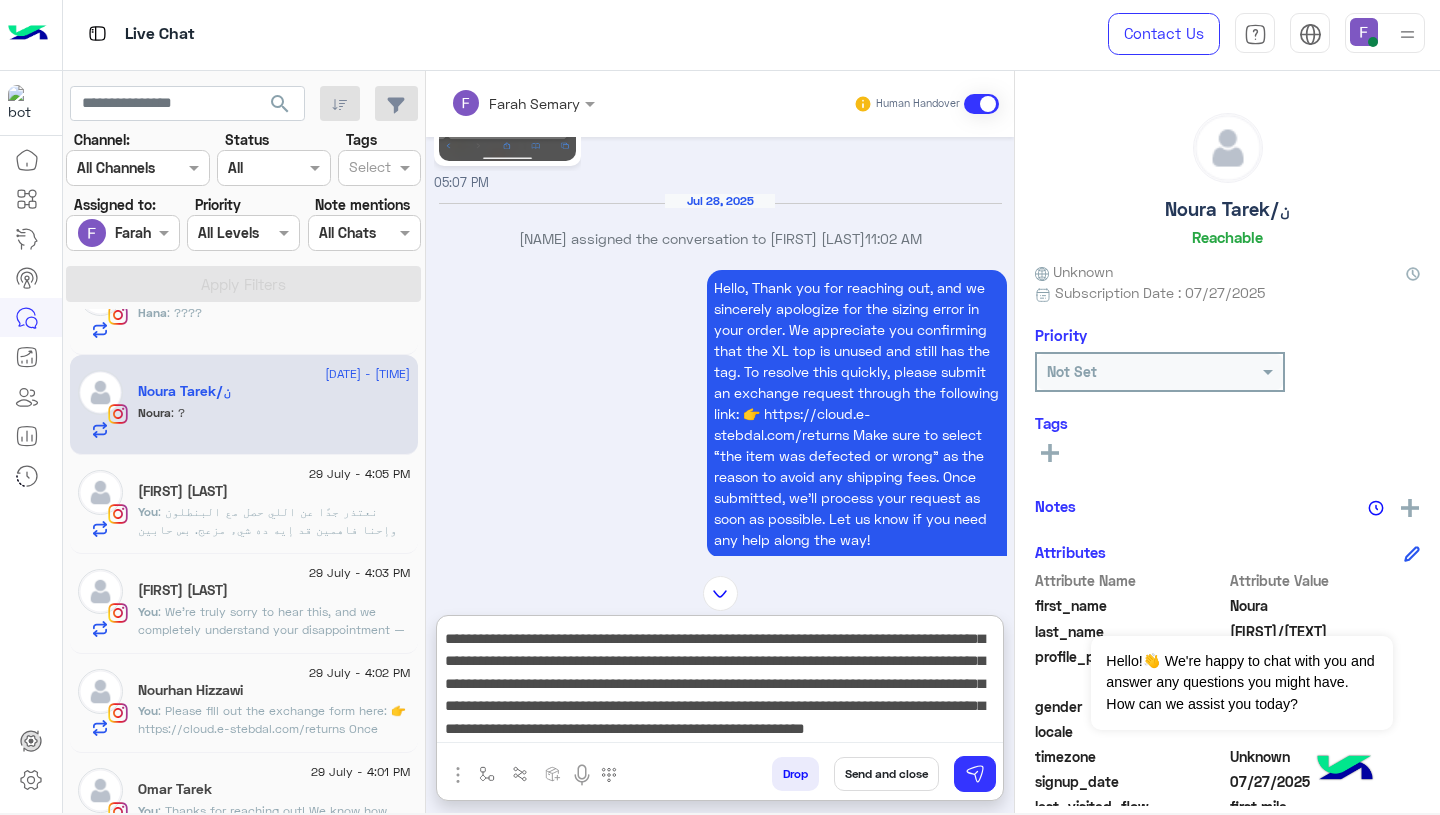 scroll, scrollTop: 0, scrollLeft: 0, axis: both 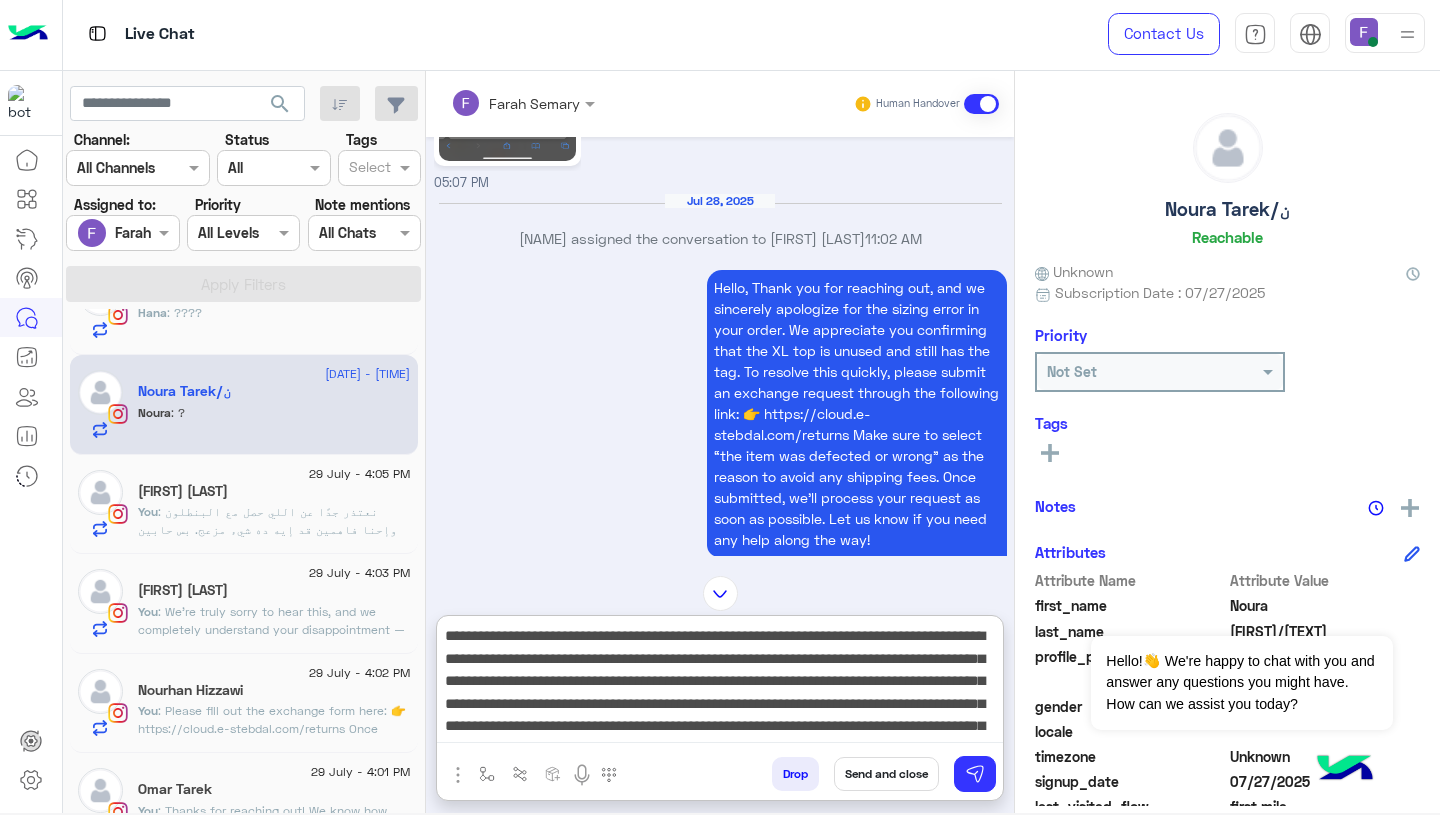 click on "**********" at bounding box center (720, 683) 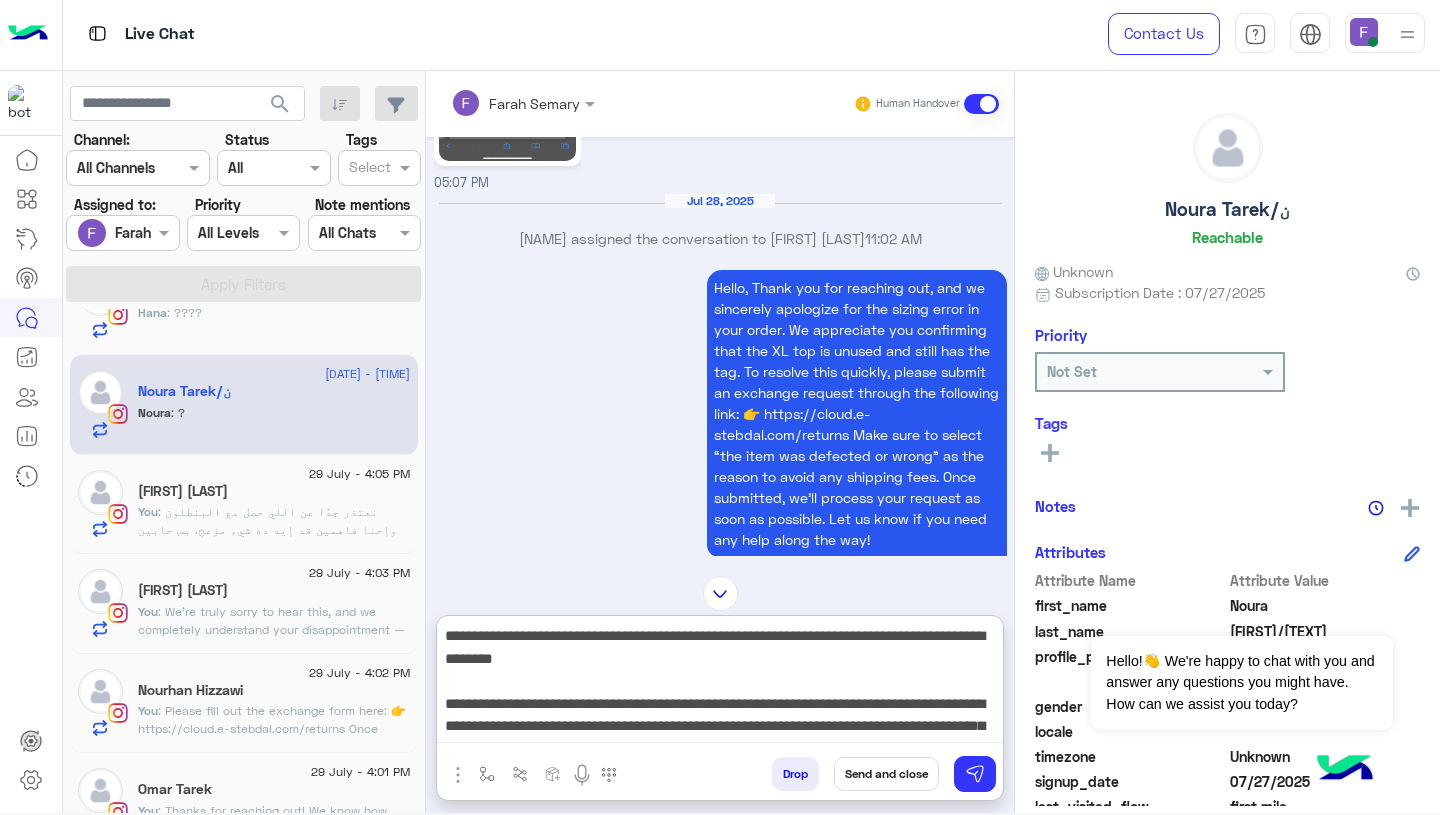 click on "**********" at bounding box center (720, 683) 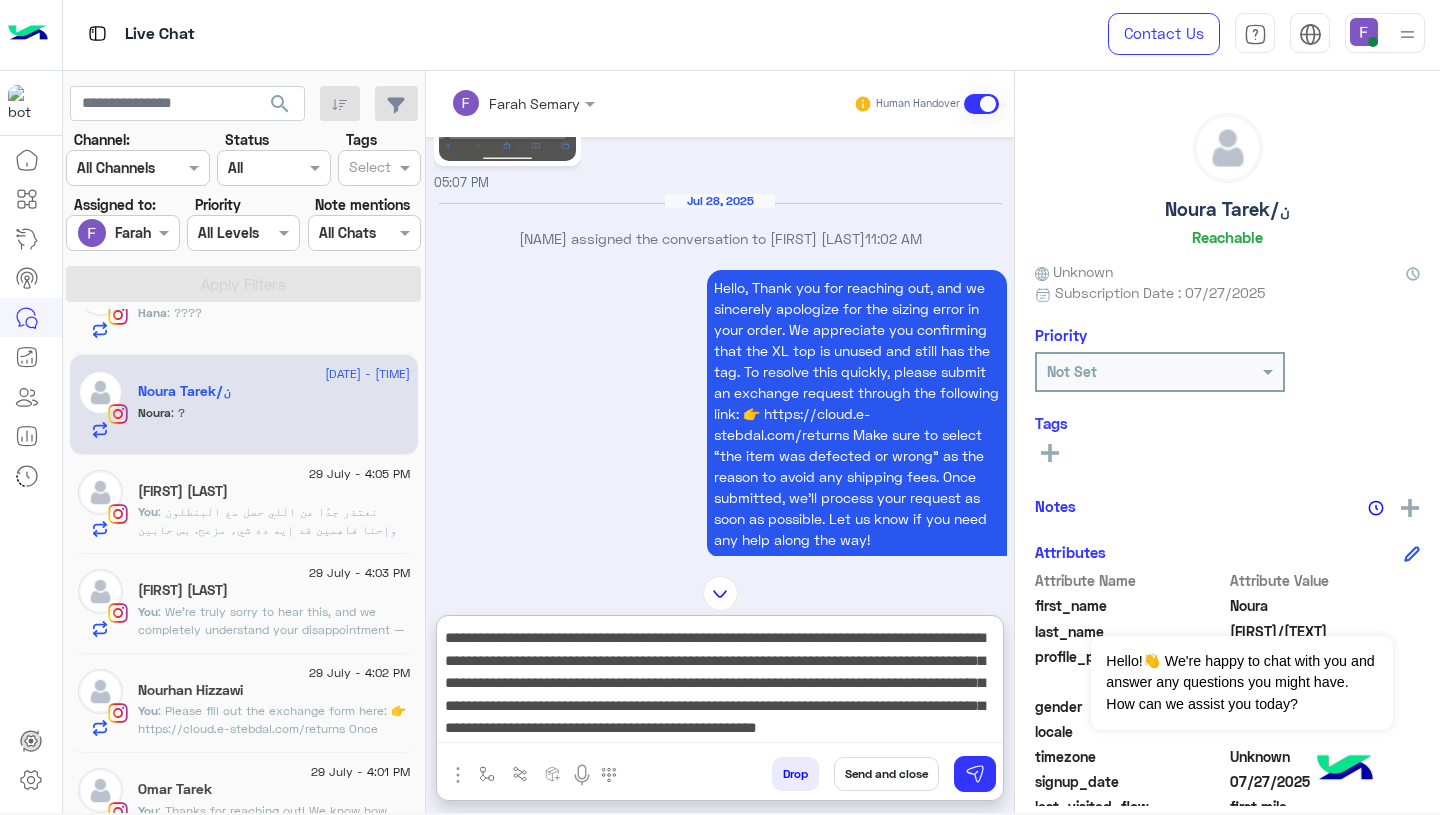 scroll, scrollTop: 118, scrollLeft: 0, axis: vertical 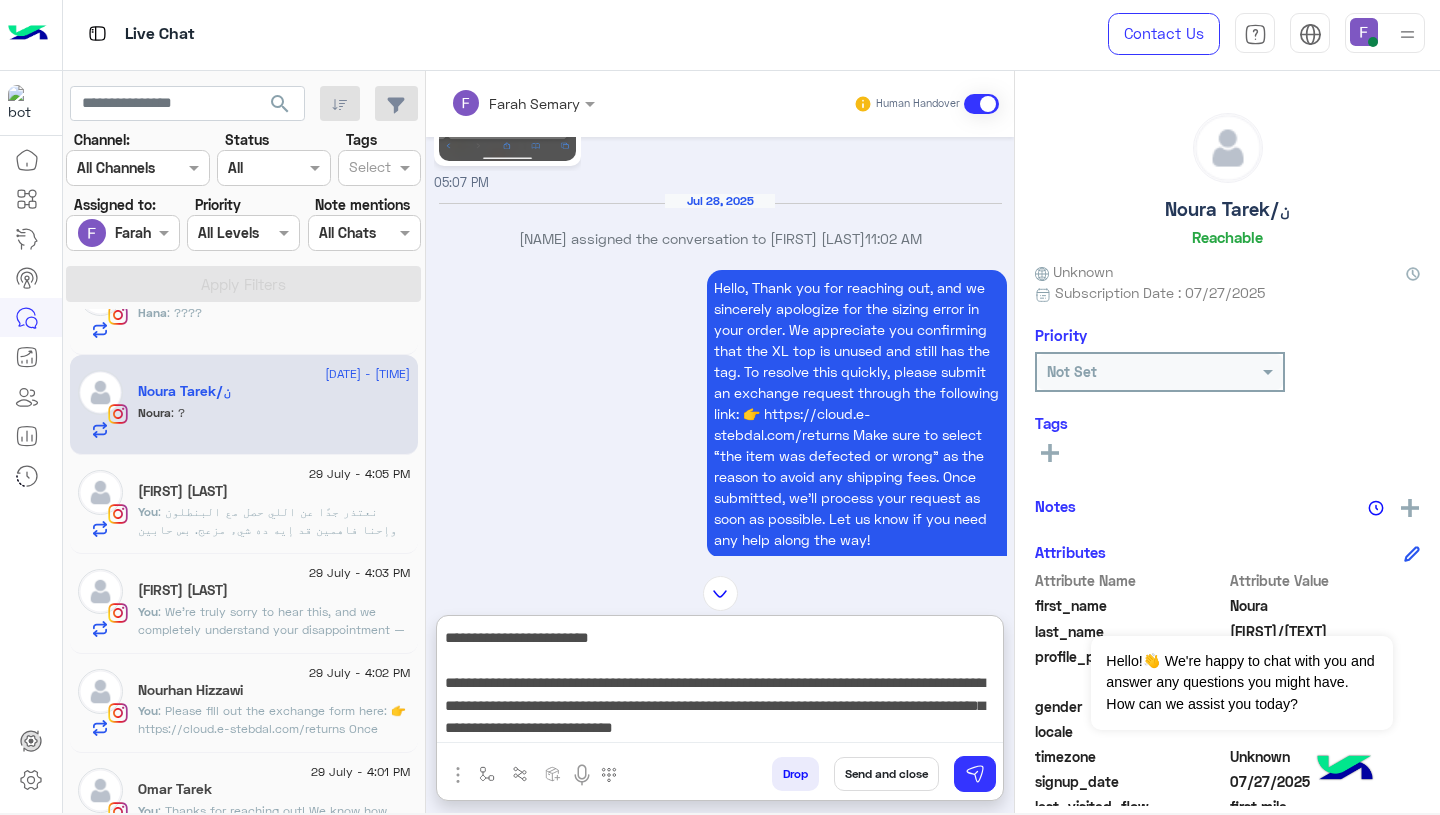 click on "**********" at bounding box center (720, 683) 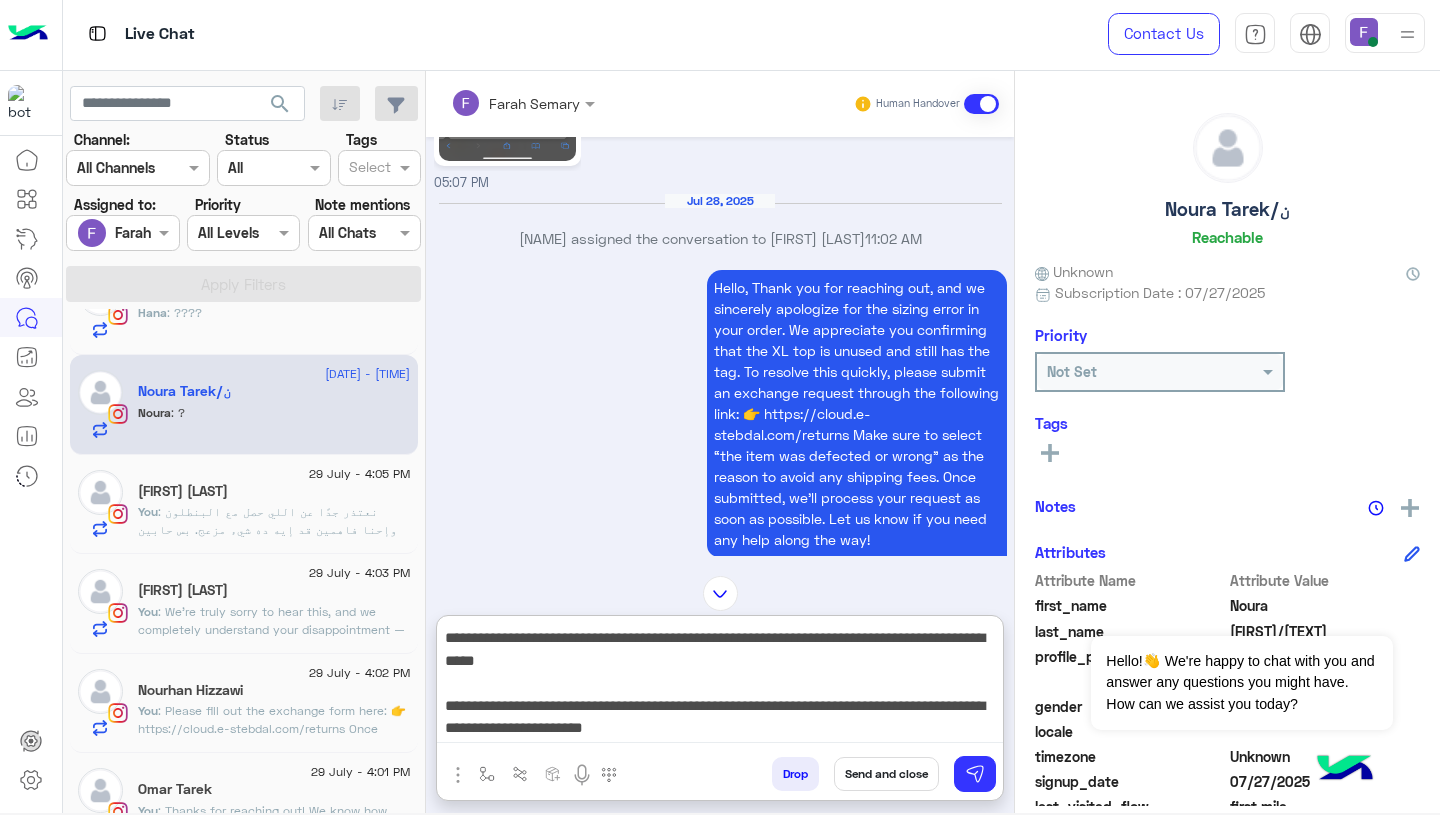scroll, scrollTop: 245, scrollLeft: 0, axis: vertical 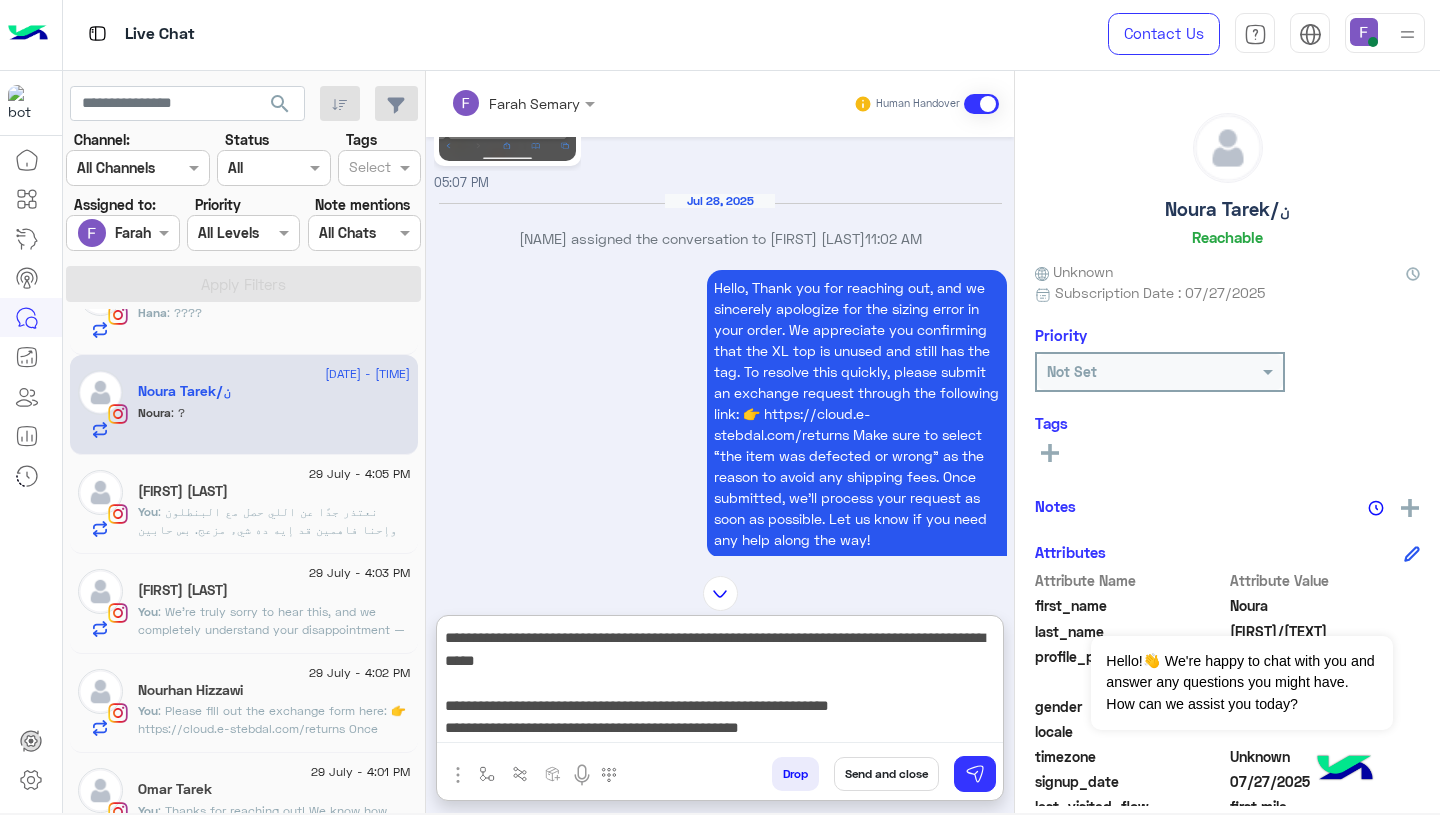 type on "**********" 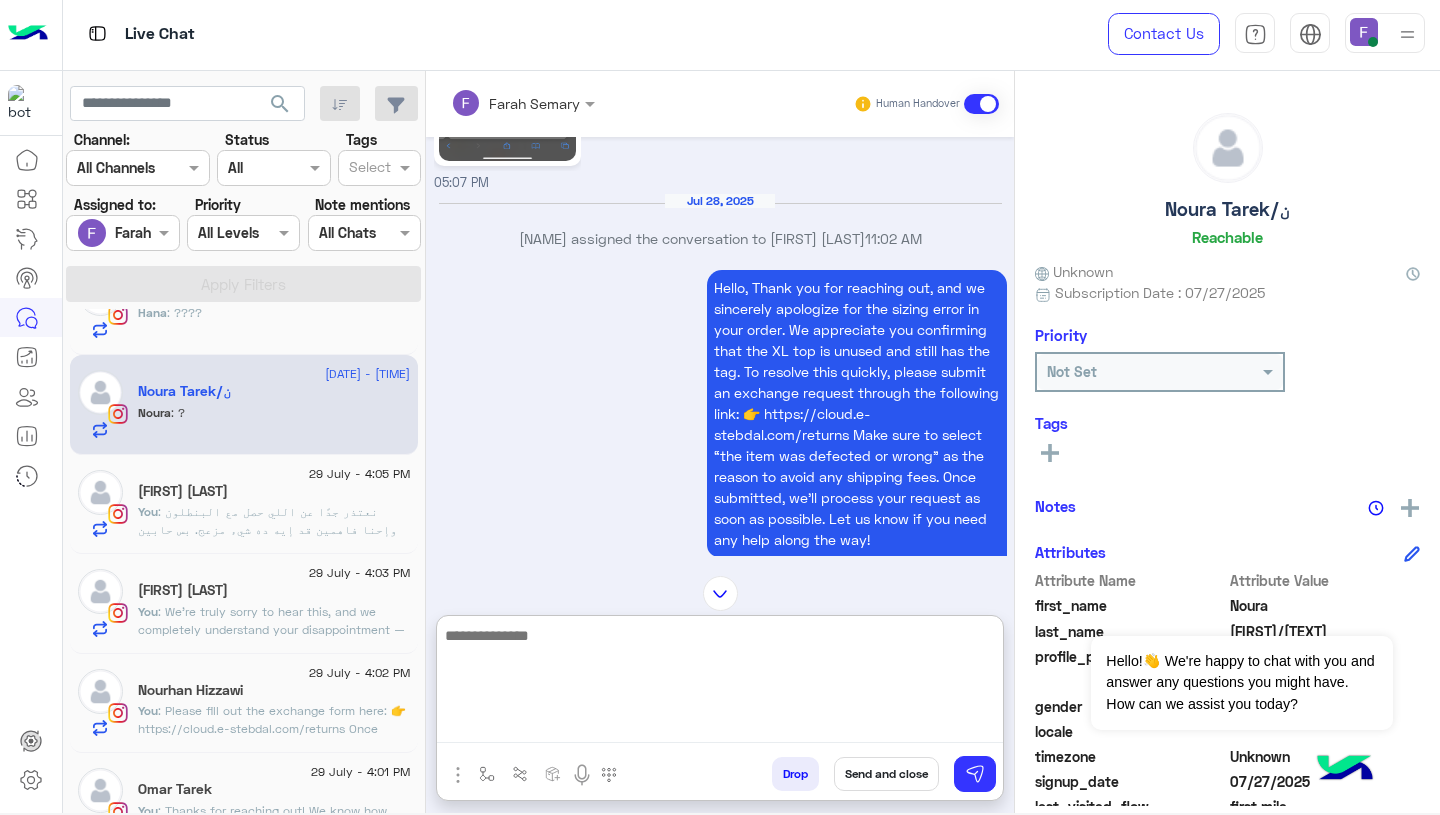 scroll, scrollTop: 0, scrollLeft: 0, axis: both 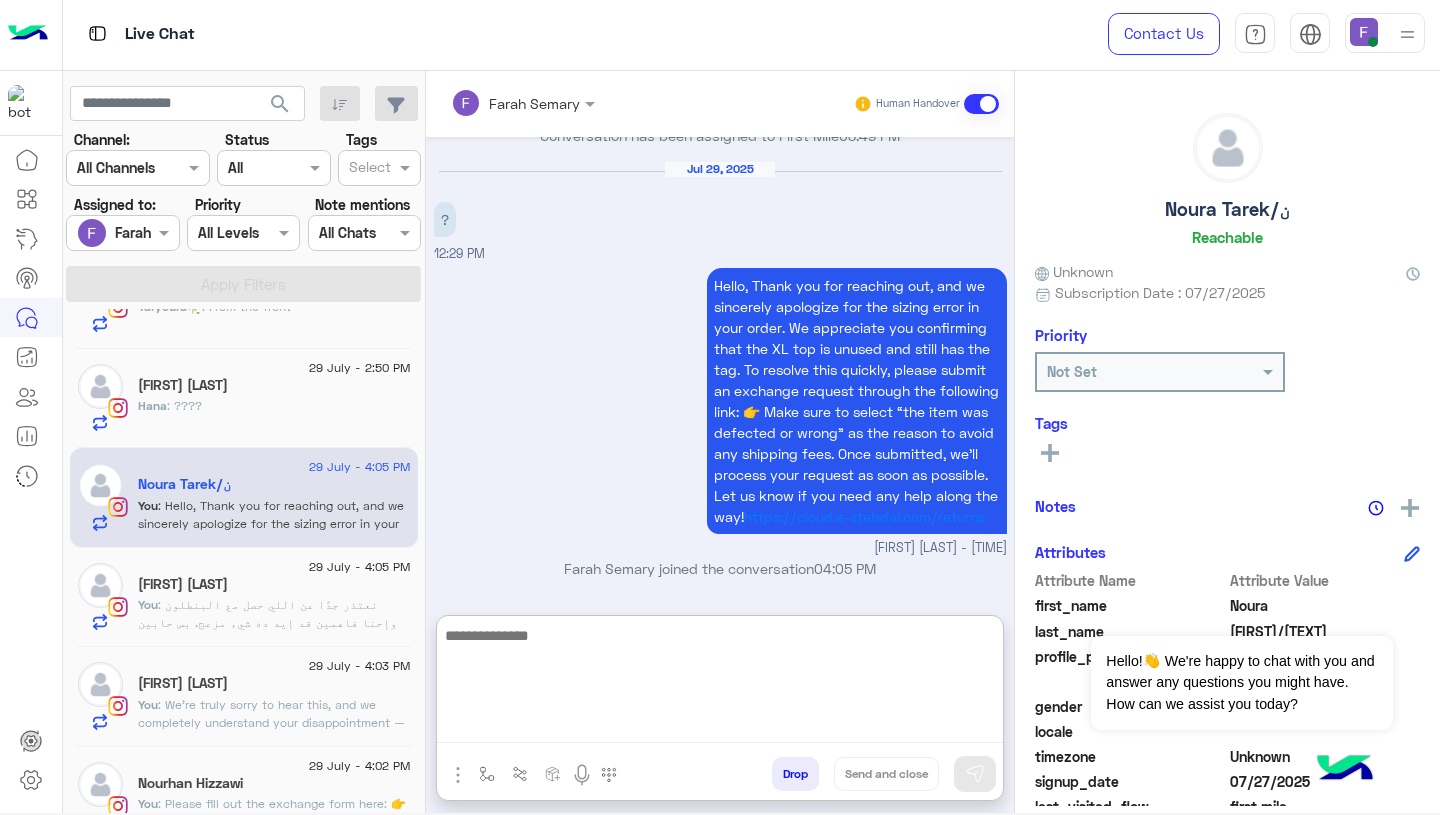 click on "[NAME] : ?????" 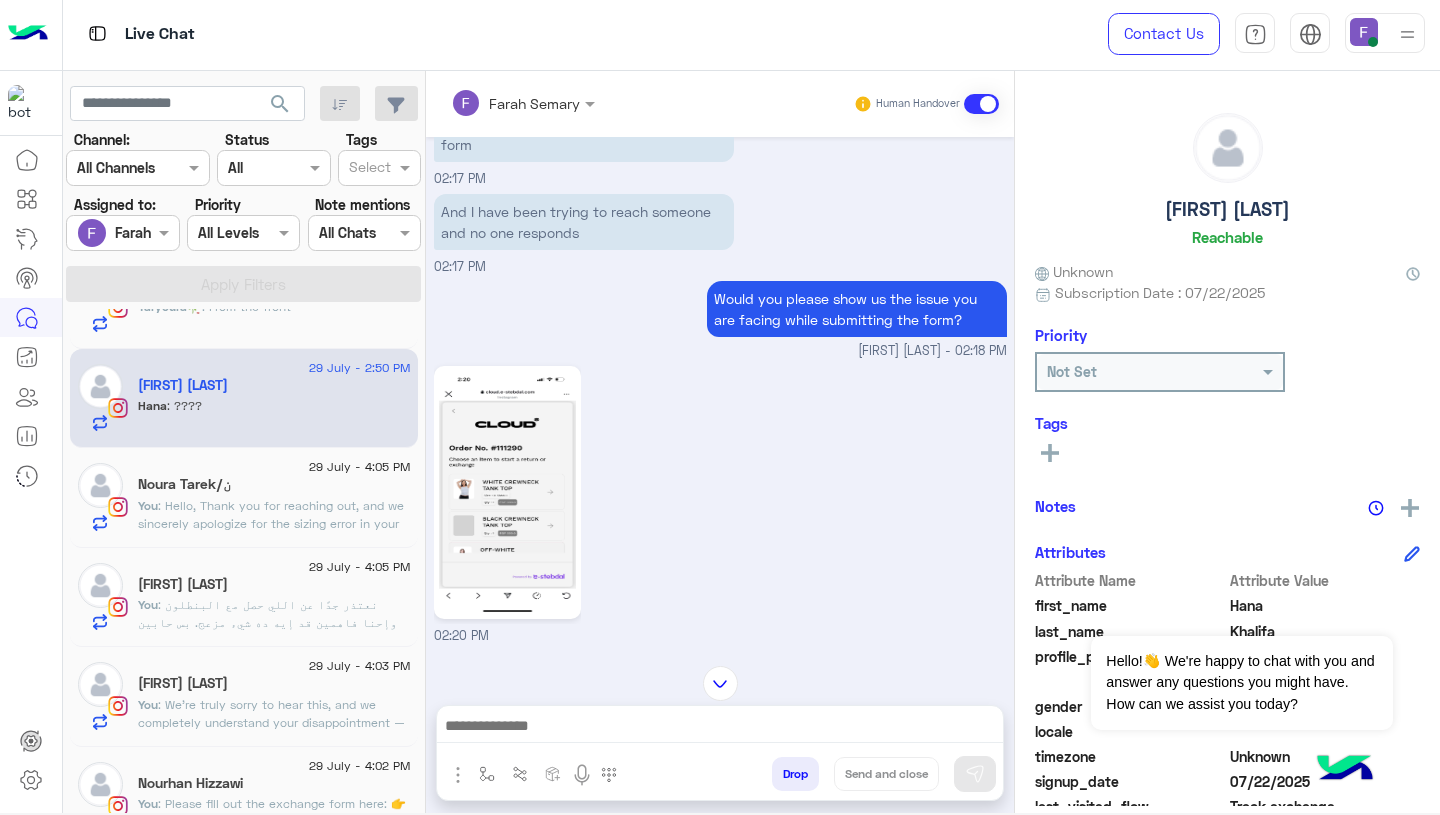 scroll, scrollTop: 863, scrollLeft: 0, axis: vertical 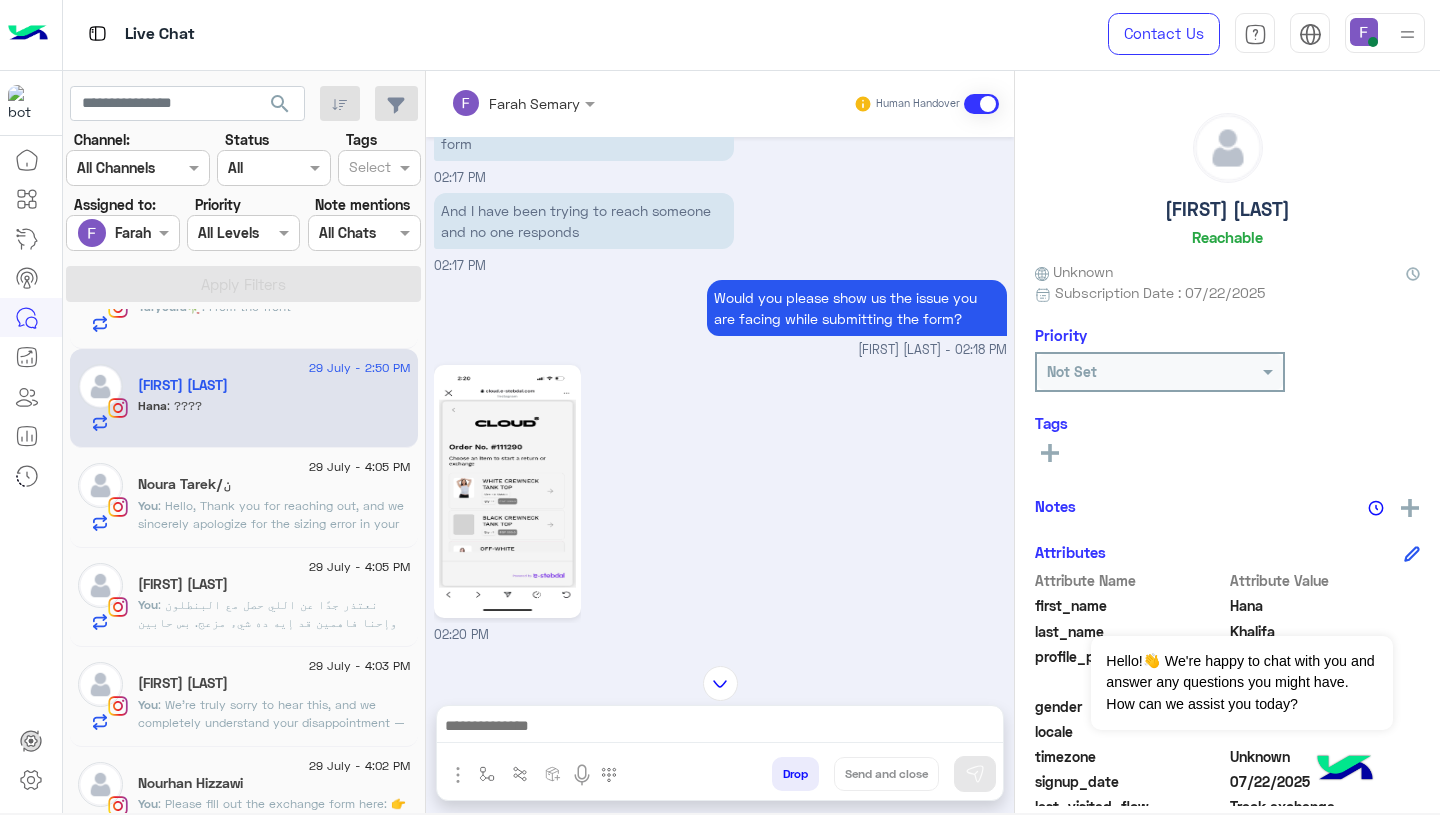click on "[FIRST] [LAST] -  02:18 PM" at bounding box center (720, 350) 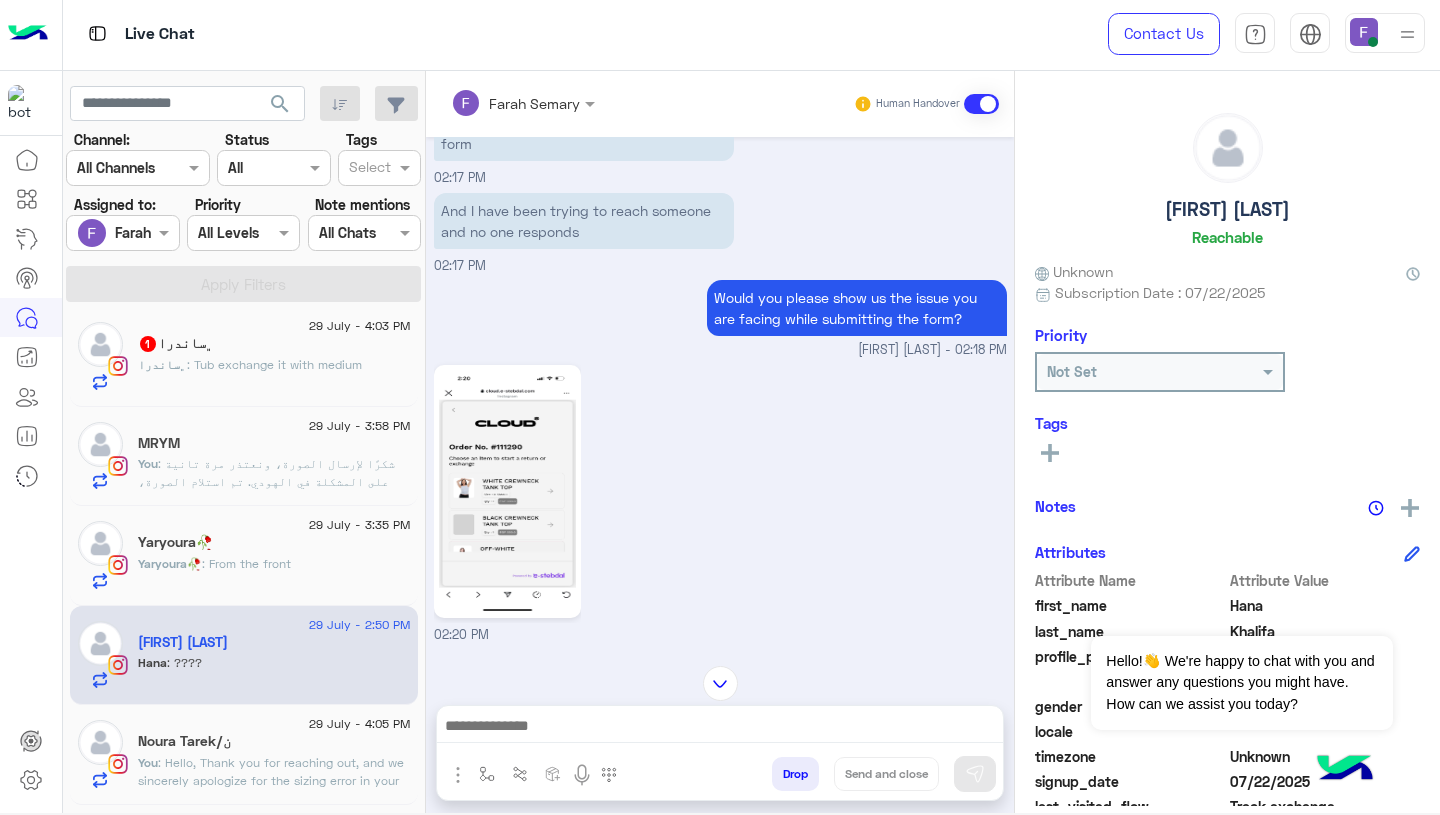 scroll, scrollTop: 0, scrollLeft: 0, axis: both 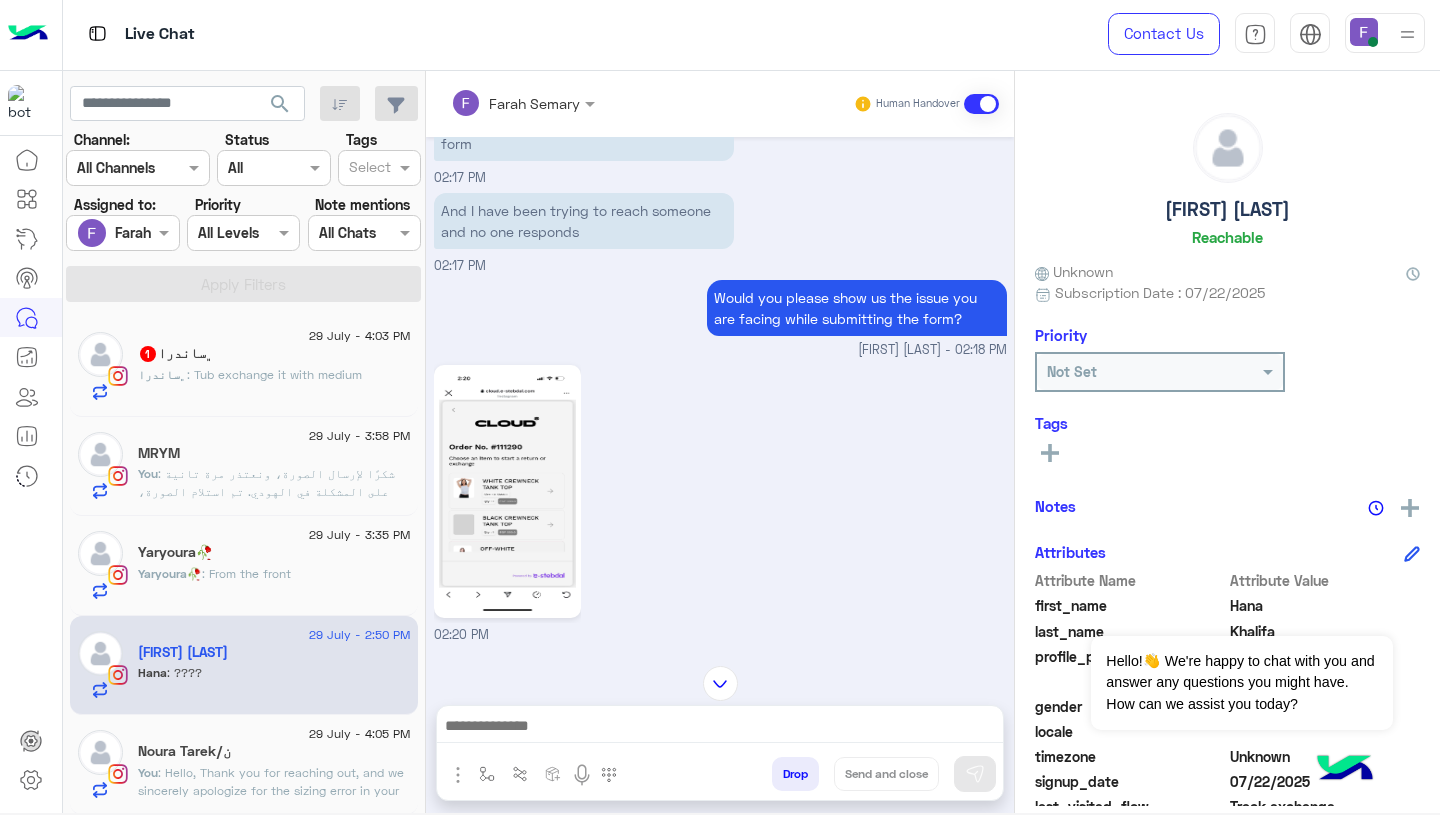 click on "MRYM" 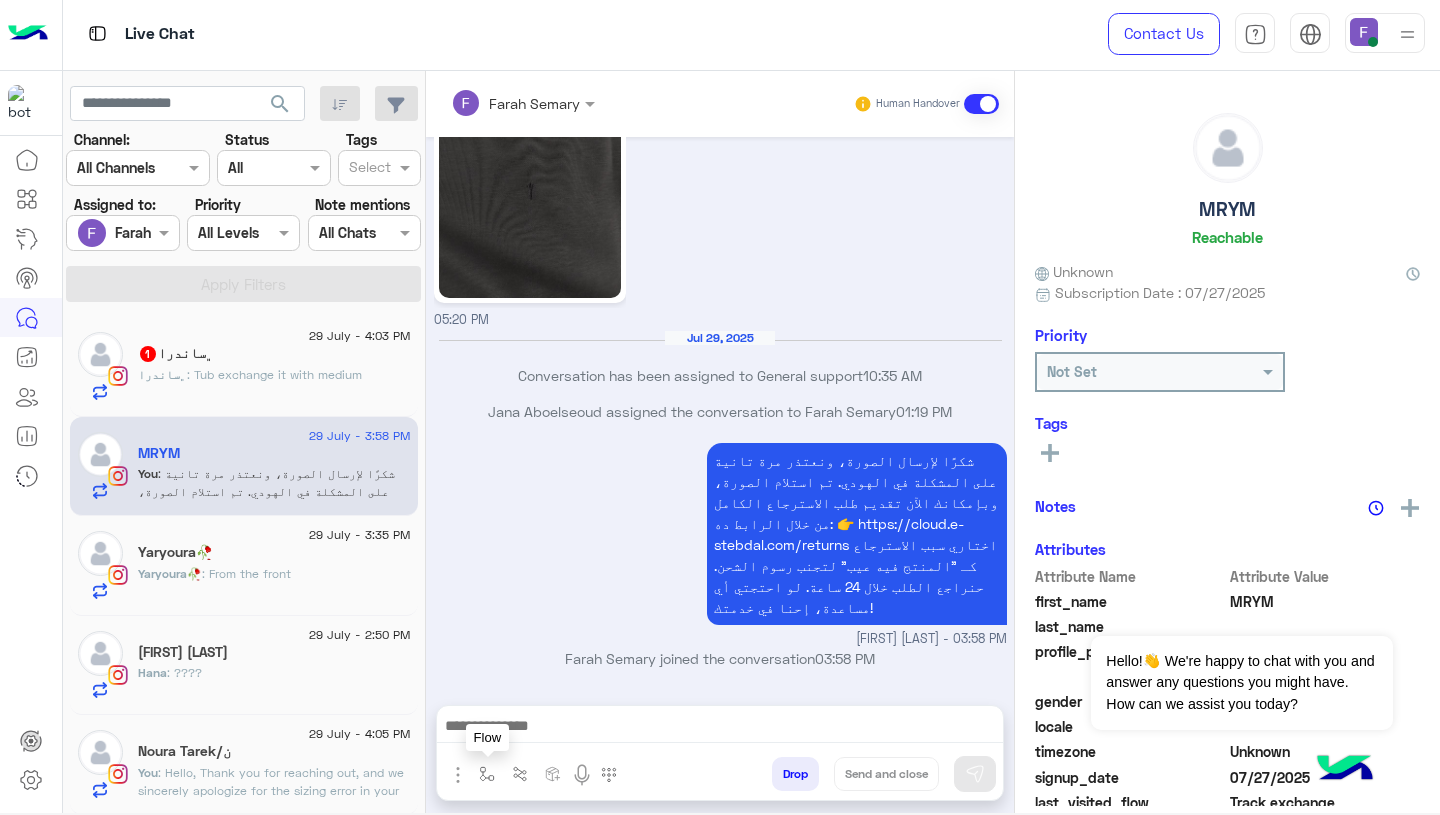 click at bounding box center [487, 774] 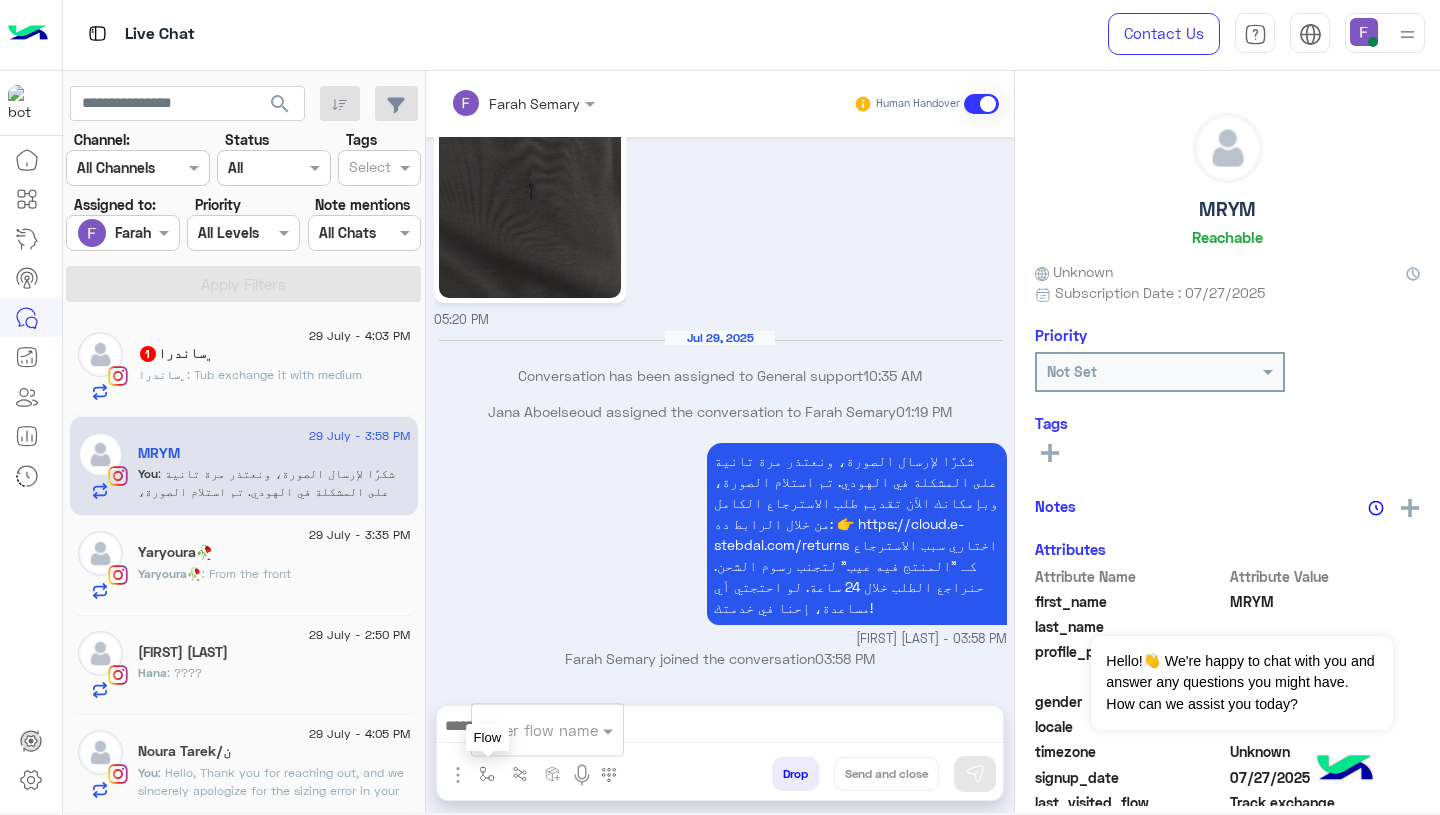 scroll, scrollTop: 1779, scrollLeft: 0, axis: vertical 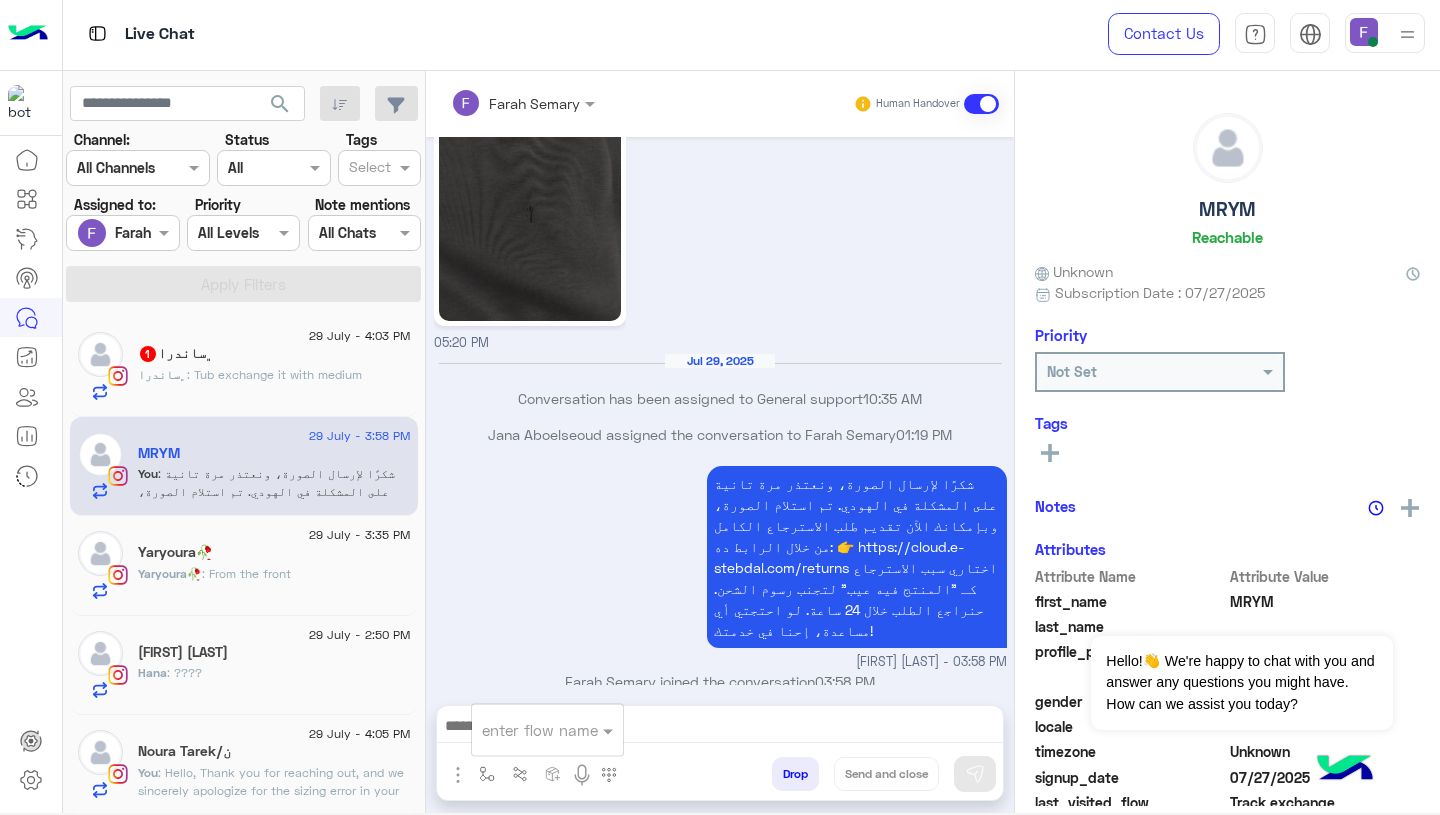 click at bounding box center [523, 730] 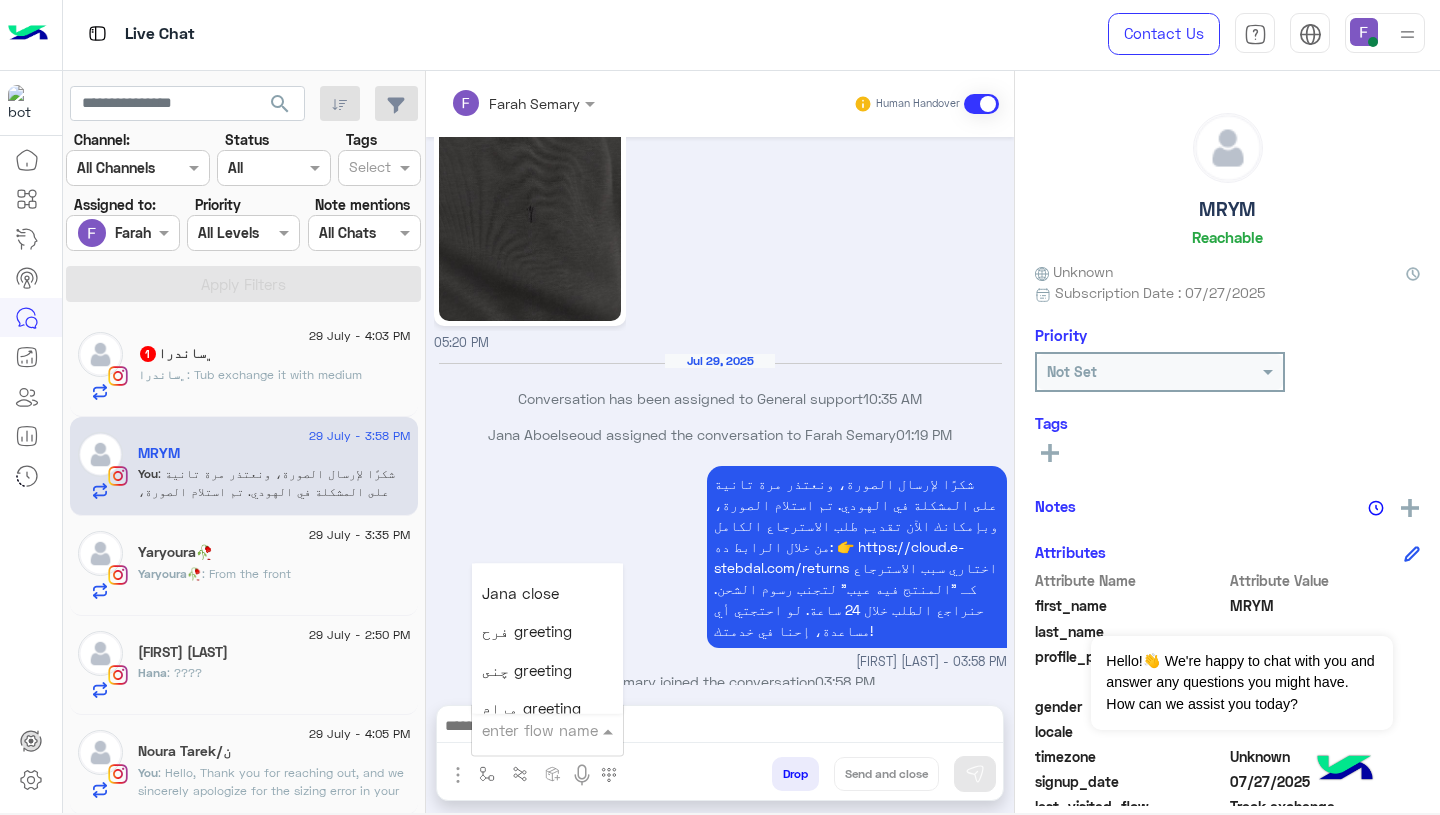 scroll, scrollTop: 2814, scrollLeft: 0, axis: vertical 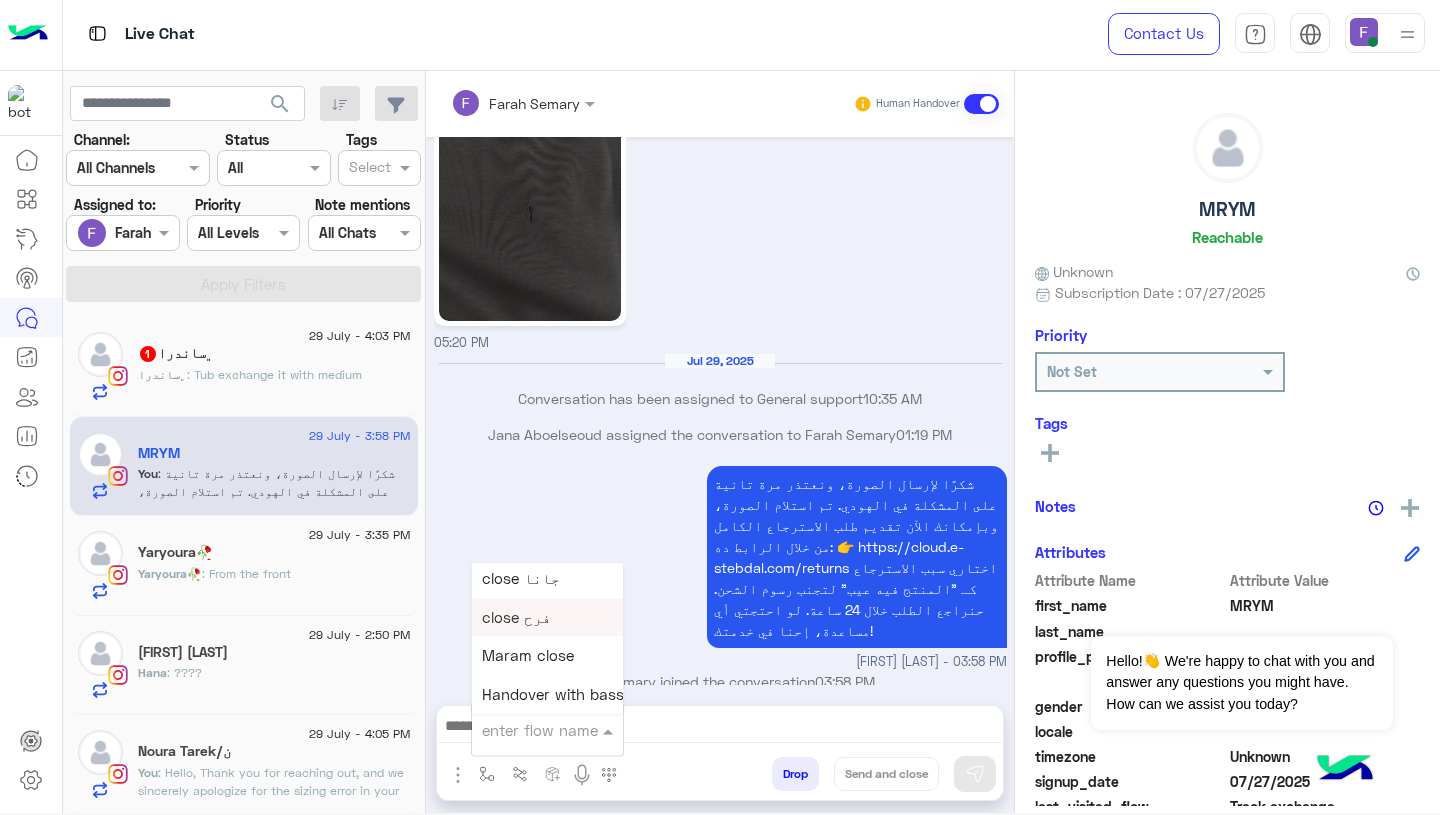 click on "close فرح" at bounding box center [516, 617] 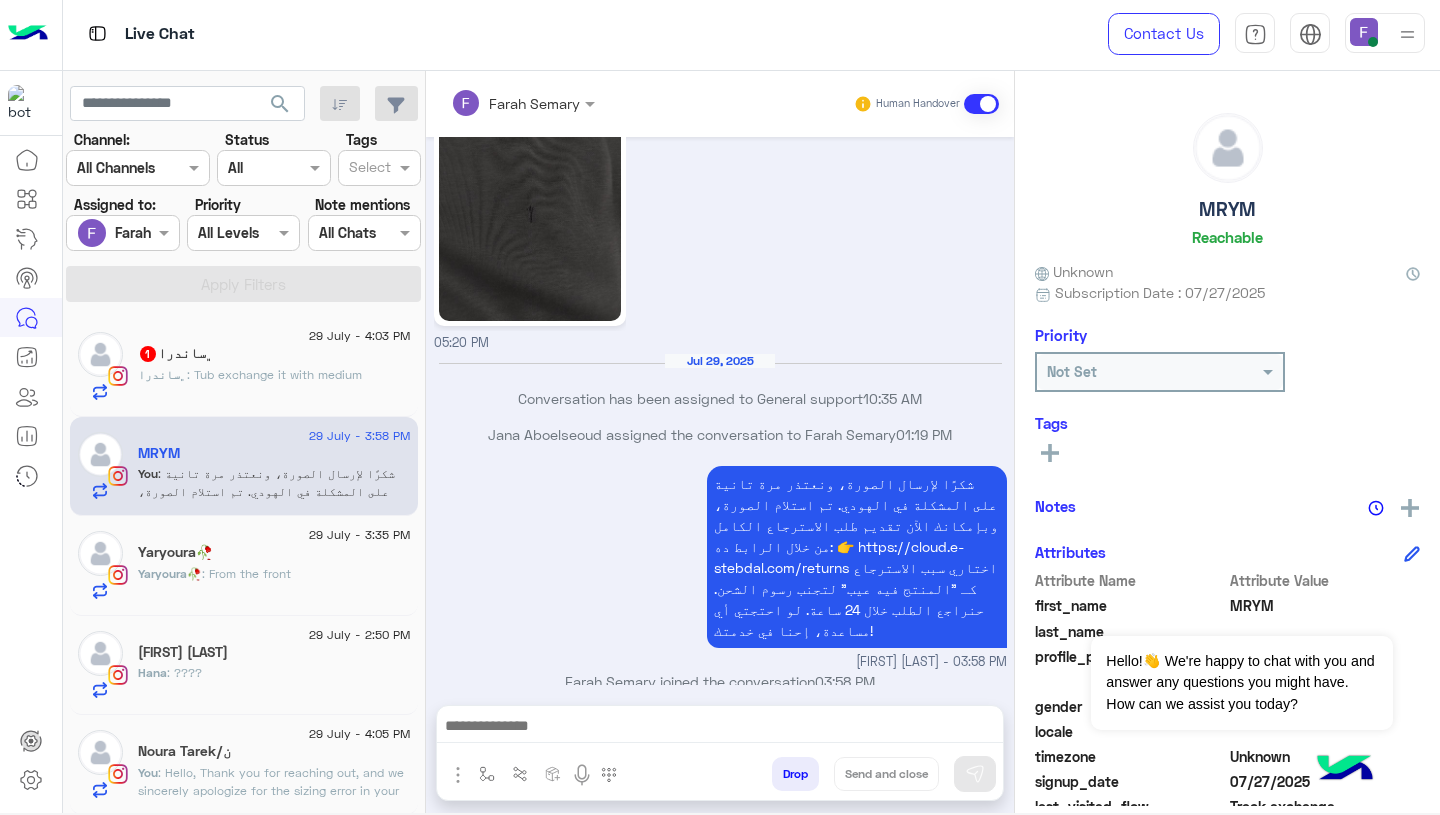 type on "*********" 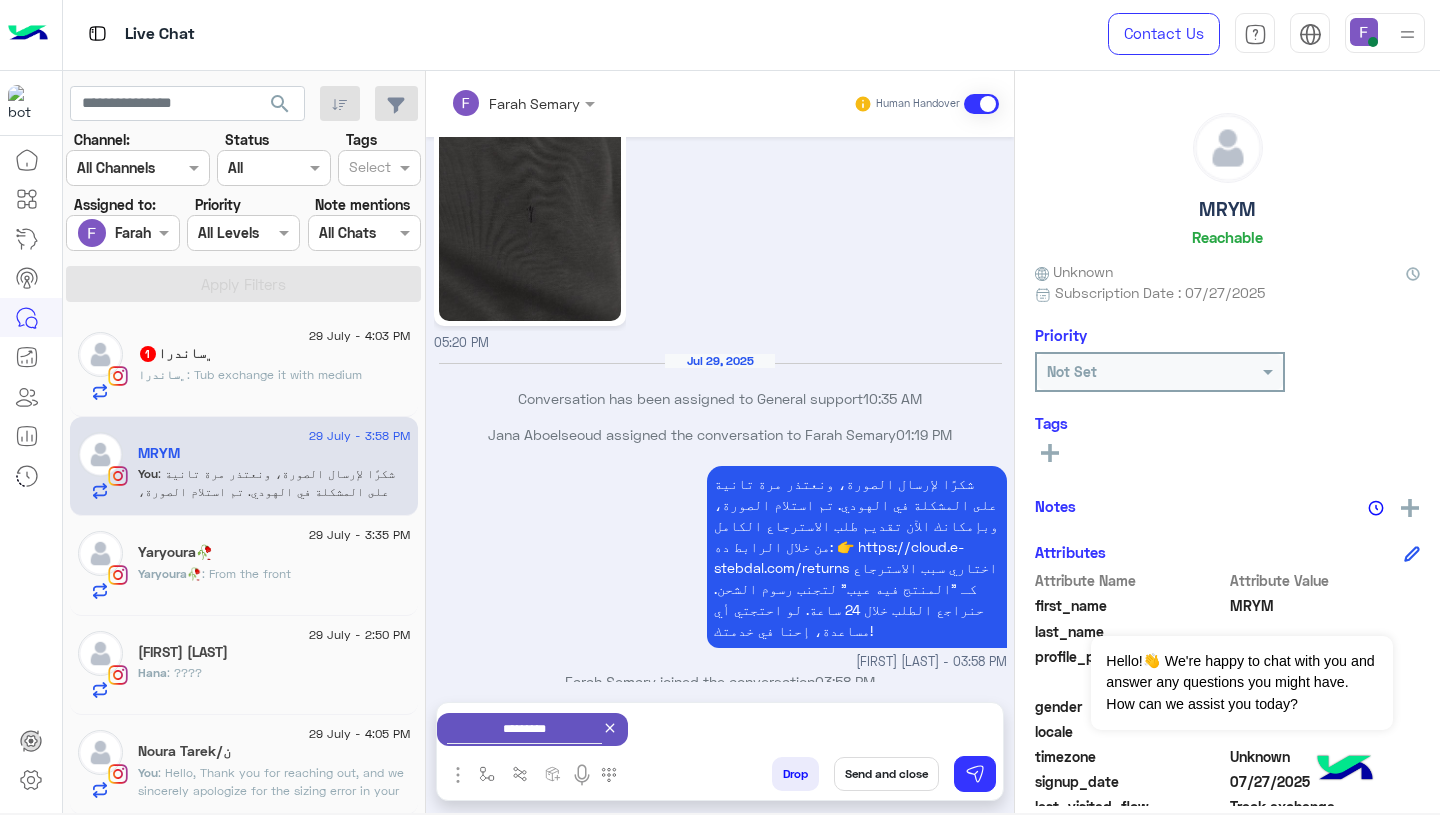 click on "Send and close" at bounding box center (886, 774) 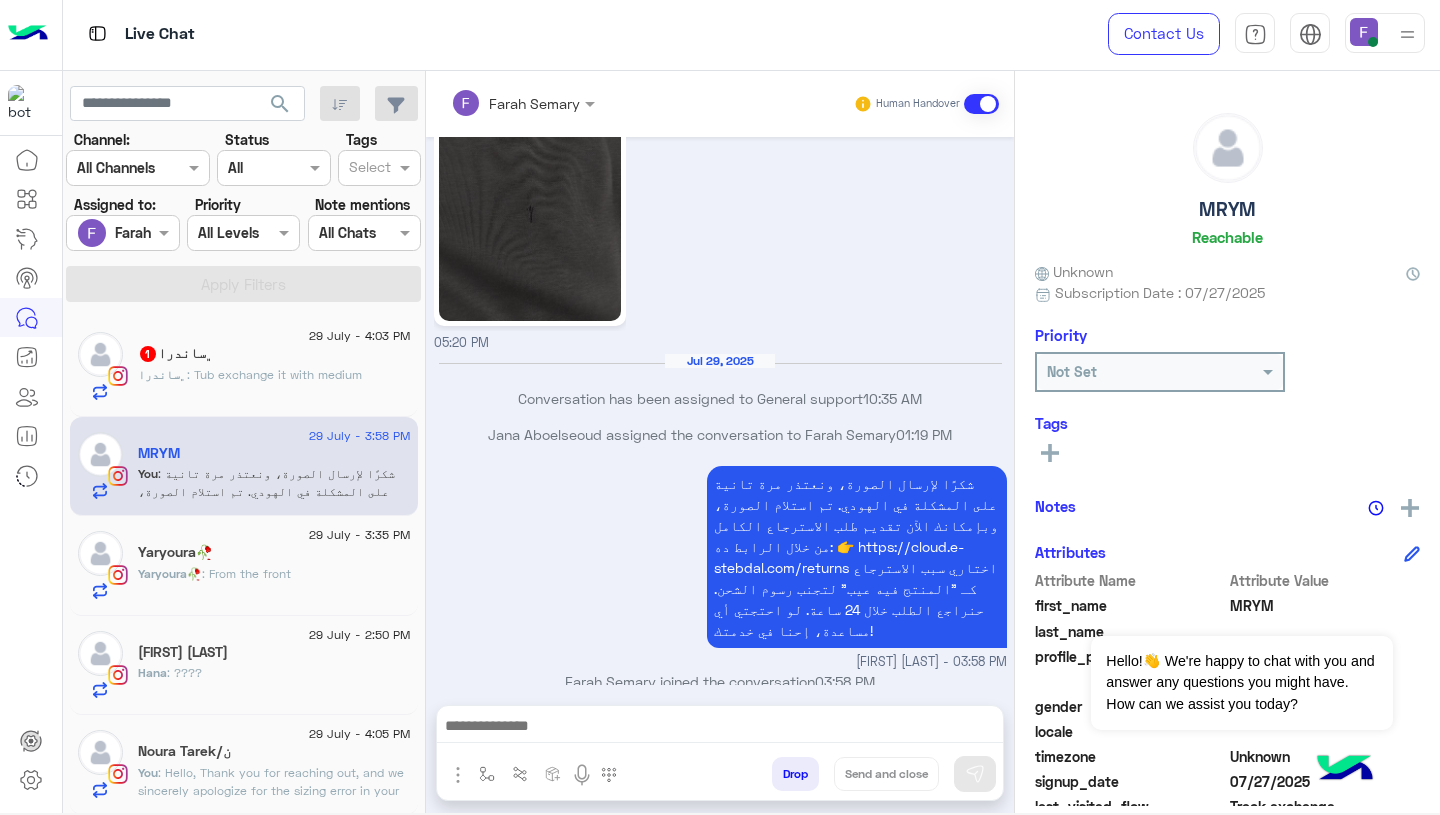 scroll, scrollTop: 1816, scrollLeft: 0, axis: vertical 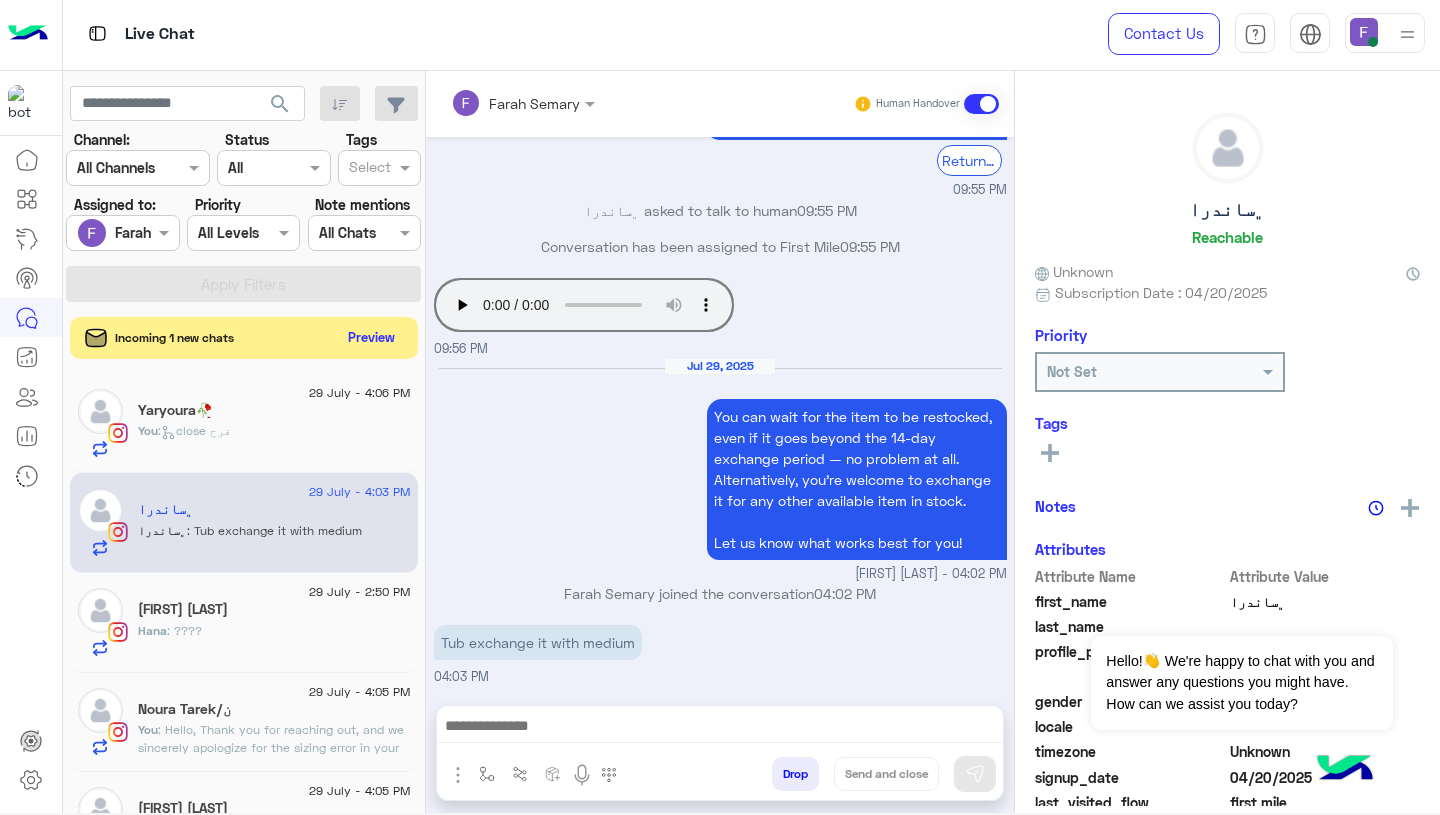 click on "Preview" 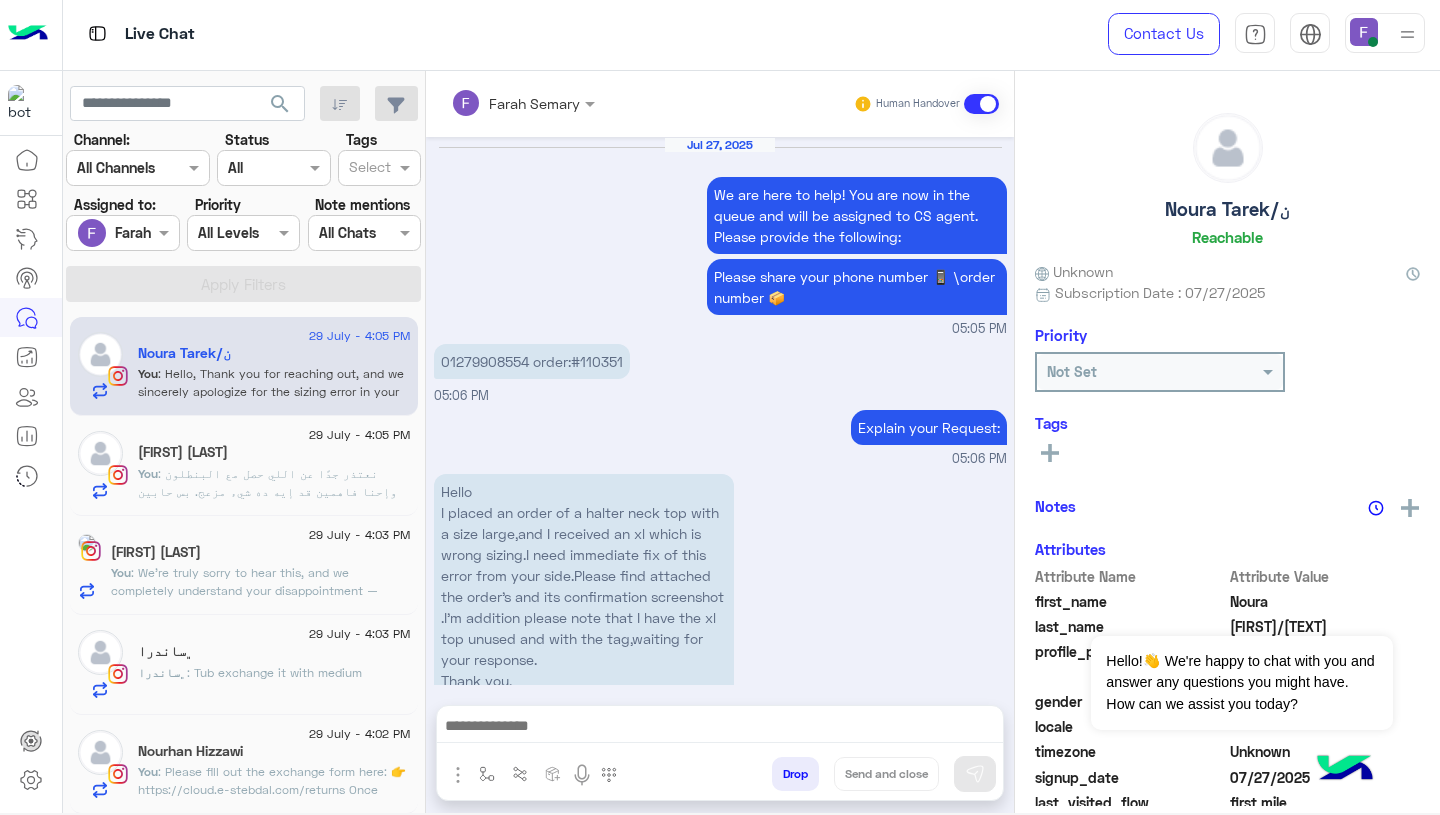 scroll, scrollTop: 2255, scrollLeft: 0, axis: vertical 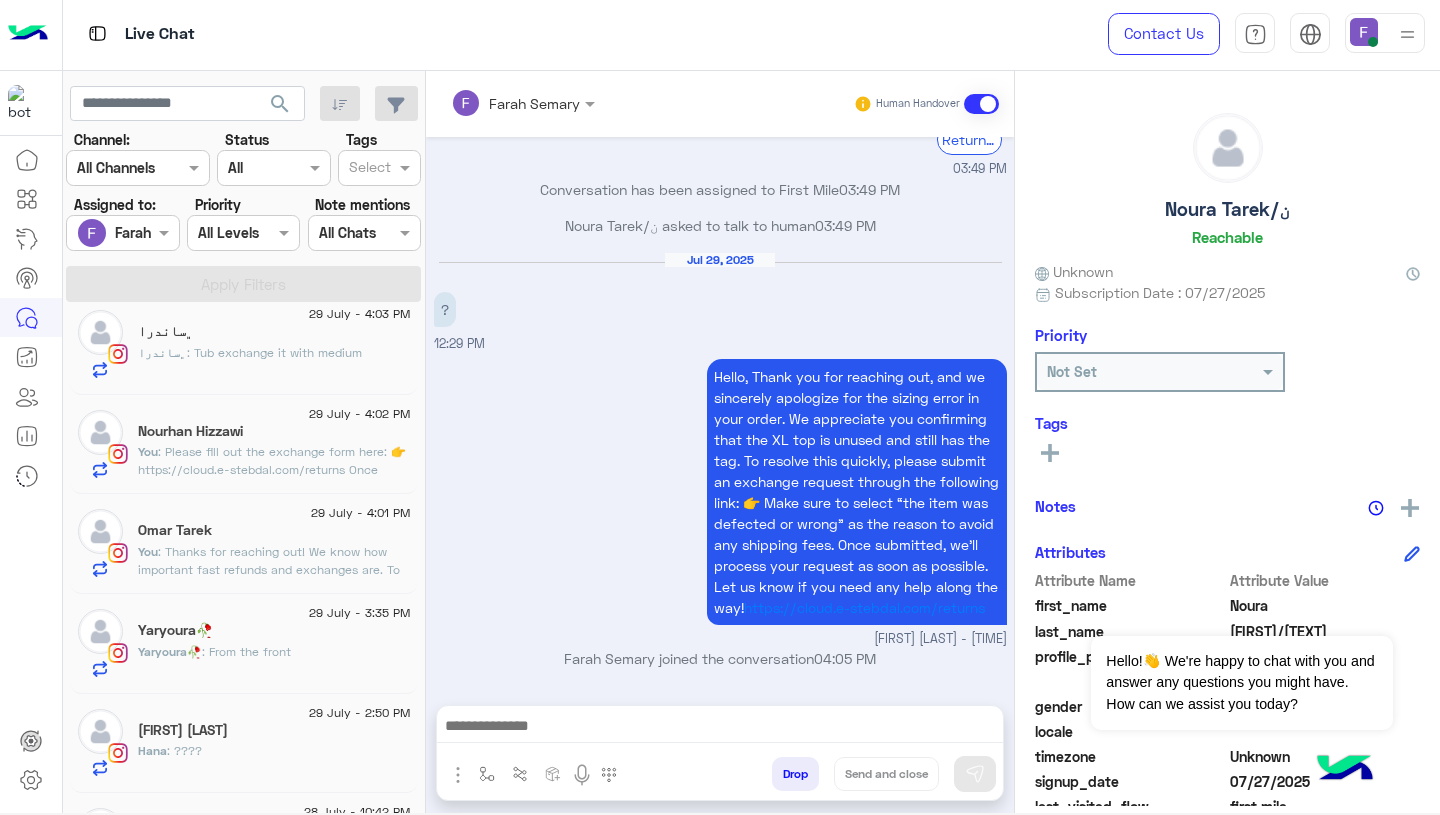 click on ": Thanks for reaching out!
We know how important fast refunds and exchanges are.
To request one, simply click the “EXCHANGE” button and follow the steps here:
👉 https://cloud.e-stebdal.com/returns
Make sure to enter your phone number or email exactly as used in your original order (including any capital or small letters).
We’ll review your request within 24 hours. Let us know if you need any help!" 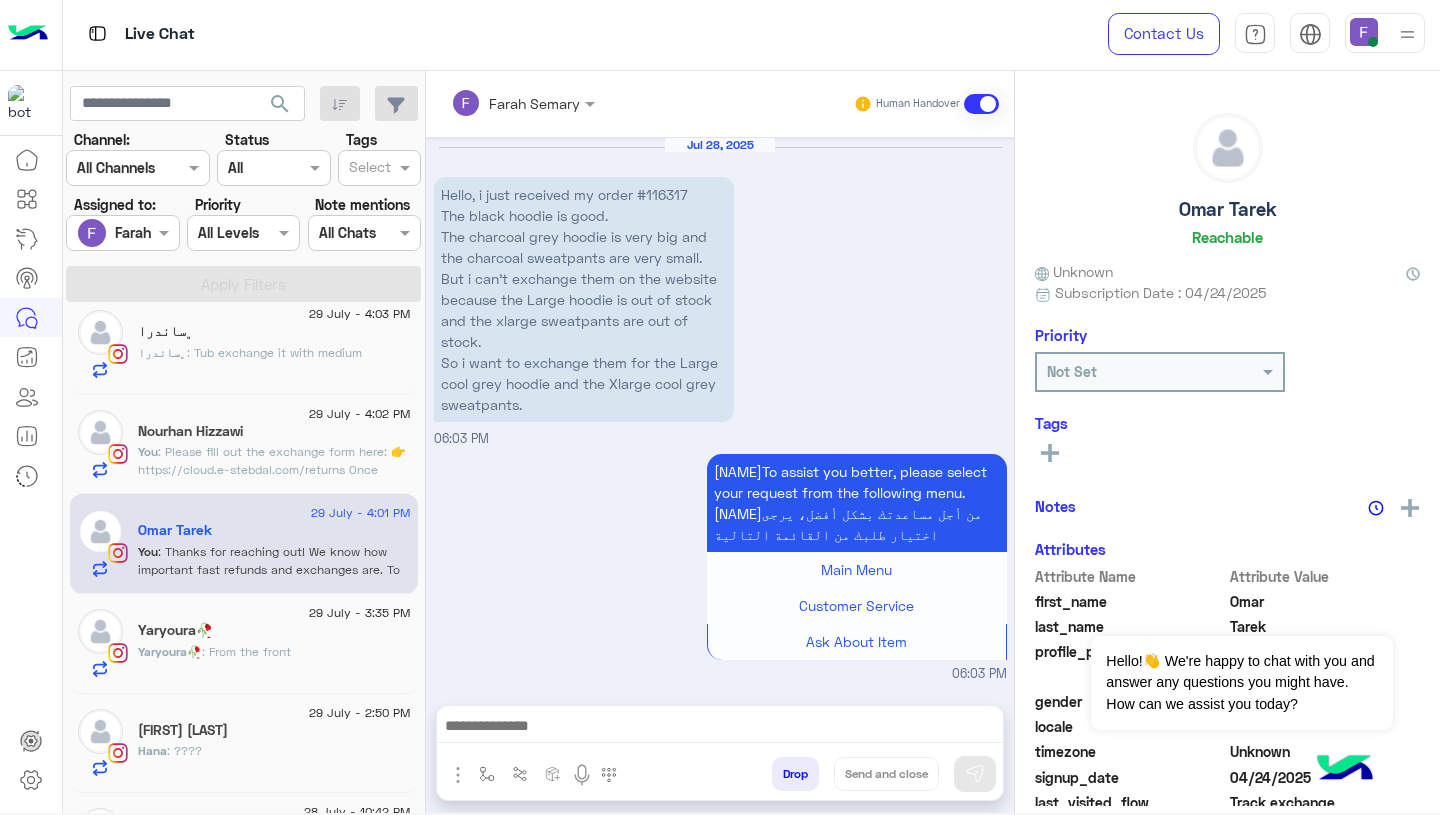 scroll, scrollTop: 2483, scrollLeft: 0, axis: vertical 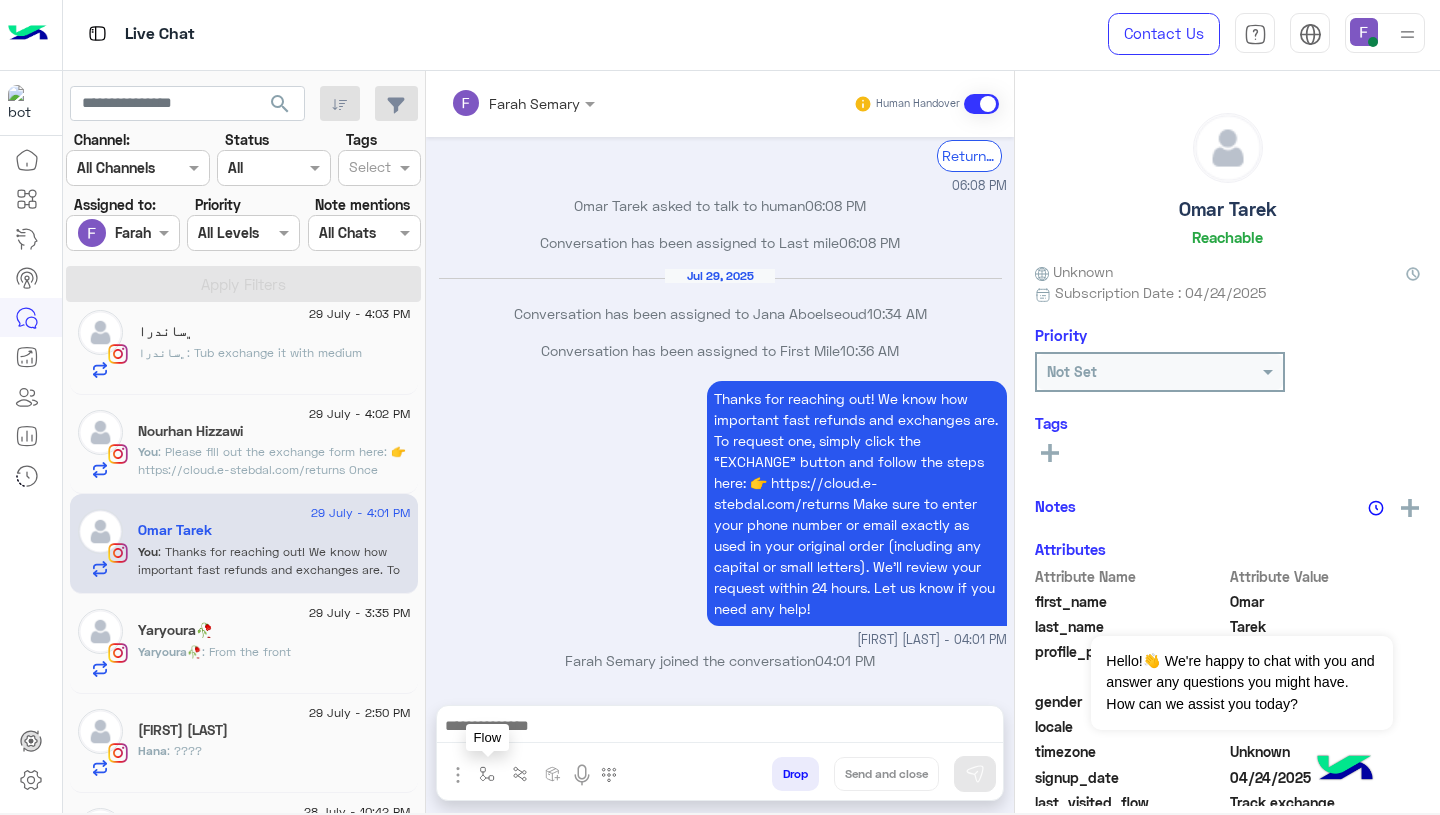 click at bounding box center [487, 774] 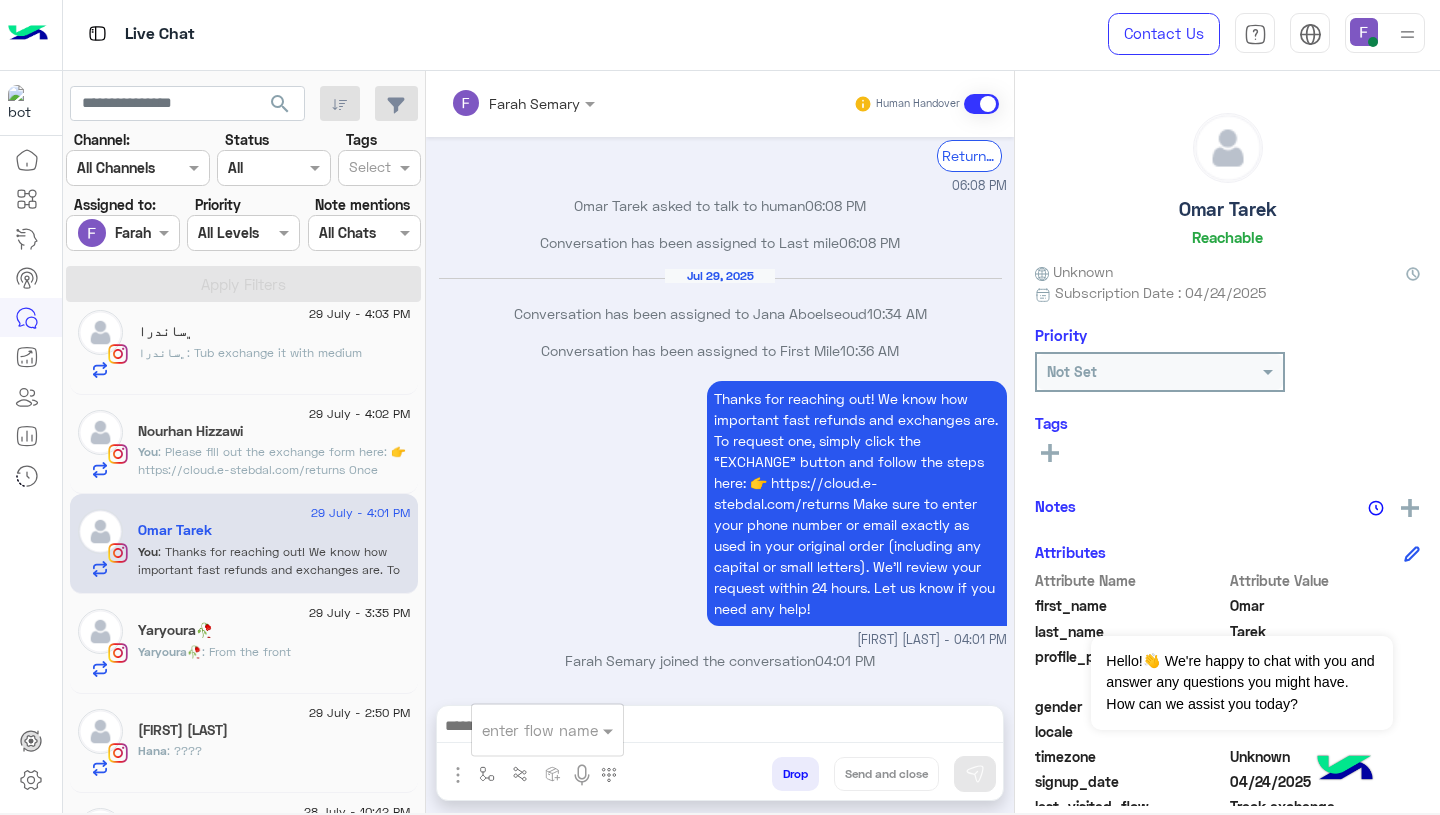 click at bounding box center (523, 730) 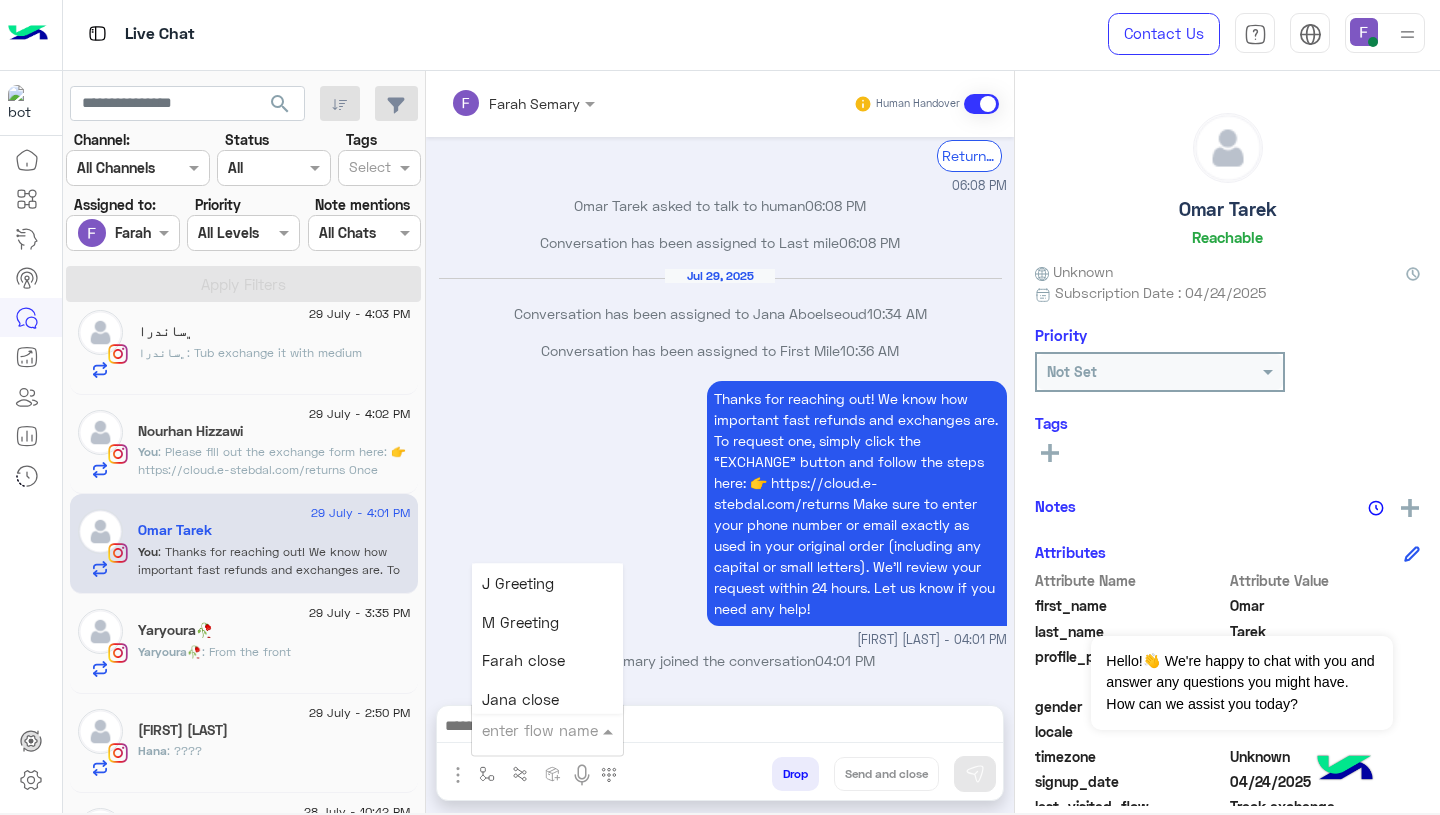 scroll, scrollTop: 2493, scrollLeft: 0, axis: vertical 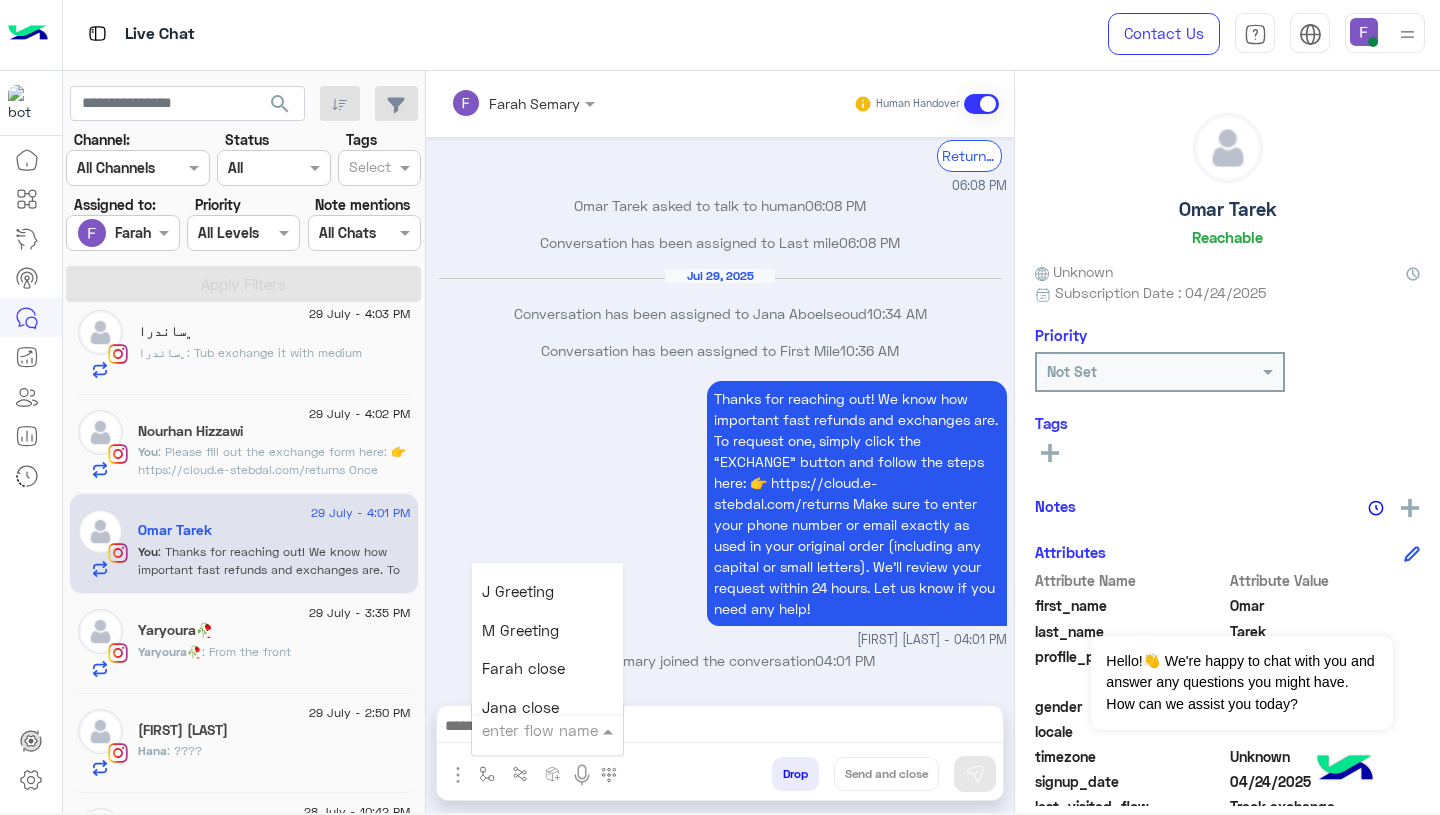 click on "Farah close" at bounding box center [523, 669] 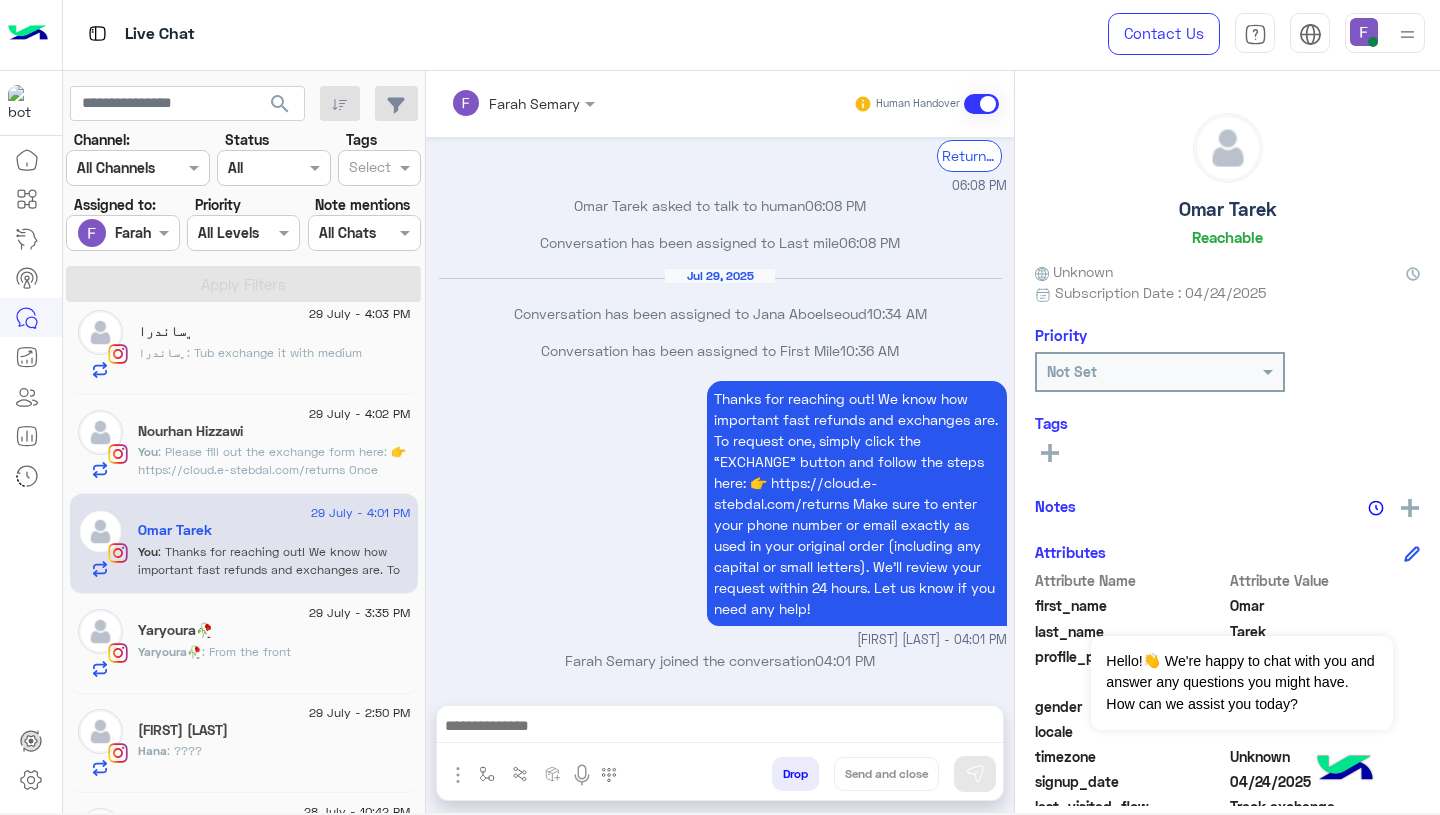 type on "**********" 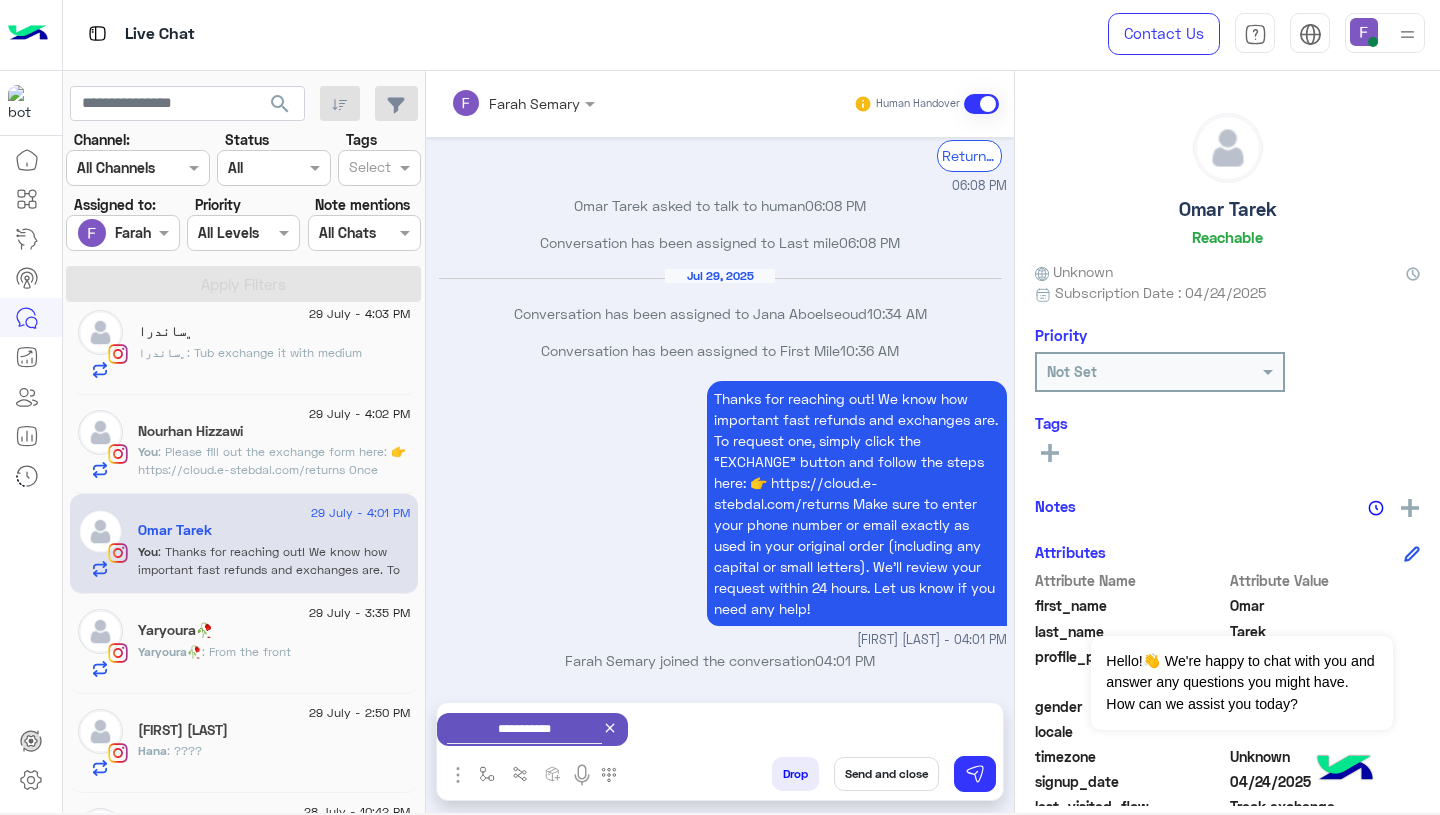 click on "Send and close" at bounding box center (886, 774) 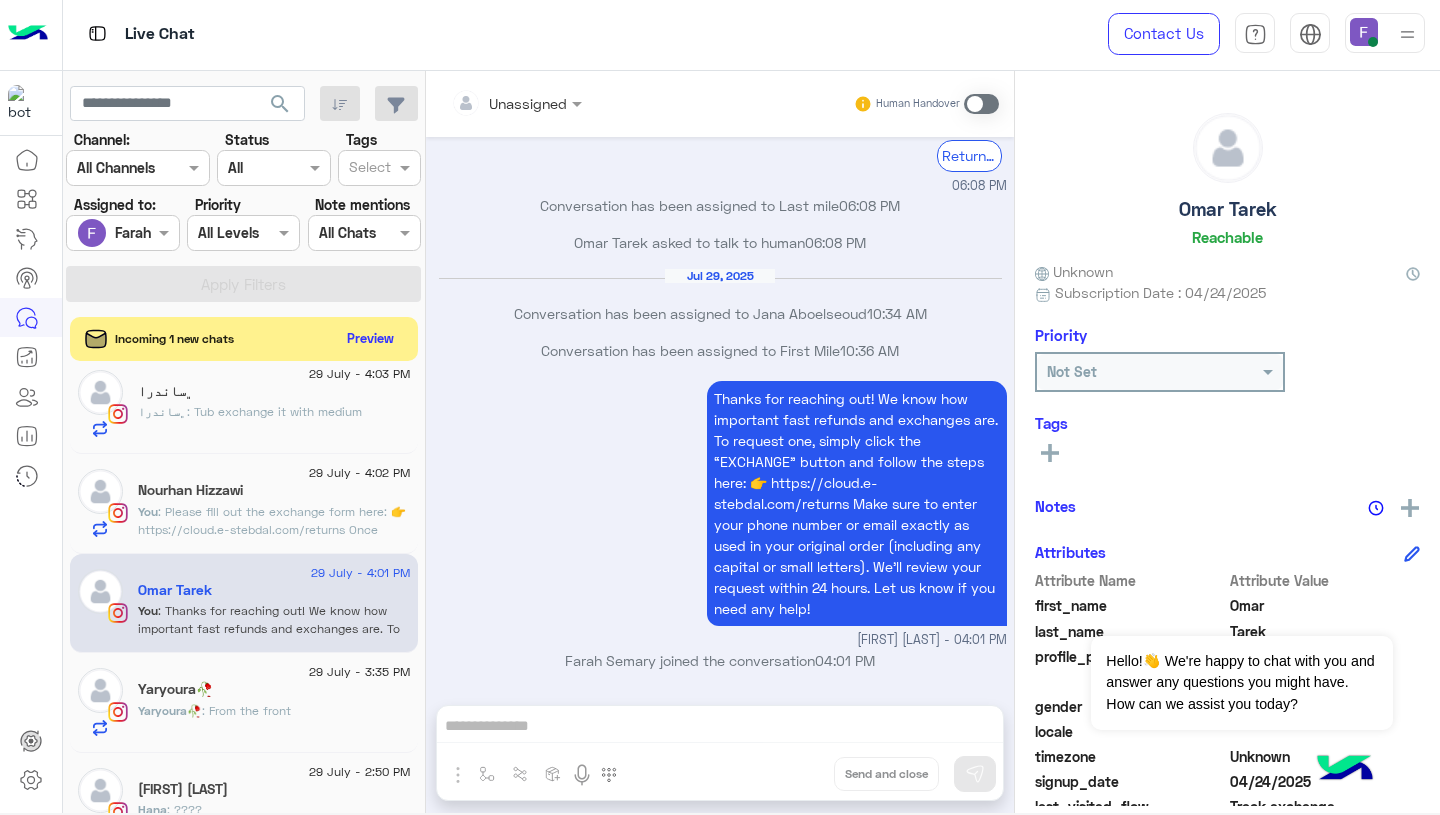 scroll, scrollTop: 2519, scrollLeft: 0, axis: vertical 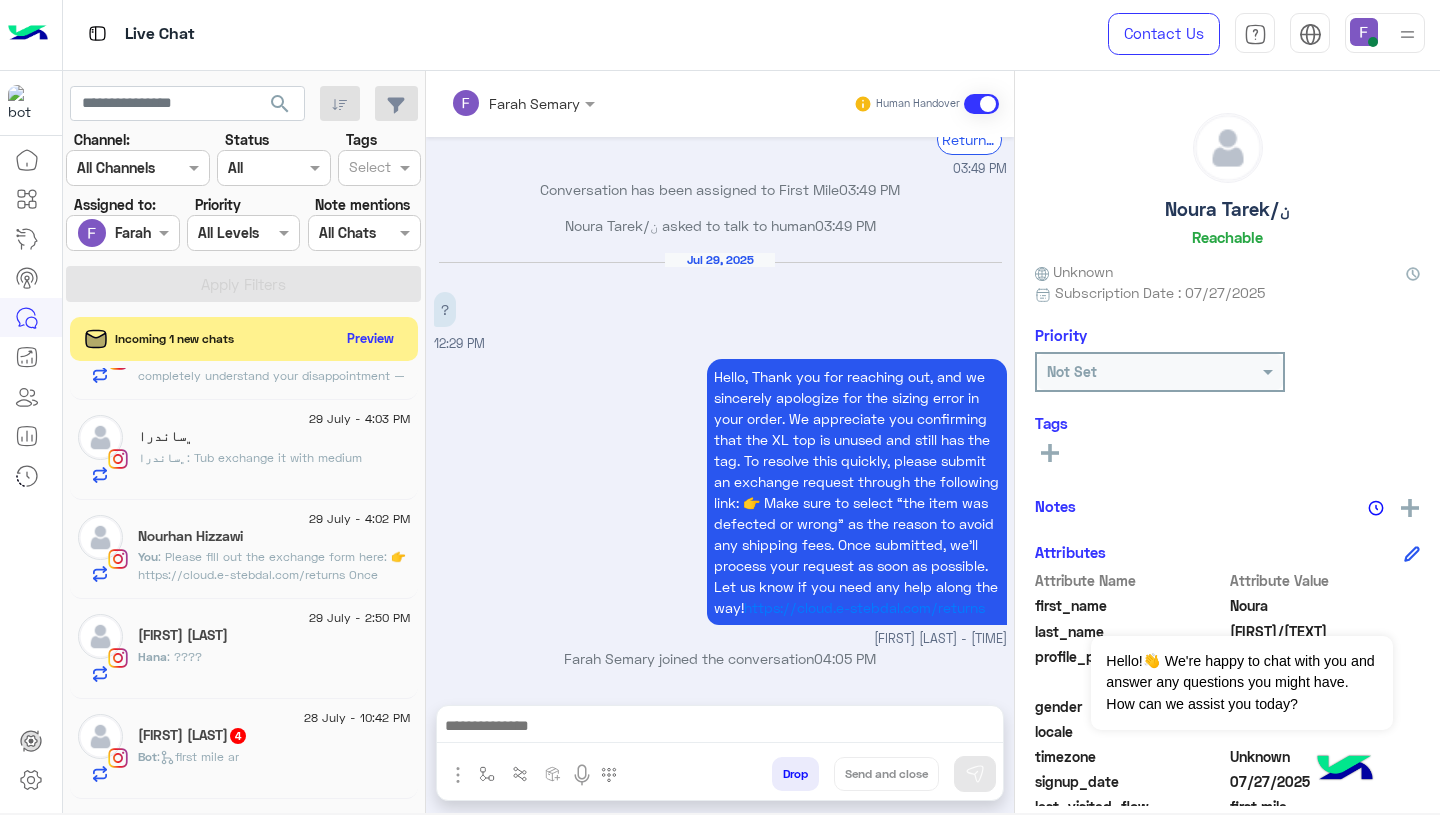 click on "29 July - 4:02 PM" 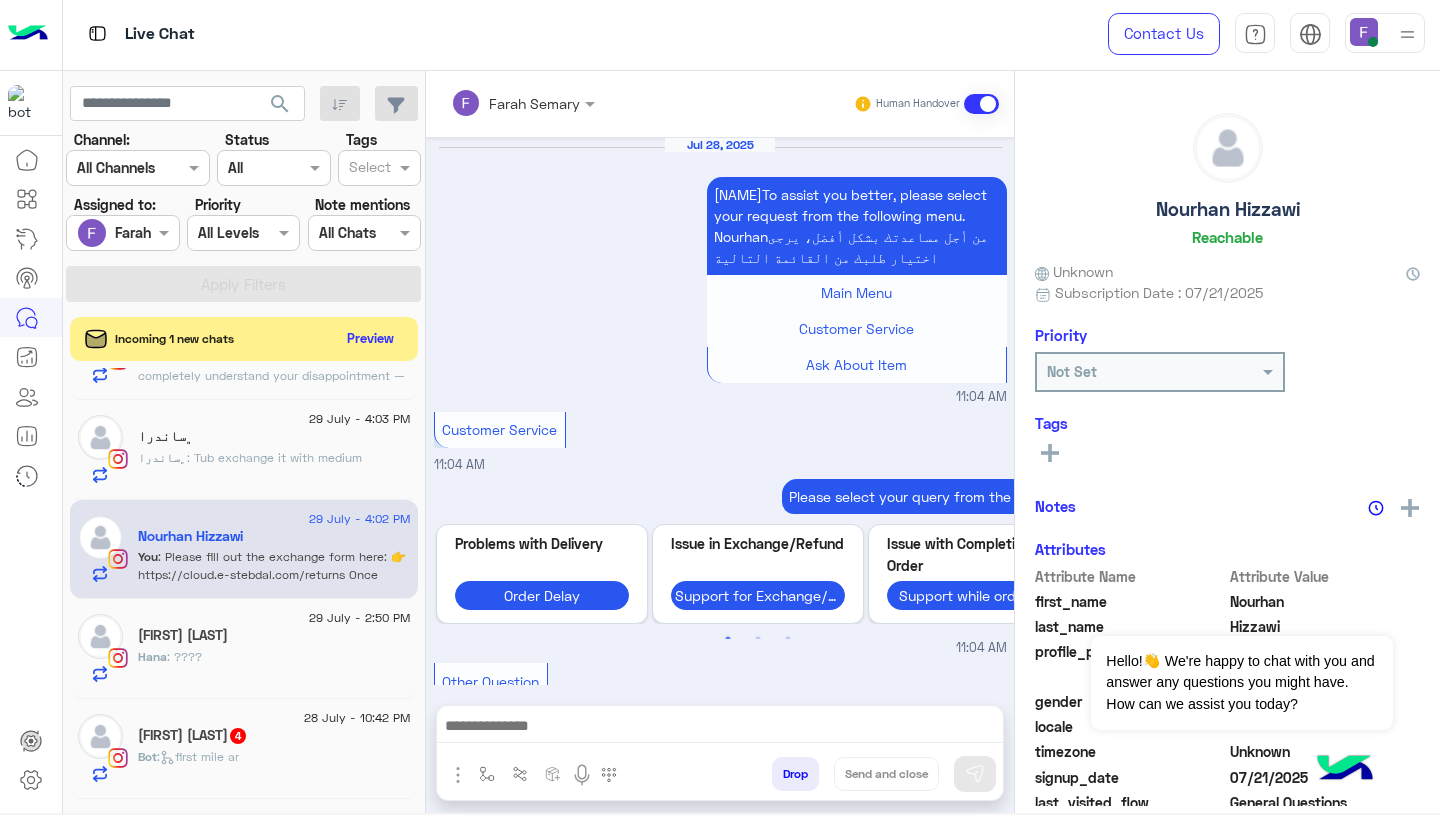 scroll, scrollTop: 1753, scrollLeft: 0, axis: vertical 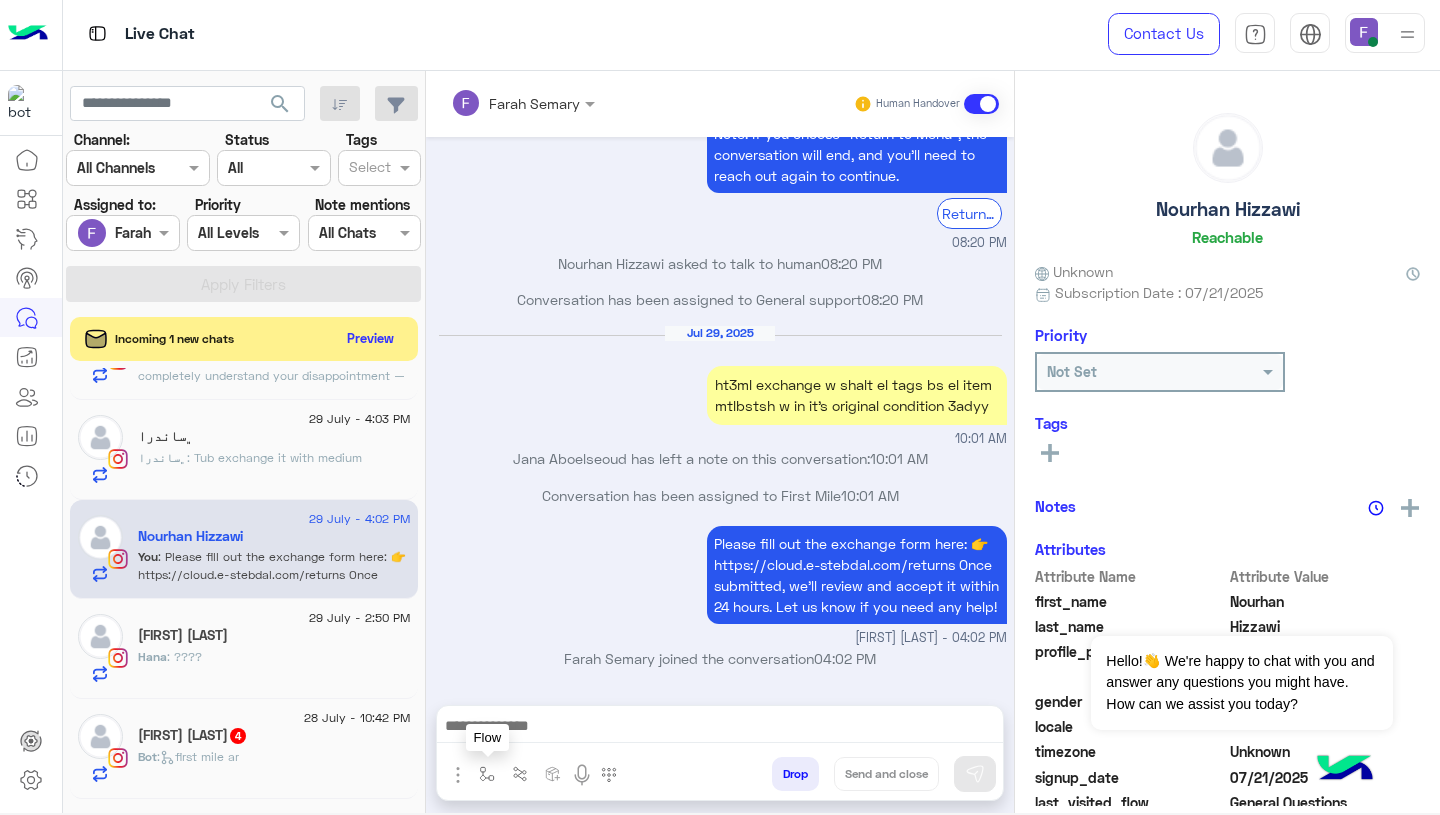 click at bounding box center (487, 774) 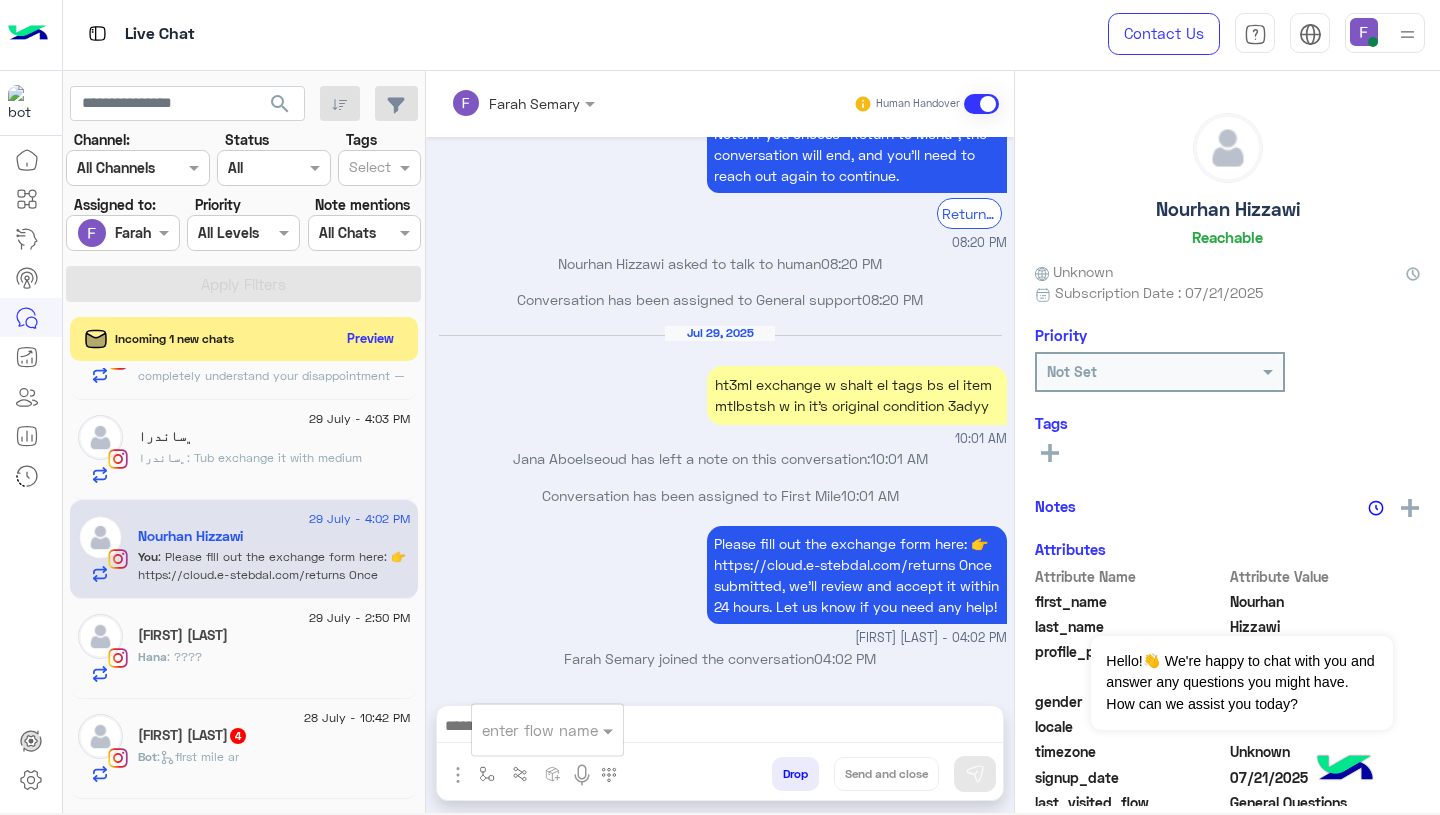click on "enter flow name" at bounding box center [547, 730] 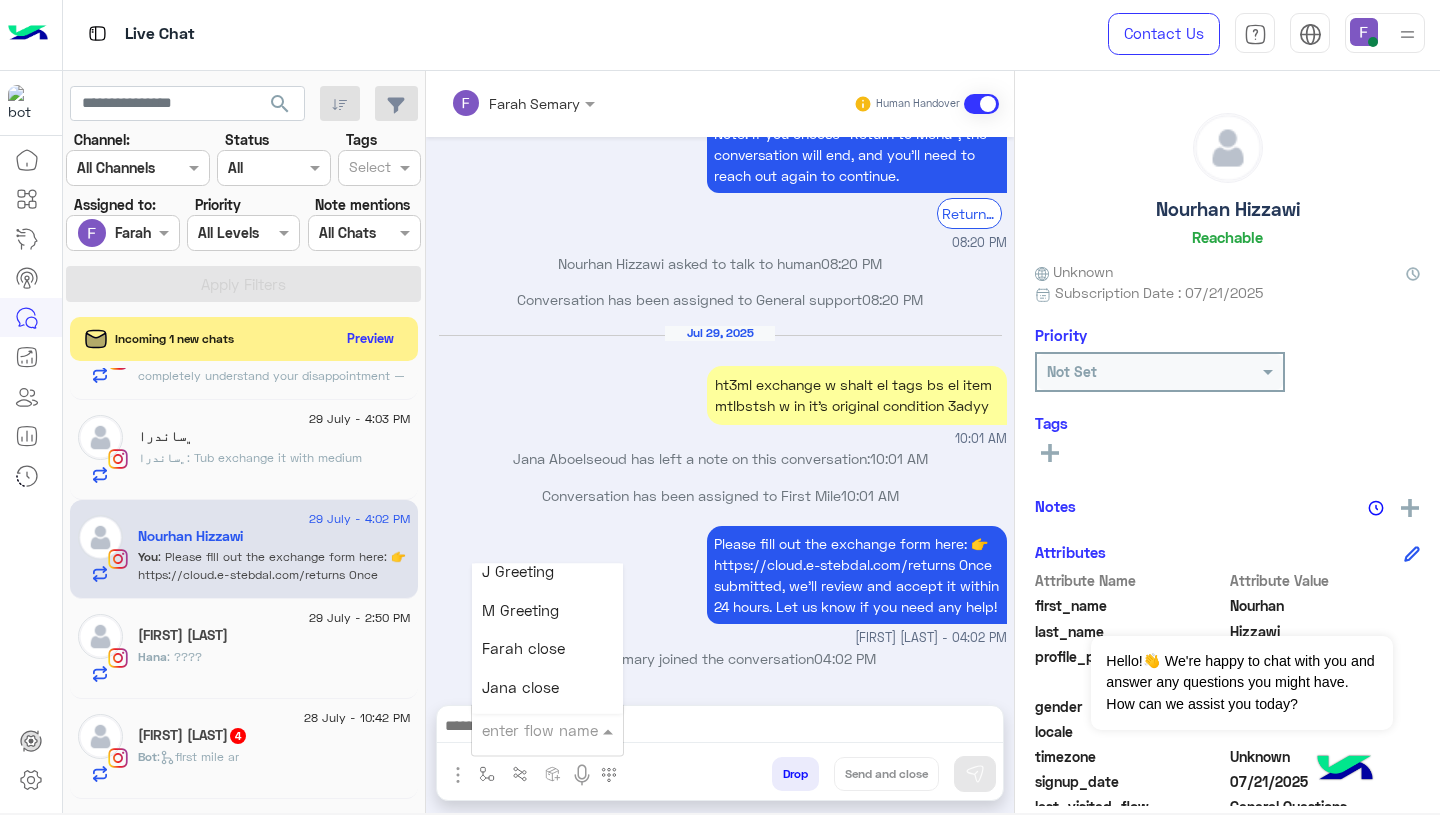 scroll, scrollTop: 2491, scrollLeft: 0, axis: vertical 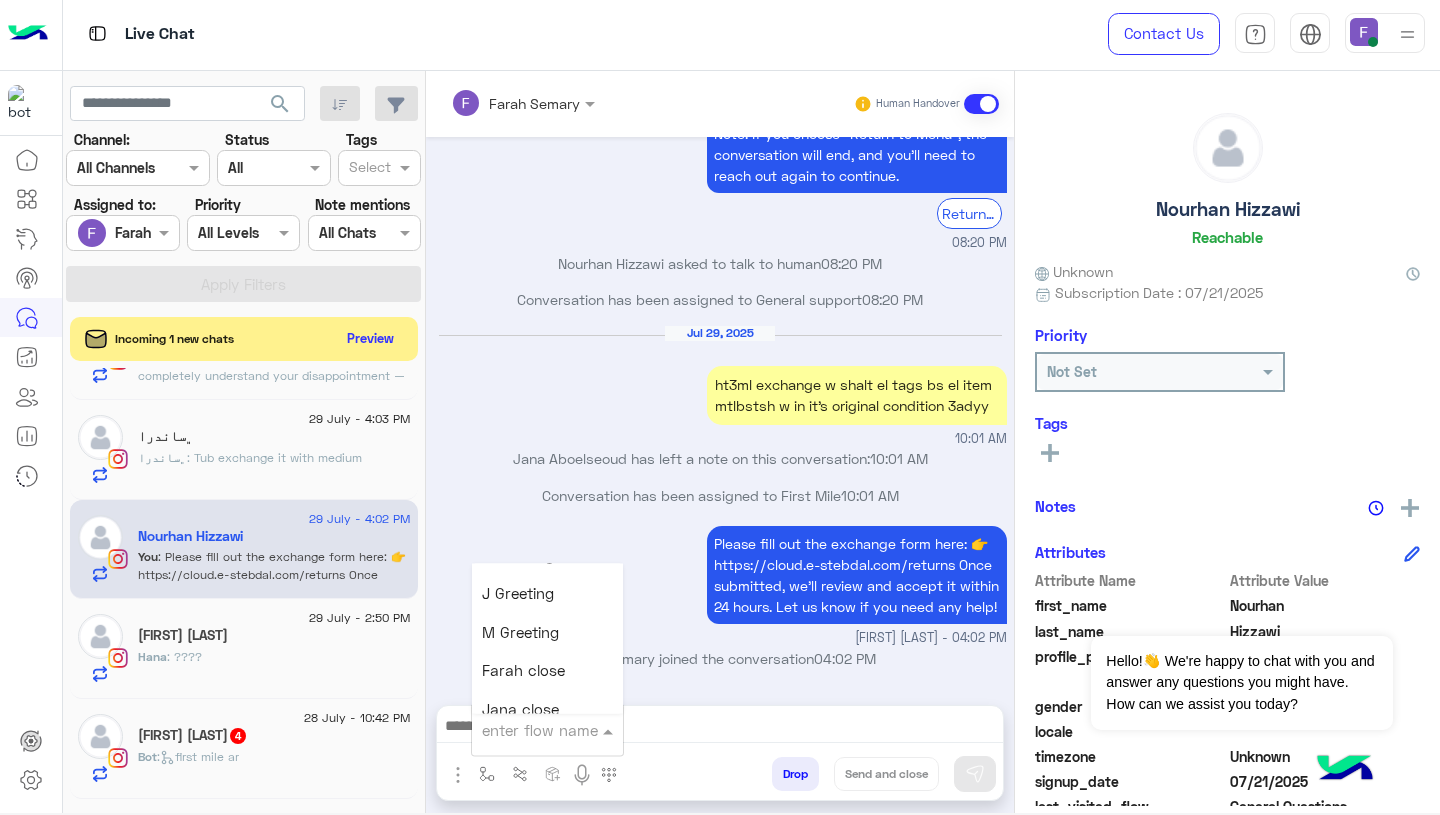 click on "Farah close" at bounding box center [523, 671] 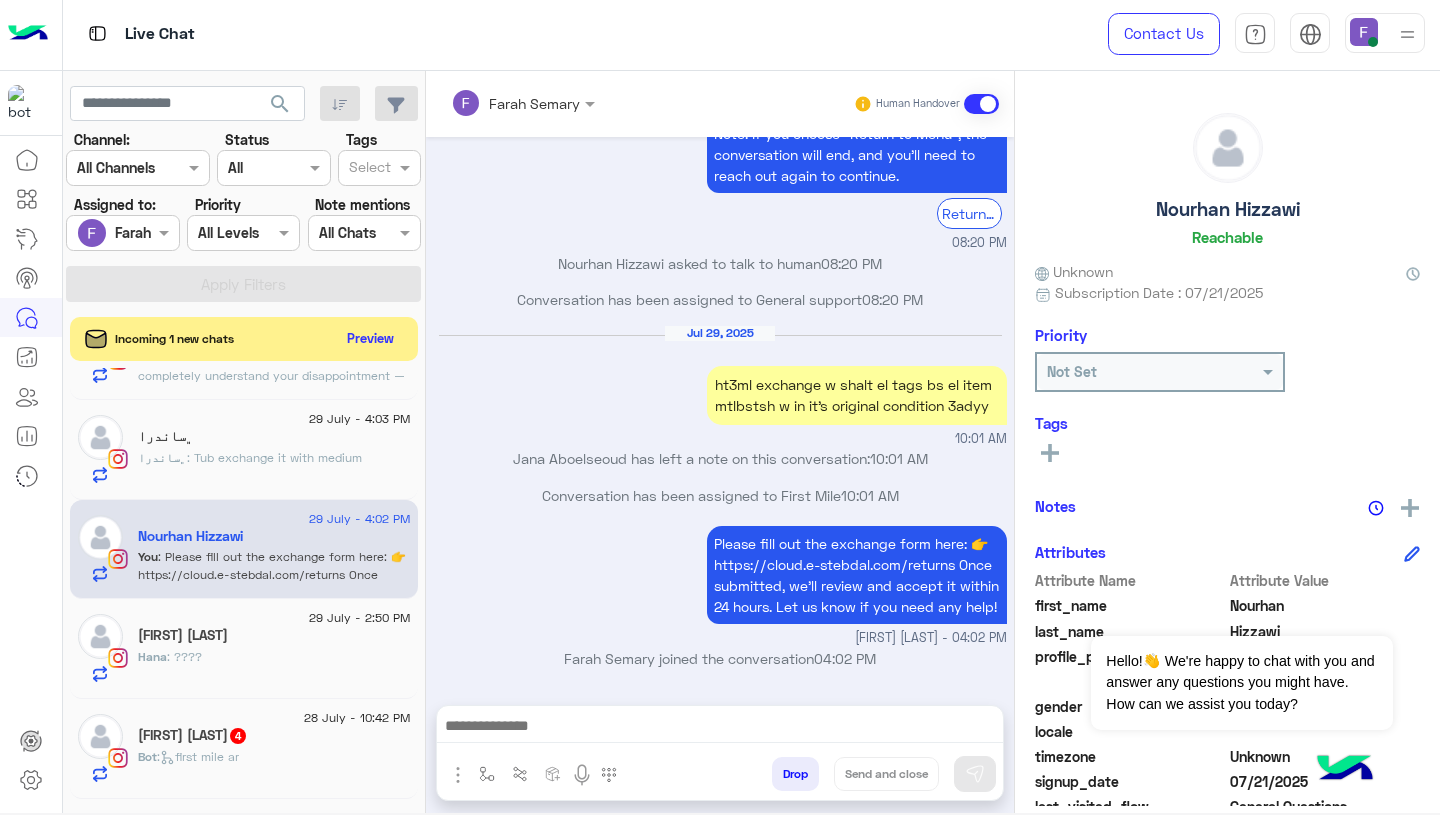 type on "**********" 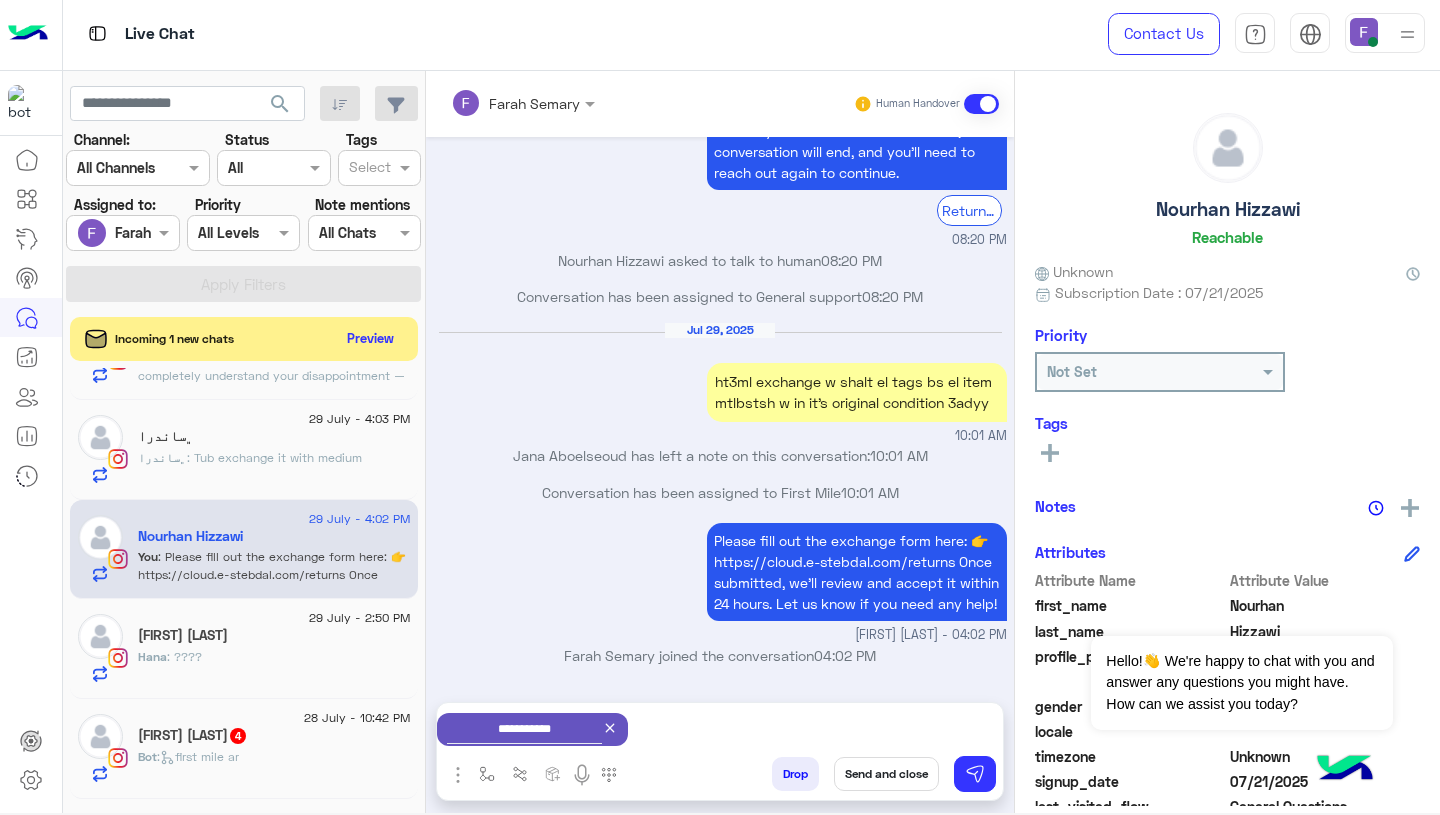click on "Send and close" at bounding box center [886, 774] 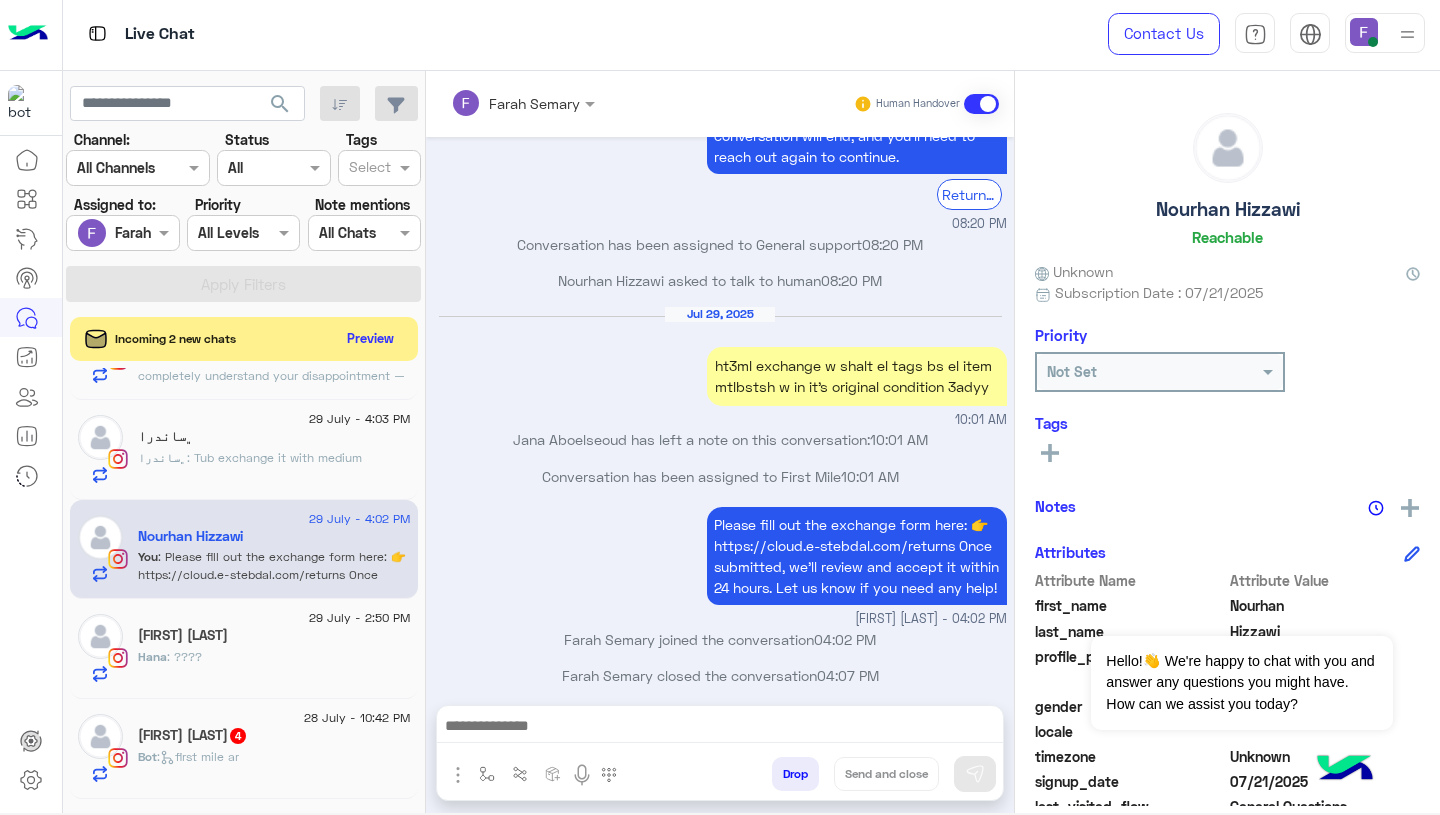 scroll, scrollTop: 1789, scrollLeft: 0, axis: vertical 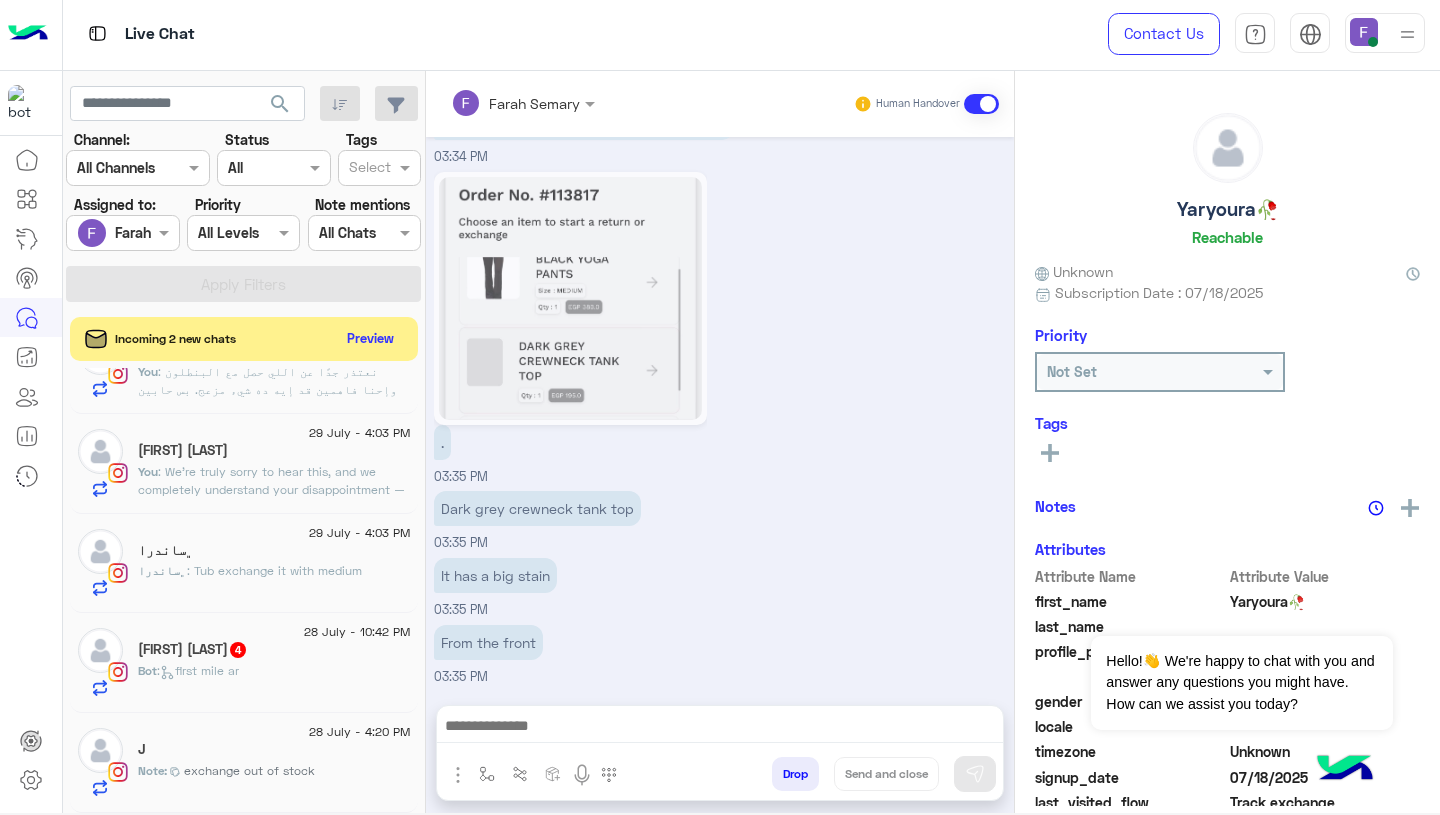 click on "29 July - 4:07 PM [FIRST] [LAST] You : Farah close 29 July - 4:07 PM [NAME] You : Farah close 29 July - 4:05 PM [NAME]/ن You : Hello,
Thank you for reaching out, and we sincerely apologize for the sizing error in your order.
We appreciate you confirming that the XL top is unused and still has the tag. To resolve this quickly, please submit an exchange request through the following link: 👉 https://cloud.e-stebdal.com/returns
Make sure to select “the item was defected or wrong” as the reason to avoid any shipping fees.
Once submitted, we’ll process your request as soon as possible.
Let us know if you need any help along the way!
29 July - 4:05 PM [FIRST] [LAST] You 29 July - 4:03 PM [NAME] [NAME] : Tub exchange it with medium 28 July - 10:42 PM [NAME] 4 Bot : first mile ar 28 July - 4:20 PM J Note : exchange out of stock" 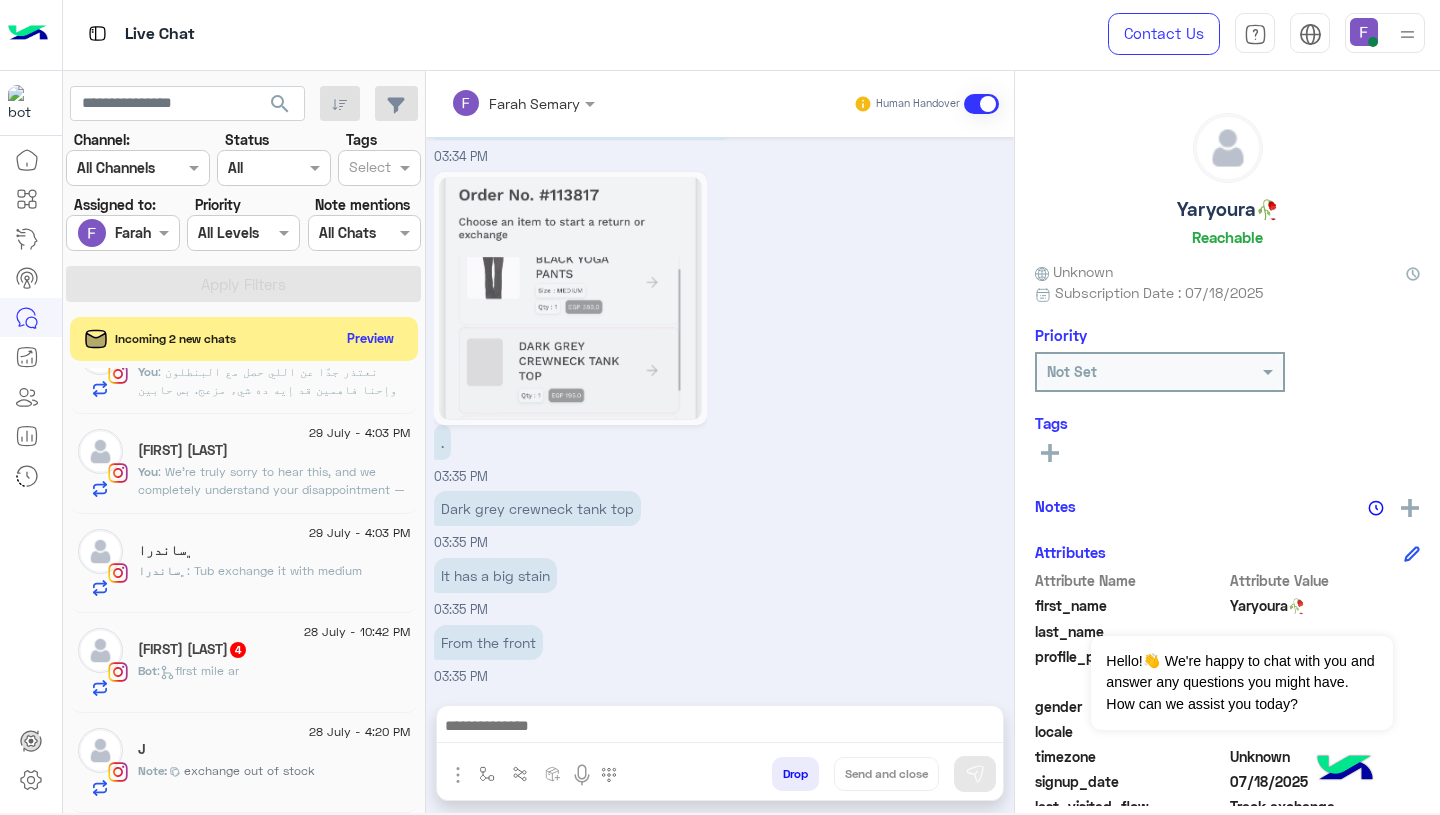 click on ": We're truly sorry to hear this, and we completely understand your disappointment — especially as you’ve just joined our community.
This definitely isn’t the experience we want you to have. Thank you for bringing it to our attention. Could you please send us a couple of clear photos showing the issue? We’d love to investigate this further and make it right for you as quickly as possible.
We truly appreciate your support and understanding, and we’ll do our best to turn this around for you." 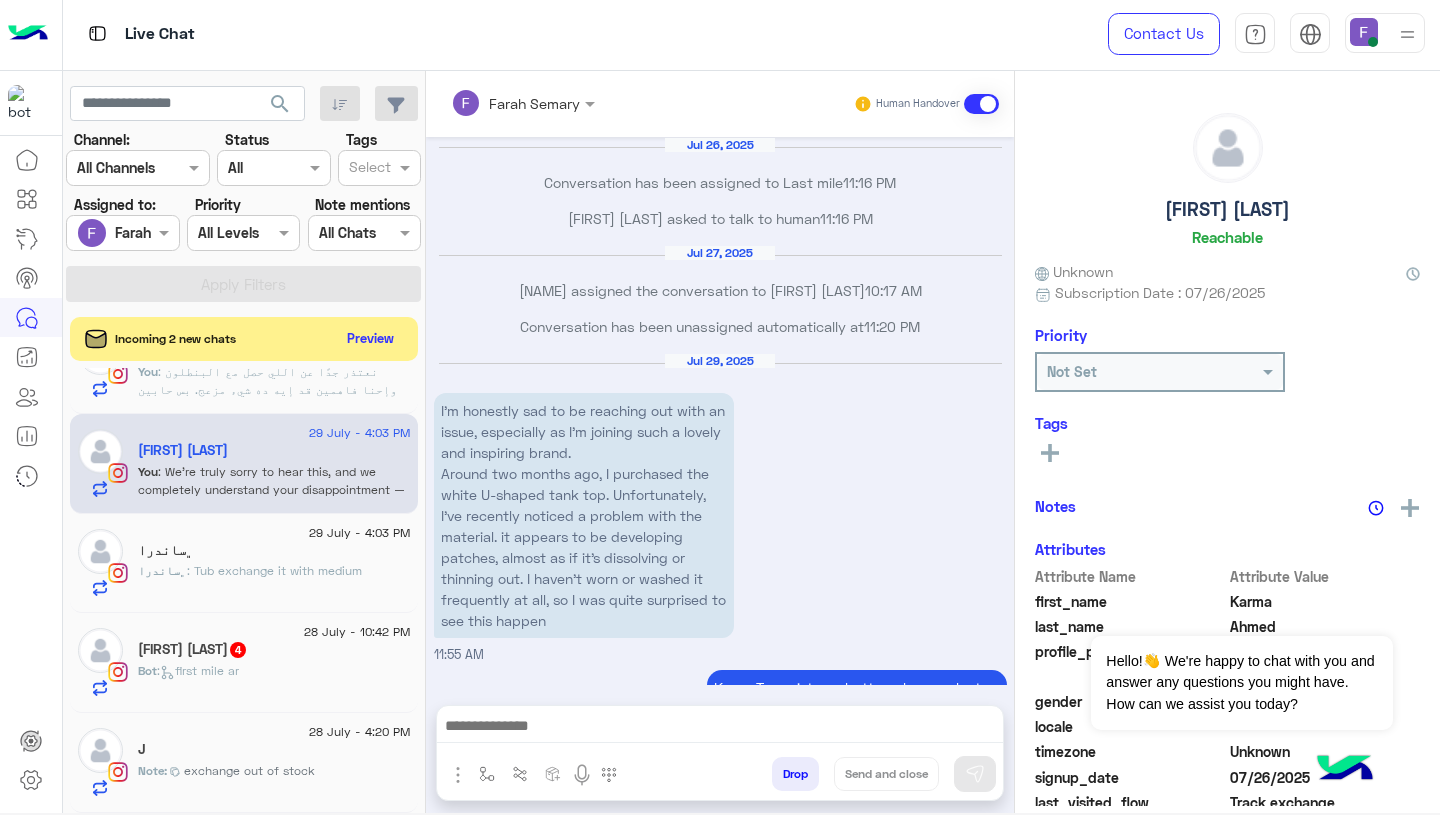 scroll, scrollTop: 1935, scrollLeft: 0, axis: vertical 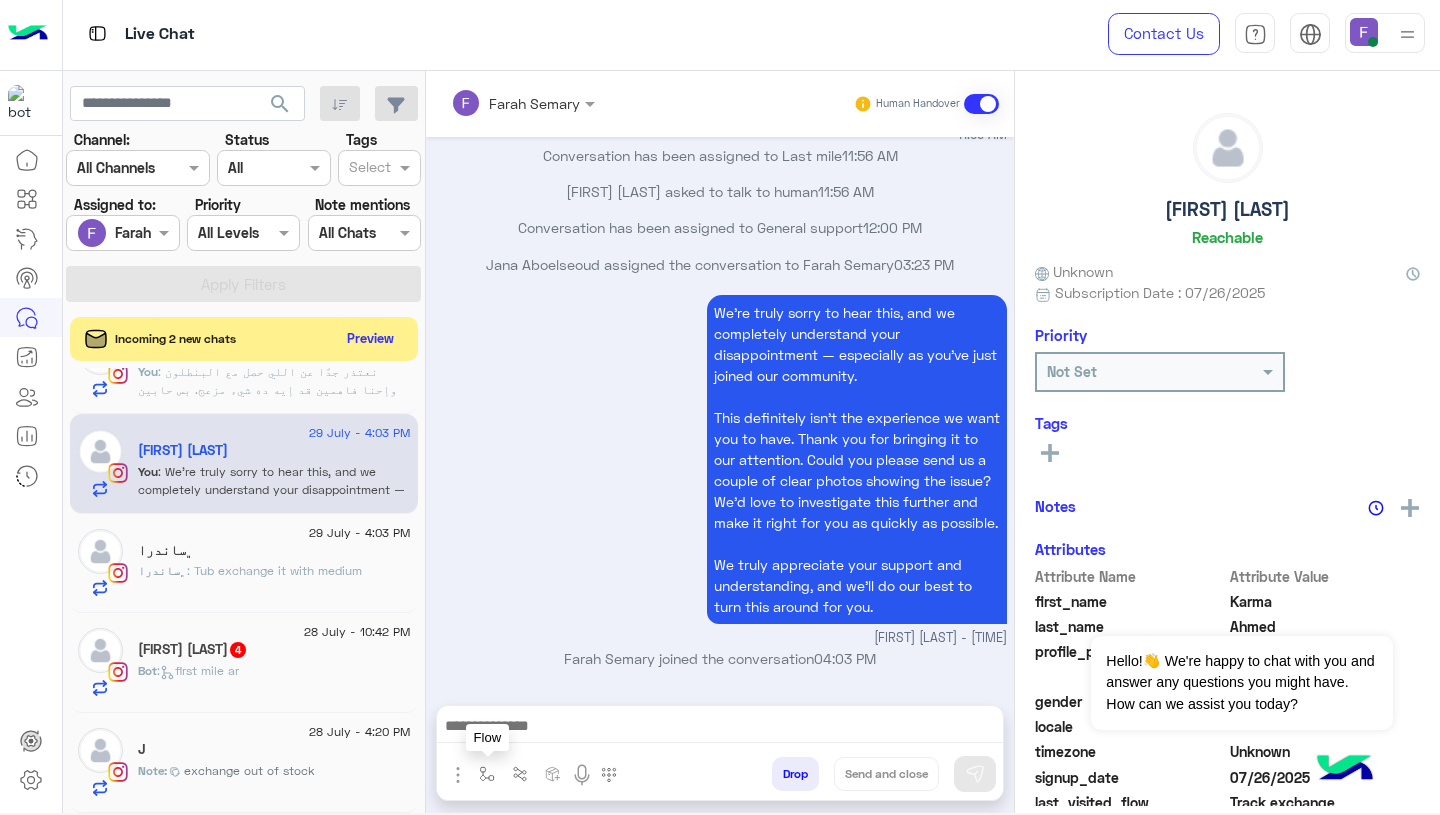 click at bounding box center (487, 774) 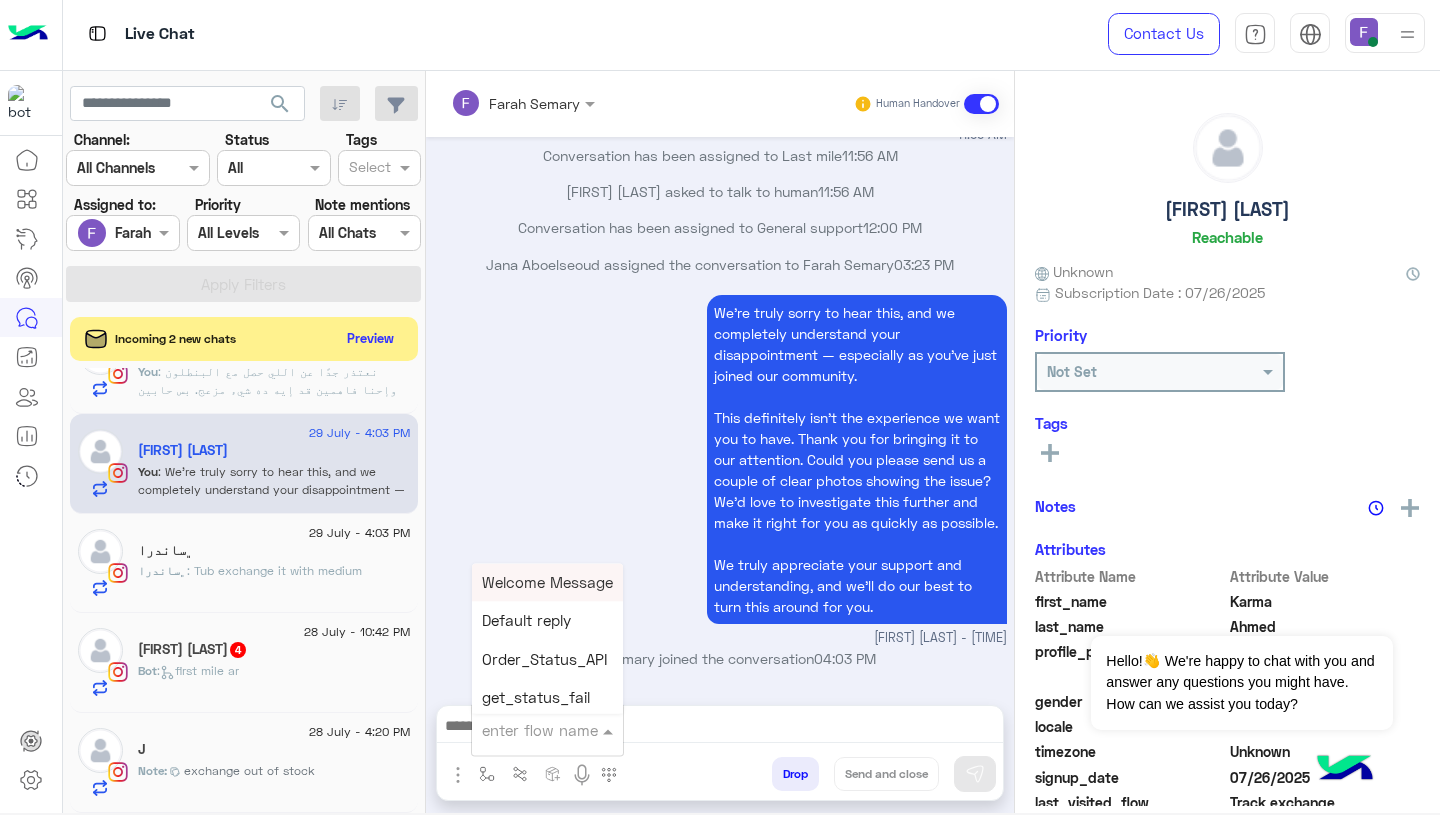 click on "enter flow name" at bounding box center (540, 730) 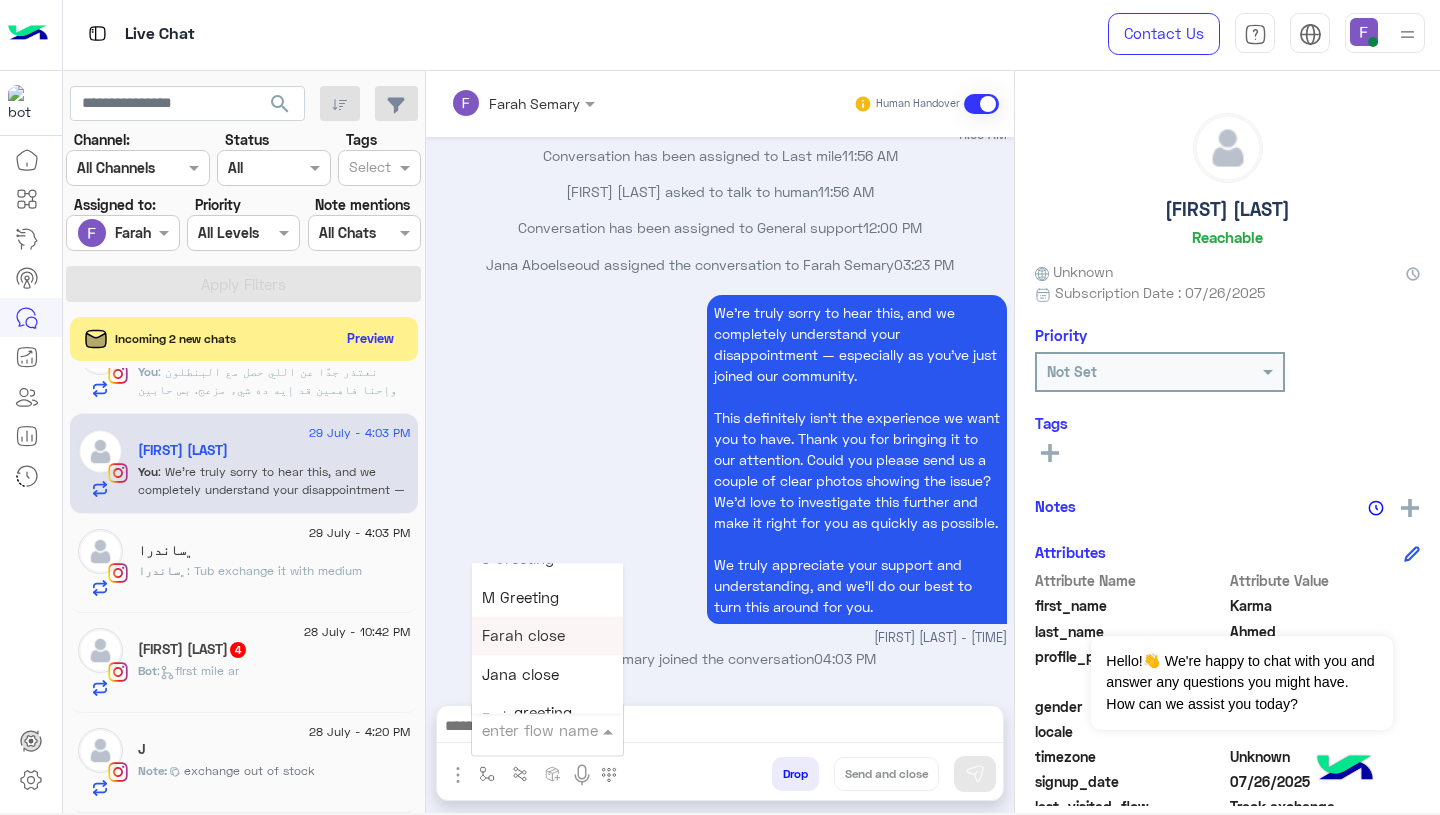 click on "Farah close" at bounding box center [523, 636] 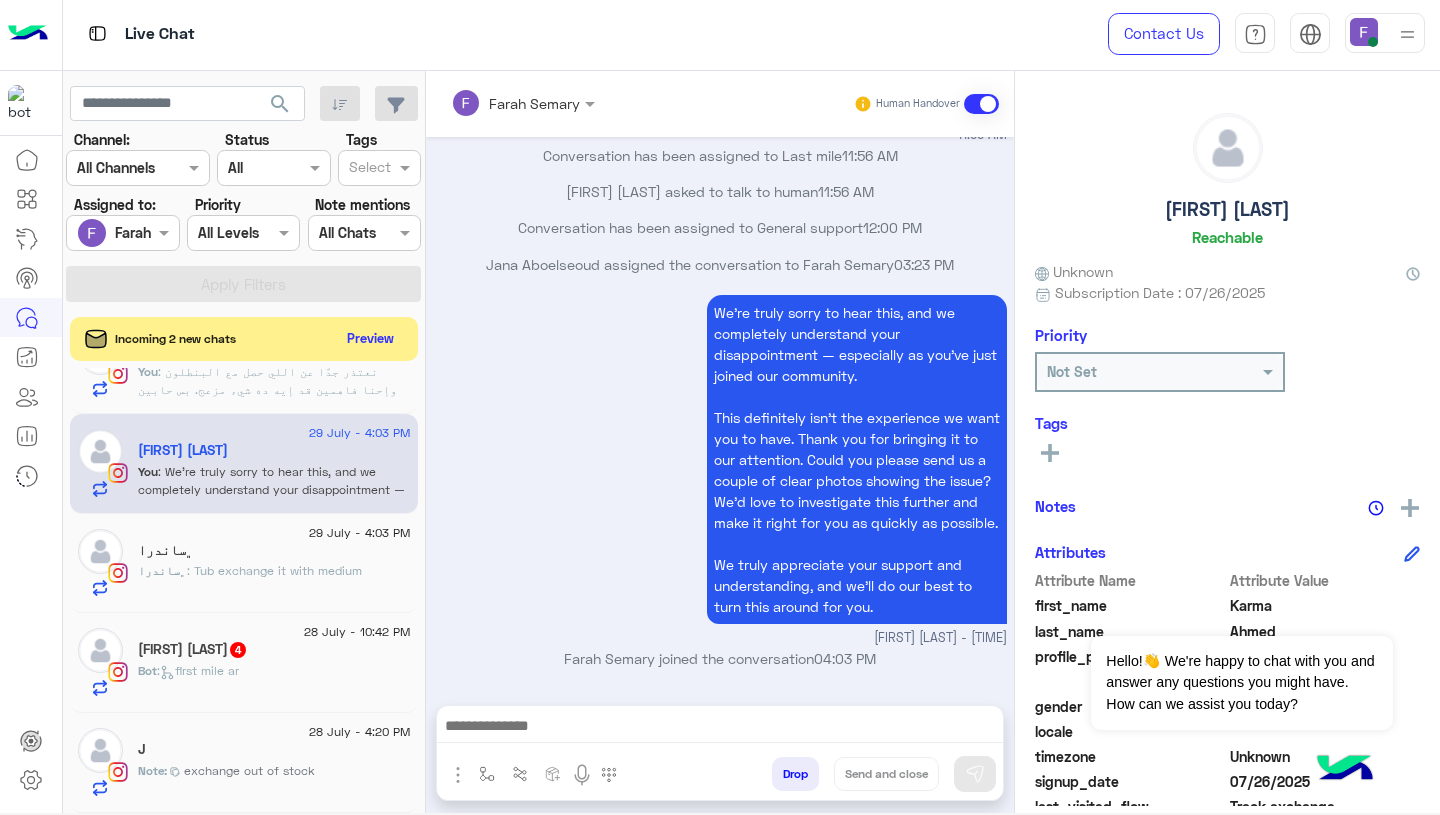 type on "**********" 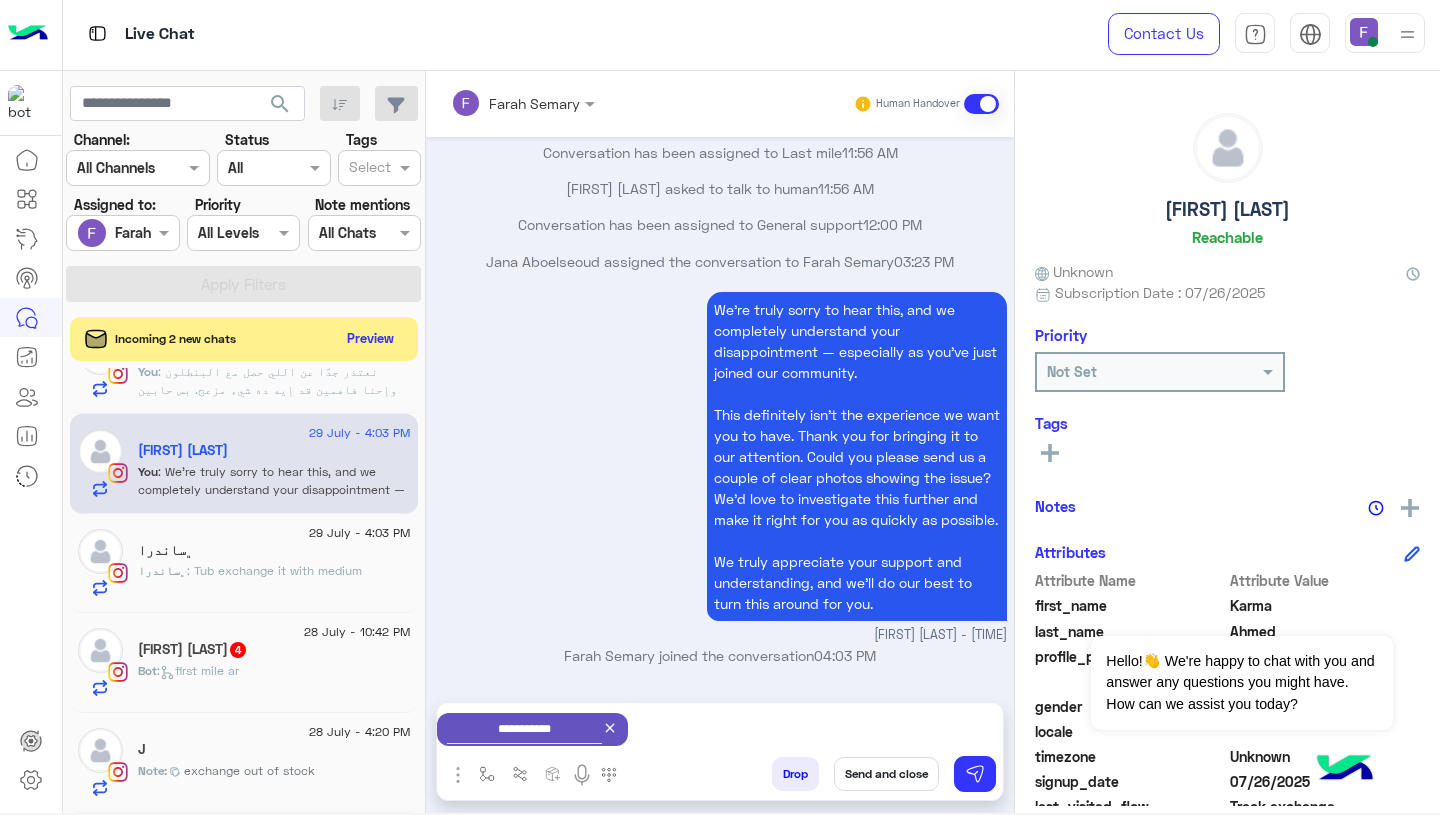 click on "Send and close" at bounding box center (886, 774) 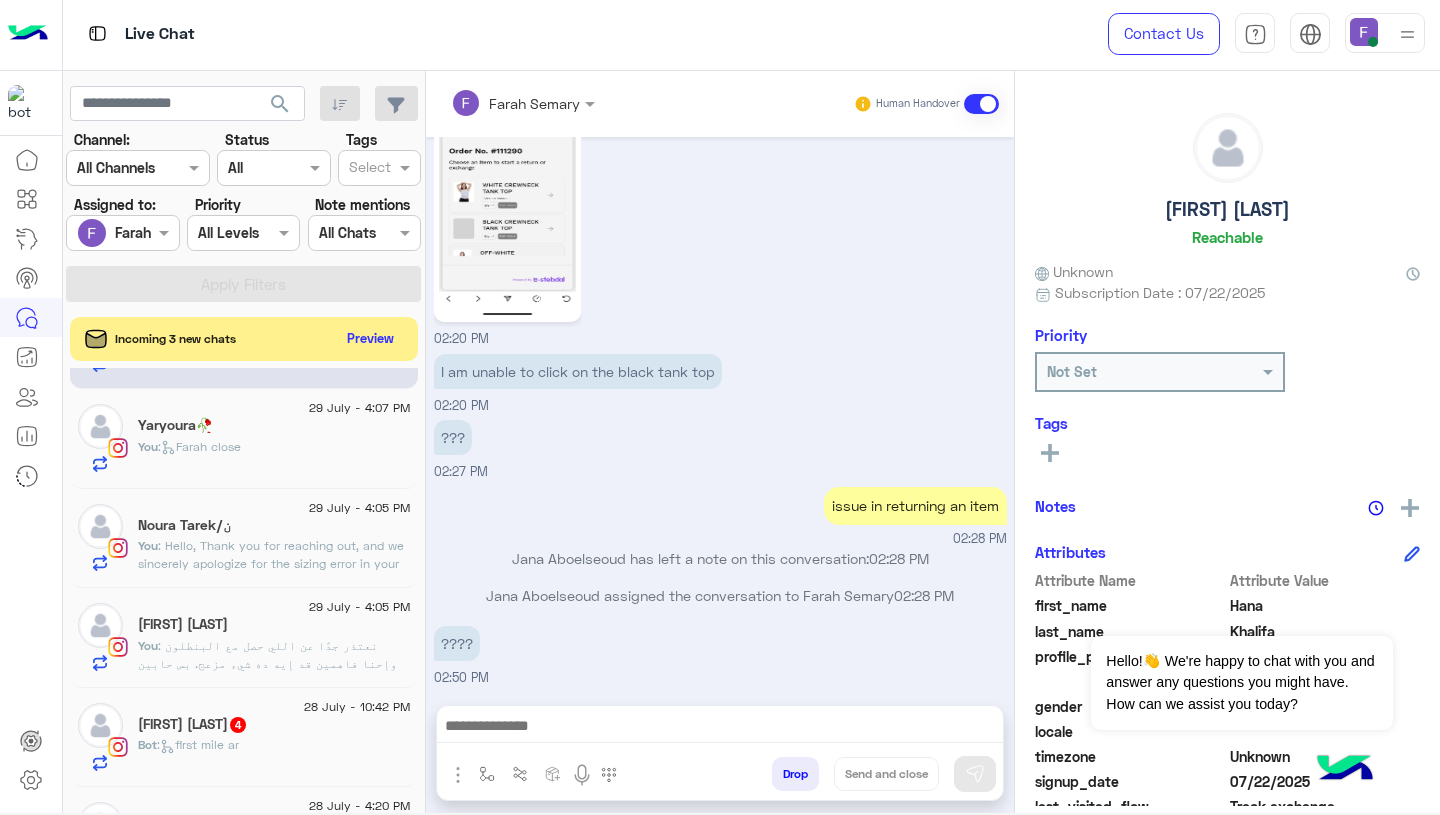 click on "[FIRST] [LAST]" 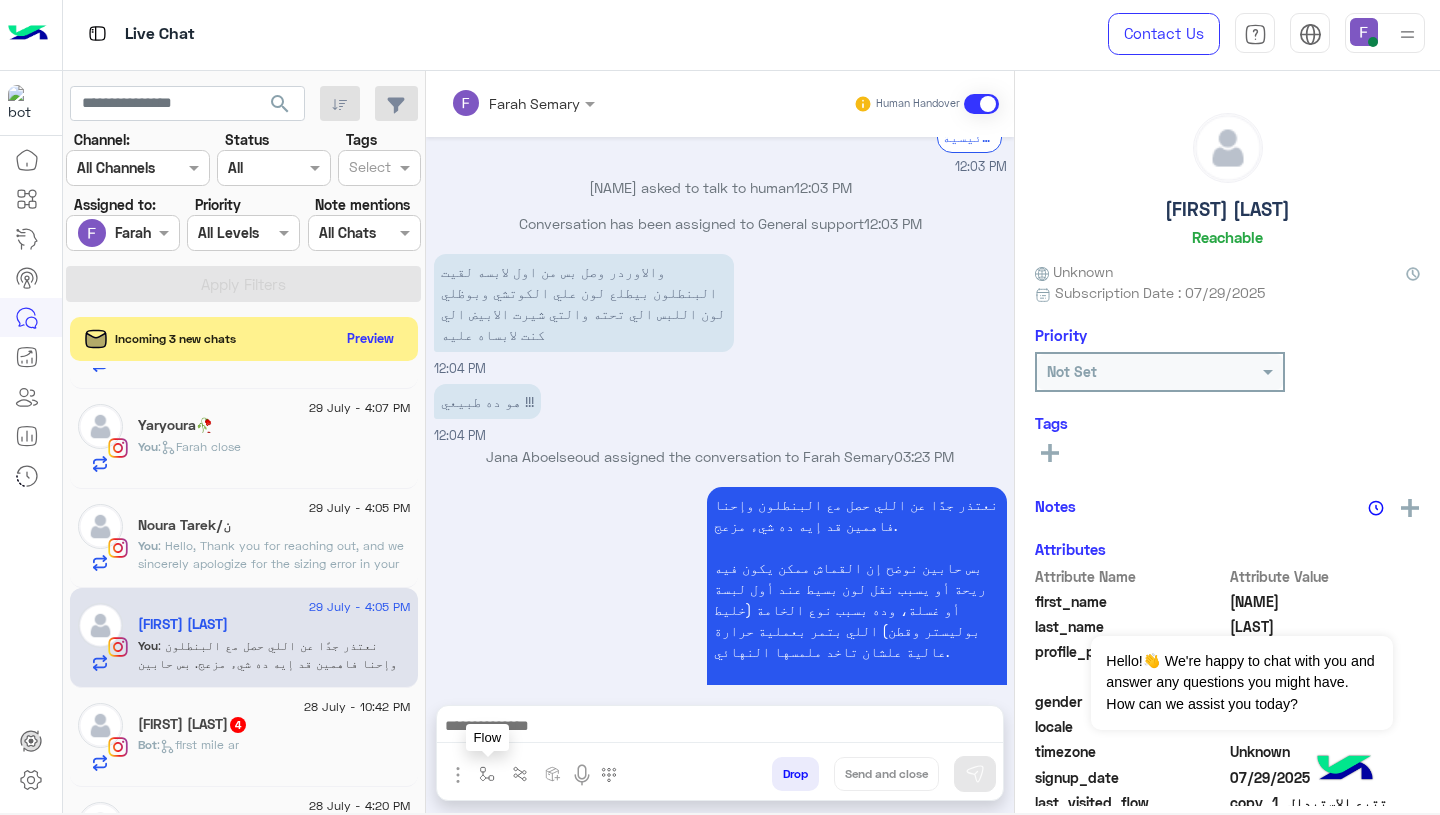 click at bounding box center (487, 774) 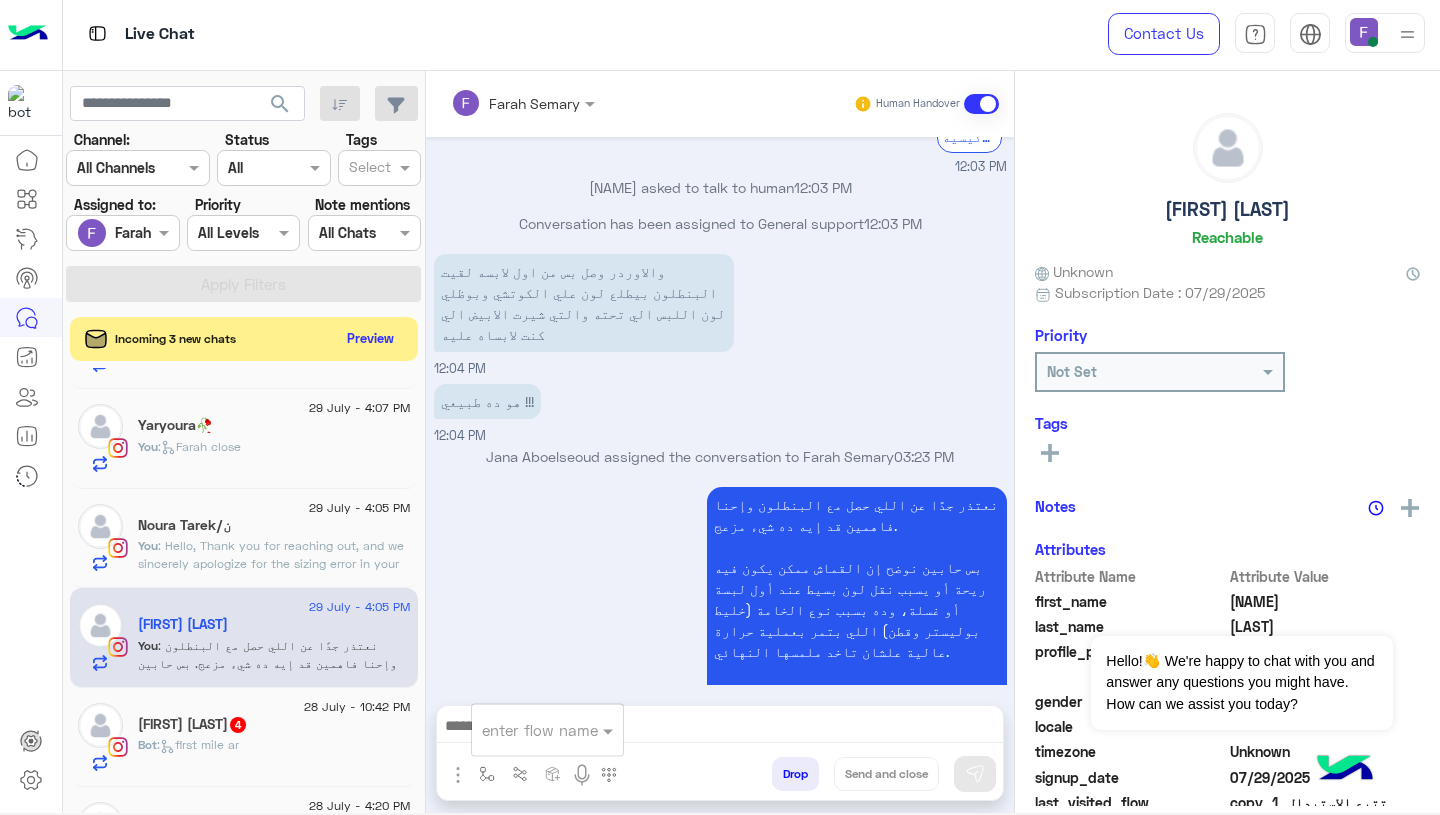 click at bounding box center (523, 730) 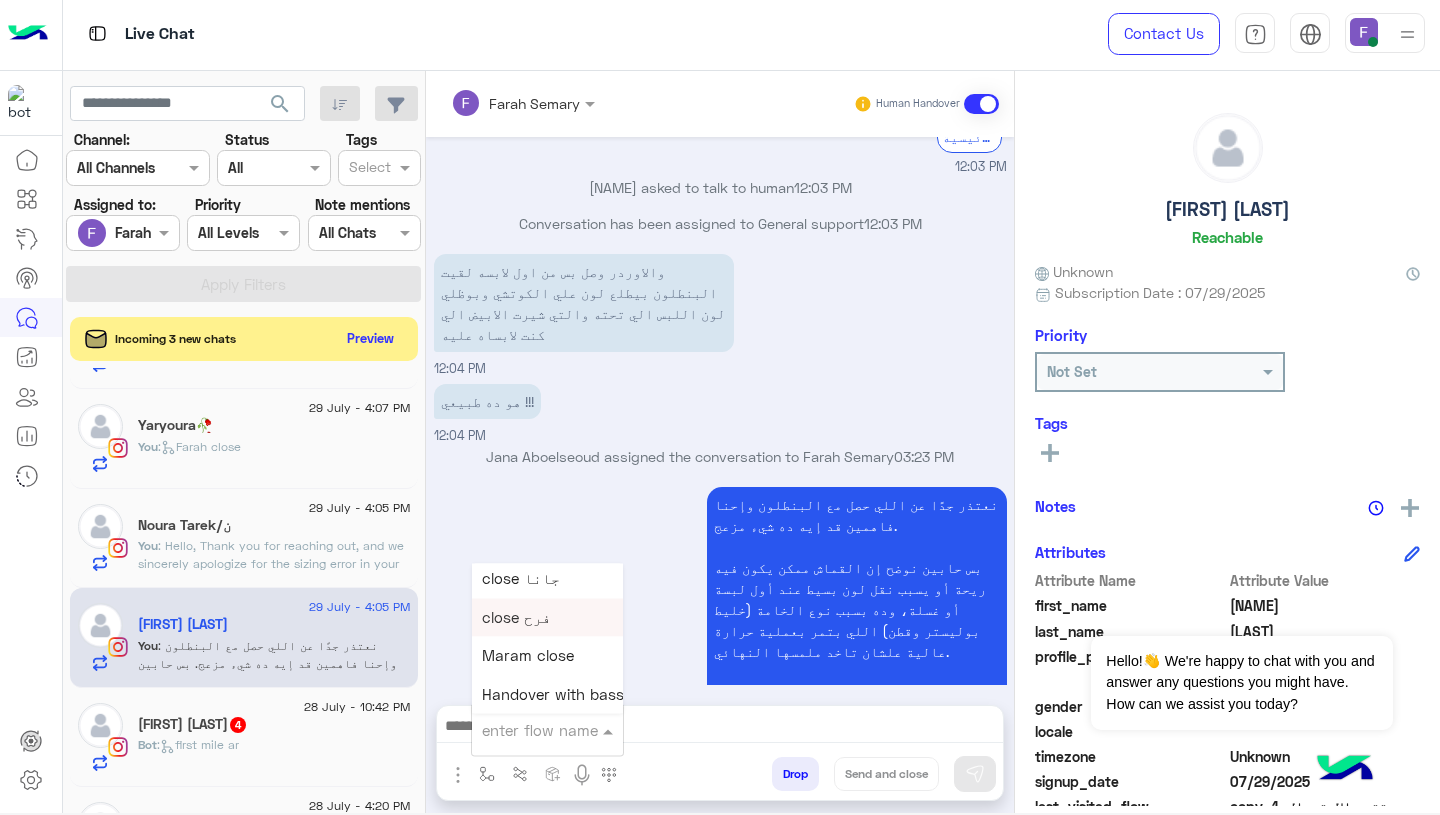 click on "close فرح" at bounding box center (547, 617) 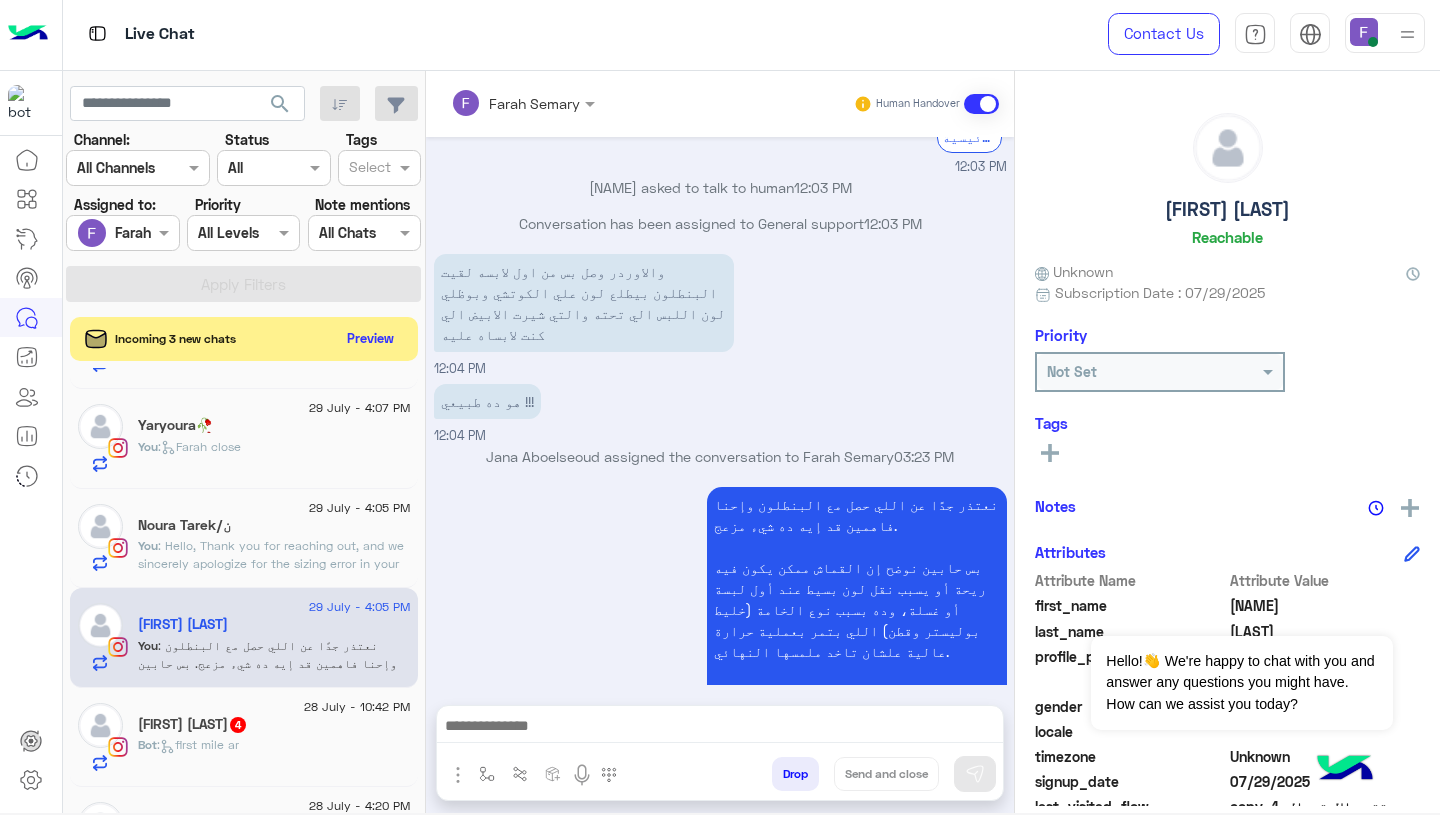 type on "*********" 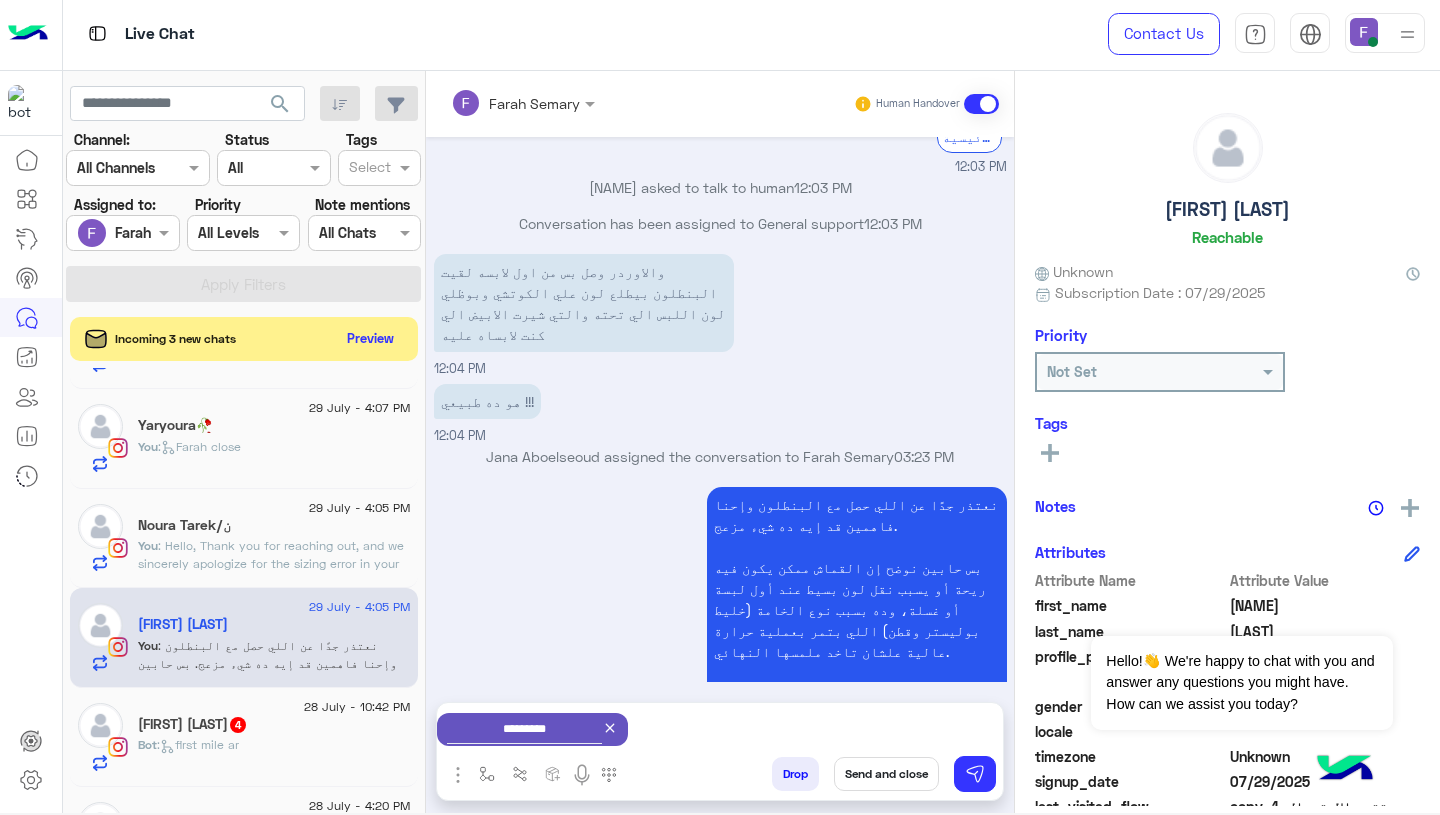 click on "Send and close" at bounding box center (886, 774) 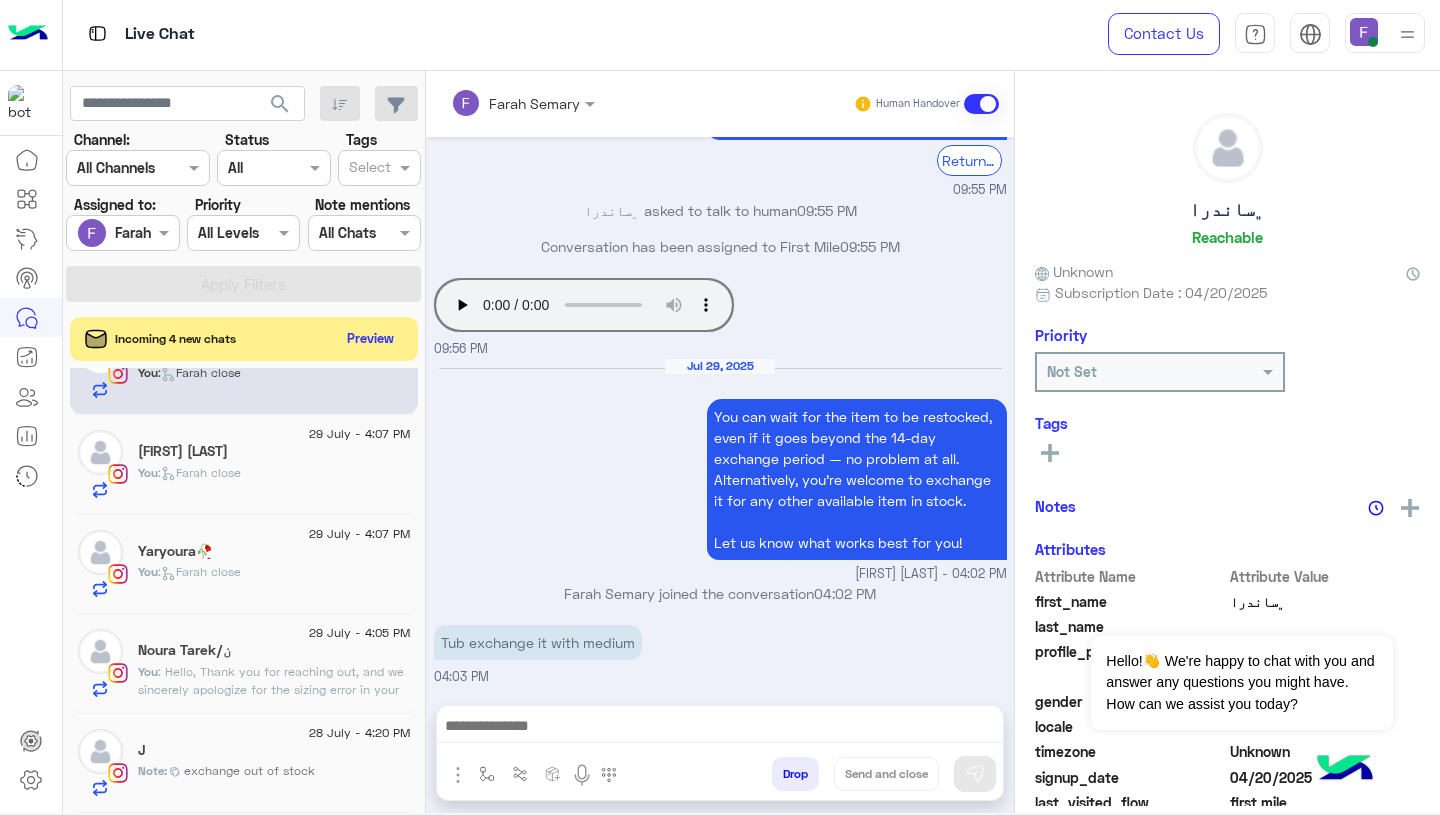 click on ": Hello,
Thank you for reaching out, and we sincerely apologize for the sizing error in your order.
We appreciate you confirming that the XL top is unused and still has the tag. To resolve this quickly, please submit an exchange request through the following link: 👉 https://cloud.e-stebdal.com/returns
Make sure to select “the item was defected or wrong” as the reason to avoid any shipping fees.
Once submitted, we’ll process your request as soon as possible.
Let us know if you need any help along the way!" 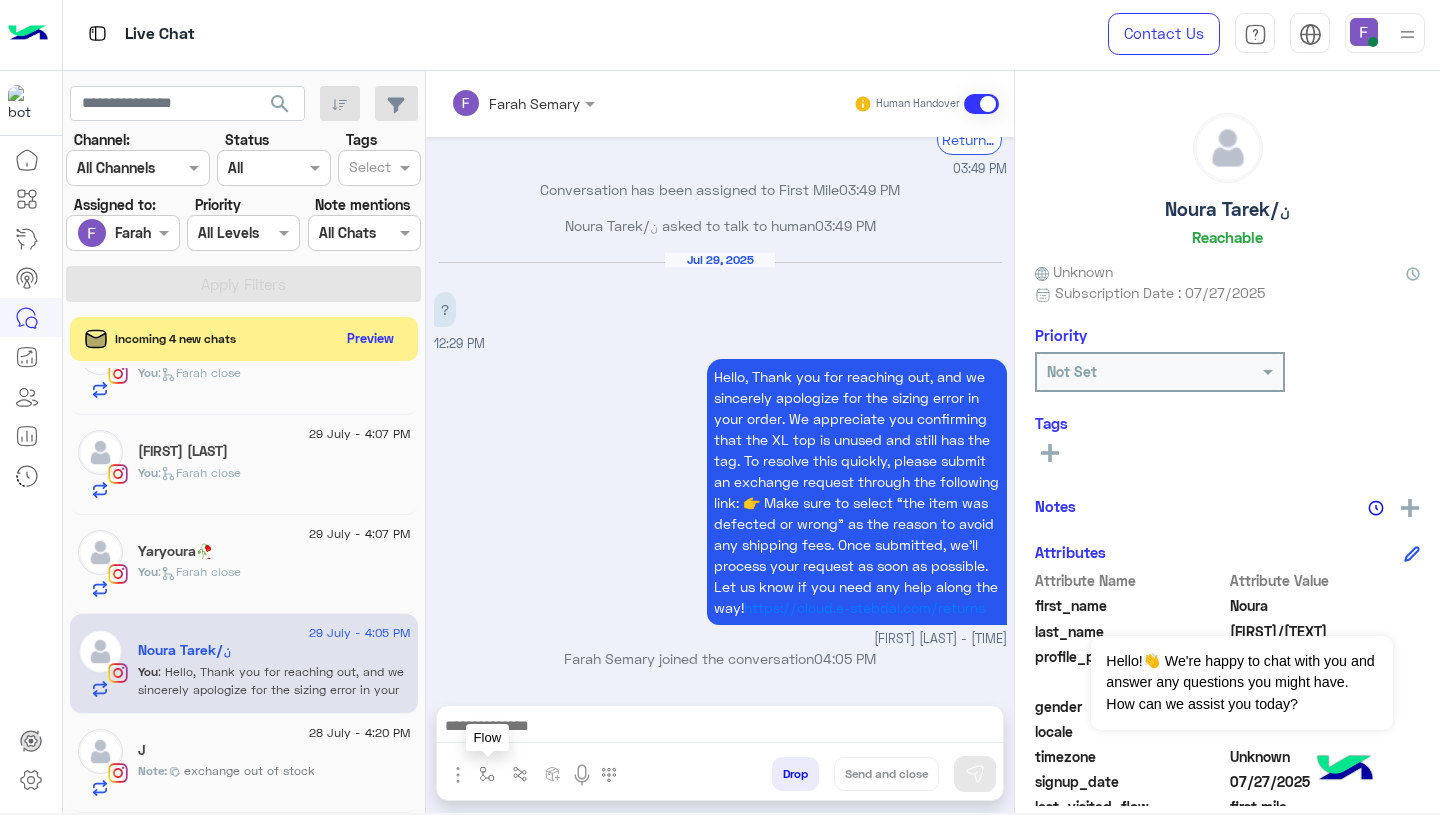 click at bounding box center (487, 774) 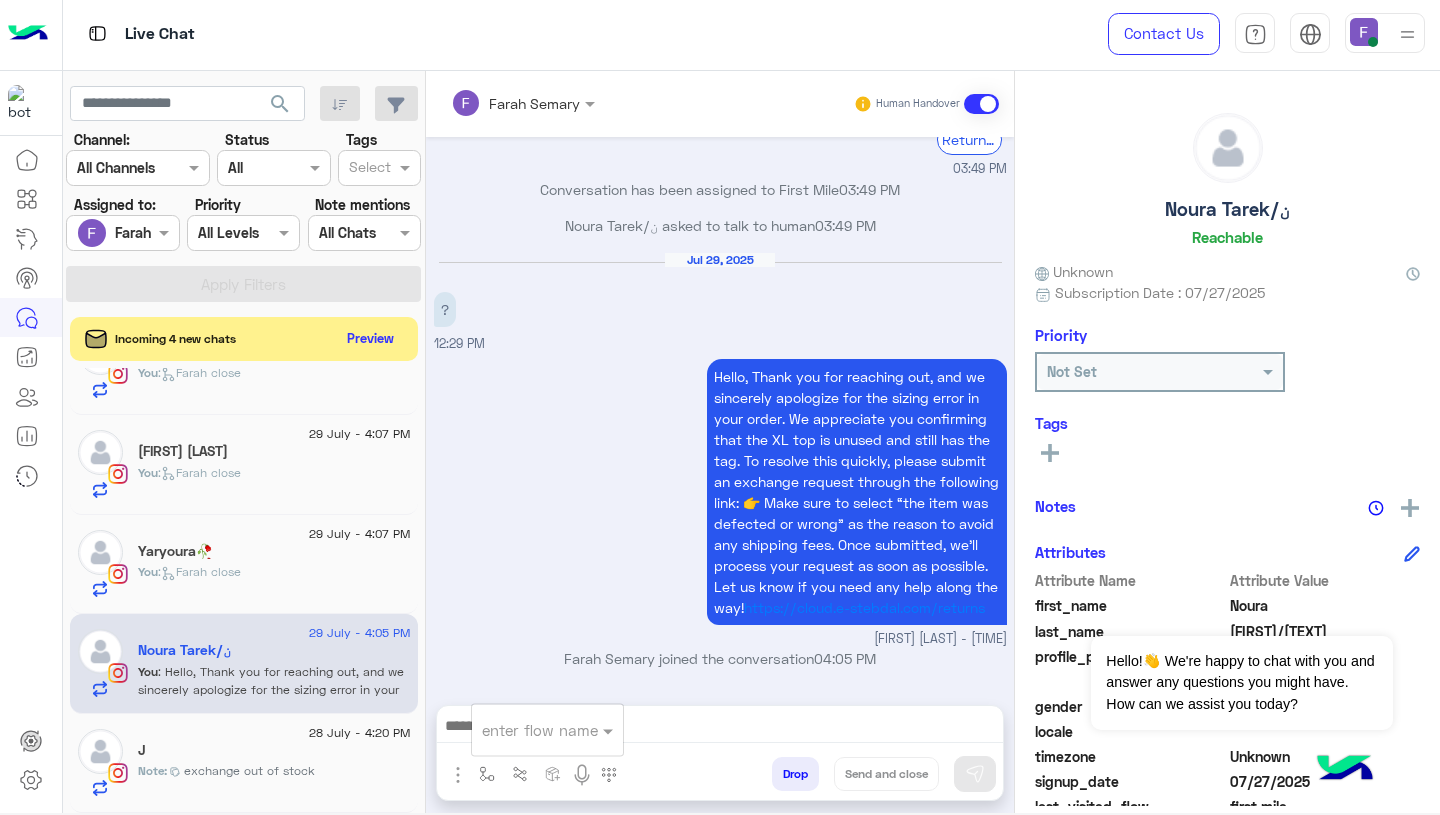 click at bounding box center (523, 730) 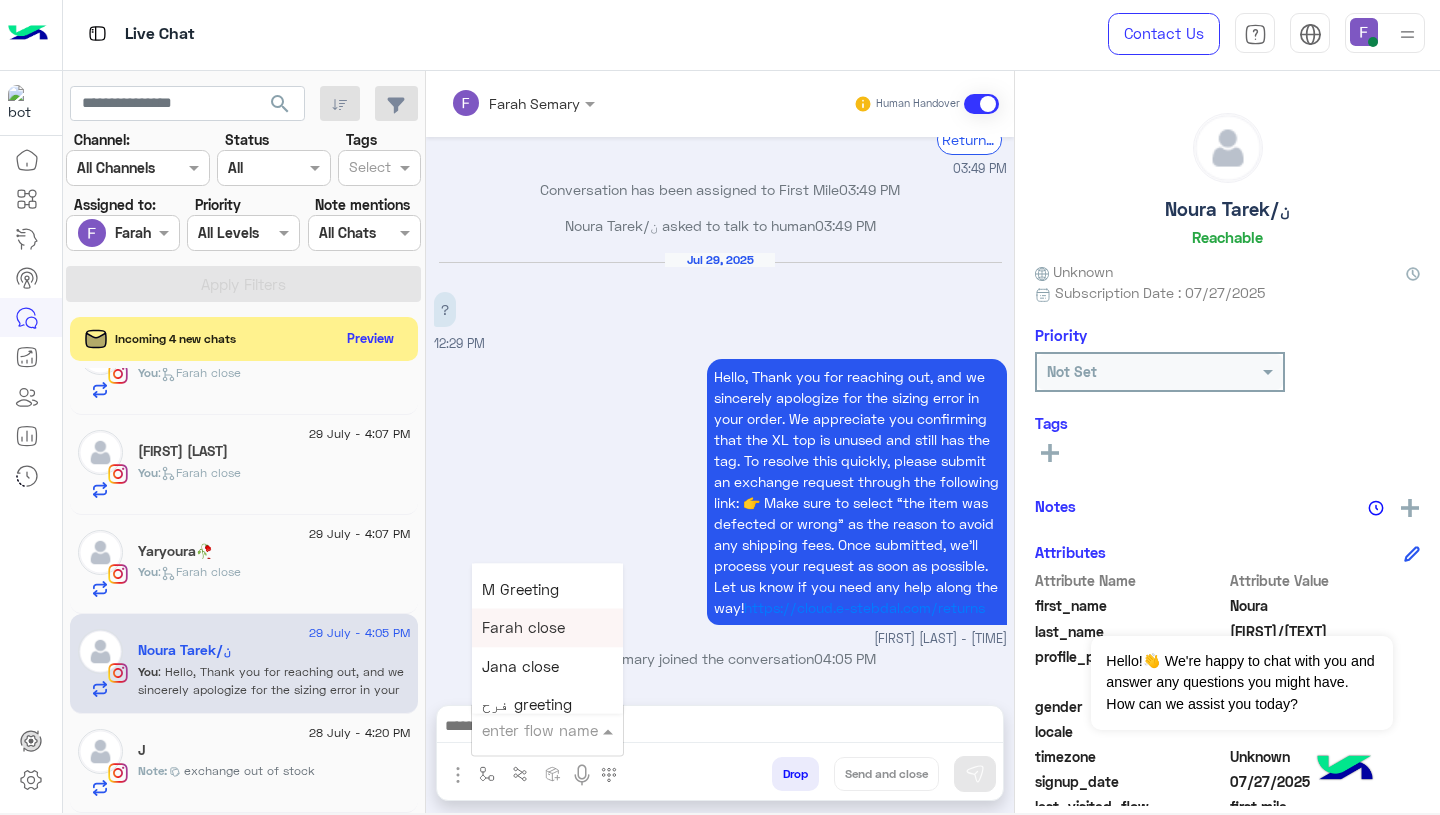 click on "Farah close" at bounding box center (523, 628) 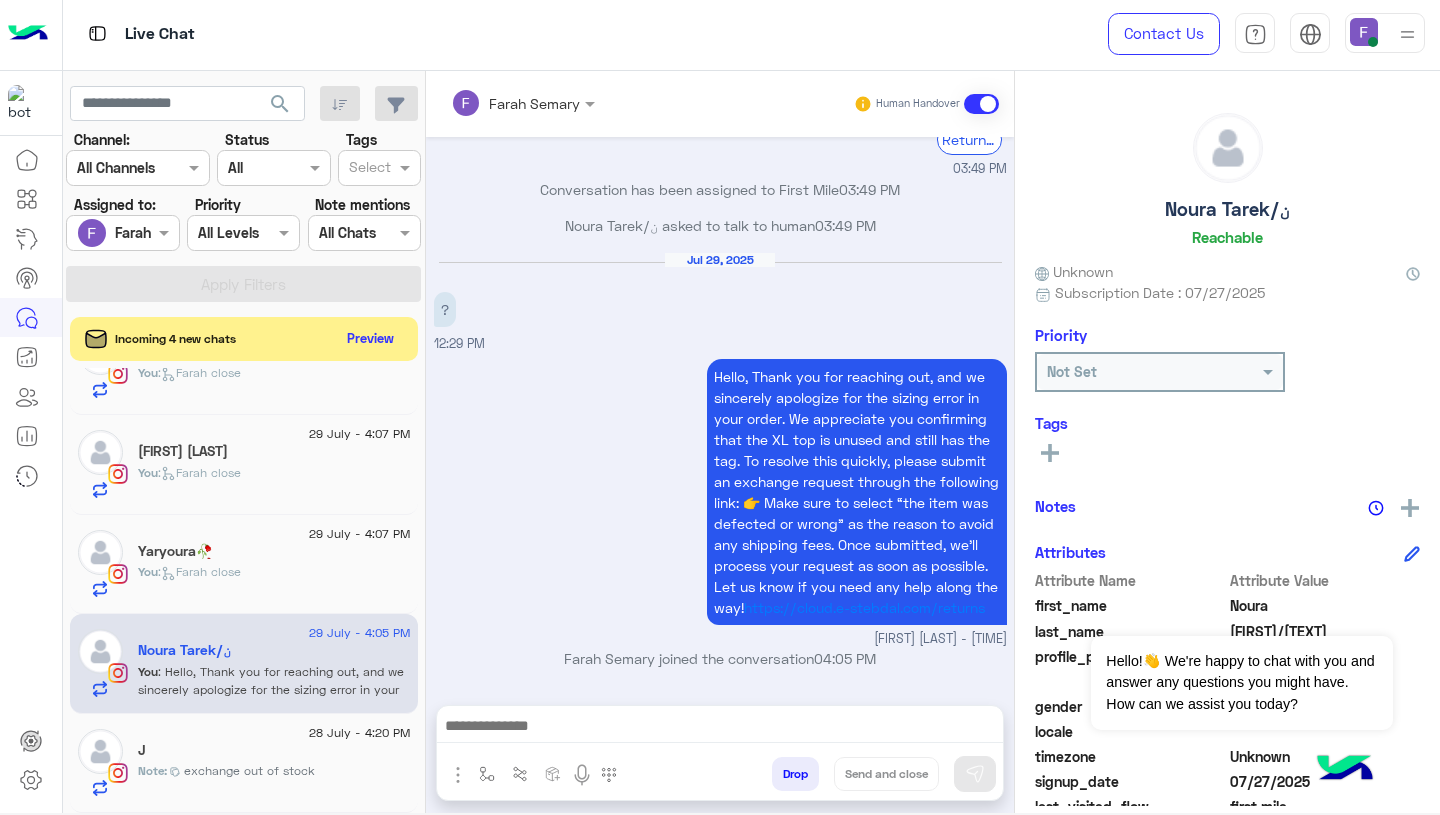 type on "**********" 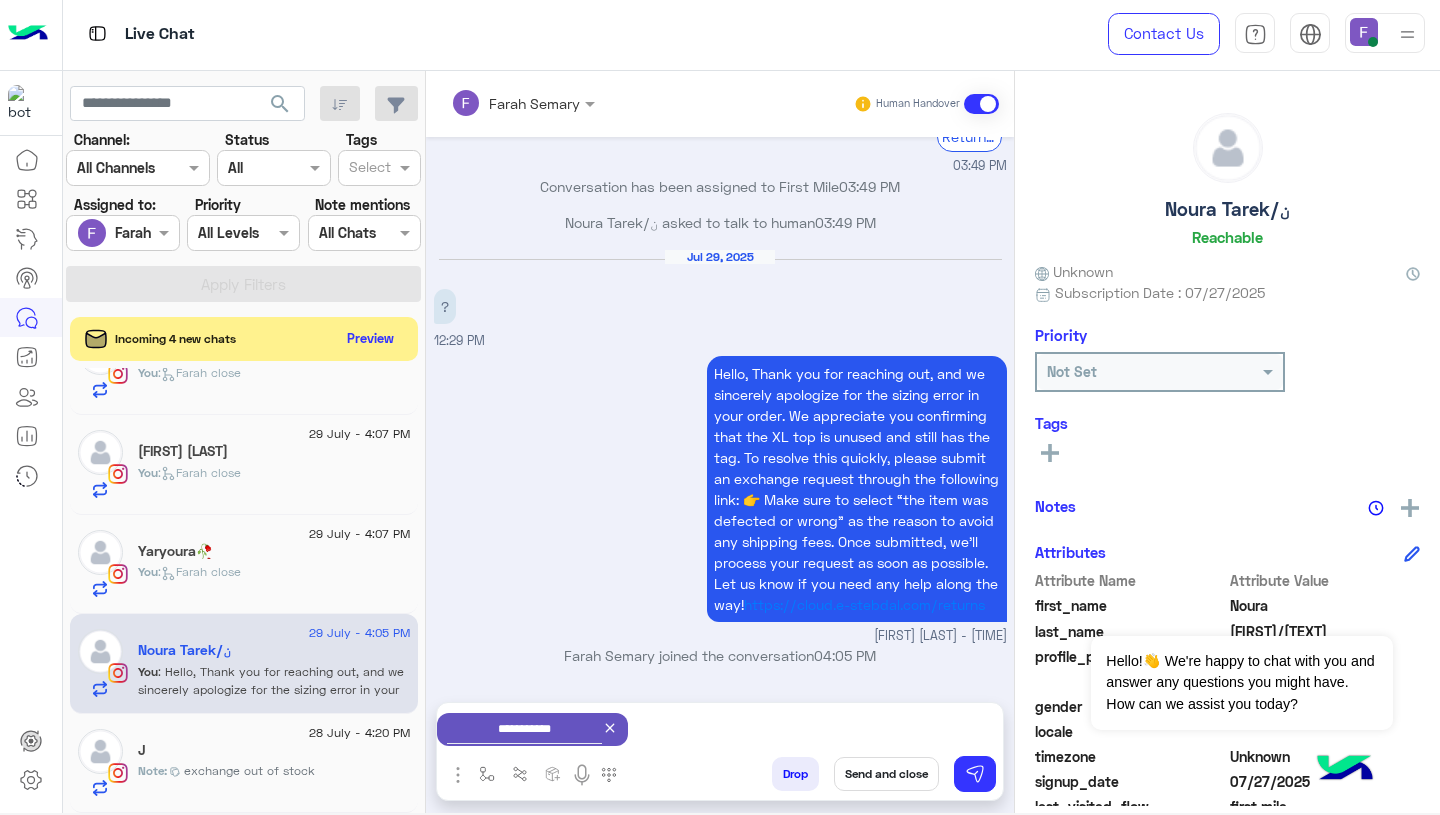 click on "Send and close" at bounding box center (886, 774) 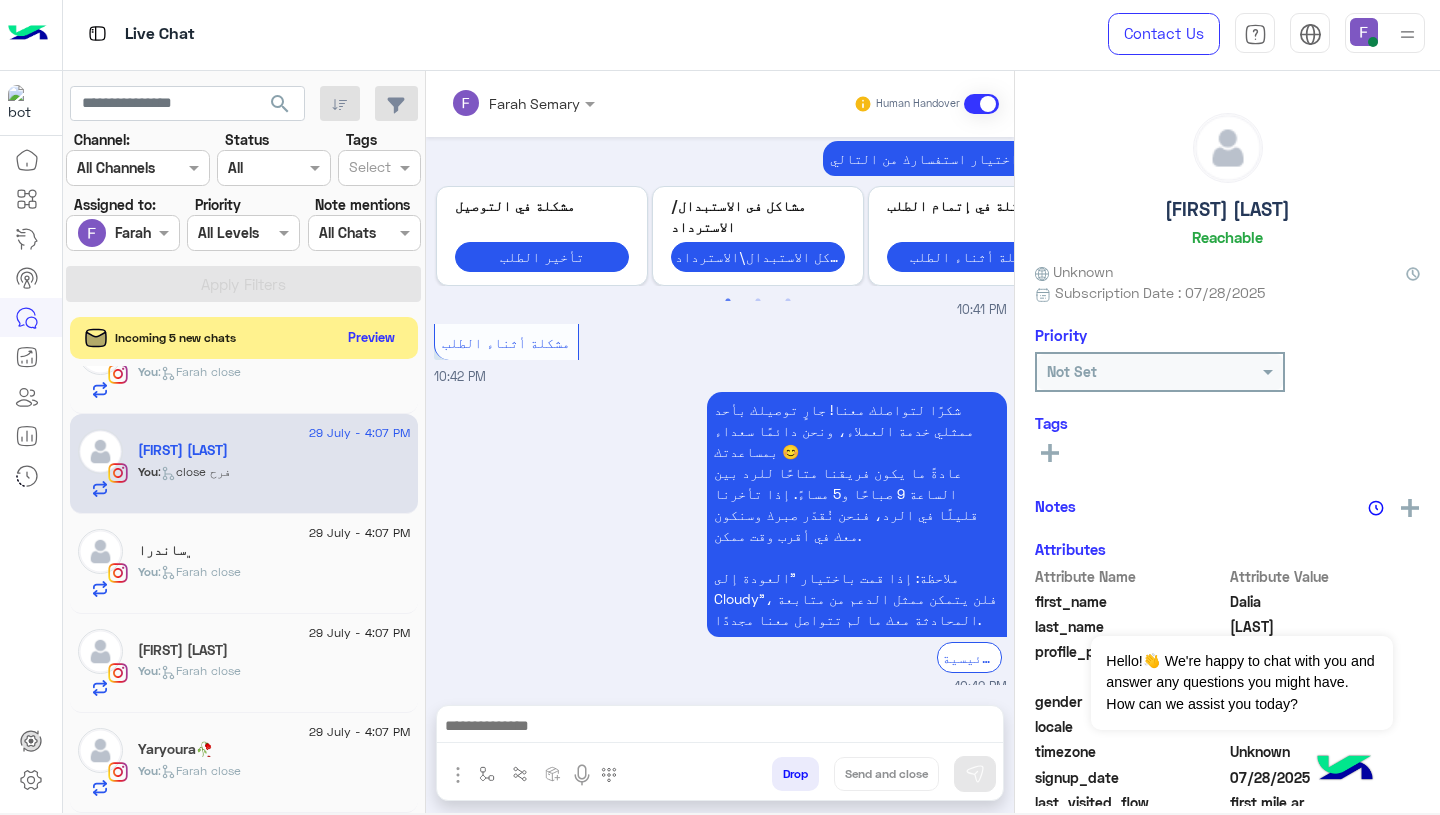 click on "Preview" 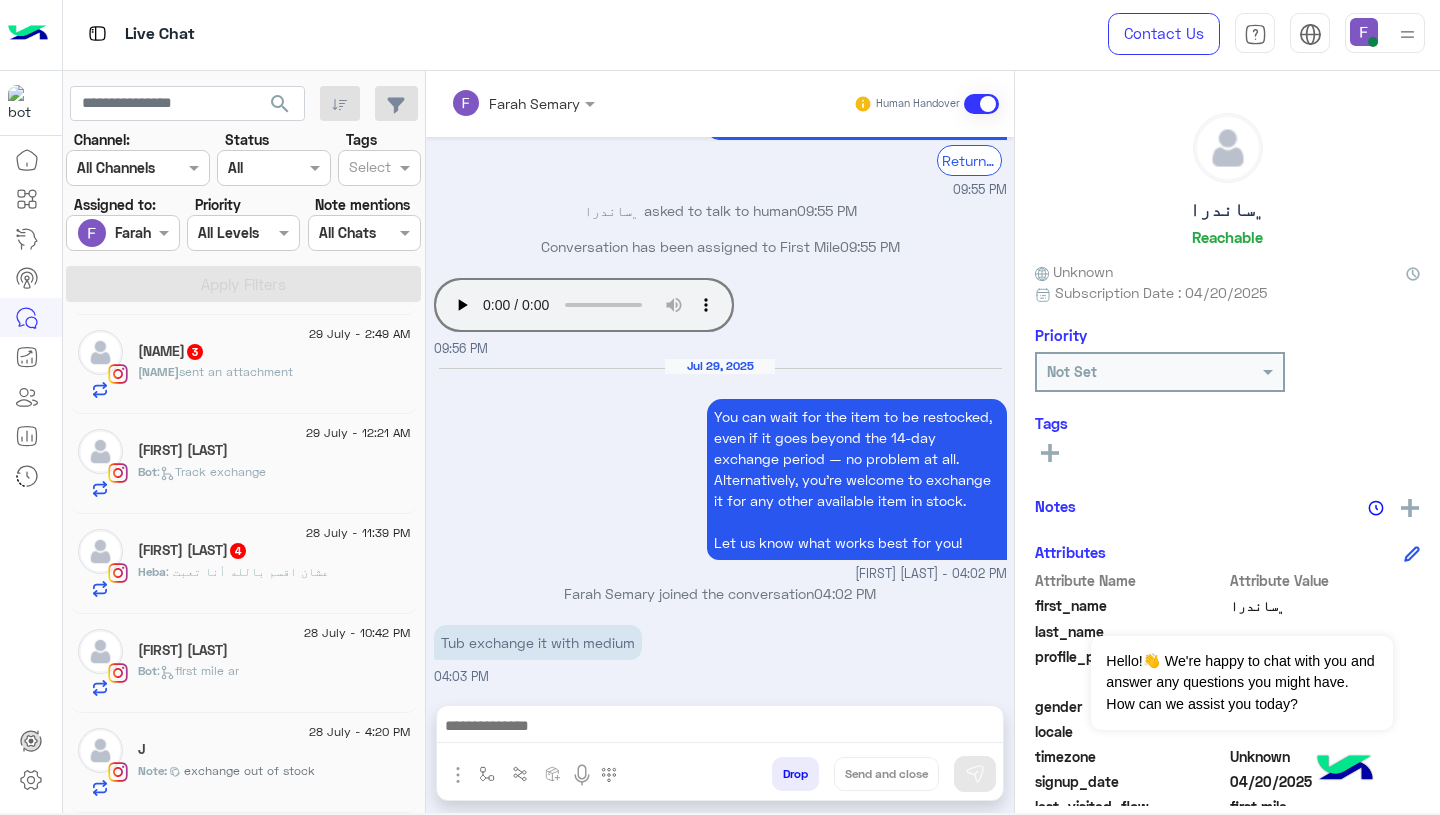 click on "[NAME] : عشان اقسم بالله أنا تعبت" 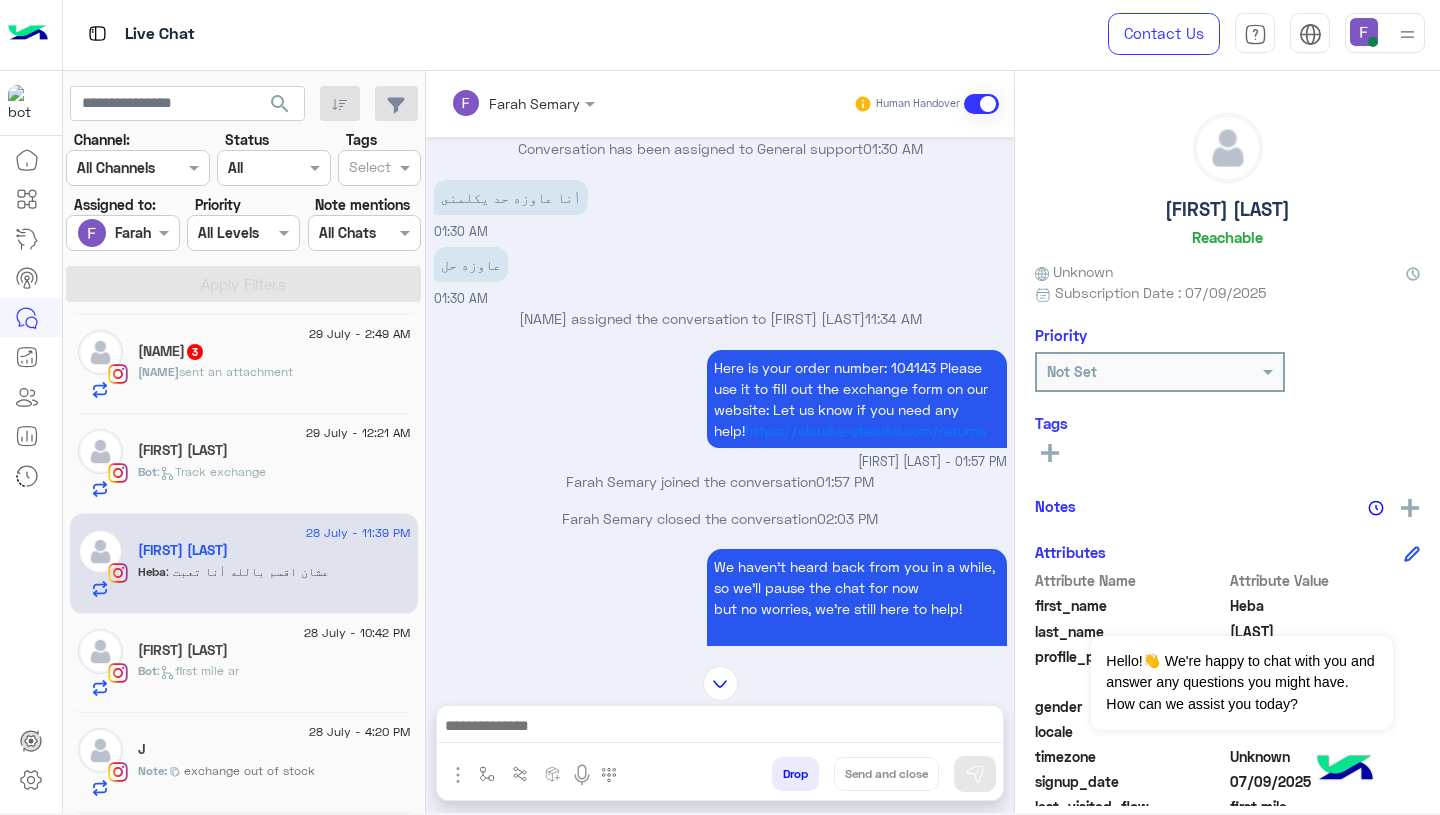 click on "Here is your order number: [NUMBER]
Please use it to fill out the exchange form on our website: Let us know if you need any help!   https://cloud.e-stebdal.com/returns" at bounding box center (857, 399) 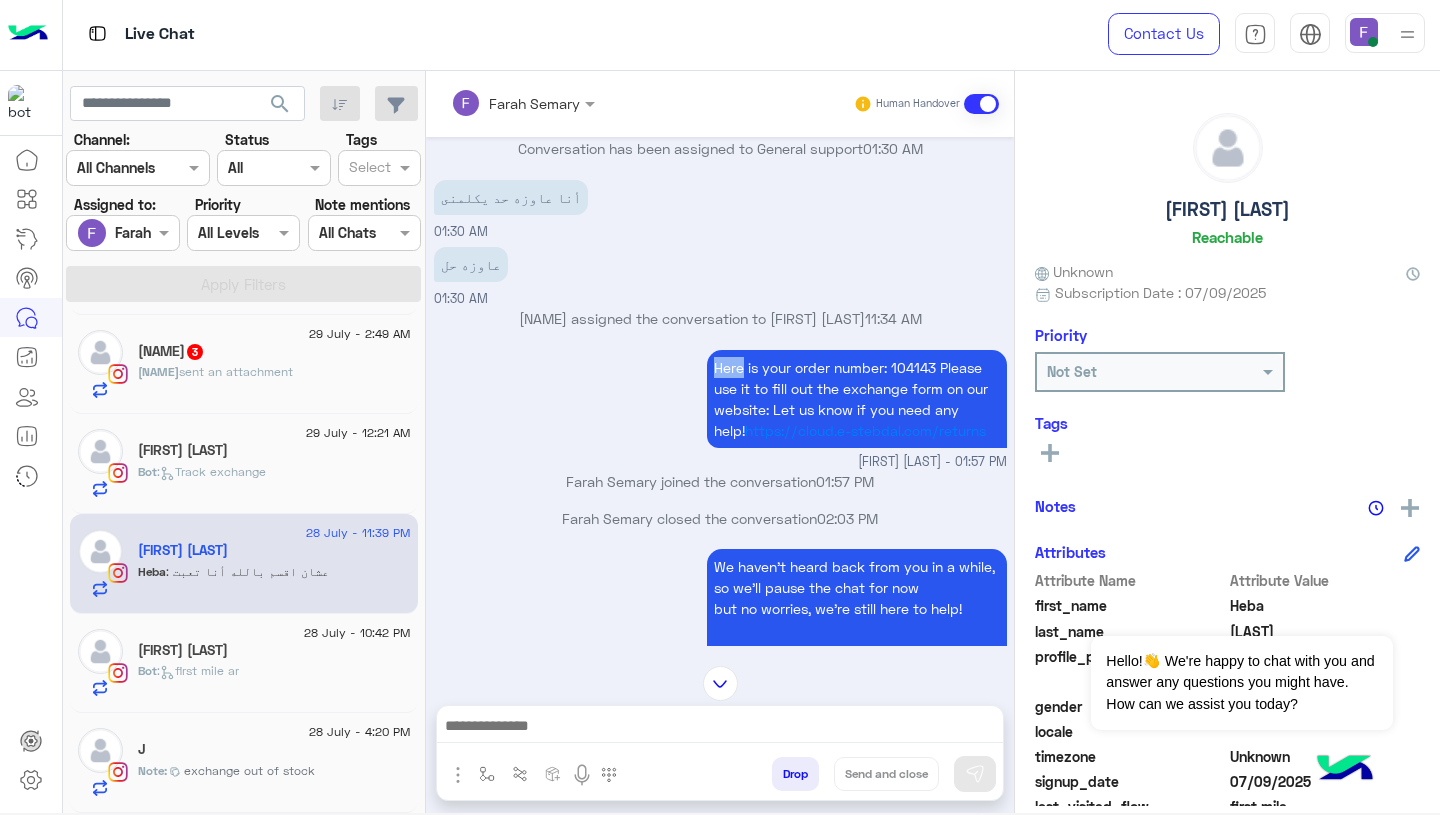 click on "Here is your order number: [NUMBER]
Please use it to fill out the exchange form on our website: Let us know if you need any help!   https://cloud.e-stebdal.com/returns" at bounding box center (857, 399) 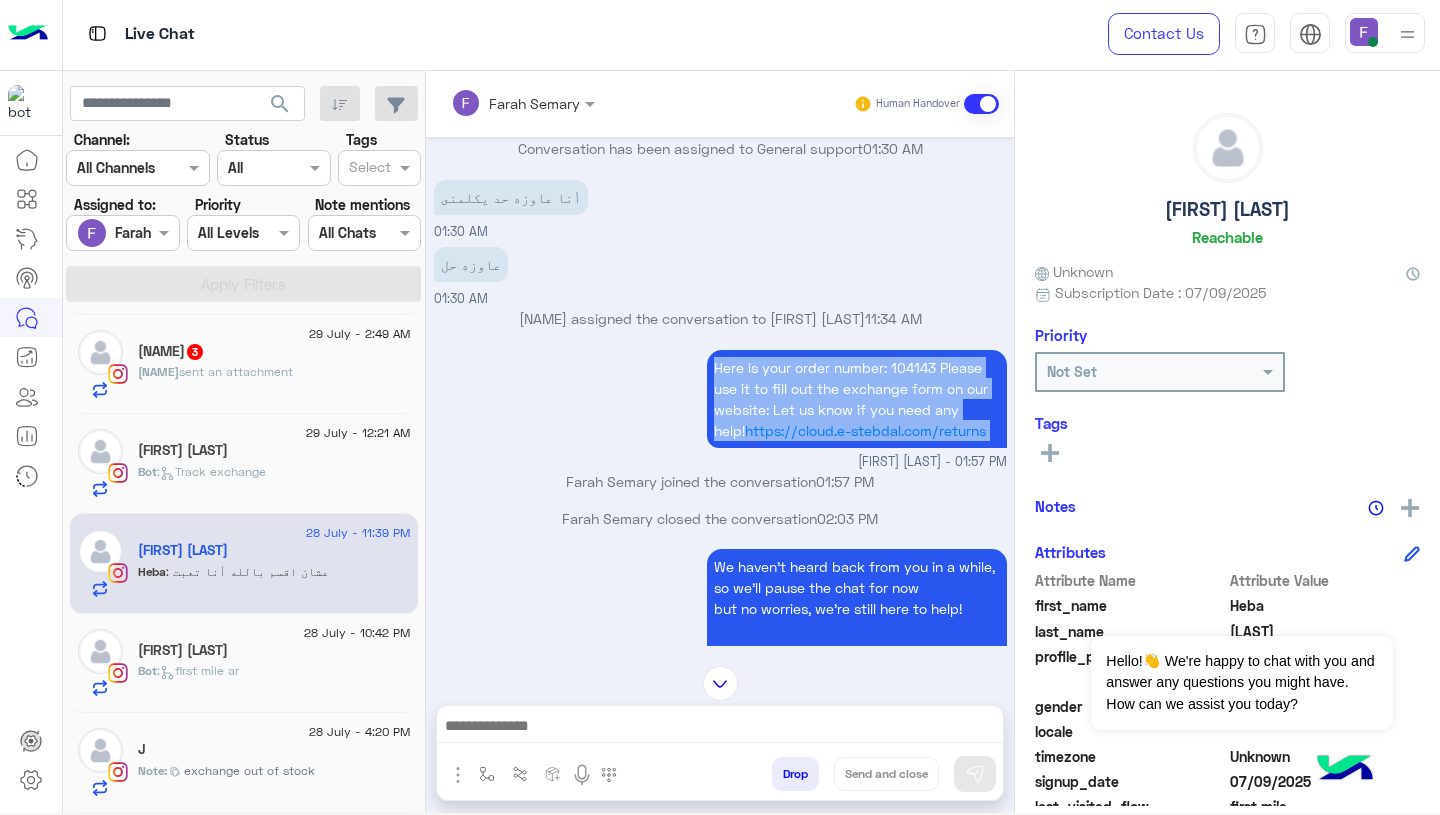 drag, startPoint x: 702, startPoint y: 363, endPoint x: 707, endPoint y: 401, distance: 38.327538 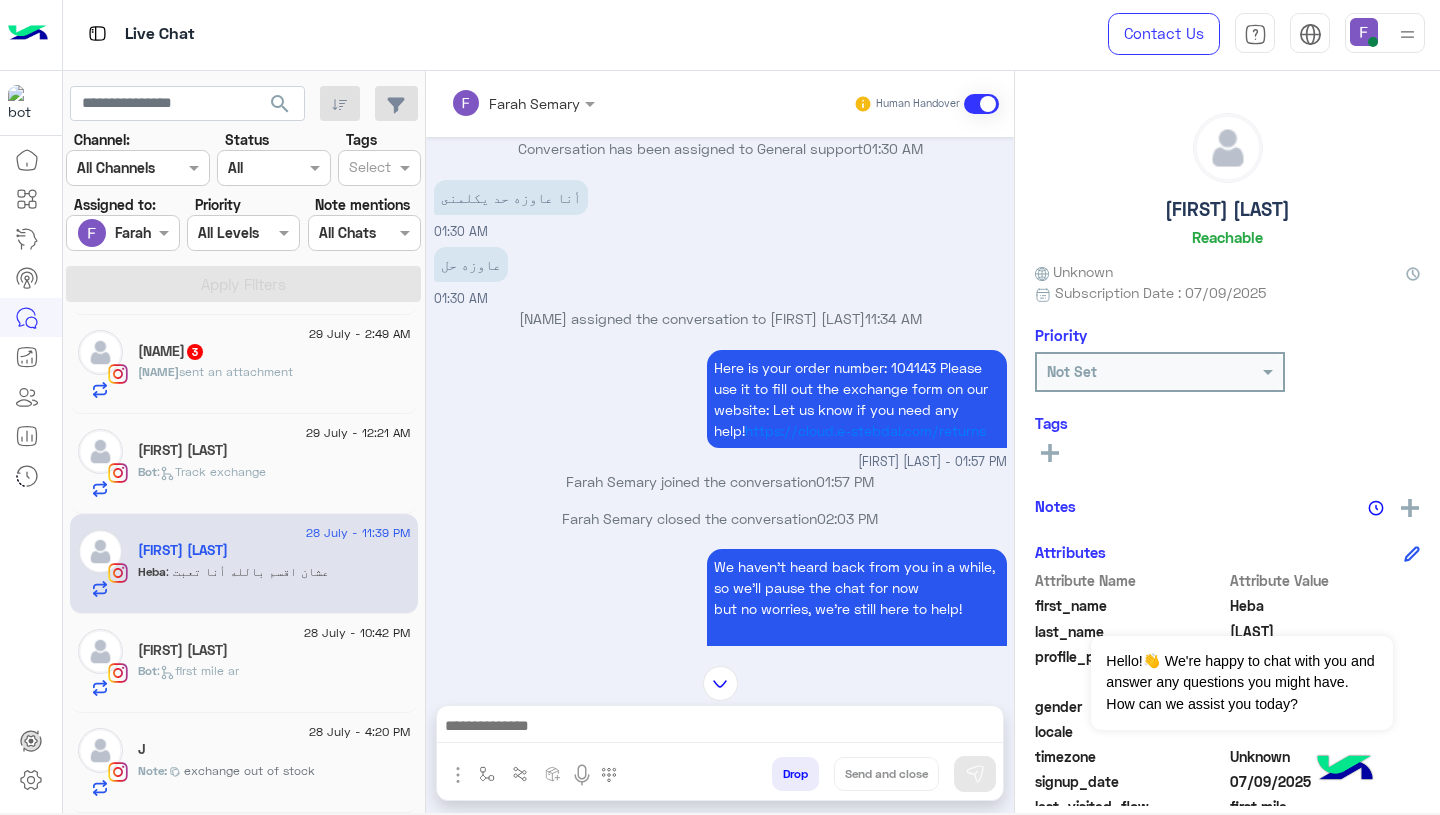 click at bounding box center [720, 728] 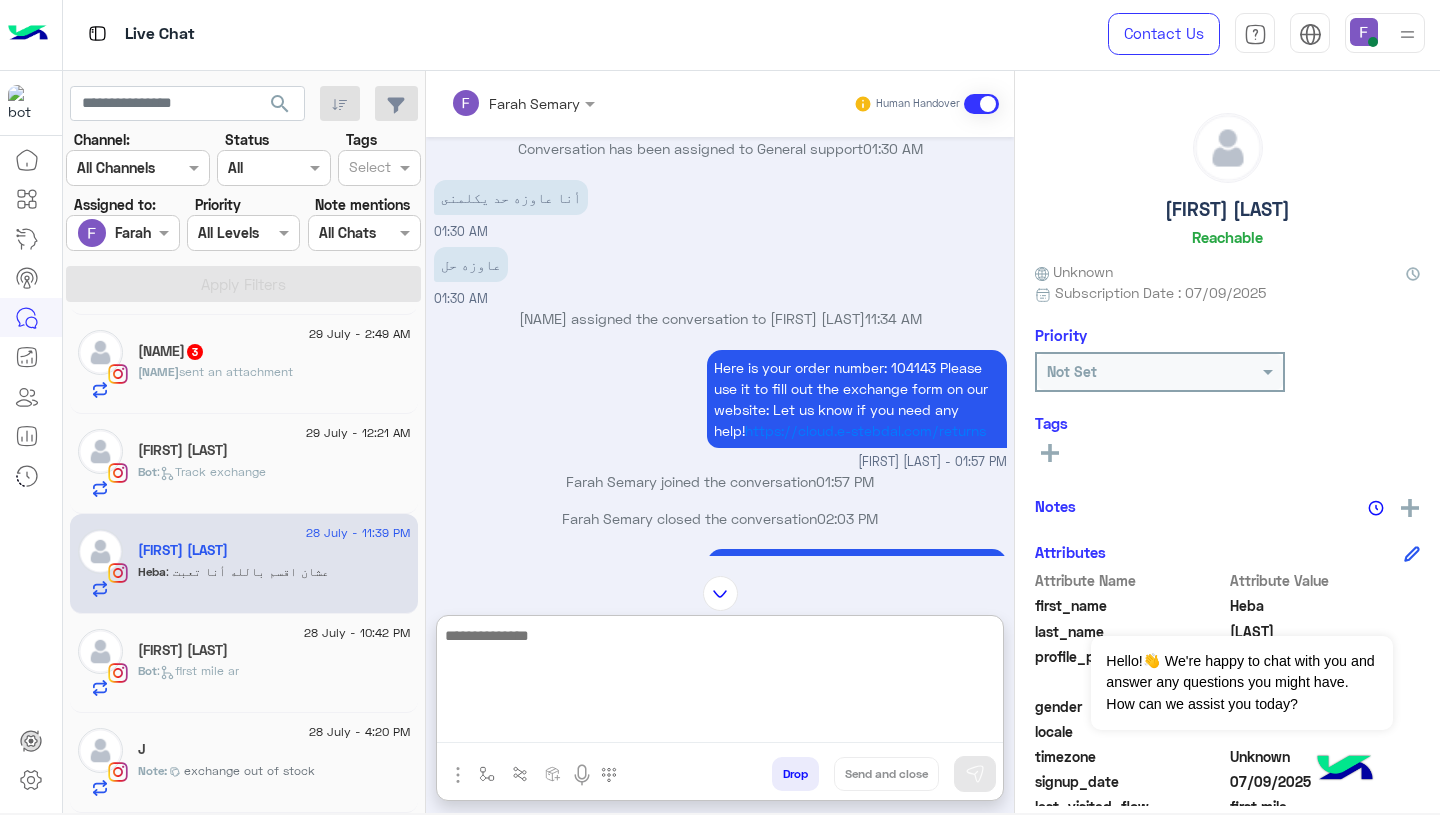 paste on "**********" 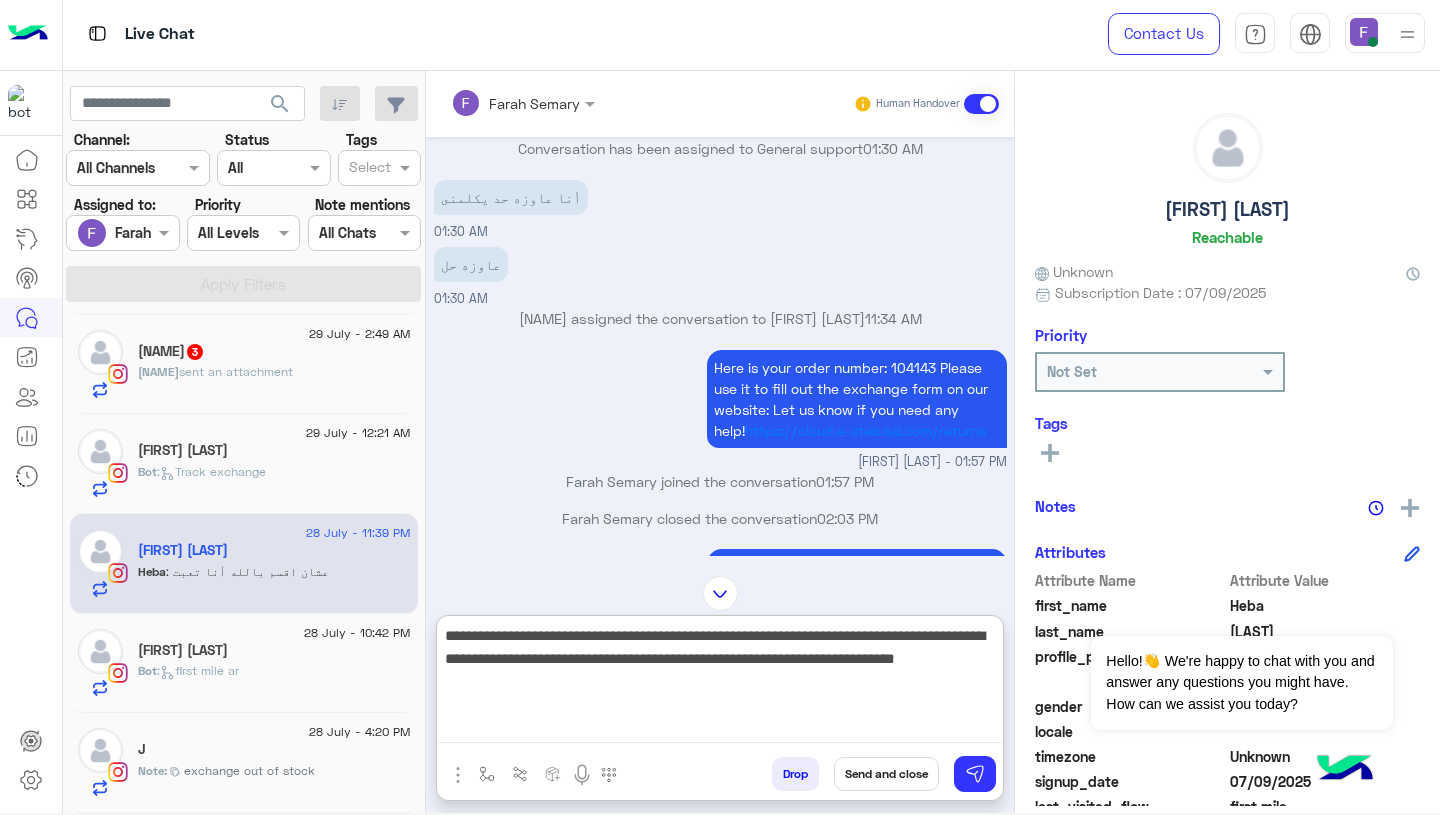 click on "**********" at bounding box center (720, 683) 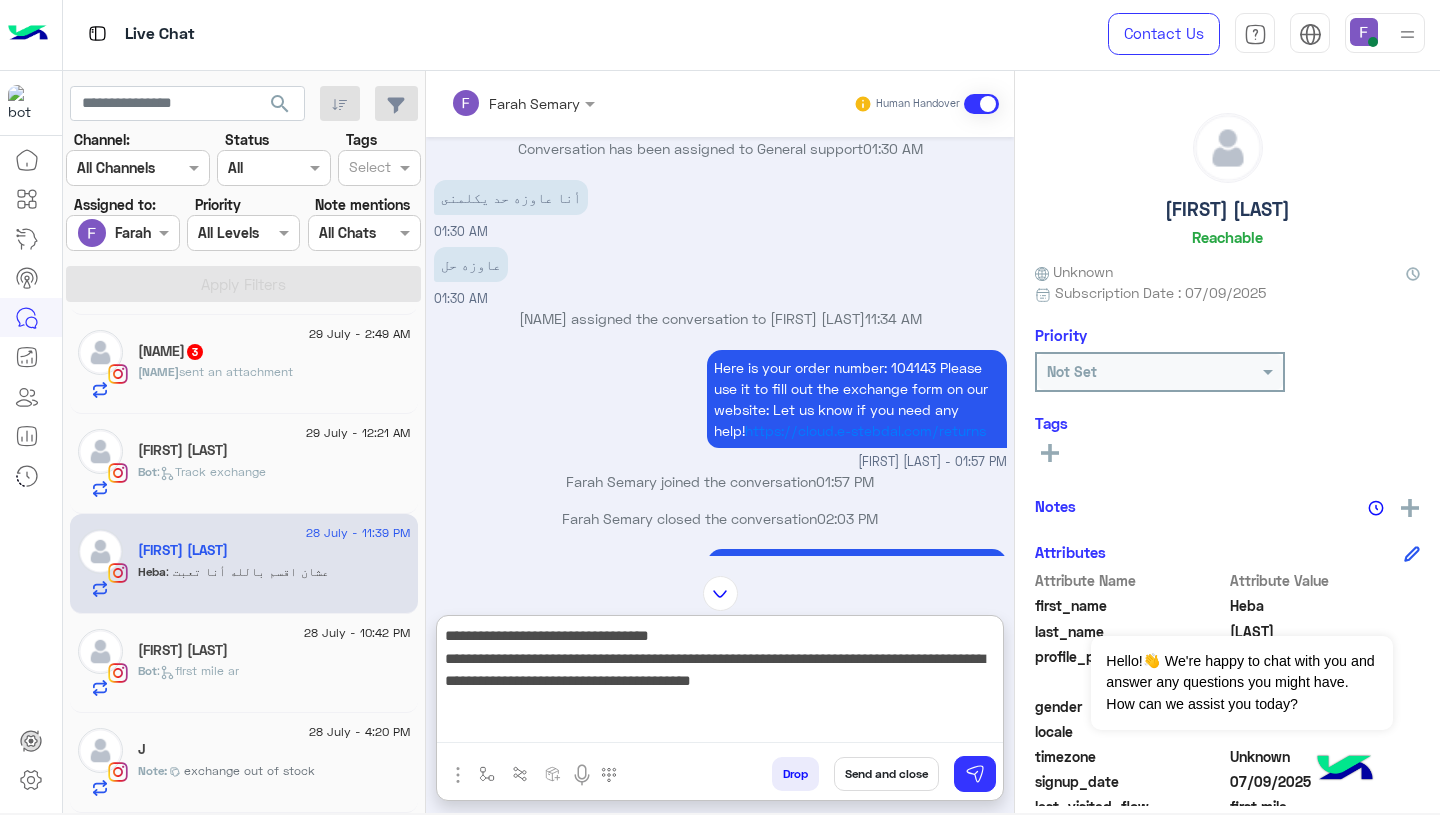 click on "**********" at bounding box center [720, 683] 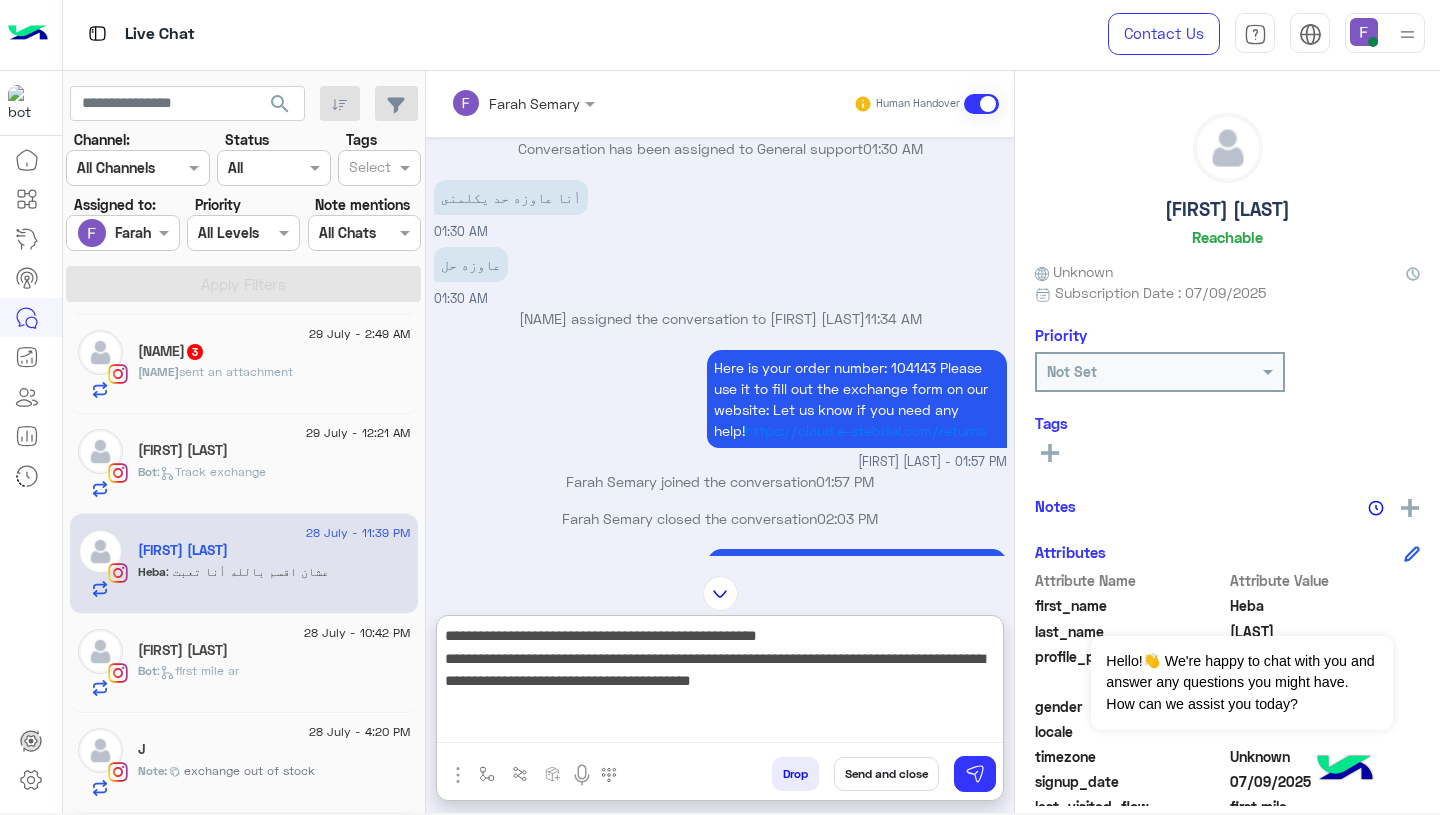 click on "**********" at bounding box center [720, 683] 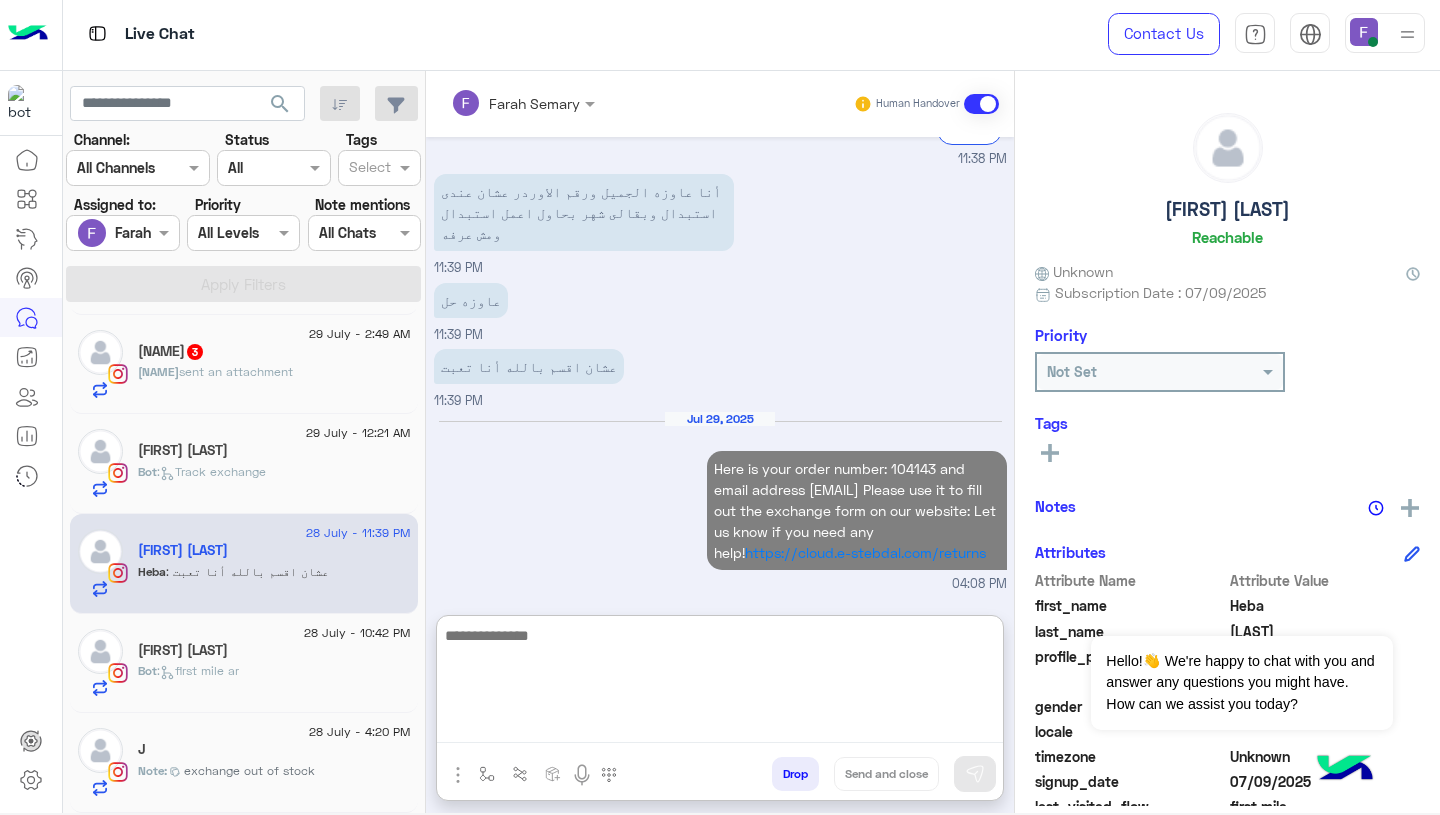 scroll, scrollTop: 4551, scrollLeft: 0, axis: vertical 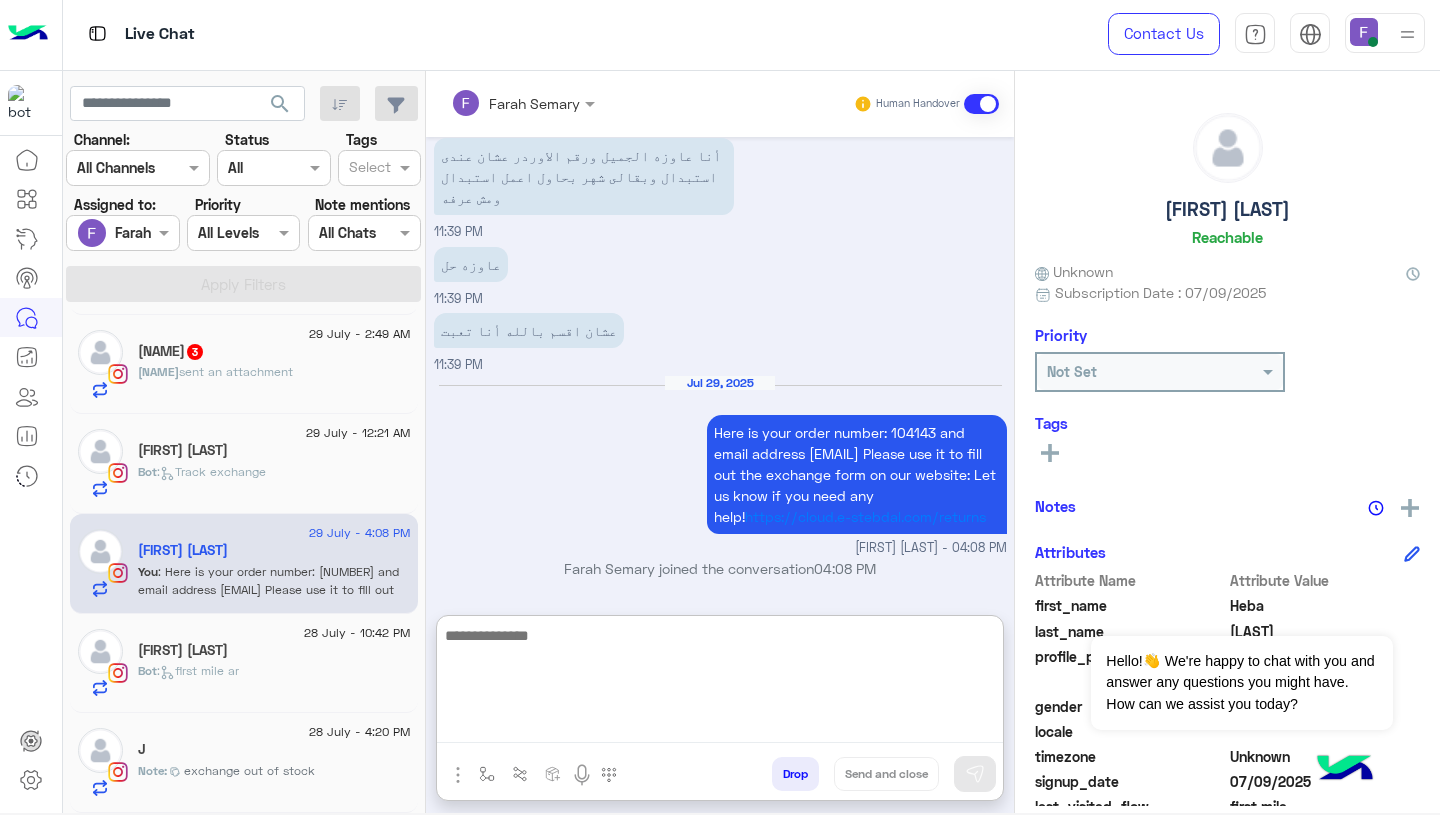 click on "[DATE] - [TIME]  [NAME]  Bot :   first mile ar" 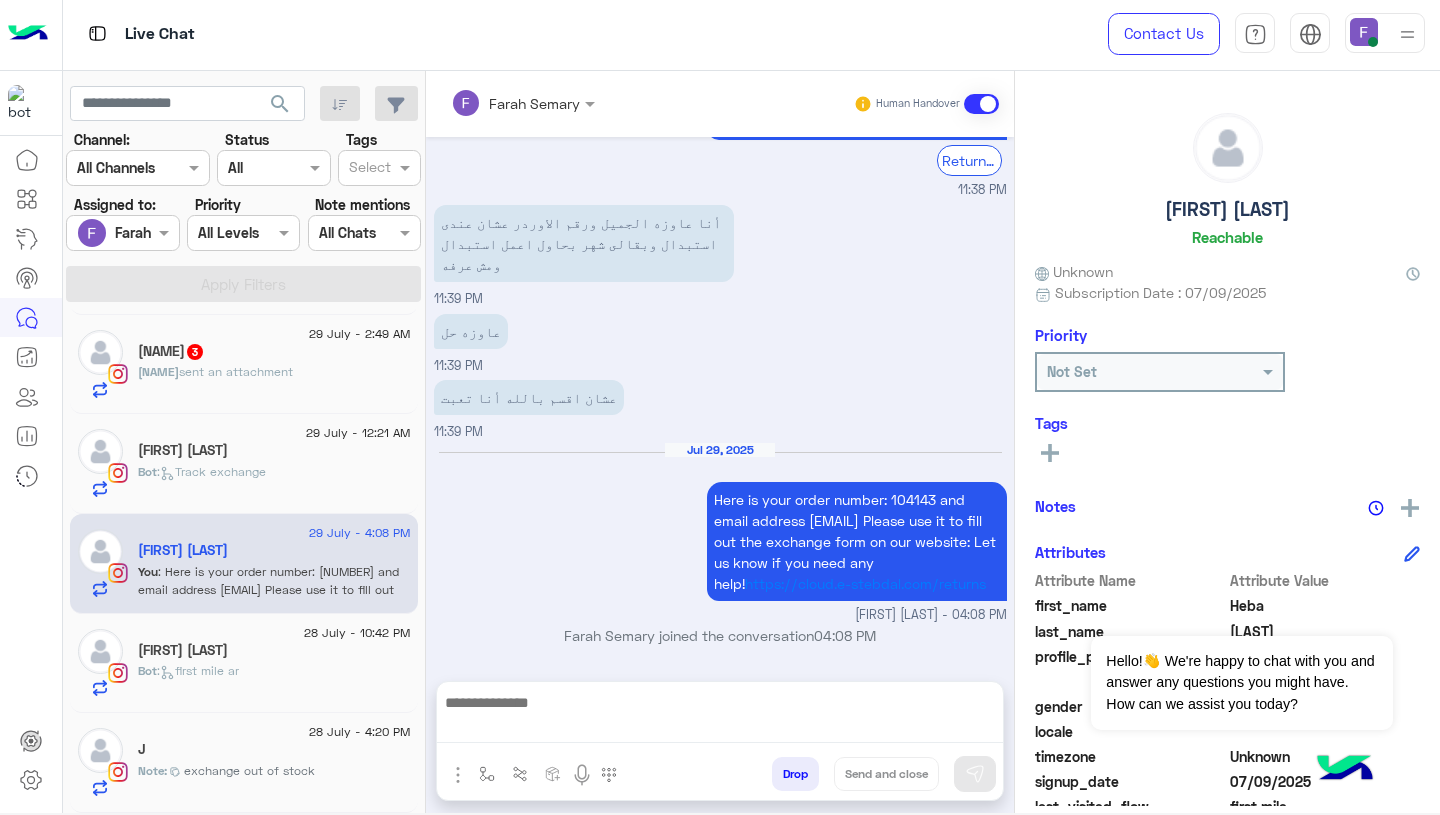 scroll, scrollTop: 4461, scrollLeft: 0, axis: vertical 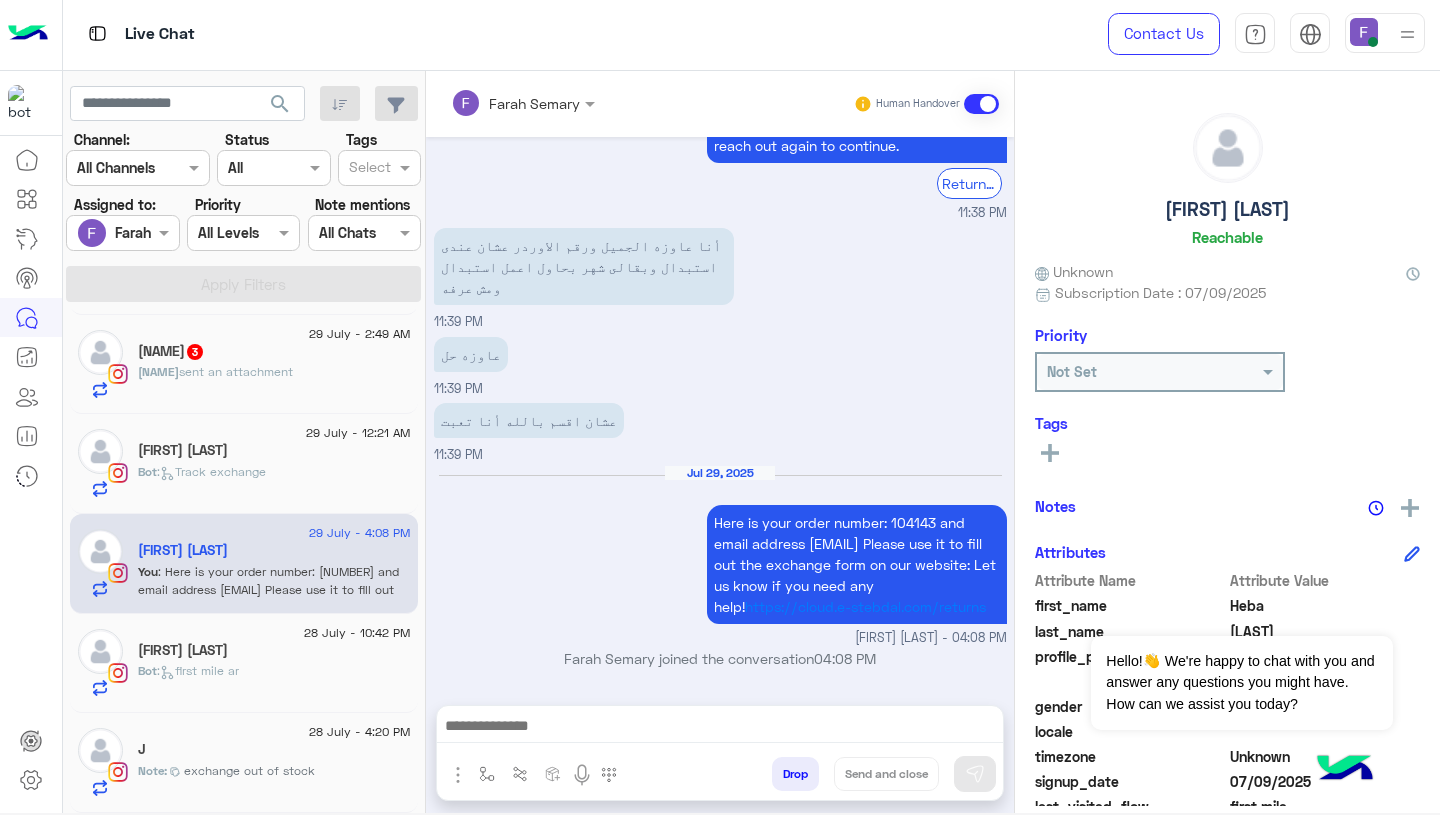 click on "Bot :   first mile ar" 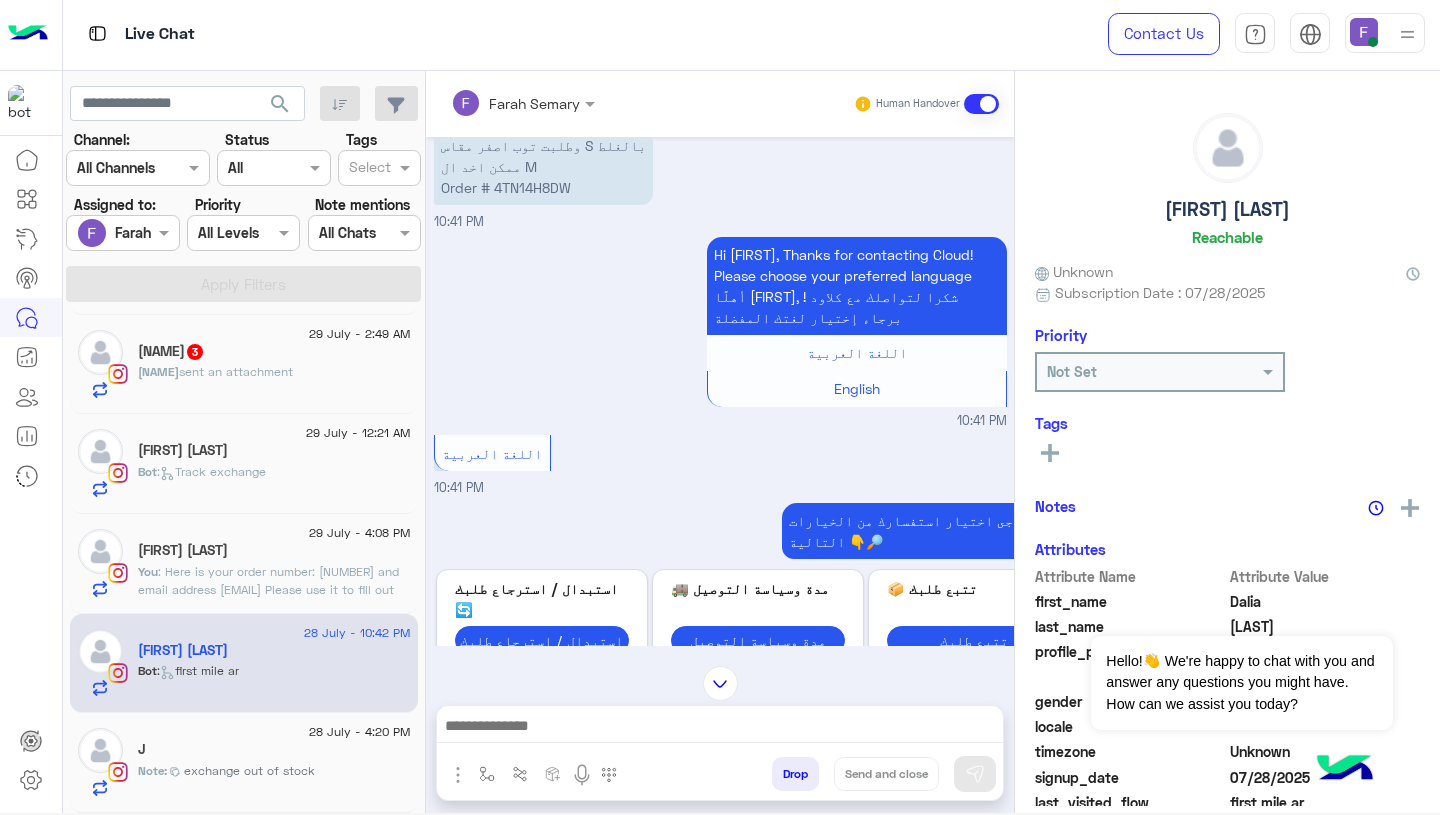 scroll, scrollTop: 0, scrollLeft: 0, axis: both 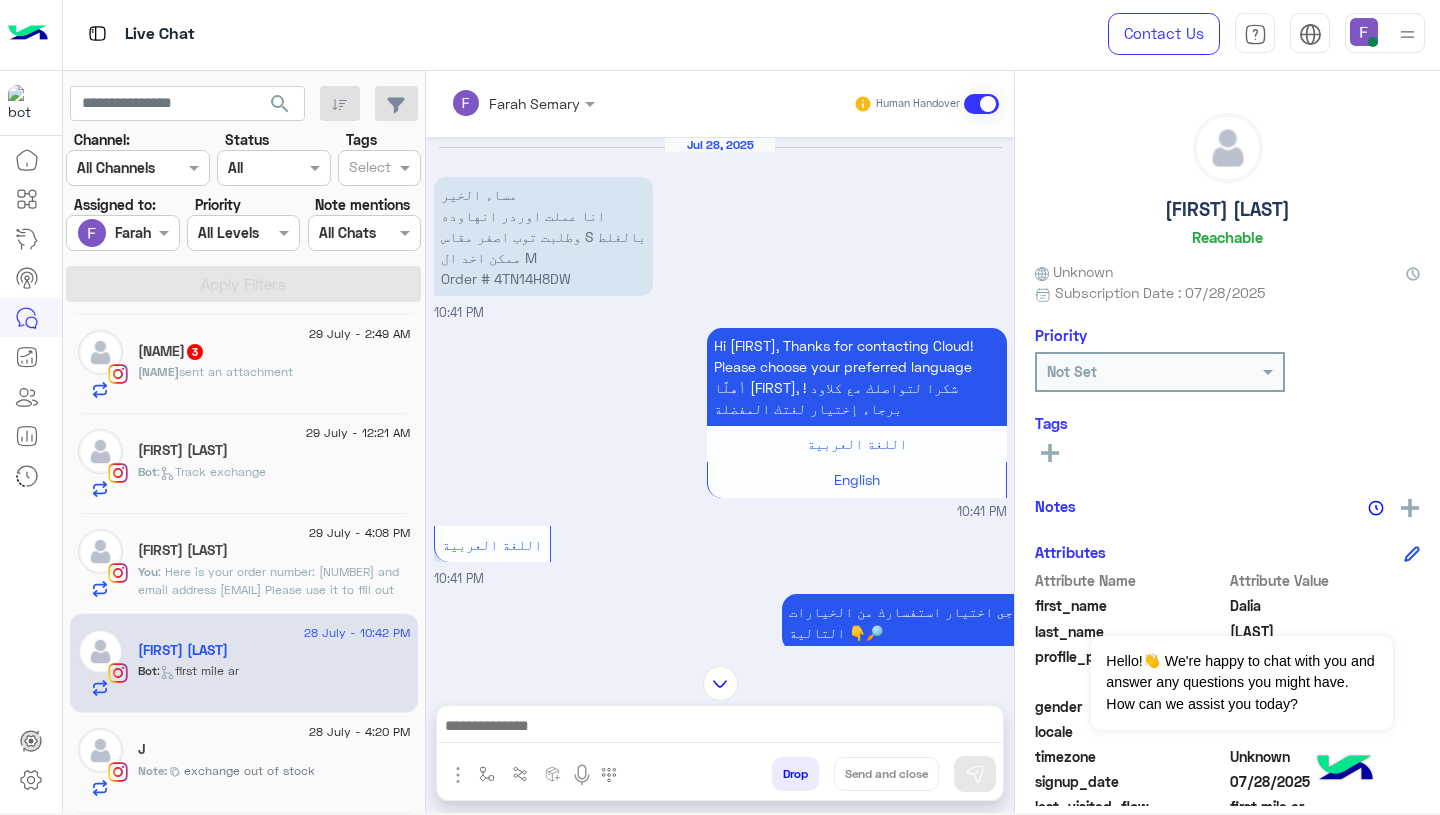 click at bounding box center [497, 103] 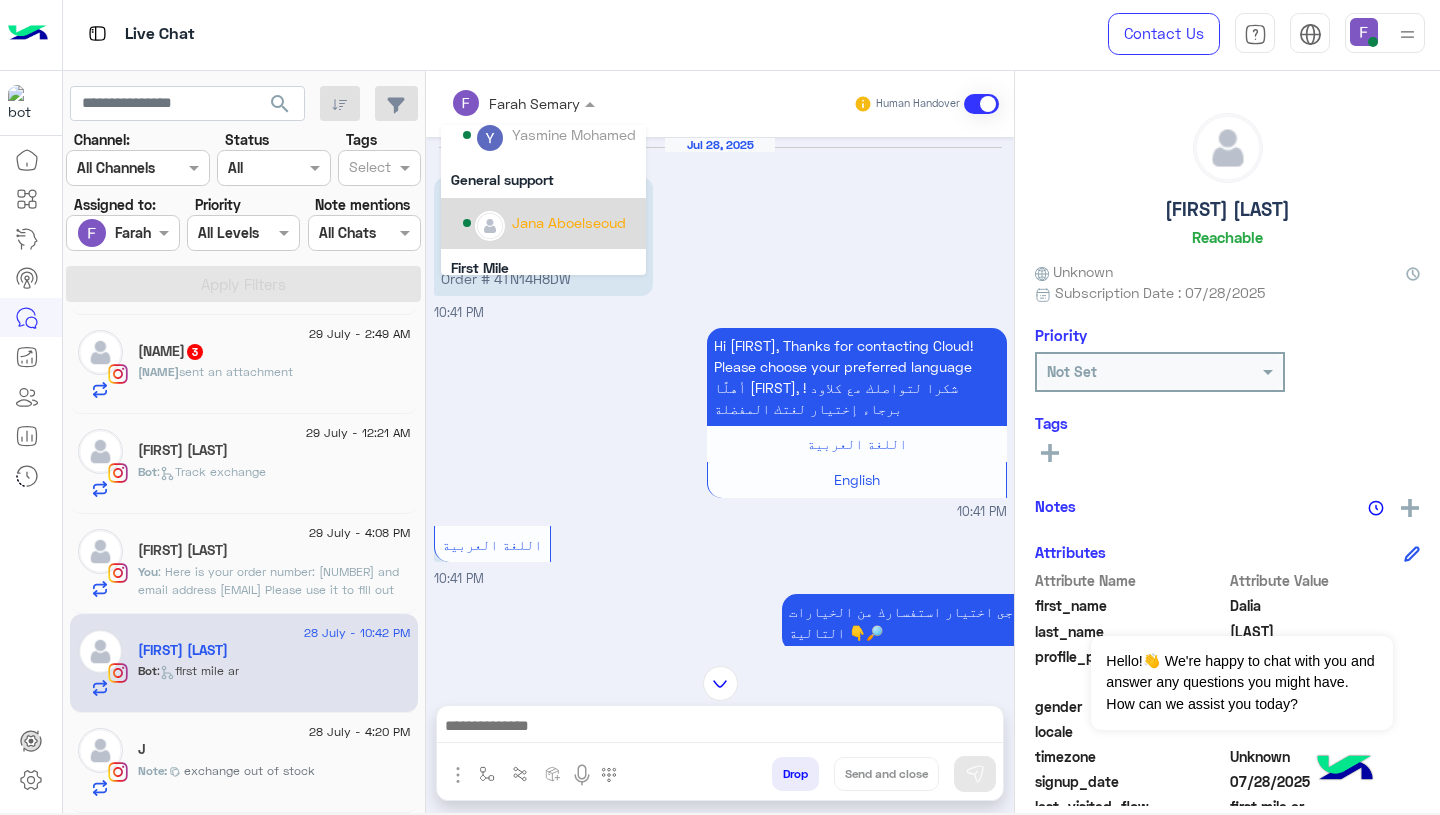 scroll, scrollTop: 221, scrollLeft: 0, axis: vertical 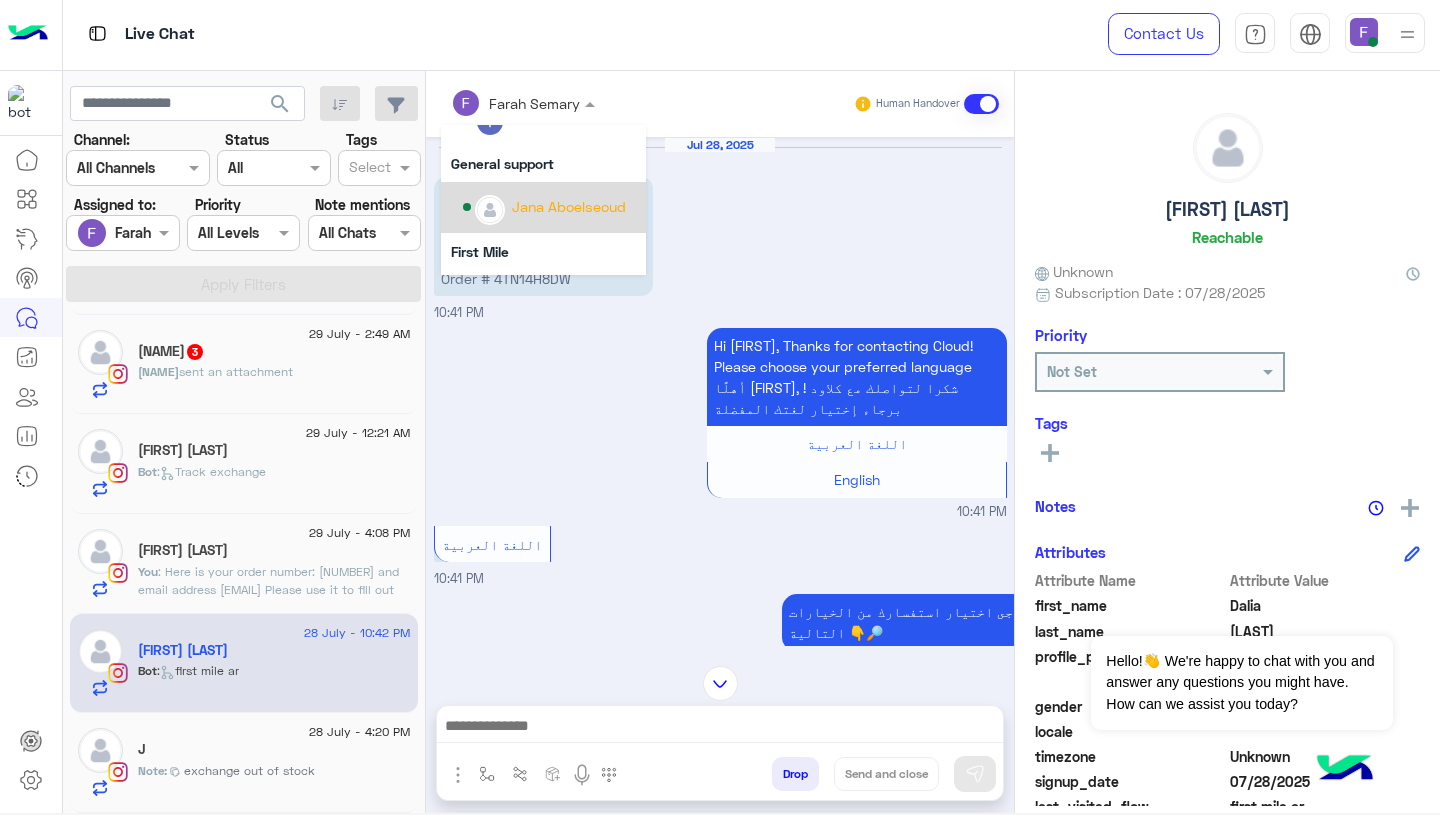 click on "Jana Aboelseoud" at bounding box center (569, 206) 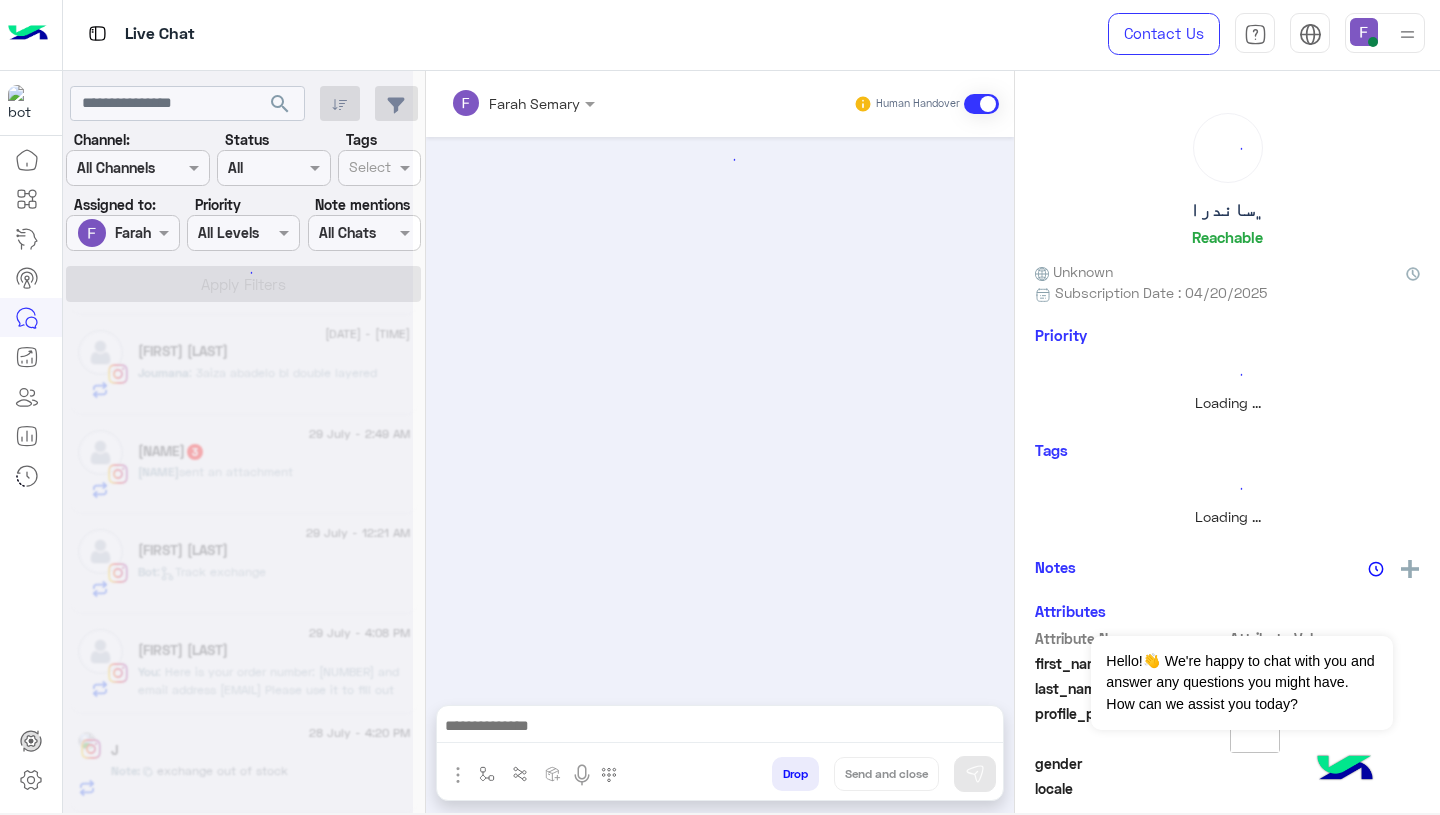 scroll, scrollTop: 401, scrollLeft: 0, axis: vertical 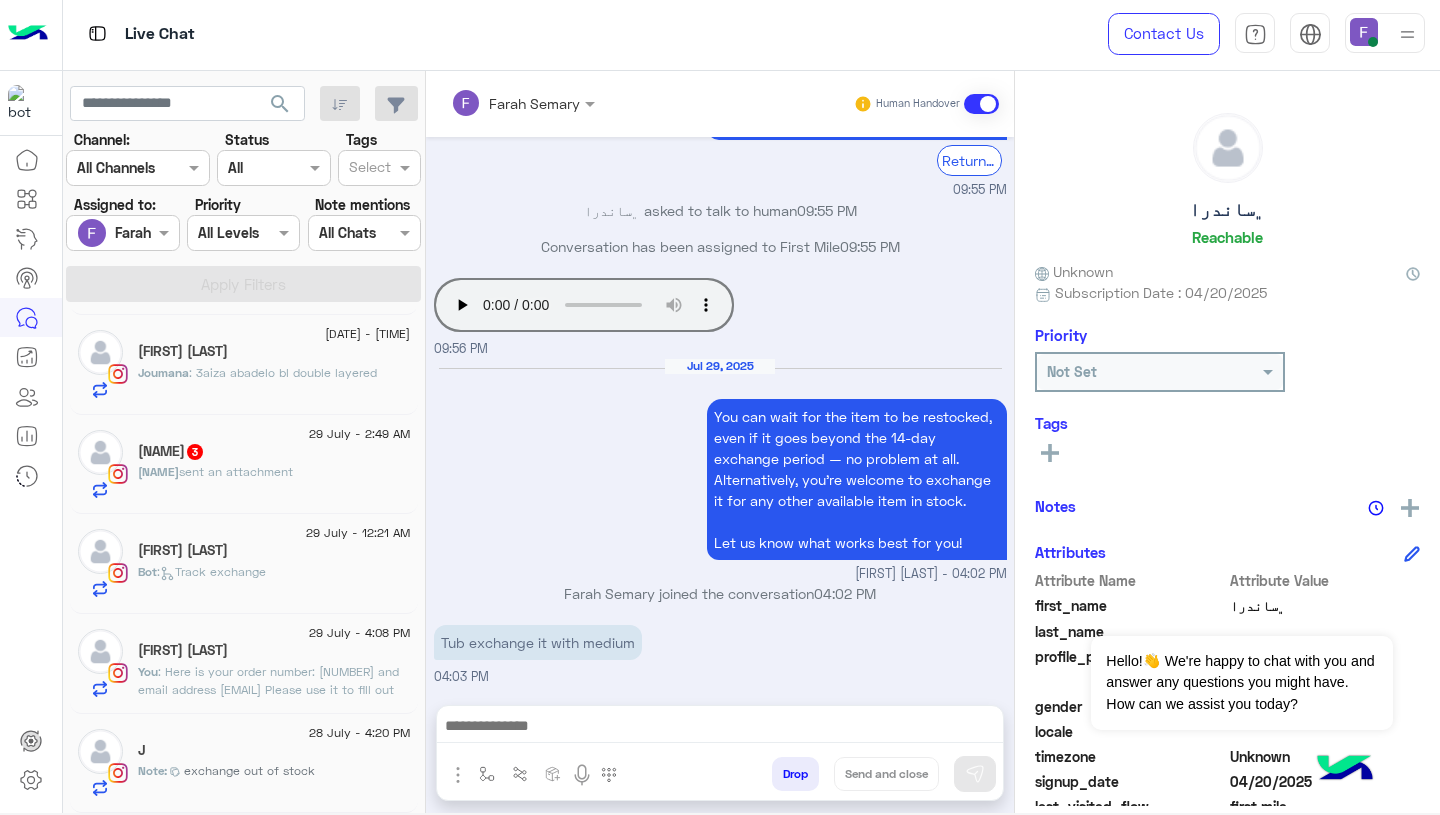 click on "[DAY] [MONTH] - [TIME]  [FIRST] [LAST]  Bot :   Track exchange" 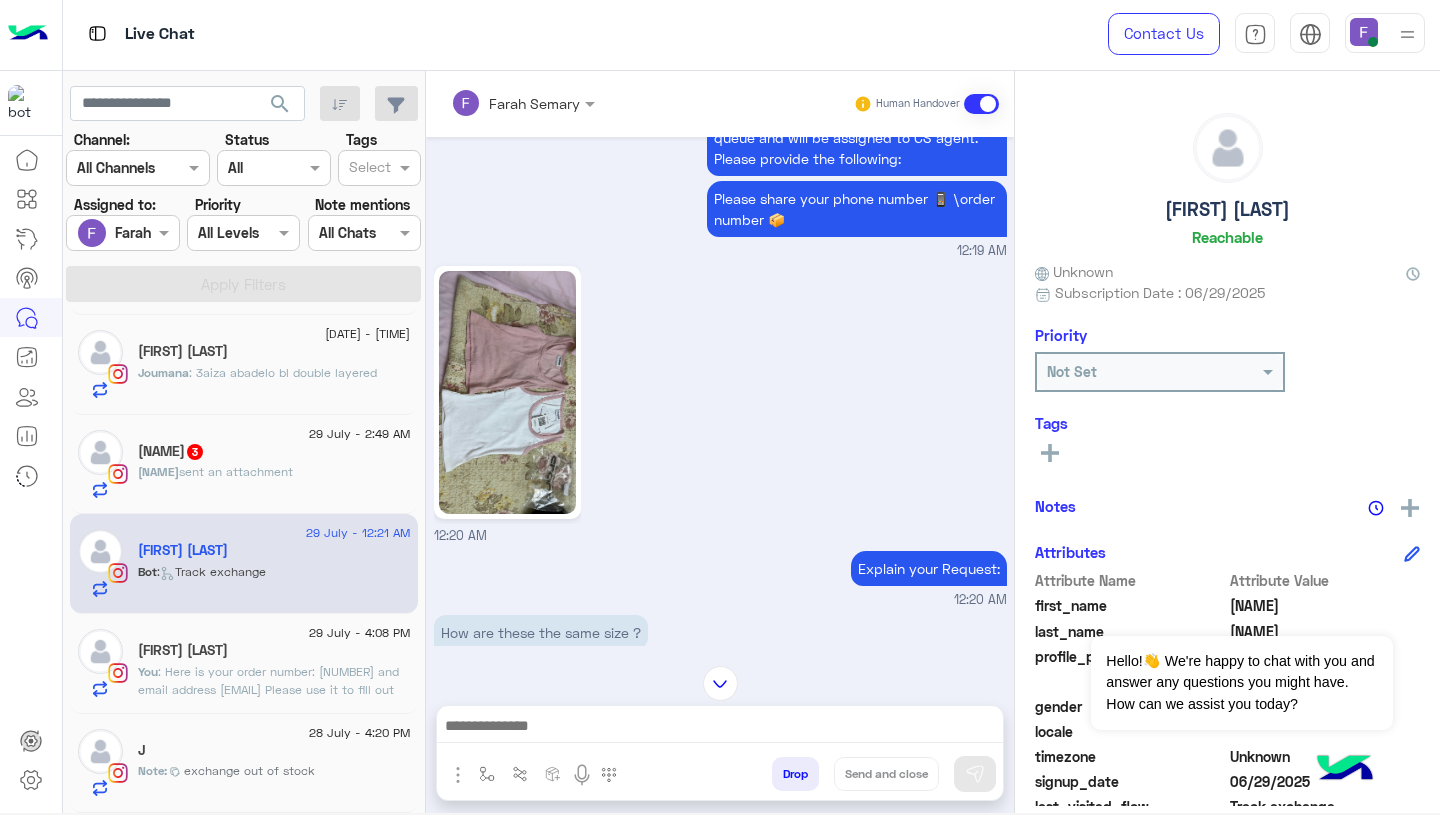 scroll, scrollTop: 1281, scrollLeft: 0, axis: vertical 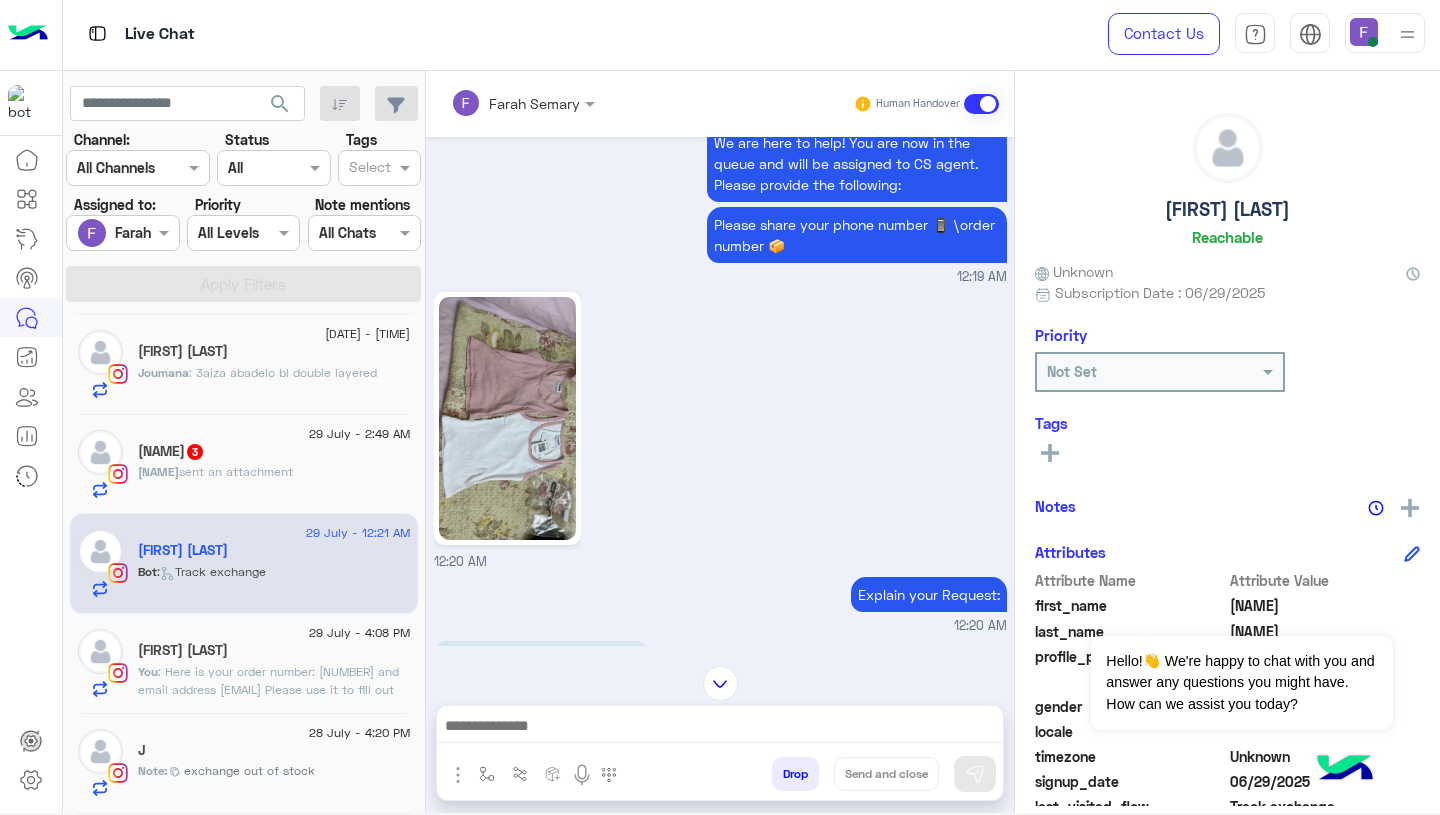 click 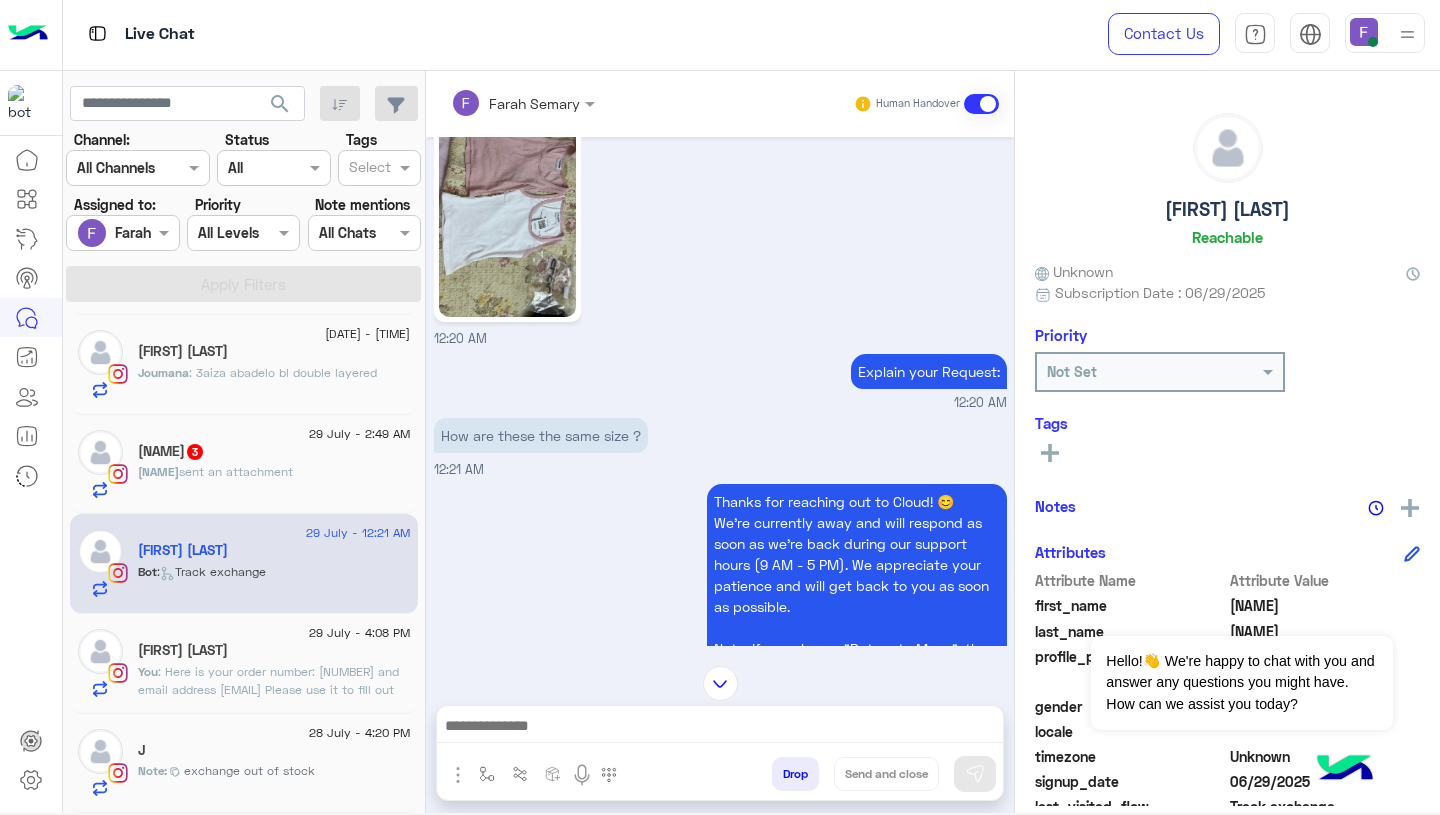 scroll, scrollTop: 5168, scrollLeft: 0, axis: vertical 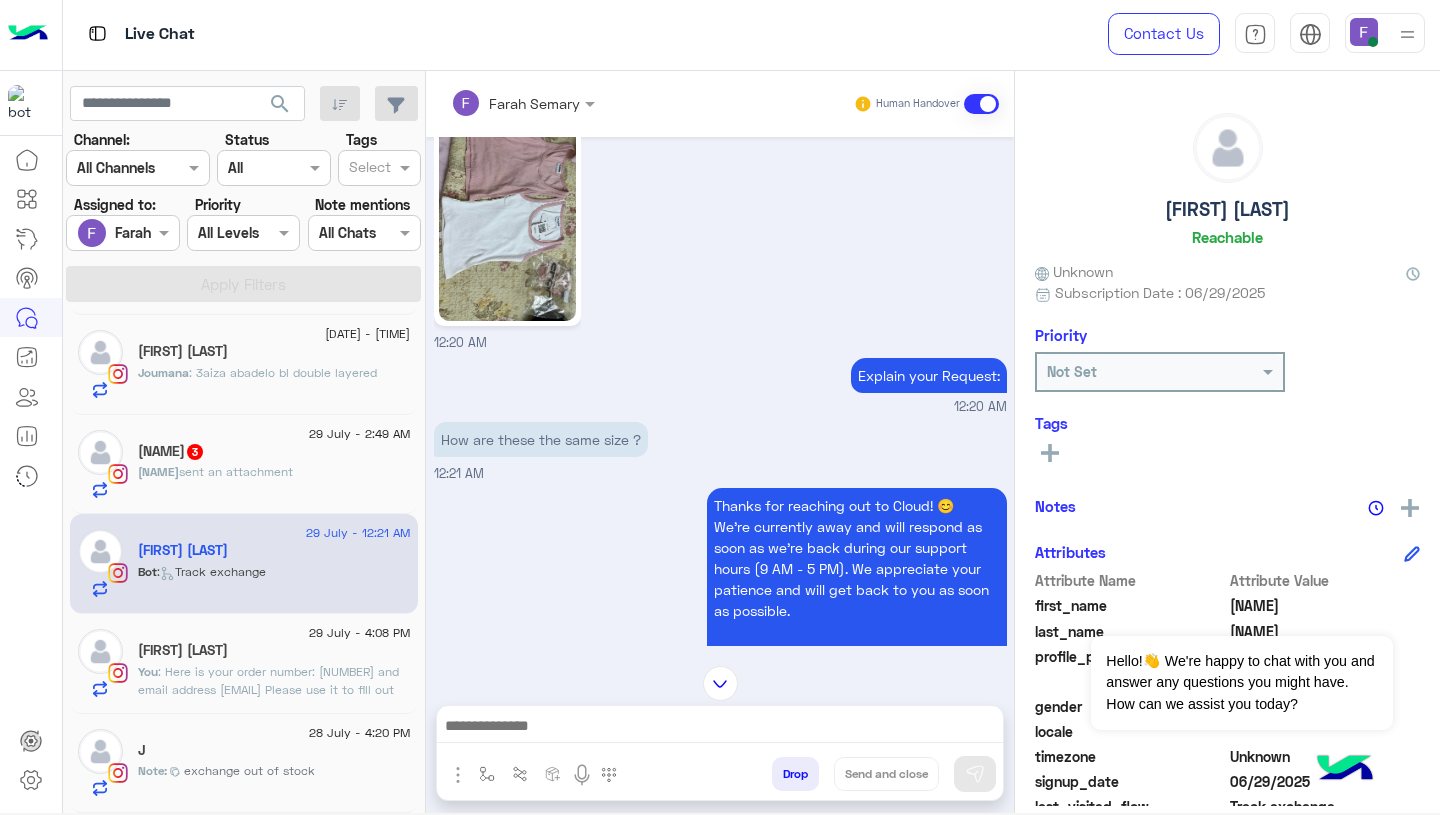 click at bounding box center (720, 728) 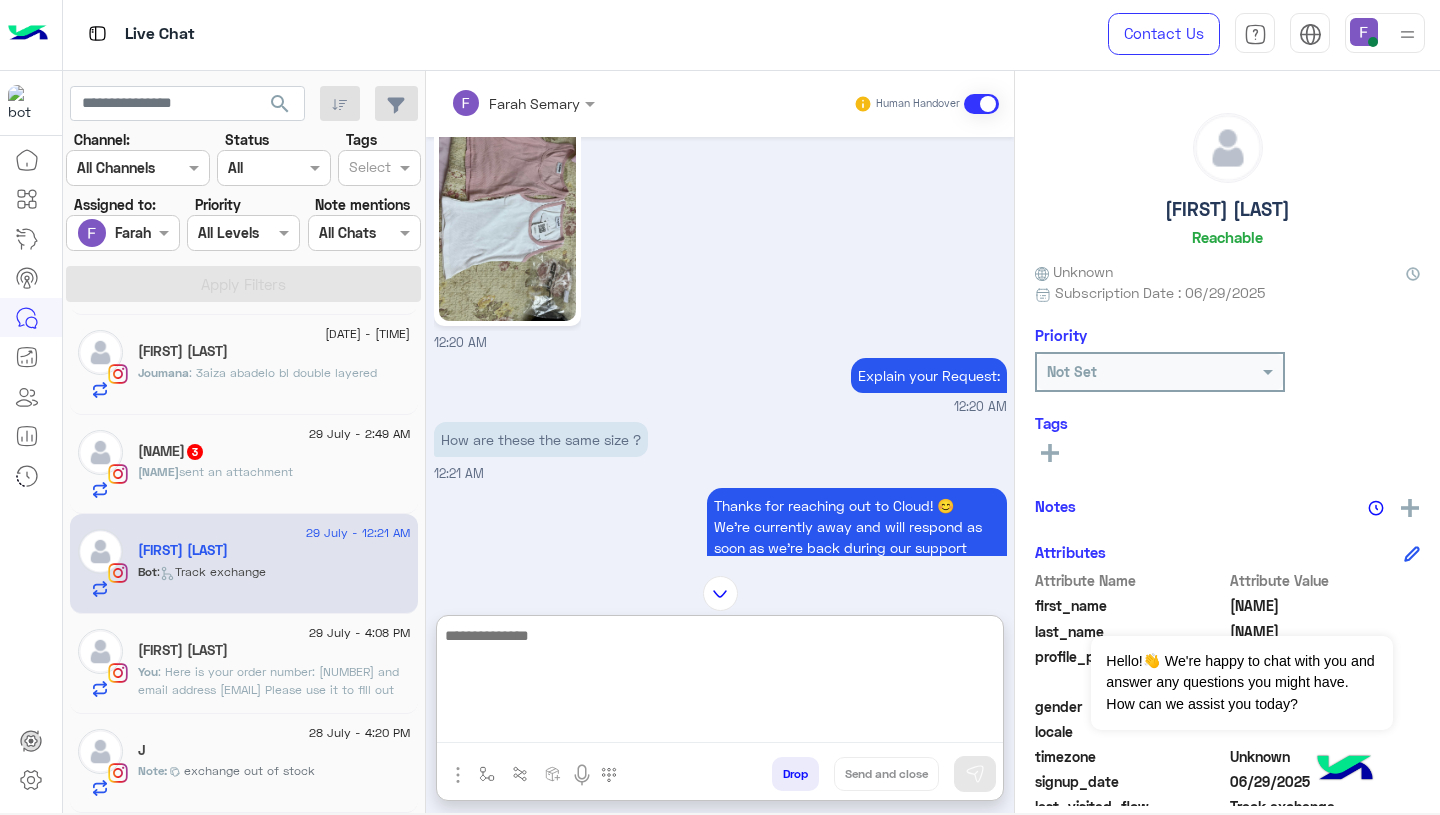 paste on "**********" 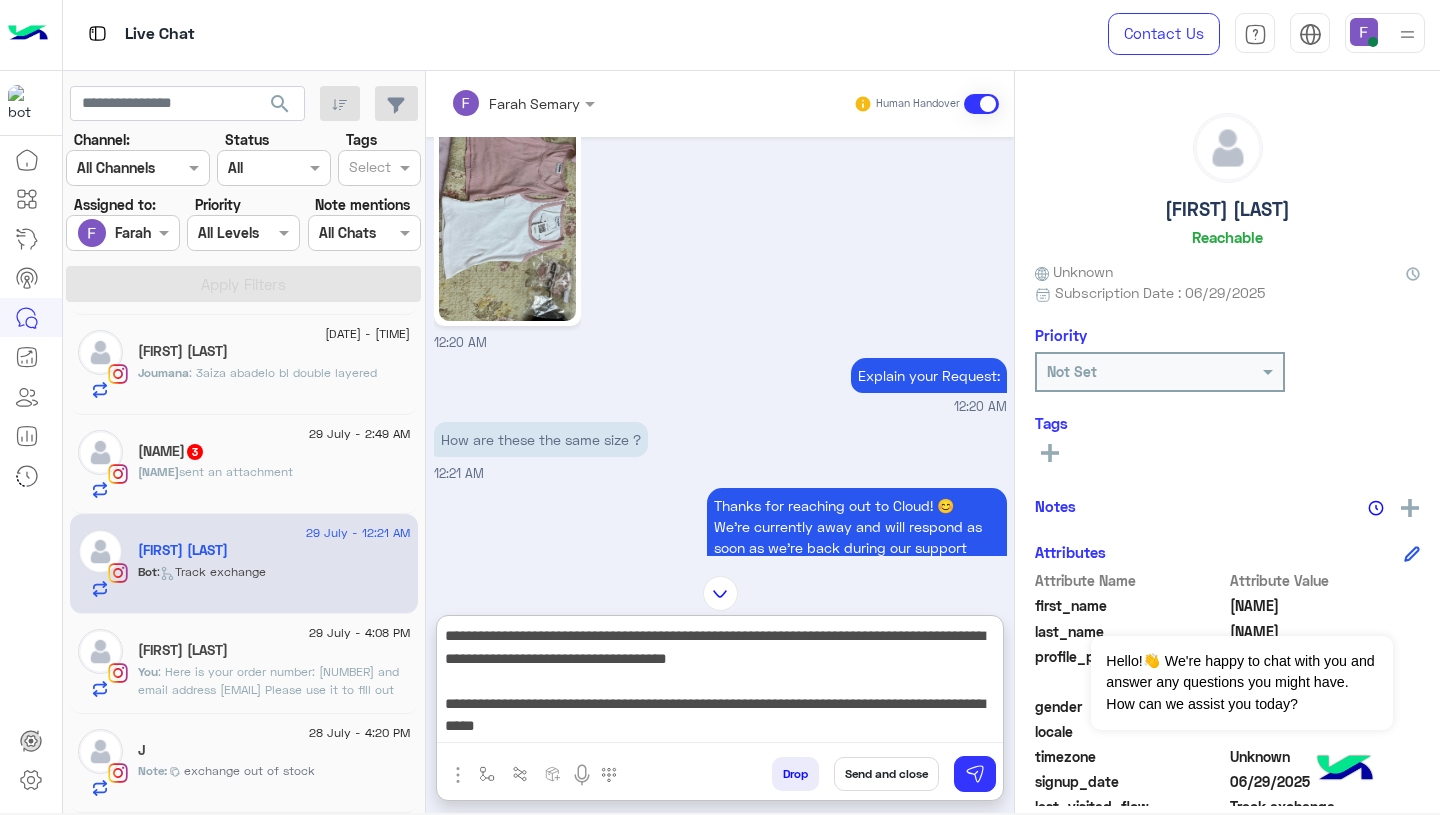 scroll, scrollTop: 173, scrollLeft: 0, axis: vertical 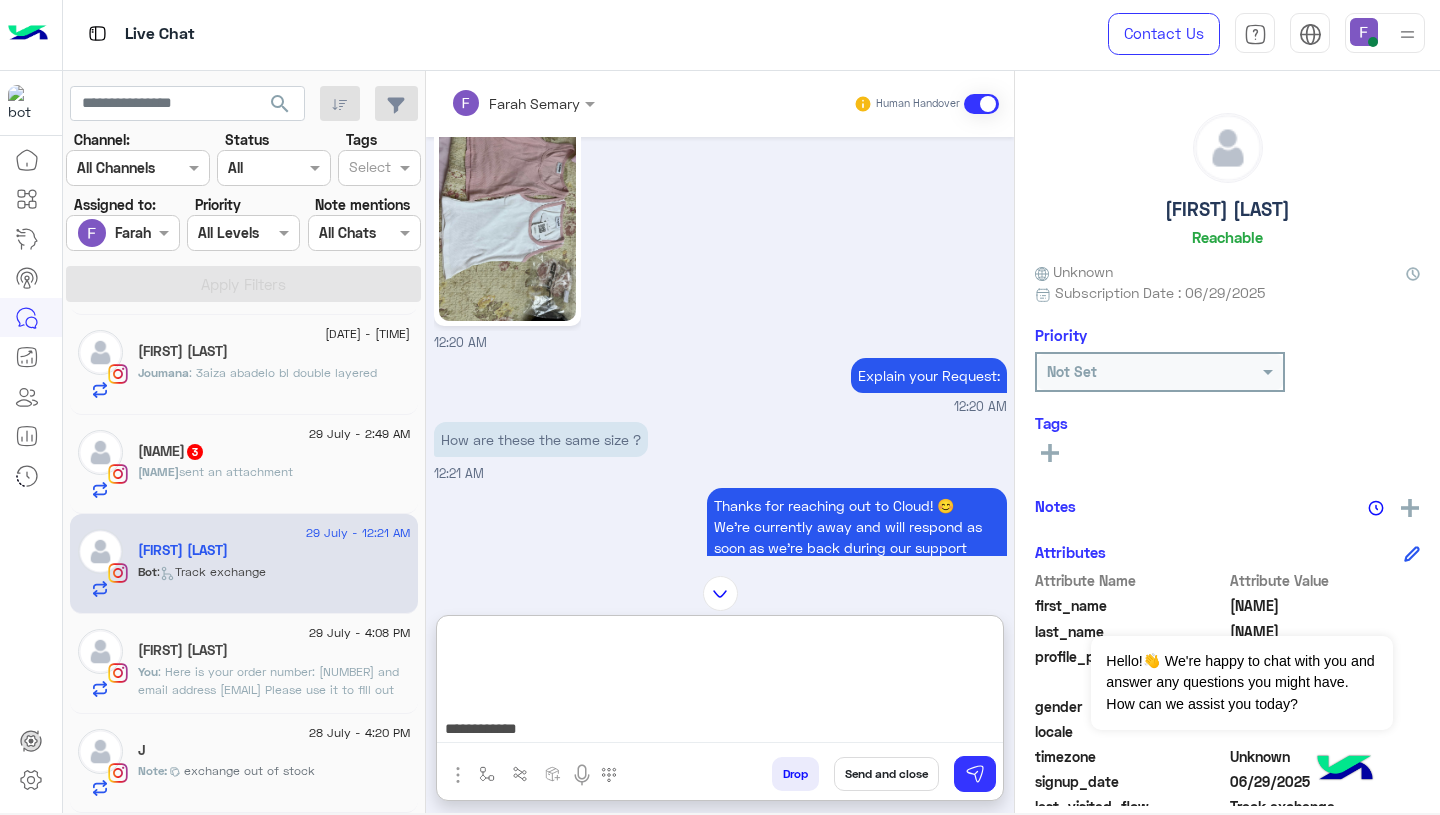 click on "**********" at bounding box center (720, 683) 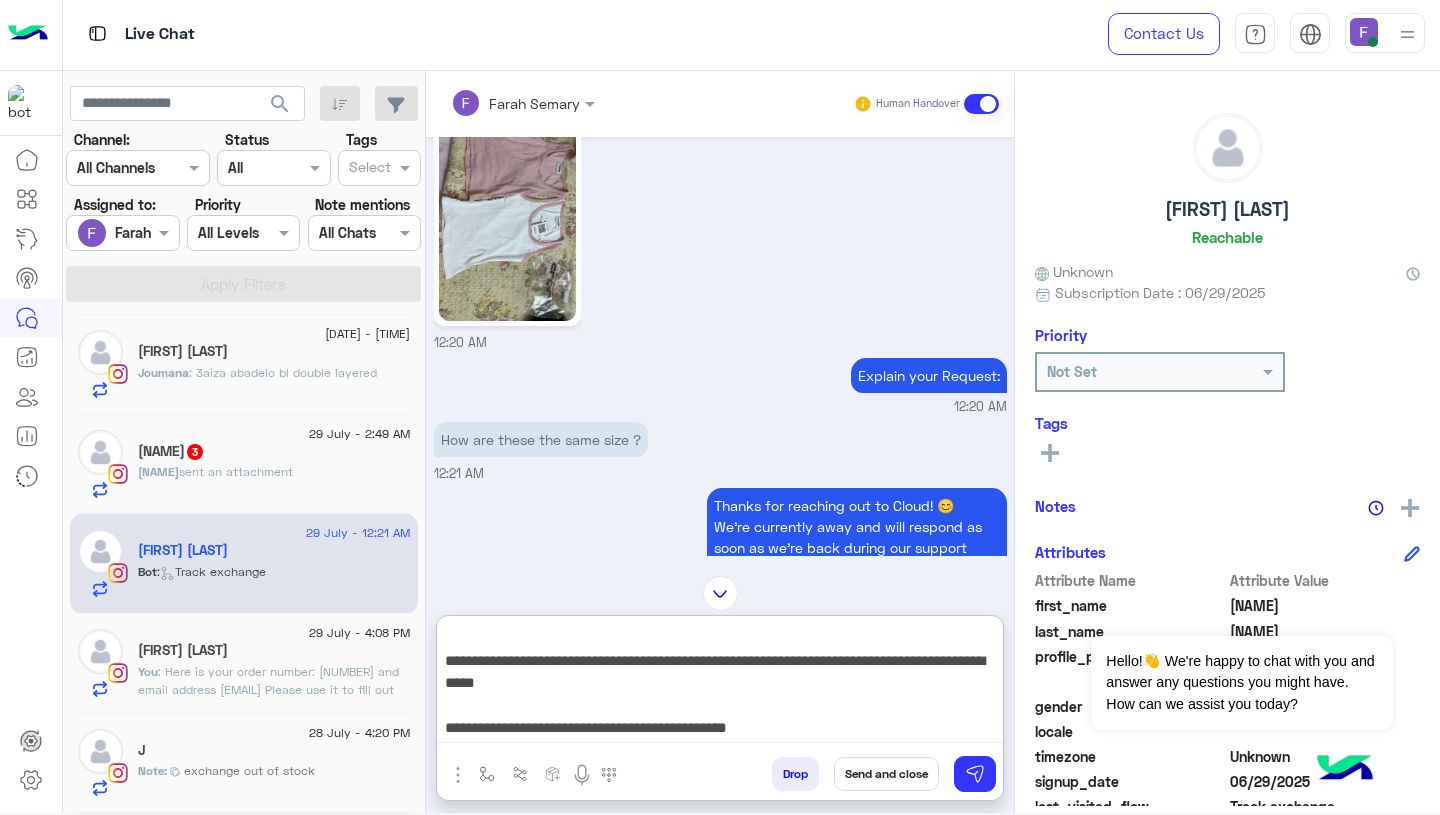 type on "**********" 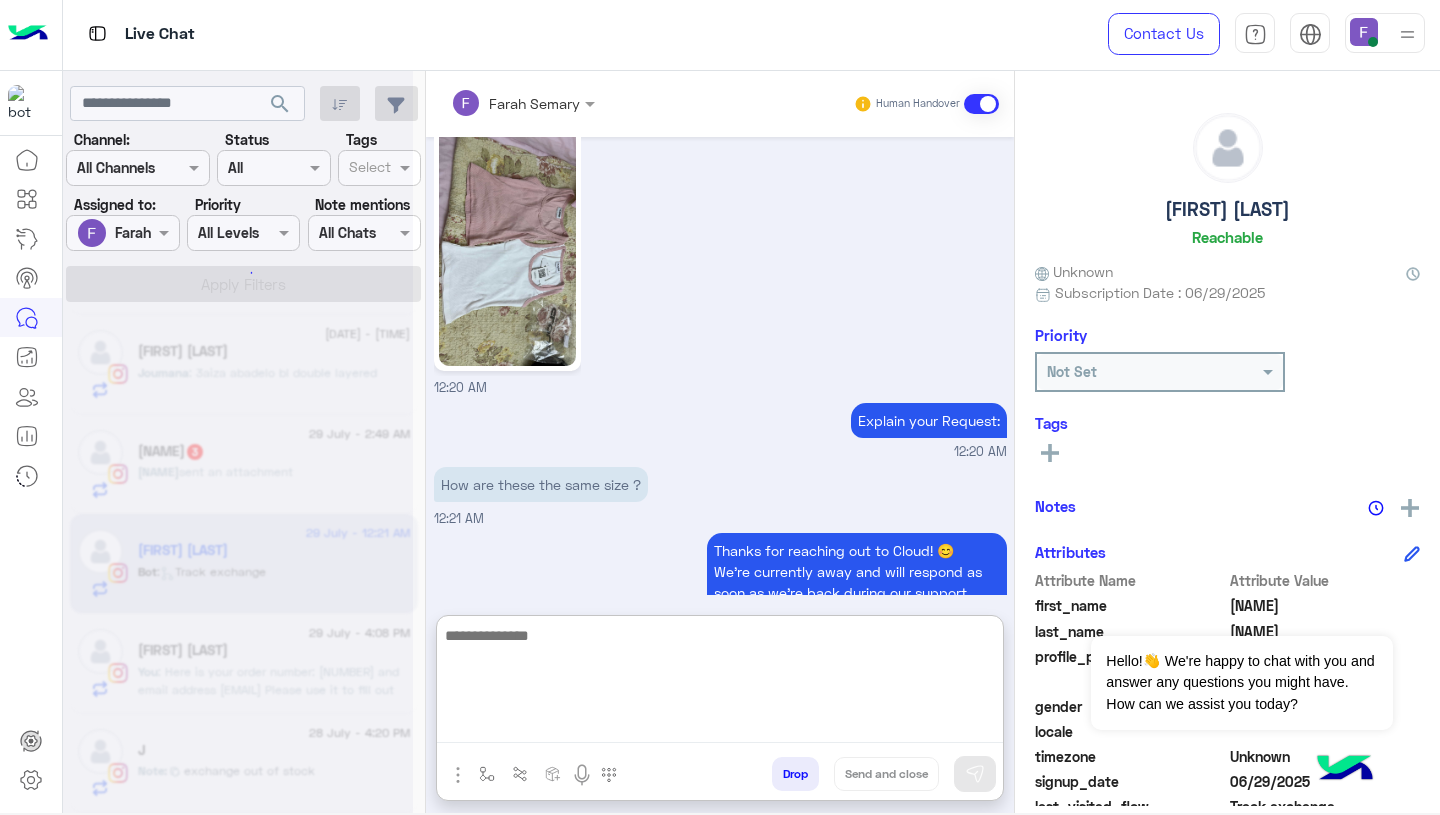 scroll, scrollTop: 0, scrollLeft: 0, axis: both 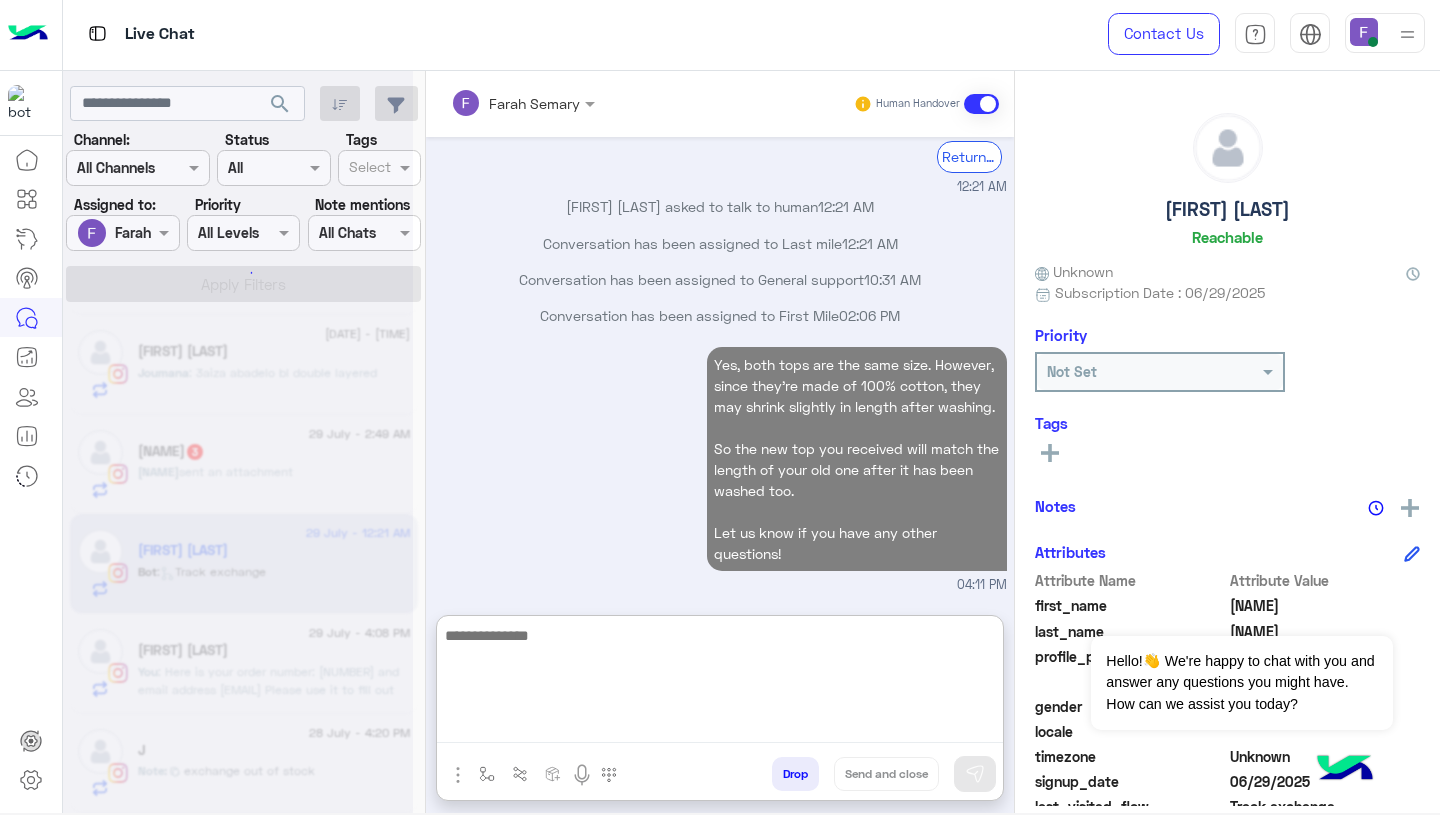 click on "Yes, both tops are the same size. However, since they’re made of 100% cotton, they may shrink slightly in length after washing. So the new top you received will match the length of your old one after it has been washed too. Let us know if you have any other questions!   04:11 PM" at bounding box center (720, 468) 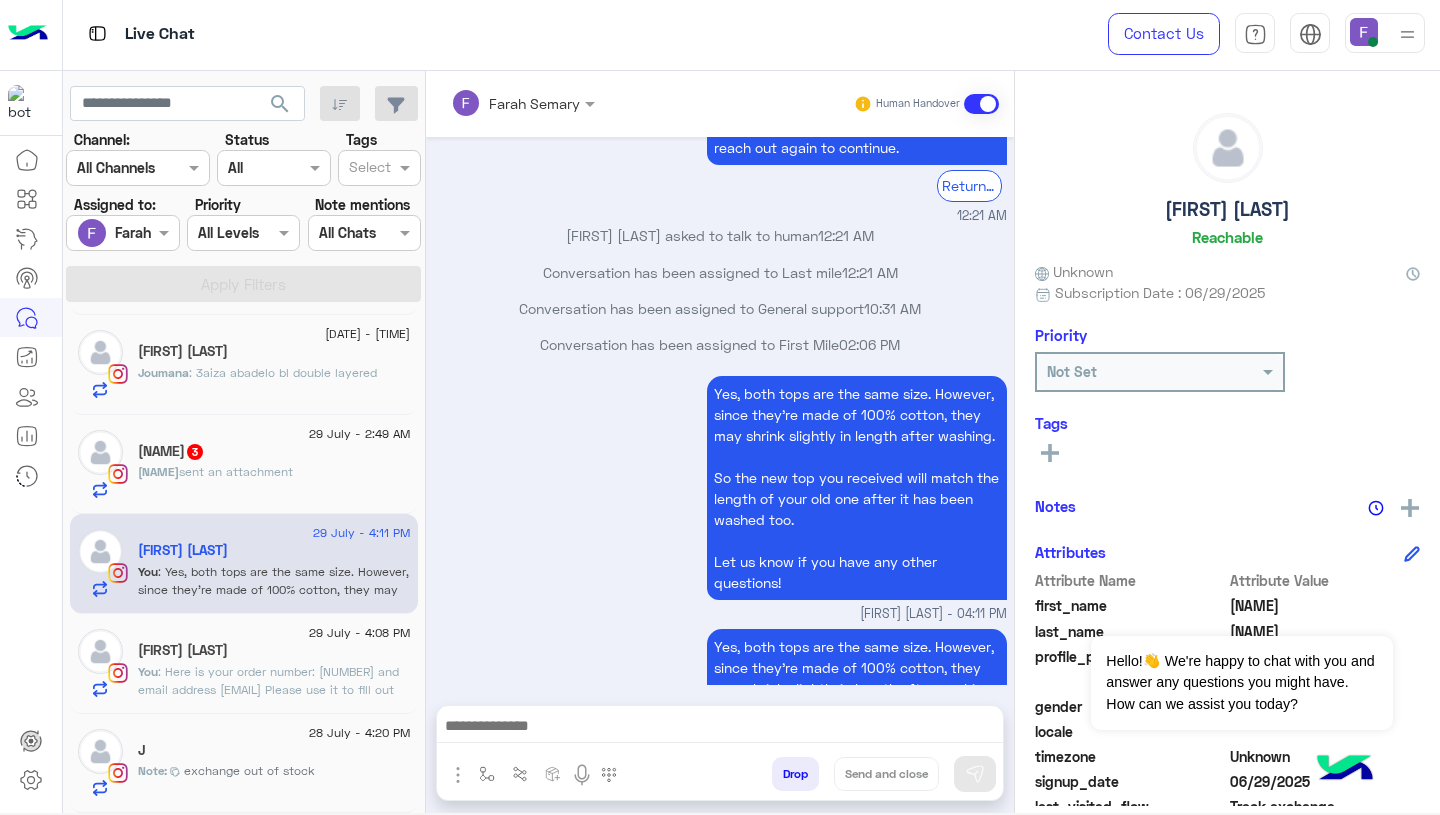 scroll, scrollTop: 5996, scrollLeft: 0, axis: vertical 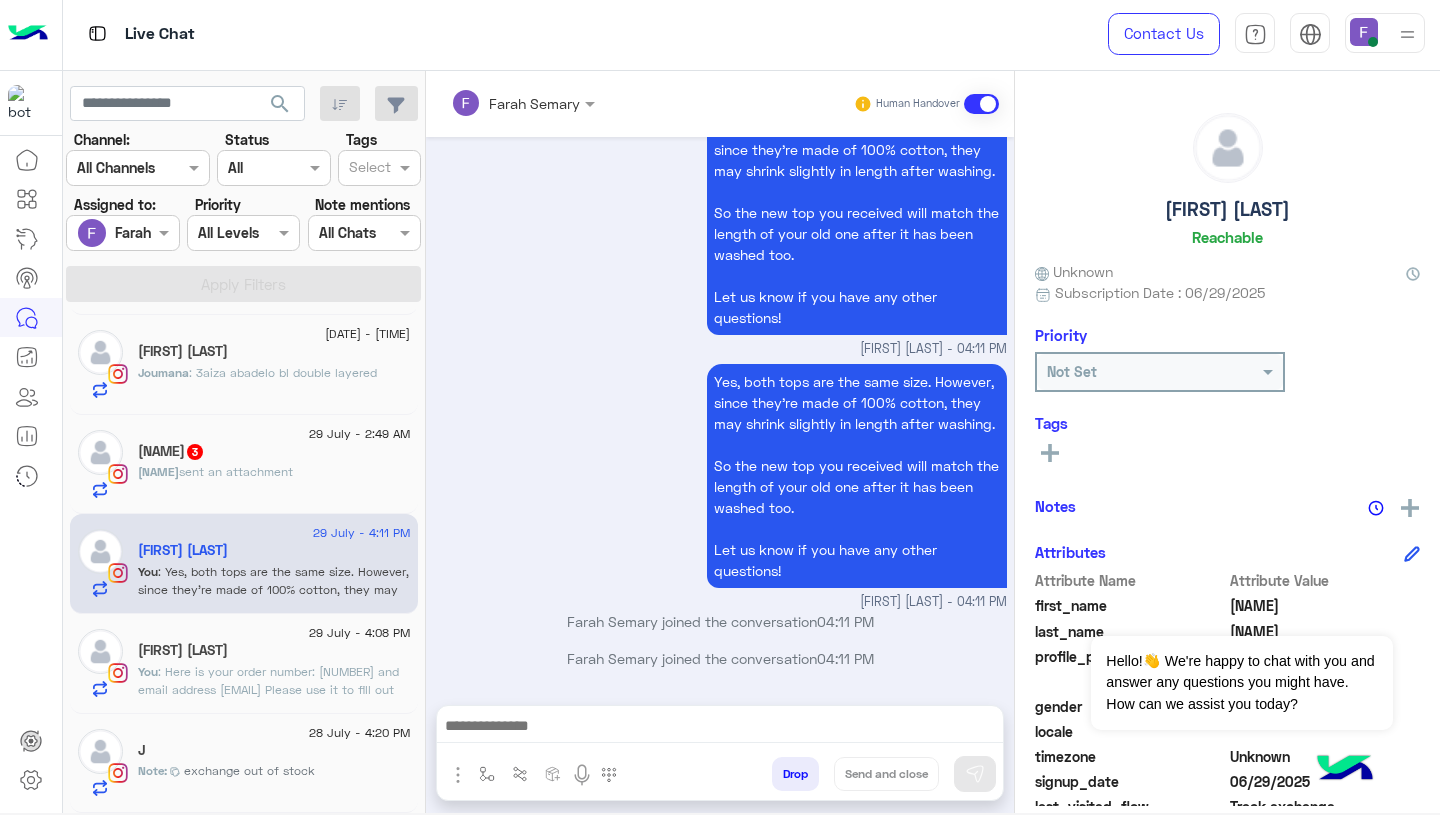 click on "29 July - 2:49 AM" 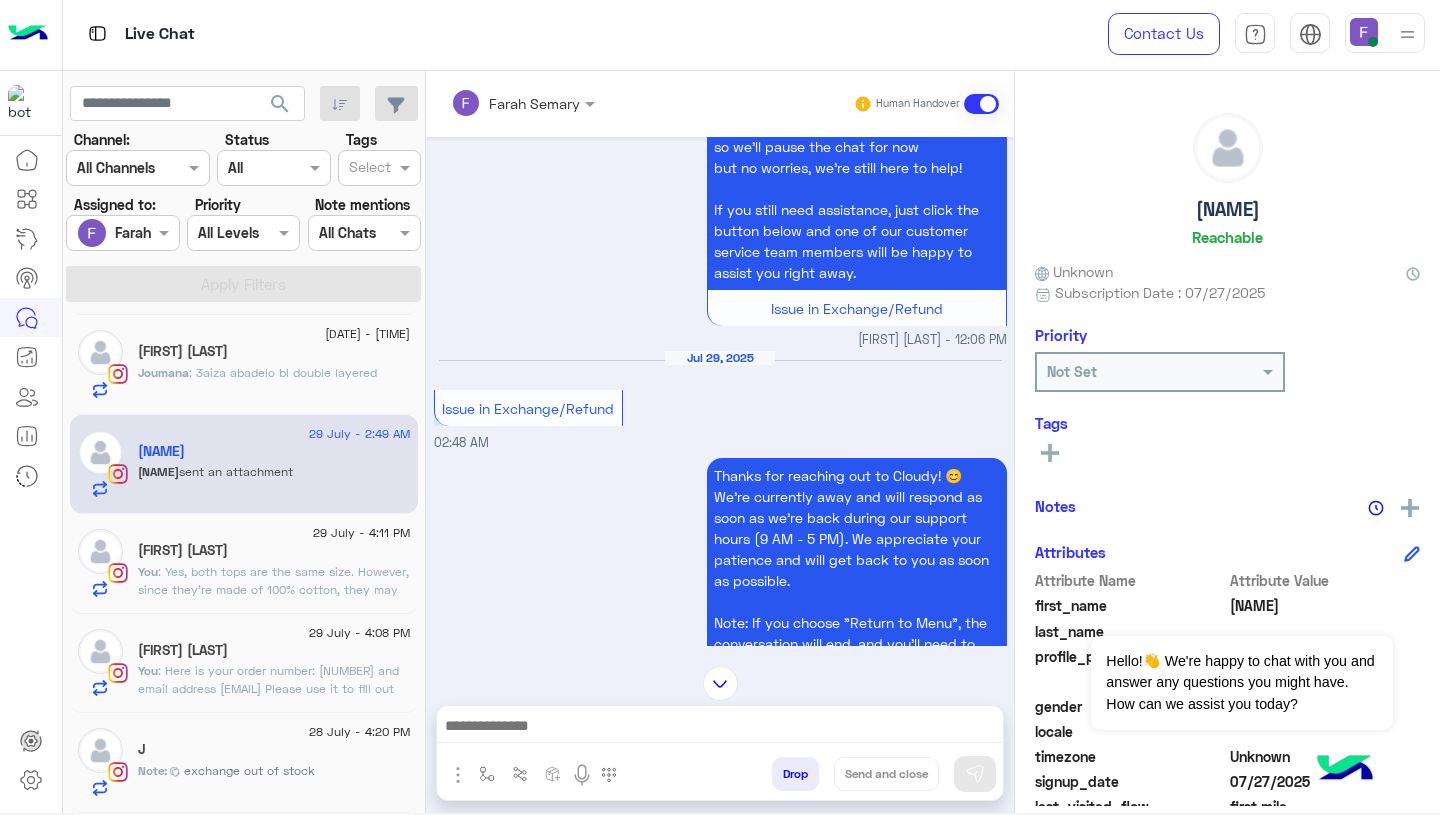 scroll, scrollTop: 1938, scrollLeft: 0, axis: vertical 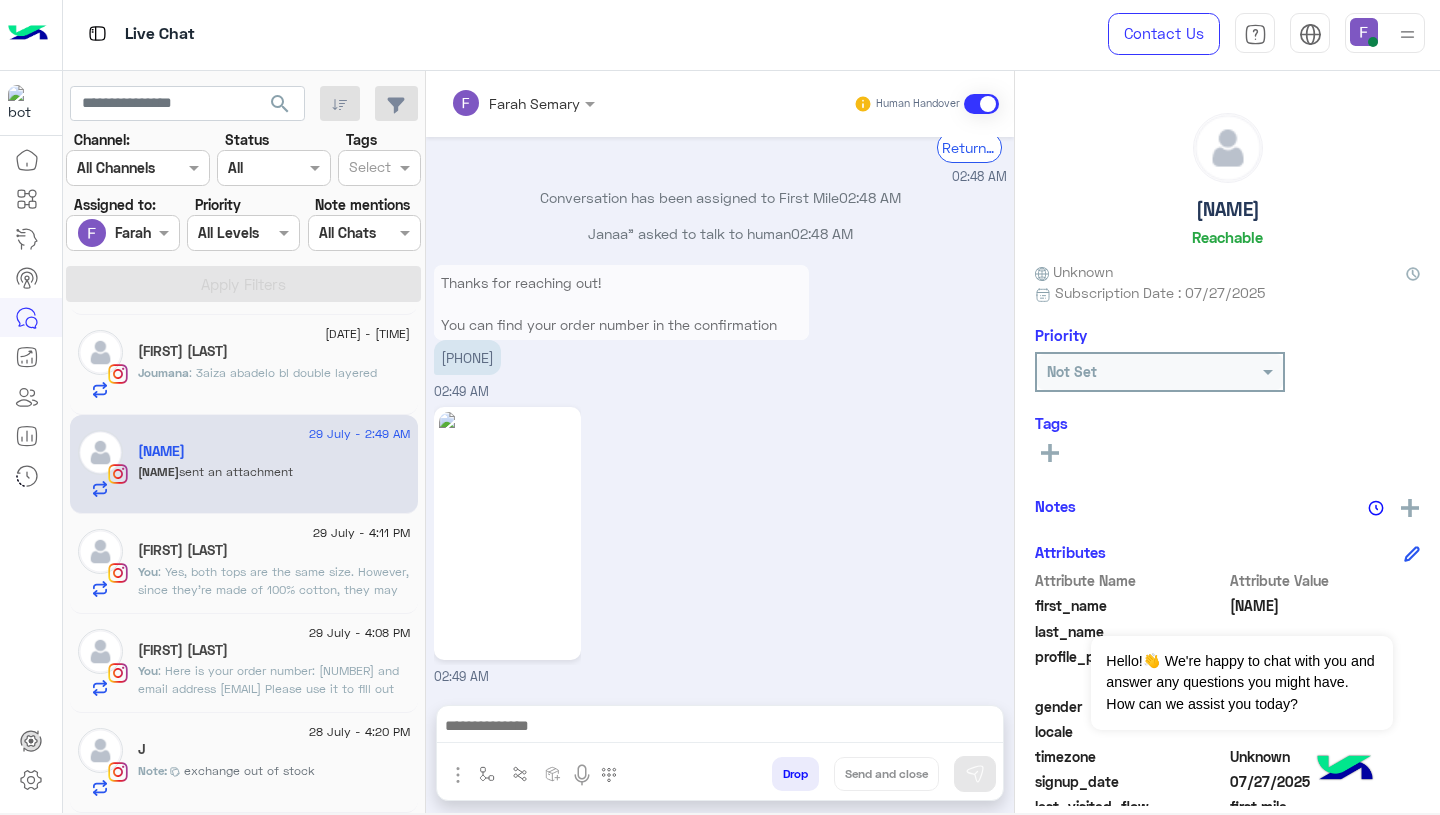 click on "[PHONE]" at bounding box center [467, 357] 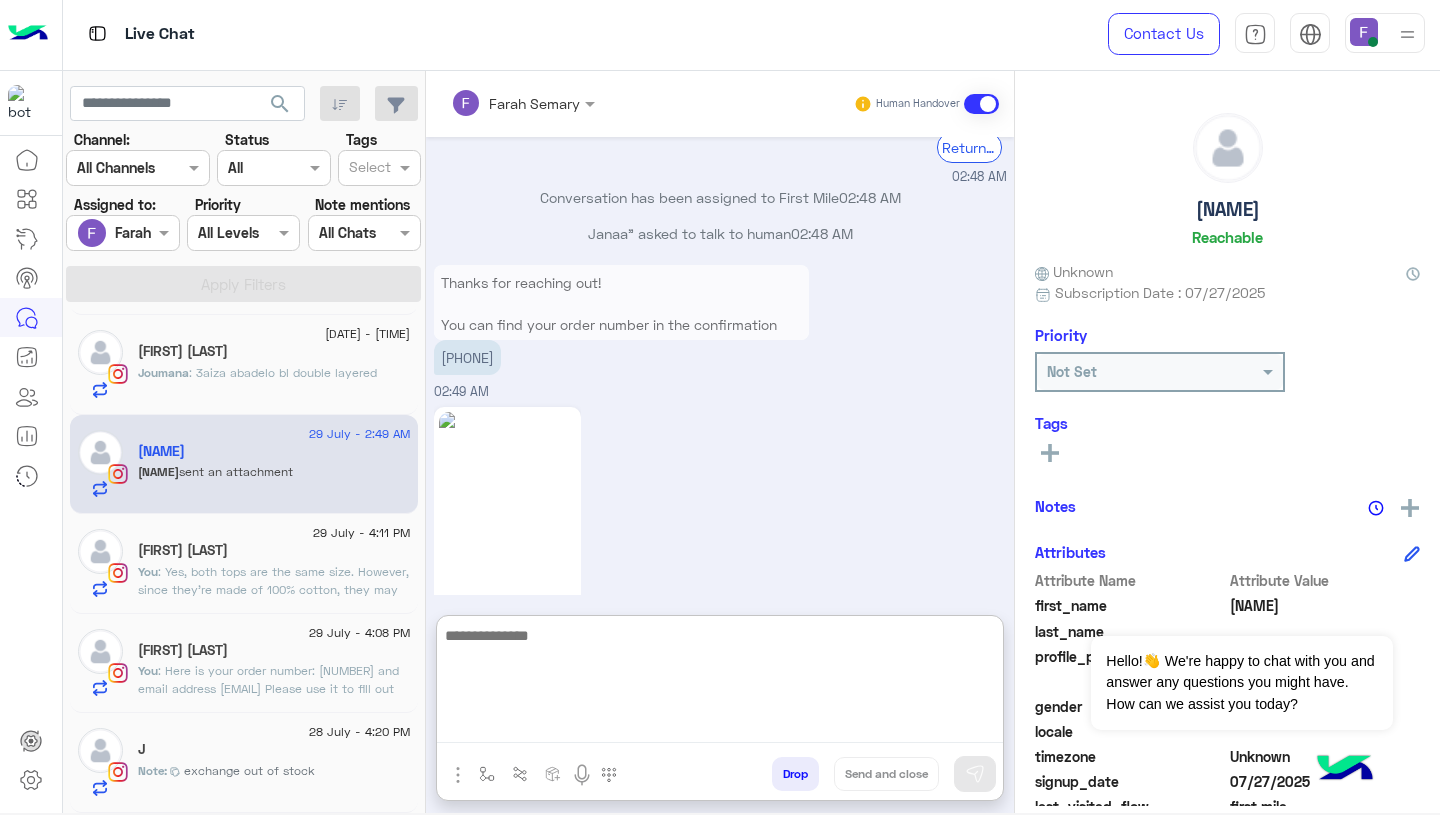 paste on "**********" 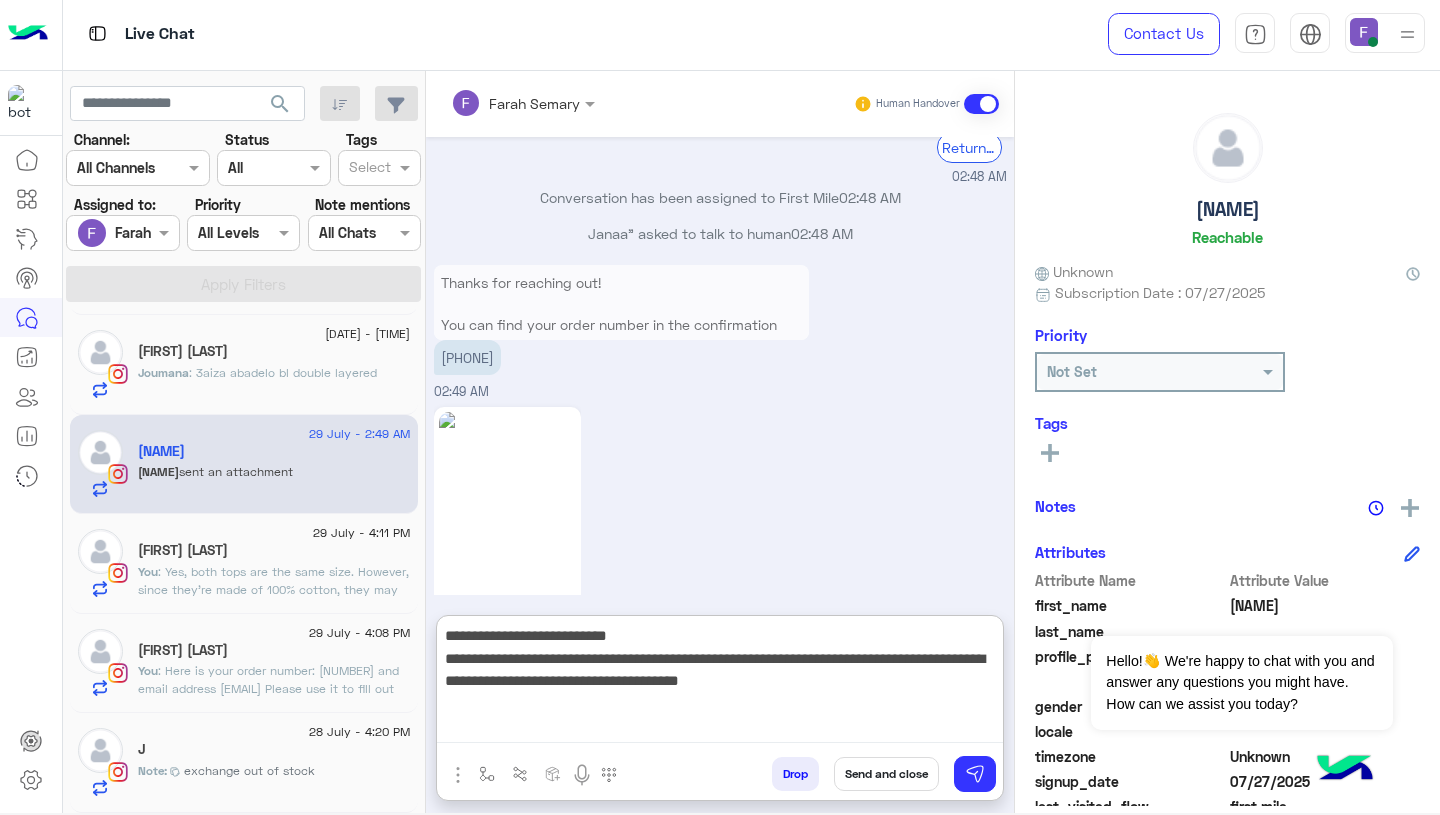 click on "**********" at bounding box center [720, 683] 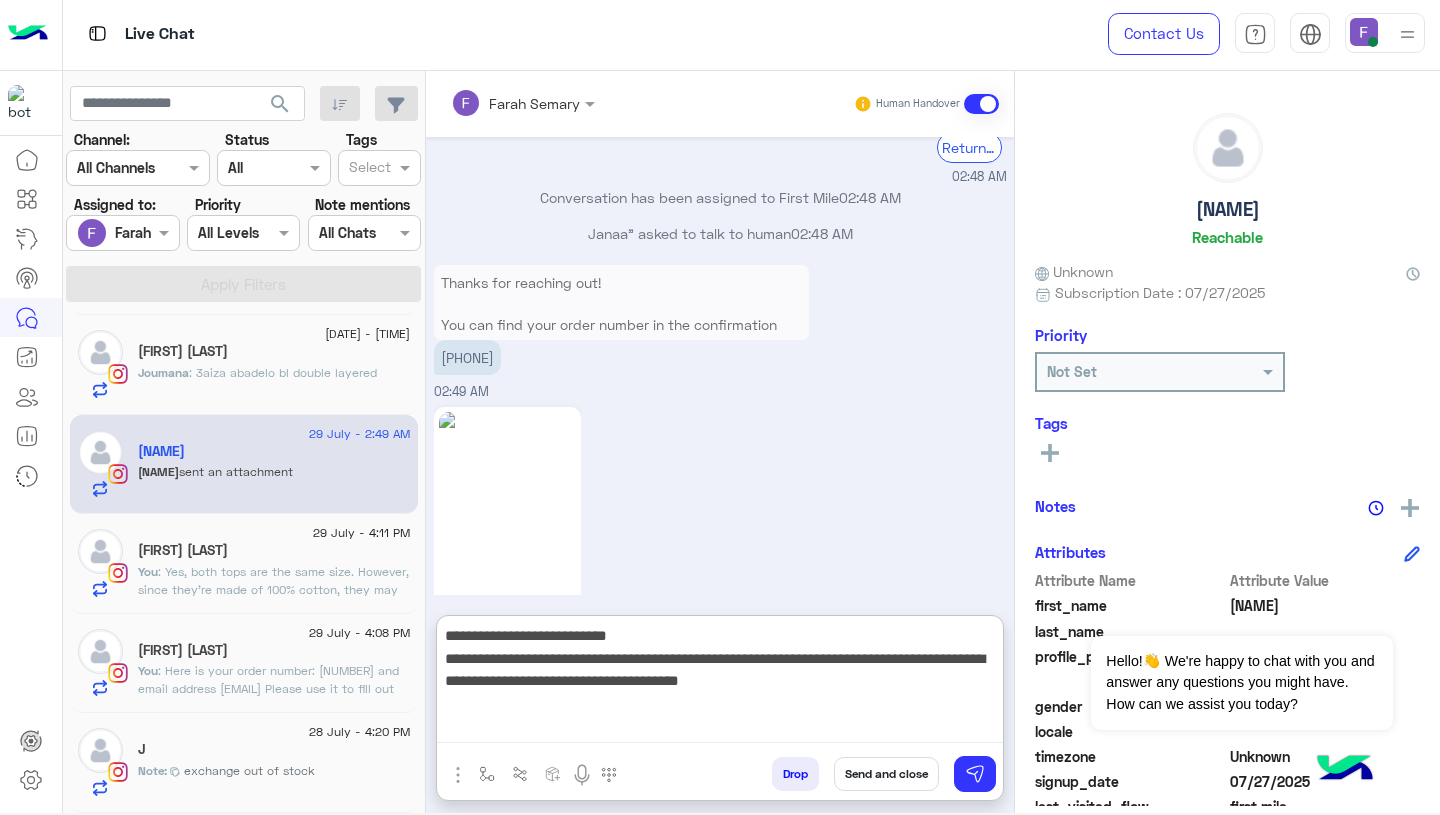 paste on "******" 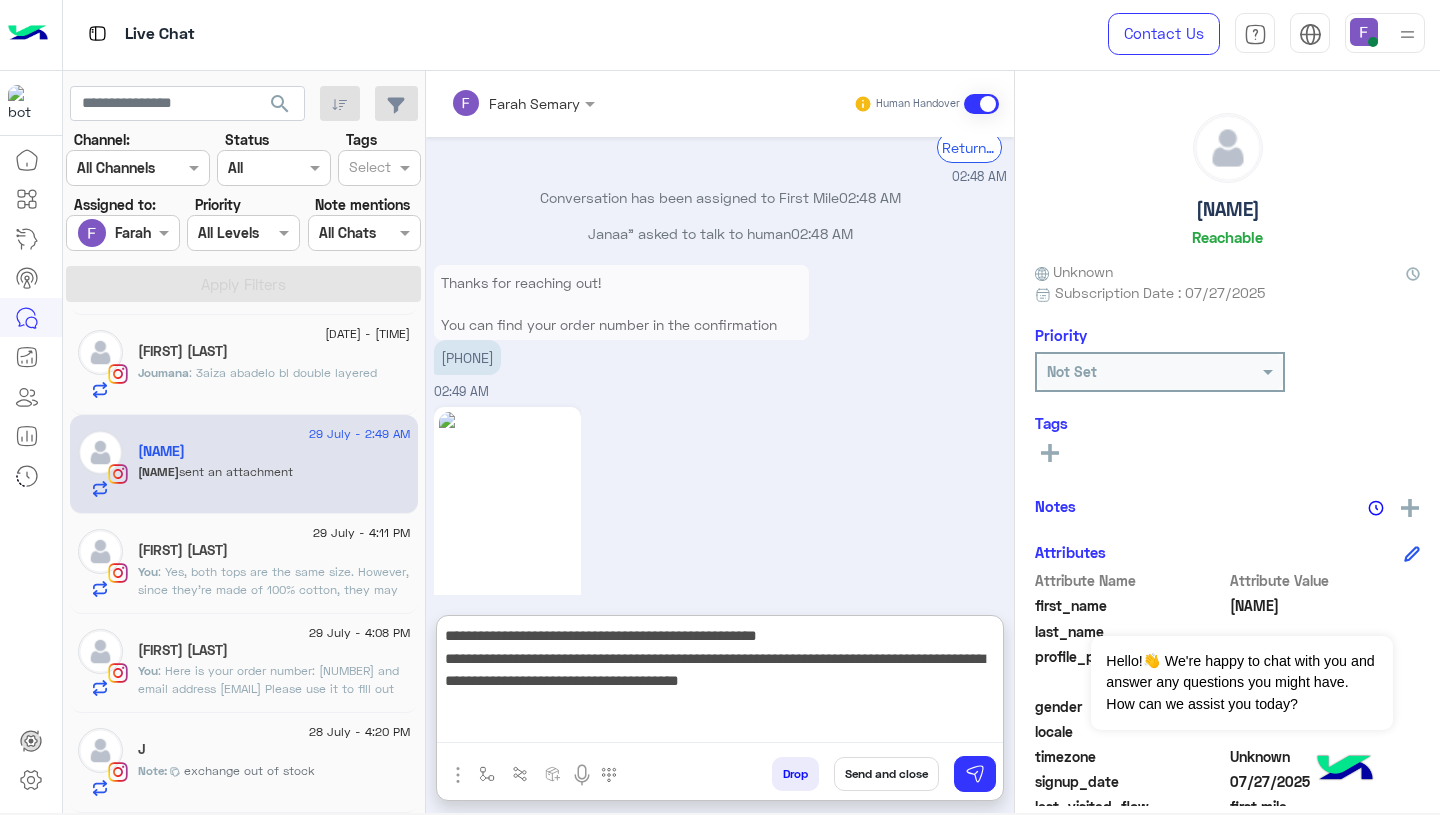 paste on "**********" 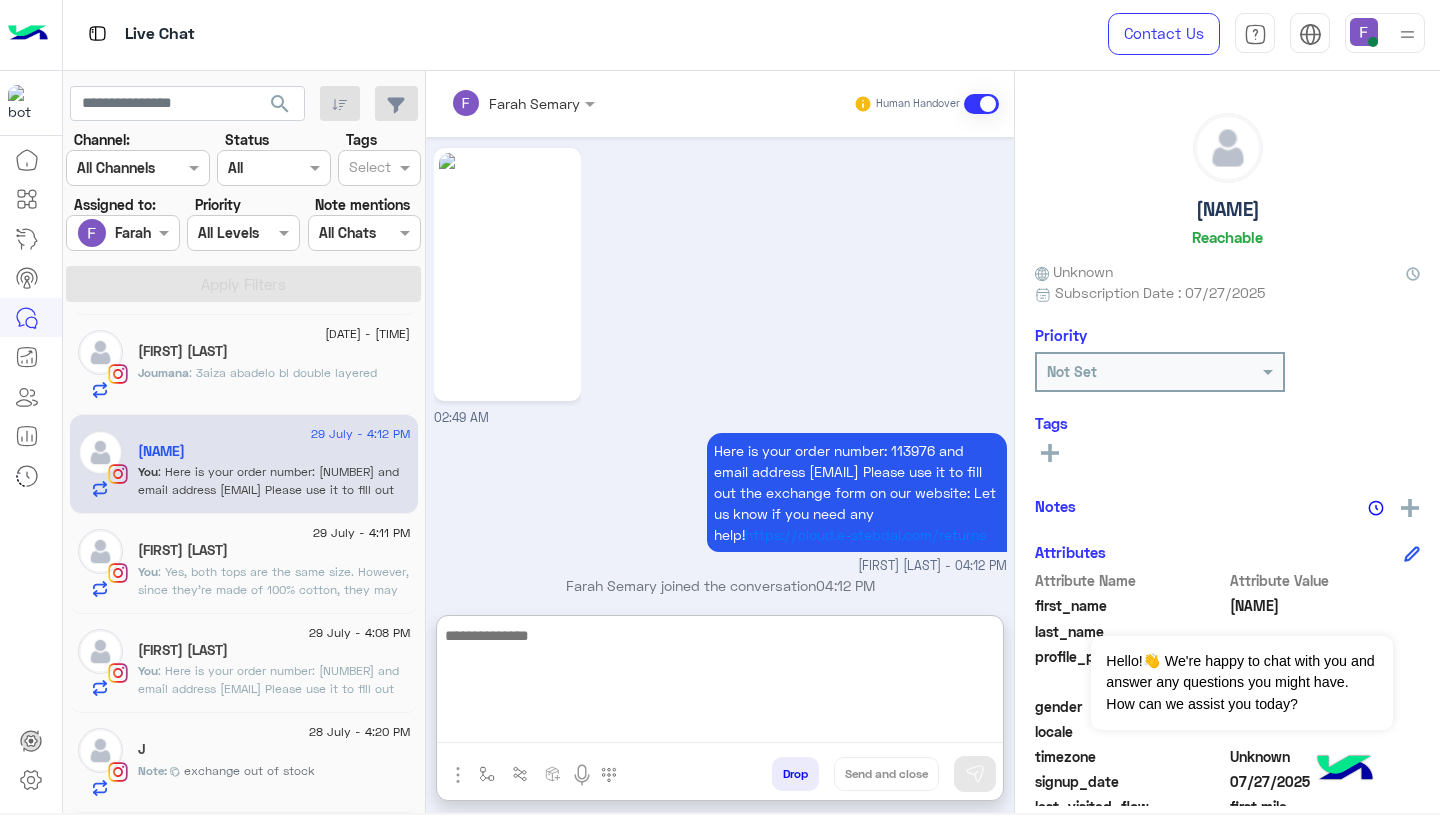 scroll, scrollTop: 2233, scrollLeft: 0, axis: vertical 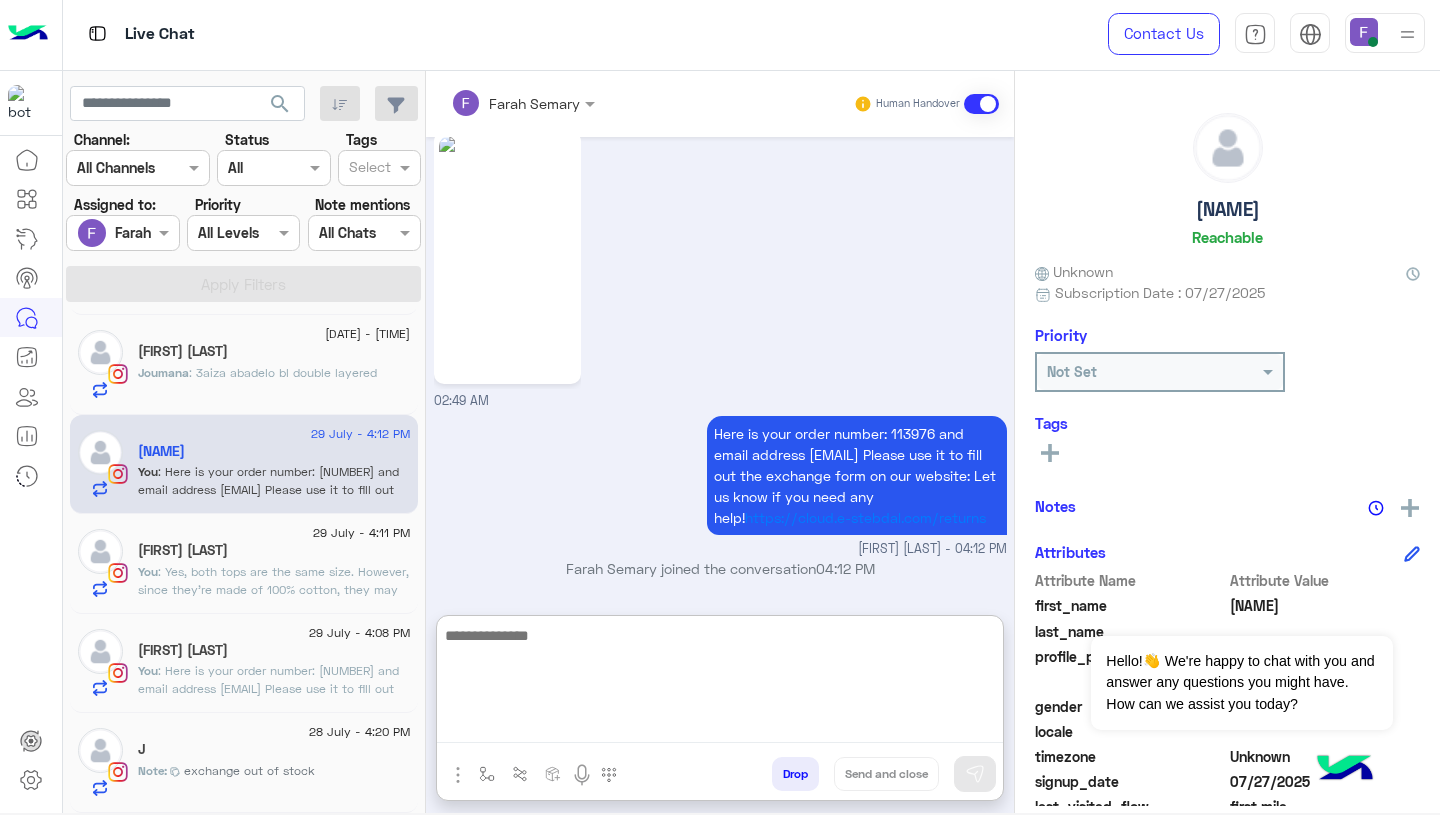 click on ": 3aiza abadelo bl double layered" 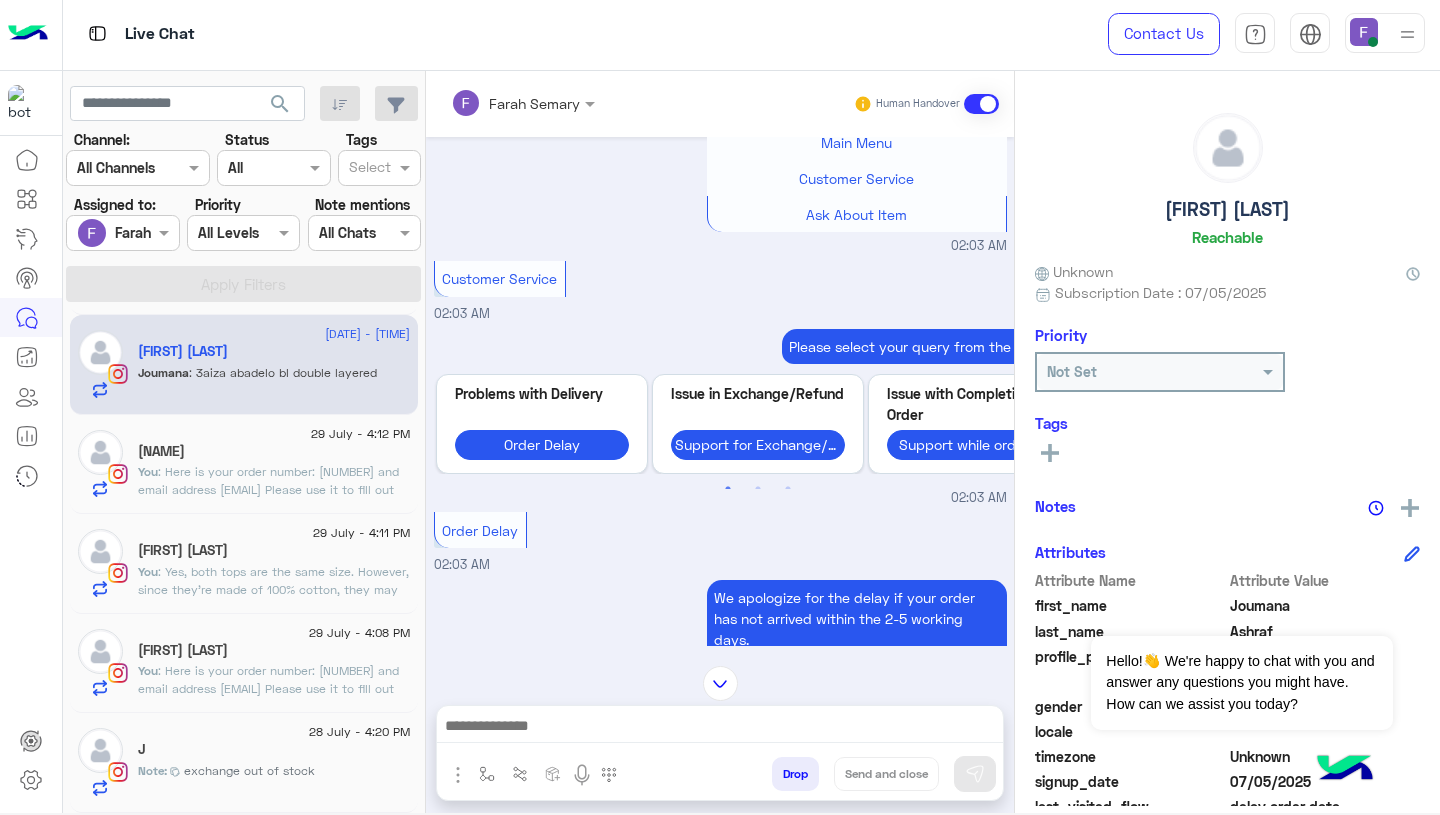 scroll, scrollTop: 675, scrollLeft: 0, axis: vertical 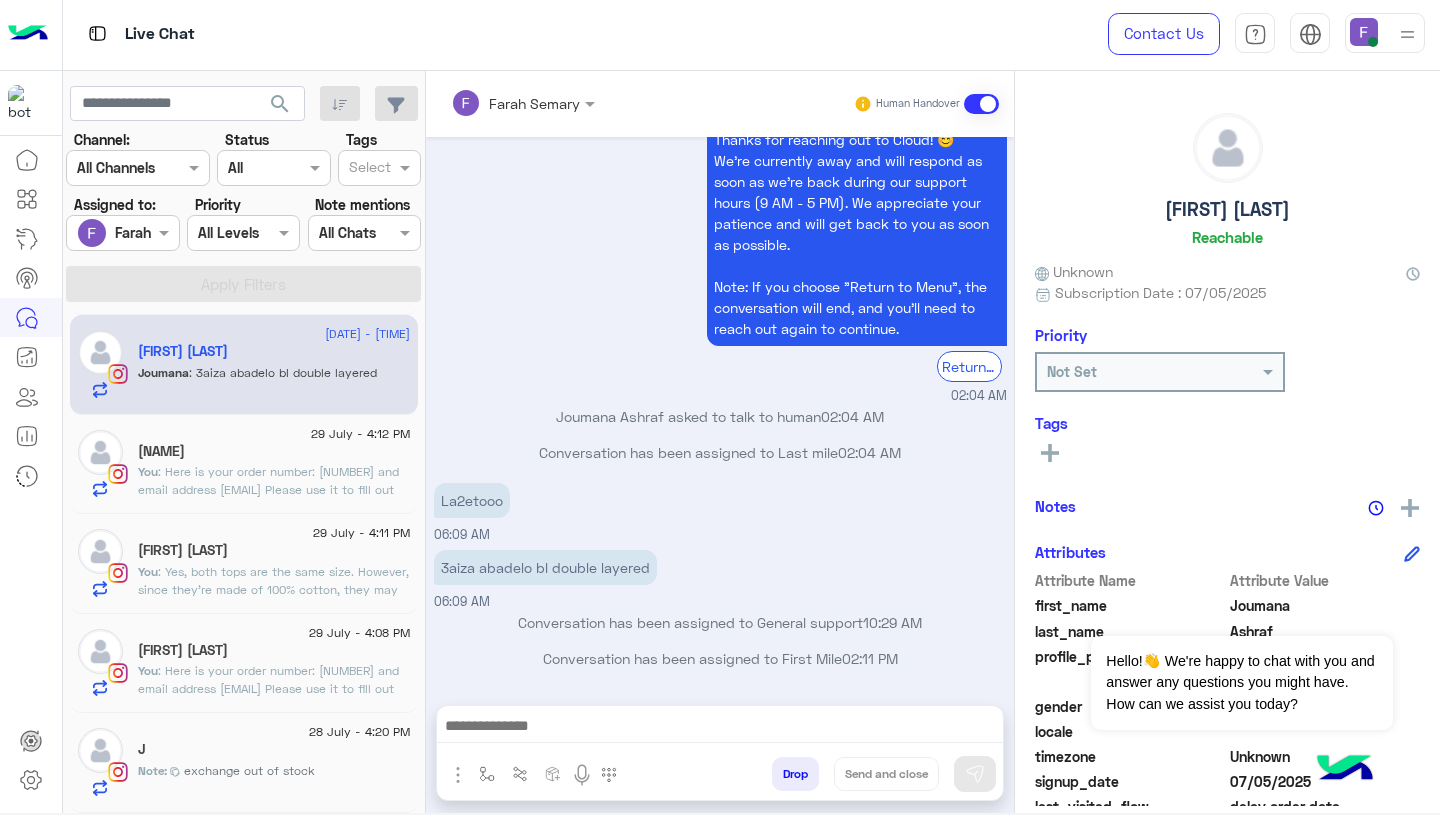 click at bounding box center [720, 728] 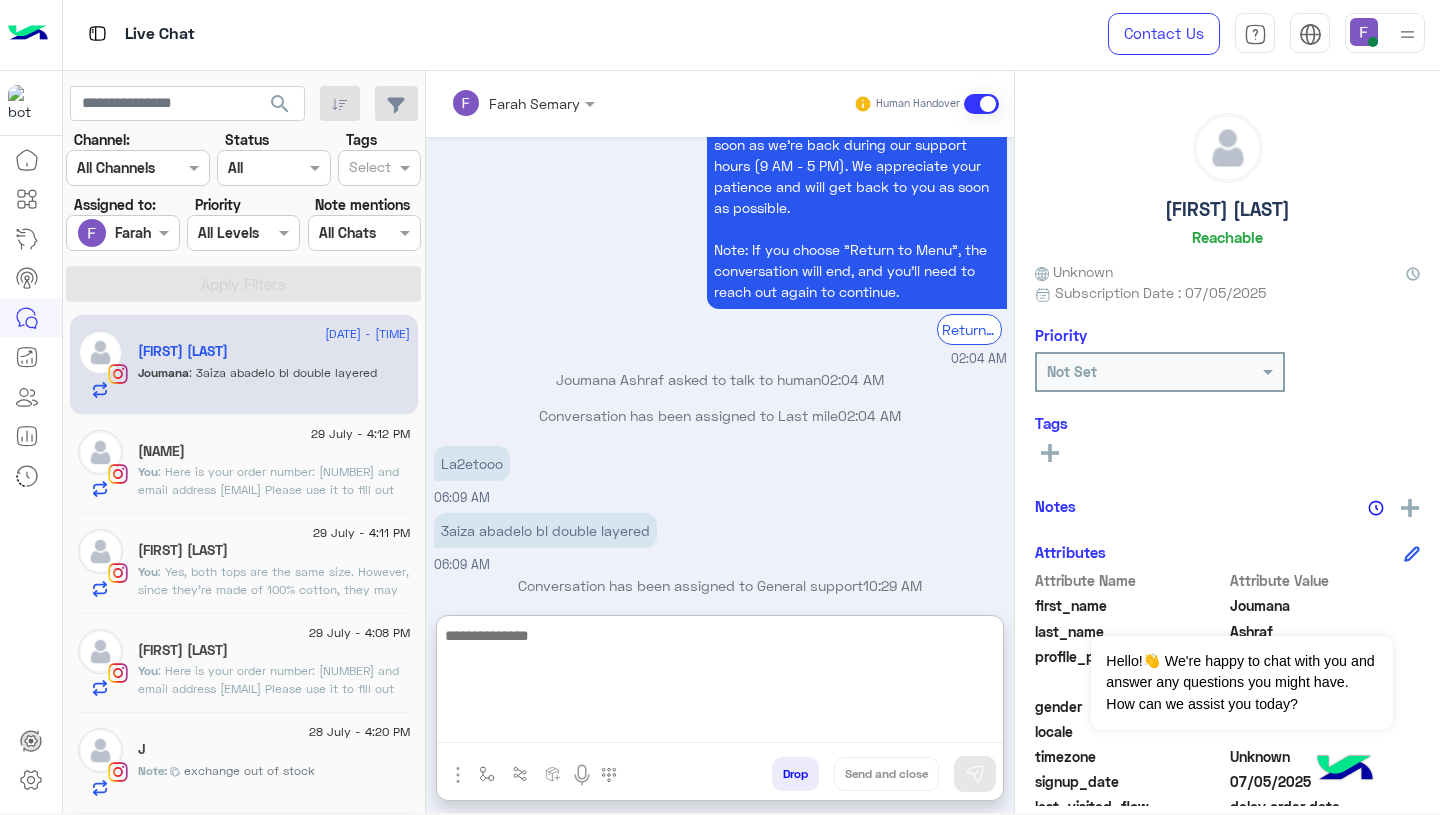 paste on "**********" 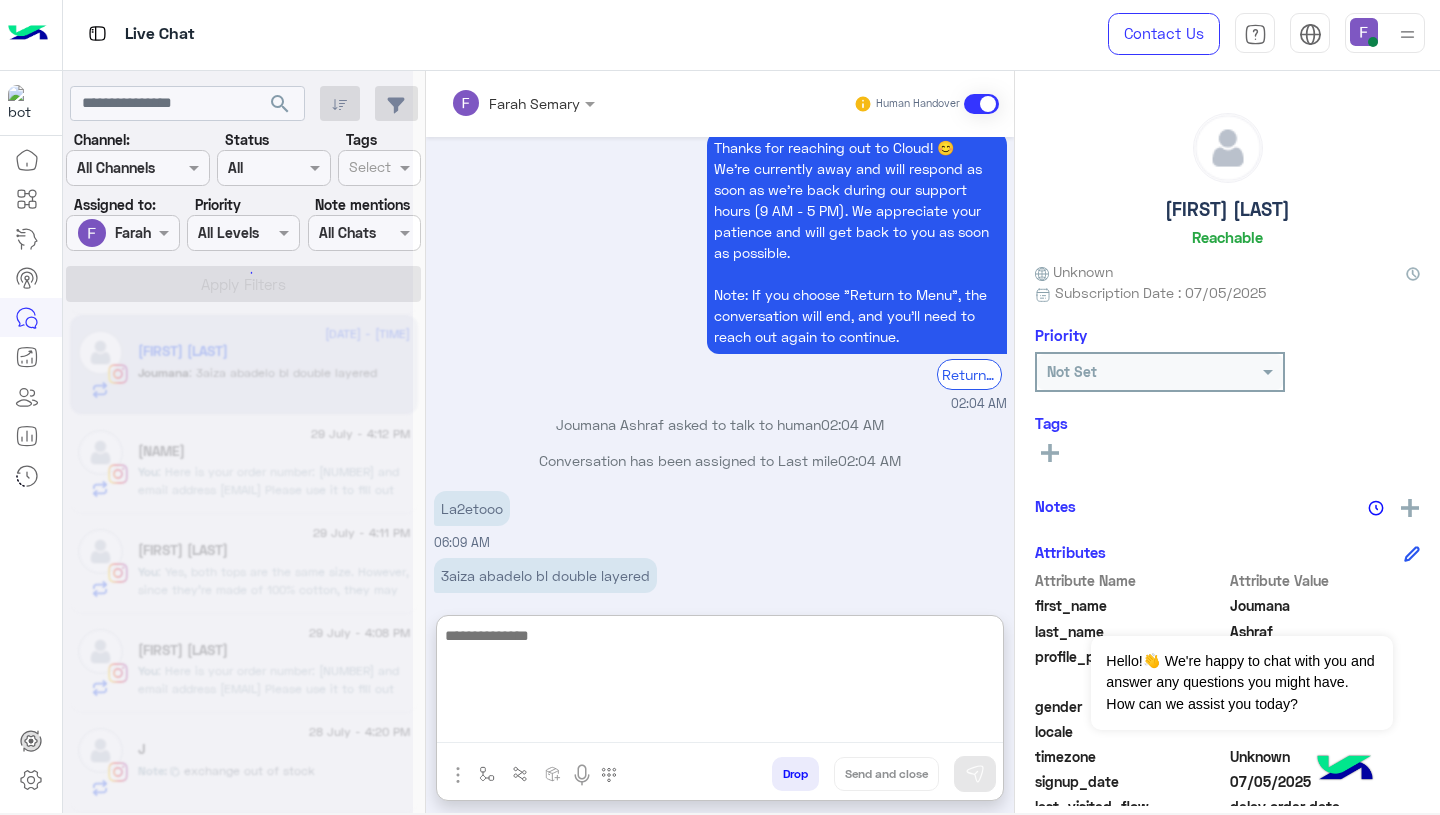 scroll, scrollTop: 0, scrollLeft: 0, axis: both 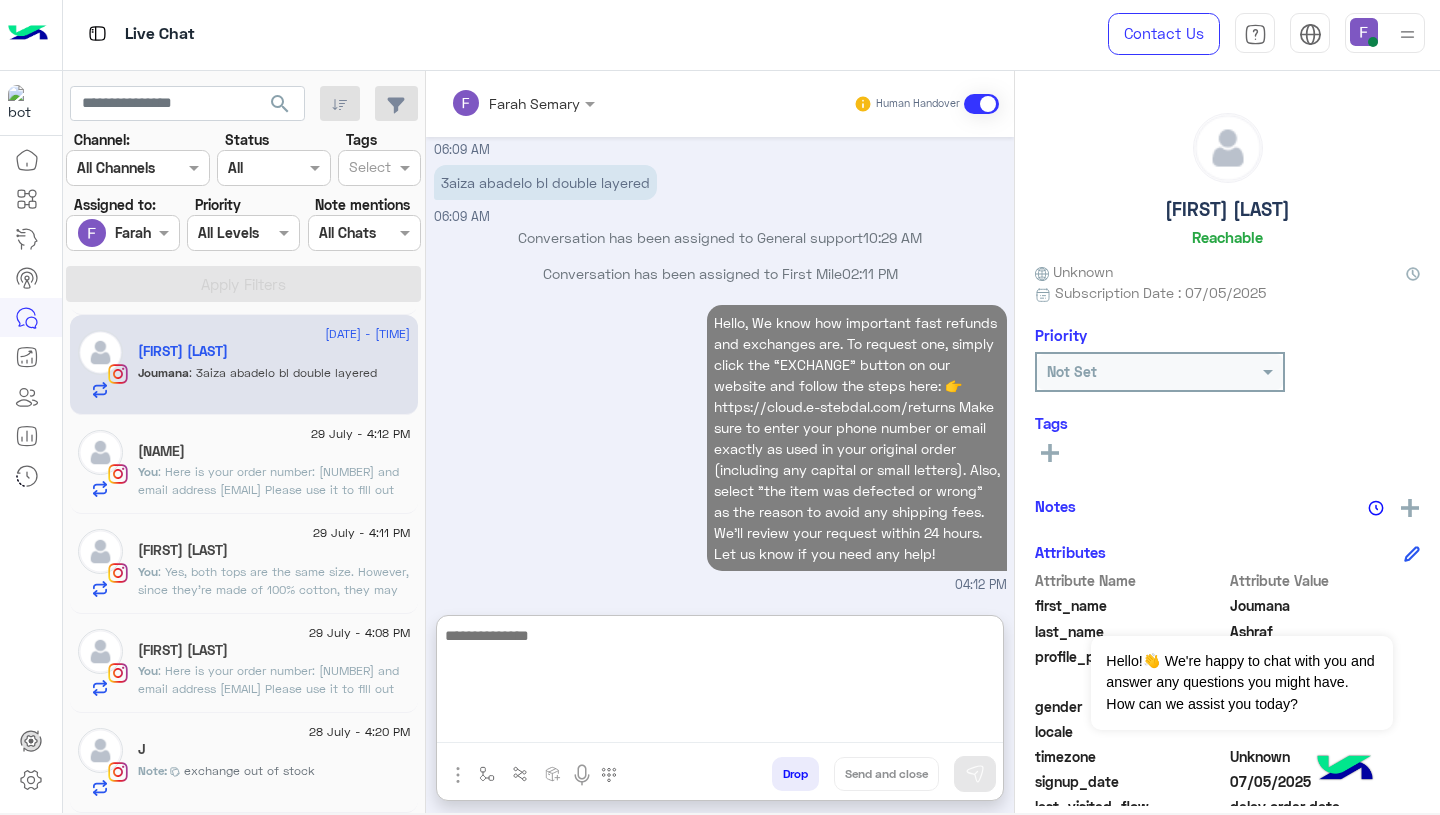 click on "Hello,
We know how important fast refunds and exchanges are.
To request one, simply click the “EXCHANGE” button on our website and follow the steps here:
👉 https://cloud.e-stebdal.com/returns
Make sure to enter your phone number or email exactly as used in your original order (including any capital or small letters).
Also, select "the item was defected or wrong" as the reason to avoid any shipping fees.
We’ll review your request within 24 hours. Let us know if you need any help!      04:12 PM" at bounding box center (720, 447) 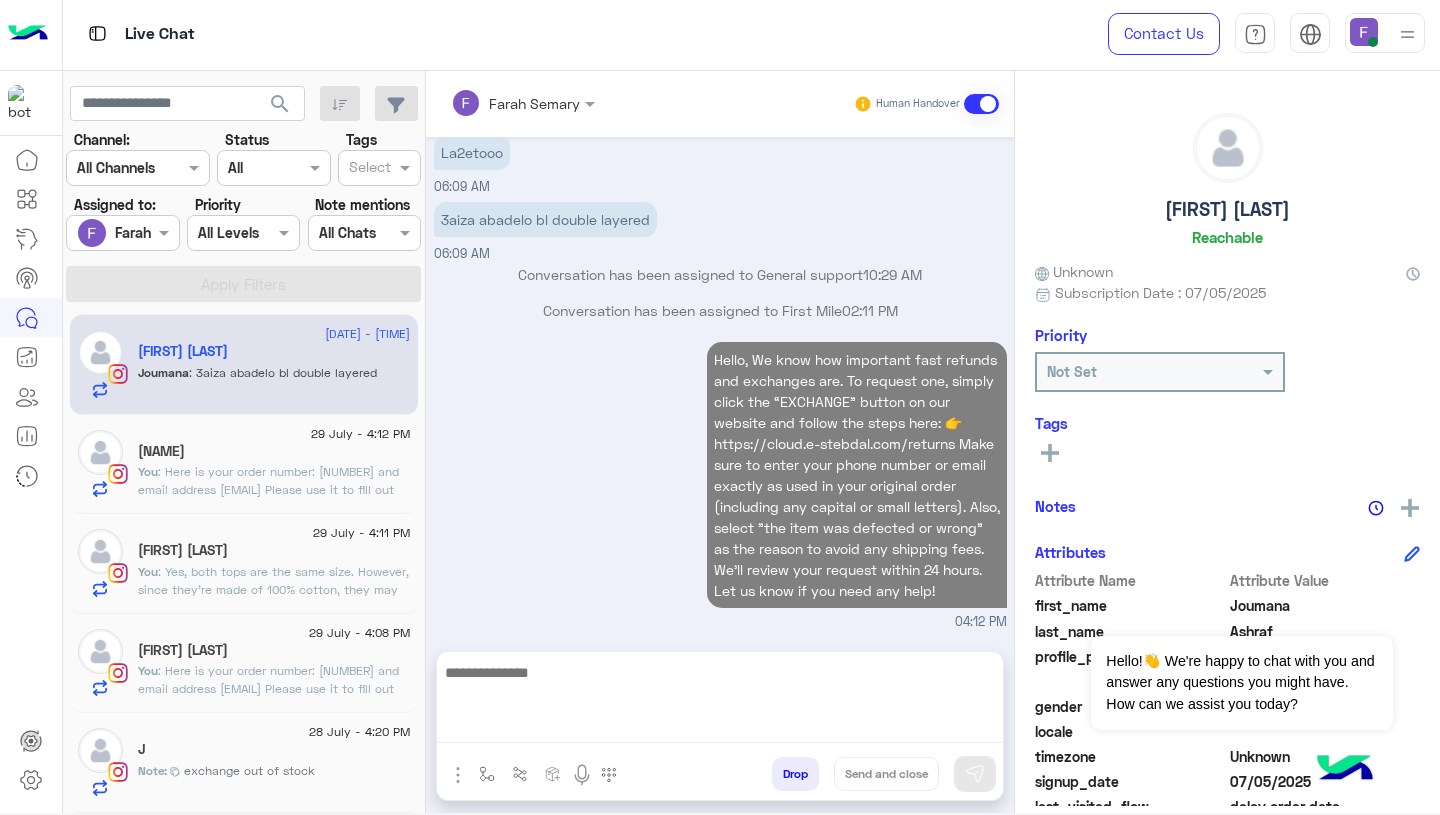 scroll, scrollTop: 3738, scrollLeft: 0, axis: vertical 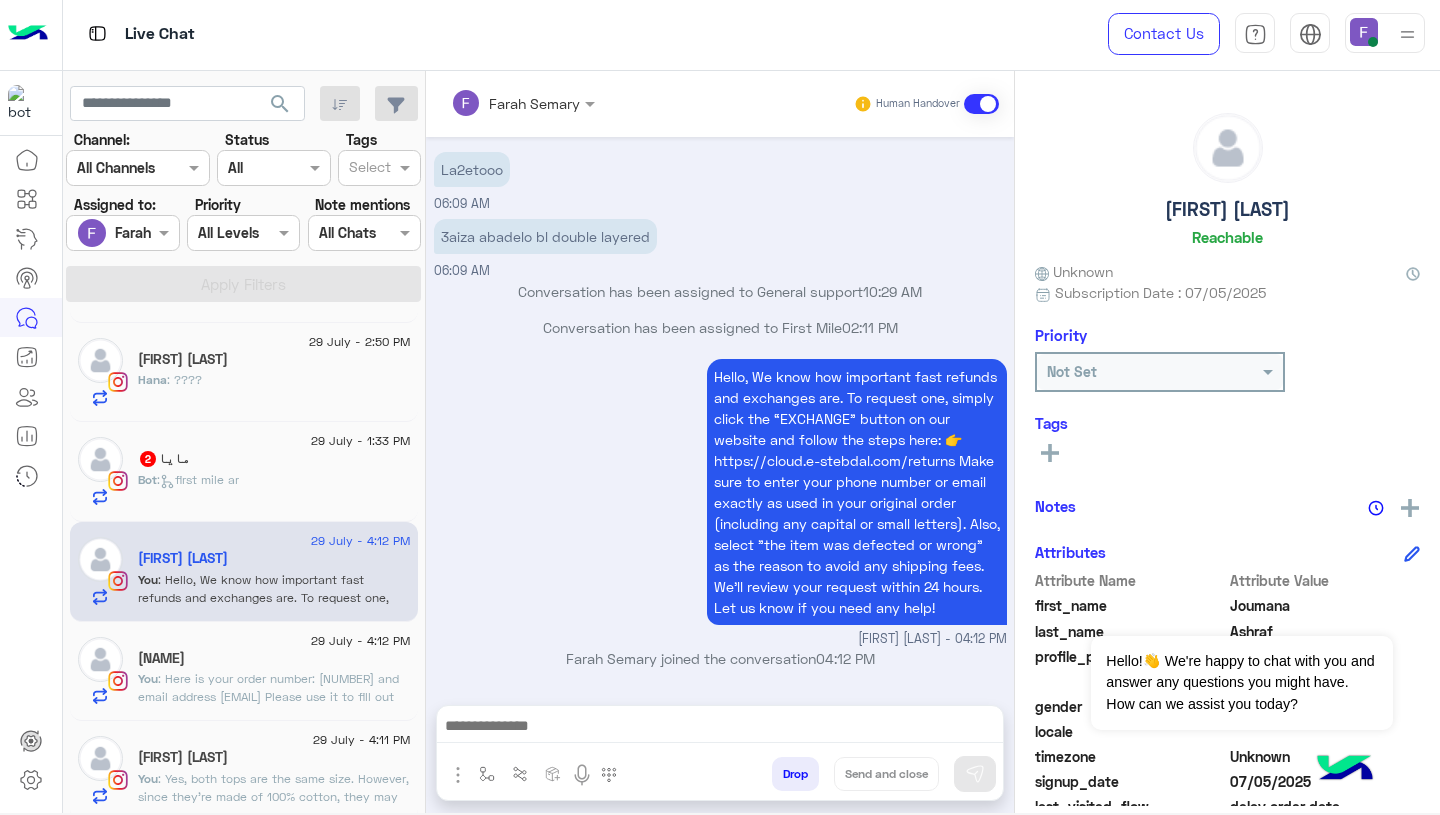 click on "Bot :   first mile ar" 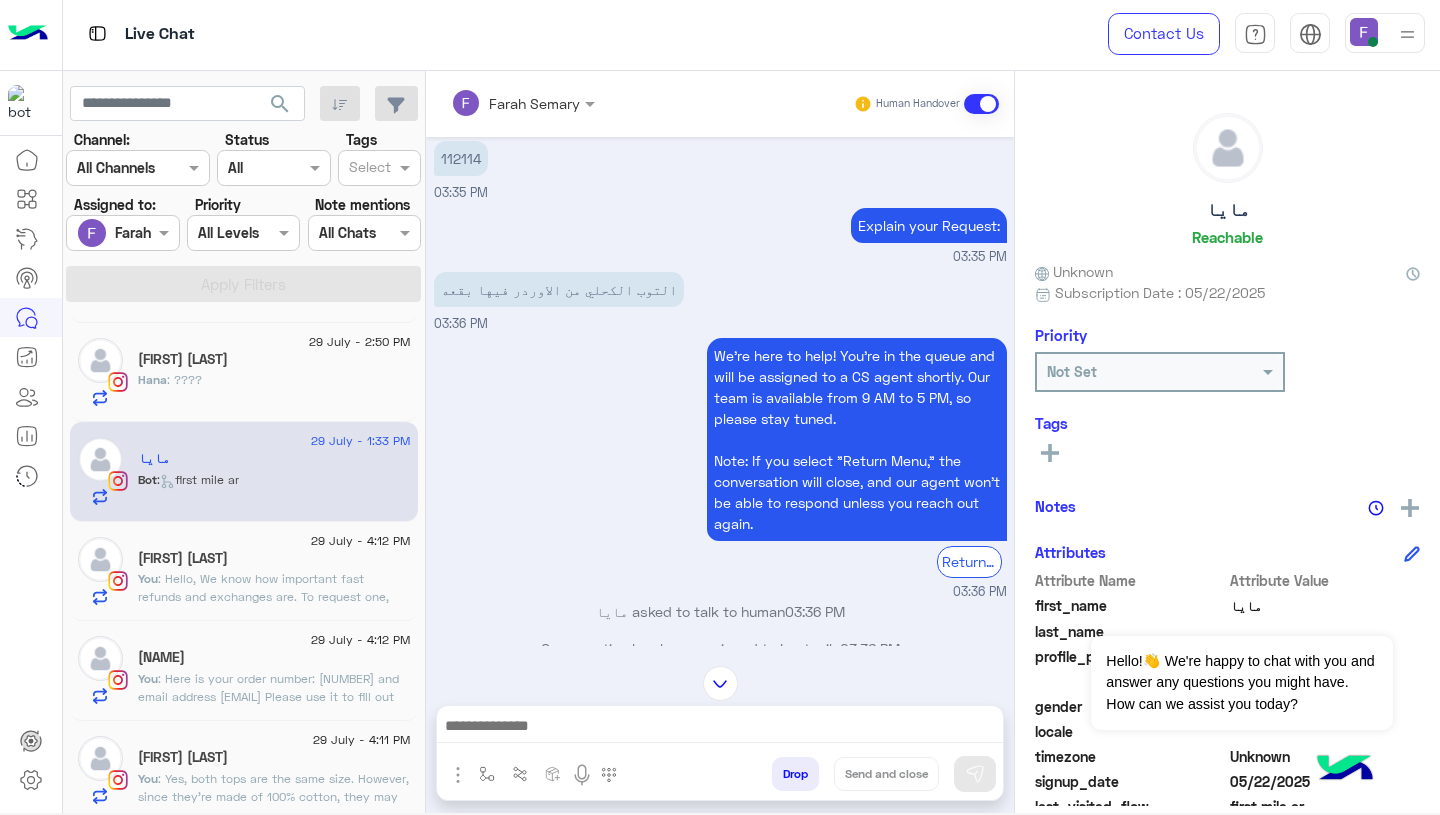 scroll, scrollTop: 453, scrollLeft: 0, axis: vertical 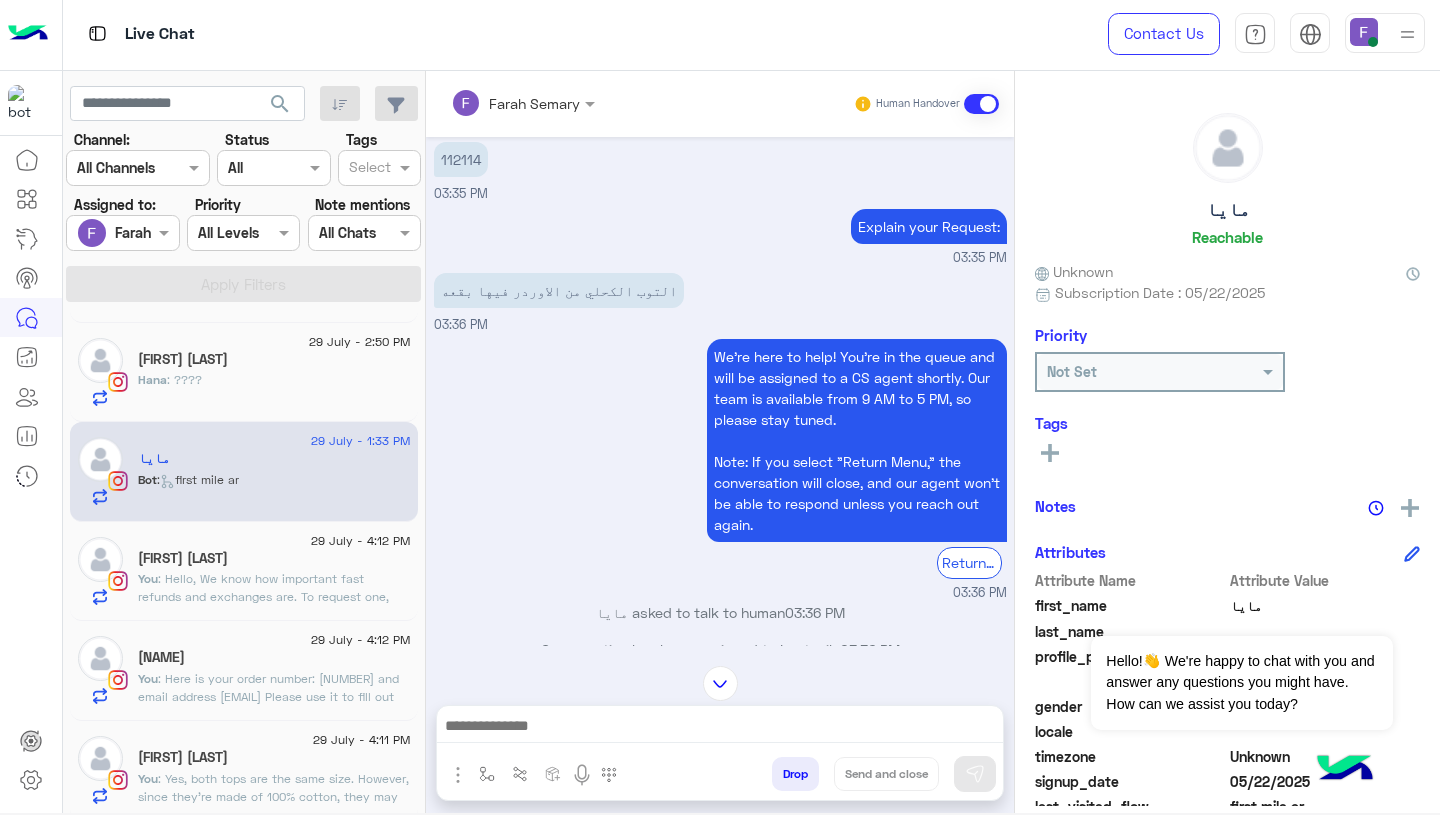 click on "التوب الكحلي من الاوردر فيها بقعه" at bounding box center (559, 290) 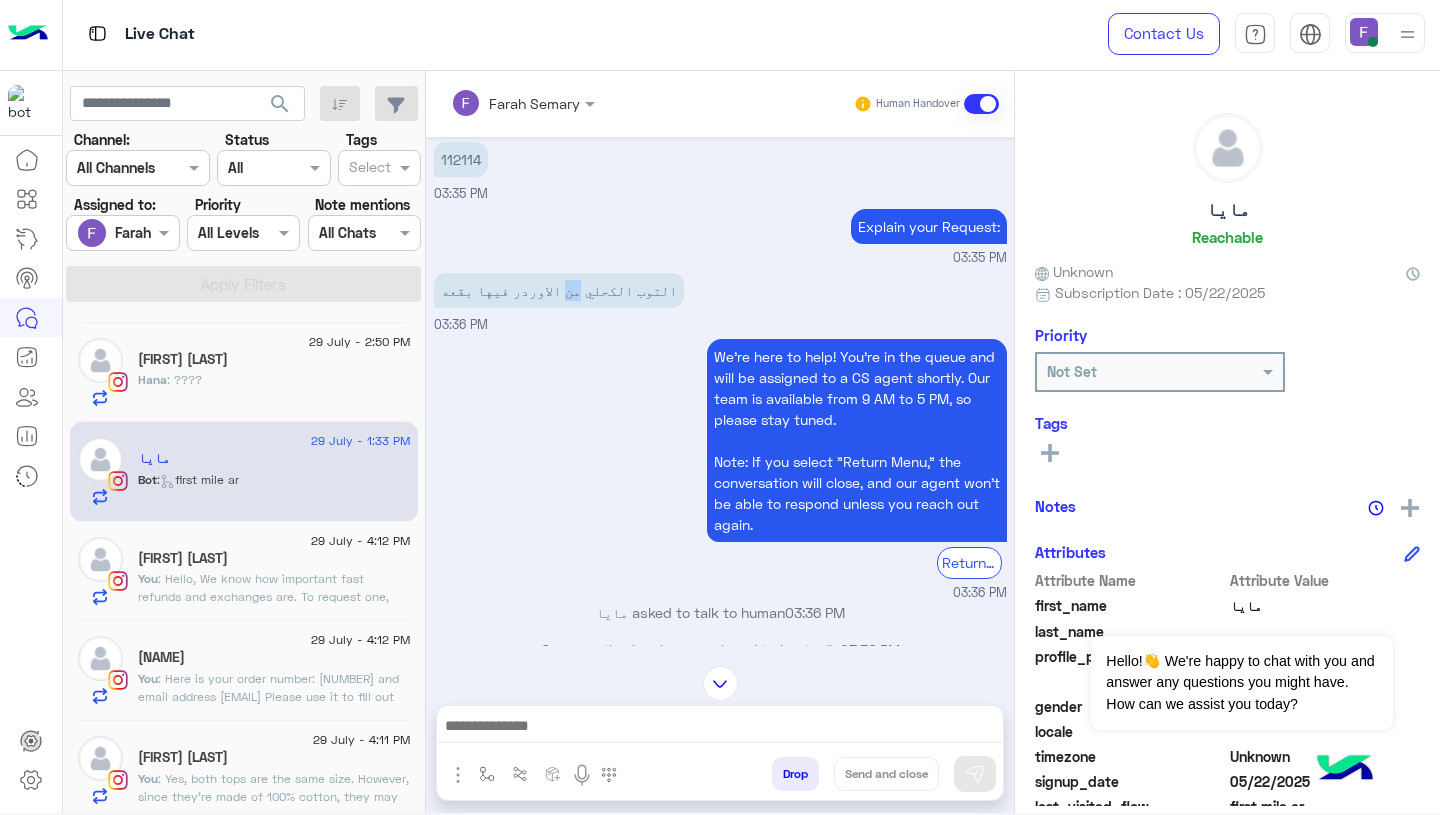 click on "التوب الكحلي من الاوردر فيها بقعه" at bounding box center [559, 290] 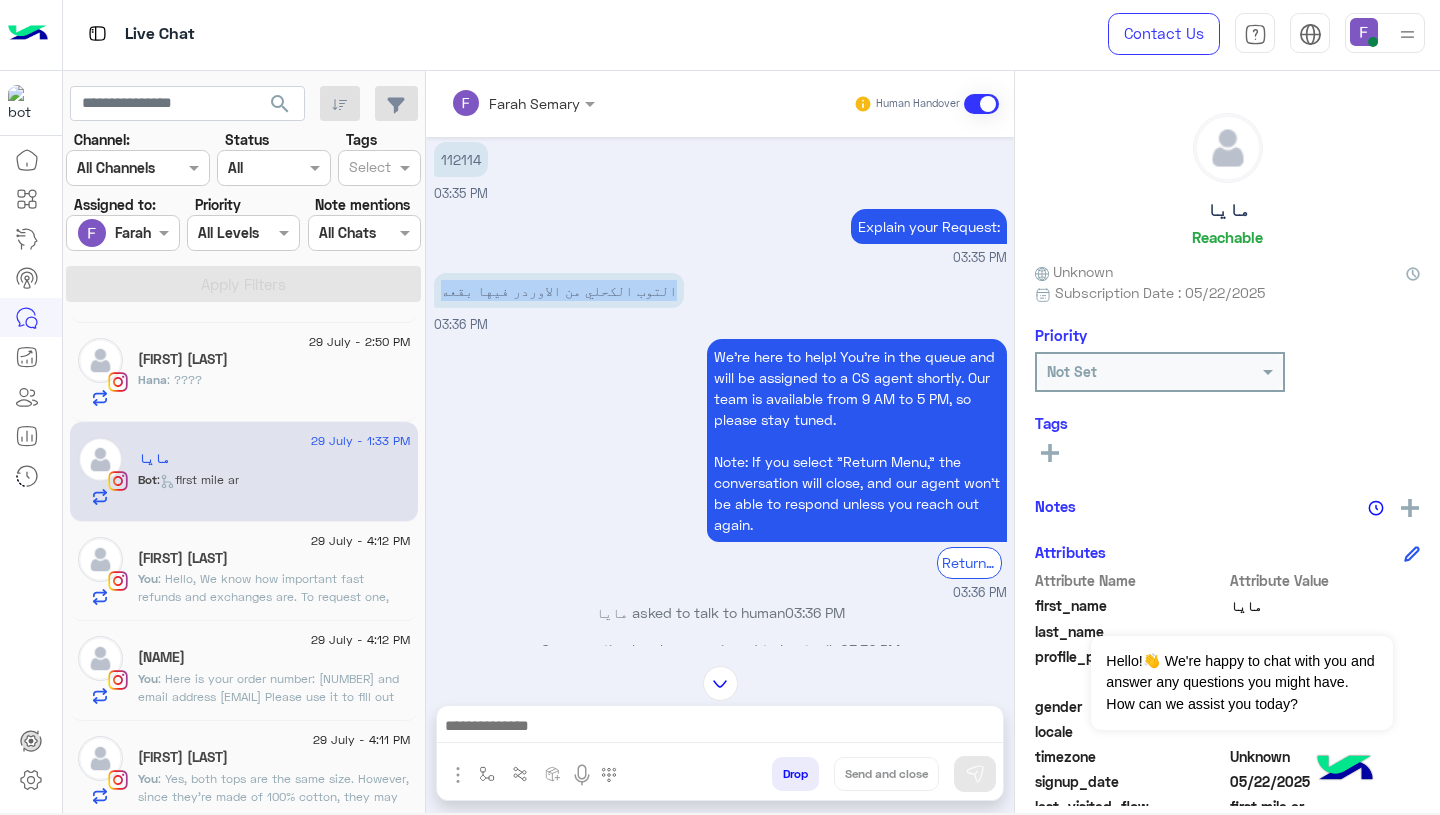 click on "التوب الكحلي من الاوردر فيها بقعه" at bounding box center (559, 290) 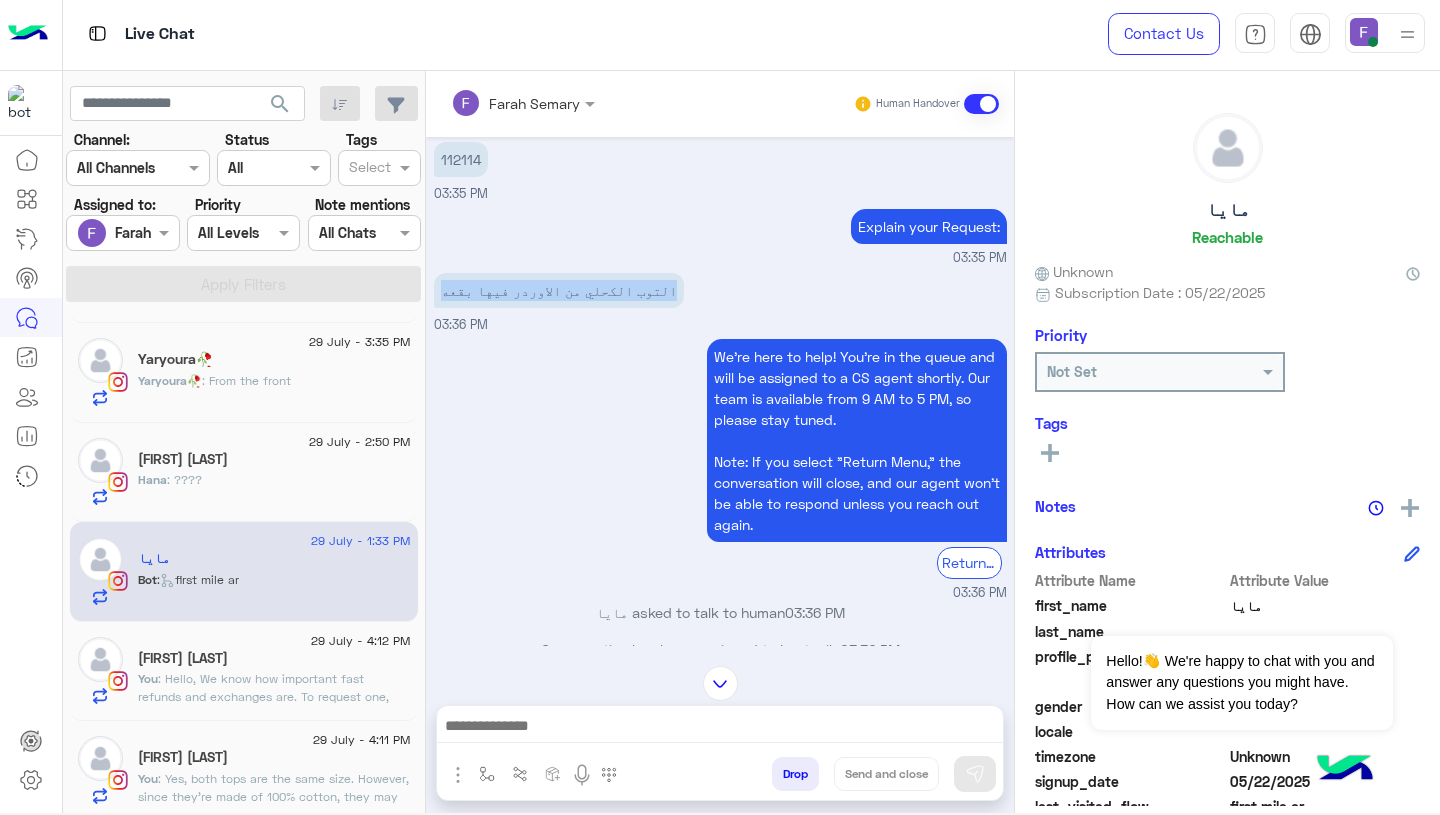 scroll, scrollTop: 194, scrollLeft: 0, axis: vertical 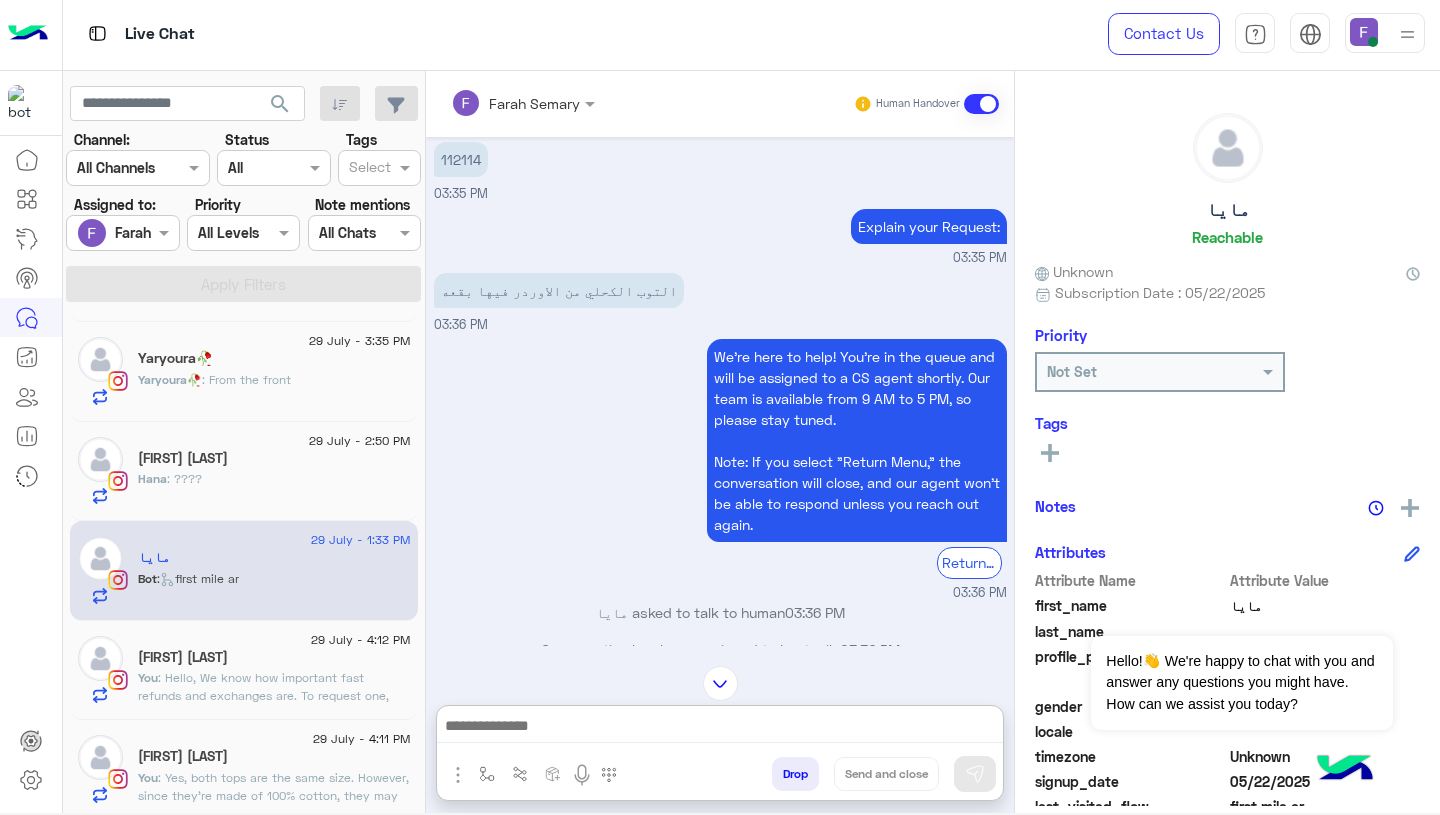 click at bounding box center (720, 728) 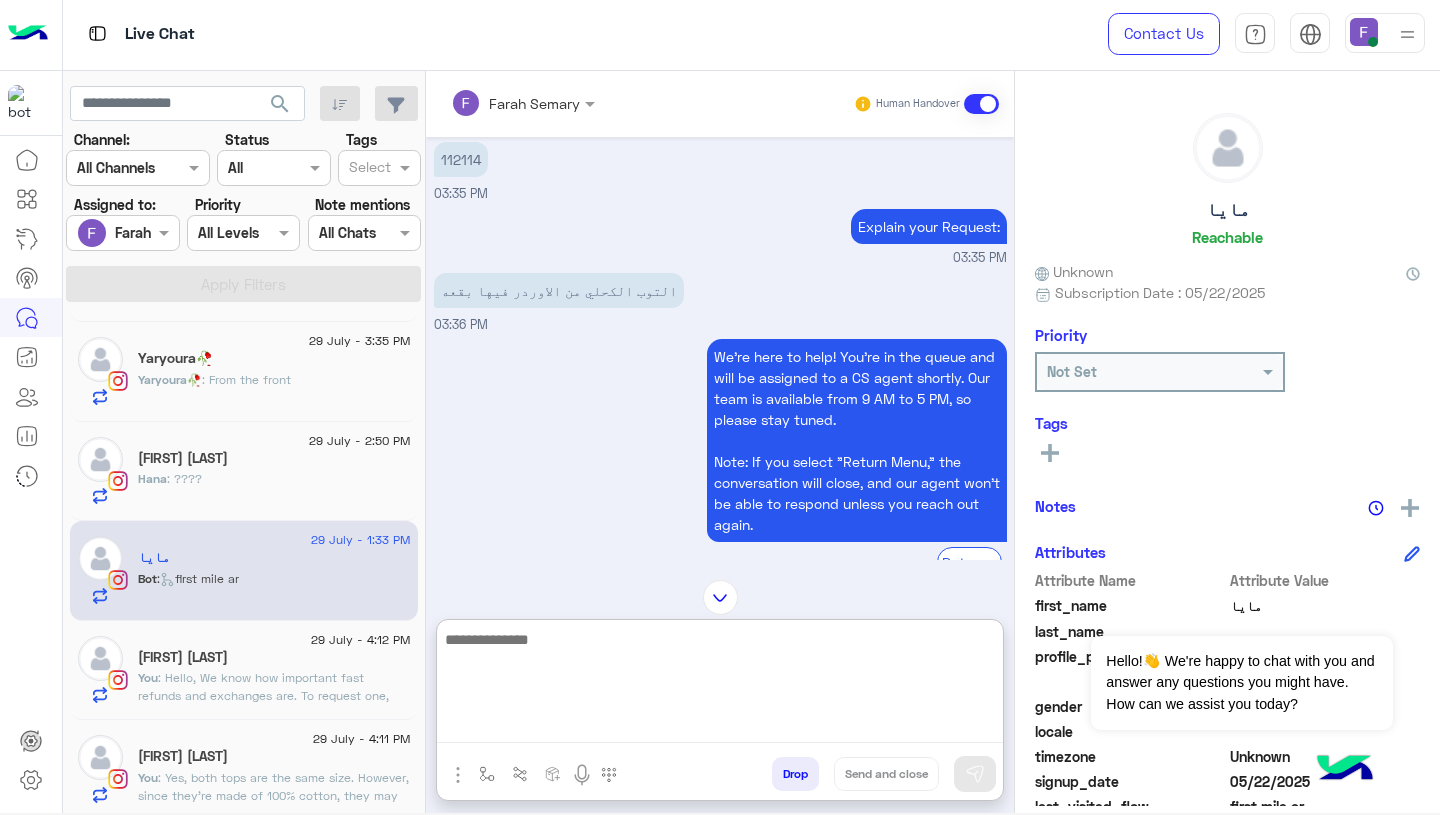 paste on "**********" 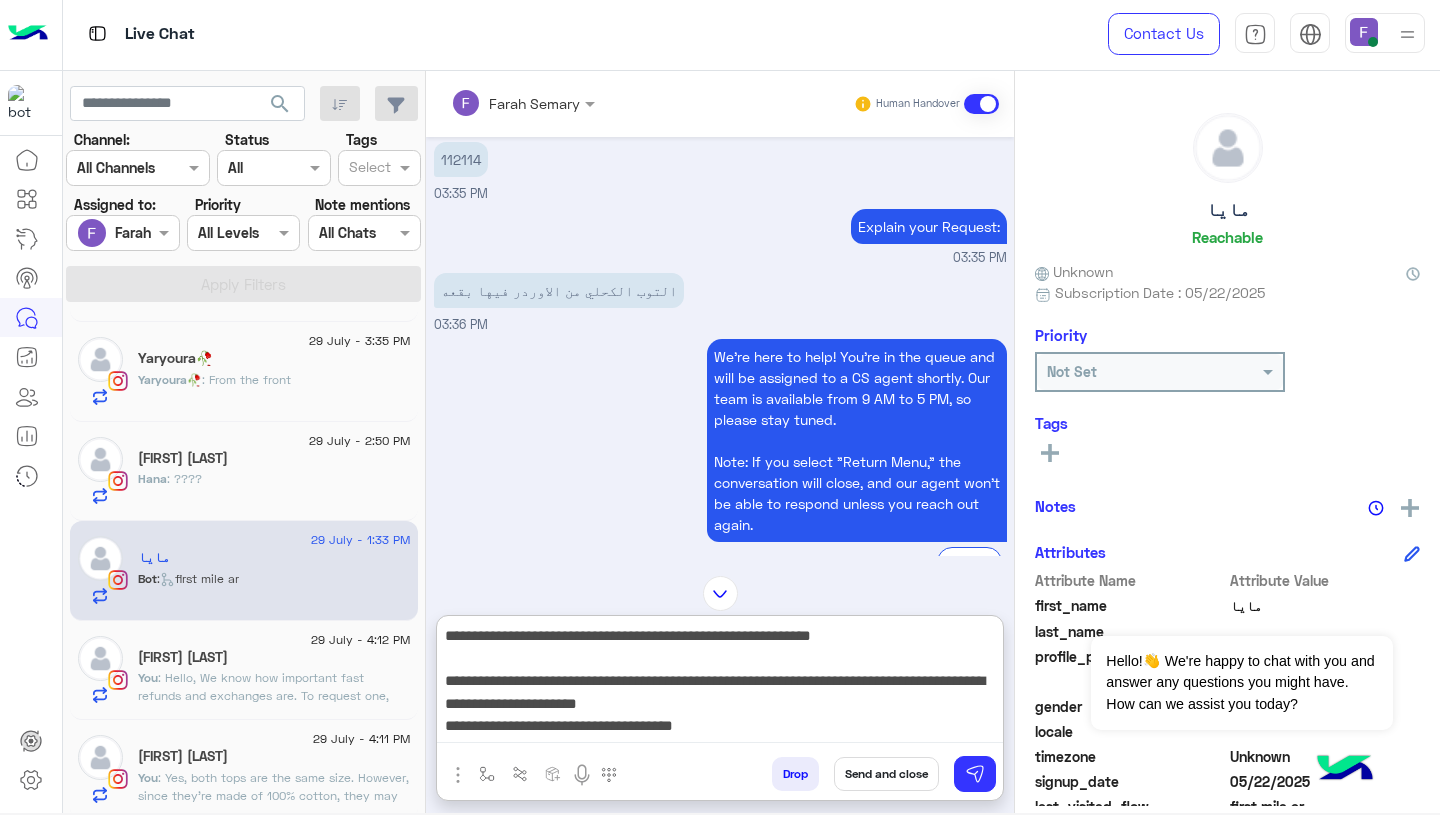 scroll, scrollTop: 196, scrollLeft: 0, axis: vertical 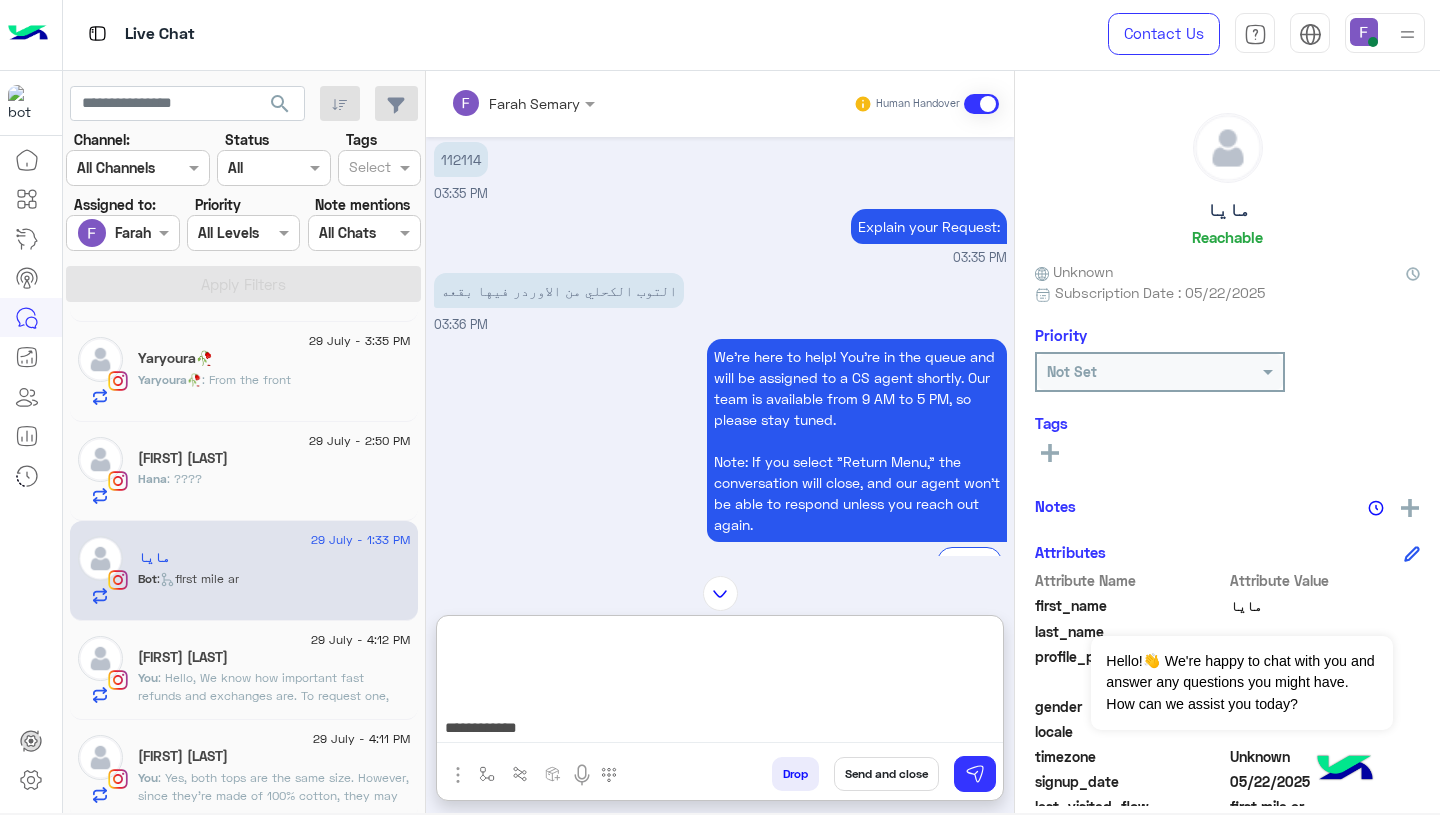 click on "**********" at bounding box center [720, 683] 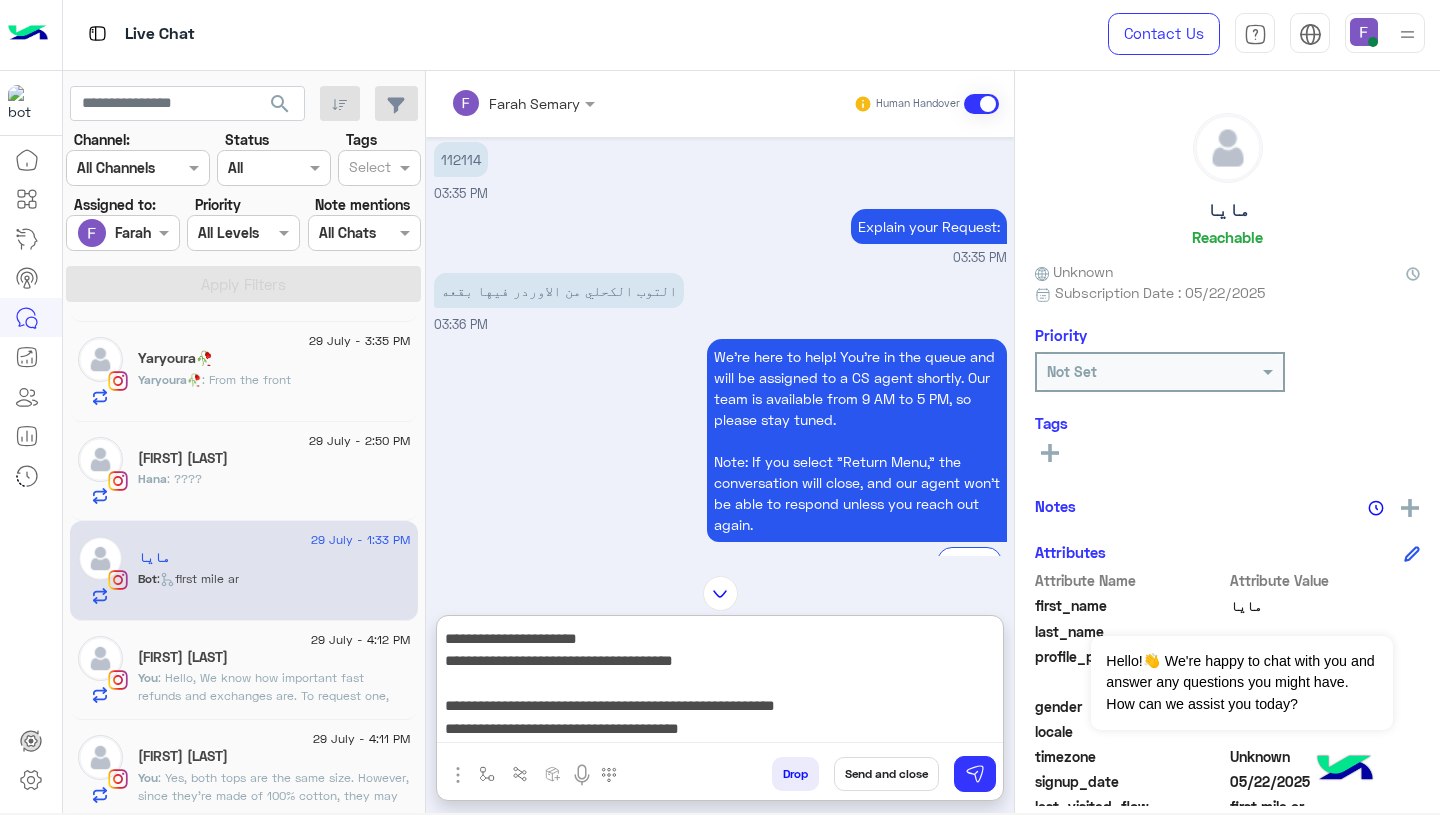type on "**********" 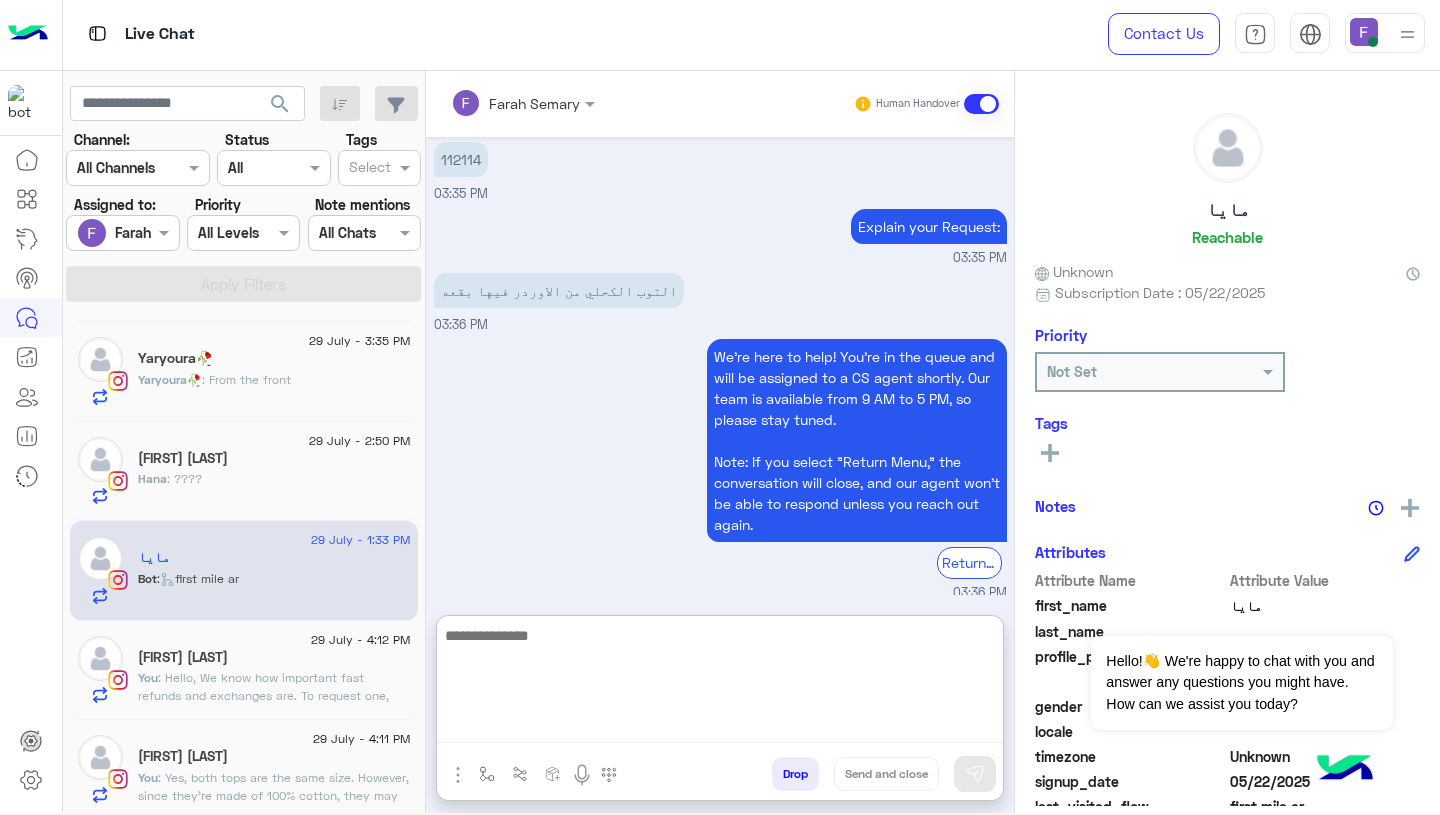 scroll, scrollTop: 0, scrollLeft: 0, axis: both 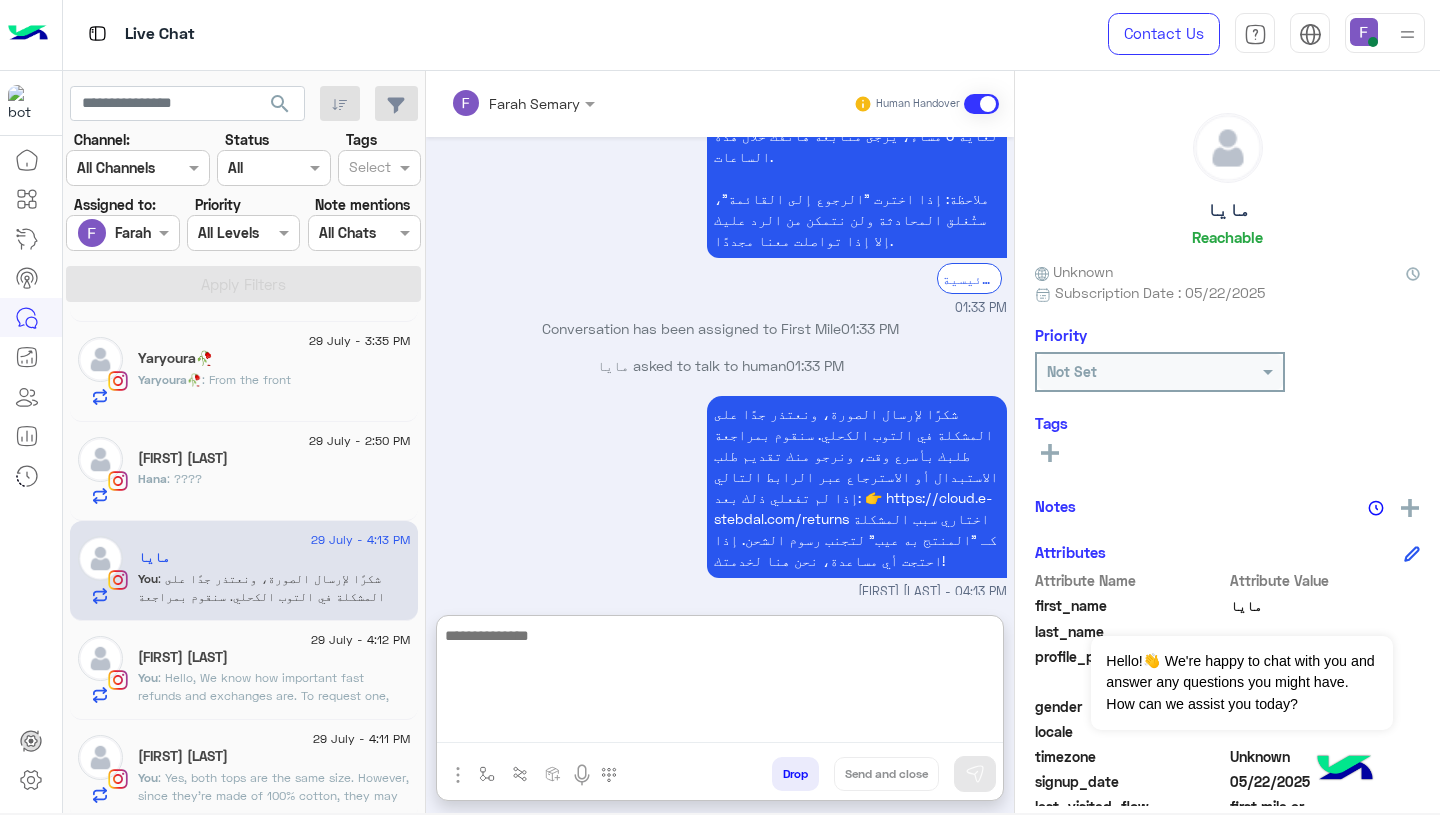 click on "[FIRST] [LAST]" 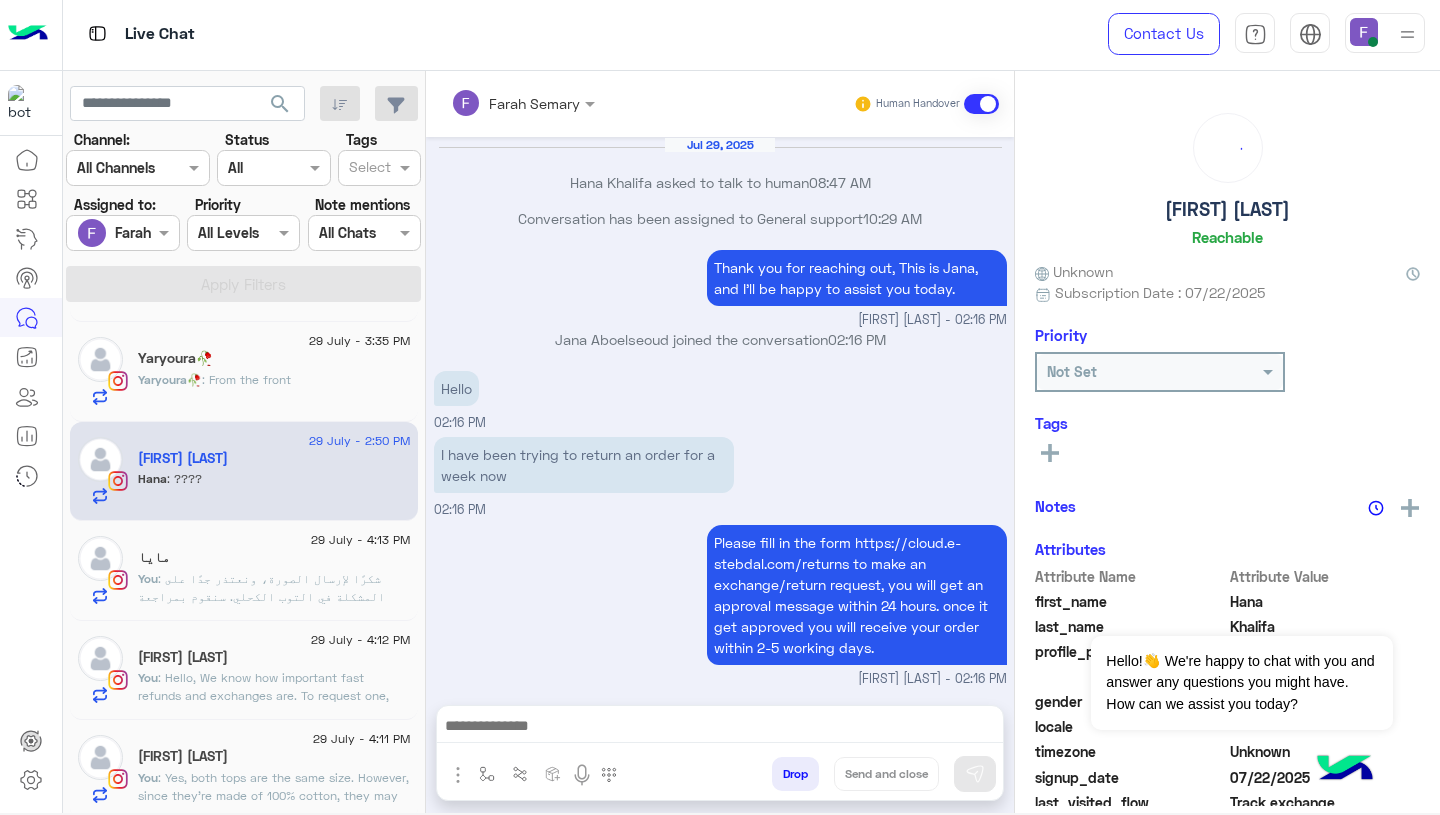 scroll, scrollTop: 1159, scrollLeft: 0, axis: vertical 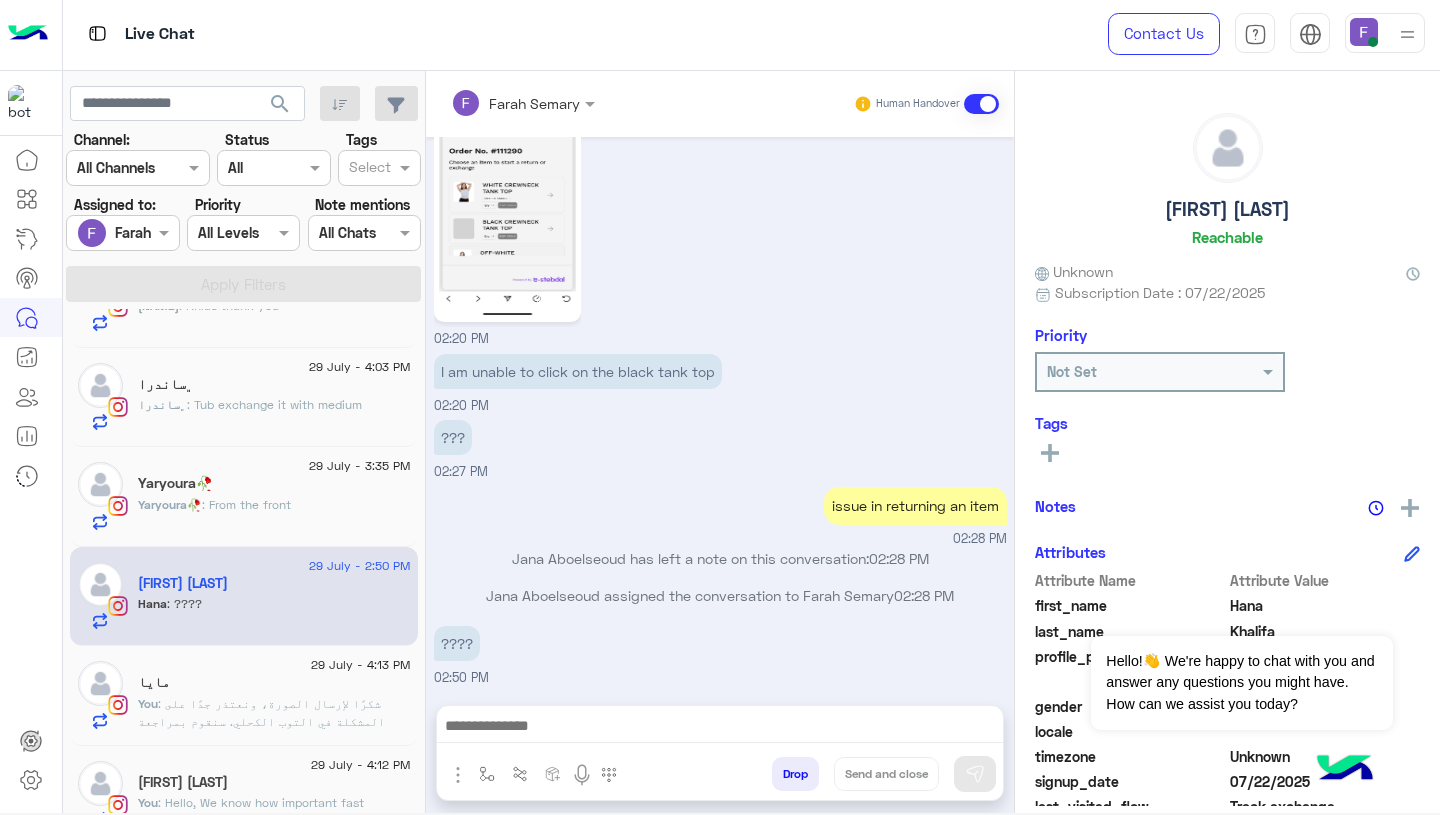 click on "Yaryoura🥀" 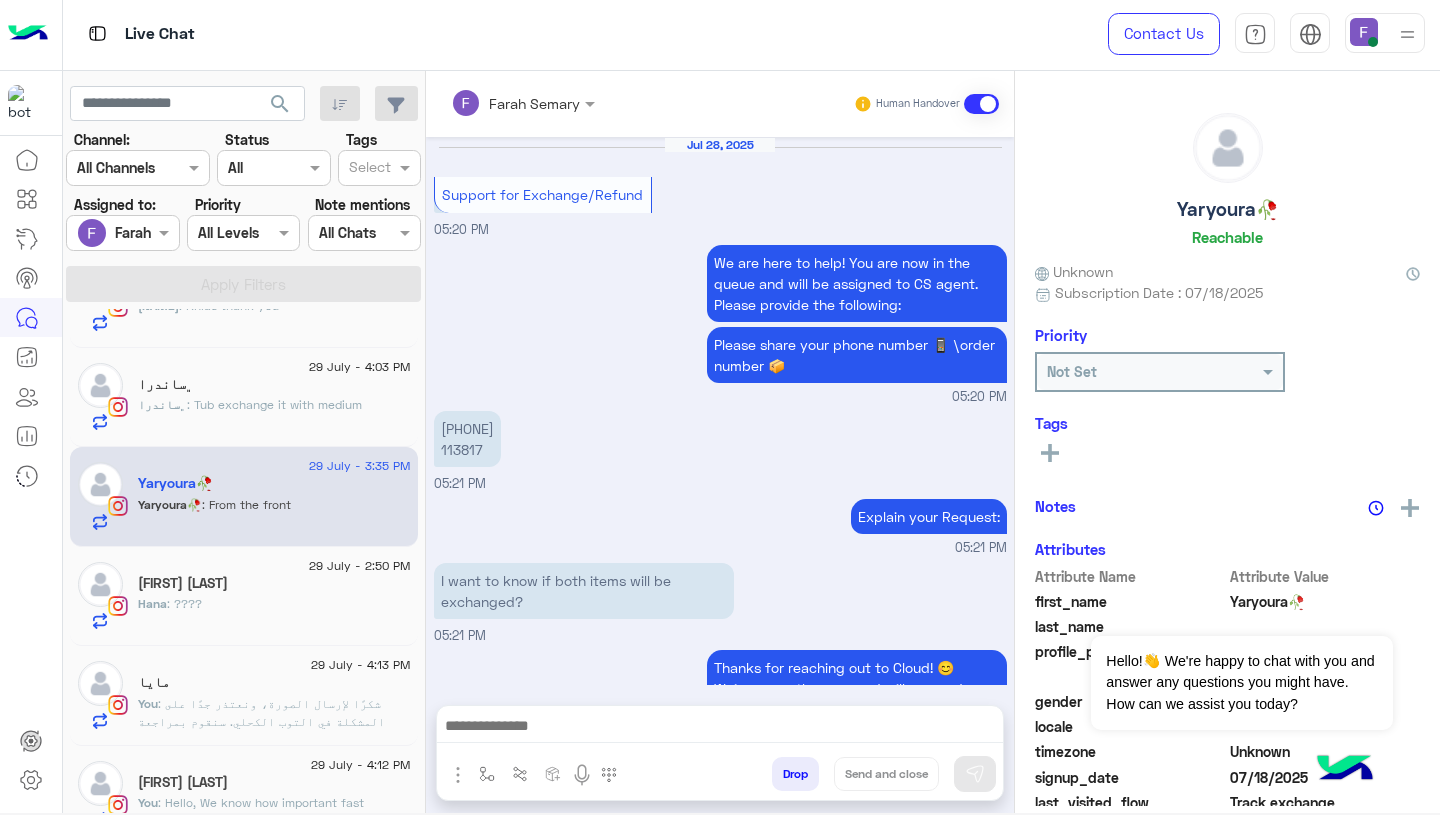 scroll, scrollTop: 1387, scrollLeft: 0, axis: vertical 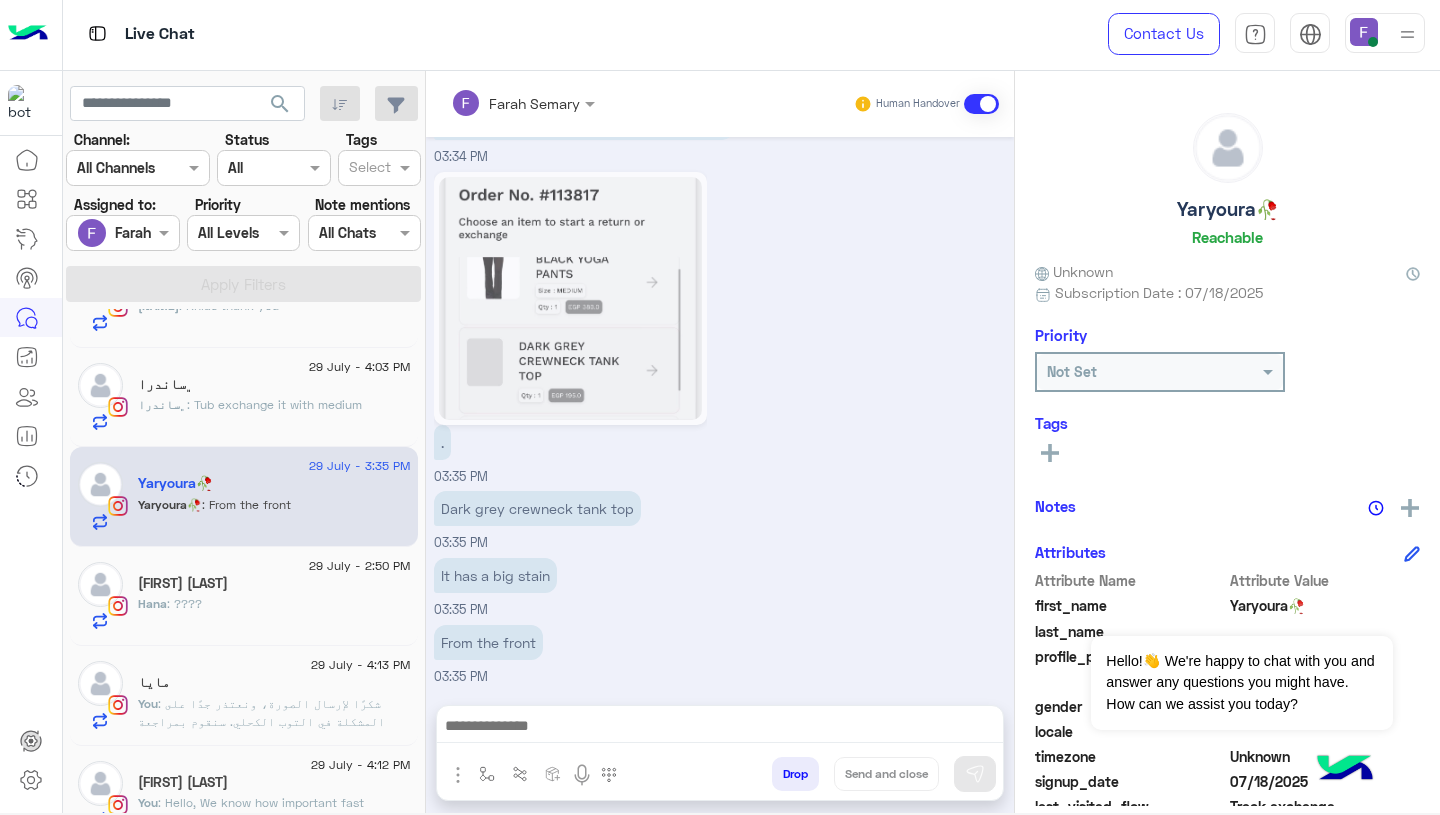 click on "29 July - 2:50 PM [FIRST] [LAST] [FIRST] : ????" 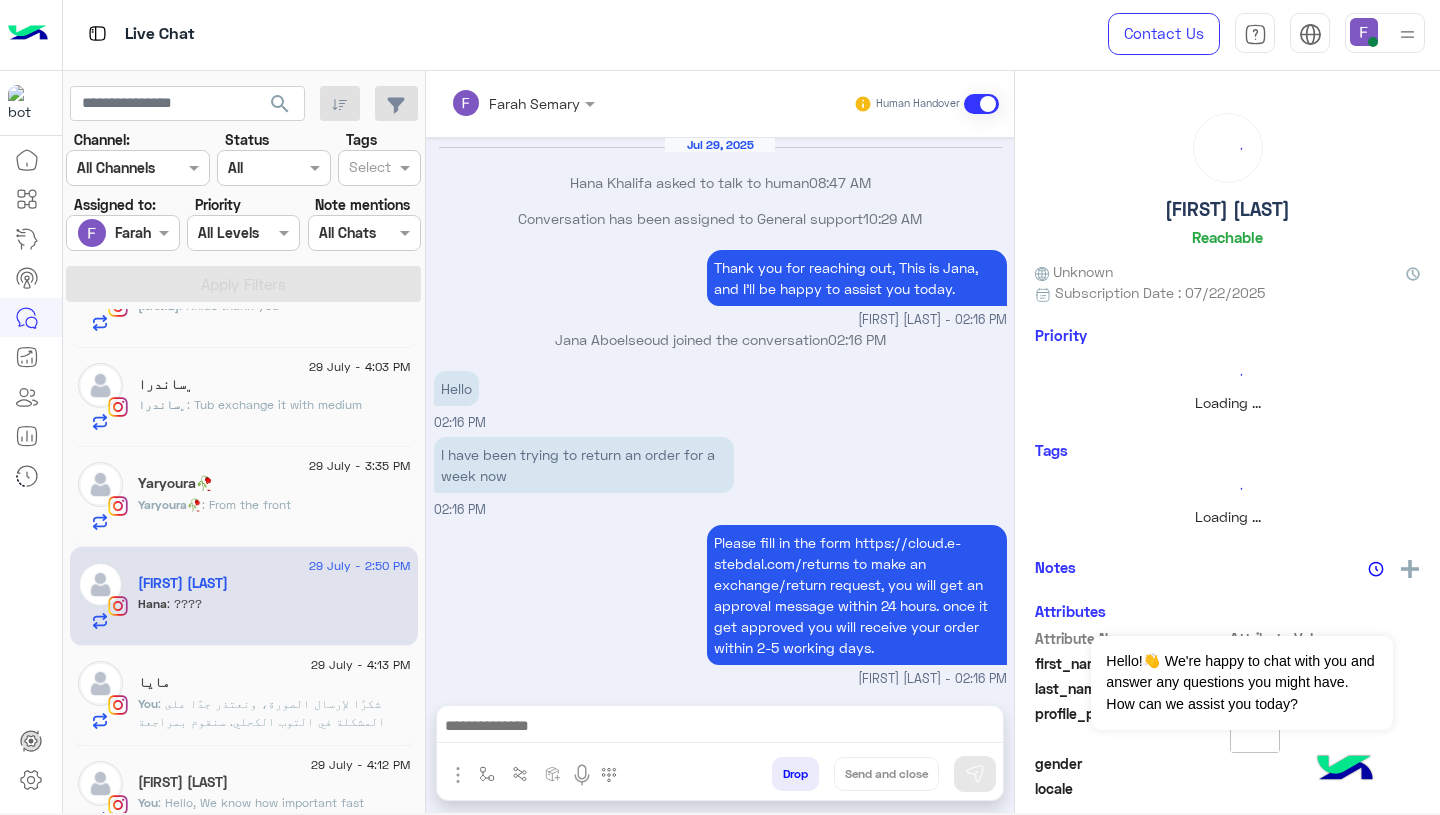 scroll, scrollTop: 1159, scrollLeft: 0, axis: vertical 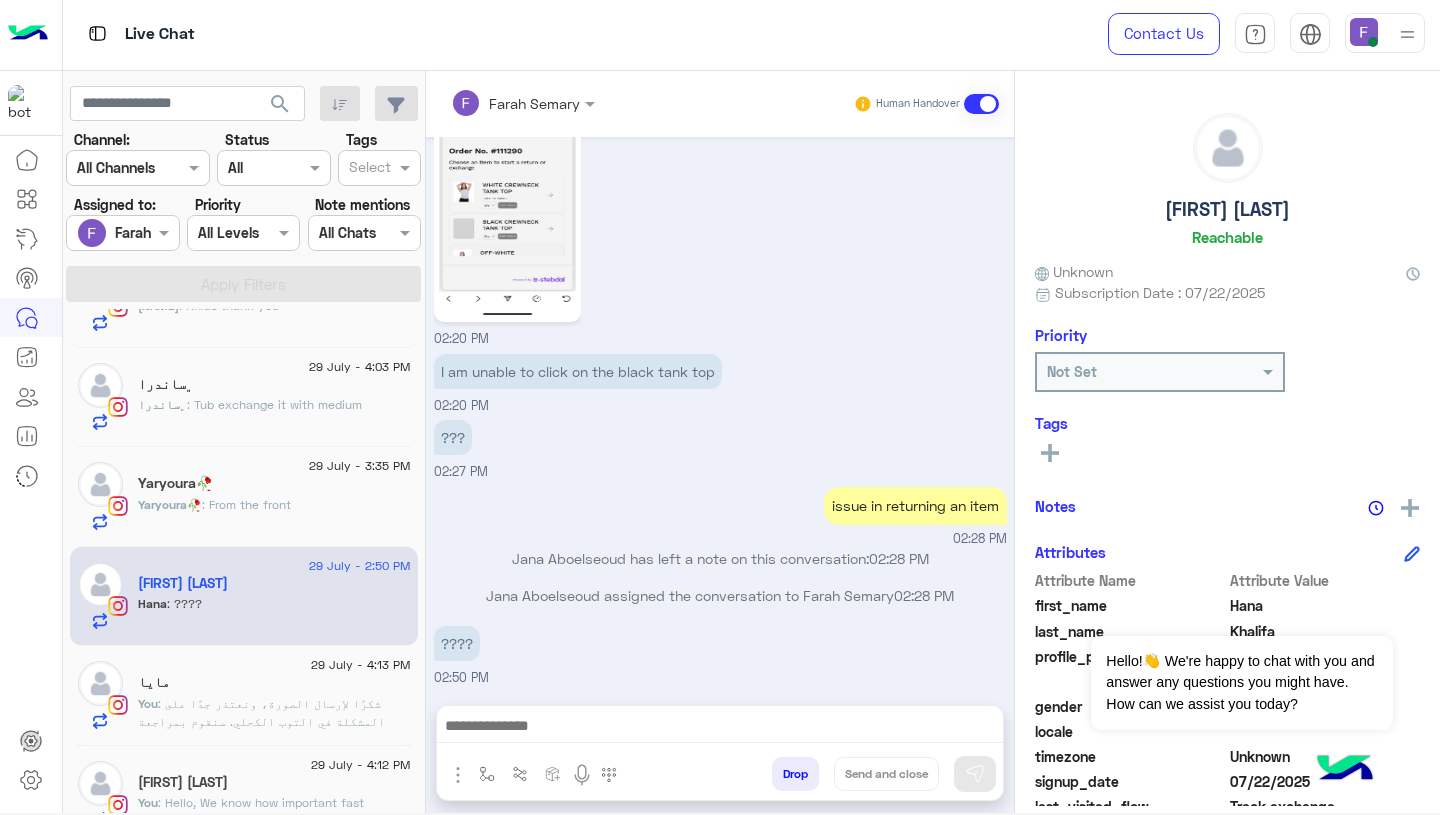 click on "Yaryoura🥀" 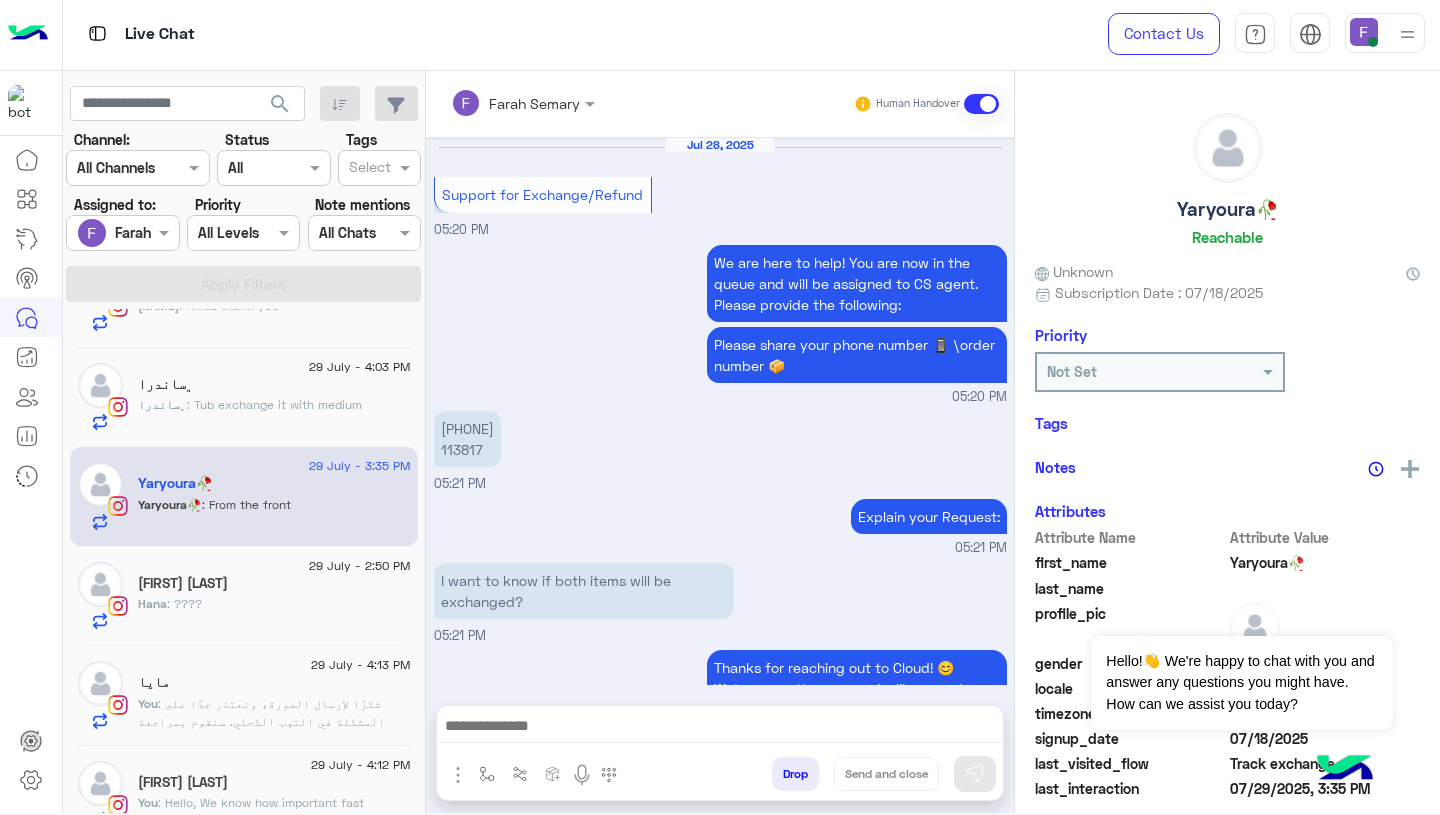scroll, scrollTop: 1387, scrollLeft: 0, axis: vertical 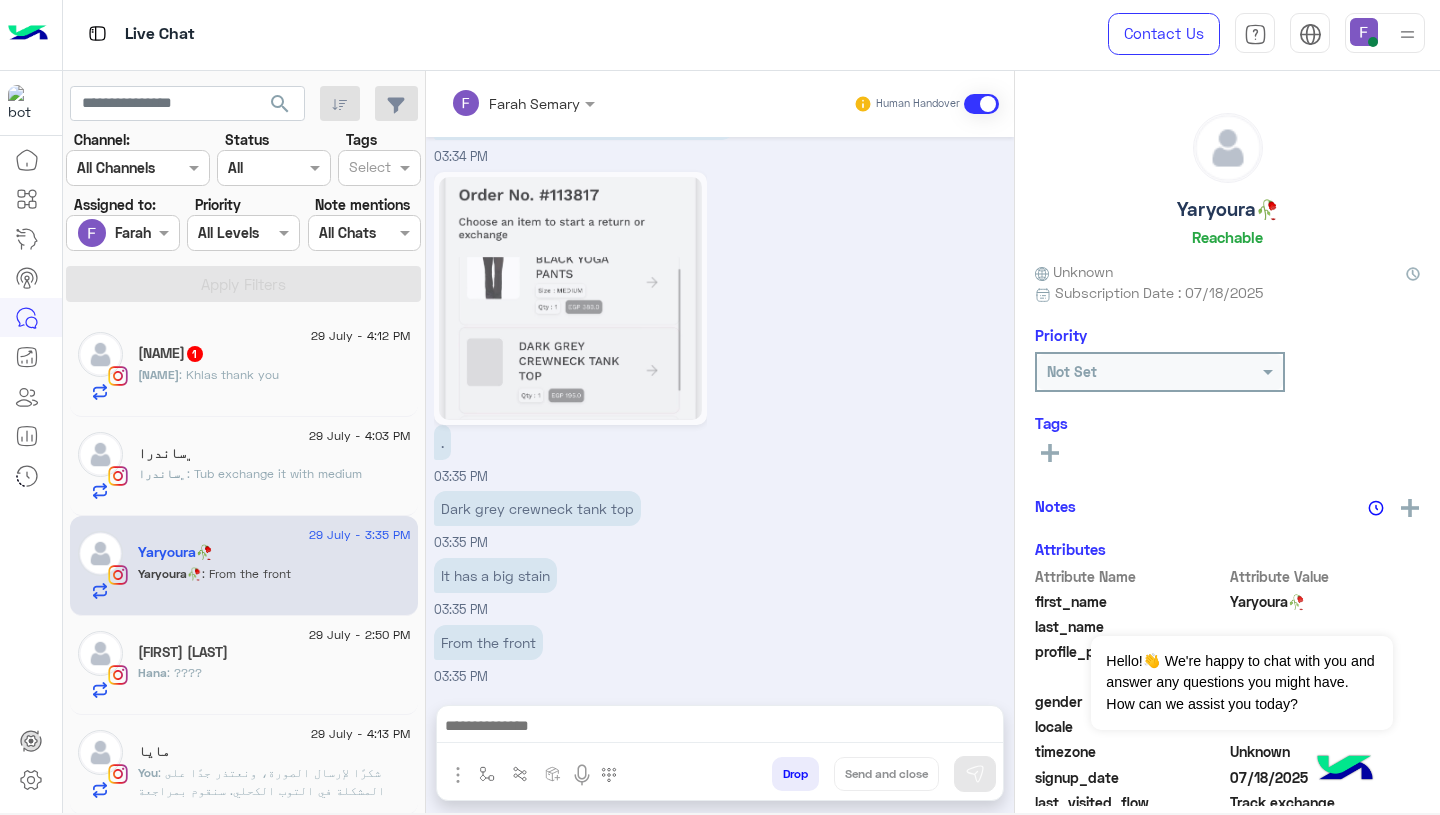 click on ": Tub exchange it with medium" 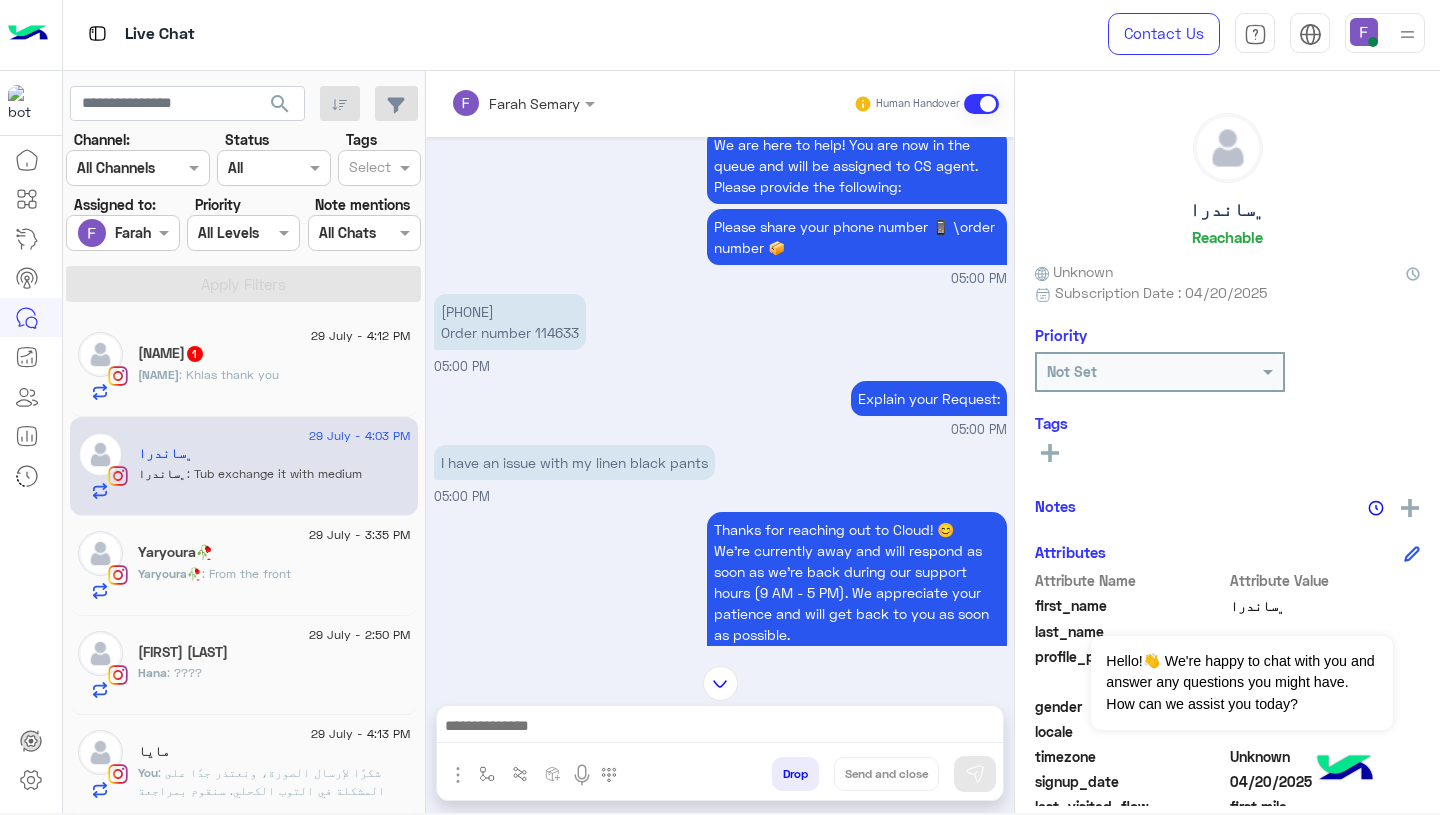 scroll, scrollTop: 3775, scrollLeft: 0, axis: vertical 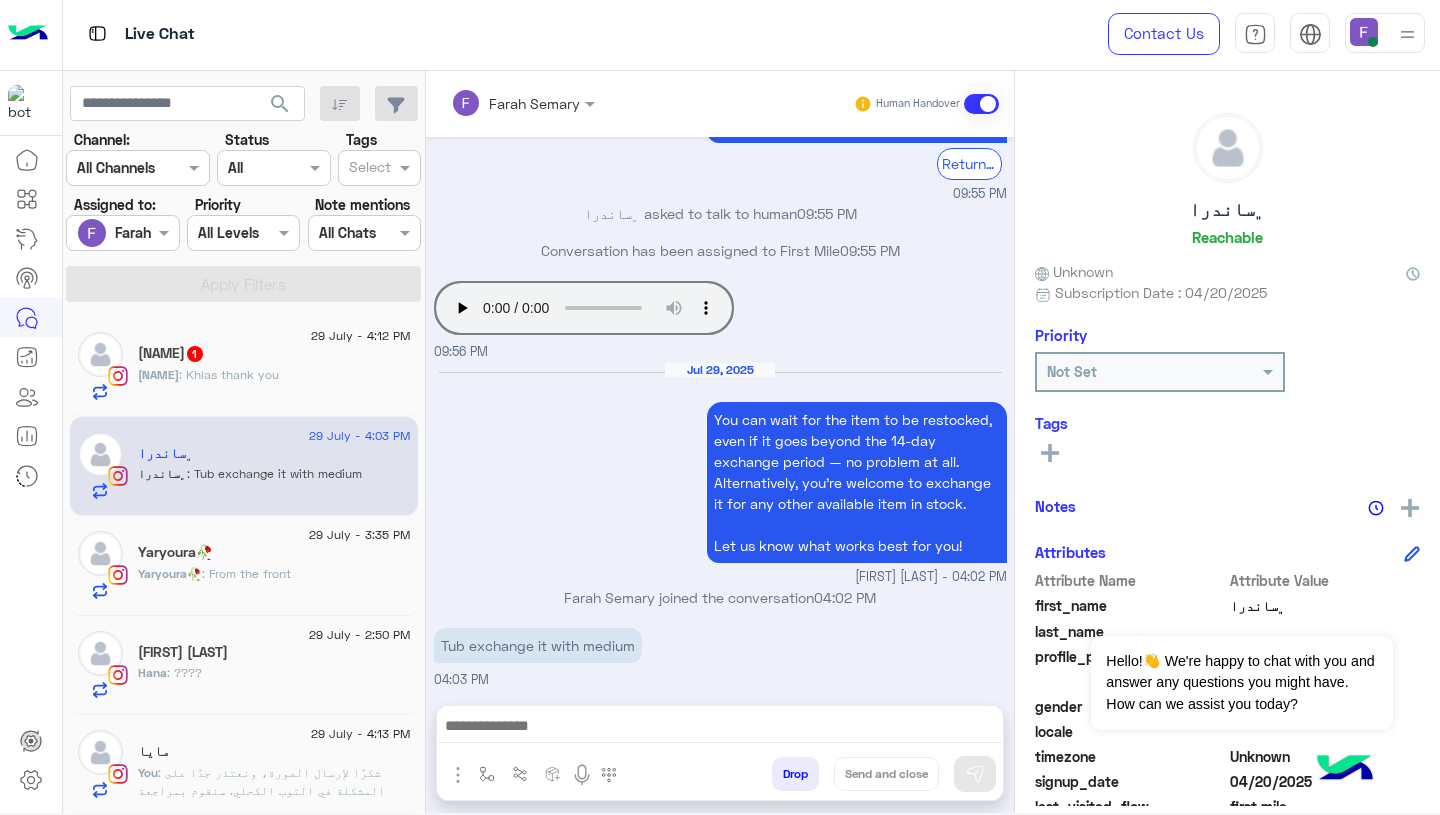 click on "Tub exchange it with medium" at bounding box center [538, 645] 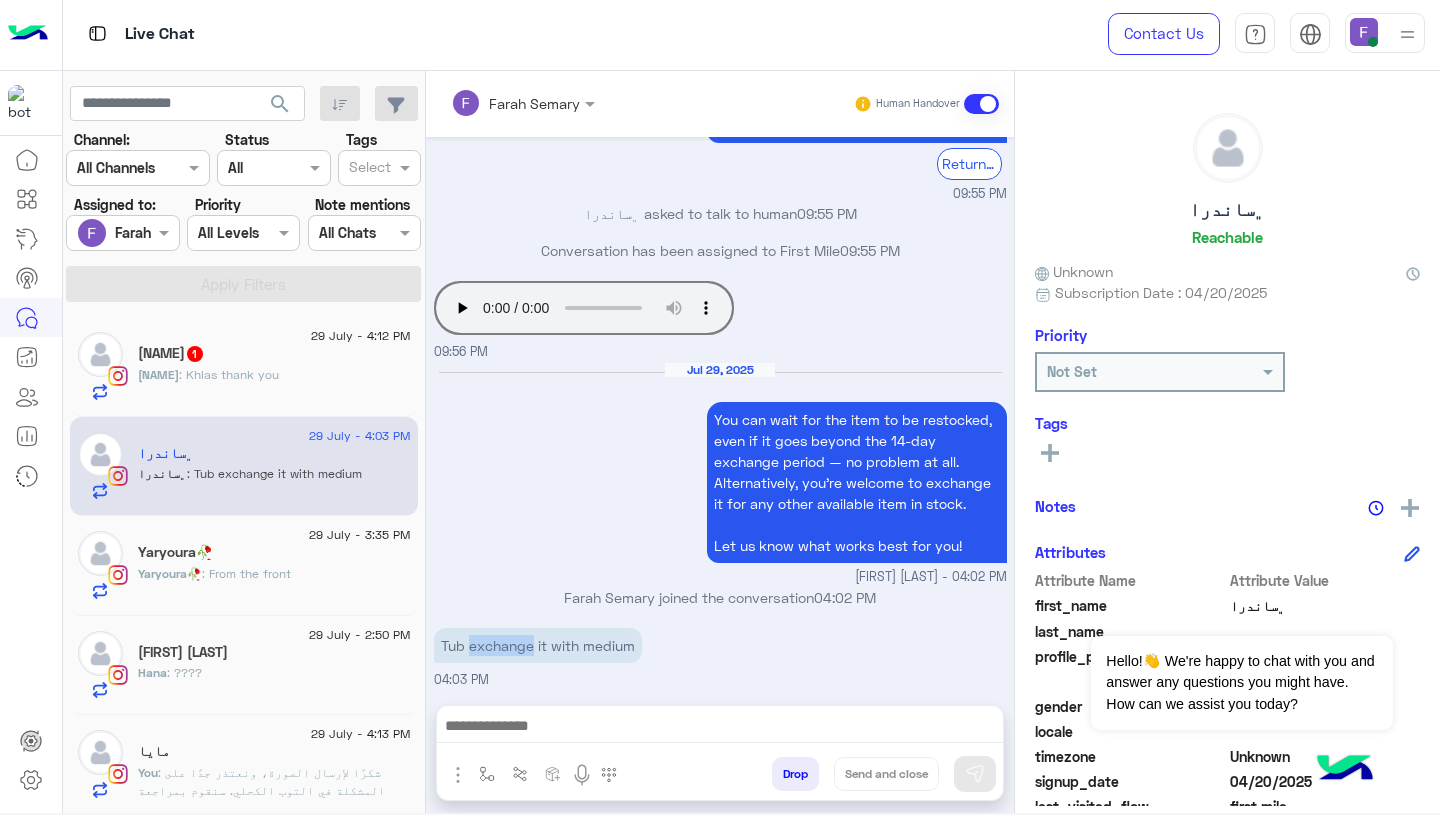 click on "Tub exchange it with medium" at bounding box center [538, 645] 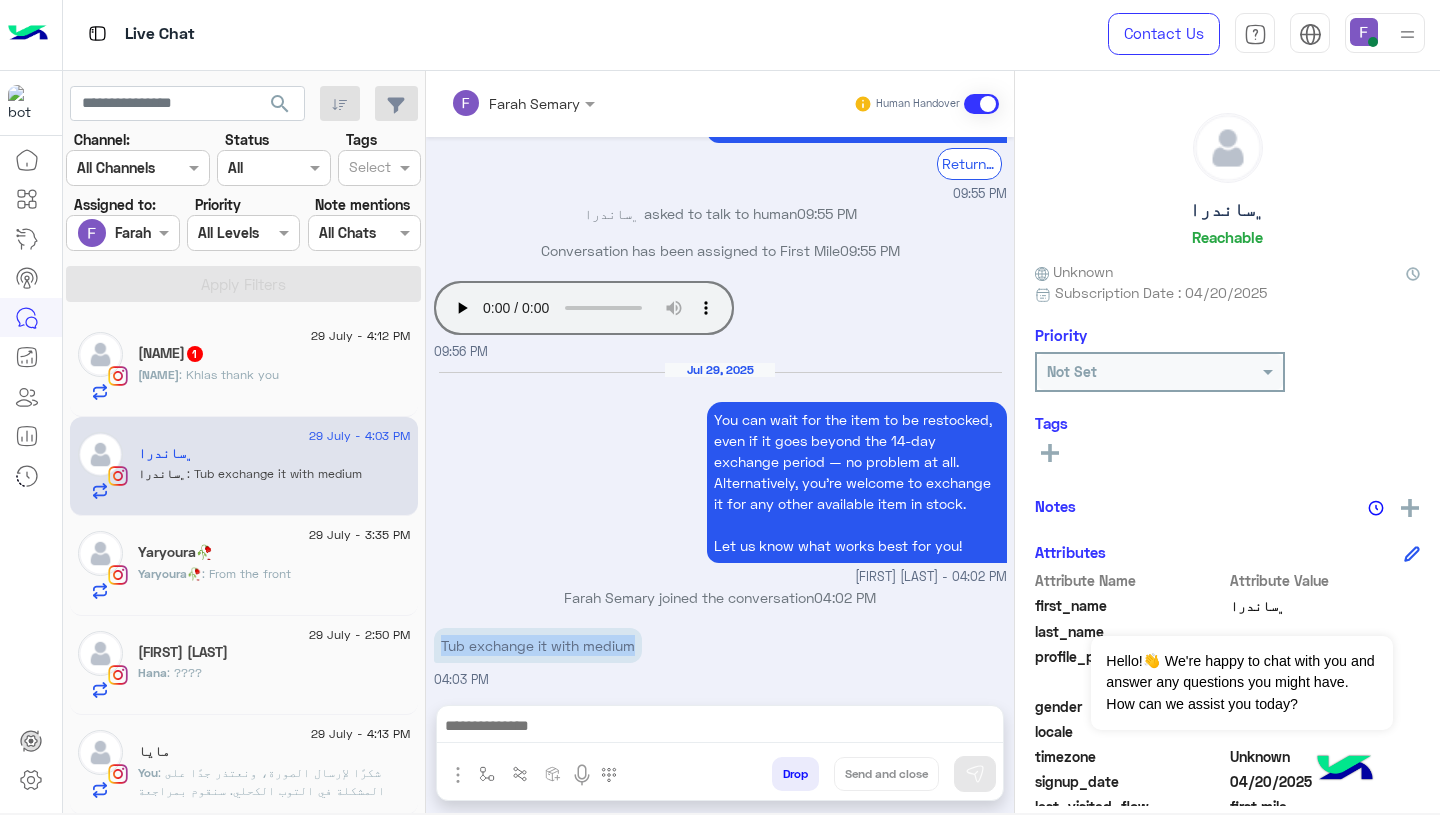 click on "Tub exchange it with medium" at bounding box center [538, 645] 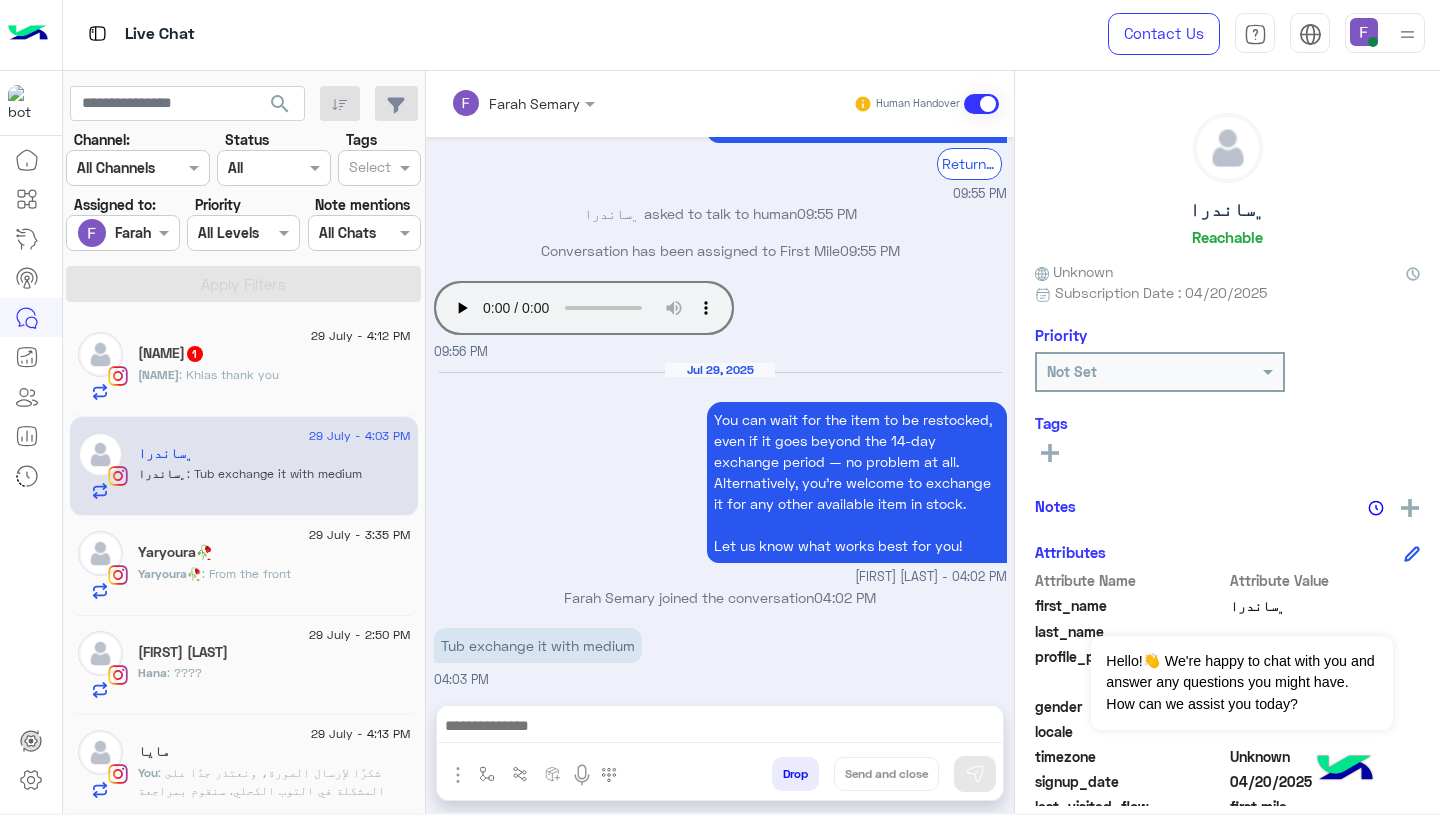 click at bounding box center (720, 731) 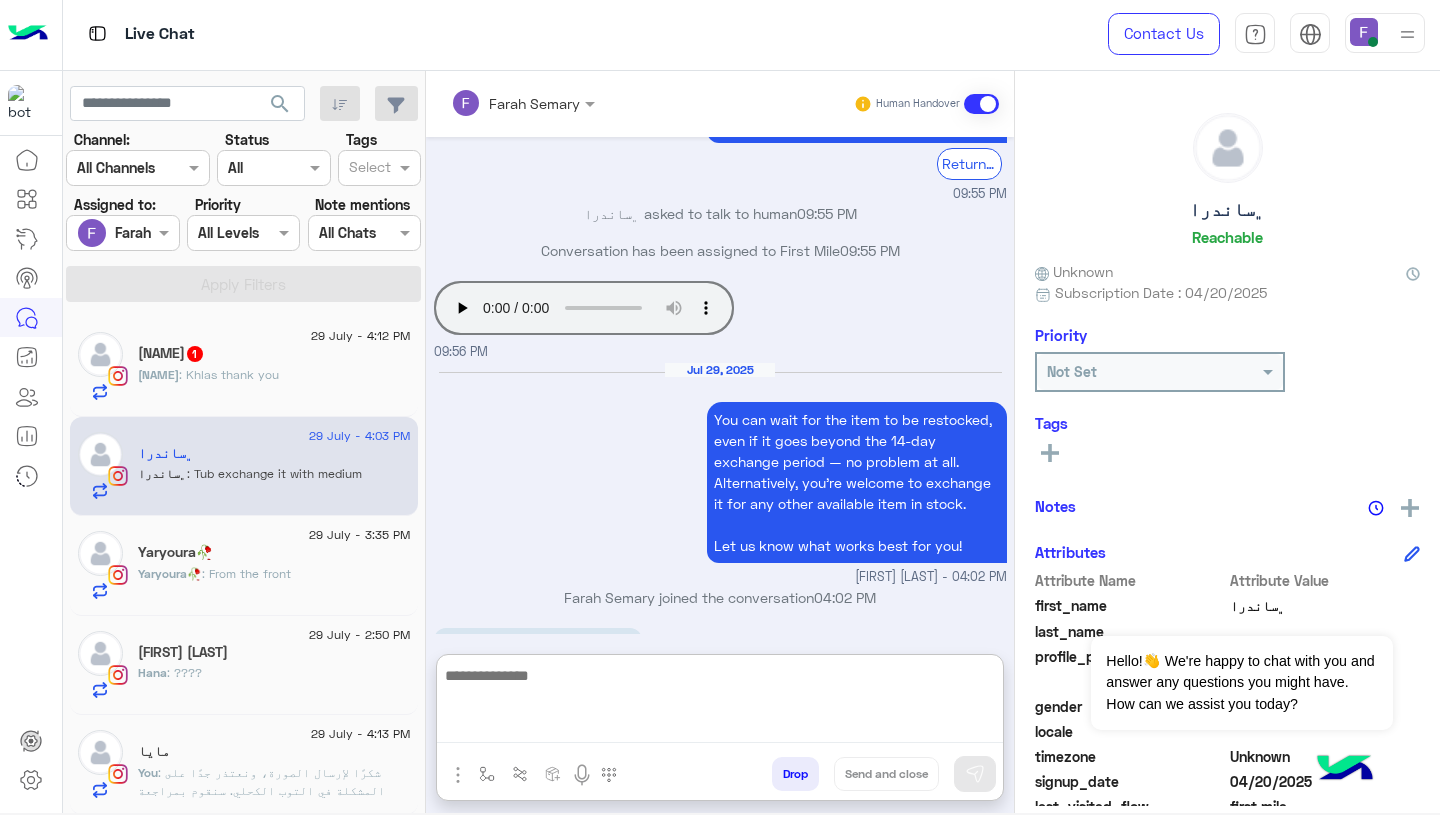 scroll, scrollTop: 3814, scrollLeft: 0, axis: vertical 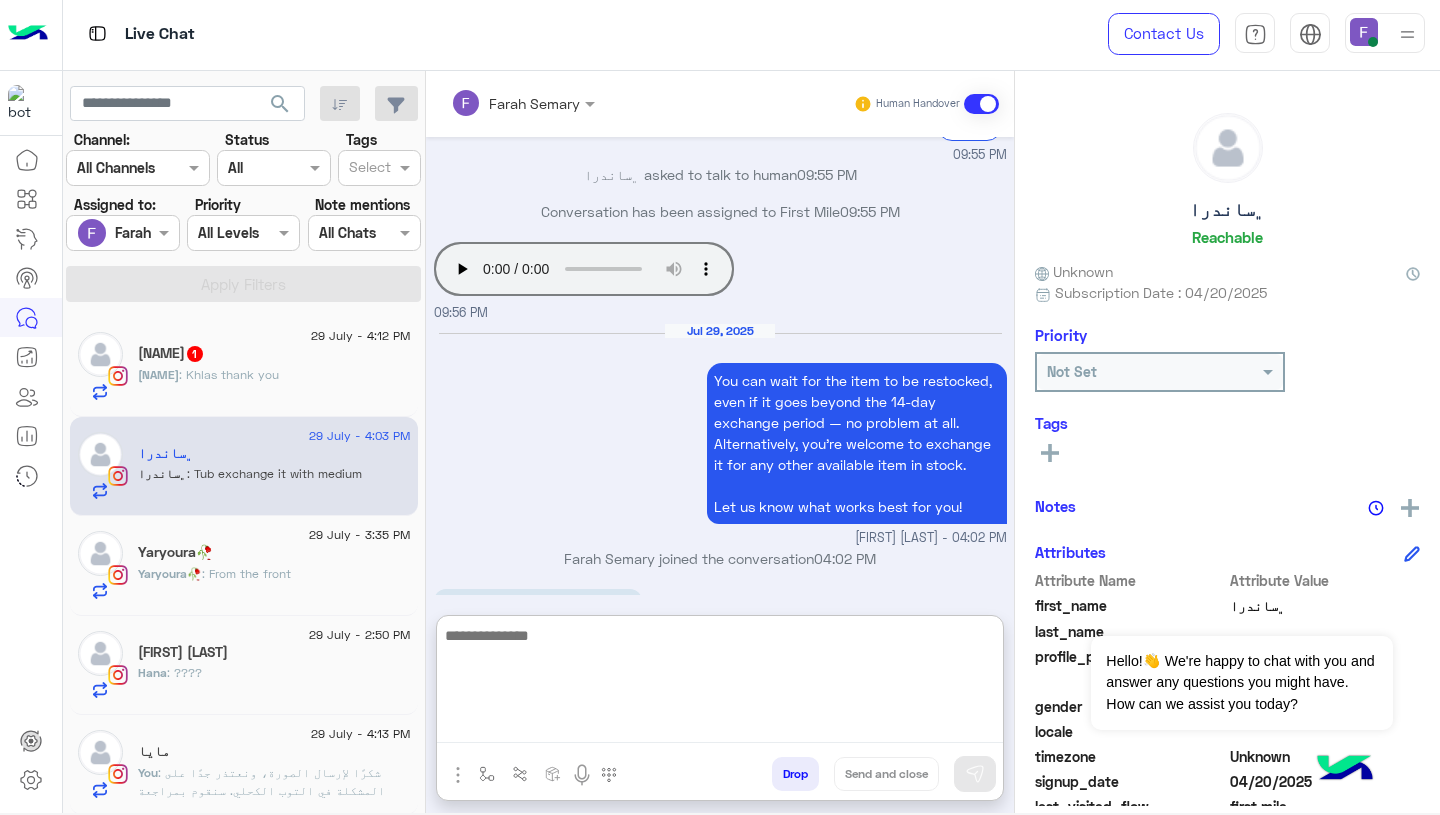 paste on "**********" 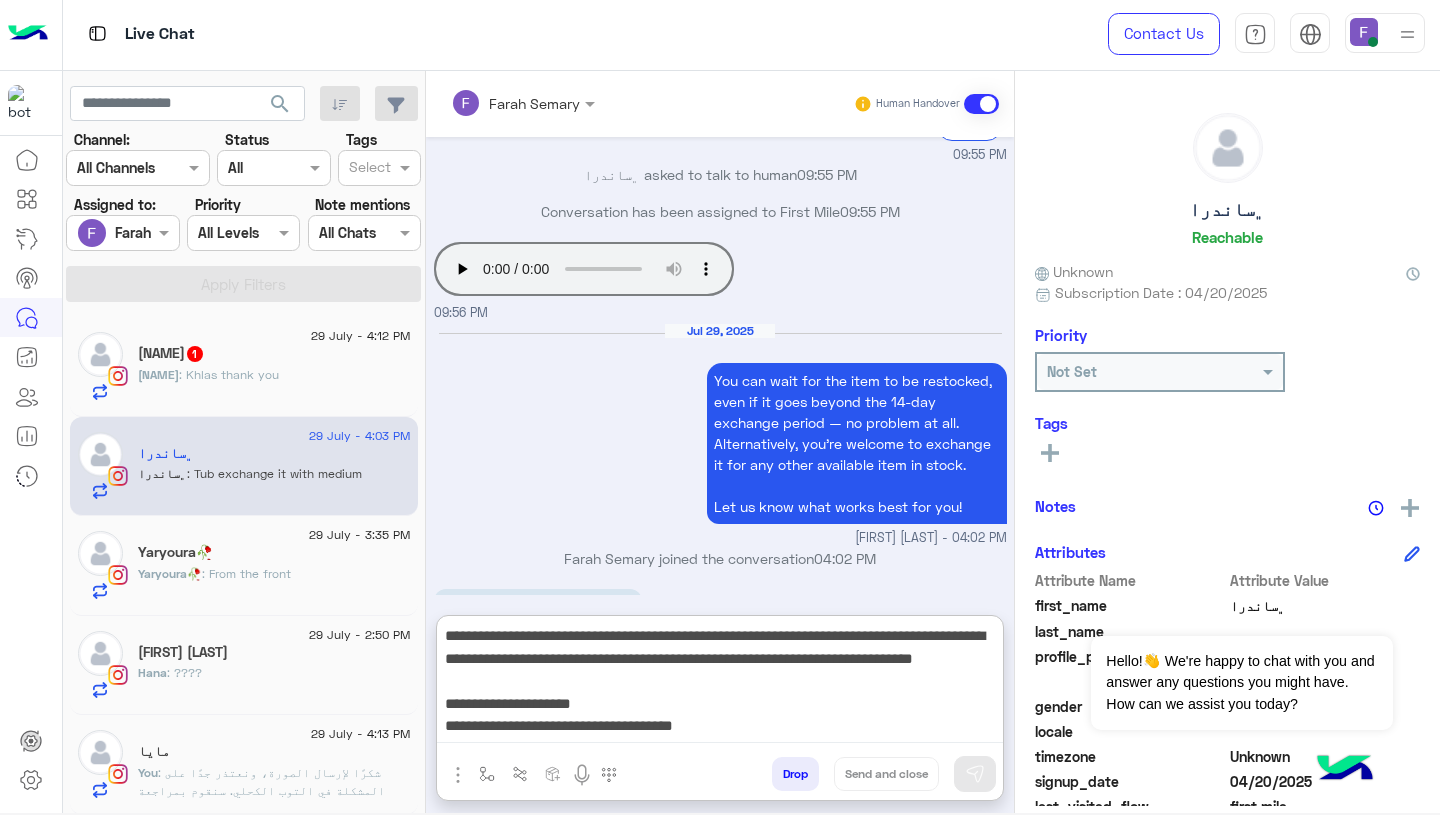 scroll, scrollTop: 196, scrollLeft: 0, axis: vertical 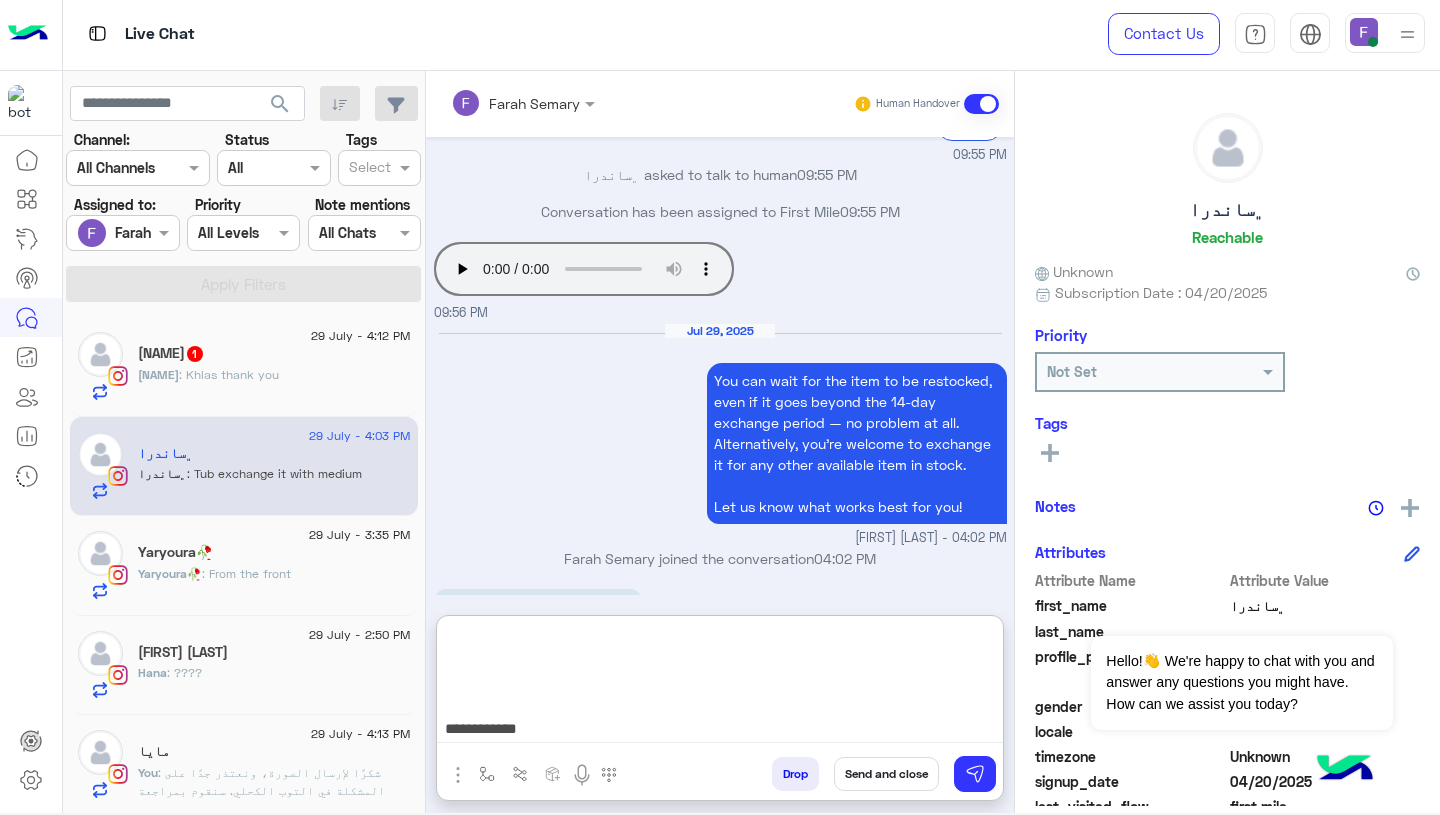 click on "**********" at bounding box center (720, 683) 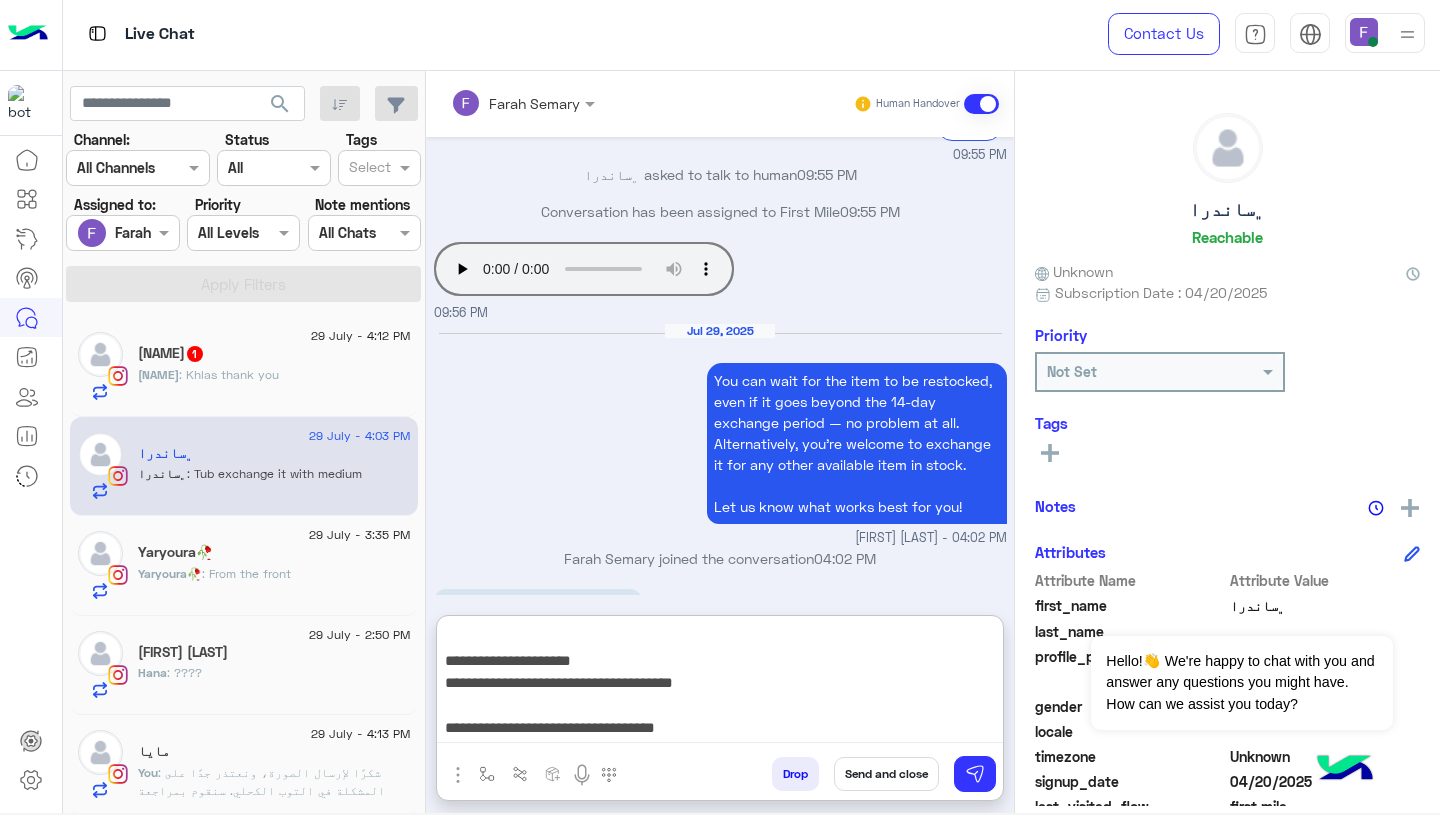 scroll, scrollTop: 0, scrollLeft: 0, axis: both 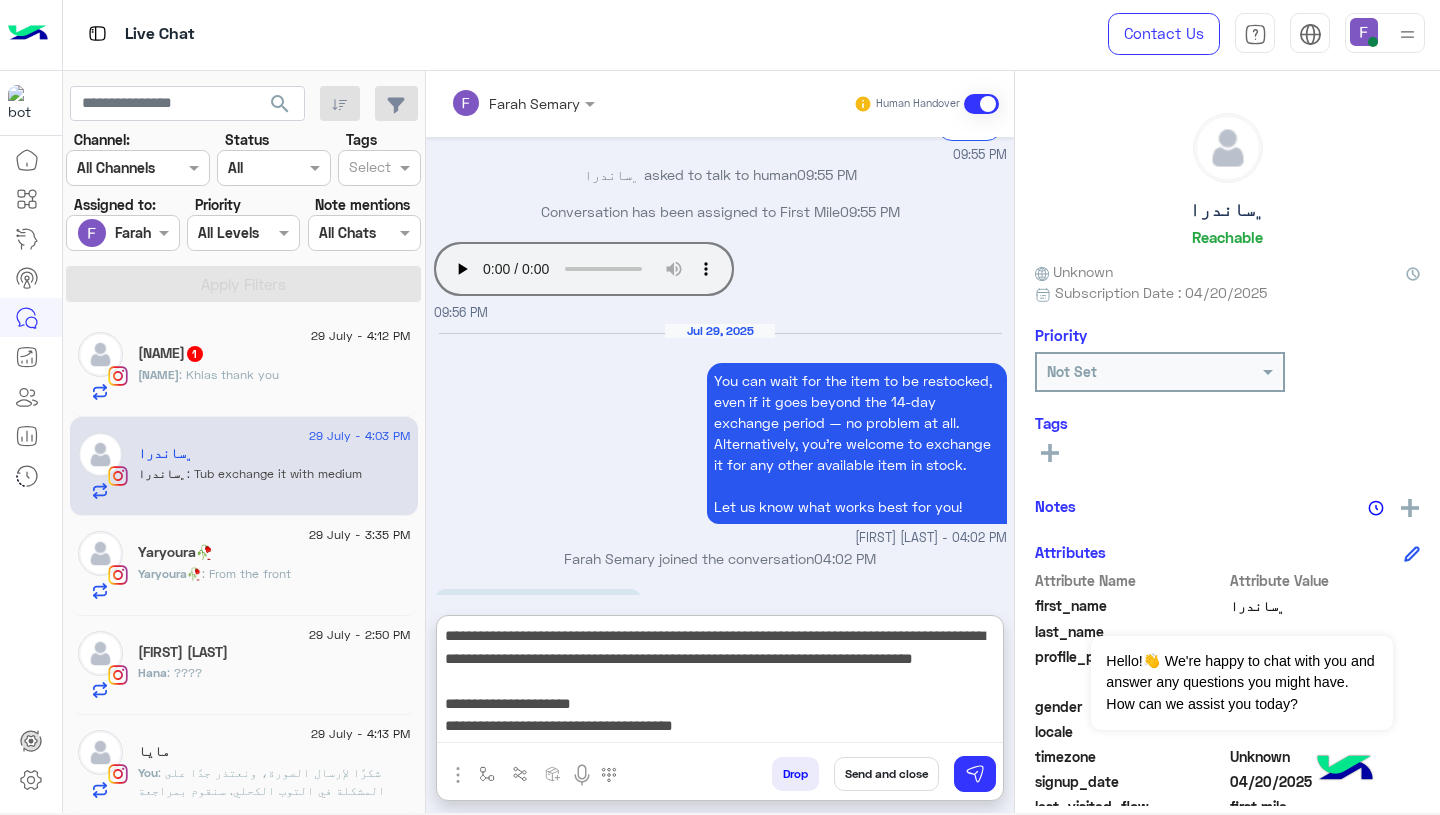 click on "**********" at bounding box center [720, 683] 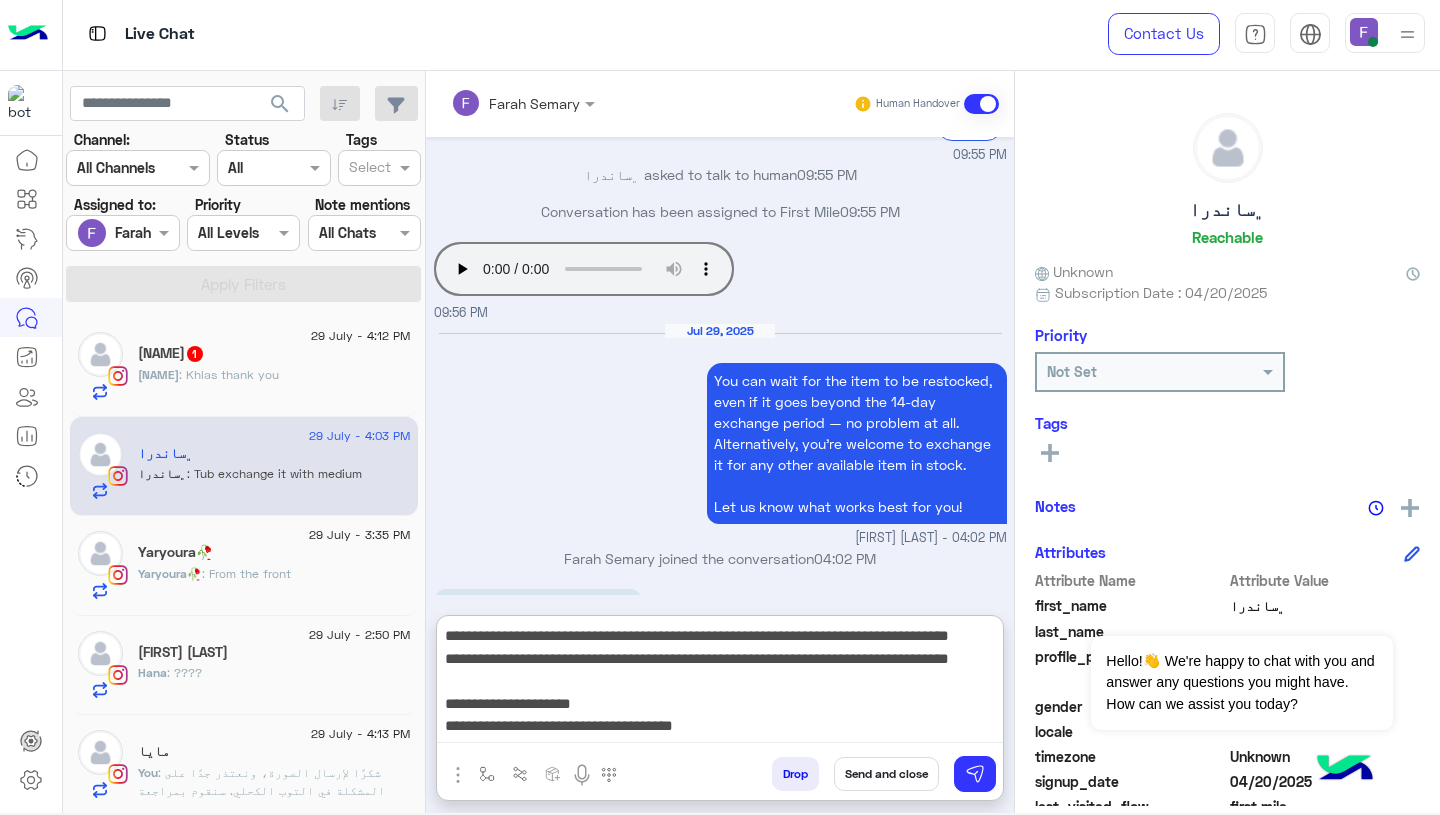 type on "**********" 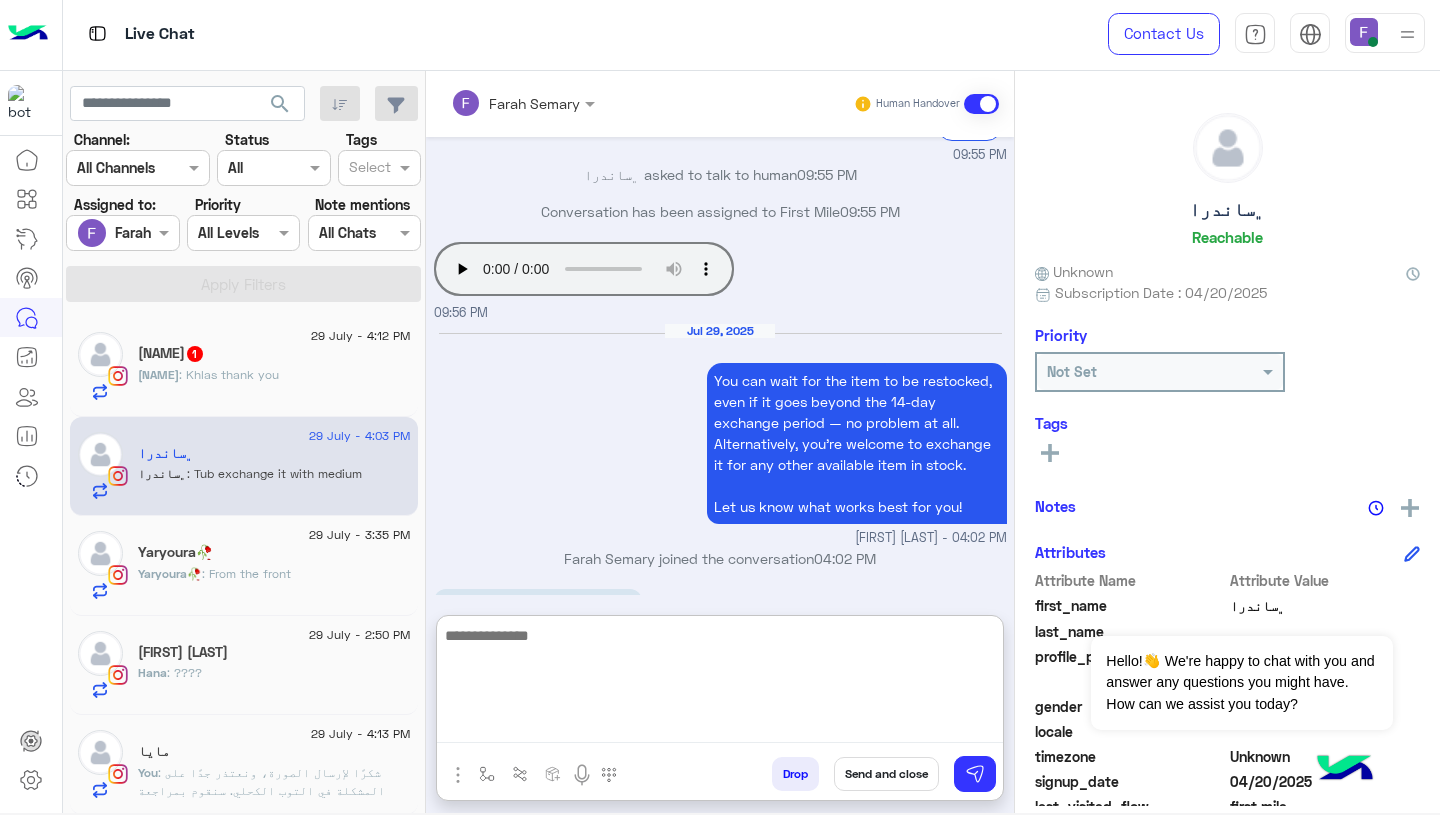 scroll, scrollTop: 0, scrollLeft: 0, axis: both 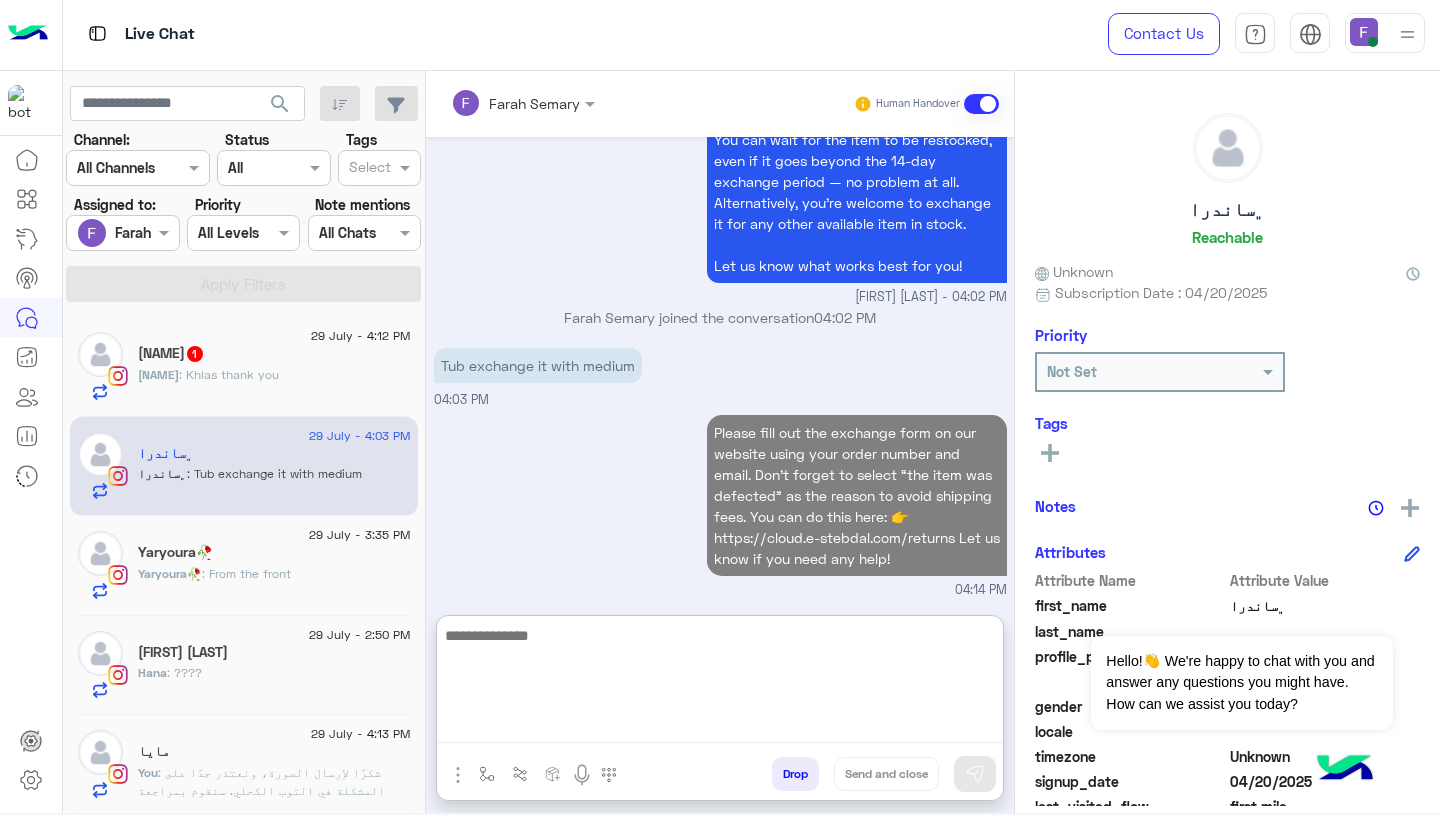 click on "[FIRST] : Khlas thank you" 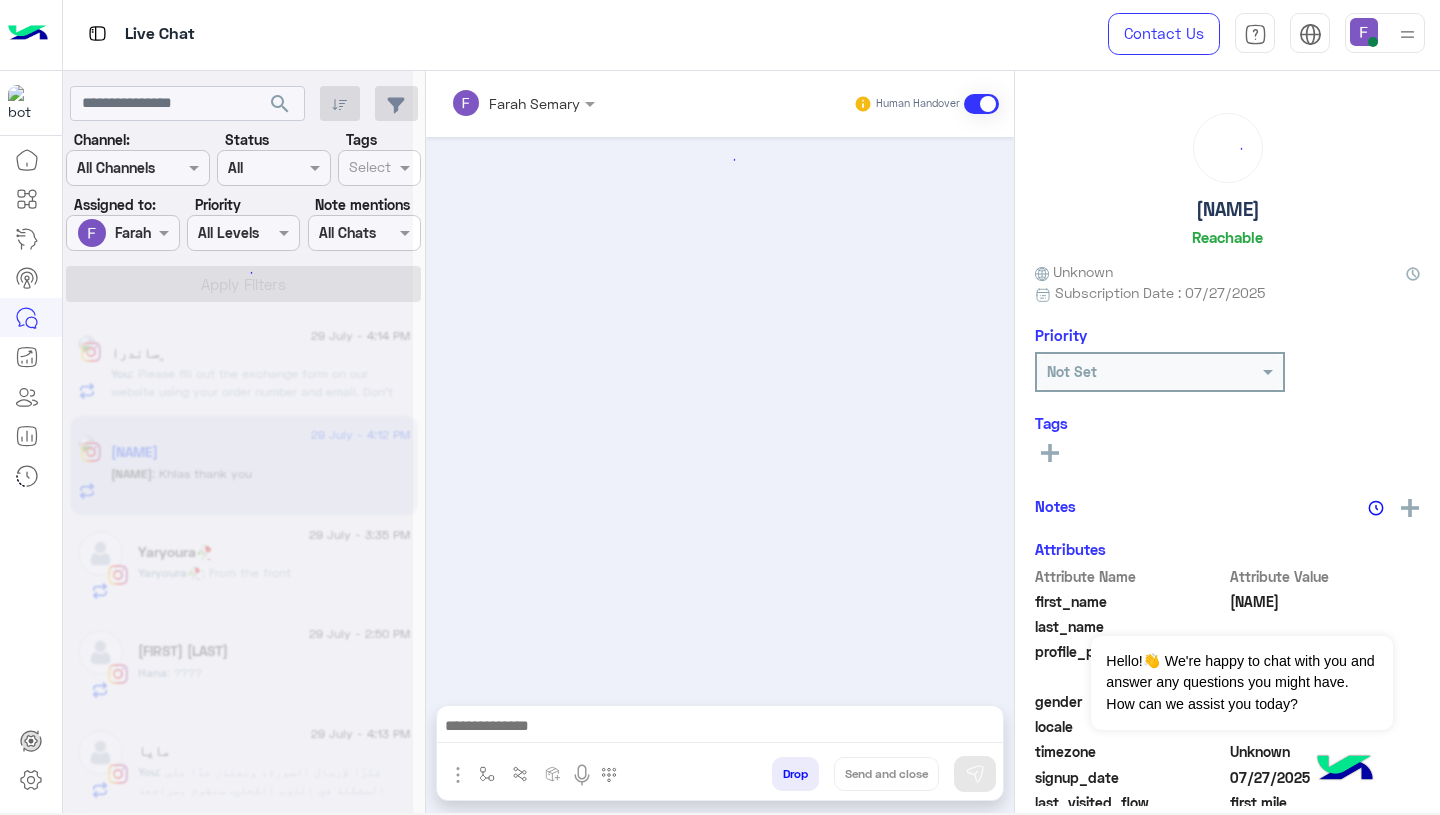 scroll, scrollTop: 1874, scrollLeft: 0, axis: vertical 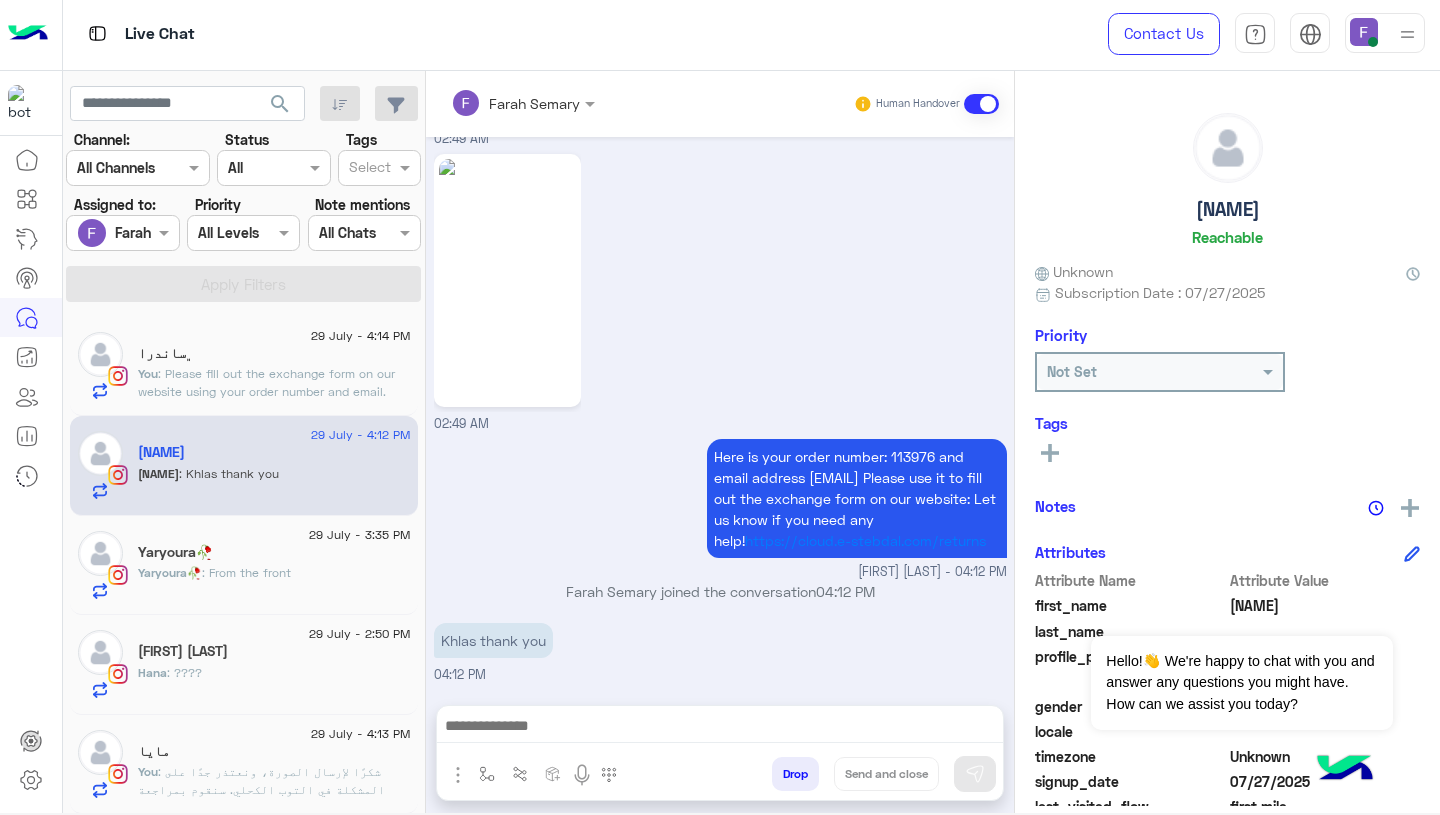 click on "Drop" at bounding box center [795, 774] 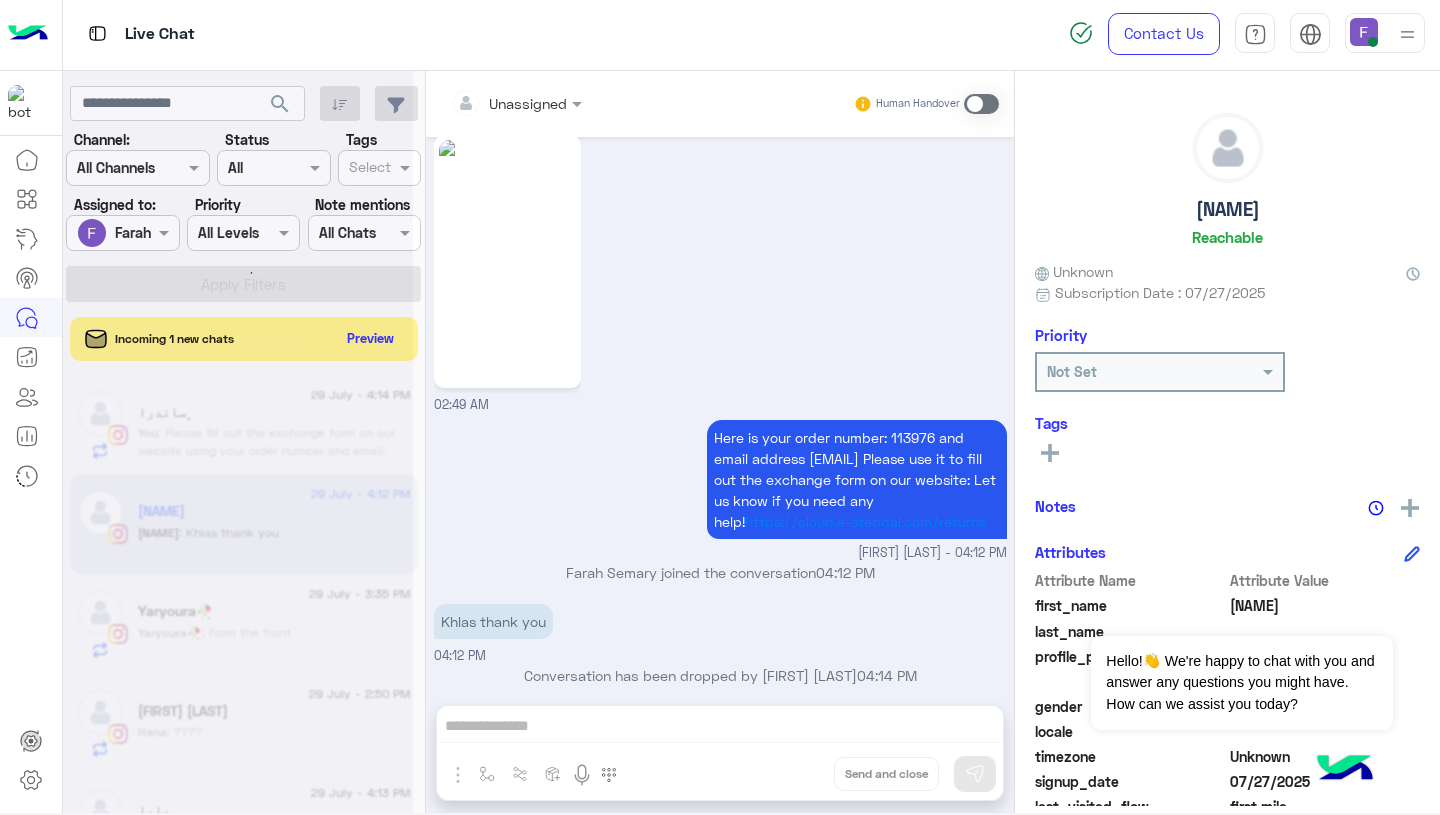 scroll, scrollTop: 1911, scrollLeft: 0, axis: vertical 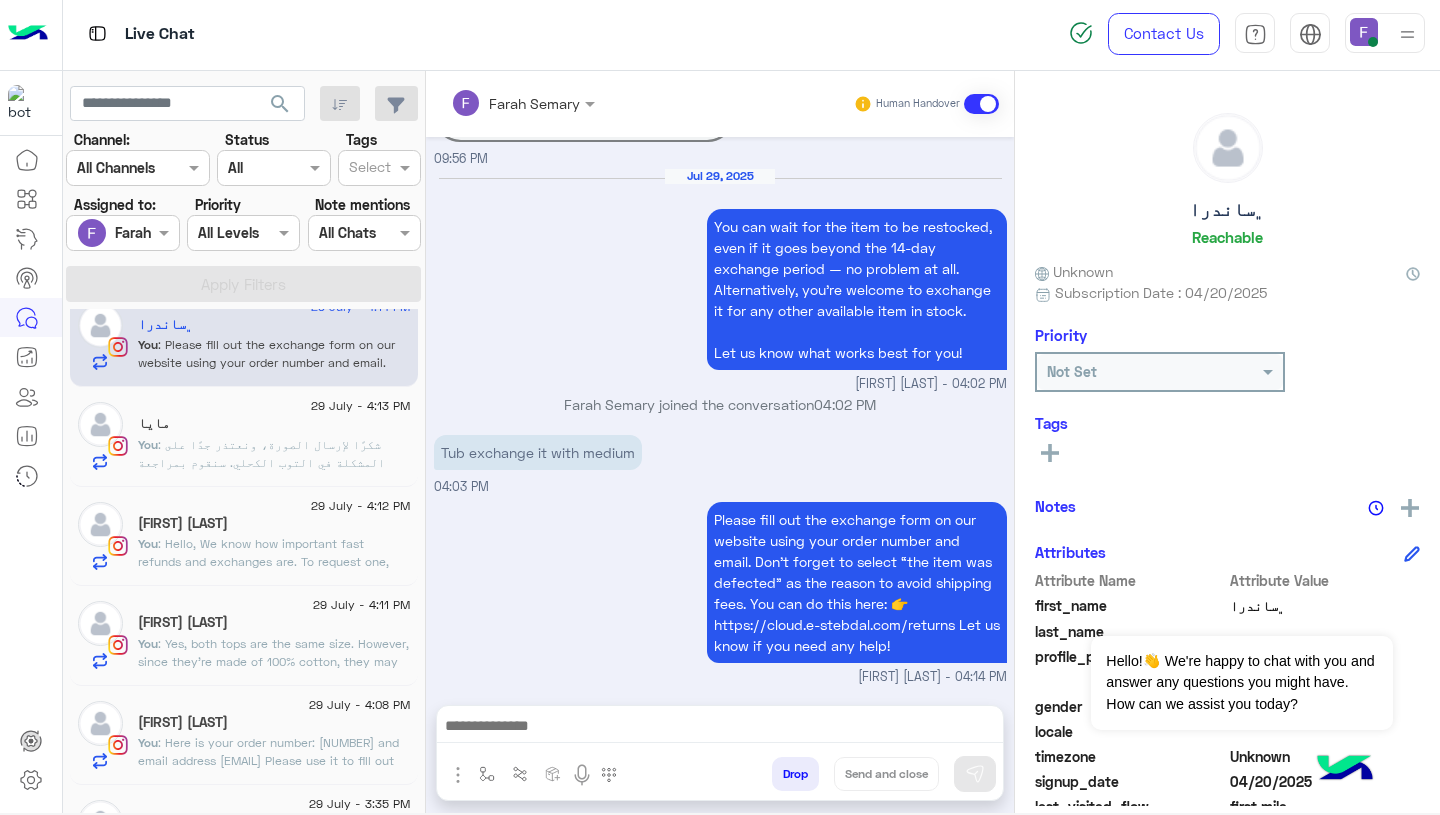 click on ": Here is your order number: [NUMBER] and email address [EMAIL]
Please use it to fill out the exchange form on our website: Let us know if you need any help! https://cloud.e-stebdal.com/returns" 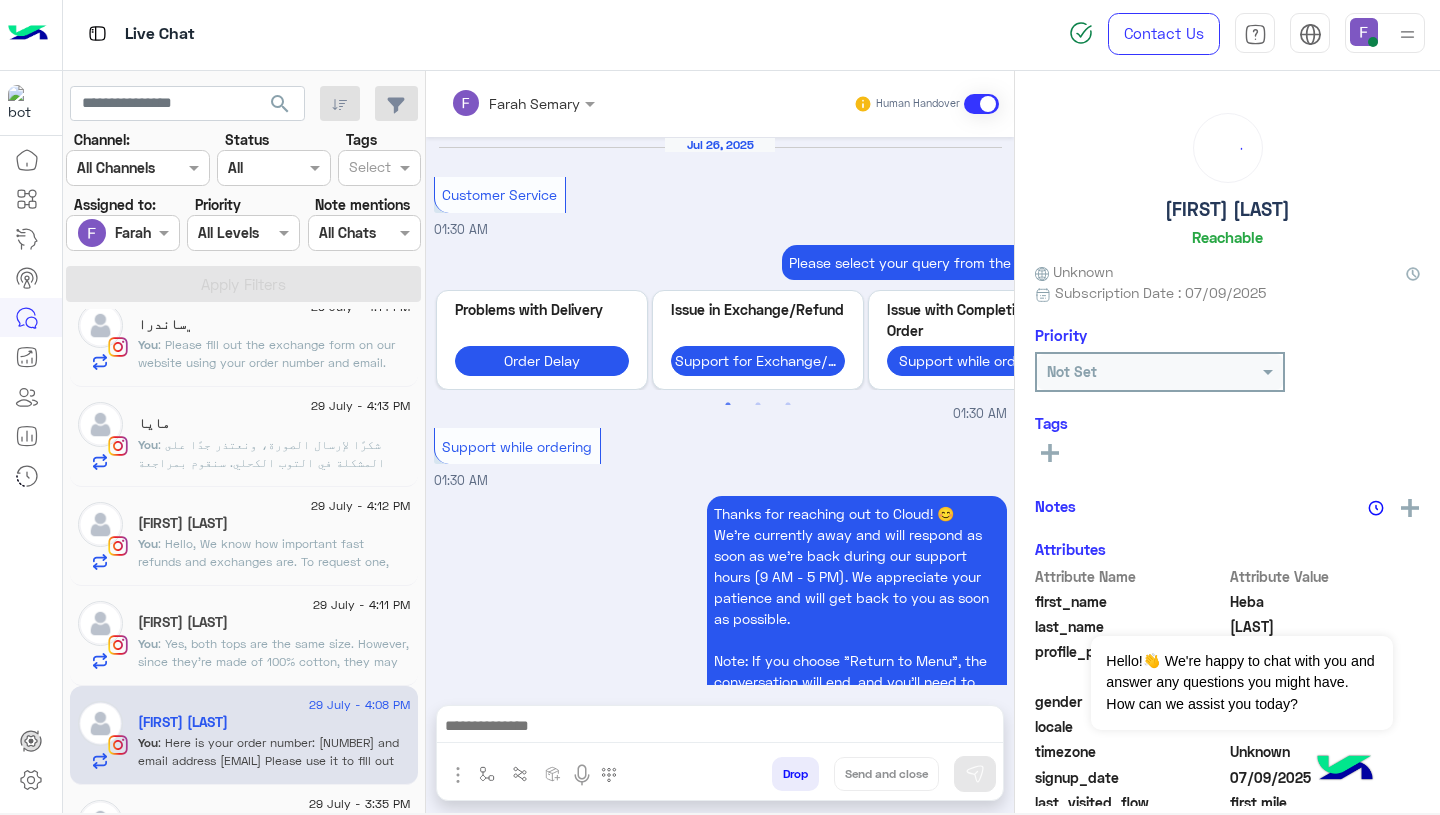 scroll, scrollTop: 1657, scrollLeft: 0, axis: vertical 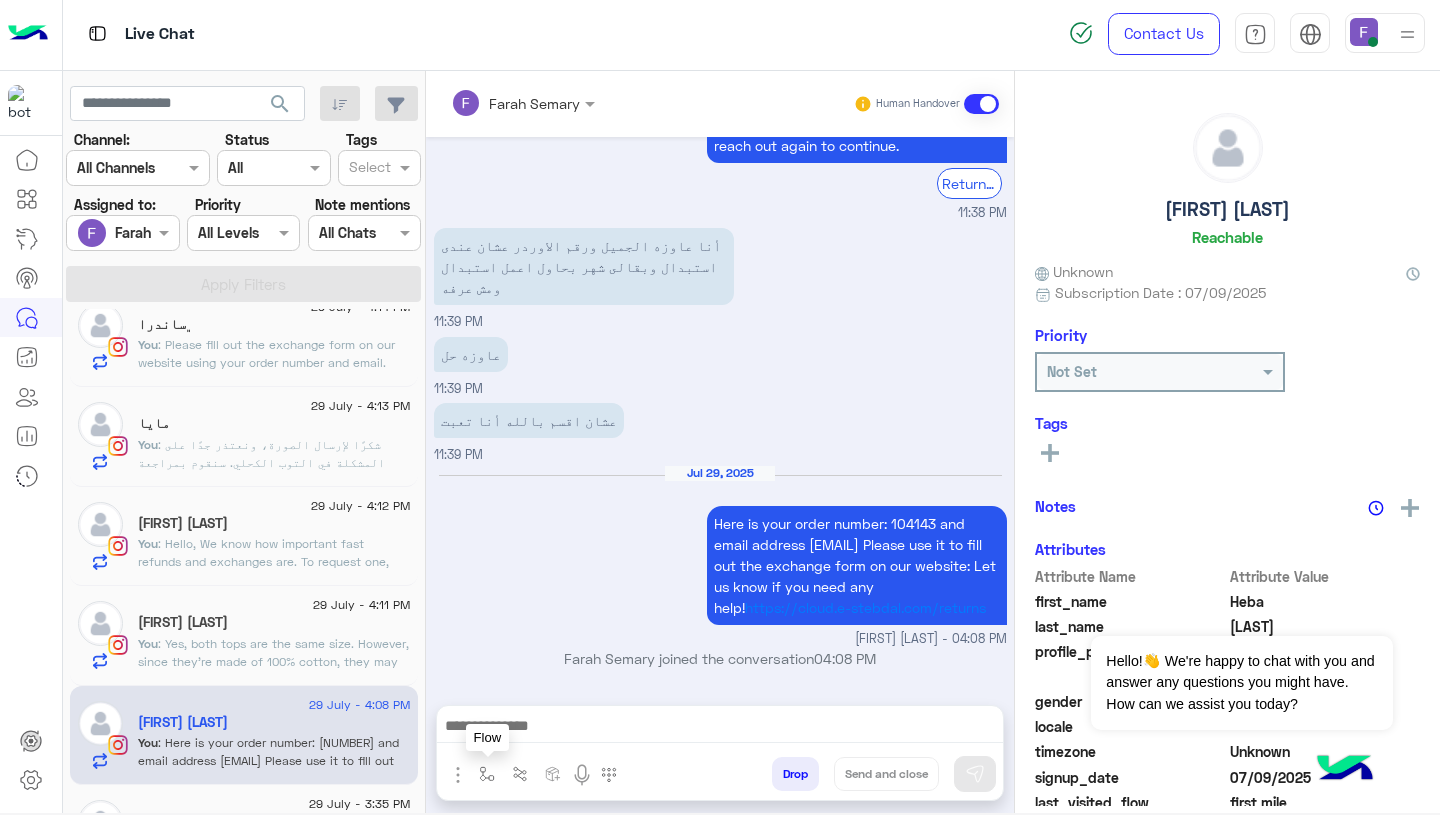 click at bounding box center (487, 774) 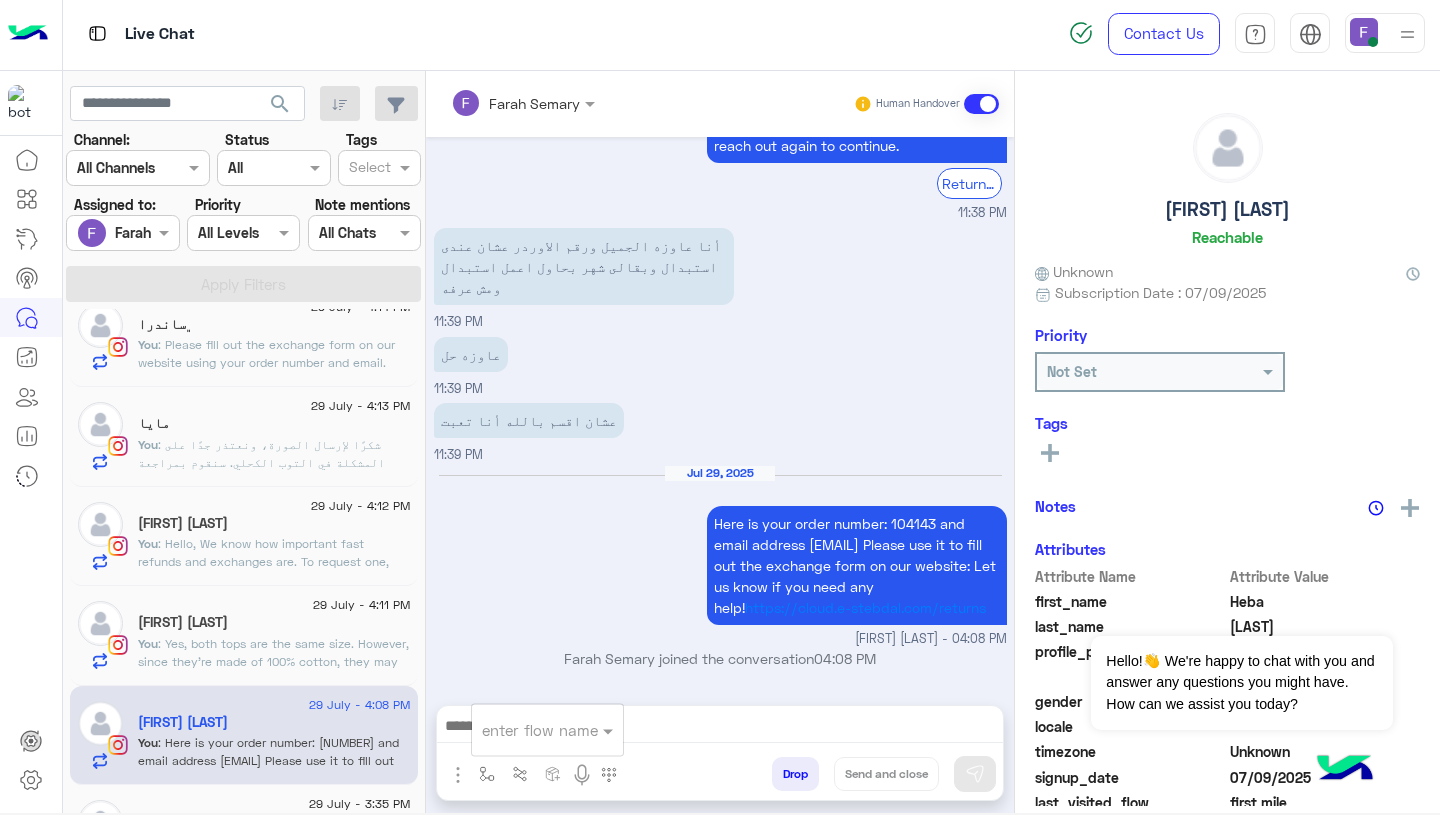 click at bounding box center [523, 730] 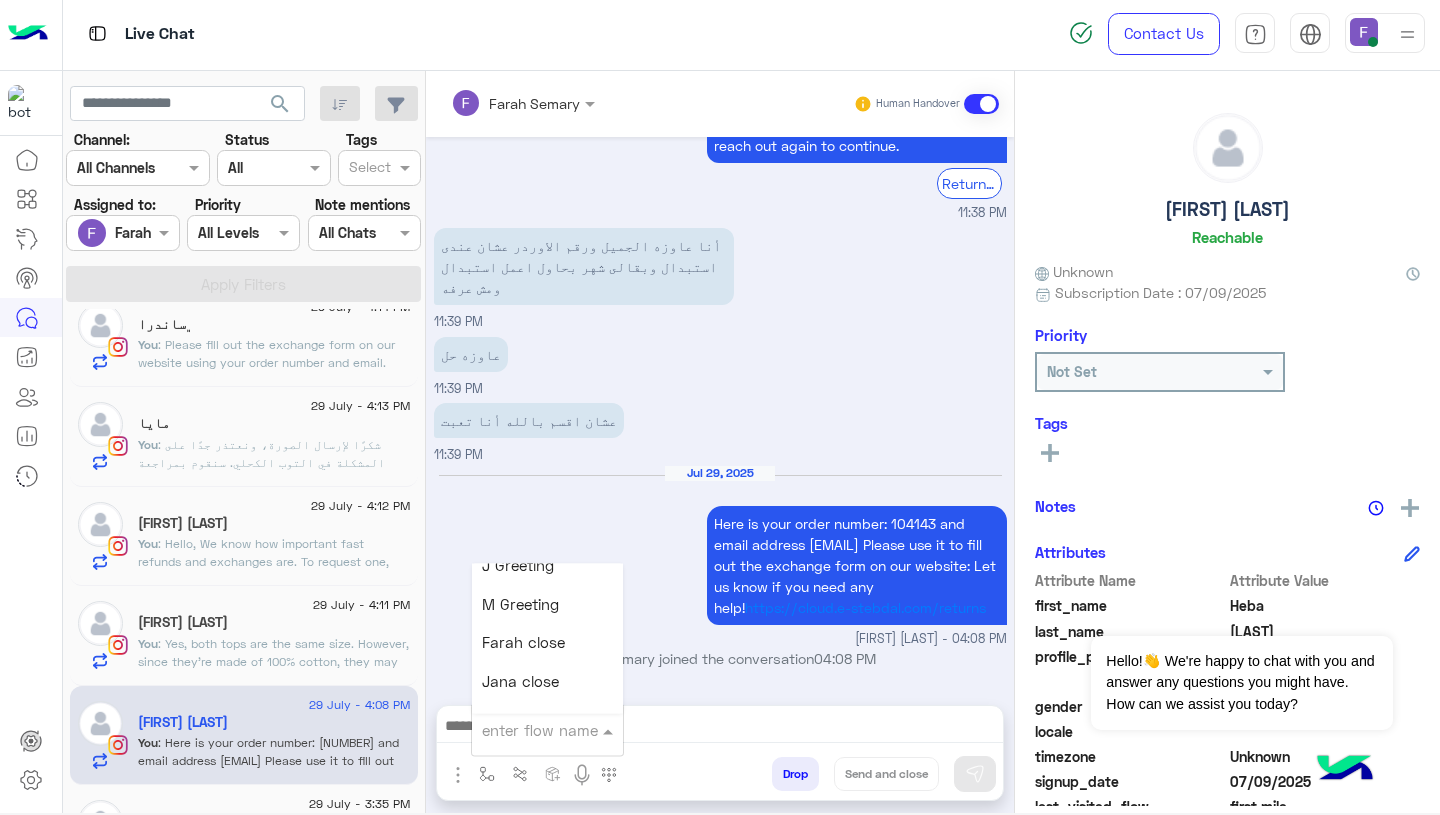 scroll, scrollTop: 2518, scrollLeft: 0, axis: vertical 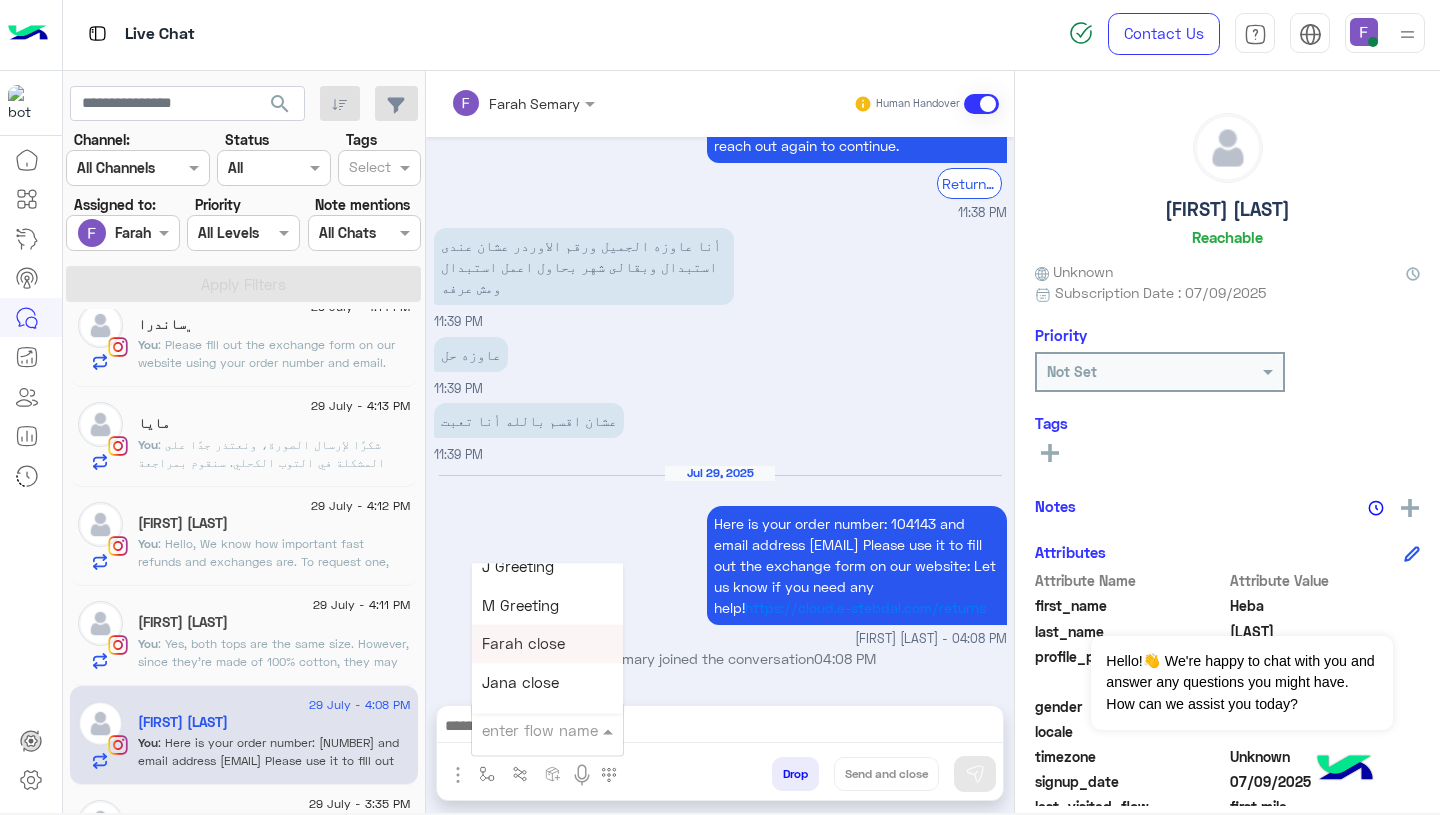click on "Farah close" at bounding box center [547, 644] 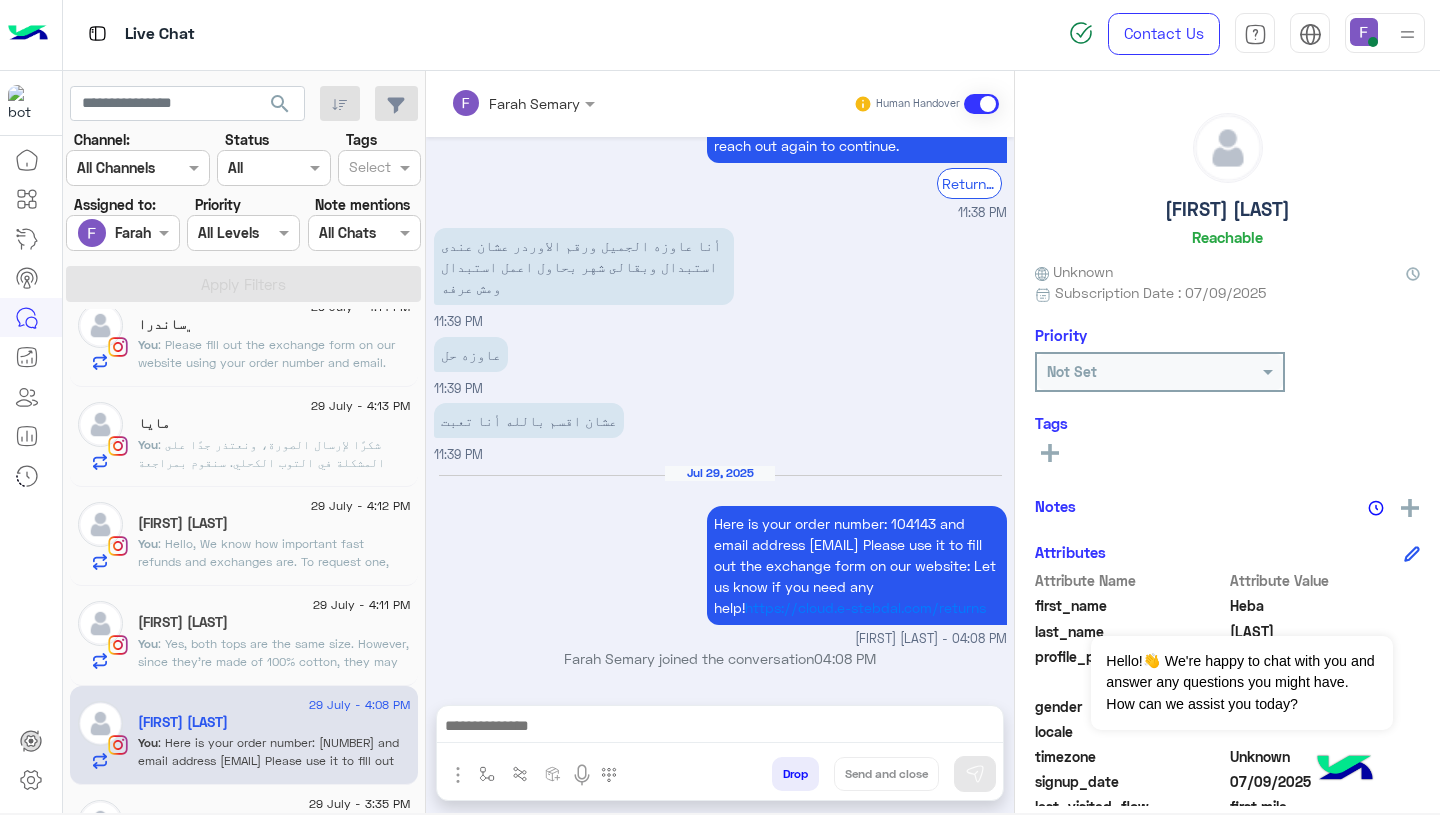 type on "**********" 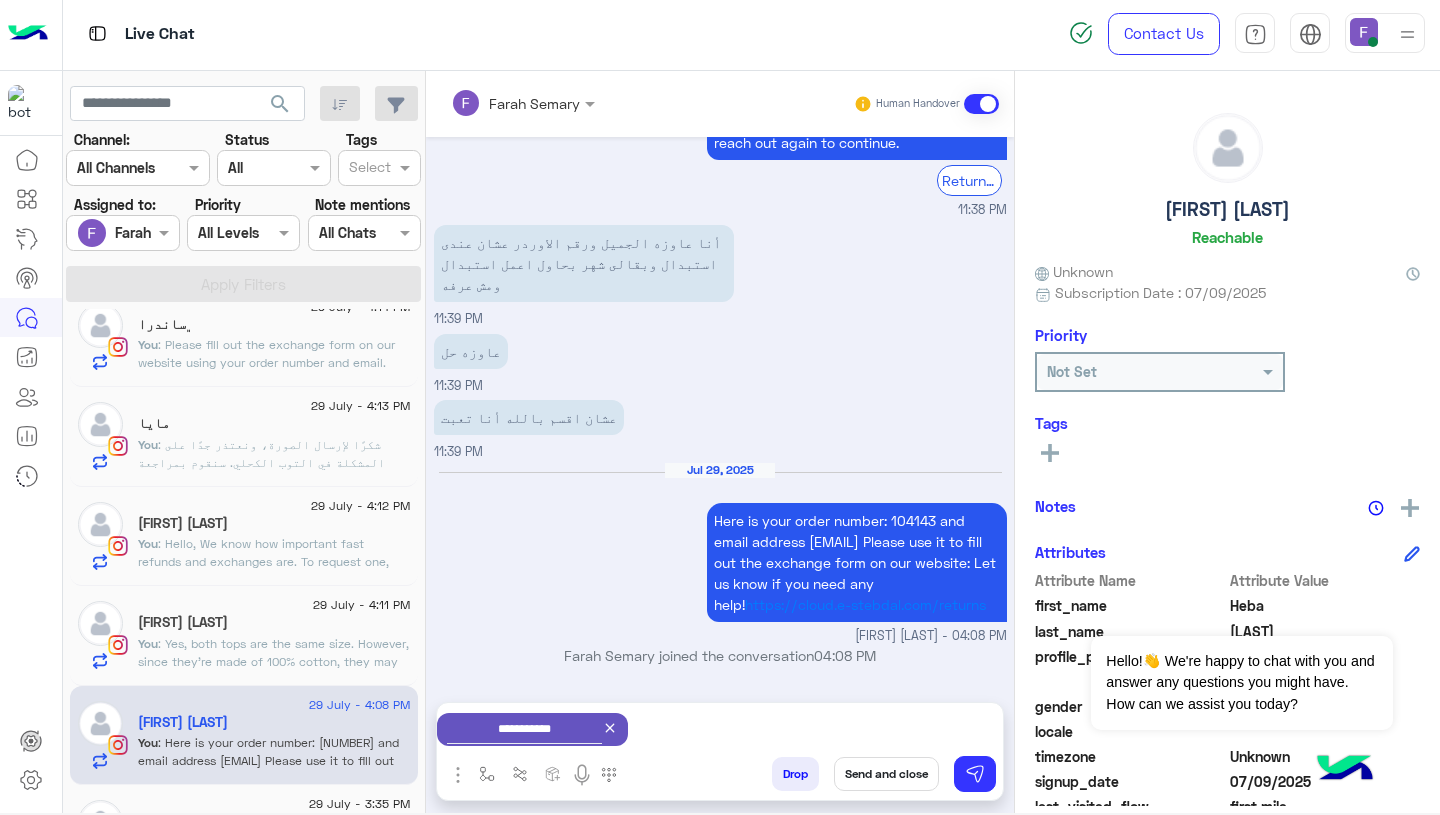 click on "Send and close" at bounding box center (886, 774) 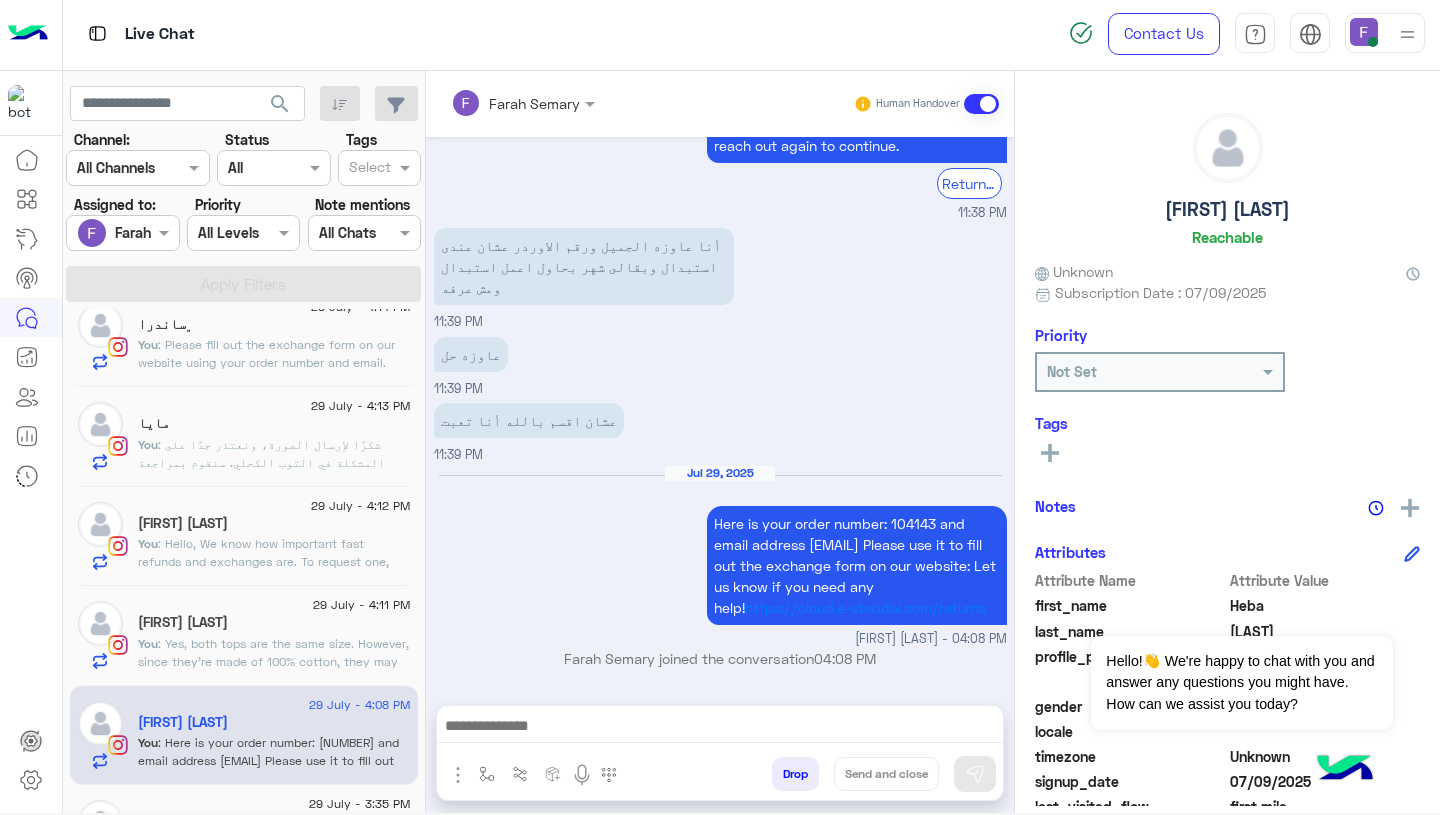 scroll, scrollTop: 1693, scrollLeft: 0, axis: vertical 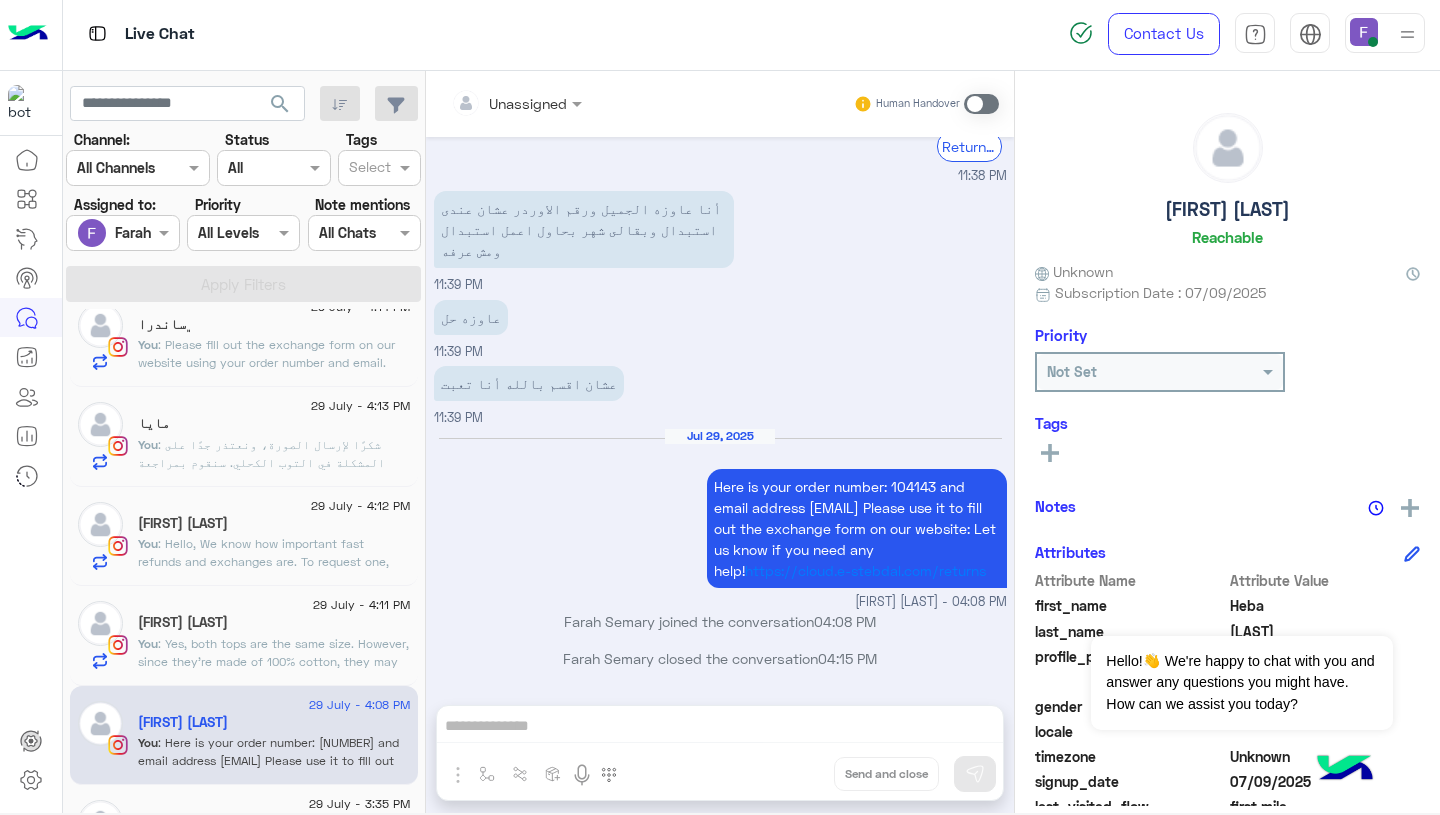 click on "You  : Yes, both tops are the same size. However, since they’re made of 100% cotton, they may shrink slightly in length after washing.
So the new top you received will match the length of your old one after it has been washed too.
Let us know if you have any other questions!" 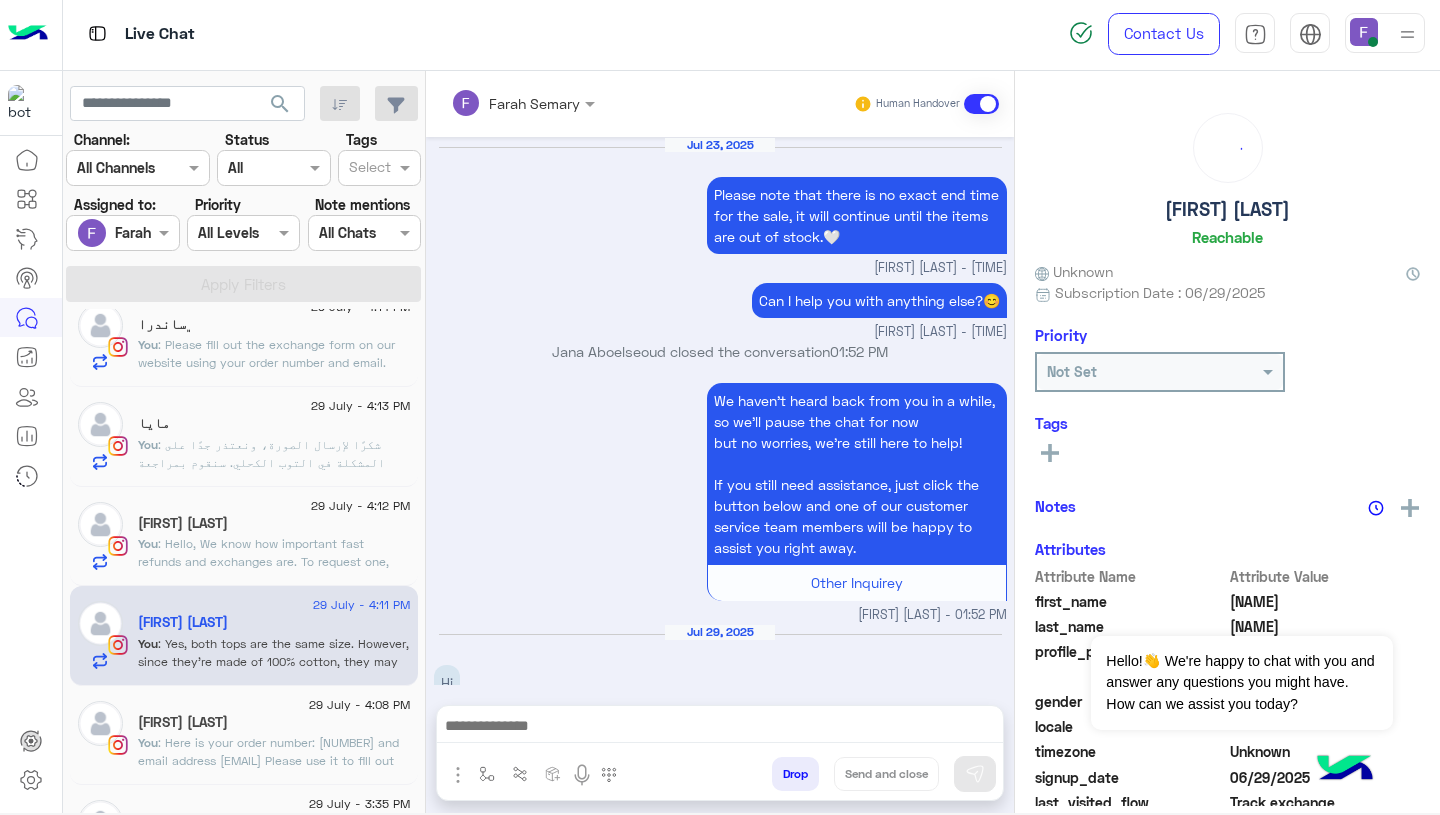 scroll, scrollTop: 1900, scrollLeft: 0, axis: vertical 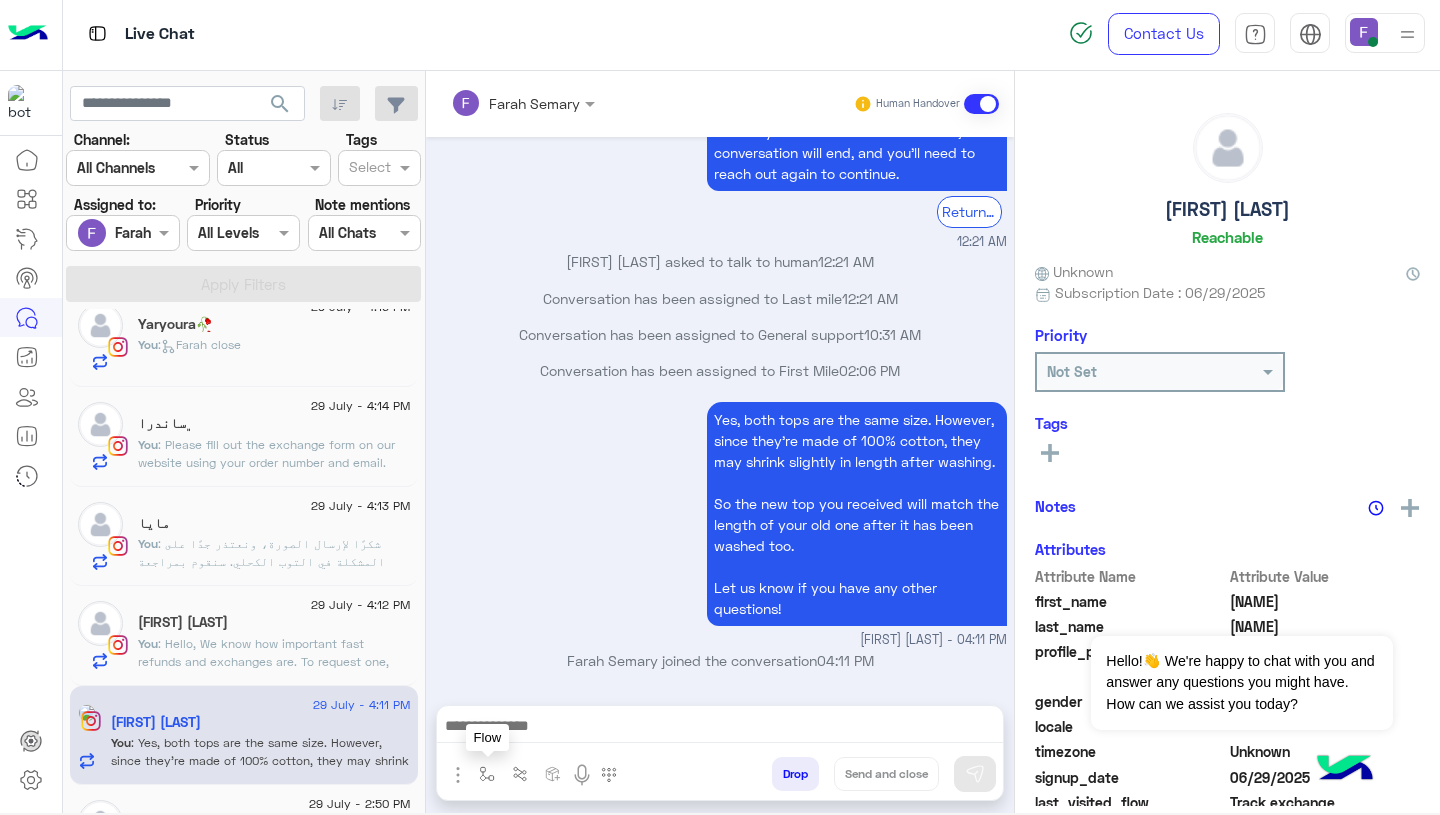 click at bounding box center (487, 774) 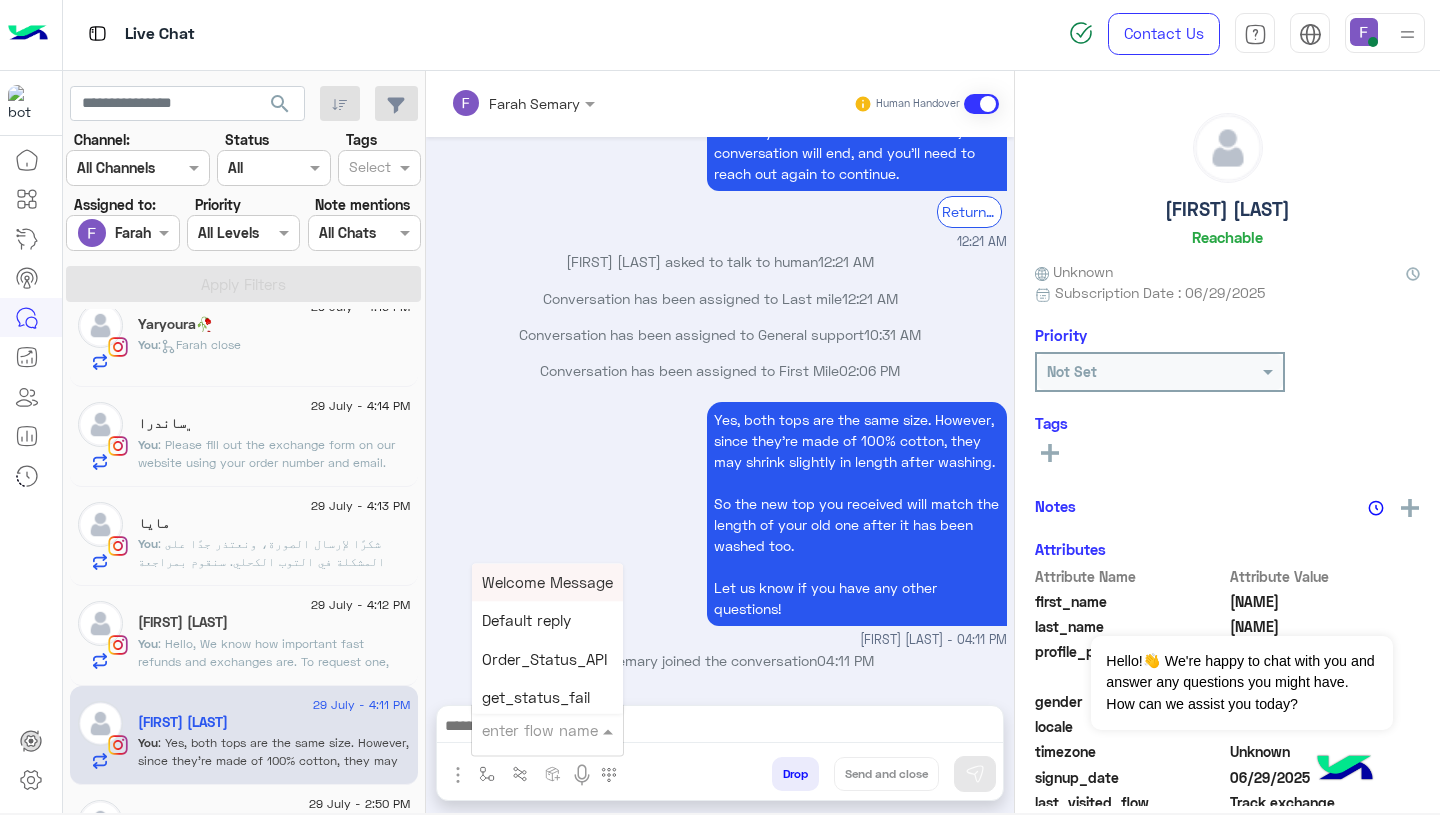 click at bounding box center [523, 730] 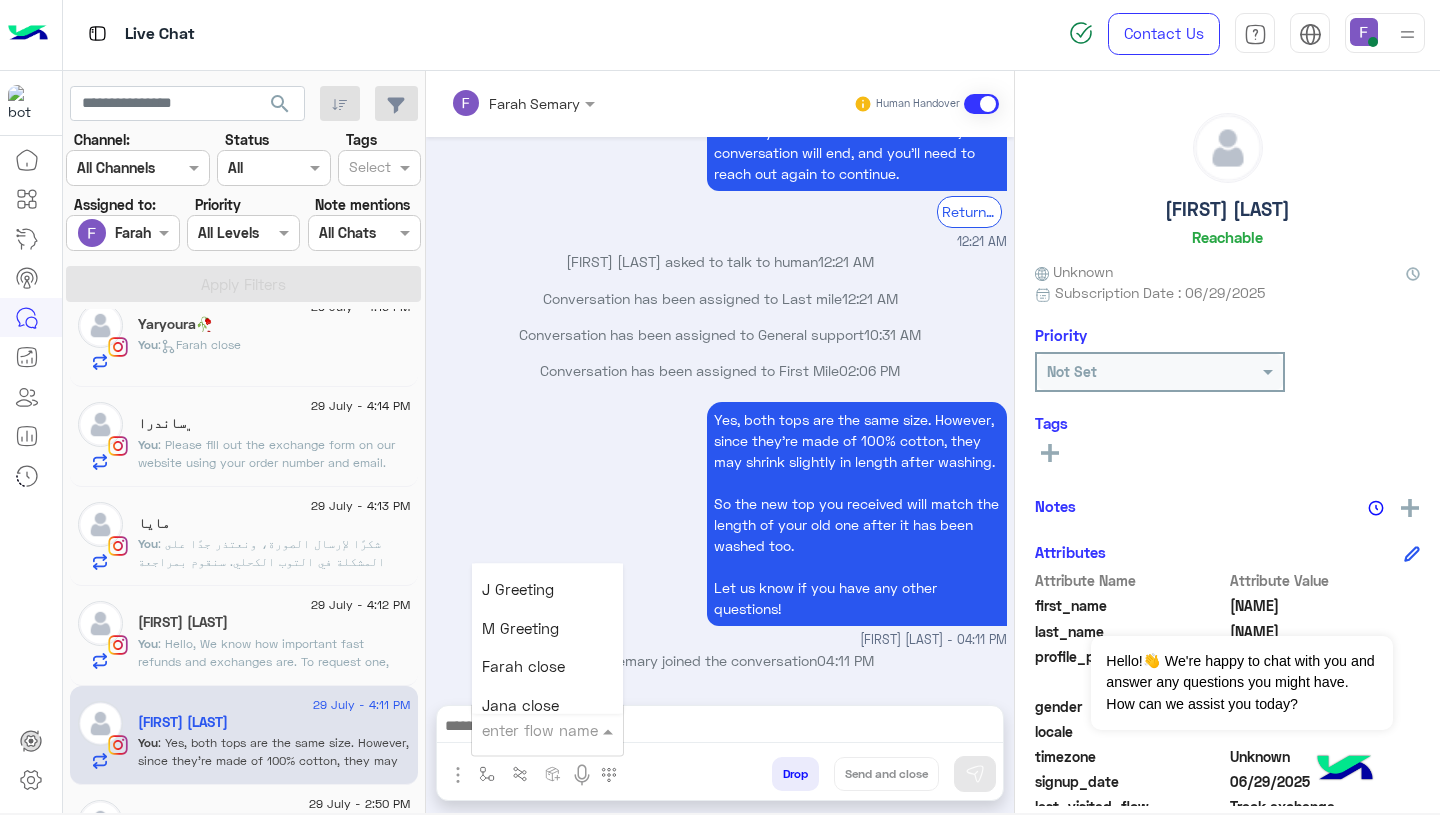 scroll, scrollTop: 2487, scrollLeft: 0, axis: vertical 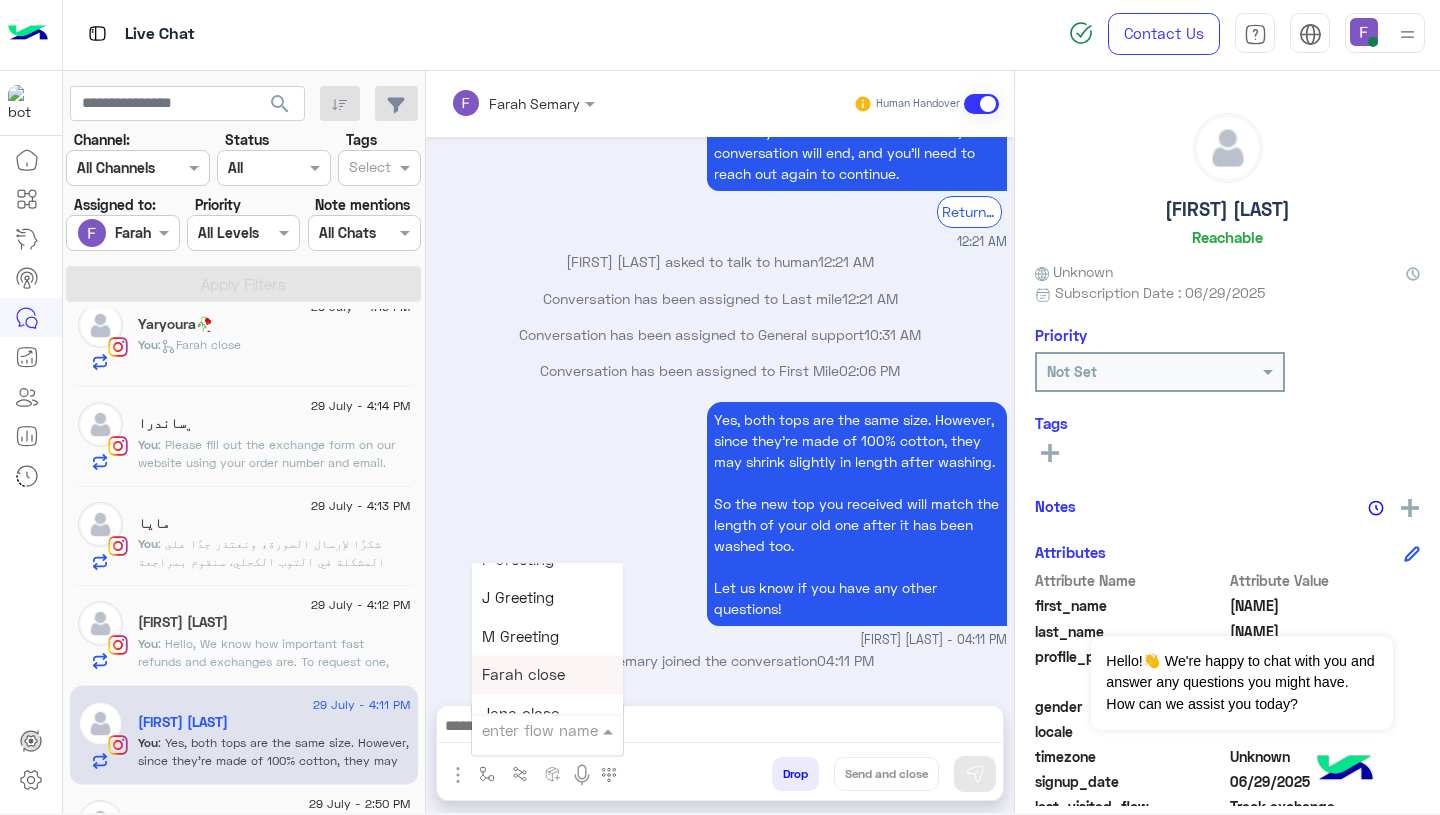 click on "Farah close" at bounding box center (523, 675) 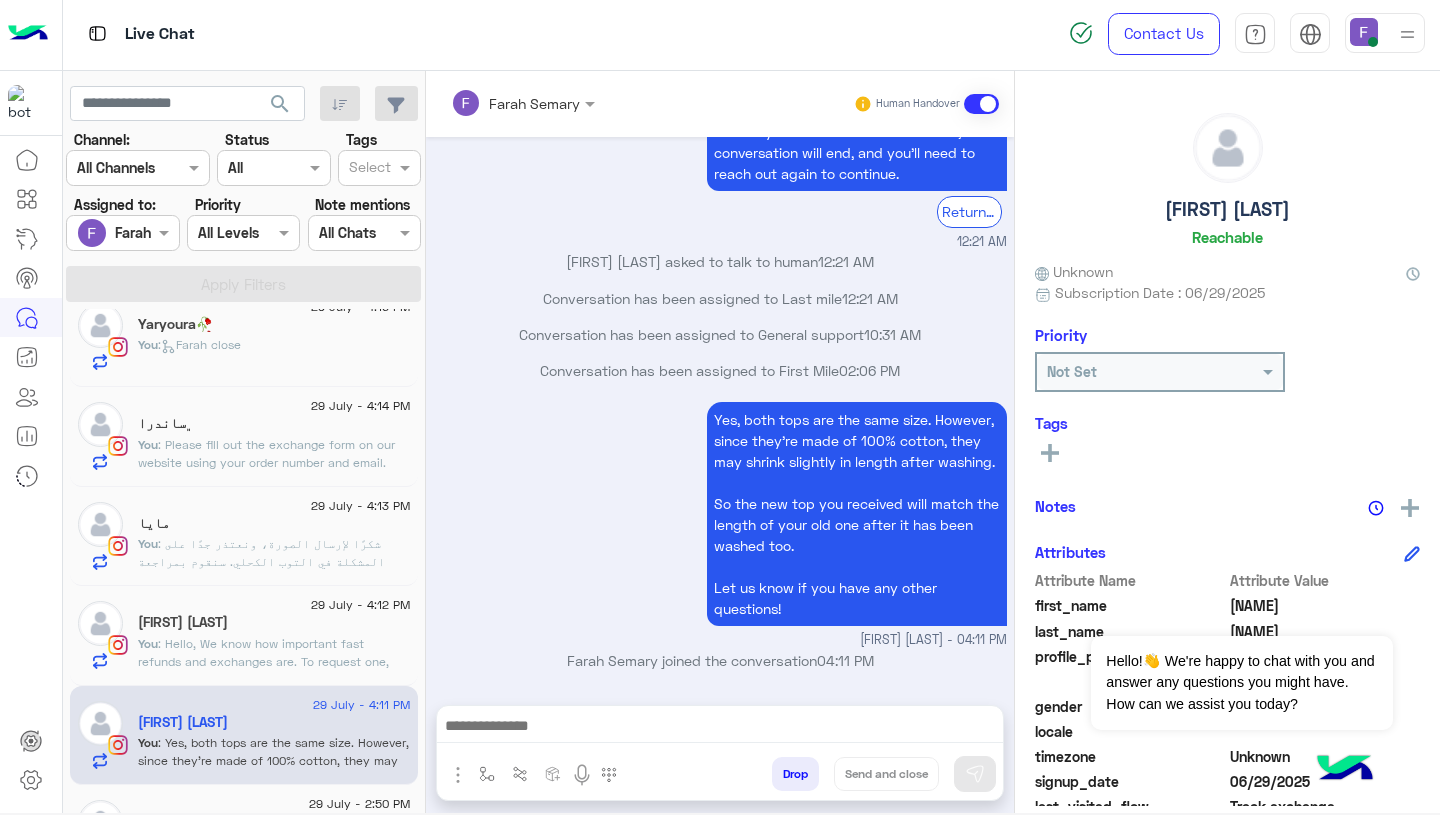type on "**********" 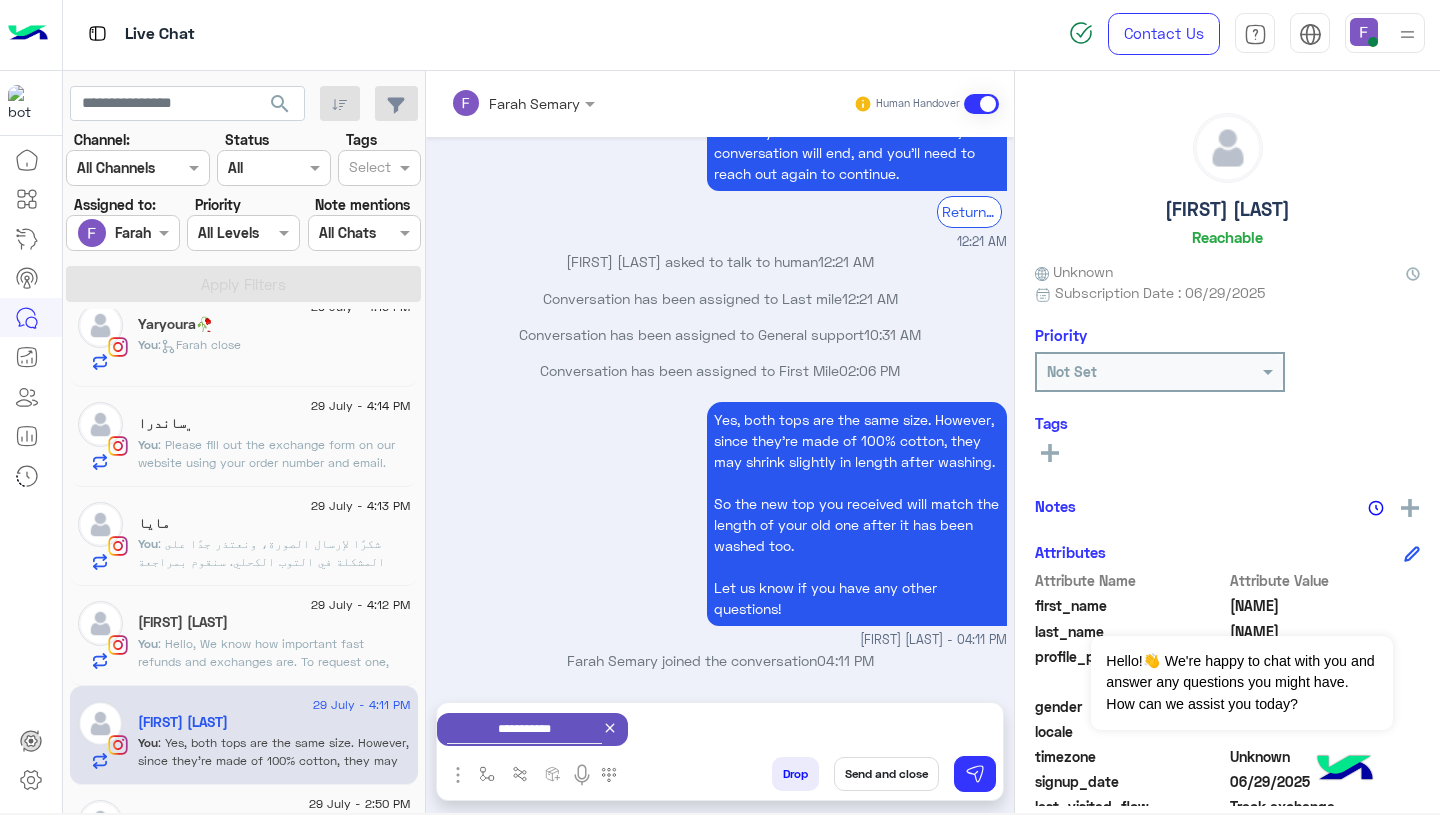click on "Send and close" at bounding box center (886, 774) 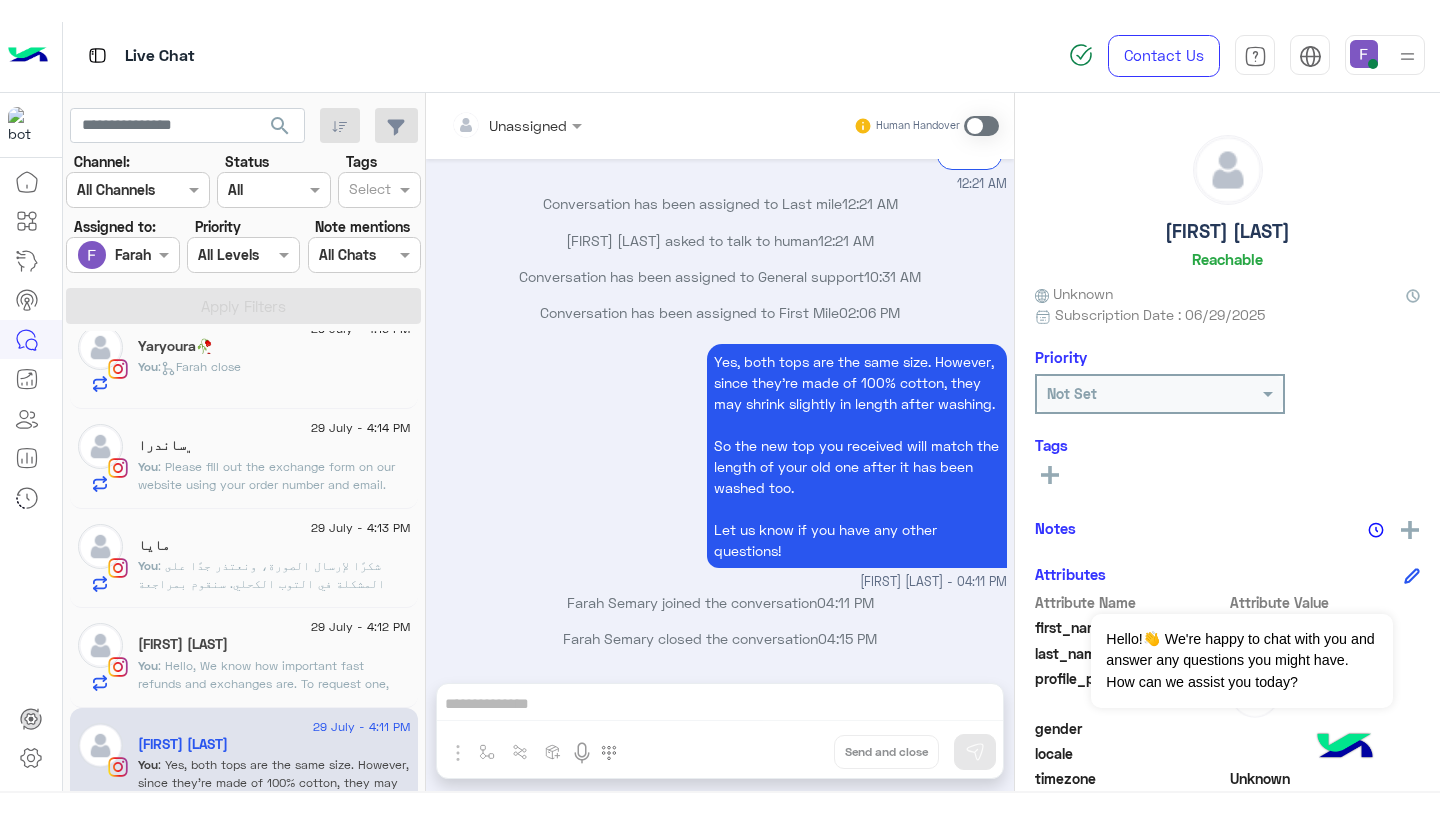 scroll, scrollTop: 1936, scrollLeft: 0, axis: vertical 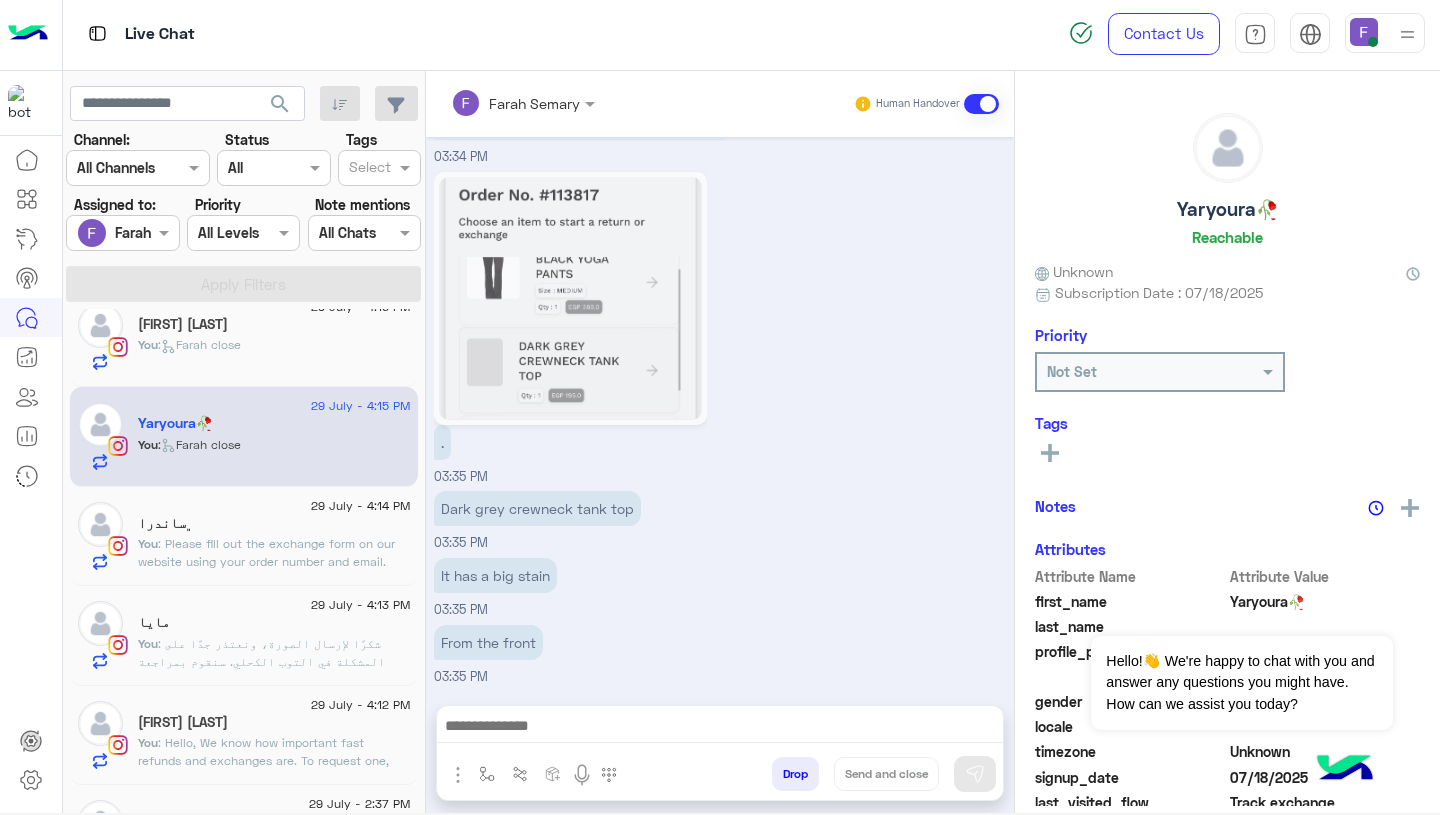 click on "[FIRST] [LAST]" 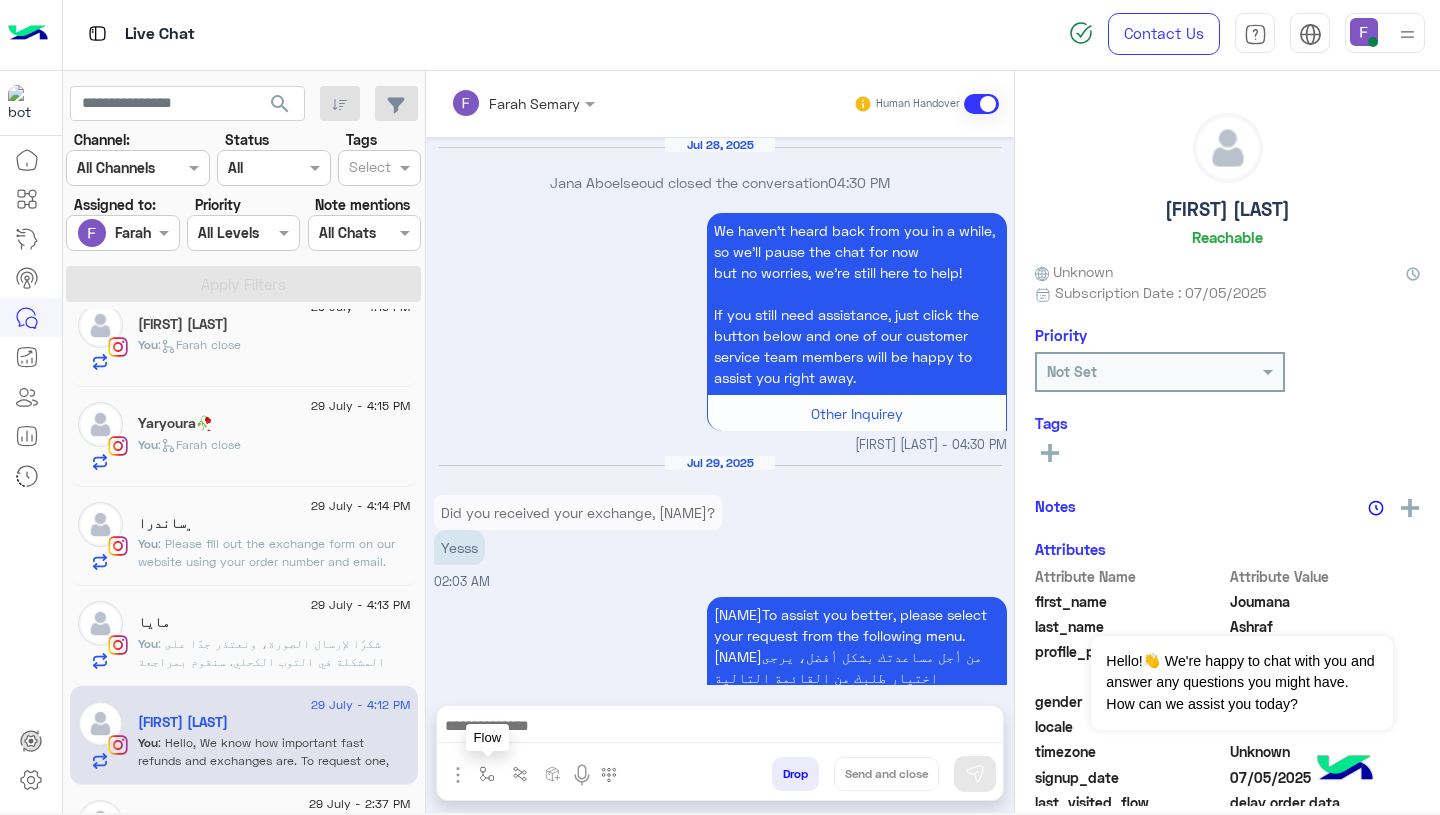 scroll, scrollTop: 1883, scrollLeft: 0, axis: vertical 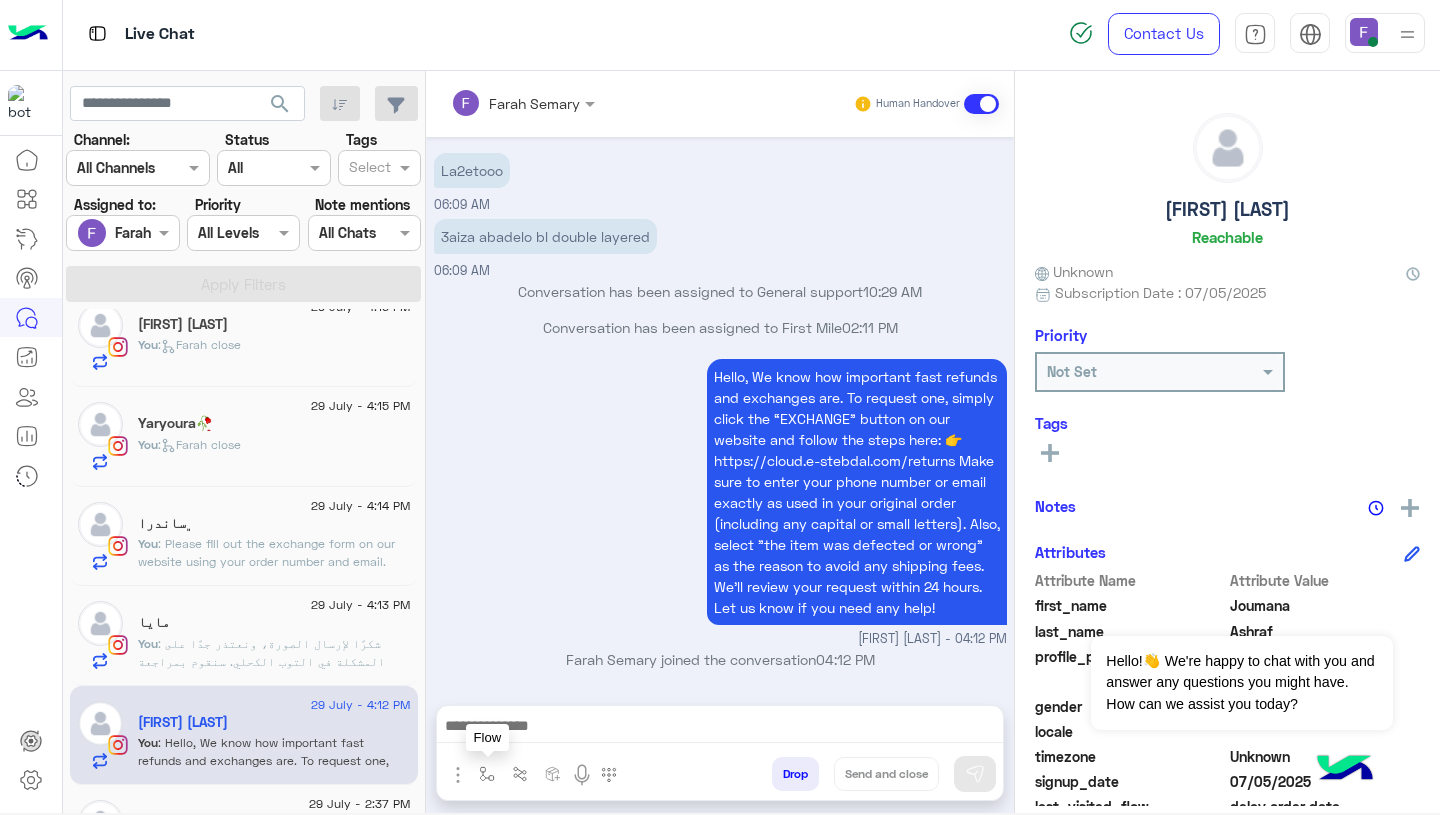 click at bounding box center (487, 773) 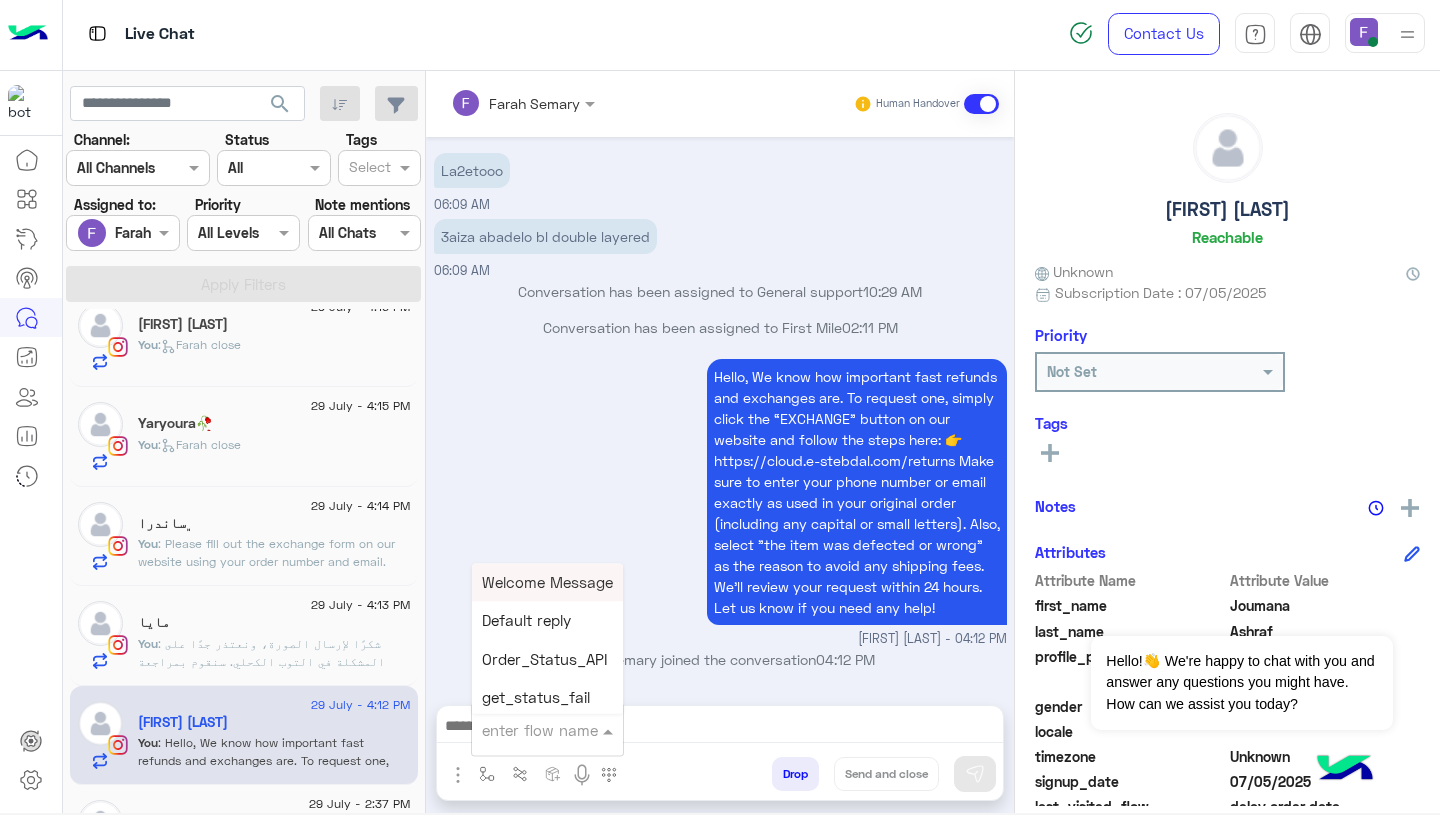 click at bounding box center [523, 730] 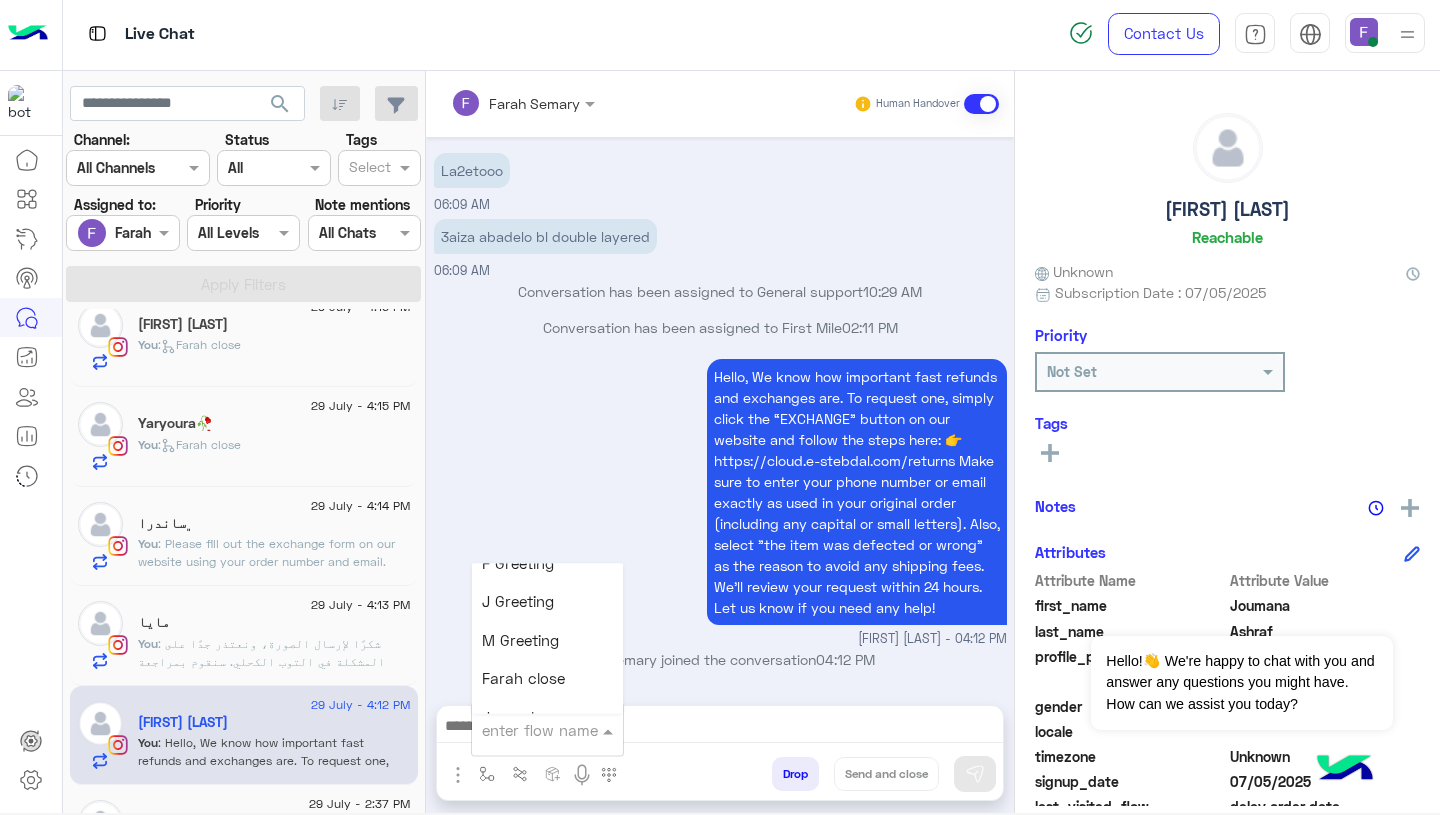 scroll, scrollTop: 2471, scrollLeft: 0, axis: vertical 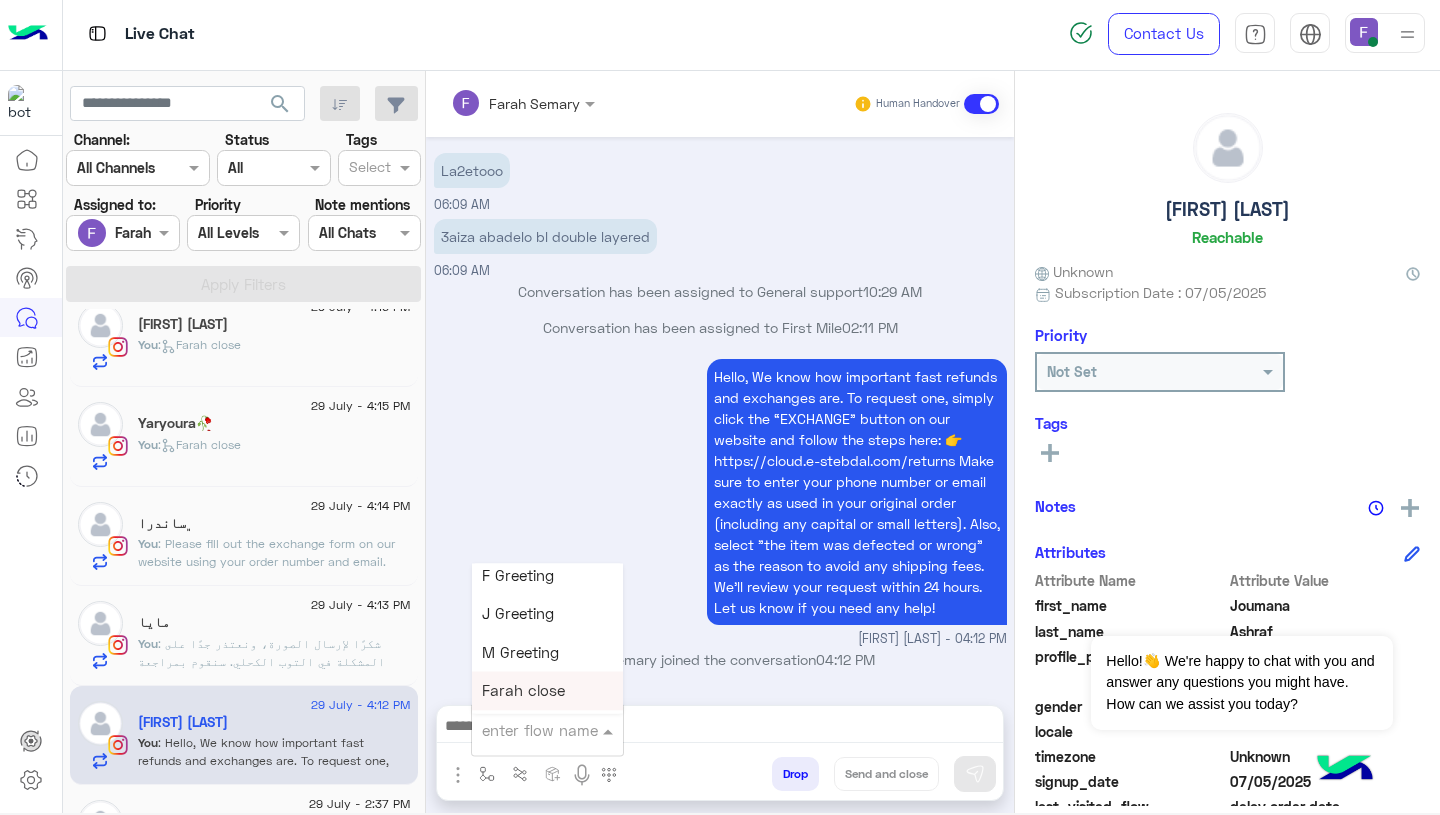 click on "Farah close" at bounding box center (523, 691) 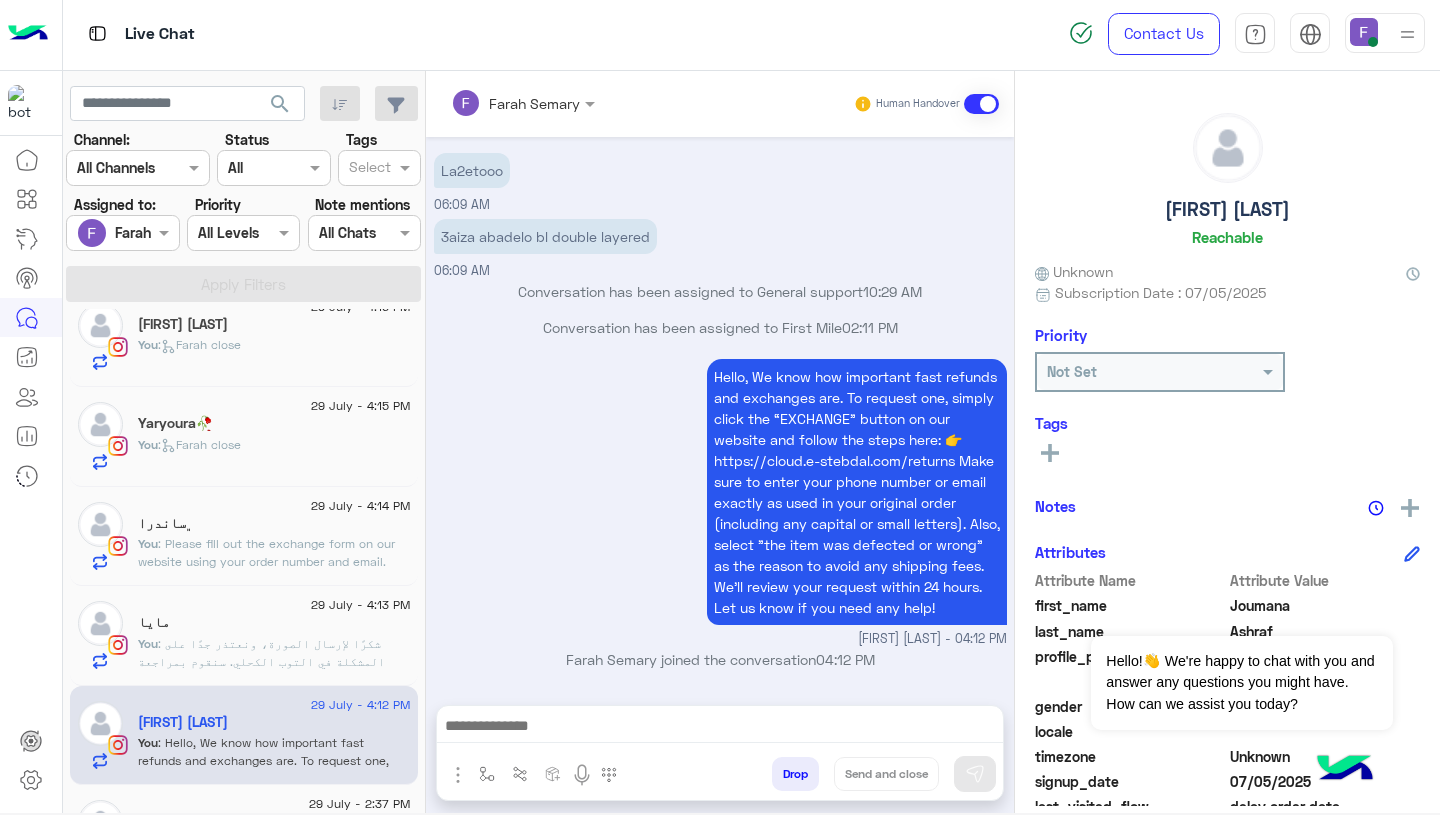 type on "**********" 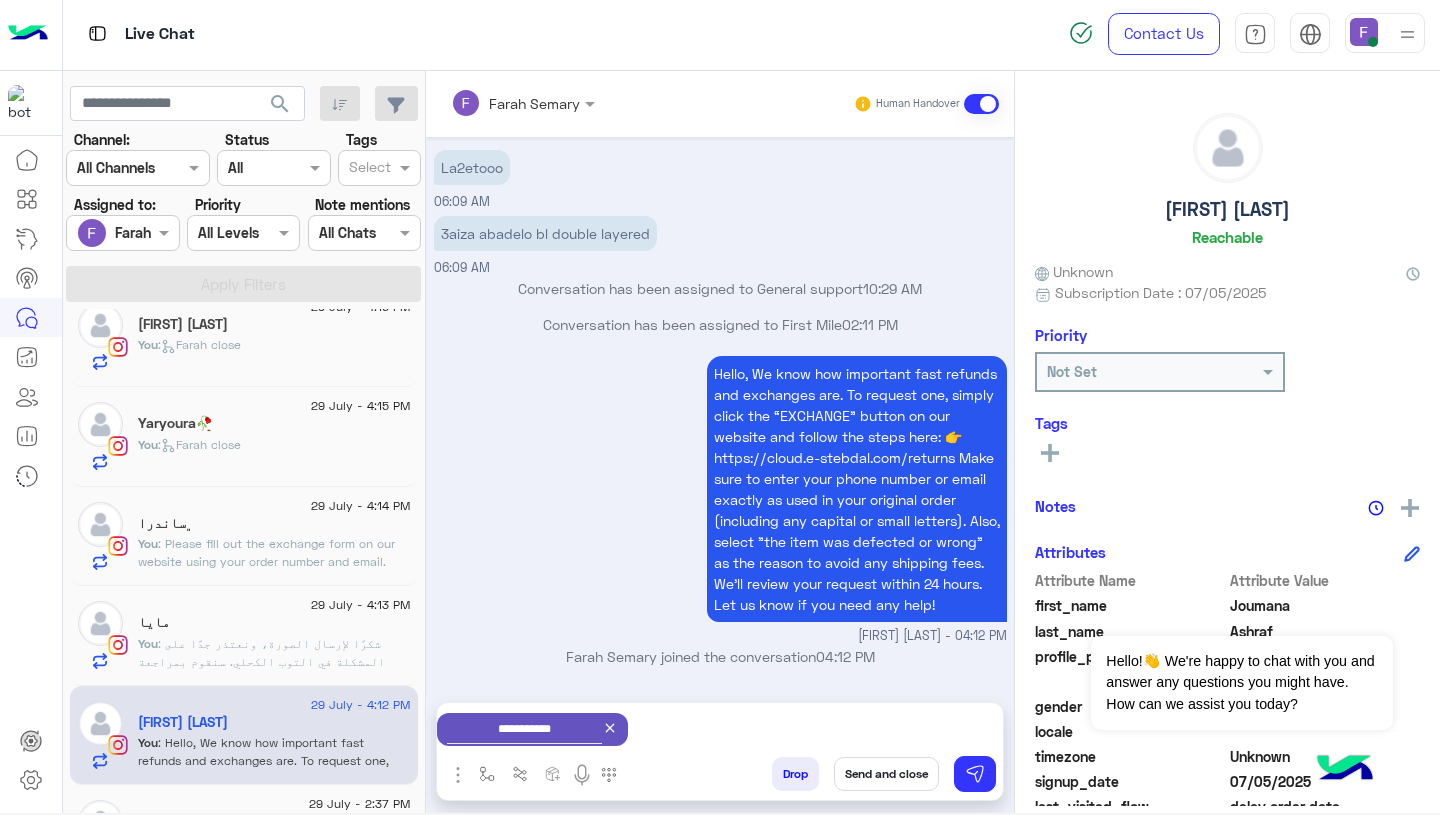 click on "Send and close" at bounding box center [886, 774] 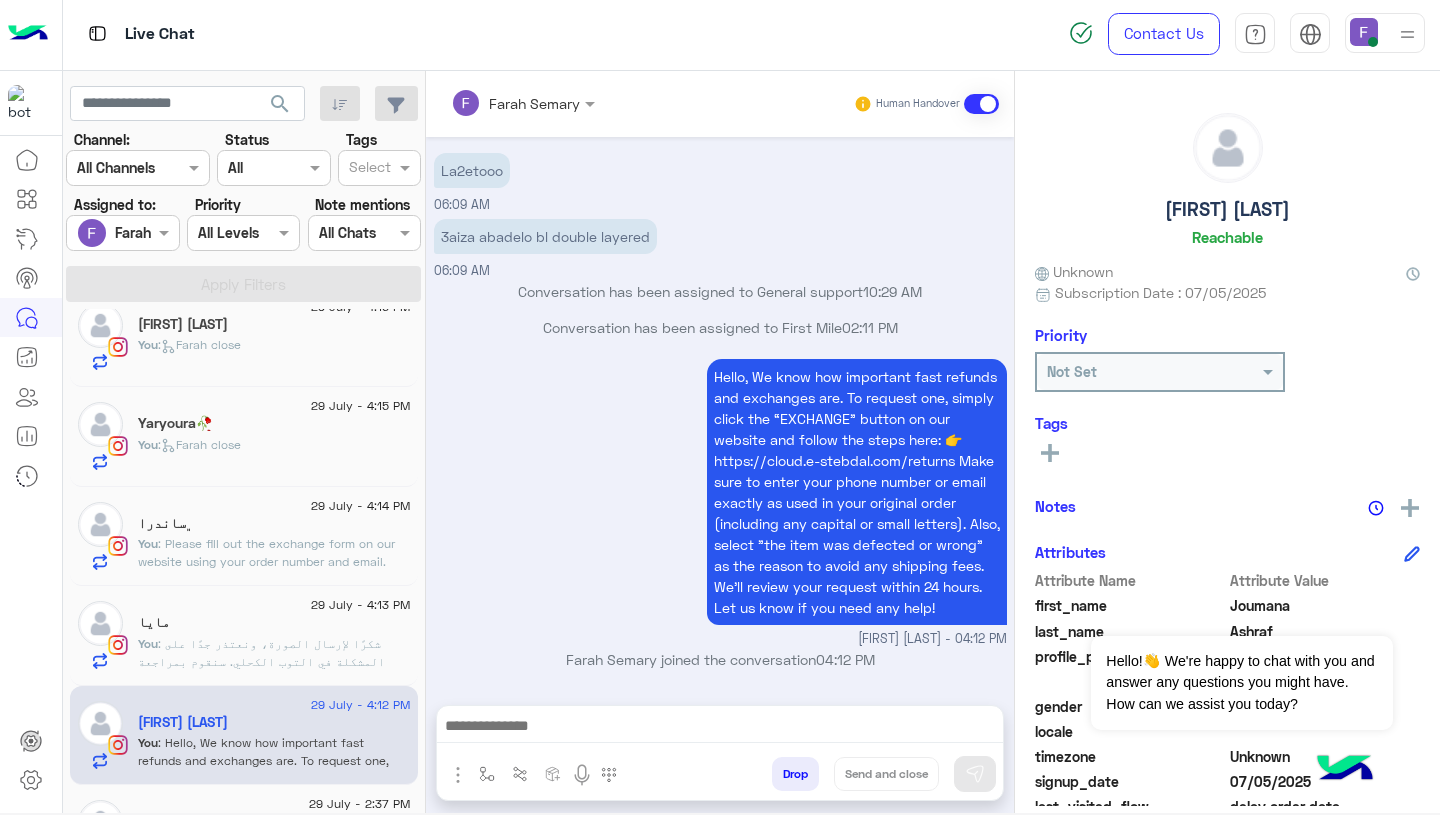 scroll, scrollTop: 1920, scrollLeft: 0, axis: vertical 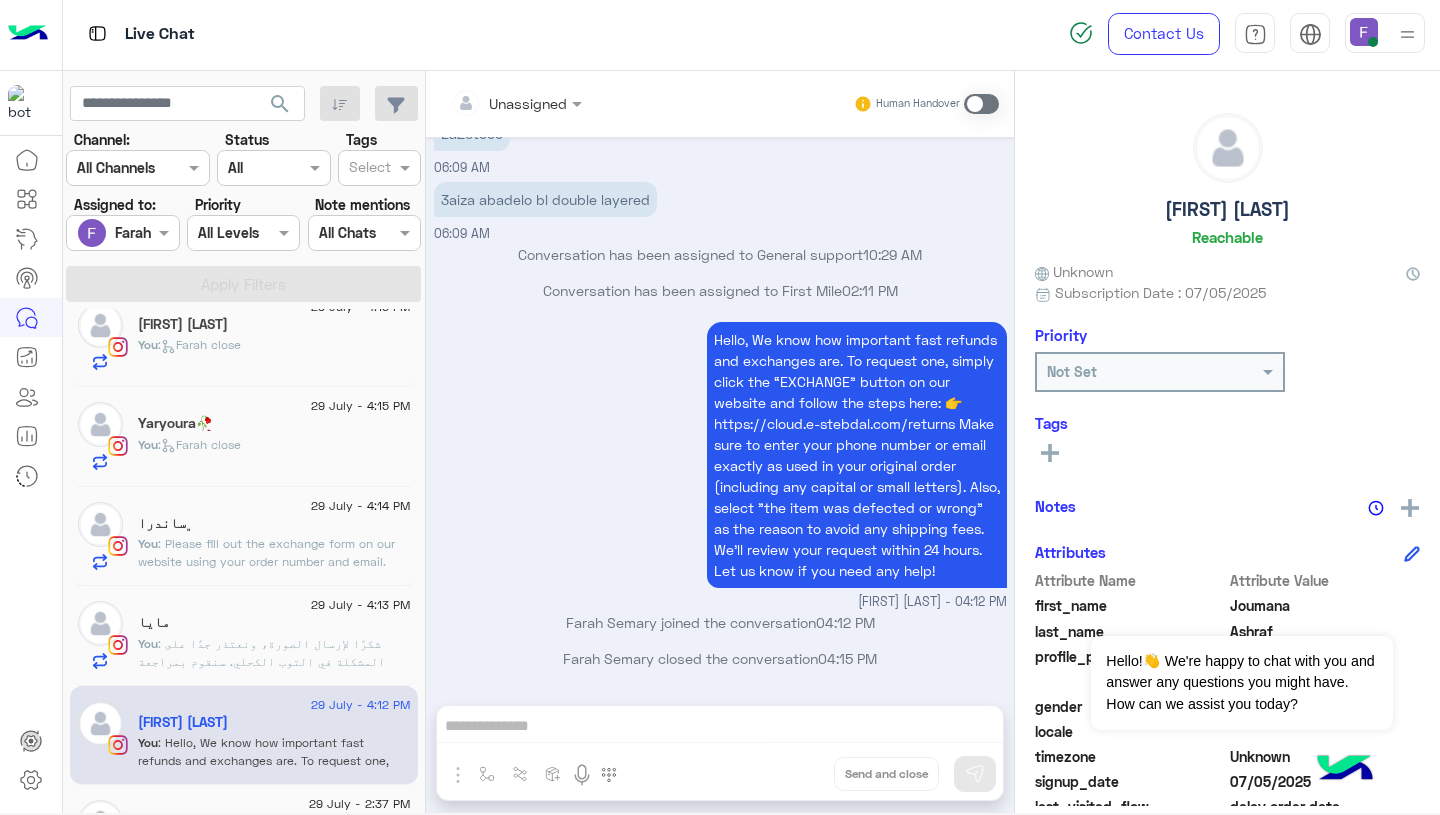 click on ": شكرًا لإرسال الصورة، ونعتذر جدًا على المشكلة في التوب الكحلي.
سنقوم بمراجعة طلبك بأسرع وقت، ونرجو منك تقديم طلب الاستبدال أو الاسترجاع عبر الرابط التالي إذا لم تفعلي ذلك بعد:
👉 https://cloud.e-stebdal.com/returns
اختاري سبب المشكلة كـ "المنتج به عيب" لتجنب رسوم الشحن.
إذا احتجت أي مساعدة، نحن هنا لخدمتك!" 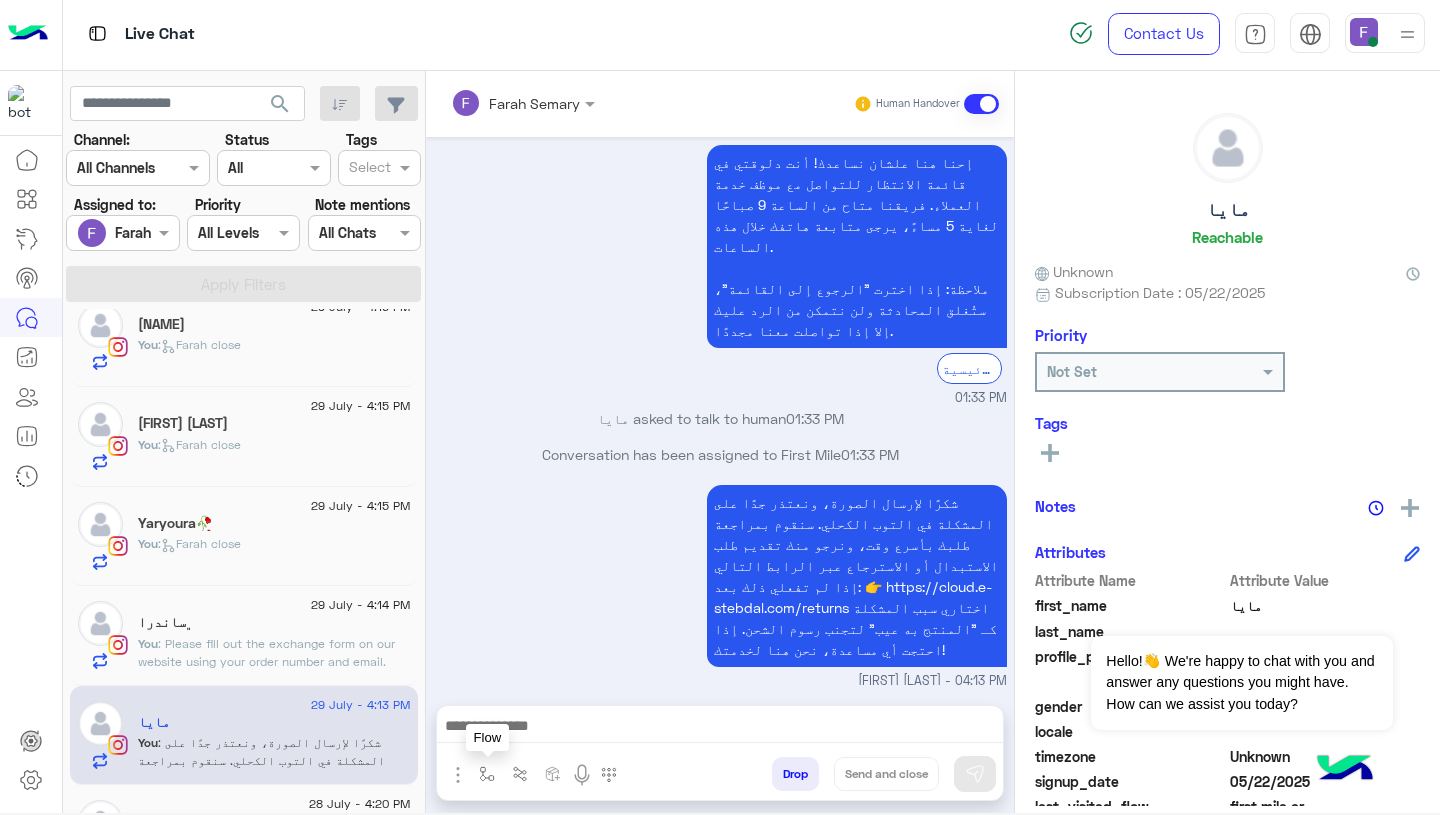 click at bounding box center (487, 773) 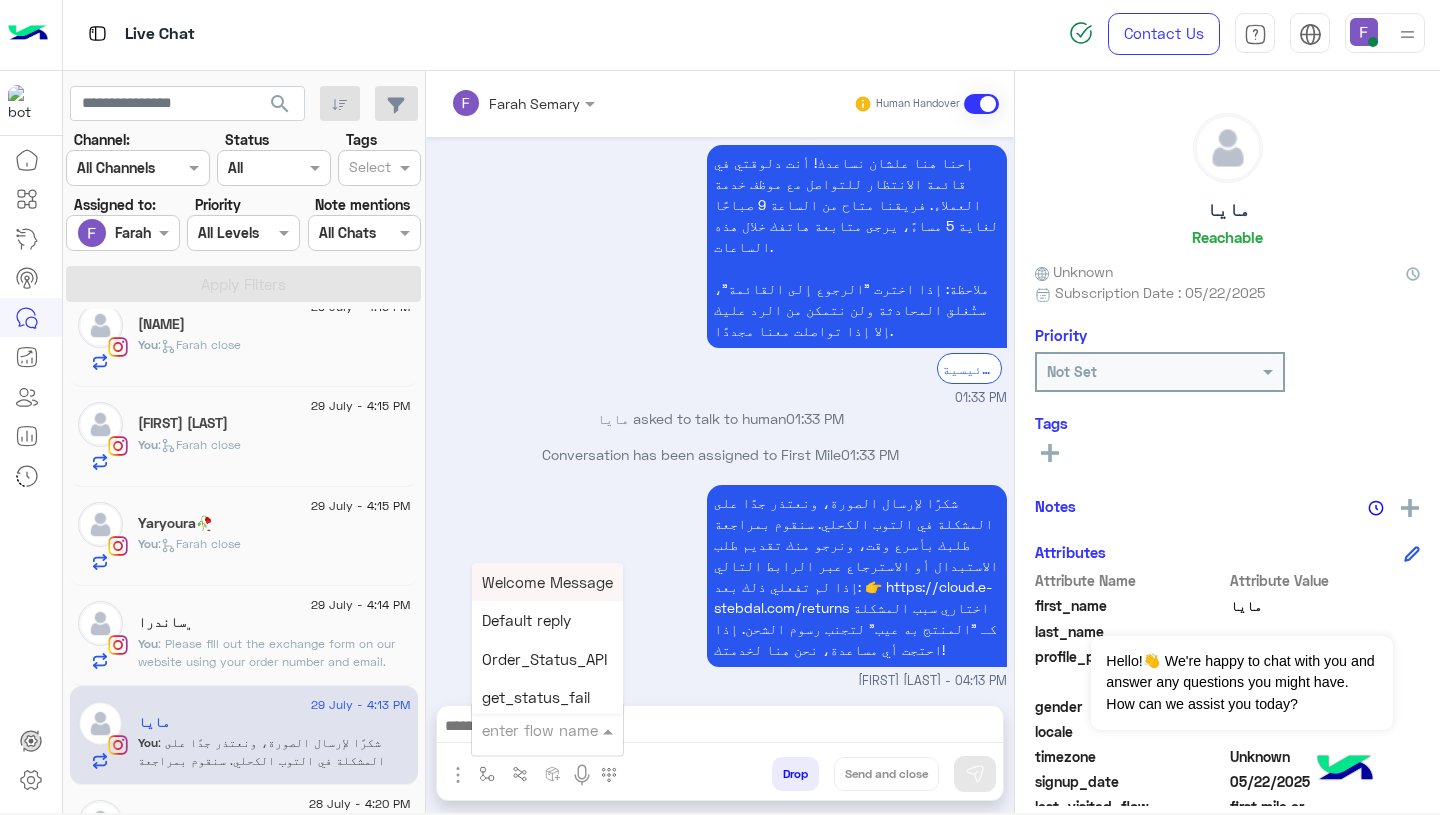click at bounding box center (523, 730) 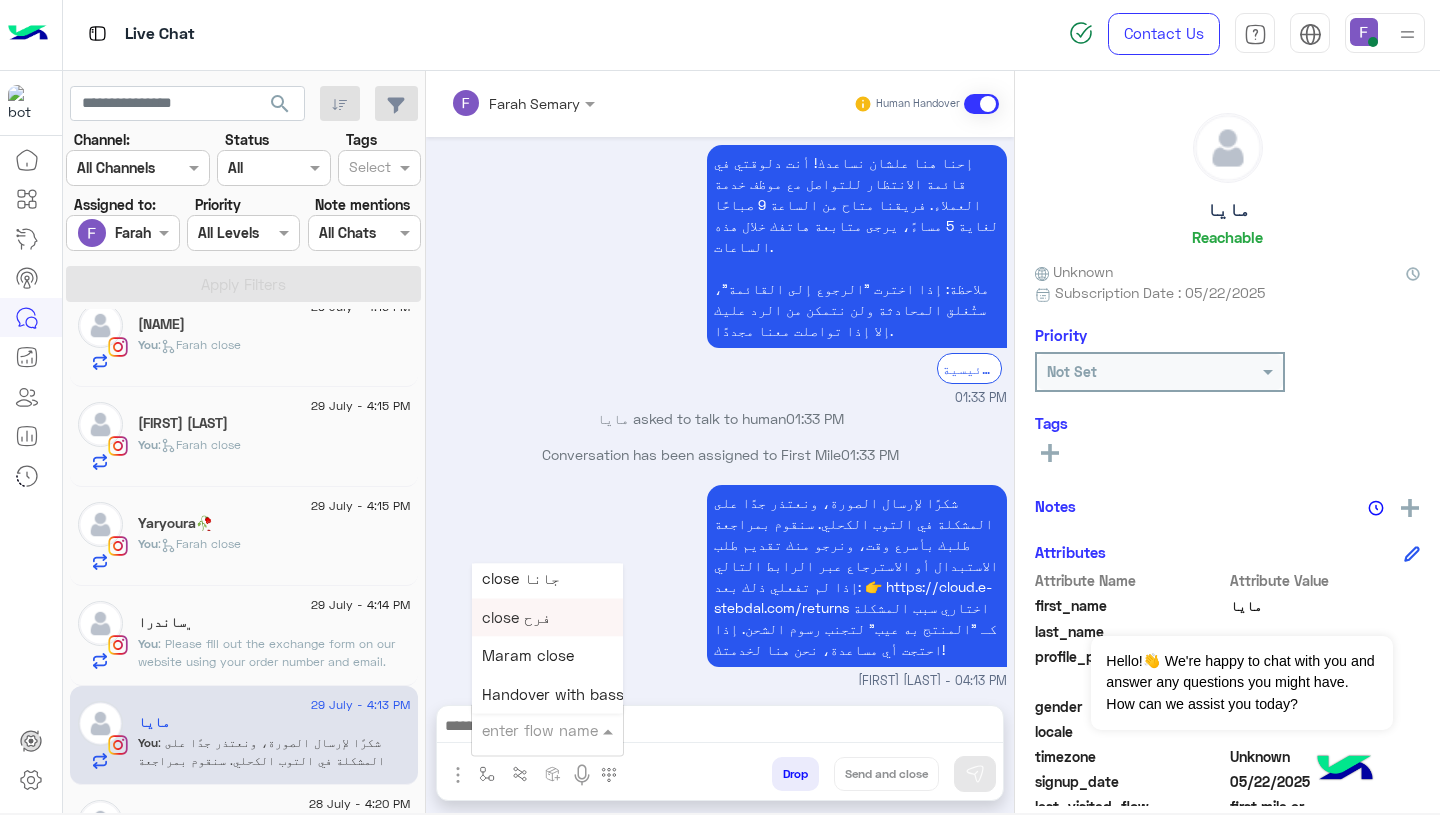 click on "close فرح" at bounding box center [516, 617] 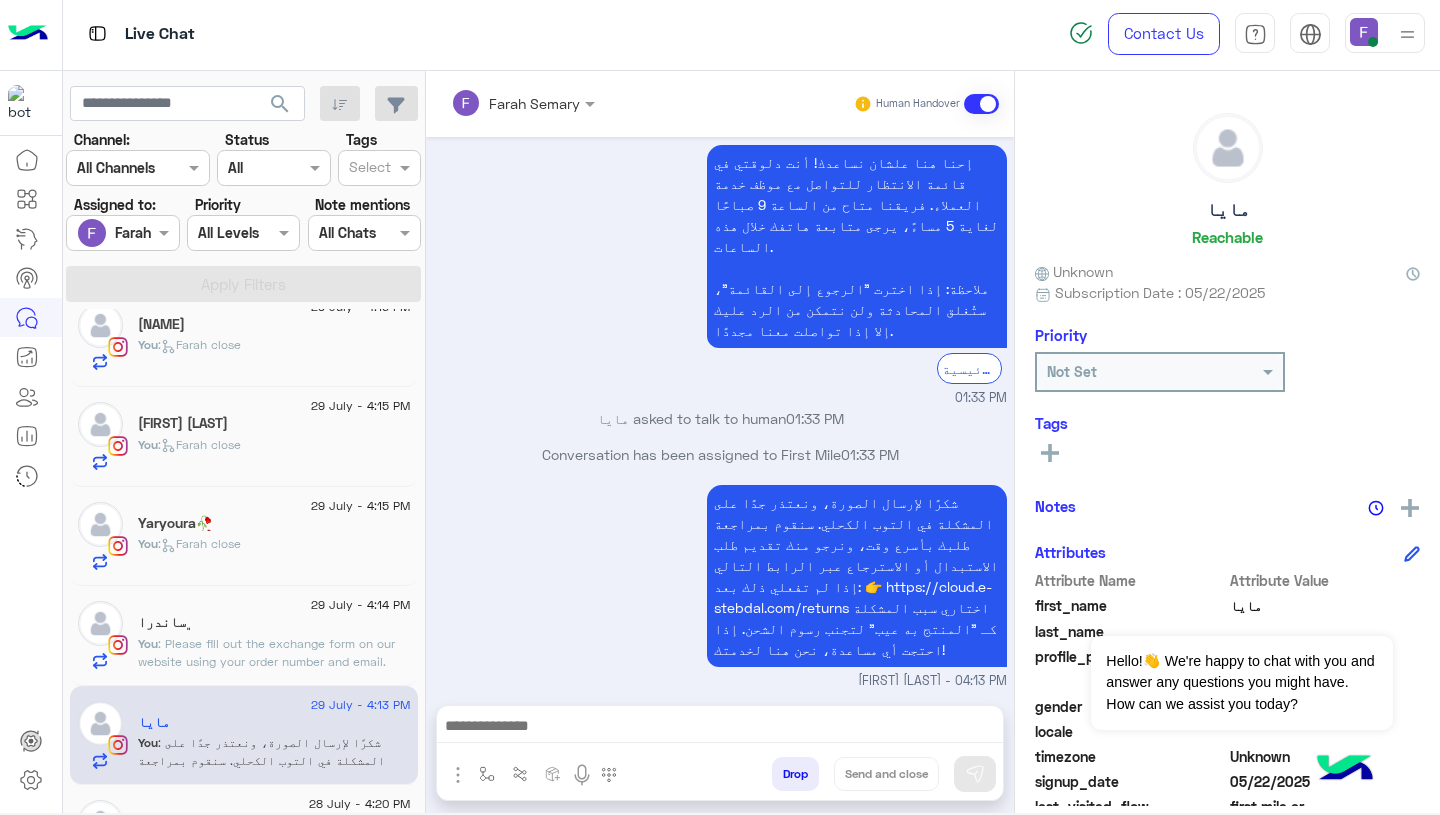 type on "*********" 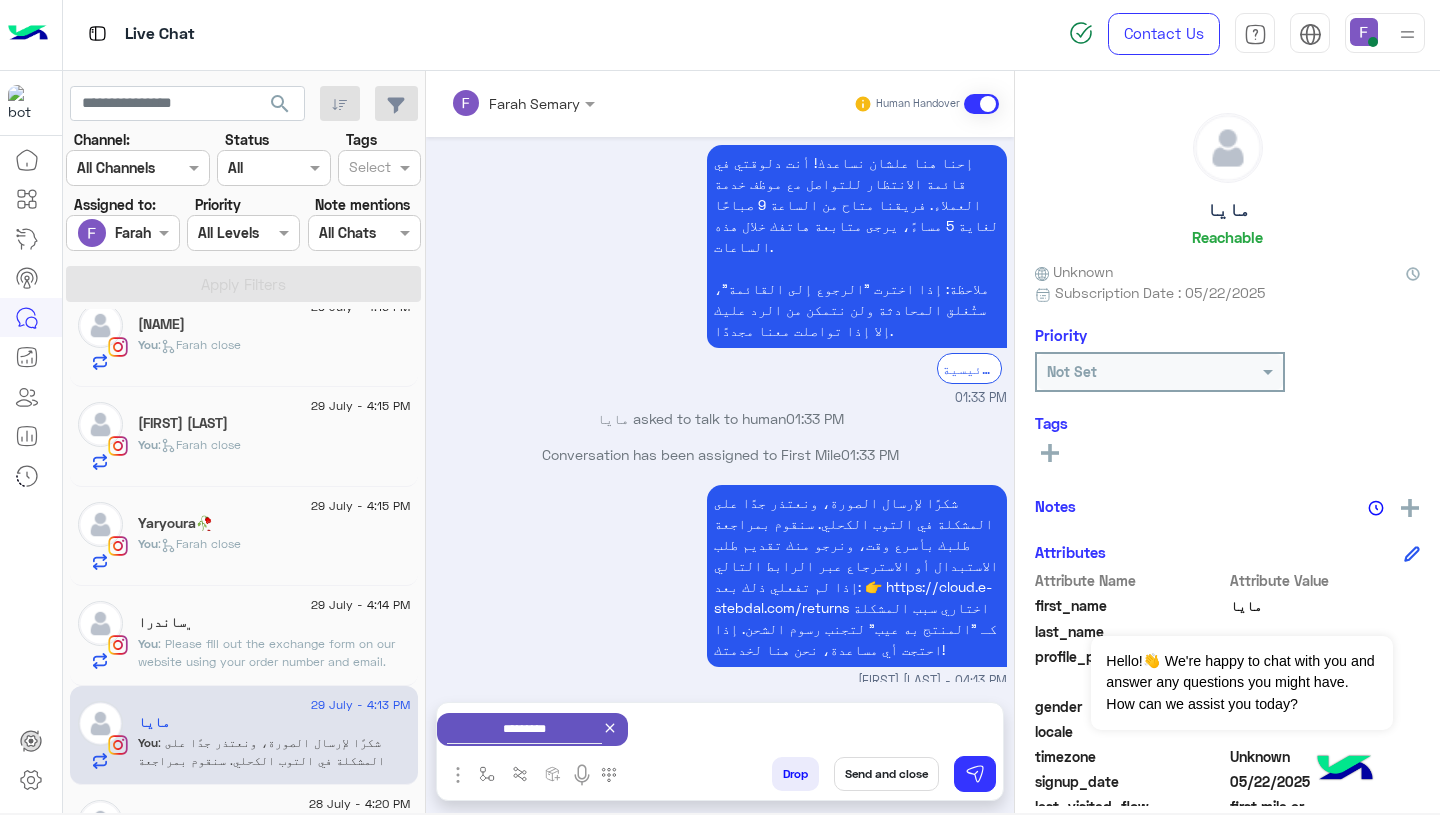 click on "Send and close" at bounding box center [886, 774] 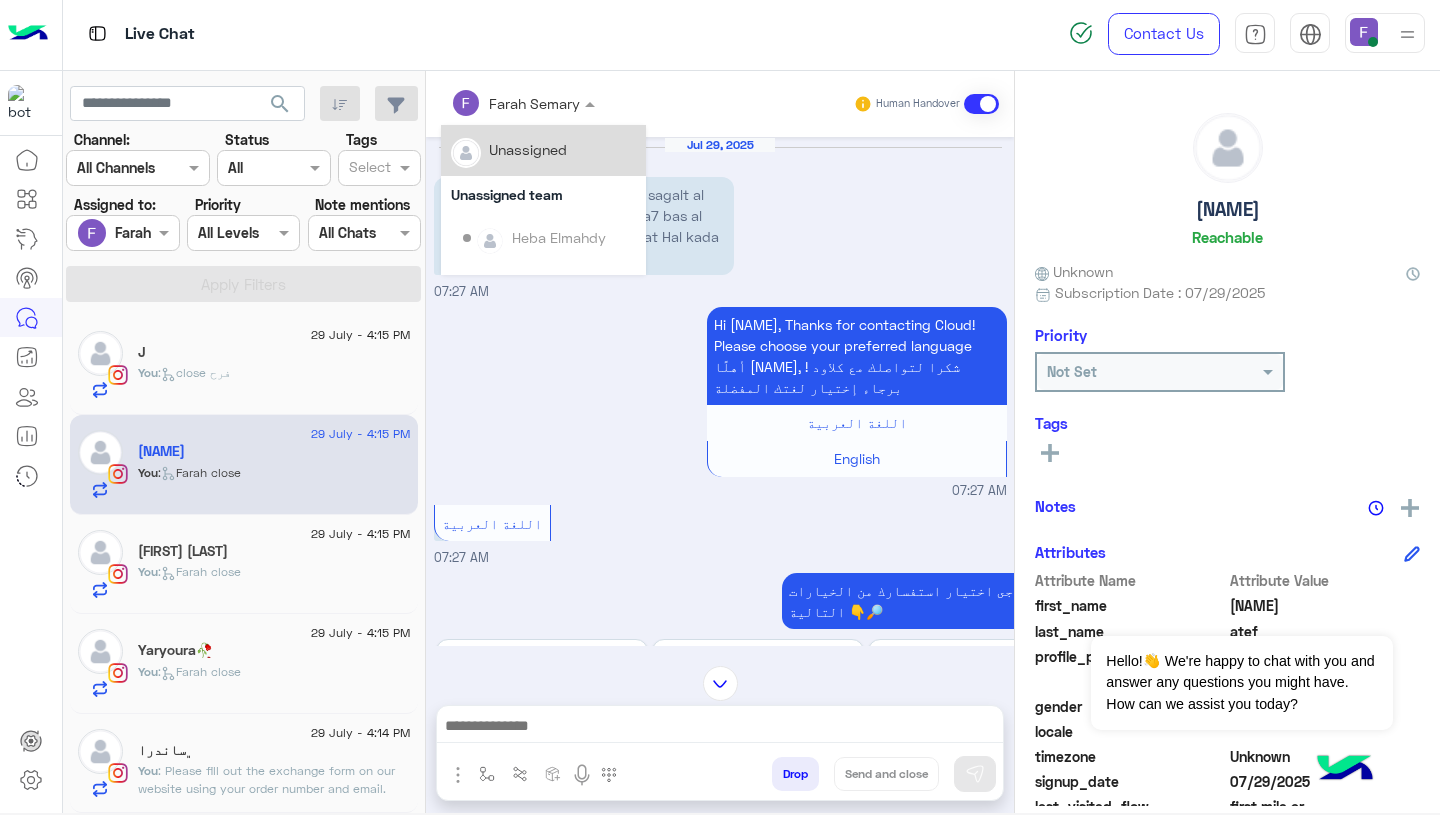 click on "Farah Semary" at bounding box center (515, 103) 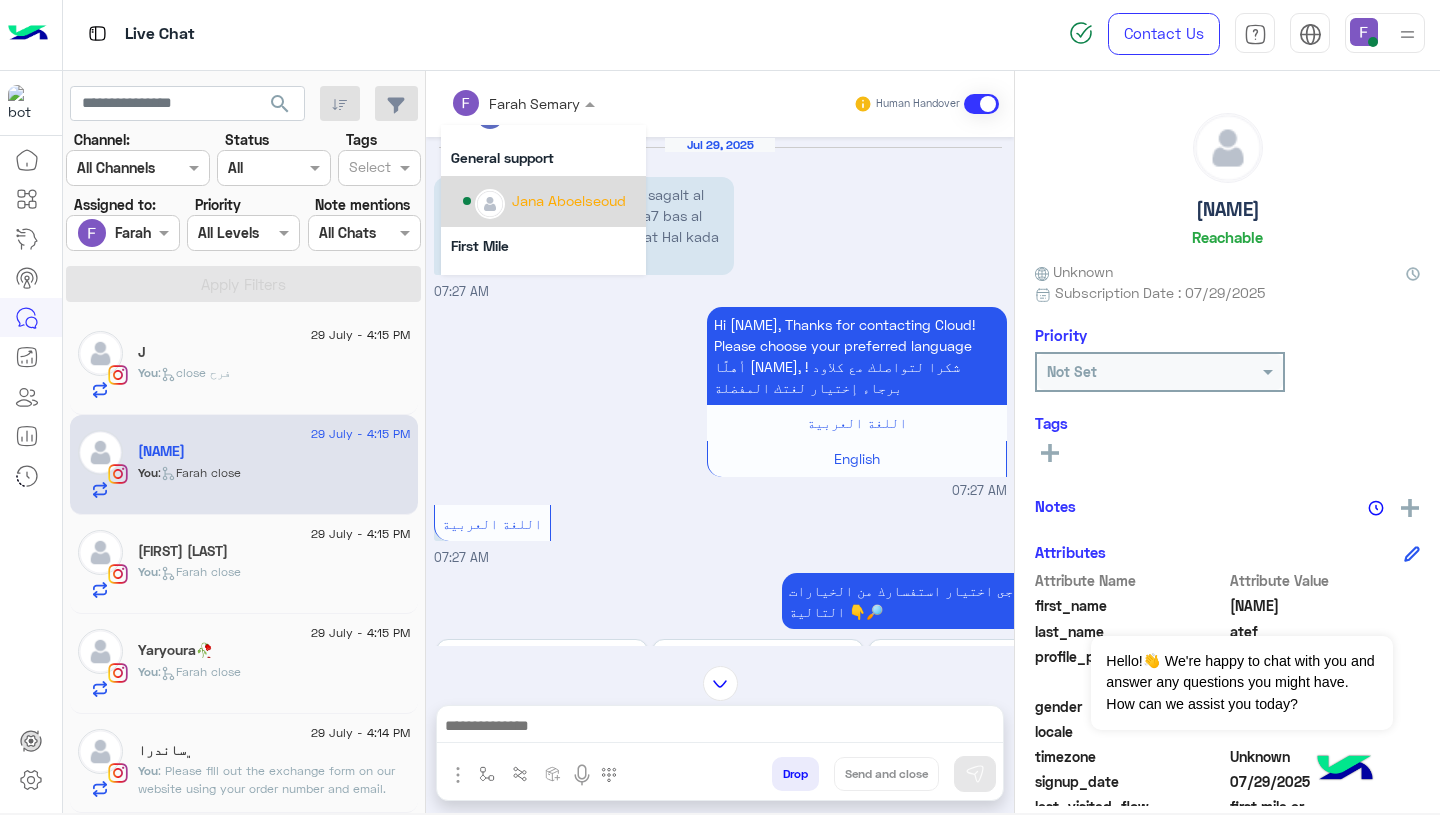 click on "Jana Aboelseoud" at bounding box center [569, 200] 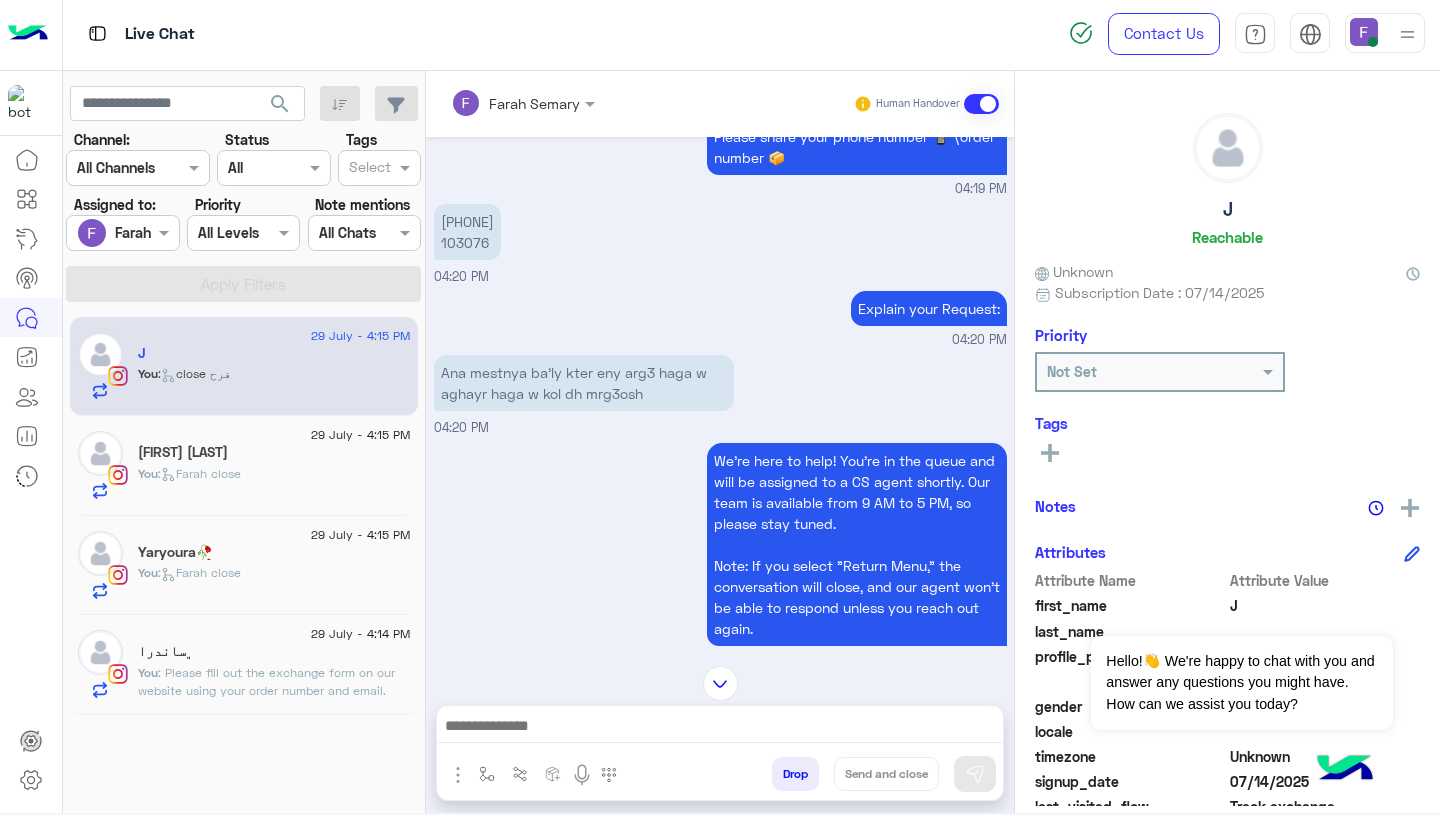 click on "You  :   Farah close" 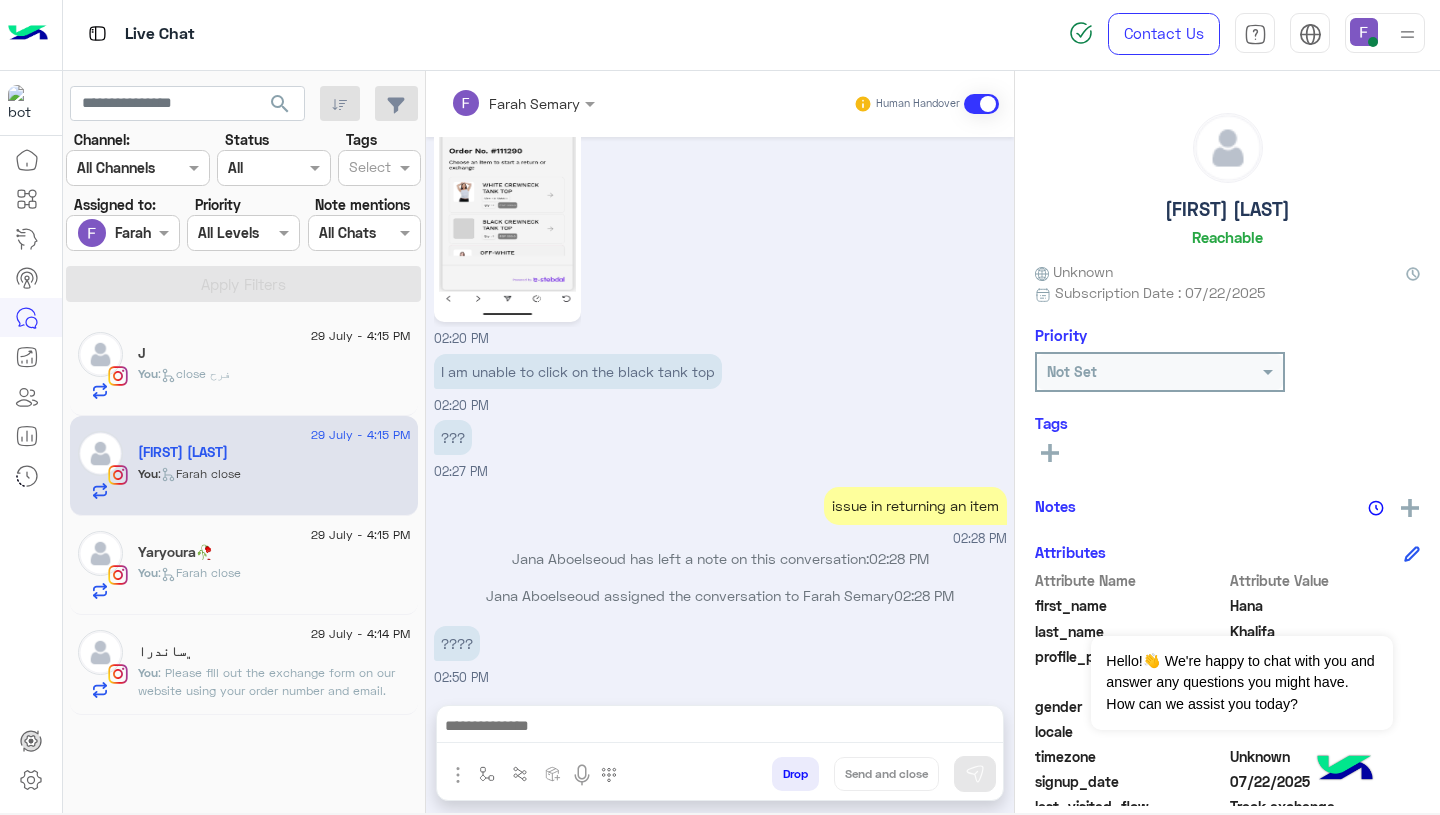 click on "You  :   Farah close" 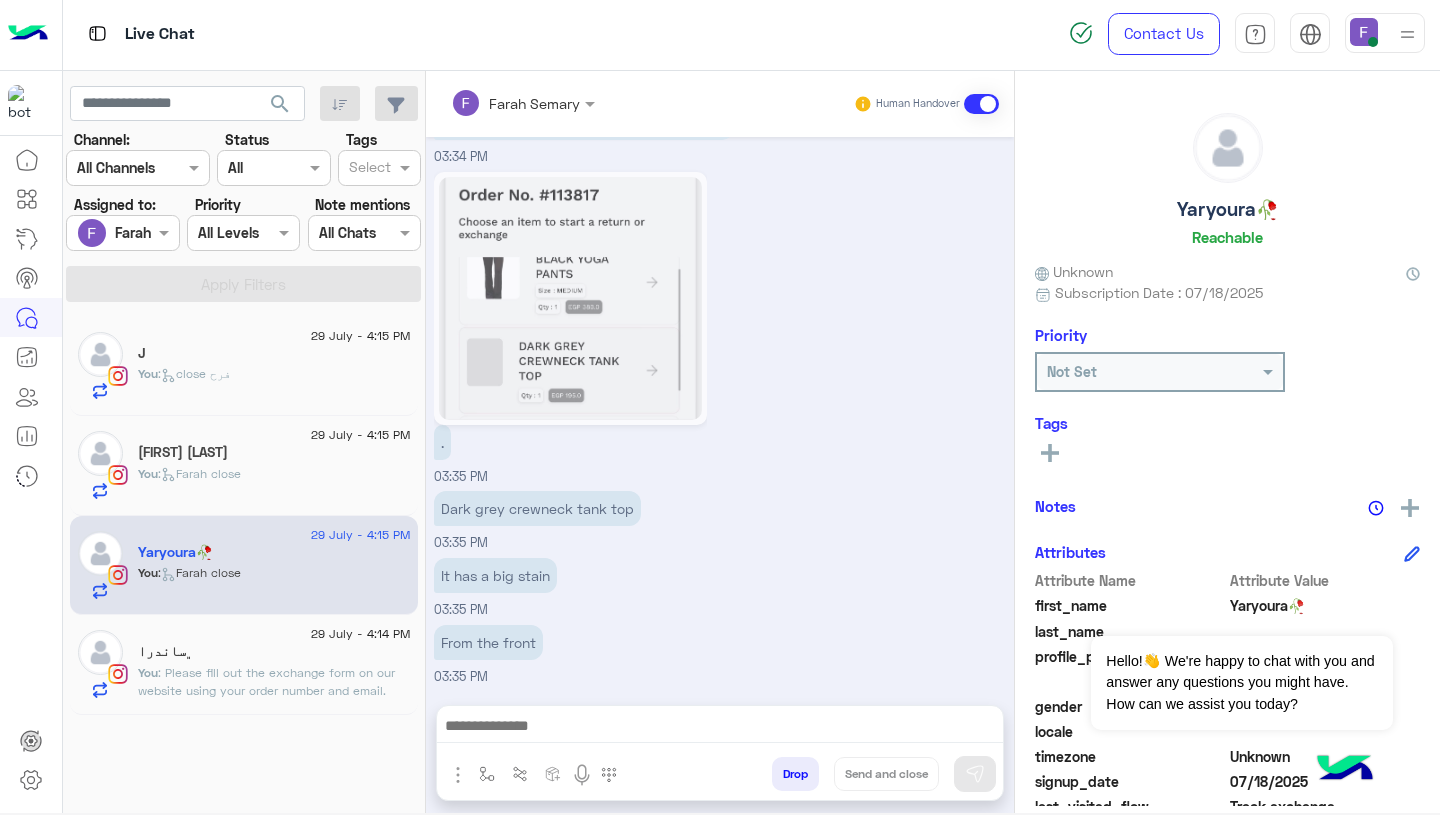 click on "You  :   Farah close" 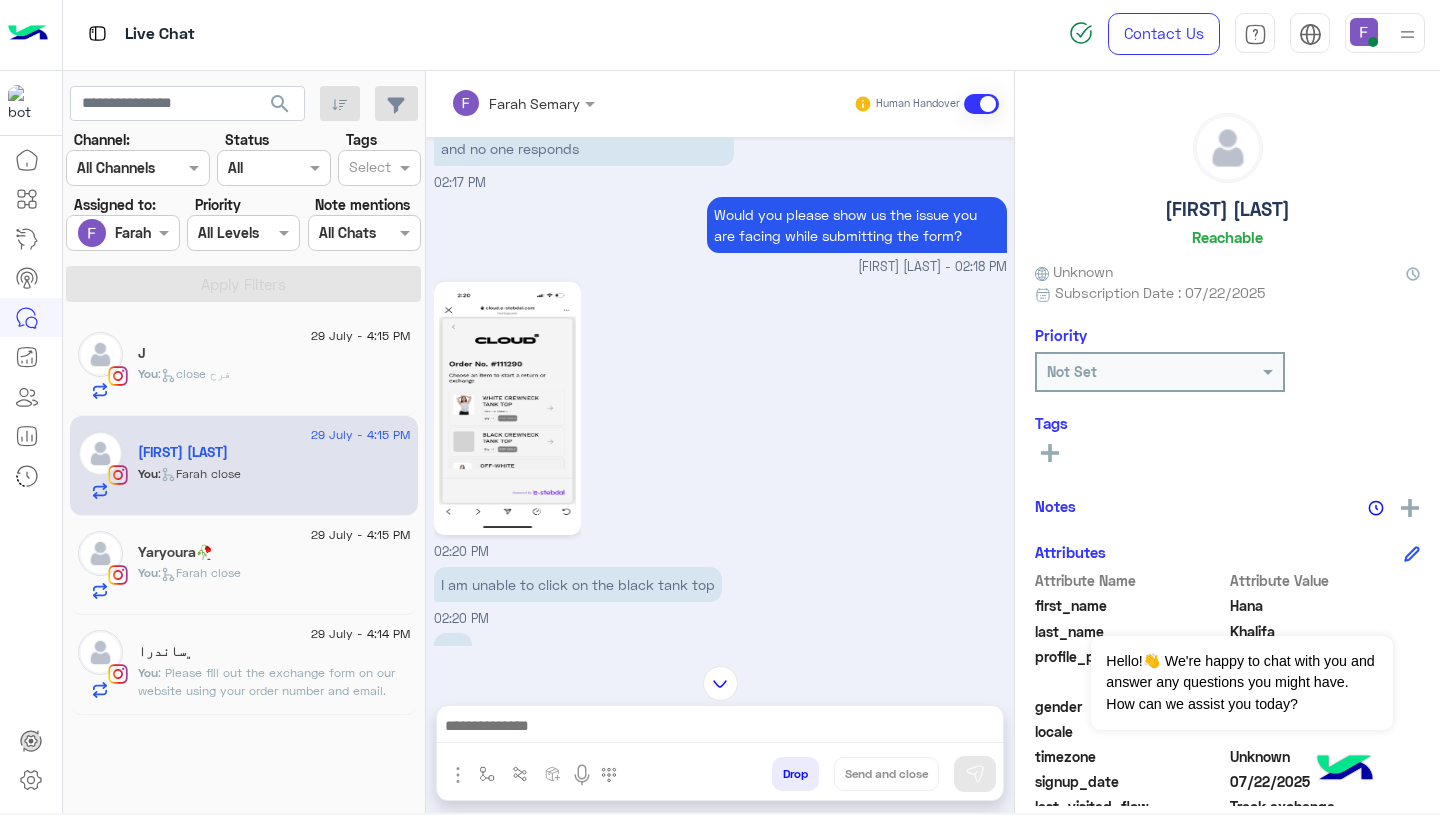scroll, scrollTop: 950, scrollLeft: 0, axis: vertical 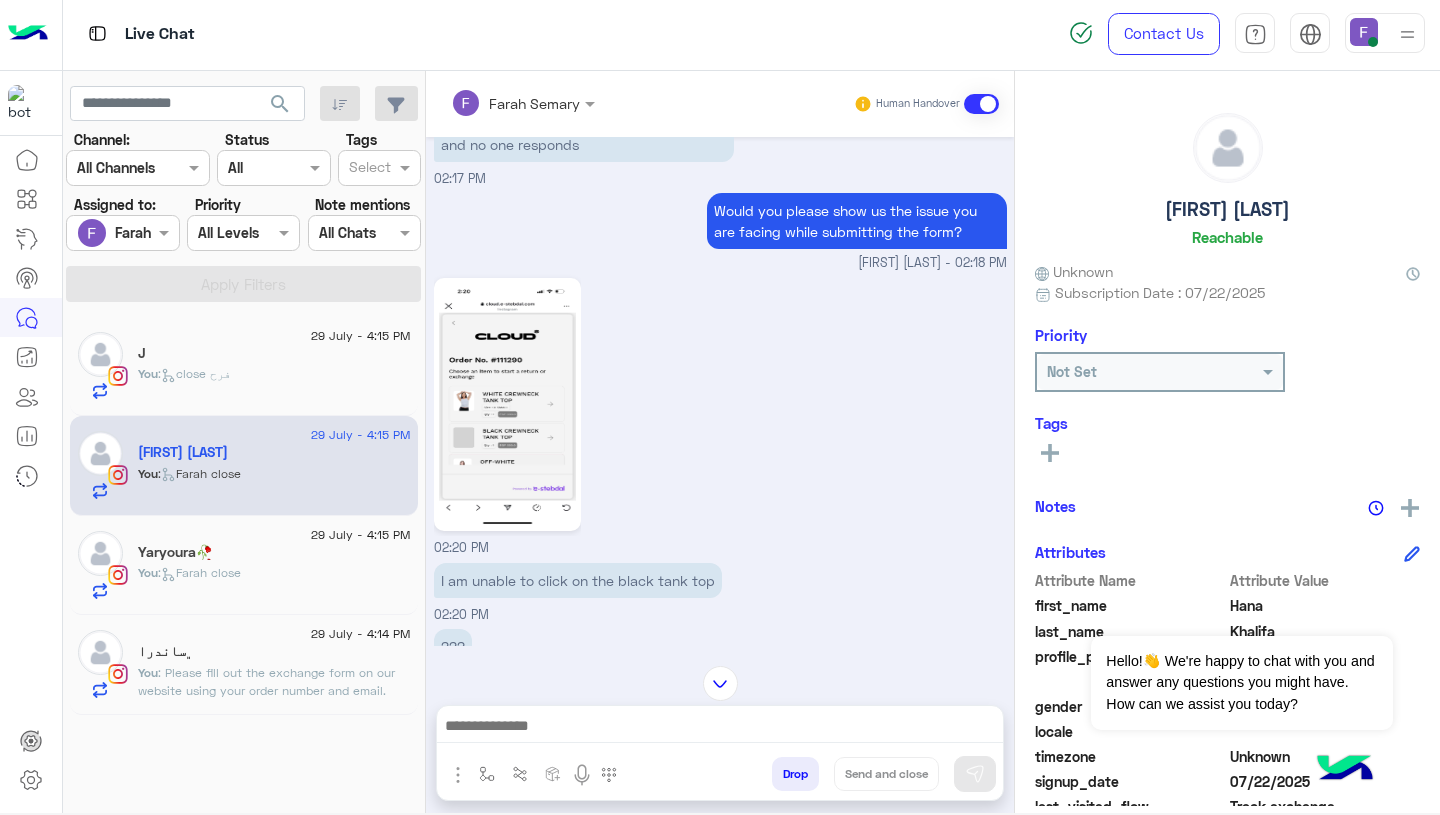 click 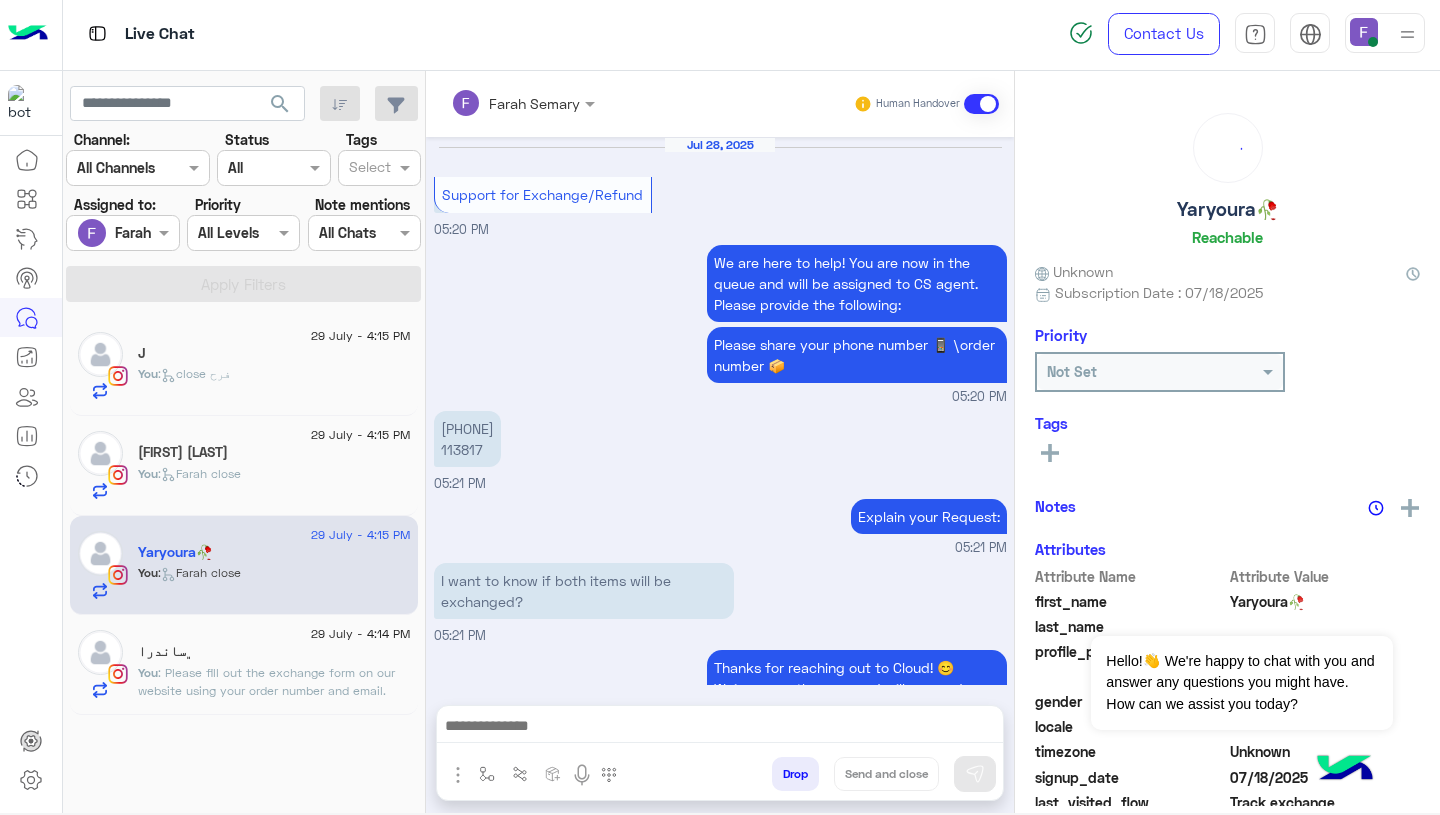 scroll, scrollTop: 1387, scrollLeft: 0, axis: vertical 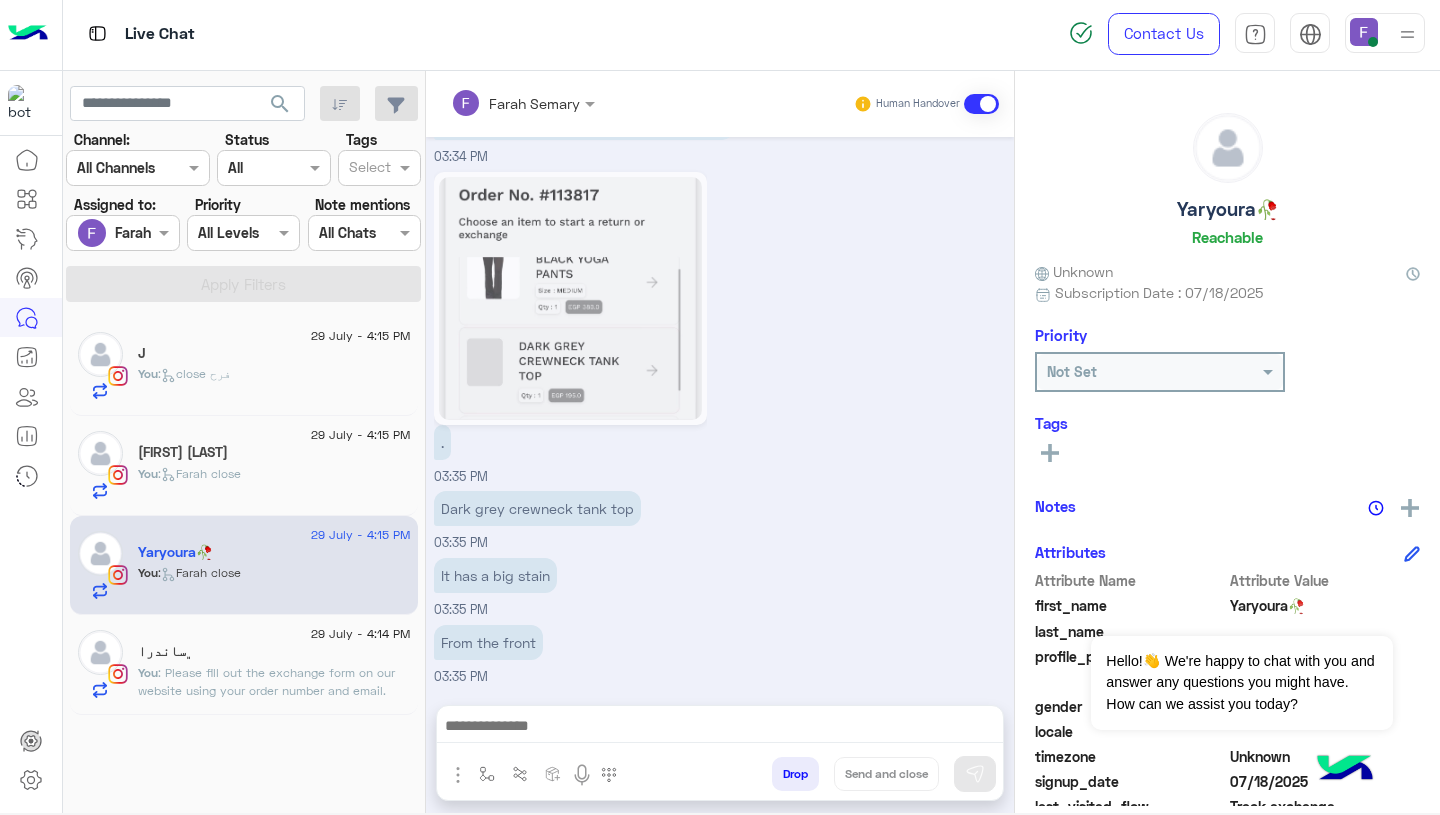 click on "[DATE] - [TIME]  [NAME]  You  :   close [NAME]" 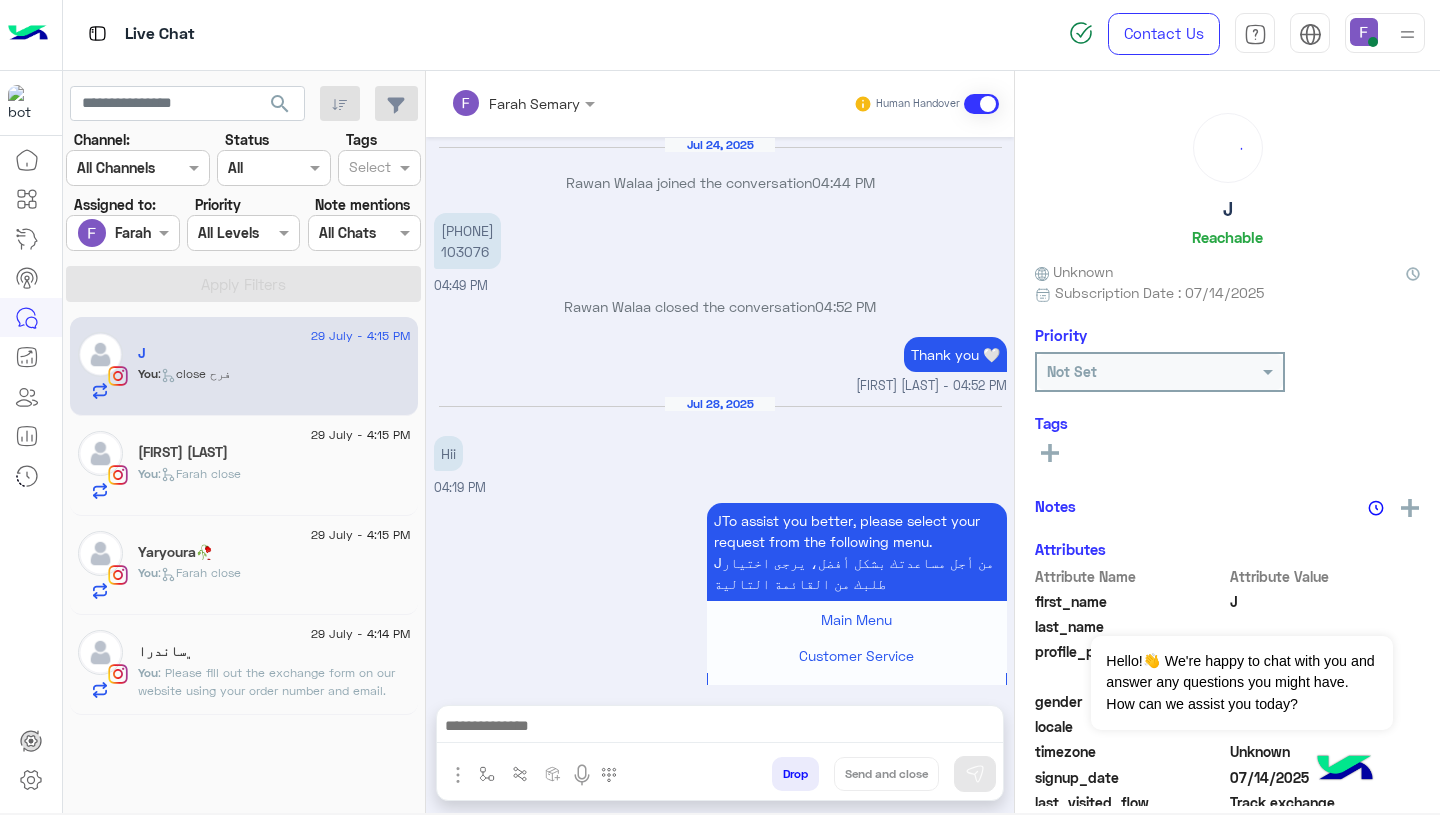 scroll, scrollTop: 1318, scrollLeft: 0, axis: vertical 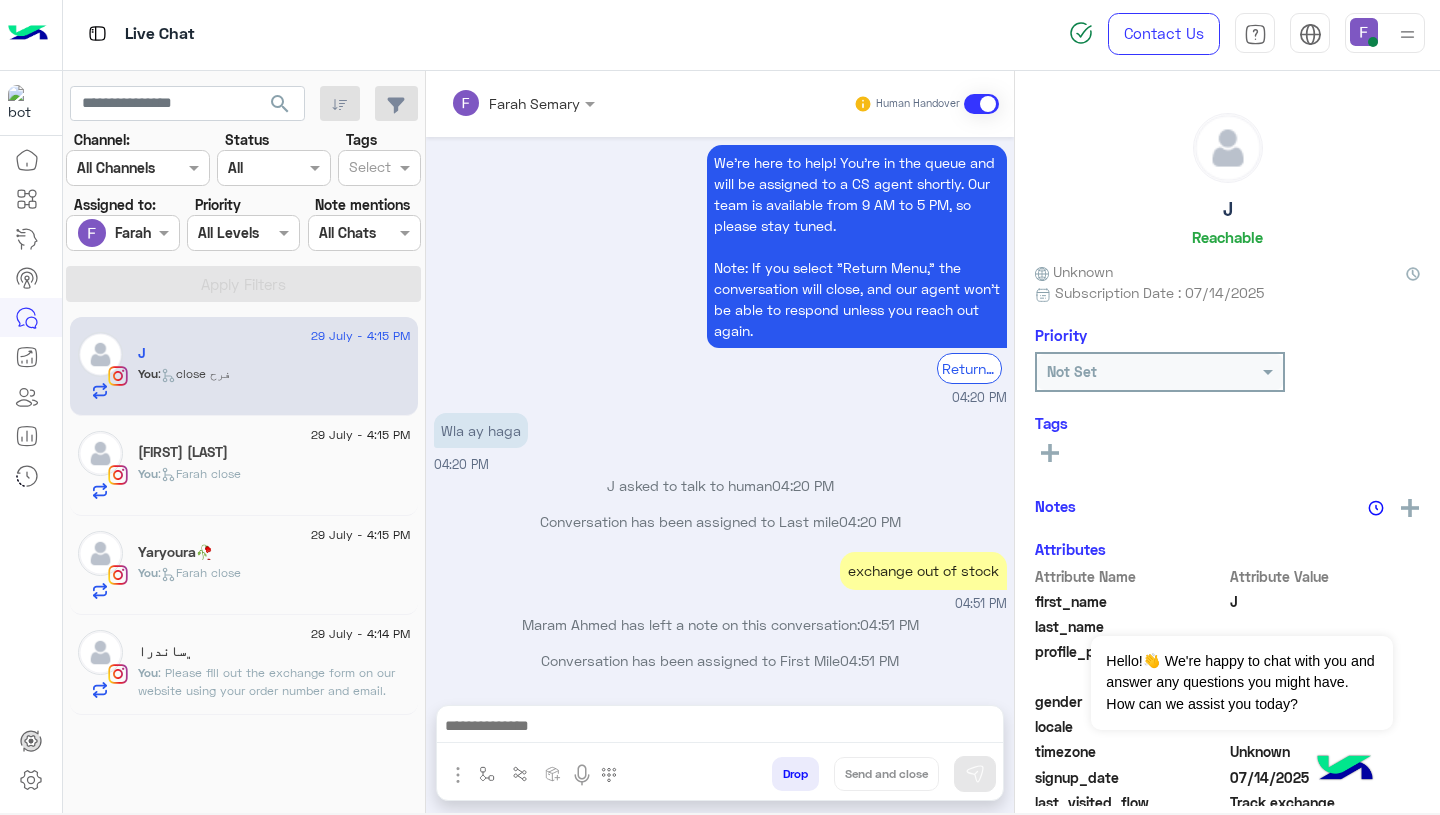 click on "You  : Please fill out the exchange form on our website using your order number and email.
Don’t forget to select “the item was defected” as the reason to avoid shipping fees.
You can do this here:
👉 https://cloud.e-stebdal.com/returns
Let us know if you need any help!" 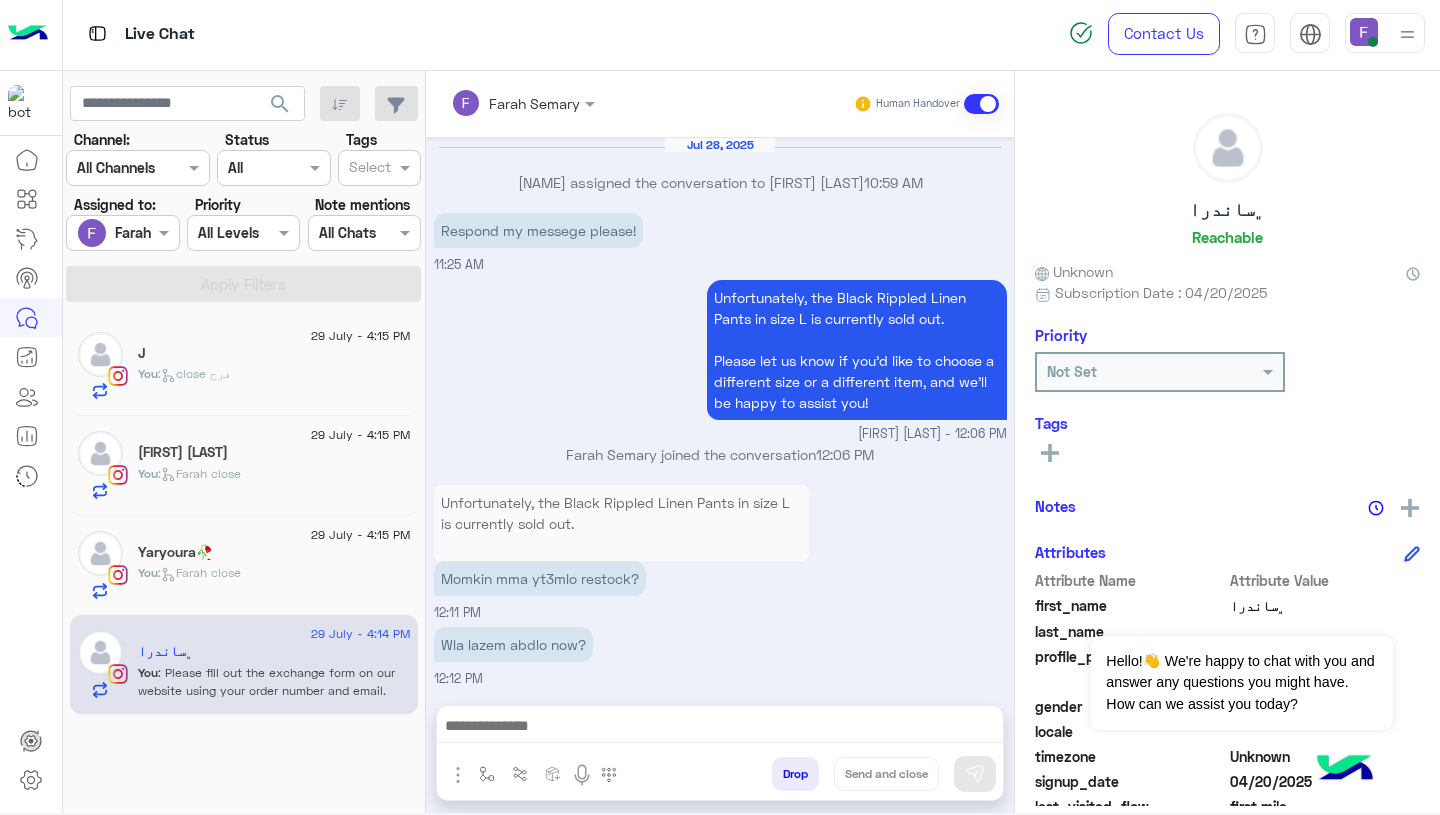 scroll, scrollTop: 1723, scrollLeft: 0, axis: vertical 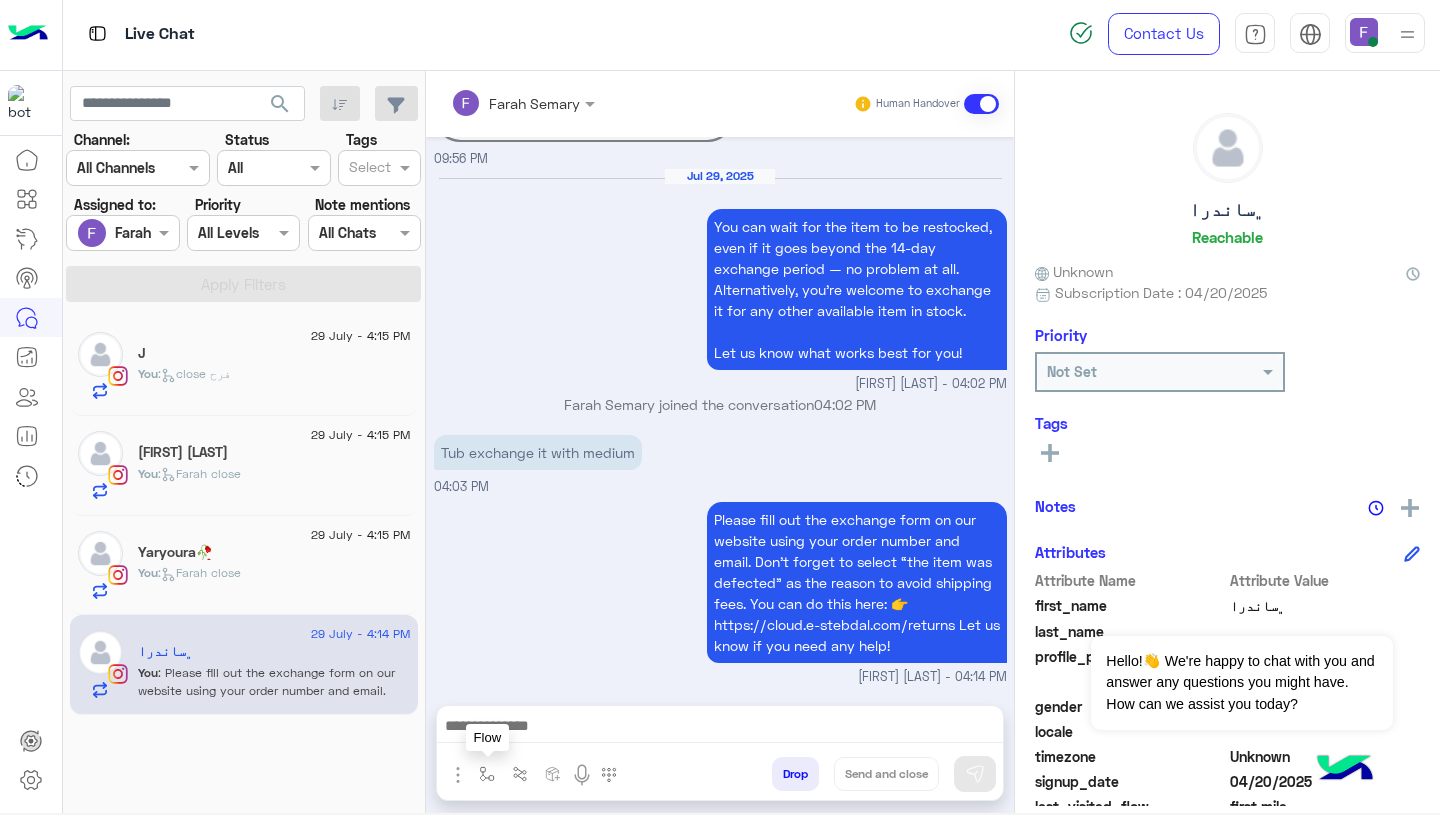 click at bounding box center (487, 774) 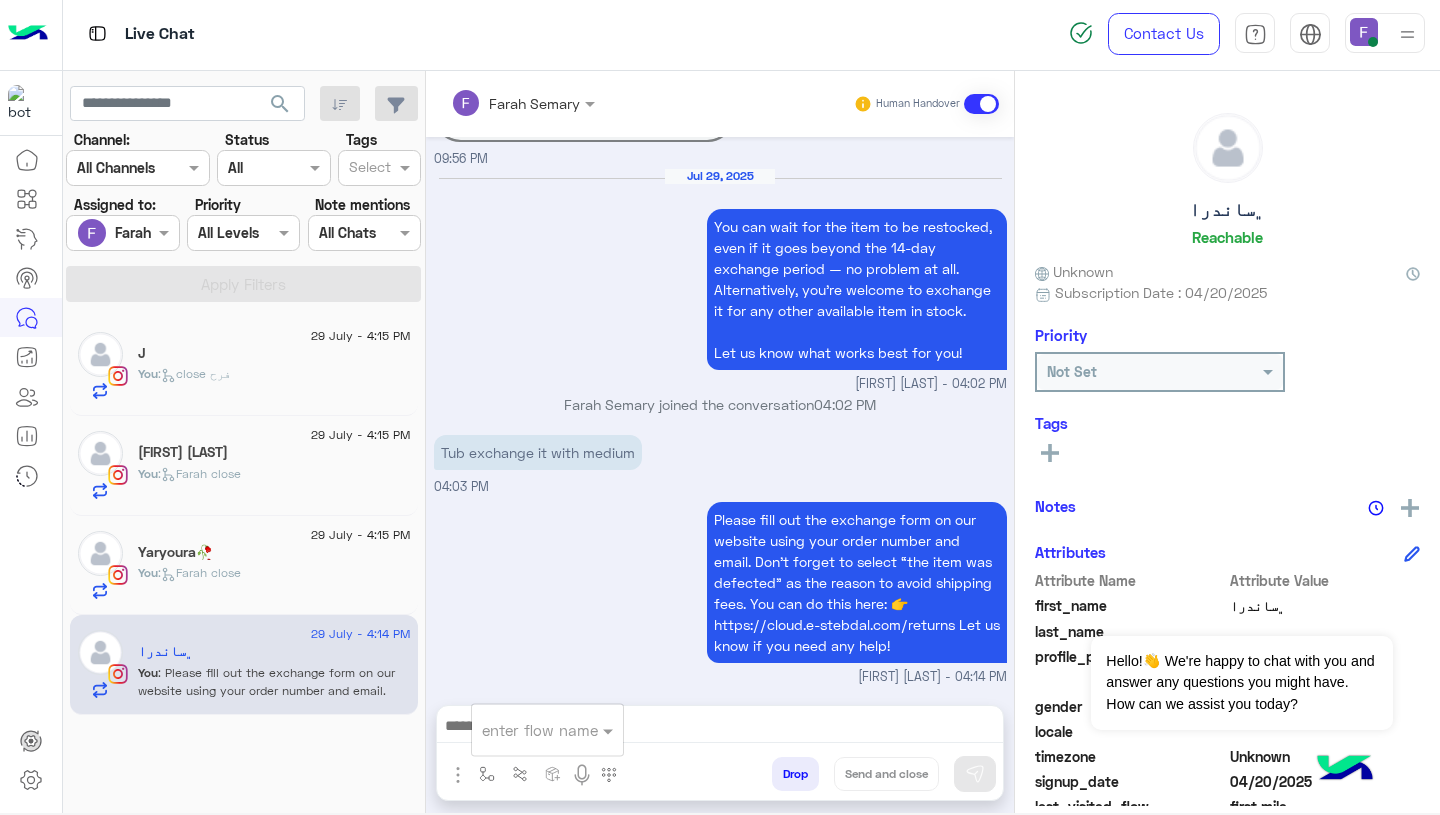 click at bounding box center [523, 730] 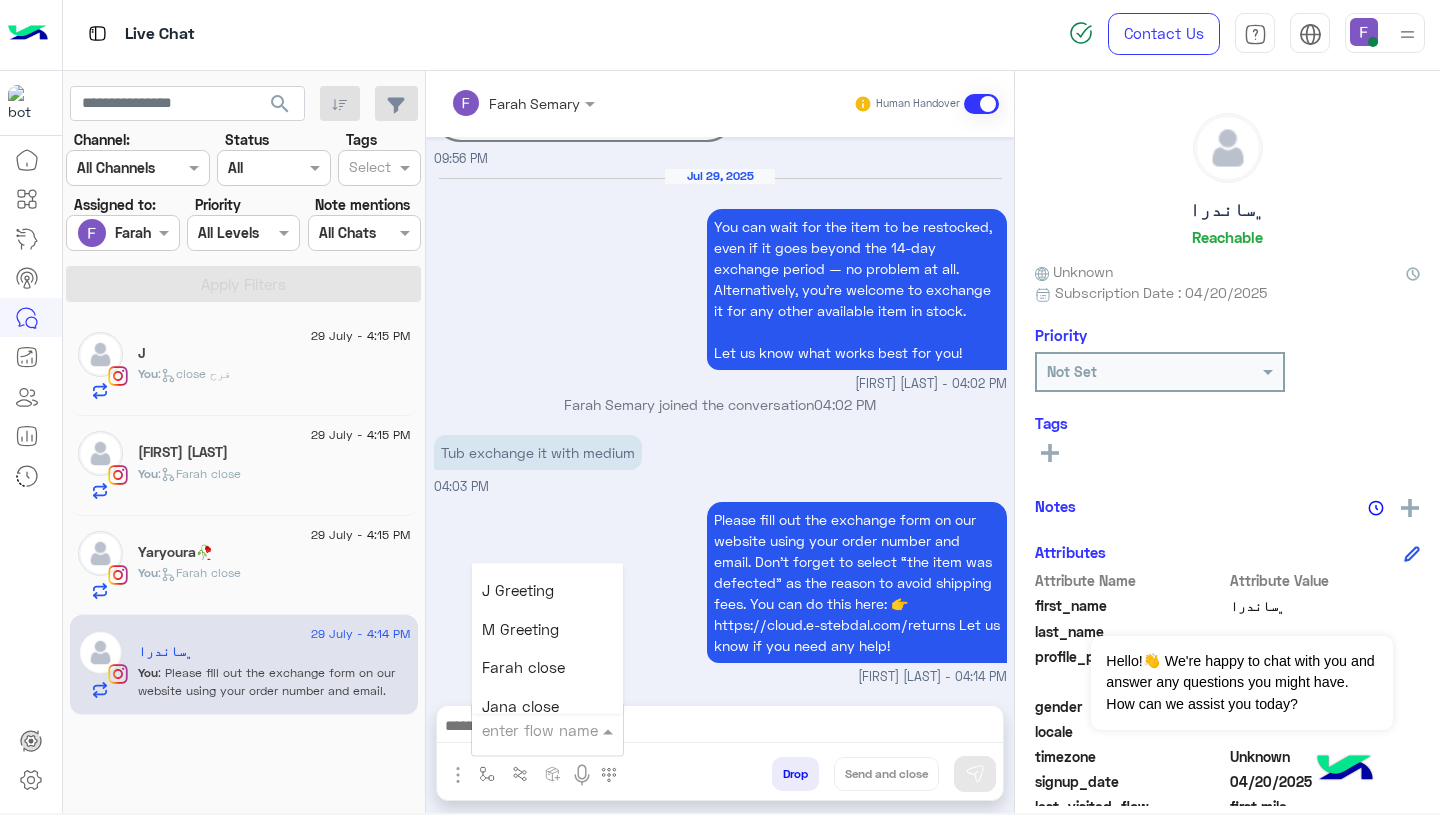 scroll, scrollTop: 2492, scrollLeft: 0, axis: vertical 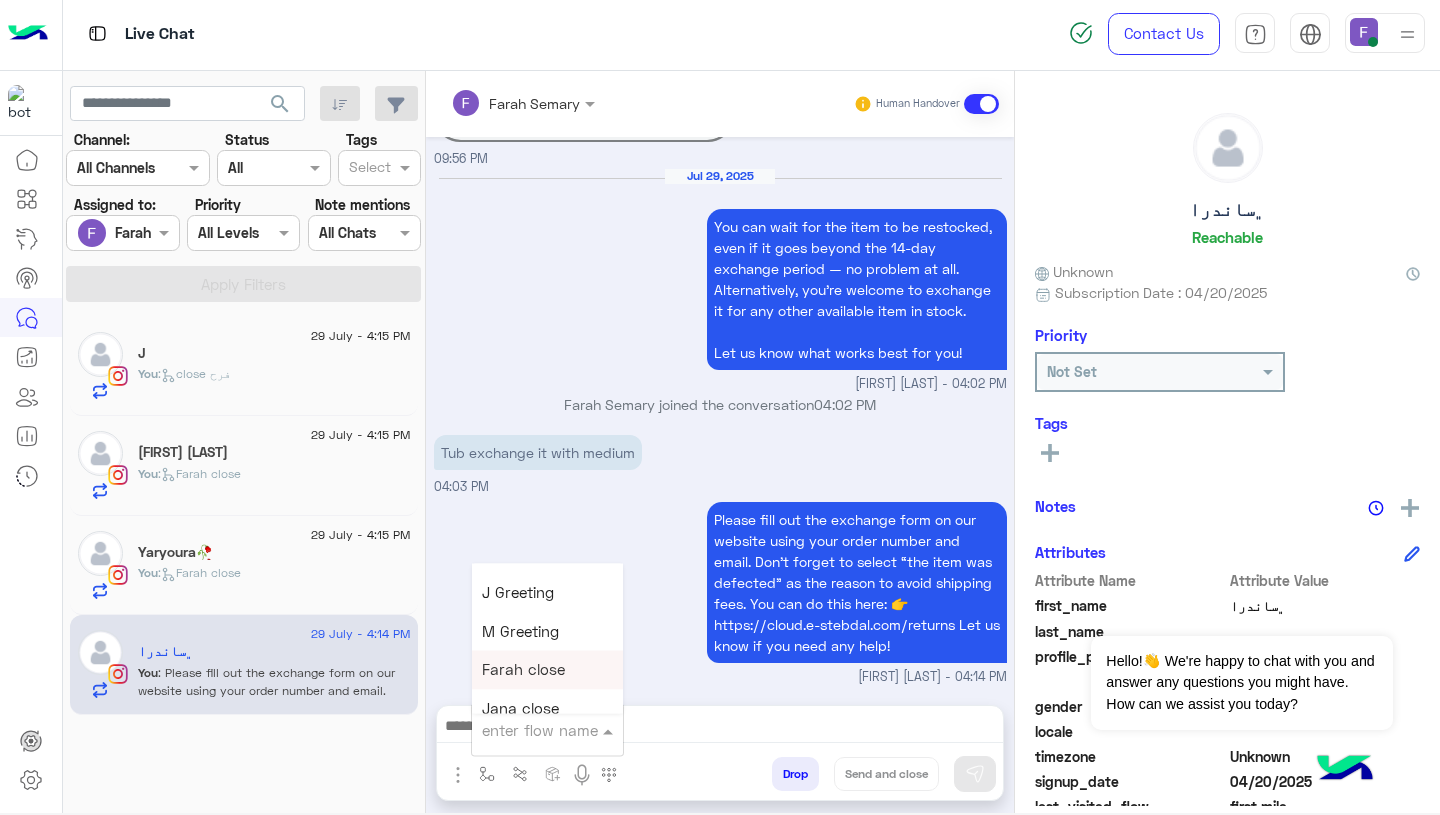 click on "Farah close" at bounding box center (523, 670) 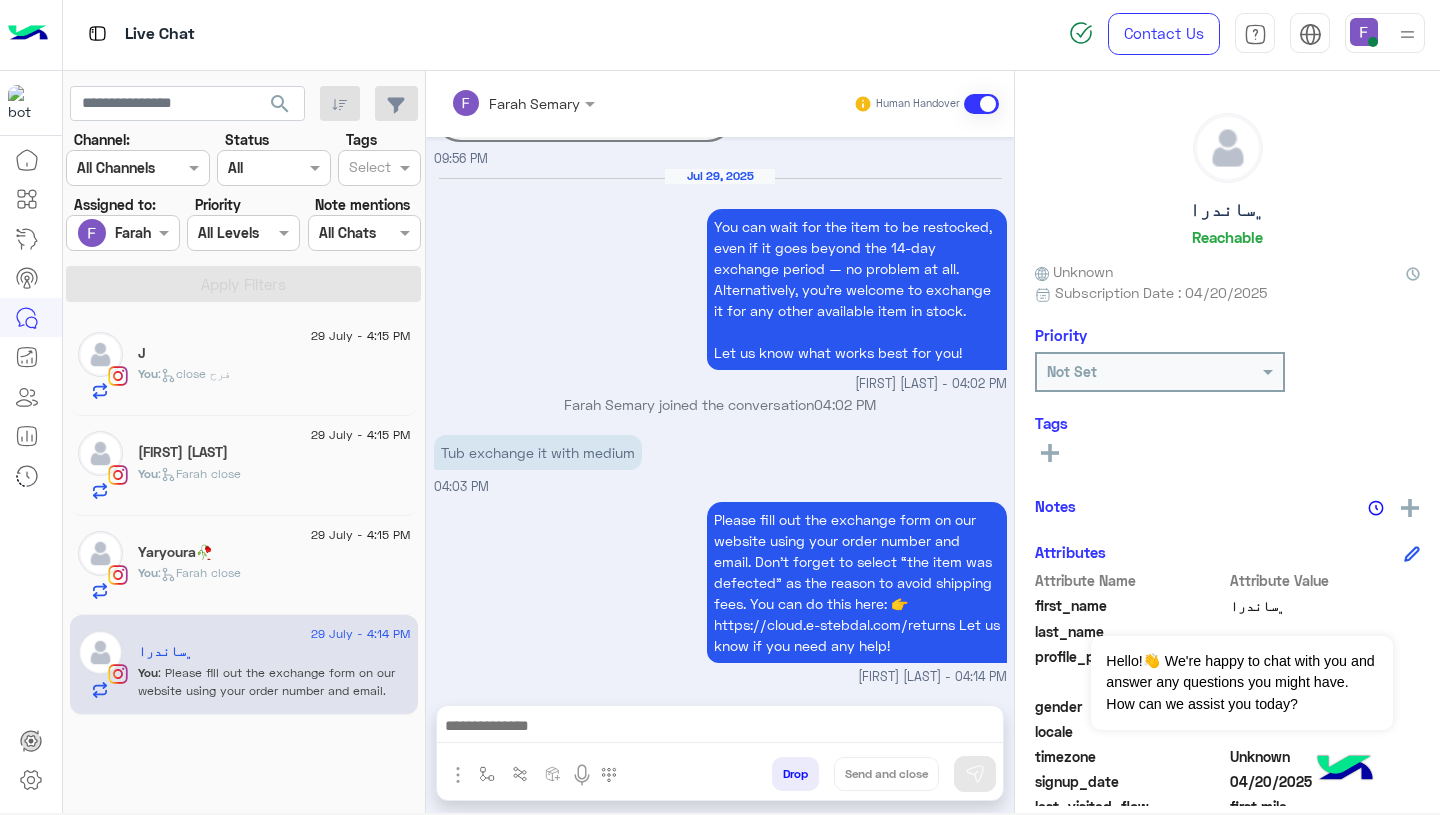 type on "**********" 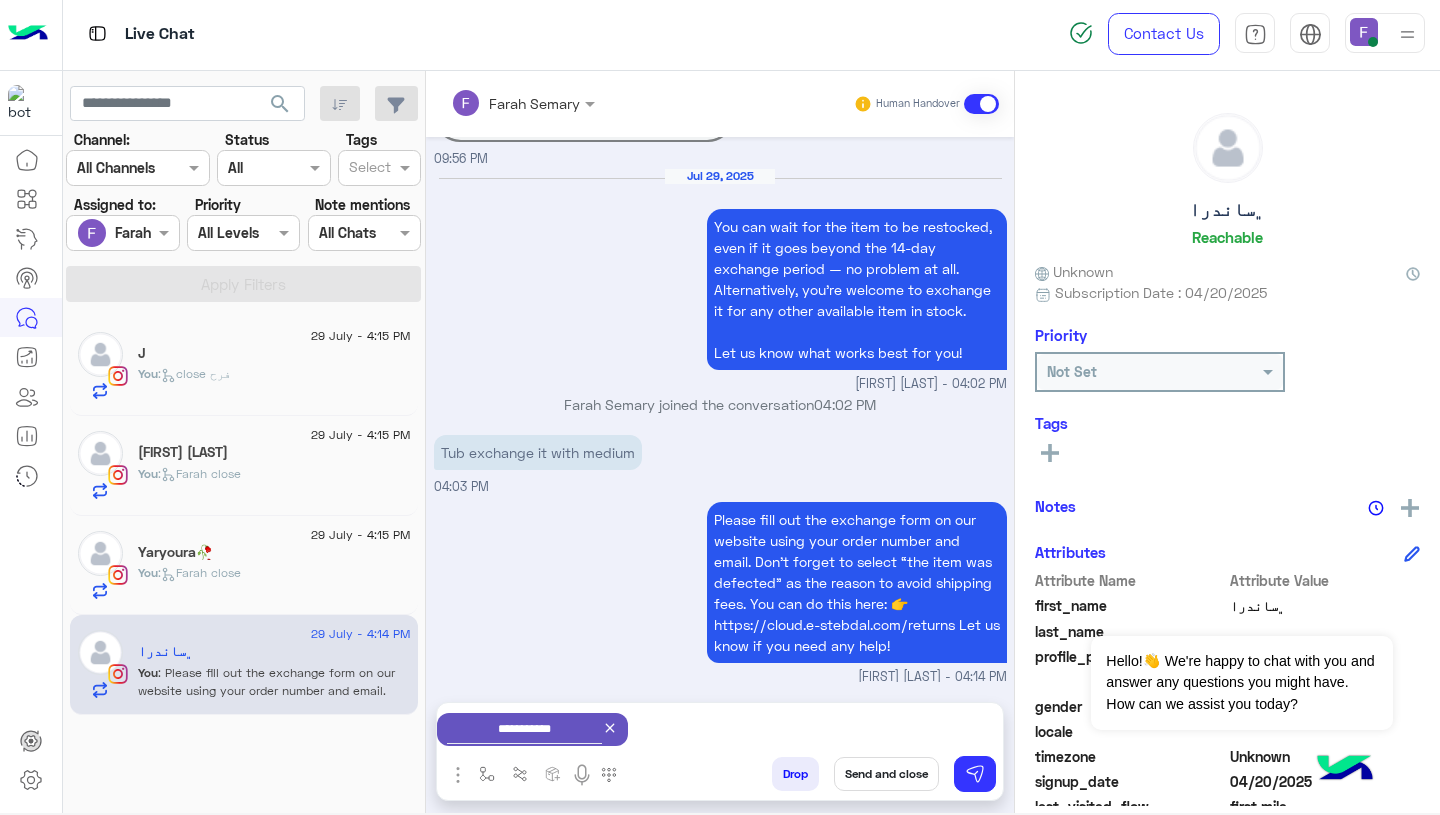 click on "Send and close" at bounding box center (886, 774) 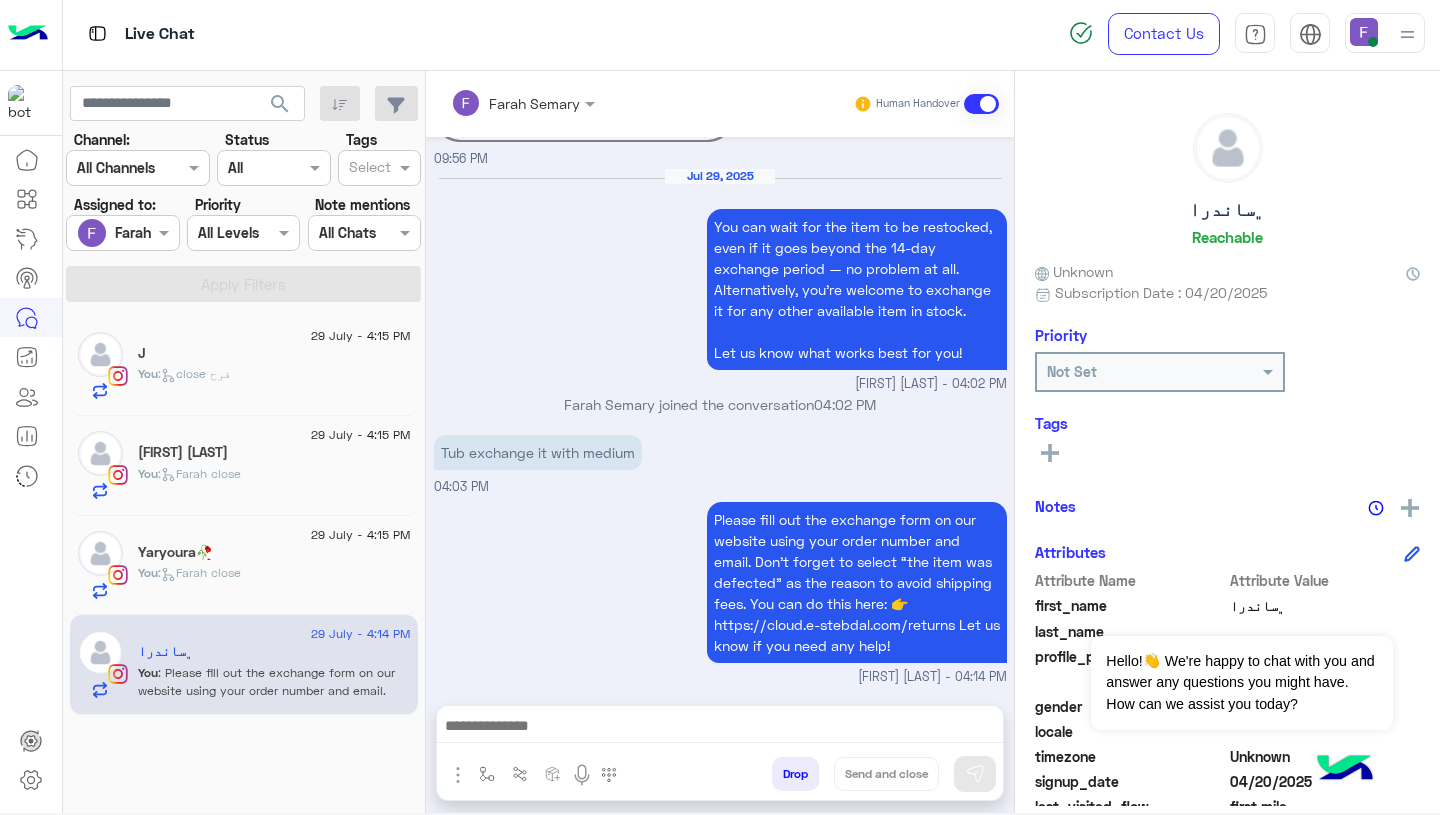 scroll, scrollTop: 1759, scrollLeft: 0, axis: vertical 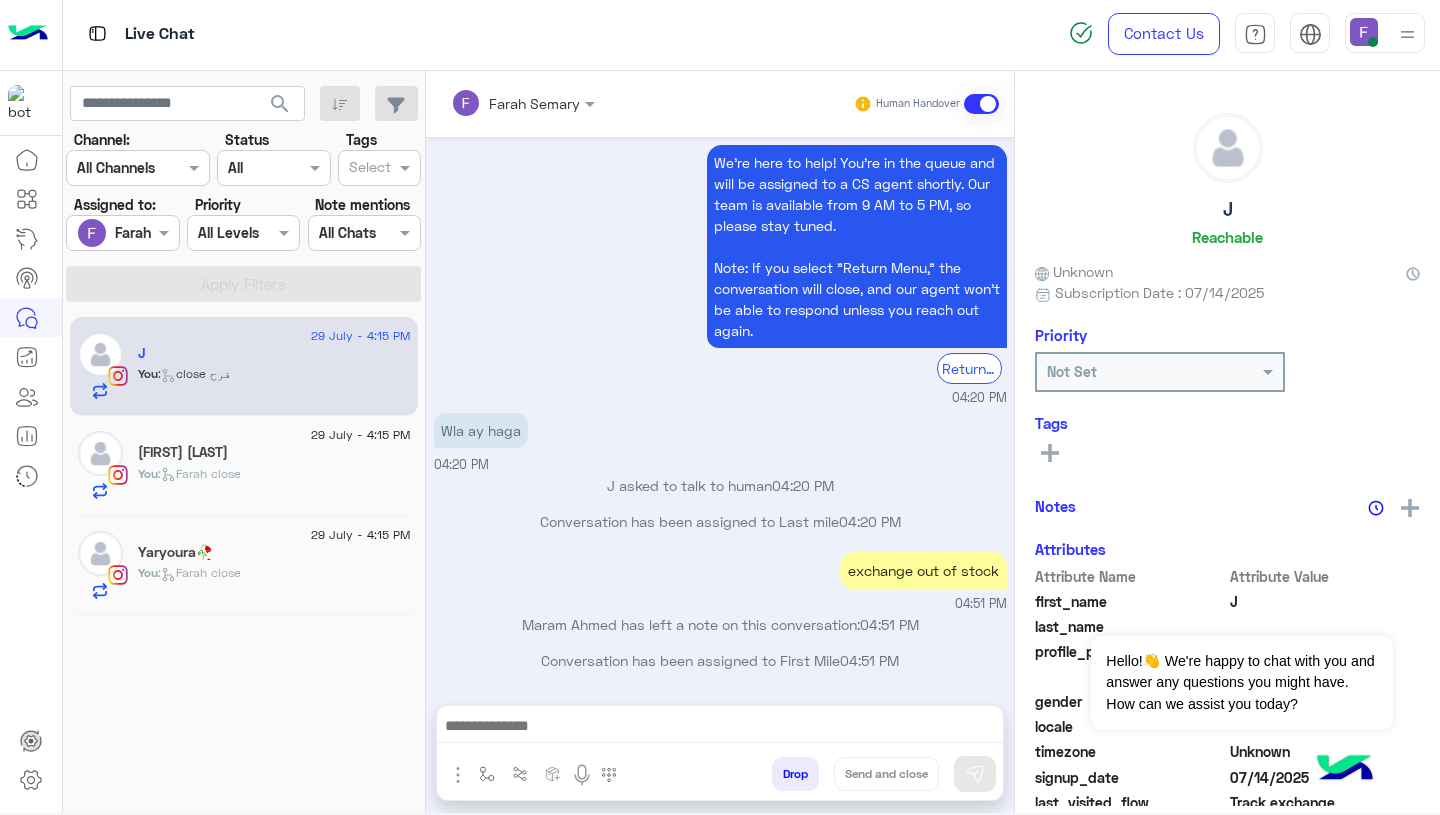 click on "You  :   Farah close" 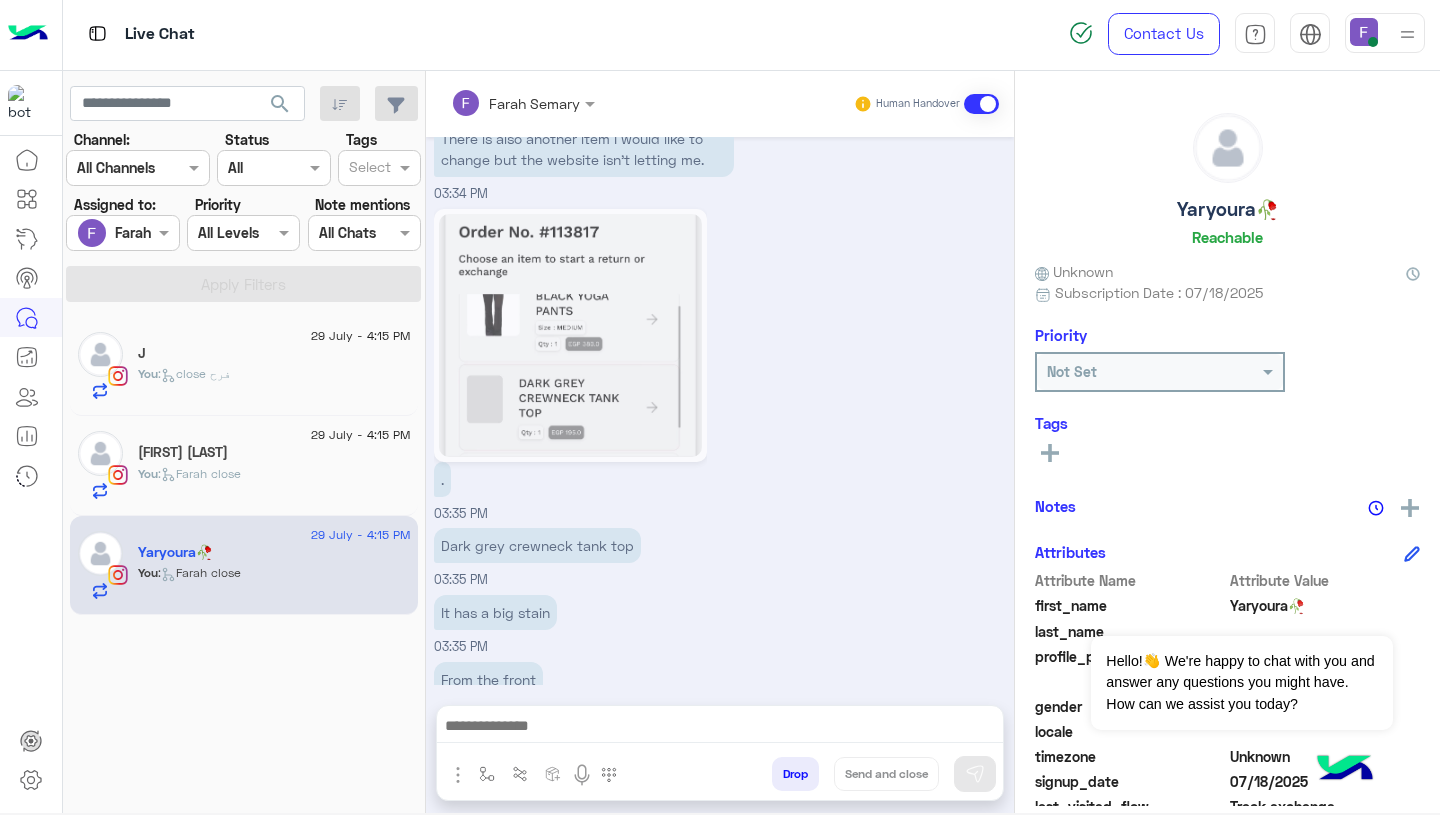 scroll, scrollTop: 1387, scrollLeft: 0, axis: vertical 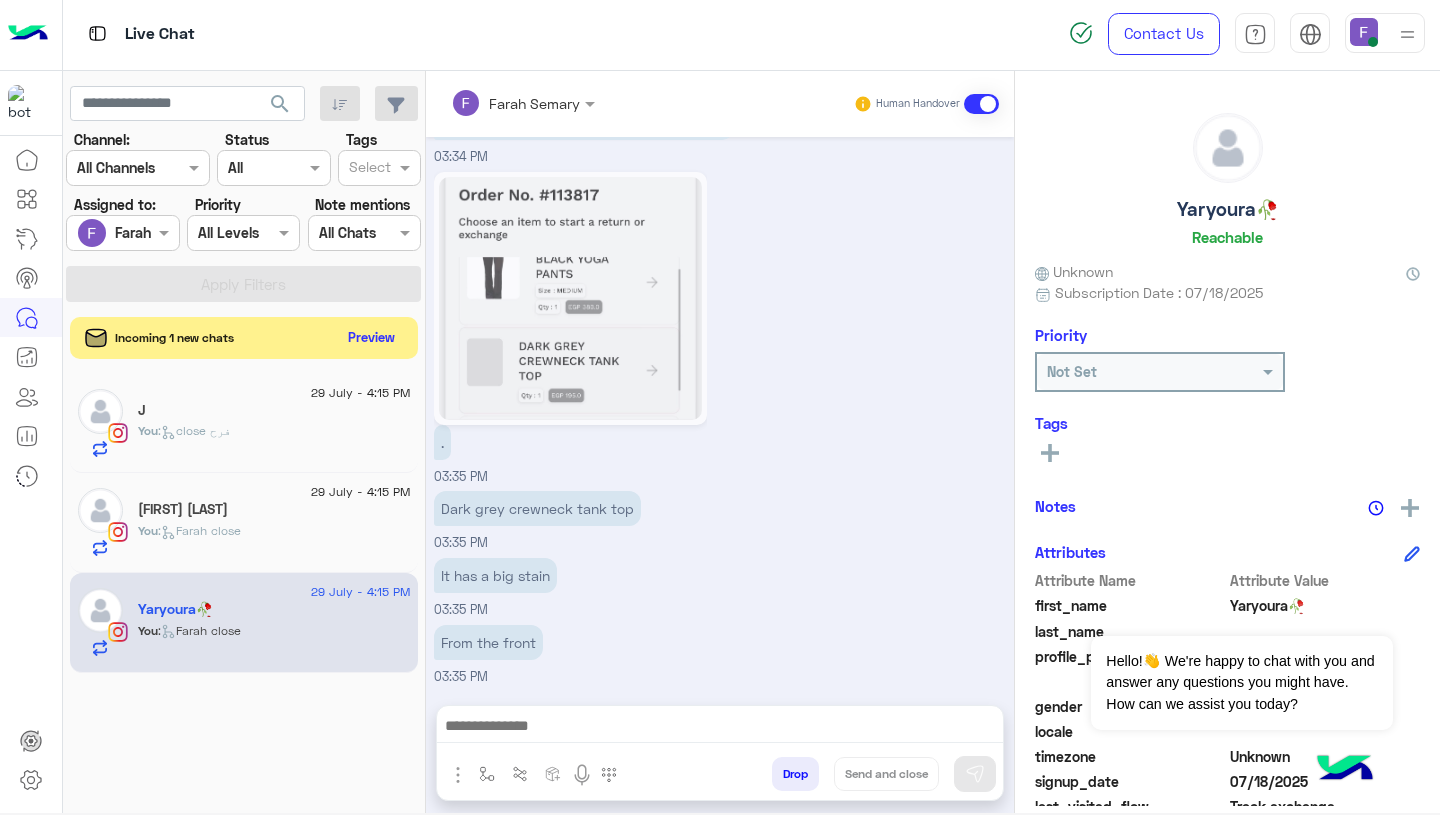 click on "Preview" 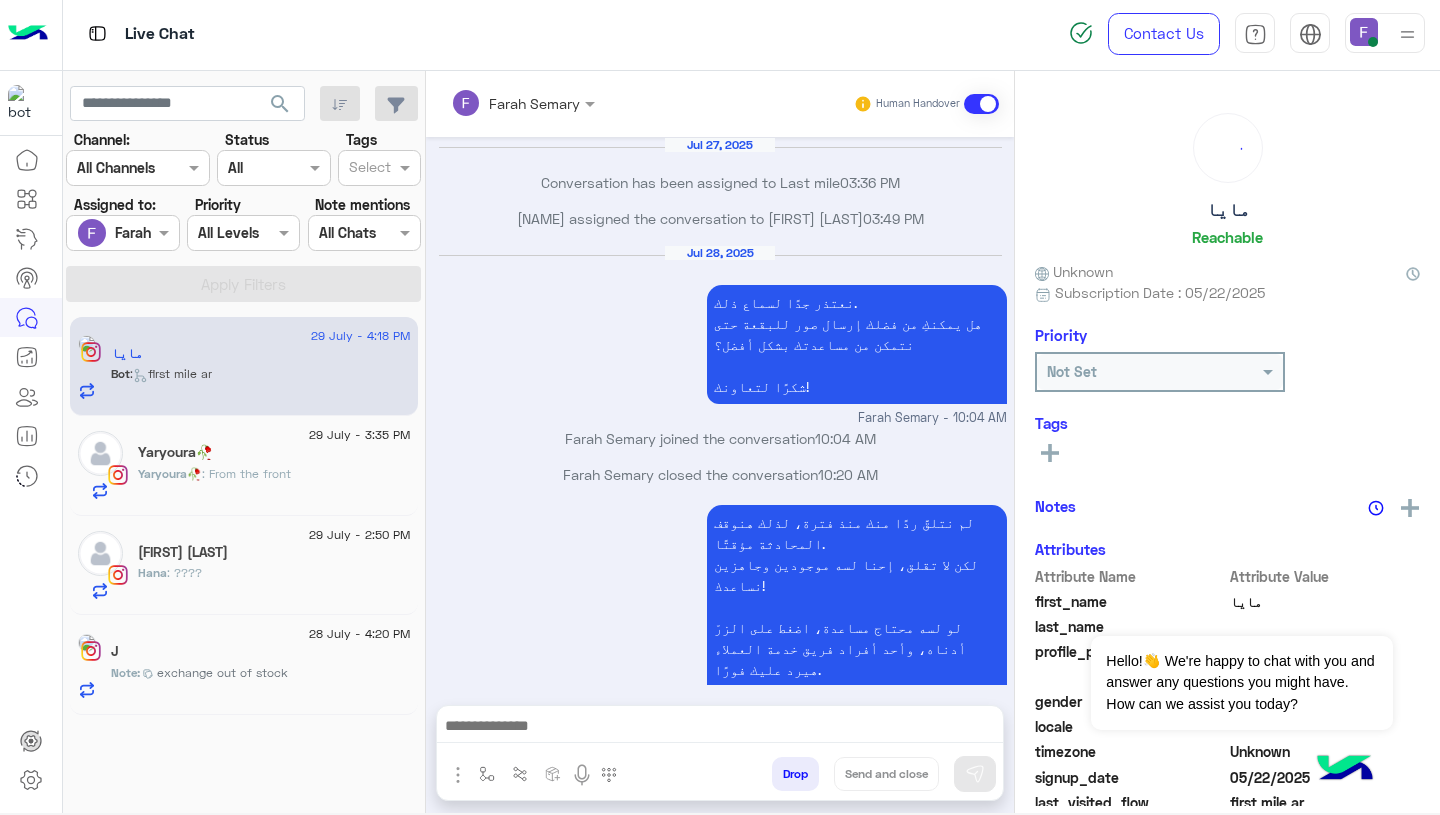 scroll, scrollTop: 1956, scrollLeft: 0, axis: vertical 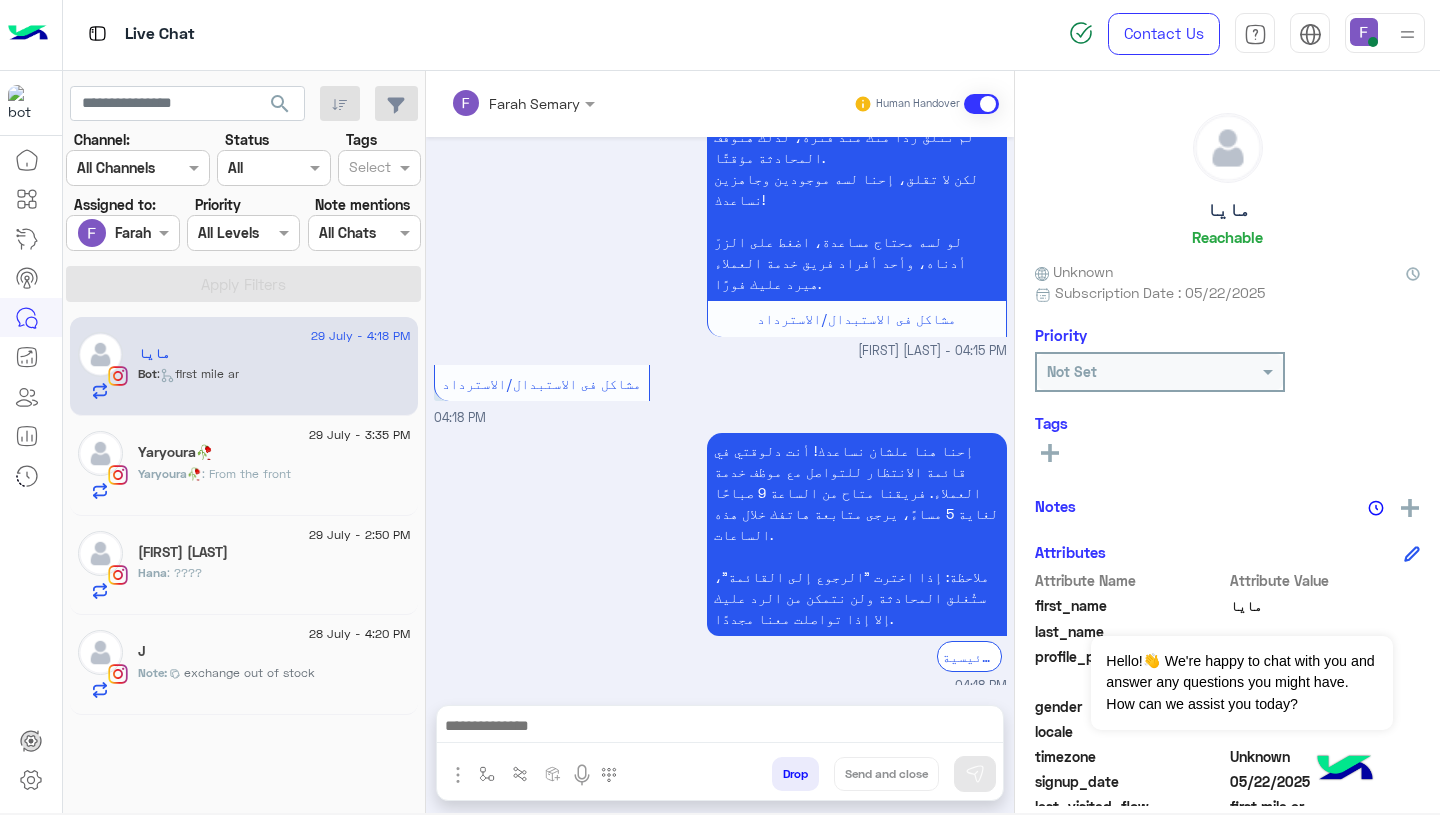 click on "[FIRST] [LAST]" 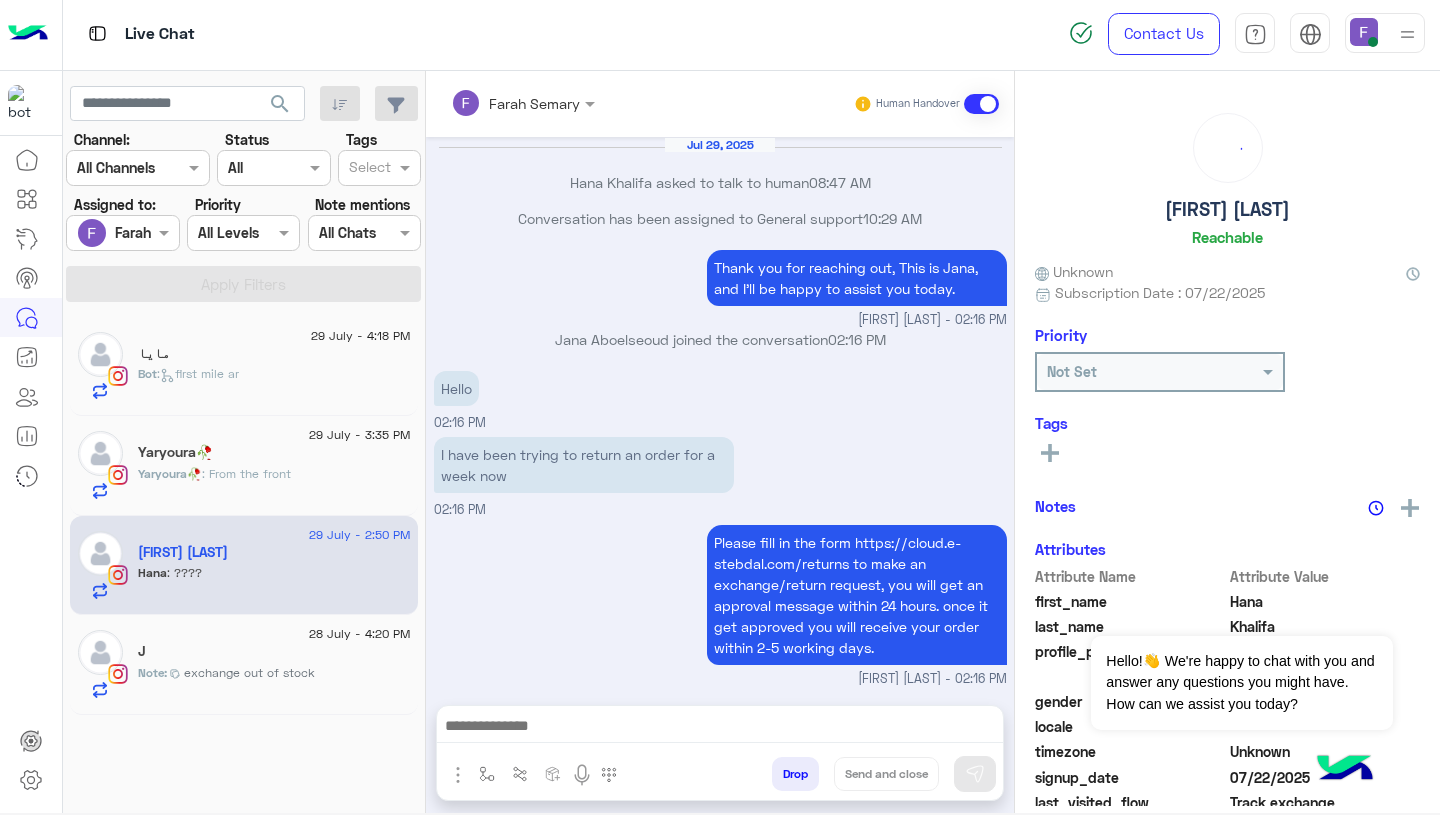 scroll, scrollTop: 1159, scrollLeft: 0, axis: vertical 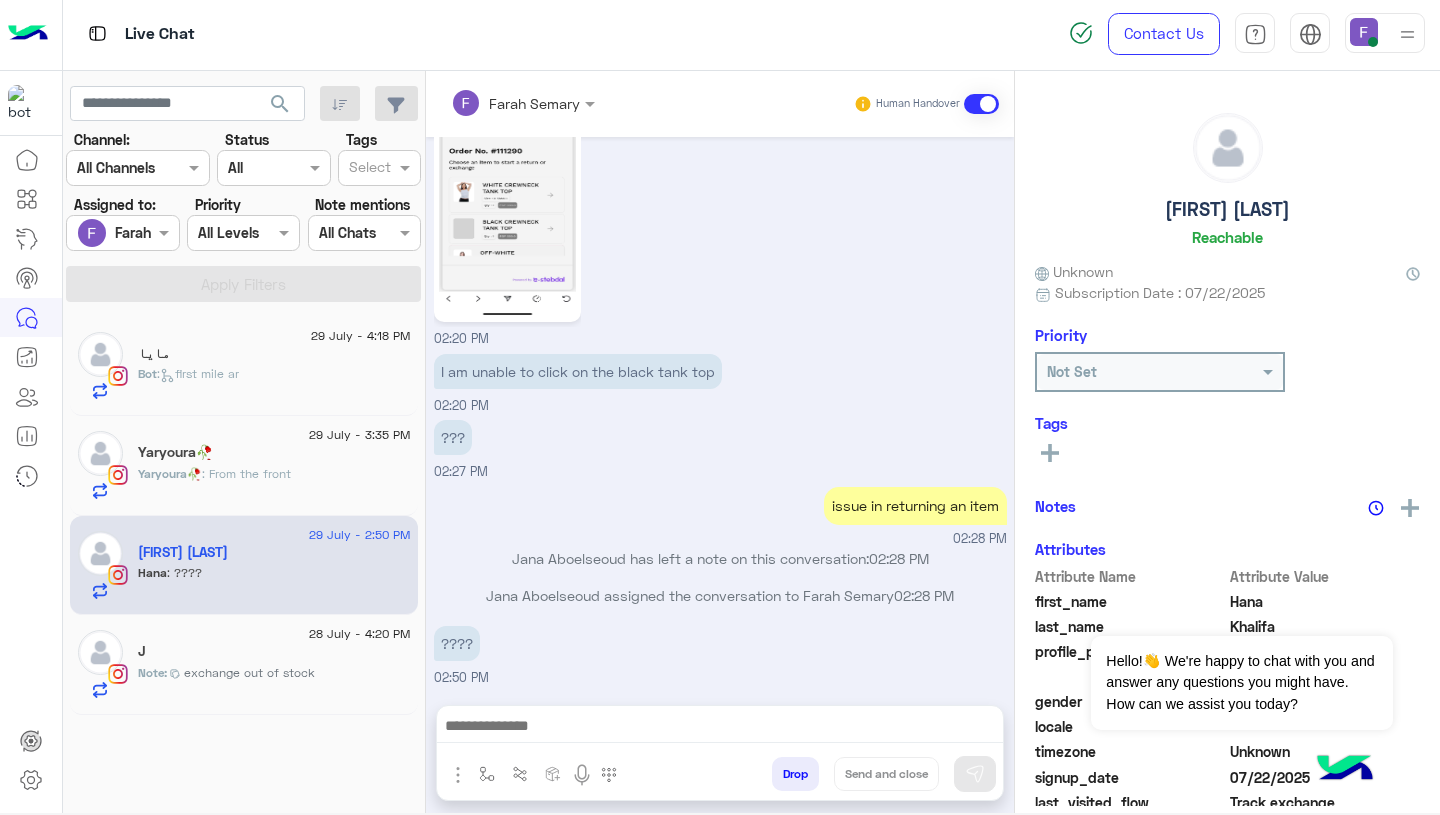 click on ": From the front" 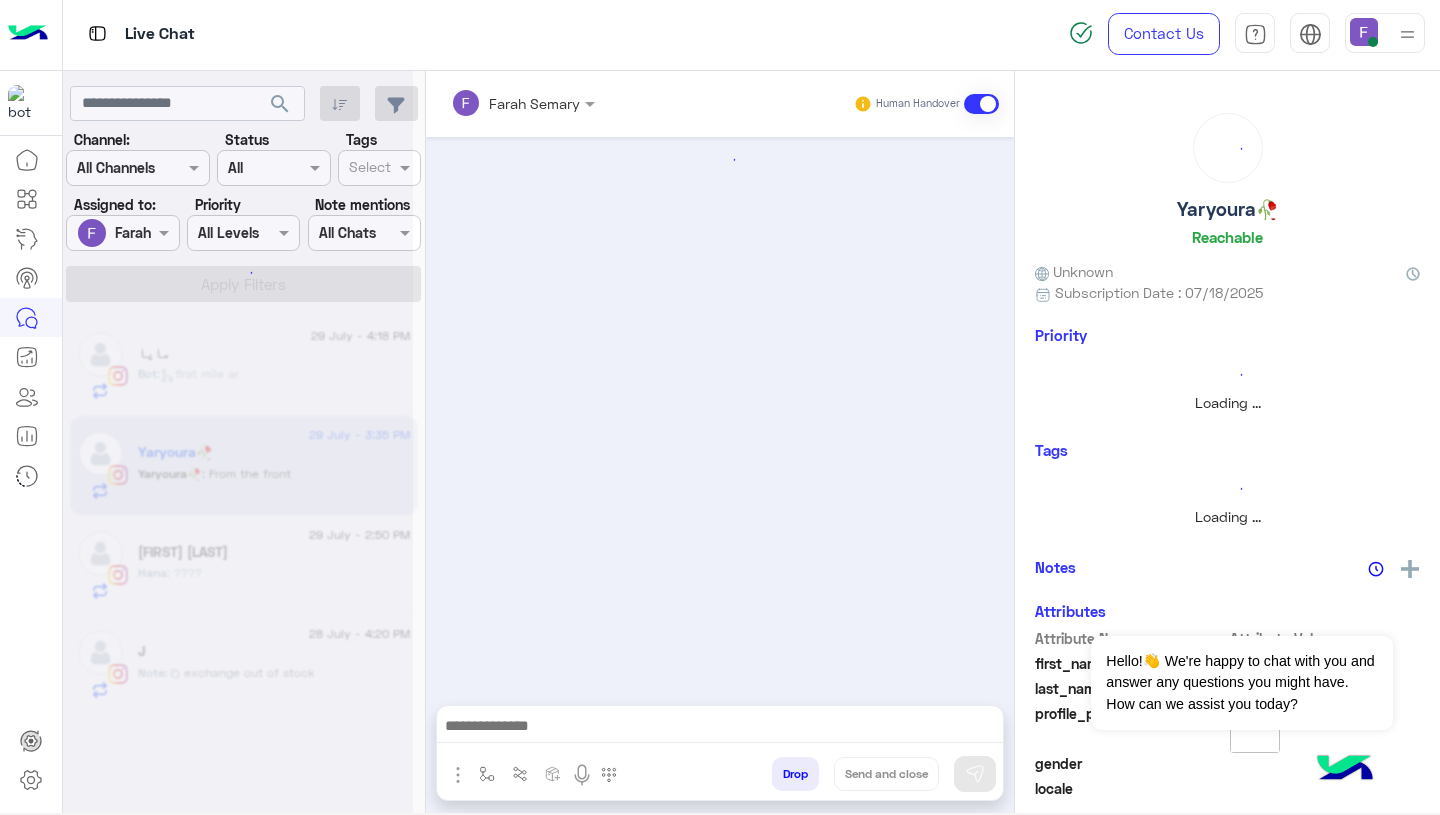 scroll, scrollTop: 1387, scrollLeft: 0, axis: vertical 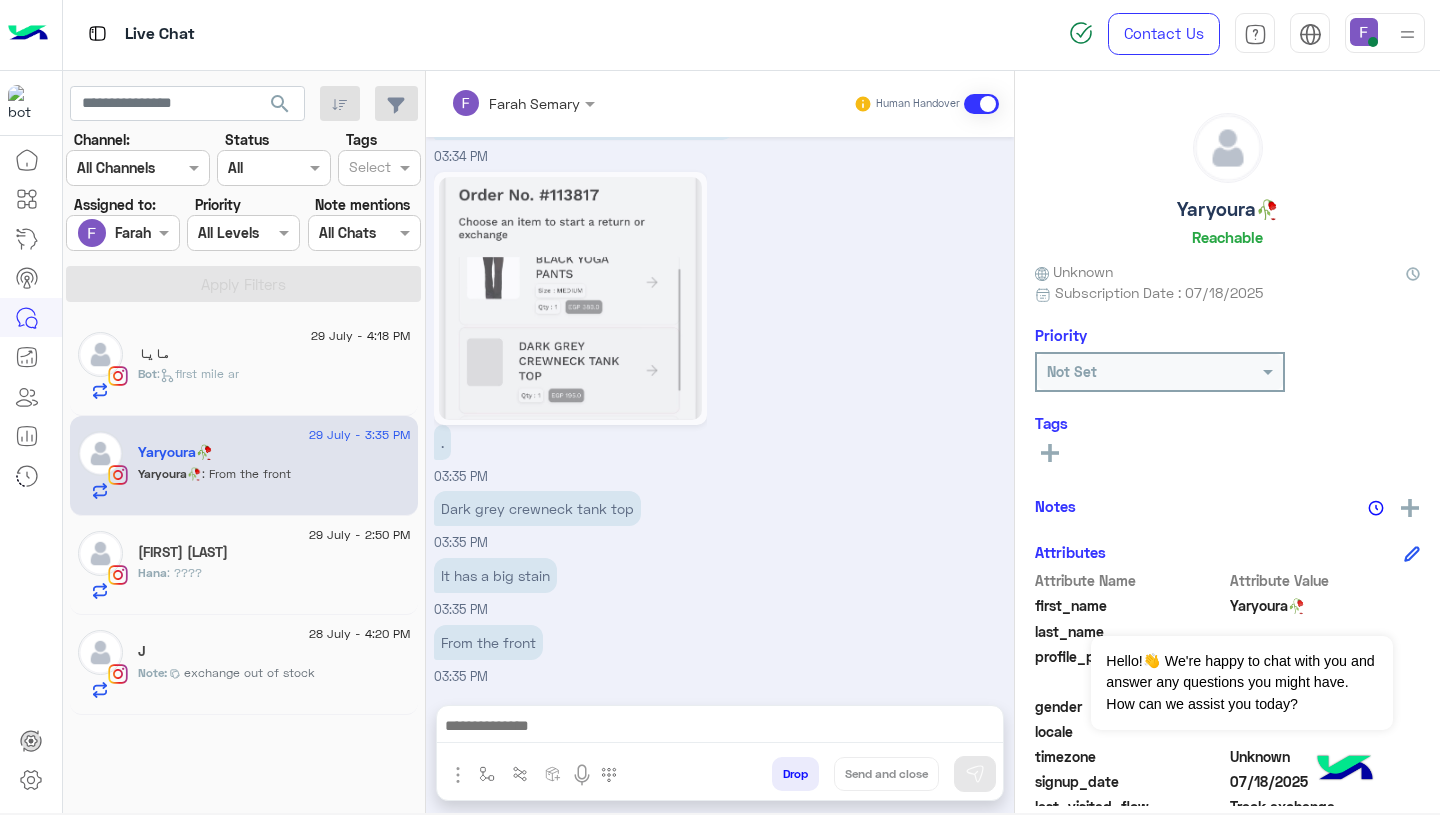 click on "Dark grey crewneck tank top   03:35 PM" at bounding box center (720, 519) 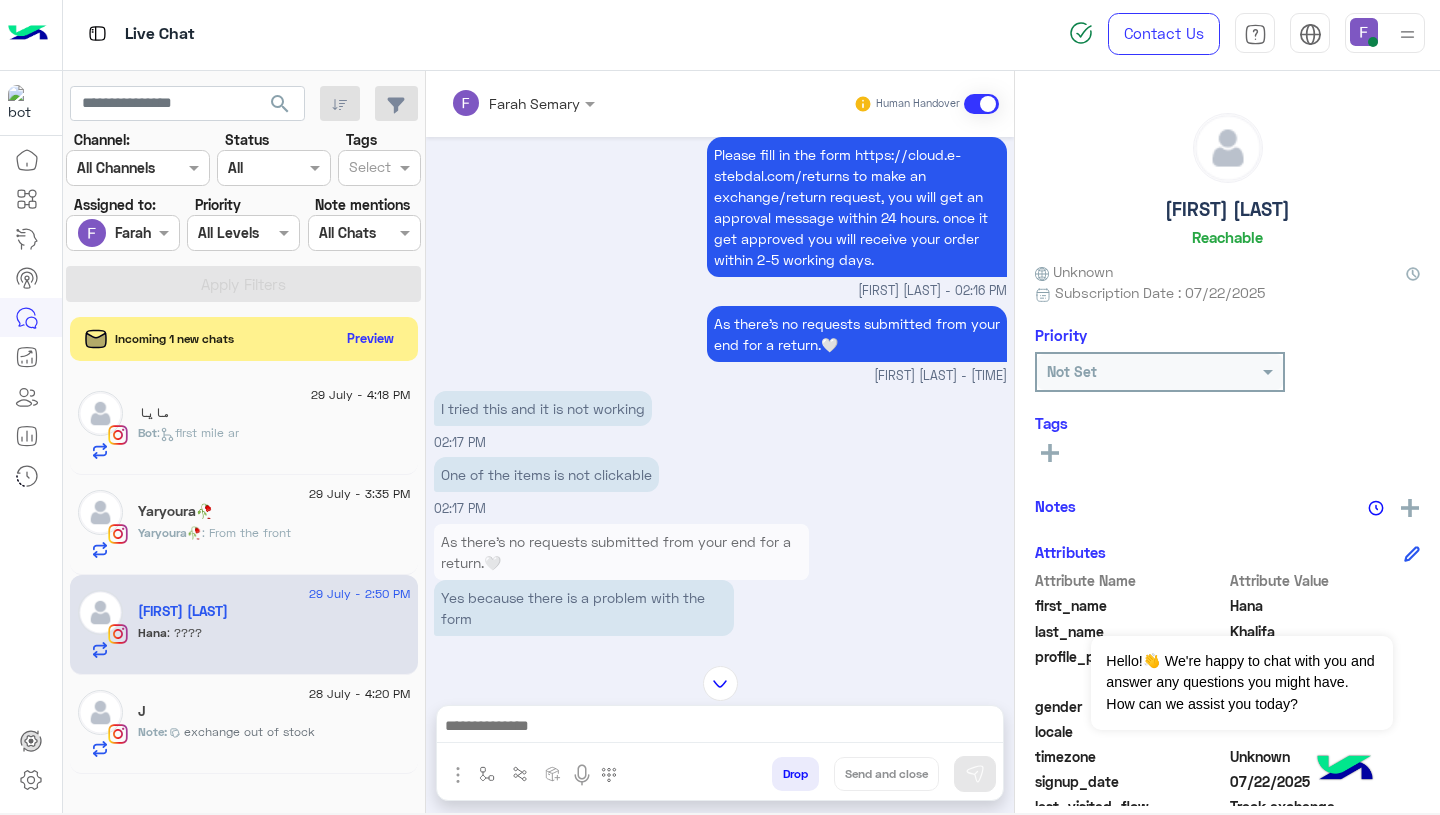 scroll, scrollTop: 1159, scrollLeft: 0, axis: vertical 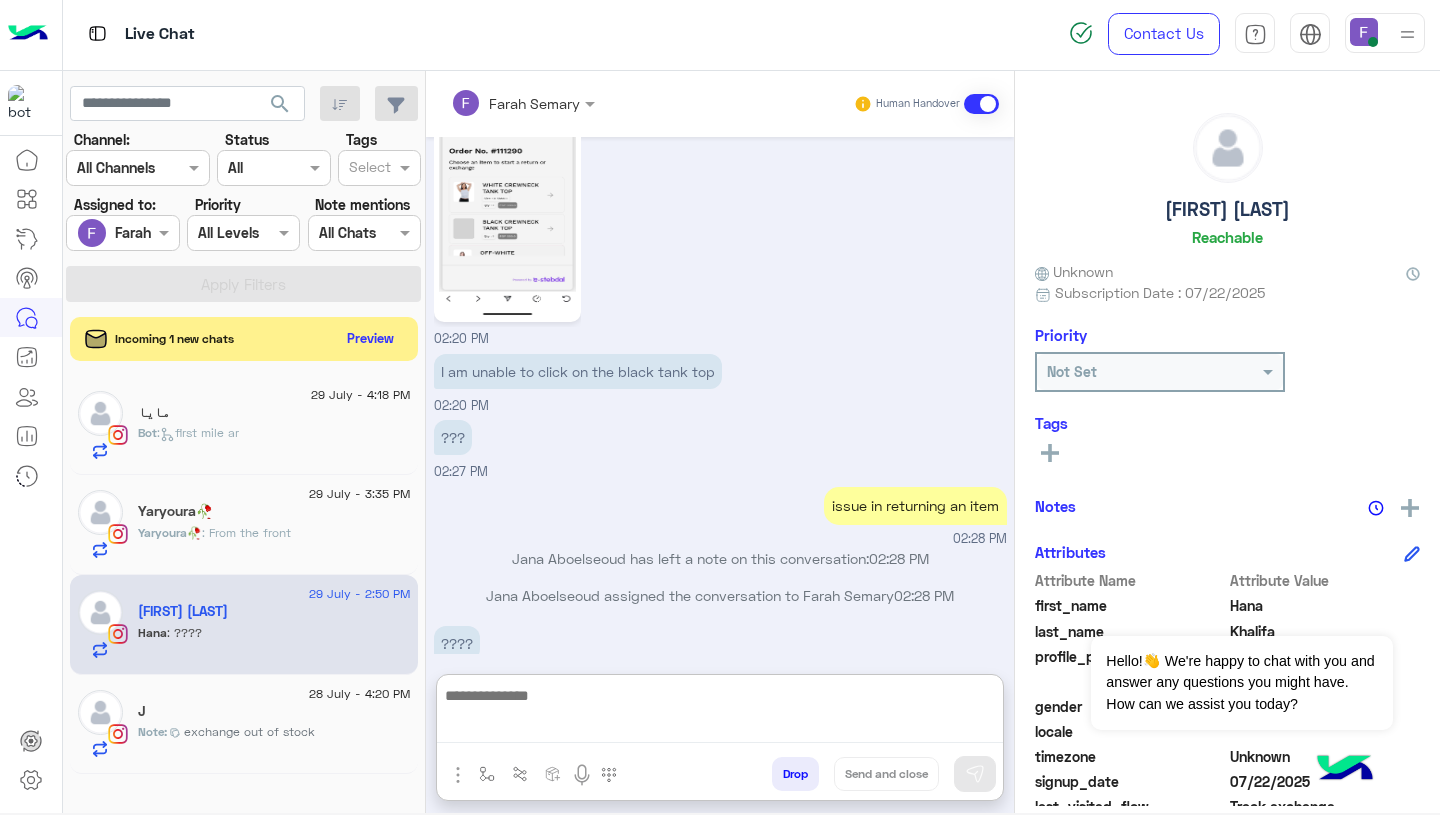 click at bounding box center [720, 713] 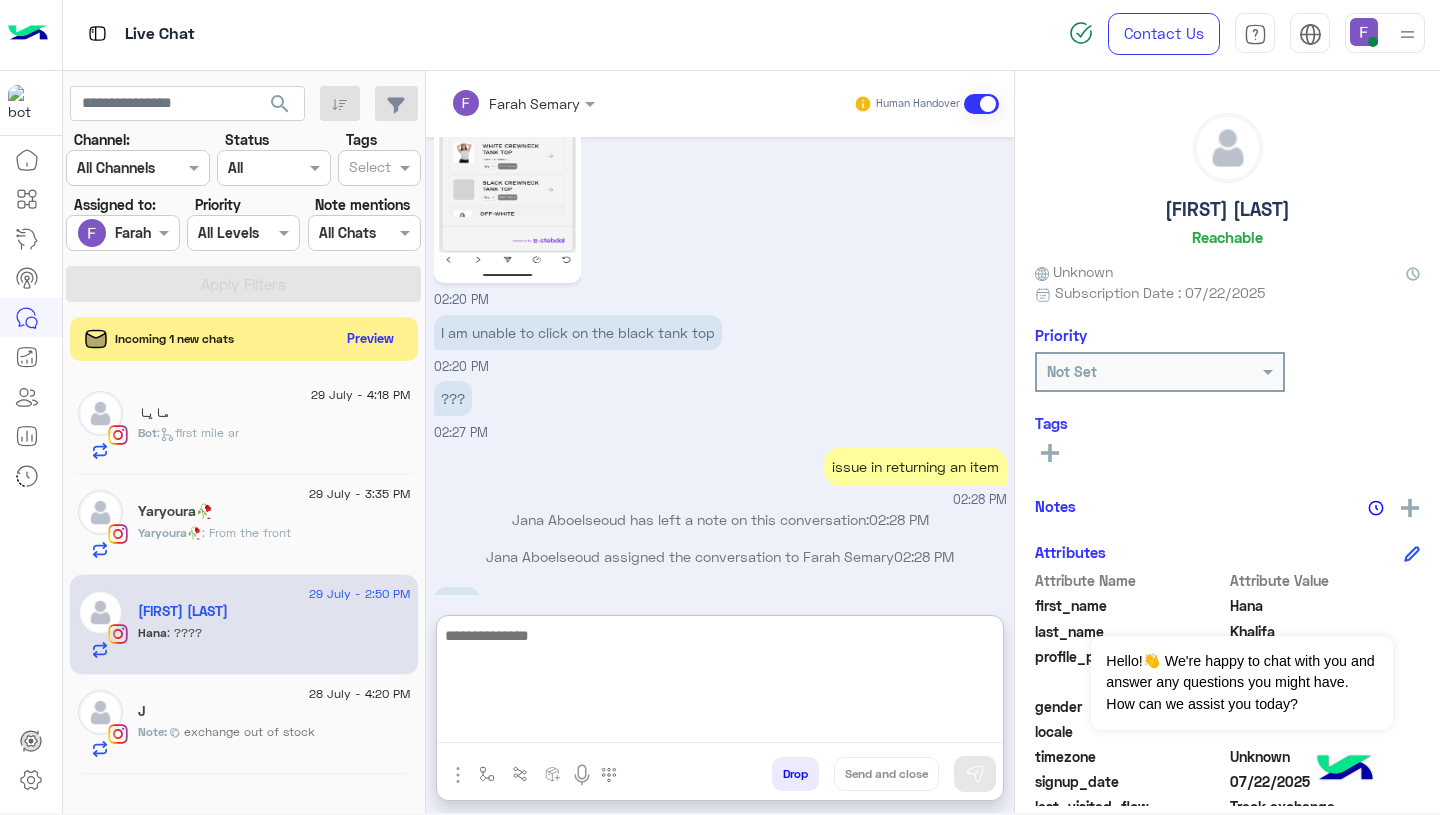 paste on "**********" 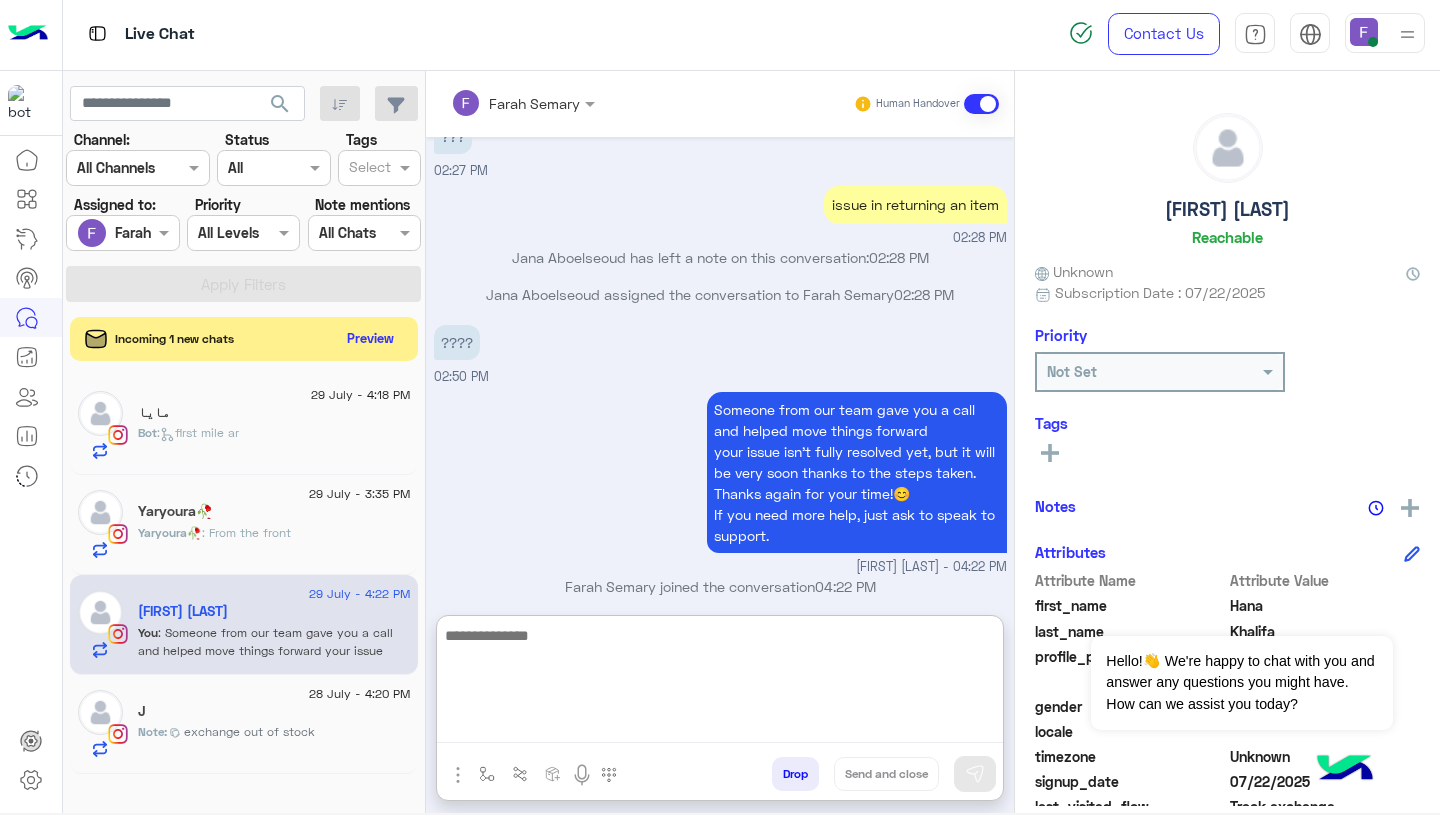 scroll, scrollTop: 1496, scrollLeft: 0, axis: vertical 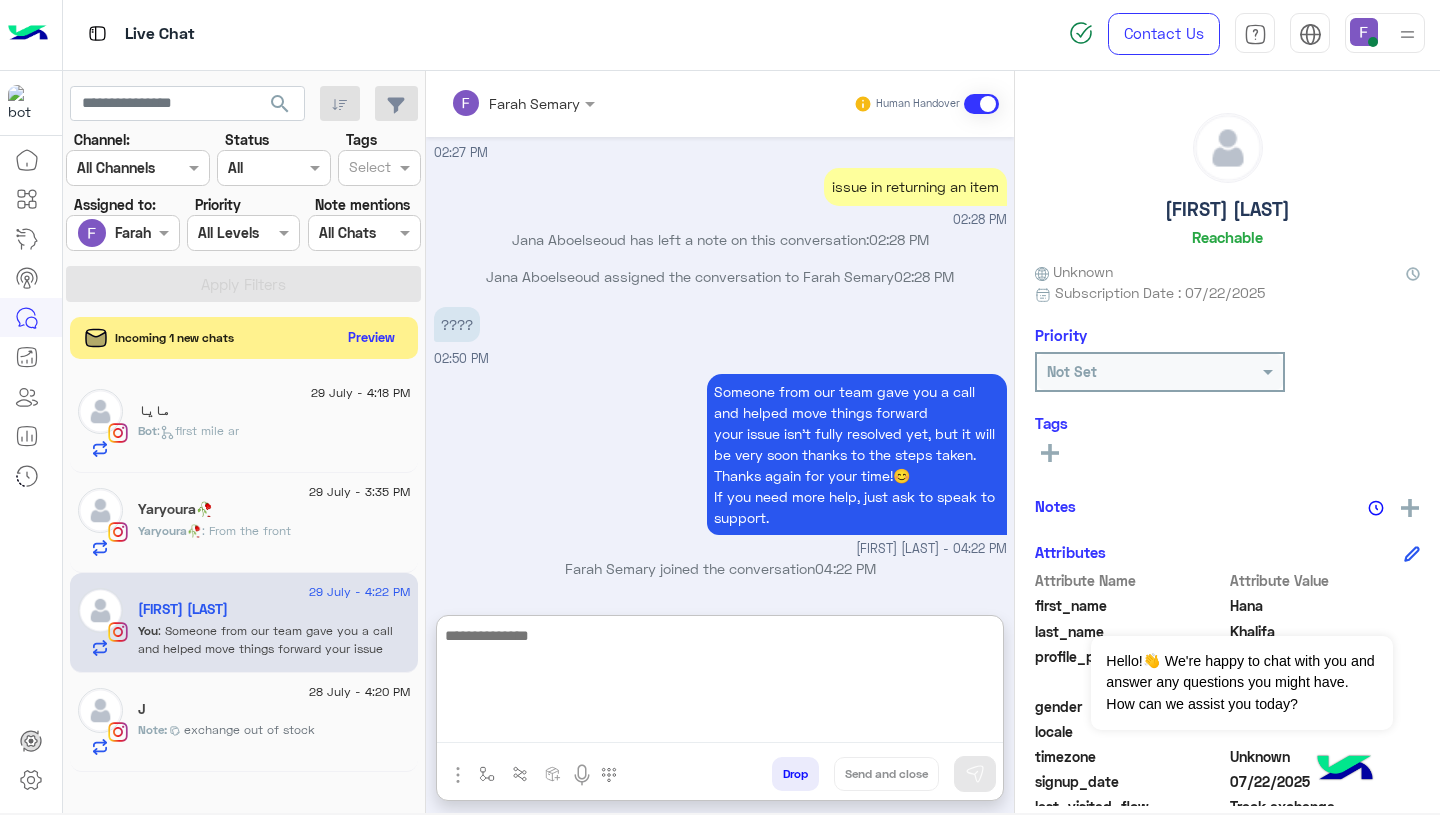 click on "Preview" 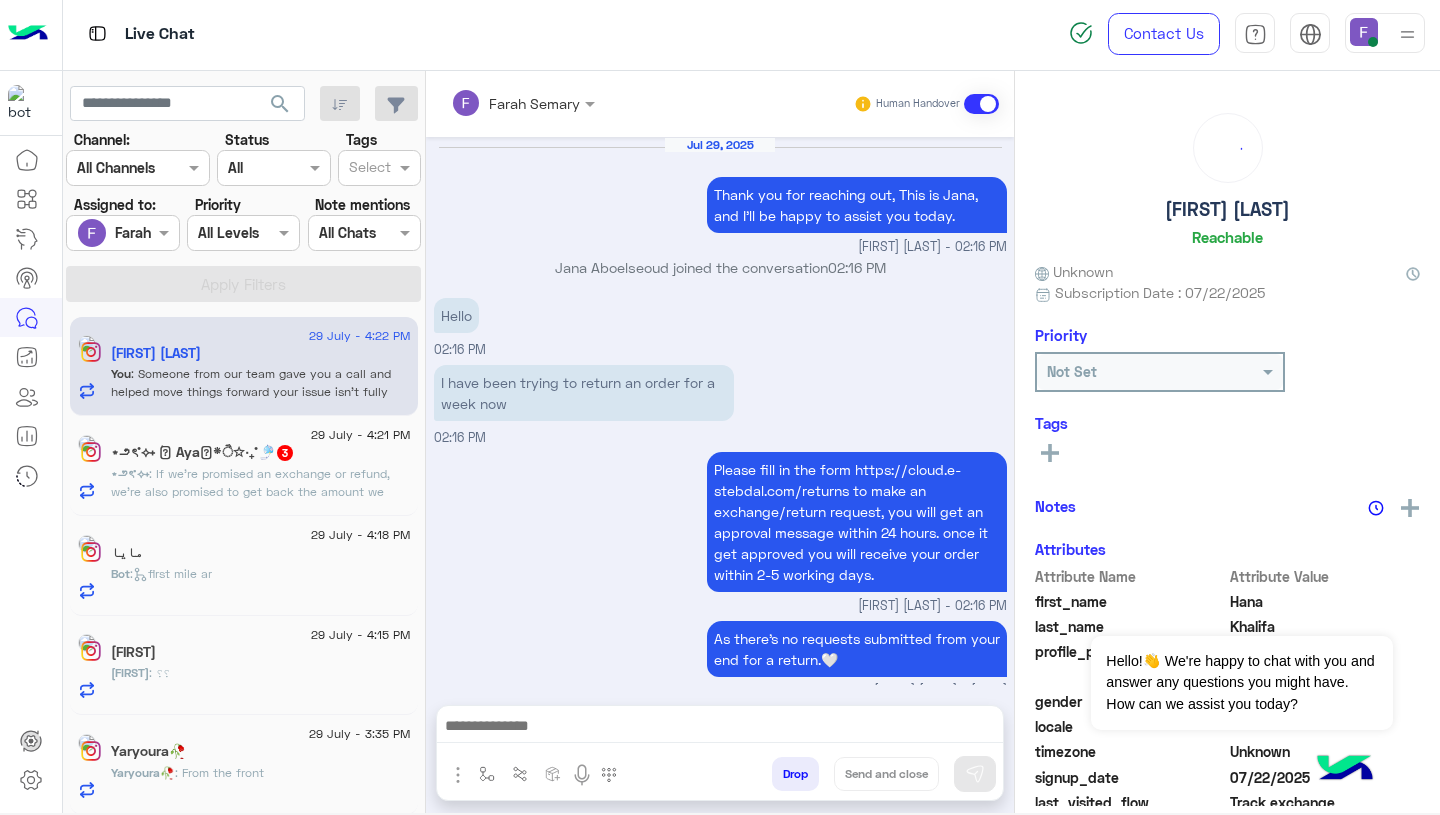 scroll, scrollTop: 1333, scrollLeft: 0, axis: vertical 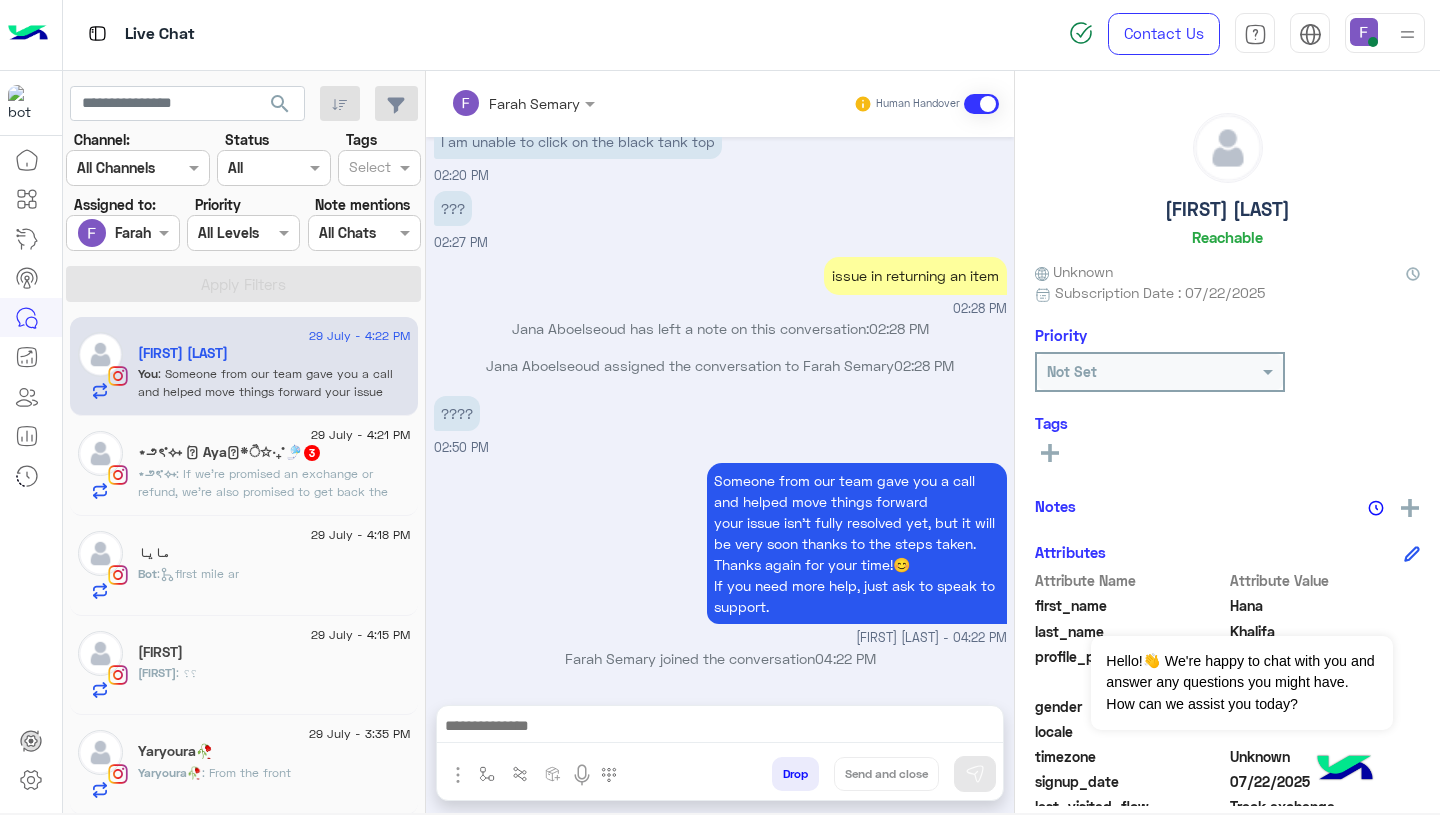 click on ": If we’re promised an exchange or refund, we’re also promised to get back the amount we paid for it, apart from the delivery fees I understand that." 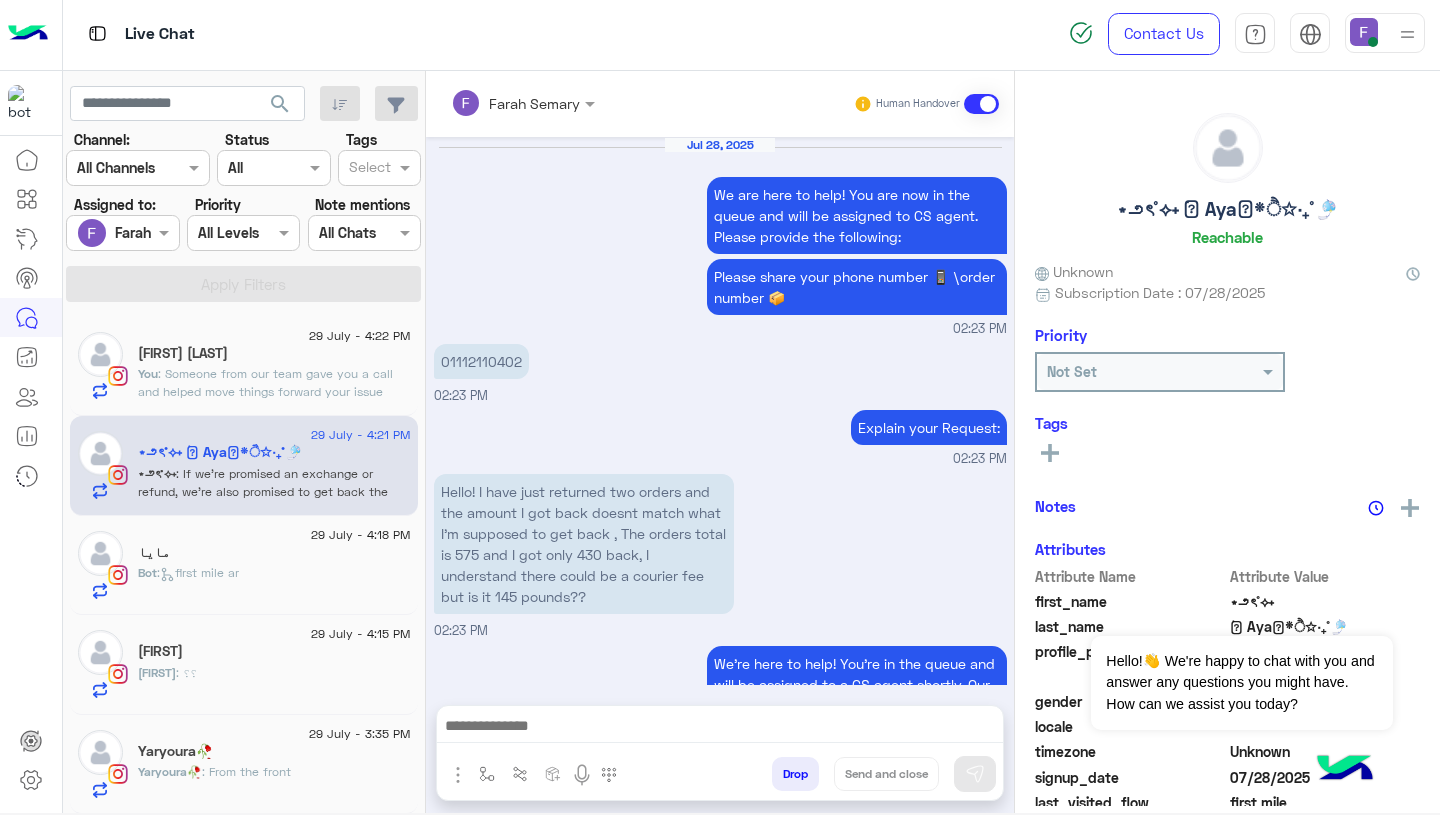 scroll, scrollTop: 1922, scrollLeft: 0, axis: vertical 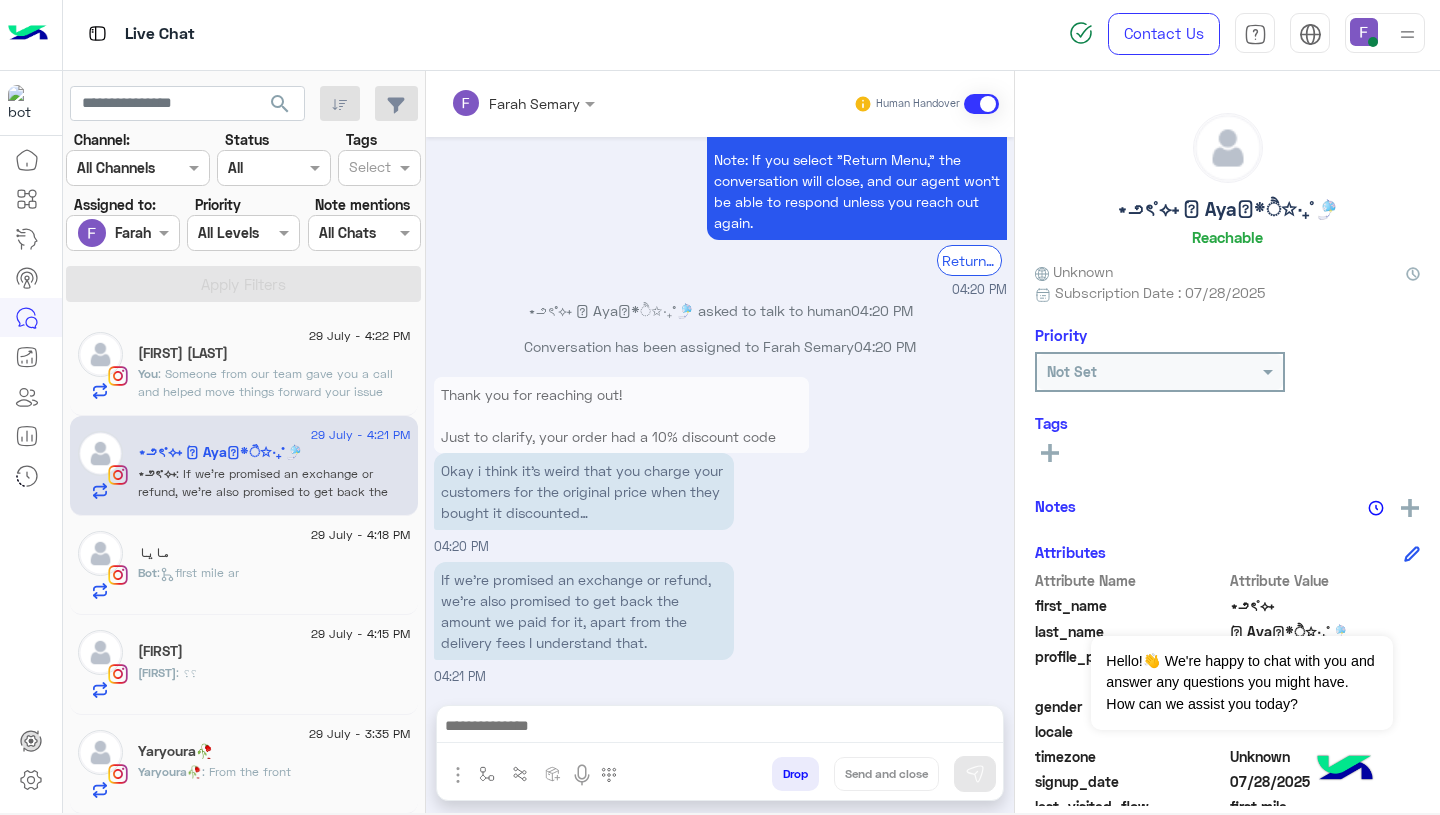 click on "Thank you for reaching out! Just to clarify, your order had a 10% discount code applied, so you didn’t pay the full original price of the items. After deducting the 80 EGP shipping fee, your total refund comes to 437 EGP. Can you please confirm if that’s the amount you received?  Let us know if you have any questions — we’re happy to help!" at bounding box center [621, 499] 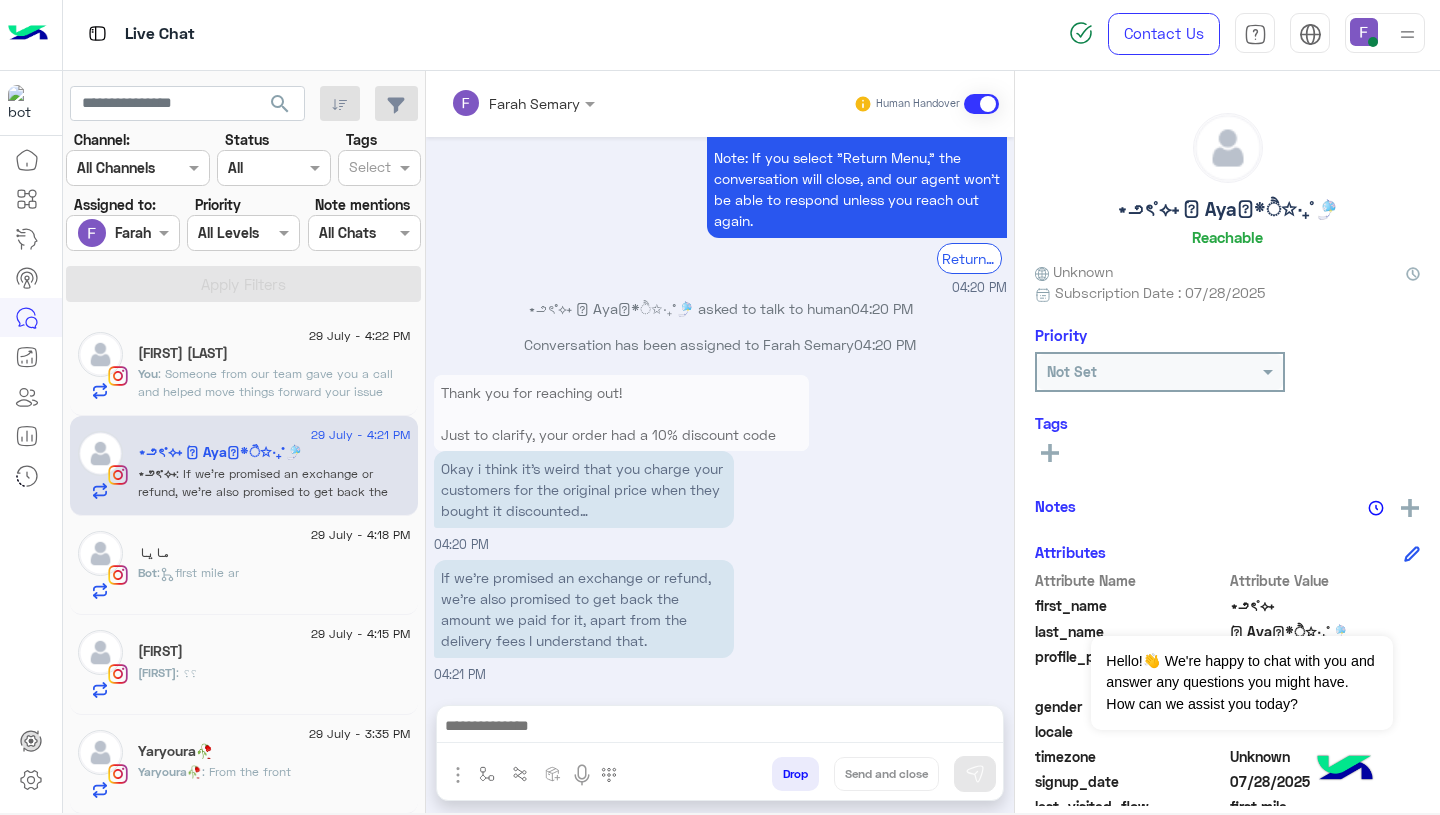 scroll, scrollTop: 1922, scrollLeft: 0, axis: vertical 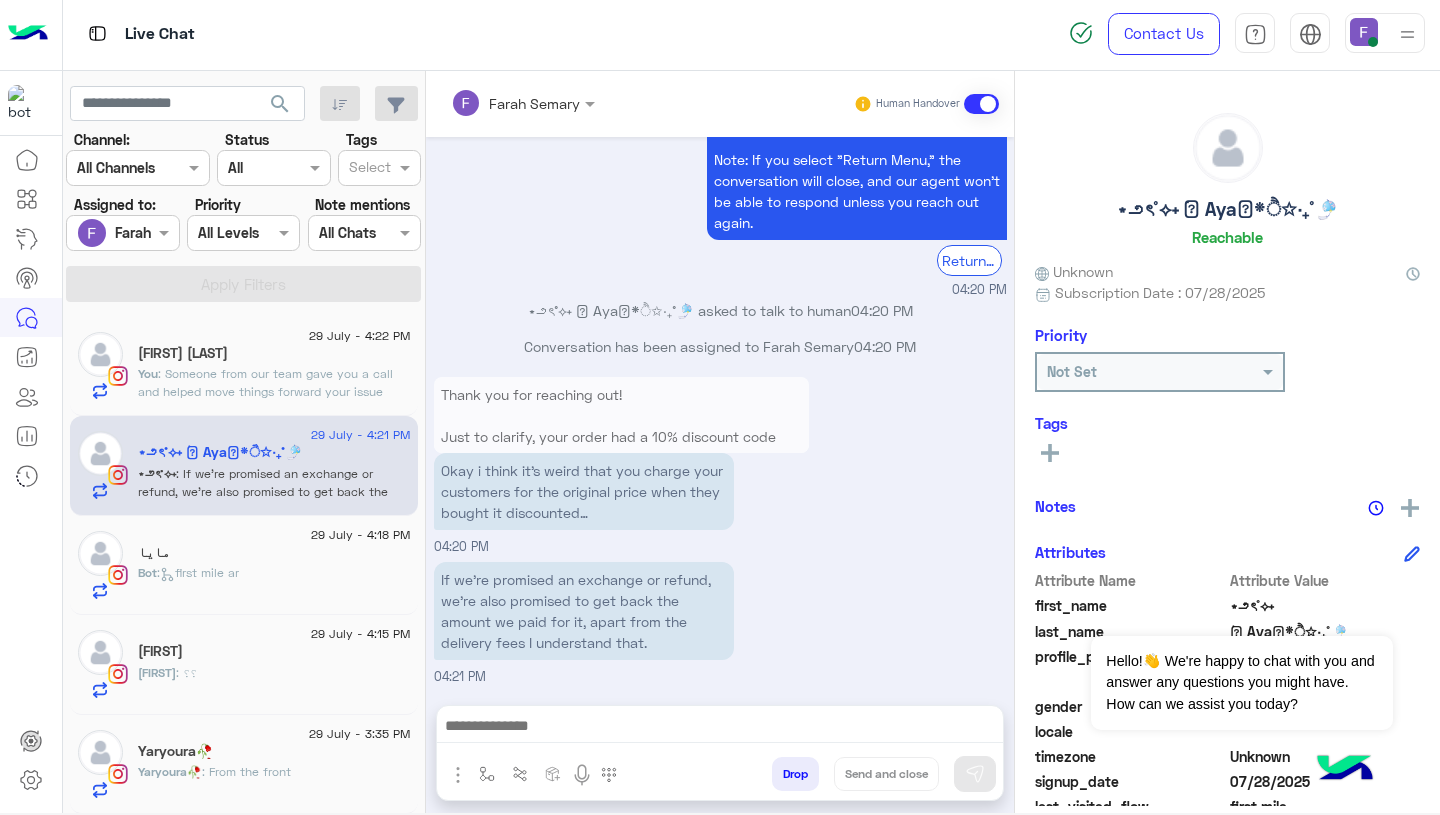 click on "Thank you for reaching out! Just to clarify, your order had a 10% discount code applied, so you didn’t pay the full original price of the items. After deducting the 80 EGP shipping fee, your total refund comes to 437 EGP. Can you please confirm if that’s the amount you received?  Let us know if you have any questions — we’re happy to help!" at bounding box center [621, 499] 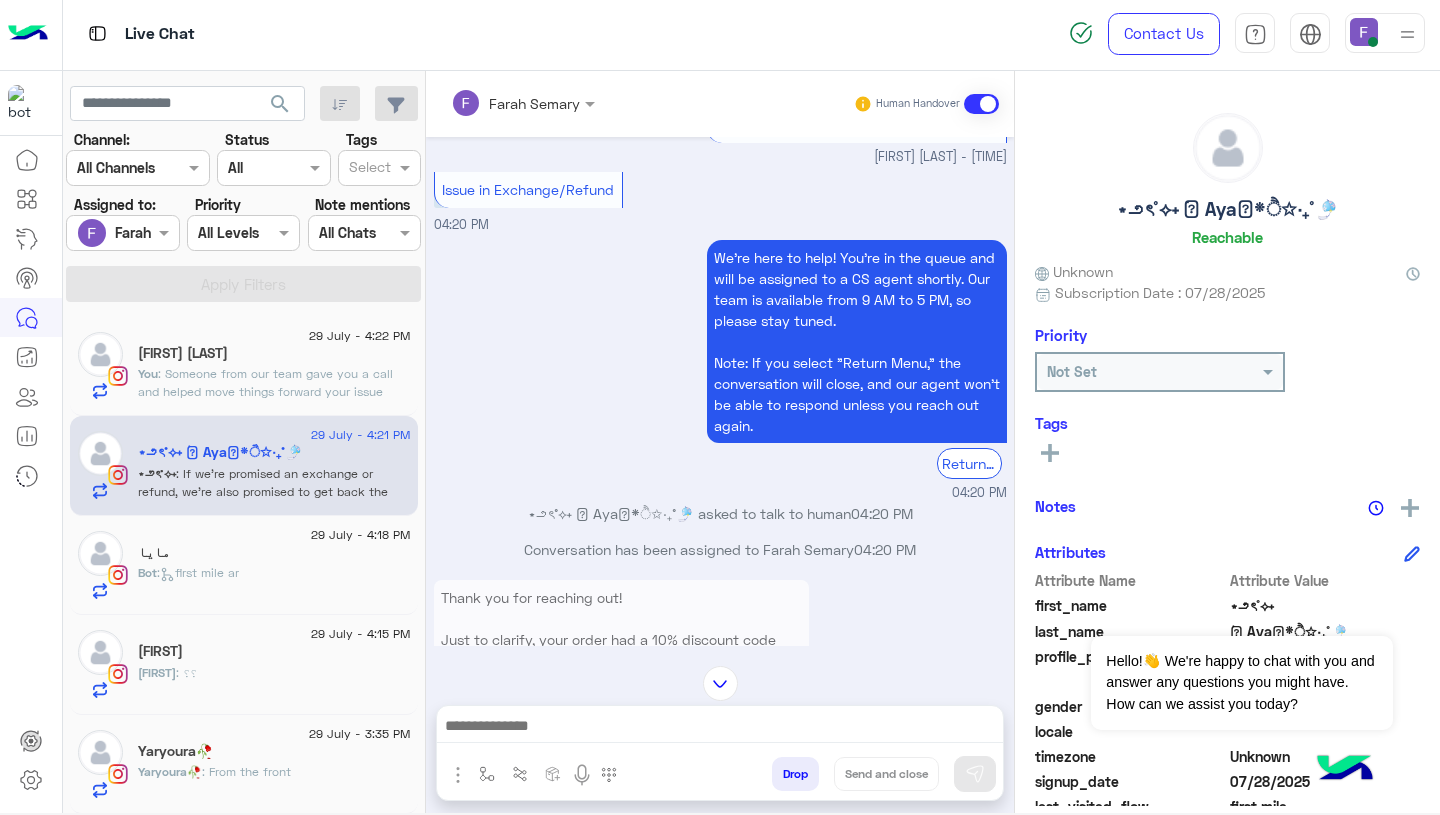 scroll, scrollTop: 1922, scrollLeft: 0, axis: vertical 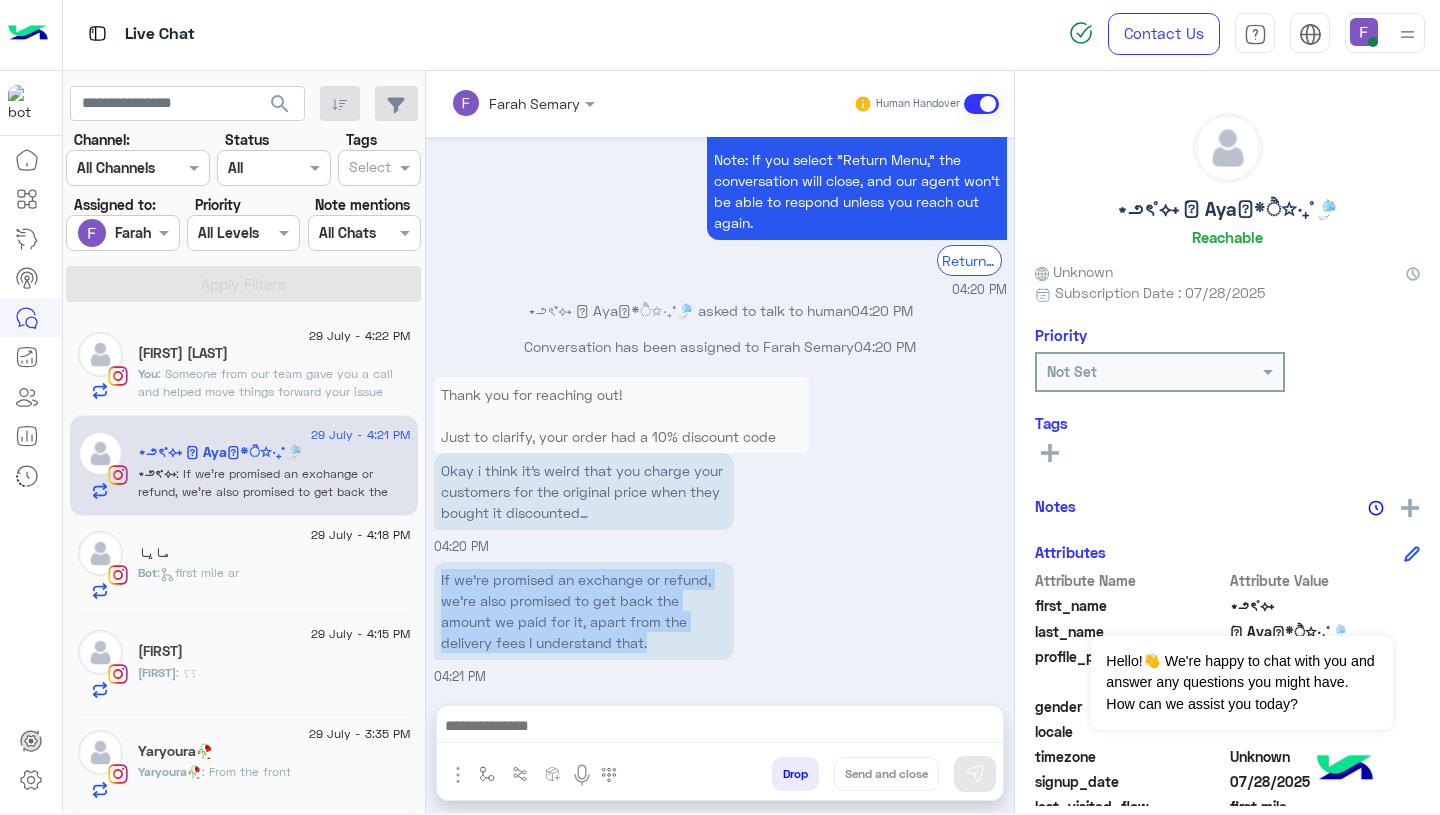 drag, startPoint x: 440, startPoint y: 577, endPoint x: 523, endPoint y: 654, distance: 113.216606 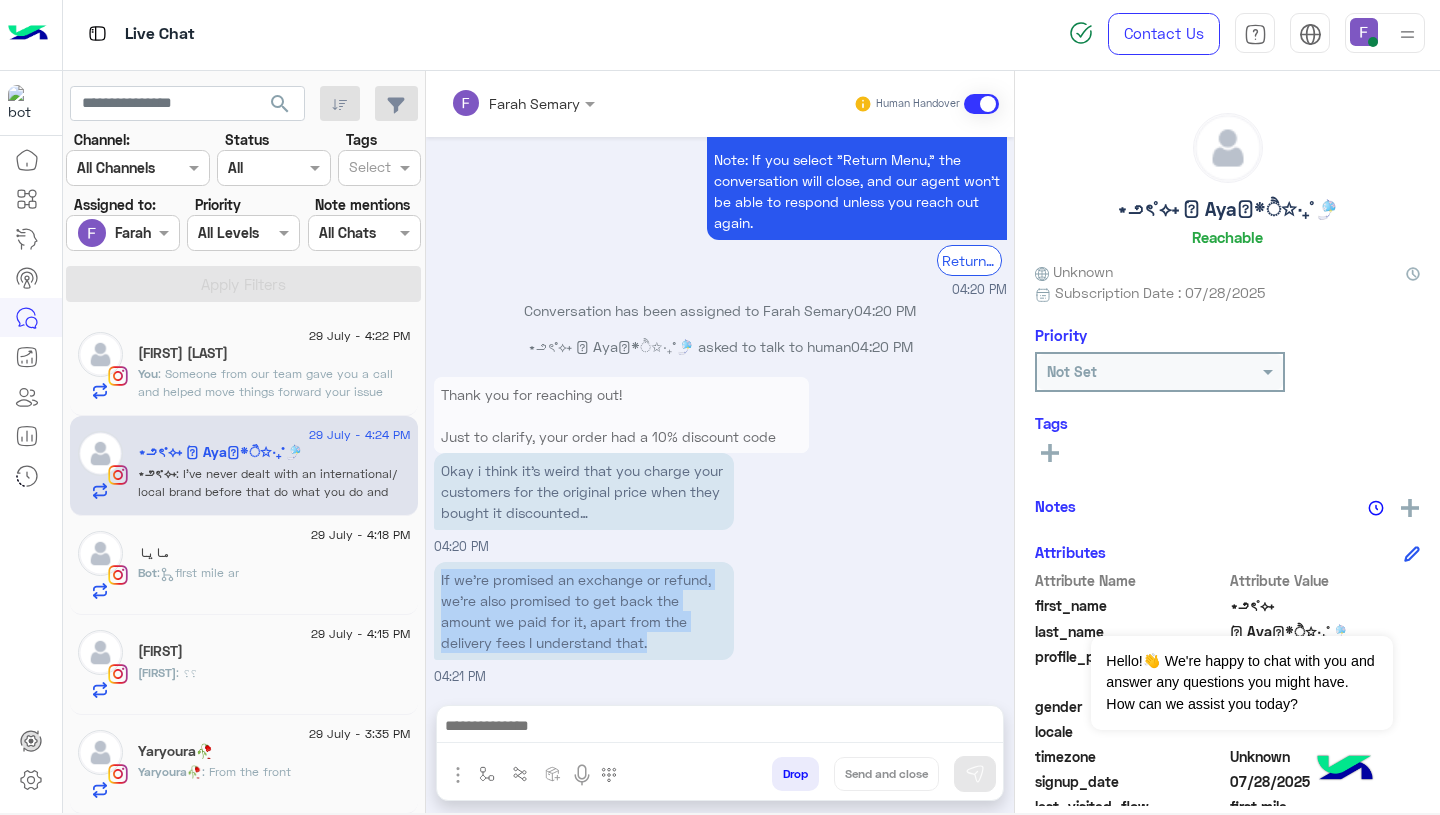 scroll, scrollTop: 2093, scrollLeft: 0, axis: vertical 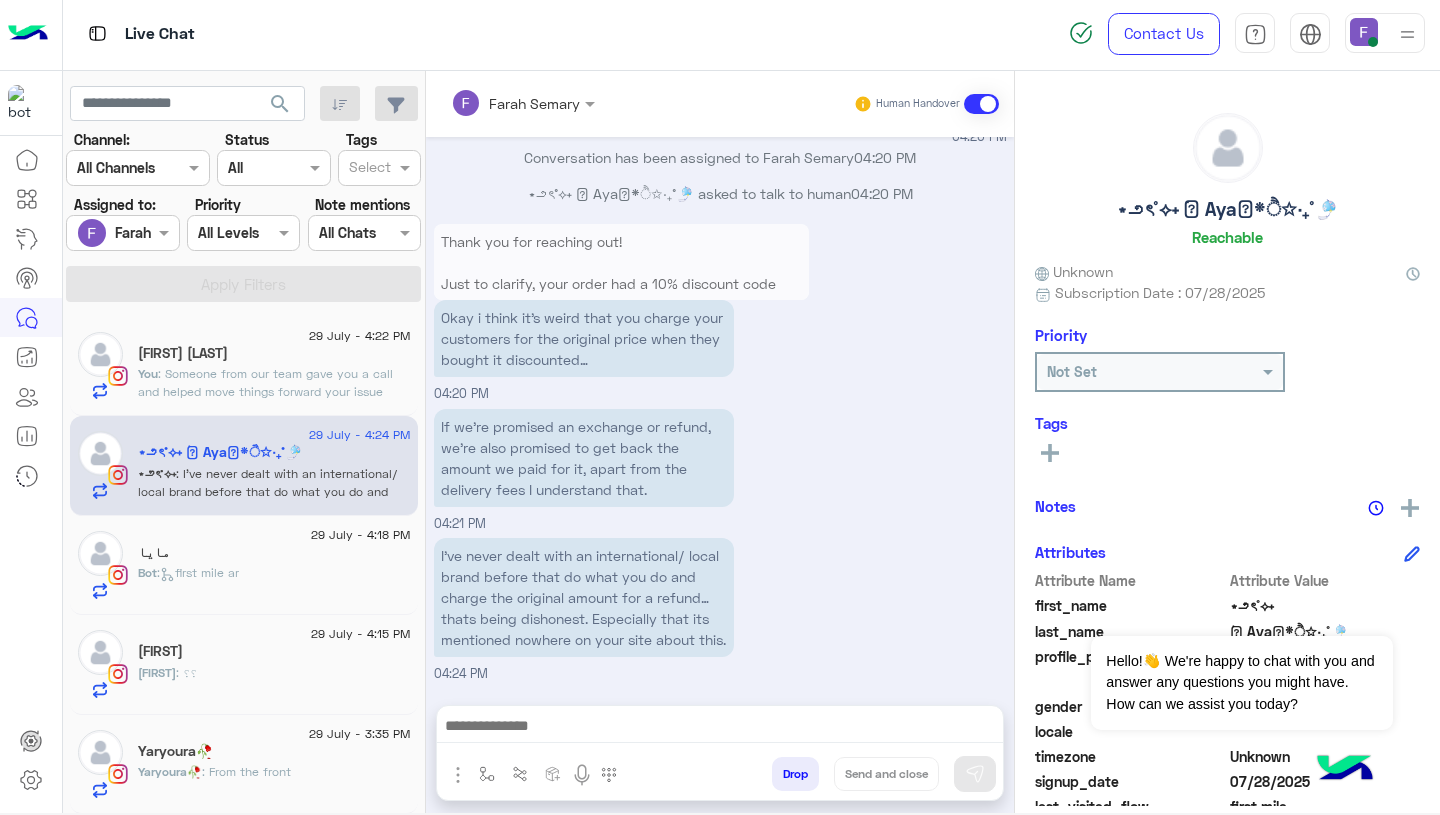 click at bounding box center (720, 728) 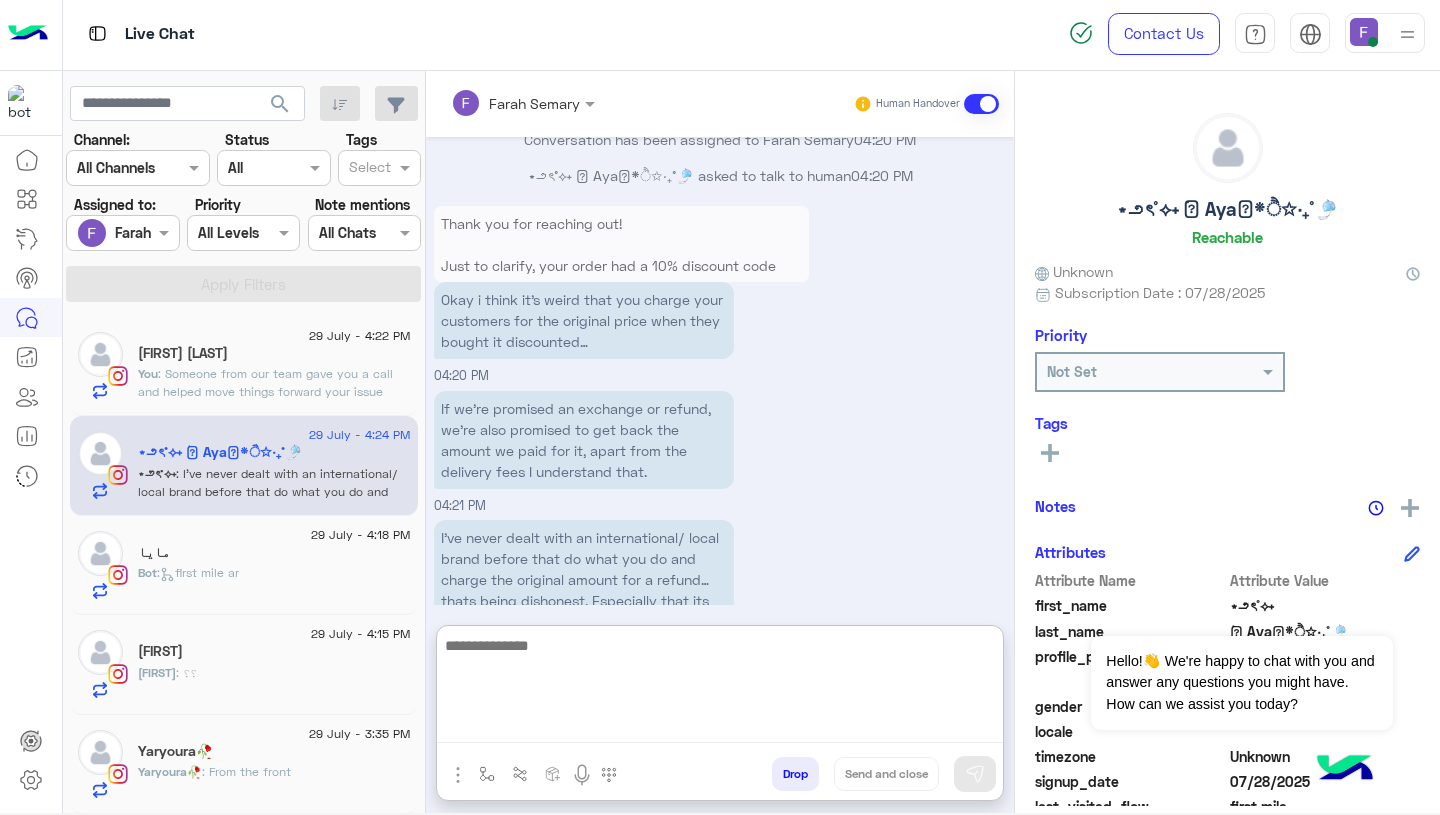 paste on "**********" 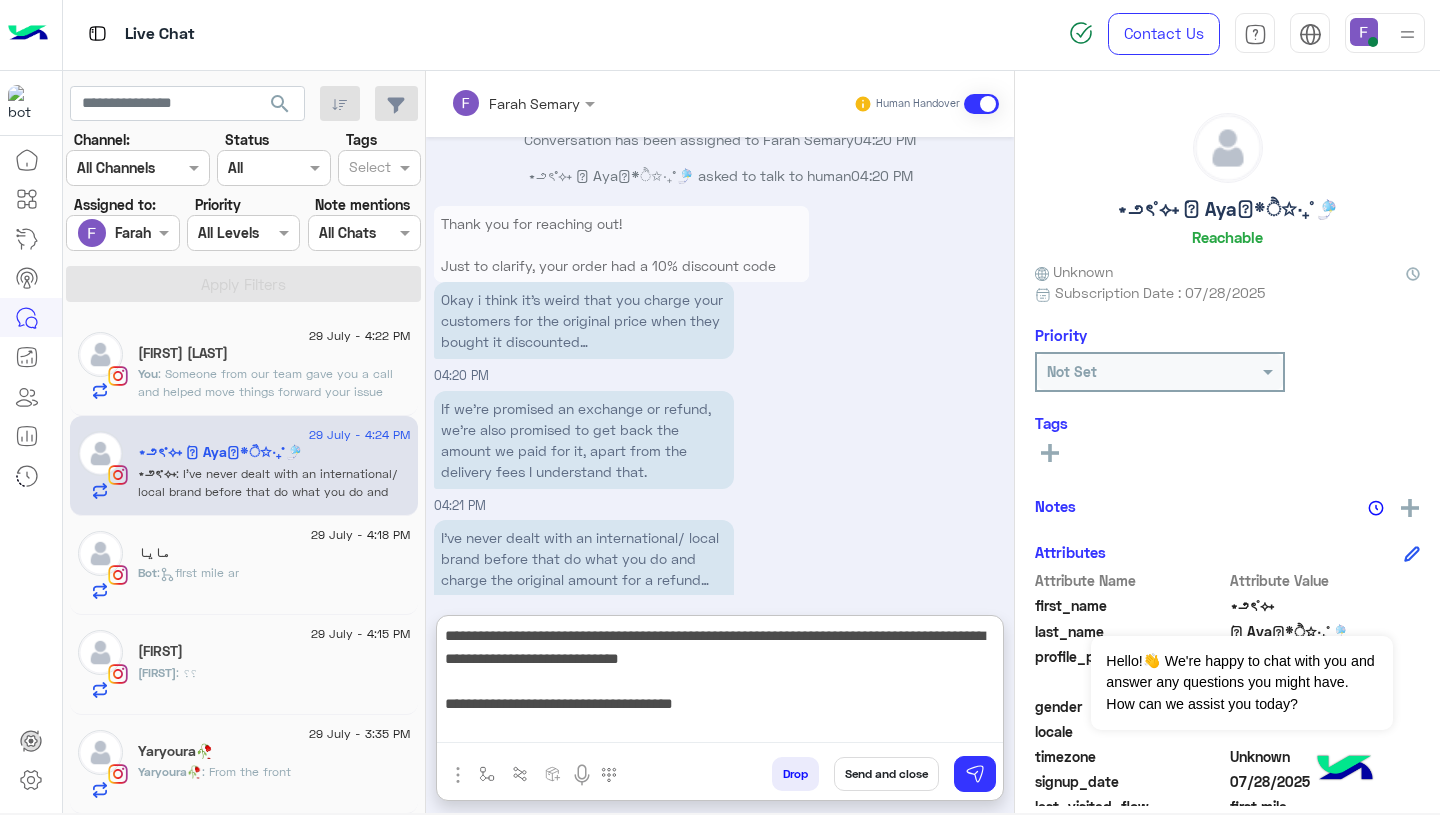 scroll, scrollTop: 106, scrollLeft: 0, axis: vertical 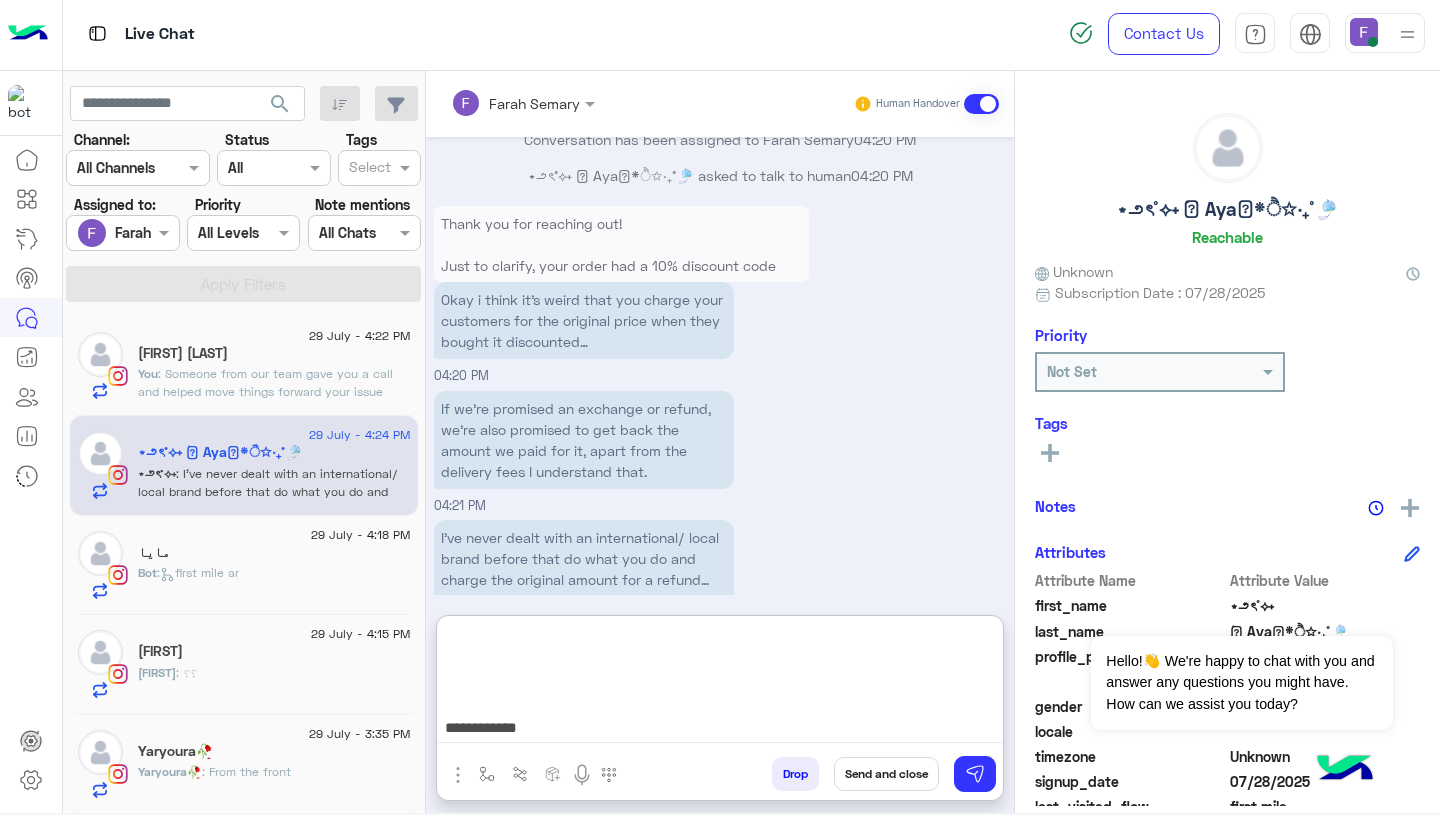 click on "**********" at bounding box center (720, 683) 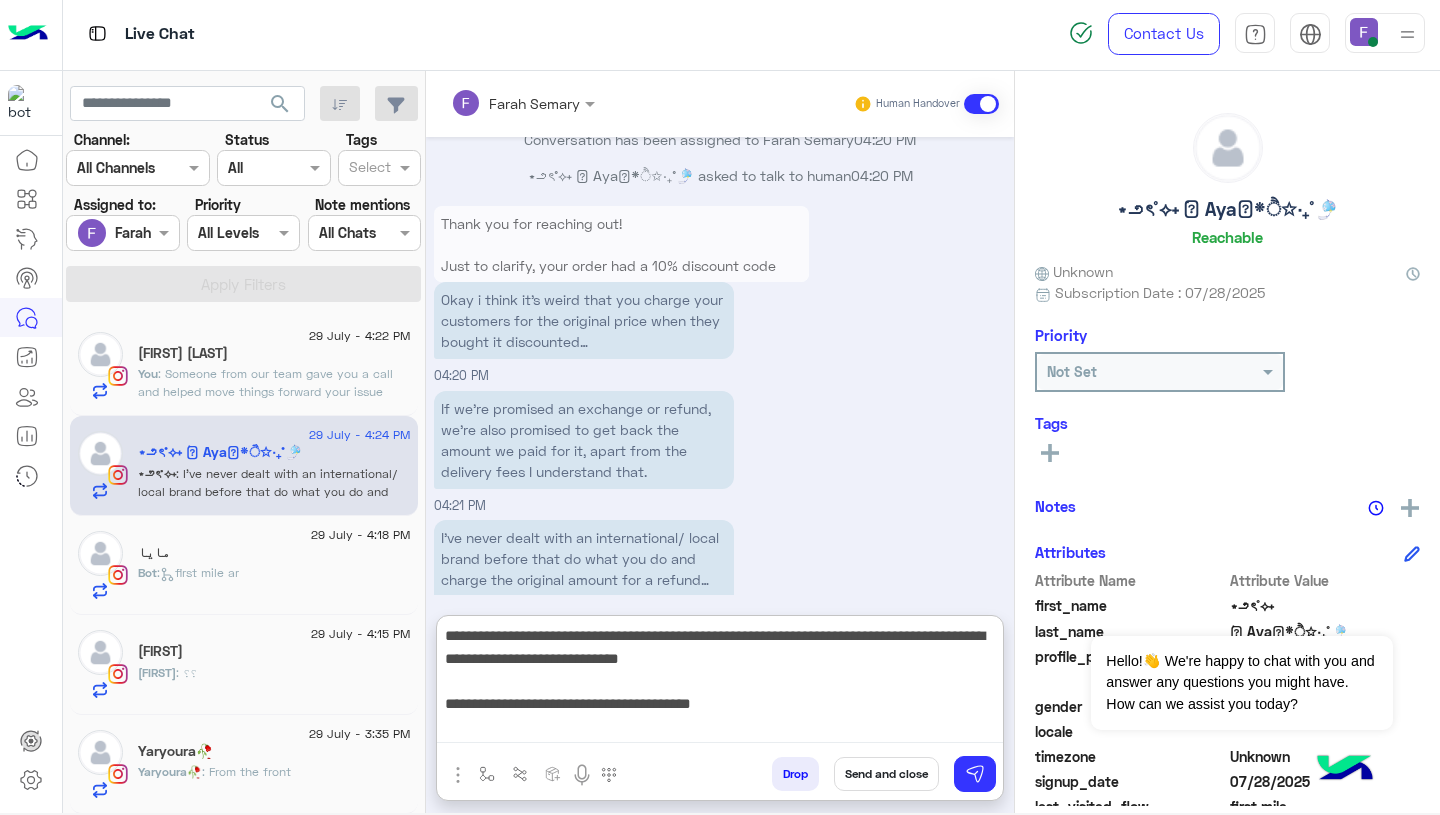 type on "**********" 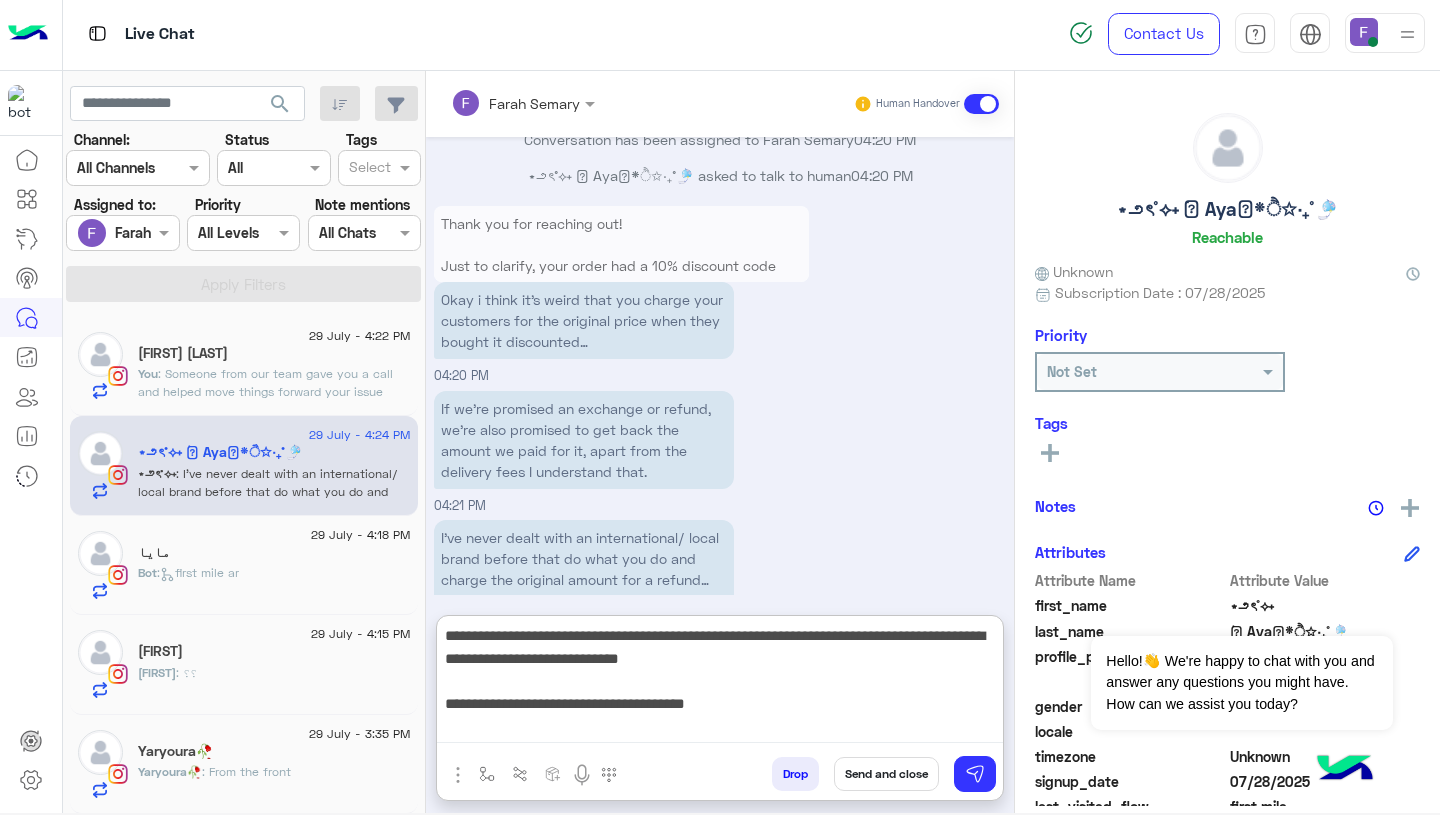 scroll, scrollTop: 0, scrollLeft: 0, axis: both 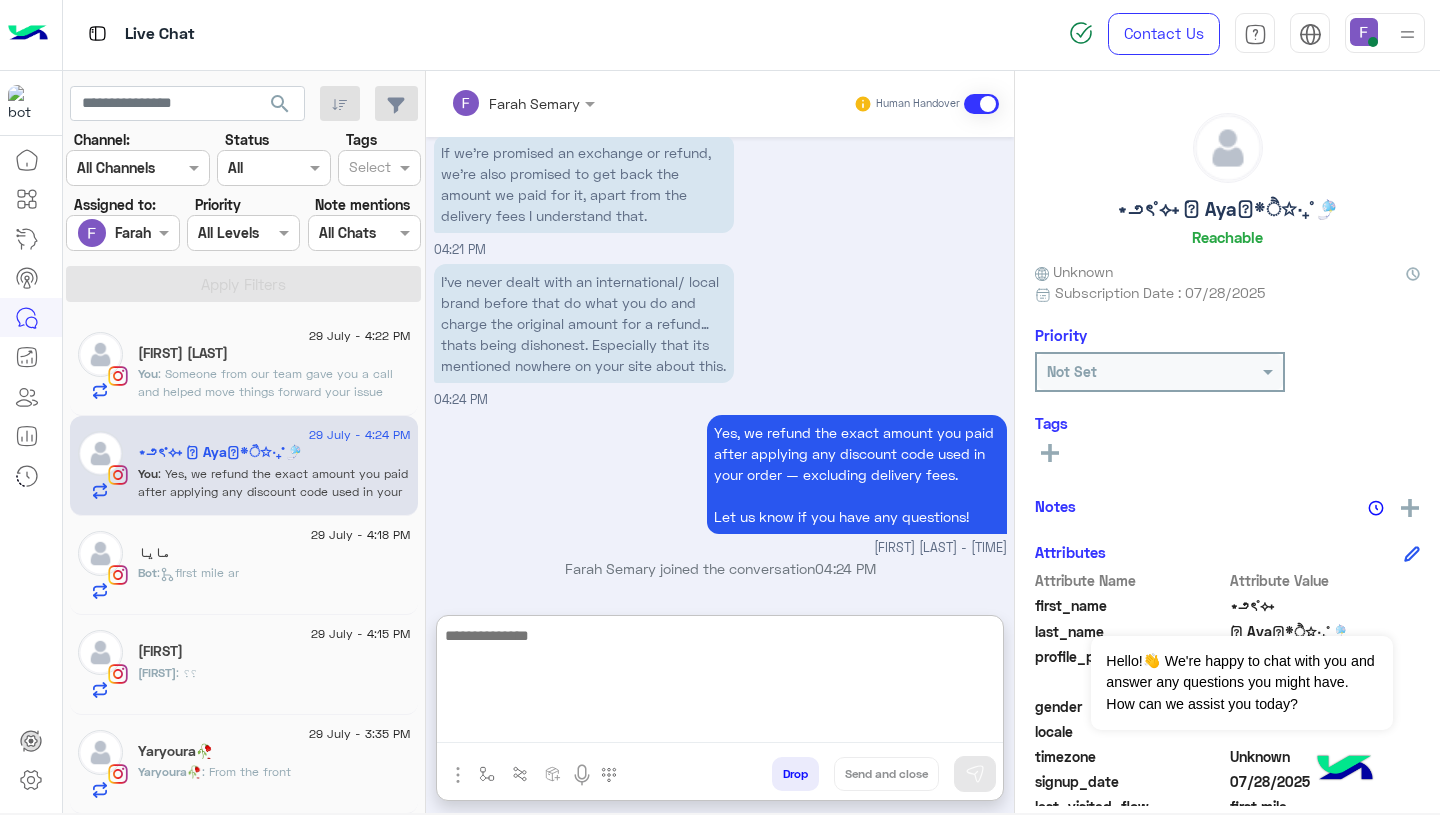 click on "Bot :   first mile ar" 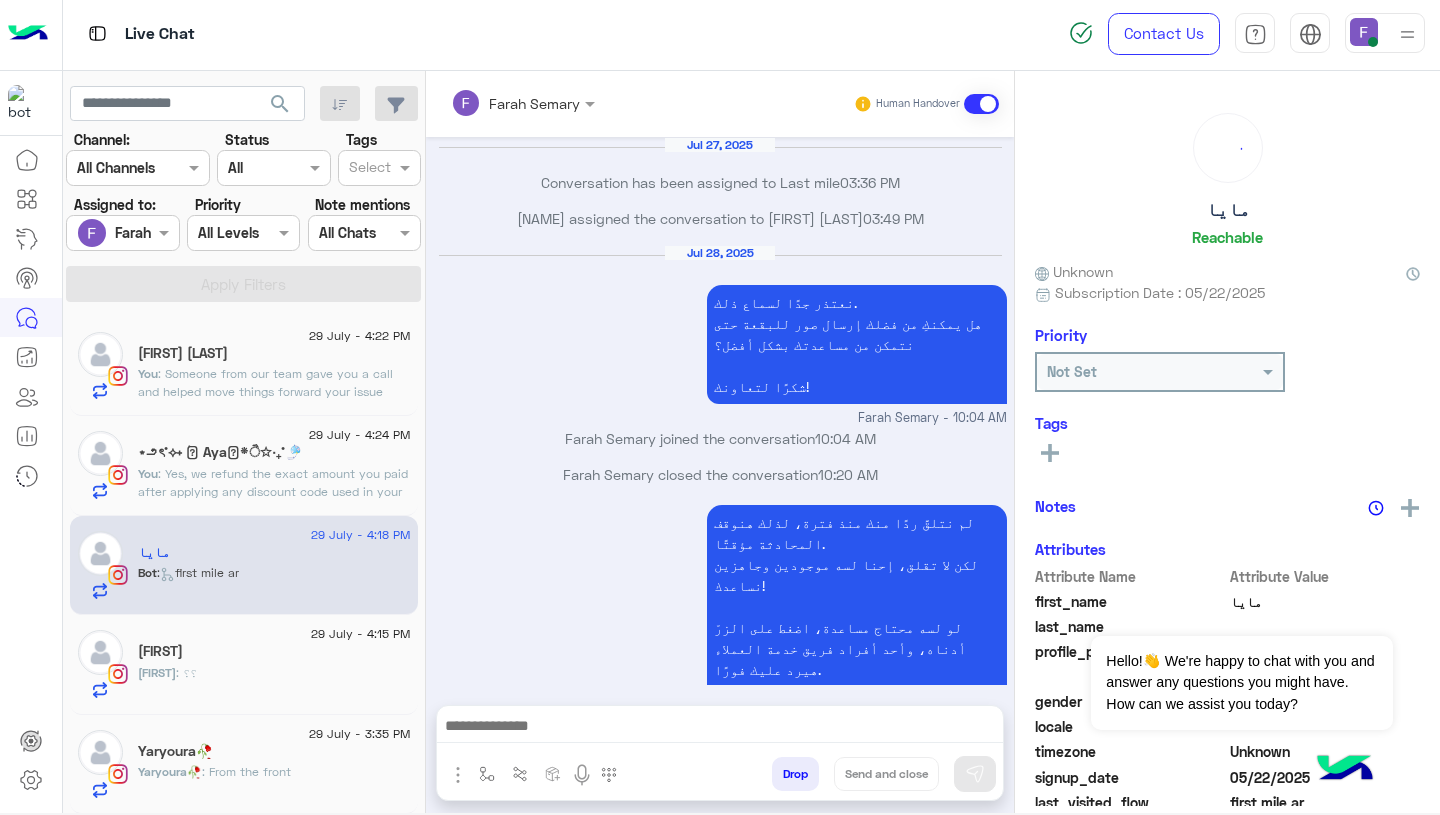 scroll, scrollTop: 1956, scrollLeft: 0, axis: vertical 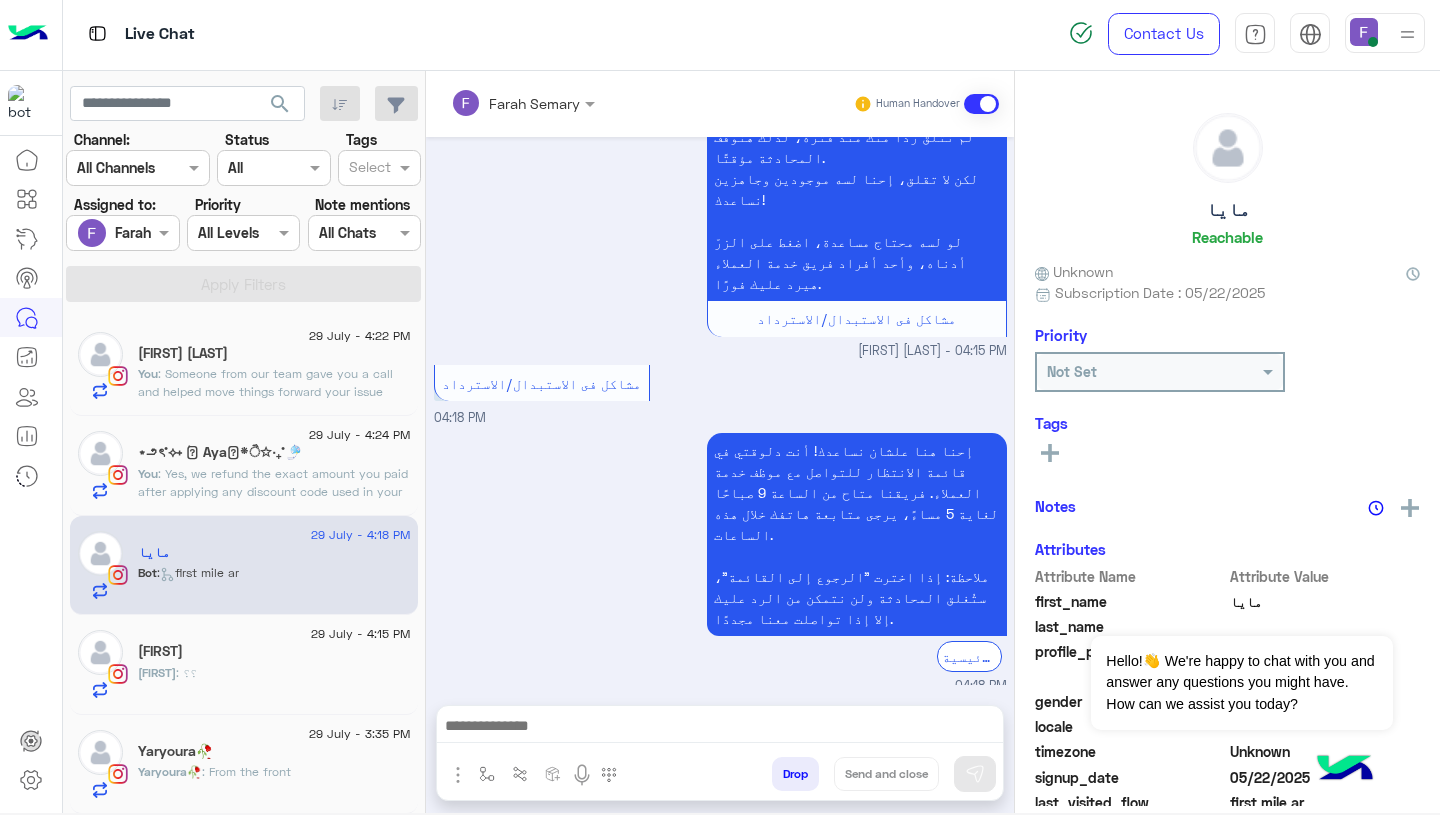 click on "[NAME] : ؟؟" 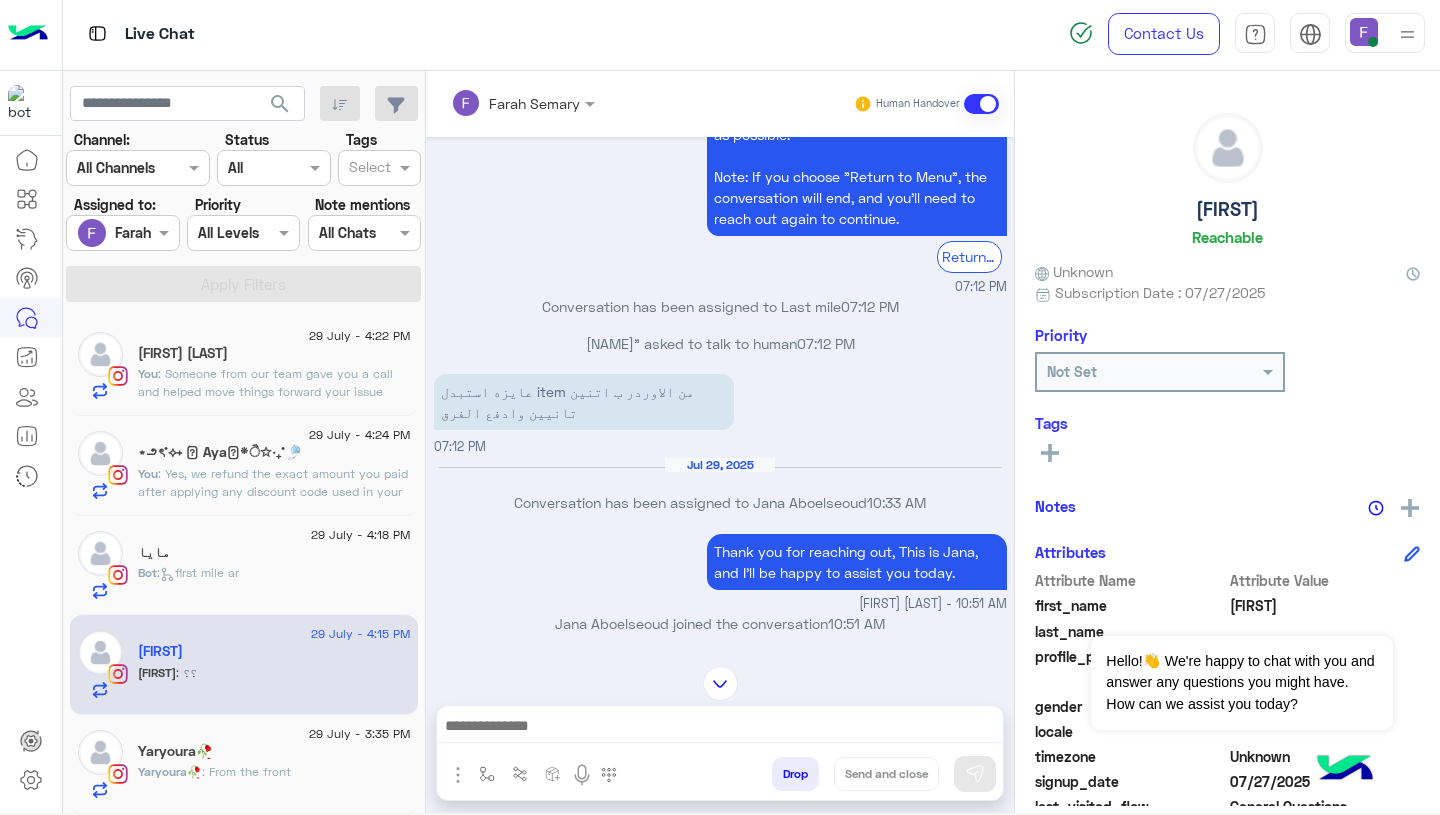 scroll, scrollTop: 1452, scrollLeft: 0, axis: vertical 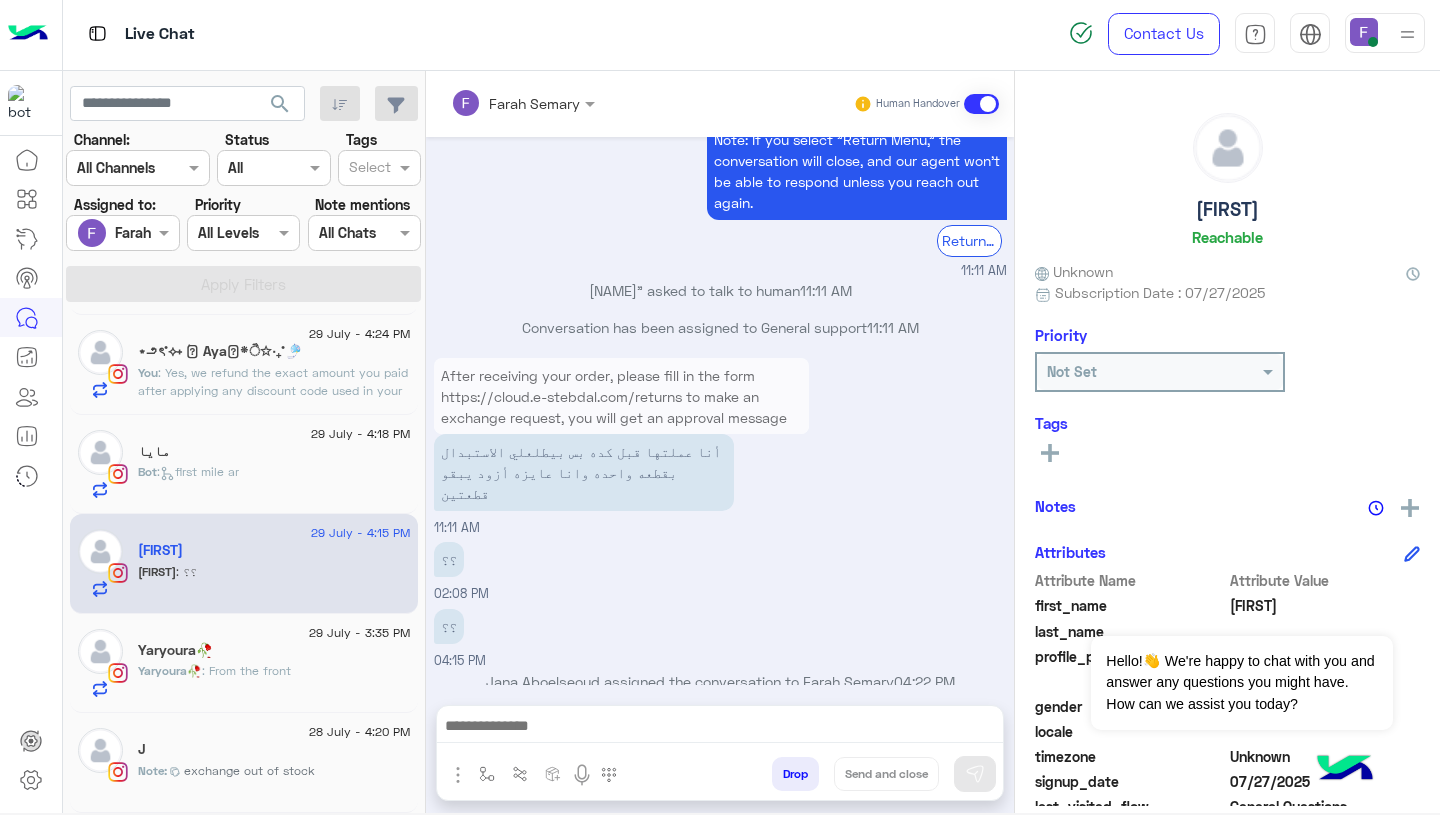 click on "Yaryoura🥀" 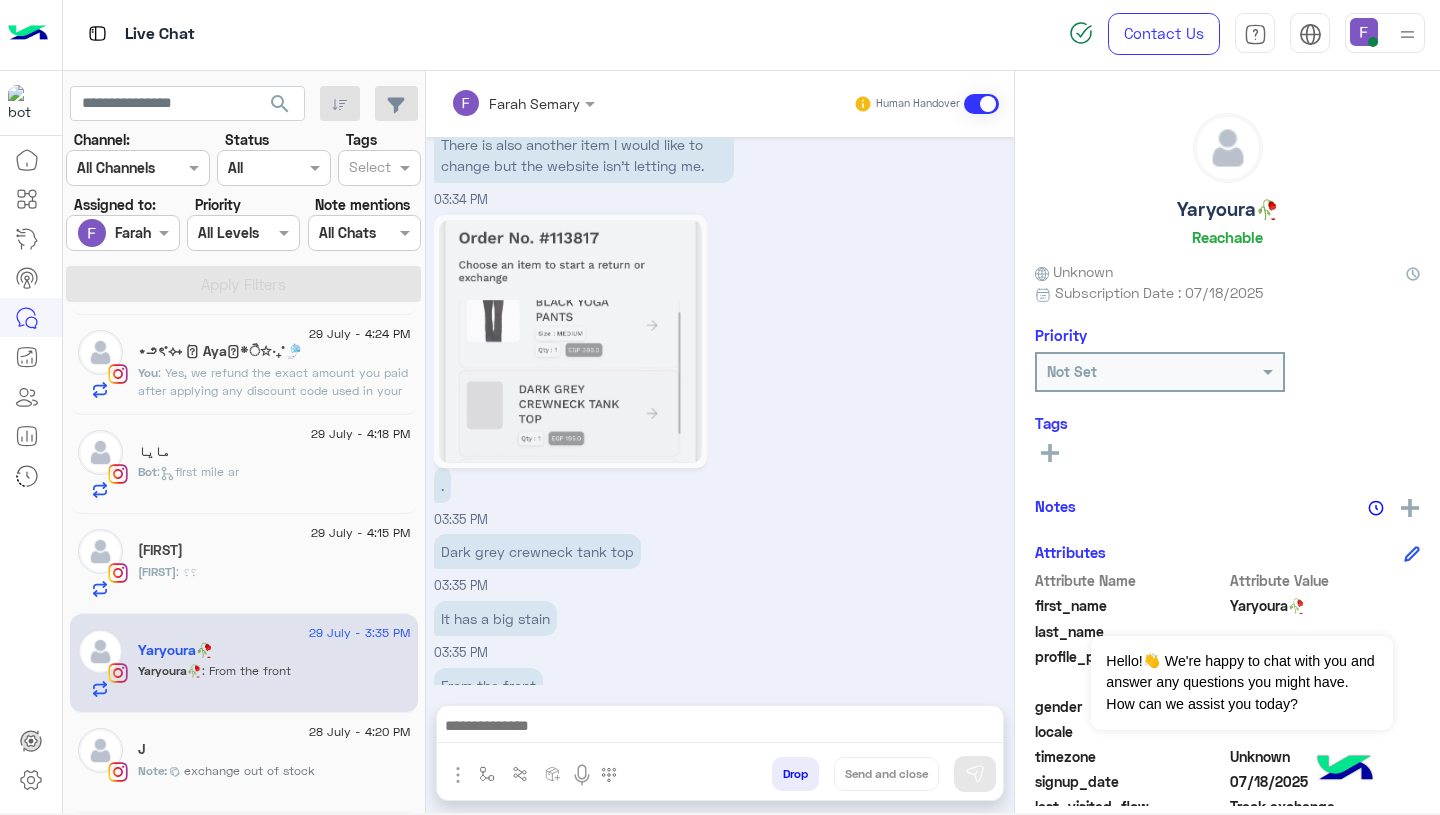 scroll, scrollTop: 1387, scrollLeft: 0, axis: vertical 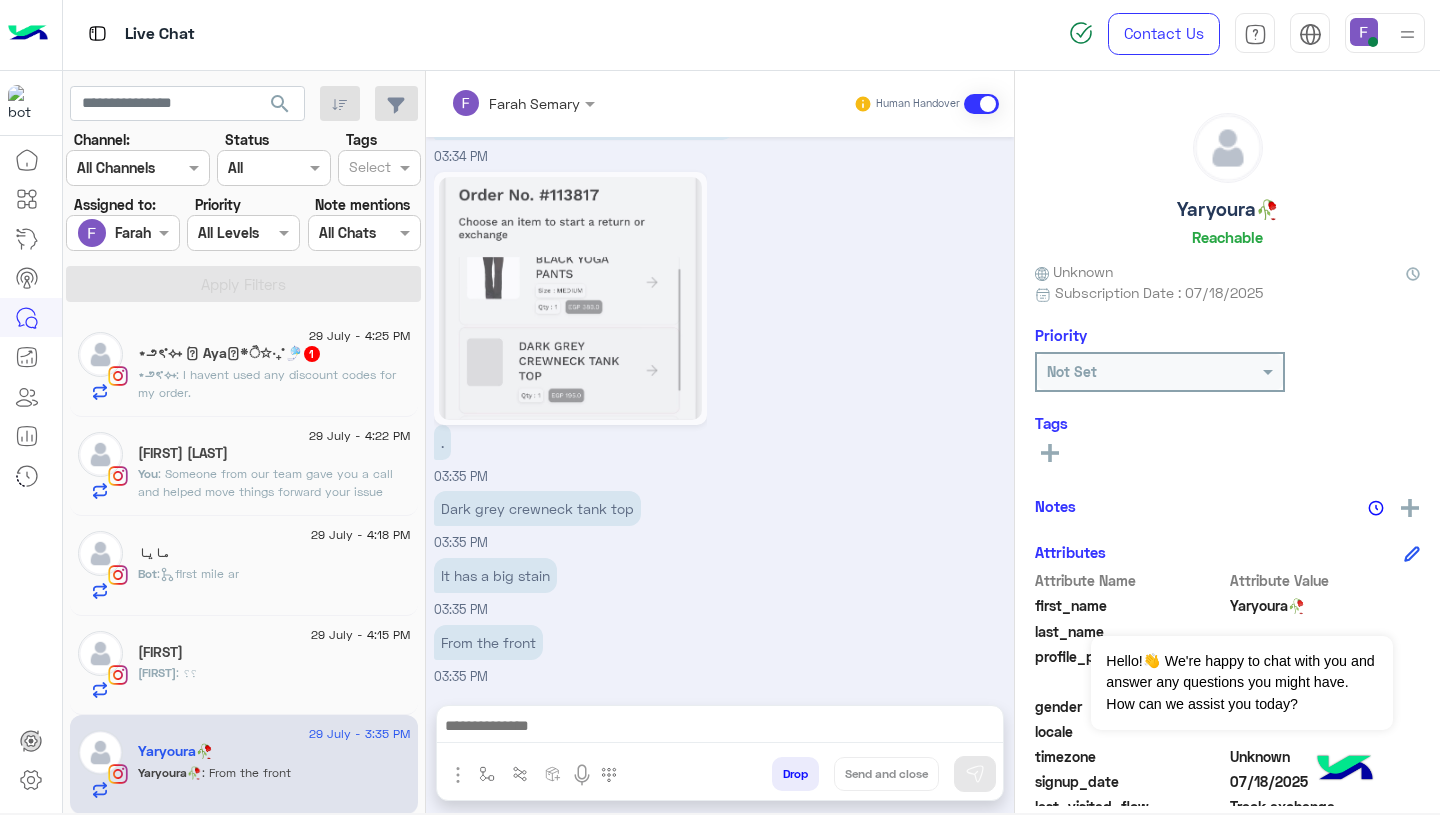 click on ": Someone from our team gave you a call and helped move things forward
your issue isn’t fully resolved yet, but it will be very soon thanks to the steps taken.
Thanks again for your time!😊
If you need more help, just ask to speak to support." 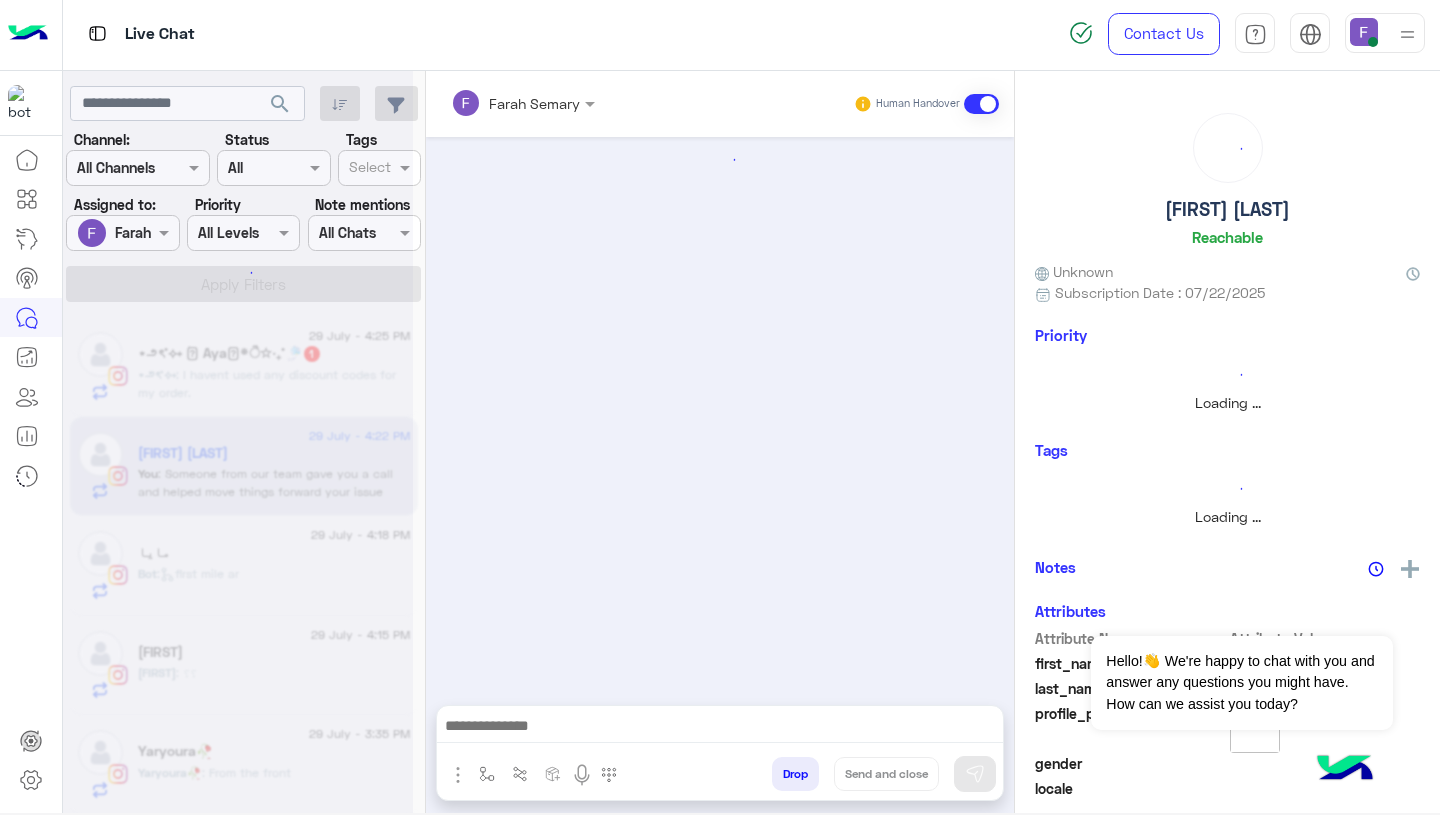 scroll, scrollTop: 1333, scrollLeft: 0, axis: vertical 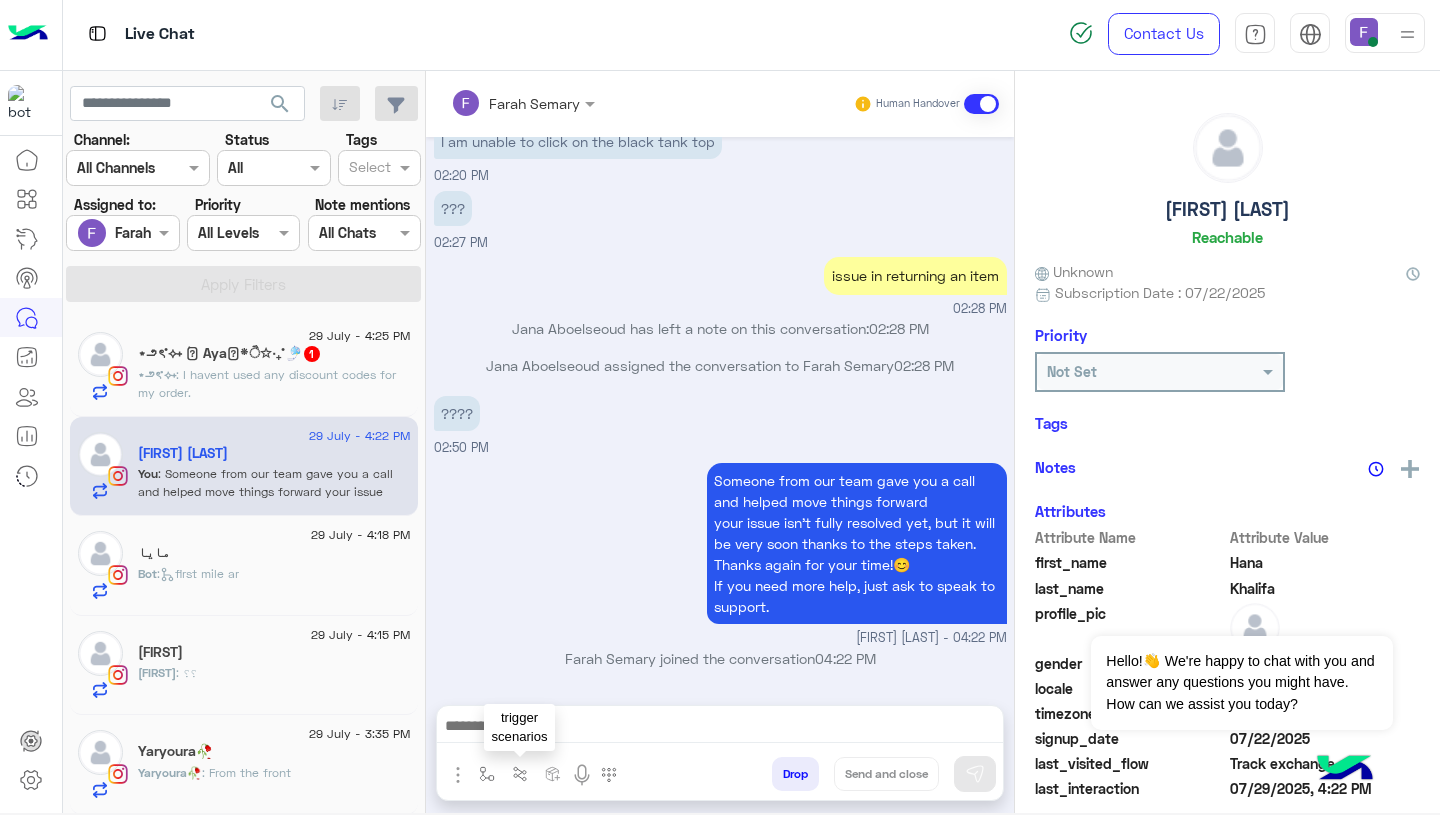 click at bounding box center [487, 773] 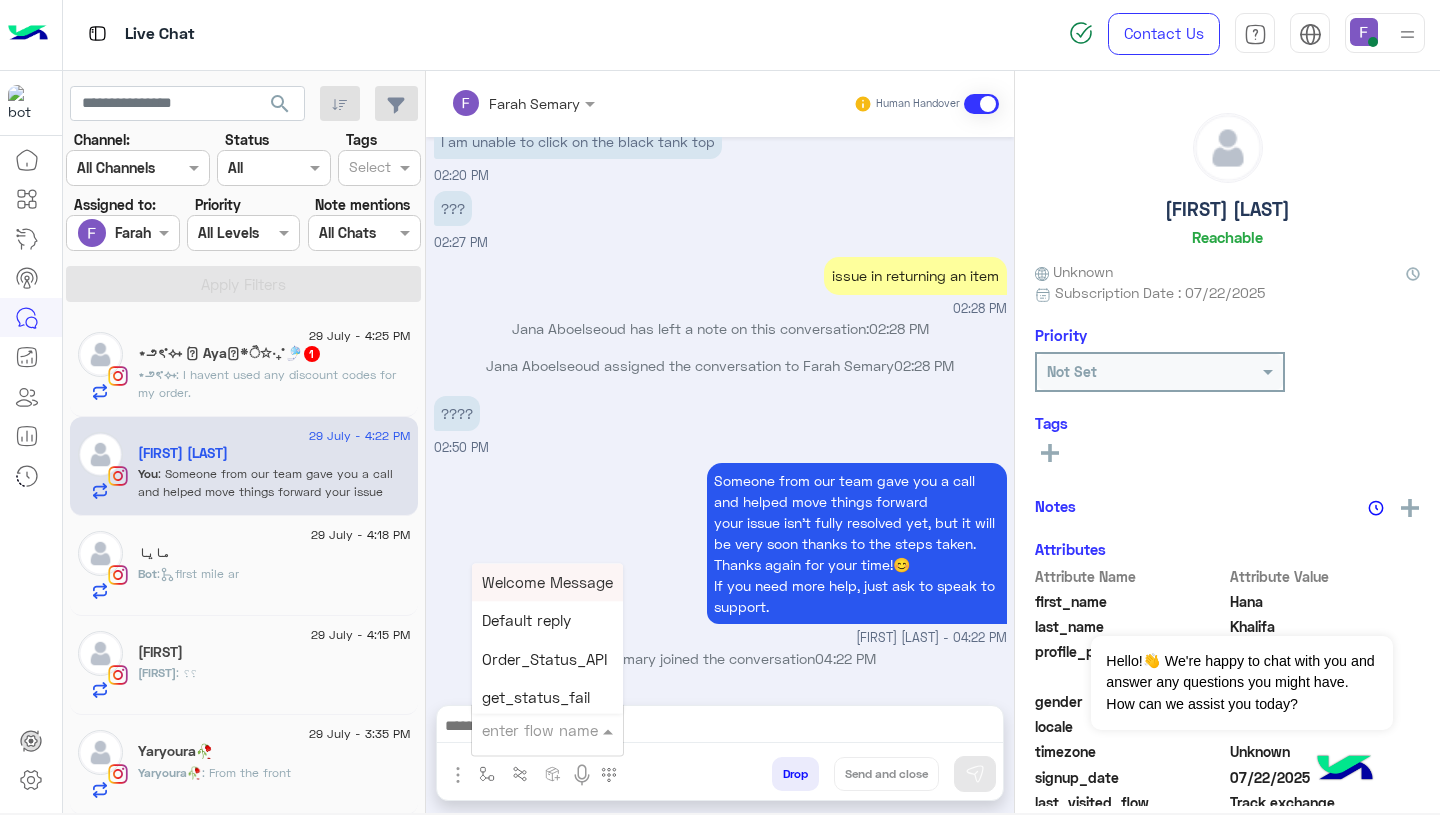 click at bounding box center (523, 730) 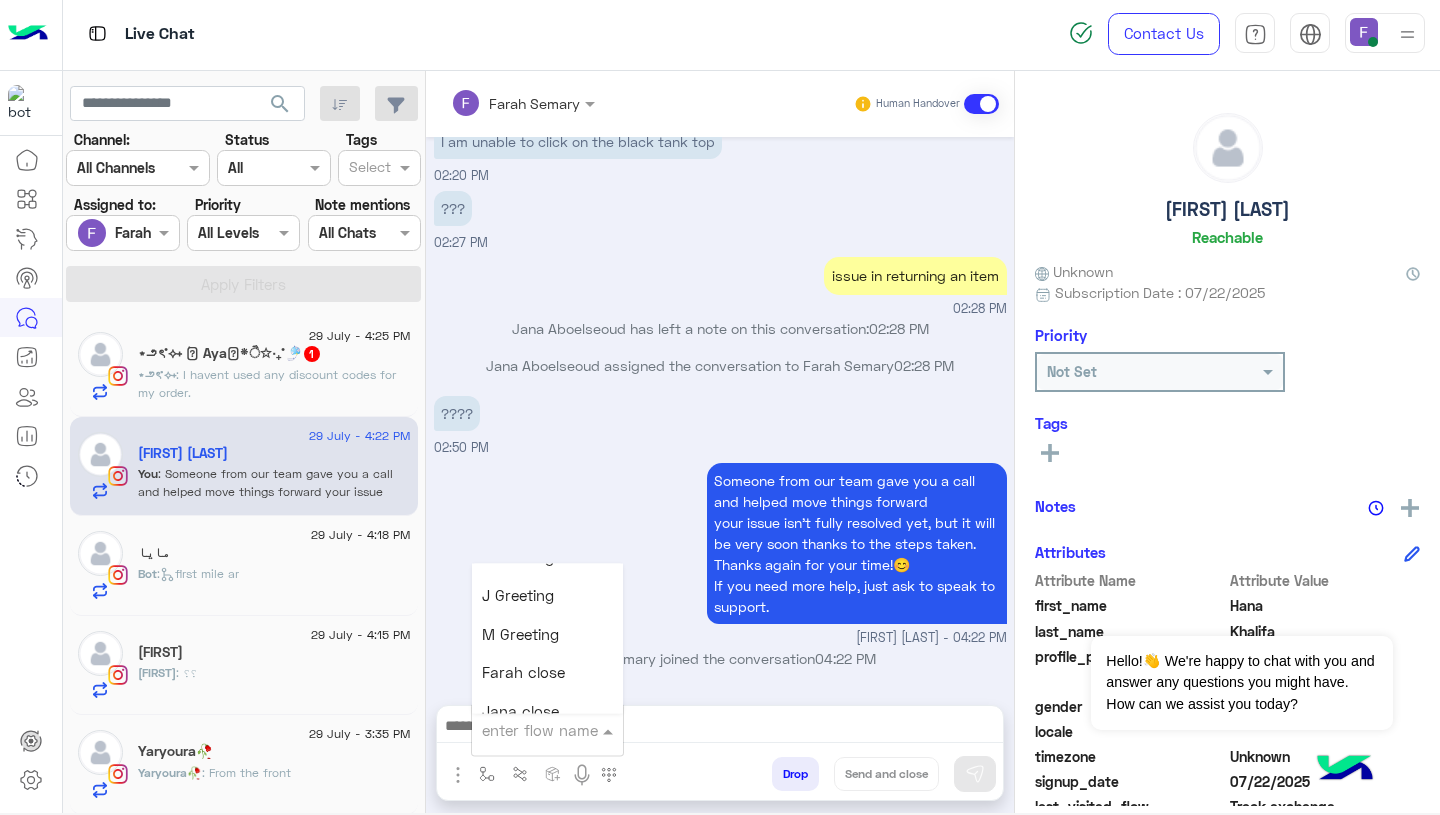scroll, scrollTop: 2476, scrollLeft: 0, axis: vertical 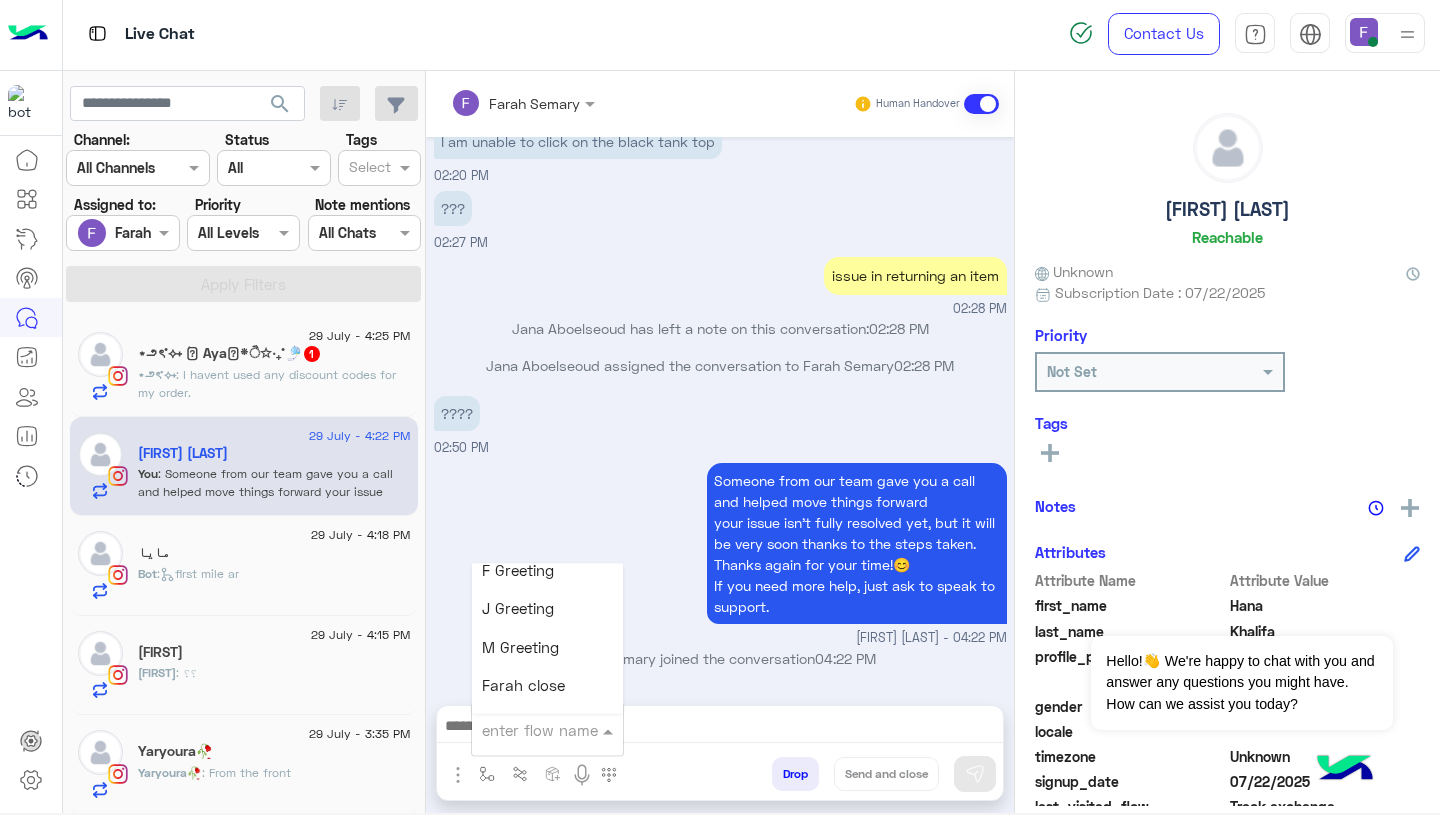 click on "Farah close" at bounding box center (523, 686) 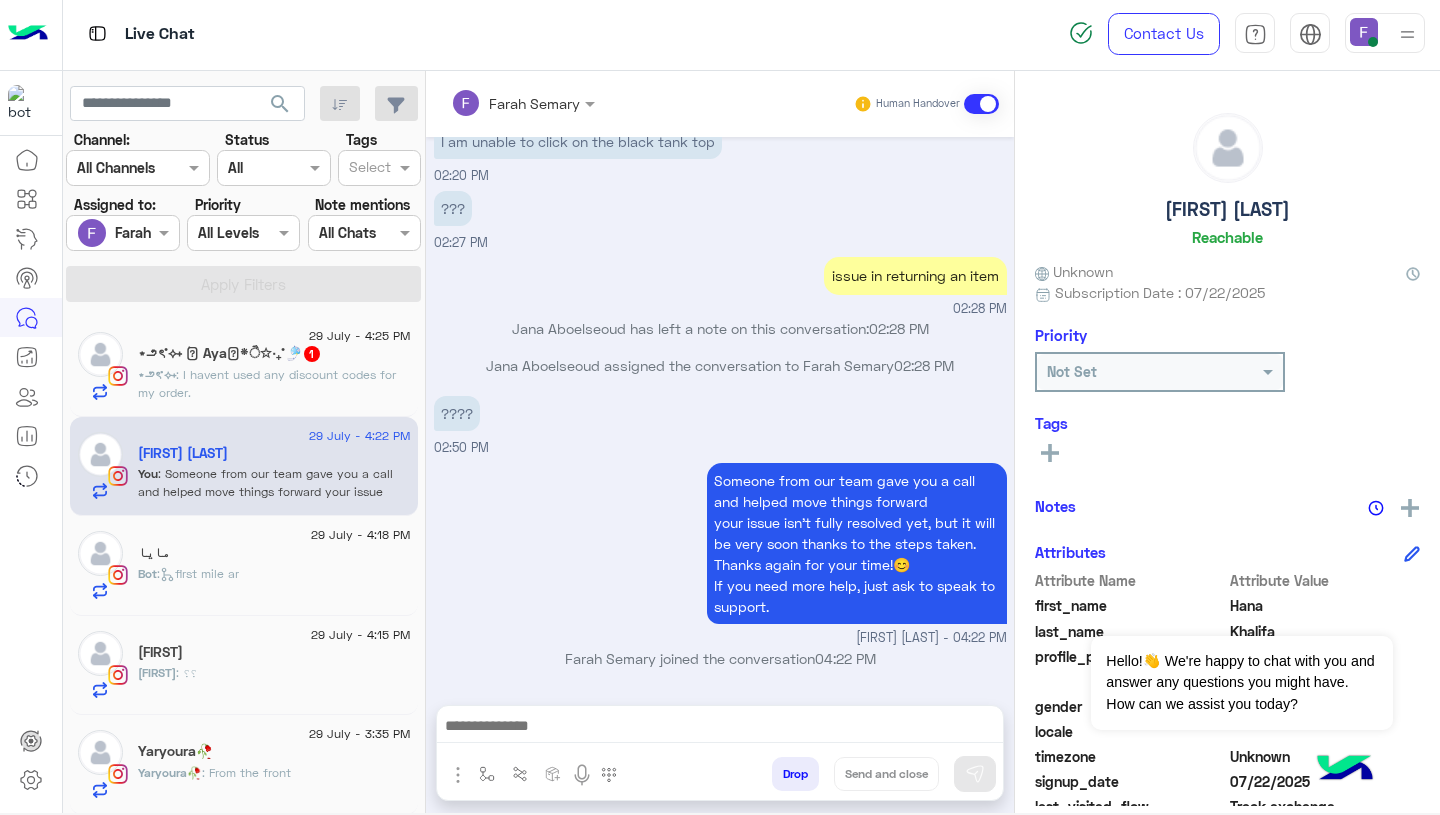 type on "**********" 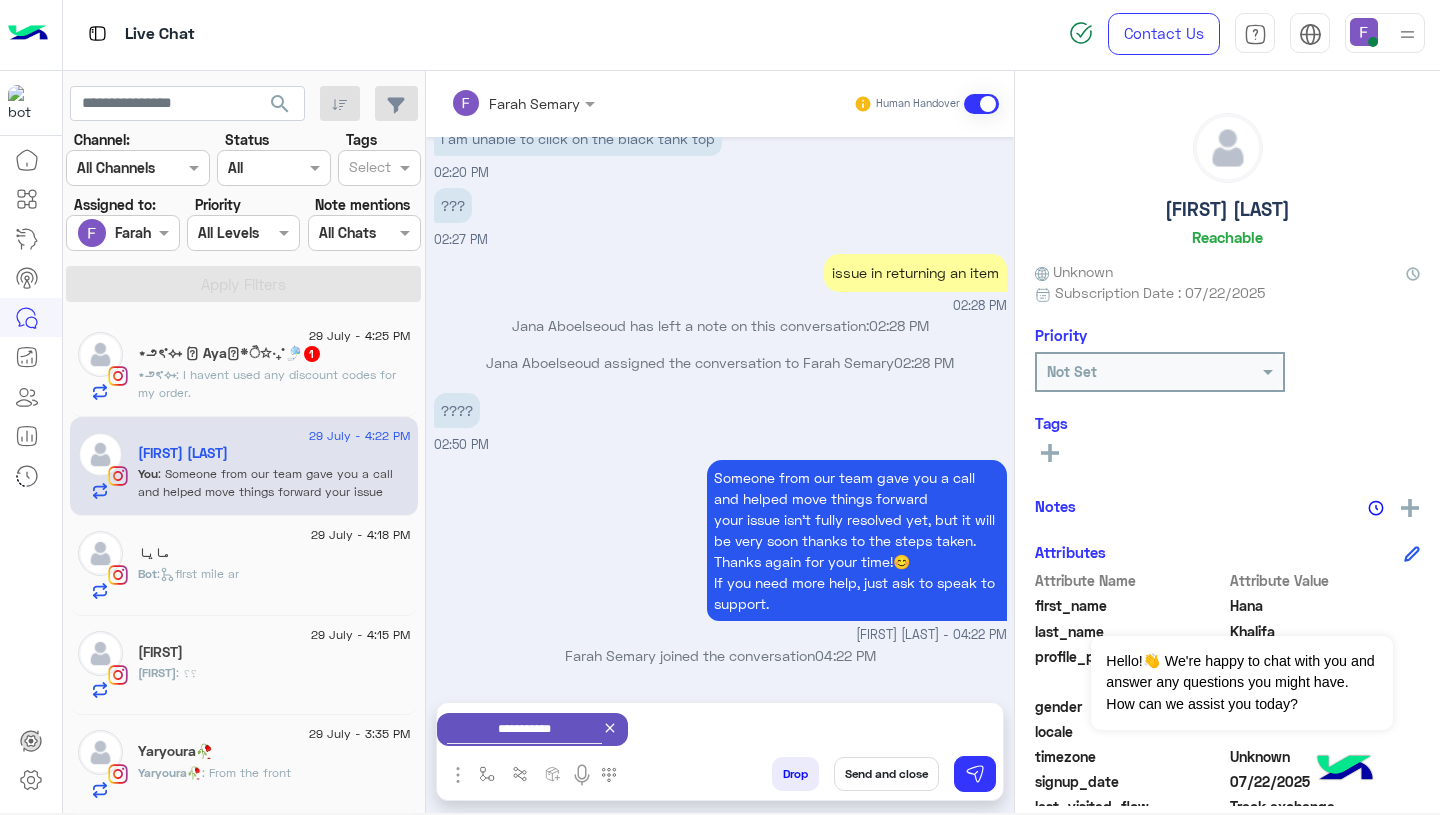 click on "Send and close" at bounding box center [886, 774] 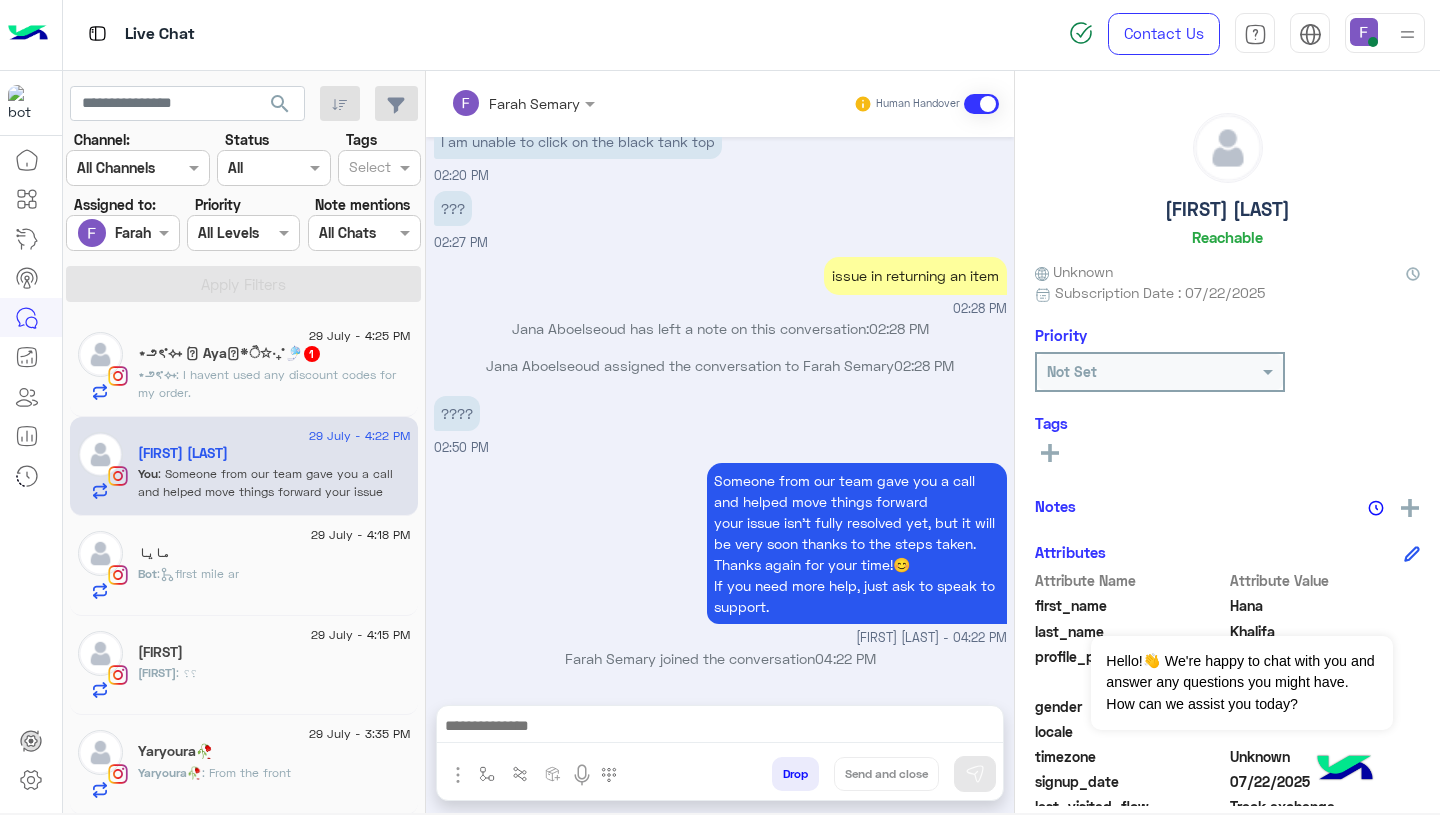 scroll, scrollTop: 1370, scrollLeft: 0, axis: vertical 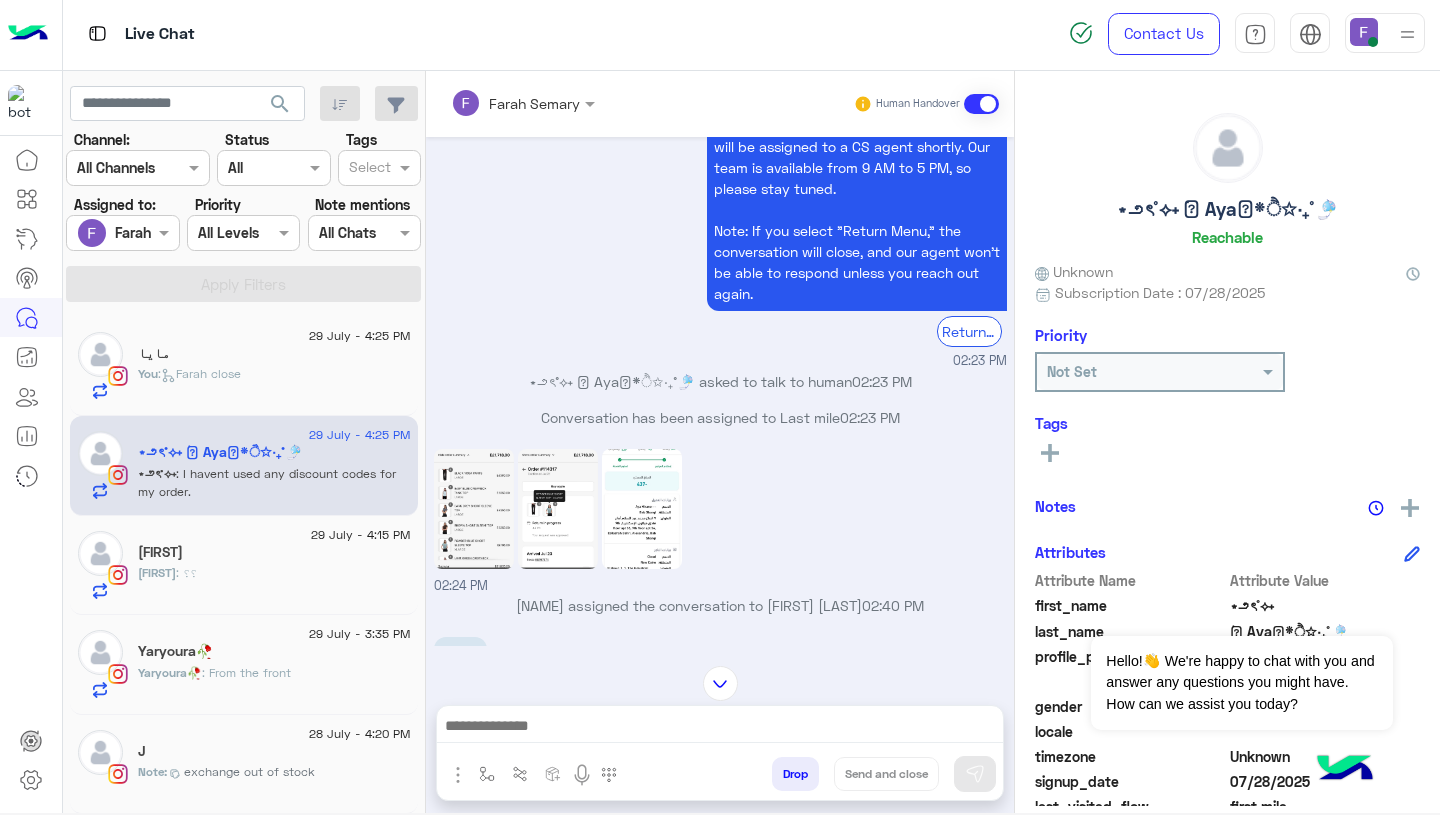 click 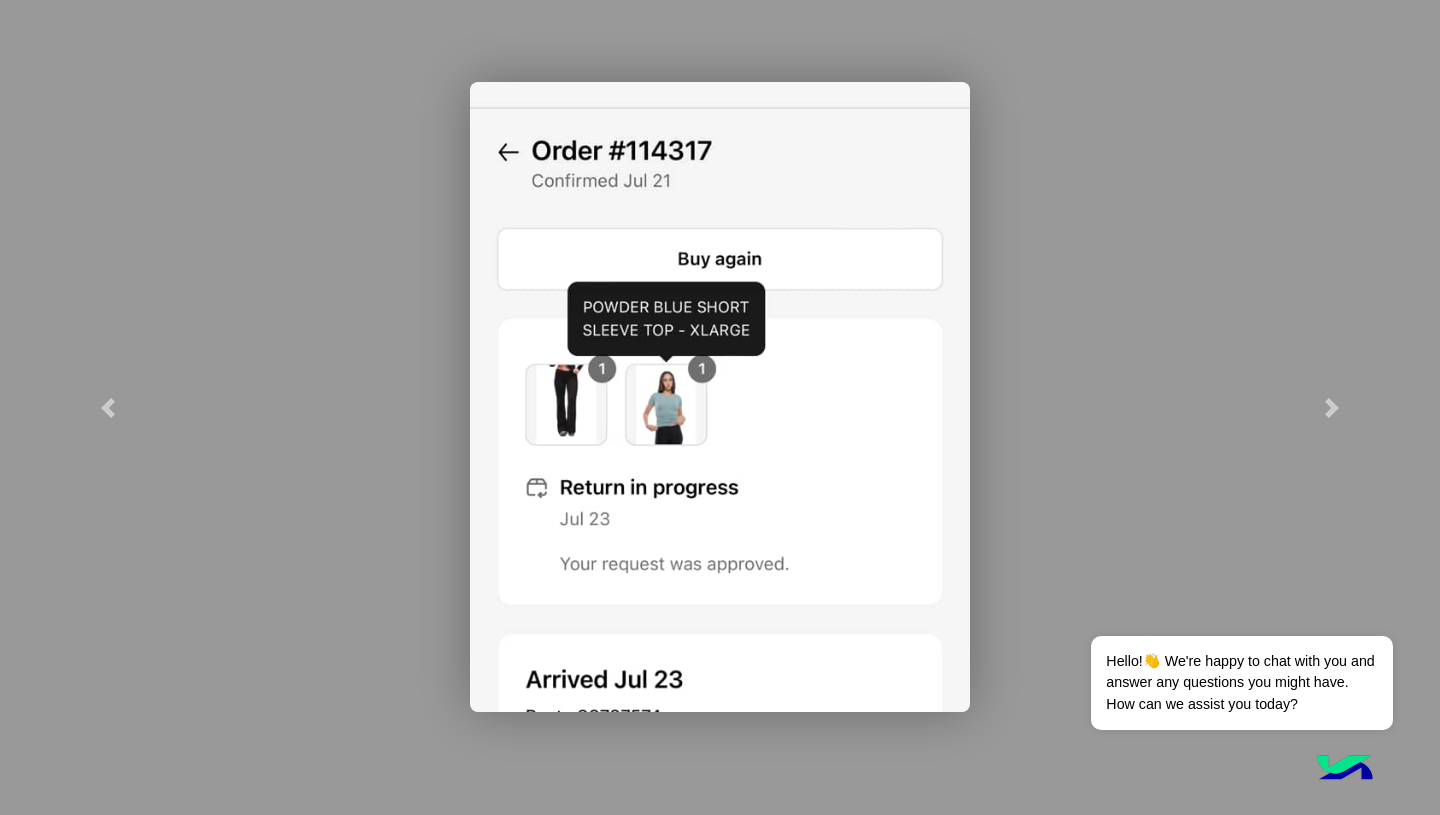 scroll, scrollTop: 1984, scrollLeft: 0, axis: vertical 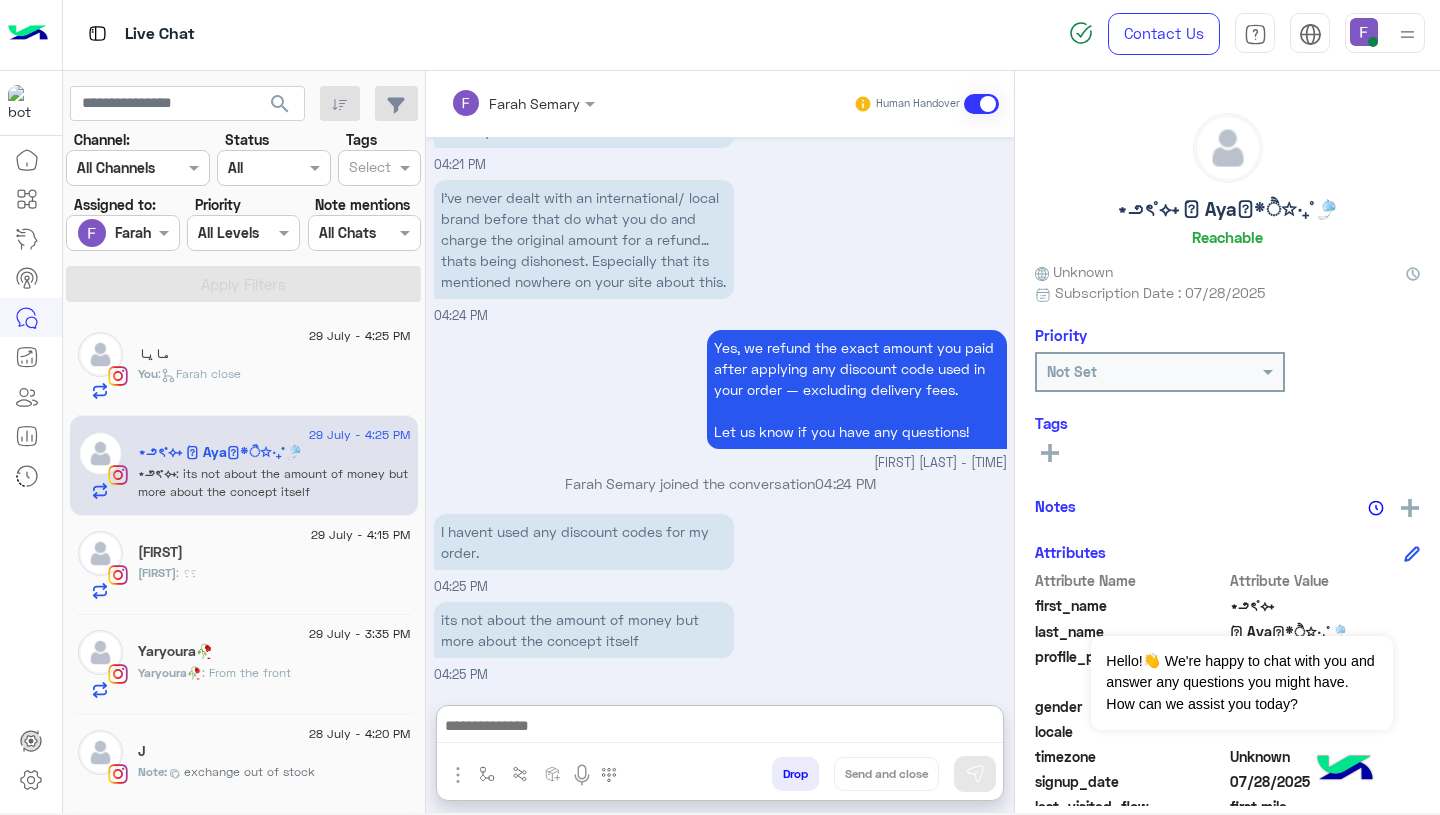 click at bounding box center (720, 728) 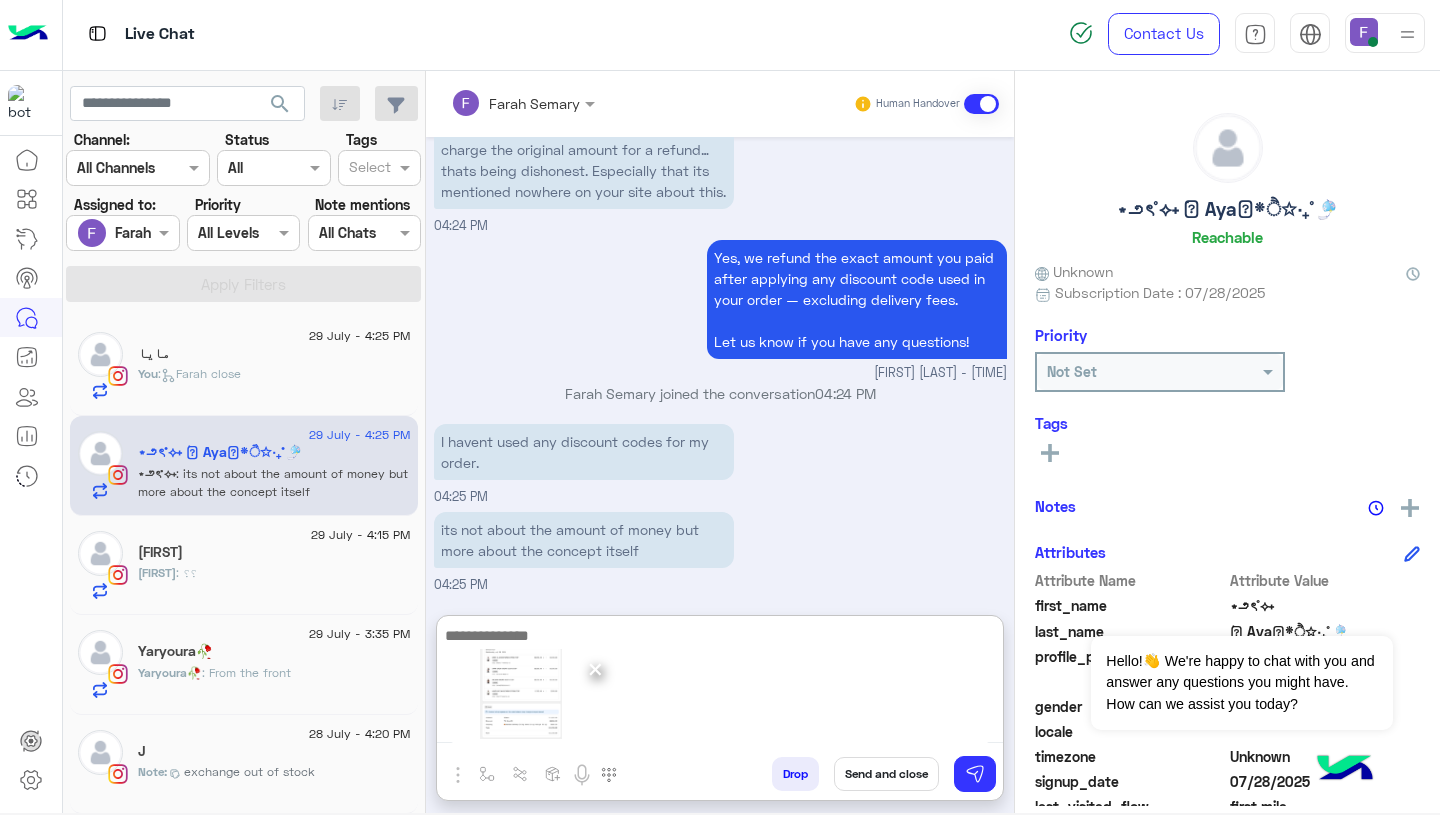 click on "I havent used any discount codes for my order." at bounding box center (558, -1477) 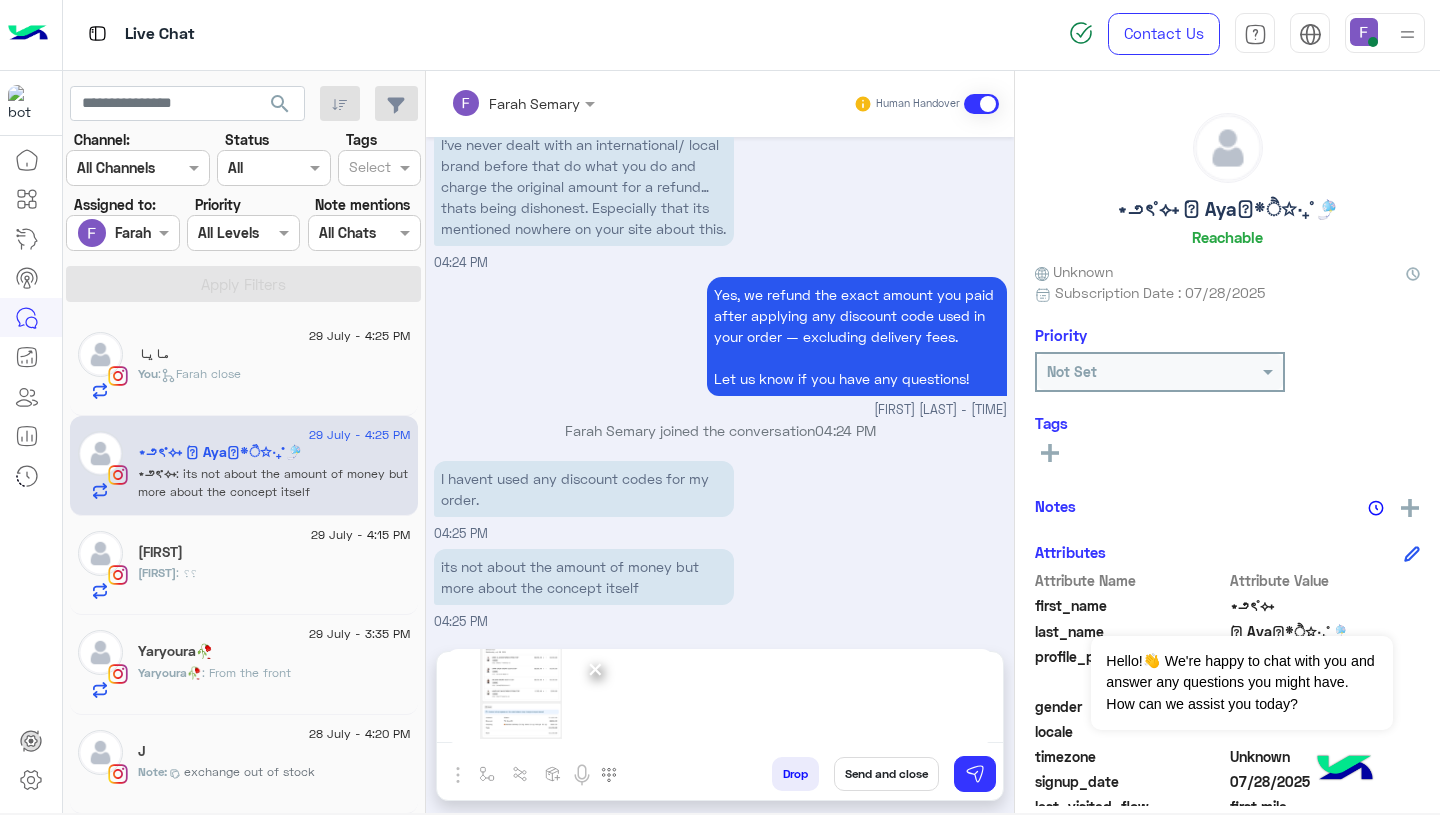 scroll, scrollTop: 1984, scrollLeft: 0, axis: vertical 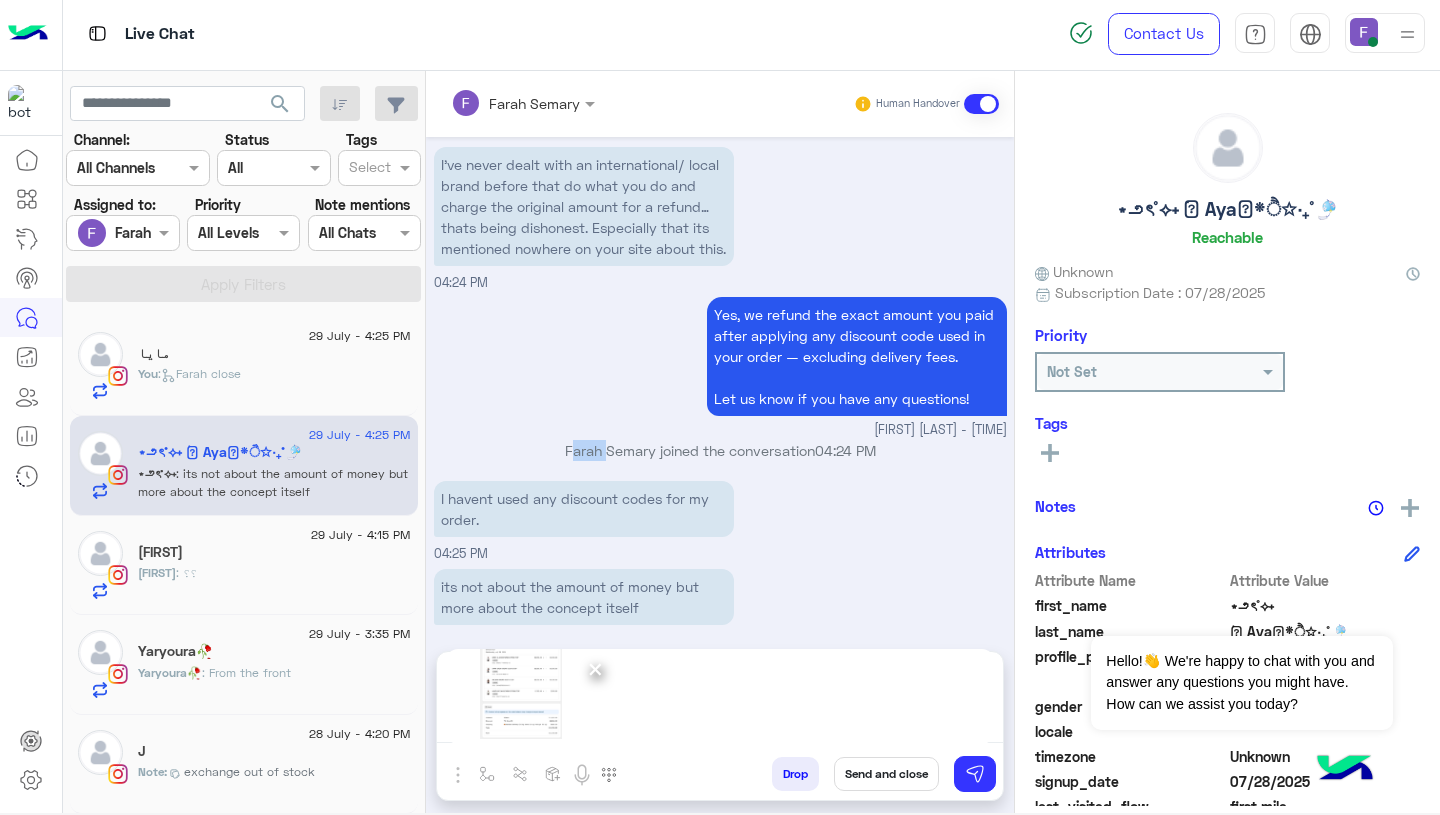 click on "[DATE]  We're here to help! You’re in the queue and will be assigned to a CS agent shortly. Our team is available from 9 AM to 5 PM, so please stay tuned. Note: If you select "Return Menu," the conversation will close, and our agent won’t be able to respond unless you reach out again.  Return to main menu     [TIME]   Conversation has been assigned to Last mile   [TIME]       ⋆౨ৎ˚⟡˖ ࣪🫧 [NAME]𓏲*ੈ✩‧₊˚🎐 asked to talk to human   [TIME]        [TIME]   [NAME] assigned the conversation to [FIRST] [LAST]  [TIME]     Hello?   [TIME]   [DATE]  Thank you for reaching out! Just to clarify, your order had a 10% discount code applied, so you didn’t pay the full original price of the items. After deducting the 80 EGP shipping fee, your total refund comes to 437 EGP. Can you please confirm if that’s the amount you received?  Let us know if you have any questions — we’re happy to help!  [FIRST] [LAST] -  11:45 AM   [FIRST] [LAST] joined the conversation" at bounding box center (720, 384) 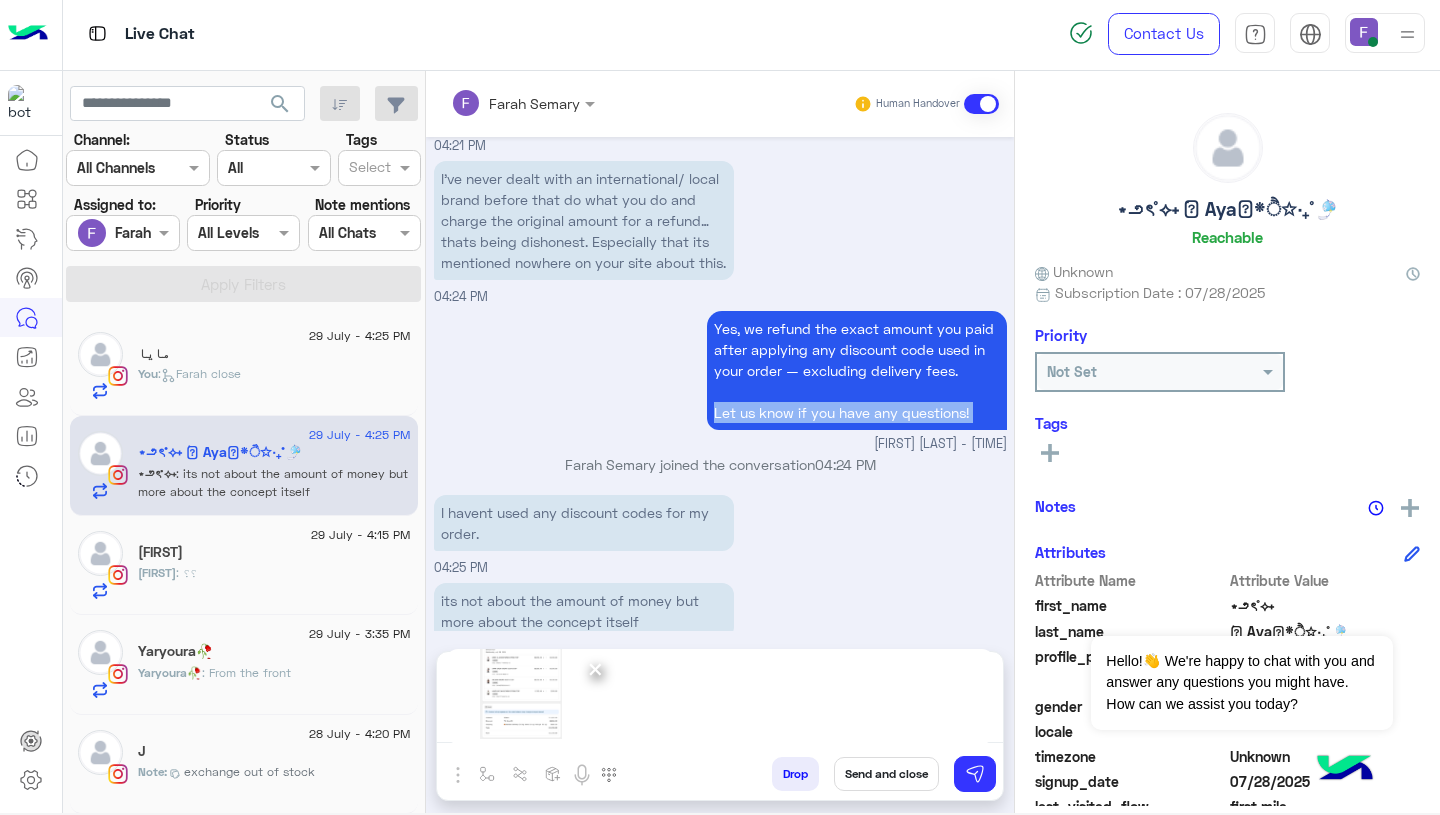 click on "Yes, we refund the exact amount you paid after applying any discount code used in your order — excluding delivery fees. Let us know if you have any questions!  [FIRST] [LAST] -  [TIME]" at bounding box center (720, 380) 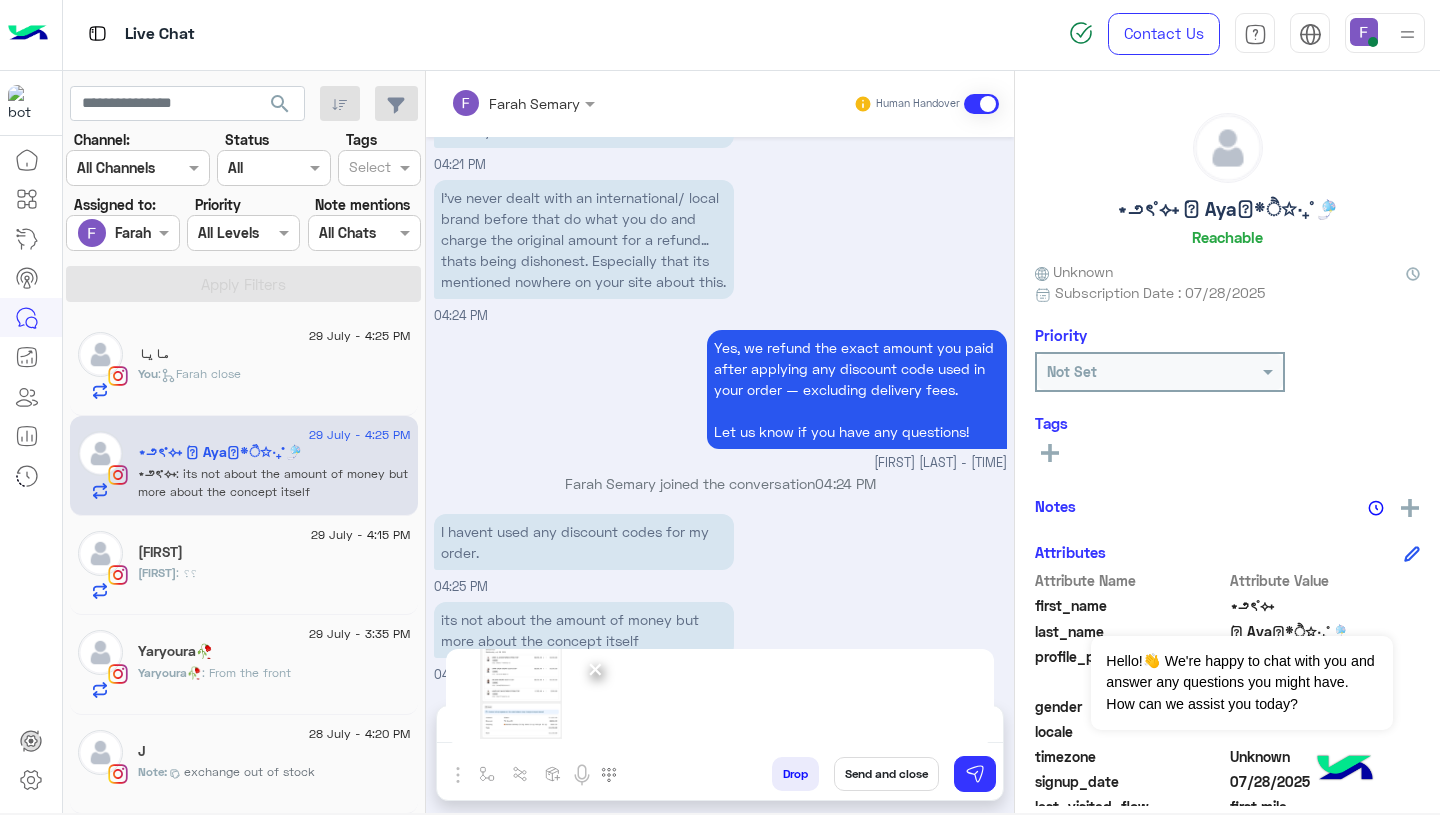 click on "I havent used any discount codes for my order." at bounding box center (584, 542) 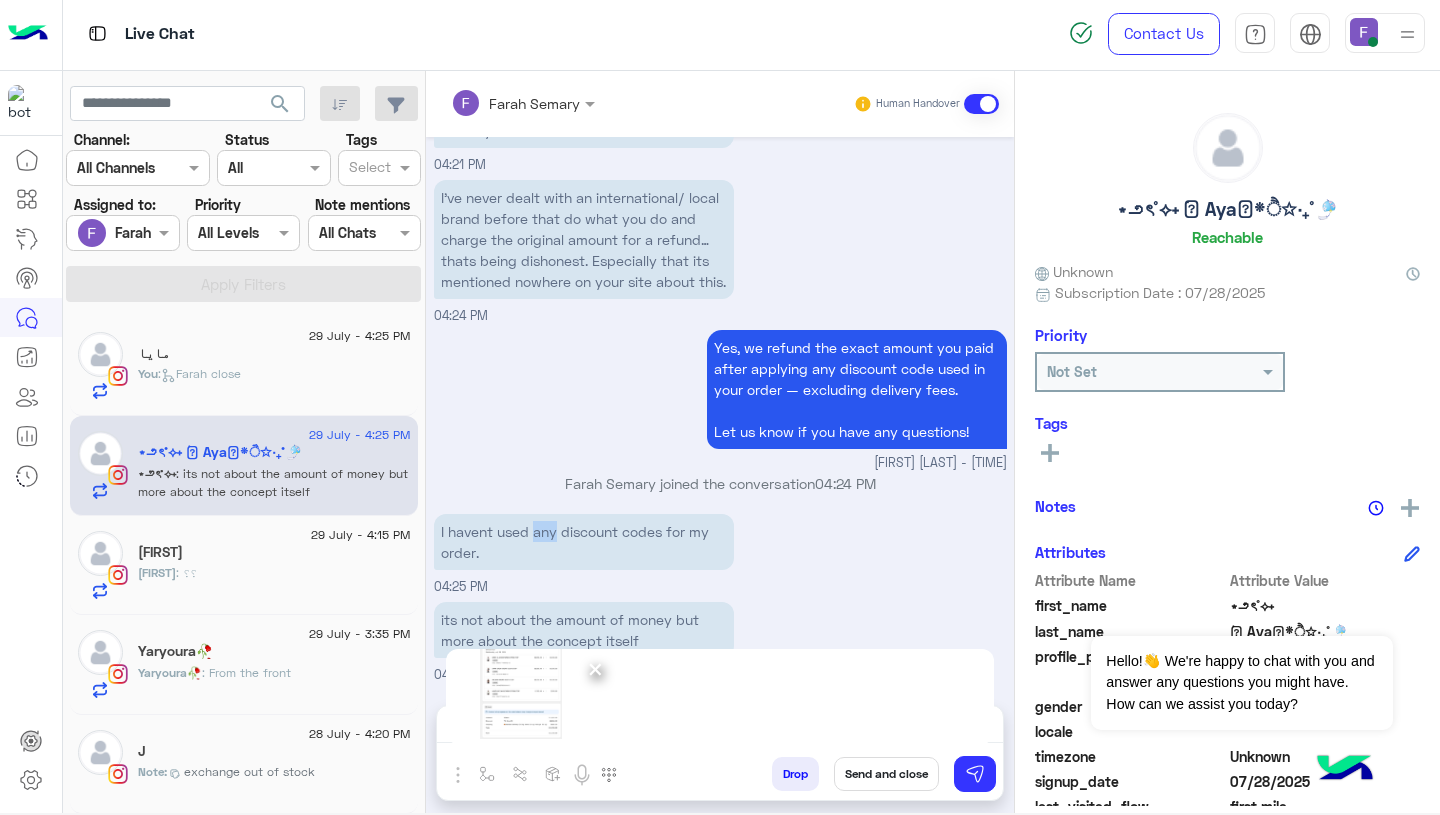 click on "I havent used any discount codes for my order." at bounding box center [584, 542] 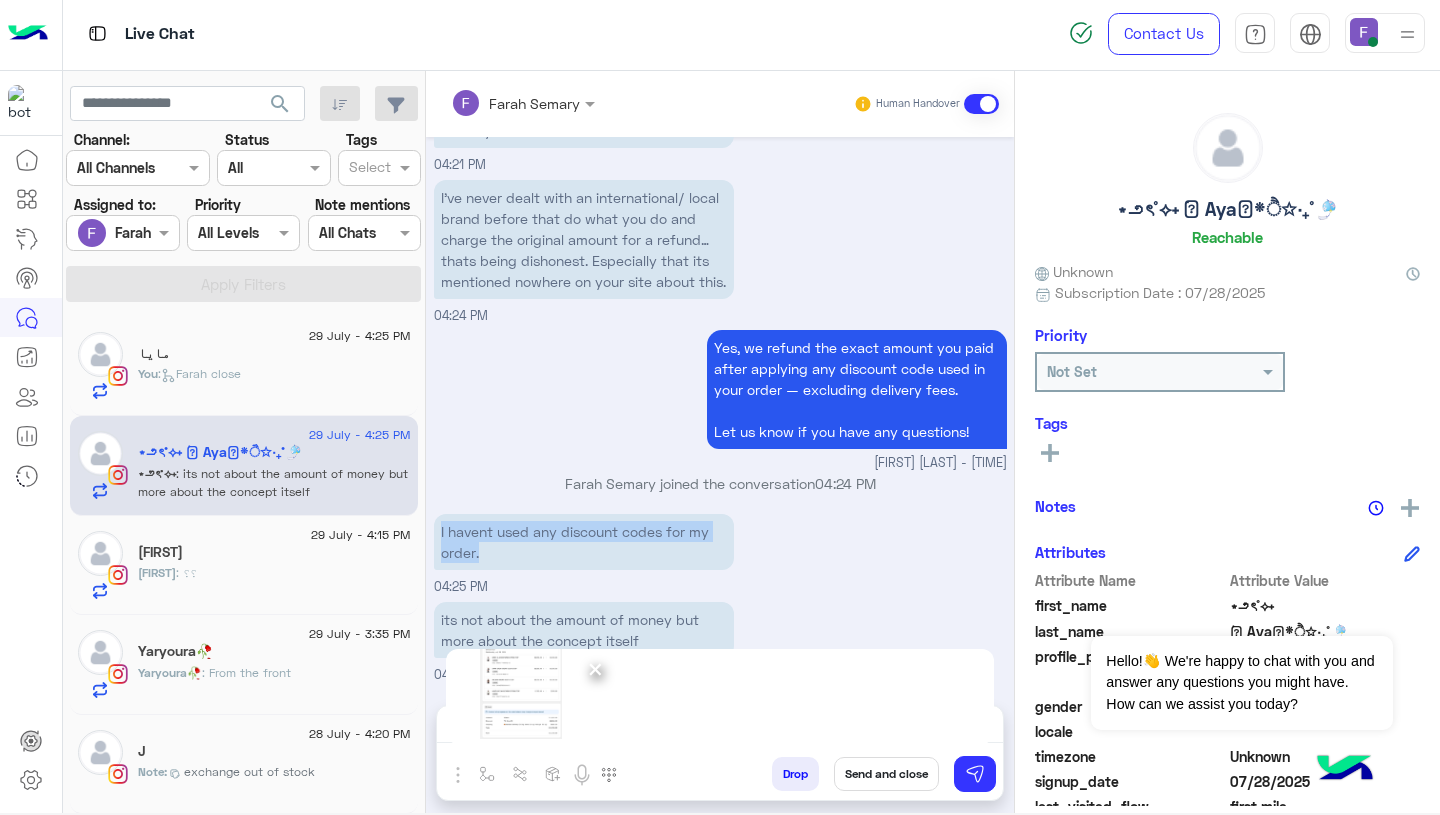 click on "I havent used any discount codes for my order." at bounding box center [584, 542] 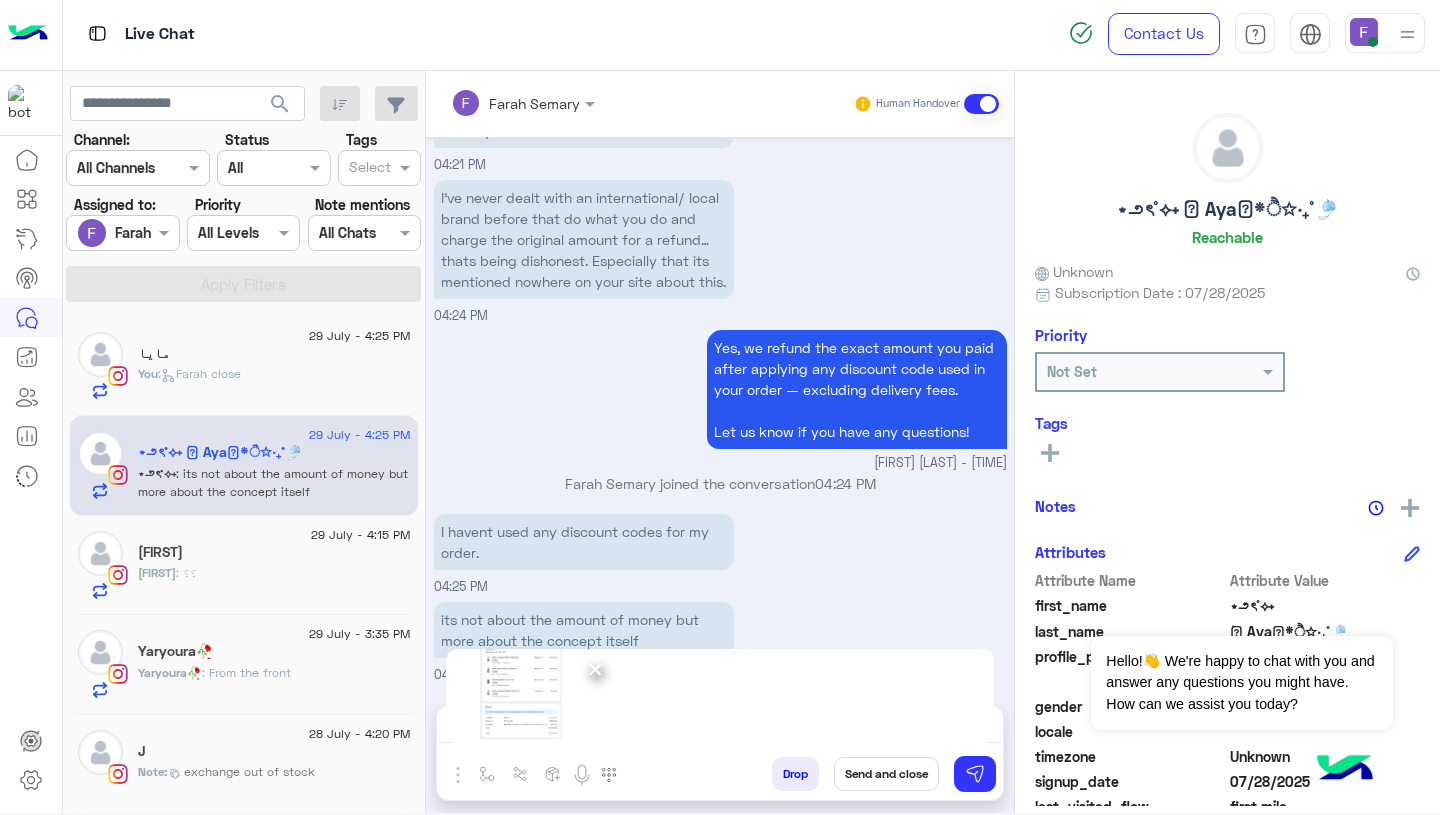 click on "×" at bounding box center [720, 696] 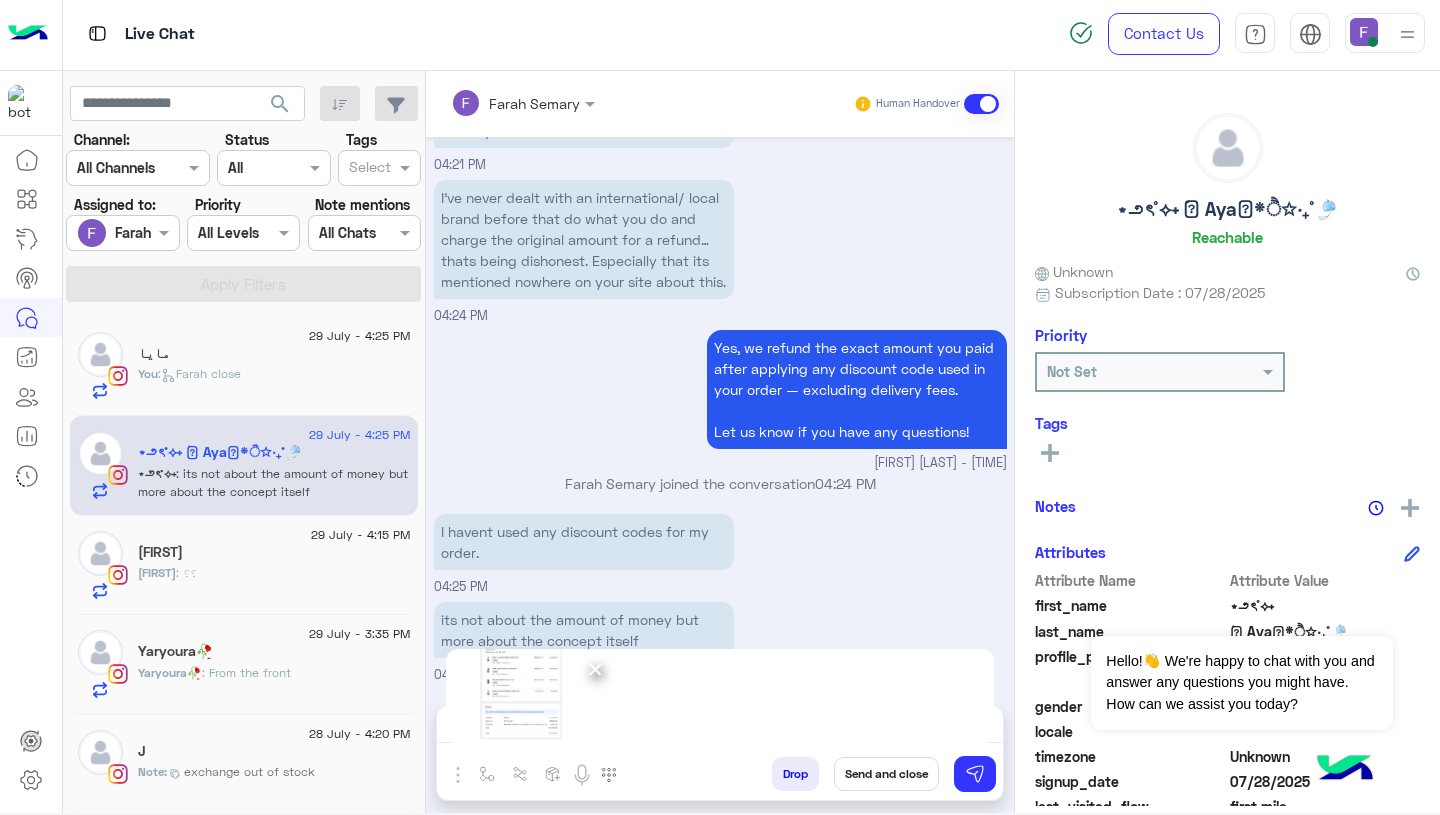 click at bounding box center (521, 694) 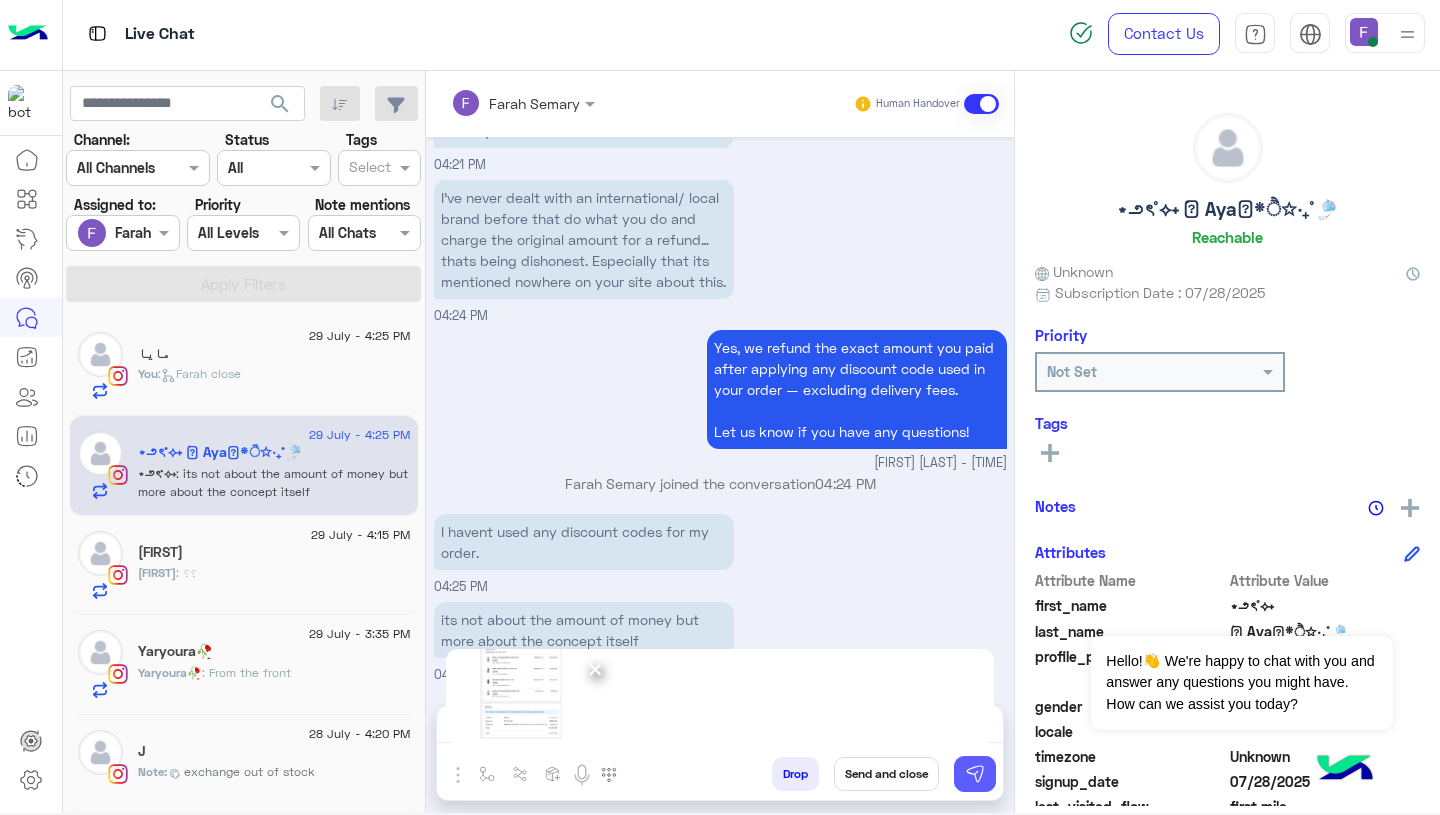 click at bounding box center [975, 774] 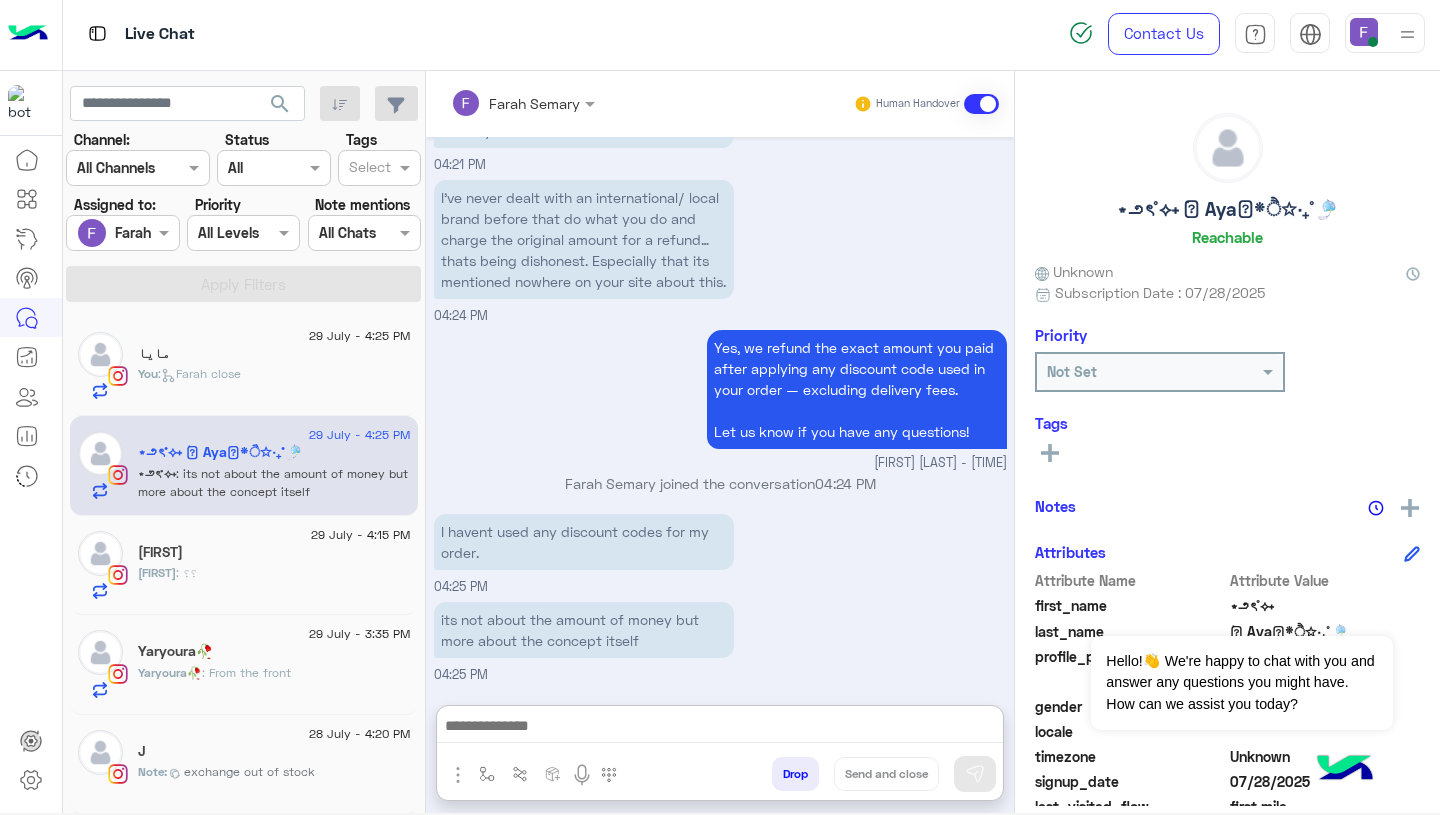 click at bounding box center (720, 728) 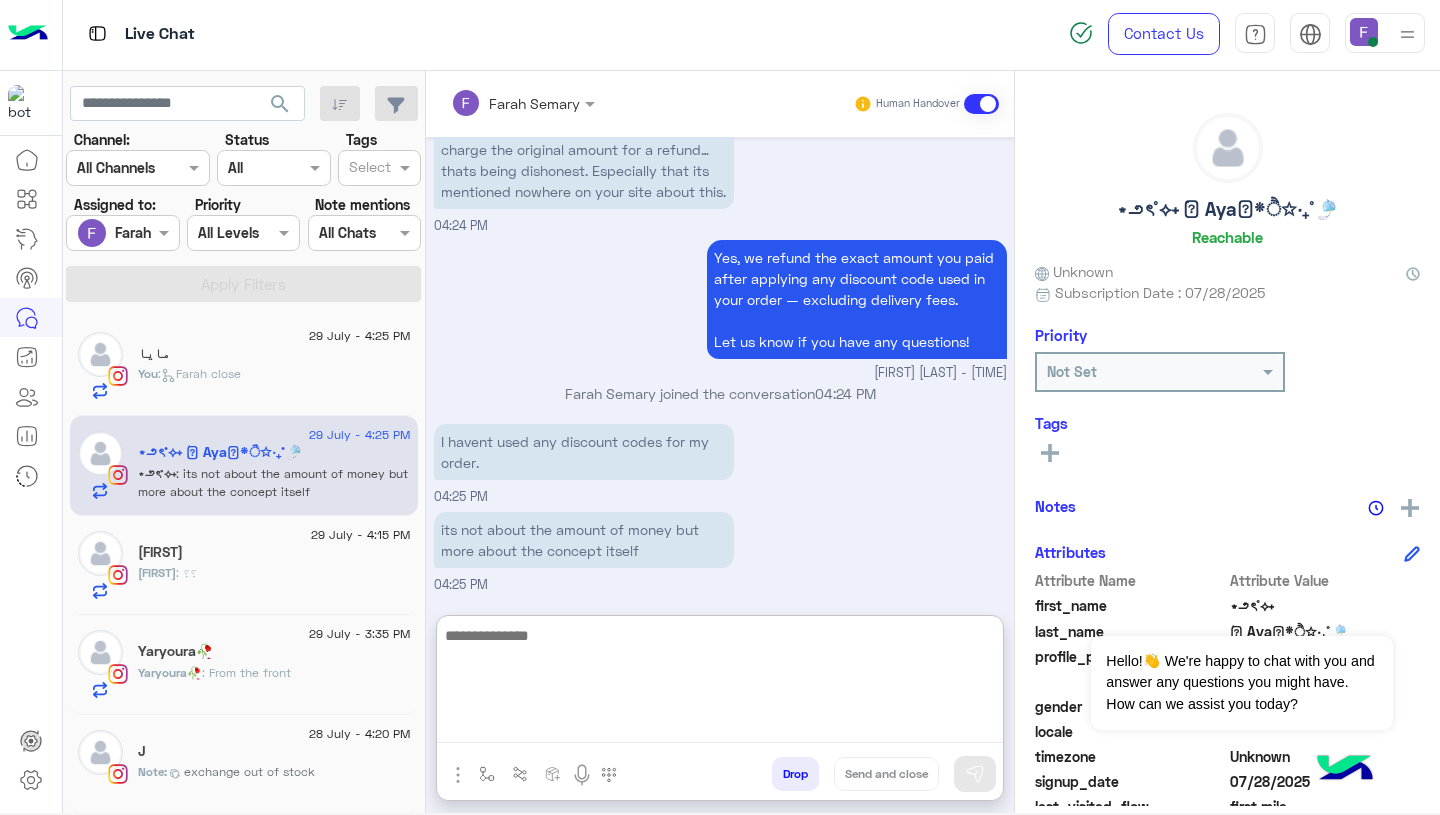paste on "**********" 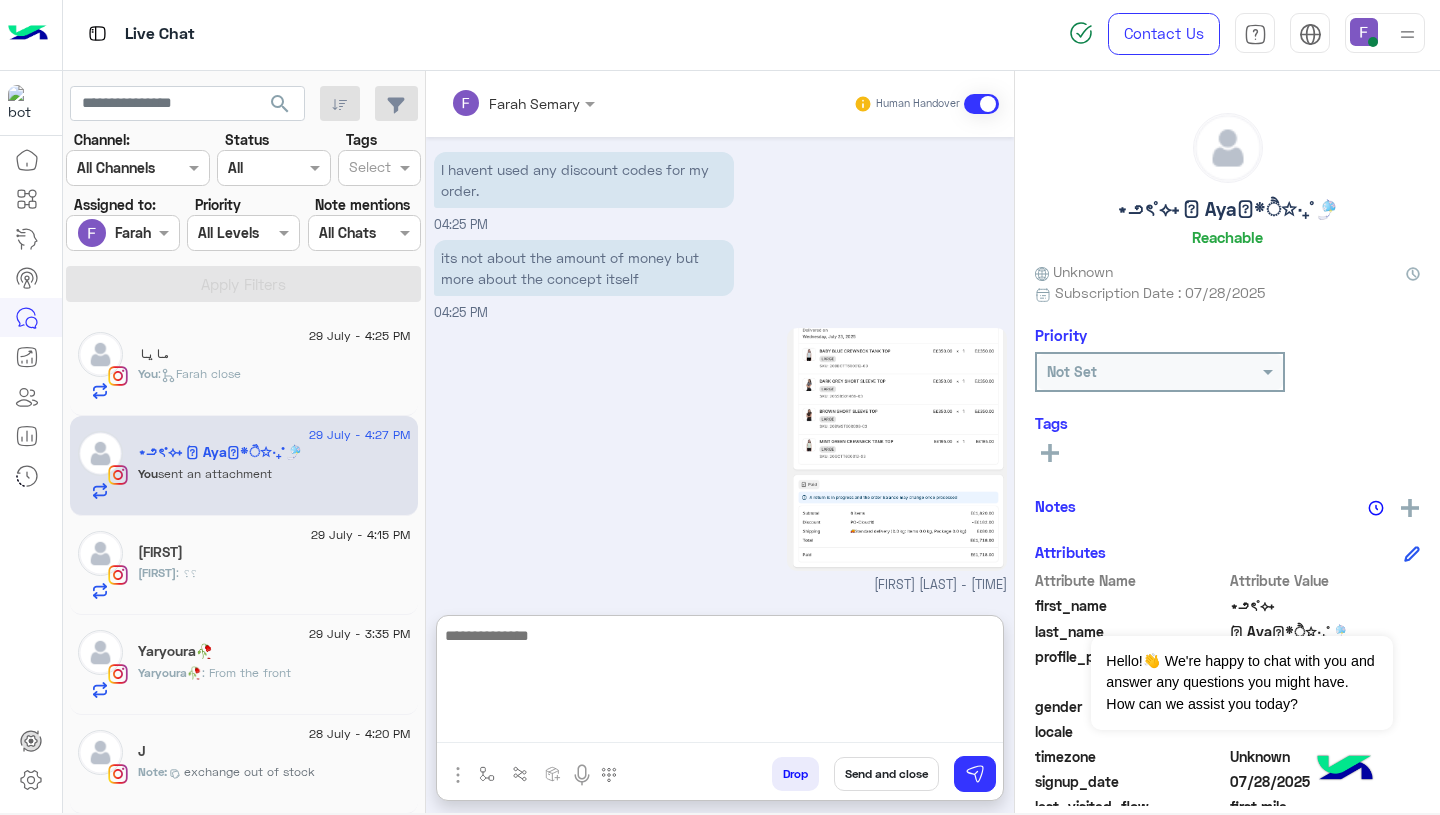 scroll, scrollTop: 2472, scrollLeft: 0, axis: vertical 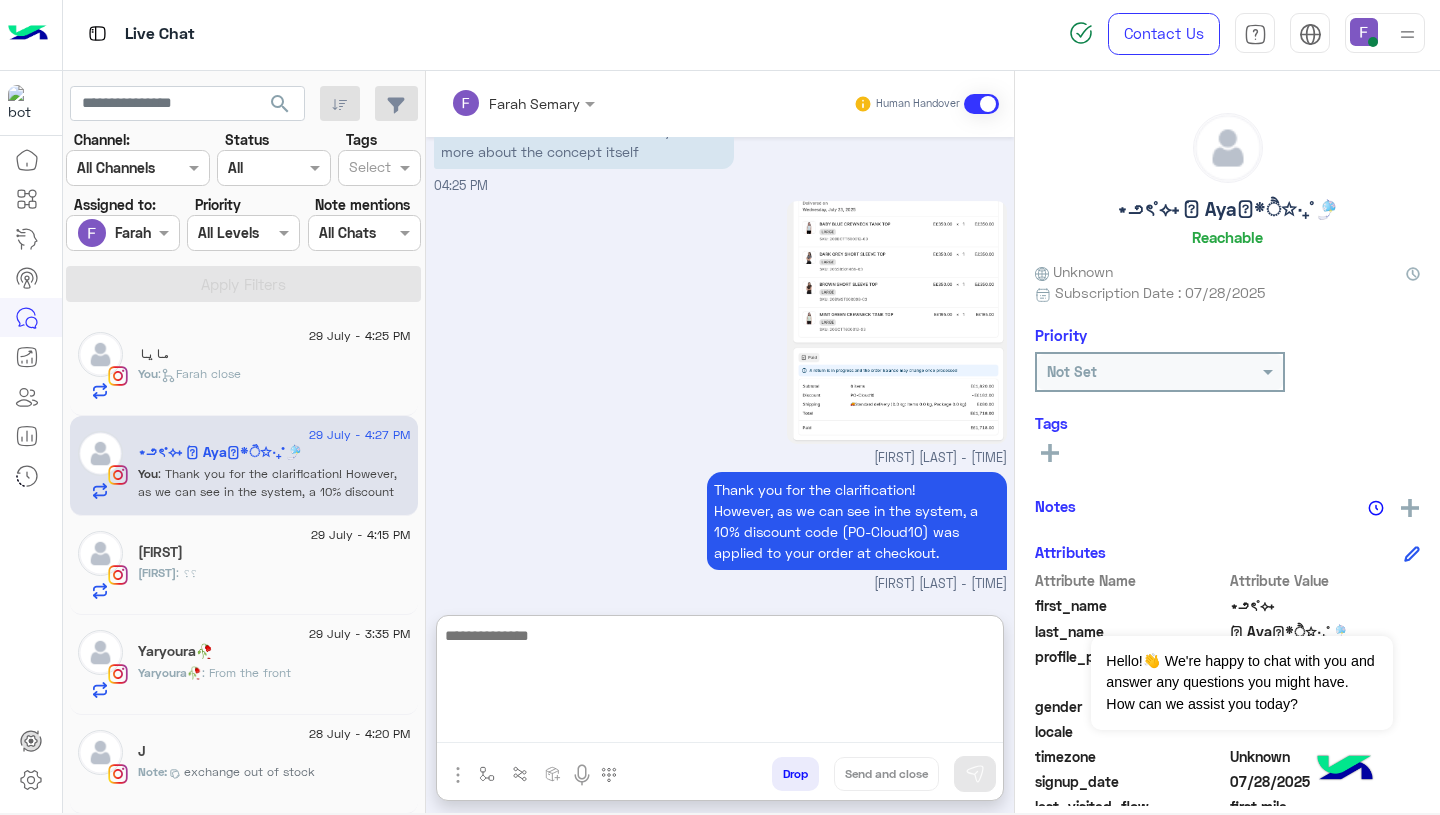 click on "Thank you for the clarification! However, as we can see in the system, a 10% discount code (PO-Cloud10) was applied to your order at checkout.  [FIRST] [LAST] -  [TIME]" at bounding box center [720, 530] 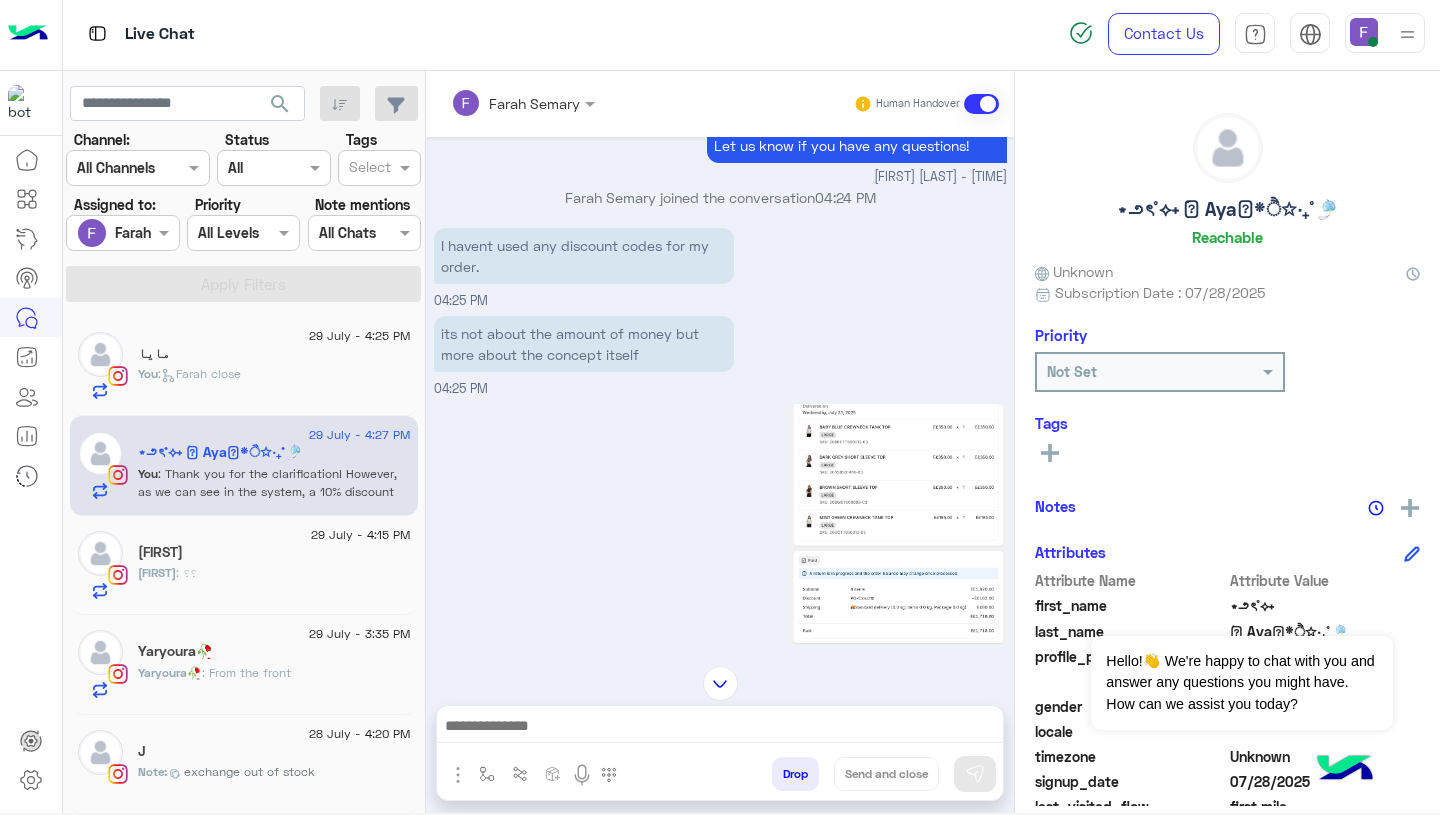 scroll, scrollTop: 2382, scrollLeft: 0, axis: vertical 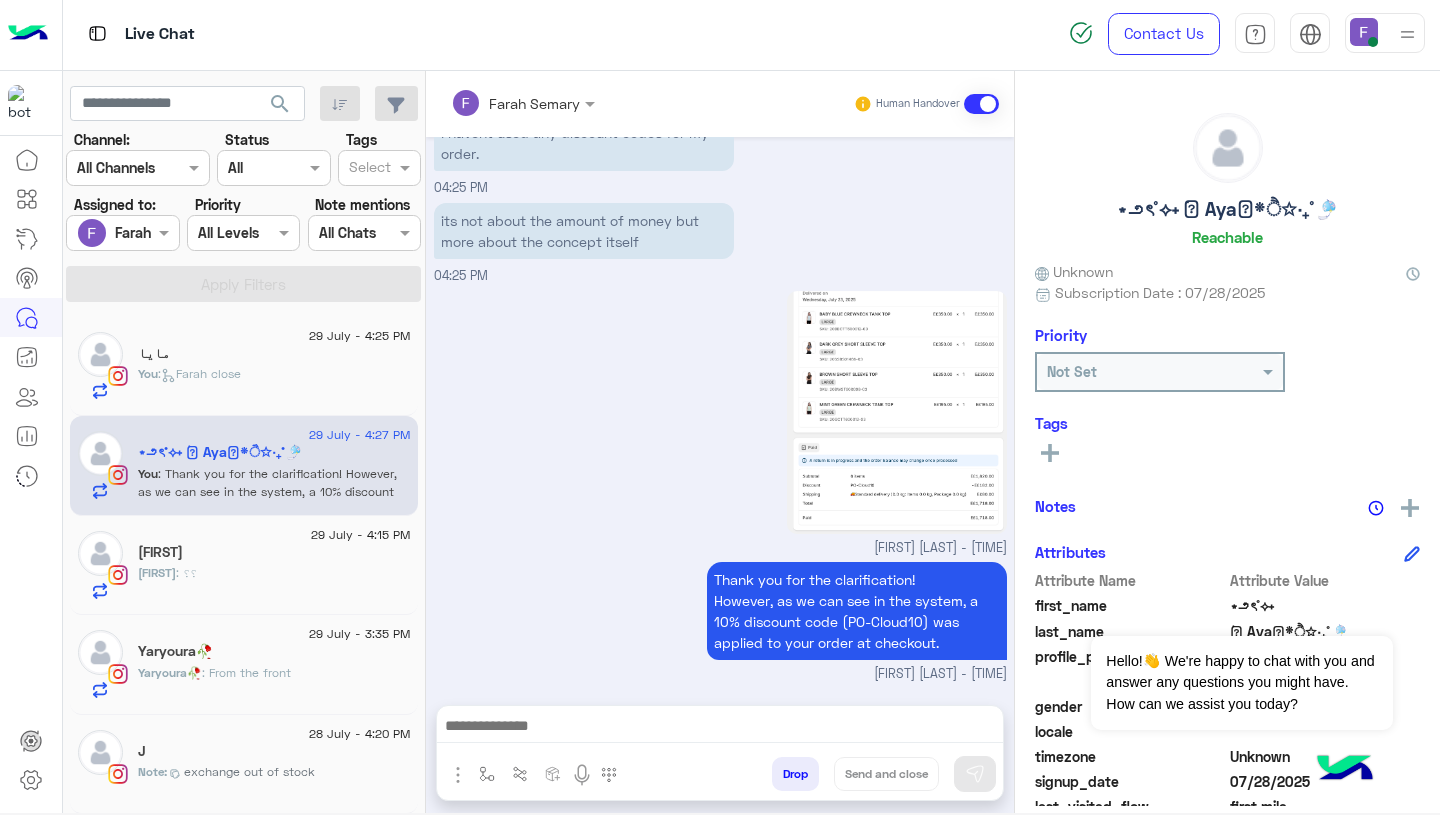 click 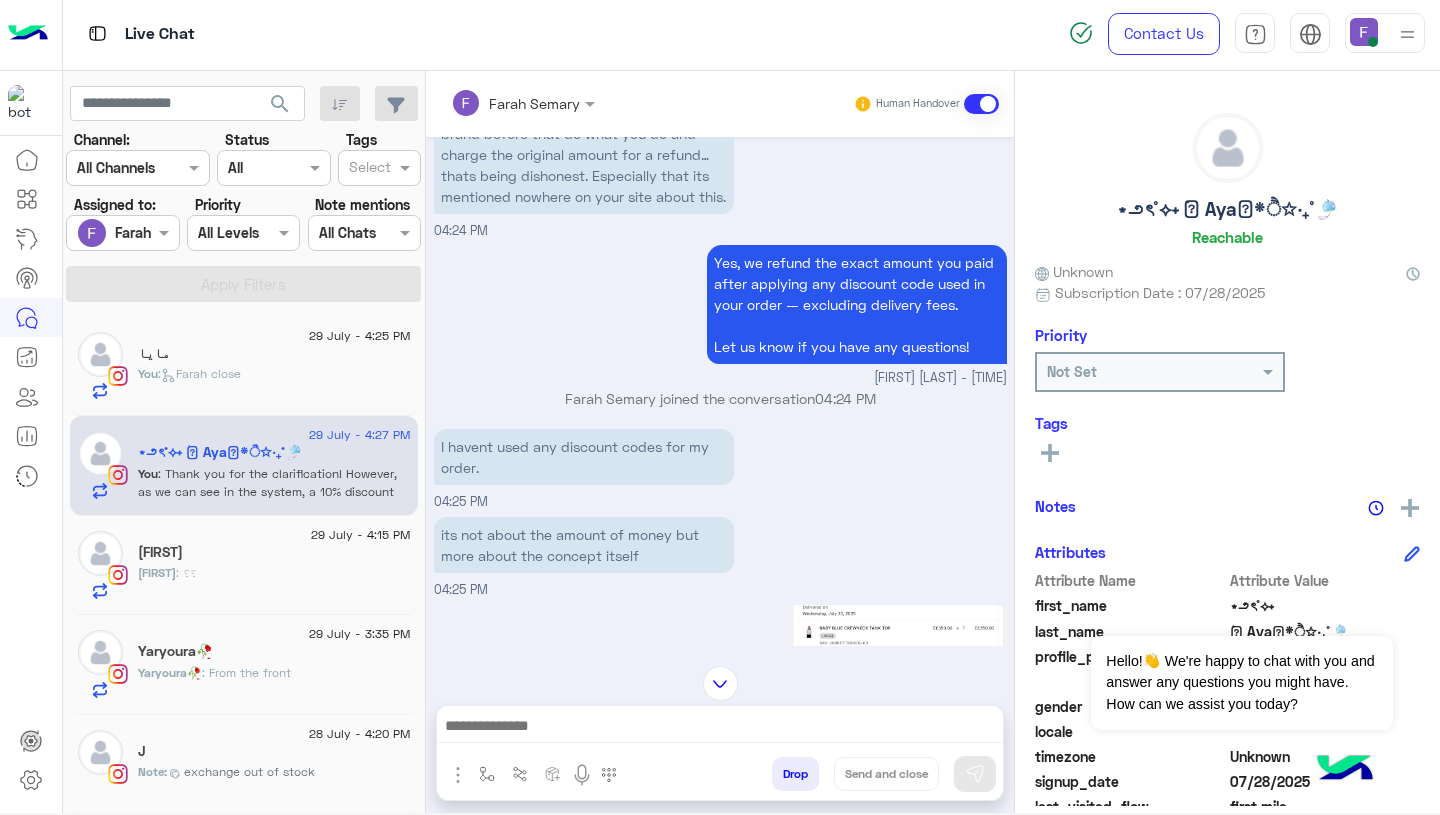 scroll, scrollTop: 2382, scrollLeft: 0, axis: vertical 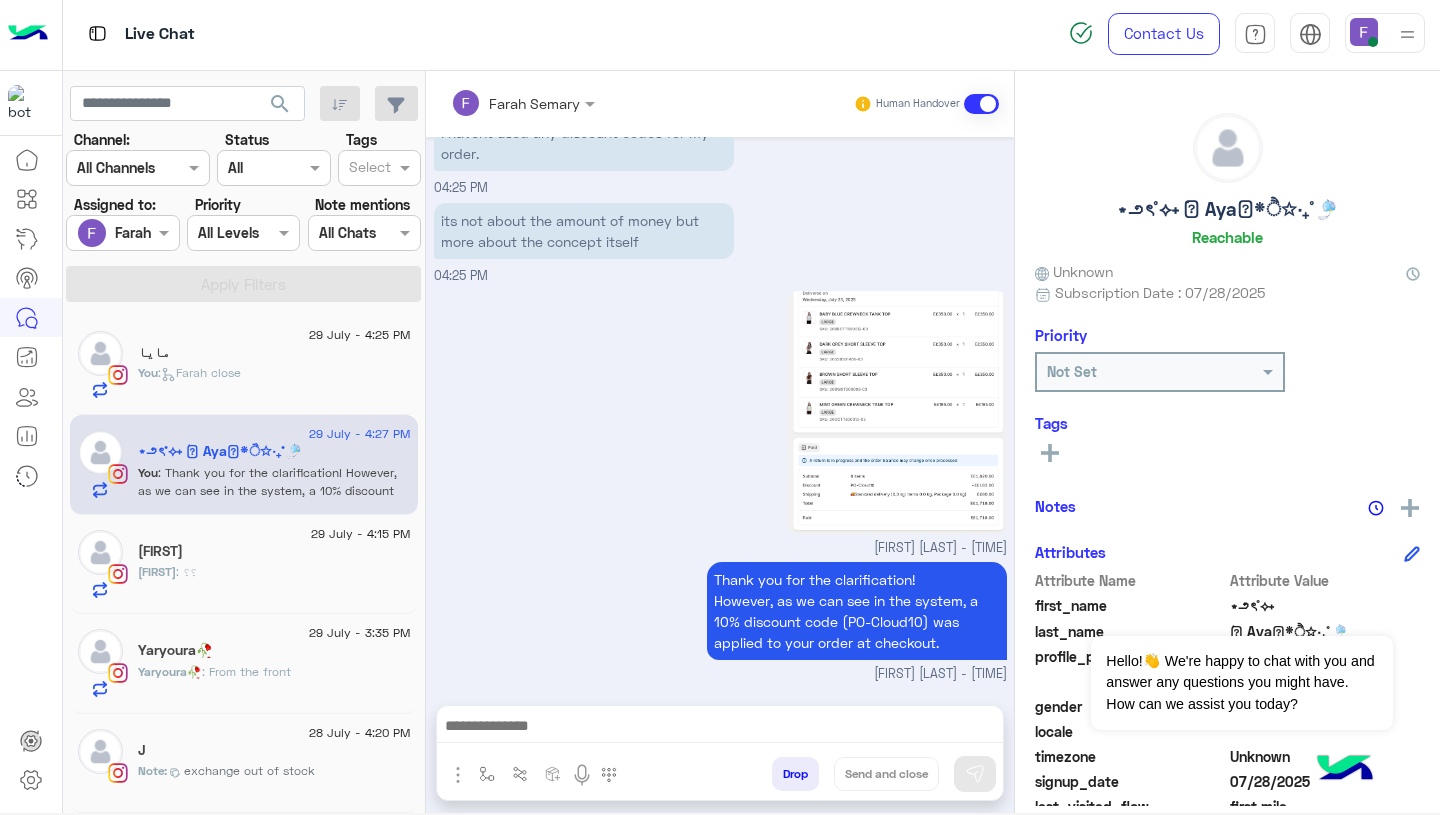 click on "You  :   Farah close" 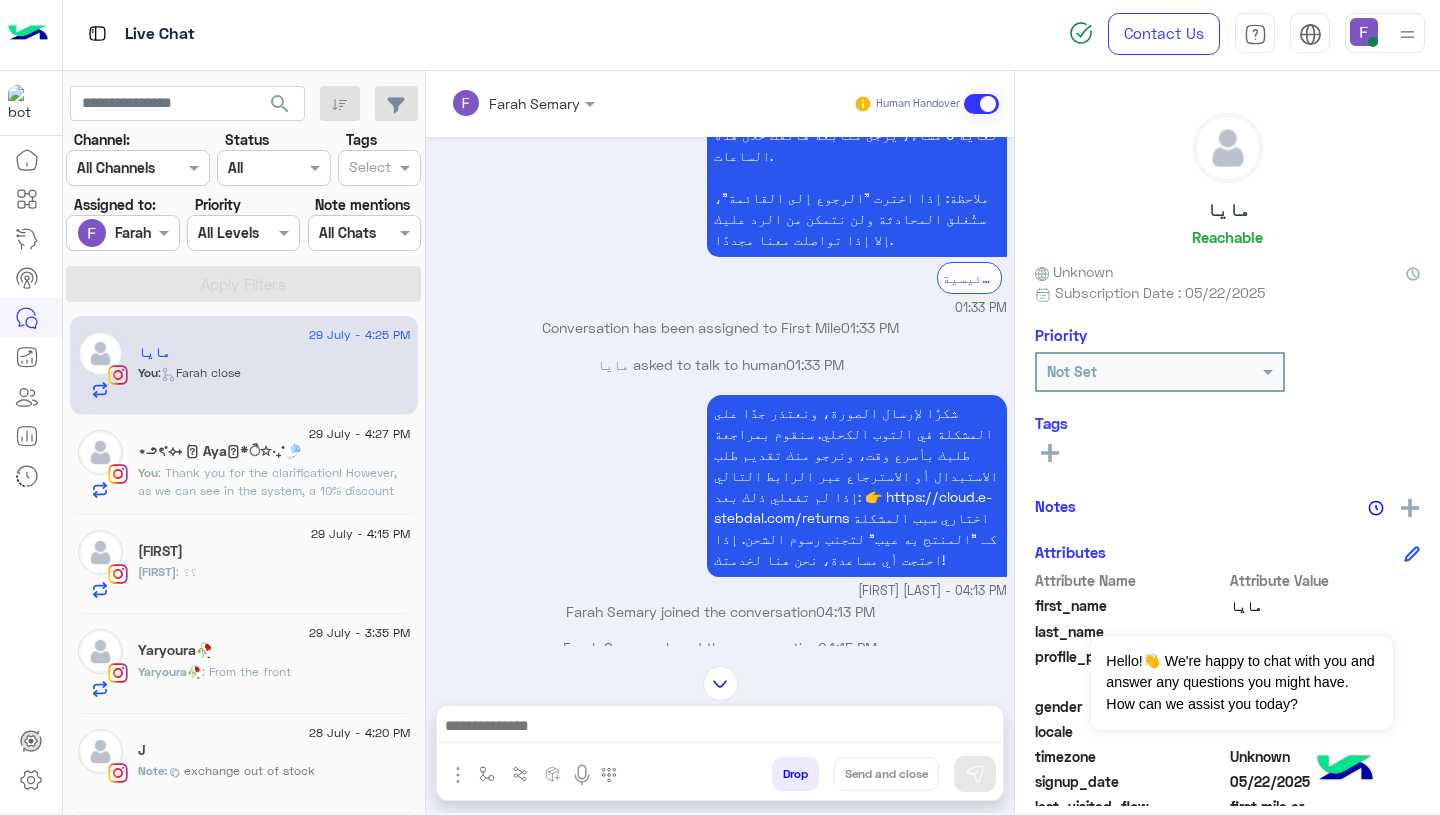 scroll, scrollTop: 1400, scrollLeft: 0, axis: vertical 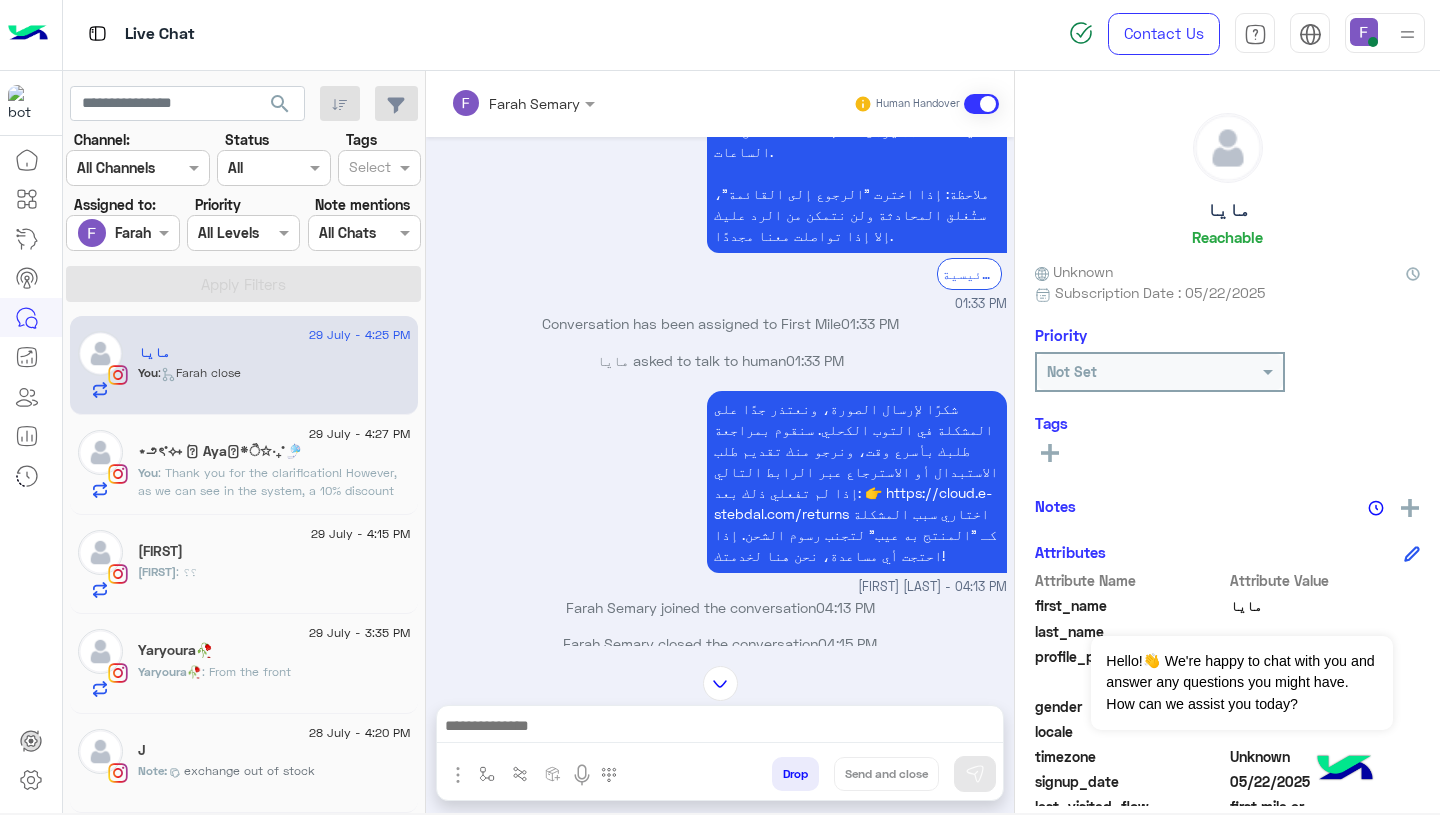click on "شكرًا لإرسال الصورة، ونعتذر جدًا على المشكلة في التوب الكحلي.
سنقوم بمراجعة طلبك بأسرع وقت، ونرجو منك تقديم طلب الاستبدال أو الاسترجاع عبر الرابط التالي إذا لم تفعلي ذلك بعد:
👉 https://cloud.e-stebdal.com/returns
اختاري سبب المشكلة كـ "المنتج به عيب" لتجنب رسوم الشحن.
إذا احتجت أي مساعدة، نحن هنا لخدمتك!" at bounding box center (857, 482) 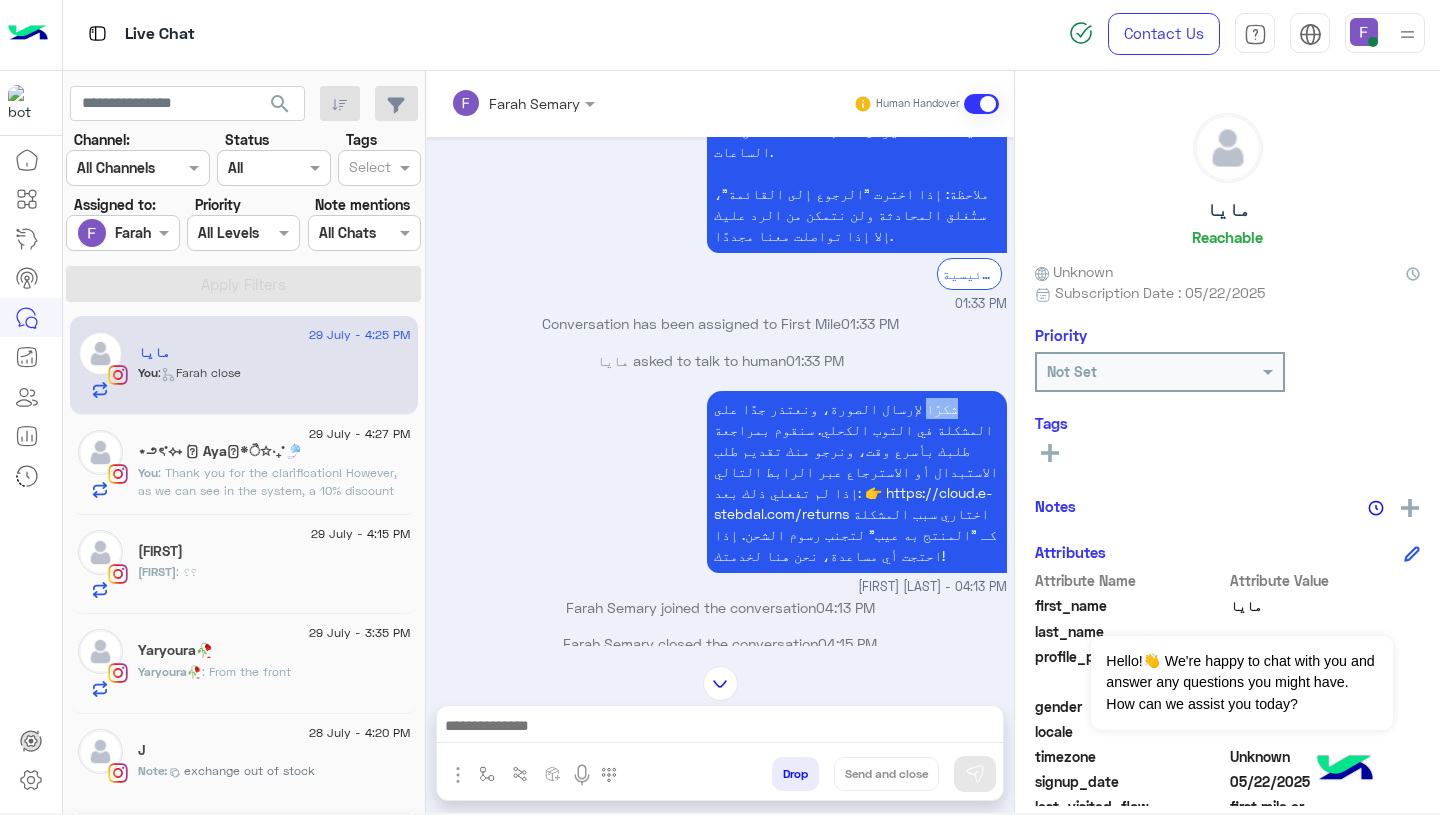 click on "شكرًا لإرسال الصورة، ونعتذر جدًا على المشكلة في التوب الكحلي.
سنقوم بمراجعة طلبك بأسرع وقت، ونرجو منك تقديم طلب الاستبدال أو الاسترجاع عبر الرابط التالي إذا لم تفعلي ذلك بعد:
👉 https://cloud.e-stebdal.com/returns
اختاري سبب المشكلة كـ "المنتج به عيب" لتجنب رسوم الشحن.
إذا احتجت أي مساعدة، نحن هنا لخدمتك!" at bounding box center [857, 482] 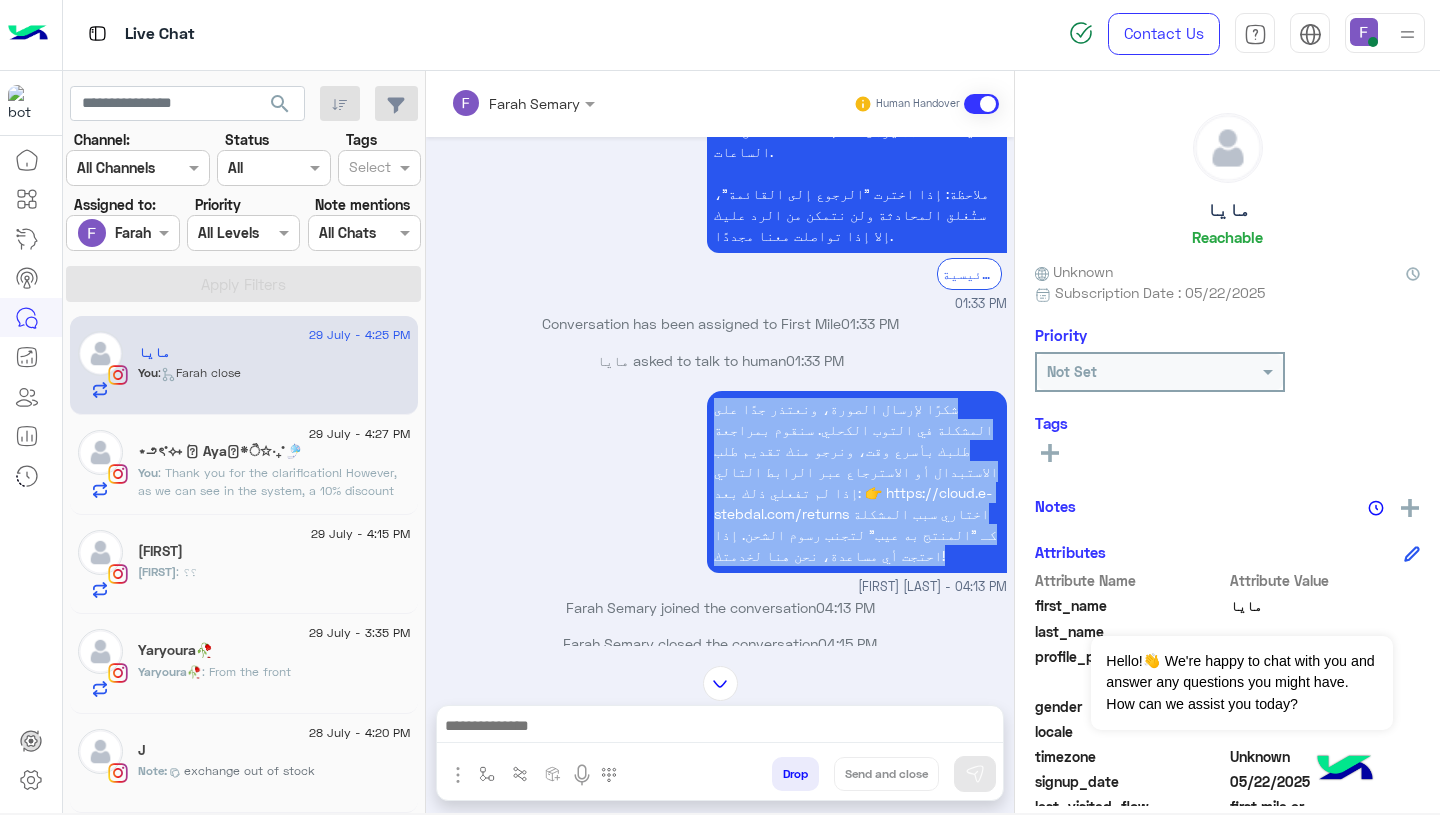 click on "شكرًا لإرسال الصورة، ونعتذر جدًا على المشكلة في التوب الكحلي.
سنقوم بمراجعة طلبك بأسرع وقت، ونرجو منك تقديم طلب الاستبدال أو الاسترجاع عبر الرابط التالي إذا لم تفعلي ذلك بعد:
👉 https://cloud.e-stebdal.com/returns
اختاري سبب المشكلة كـ "المنتج به عيب" لتجنب رسوم الشحن.
إذا احتجت أي مساعدة، نحن هنا لخدمتك!" at bounding box center [857, 482] 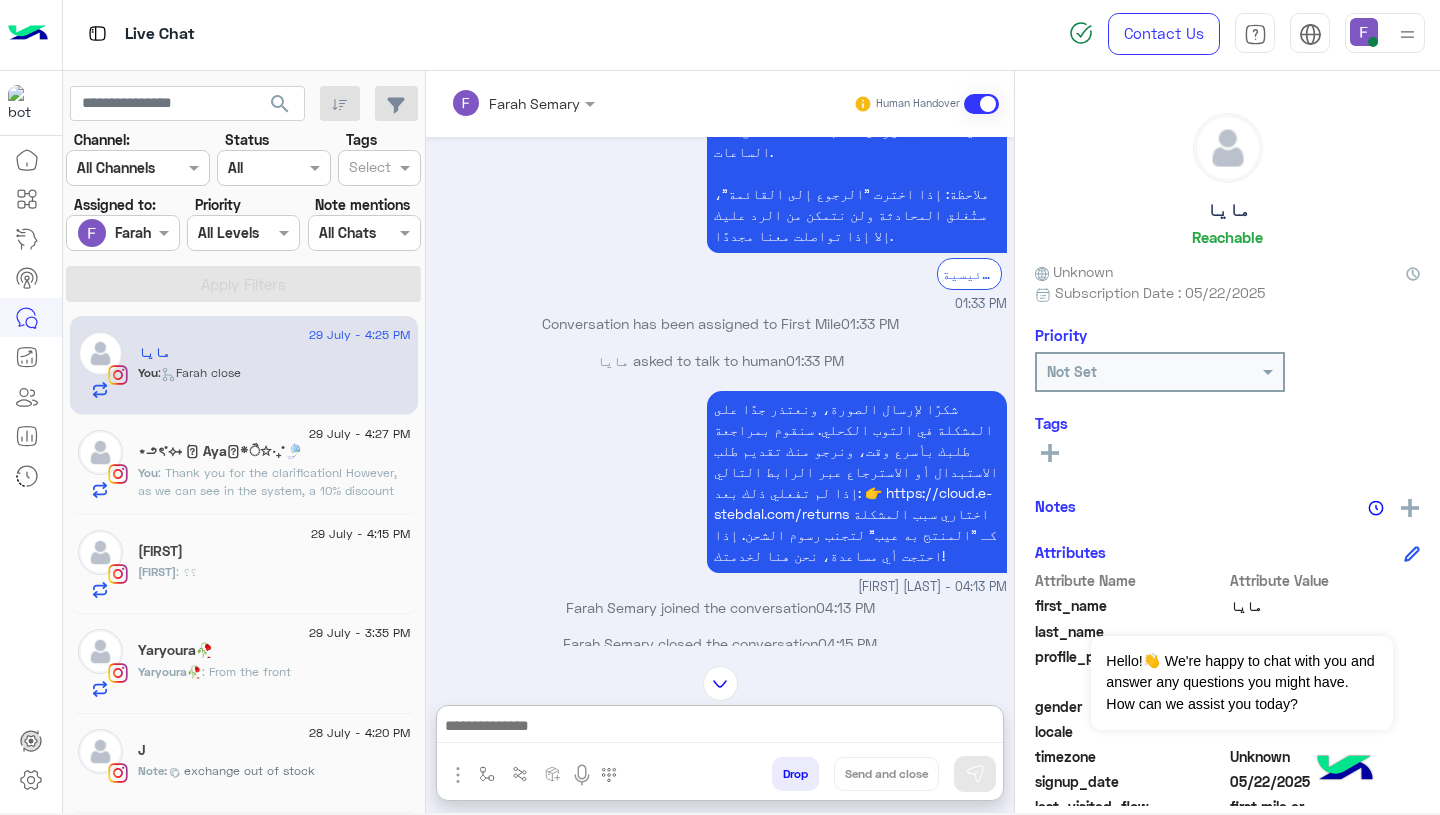 click at bounding box center (720, 728) 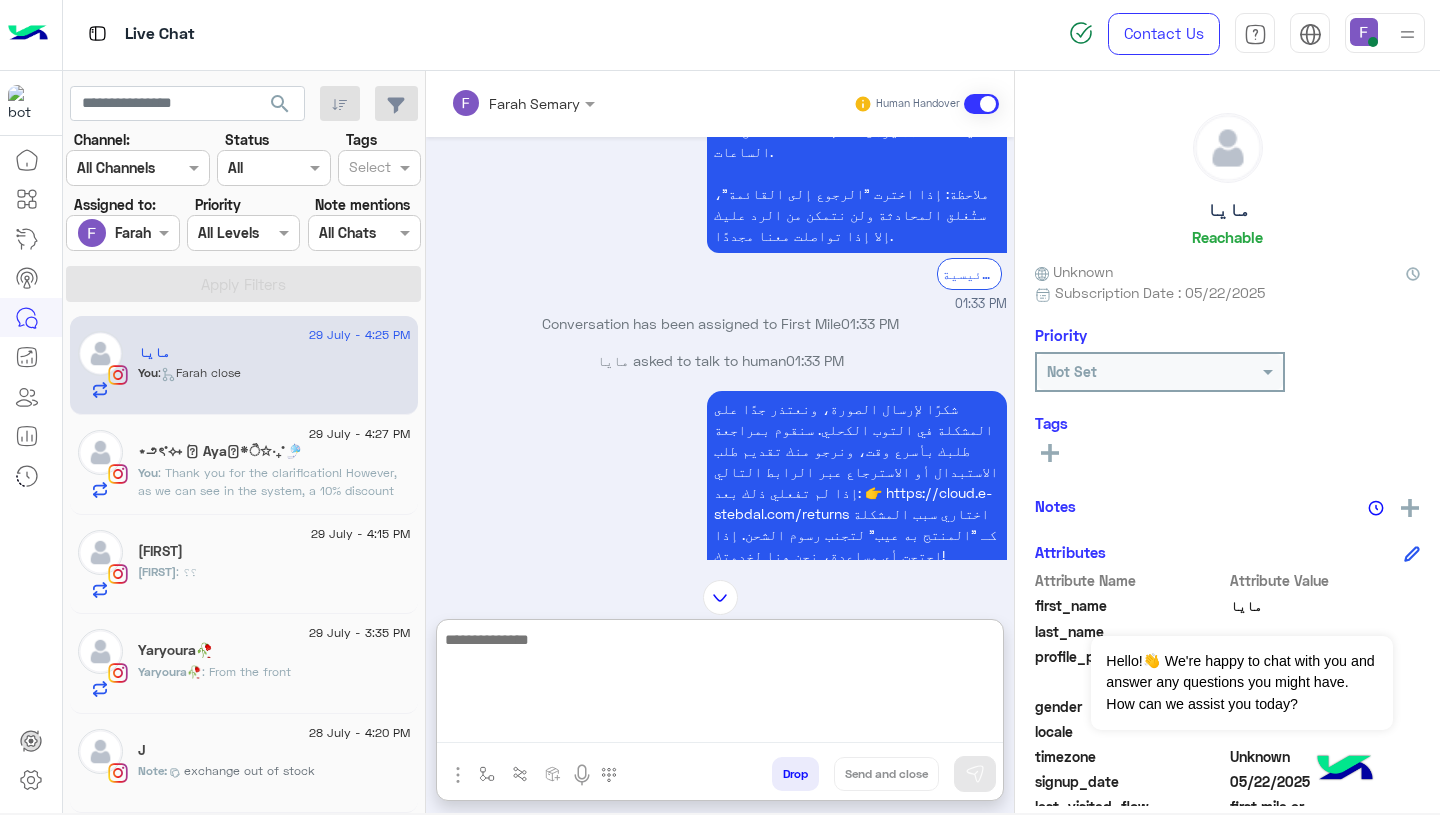 paste on "**********" 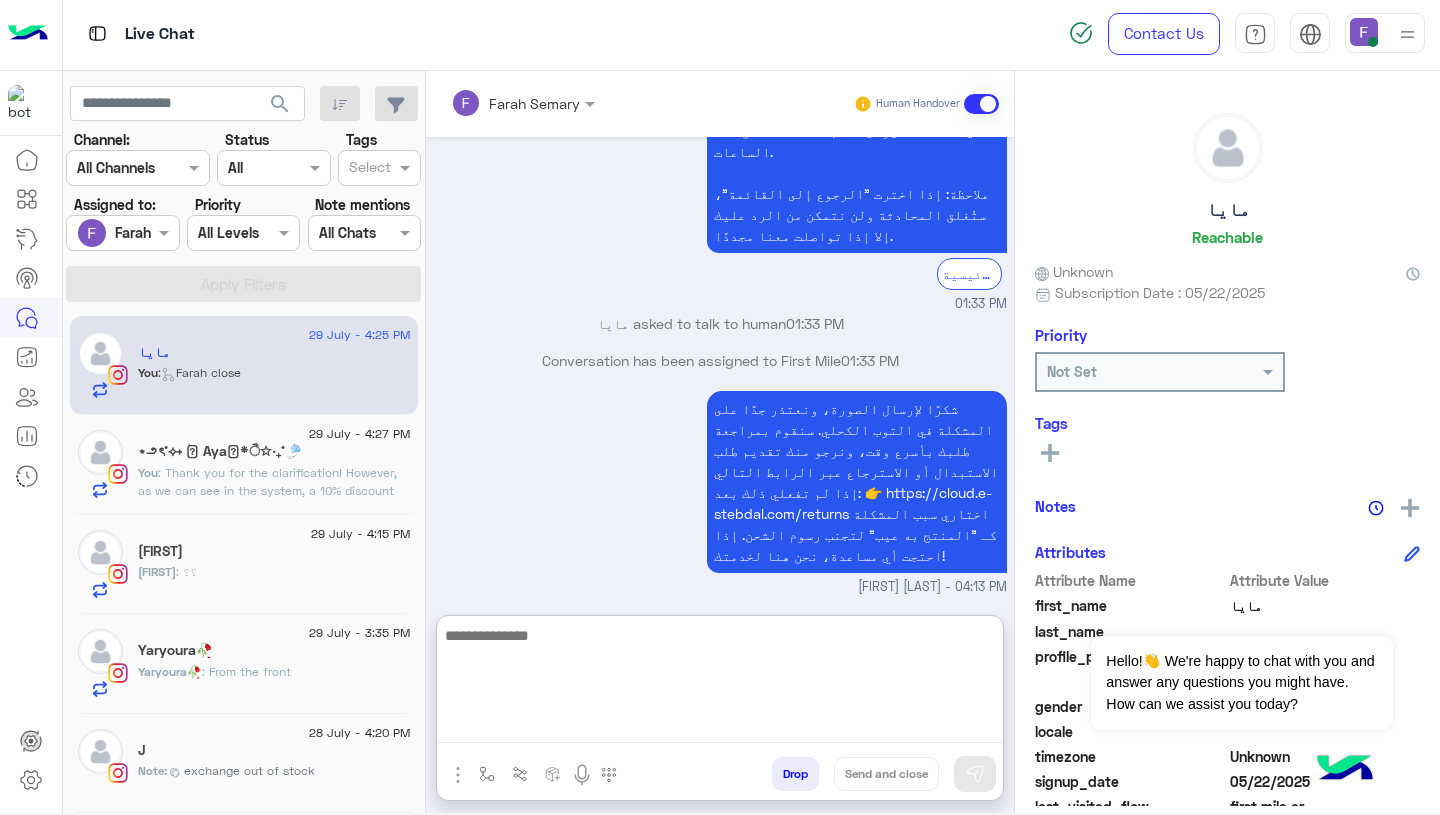 scroll, scrollTop: 2256, scrollLeft: 0, axis: vertical 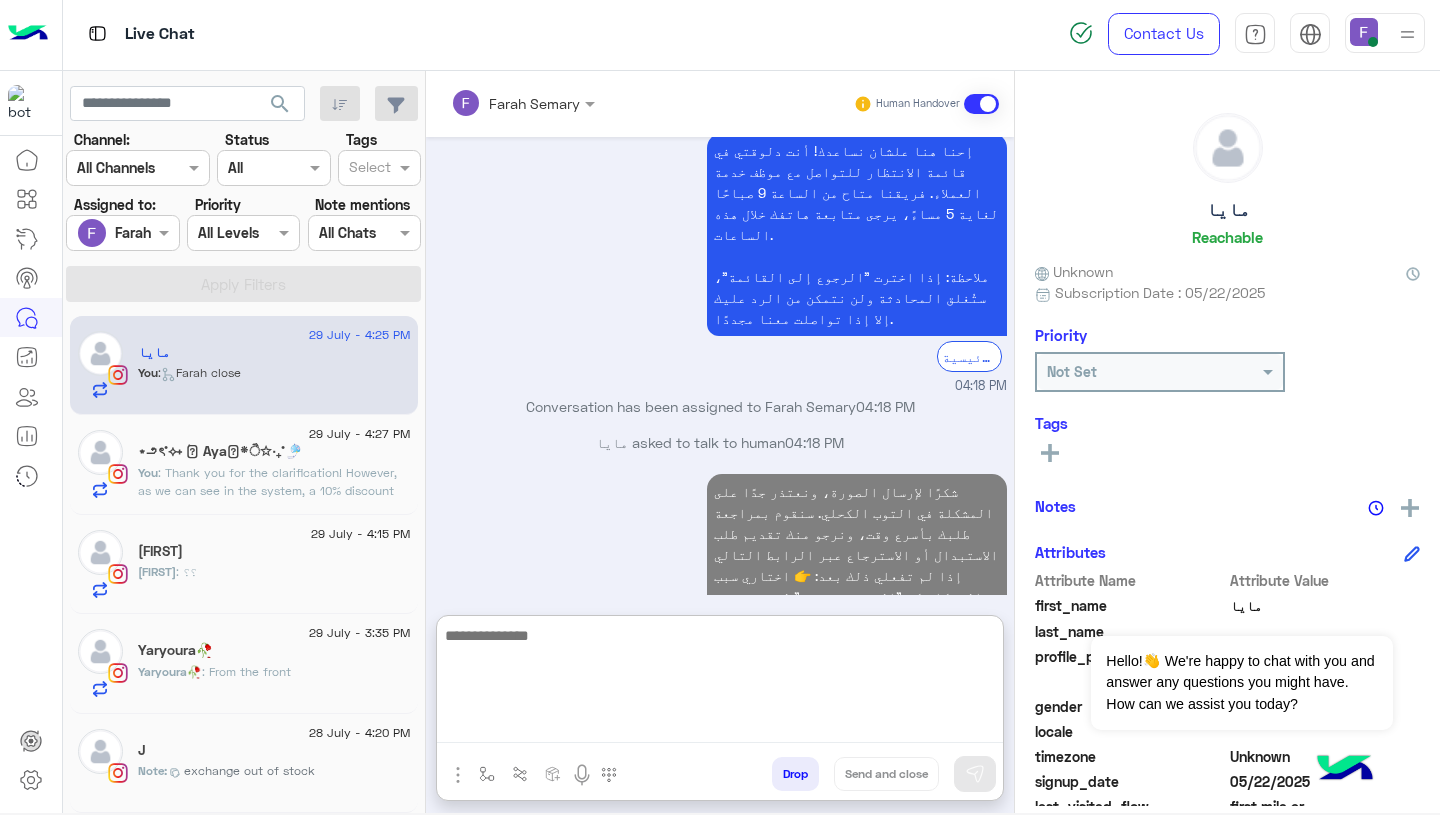 click on "شكرًا لإرسال الصورة، ونعتذر جدًا على المشكلة في التوب الكحلي. سنقوم بمراجعة طلبك بأسرع وقت، ونرجو منك تقديم طلب الاستبدال أو الاسترجاع عبر الرابط التالي إذا لم تفعلي ذلك بعد: 👉 اختاري سبب المشكلة كـ "المنتج به عيب" لتجنب رسوم الشحن. إذا احتجت أي مساعدة، نحن هنا لخدمتك!   https://cloud.e-stebdal.com/returns   04:28 PM" at bounding box center (720, 585) 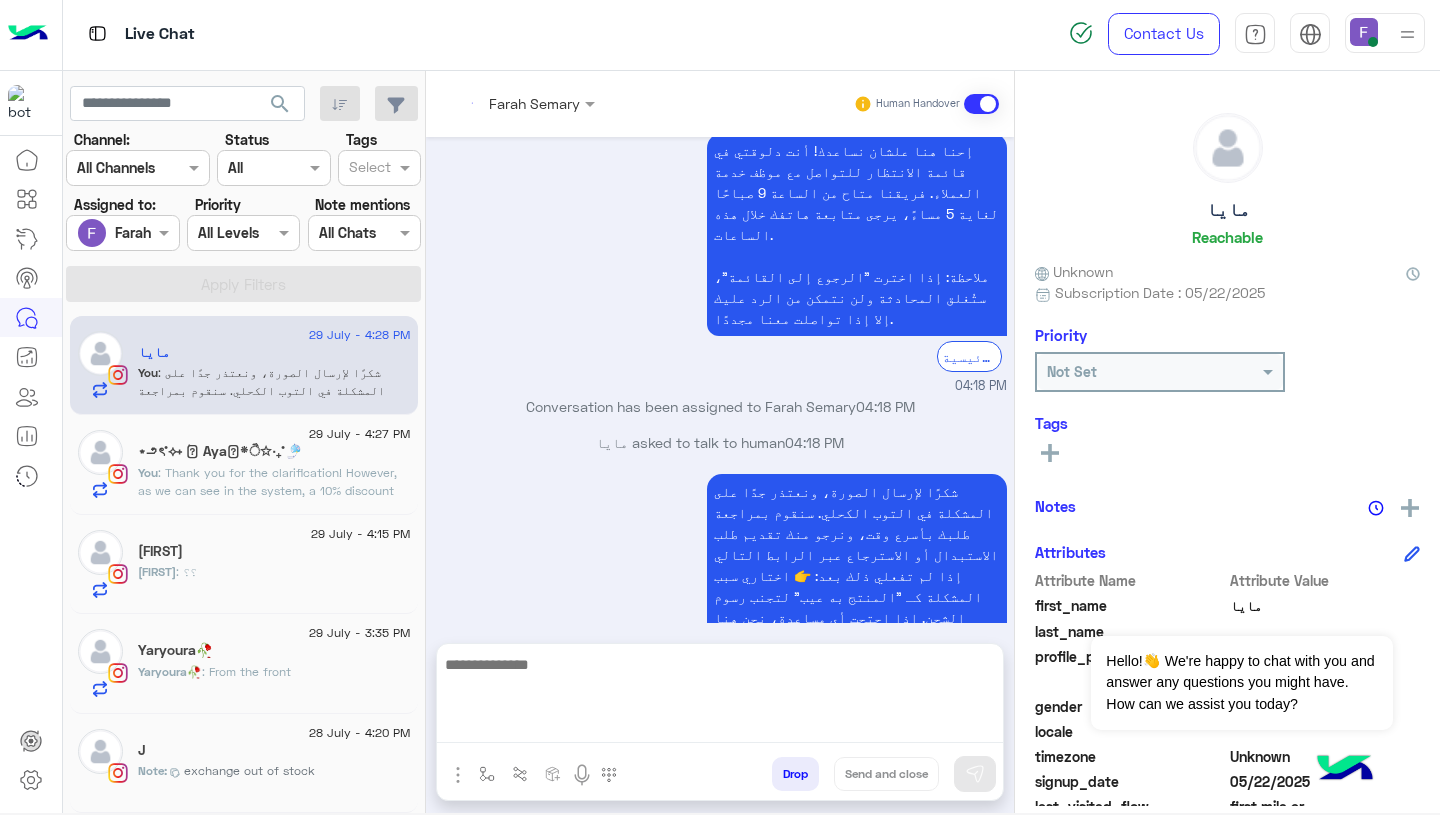 scroll, scrollTop: 2203, scrollLeft: 0, axis: vertical 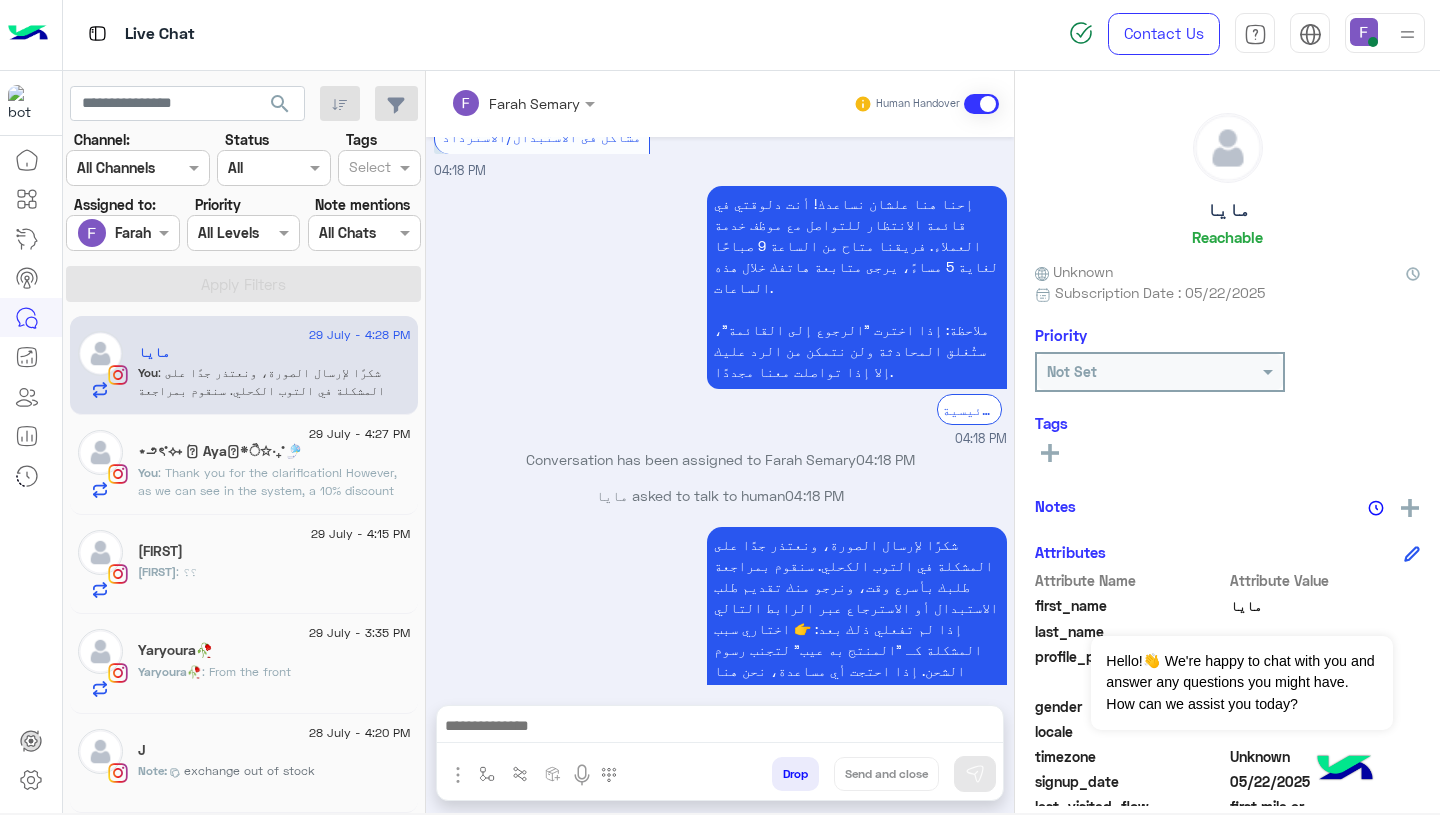 click on ": Thank you for the clarification!
However, as we can see in the system, a 10% discount code (PO-Cloud10) was applied to your order at checkout." 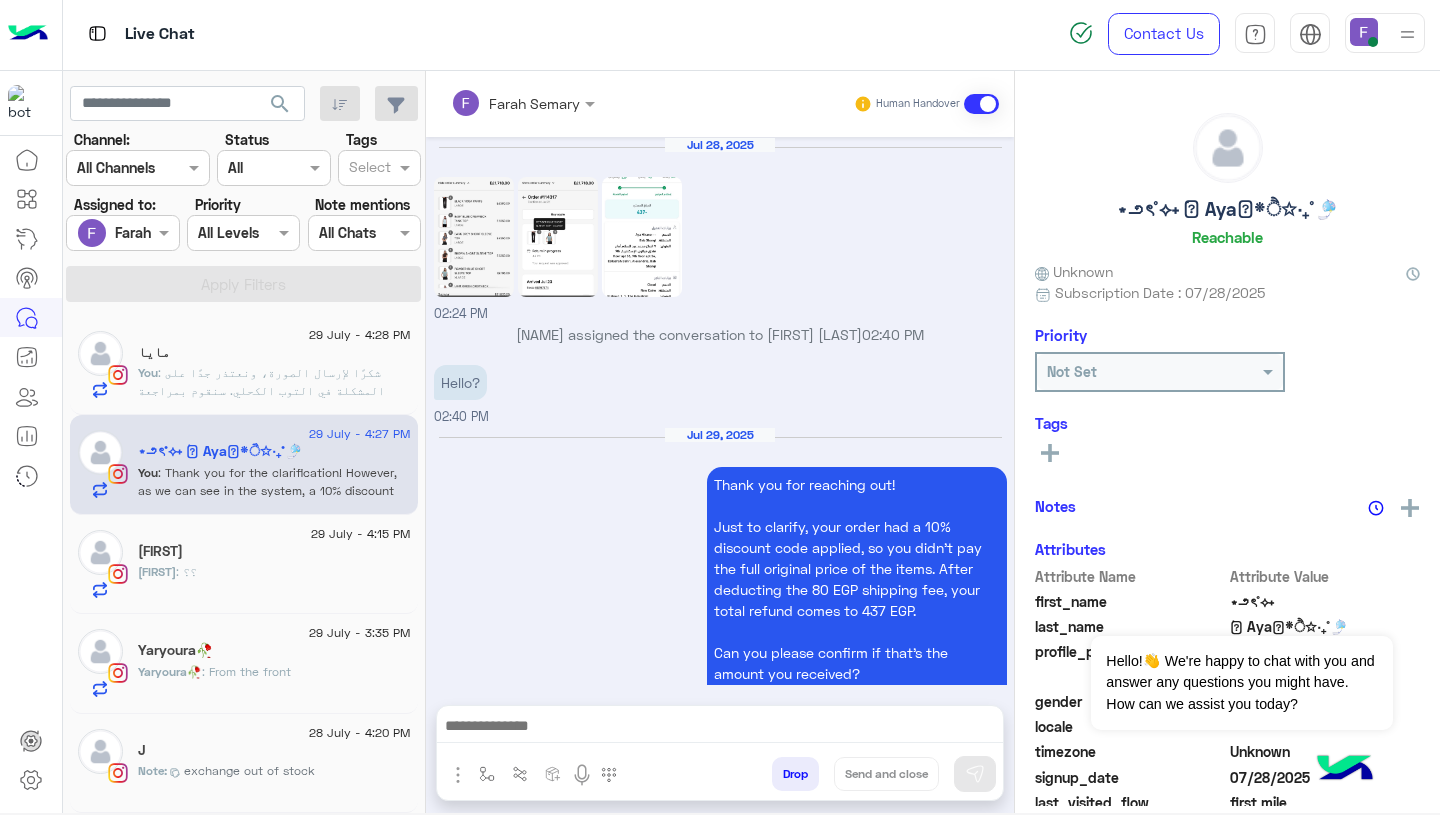 scroll, scrollTop: 2041, scrollLeft: 0, axis: vertical 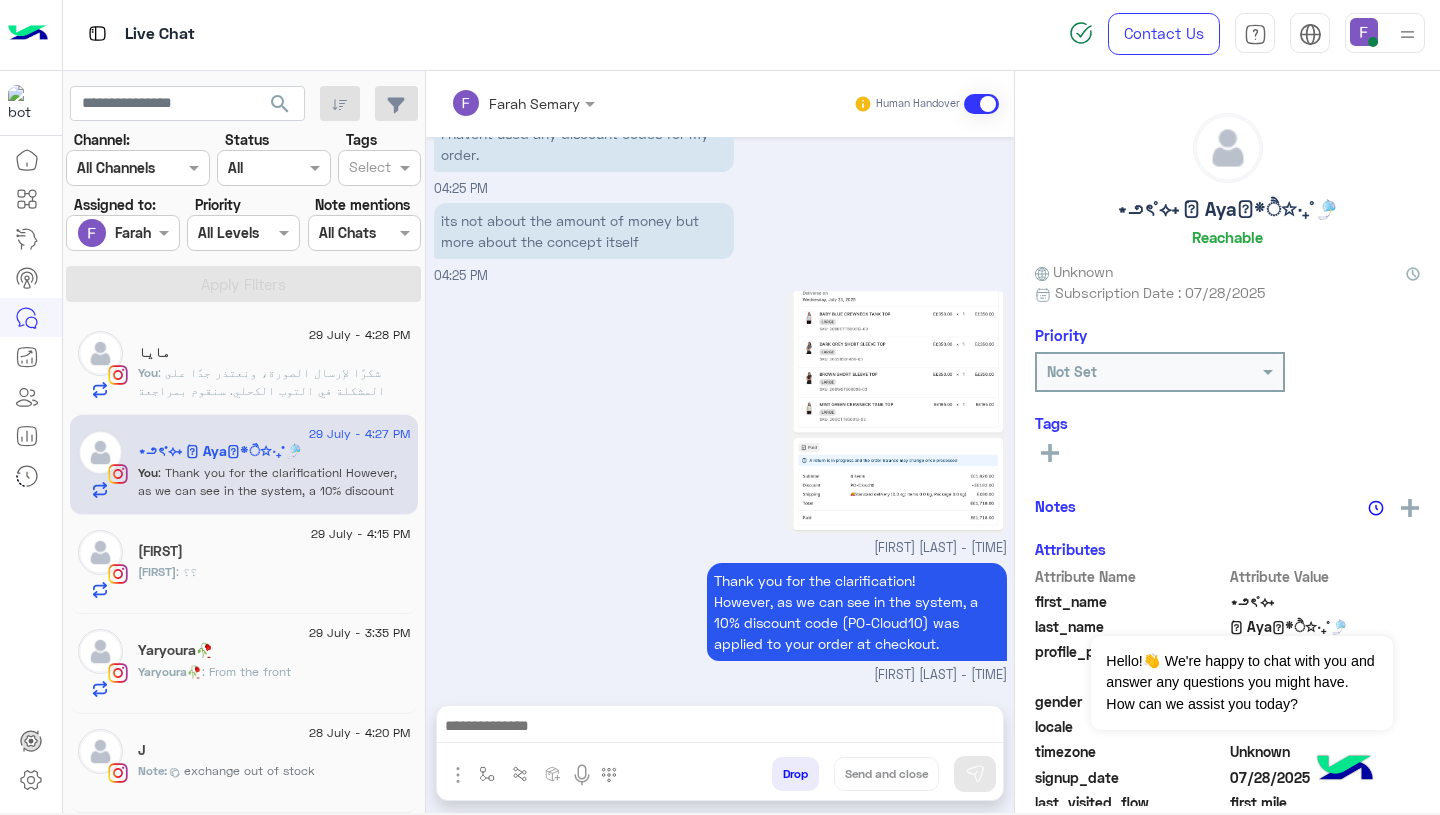 click on "[NAME] : ؟؟" 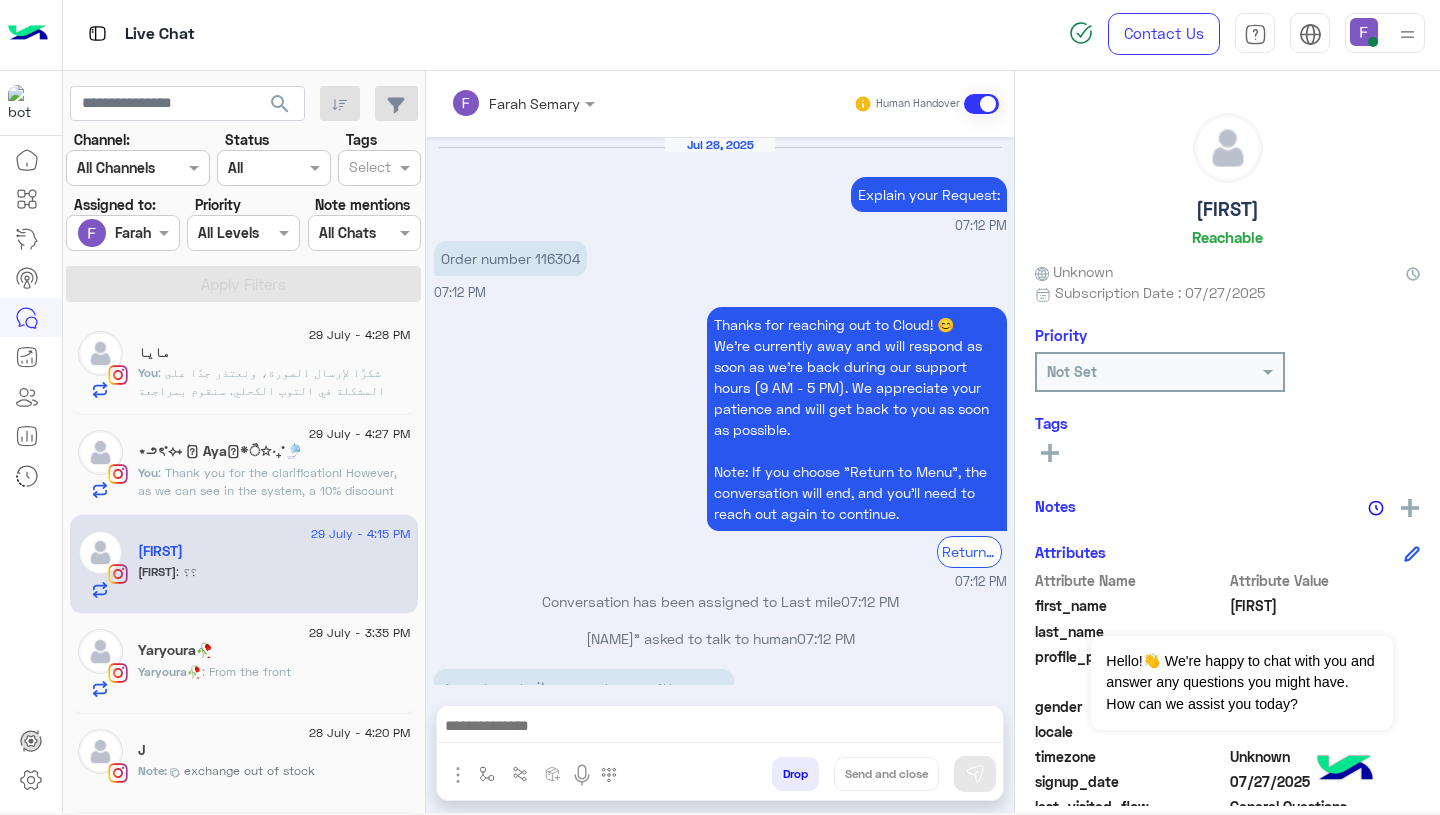 scroll, scrollTop: 1452, scrollLeft: 0, axis: vertical 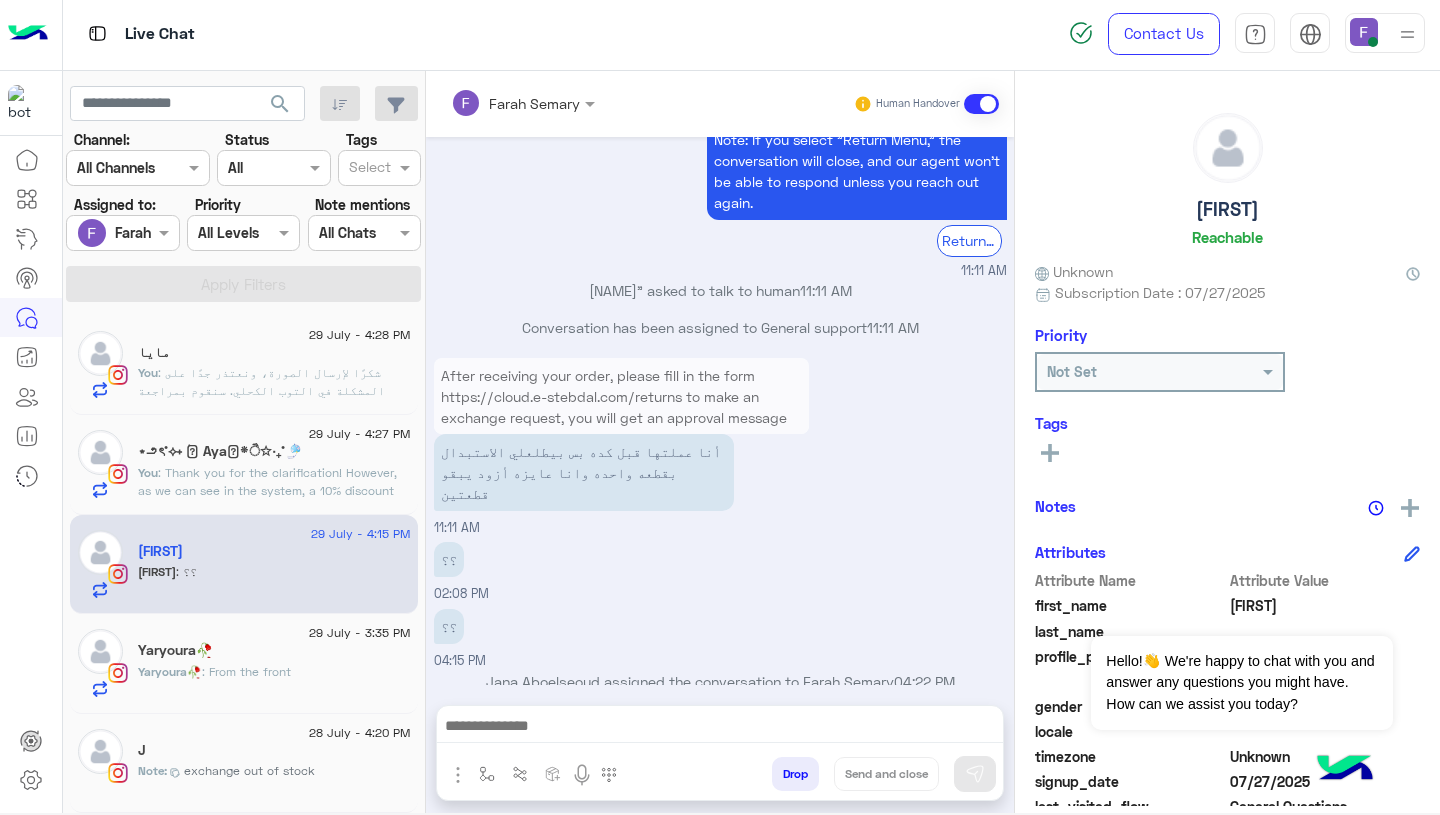 click on "Yaryoura🥀" 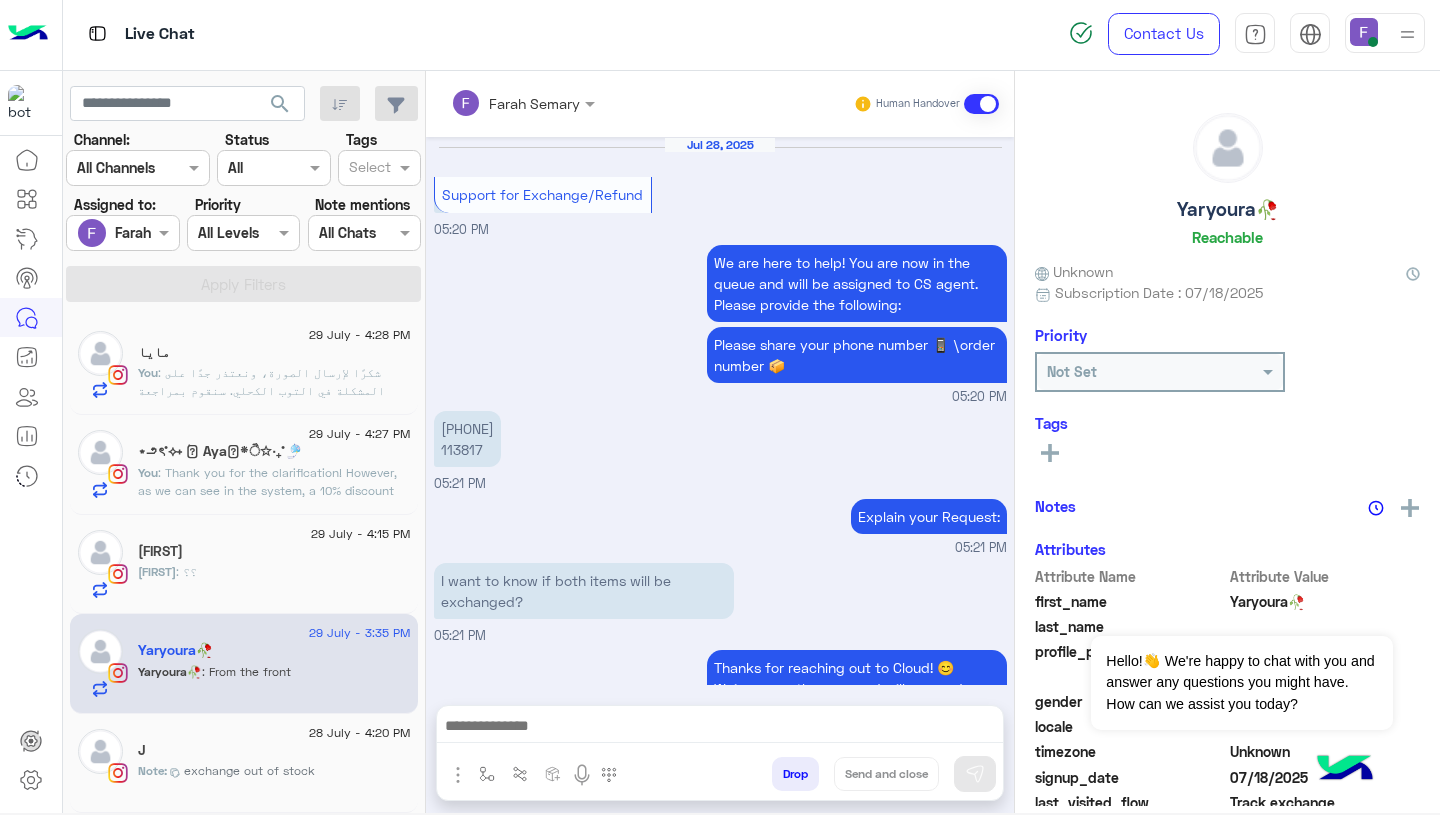 scroll, scrollTop: 1387, scrollLeft: 0, axis: vertical 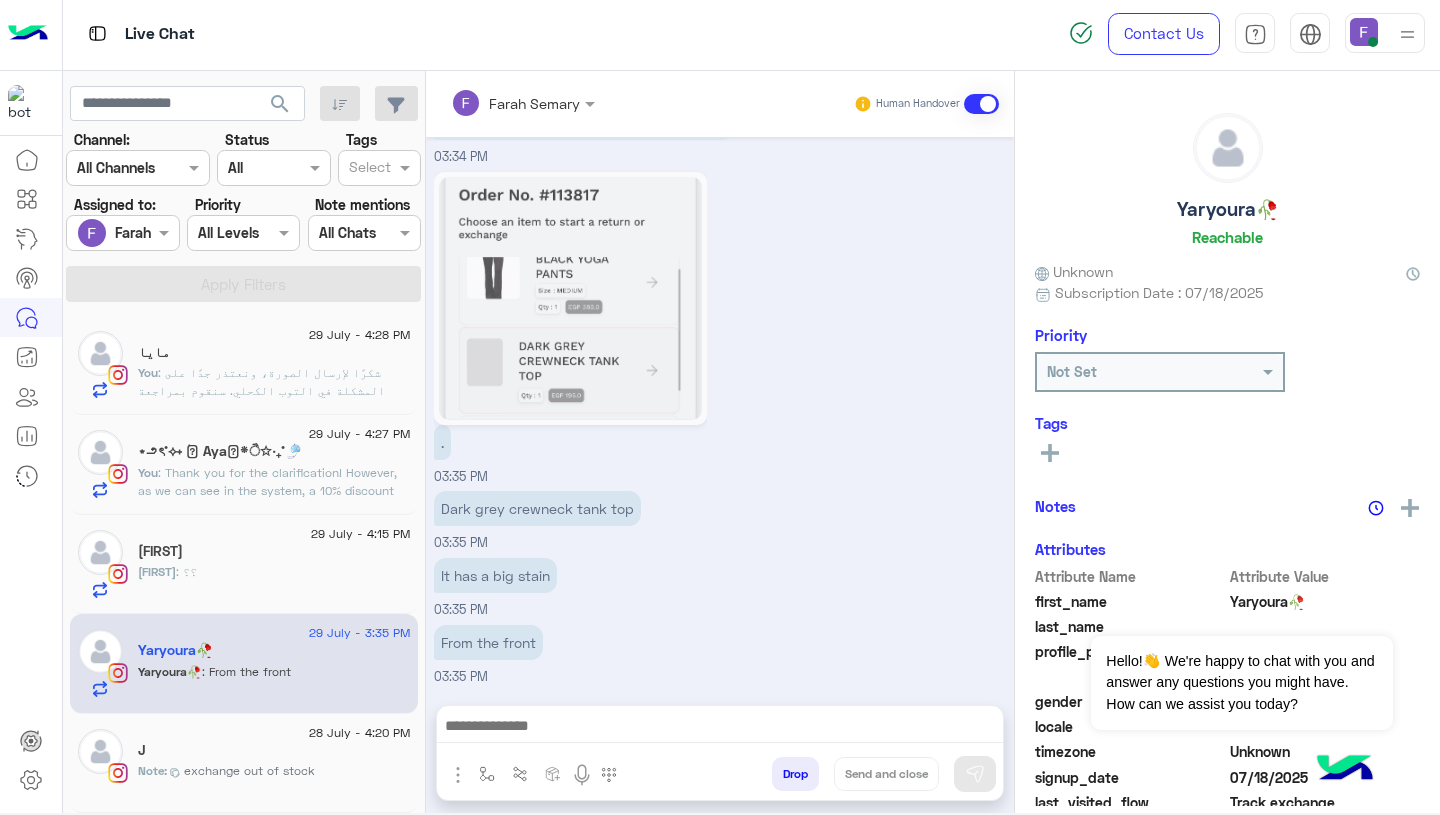 click on "Note :  exchange out of stock" 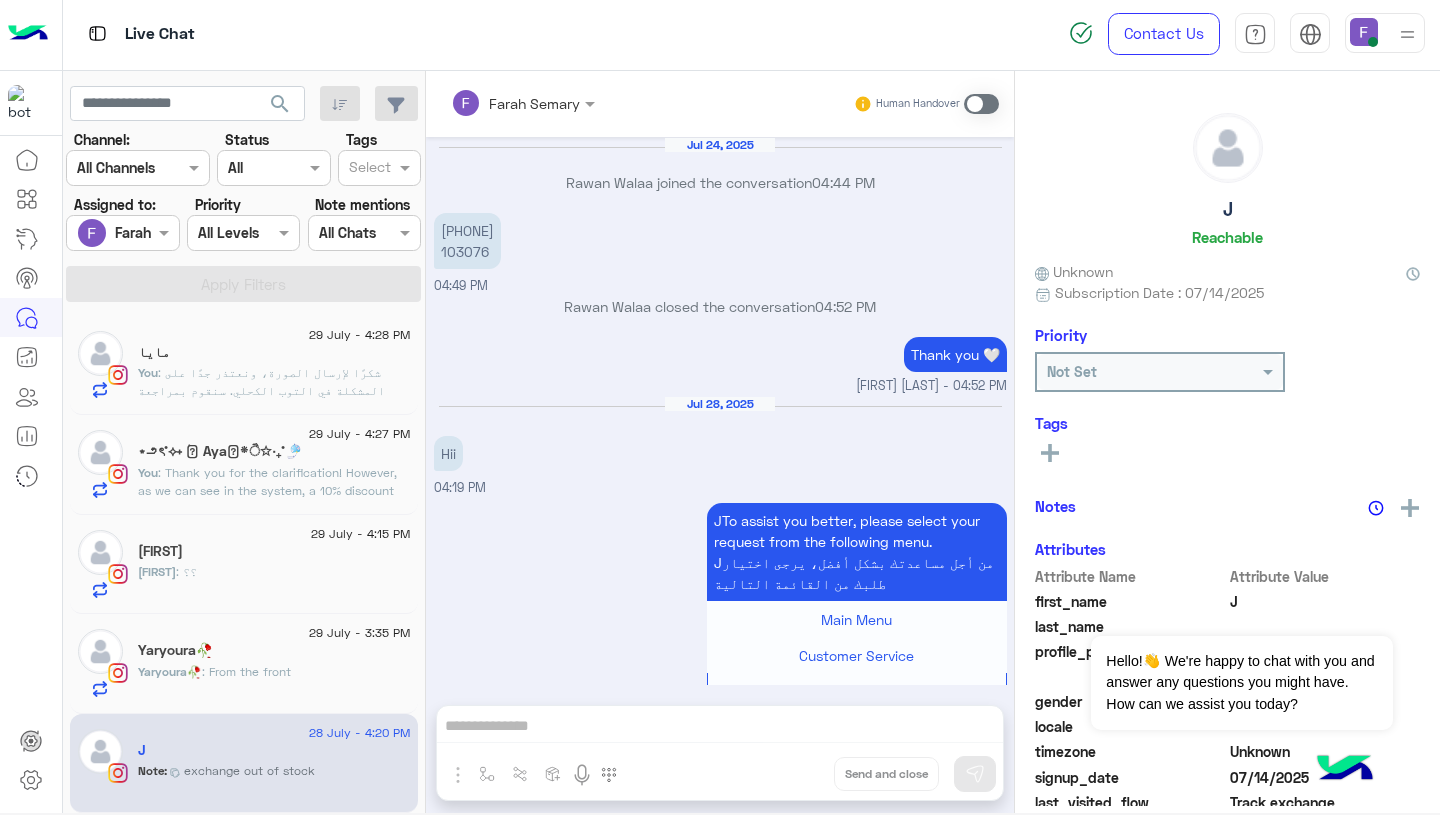 scroll, scrollTop: 1318, scrollLeft: 0, axis: vertical 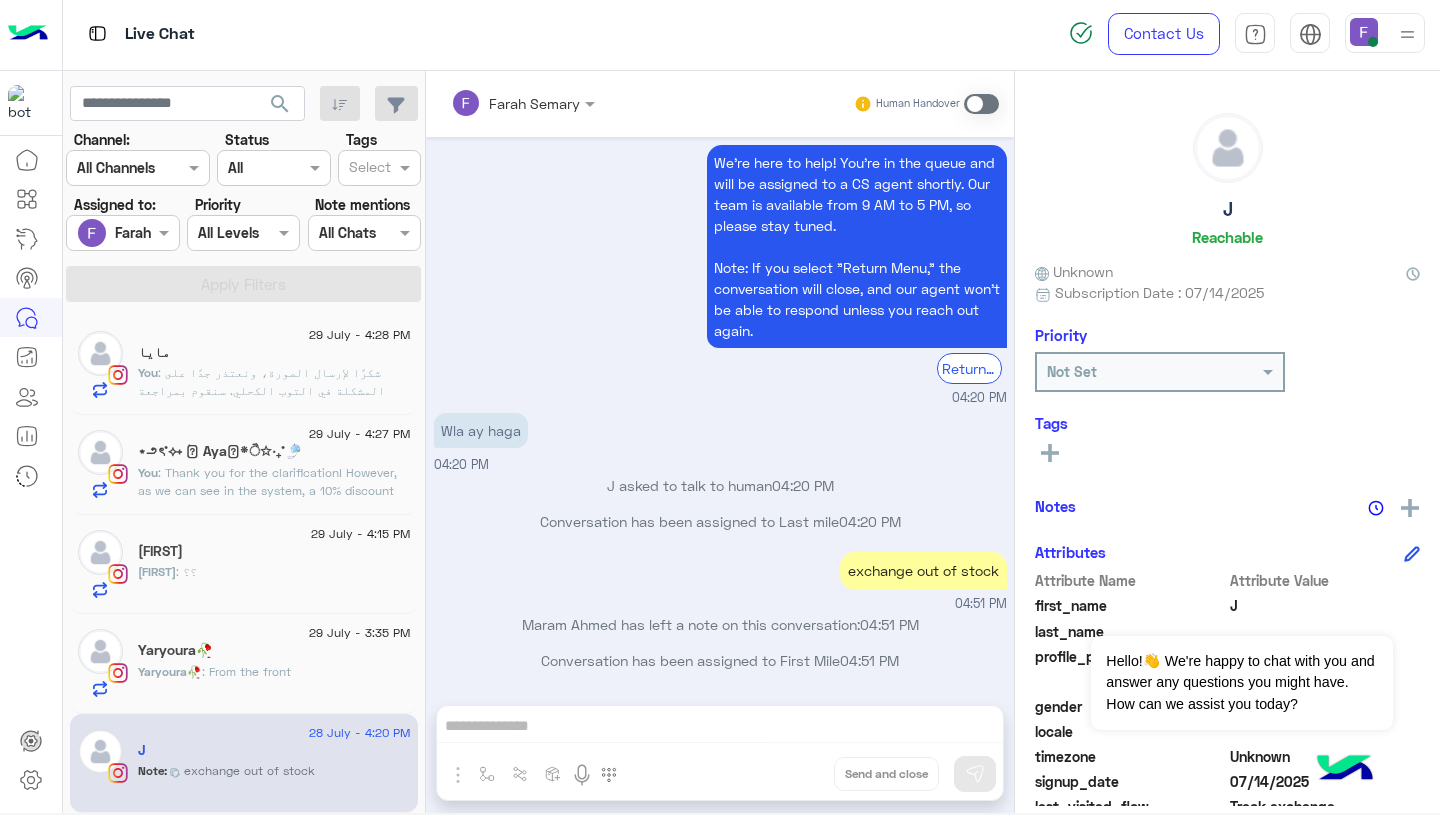 click on "29 July - 3:35 PM [NAME] [NAME] : From the front" 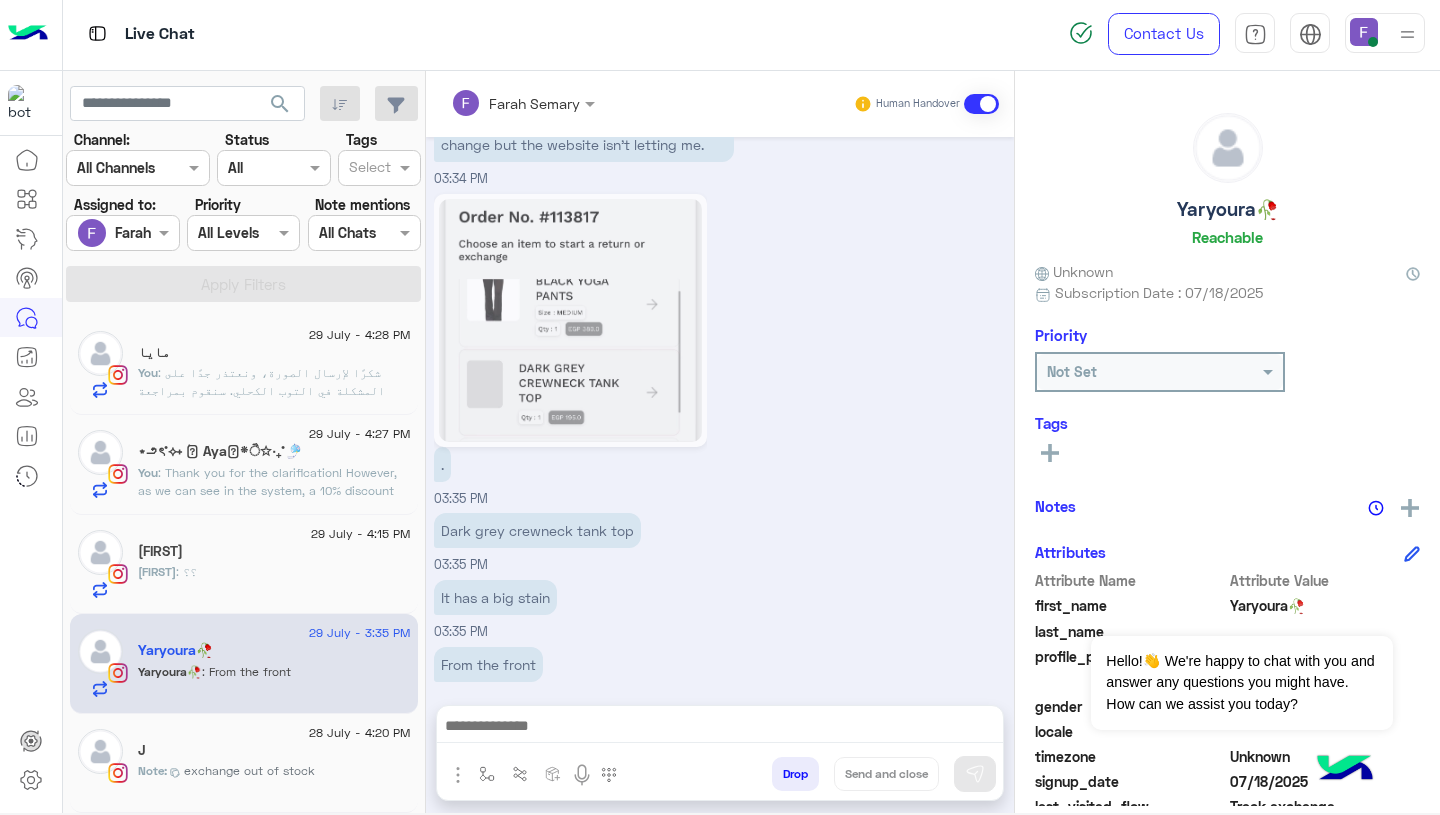 scroll, scrollTop: 1387, scrollLeft: 0, axis: vertical 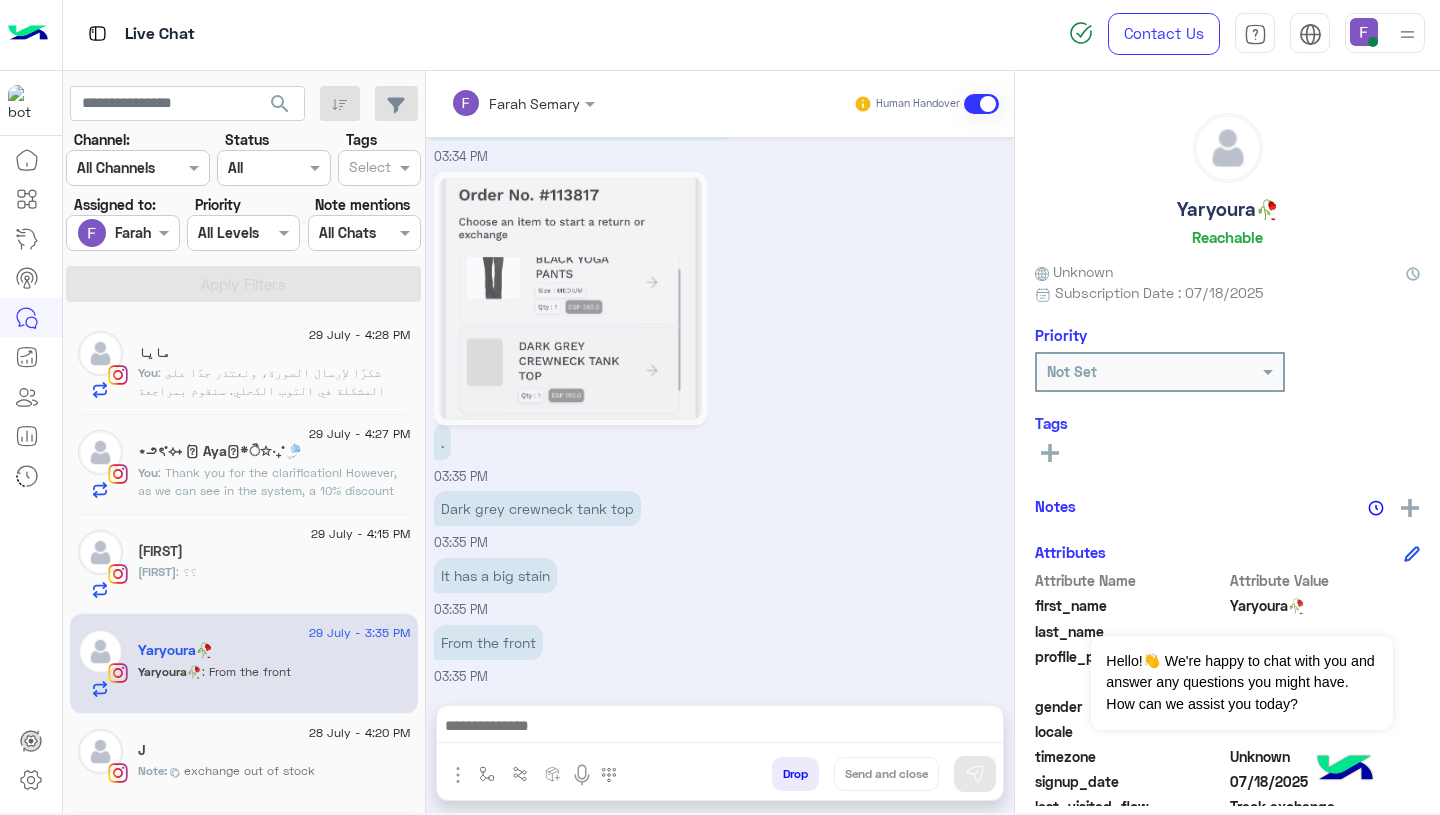 click at bounding box center (720, 728) 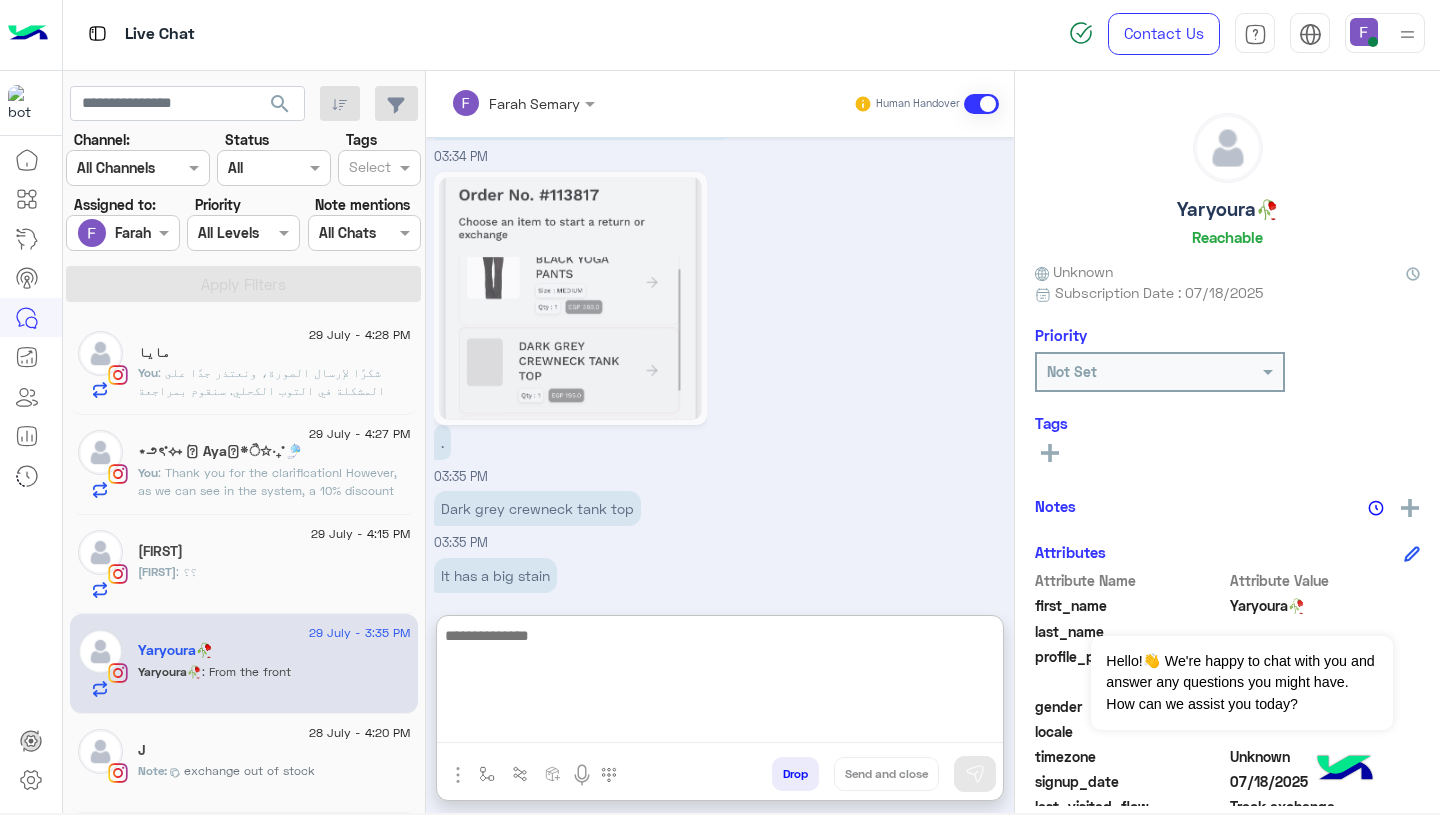 paste on "**********" 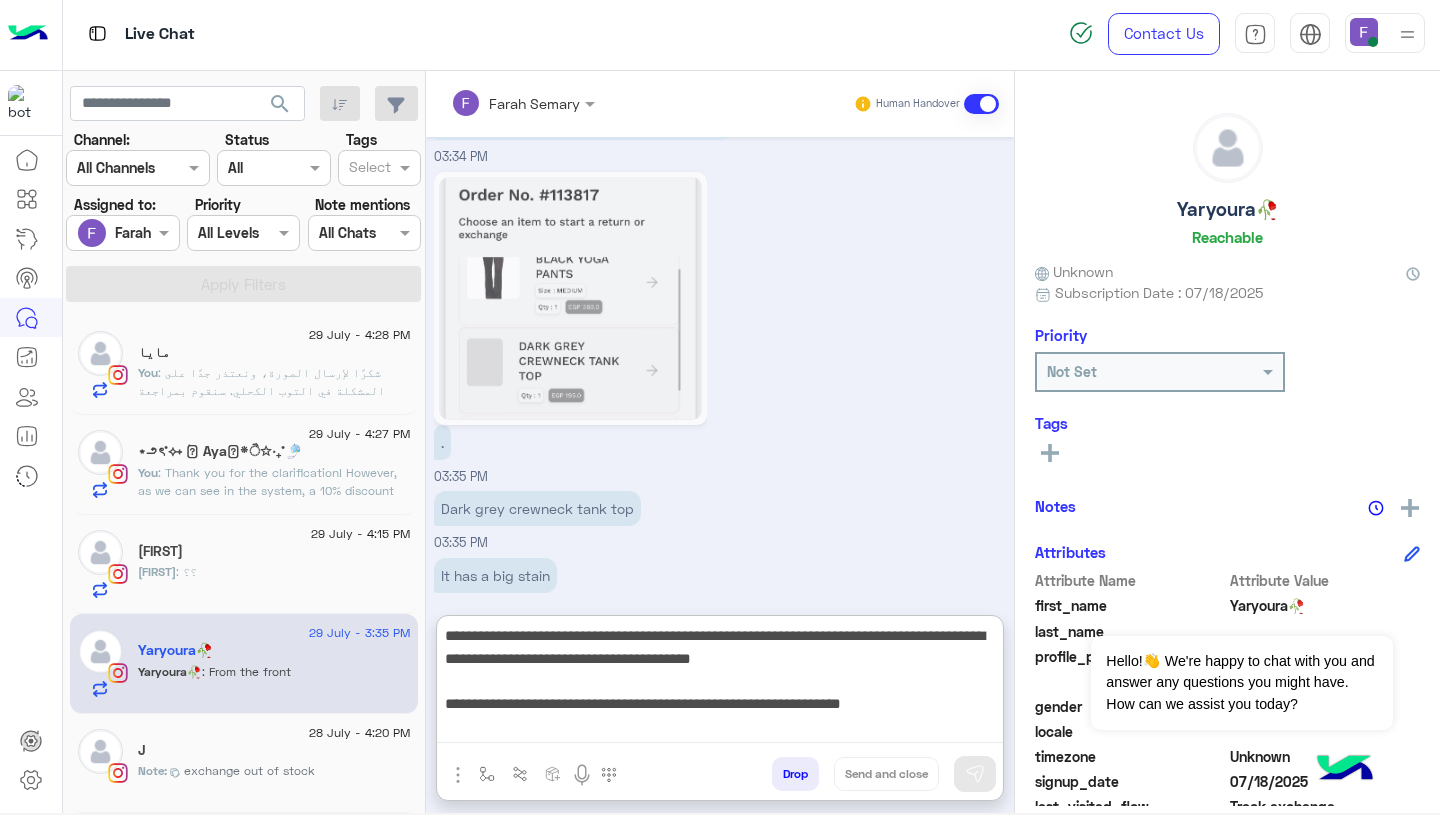 scroll, scrollTop: 106, scrollLeft: 0, axis: vertical 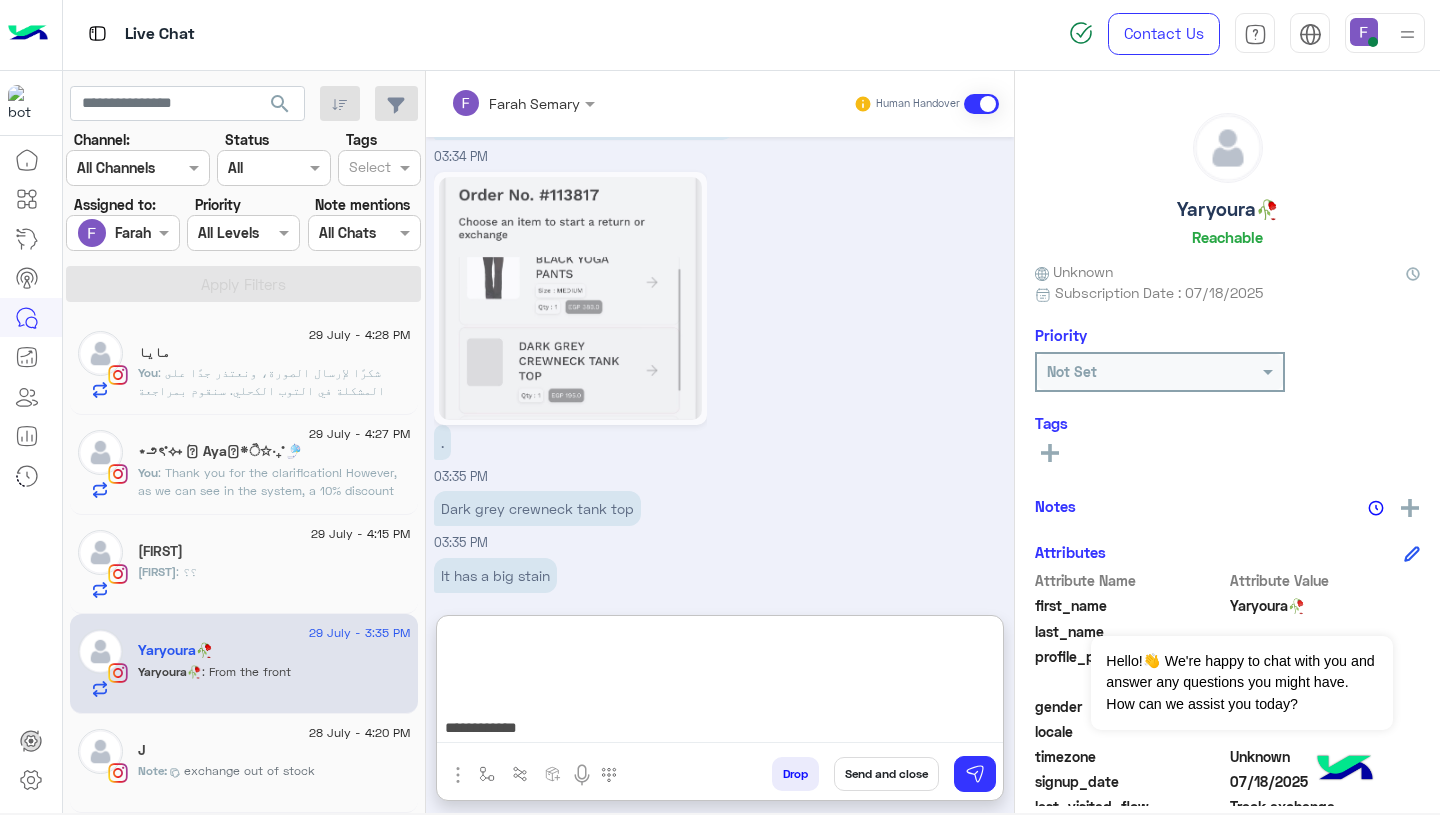 click on "**********" at bounding box center (720, 683) 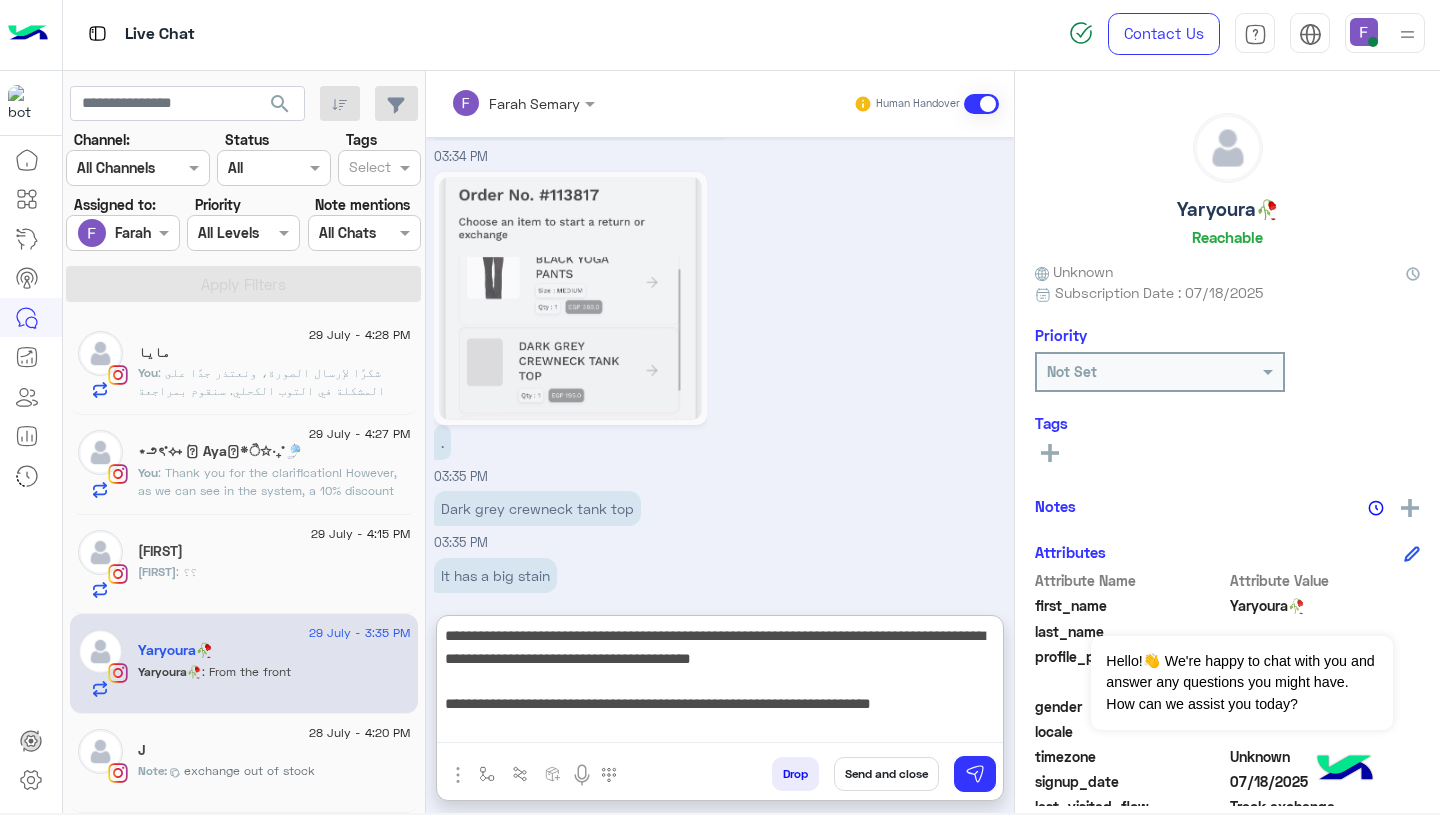 scroll, scrollTop: 0, scrollLeft: 0, axis: both 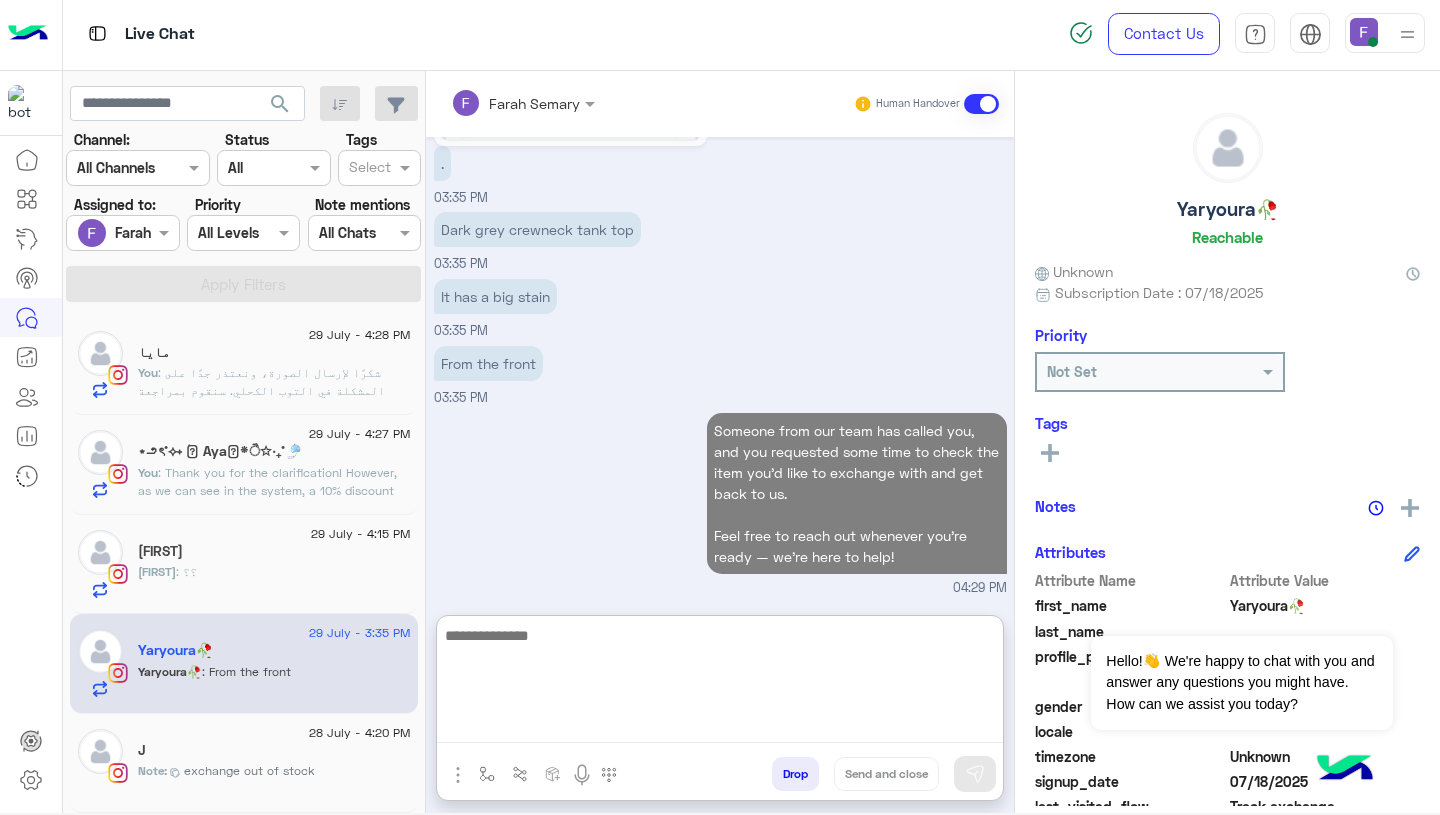 click on "Someone from our team has called you, and you requested some time to check the item you'd like to exchange with and get back to us. Feel free to reach out whenever you're ready — we’re here to help!   04:29 PM" at bounding box center [720, 503] 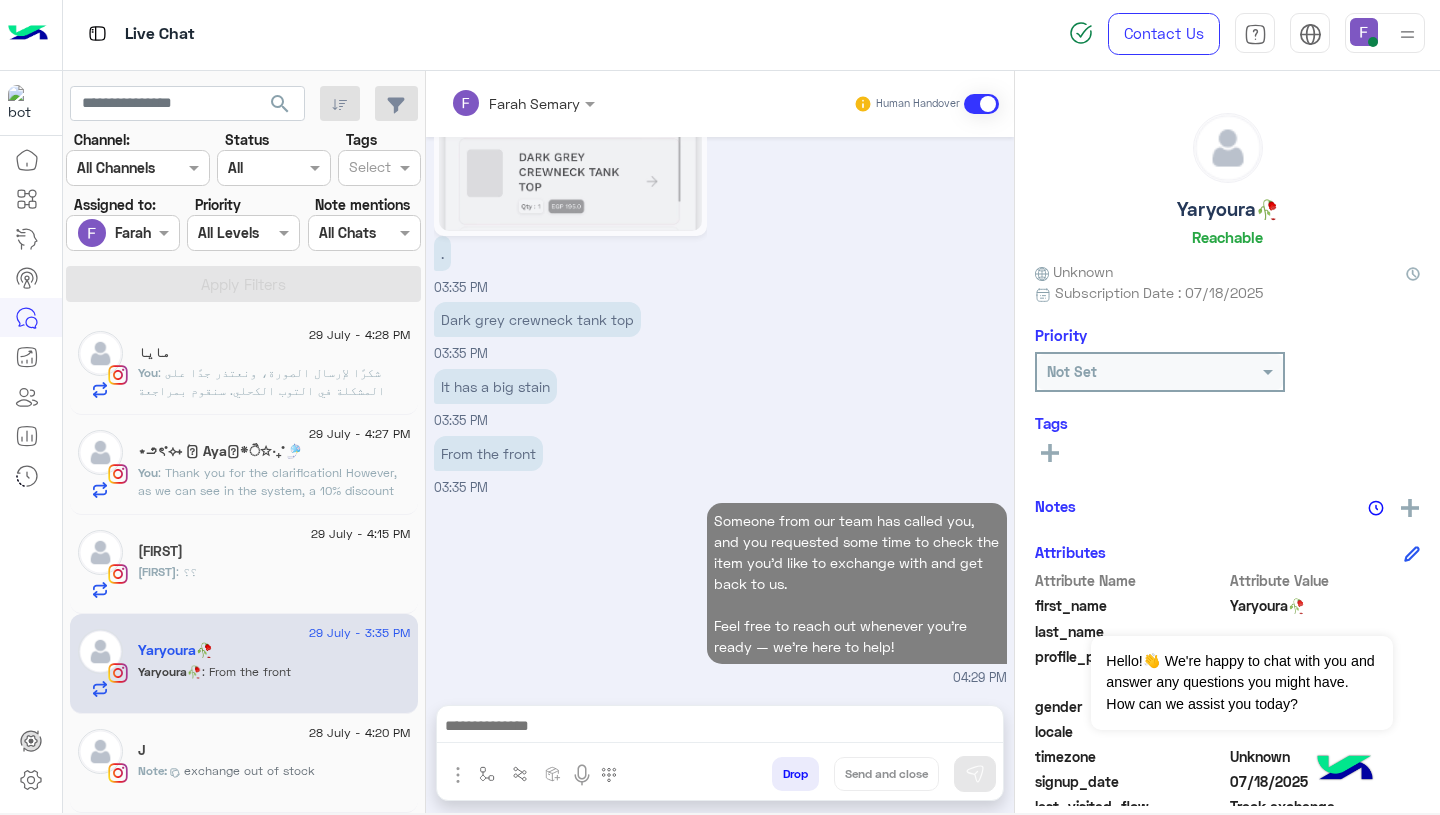scroll, scrollTop: 1613, scrollLeft: 0, axis: vertical 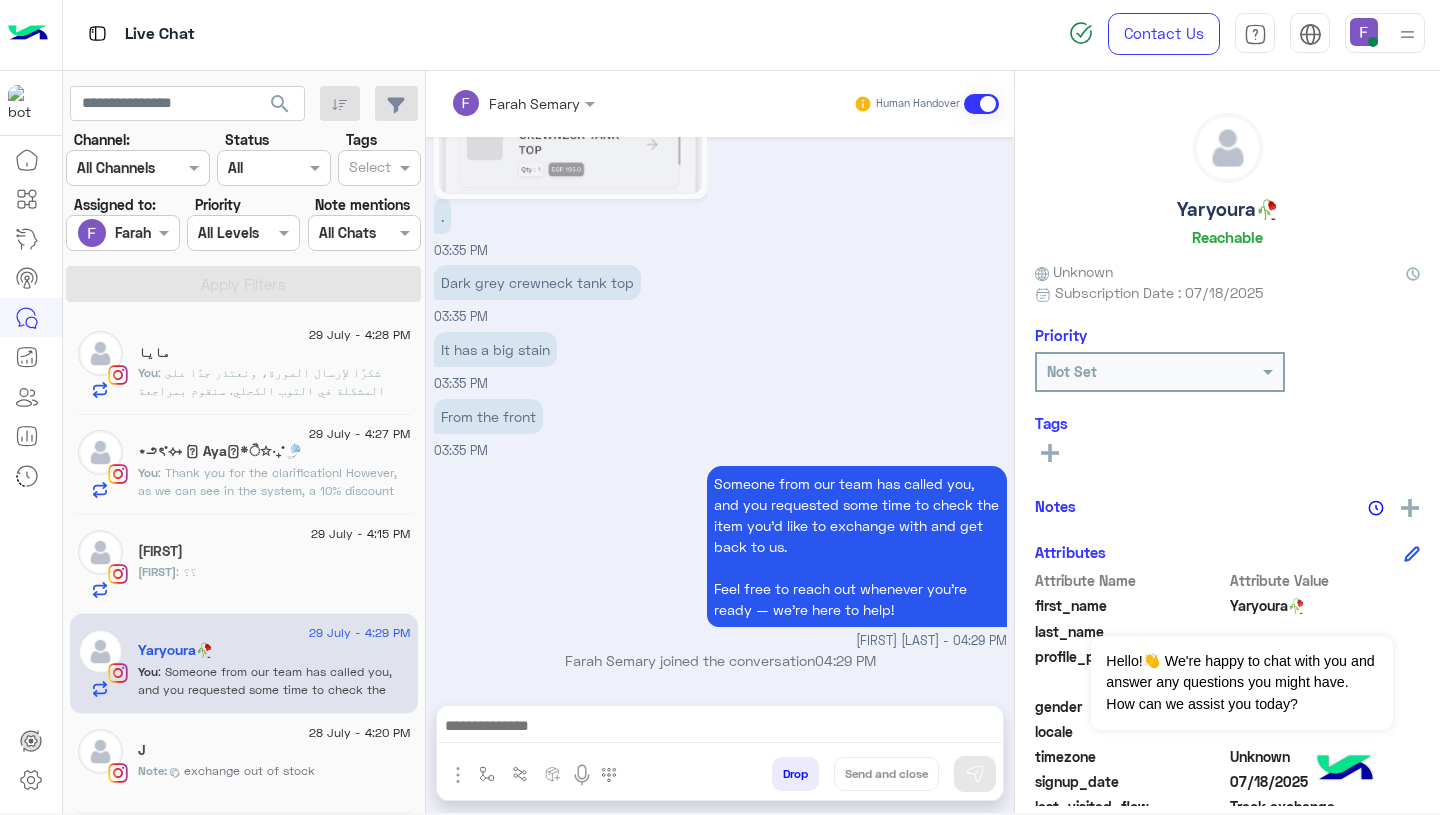 click on "[NAME] : ؟؟" 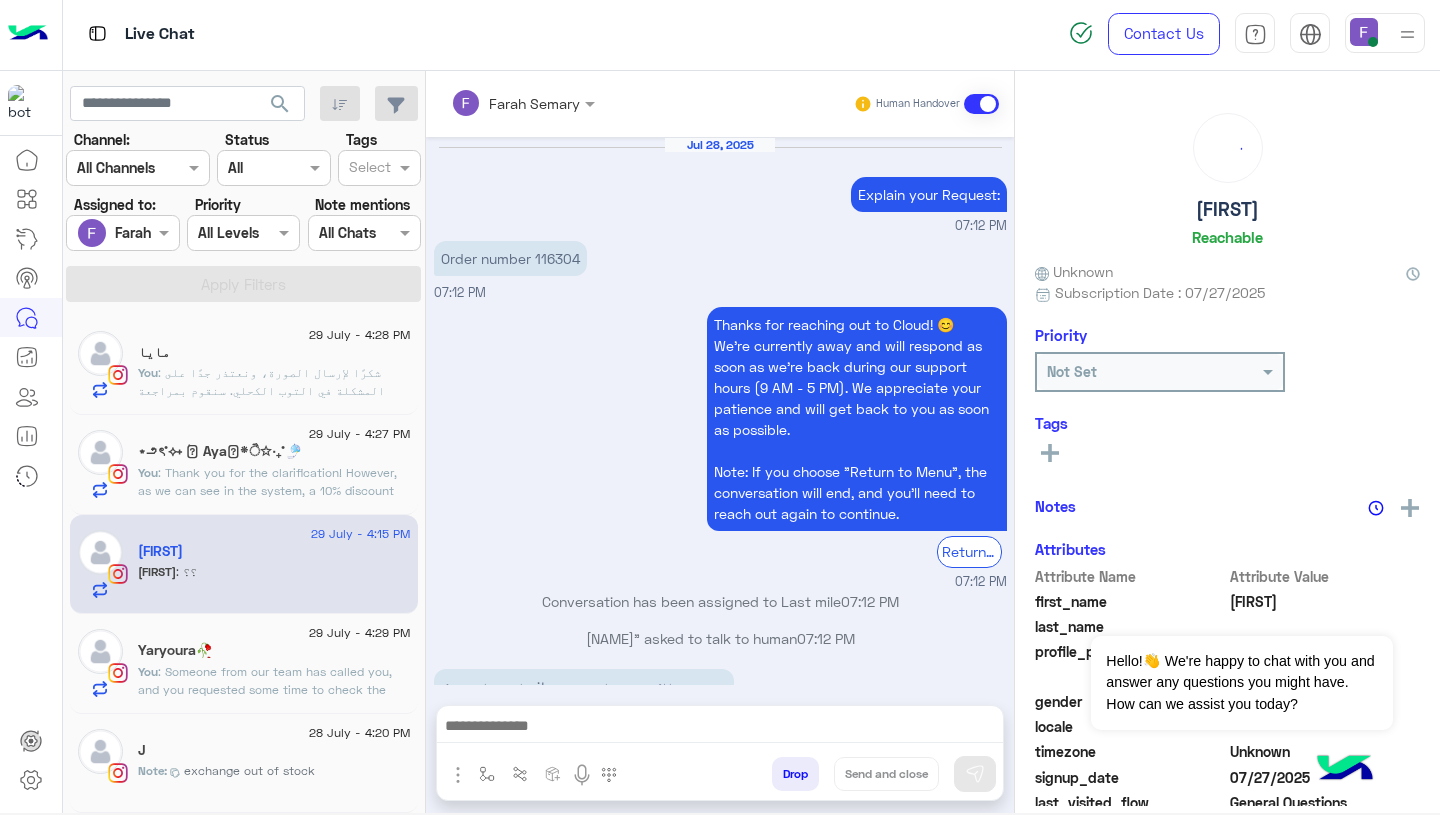 scroll, scrollTop: 1452, scrollLeft: 0, axis: vertical 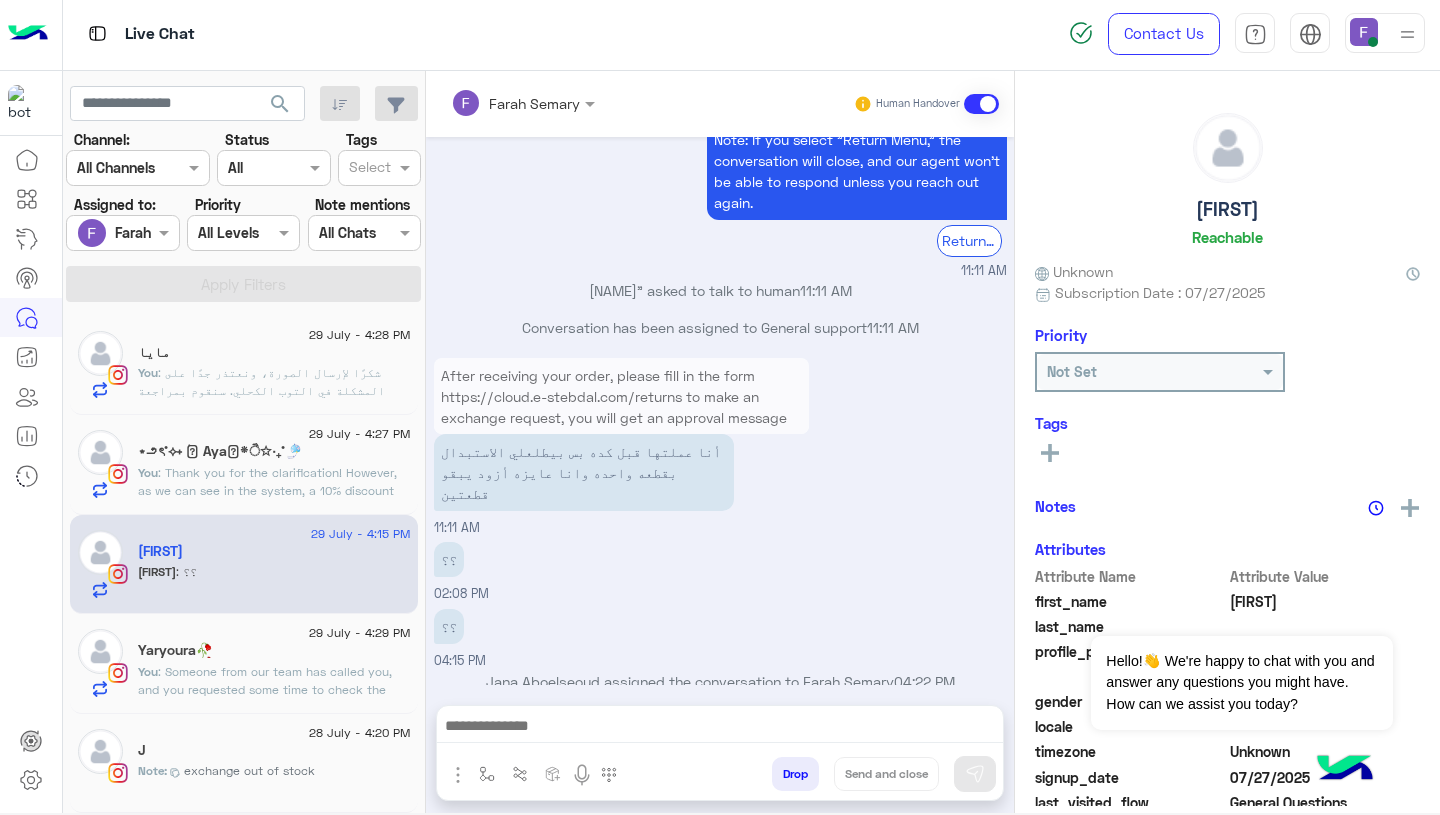 click on "29 July - 4:27 PM ⋆౨ৎ˚⟡˖ ࣪🫧 [NAME]𓏲*ੈ✩‧₊˚🎐 You : Thank you for the clarification!
However, as we can see in the system, a 10% discount code (PO-Cloud10) was applied to your order at checkout." 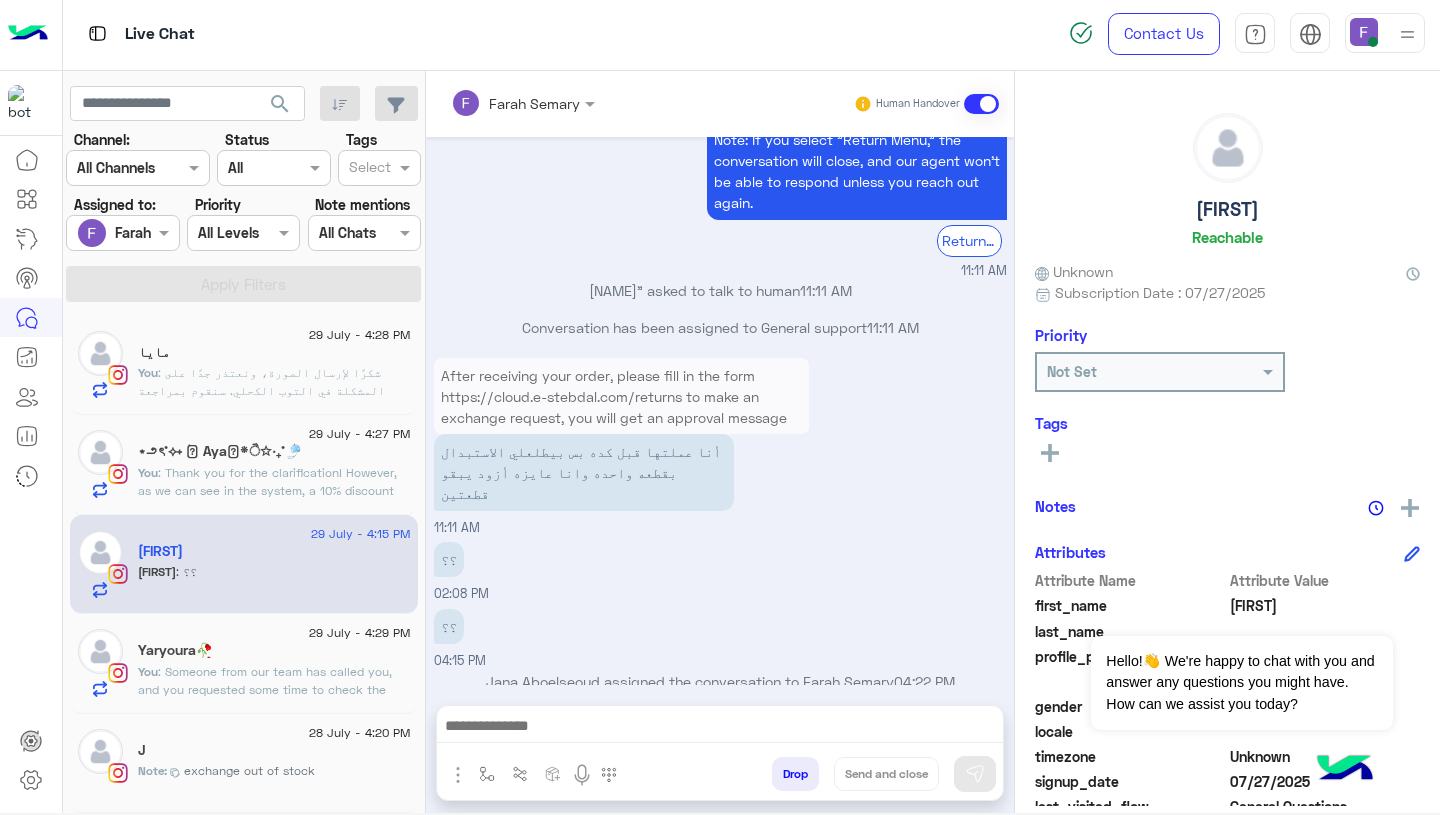 click on ": Thank you for the clarification!
However, as we can see in the system, a 10% discount code (PO-Cloud10) was applied to your order at checkout." 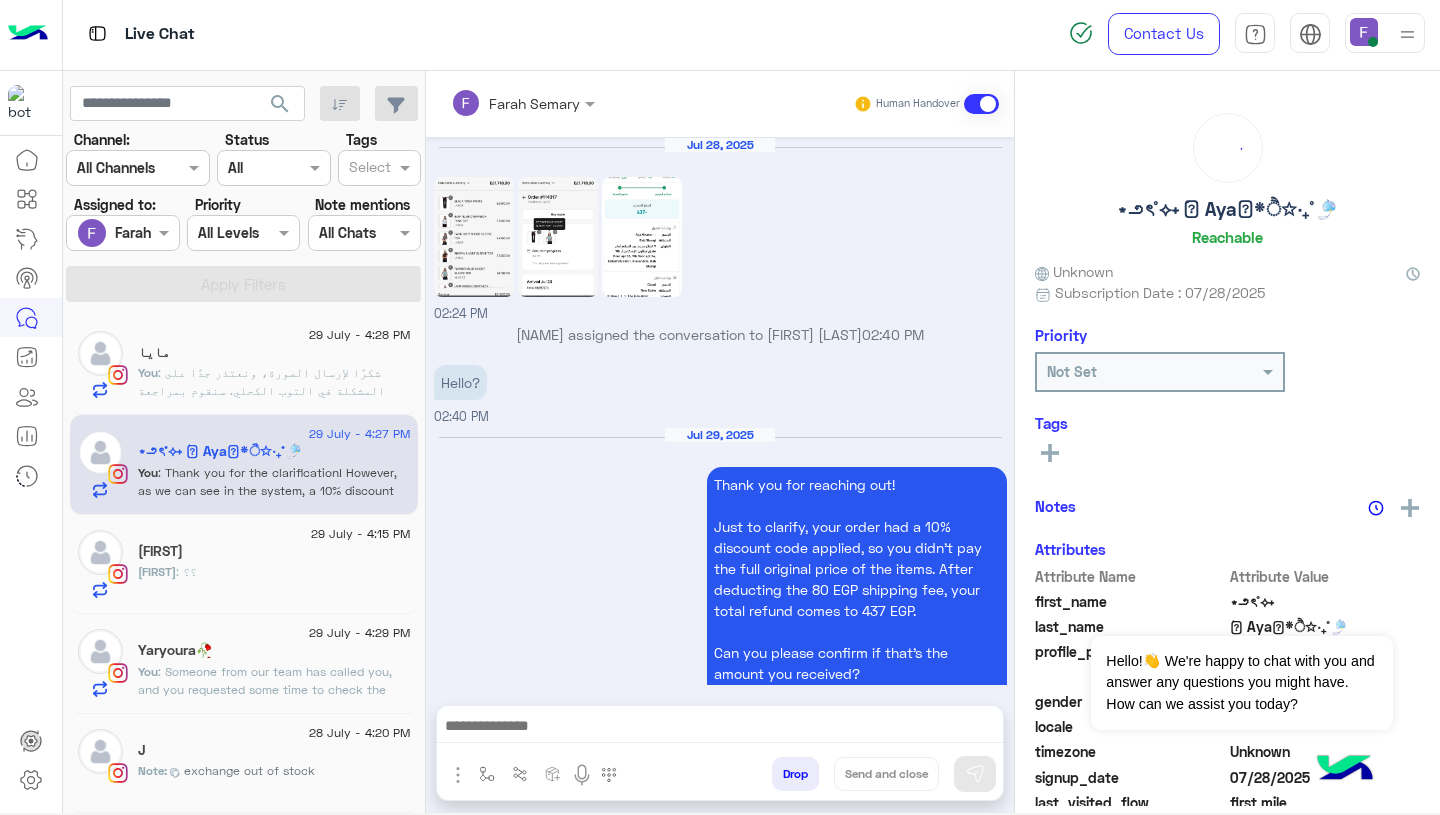 scroll, scrollTop: 2041, scrollLeft: 0, axis: vertical 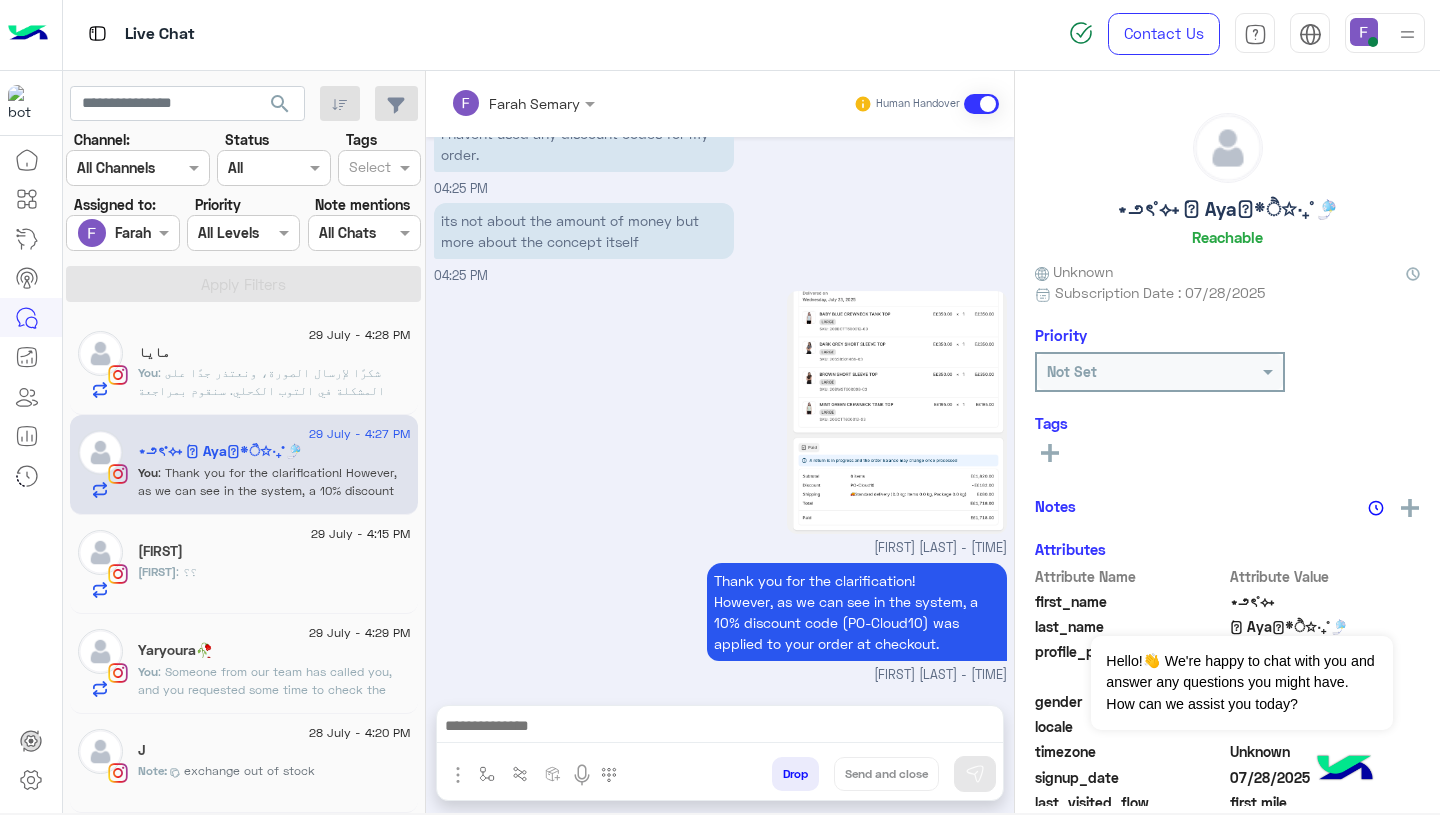 click on "You  : شكرًا لإرسال الصورة، ونعتذر جدًا على المشكلة في التوب الكحلي. سنقوم بمراجعة طلبك بأسرع وقت، ونرجو منك تقديم طلب الاستبدال أو الاسترجاع عبر الرابط التالي إذا لم تفعلي ذلك بعد: 👉 https://cloud.e-stebdal.com/returns اختاري سبب المشكلة كـ "المنتج به عيب" لتجنب رسوم الشحن. إذا احتجت أي مساعدة، نحن هنا لخدمتك!" 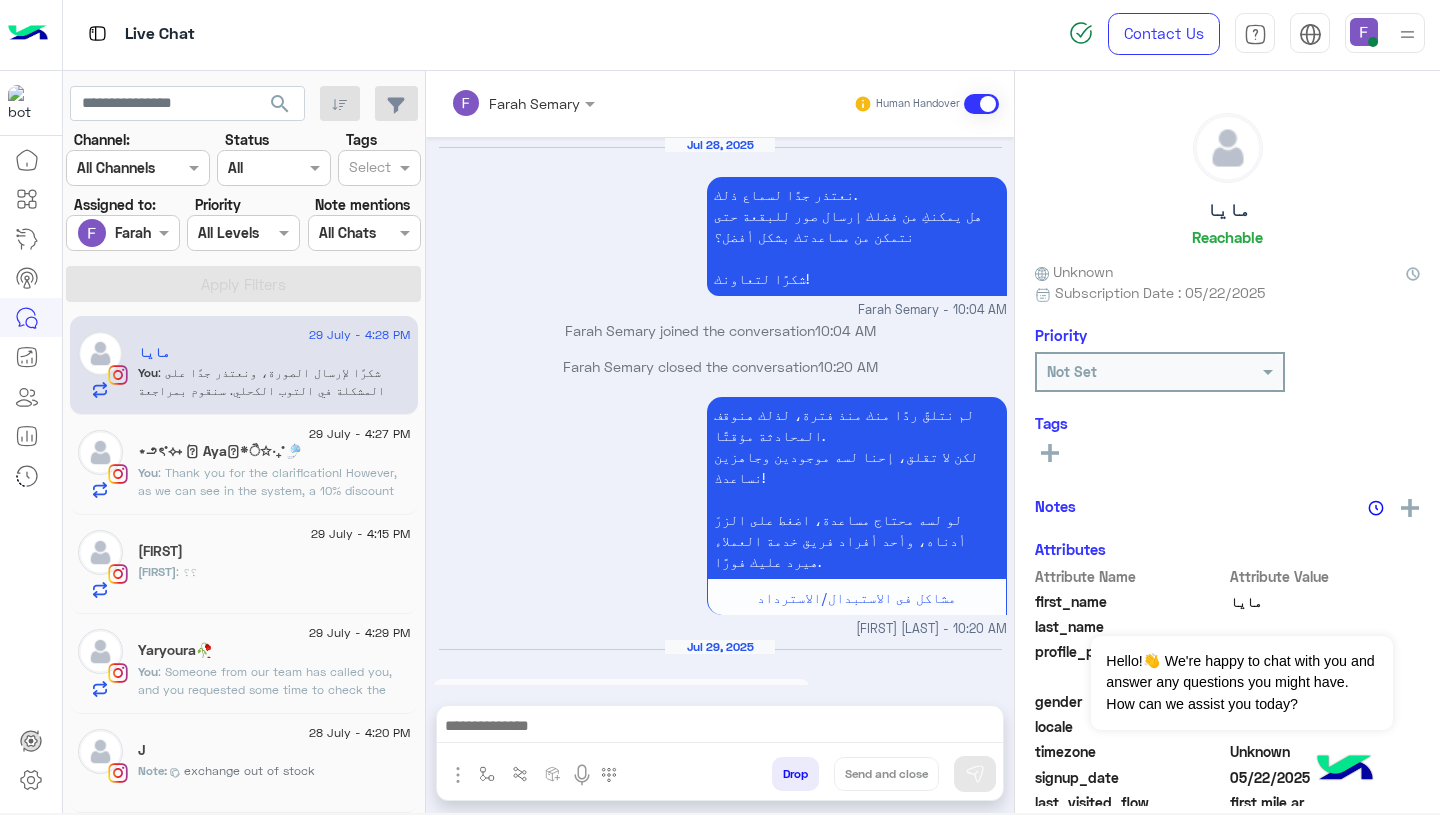 scroll, scrollTop: 2095, scrollLeft: 0, axis: vertical 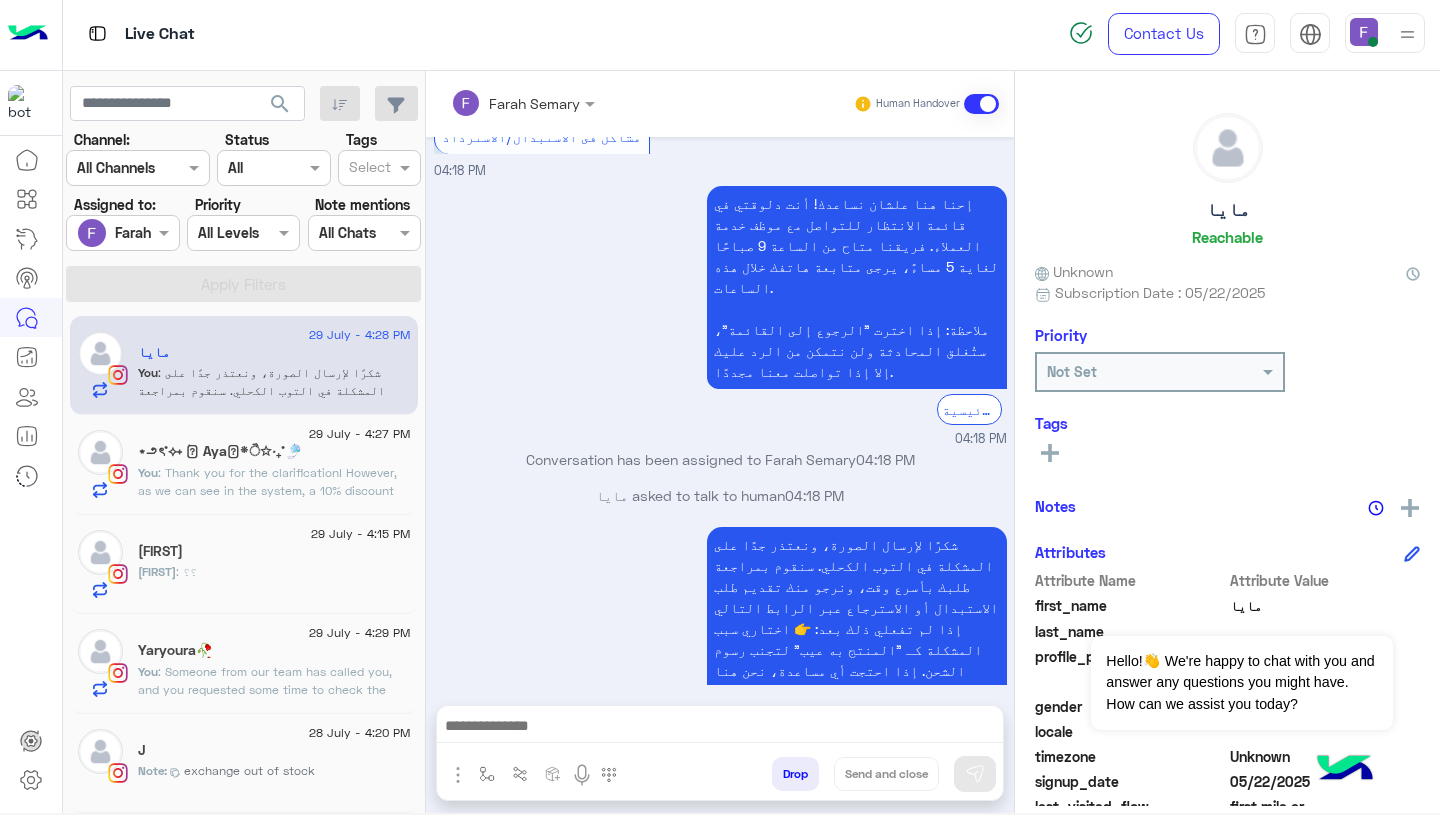 click on "You  : Thank you for the clarification!
However, as we can see in the system, a 10% discount code (PO-Cloud10) was applied to your order at checkout." 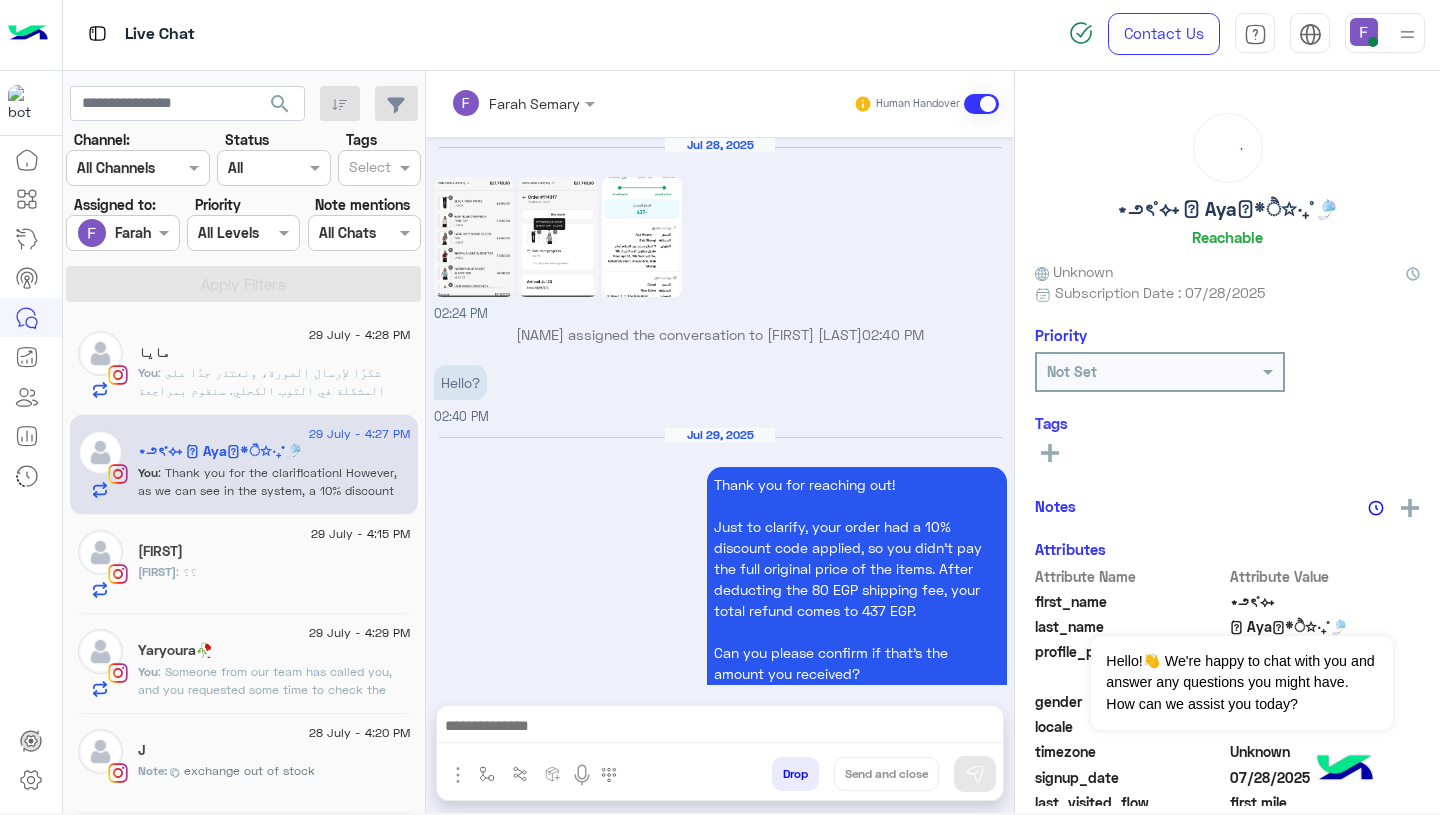 scroll, scrollTop: 2041, scrollLeft: 0, axis: vertical 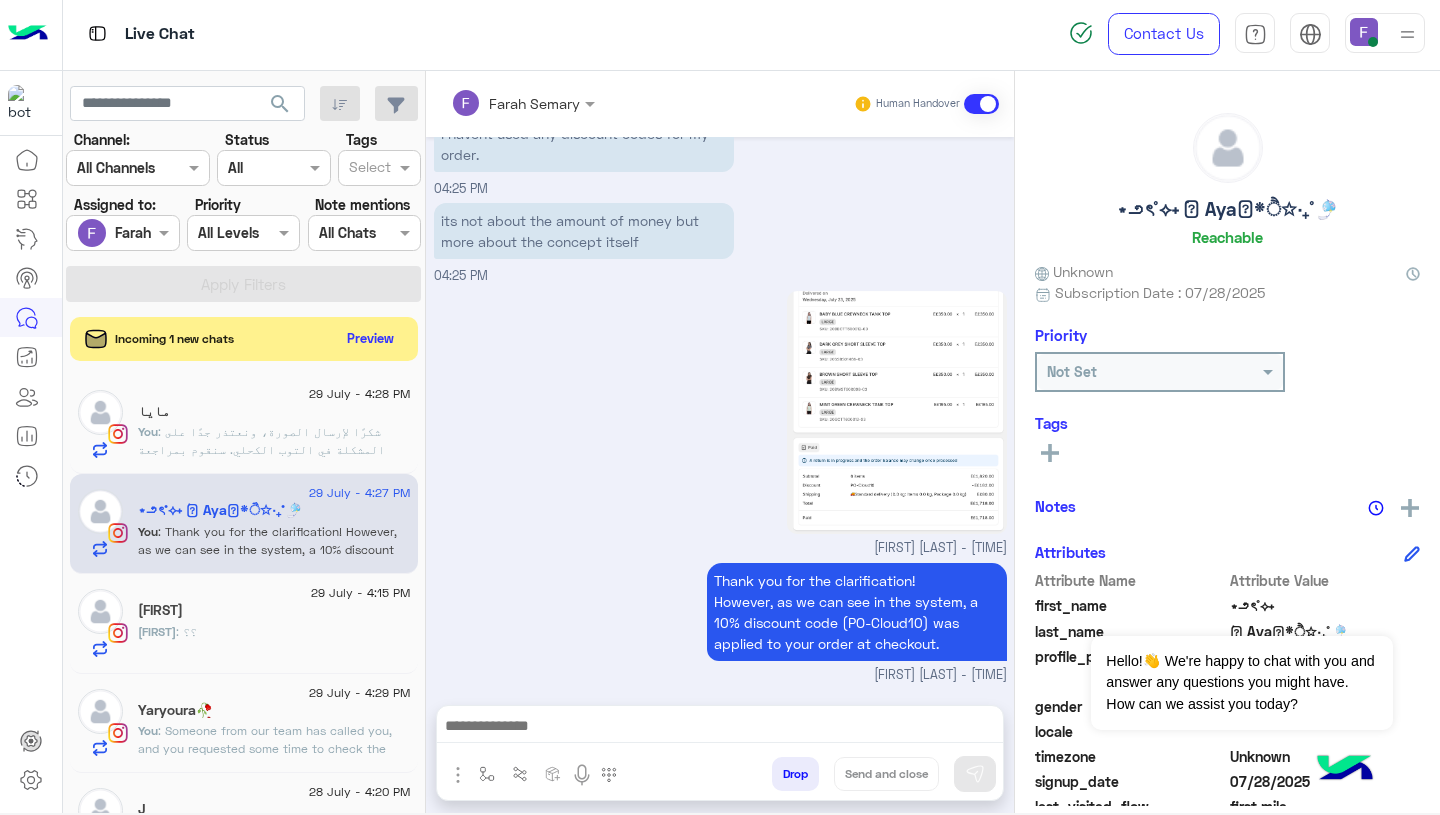 click on "[FIRST] [LAST] -  [TIME]" at bounding box center [720, 422] 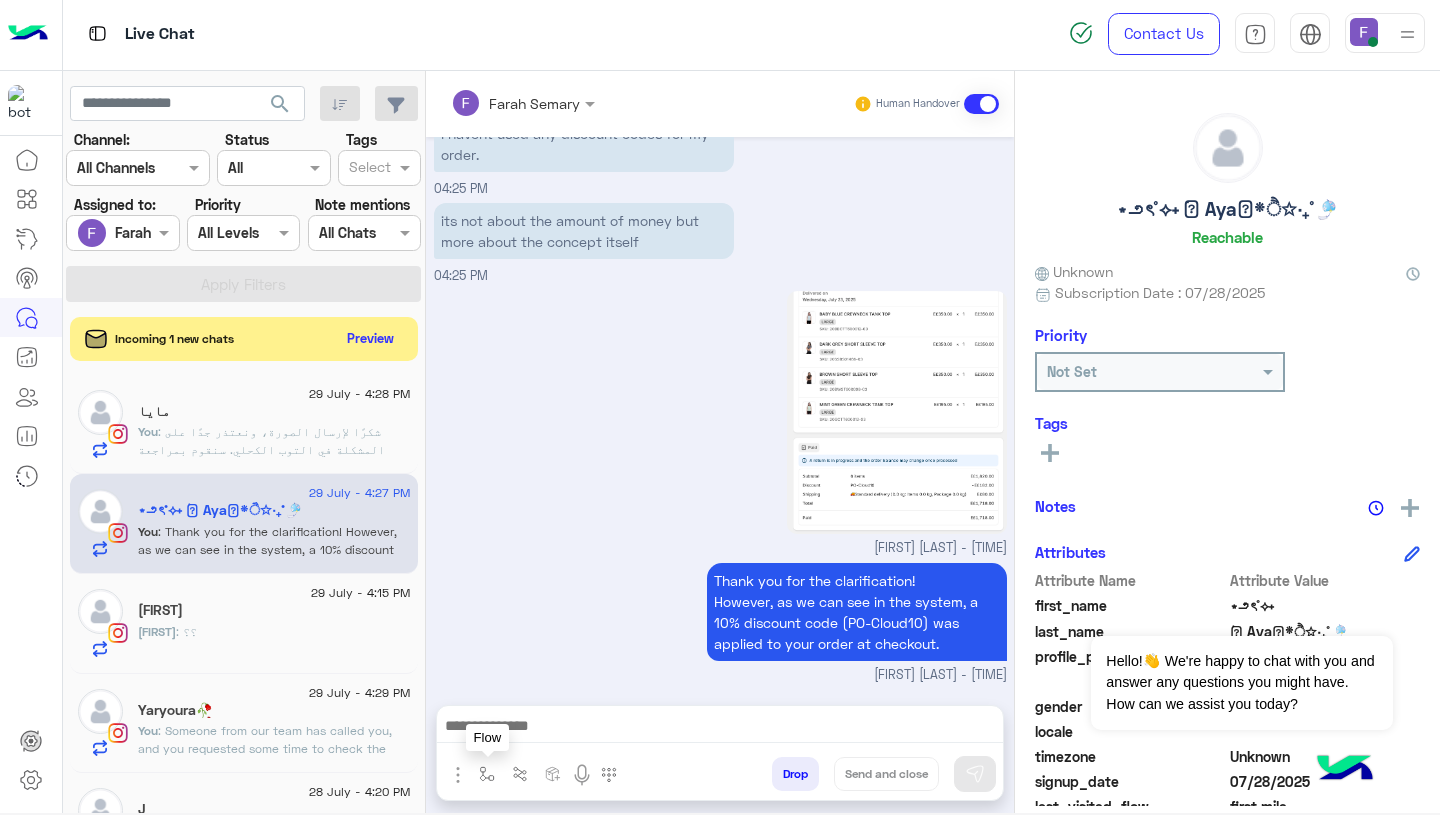 click at bounding box center (487, 774) 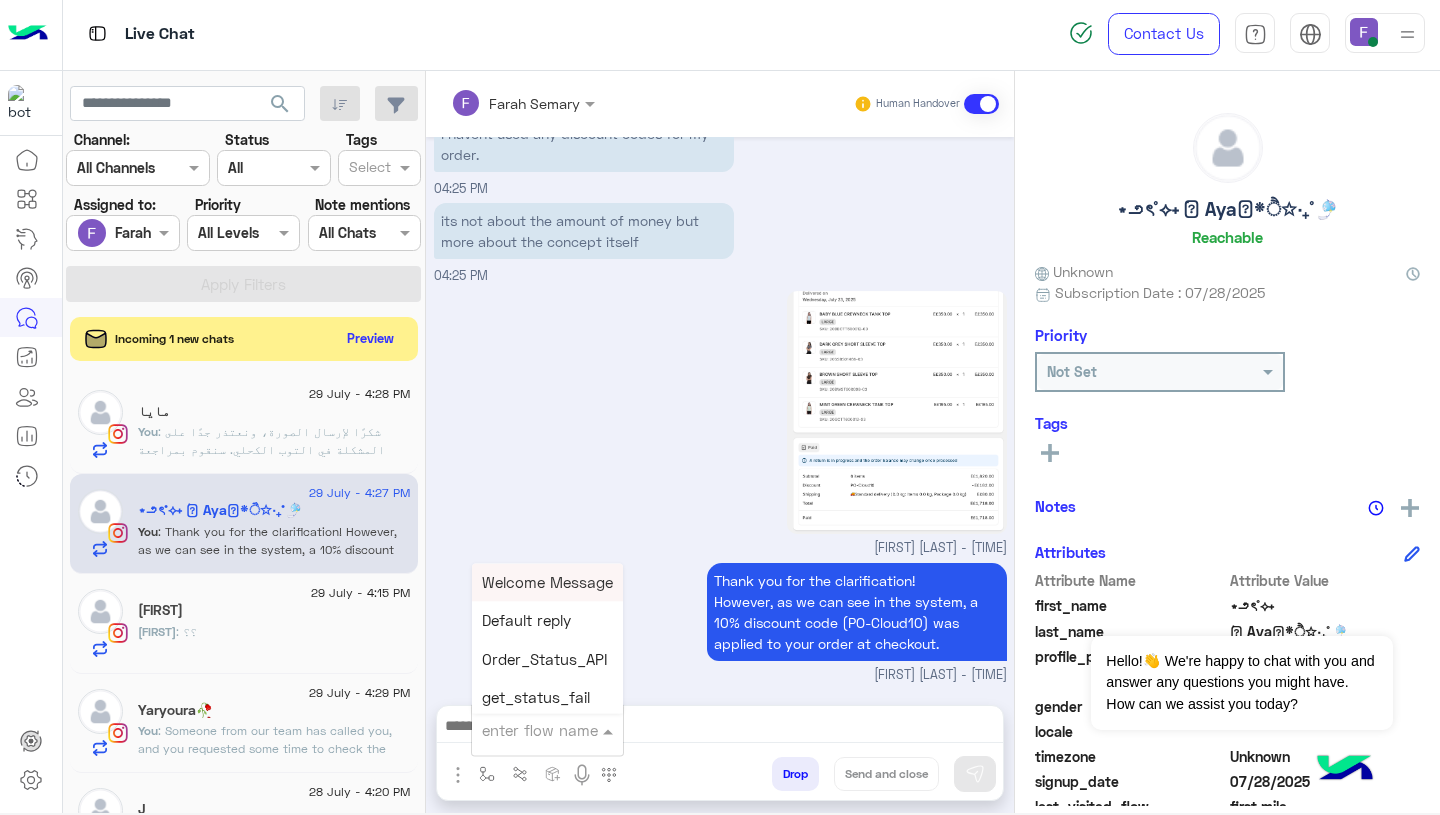 click at bounding box center (523, 730) 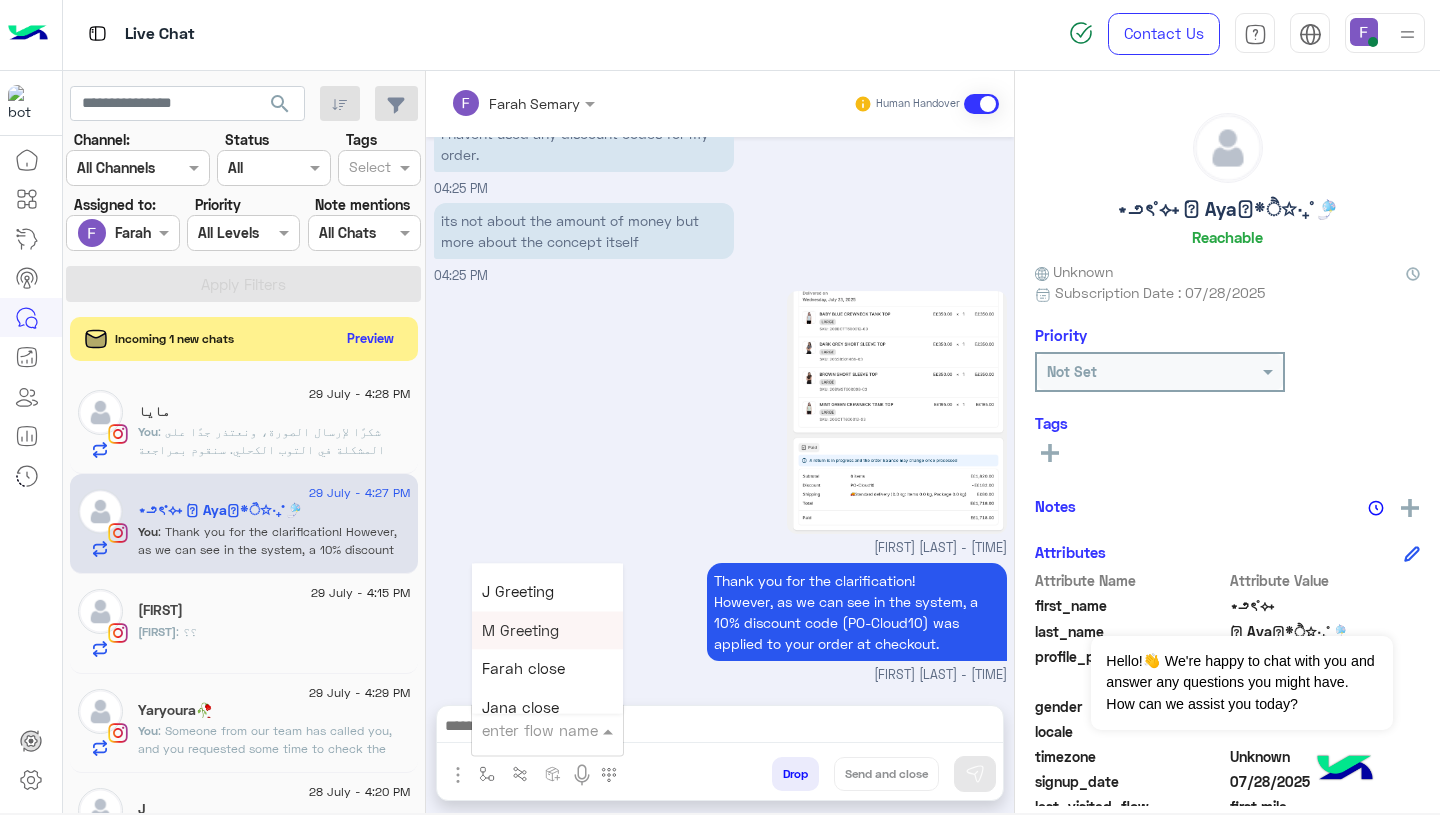 scroll, scrollTop: 2519, scrollLeft: 0, axis: vertical 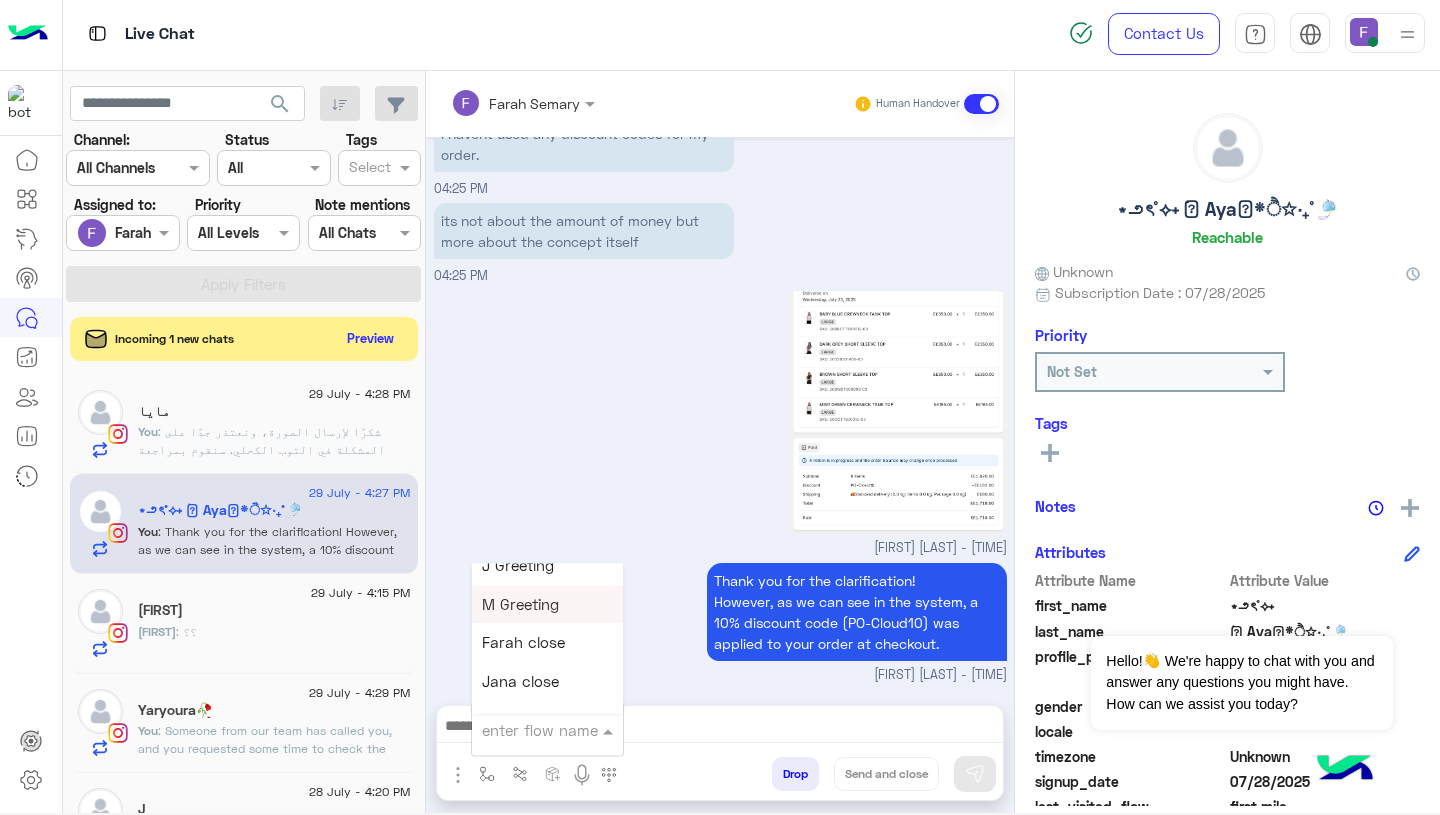 click on "Farah close" at bounding box center (547, 643) 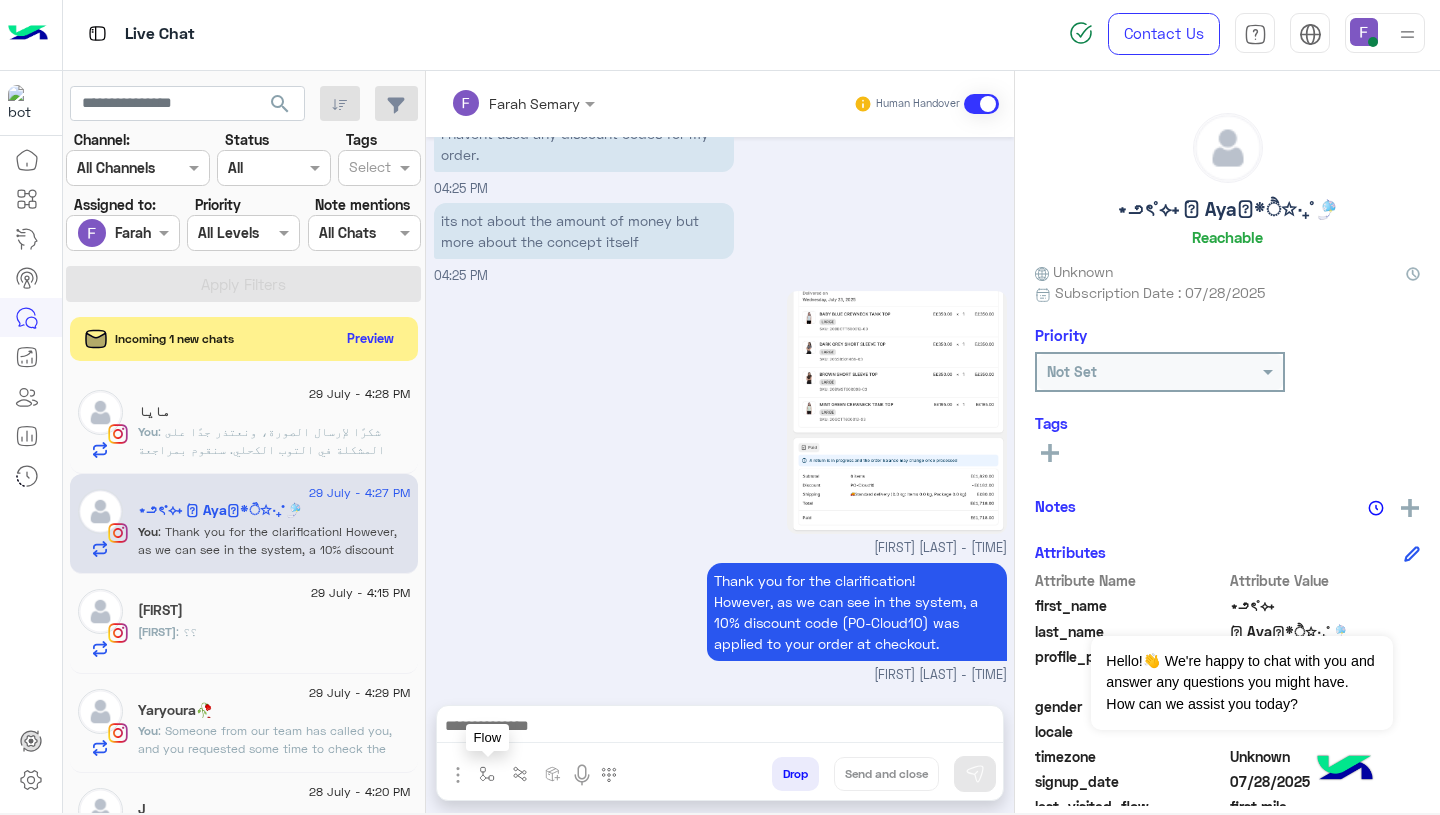 click at bounding box center (487, 774) 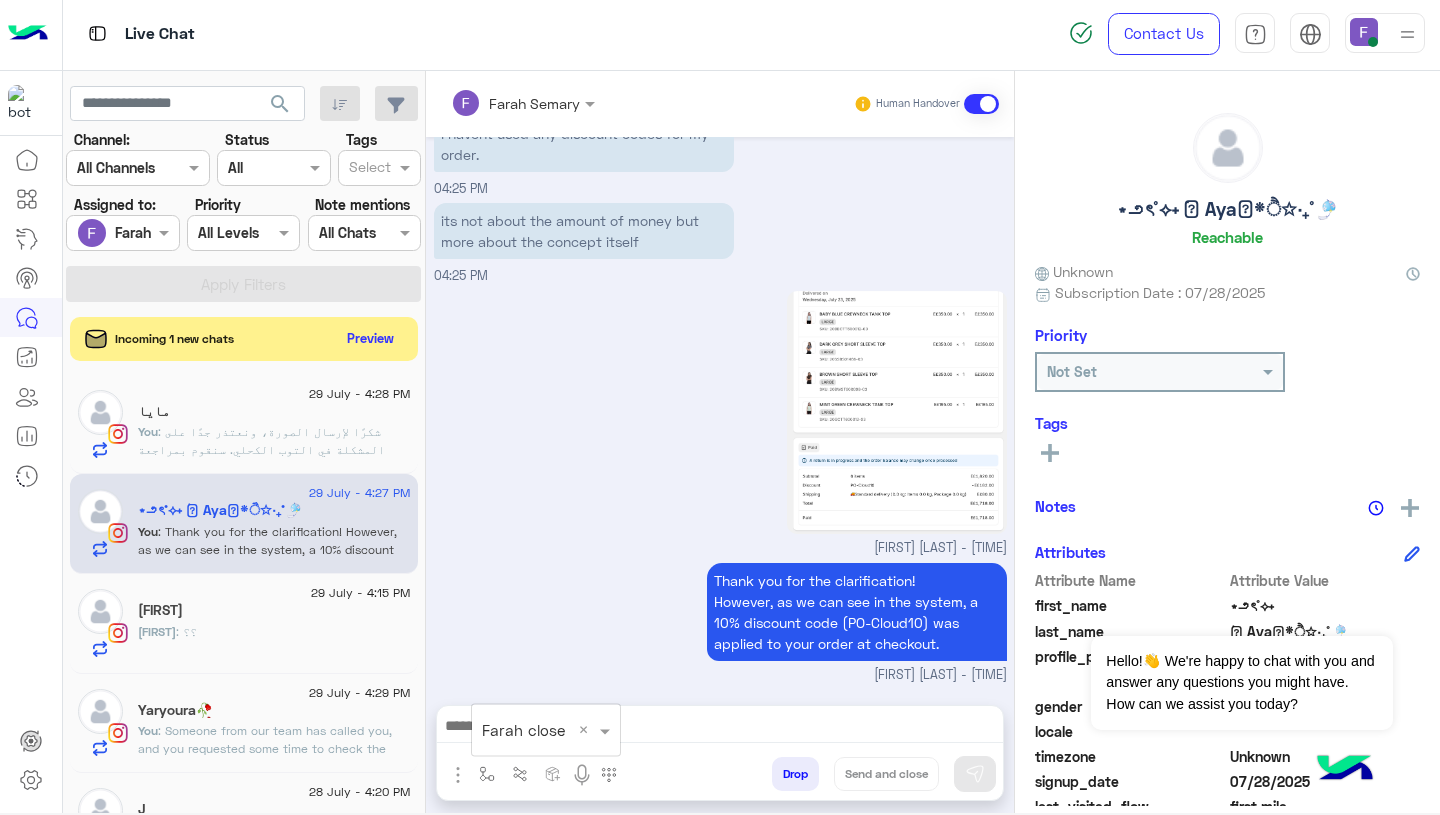 click at bounding box center [521, 730] 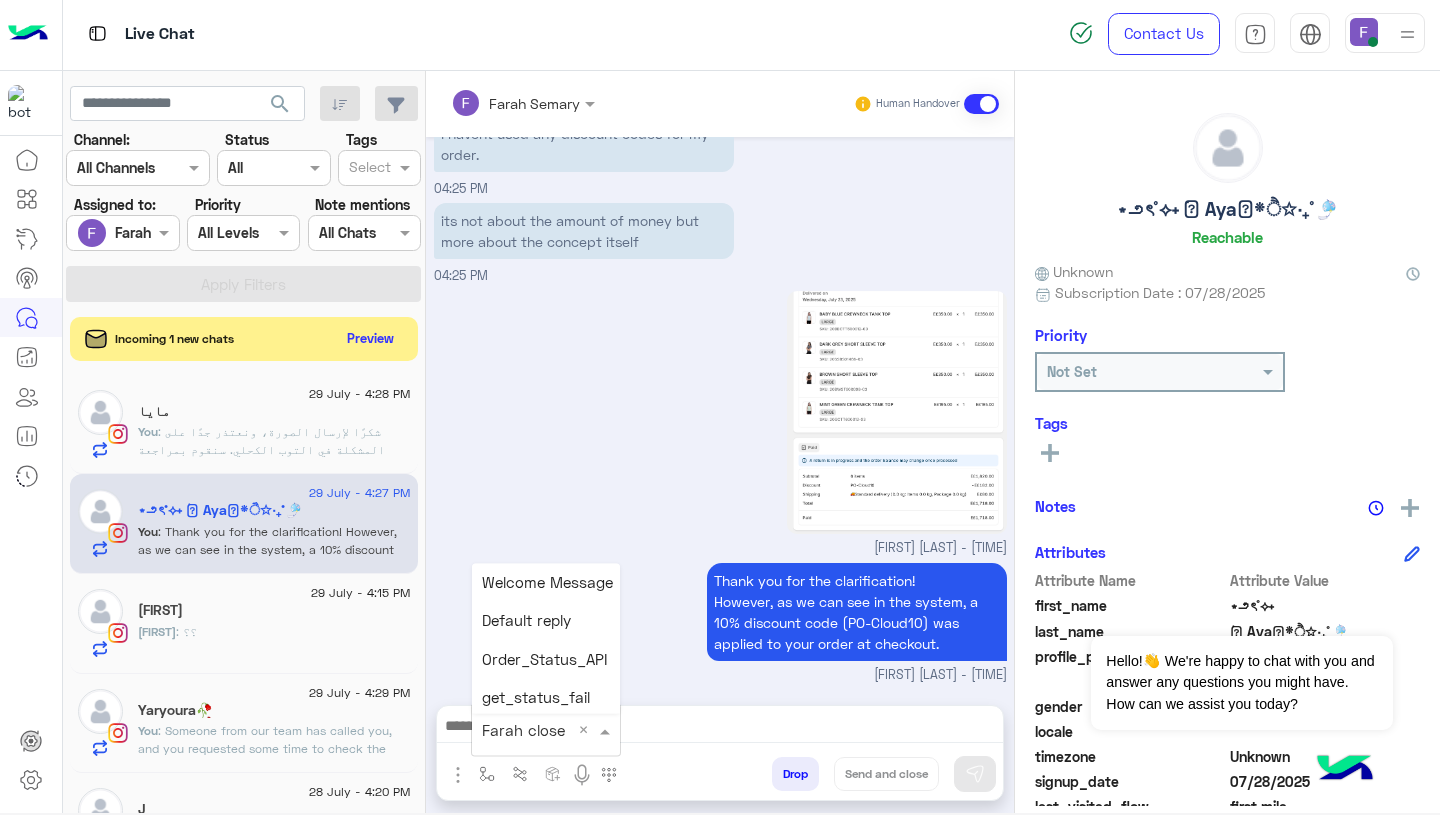 scroll, scrollTop: 2580, scrollLeft: 0, axis: vertical 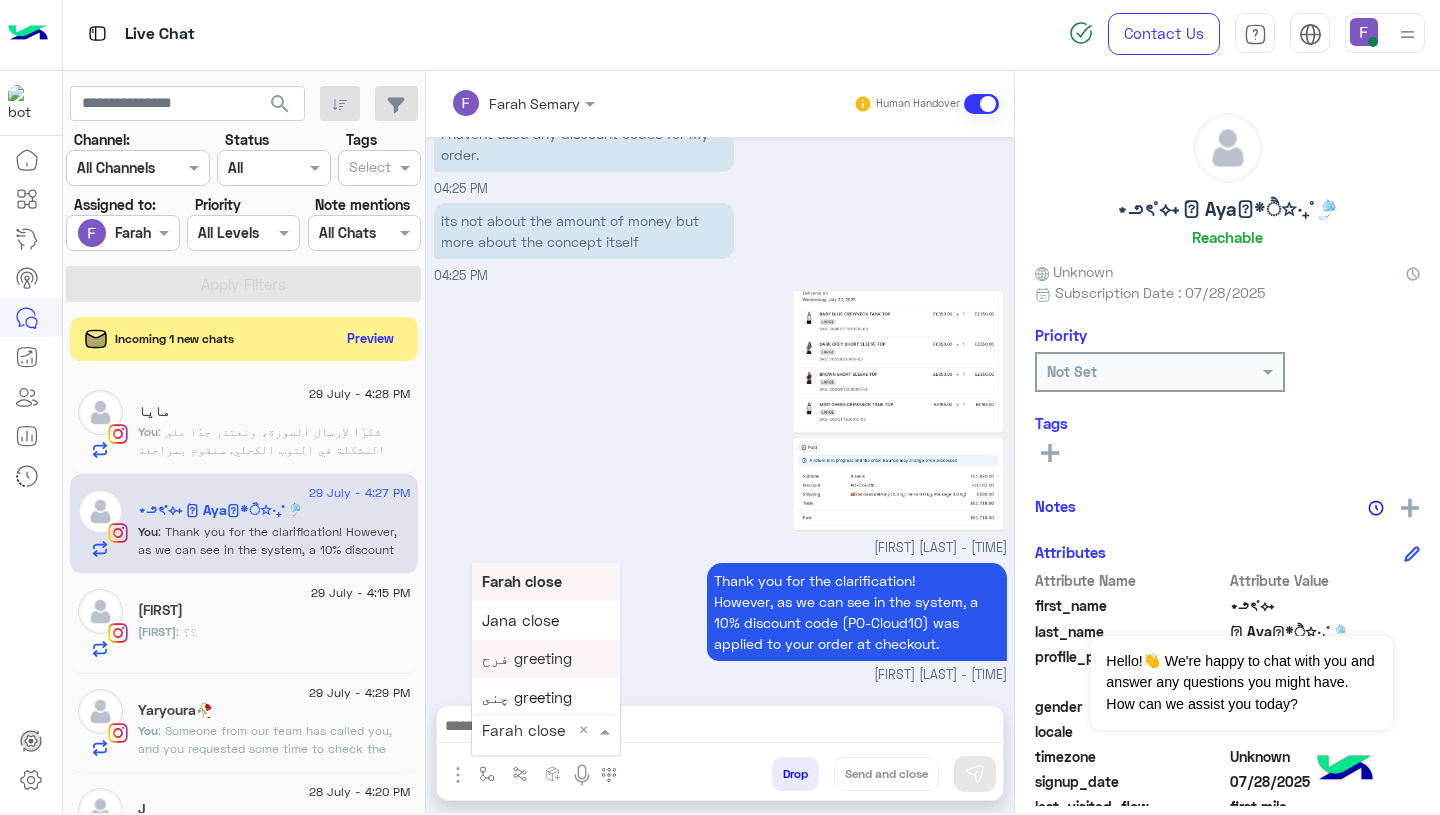 click on "[FIRST] [LAST] Human Handover Jul 28, 2025 02:24 PM [NAME] assigned the conversation to [FIRST] [LAST] 02:40 PM Hello? 02:40 PM Jul 29, 2025 Thank you for reaching out! Just to clarify, your order had a 10% discount code applied, so you didn’t pay the full original price of the items. After deducting the 80 EGP shipping fee, your total refund comes to 437 EGP. Can you please confirm if that’s the amount you received? Let us know if you have any questions — we’re happy to help! [FIRST] [LAST] - 11:45 AM [FIRST] [LAST] joined the conversation 11:45 AM [FIRST] [LAST] closed the conversation 11:59 AM We haven’t heard back from you in a while, so we’ll pause the chat for now but no worries, we’re still here to help! If you still need assistance, just click the button below and one of our customer service team members will be happy to assist you right away. Issue in Exchange/Refund [FIRST] [LAST] - 11:59 AM Issue in Exchange/Refund 04:20 PM 04:20 PM" at bounding box center [720, 446] 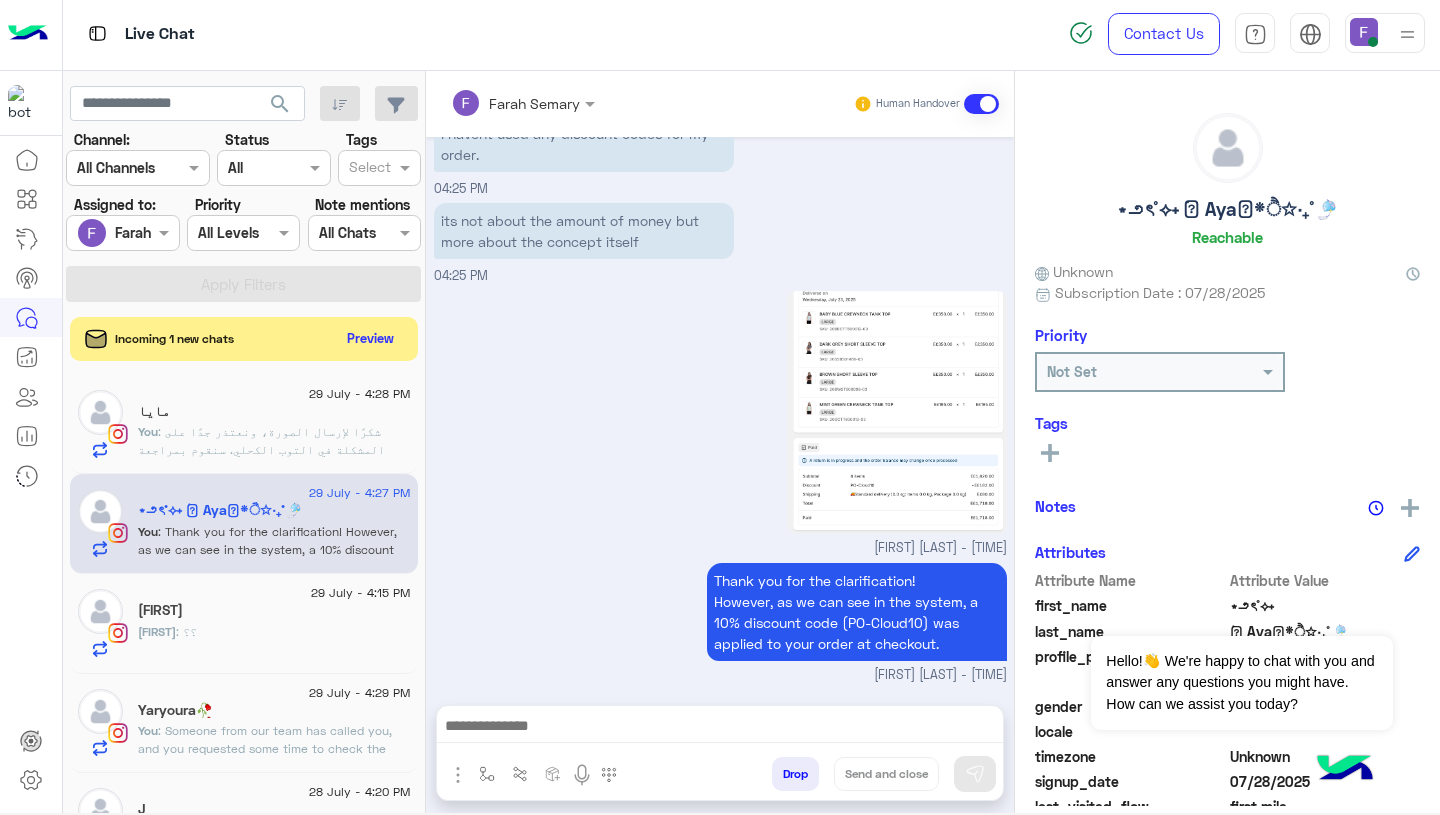 click on "[FIRST] [LAST] -  [TIME]" at bounding box center [720, 422] 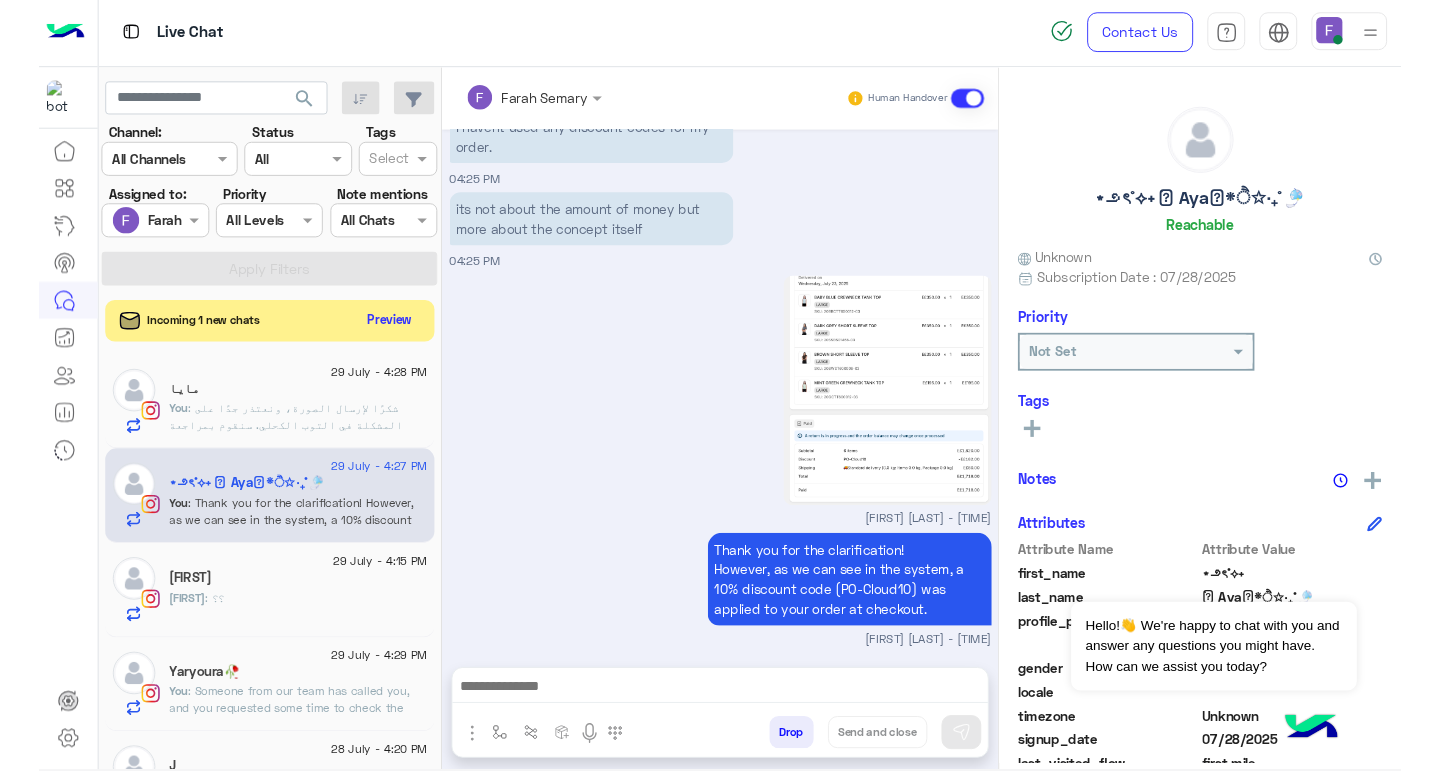 scroll, scrollTop: 0, scrollLeft: 0, axis: both 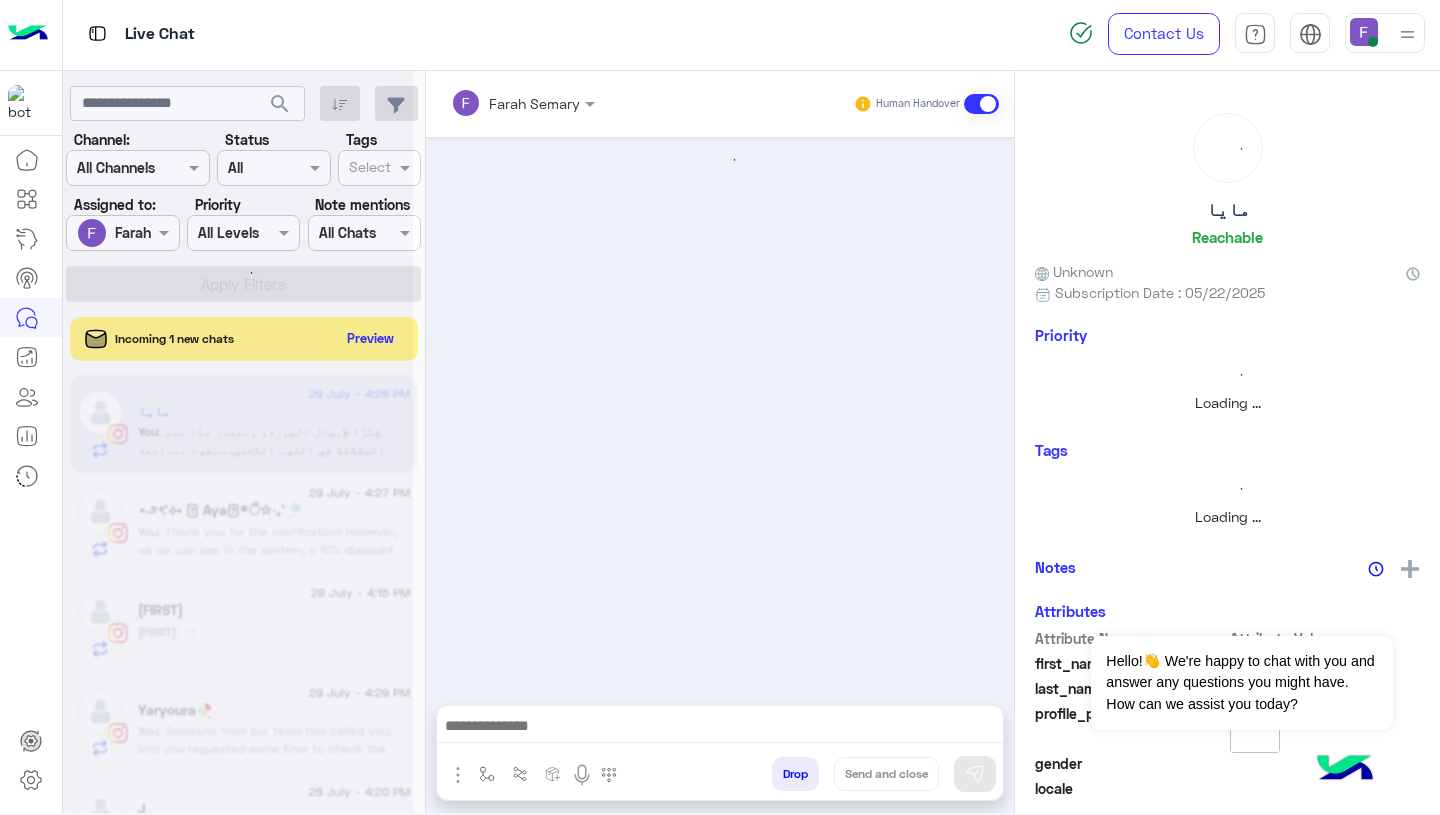 click 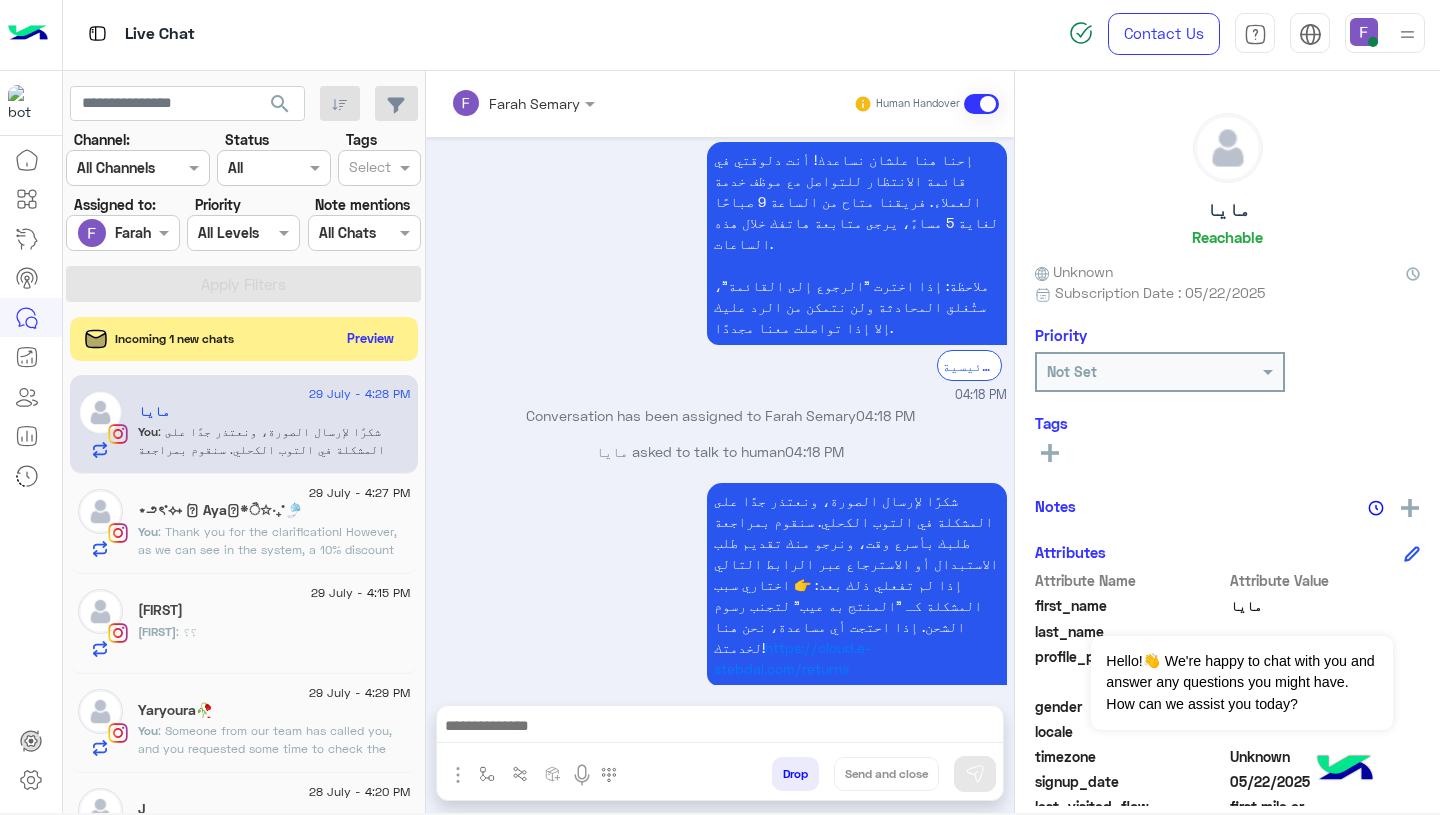 scroll, scrollTop: 2095, scrollLeft: 0, axis: vertical 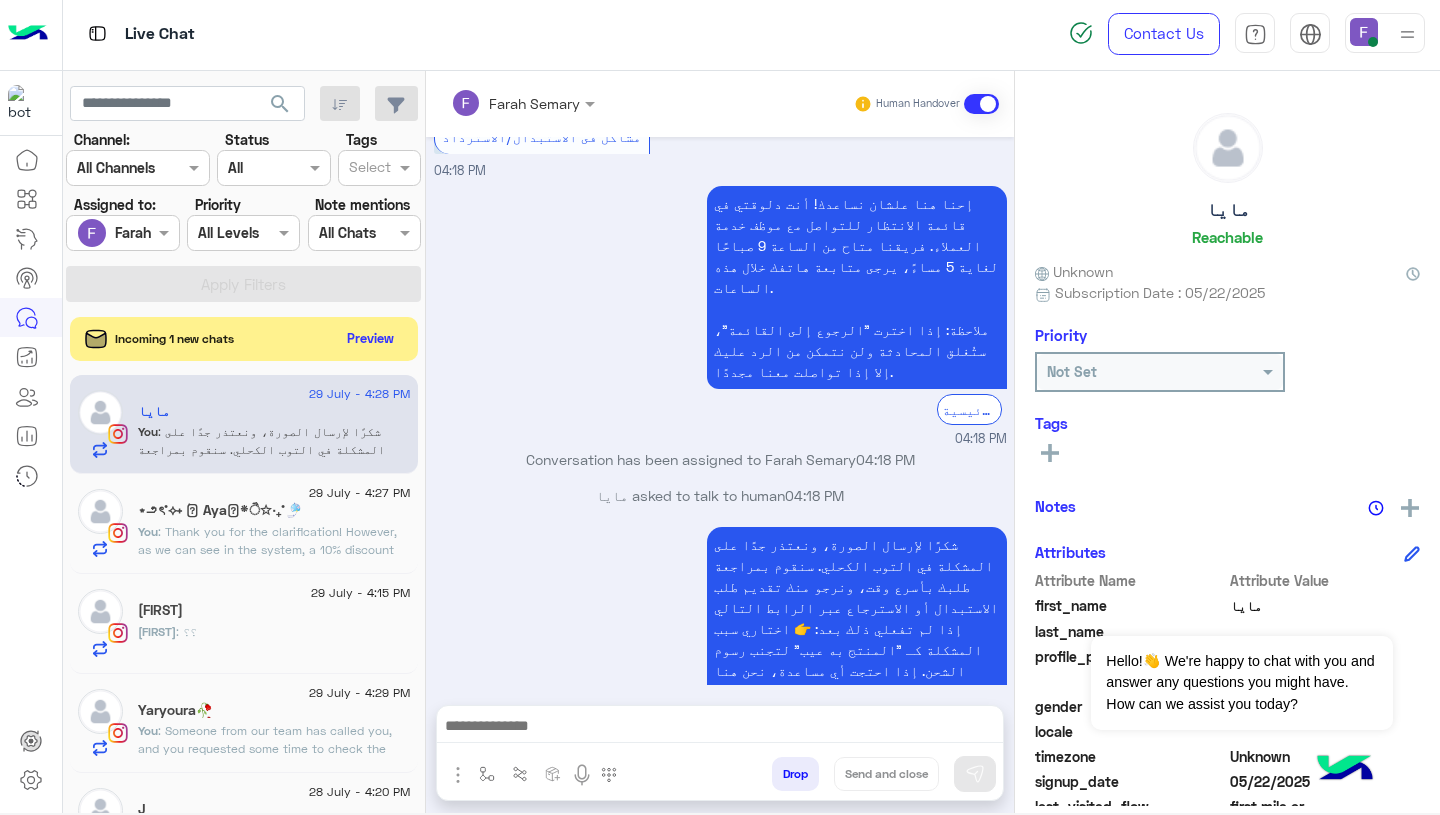 click on ": Thank you for the clarification!
However, as we can see in the system, a 10% discount code (PO-Cloud10) was applied to your order at checkout." 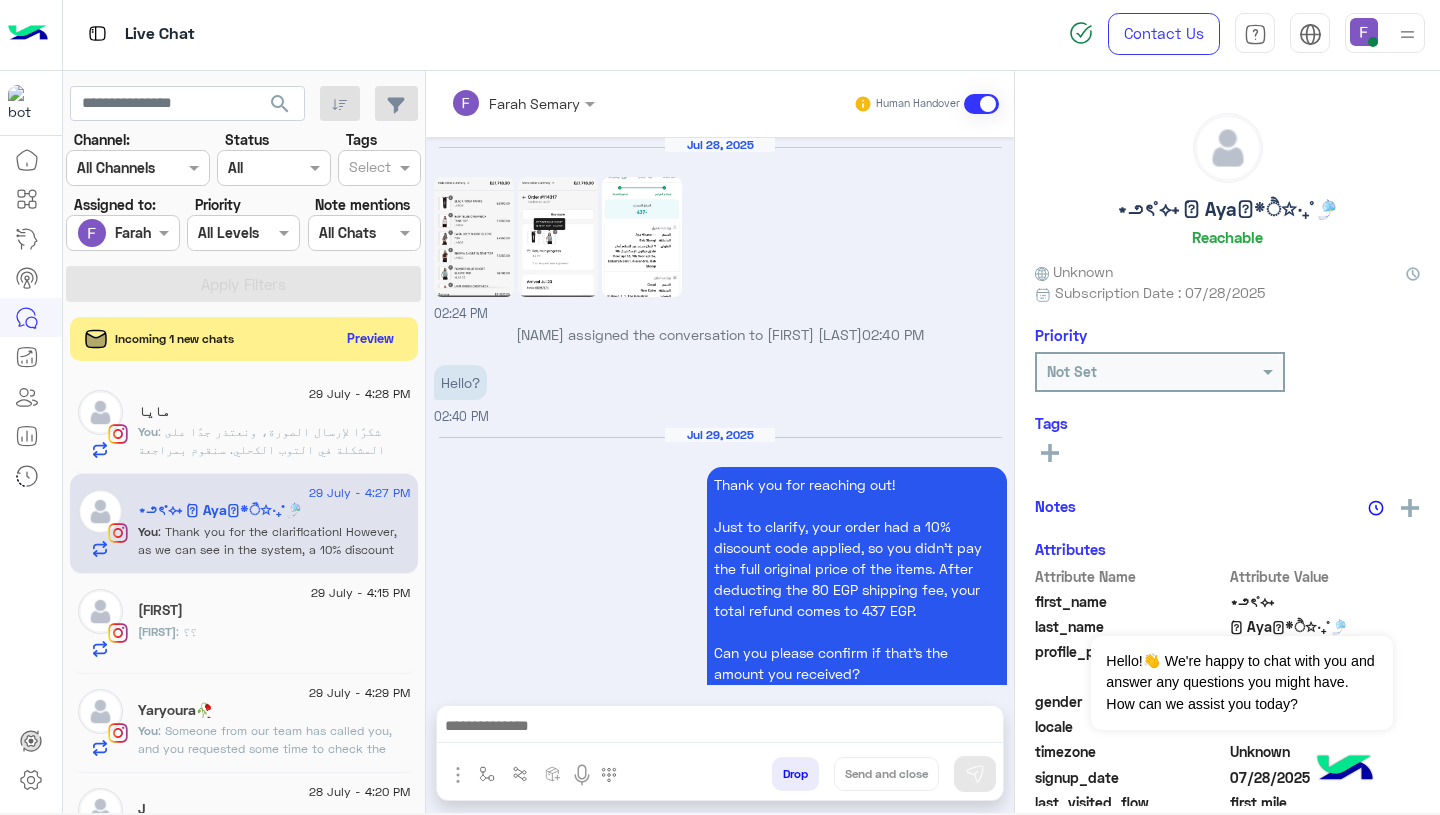 scroll, scrollTop: 2041, scrollLeft: 0, axis: vertical 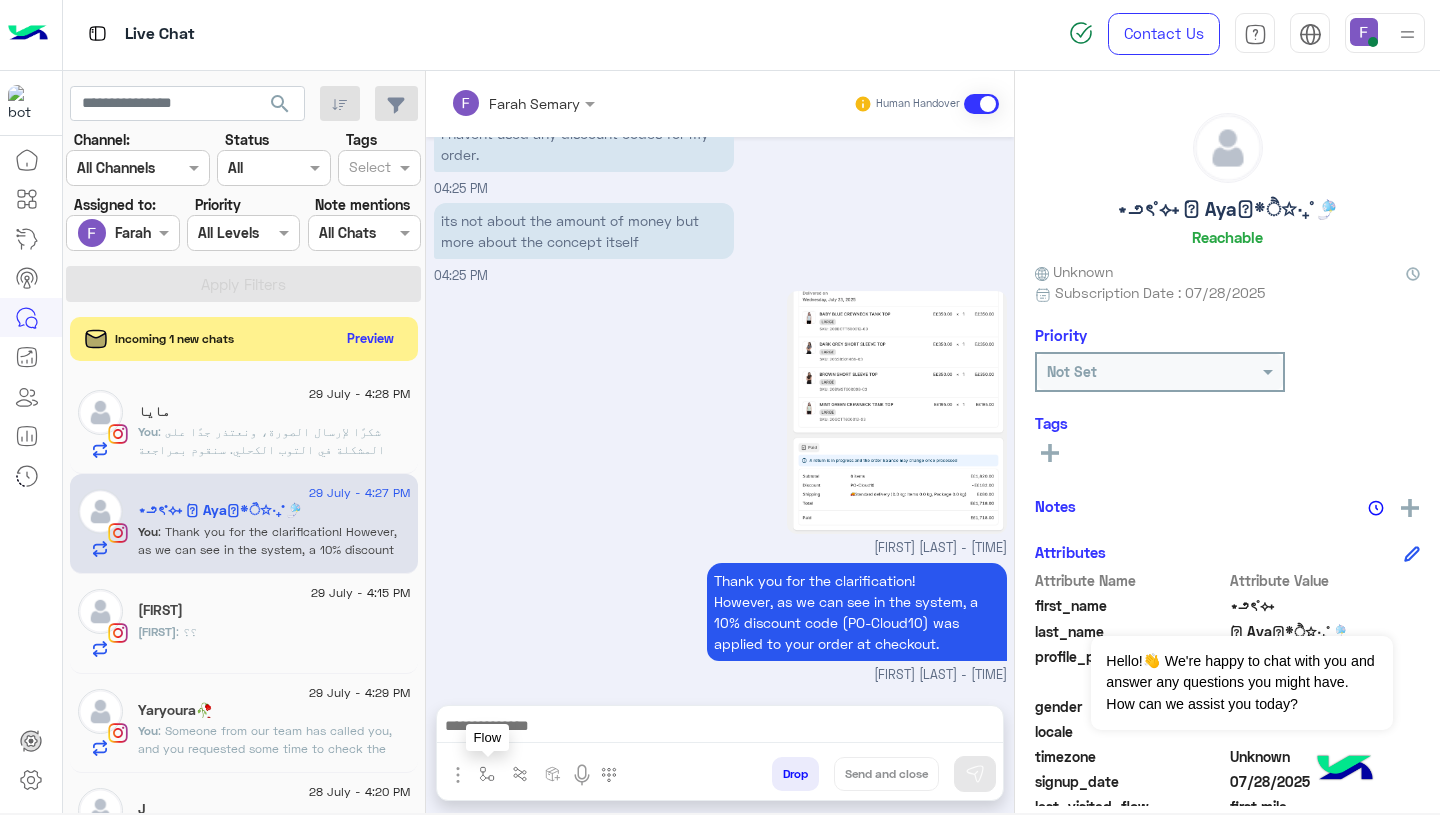 click at bounding box center (487, 773) 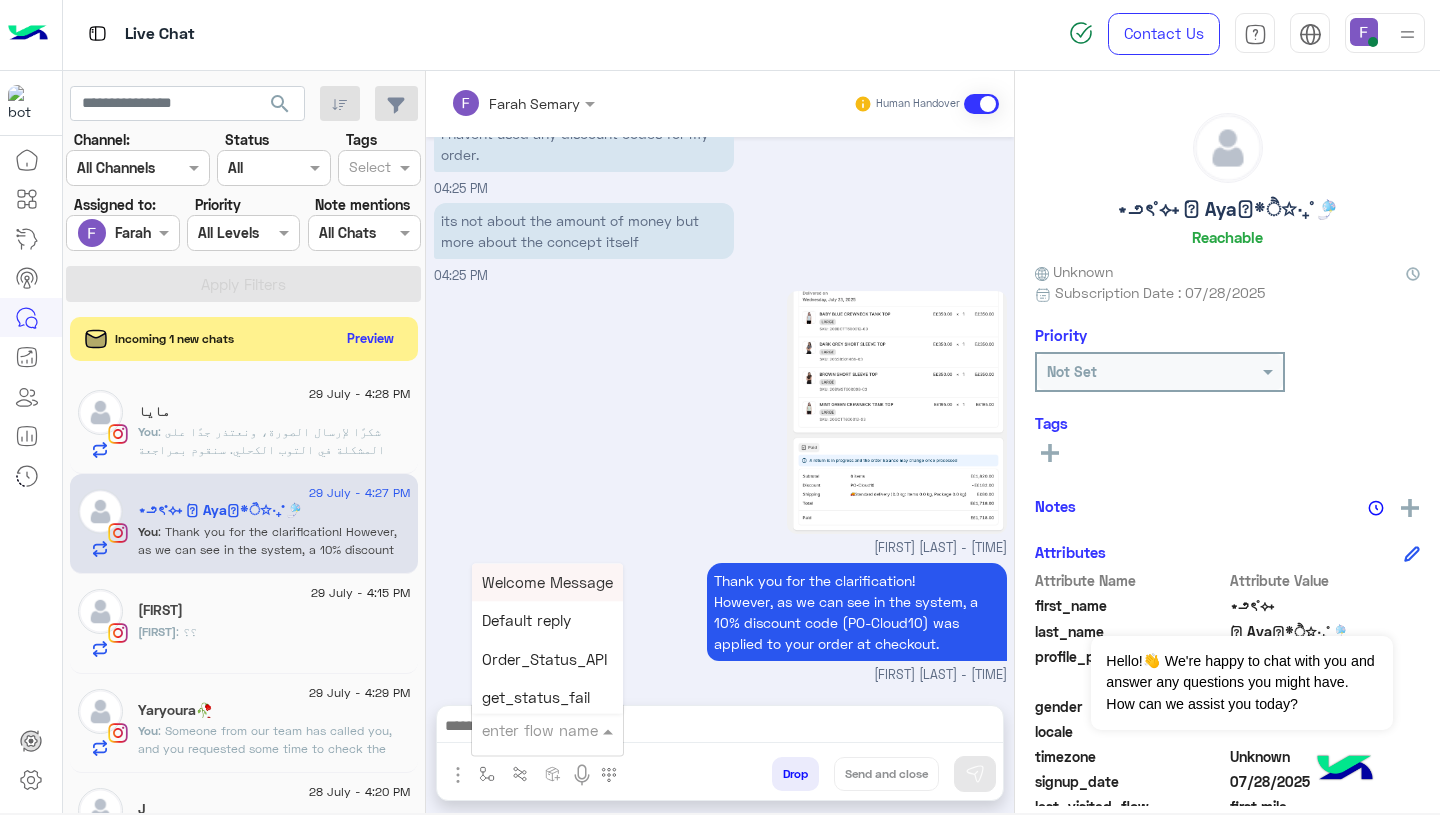 drag, startPoint x: 506, startPoint y: 735, endPoint x: 508, endPoint y: 708, distance: 27.073973 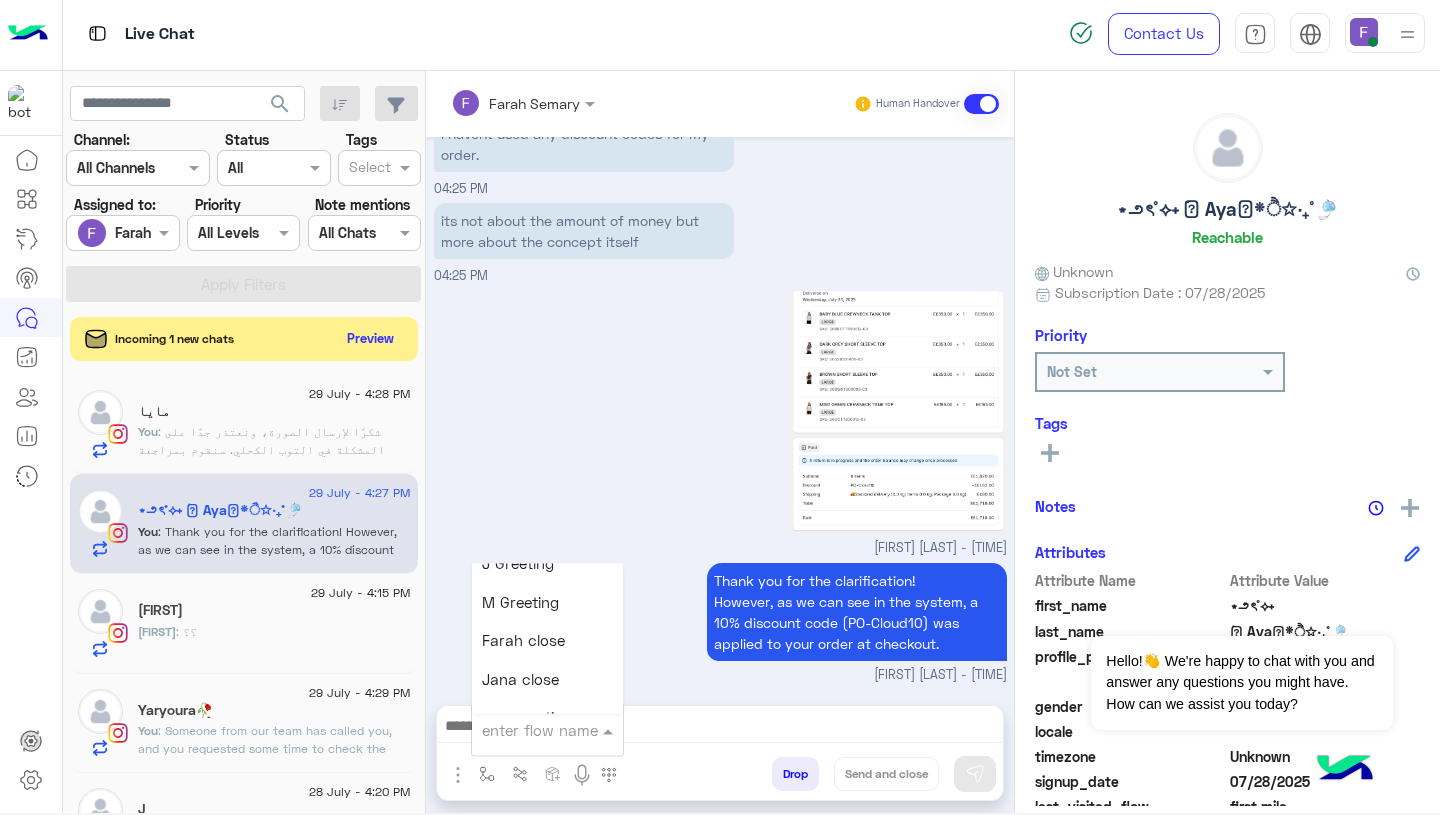 scroll, scrollTop: 2503, scrollLeft: 0, axis: vertical 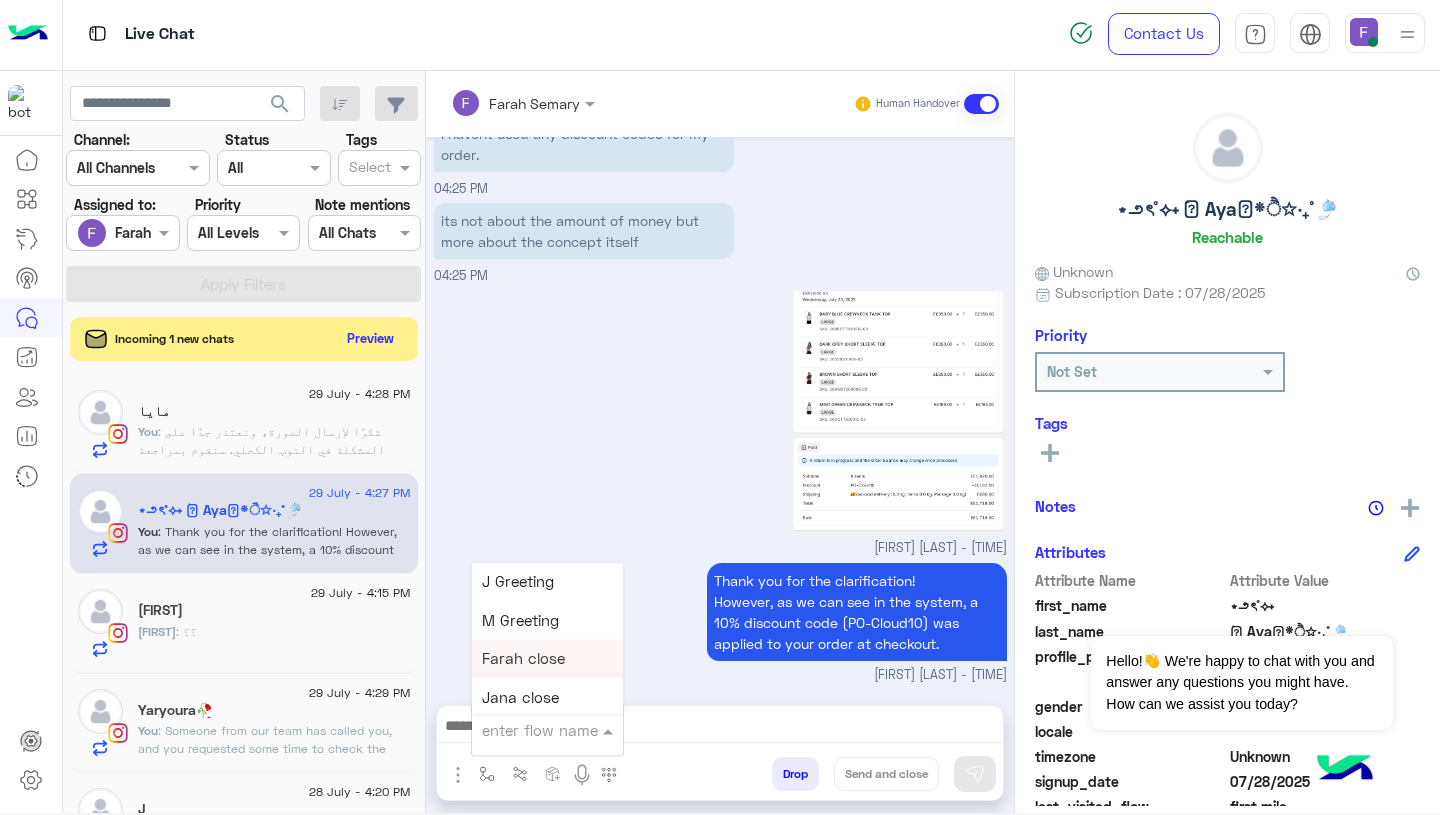 click on "Farah close" at bounding box center [523, 659] 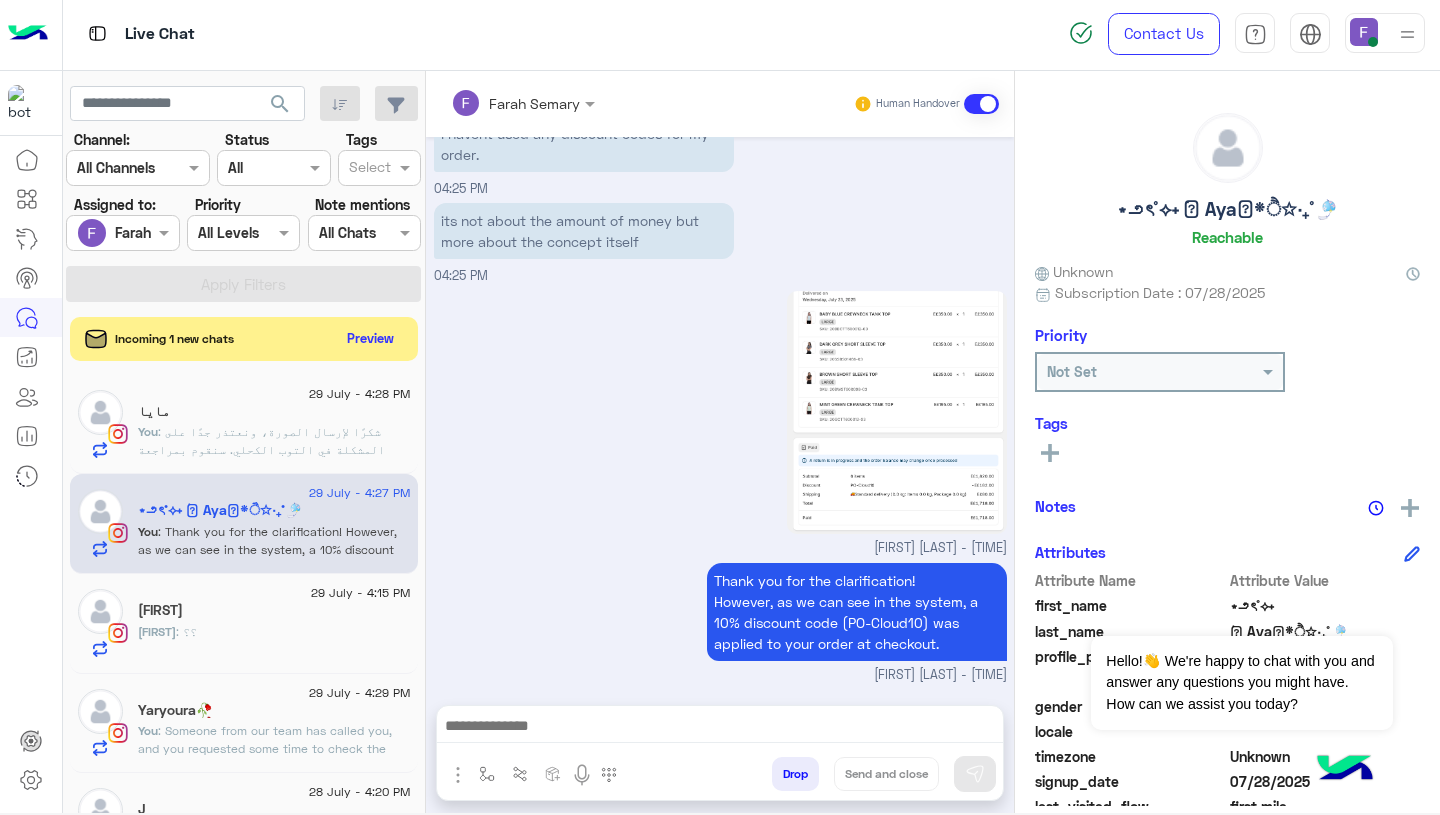 type on "**********" 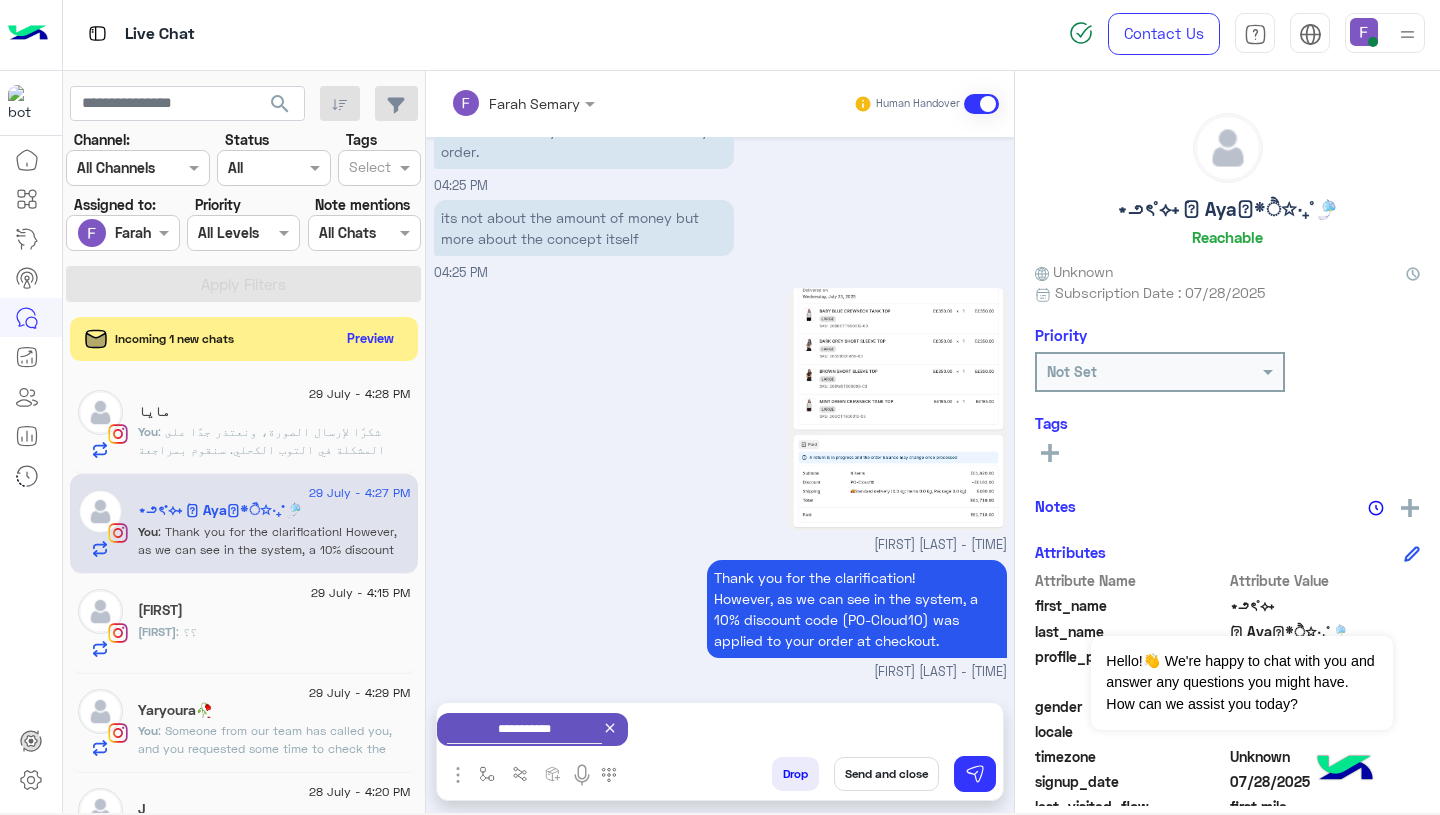 click on "Send and close" at bounding box center [886, 774] 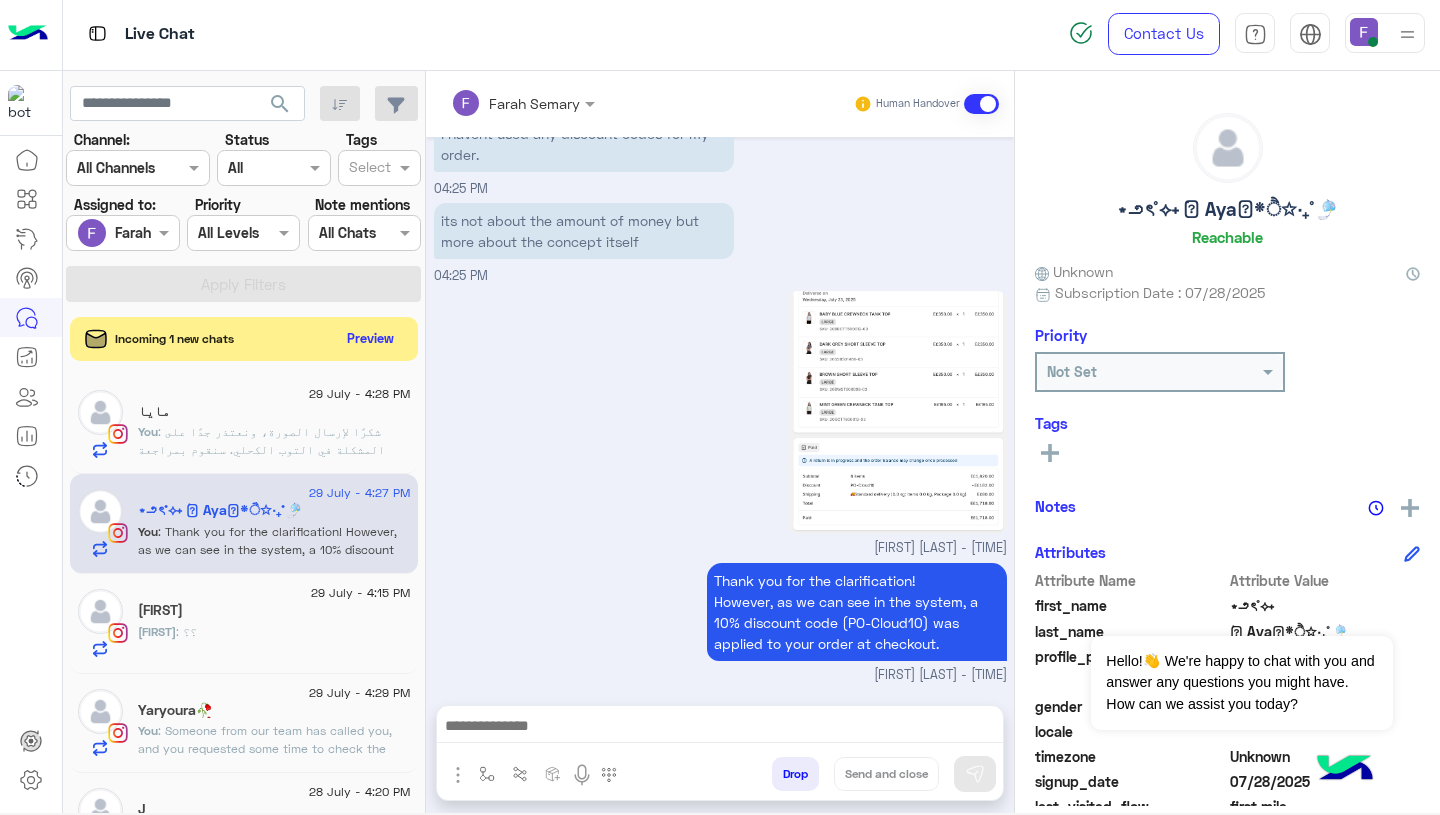 scroll, scrollTop: 2078, scrollLeft: 0, axis: vertical 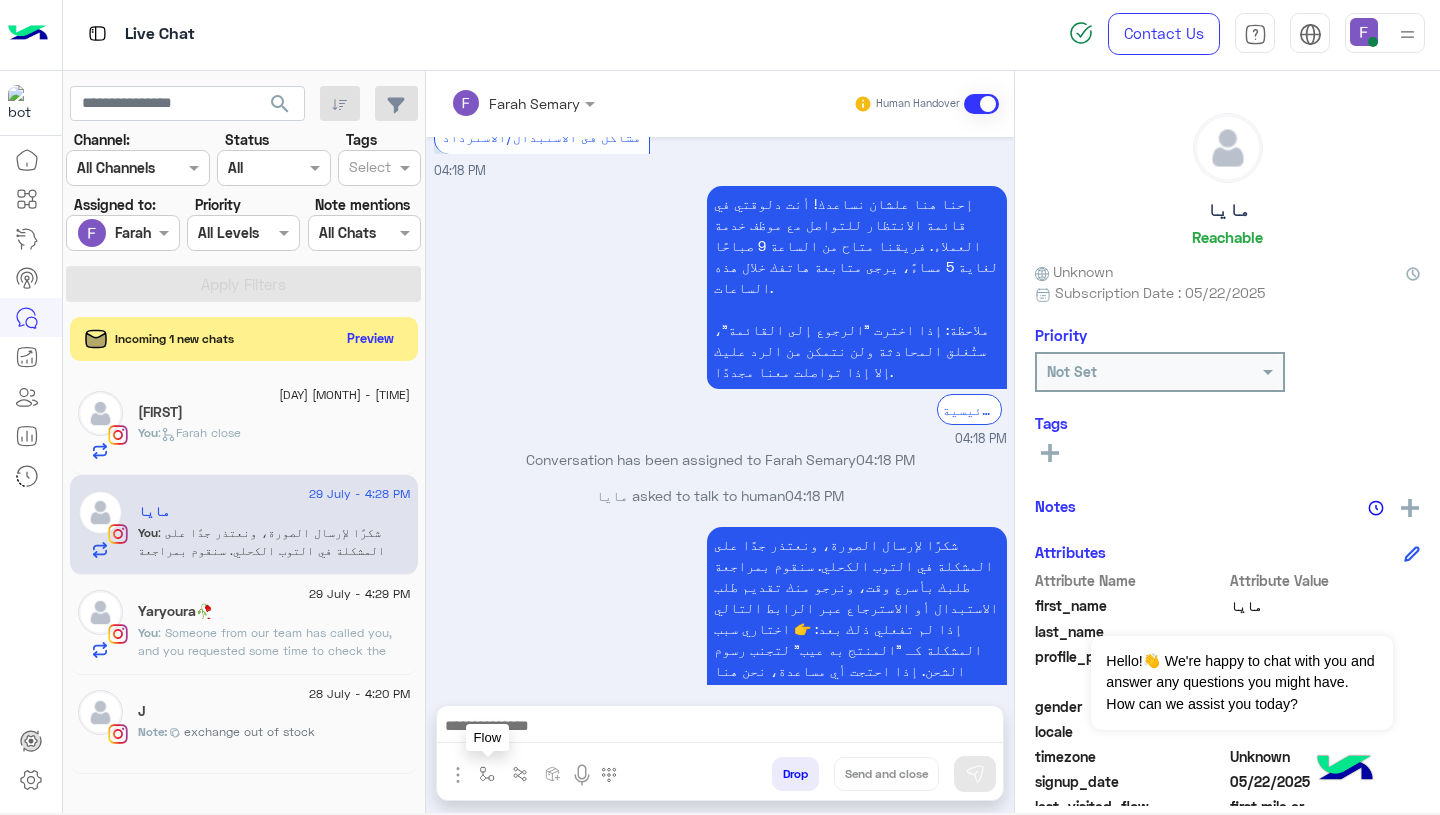 click at bounding box center (487, 774) 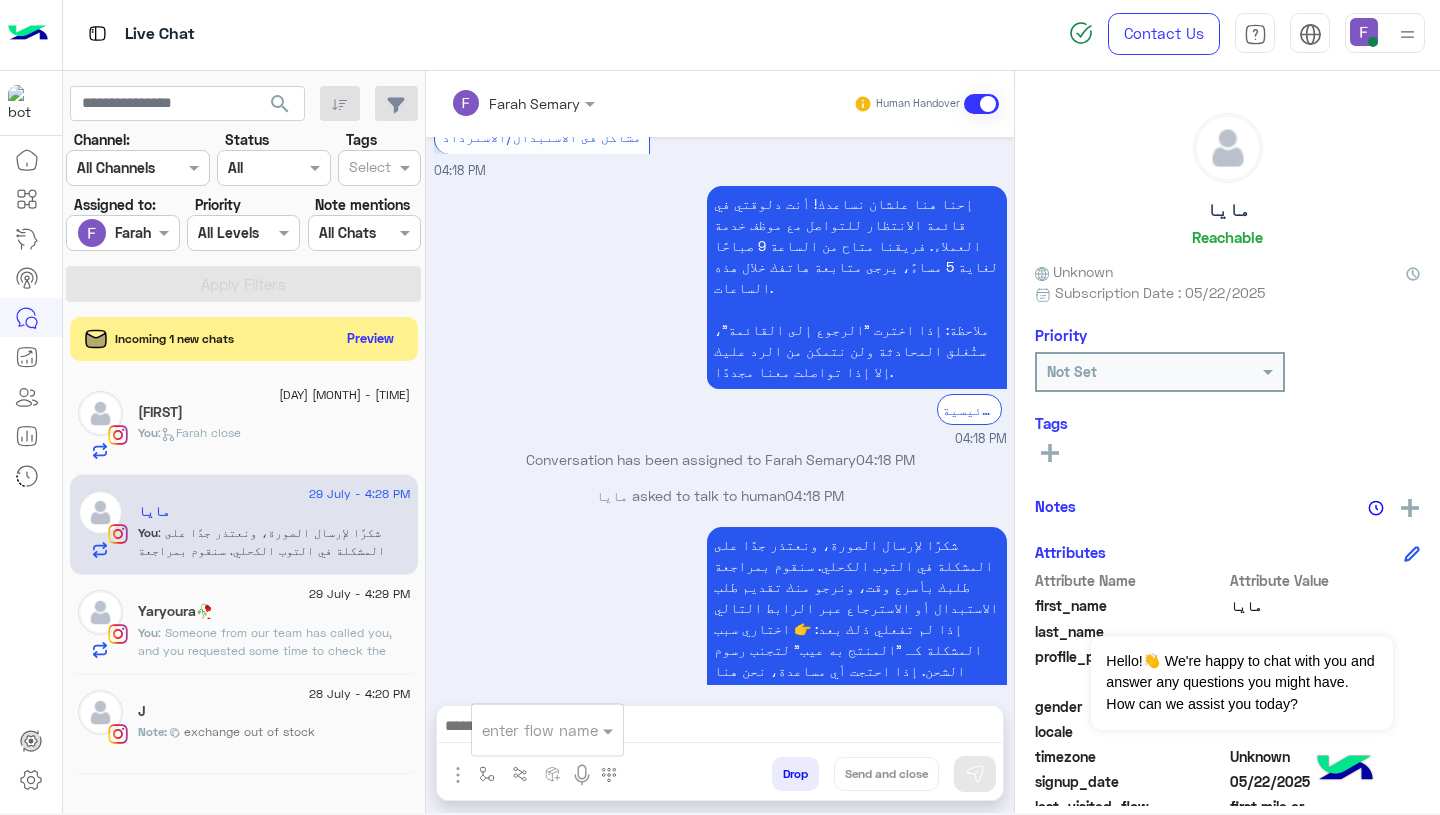 click at bounding box center (523, 730) 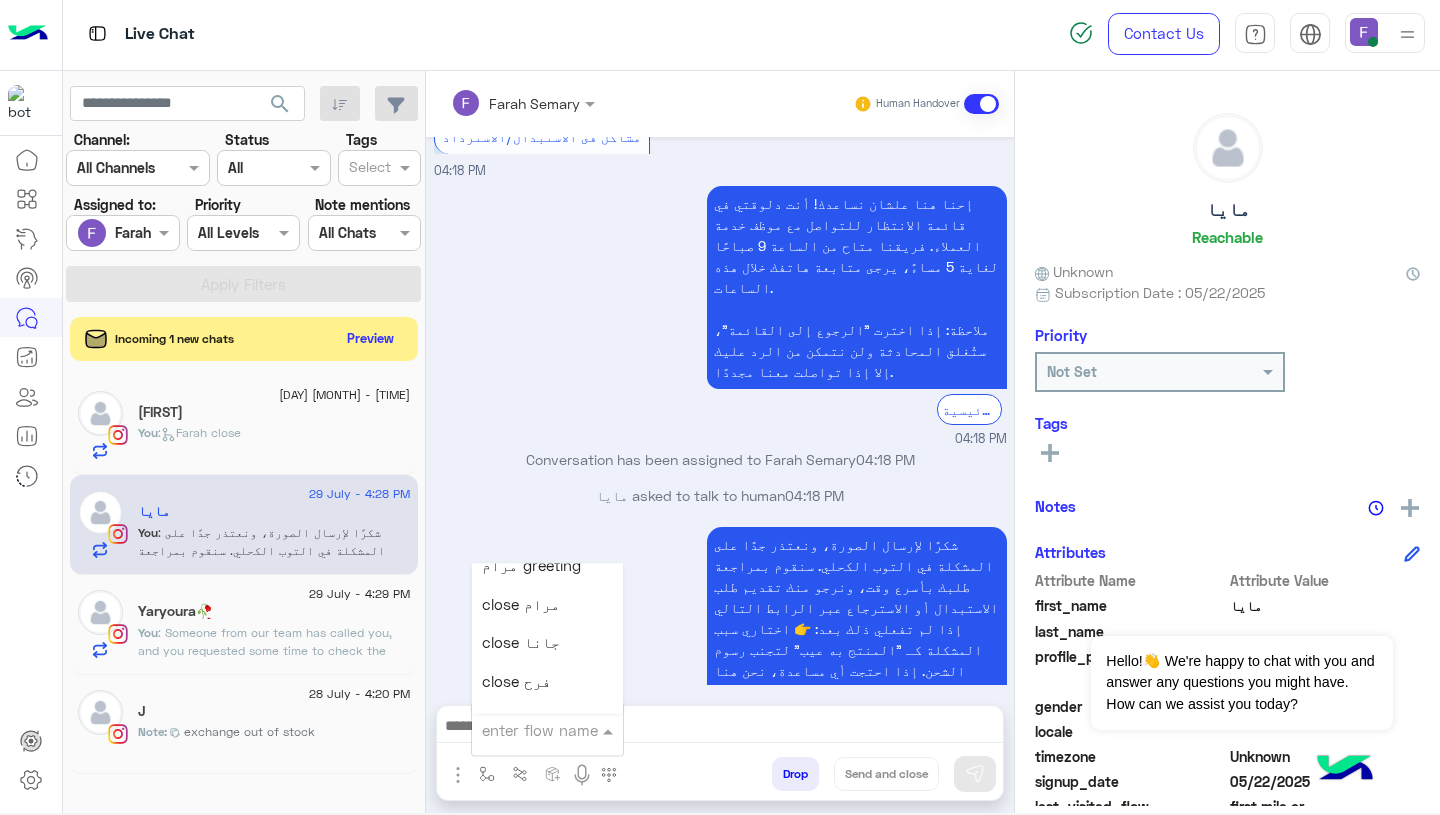 scroll, scrollTop: 2814, scrollLeft: 0, axis: vertical 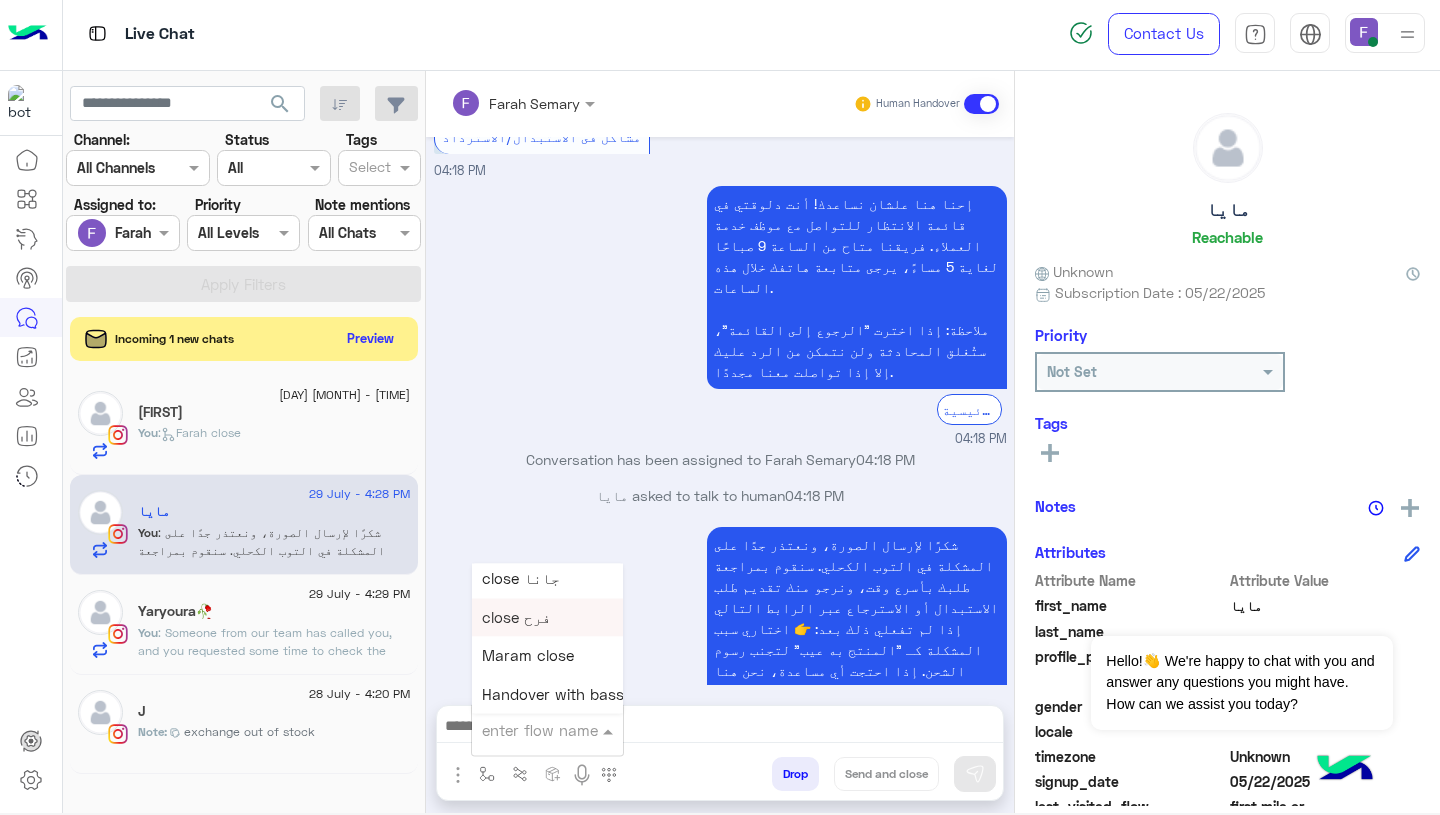 click on "close فرح" at bounding box center [516, 617] 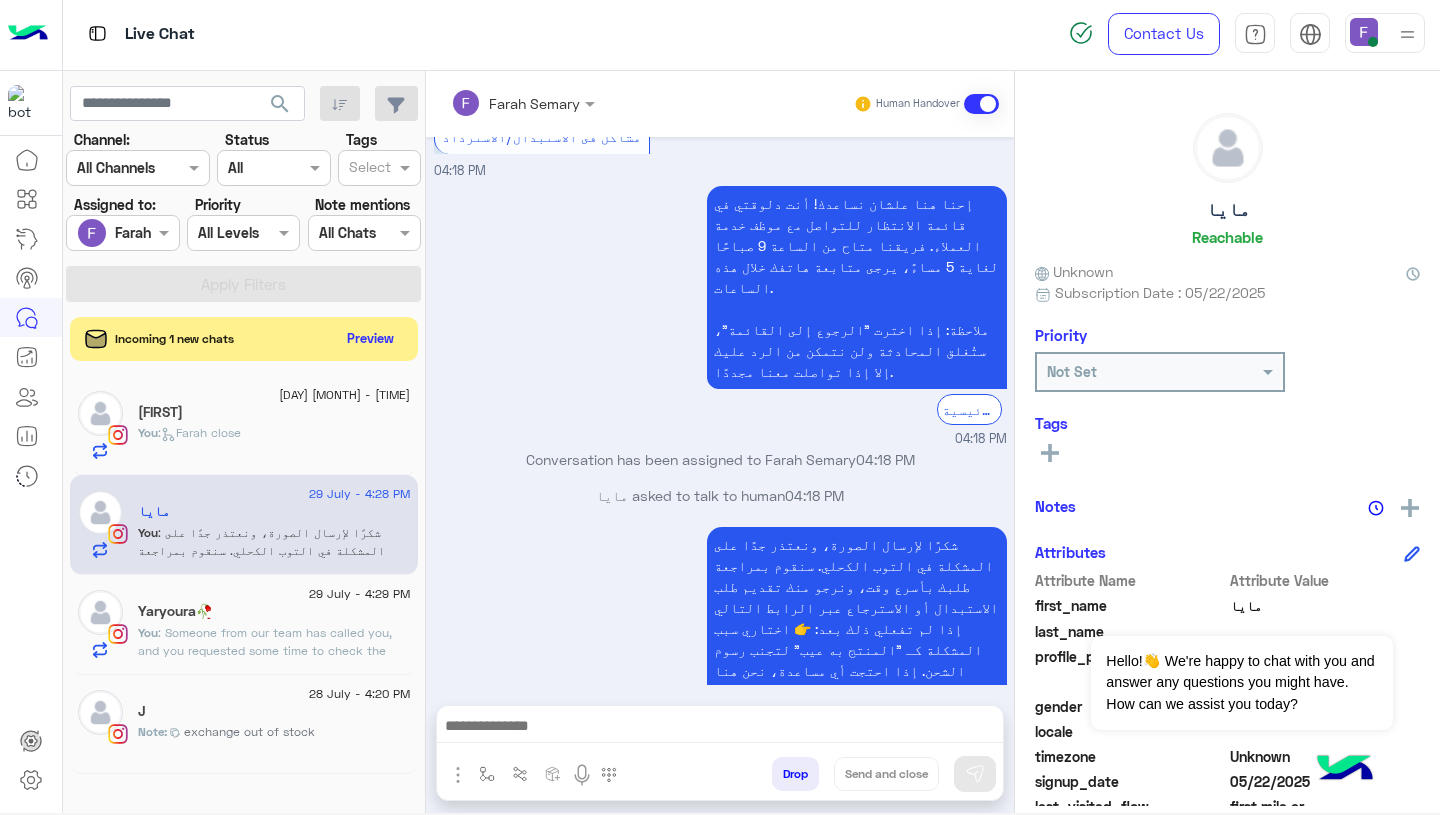 type on "*********" 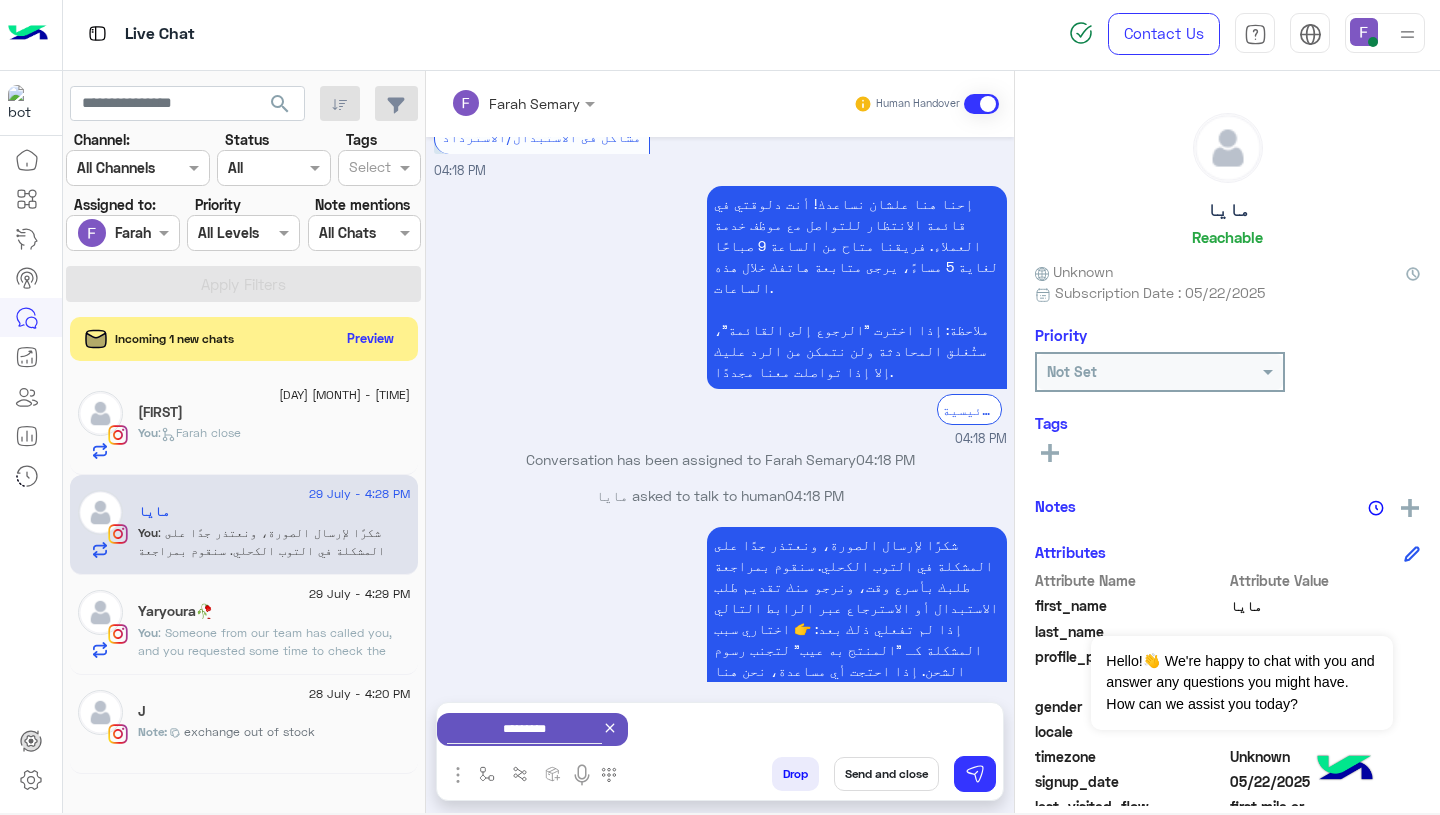 click on "Send and close" at bounding box center (886, 774) 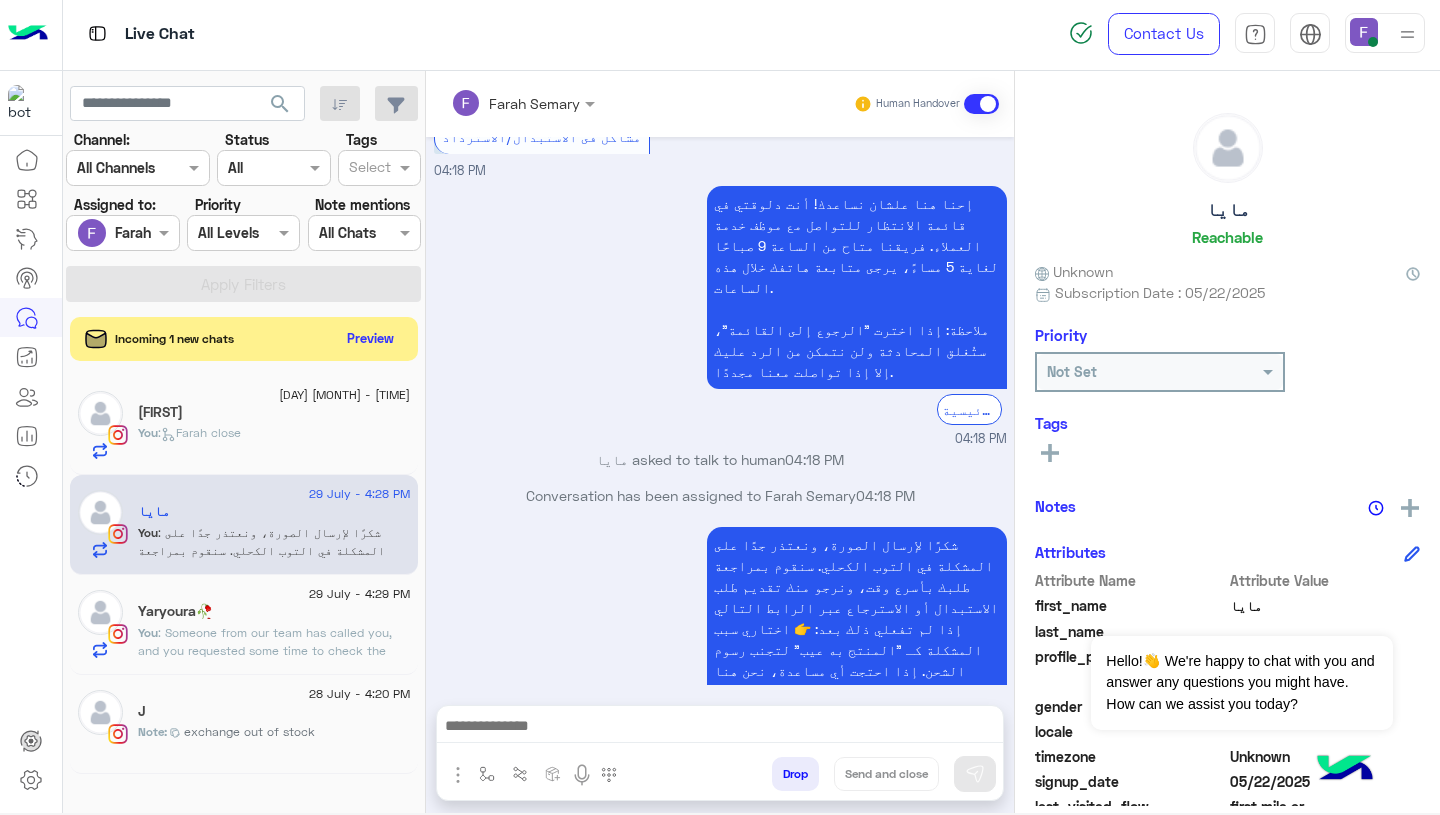 scroll, scrollTop: 2131, scrollLeft: 0, axis: vertical 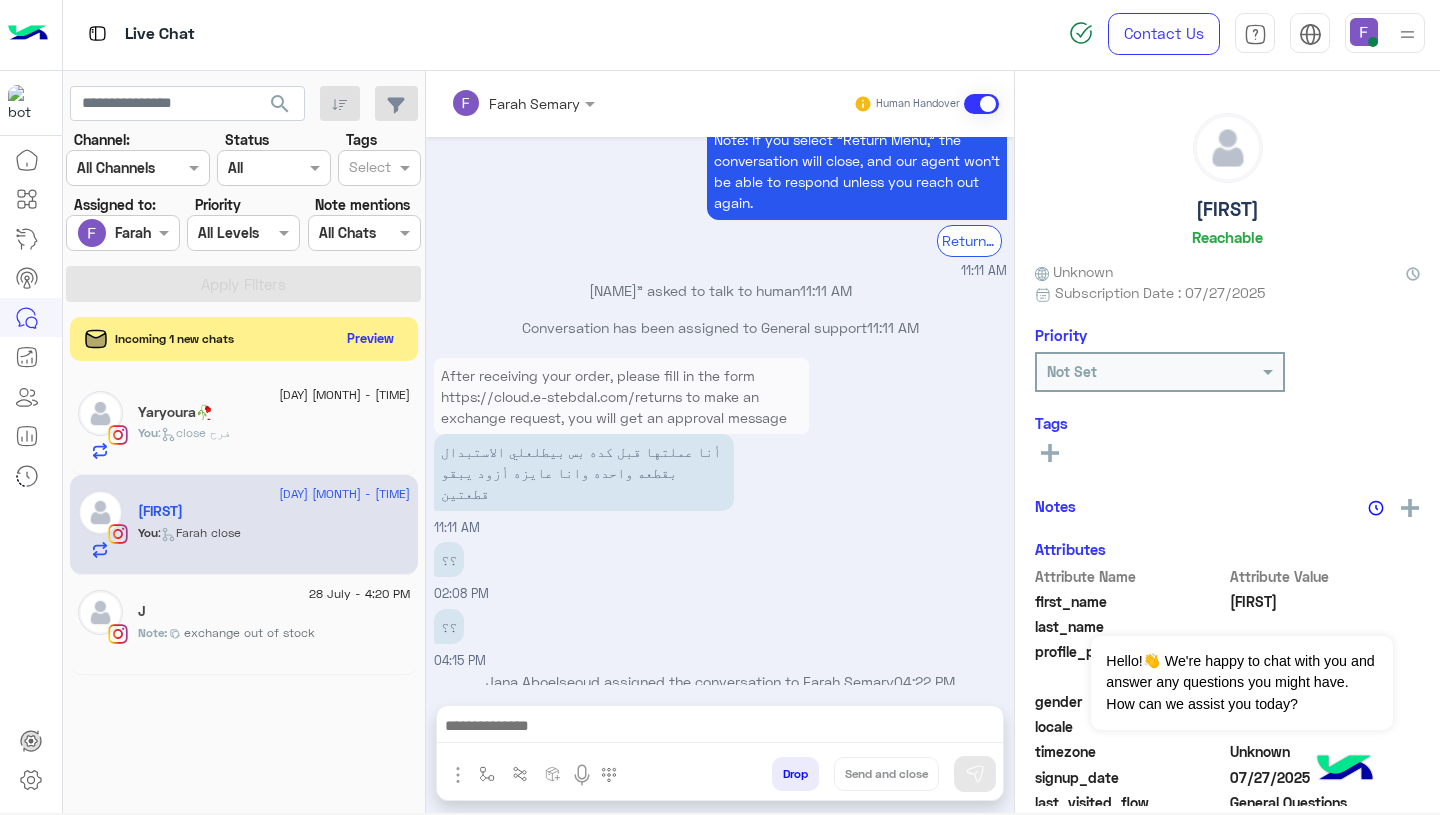 click on "You : close [NAME]" 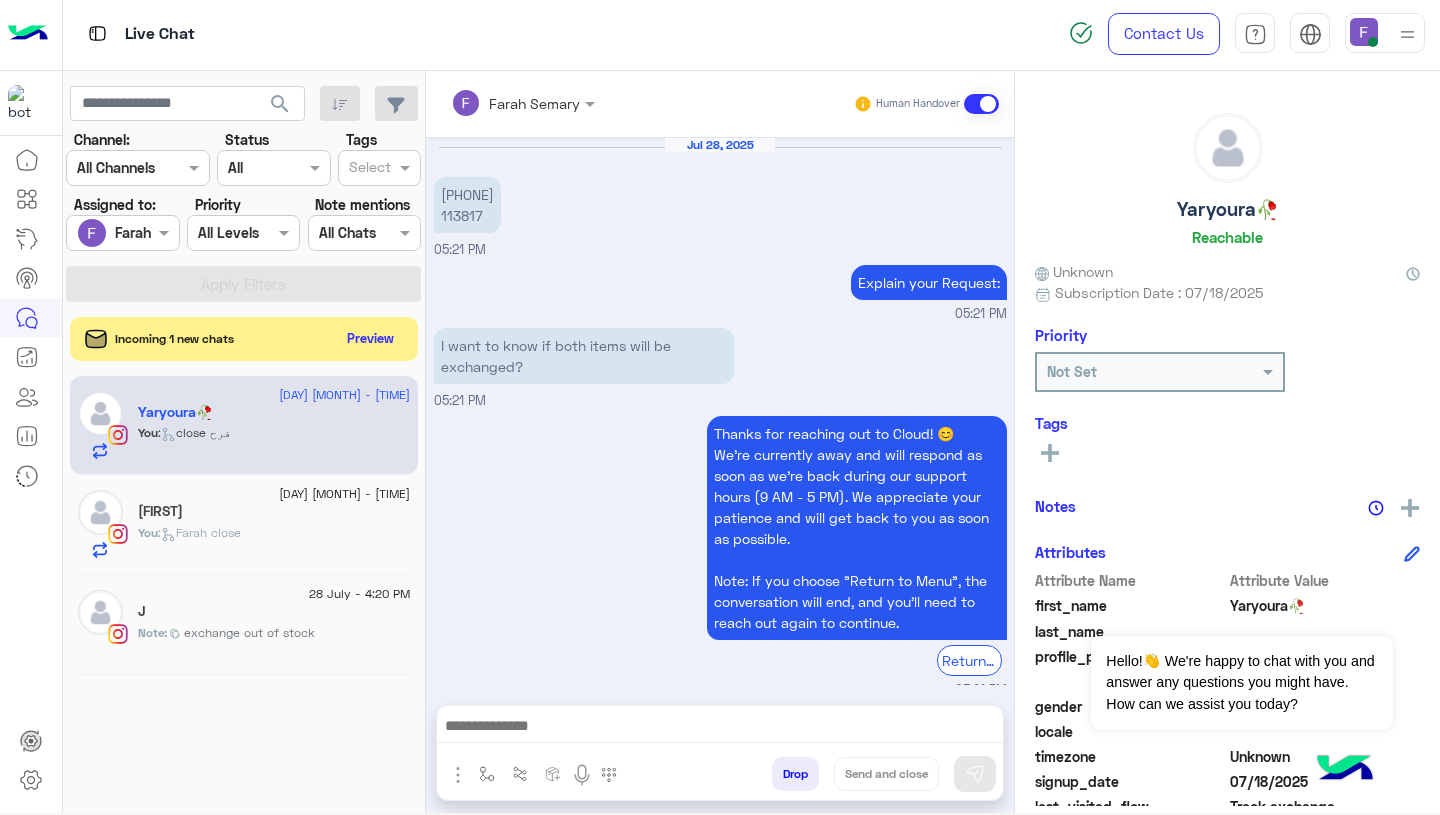 scroll, scrollTop: 1379, scrollLeft: 0, axis: vertical 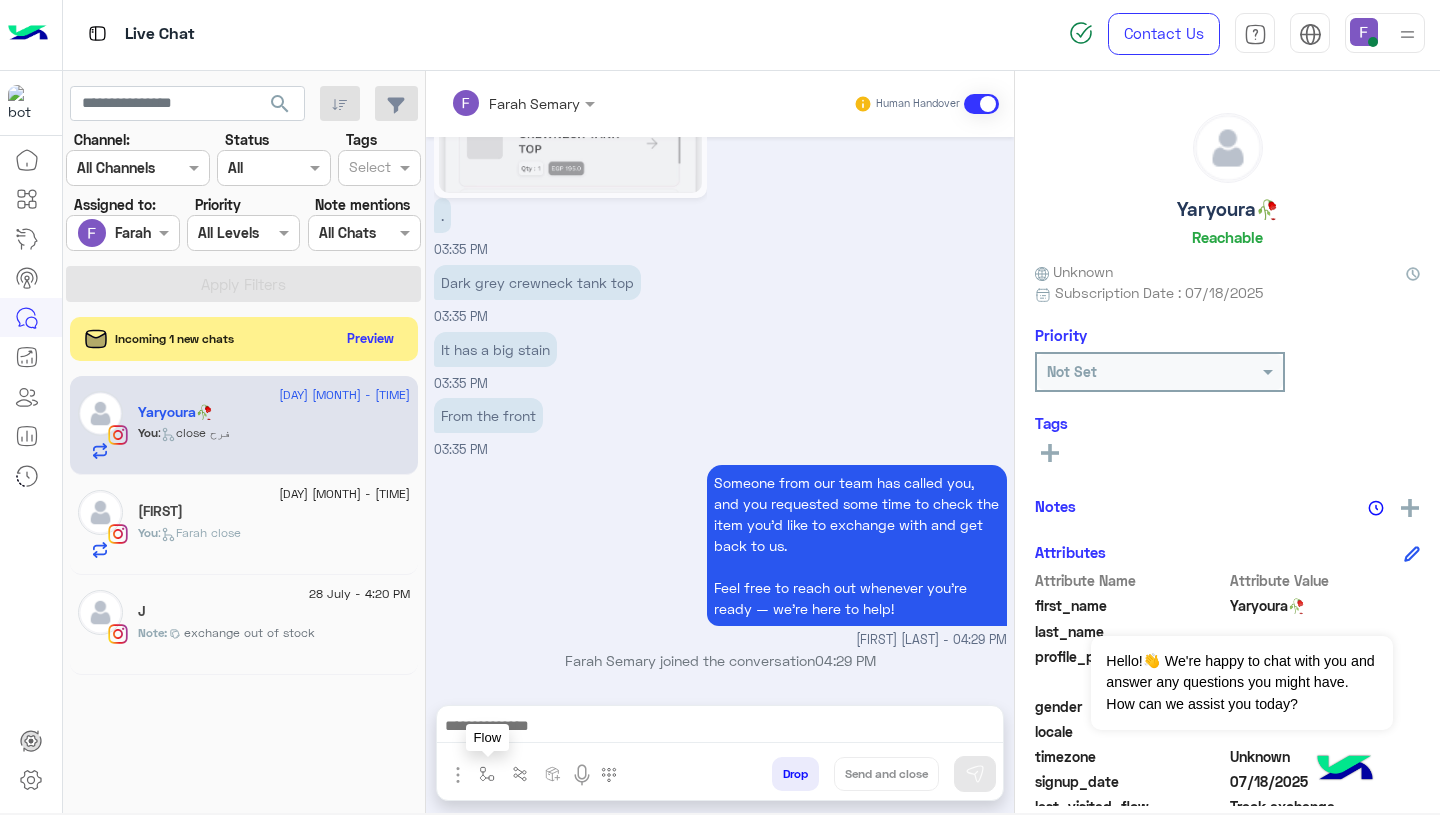 click at bounding box center [487, 774] 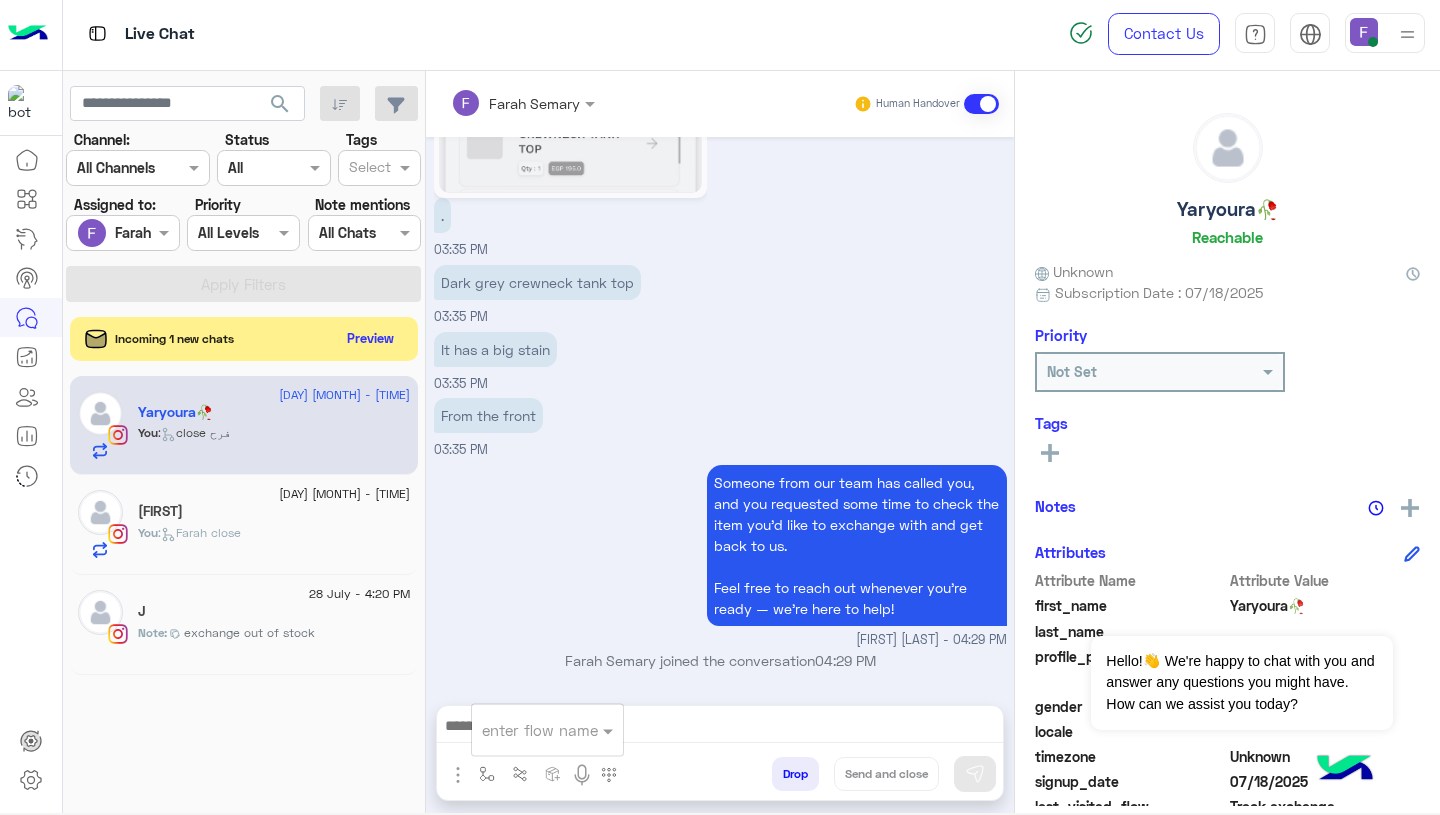 click at bounding box center [523, 730] 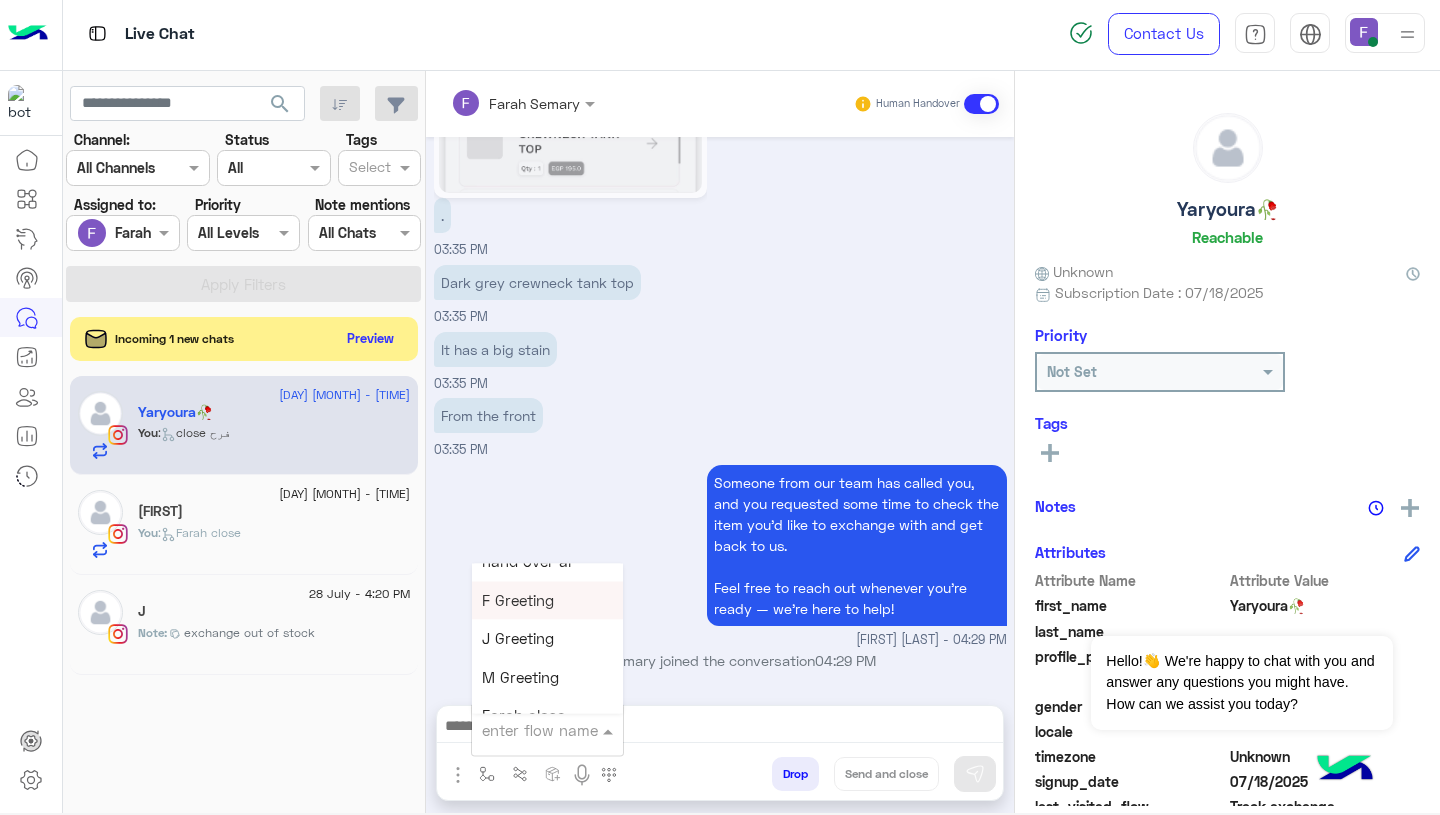 scroll, scrollTop: 2470, scrollLeft: 0, axis: vertical 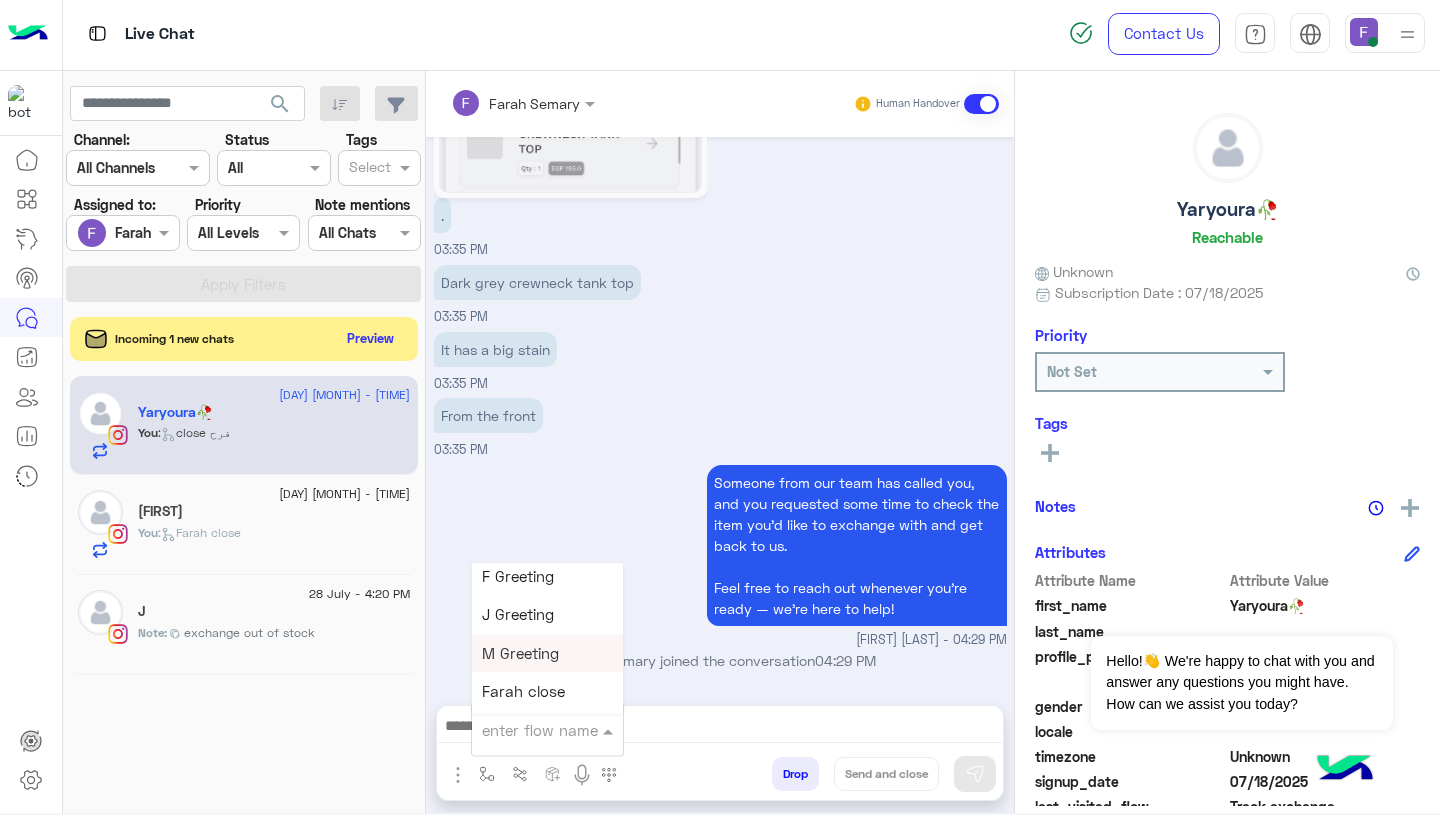 click on "Farah close" at bounding box center [523, 692] 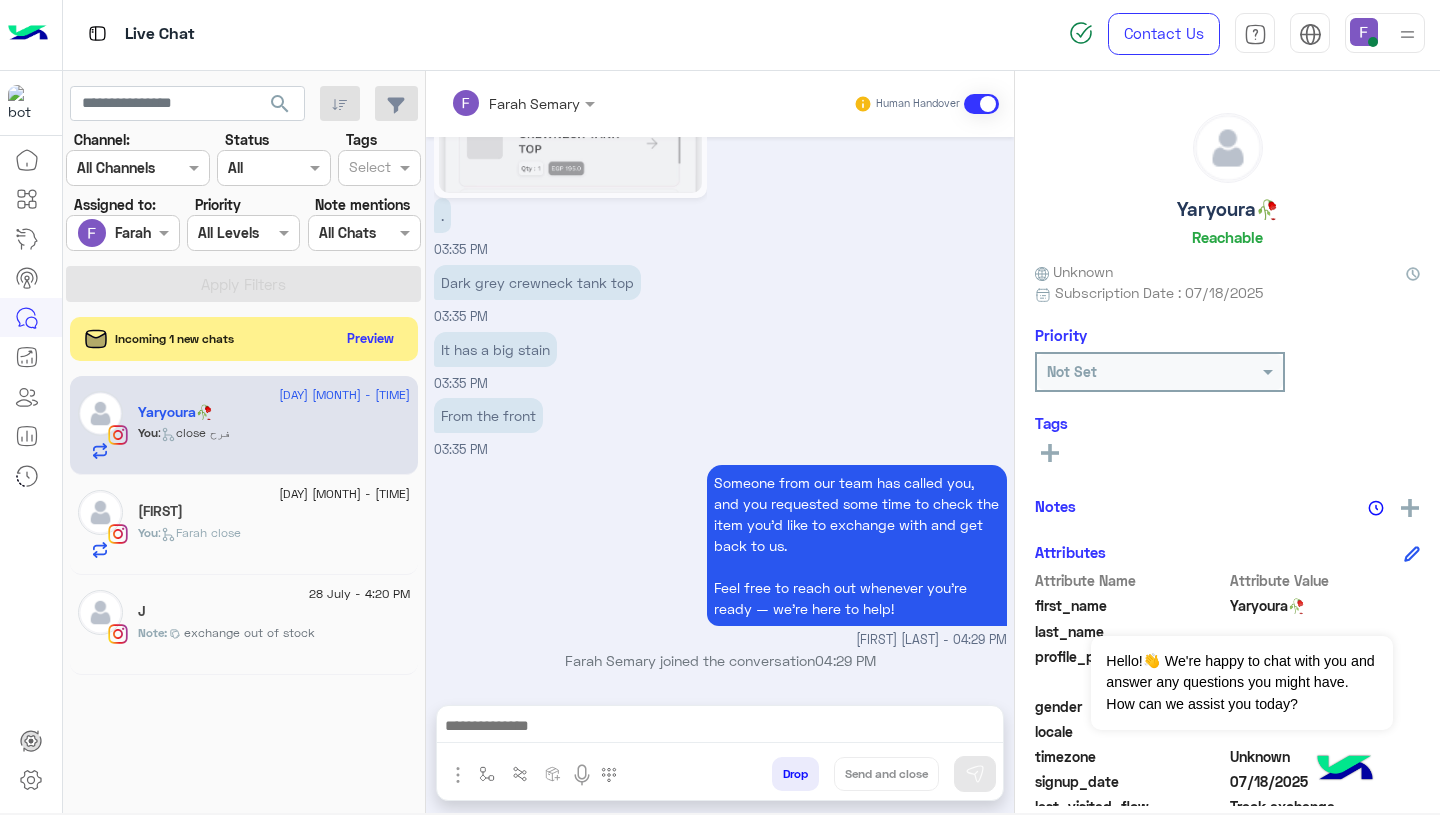 type on "**********" 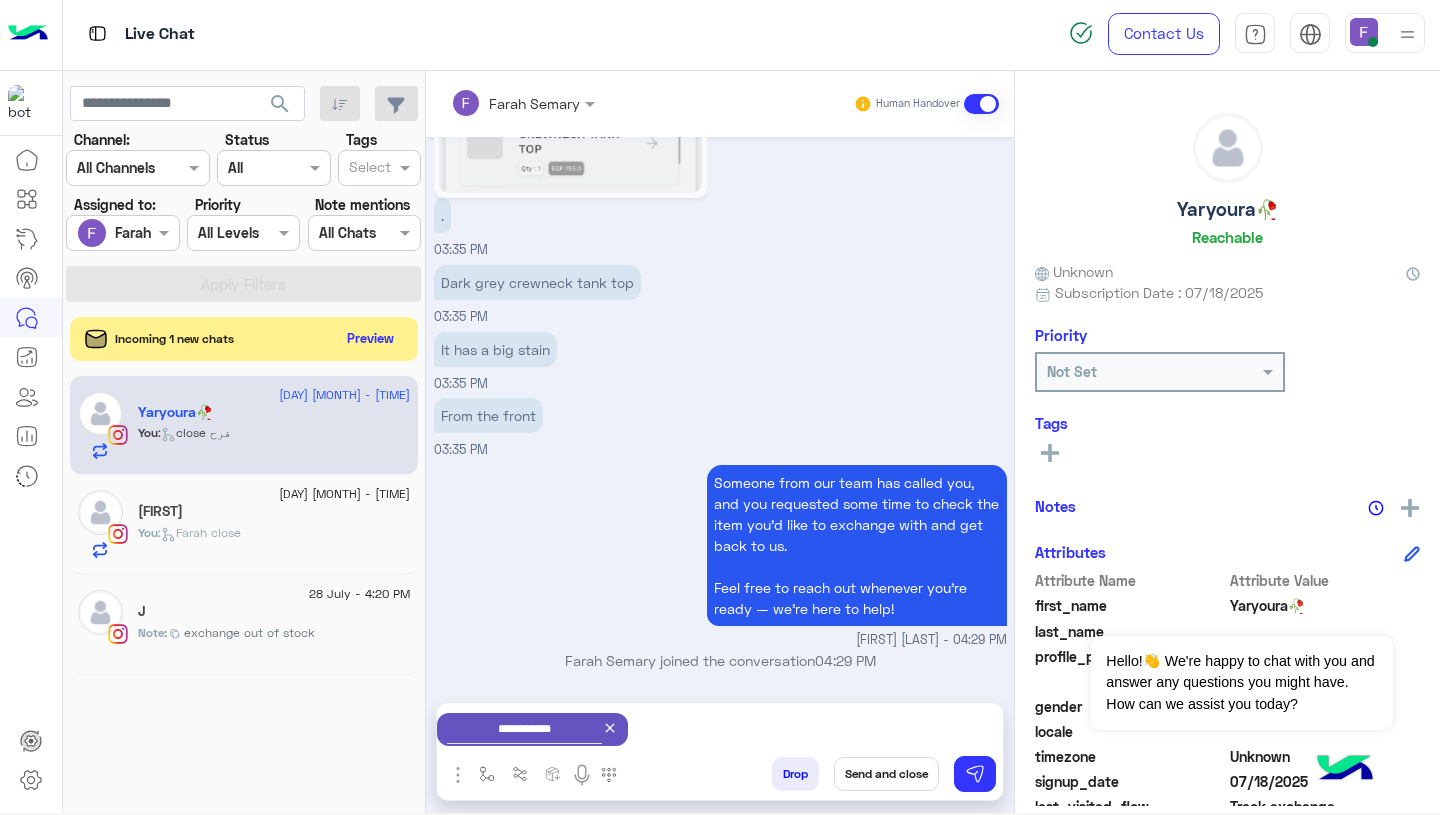 click on "Send and close" at bounding box center (886, 774) 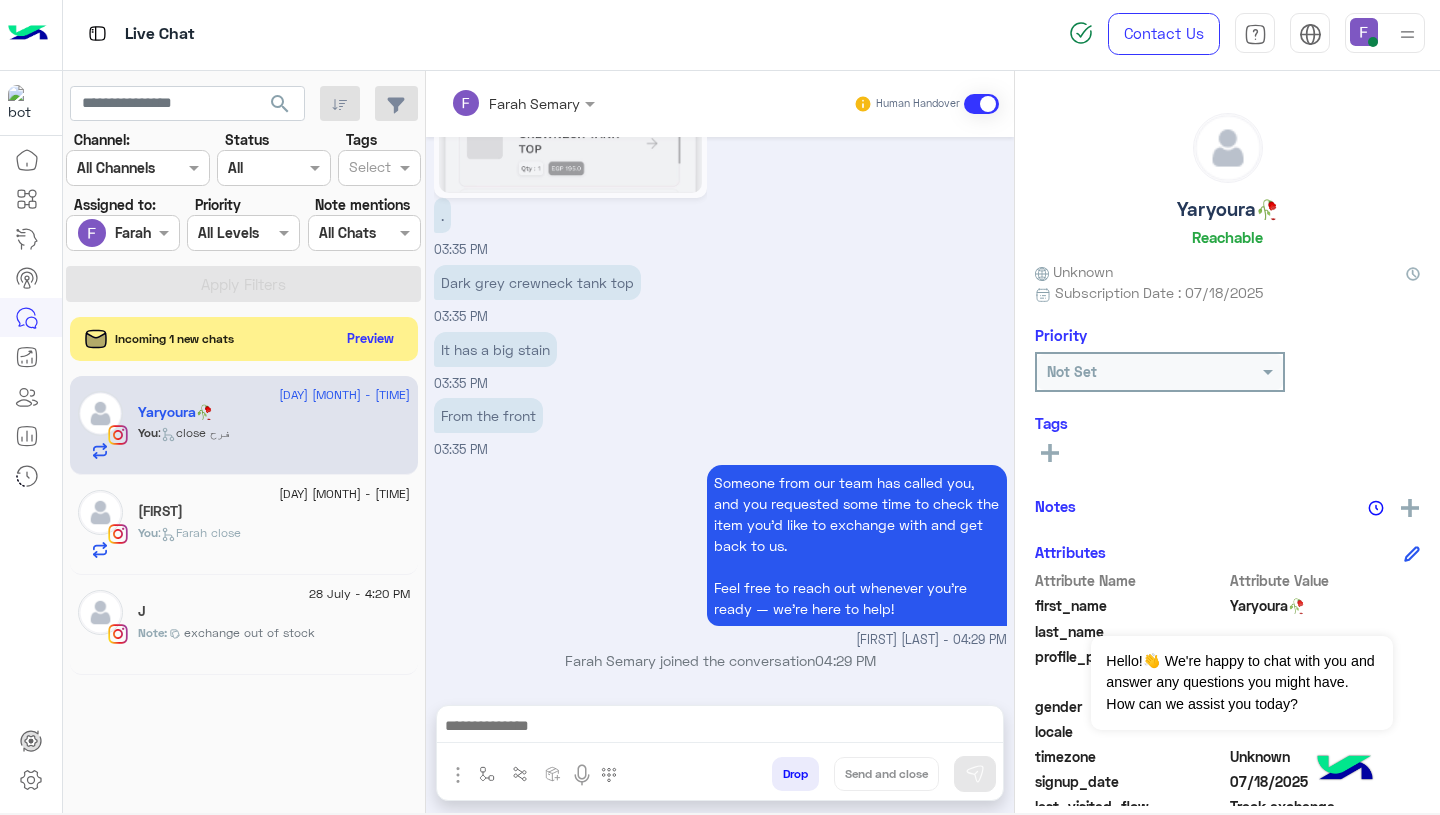 scroll, scrollTop: 1415, scrollLeft: 0, axis: vertical 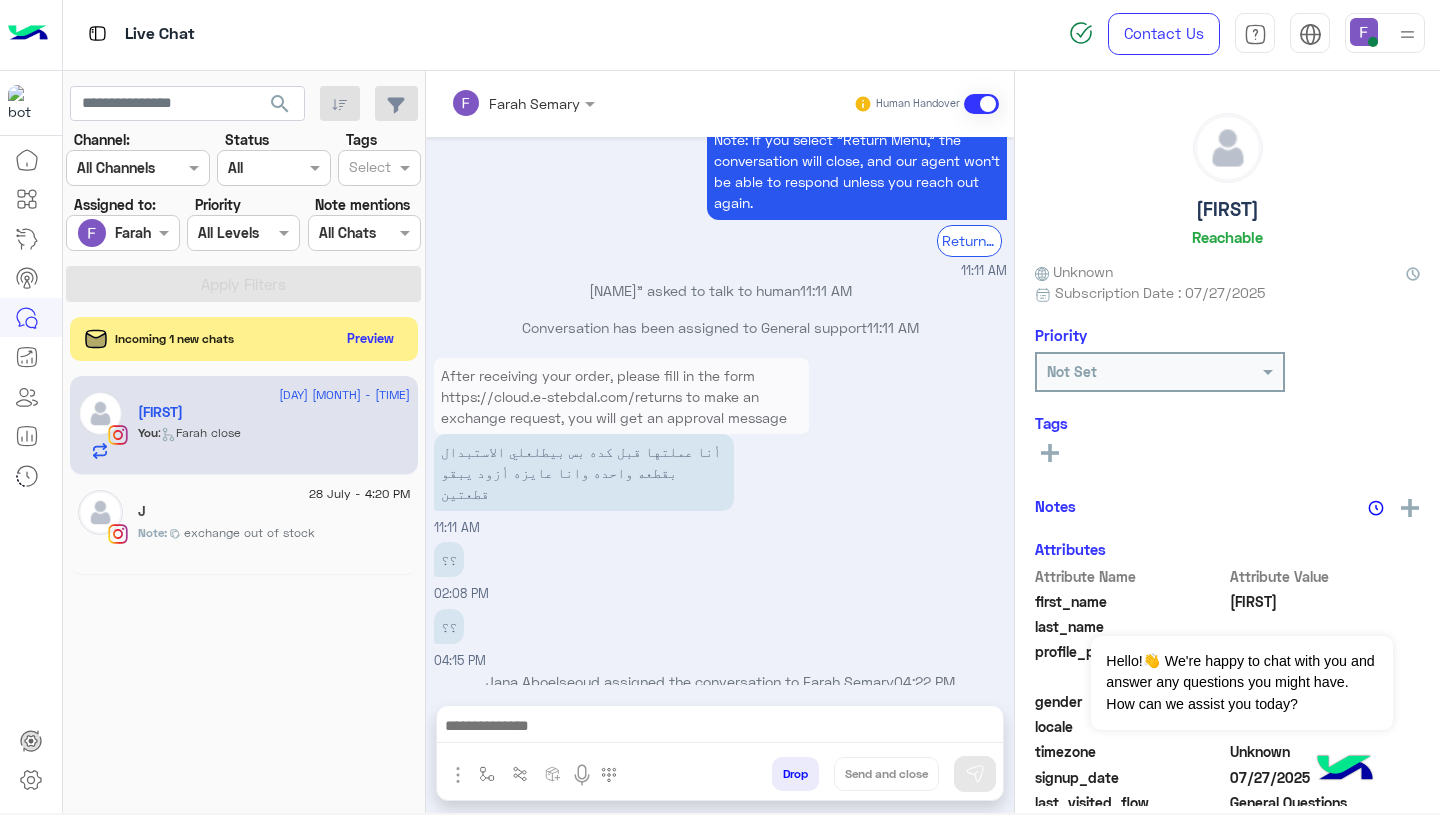 click on "Incoming 1 new chats    Preview" 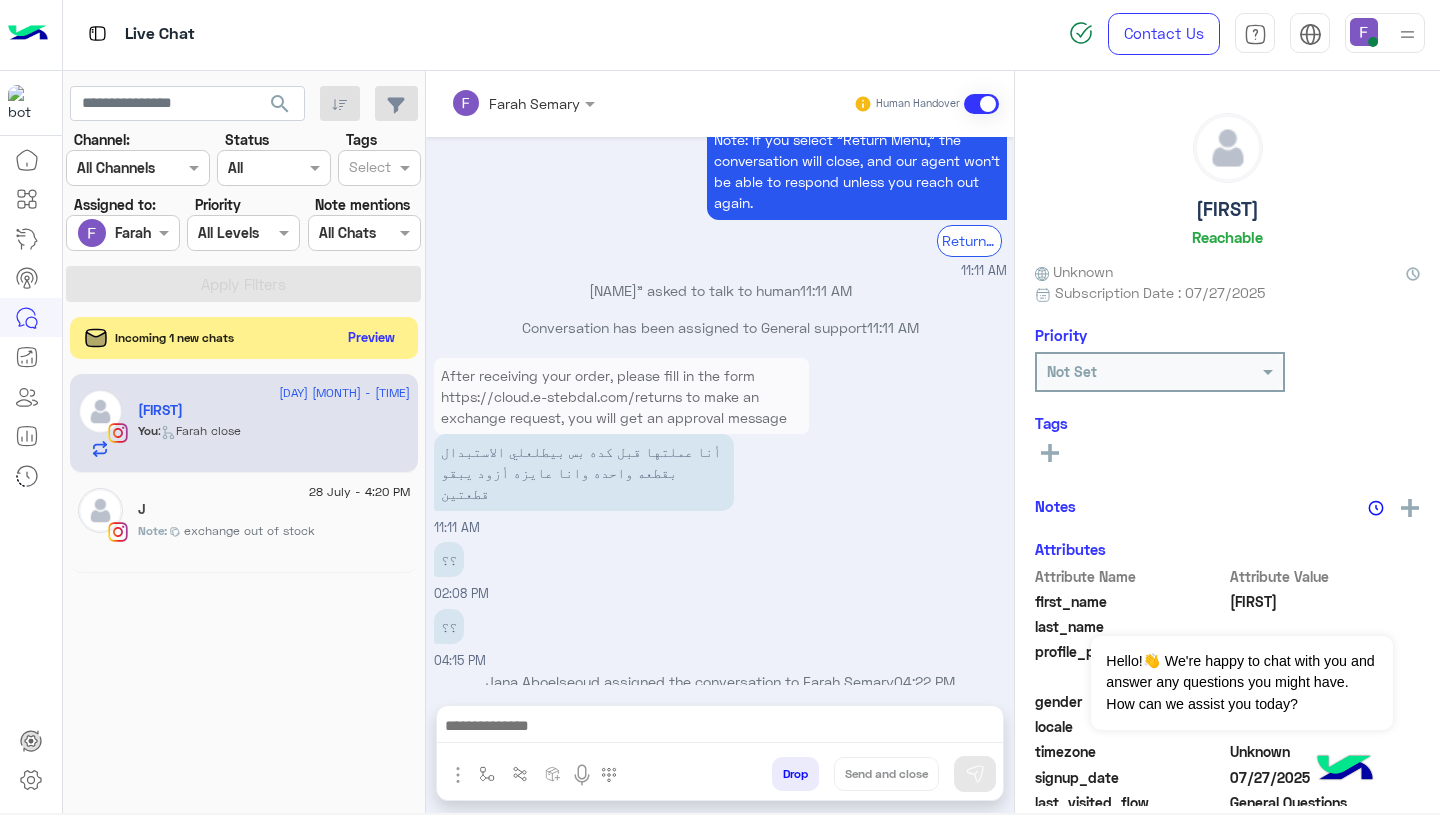 click on "Preview" 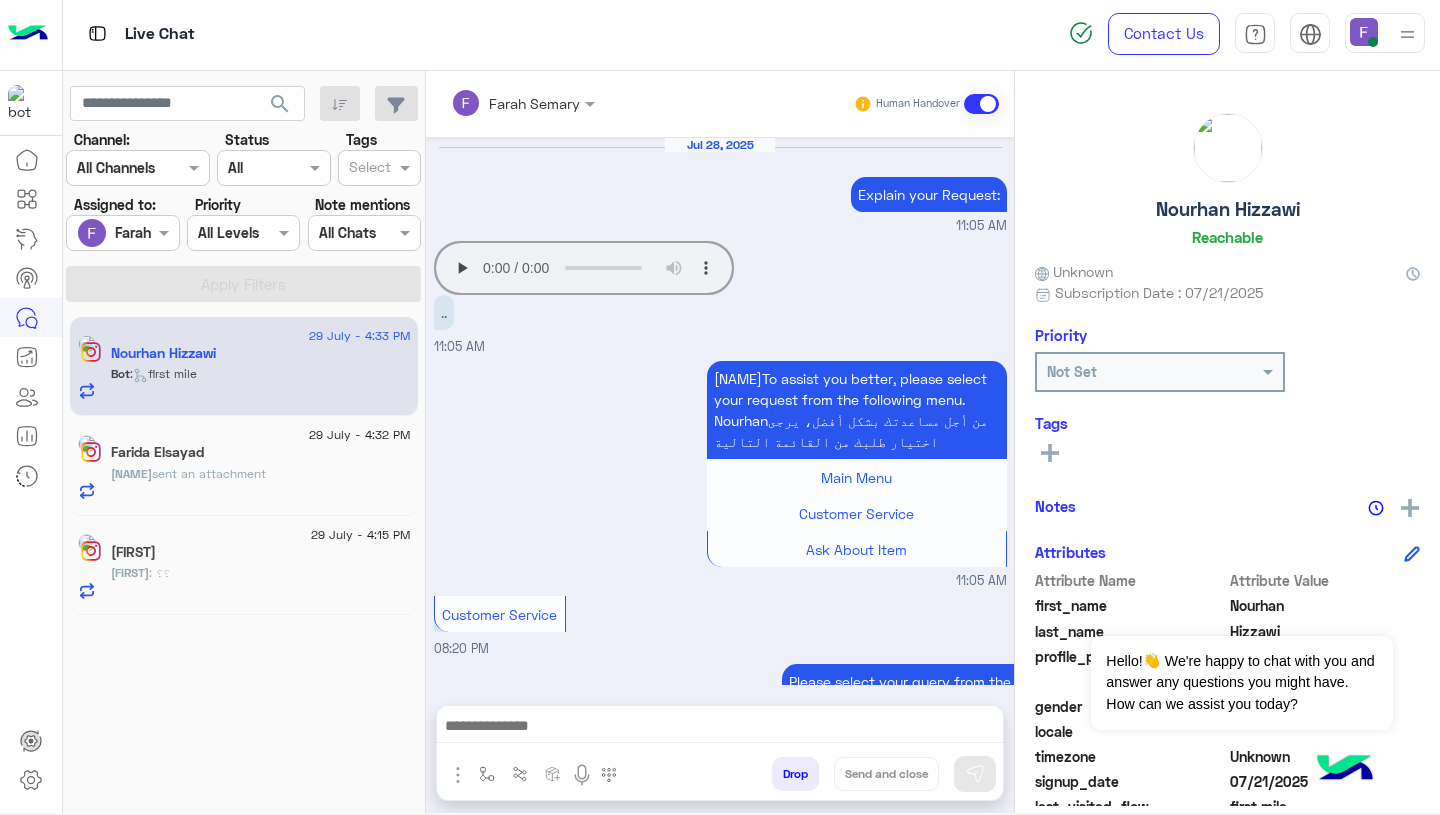 scroll, scrollTop: 1658, scrollLeft: 0, axis: vertical 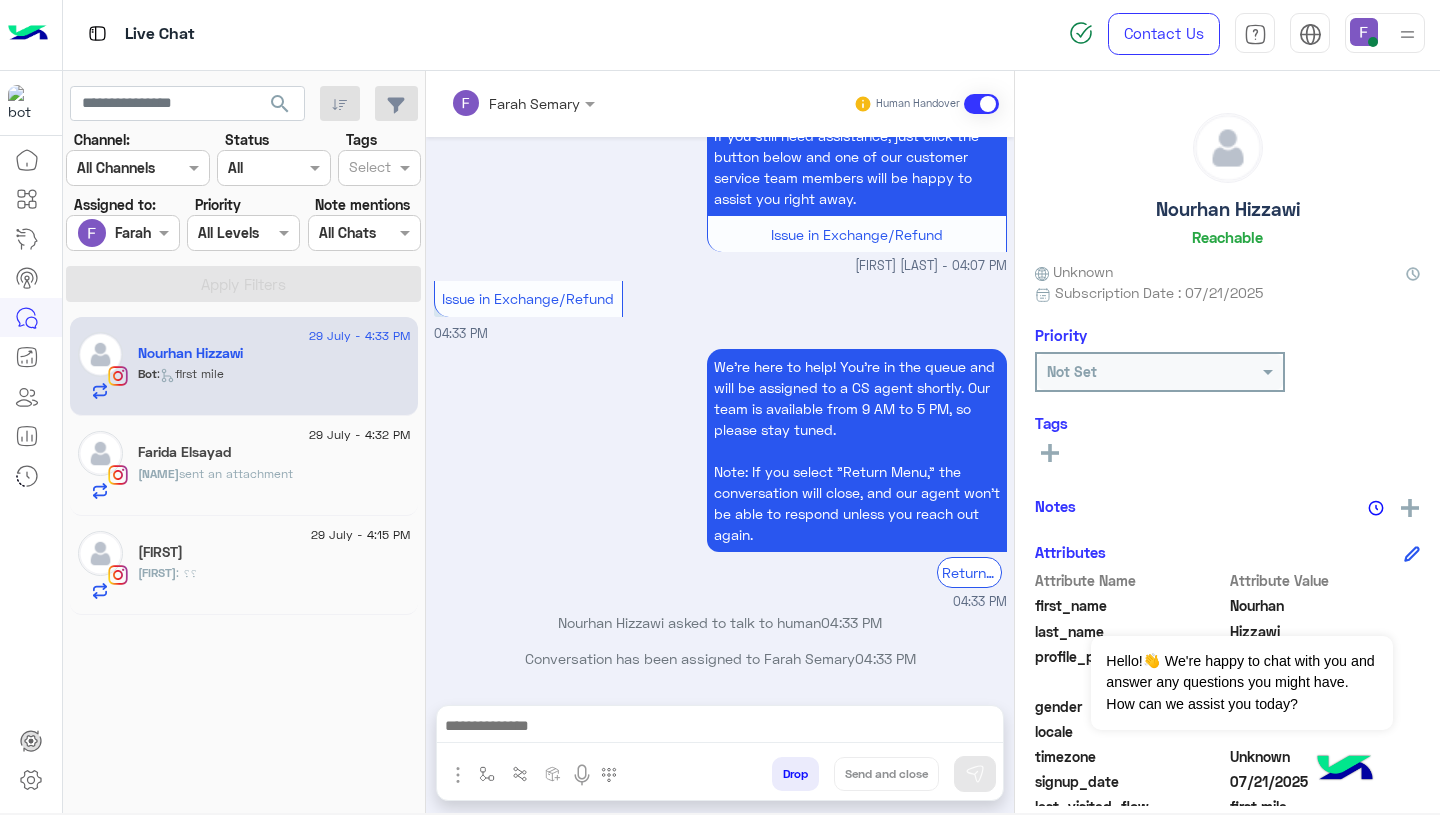 click on "Farida Elsayad" 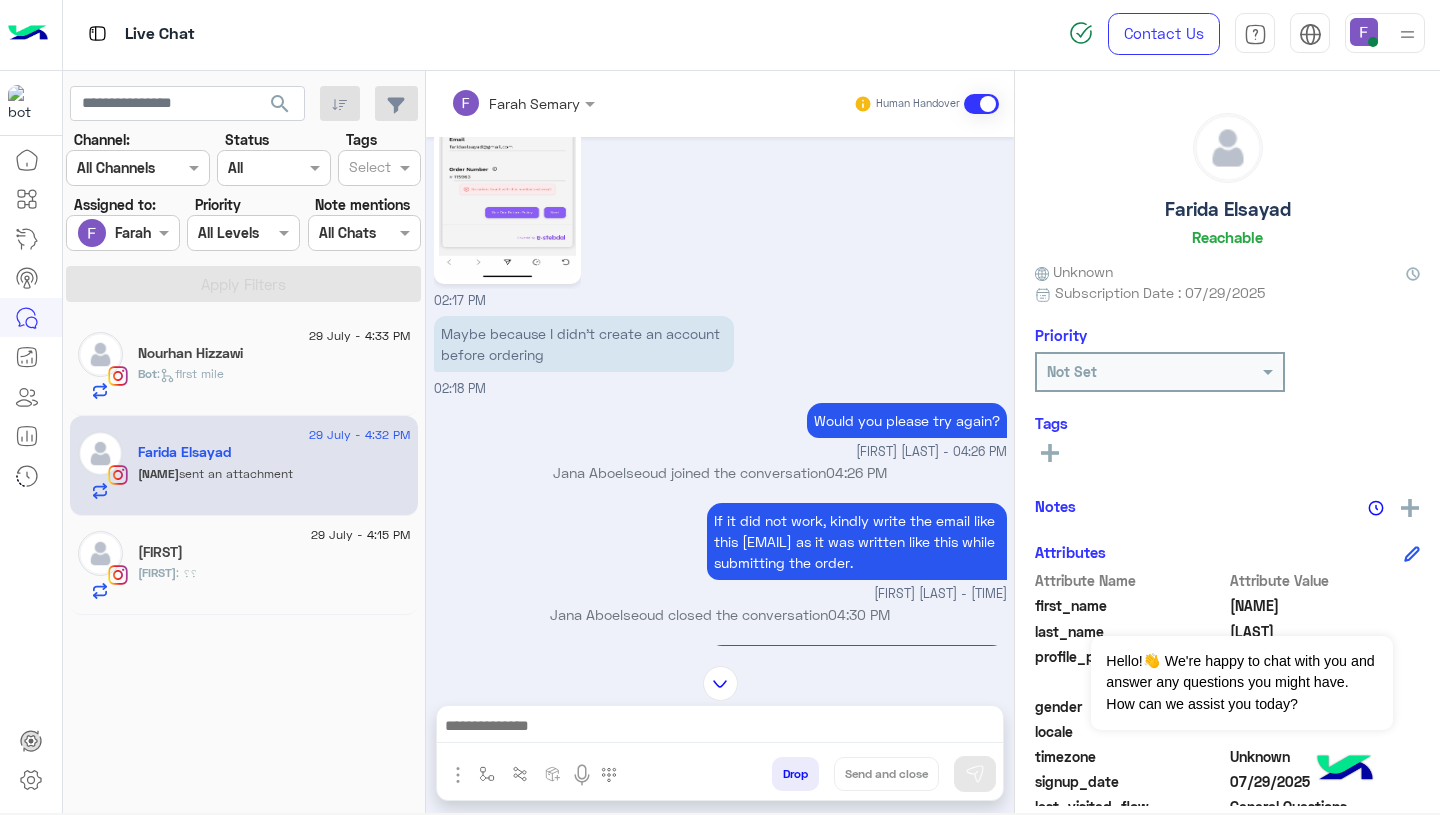 scroll, scrollTop: 1720, scrollLeft: 0, axis: vertical 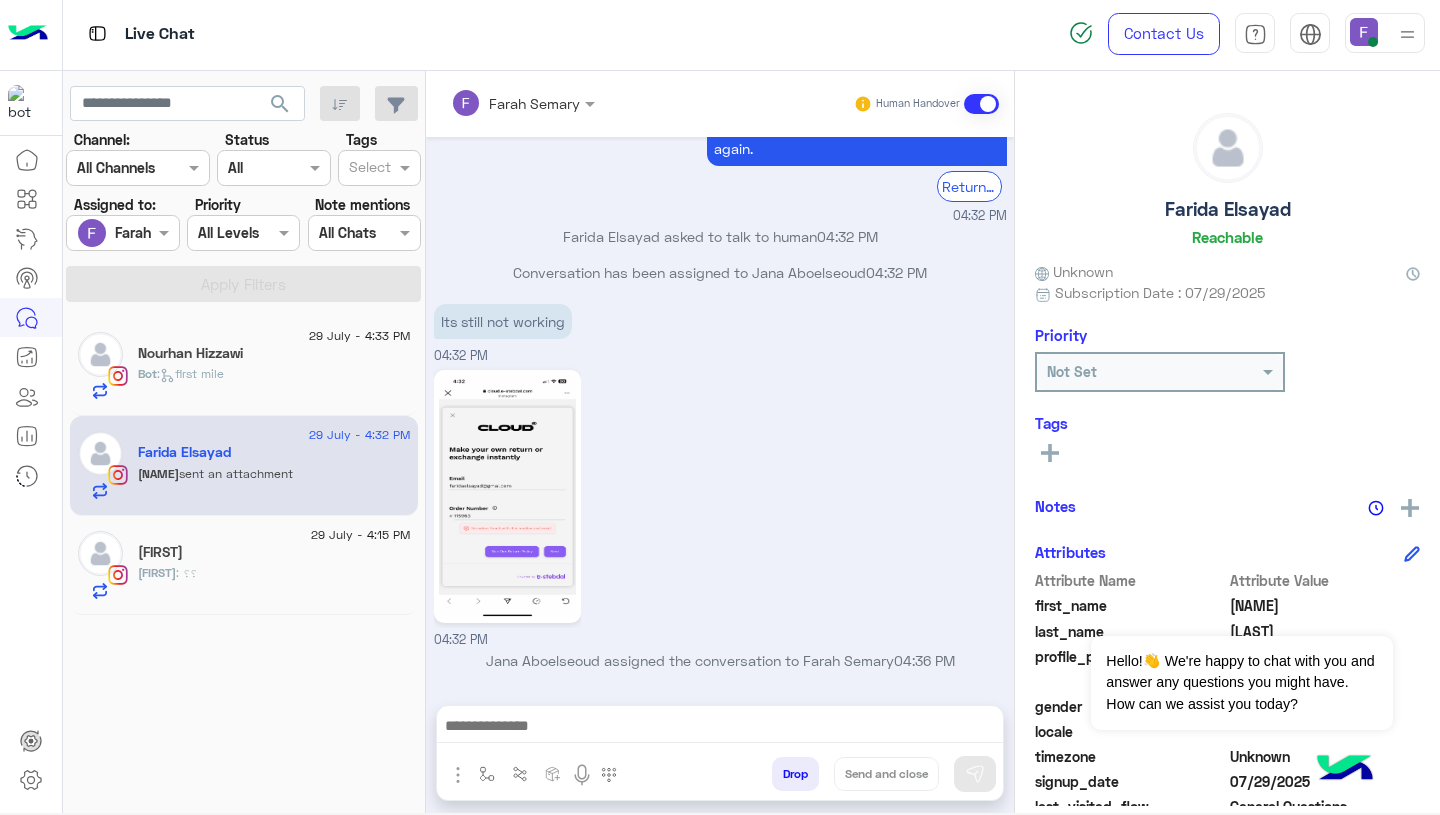 click on "[FIRST]" 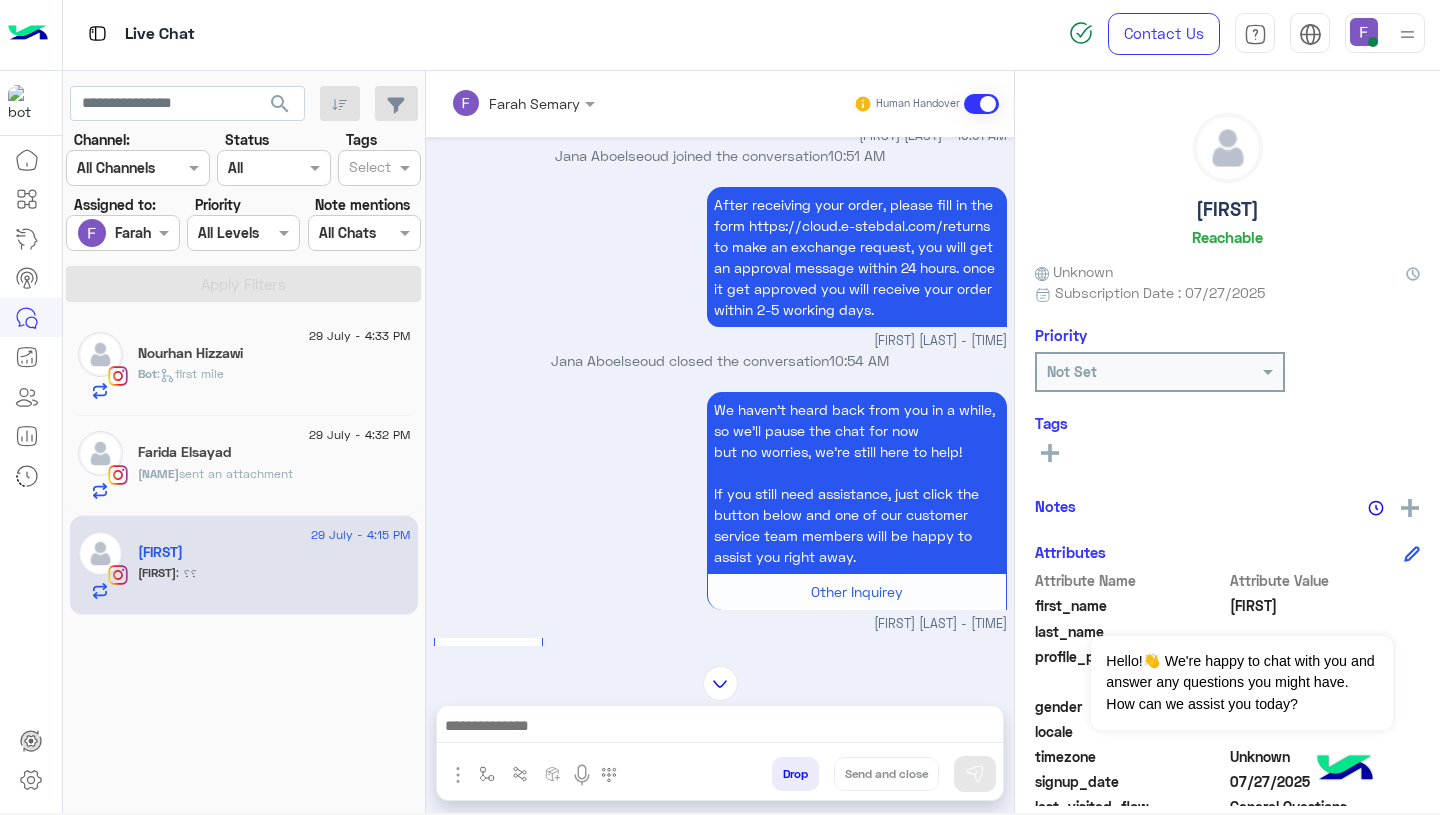 scroll, scrollTop: 744, scrollLeft: 0, axis: vertical 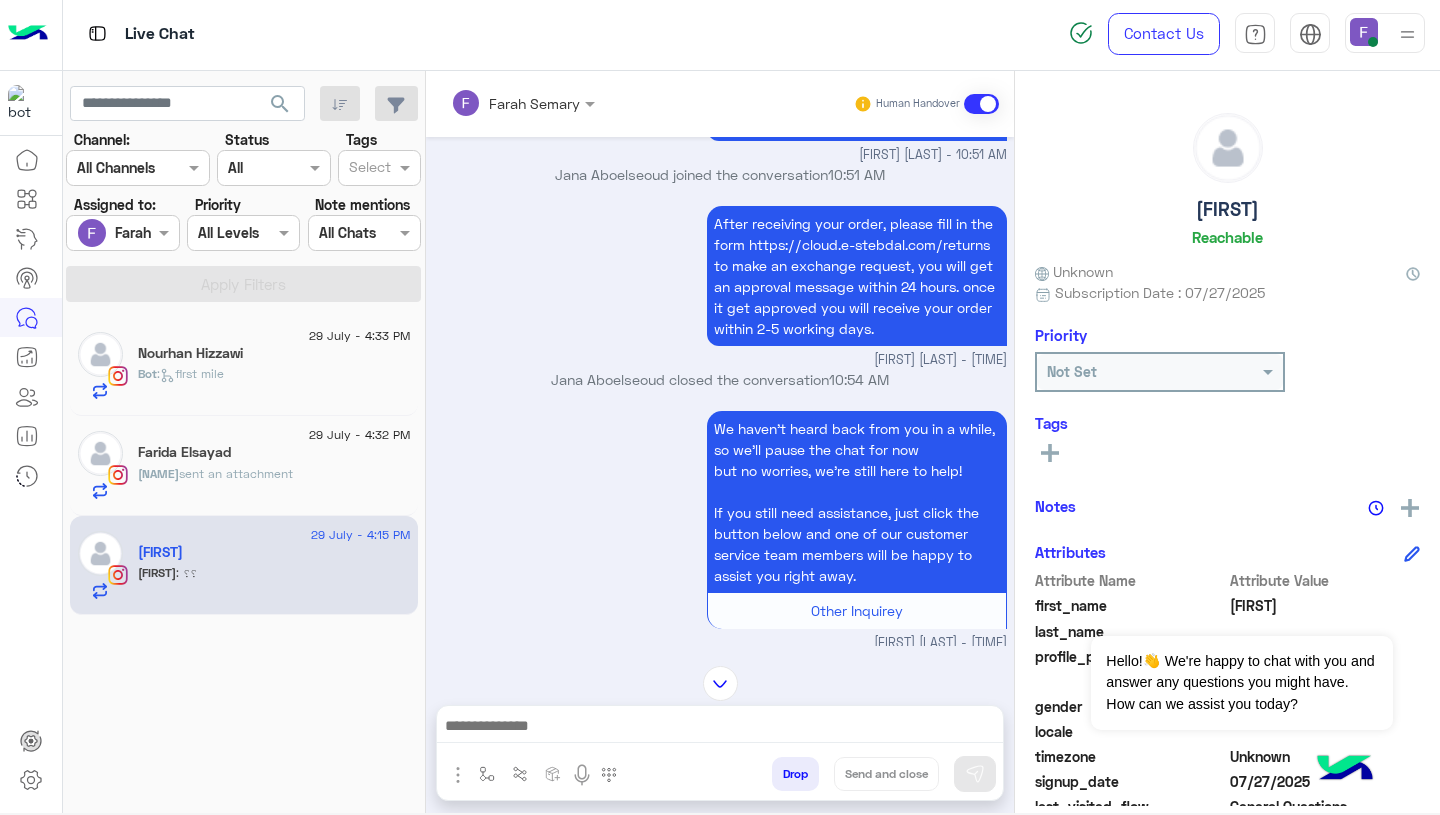 click on "[FIRST] sent an attachment" 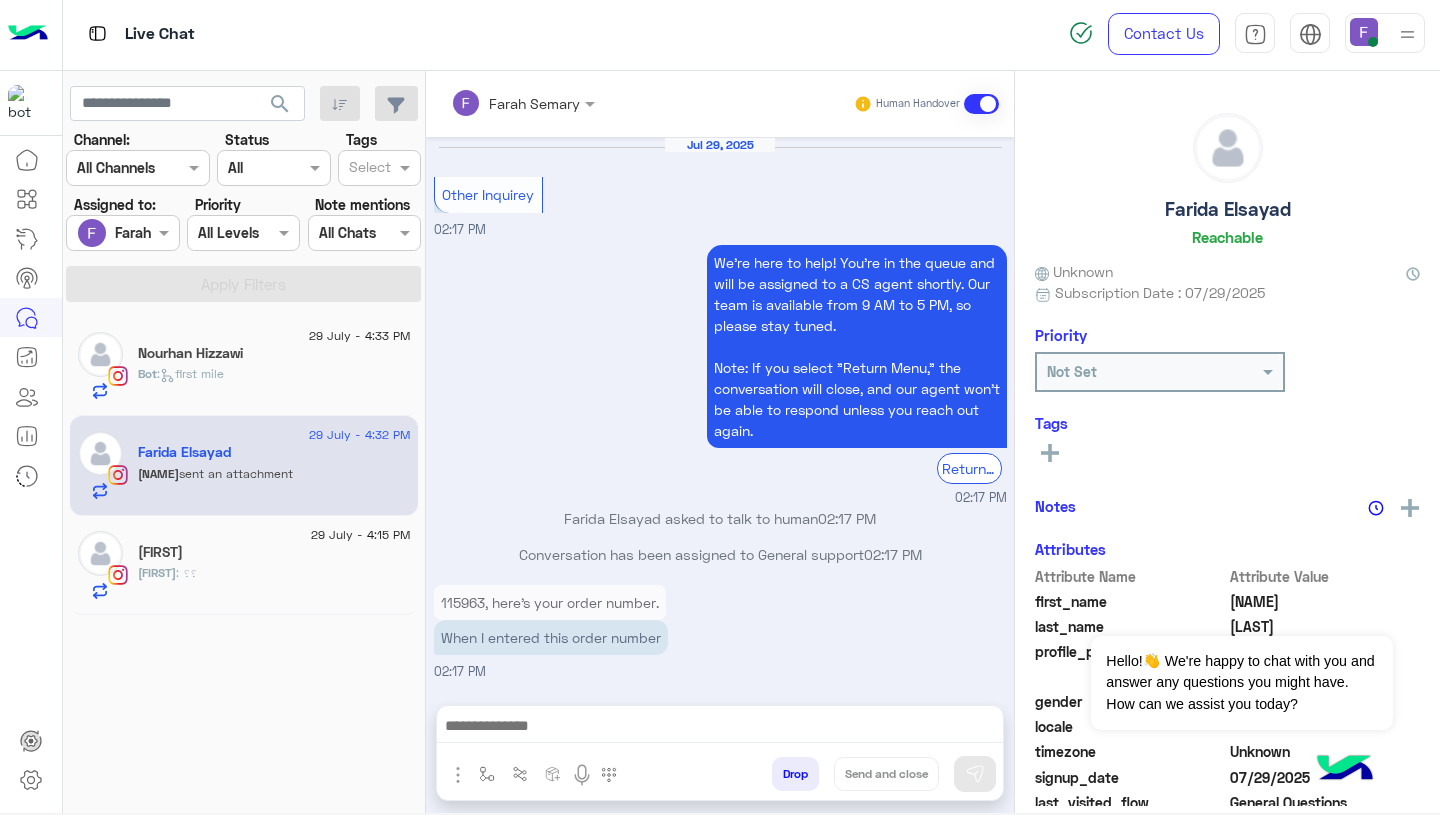 scroll, scrollTop: 1720, scrollLeft: 0, axis: vertical 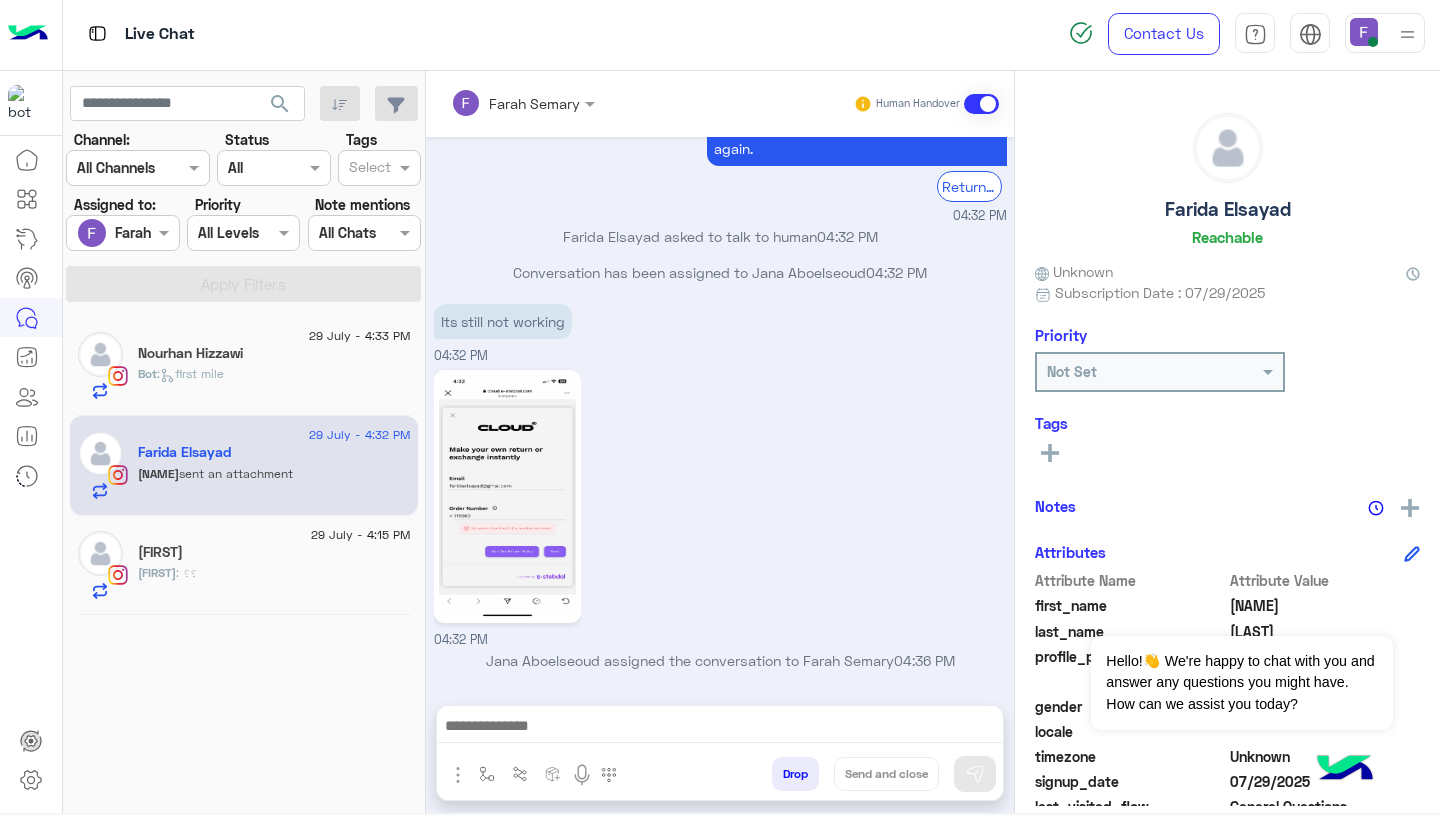 click 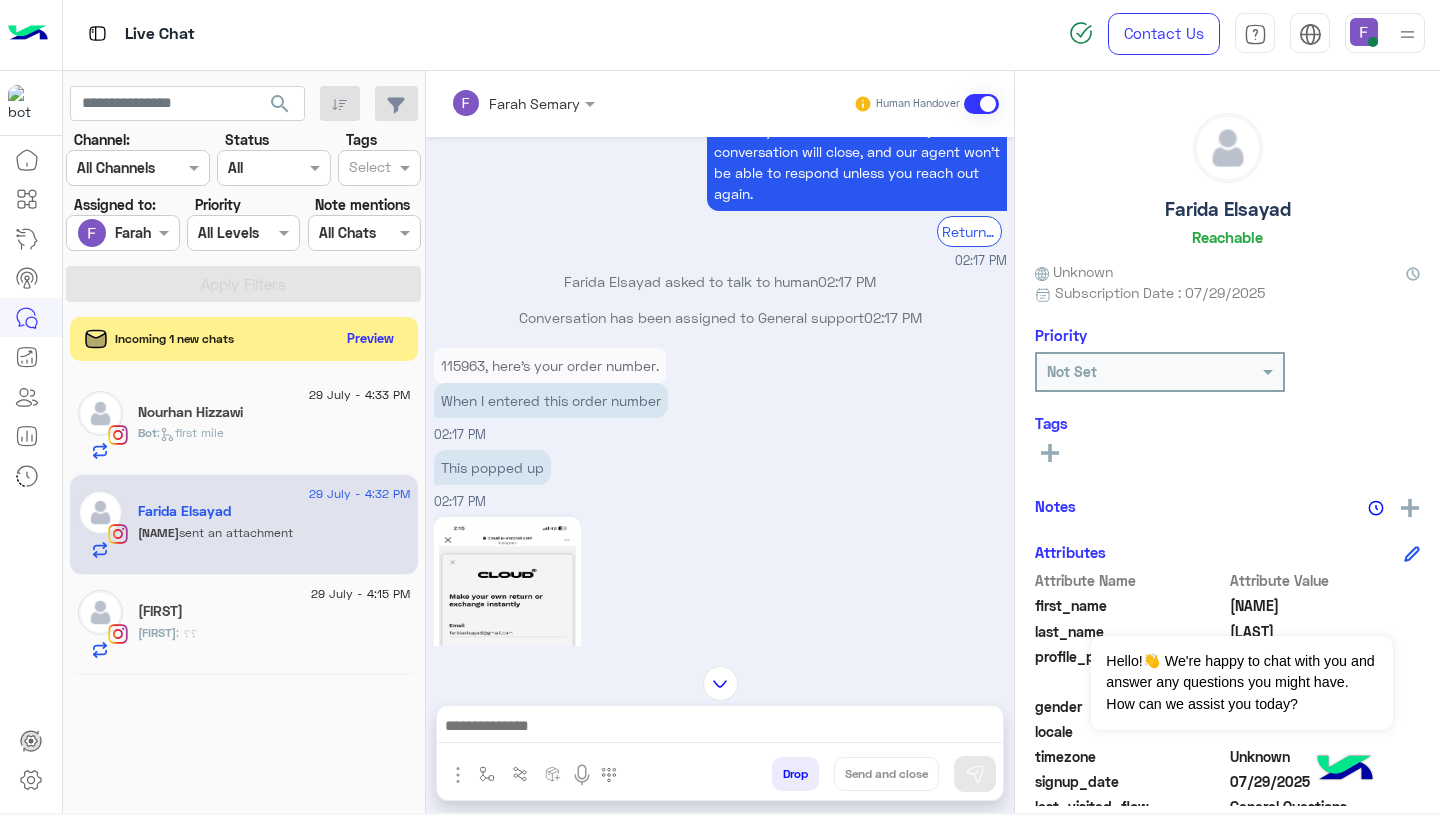 scroll, scrollTop: 234, scrollLeft: 0, axis: vertical 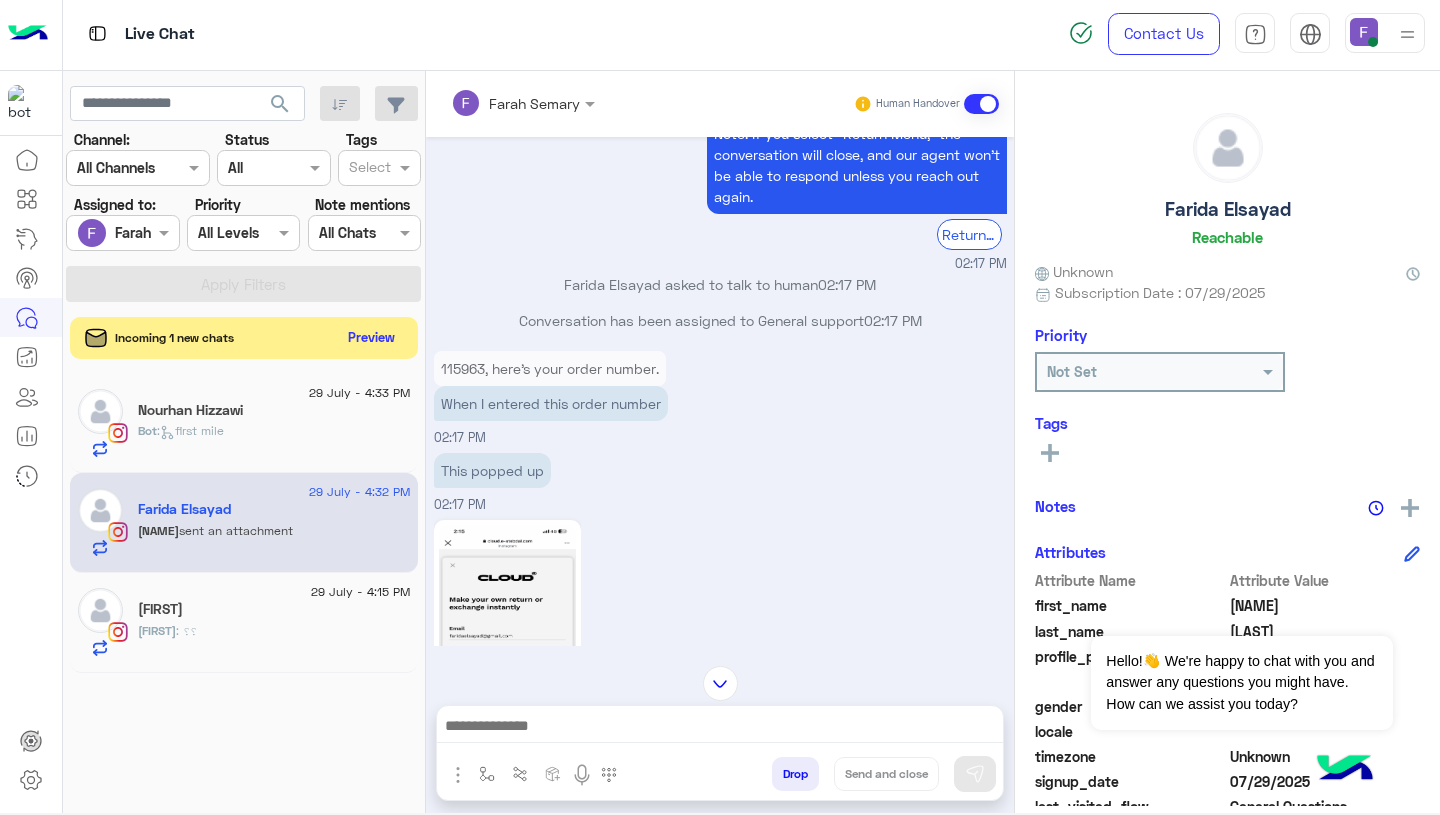 click on "Preview" 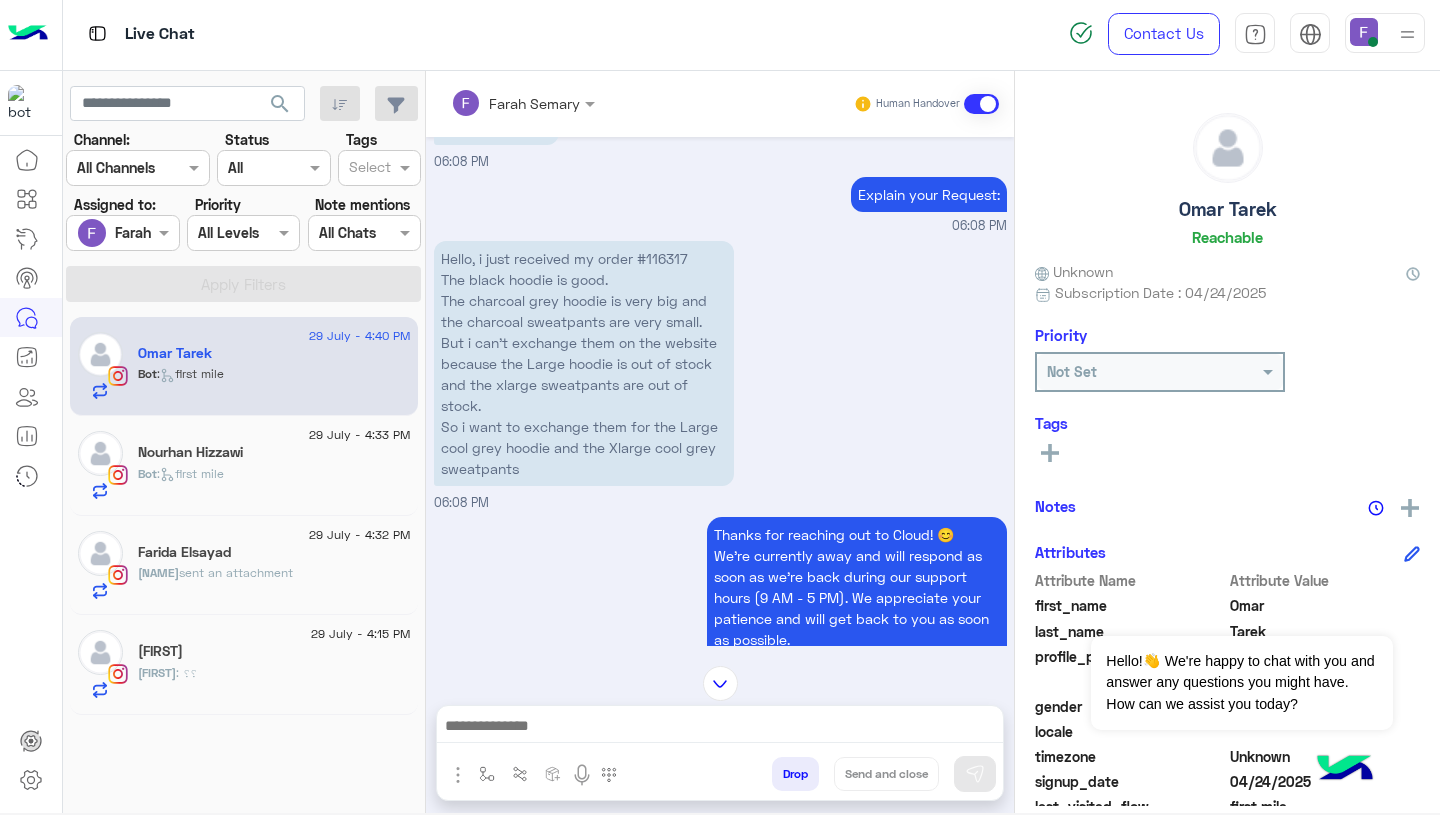 scroll, scrollTop: 1922, scrollLeft: 0, axis: vertical 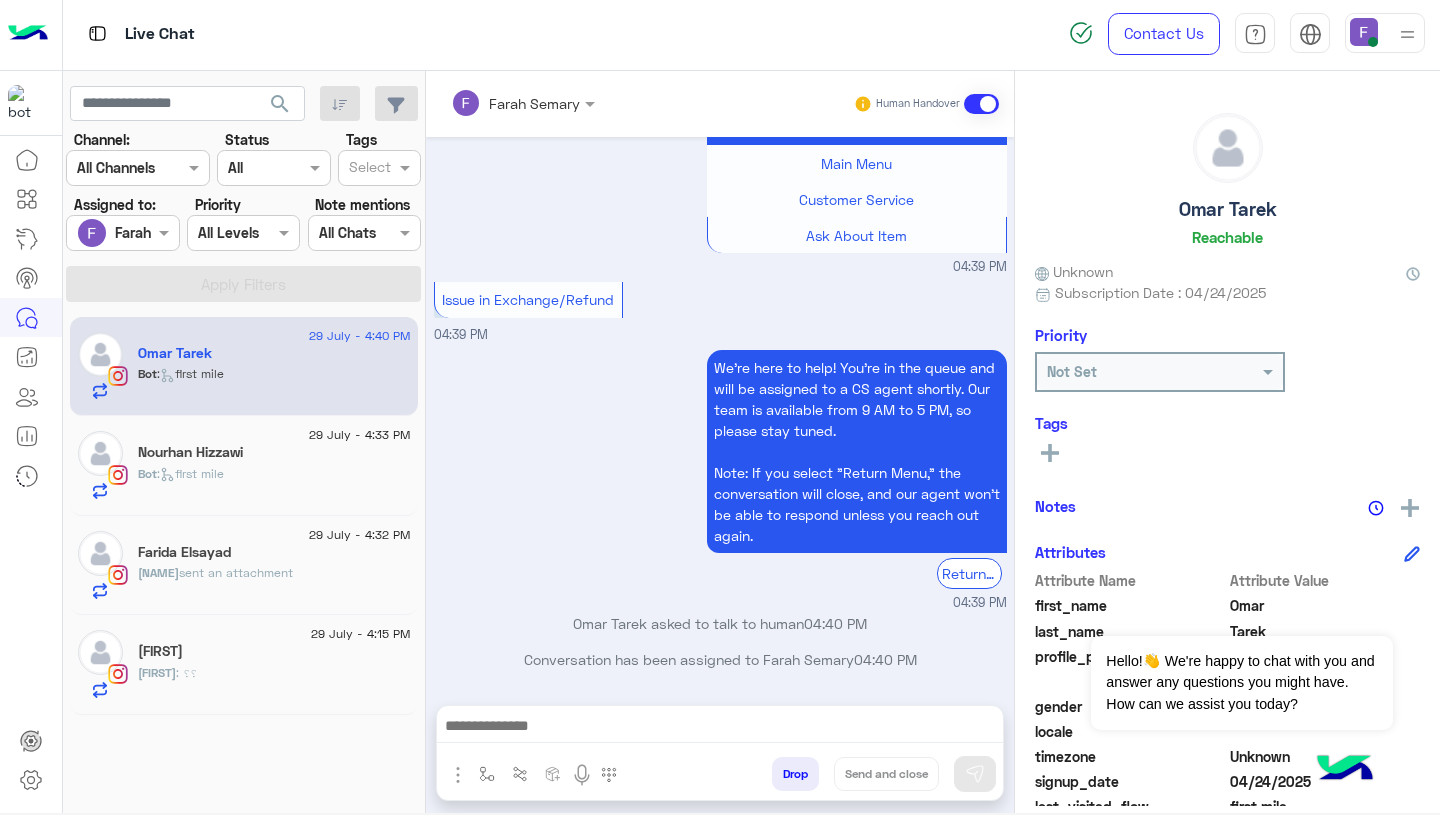 click on "29 July - 4:15 PM" 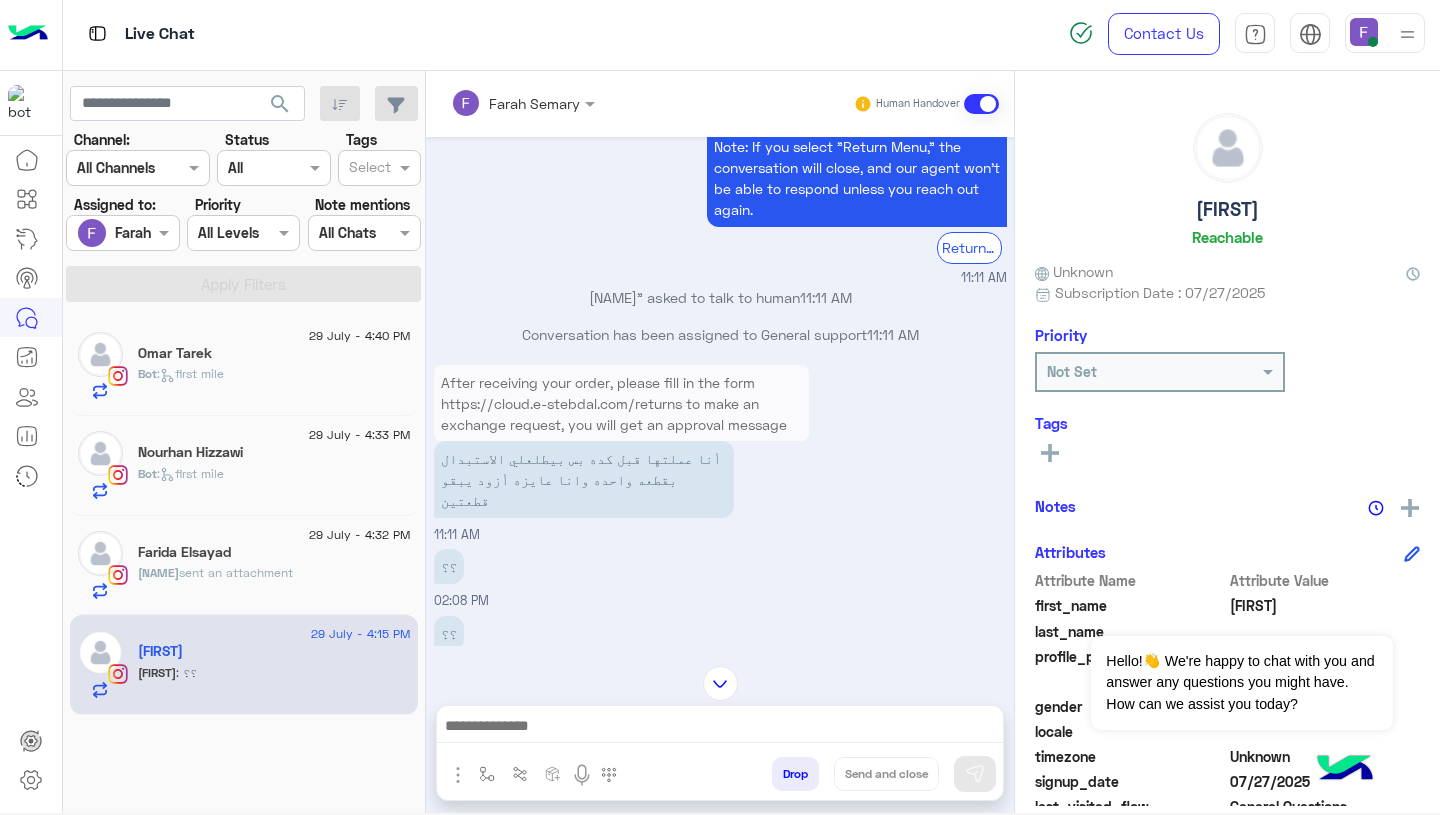 scroll, scrollTop: 1452, scrollLeft: 0, axis: vertical 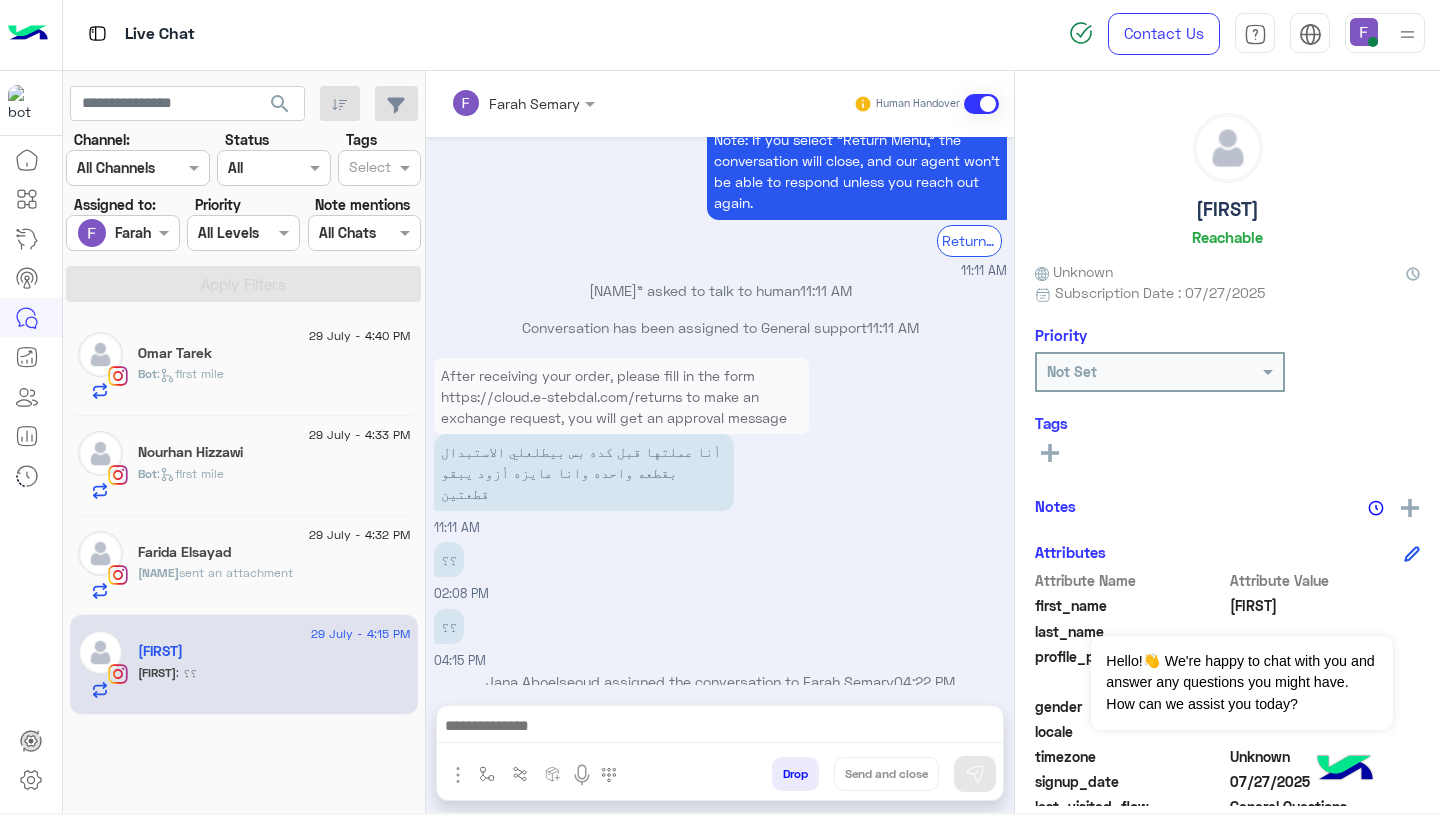 click on "[DATE] - [TIME]  [NAME]  [NAME]  sent an attachment" 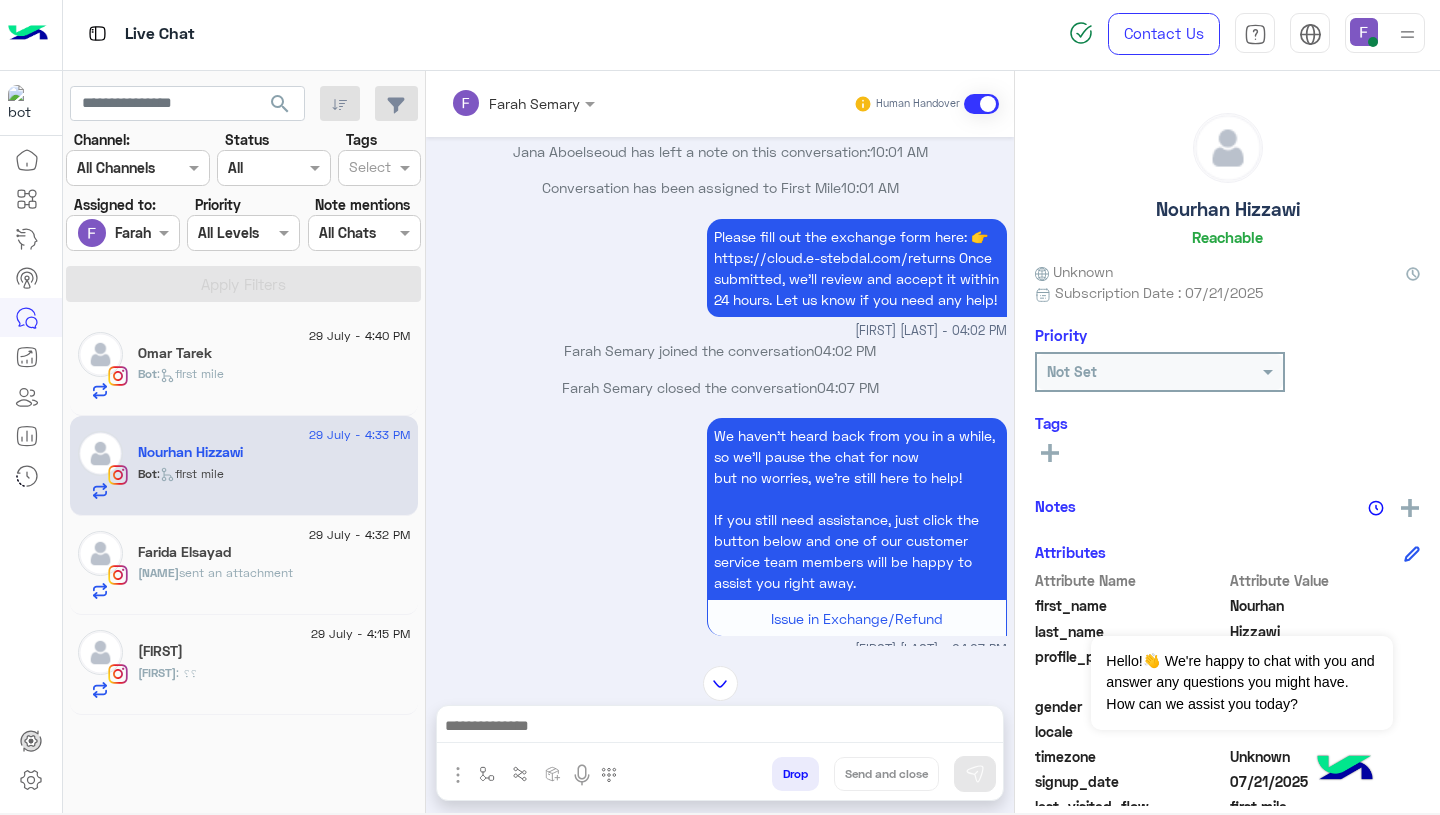 scroll, scrollTop: 1249, scrollLeft: 0, axis: vertical 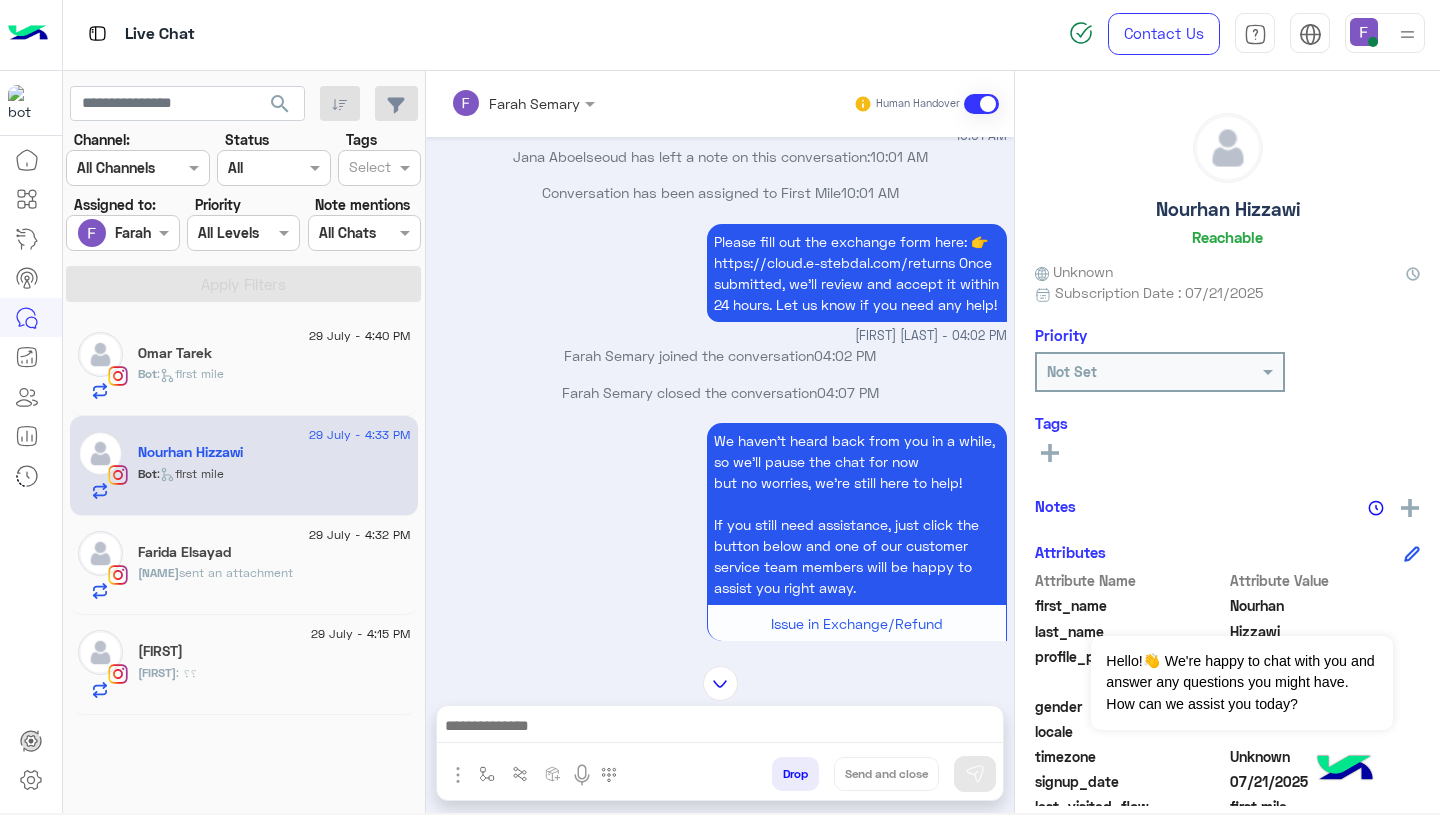 click on "Please fill out the exchange form here:
👉 https://cloud.e-stebdal.com/returns
Once submitted, we’ll review and accept it within 24 hours.
Let us know if you need any help!" at bounding box center [857, 273] 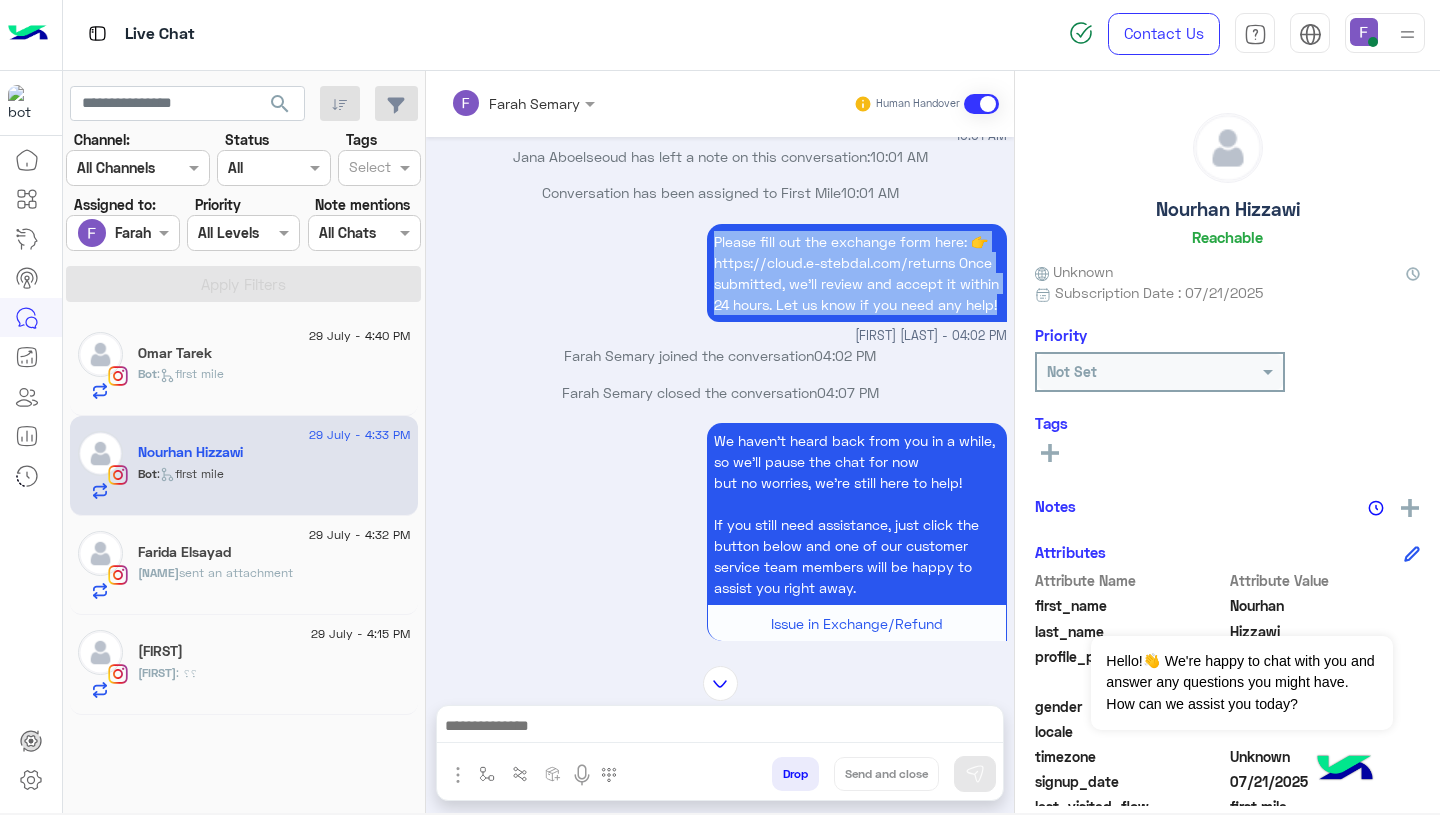 drag, startPoint x: 705, startPoint y: 238, endPoint x: 720, endPoint y: 340, distance: 103.09704 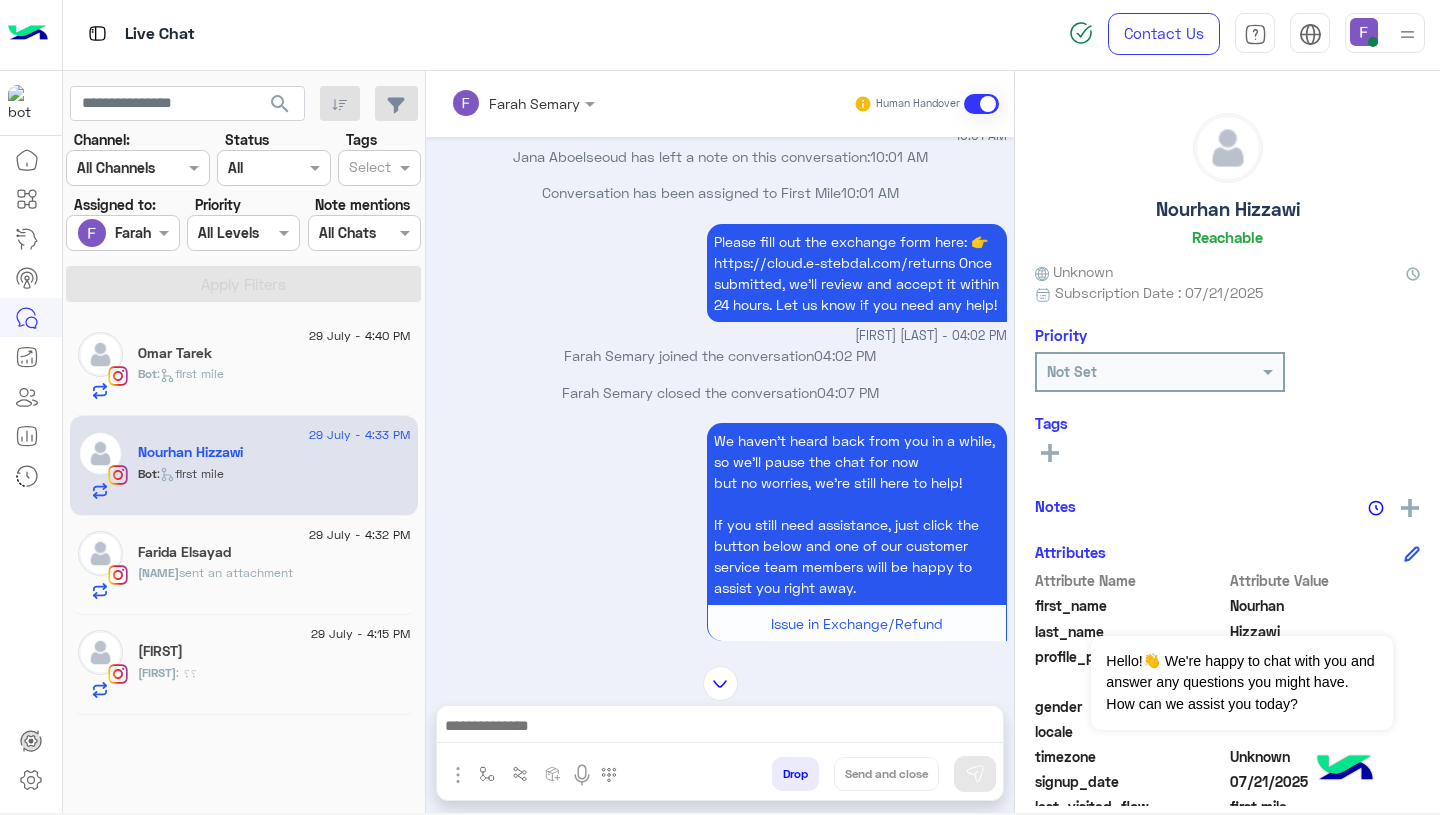 click at bounding box center [720, 728] 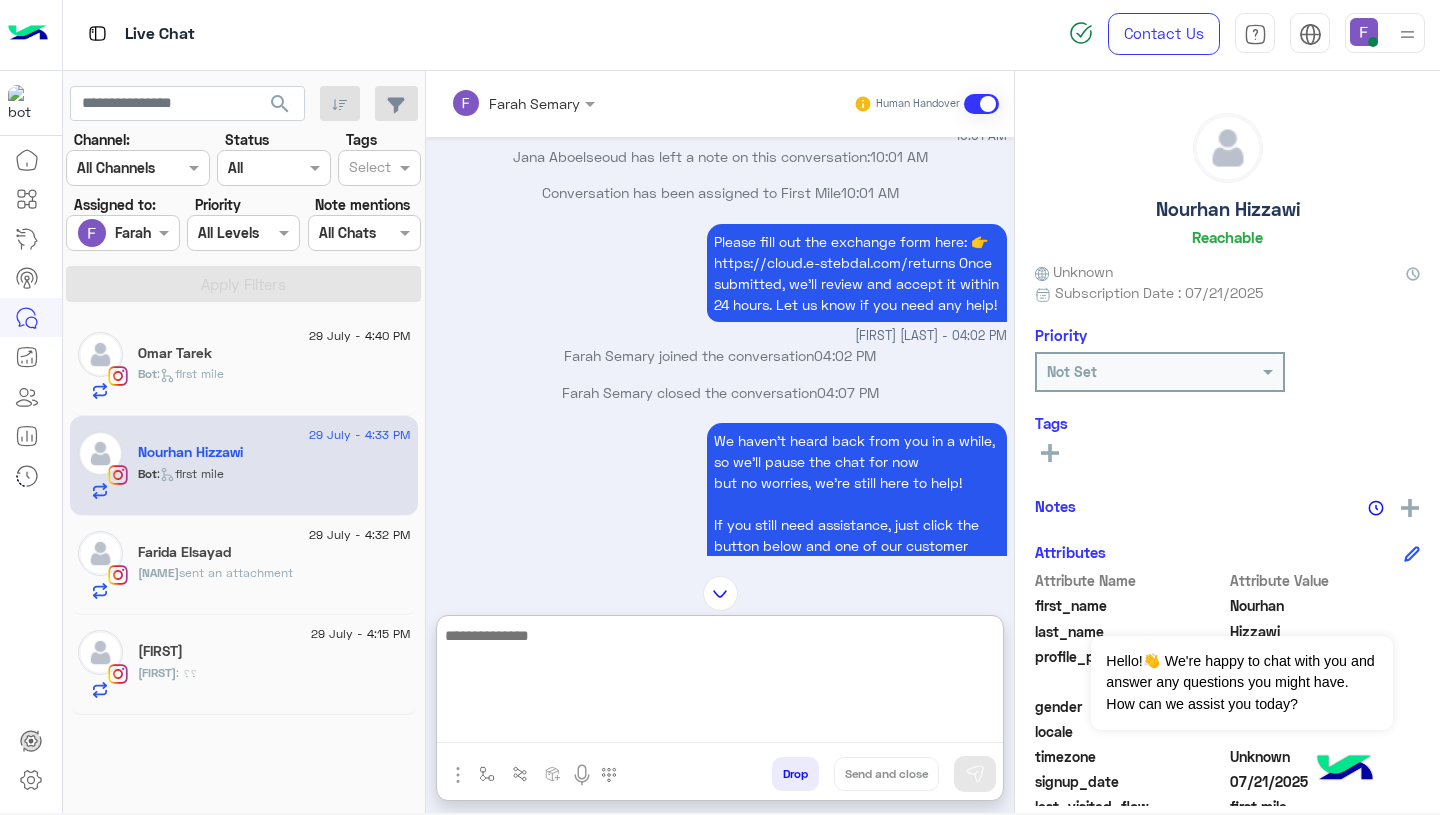 paste on "**********" 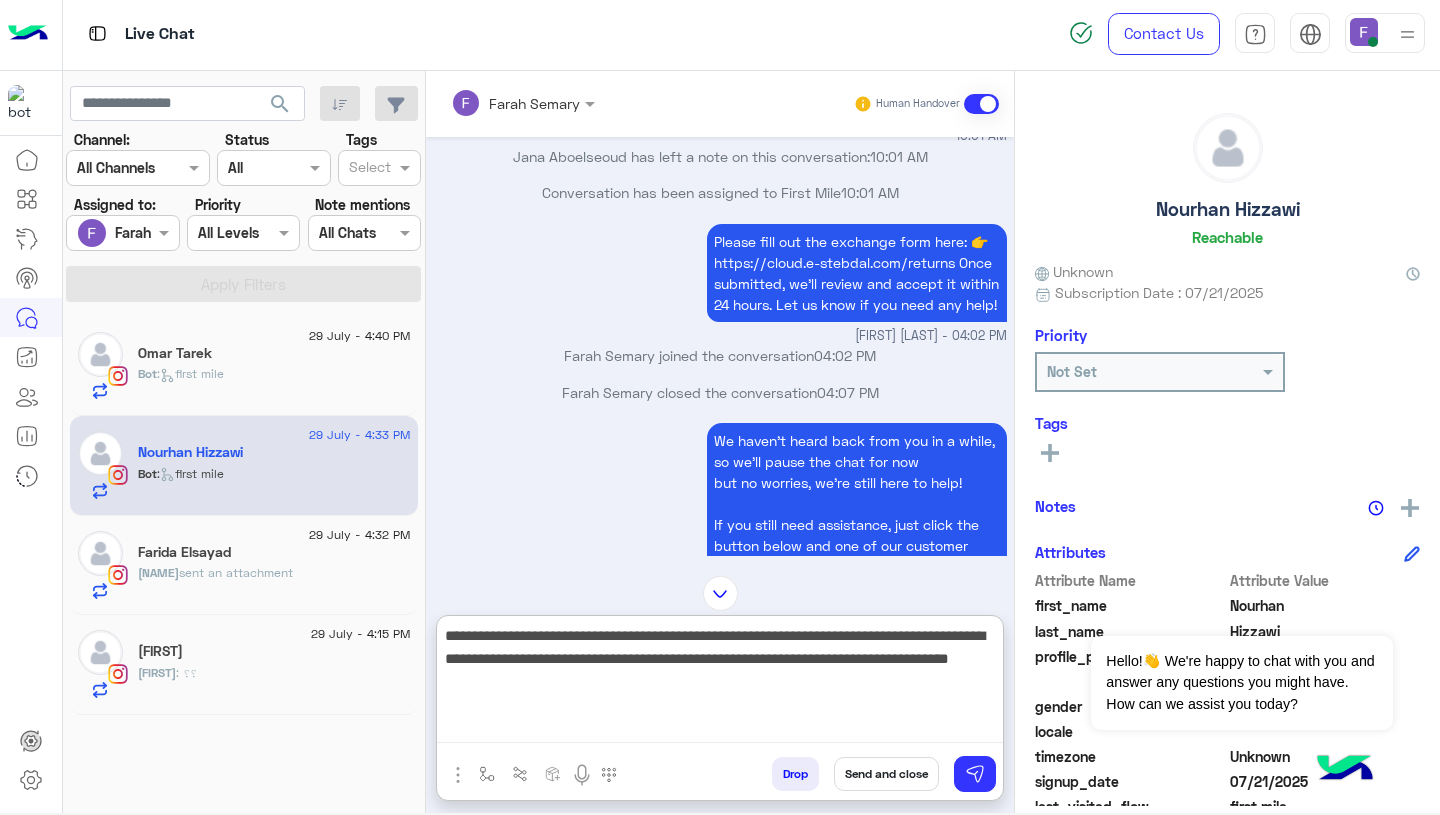 type 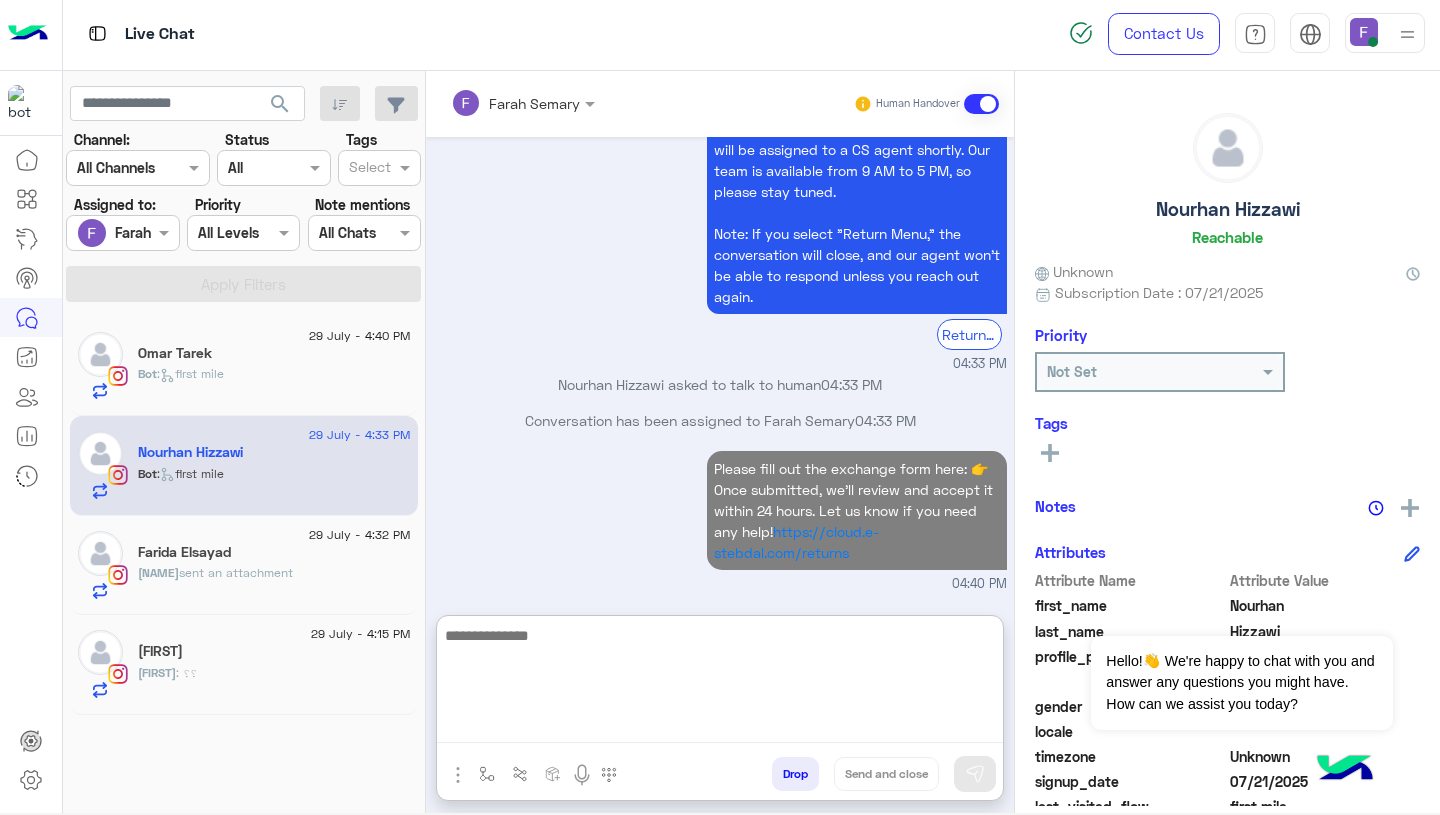 click on "Please fill out the exchange form here: 👉 Once submitted, we’ll review and accept it within 24 hours. Let us know if you need any help!   https://cloud.e-stebdal.com/returns   04:40 PM" at bounding box center [720, 520] 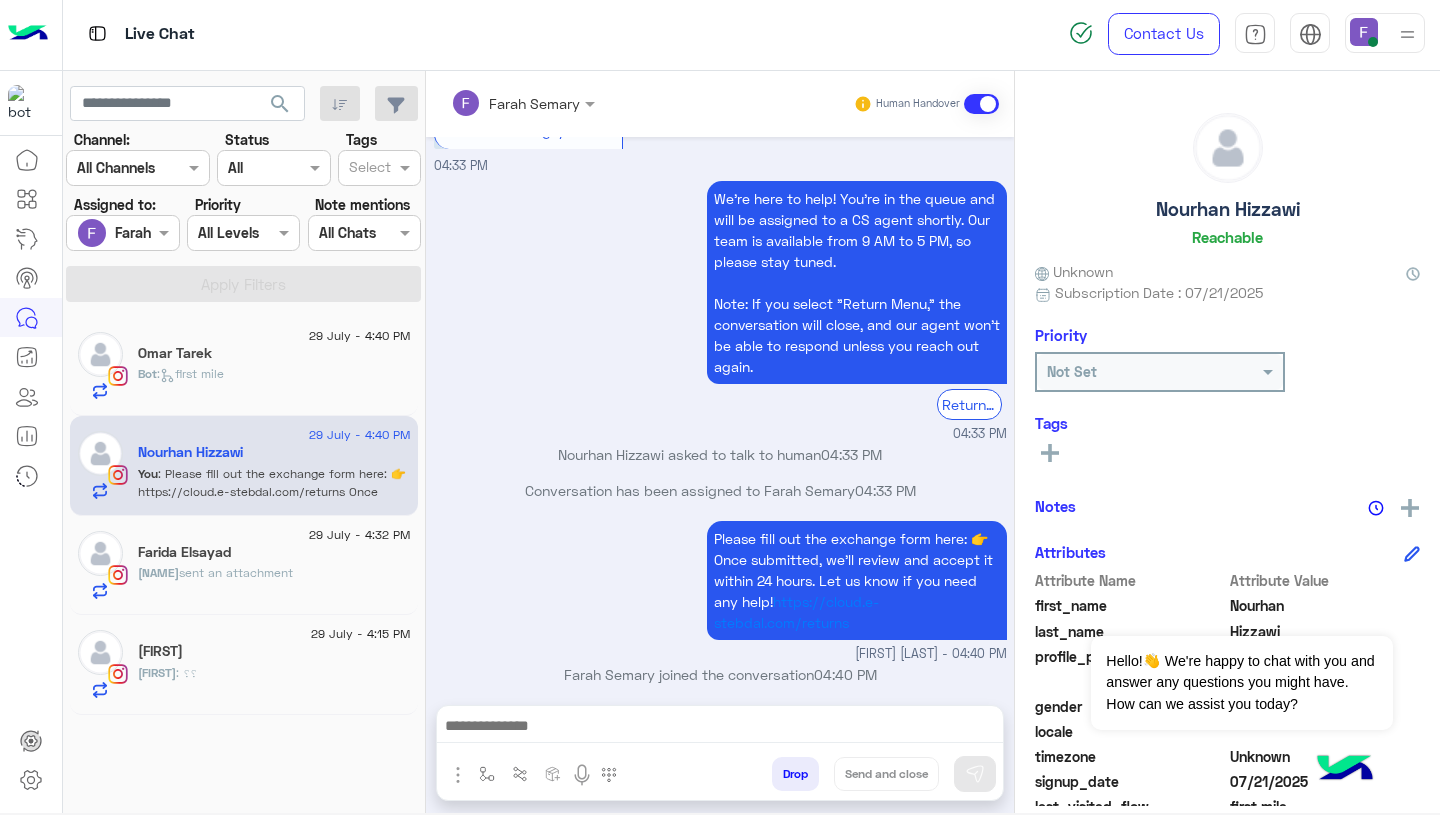 scroll, scrollTop: 1842, scrollLeft: 0, axis: vertical 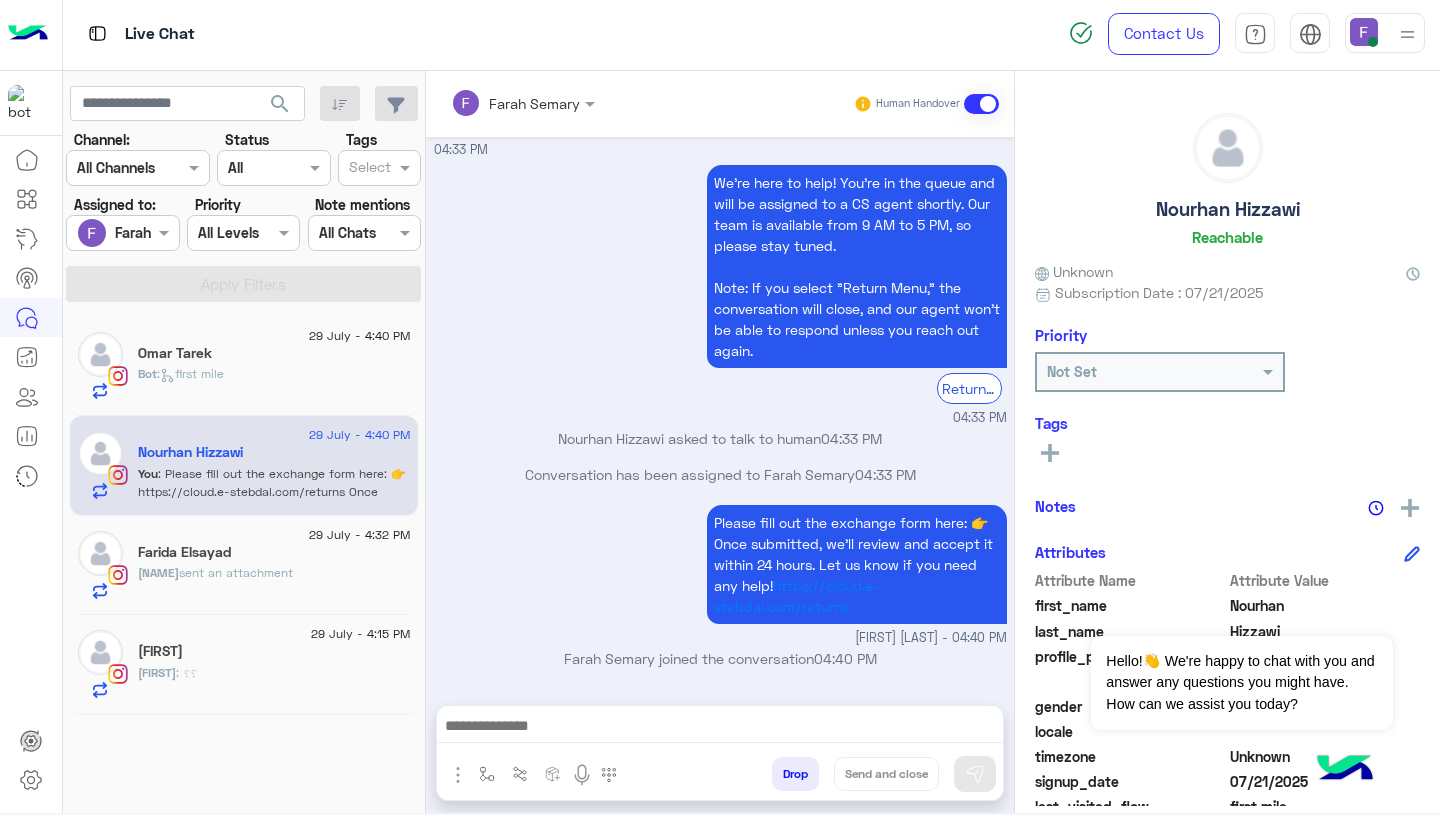 click on "[FIRST] sent an attachment" 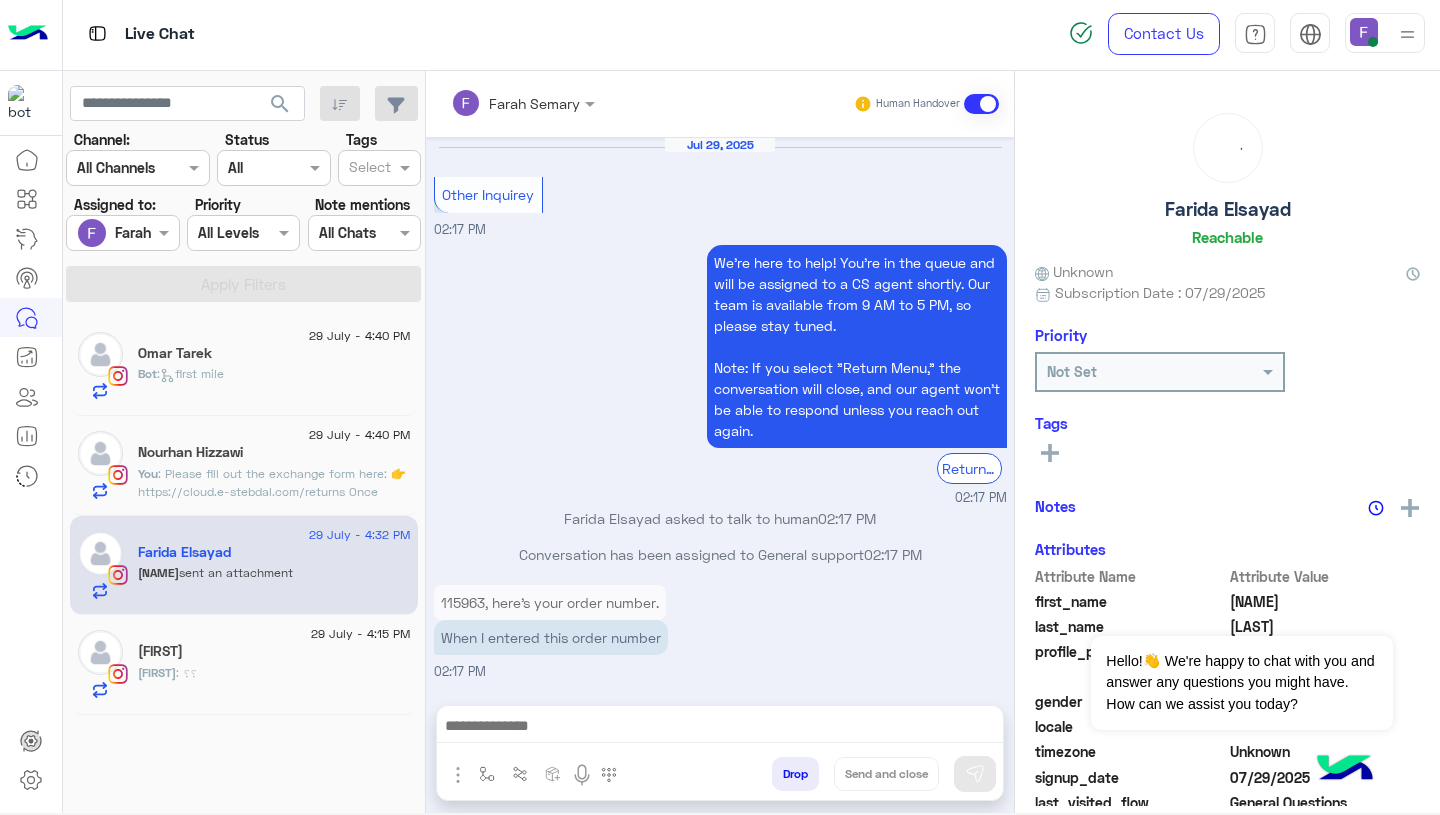 scroll, scrollTop: 1720, scrollLeft: 0, axis: vertical 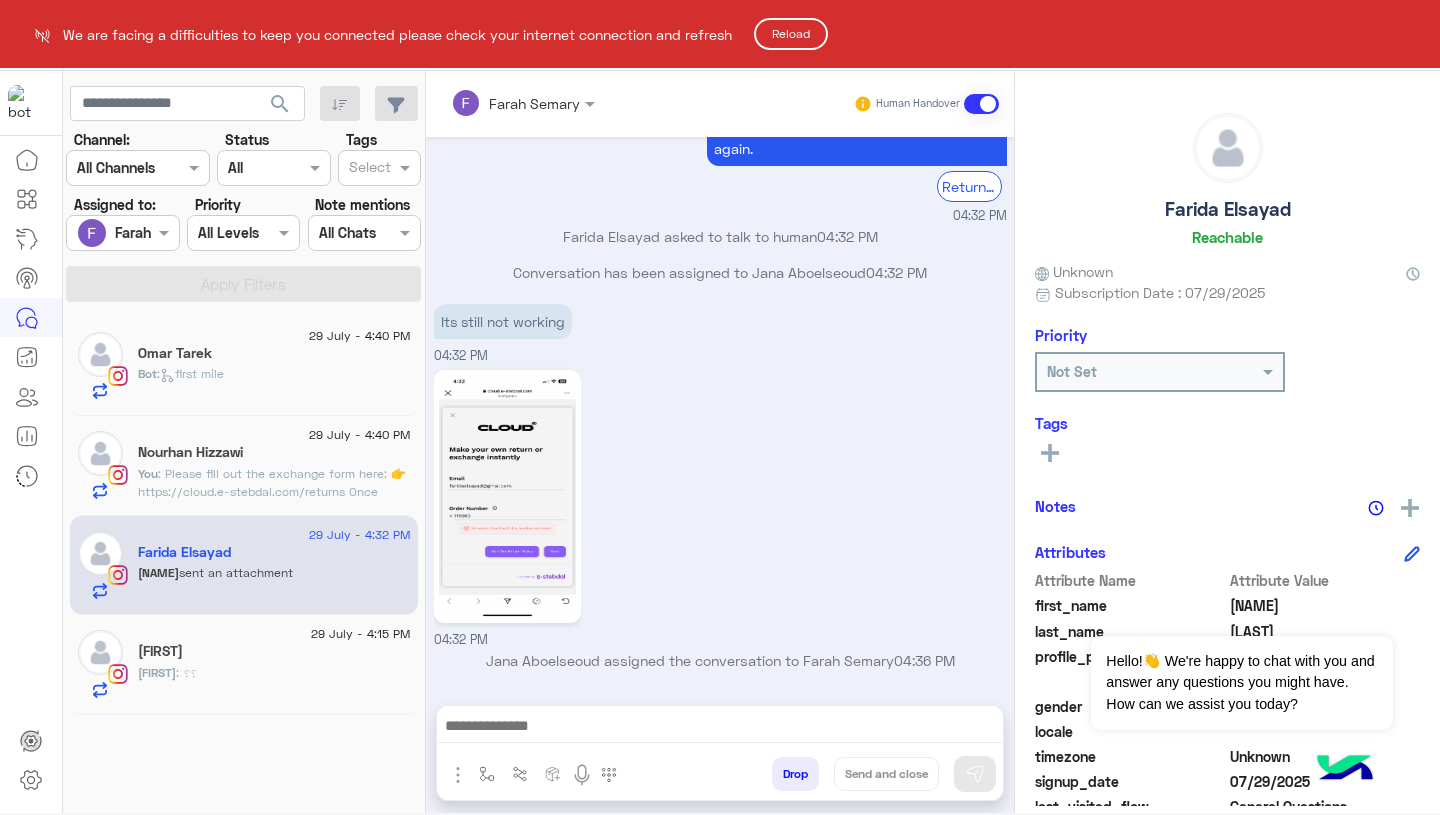 click on "Reload" 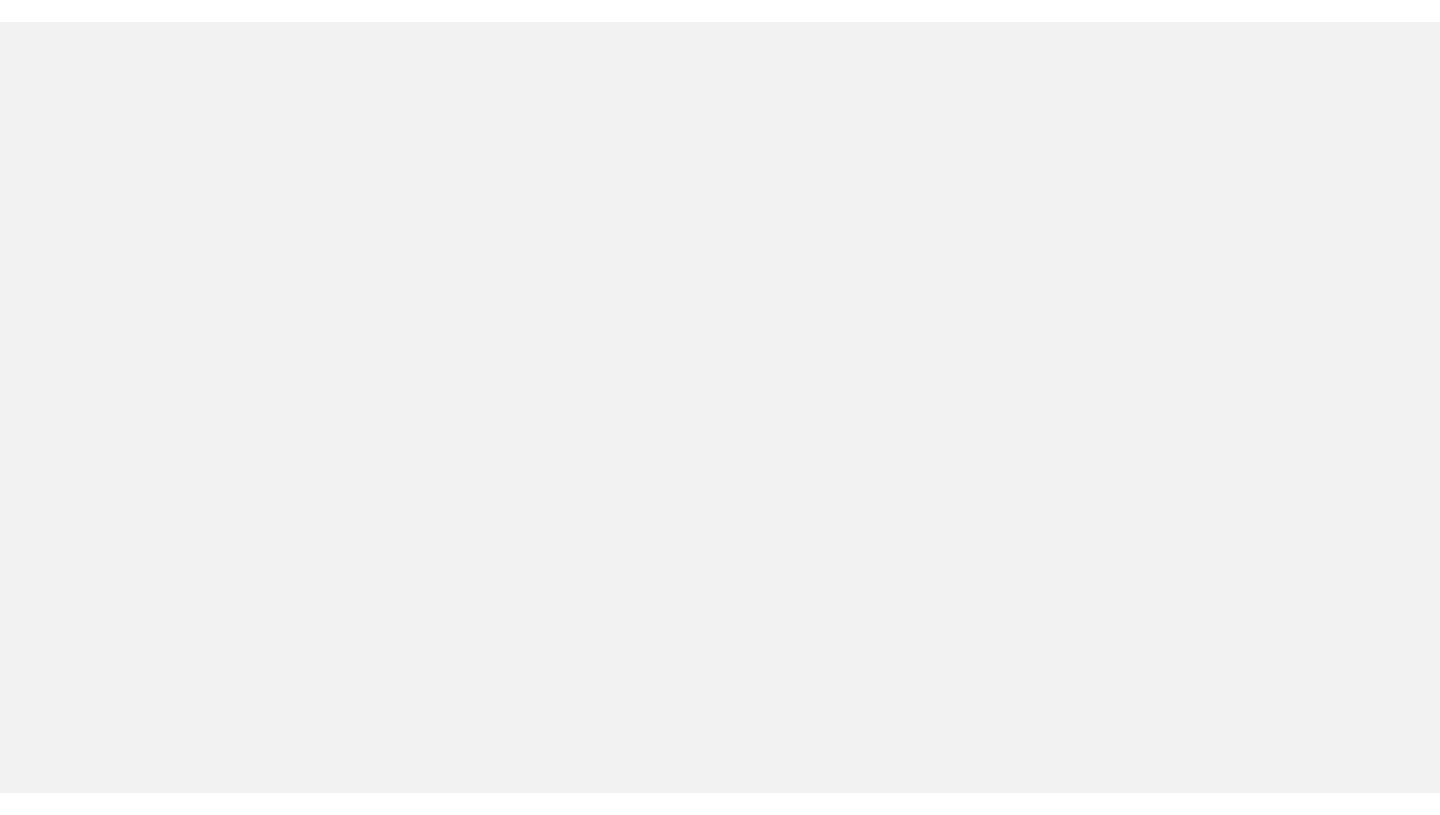 scroll, scrollTop: 0, scrollLeft: 0, axis: both 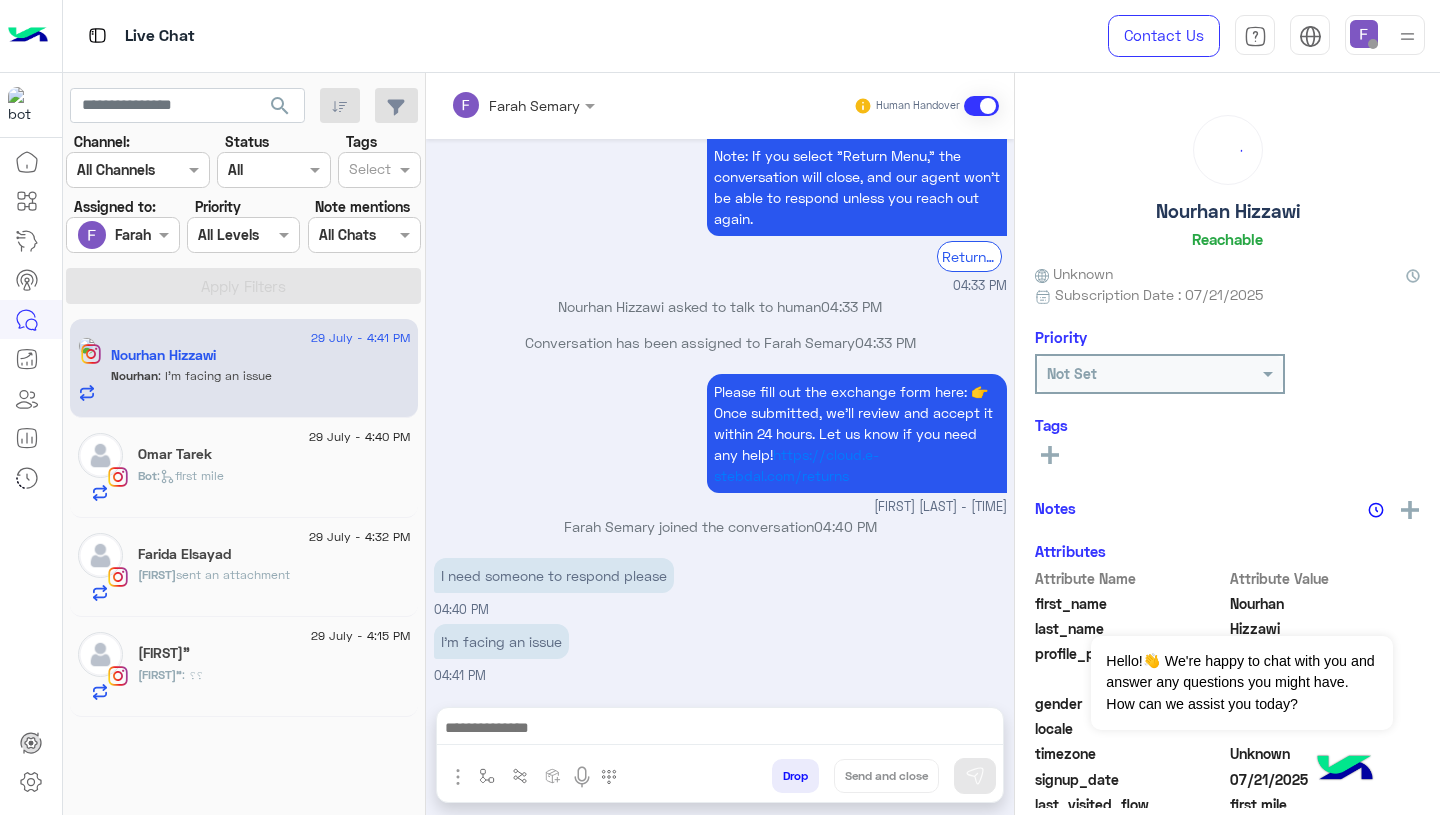 click on "Farida Elsayad" 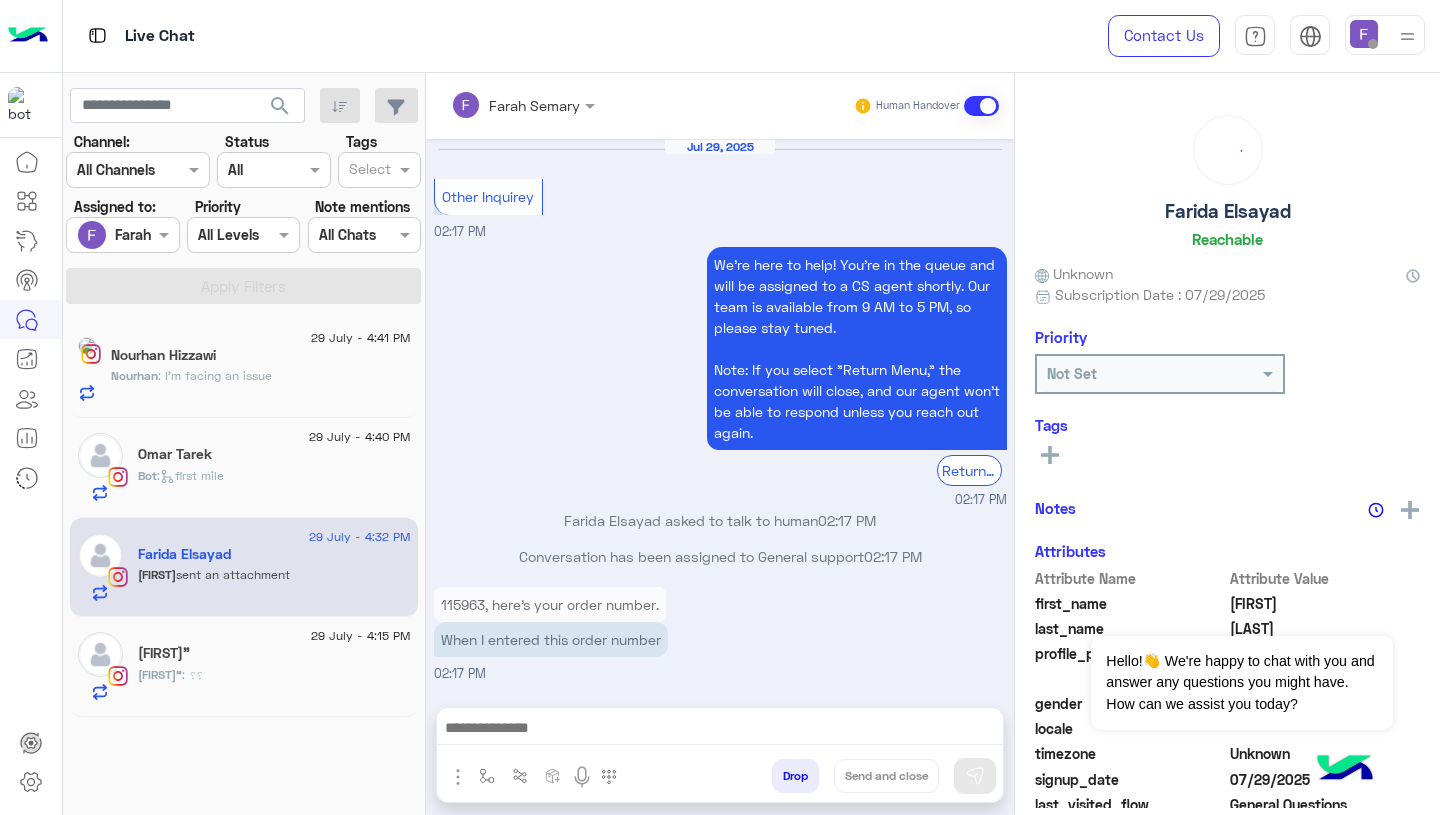 scroll, scrollTop: 1720, scrollLeft: 0, axis: vertical 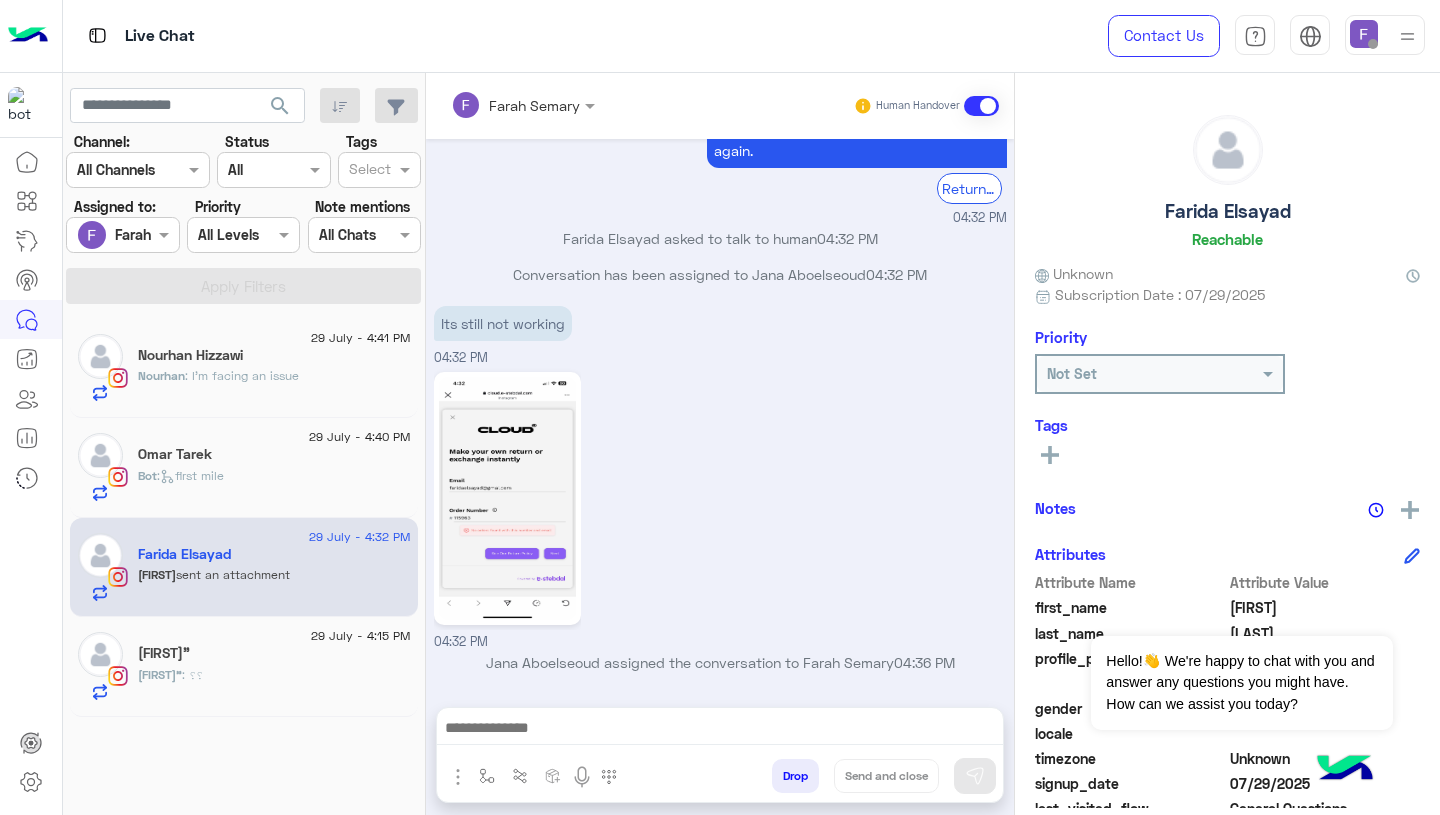 click at bounding box center [1364, 34] 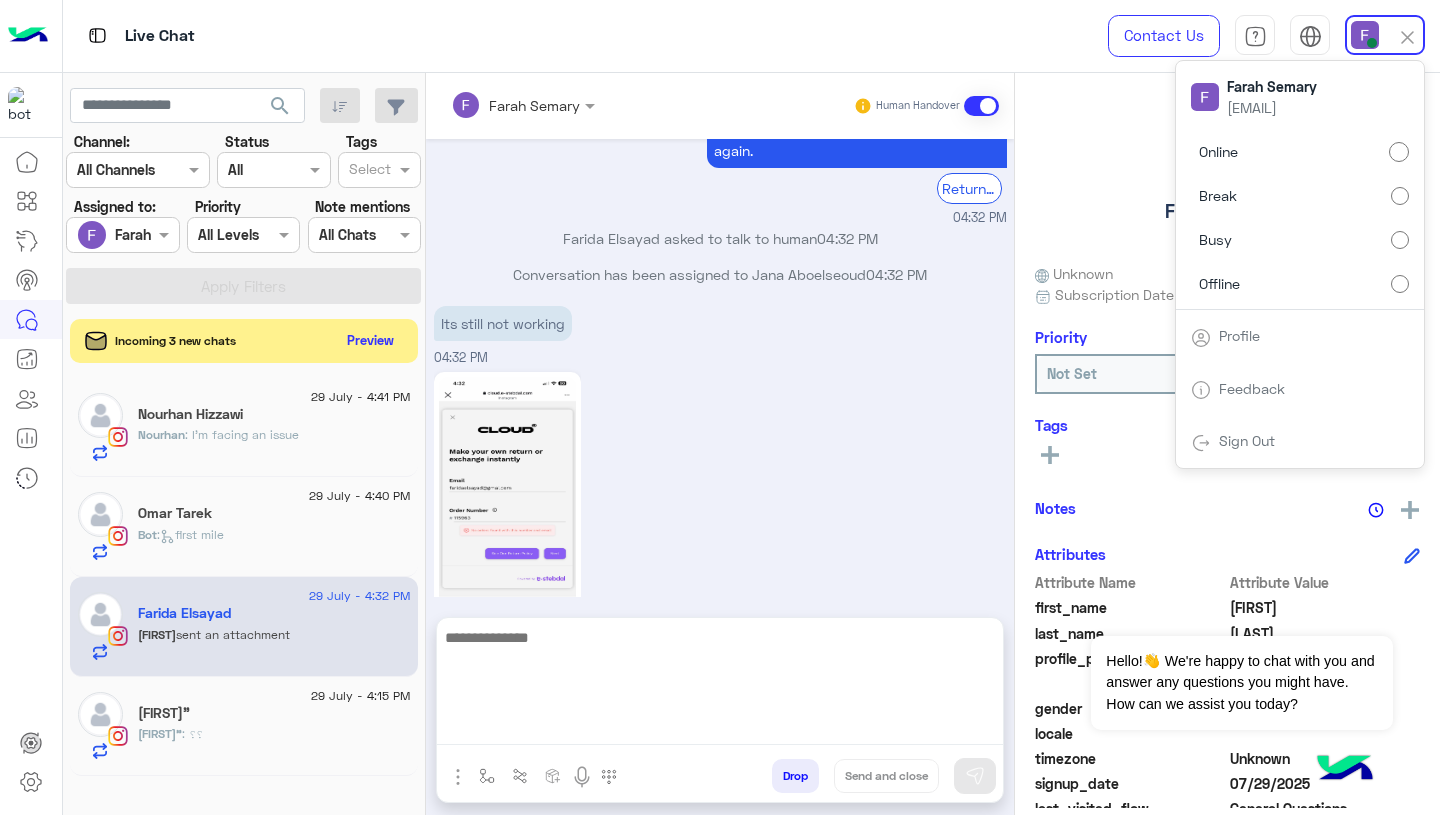 click at bounding box center (720, 685) 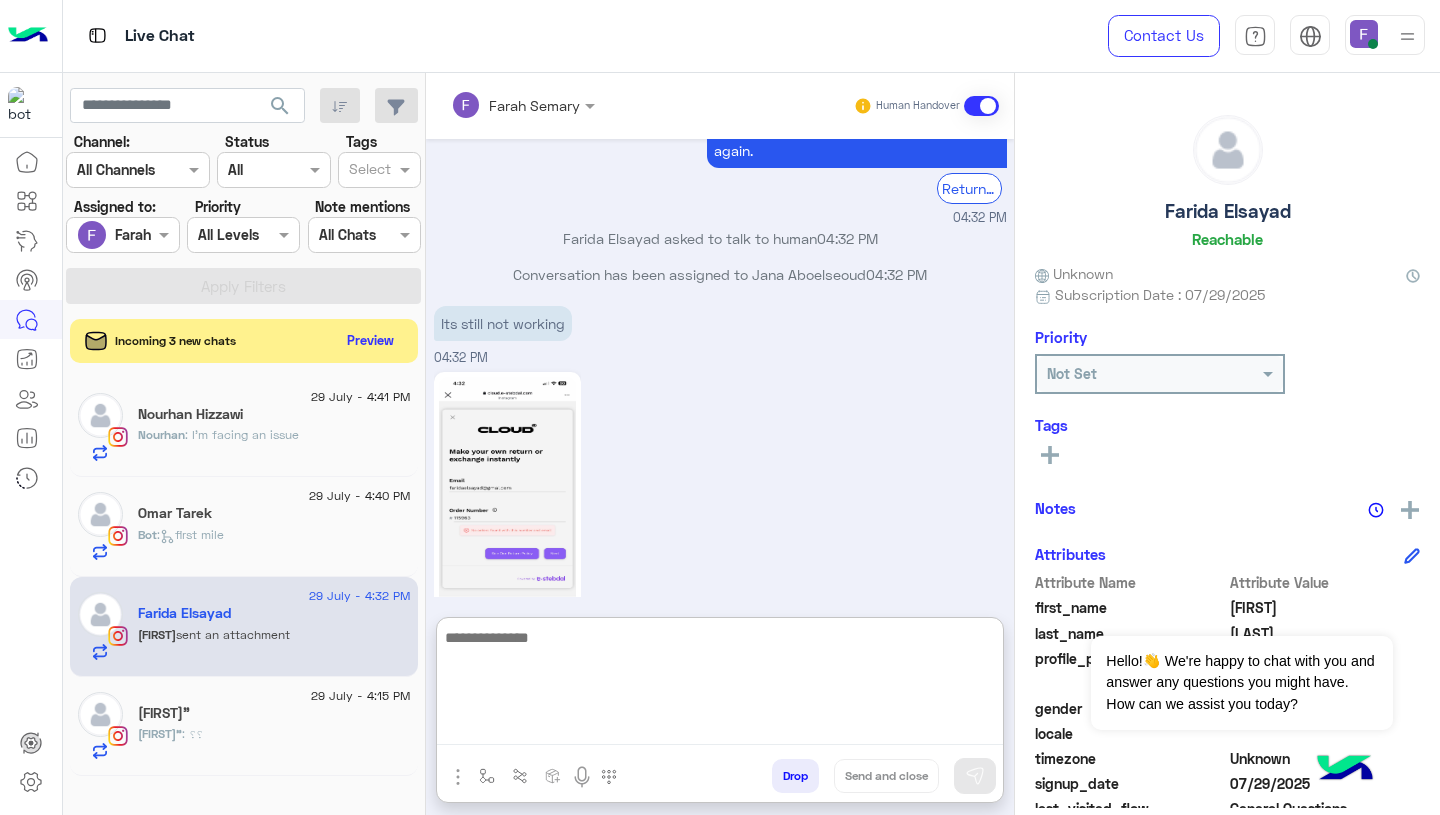 paste on "**********" 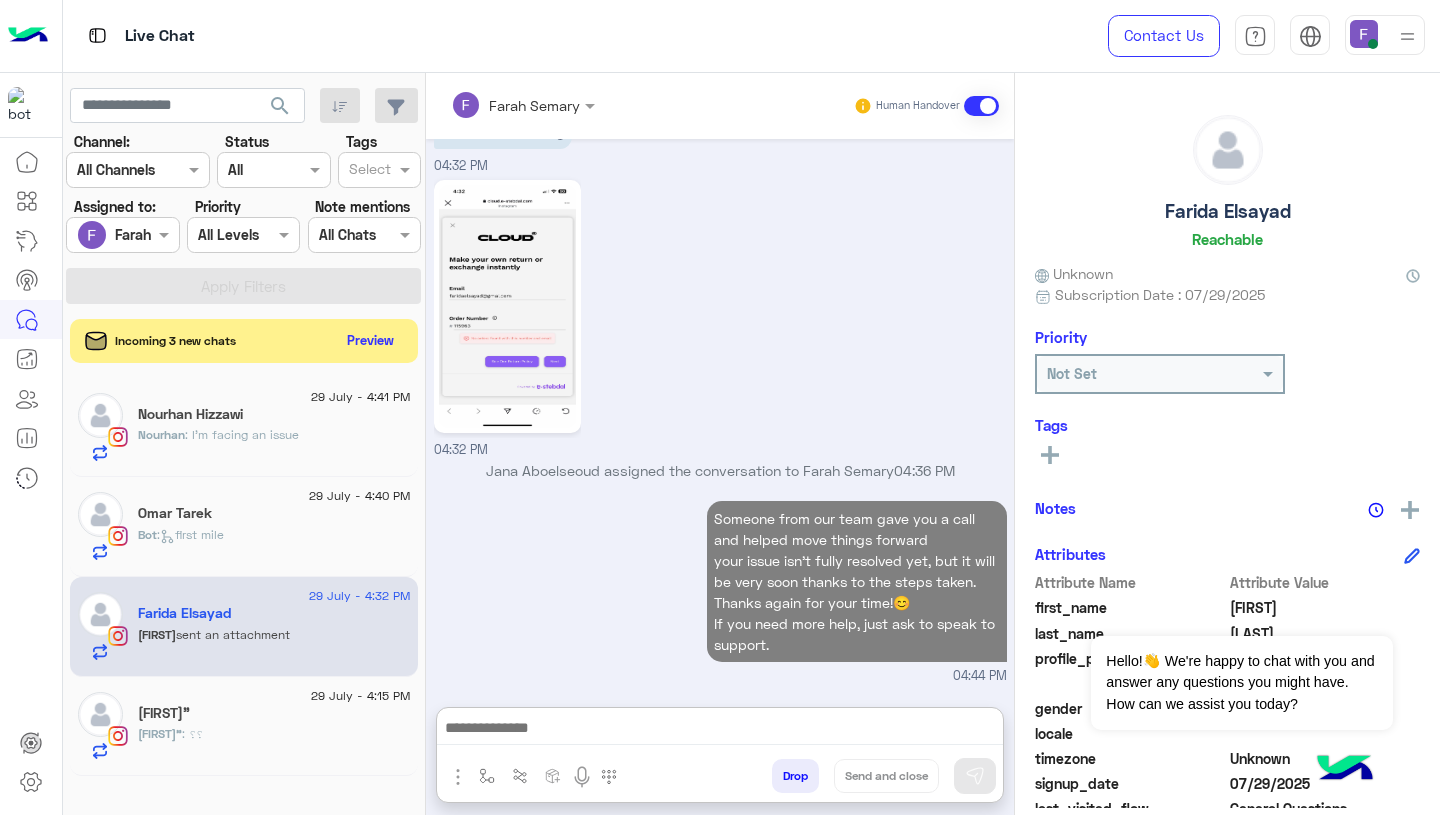 click on "Someone from our team gave you a call and helped move things forward  your issue isn’t fully resolved yet, but it will be very soon thanks to the steps taken. Thanks again for your time!😊  If you need more help, just ask to speak to support.   04:44 PM" at bounding box center (720, 591) 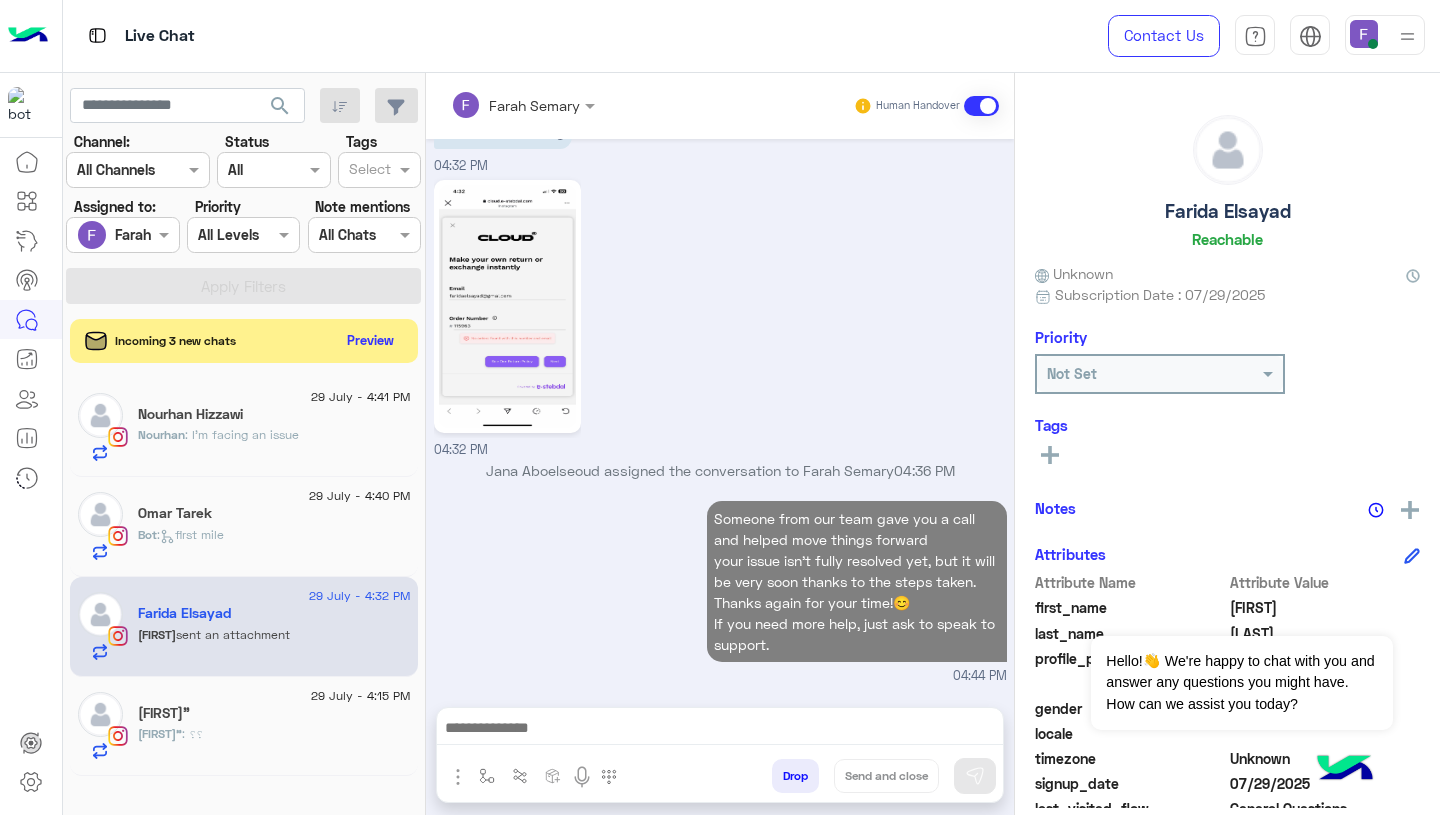 scroll, scrollTop: 1930, scrollLeft: 0, axis: vertical 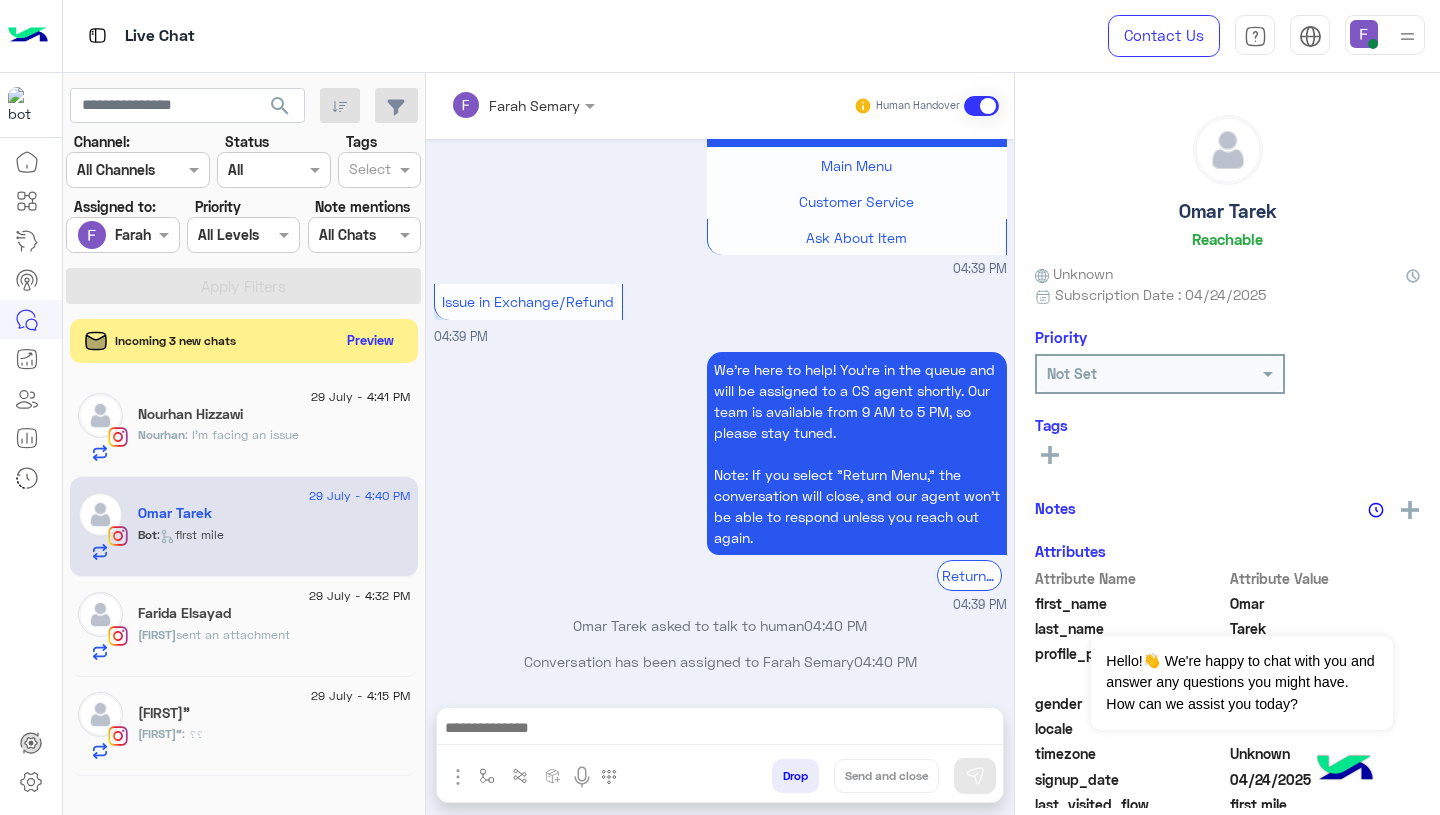 click on "sent an attachment" 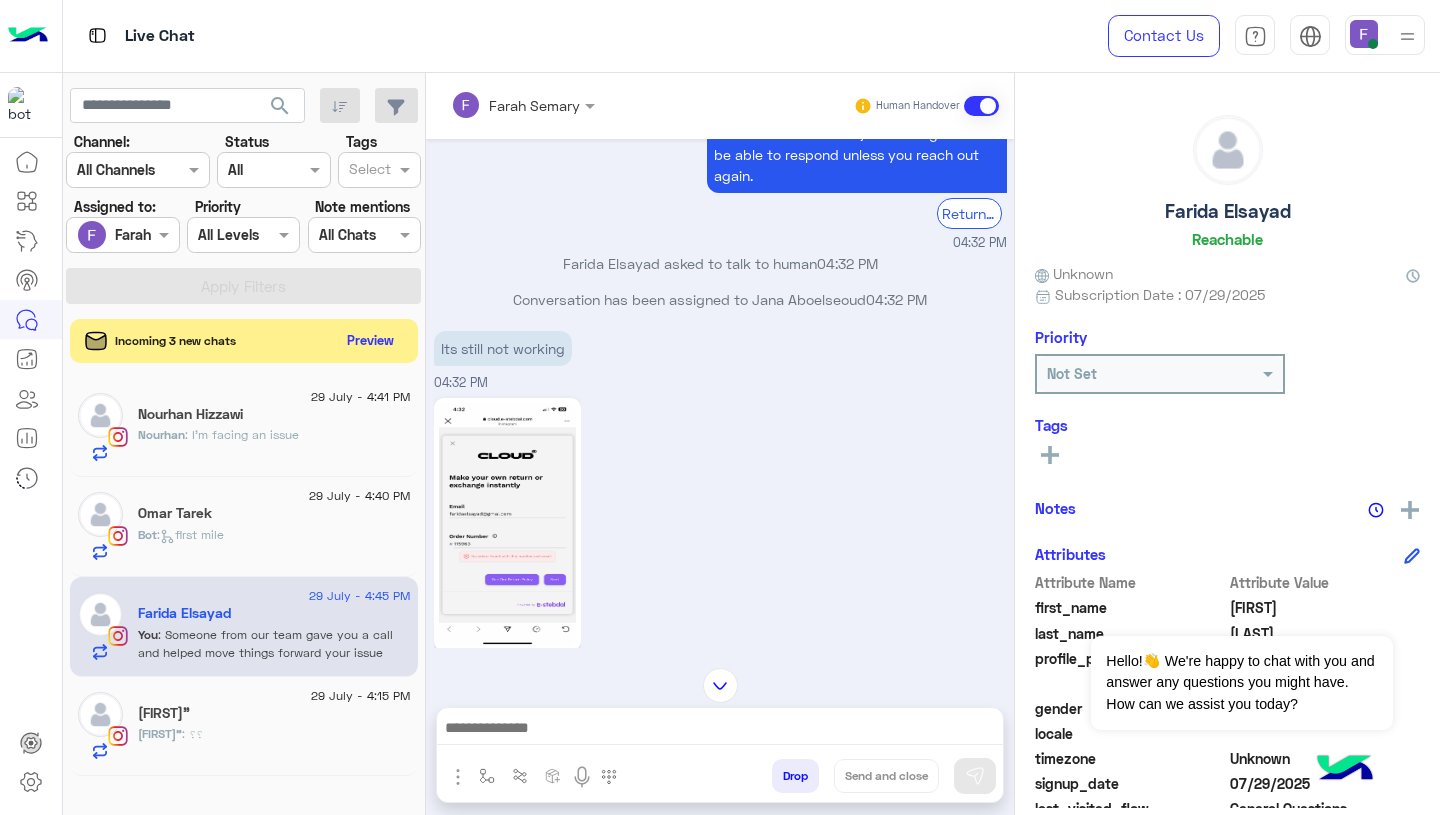 scroll, scrollTop: 1878, scrollLeft: 0, axis: vertical 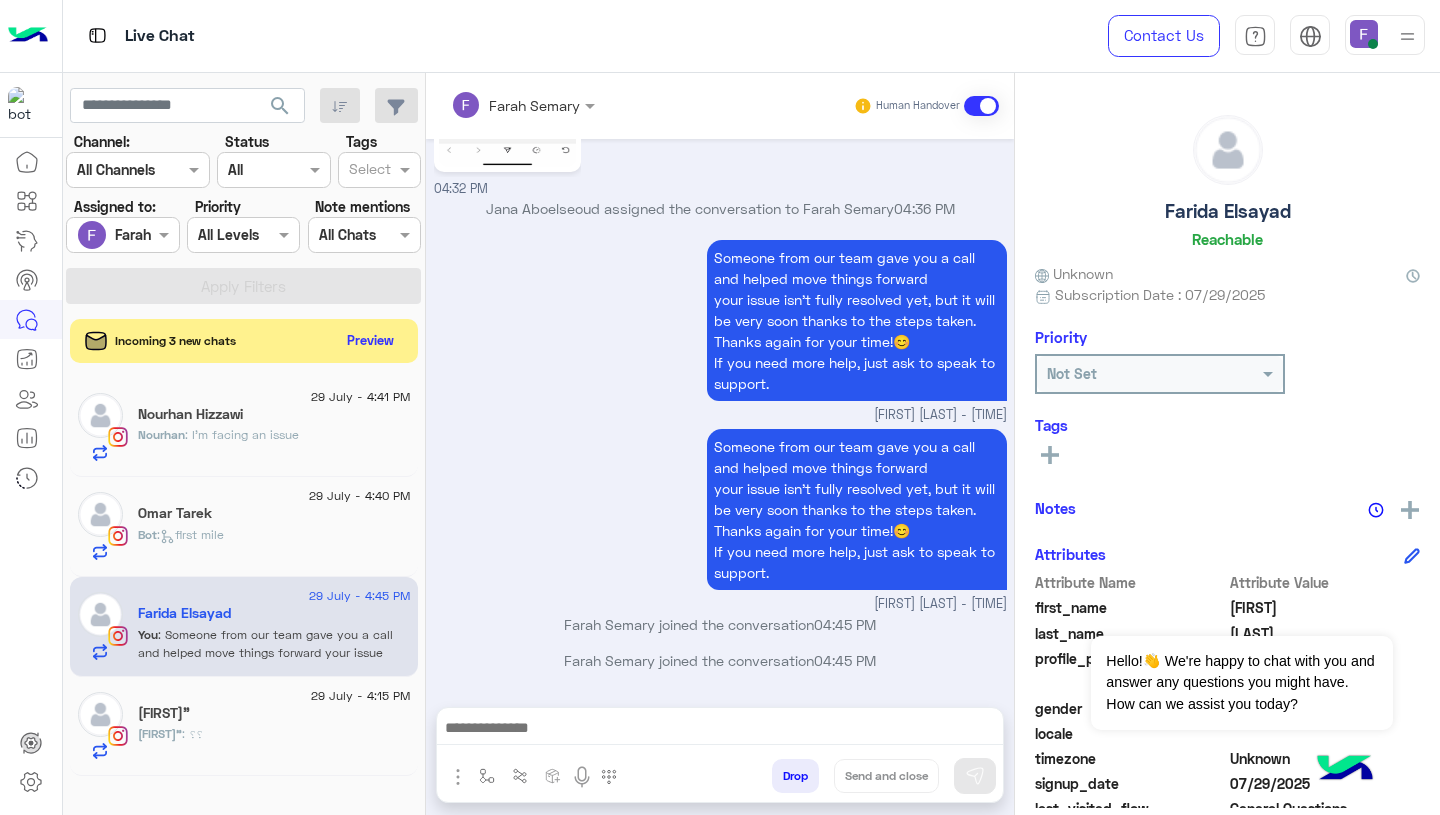 click on "Nourhan : I’m facing an issue" 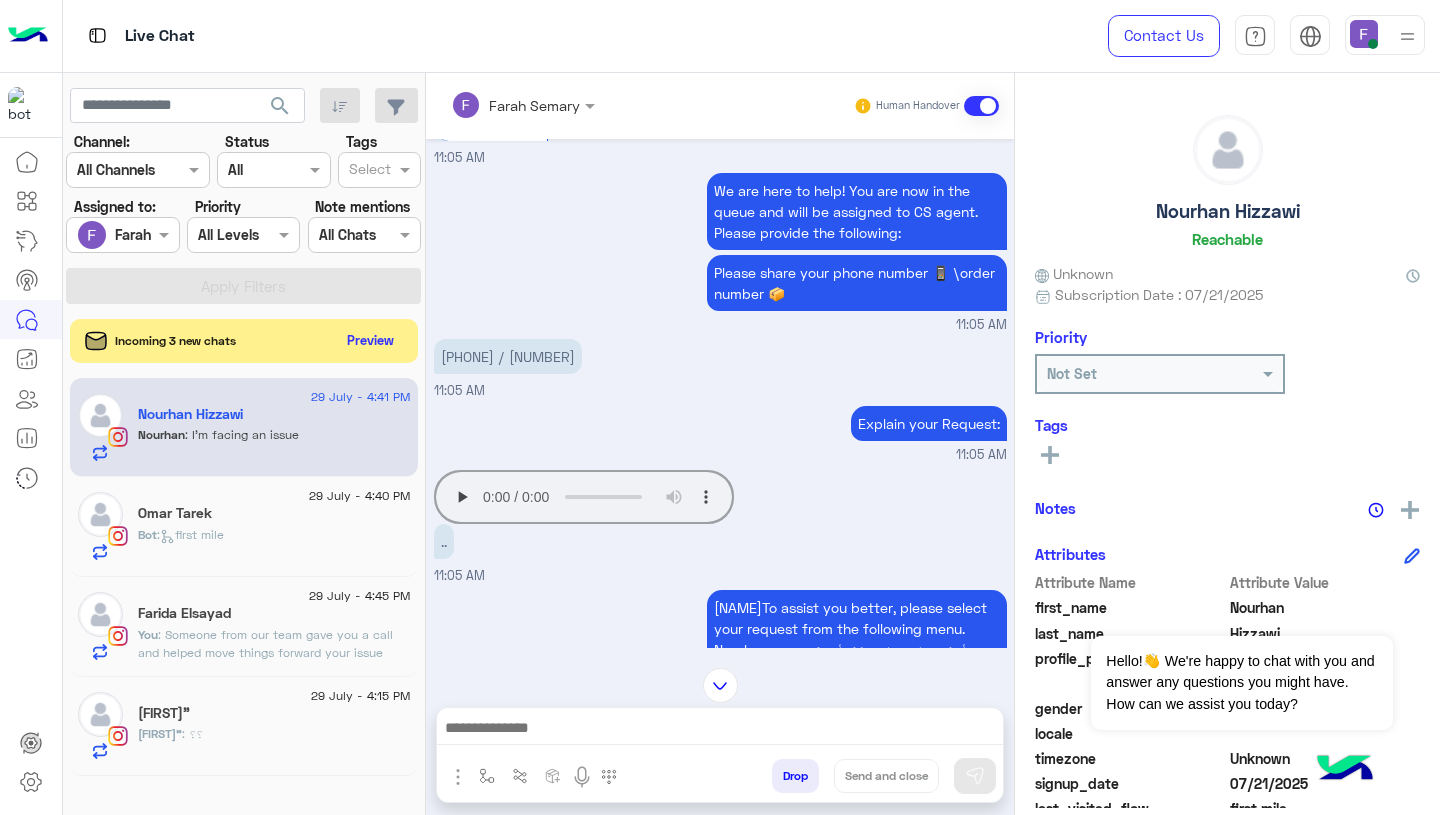 scroll, scrollTop: 1701, scrollLeft: 0, axis: vertical 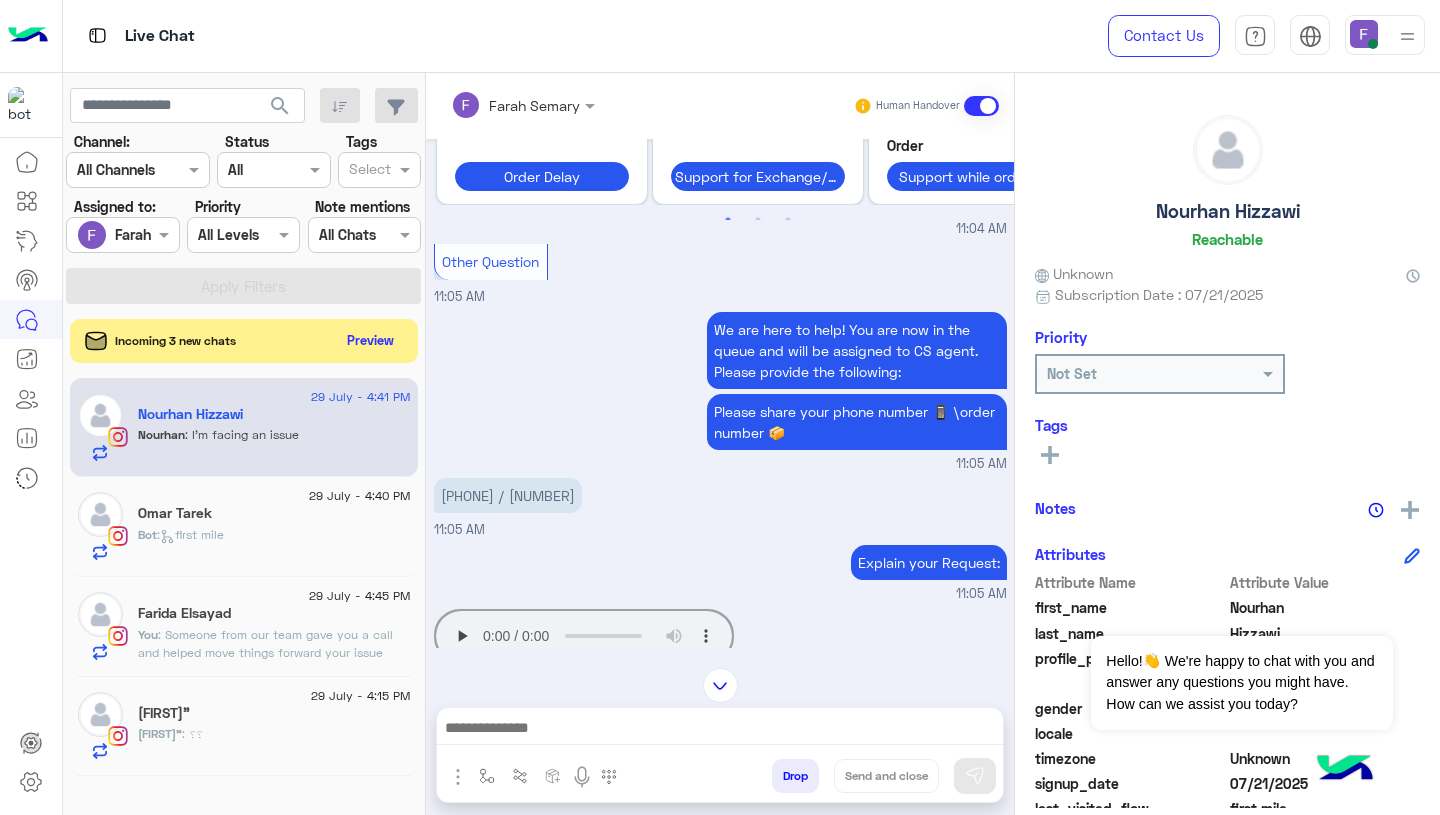 click on "[PHONE] / [NUMBER]" at bounding box center (508, 495) 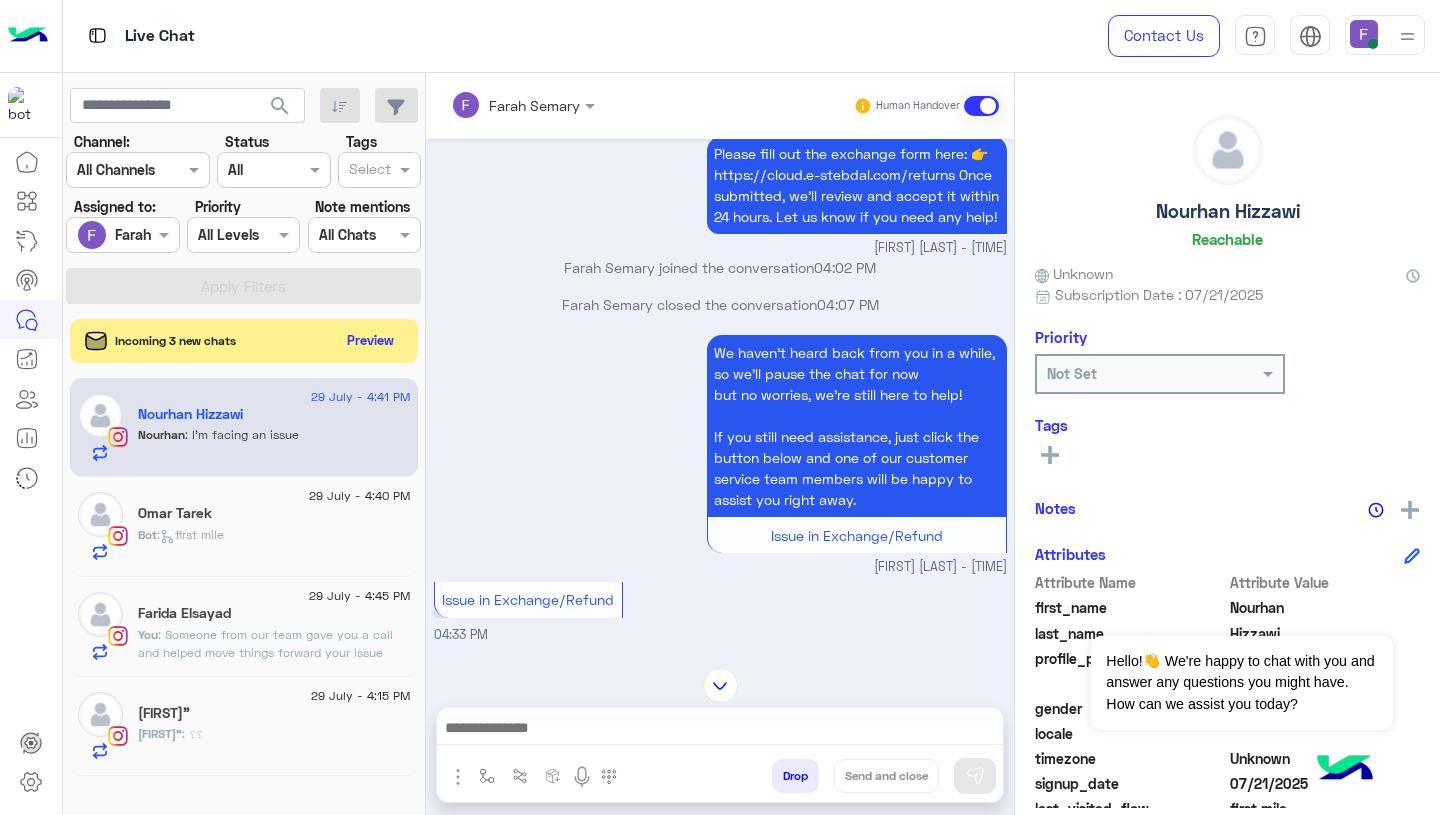 scroll, scrollTop: 4039, scrollLeft: 0, axis: vertical 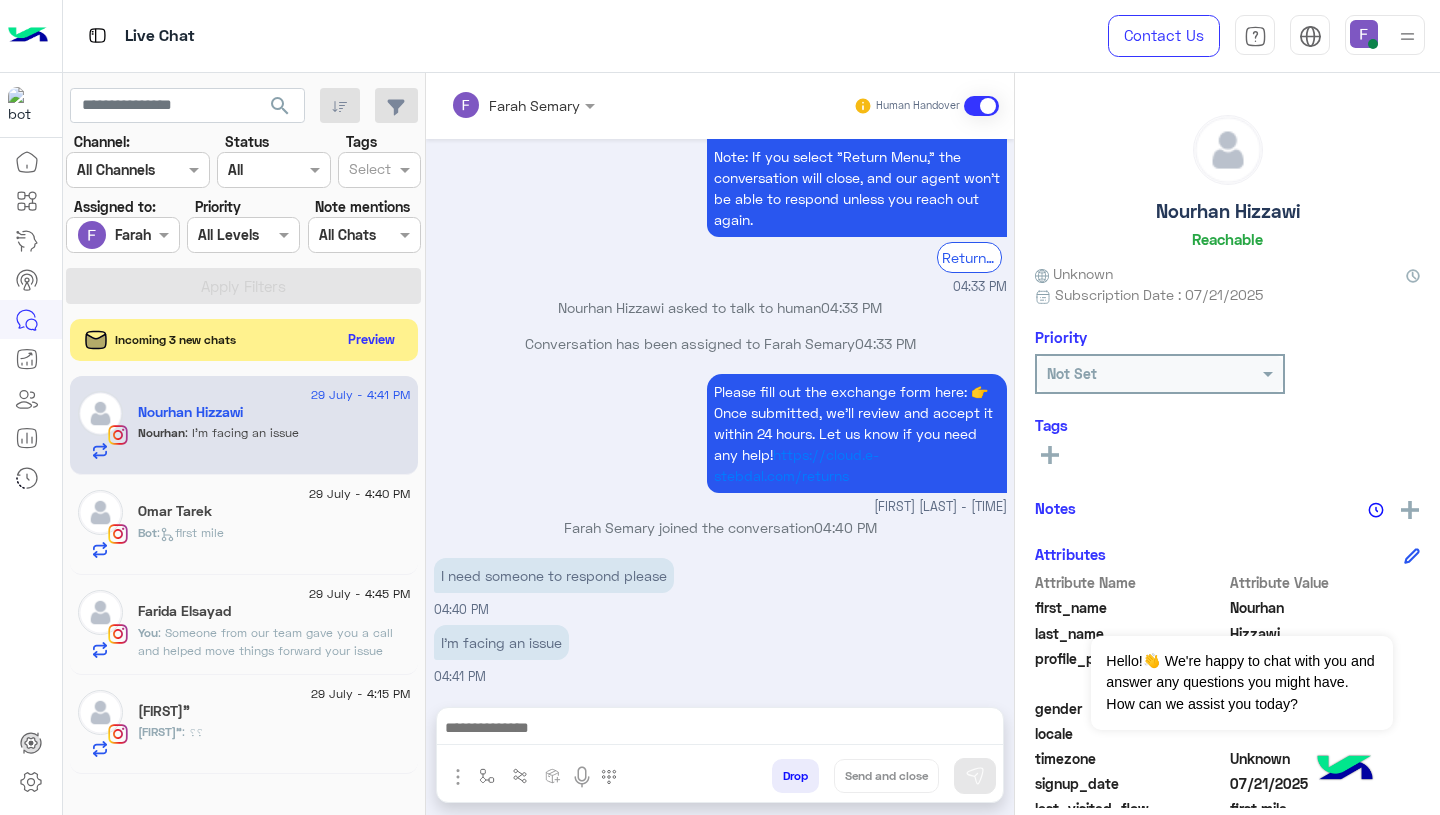click on "Preview" 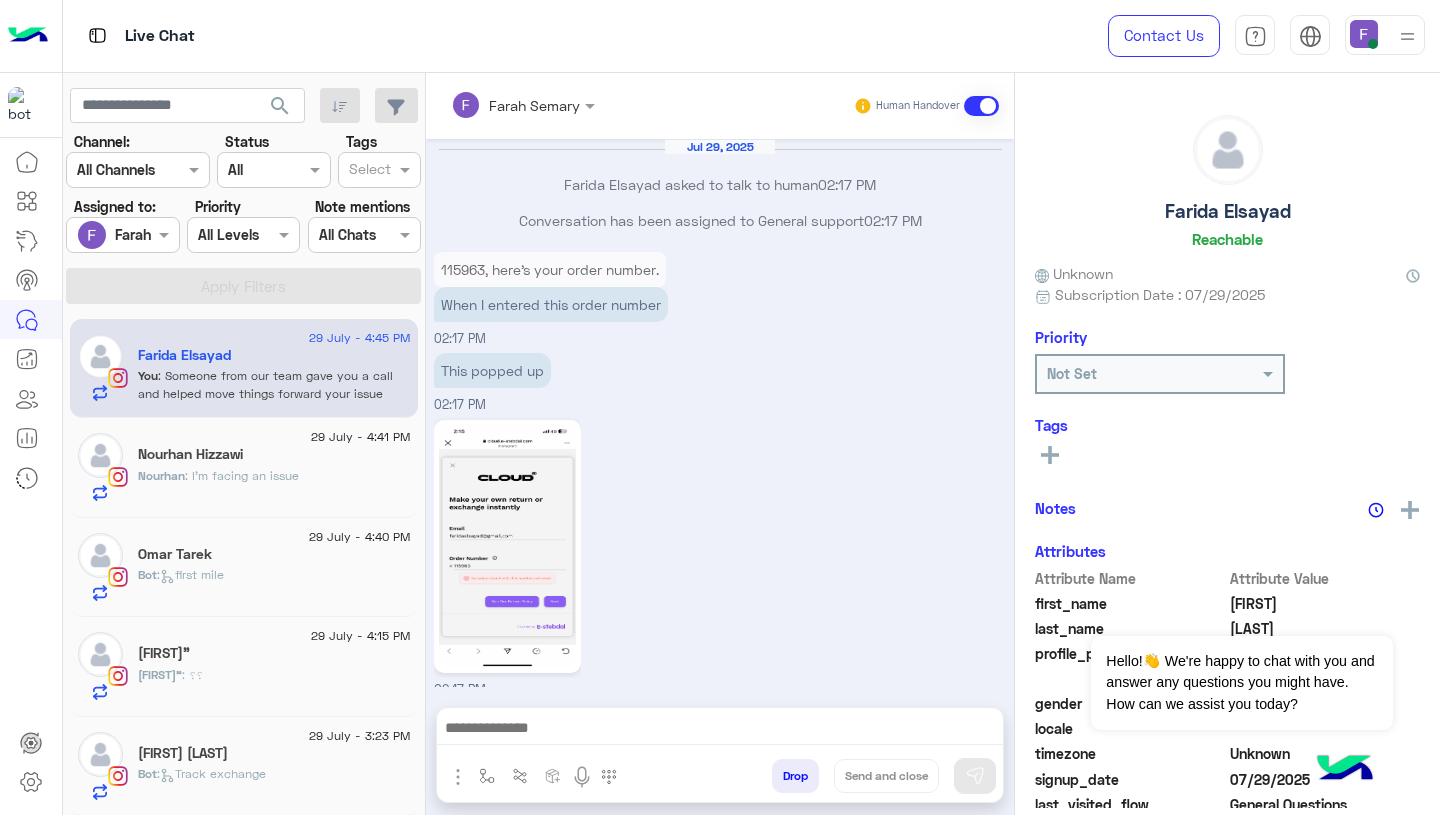 scroll, scrollTop: 1631, scrollLeft: 0, axis: vertical 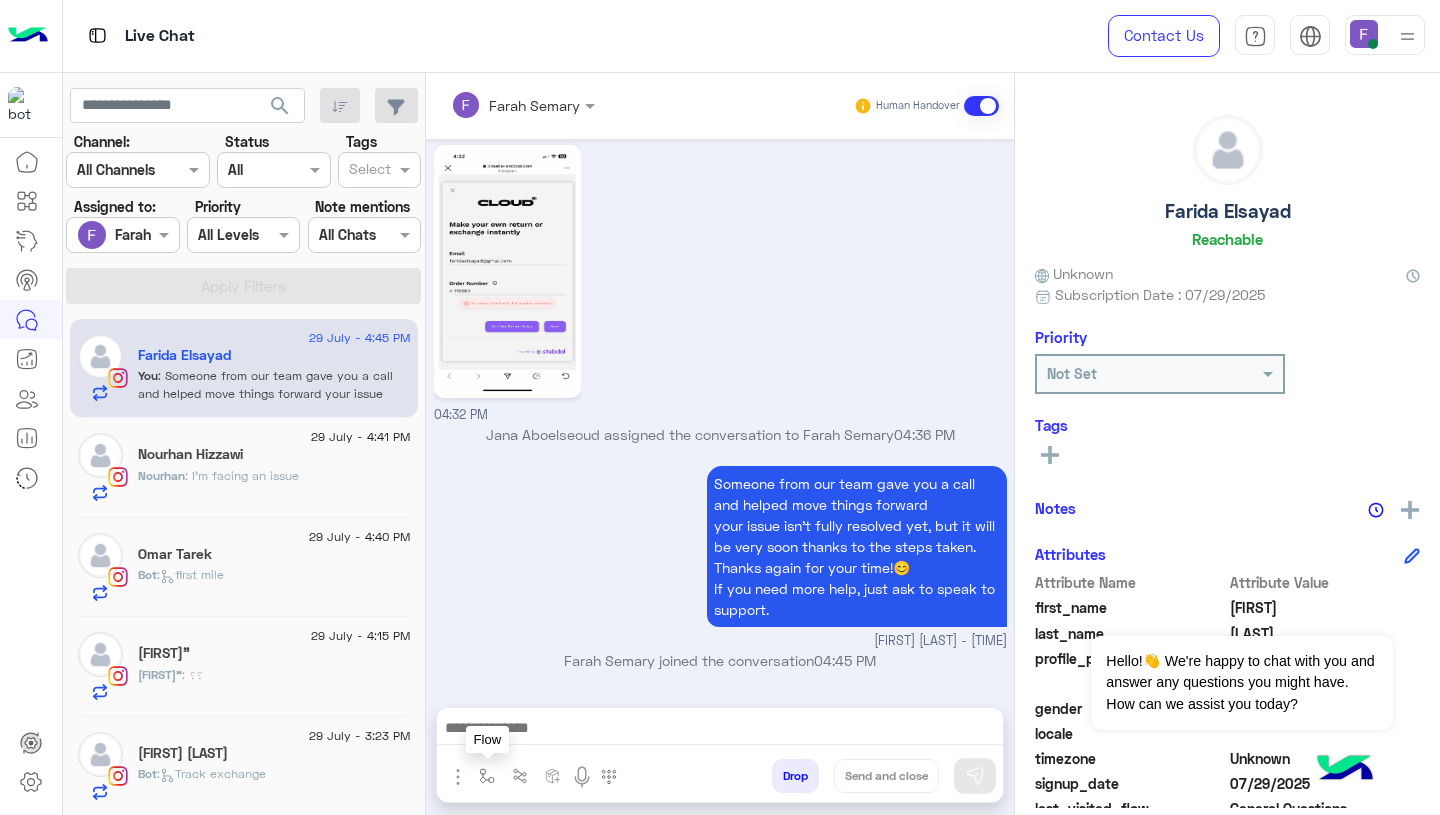 click at bounding box center [487, 775] 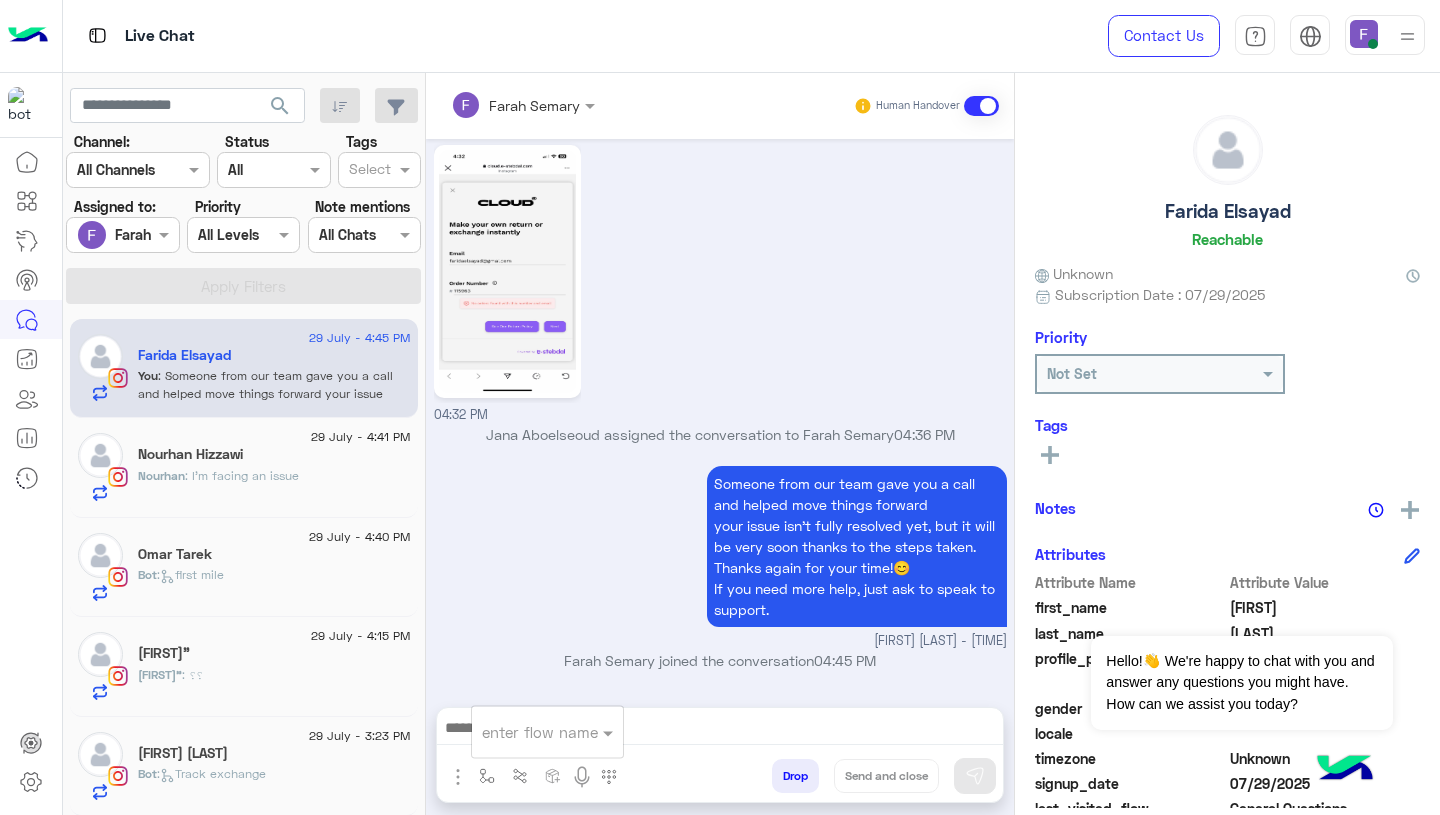 click at bounding box center (523, 732) 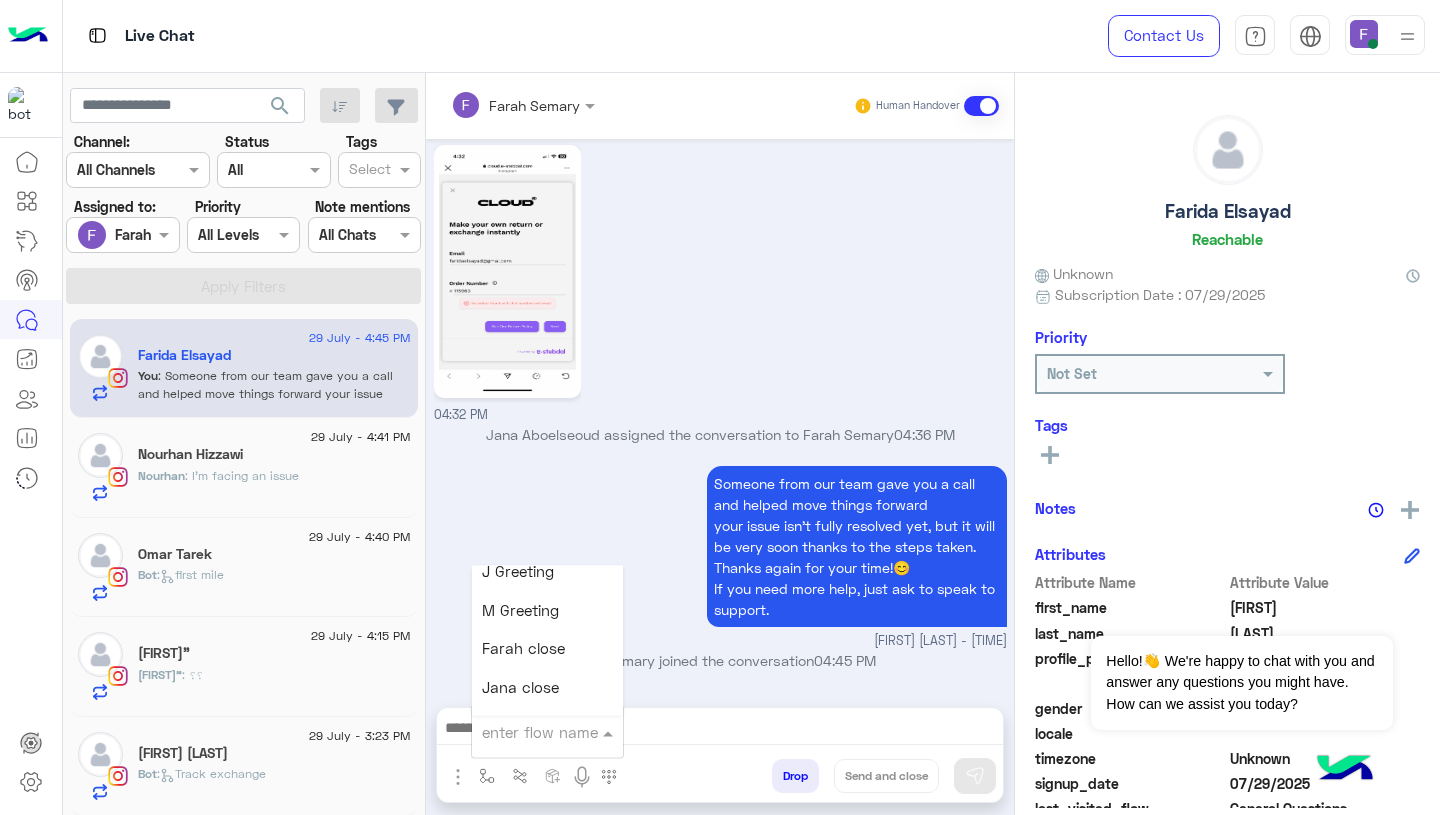 scroll, scrollTop: 2502, scrollLeft: 0, axis: vertical 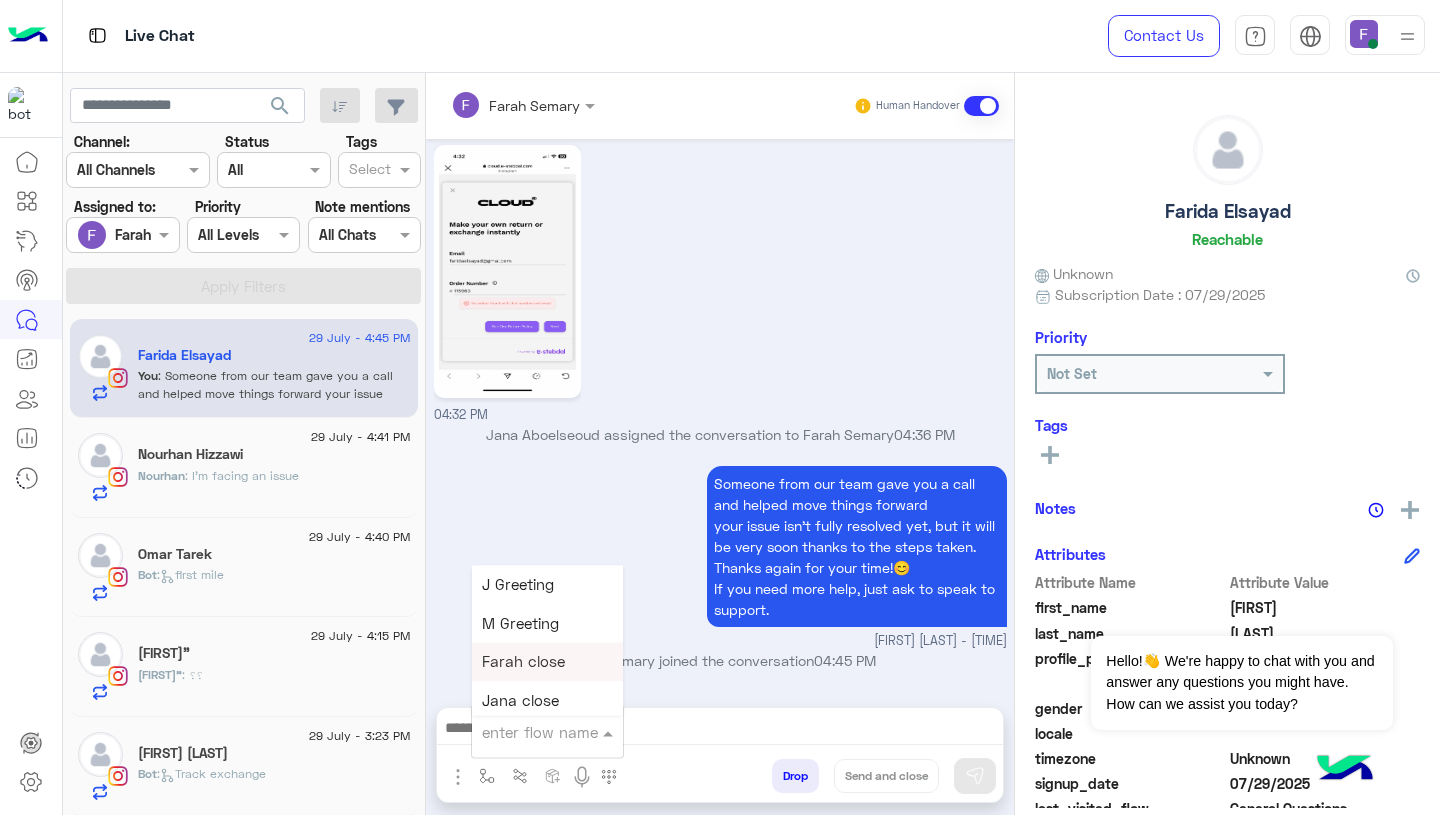 click on "Farah close" at bounding box center (523, 662) 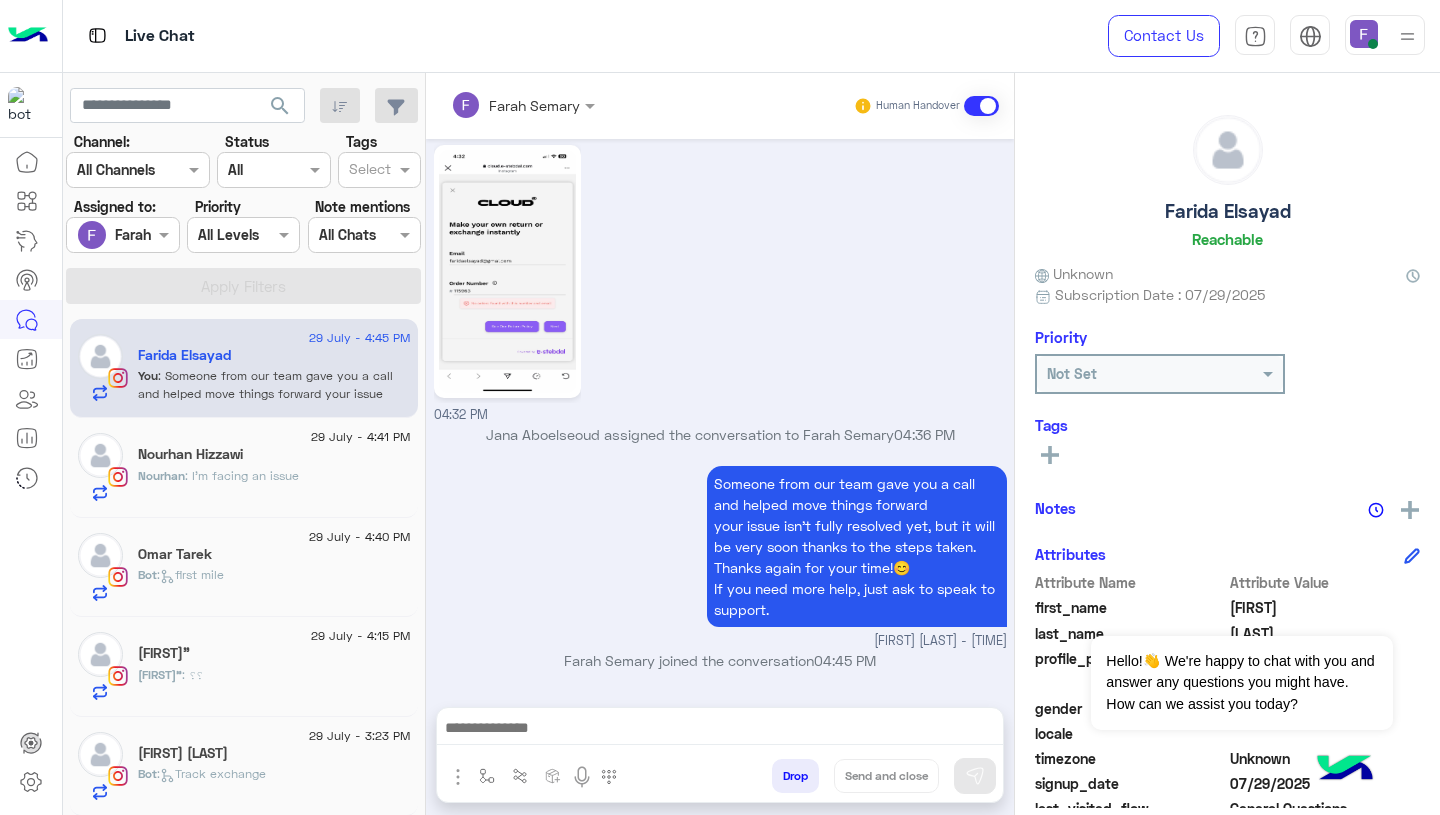 type on "**********" 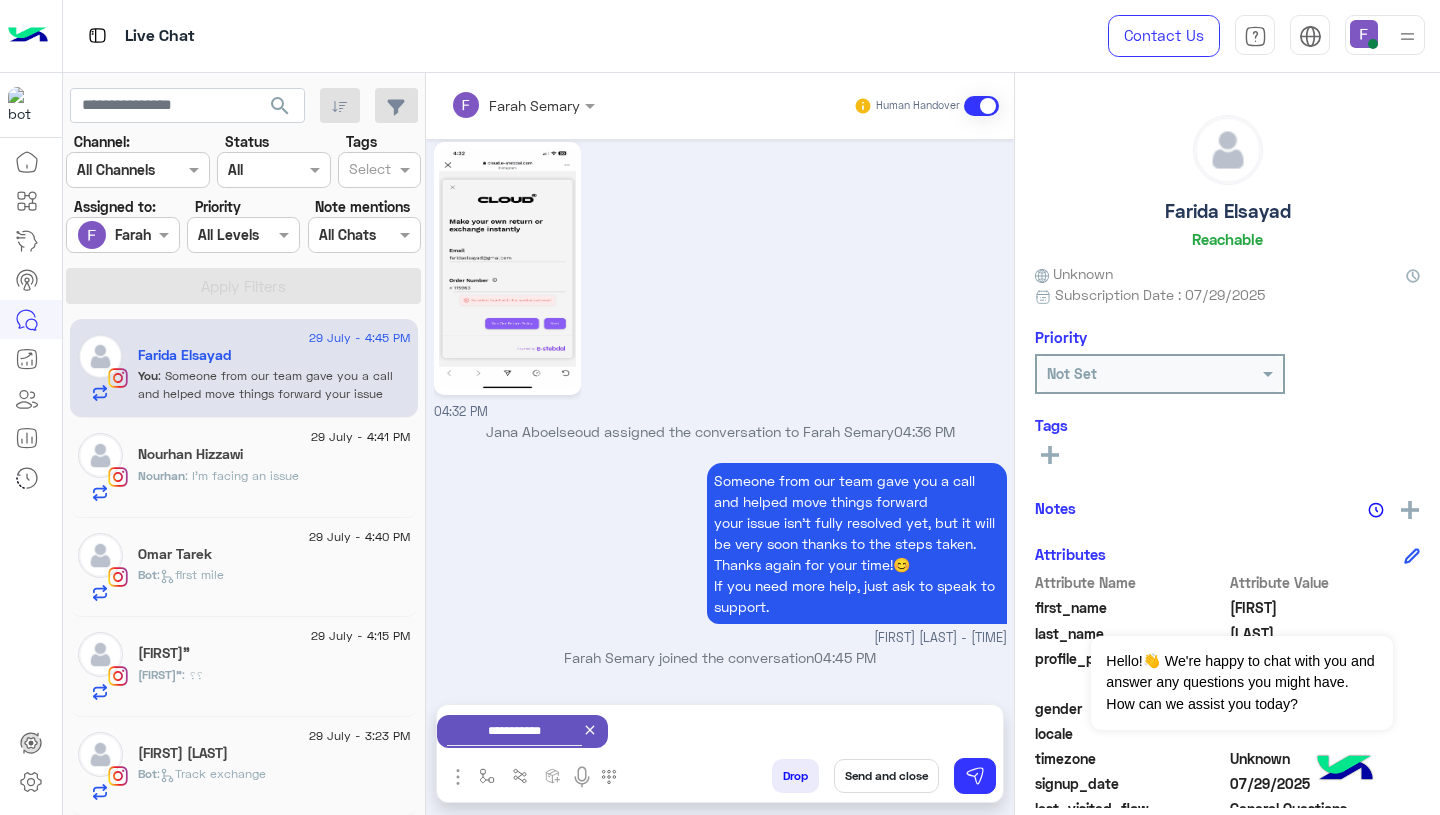 click on "Send and close" at bounding box center [886, 776] 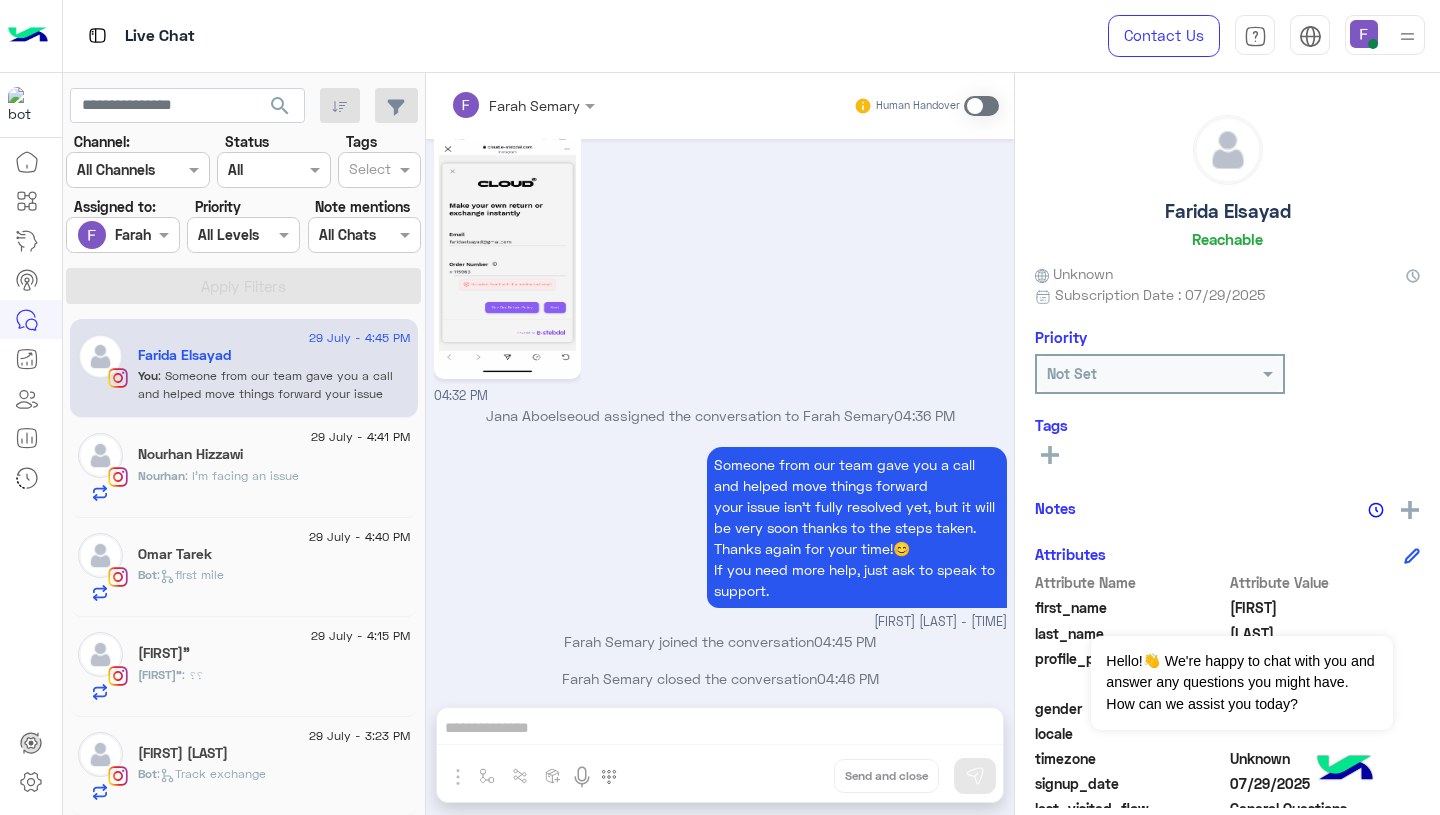 scroll, scrollTop: 1668, scrollLeft: 0, axis: vertical 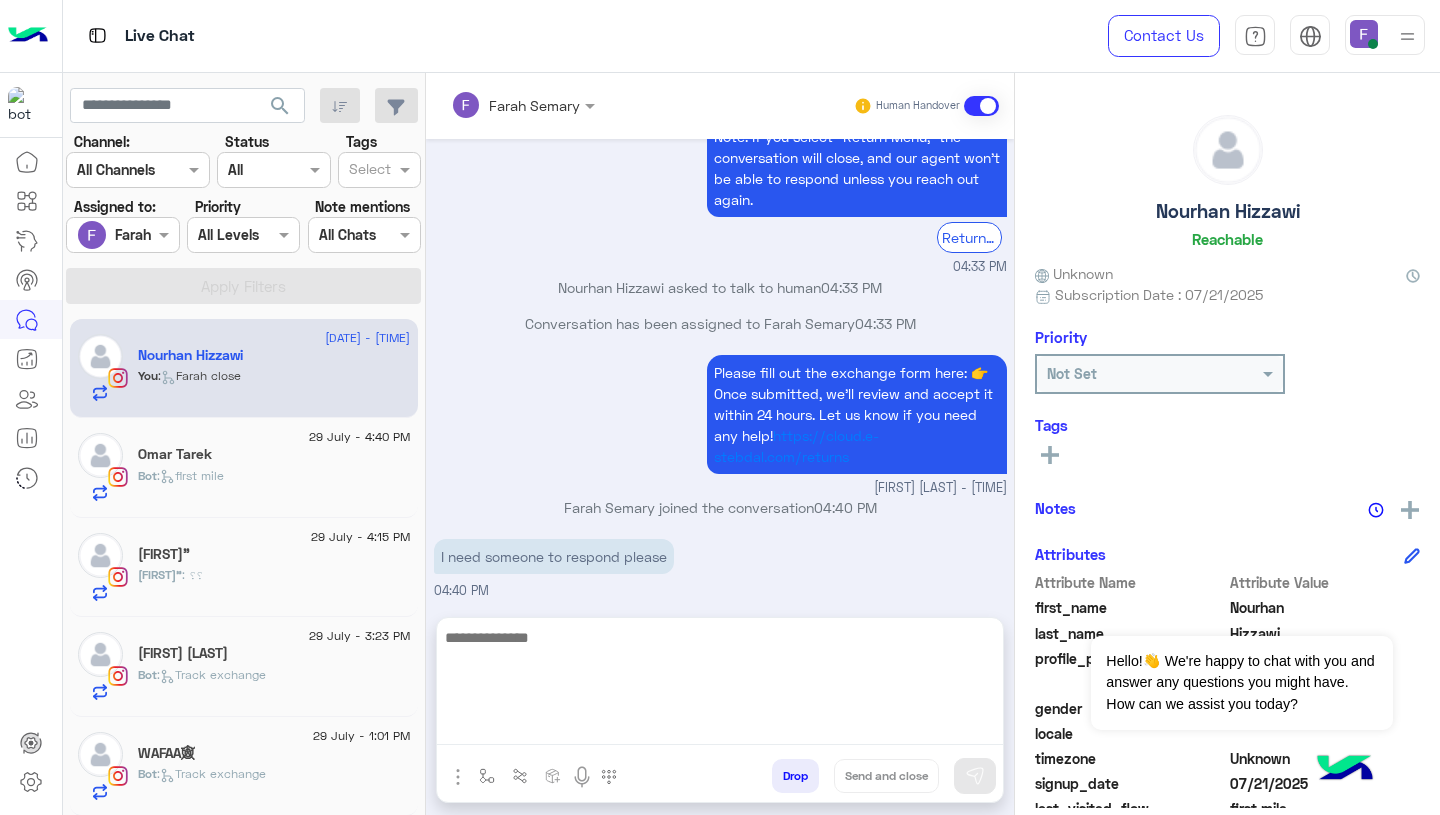 click at bounding box center (720, 685) 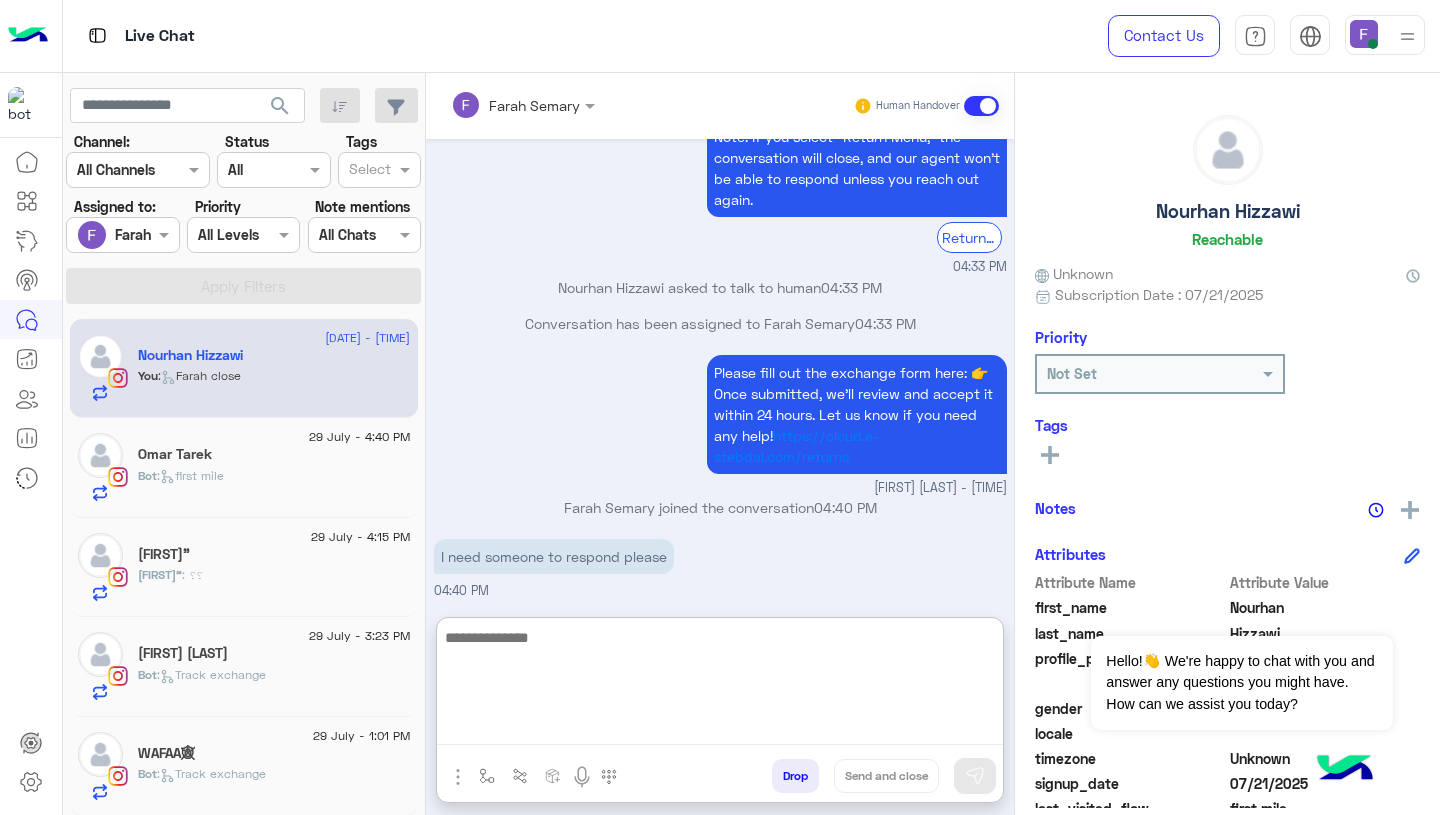 paste on "**********" 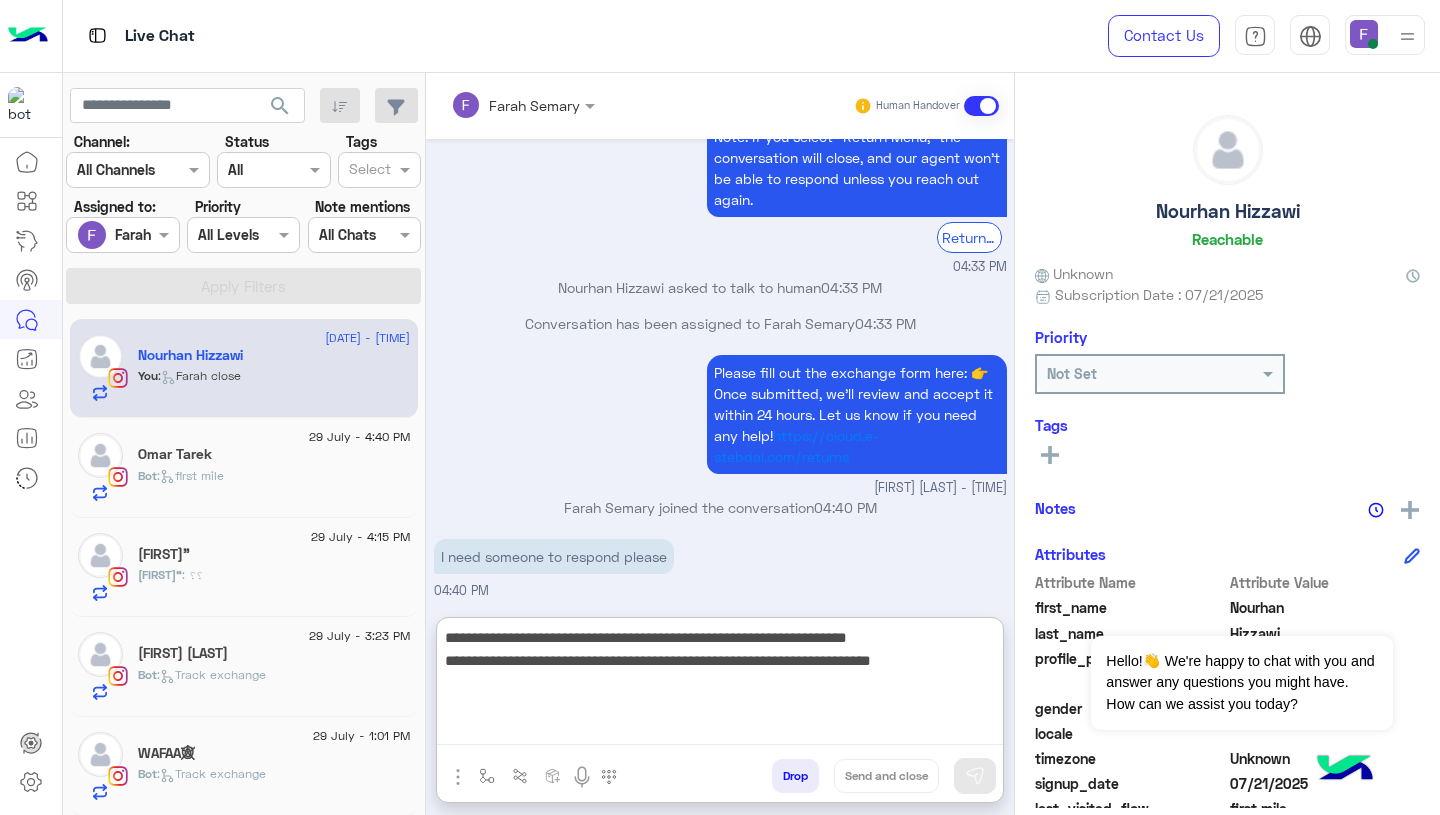 scroll, scrollTop: 61, scrollLeft: 0, axis: vertical 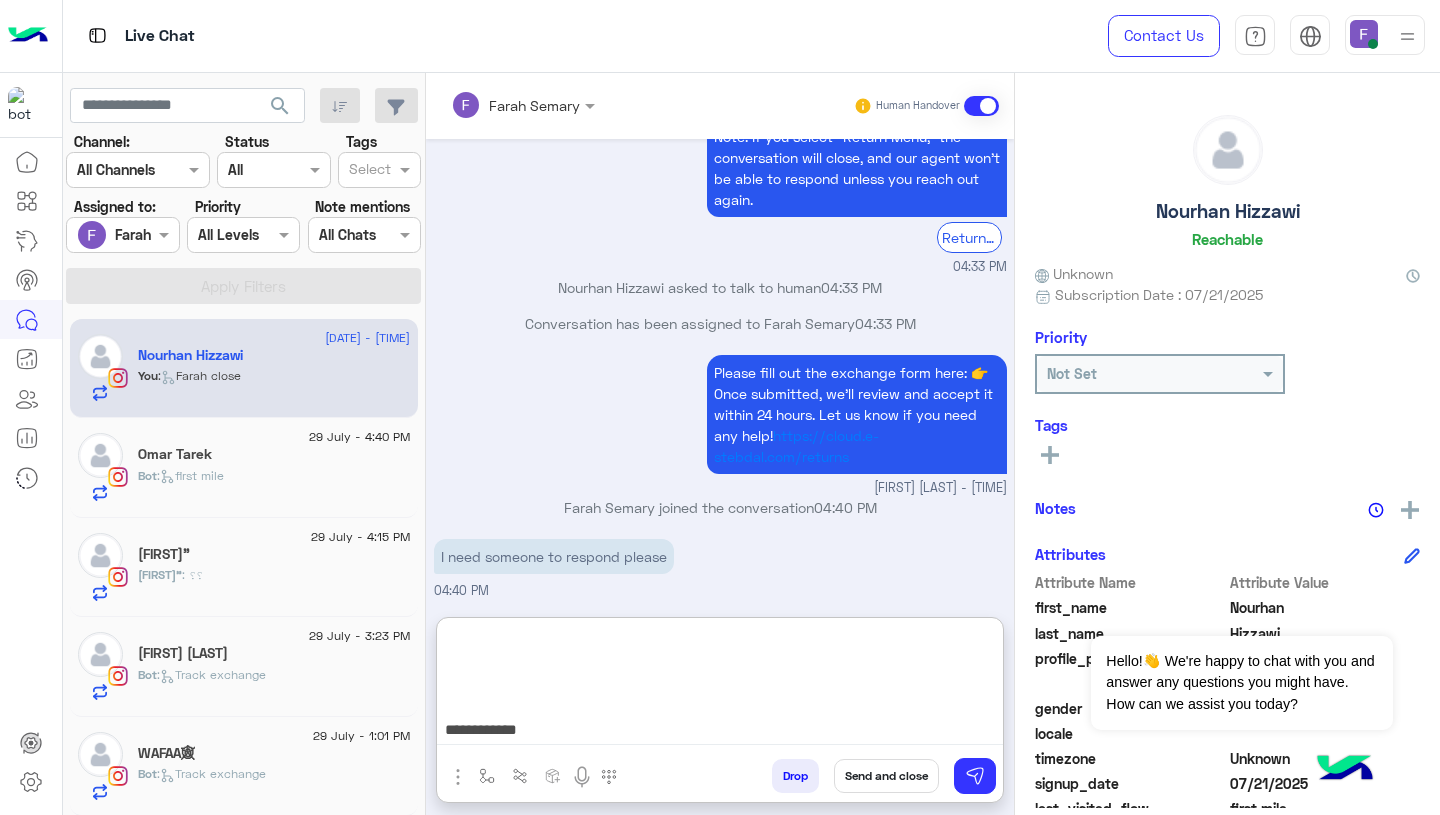 click on "**********" at bounding box center [720, 685] 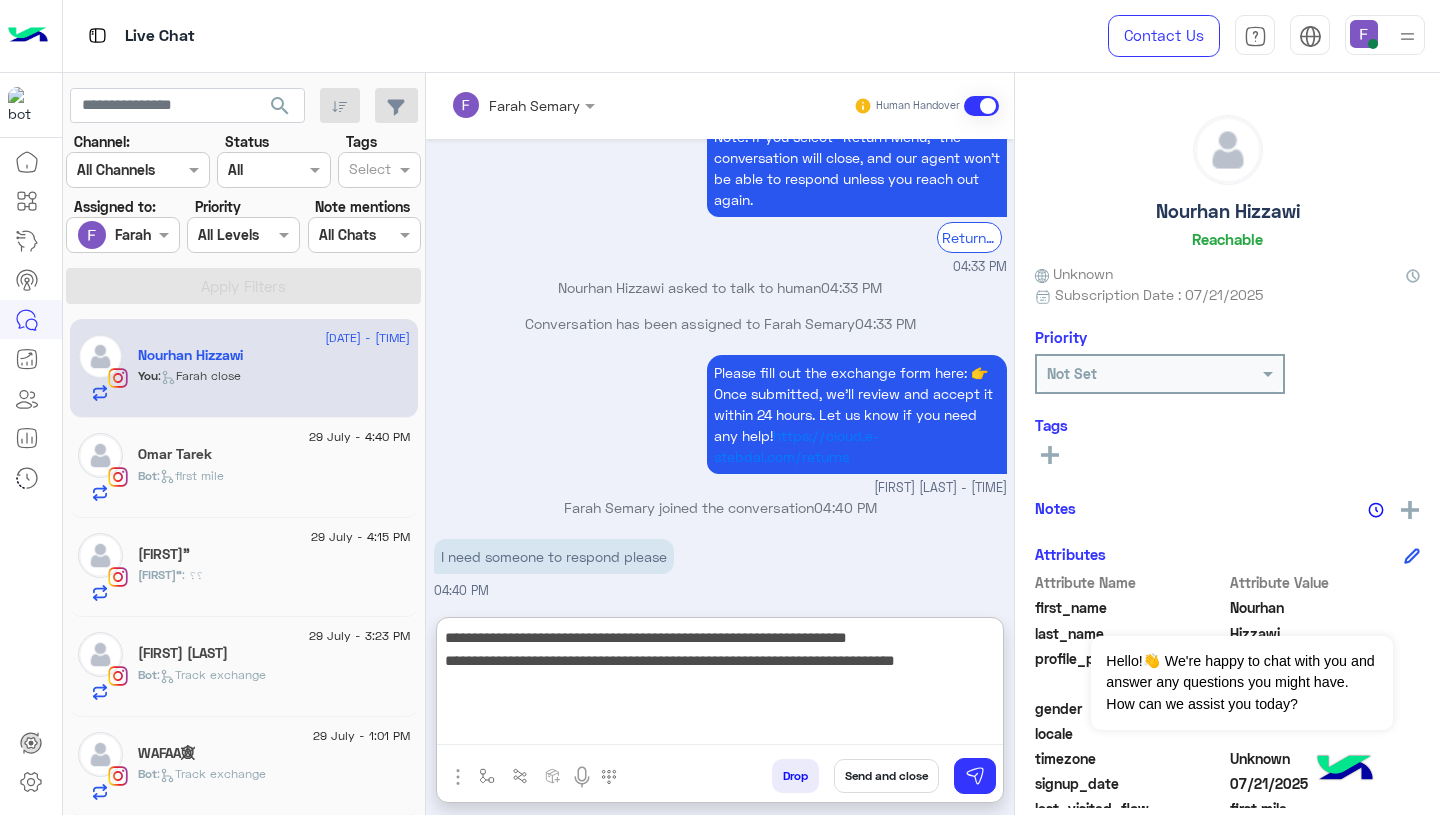 scroll, scrollTop: 0, scrollLeft: 0, axis: both 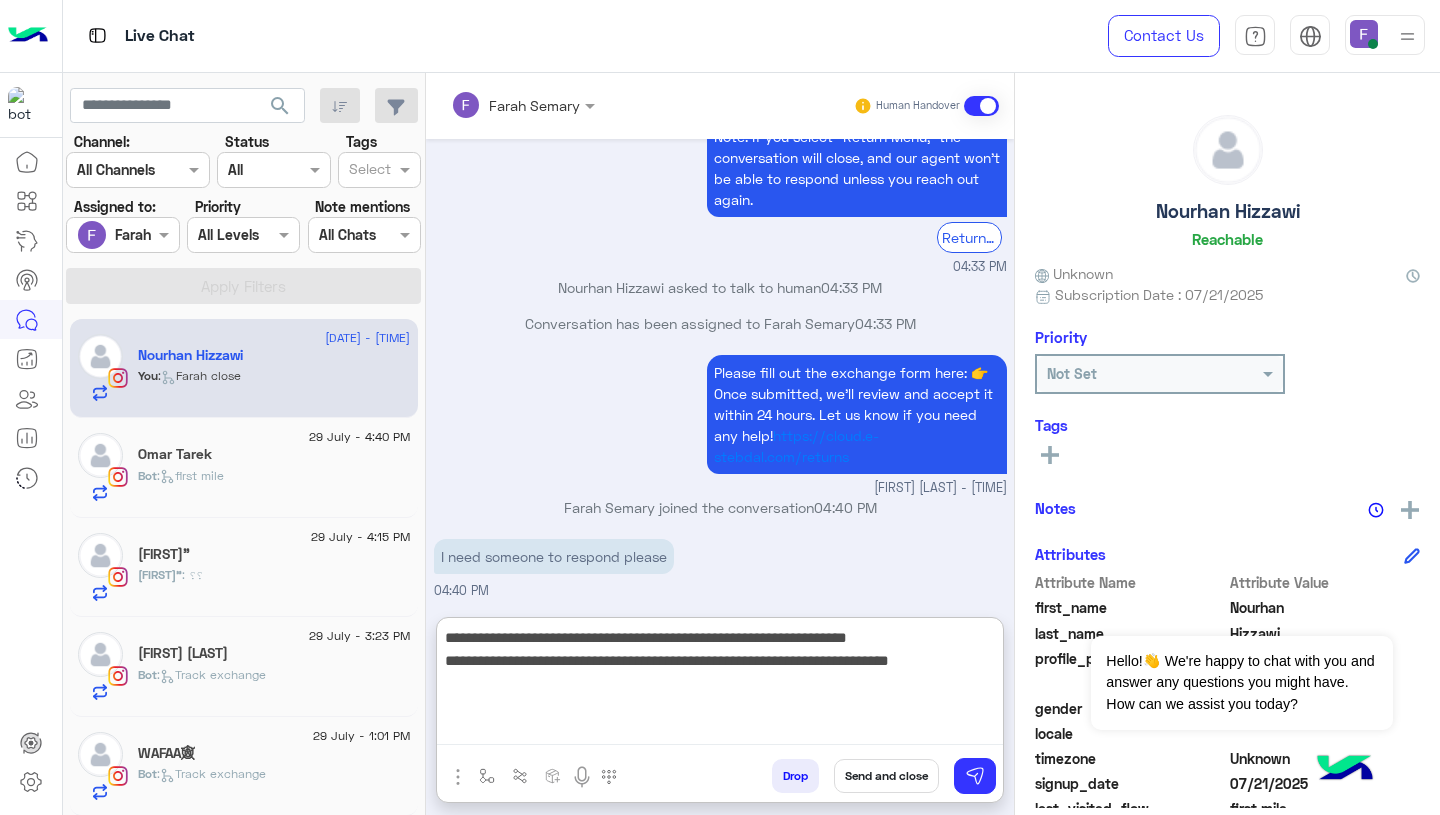 type on "**********" 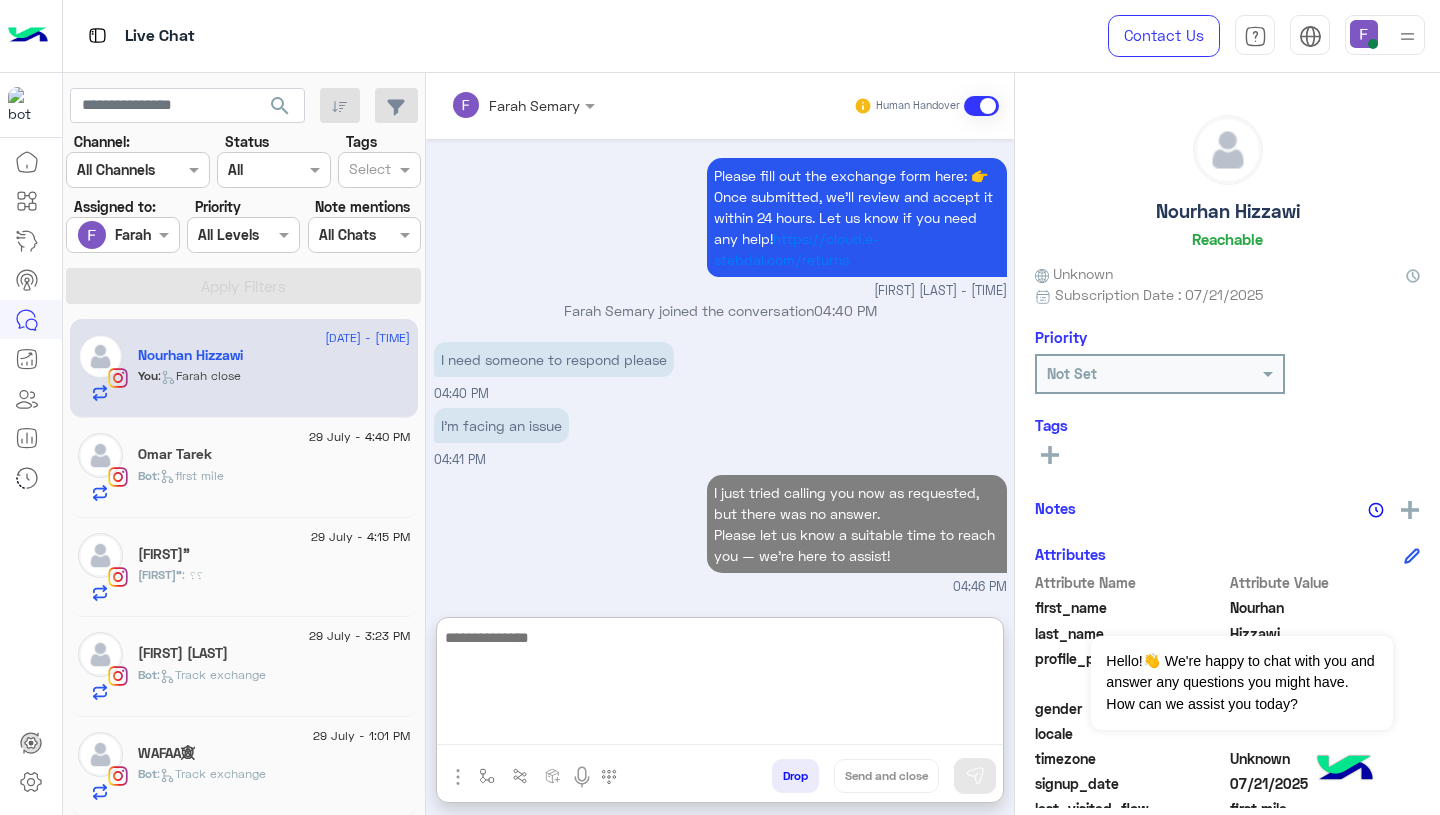click on "04:46 PM" at bounding box center [720, 587] 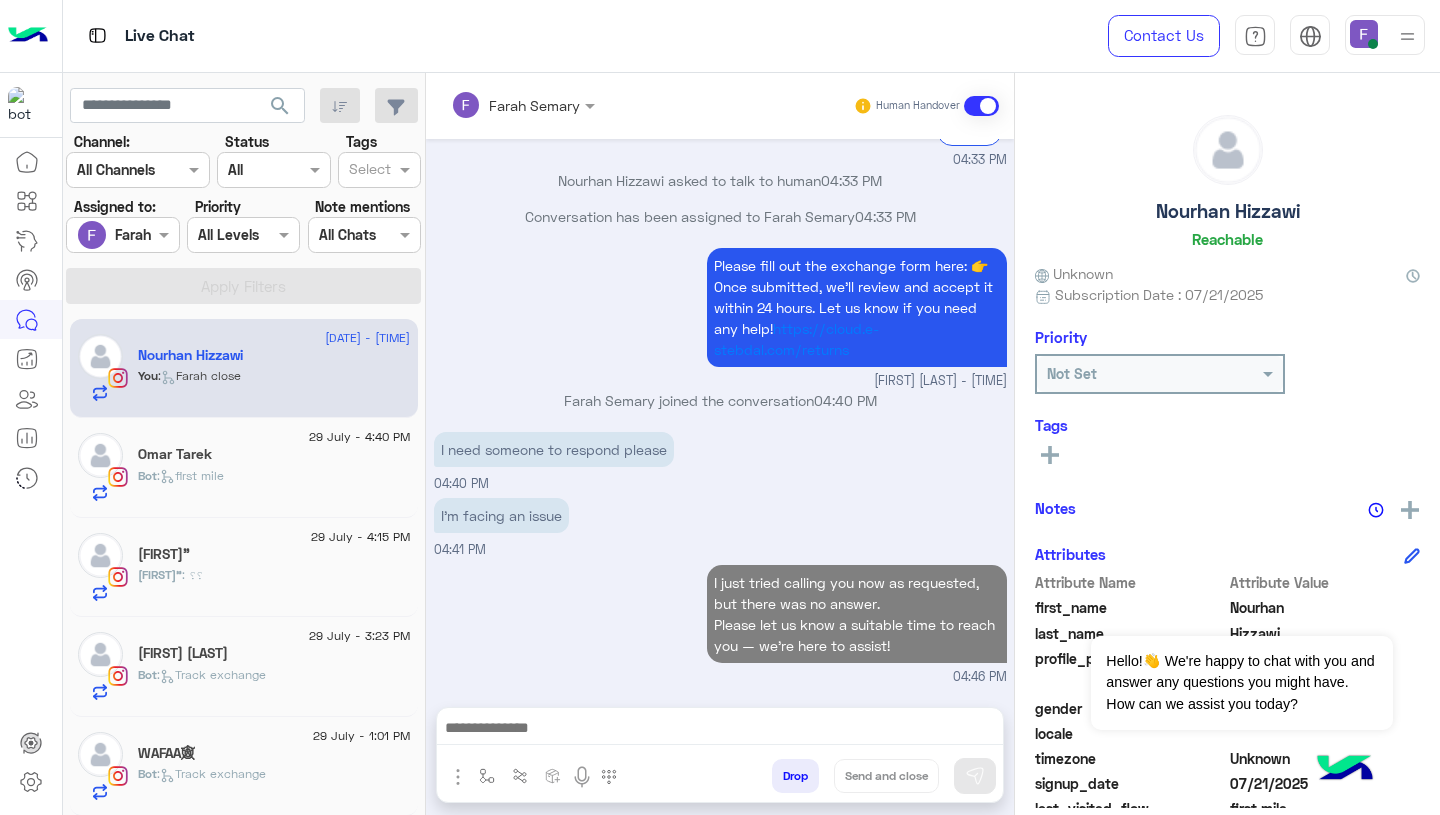 scroll, scrollTop: 1615, scrollLeft: 0, axis: vertical 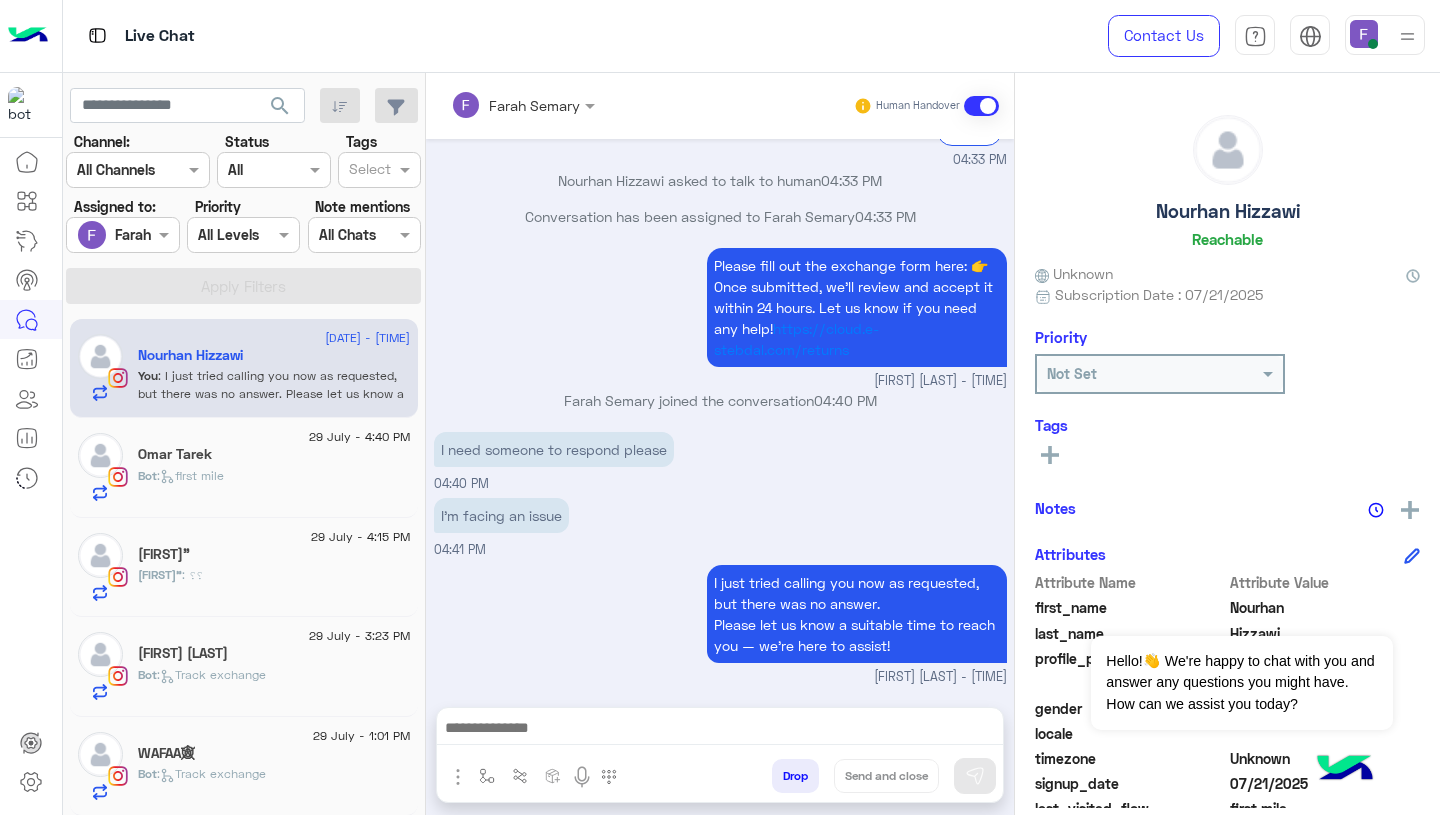 click on "Bot :   first mile" 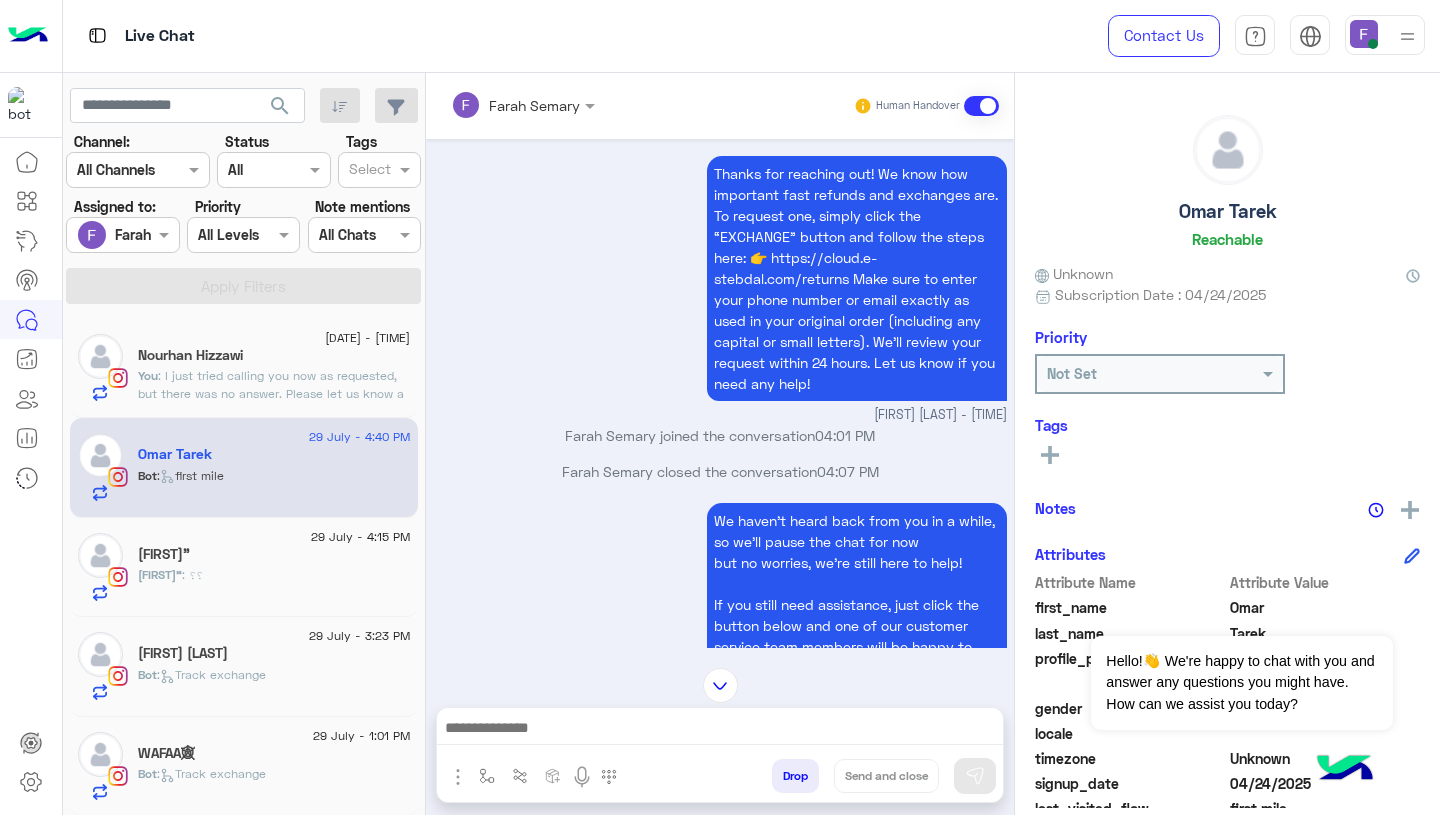 scroll, scrollTop: 1124, scrollLeft: 0, axis: vertical 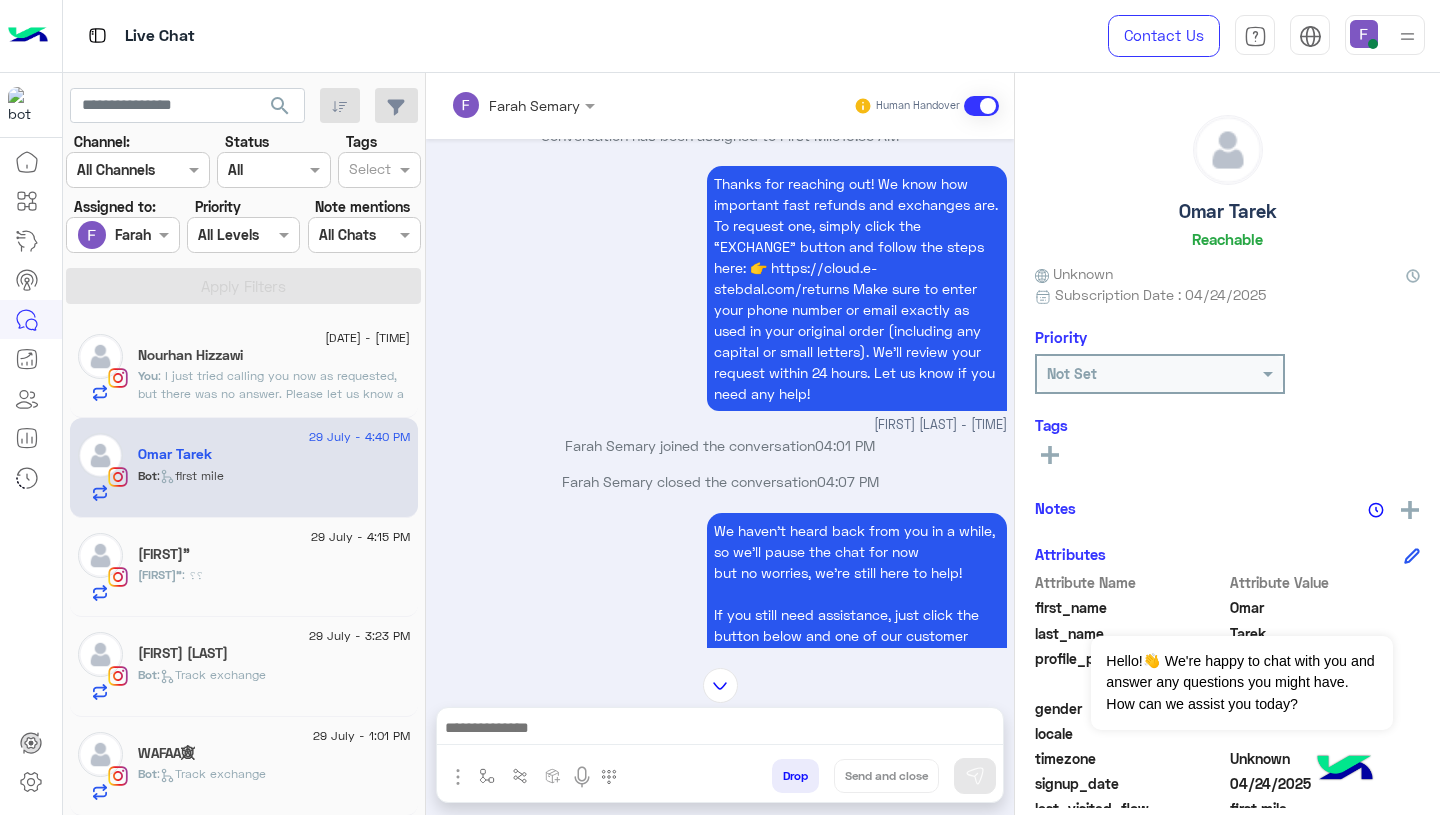 click on "Thanks for reaching out!
We know how important fast refunds and exchanges are.
To request one, simply click the “EXCHANGE” button and follow the steps here:
👉 https://cloud.e-stebdal.com/returns
Make sure to enter your phone number or email exactly as used in your original order (including any capital or small letters).
We’ll review your request within 24 hours. Let us know if you need any help!" at bounding box center [856, 288] 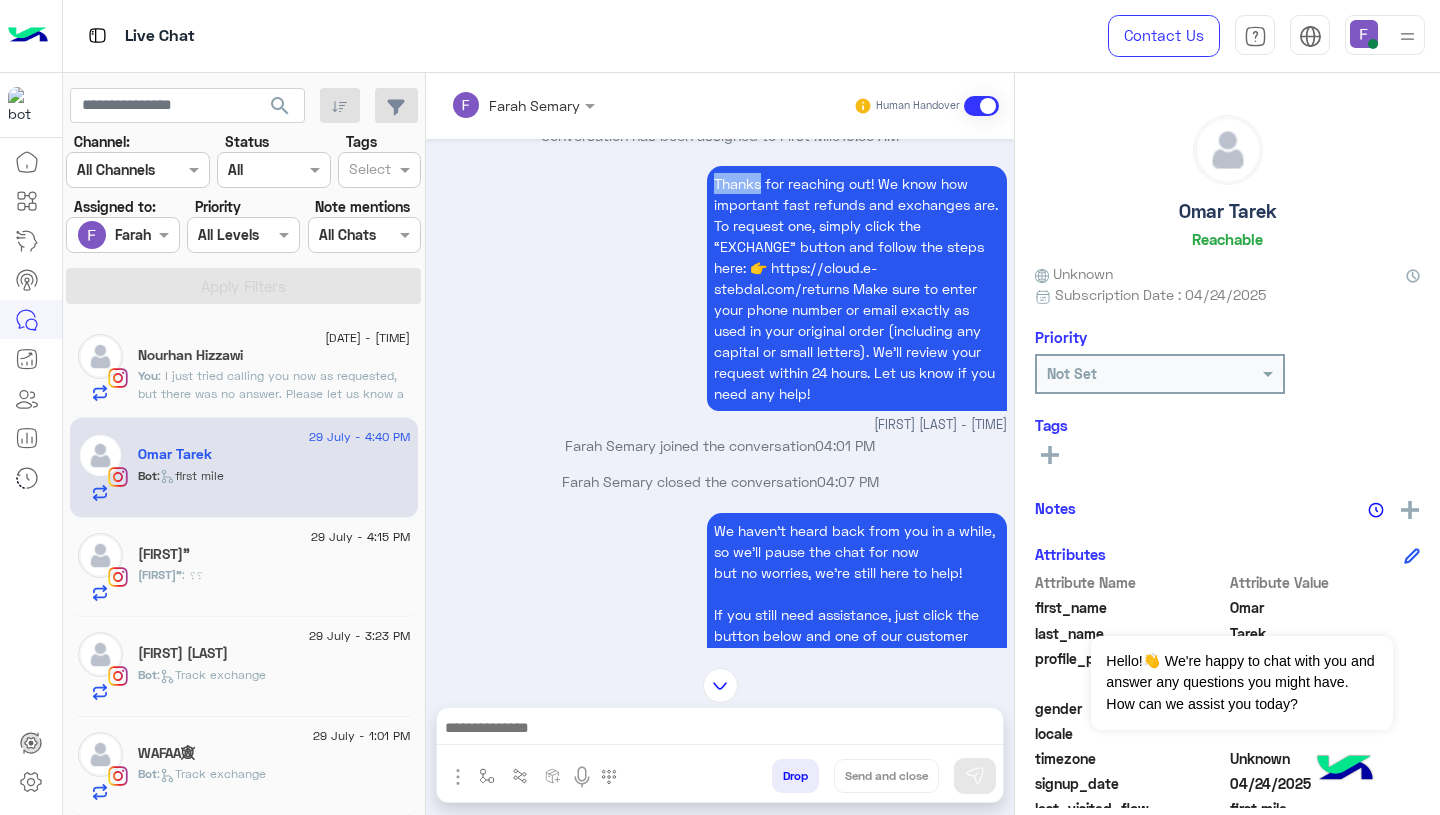 click on "Thanks for reaching out!
We know how important fast refunds and exchanges are.
To request one, simply click the “EXCHANGE” button and follow the steps here:
👉 https://cloud.e-stebdal.com/returns
Make sure to enter your phone number or email exactly as used in your original order (including any capital or small letters).
We’ll review your request within 24 hours. Let us know if you need any help!" at bounding box center (856, 288) 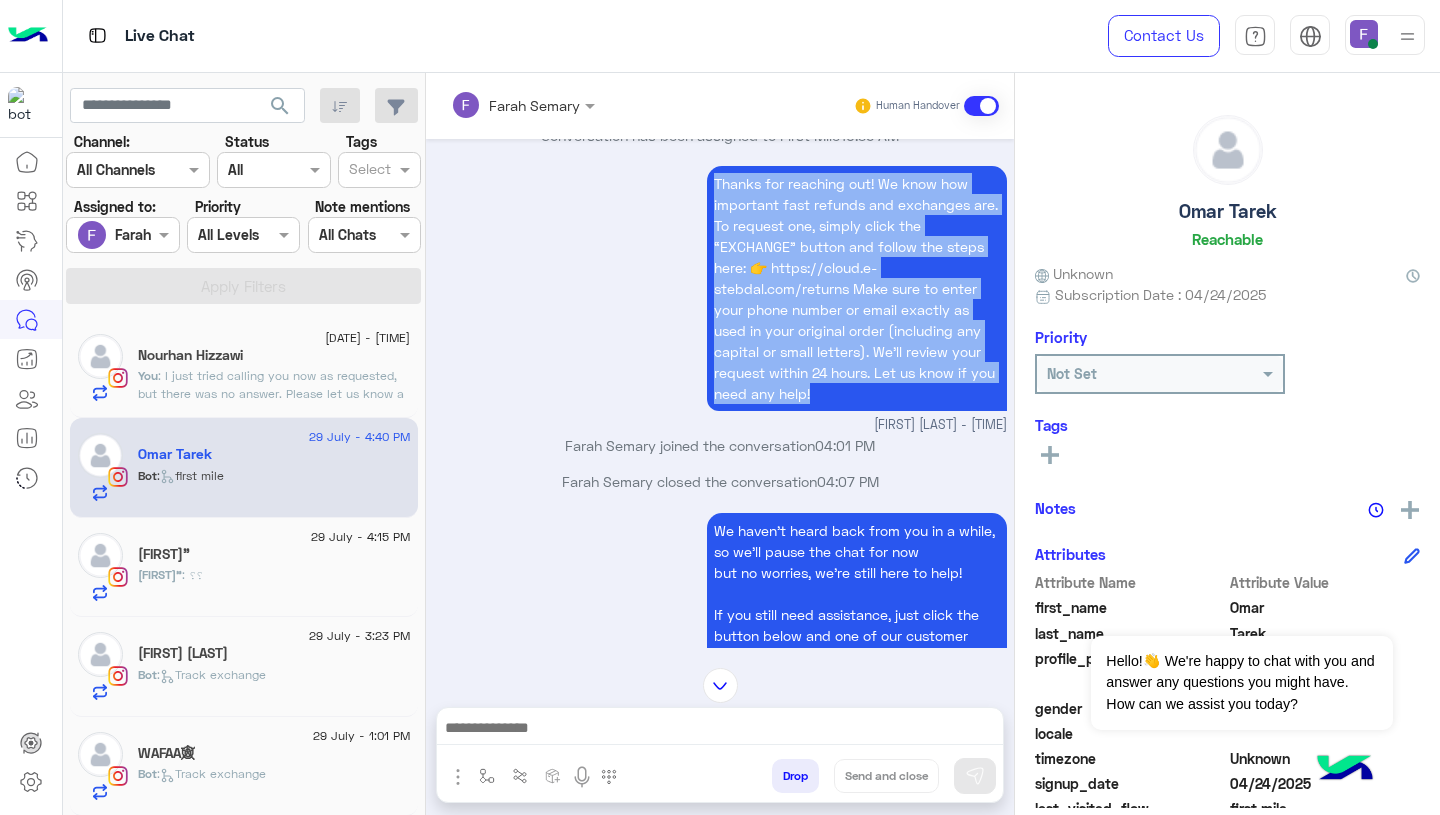 click on "Thanks for reaching out!
We know how important fast refunds and exchanges are.
To request one, simply click the “EXCHANGE” button and follow the steps here:
👉 https://cloud.e-stebdal.com/returns
Make sure to enter your phone number or email exactly as used in your original order (including any capital or small letters).
We’ll review your request within 24 hours. Let us know if you need any help!" at bounding box center [856, 288] 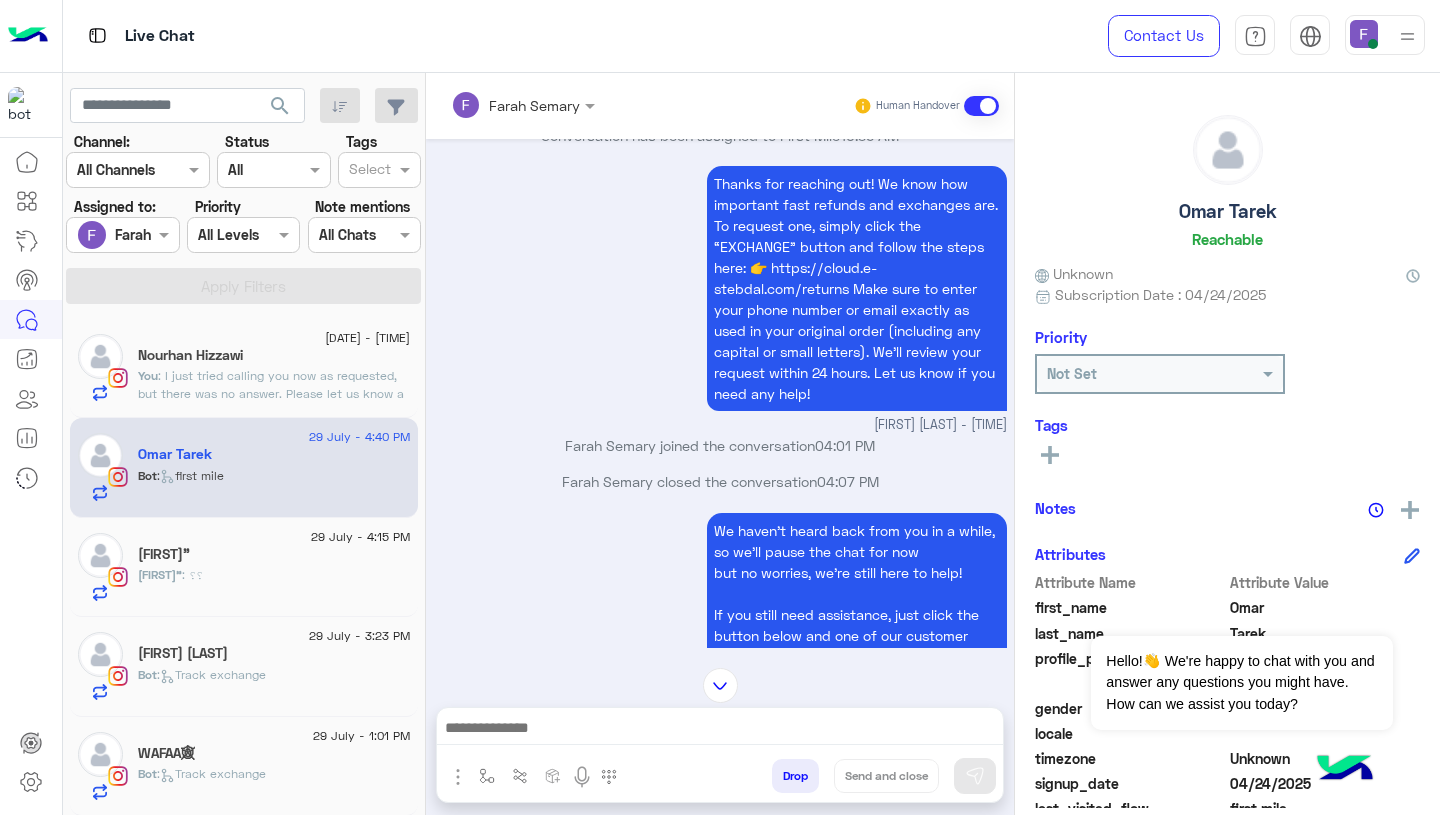 click at bounding box center [720, 730] 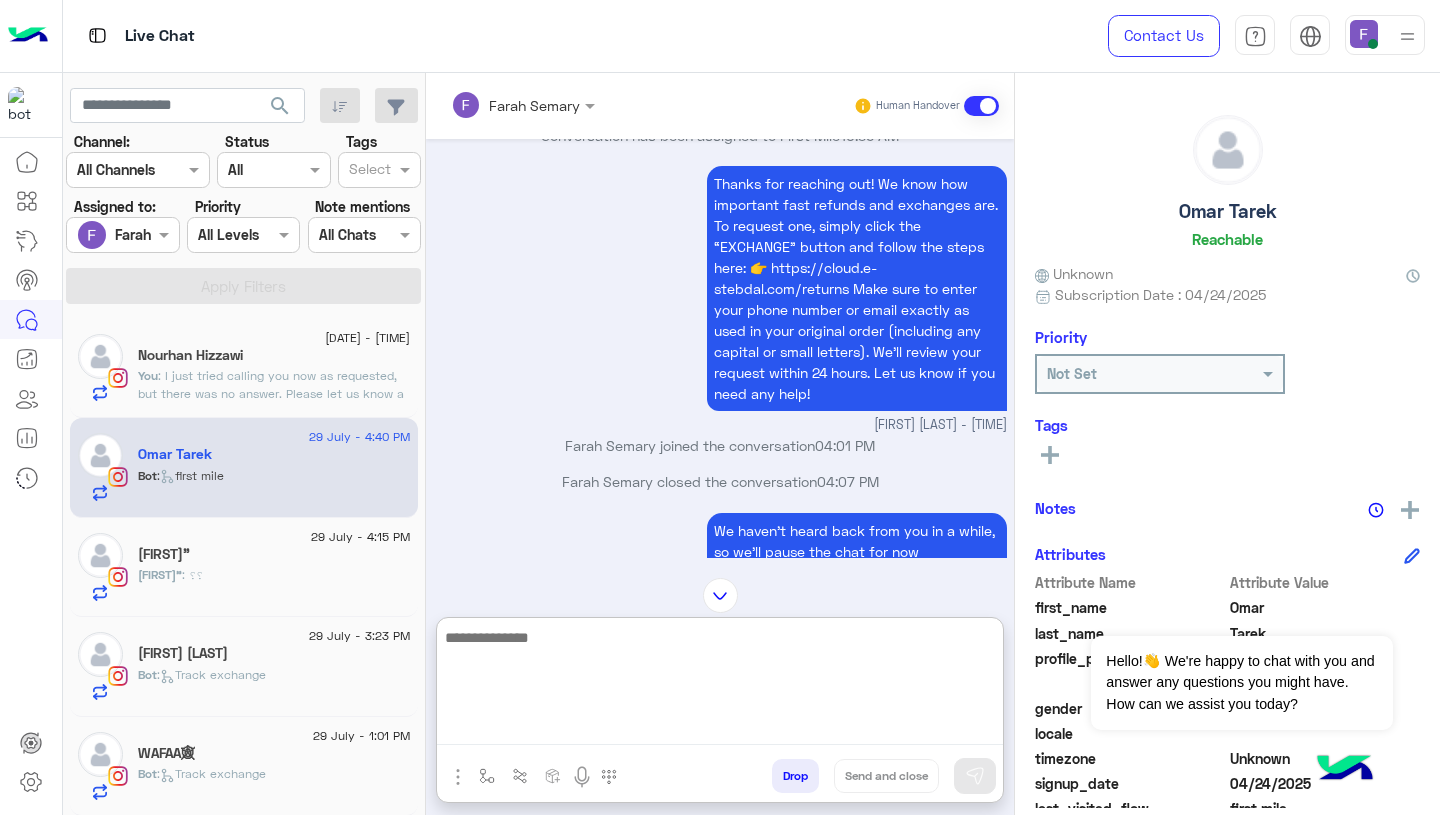 paste on "**********" 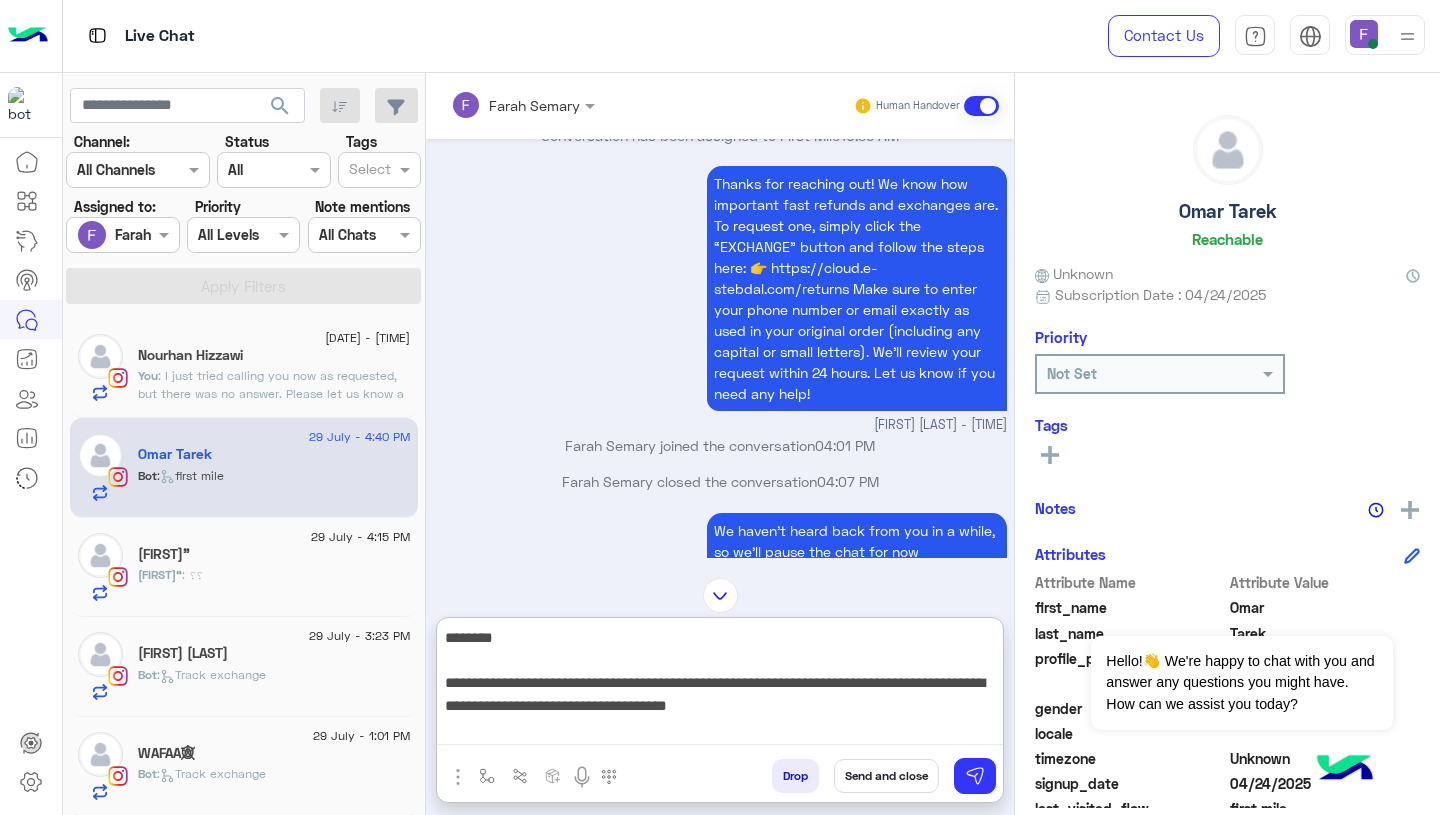 scroll, scrollTop: 308, scrollLeft: 0, axis: vertical 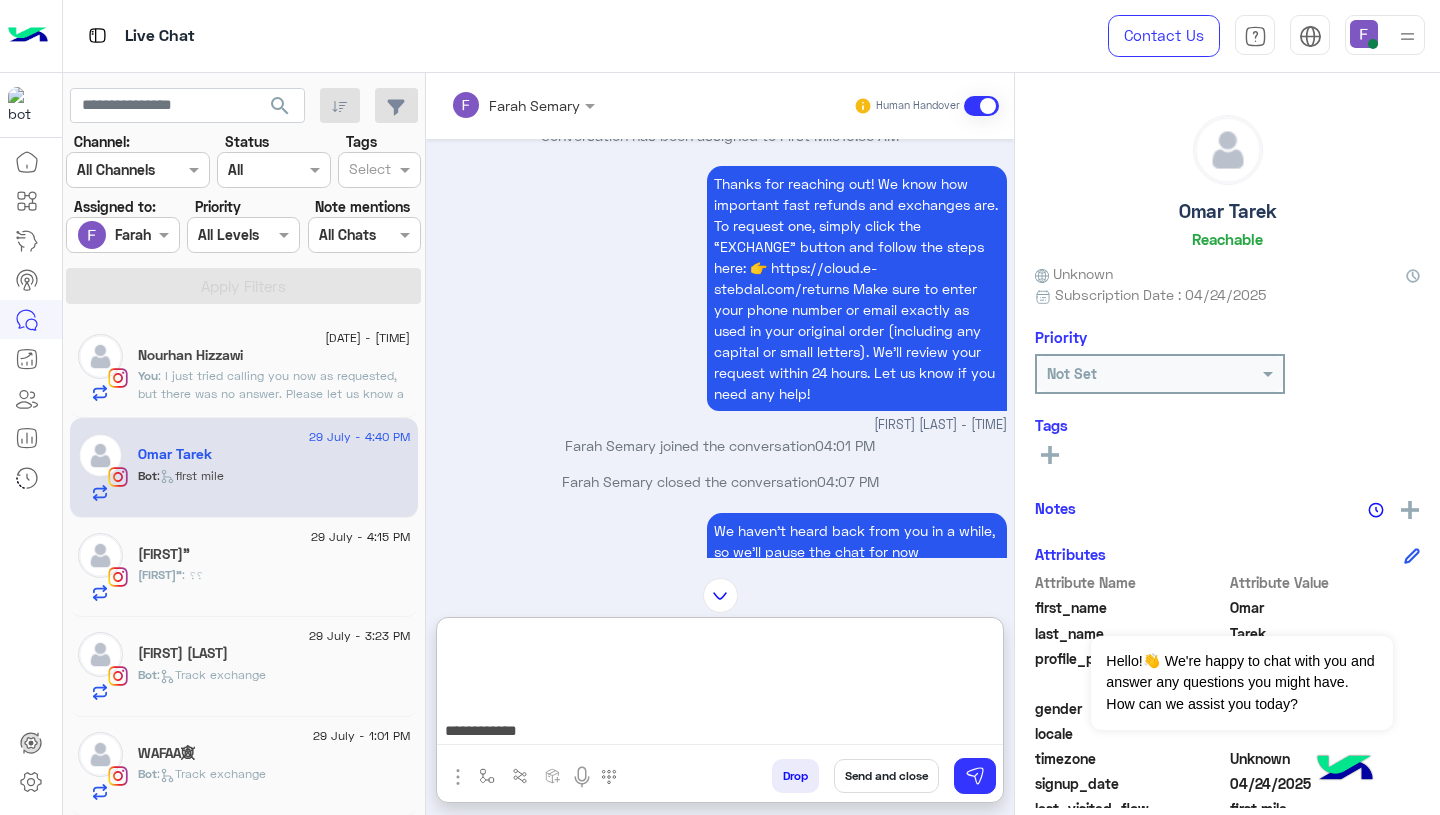 click on "**********" at bounding box center (720, 685) 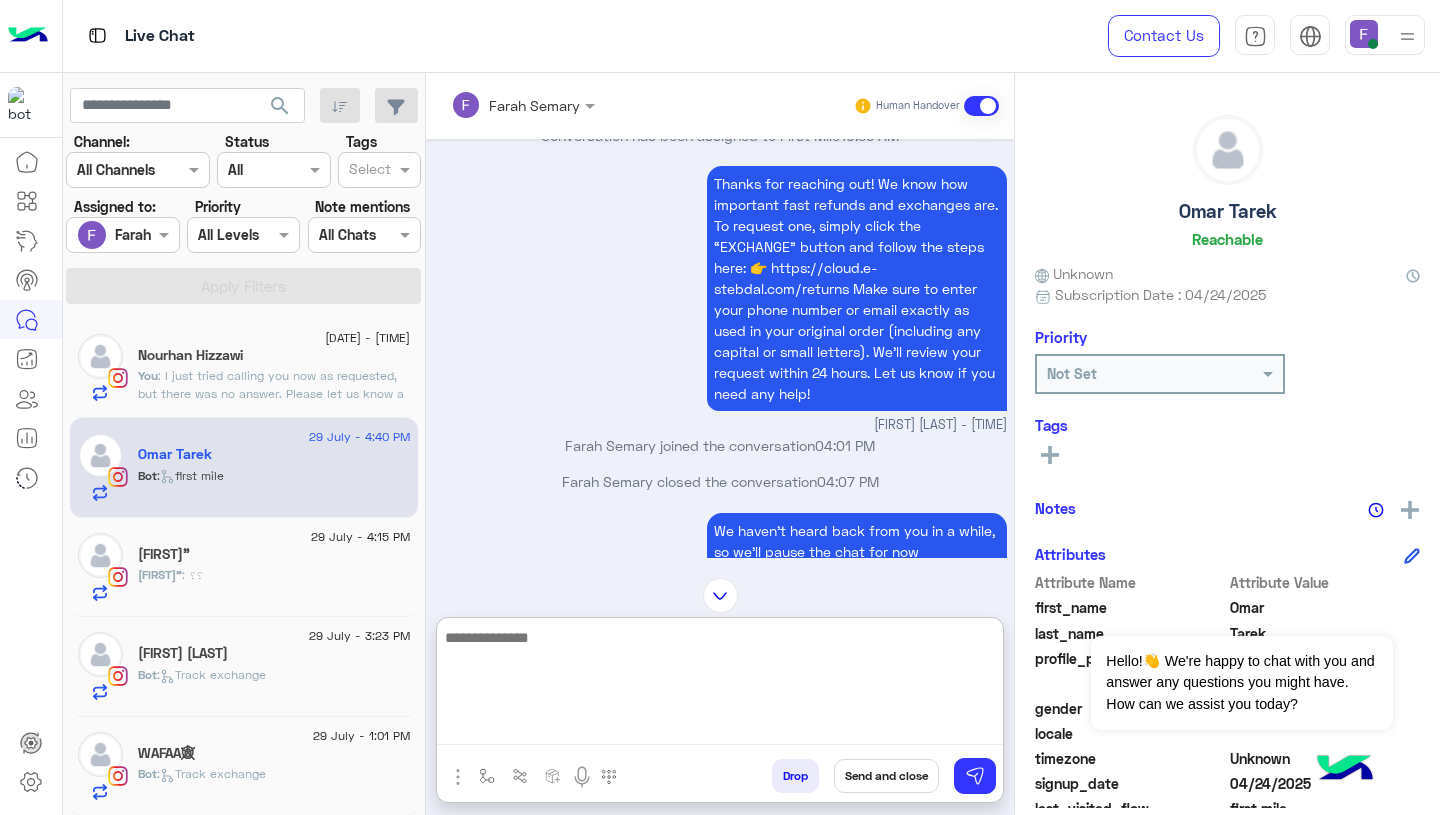 scroll, scrollTop: 0, scrollLeft: 0, axis: both 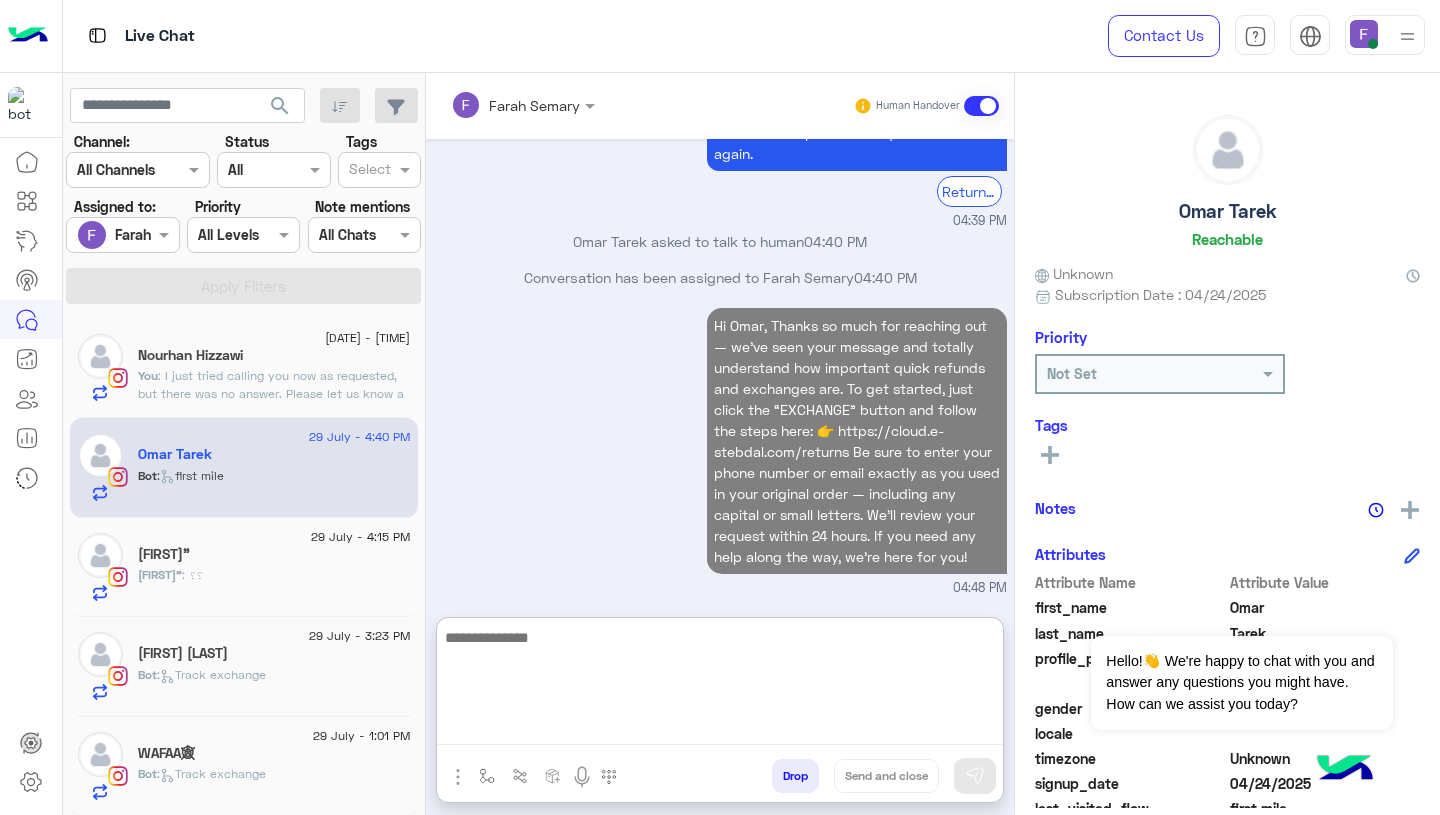 click on "Hi Omar,
Thanks so much for reaching out — we’ve seen your message and totally understand how important quick refunds and exchanges are.
To get started, just click the “EXCHANGE” button and follow the steps here:
👉 https://cloud.e-stebdal.com/returns
Be sure to enter your phone number or email exactly as you used in your original order — including any capital or small letters.
We’ll review your request within 24 hours. If you need any help along the way, we’re here for you!      04:48 PM" at bounding box center [720, 450] 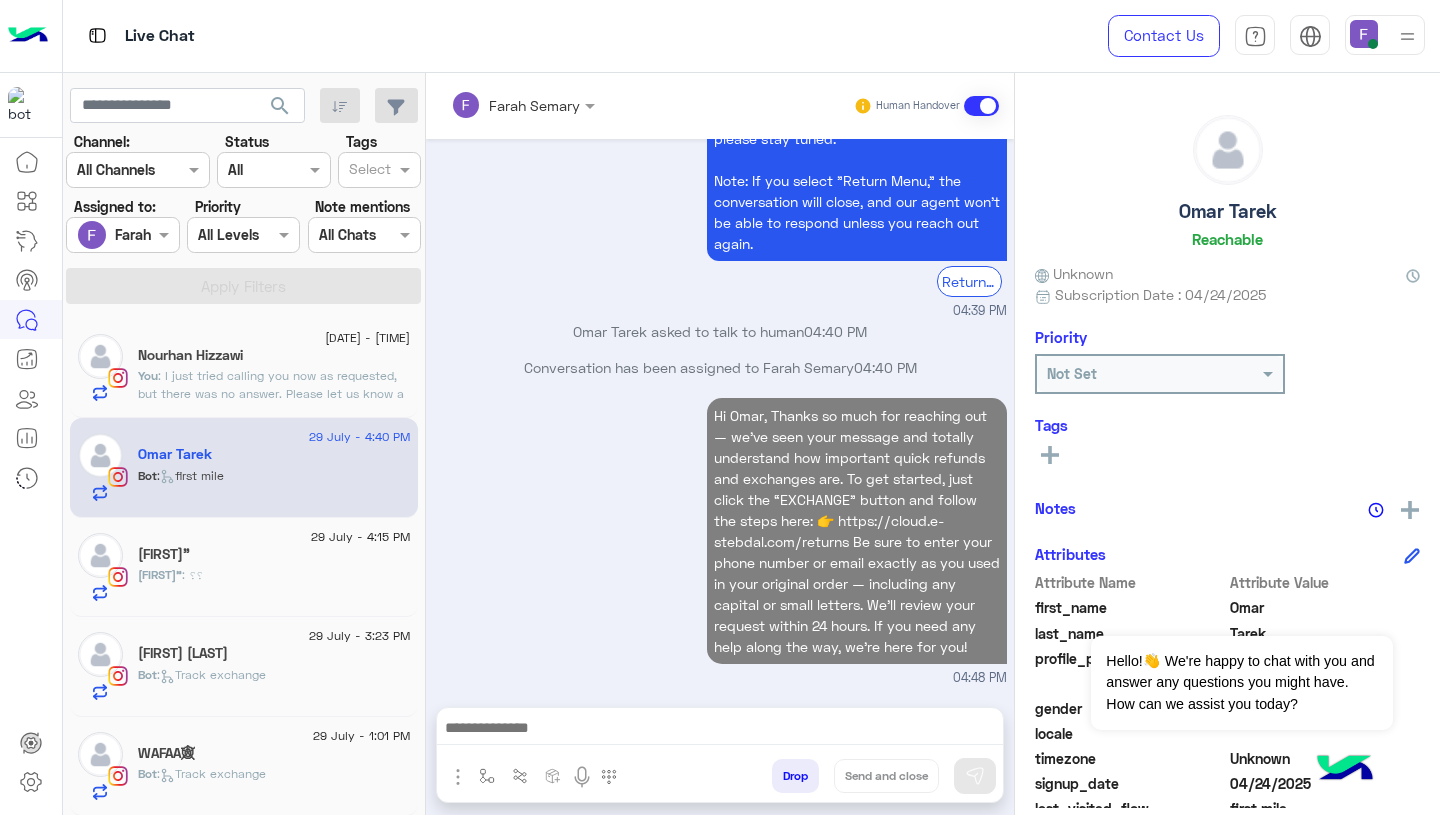 scroll, scrollTop: 2253, scrollLeft: 0, axis: vertical 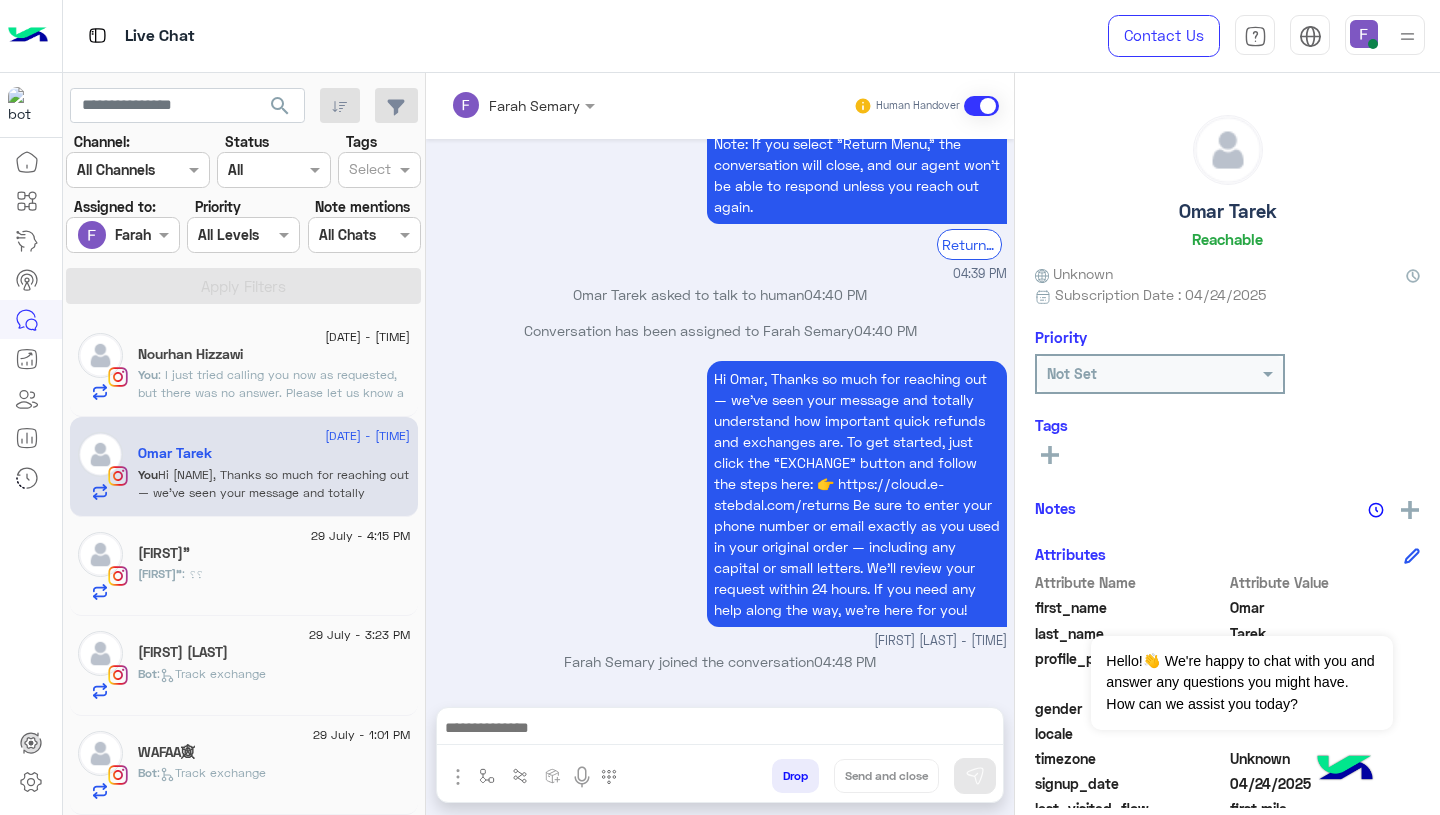 click on ": I just tried calling you now as requested, but there was no answer.
Please let us know a suitable time to reach you — we’re here to assist!" 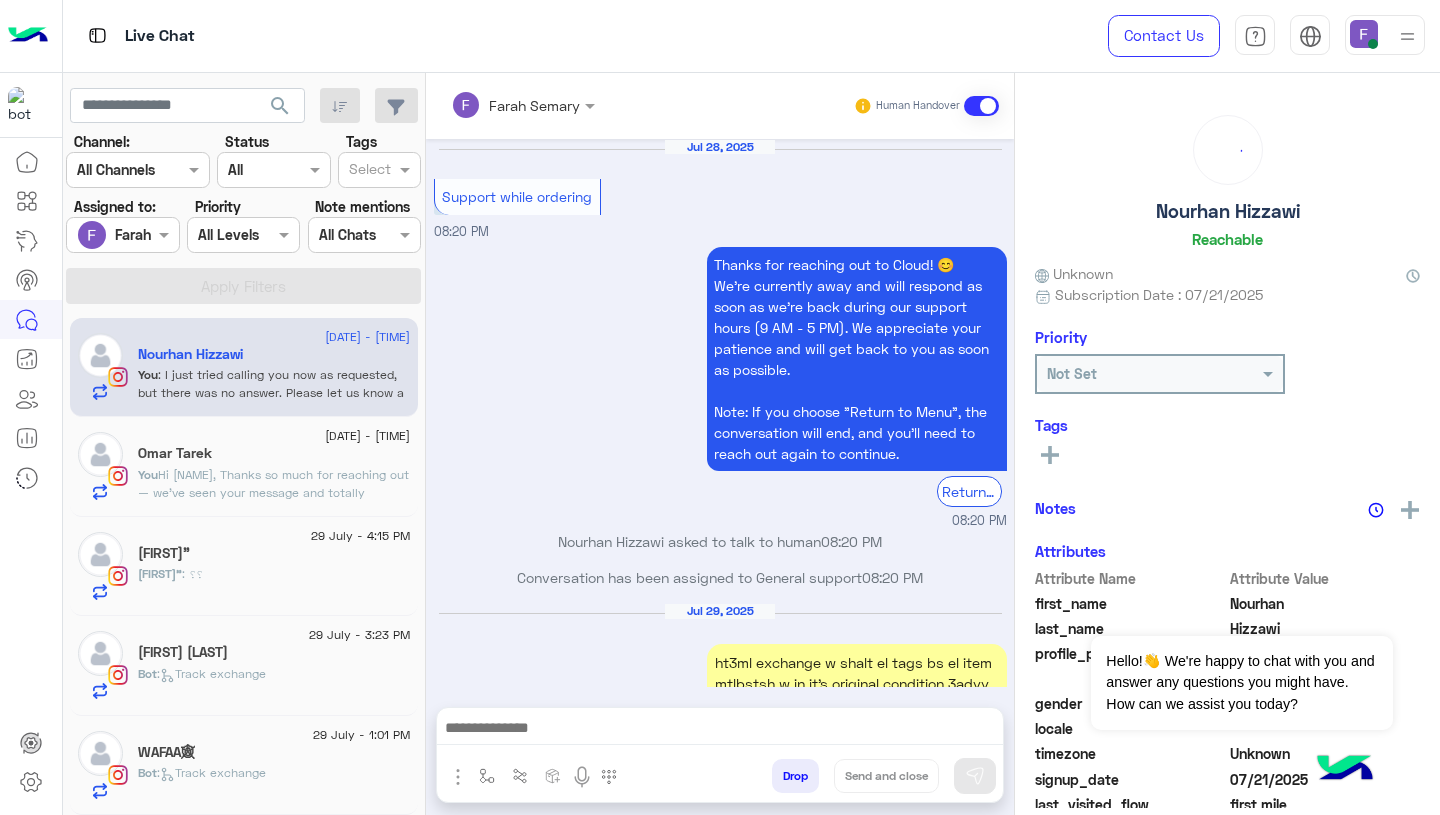 scroll, scrollTop: 1431, scrollLeft: 0, axis: vertical 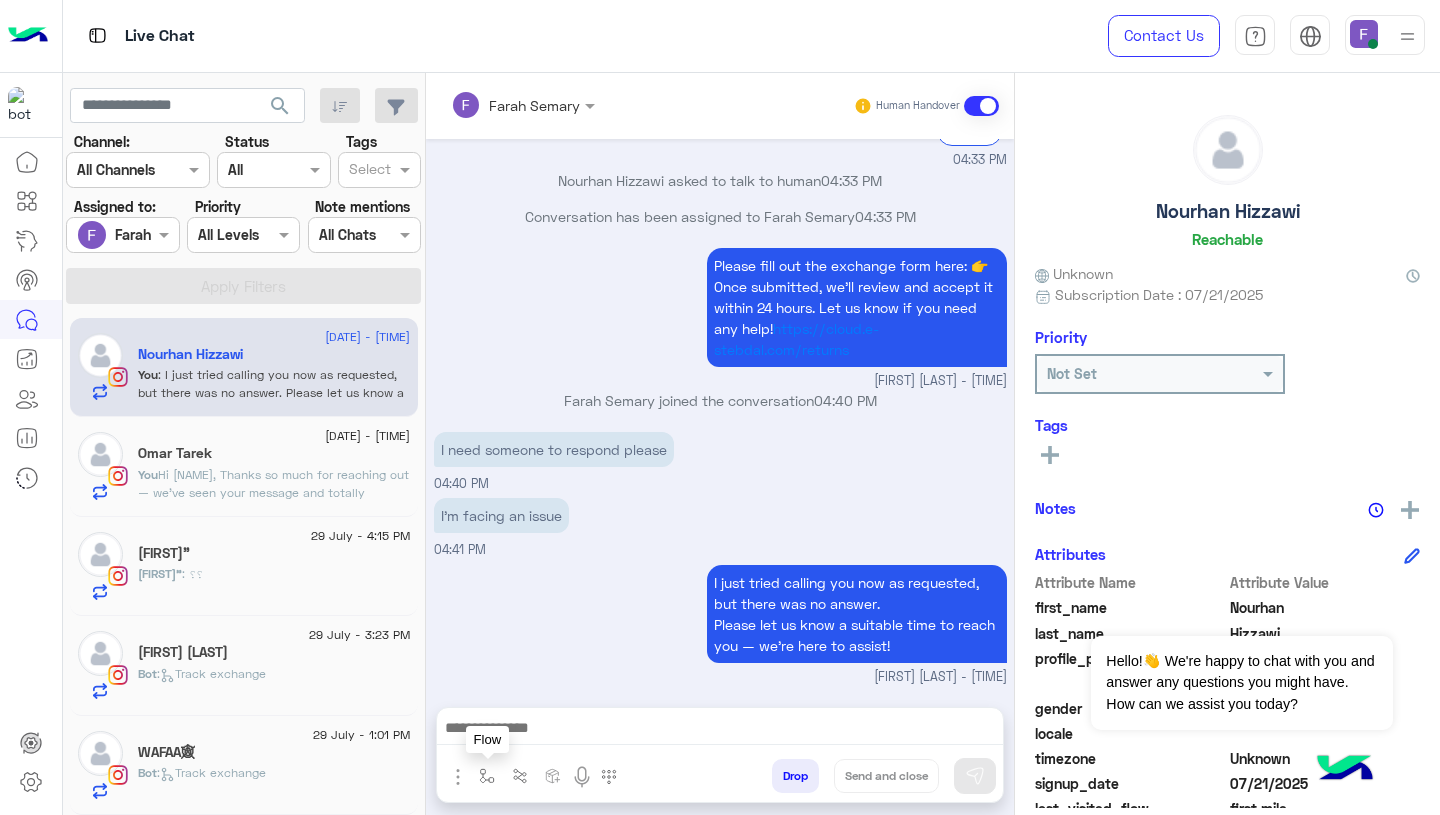 click at bounding box center [487, 776] 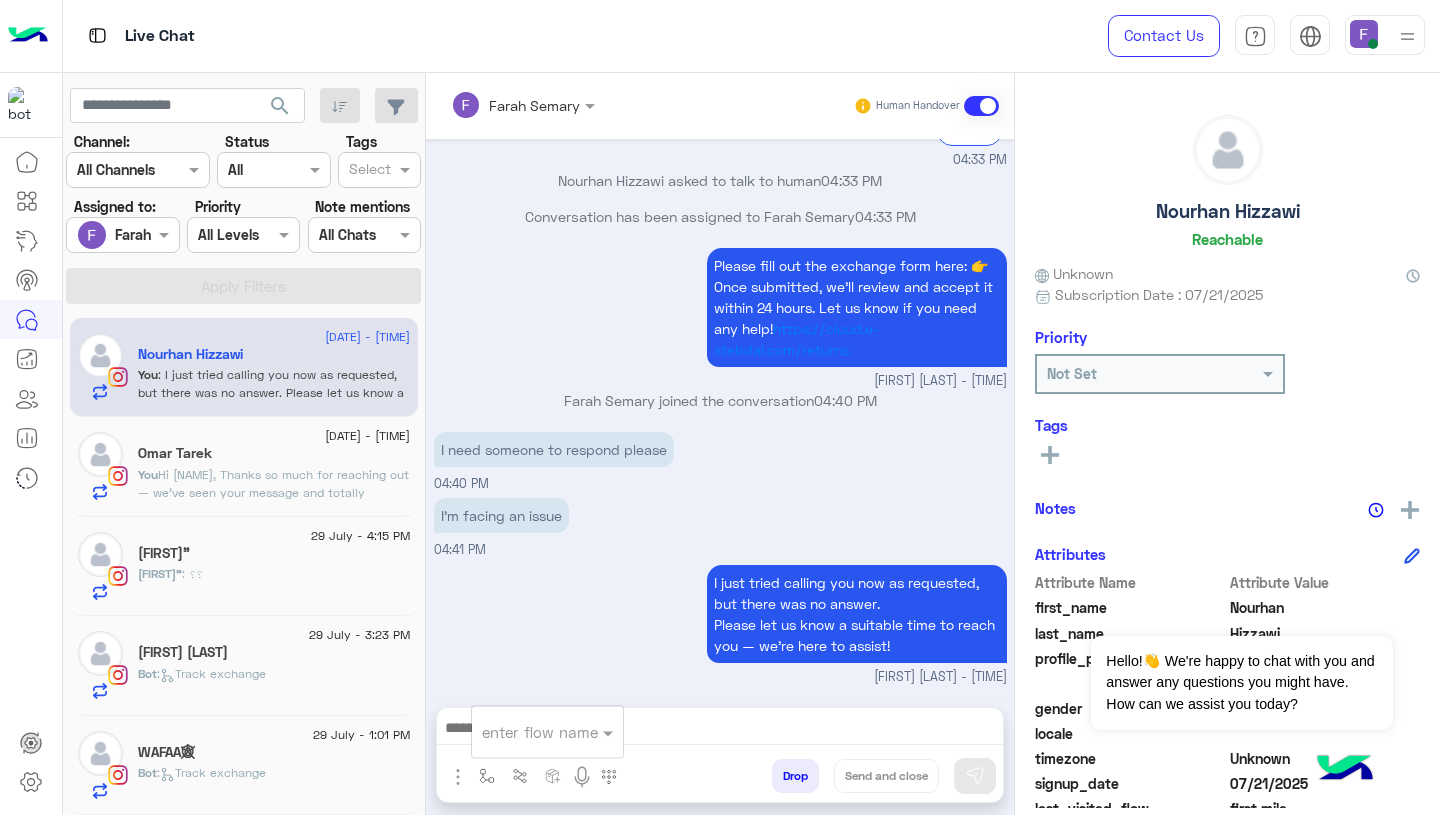click at bounding box center (523, 732) 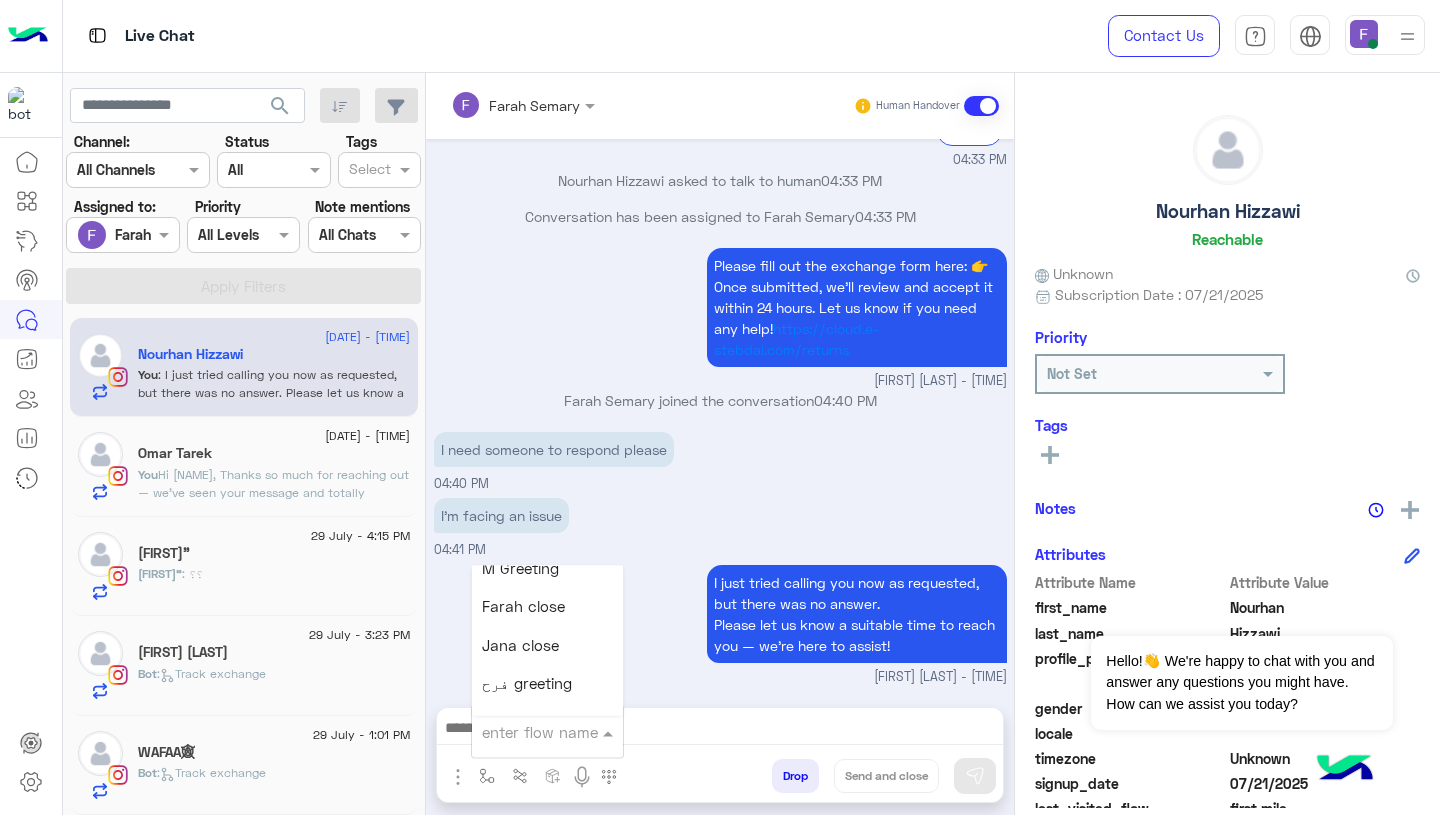 scroll, scrollTop: 2555, scrollLeft: 0, axis: vertical 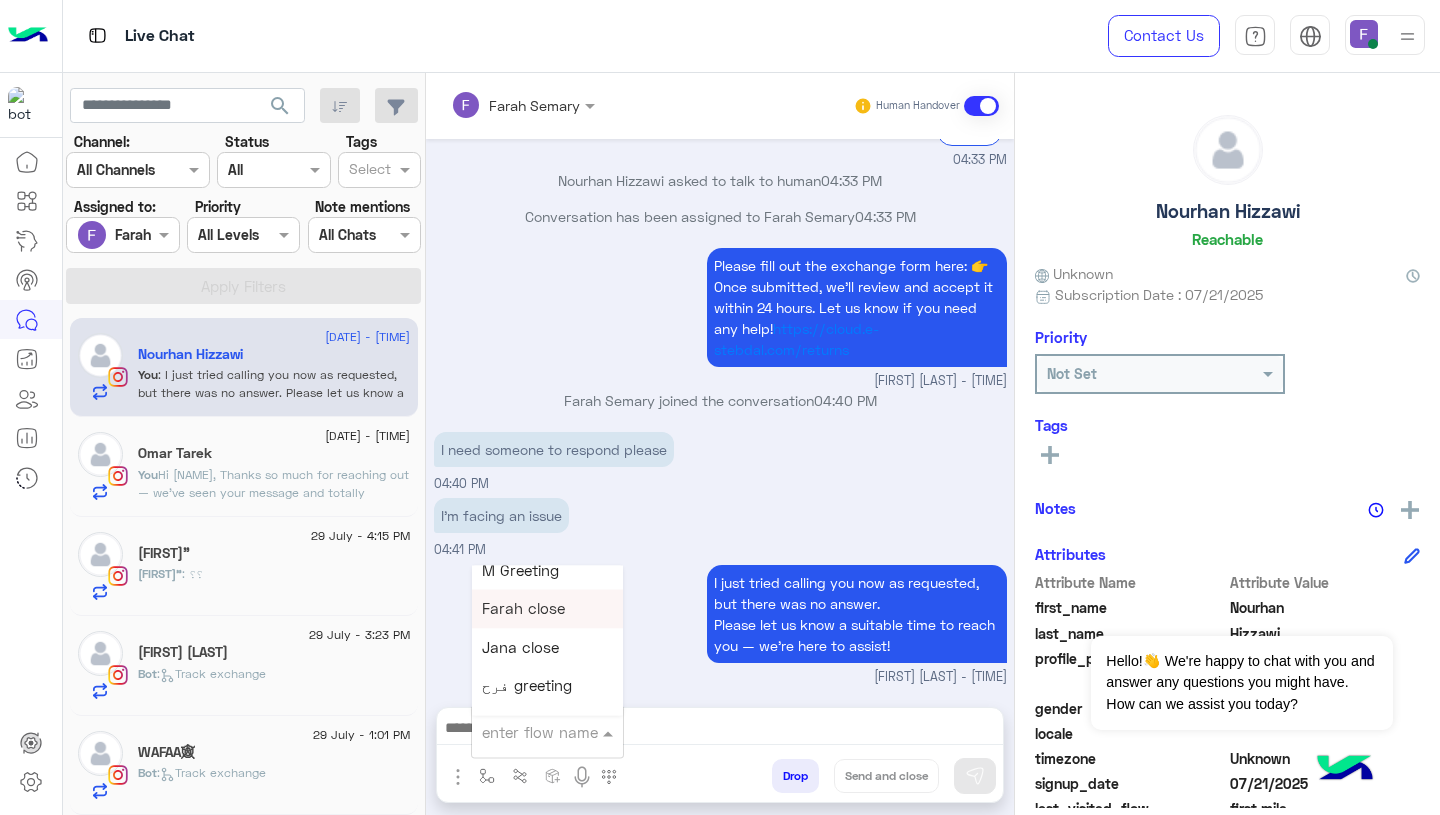 click on "Farah close" at bounding box center (523, 609) 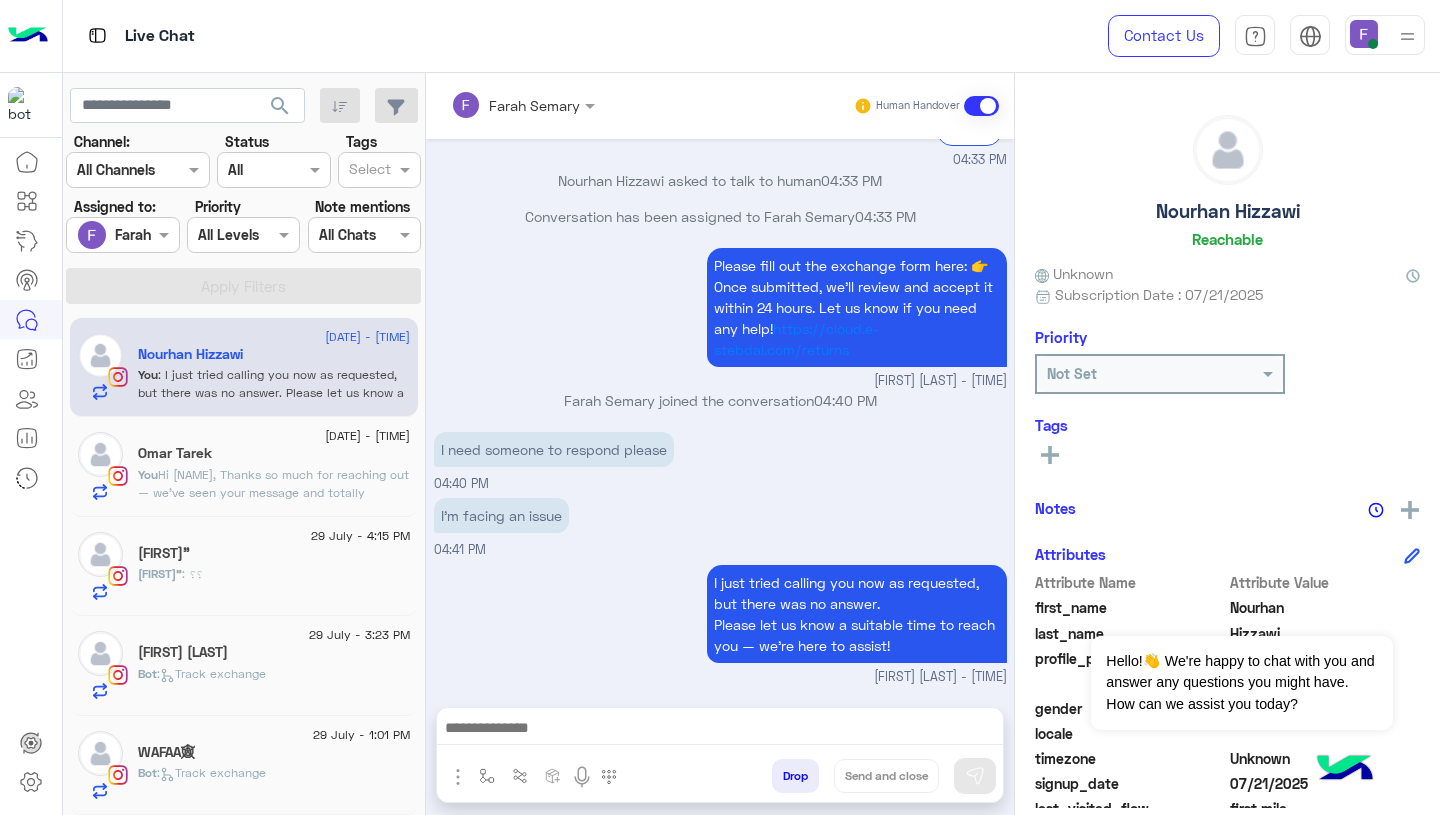 type on "**********" 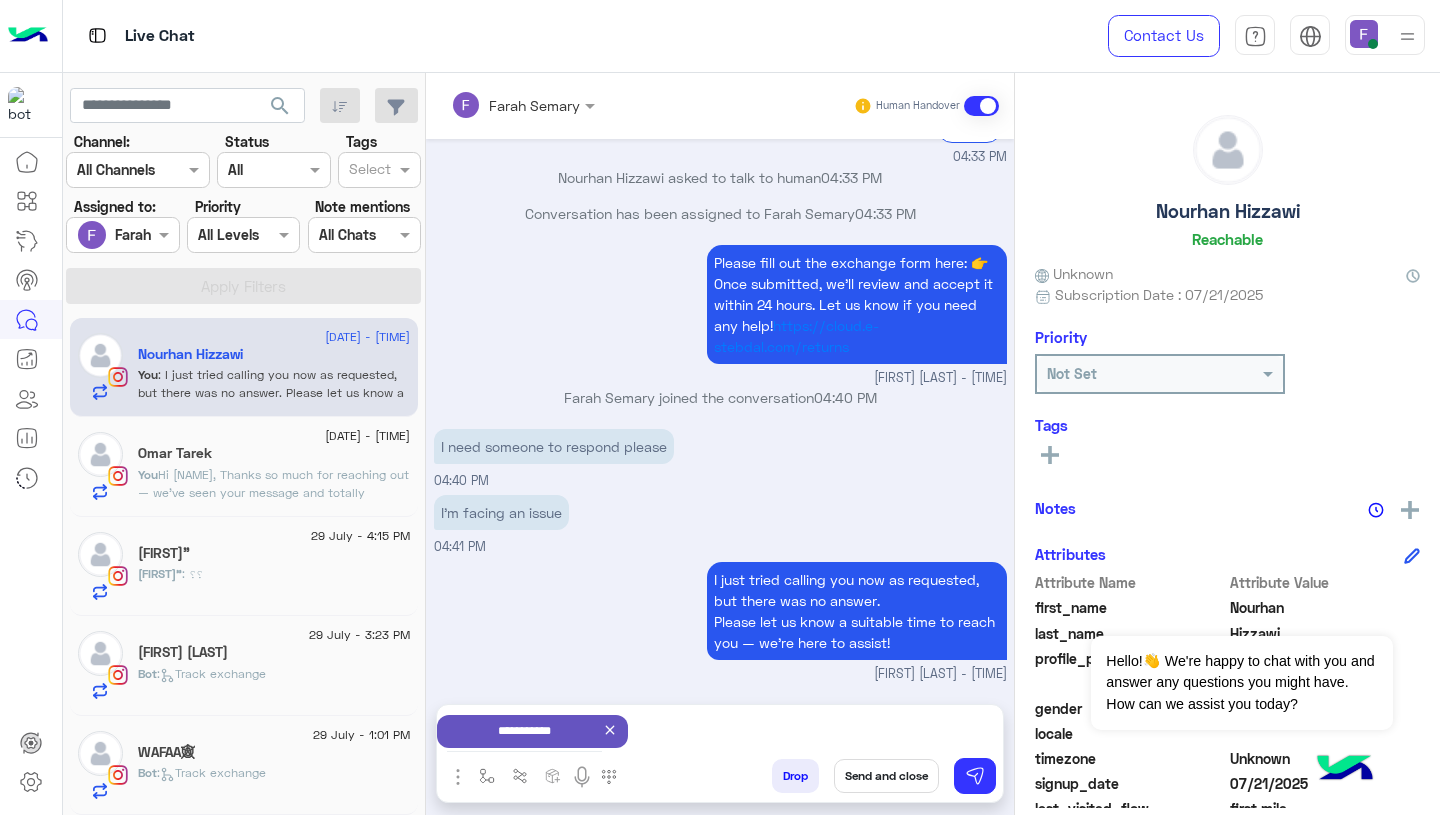 scroll, scrollTop: 1434, scrollLeft: 0, axis: vertical 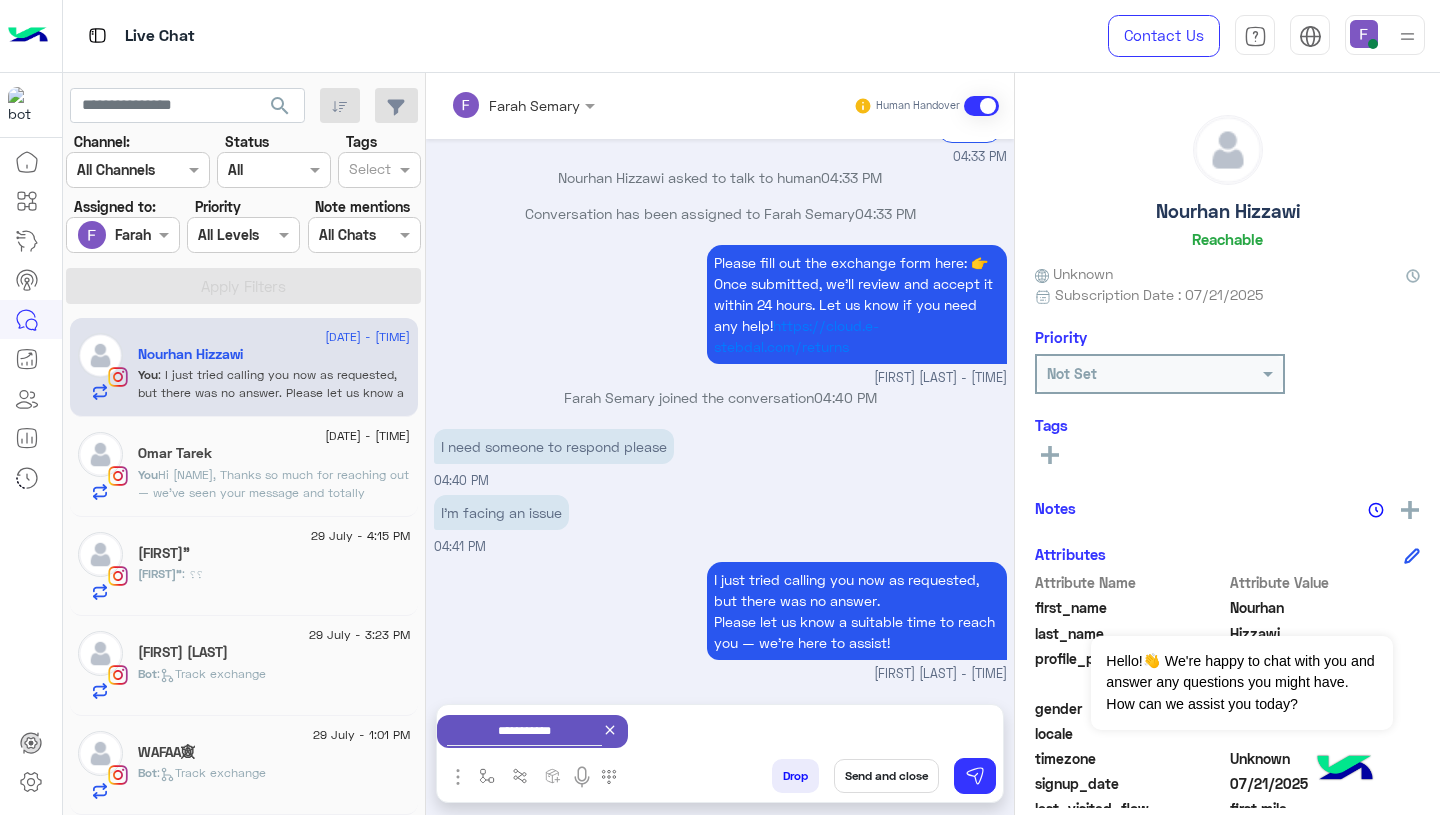 click on "Send and close" at bounding box center (886, 776) 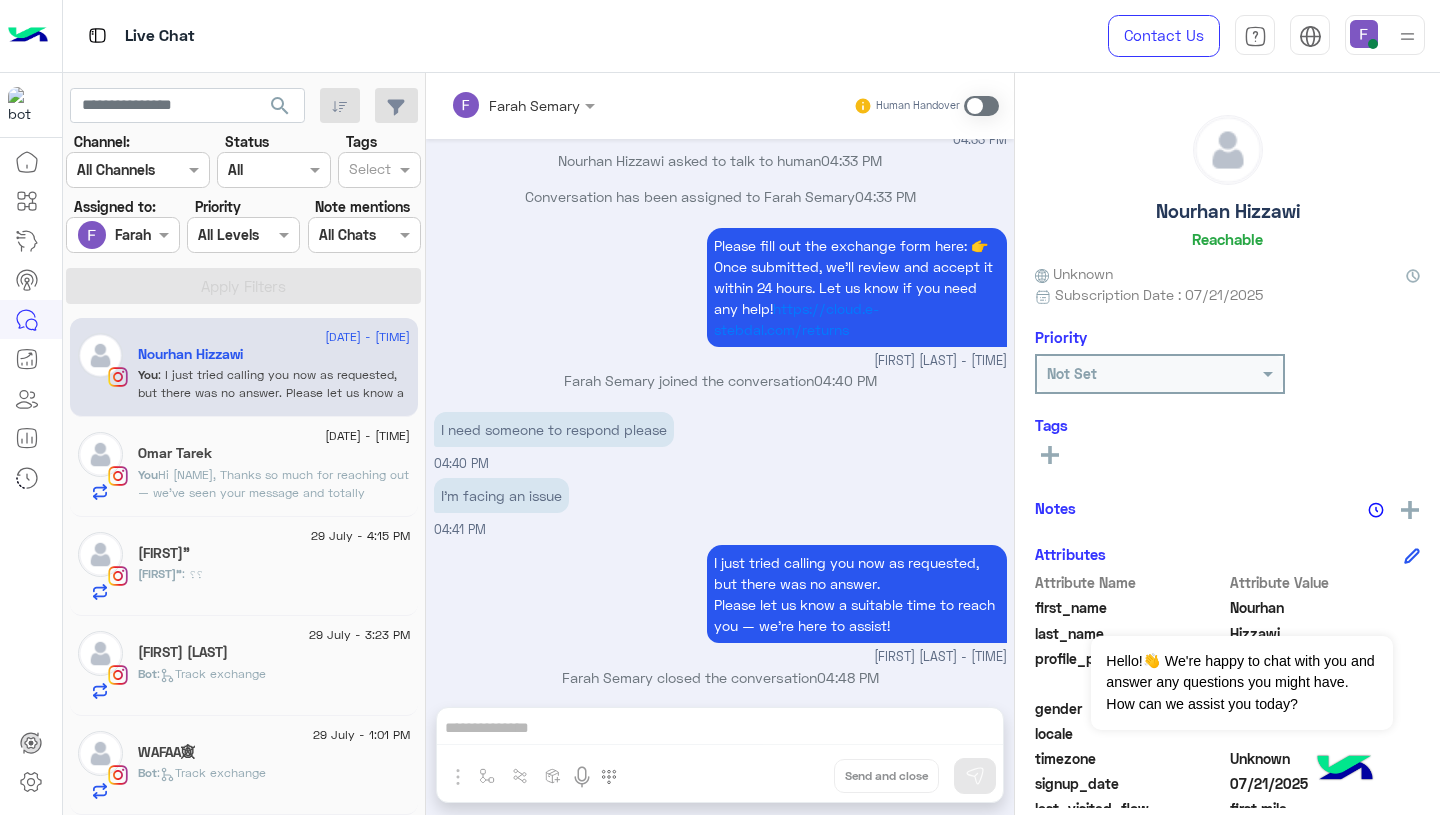 scroll, scrollTop: 1468, scrollLeft: 0, axis: vertical 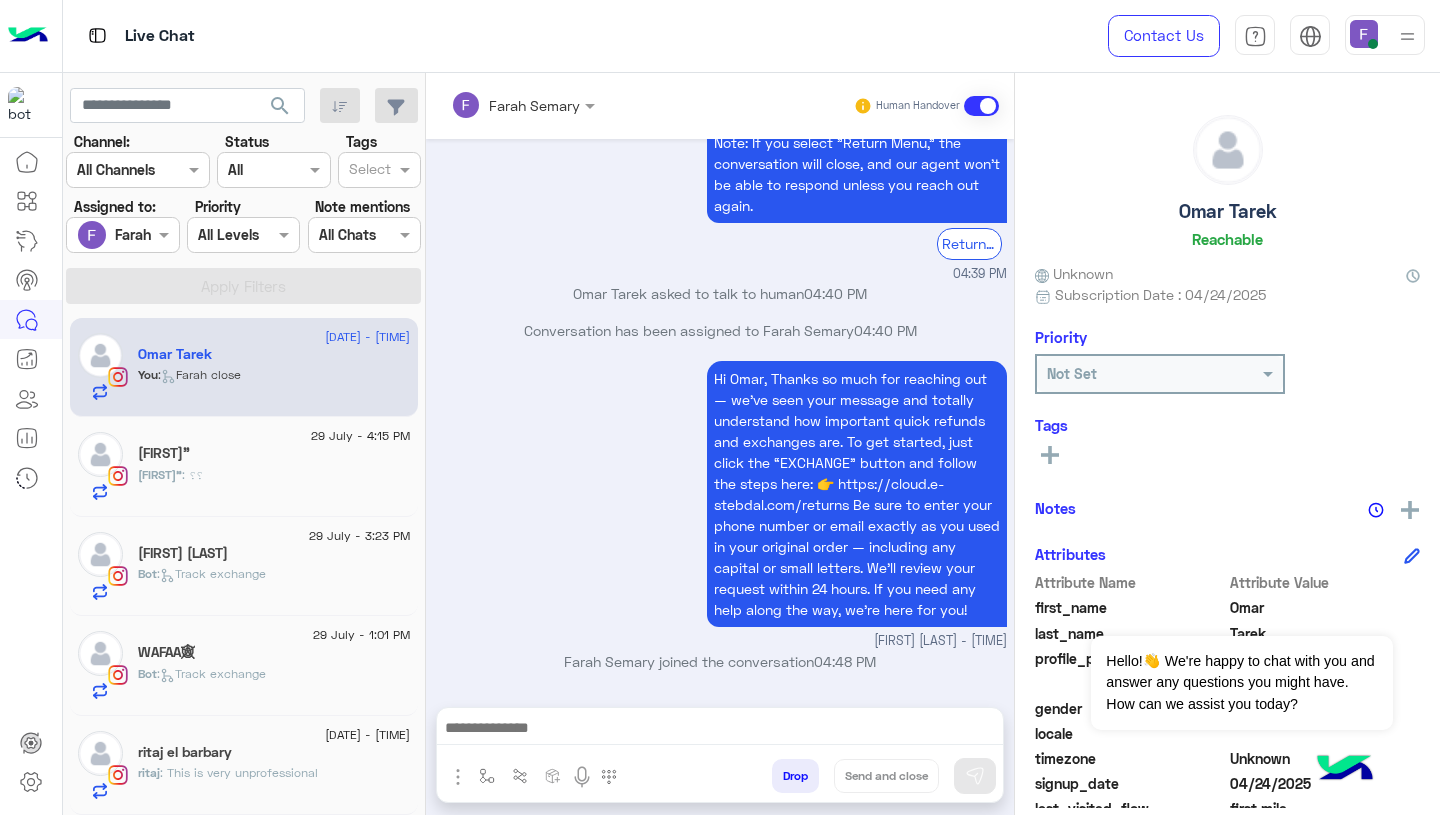 click on "[NAME] : ؟؟" 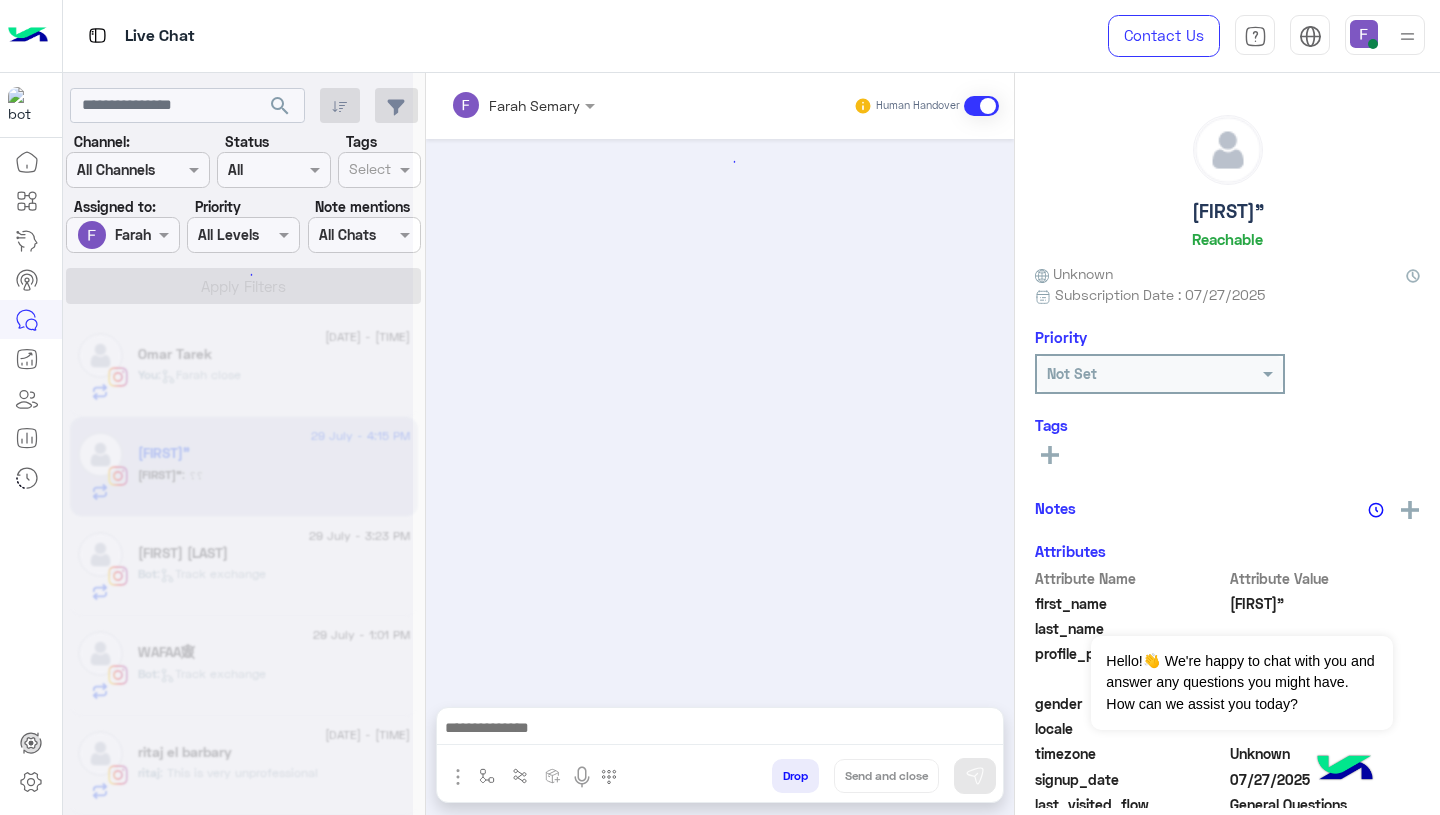 scroll, scrollTop: 1452, scrollLeft: 0, axis: vertical 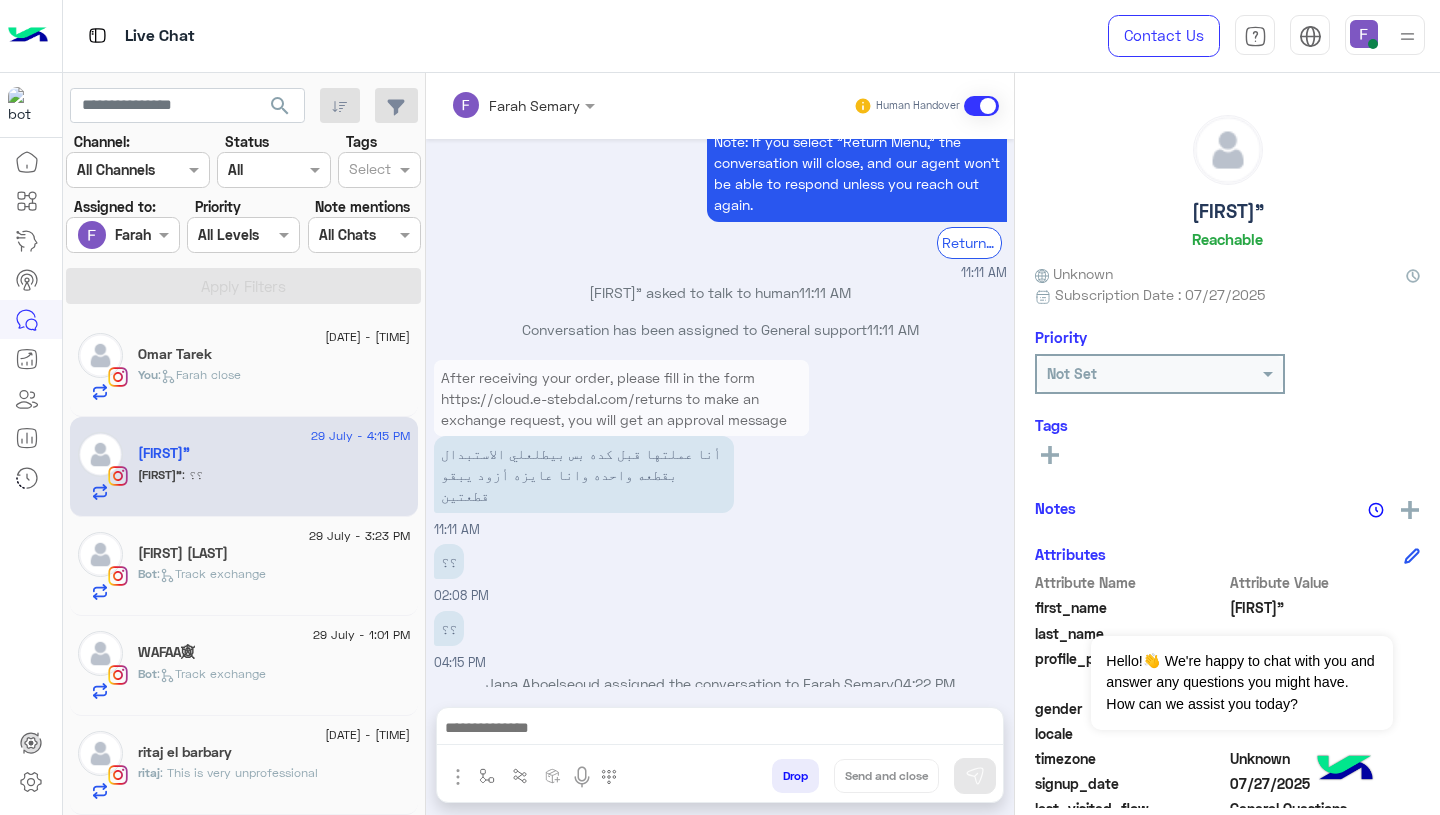 click on "ritaj el barbary" 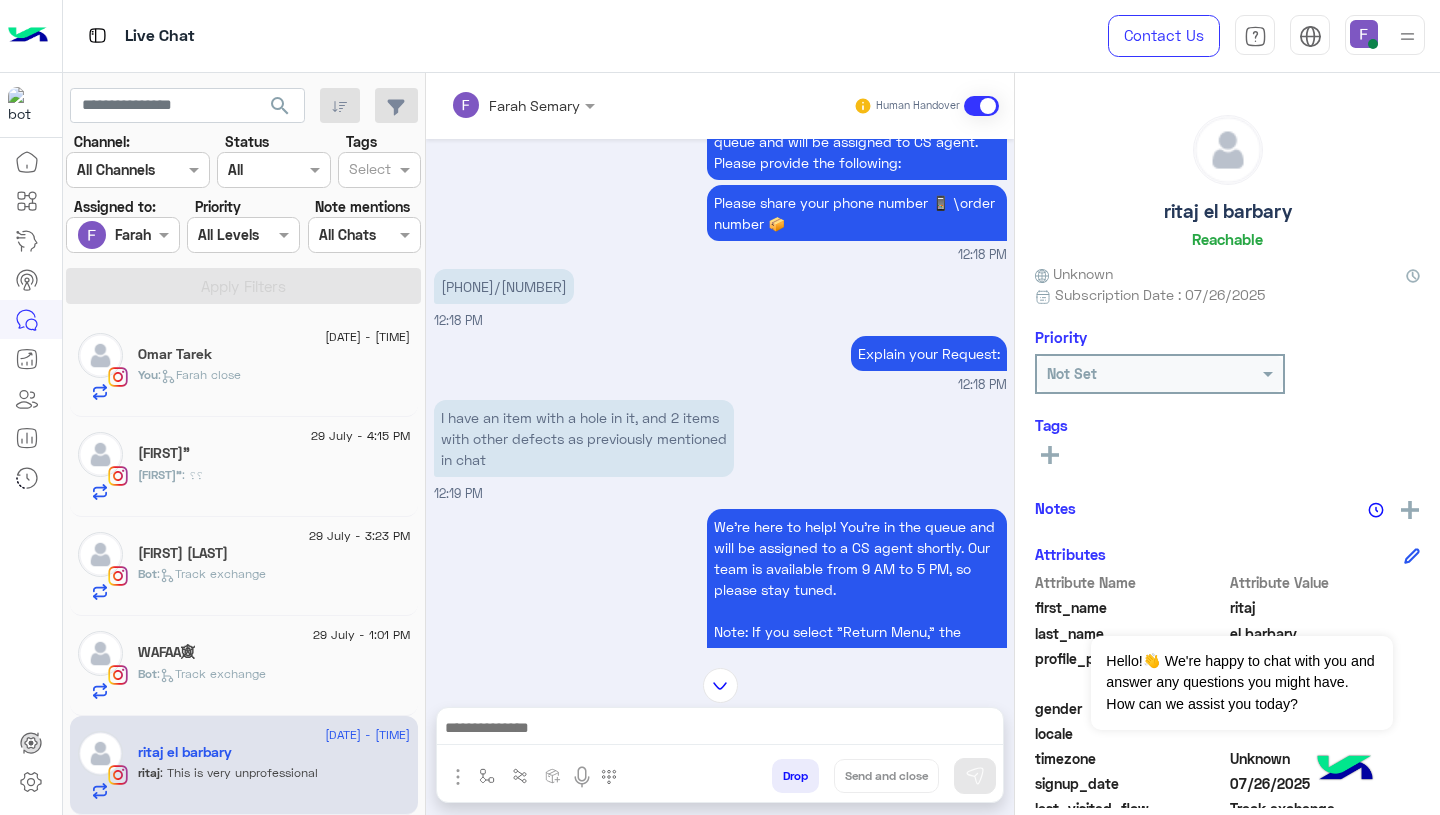 scroll, scrollTop: 1164, scrollLeft: 0, axis: vertical 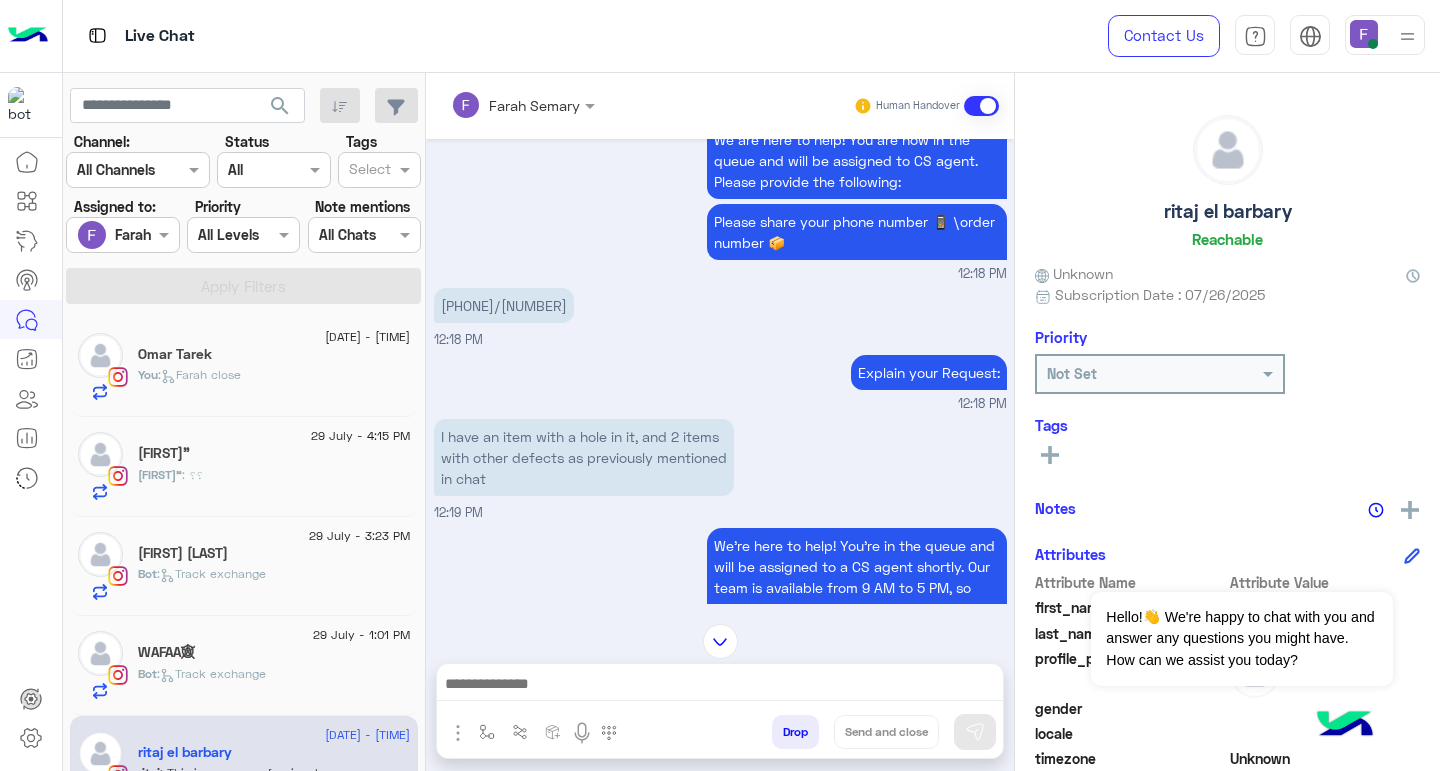 click on "01281195562/#113478" at bounding box center (504, 305) 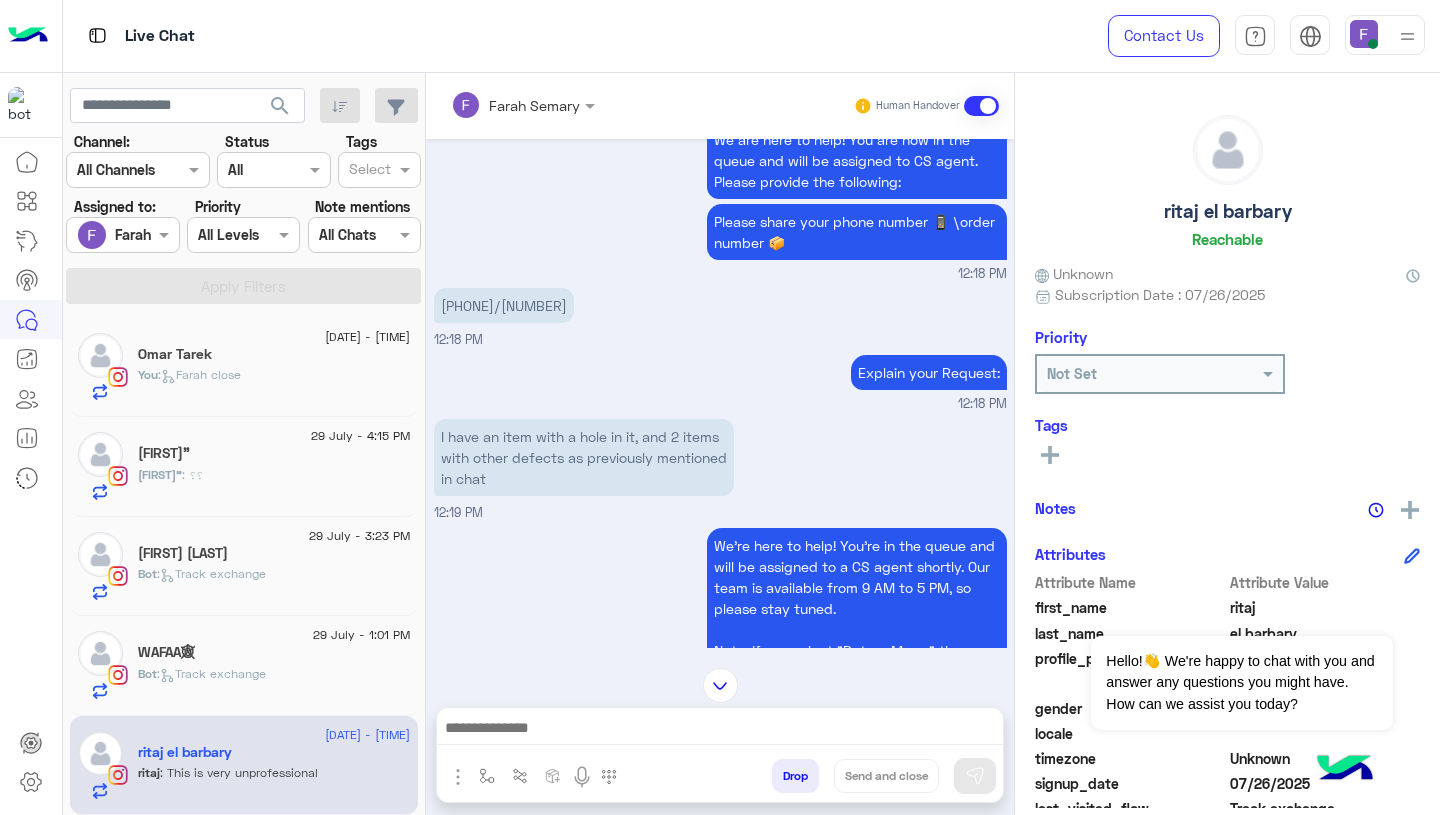 click on "01281195562/#113478   12:18 PM" at bounding box center [720, 316] 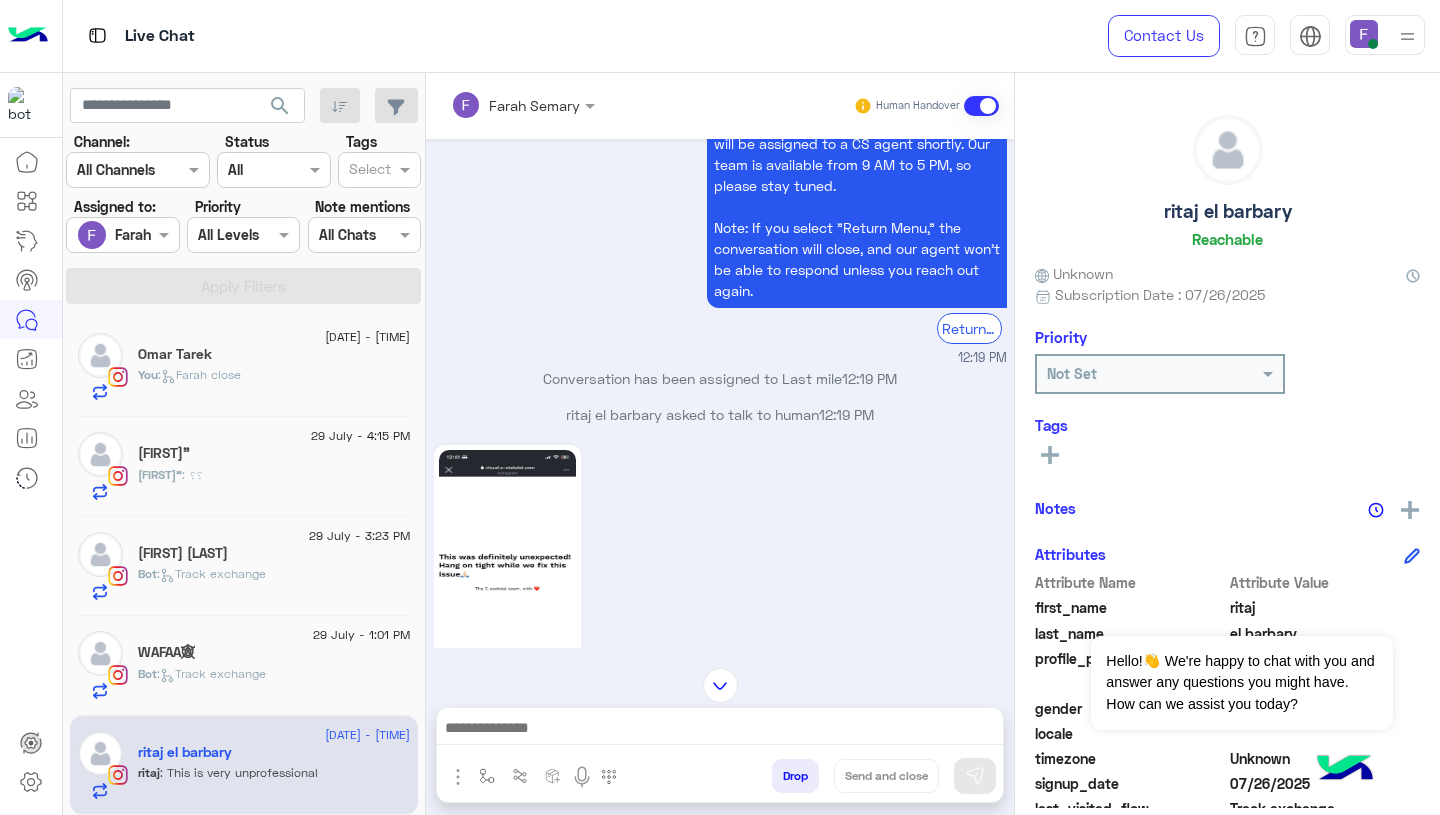 scroll, scrollTop: 1880, scrollLeft: 0, axis: vertical 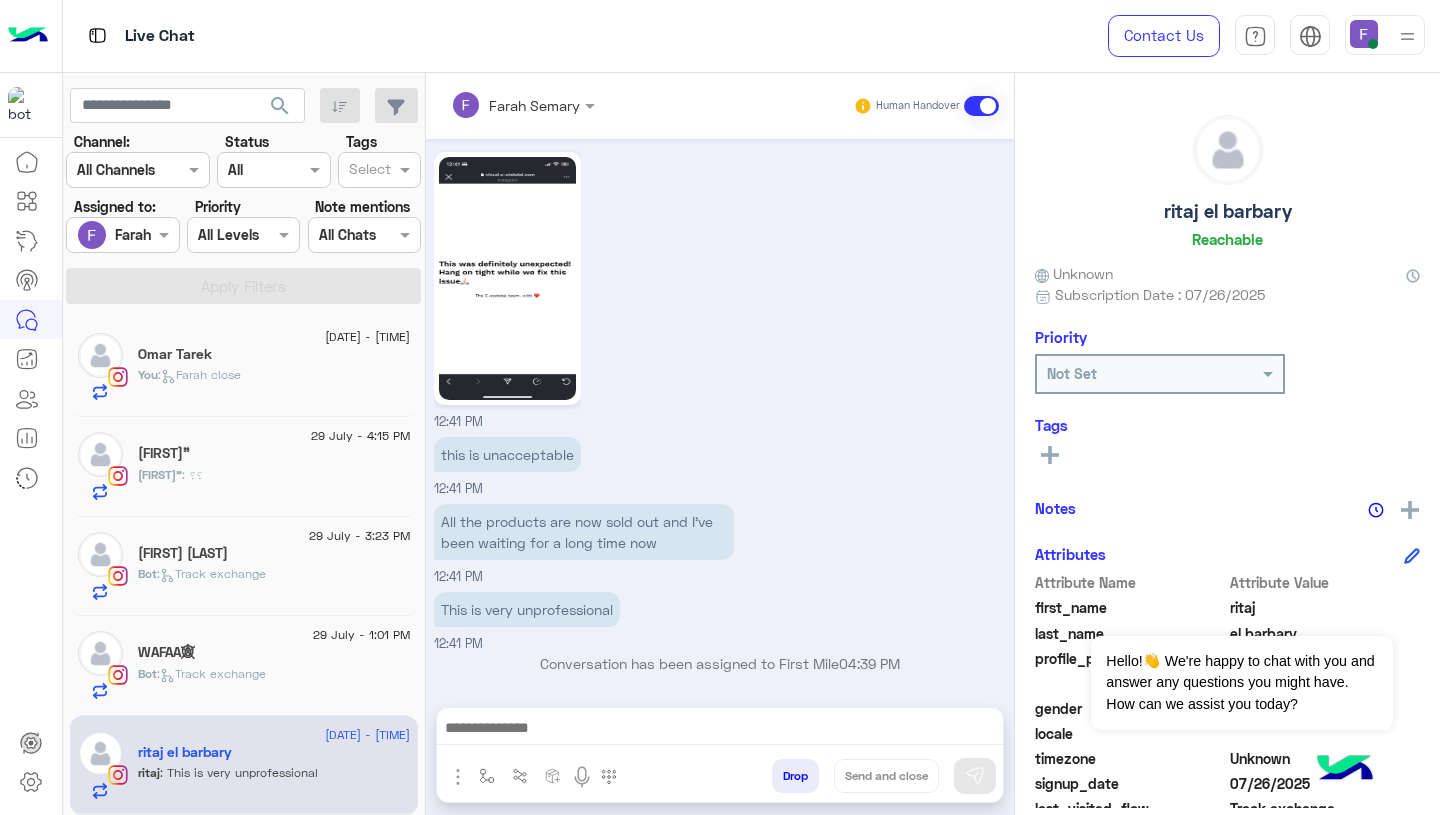 click at bounding box center [720, 730] 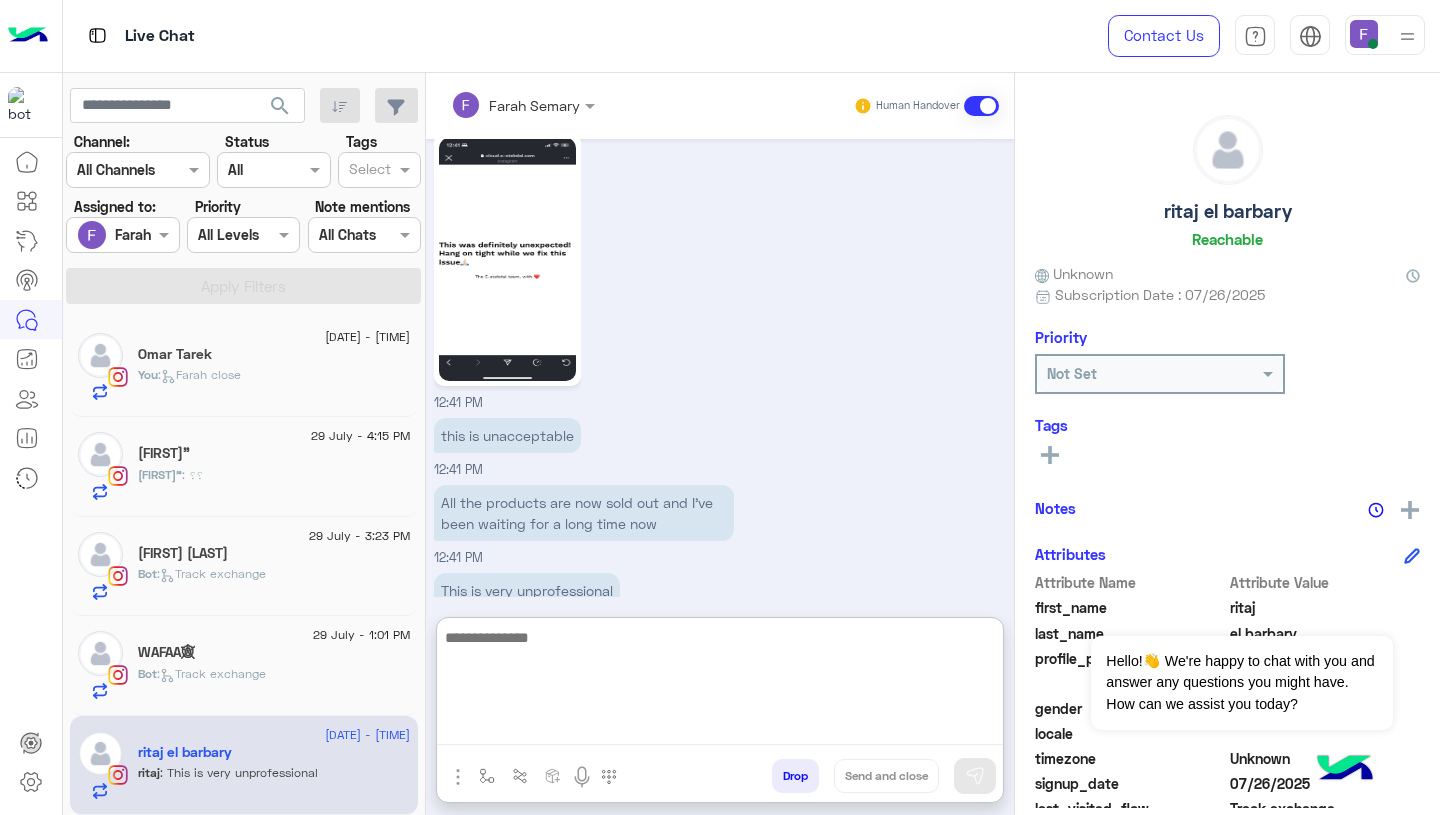 paste on "**********" 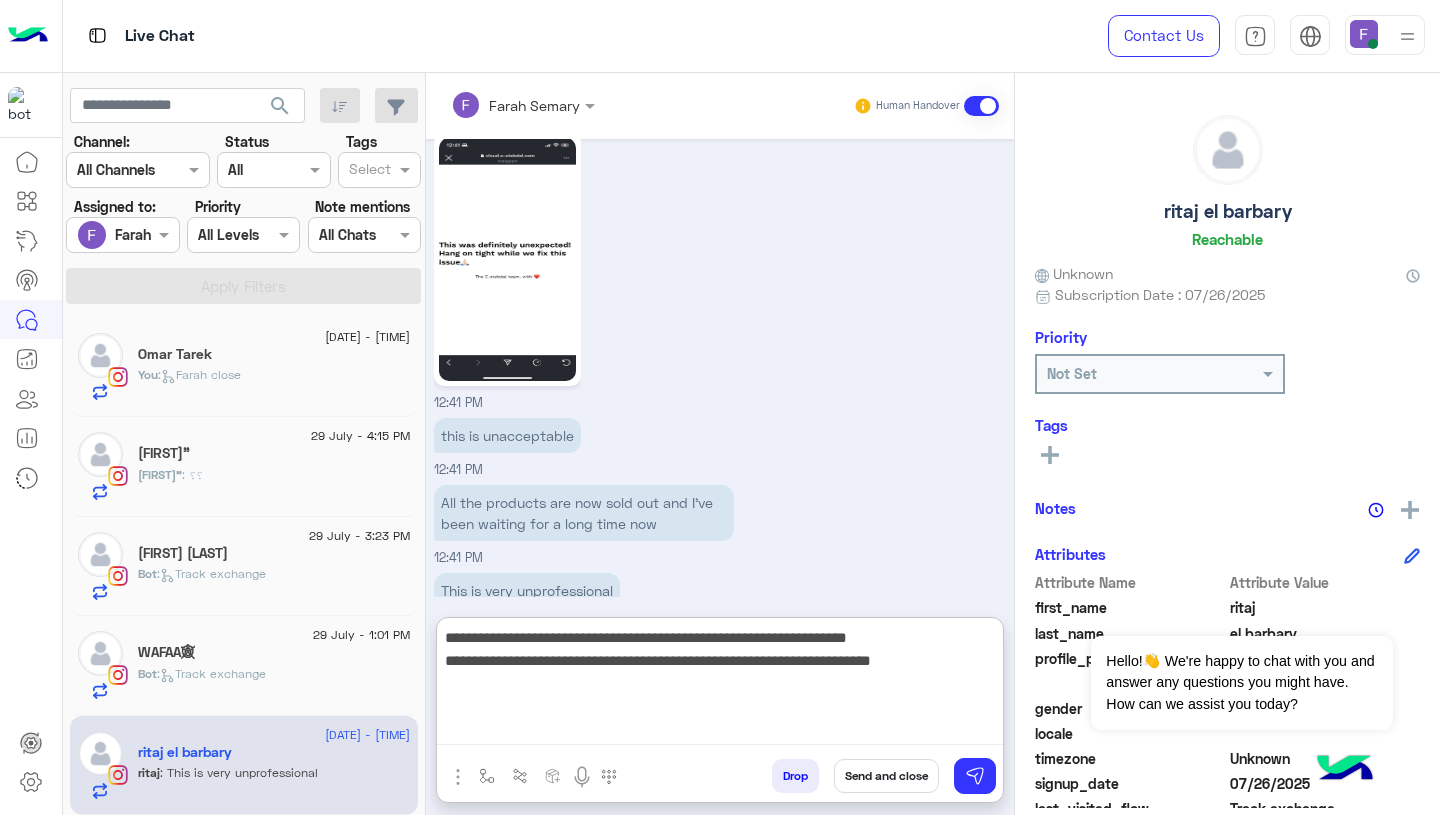 scroll, scrollTop: 61, scrollLeft: 0, axis: vertical 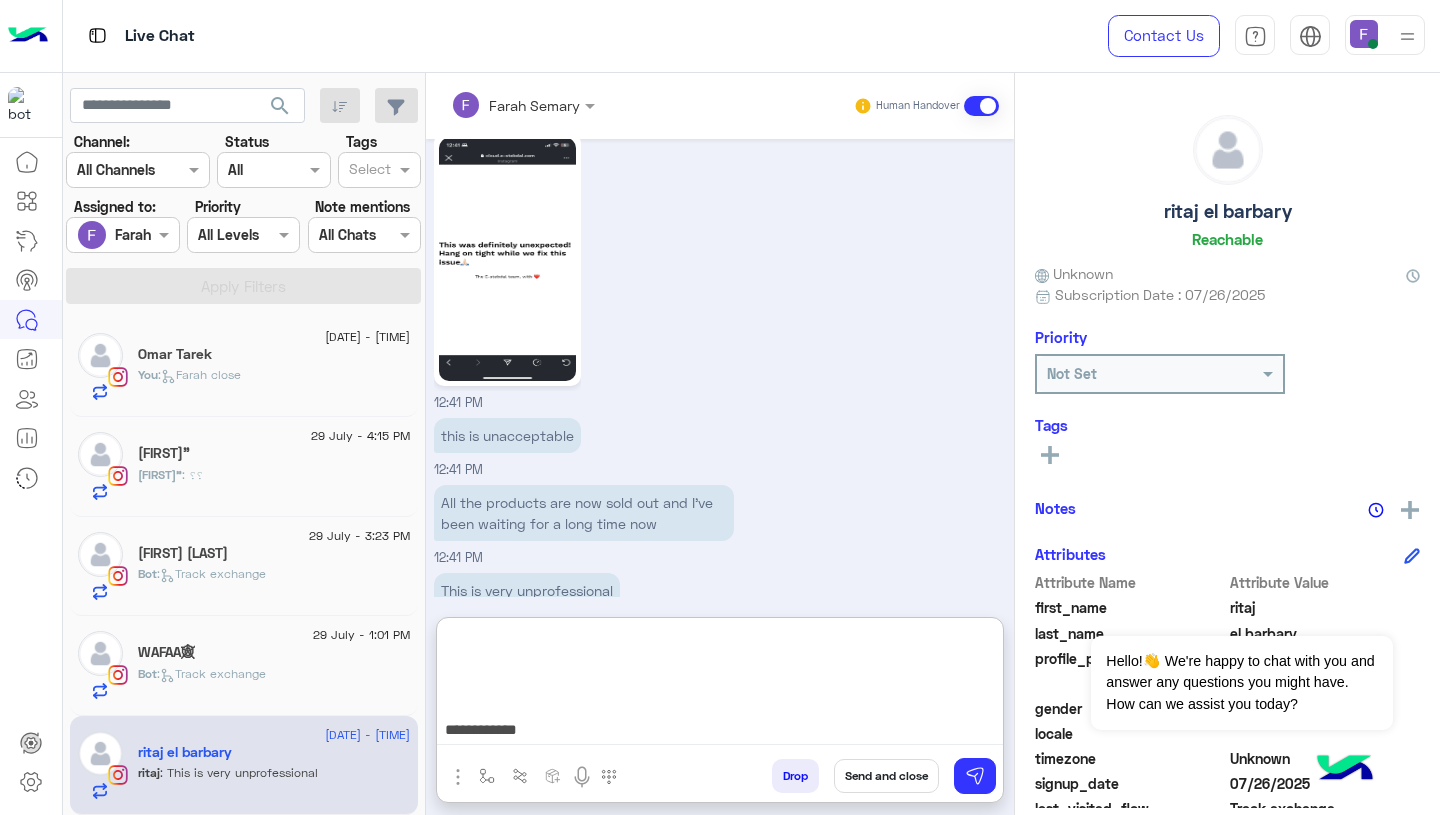 click on "**********" at bounding box center (720, 685) 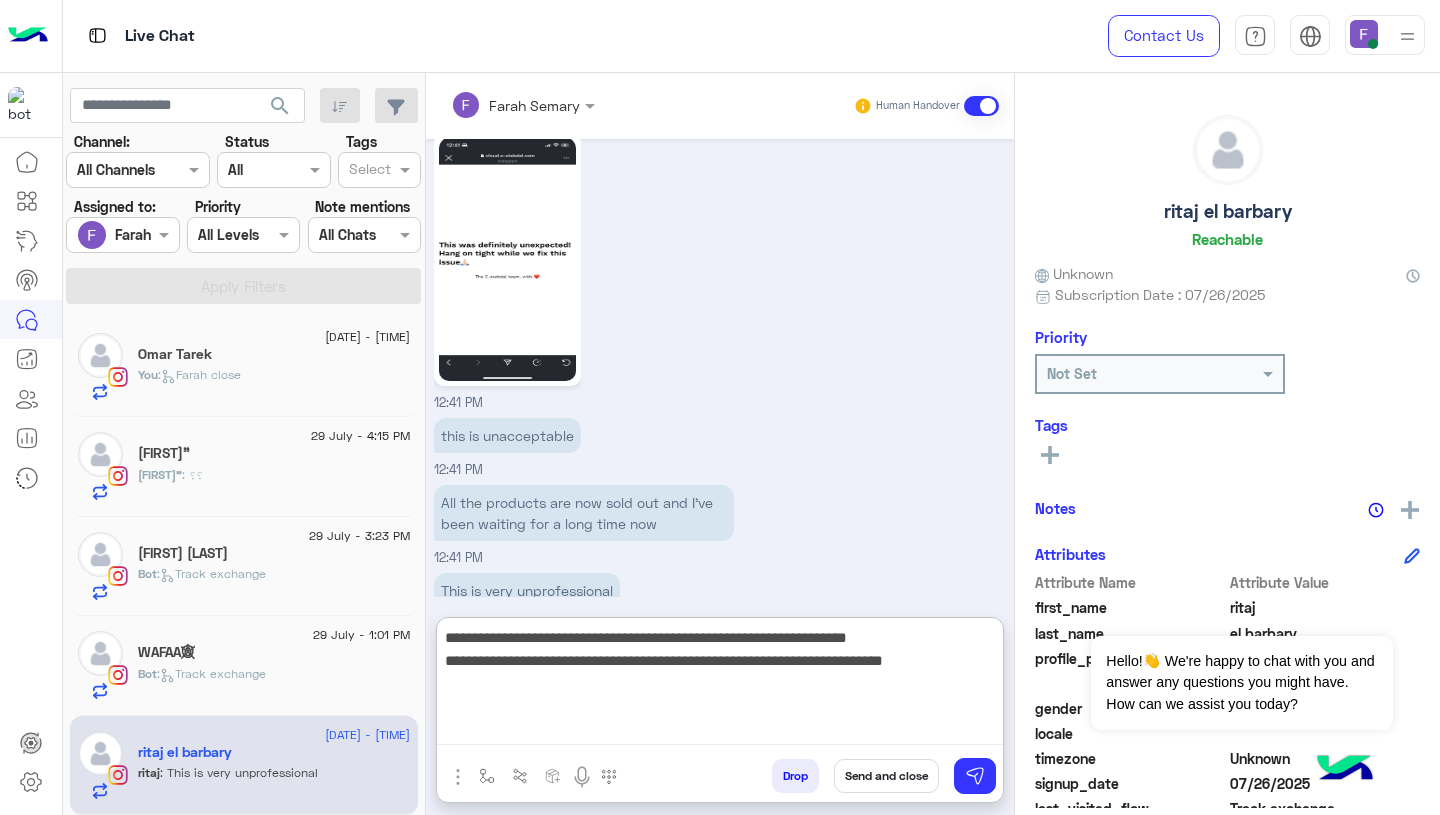 scroll, scrollTop: 0, scrollLeft: 0, axis: both 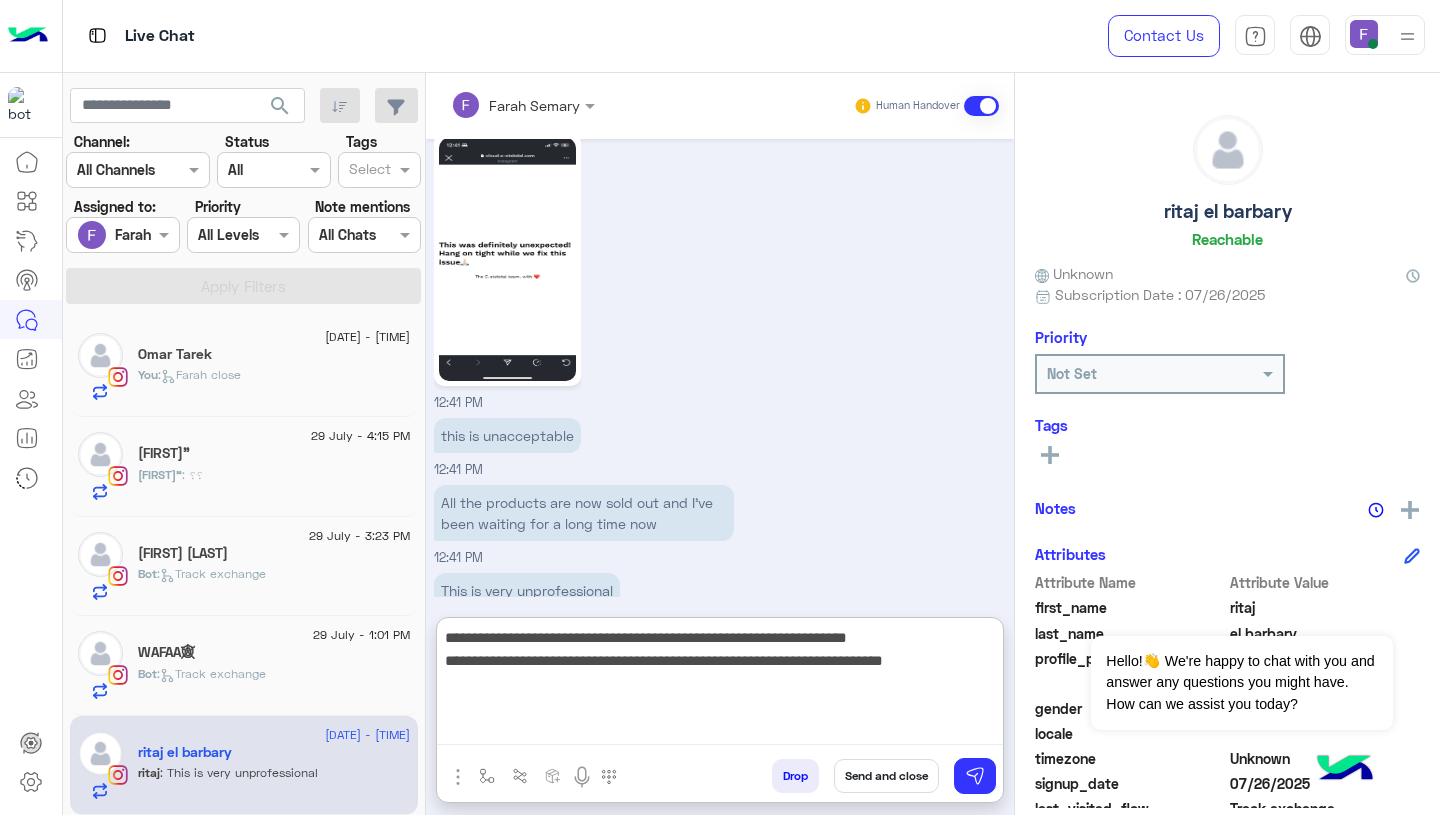 drag, startPoint x: 637, startPoint y: 641, endPoint x: 736, endPoint y: 647, distance: 99.18165 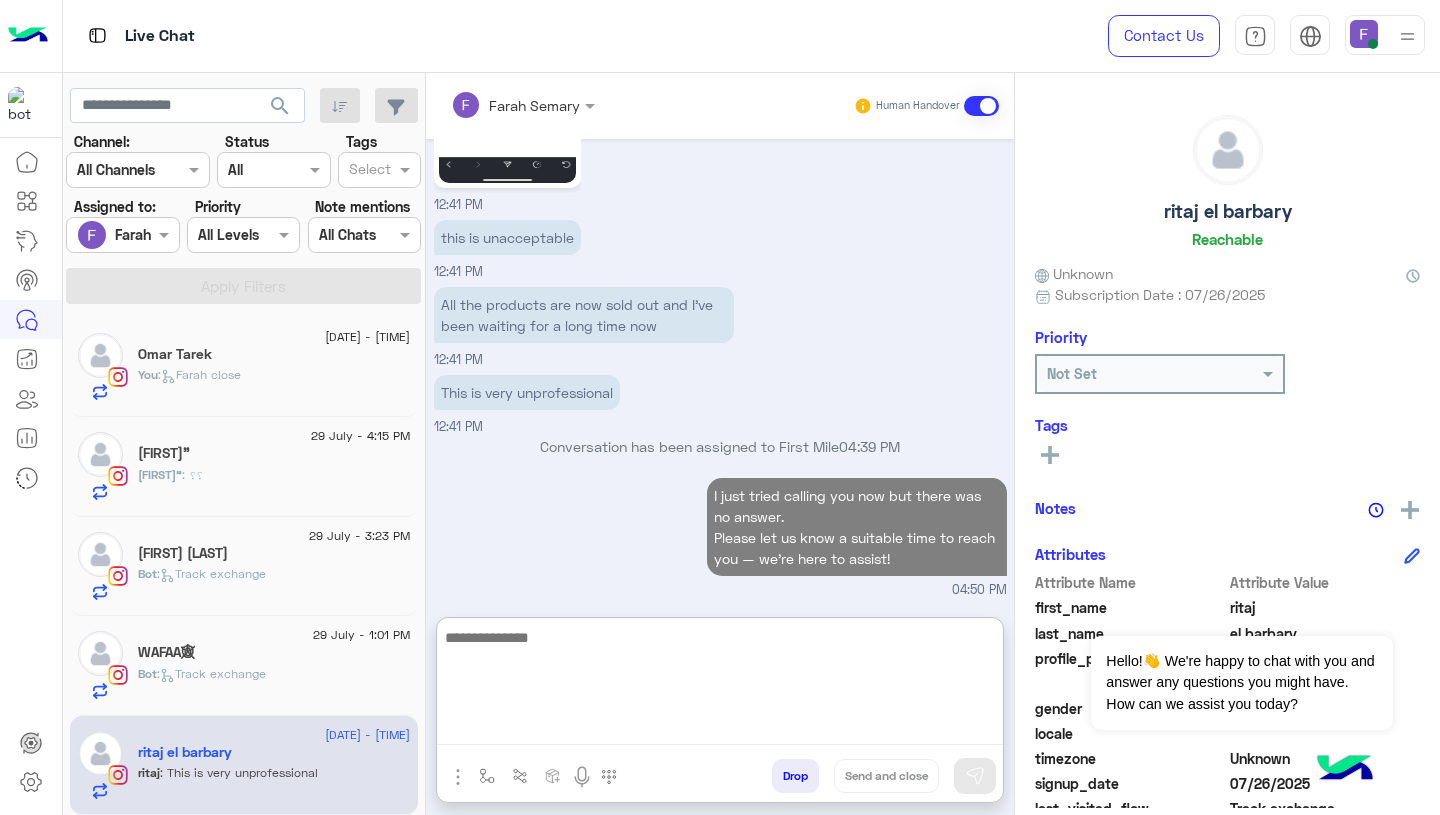 click on "I just tried calling you now but there was no answer. Please let us know a suitable time to reach you — we’re here to assist!   04:50 PM" at bounding box center [720, 536] 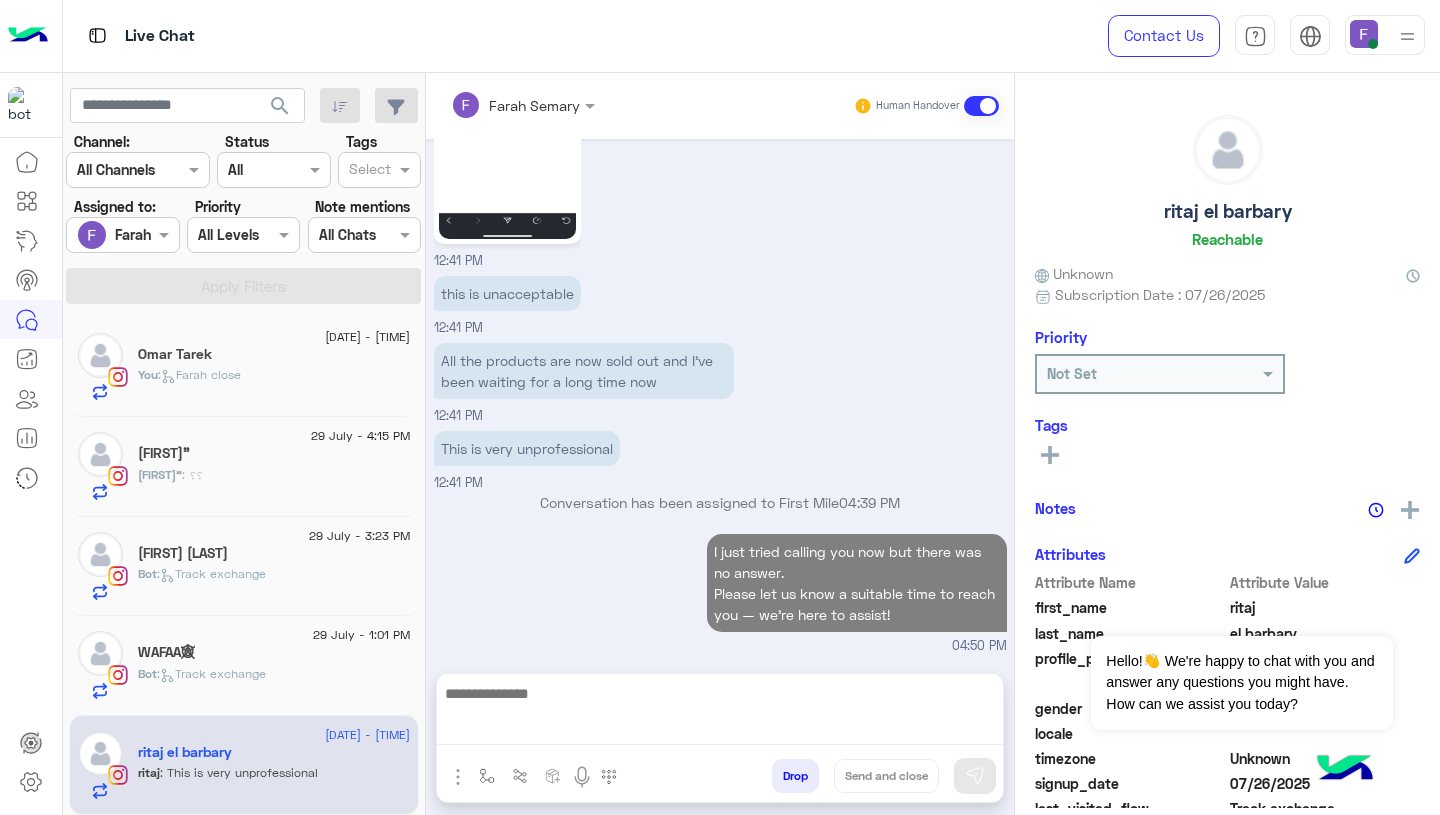 scroll, scrollTop: 2007, scrollLeft: 0, axis: vertical 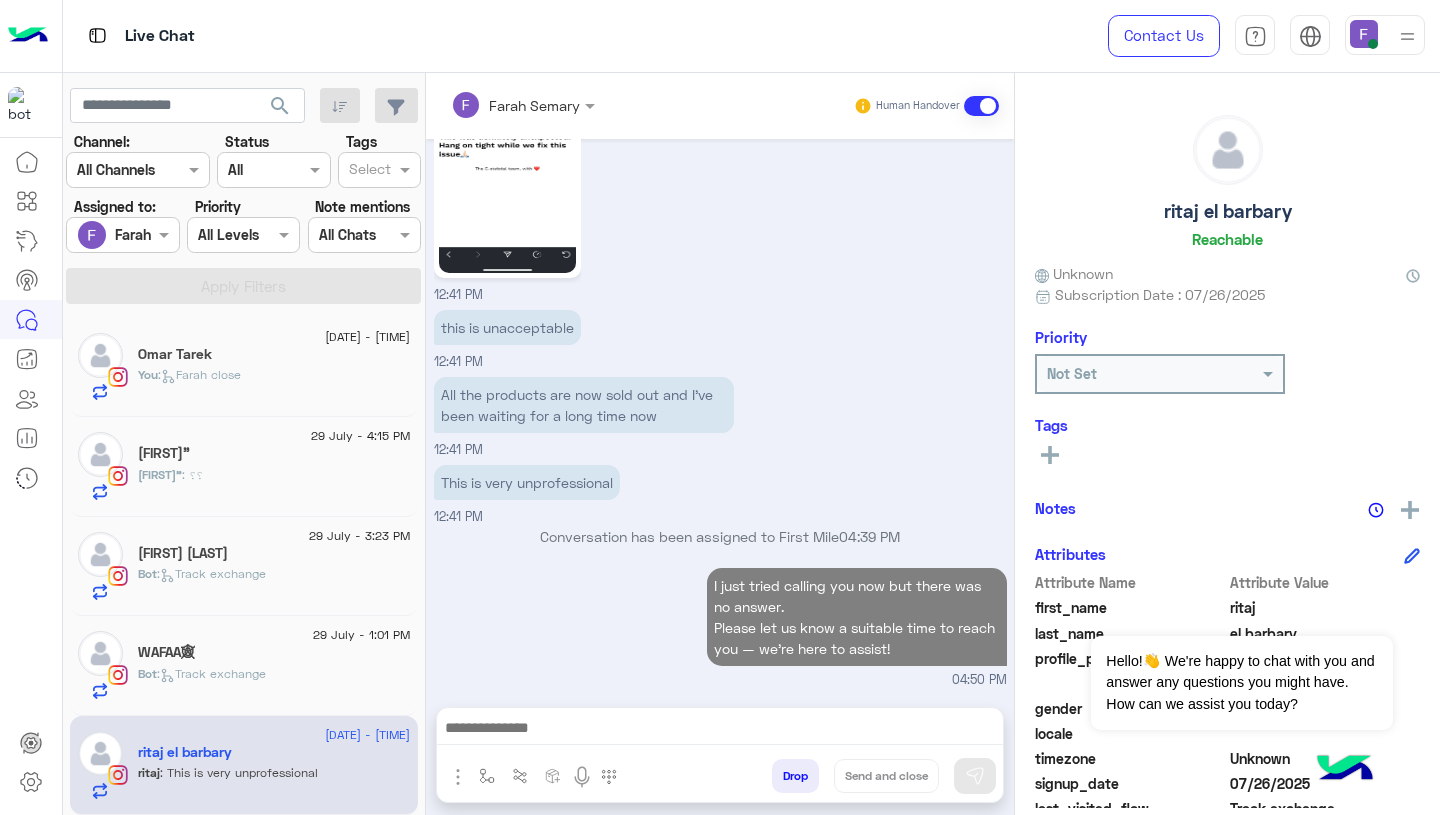 click on "29 July - 1:01 PM" 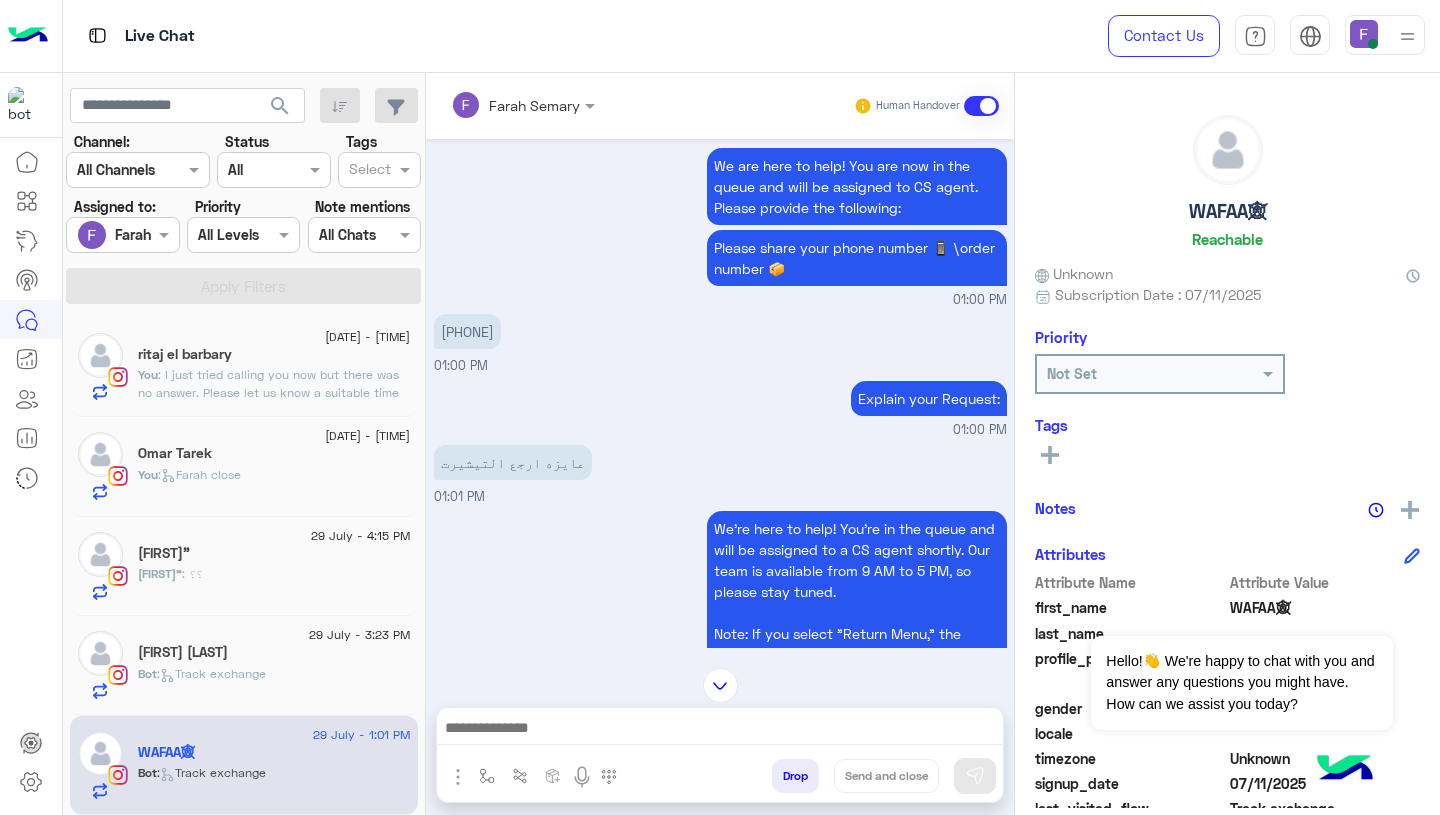 scroll, scrollTop: 1263, scrollLeft: 0, axis: vertical 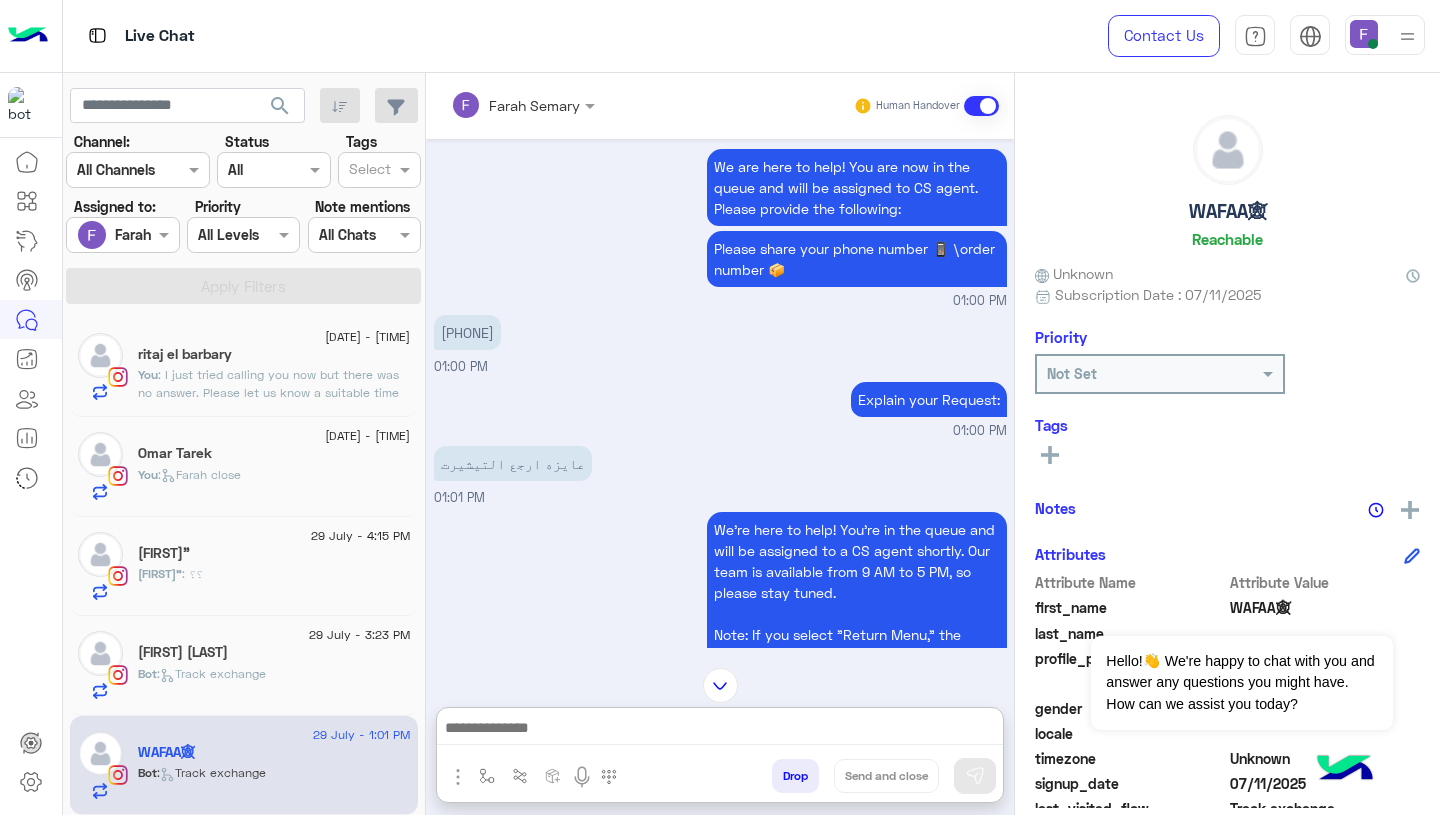 click at bounding box center [720, 730] 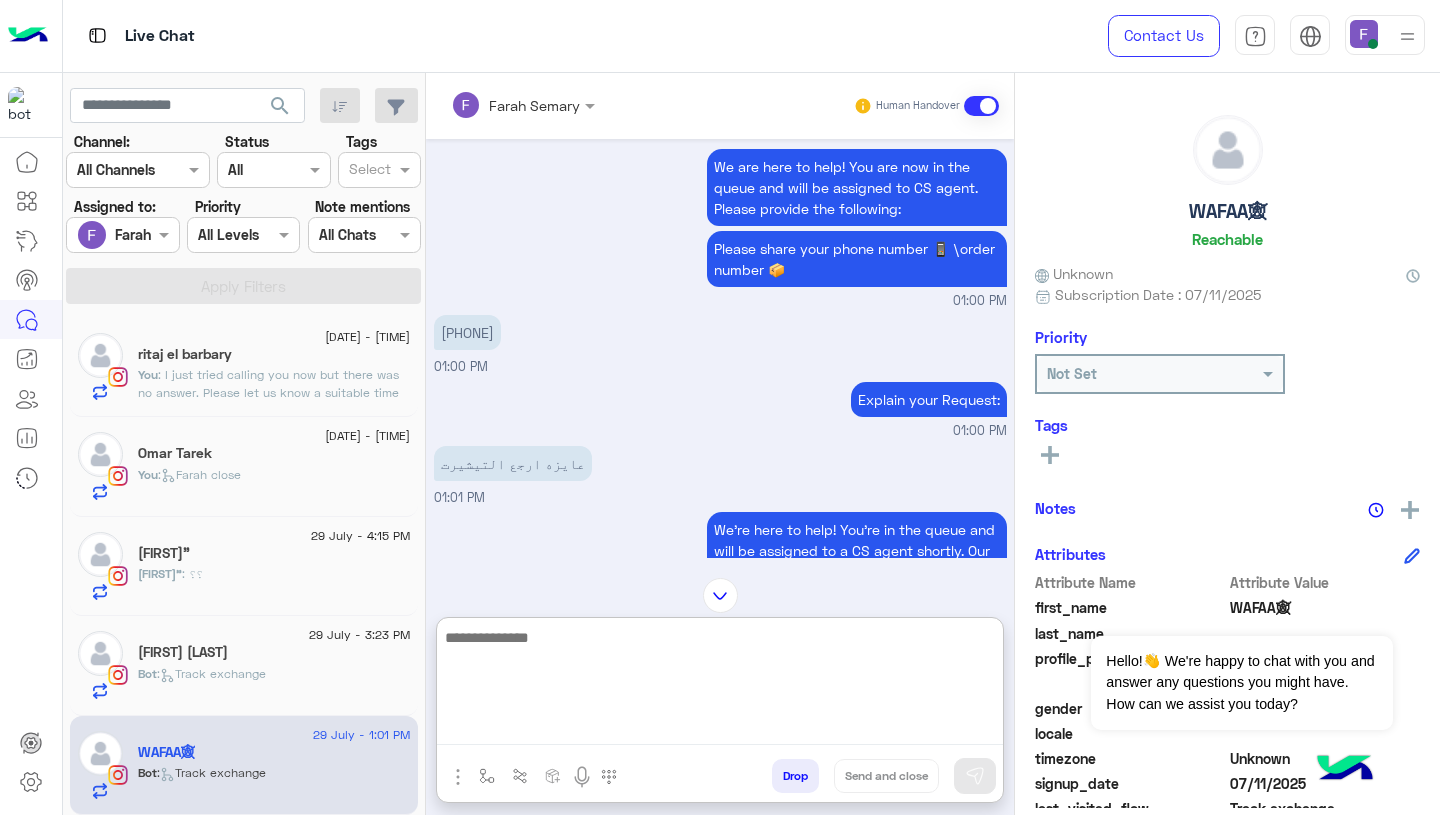 paste on "**********" 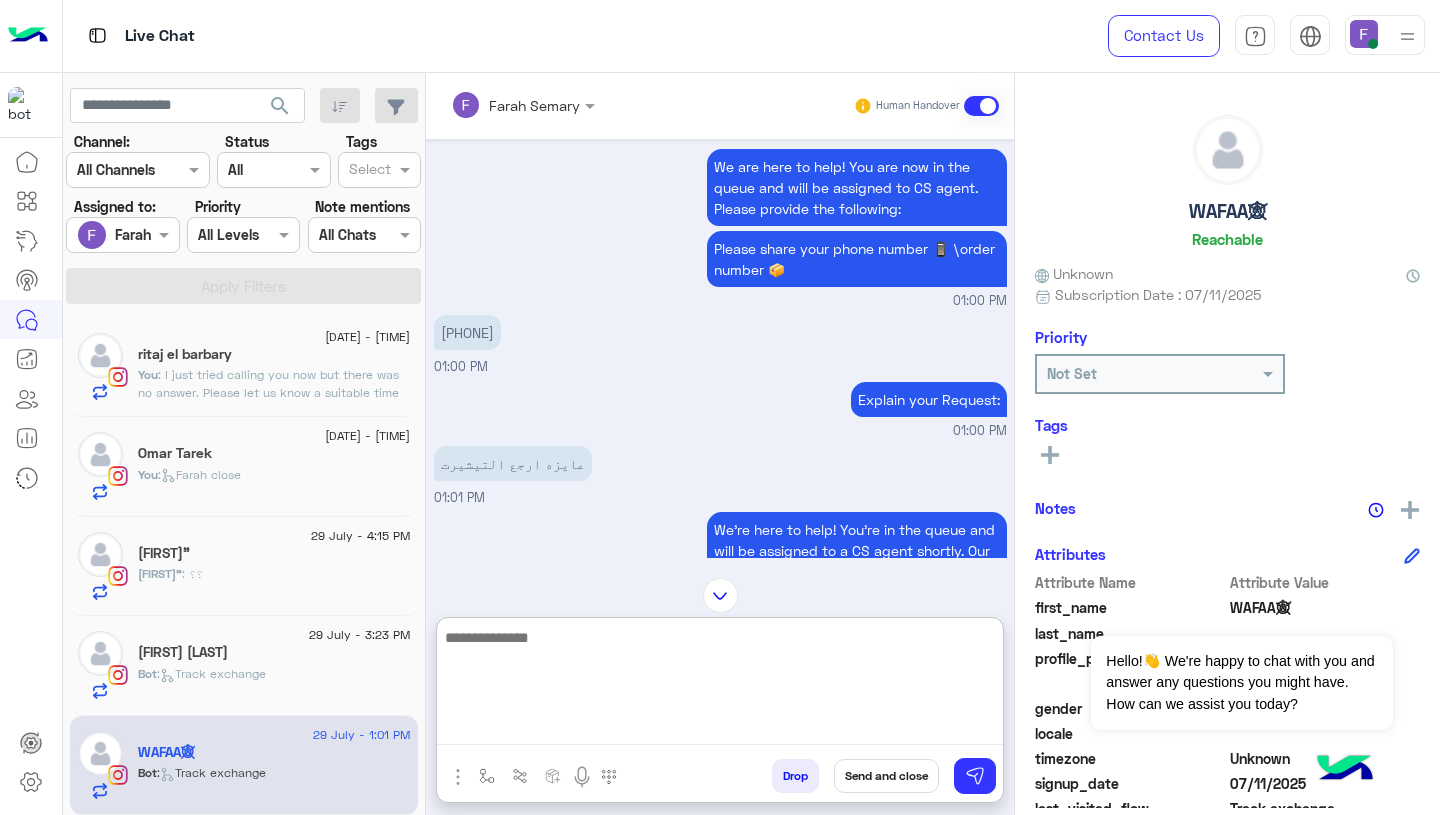 scroll, scrollTop: 0, scrollLeft: 0, axis: both 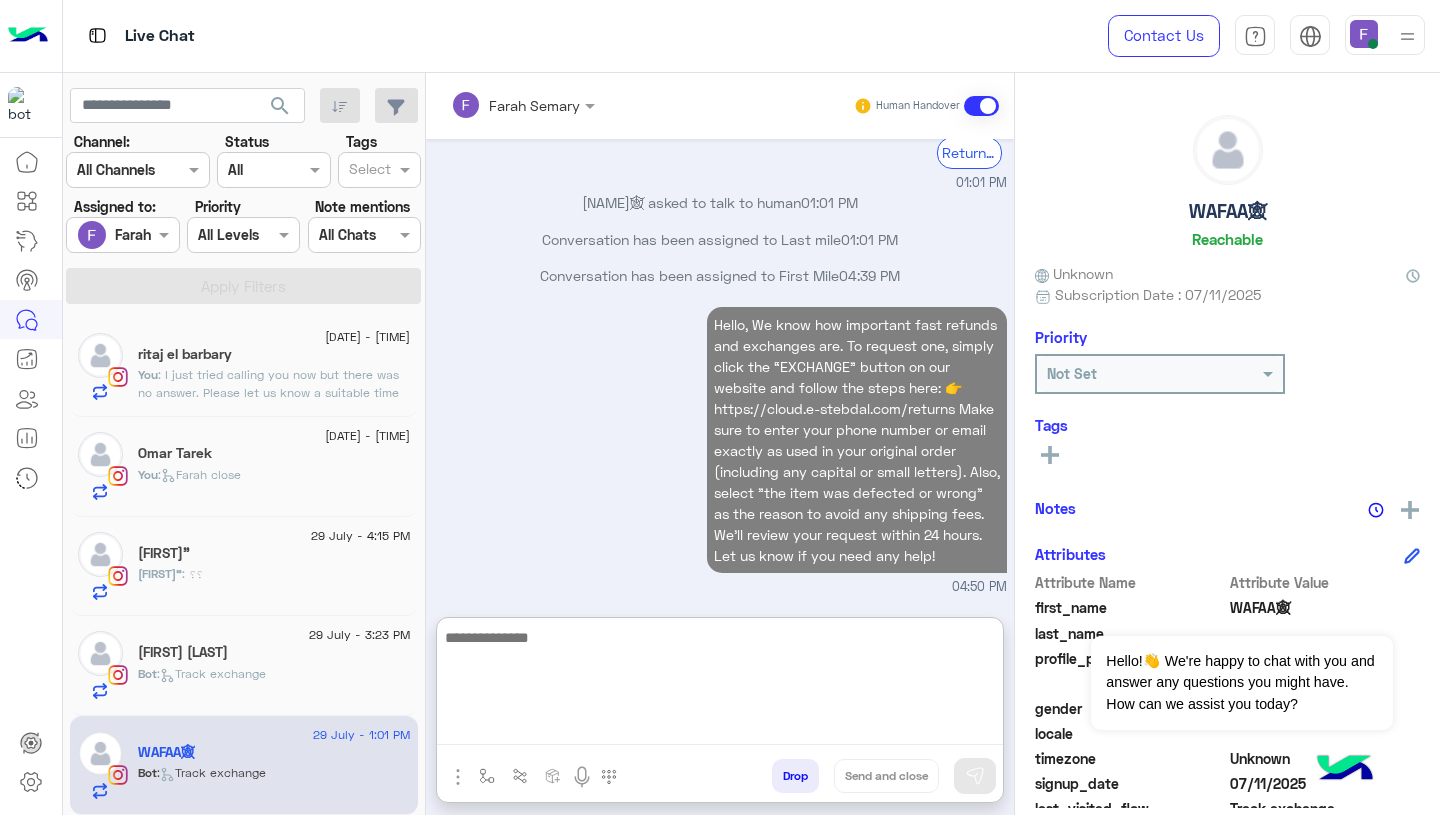 click on "Bot :   Track exchange" 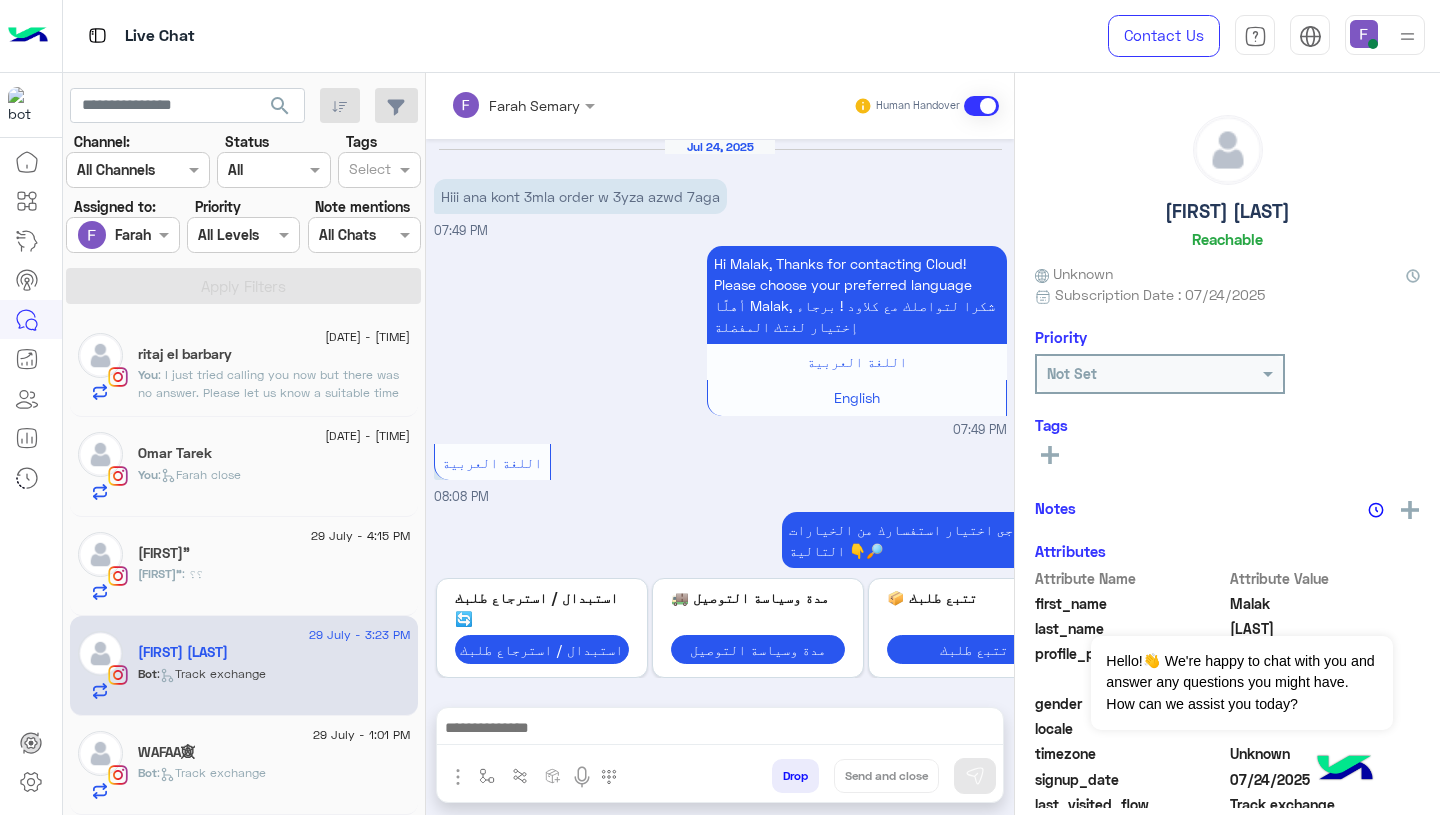 scroll, scrollTop: 1378, scrollLeft: 0, axis: vertical 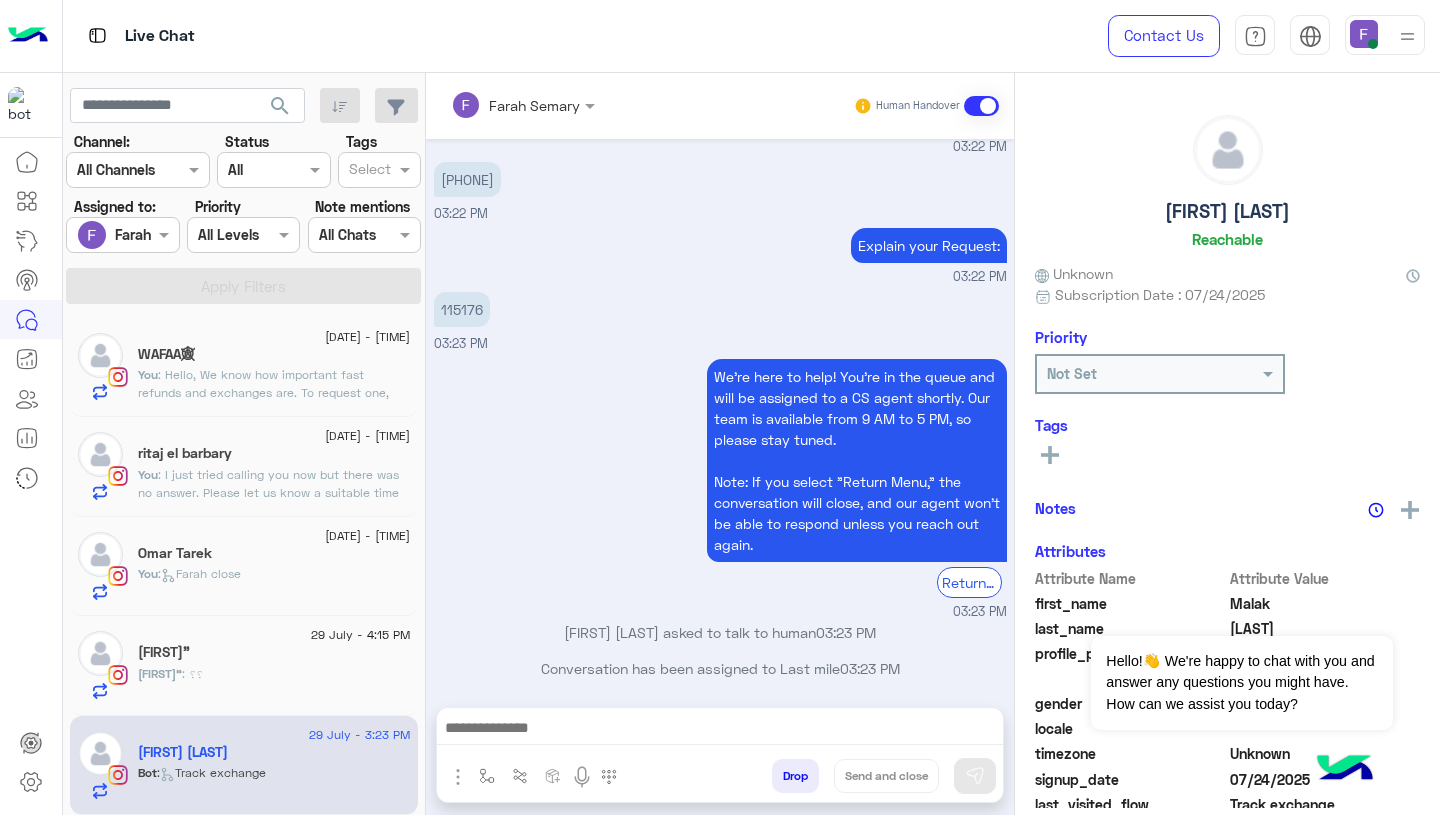 click on "[NAME] : ؟؟" 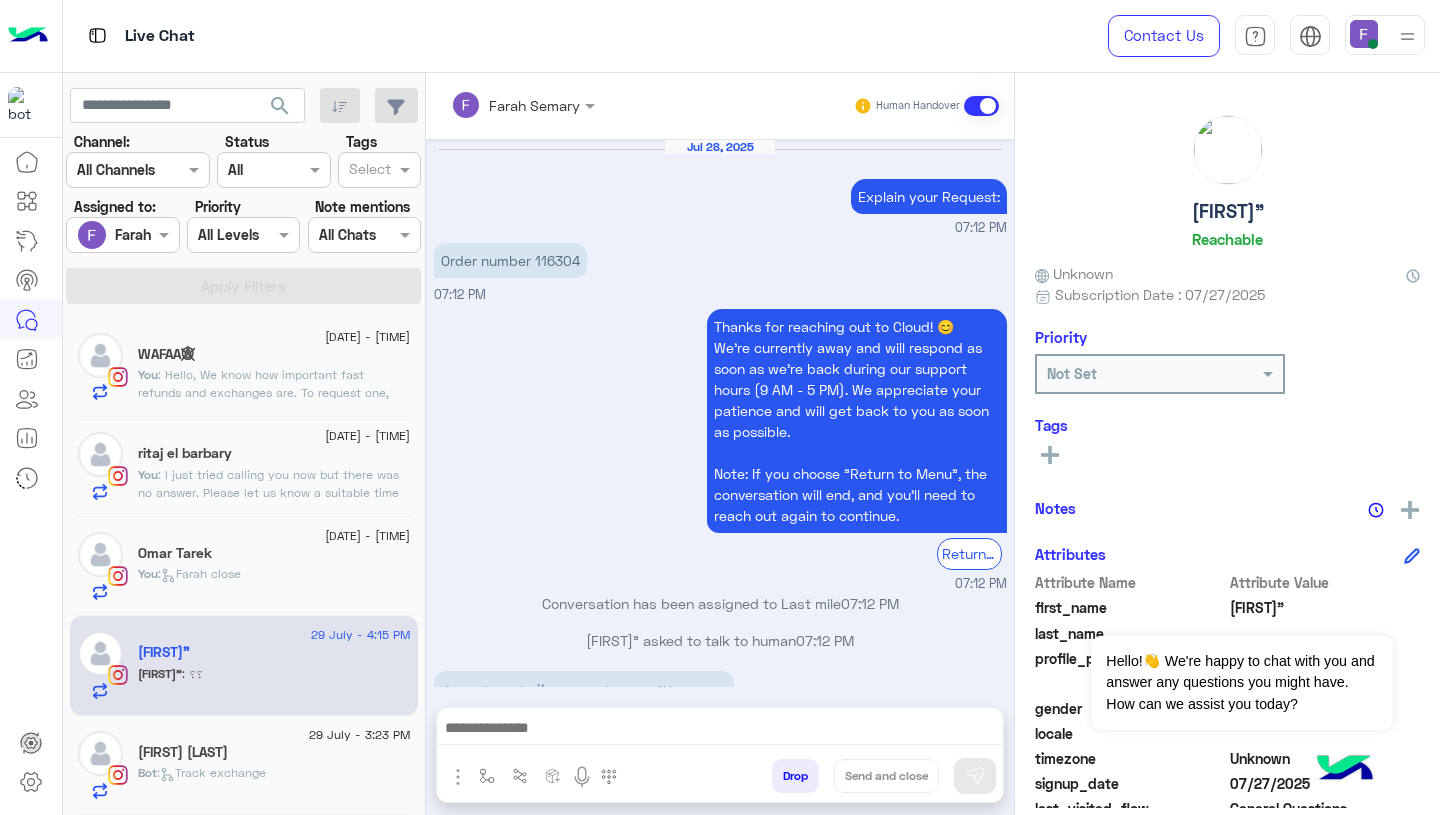 scroll, scrollTop: 1452, scrollLeft: 0, axis: vertical 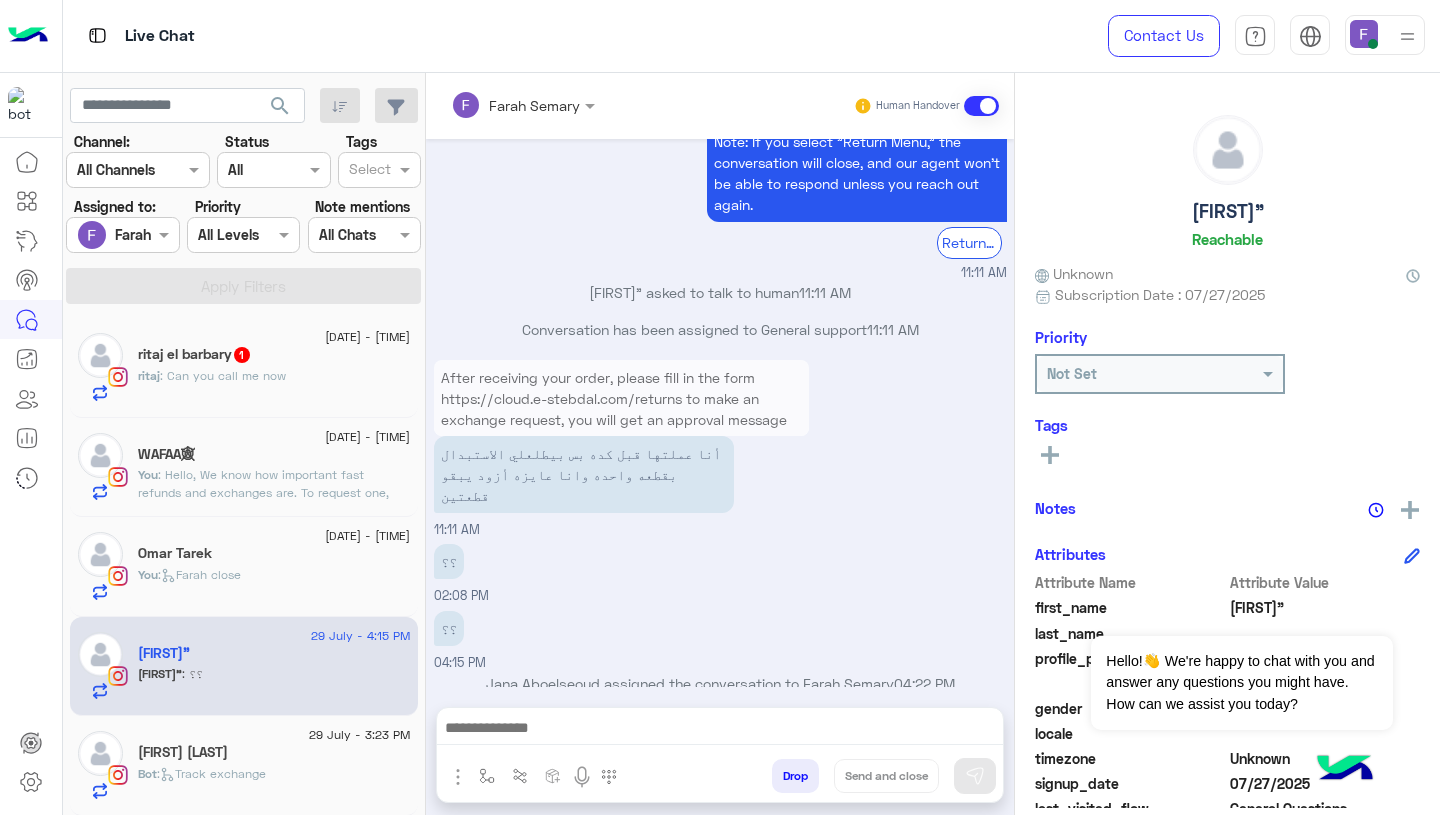 click on "You  :   Farah close" 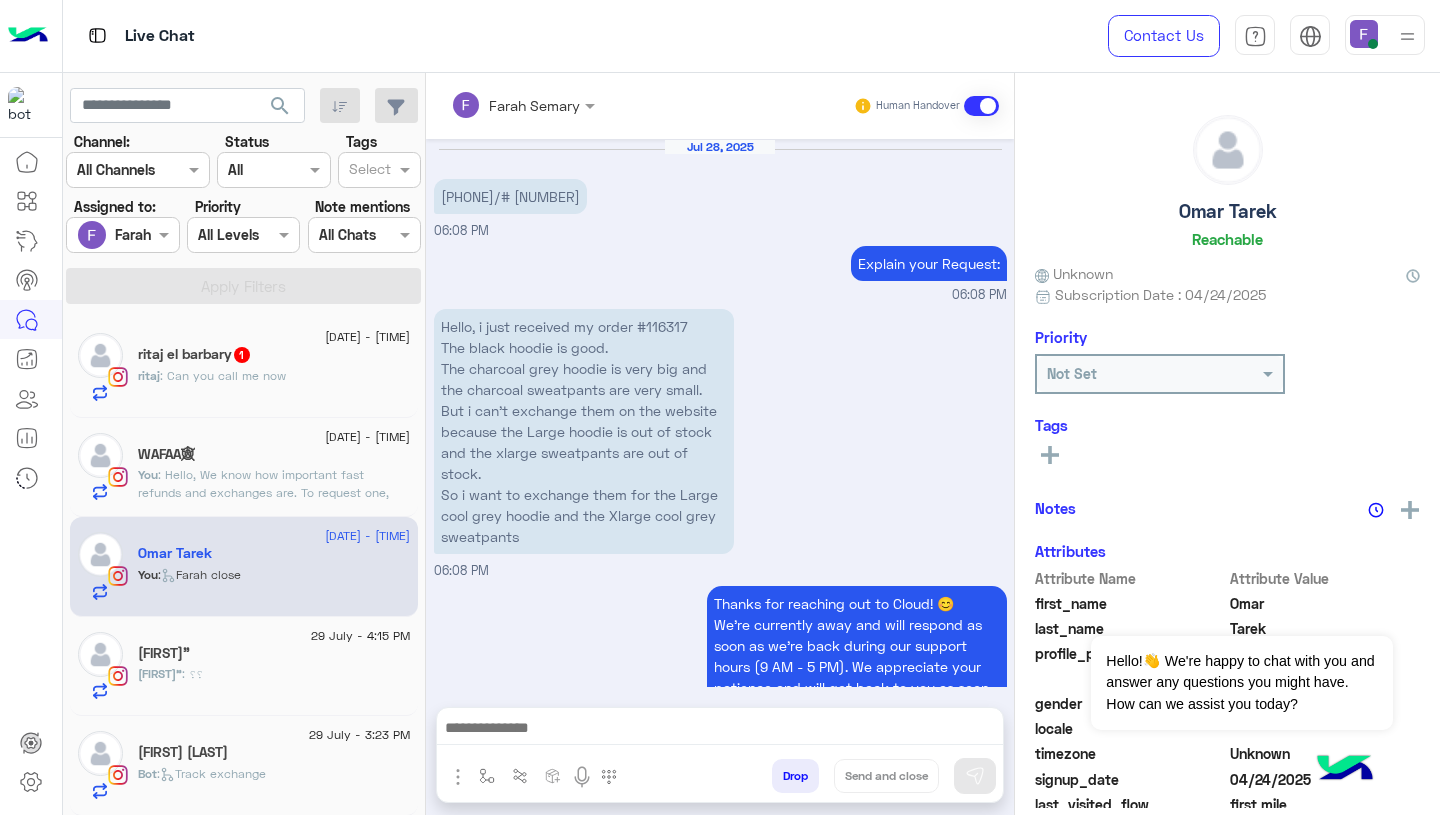 scroll, scrollTop: 2019, scrollLeft: 0, axis: vertical 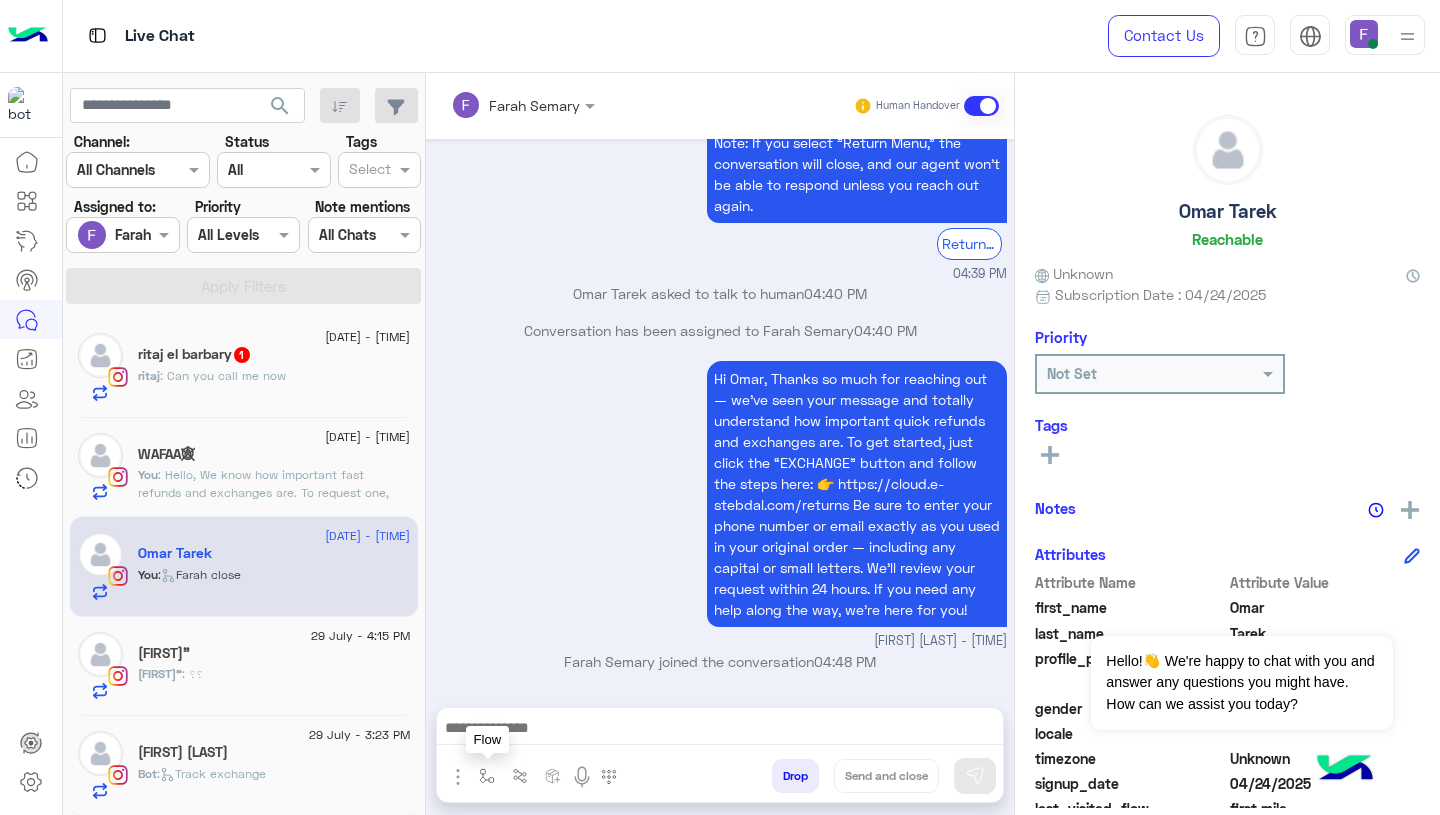 click at bounding box center (487, 776) 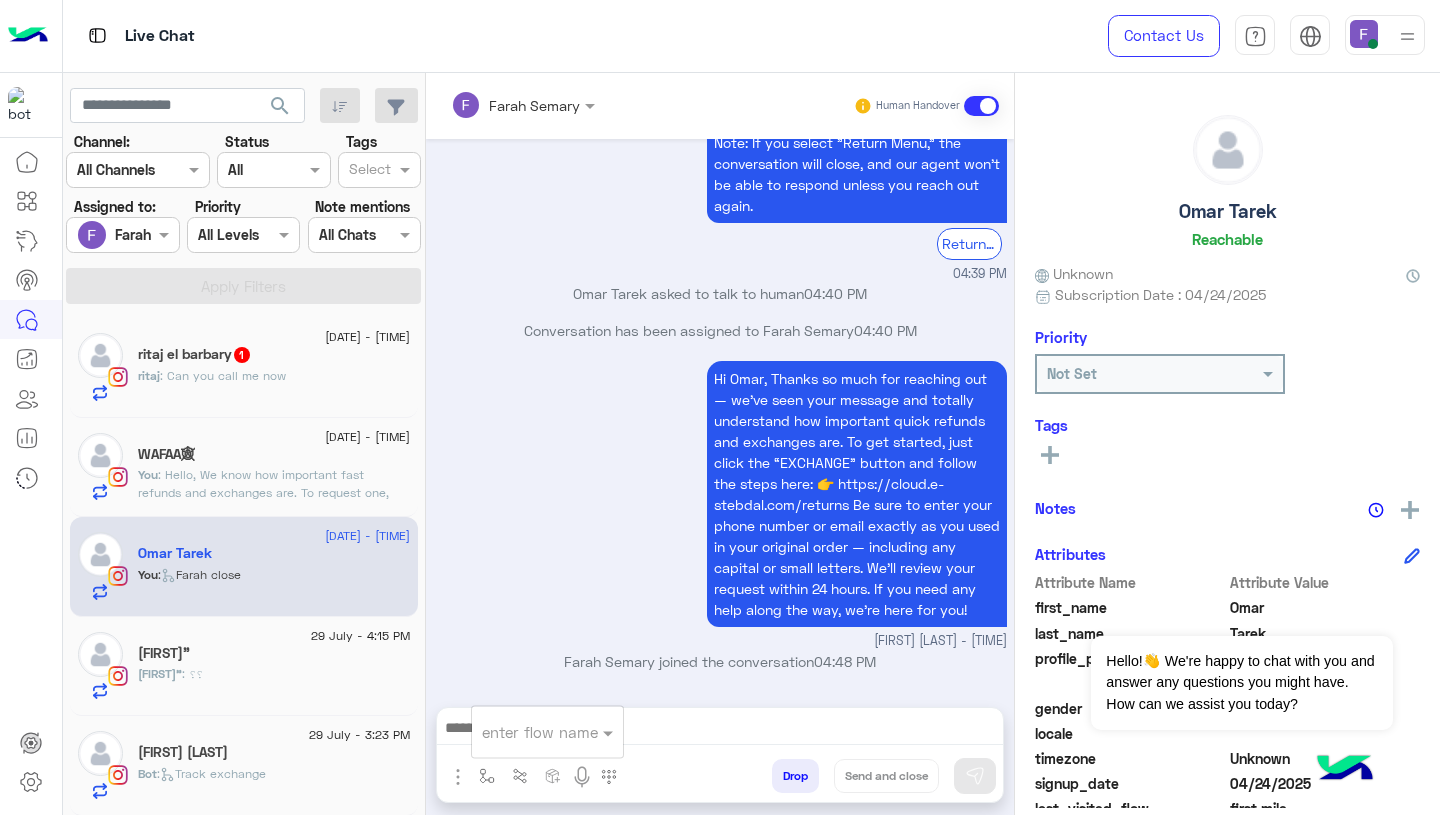 click at bounding box center (523, 732) 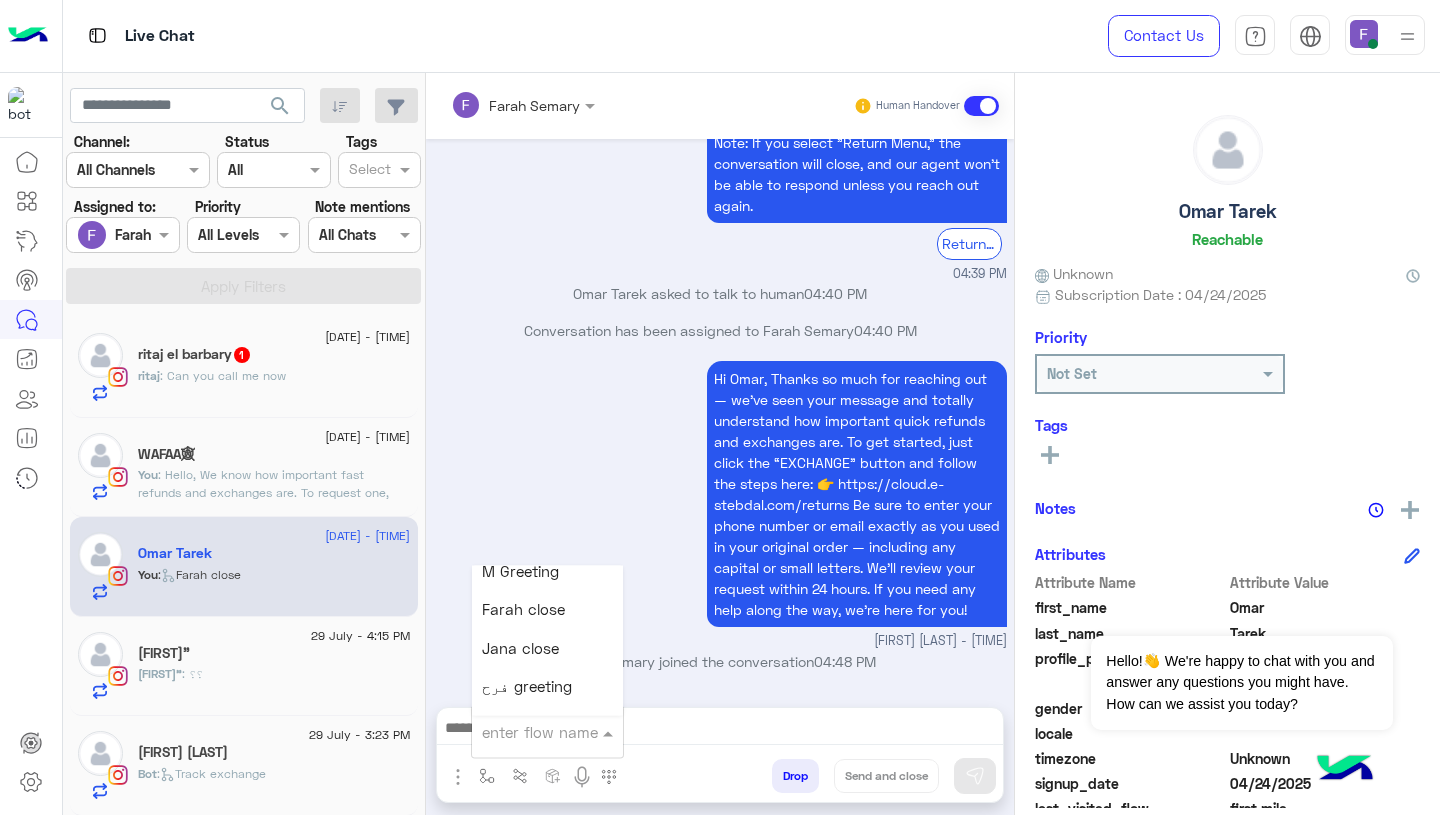 scroll, scrollTop: 2556, scrollLeft: 0, axis: vertical 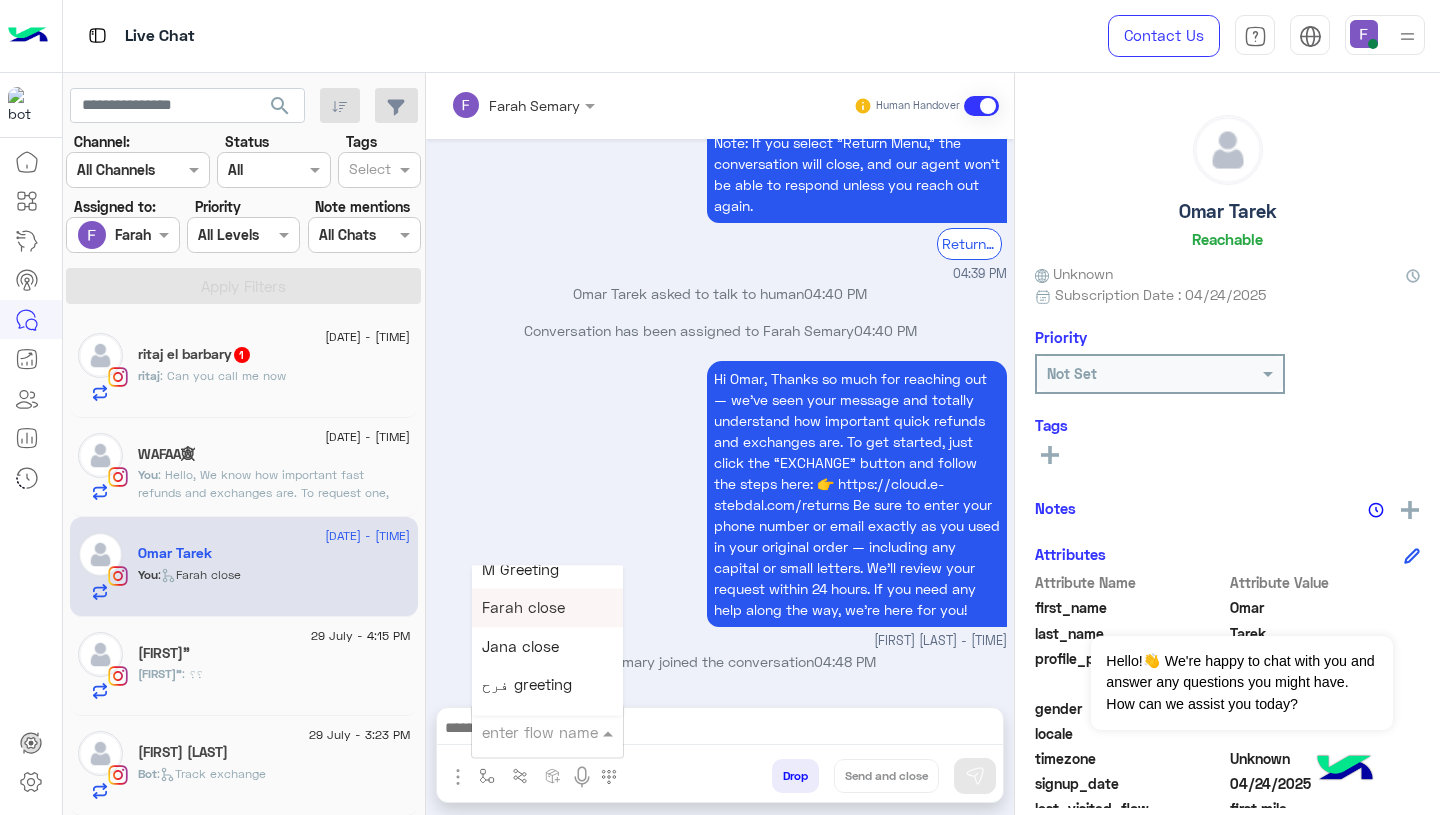 click on "Farah close" at bounding box center (523, 608) 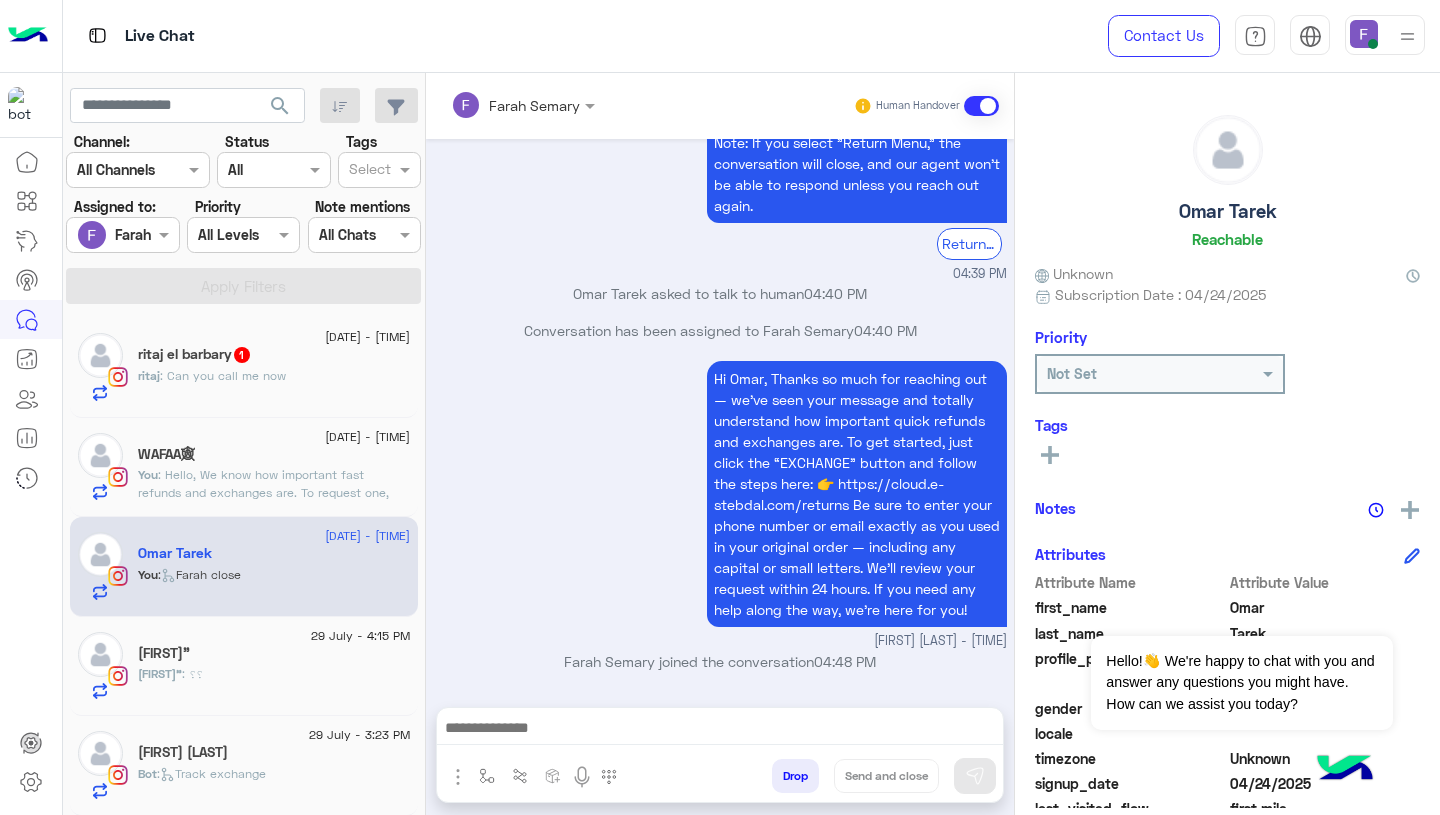 type on "**********" 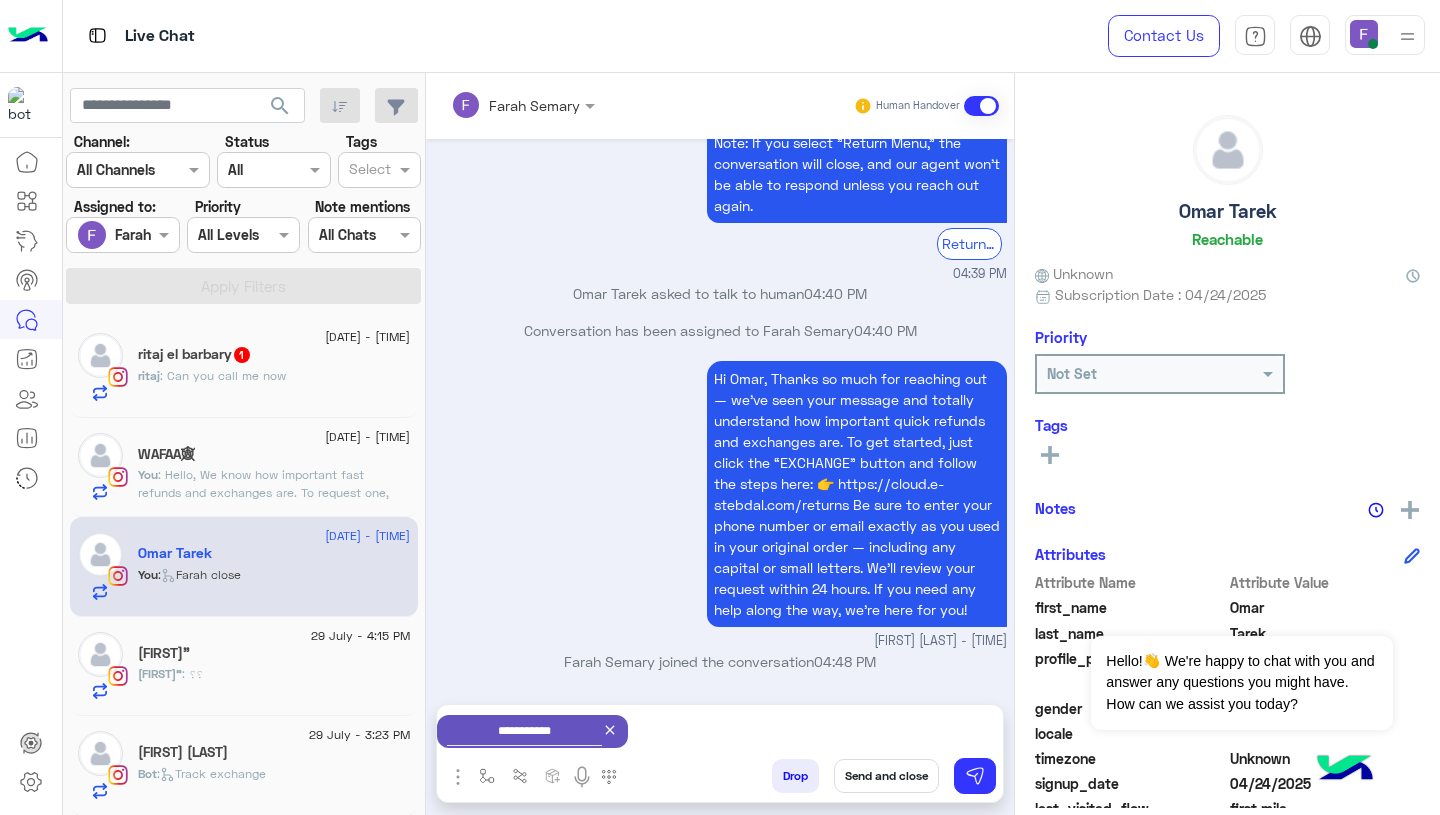 click on "Send and close" at bounding box center (886, 776) 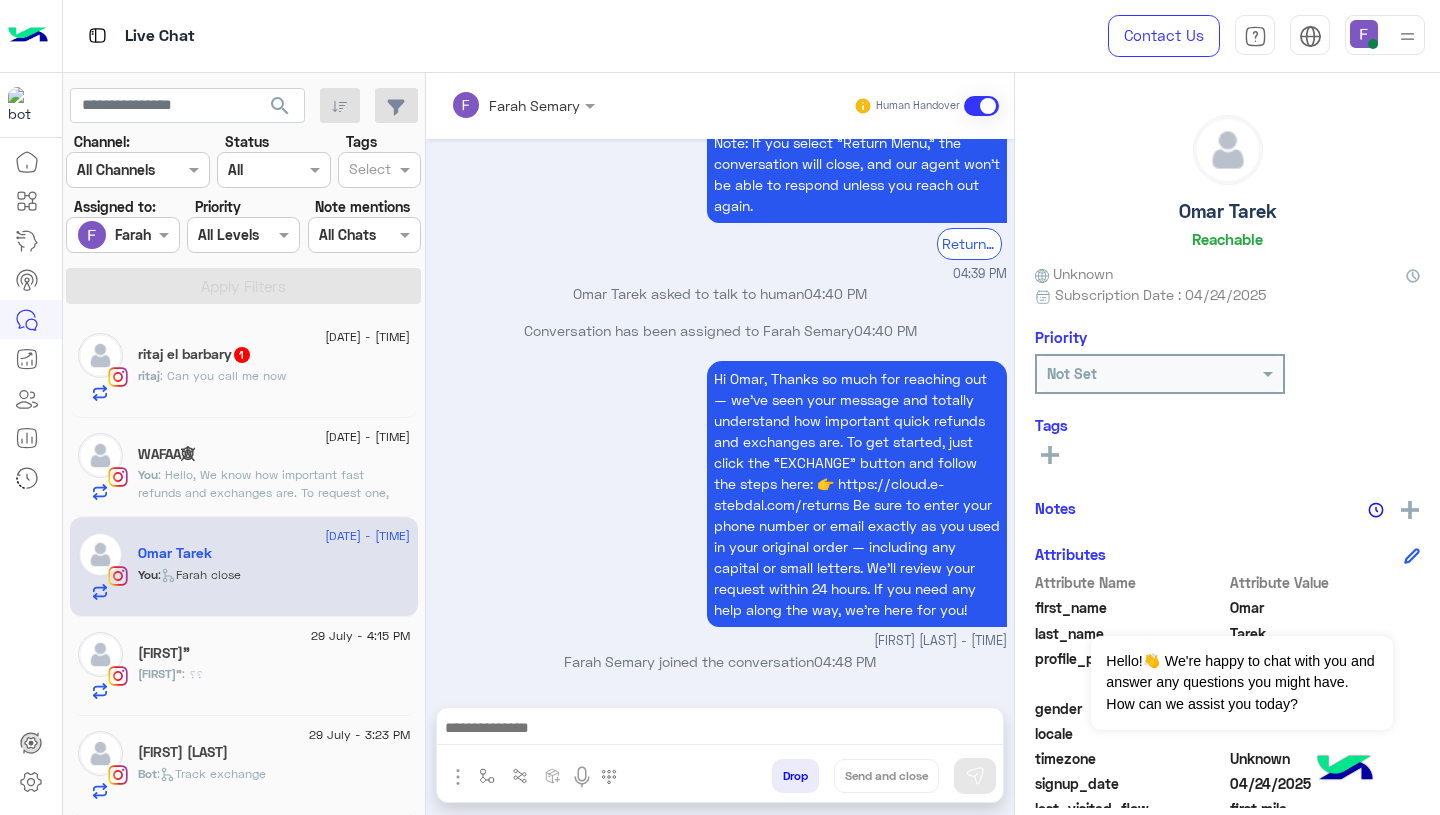 scroll, scrollTop: 2055, scrollLeft: 0, axis: vertical 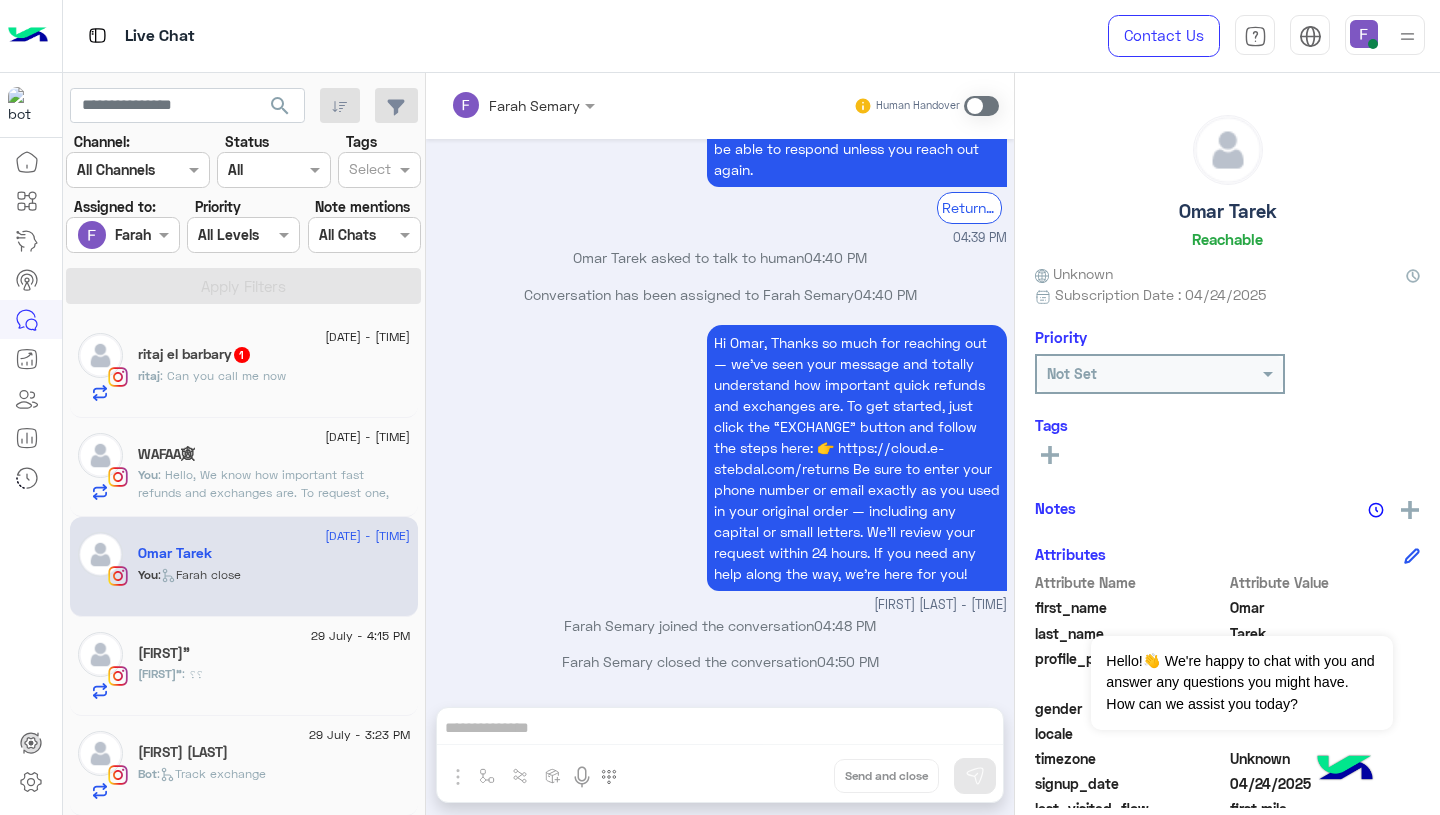 click on ": Hello,
We know how important fast refunds and exchanges are.
To request one, simply click the “EXCHANGE” button on our website and follow the steps here:
👉 https://cloud.e-stebdal.com/returns
Make sure to enter your phone number or email exactly as used in your original order (including any capital or small letters).
Also, select "the item was defected or wrong" as the reason to avoid any shipping fees.
We’ll review your request within 24 hours. Let us know if you need any help!" 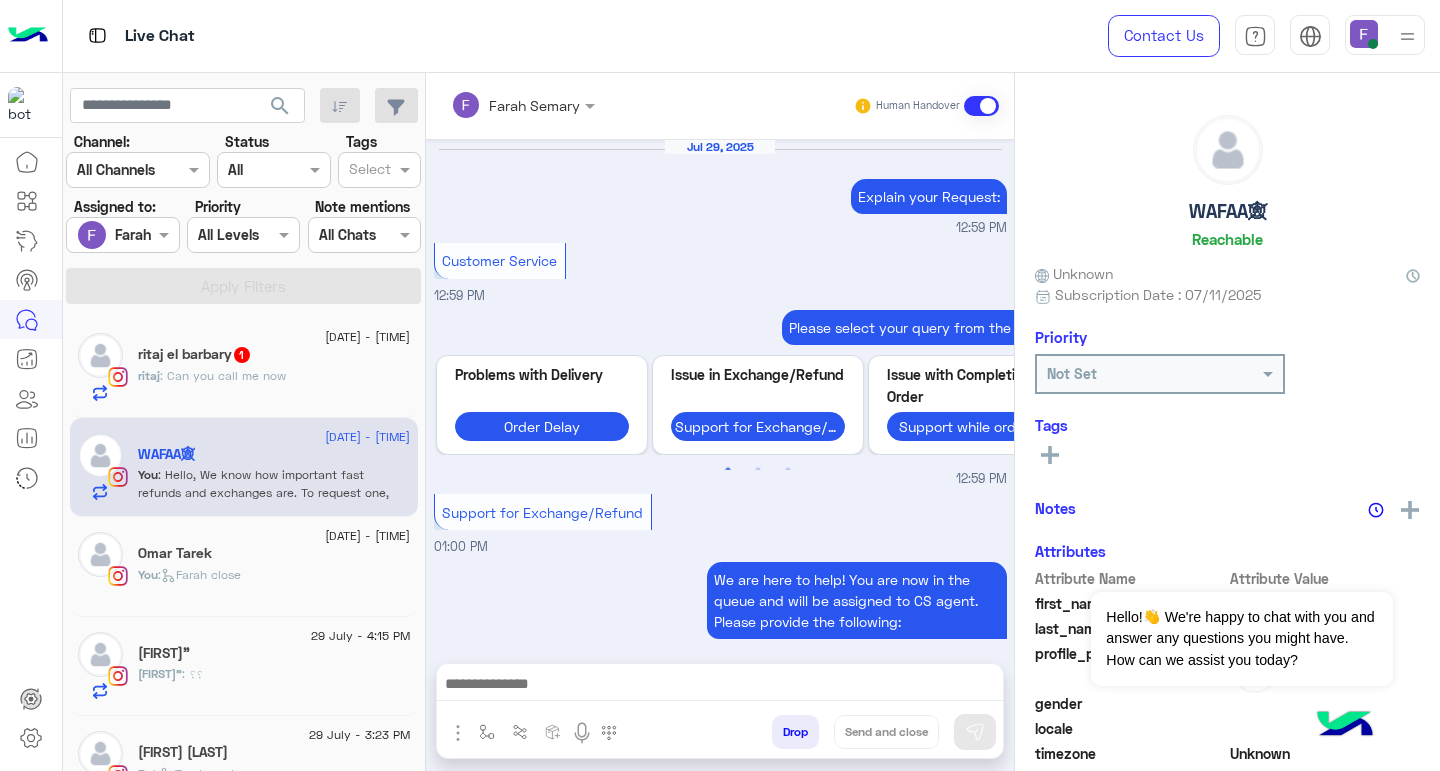 scroll, scrollTop: 1578, scrollLeft: 0, axis: vertical 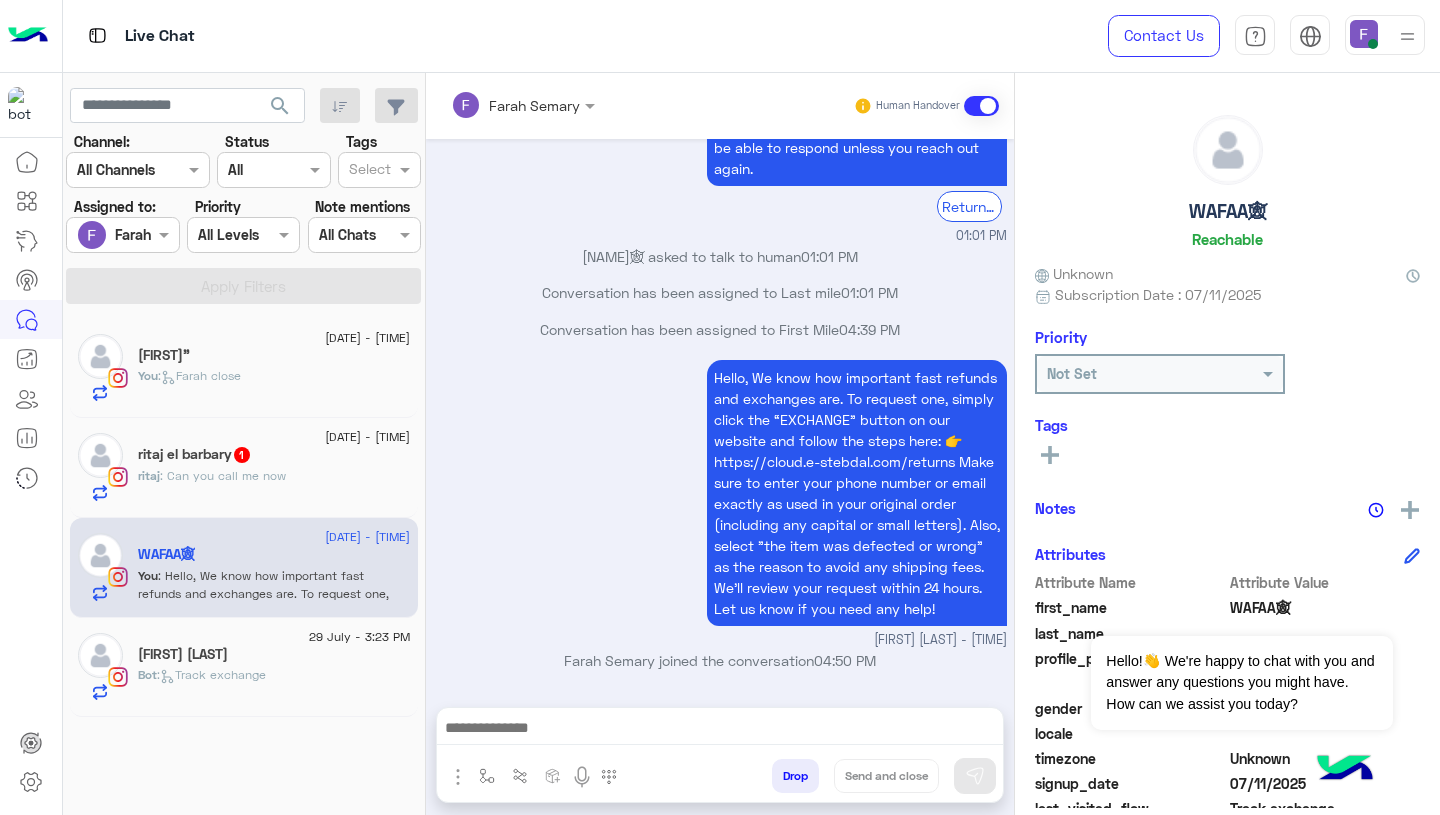 click on "ritaj el barbary  1" 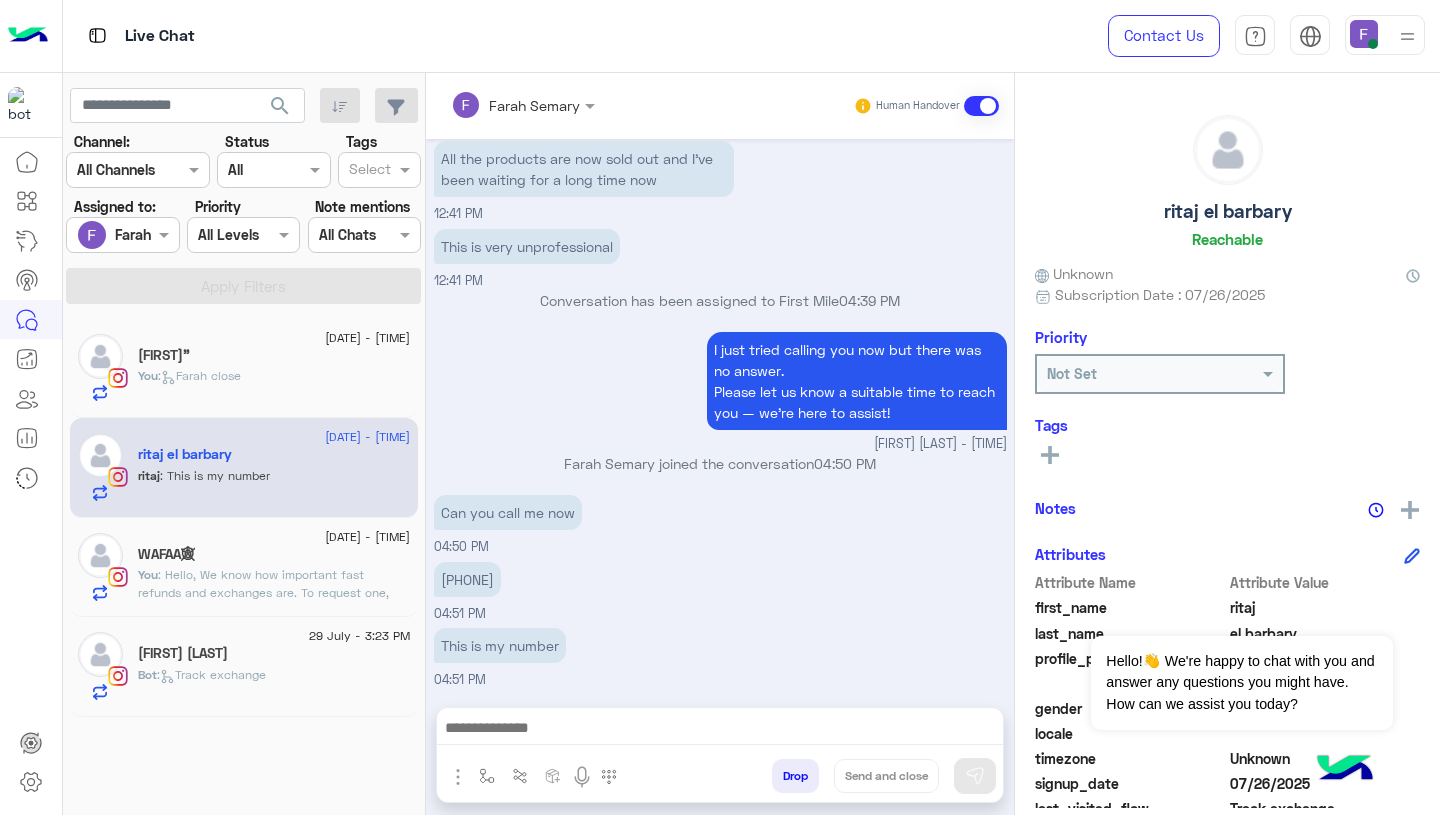 scroll, scrollTop: 1705, scrollLeft: 0, axis: vertical 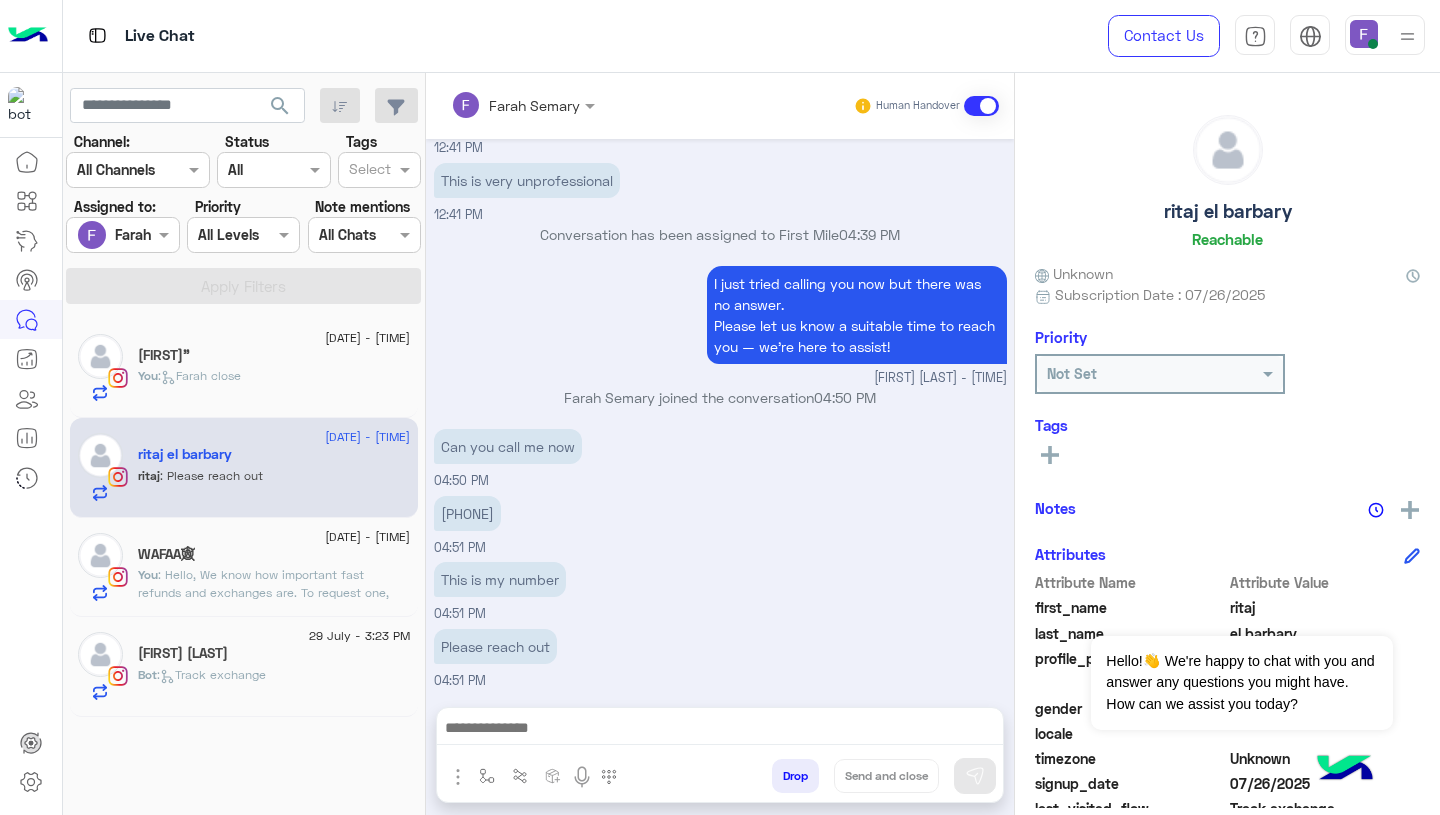 click at bounding box center (720, 730) 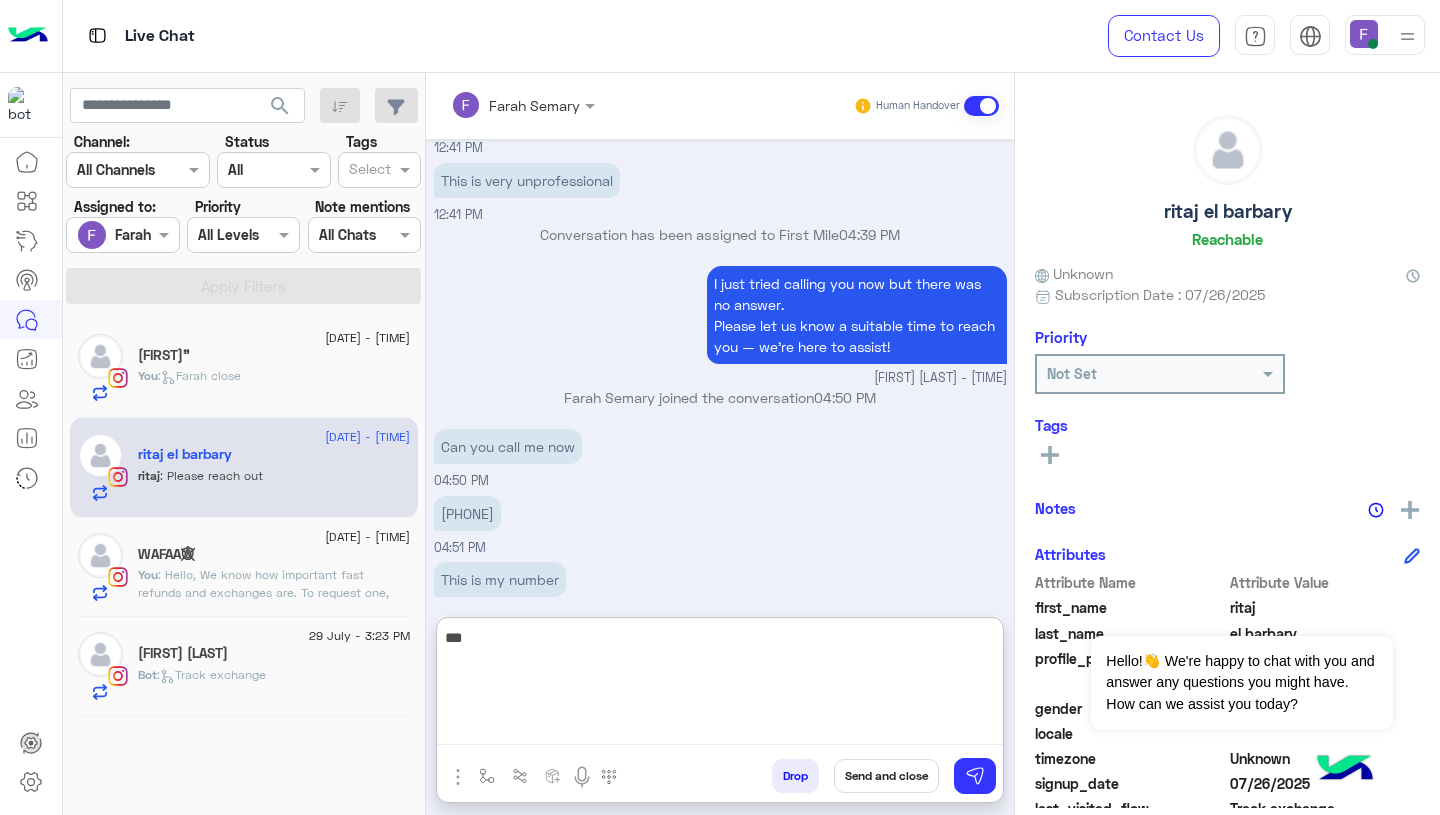 type on "****" 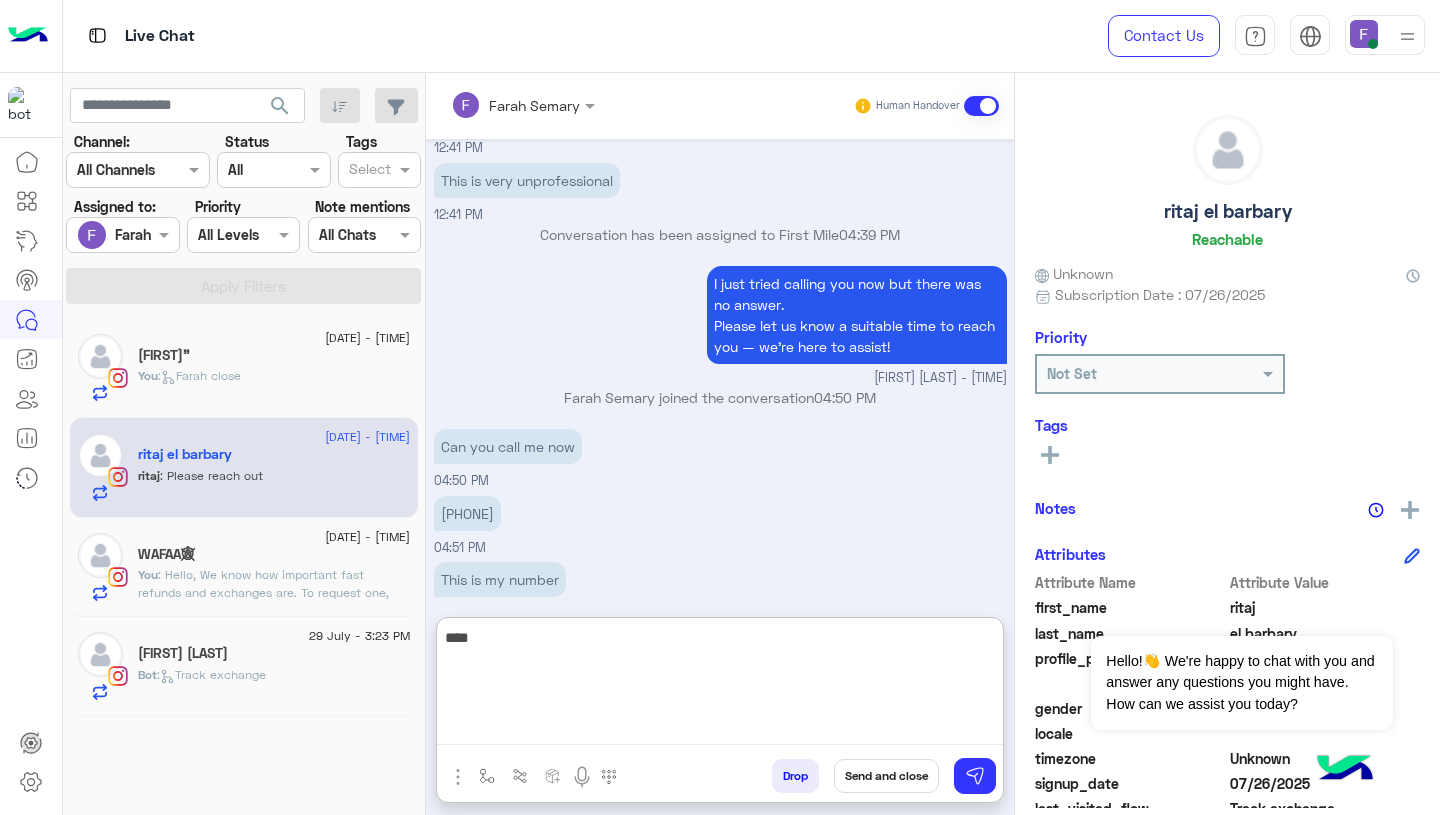 type 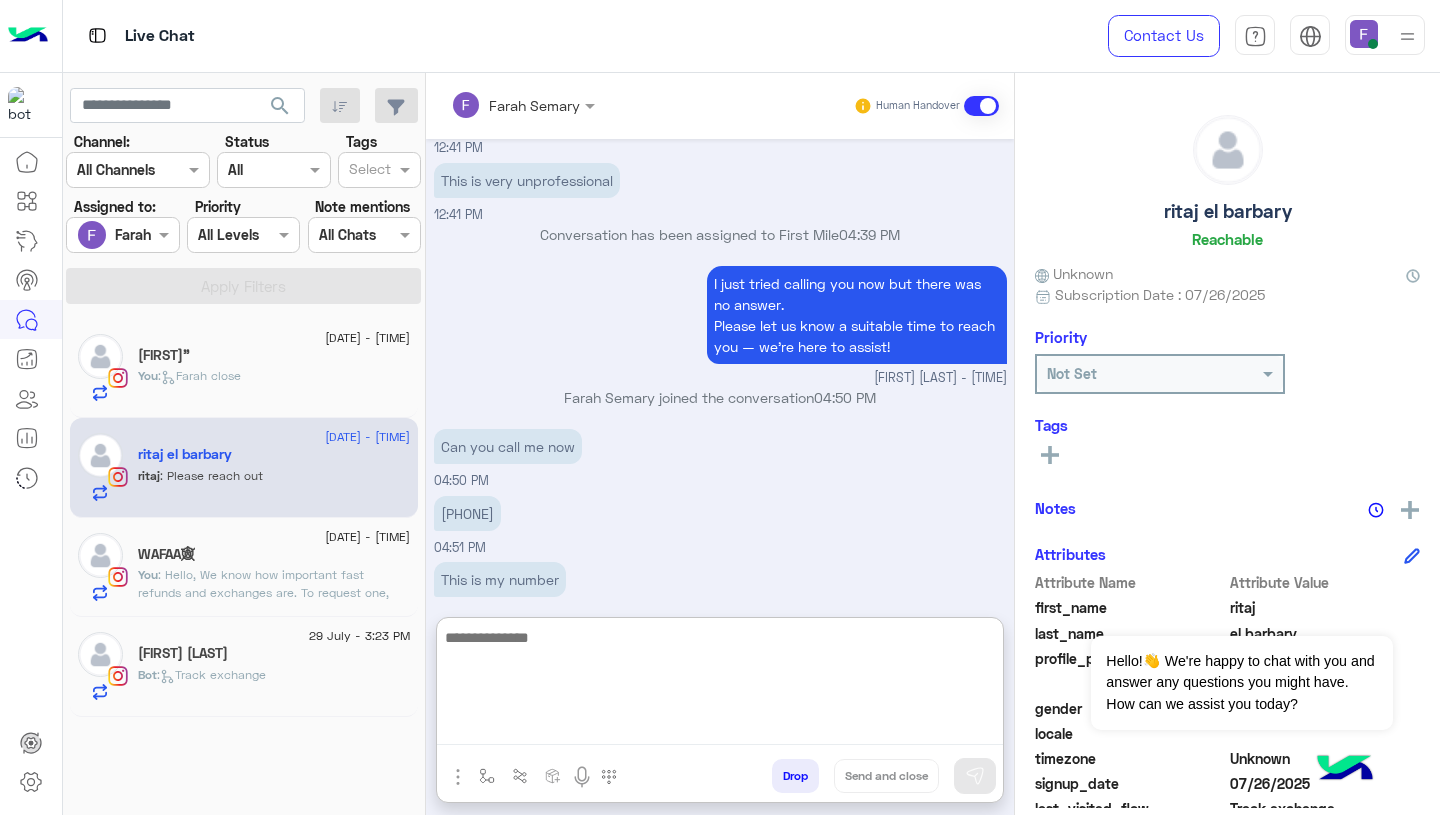 scroll, scrollTop: 1859, scrollLeft: 0, axis: vertical 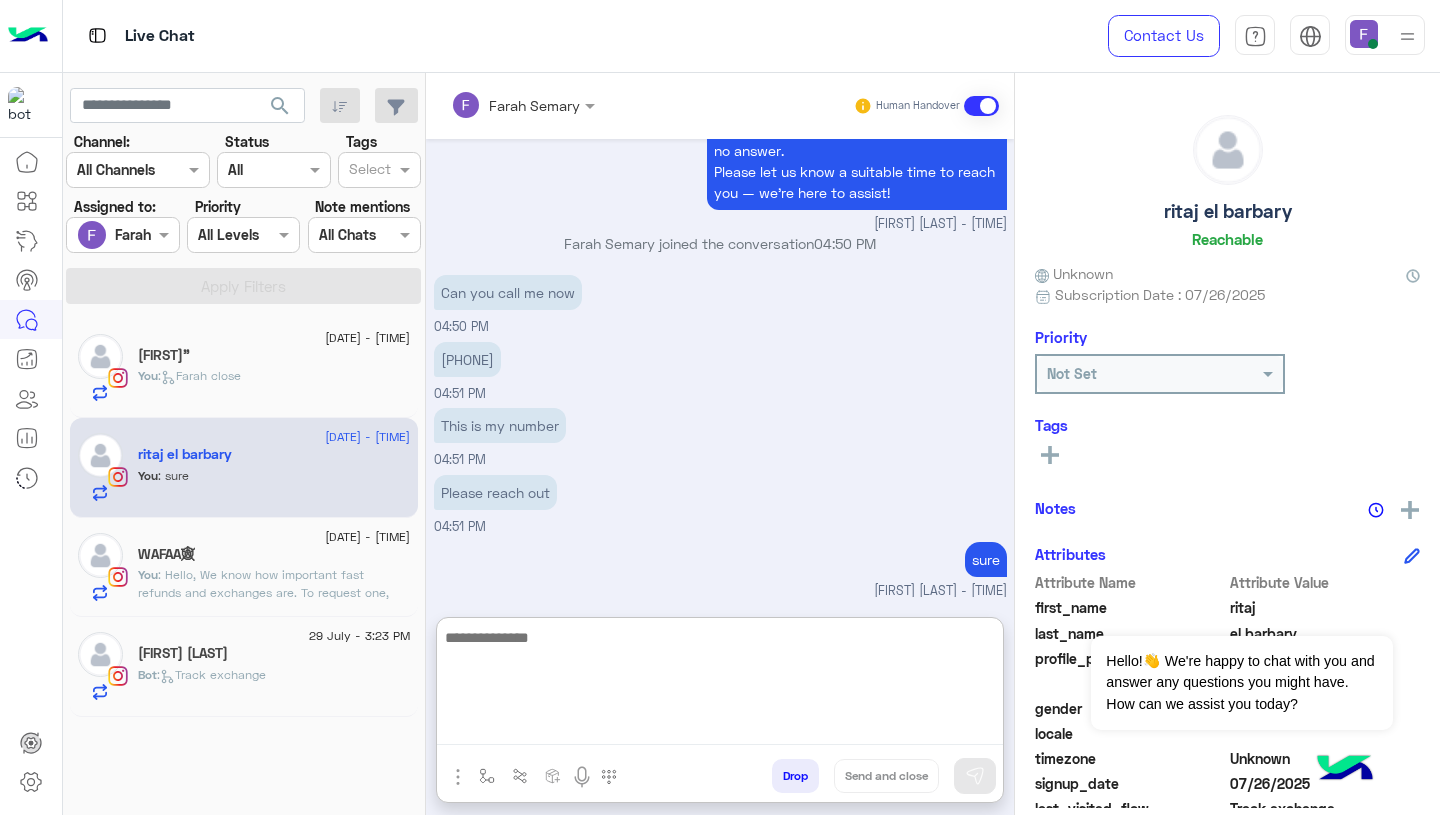 click on "This is my number   04:51 PM" at bounding box center (720, 436) 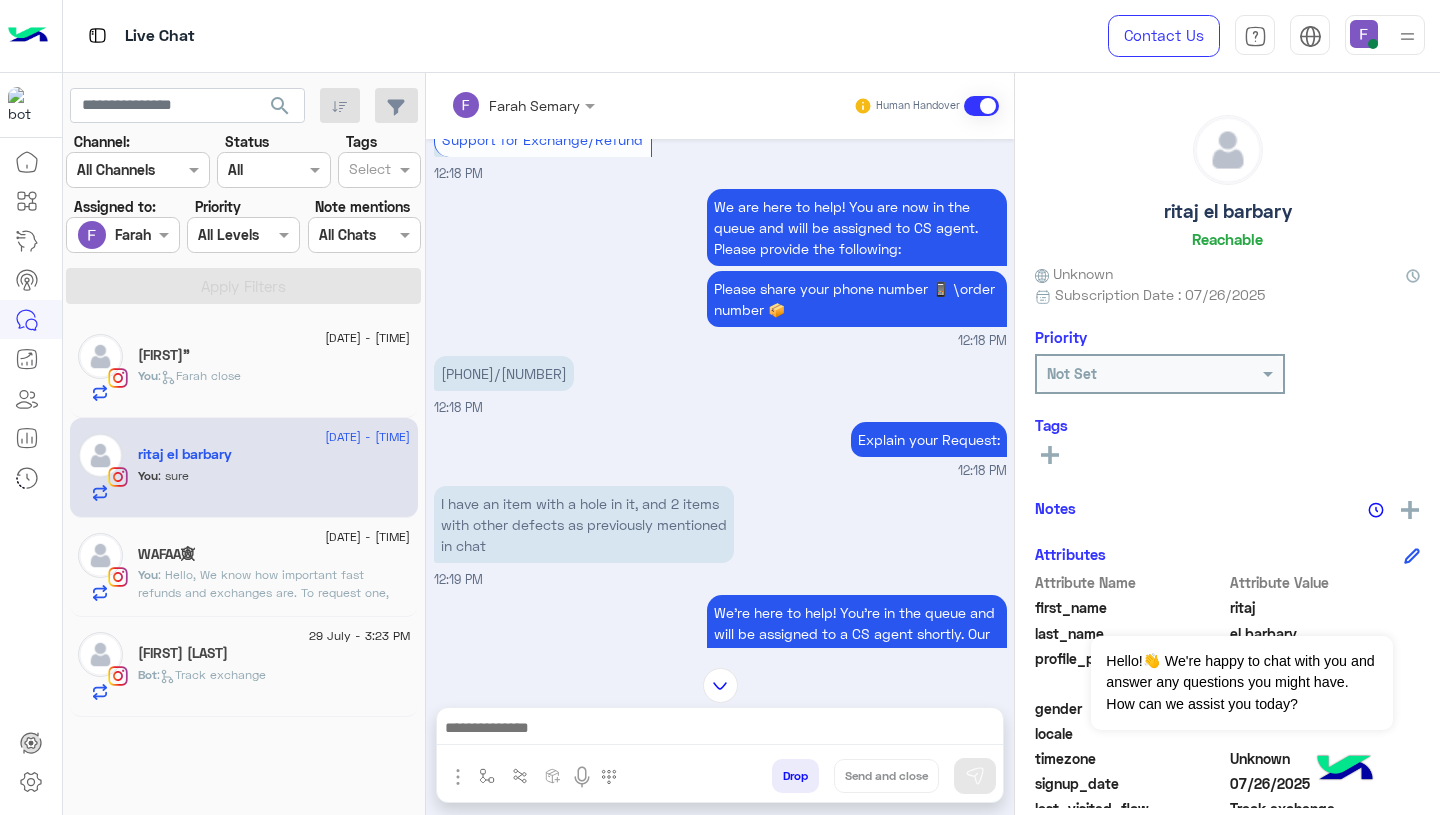 scroll, scrollTop: 469, scrollLeft: 0, axis: vertical 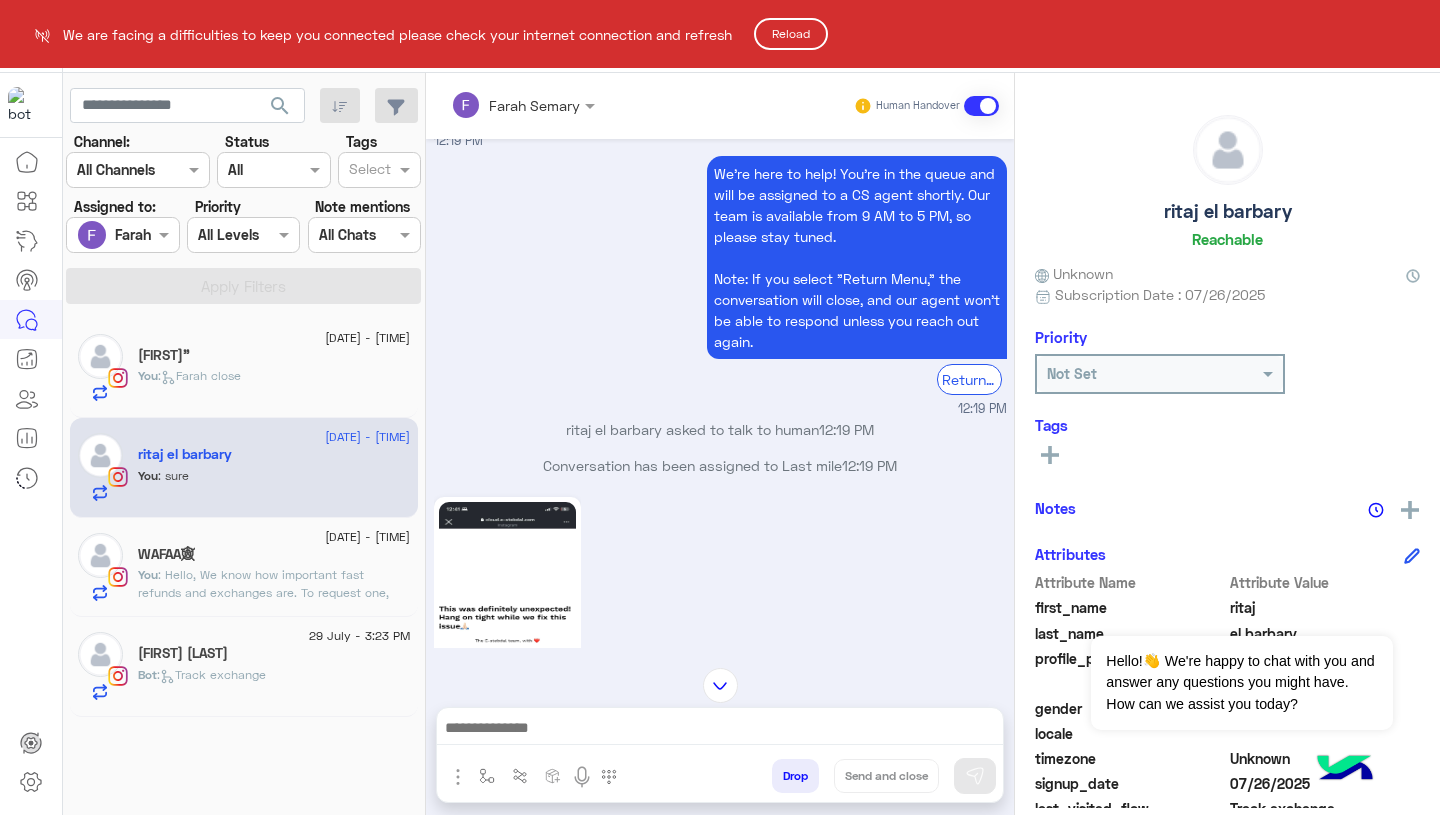 click on "We are facing a difficulties to keep you connected please check your internet connection and refresh Reload  Live Chat   Contact Us  Help Center عربي English search Channel: Channel All Channels Status Channel All Tags Select Assigned to: Assigned on Farah Semary Priority All Levels All Levels Note mentions Select All Chats Apply Filters 29 July - 4:50 PM  Janna”    You  :   Farah close  29 July - 4:51 PM  ritaj el barbary   You  : sure 29 July - 4:50 PM  WAFAA🕸    You  : Hello,
We know how important fast refunds and exchanges are.
To request one, simply click the “EXCHANGE” button on our website and follow the steps here:
👉 https://cloud.e-stebdal.com/returns
Make sure to enter your phone number or email exactly as used in your original order (including any capital or small letters).
Also, select "the item was defected or wrong" as the reason to avoid any shipping fees.
We’ll review your request within 24 hours. Let us know if you need any help! 29 July - 3:23 PM Bot :     1" at bounding box center [720, 407] 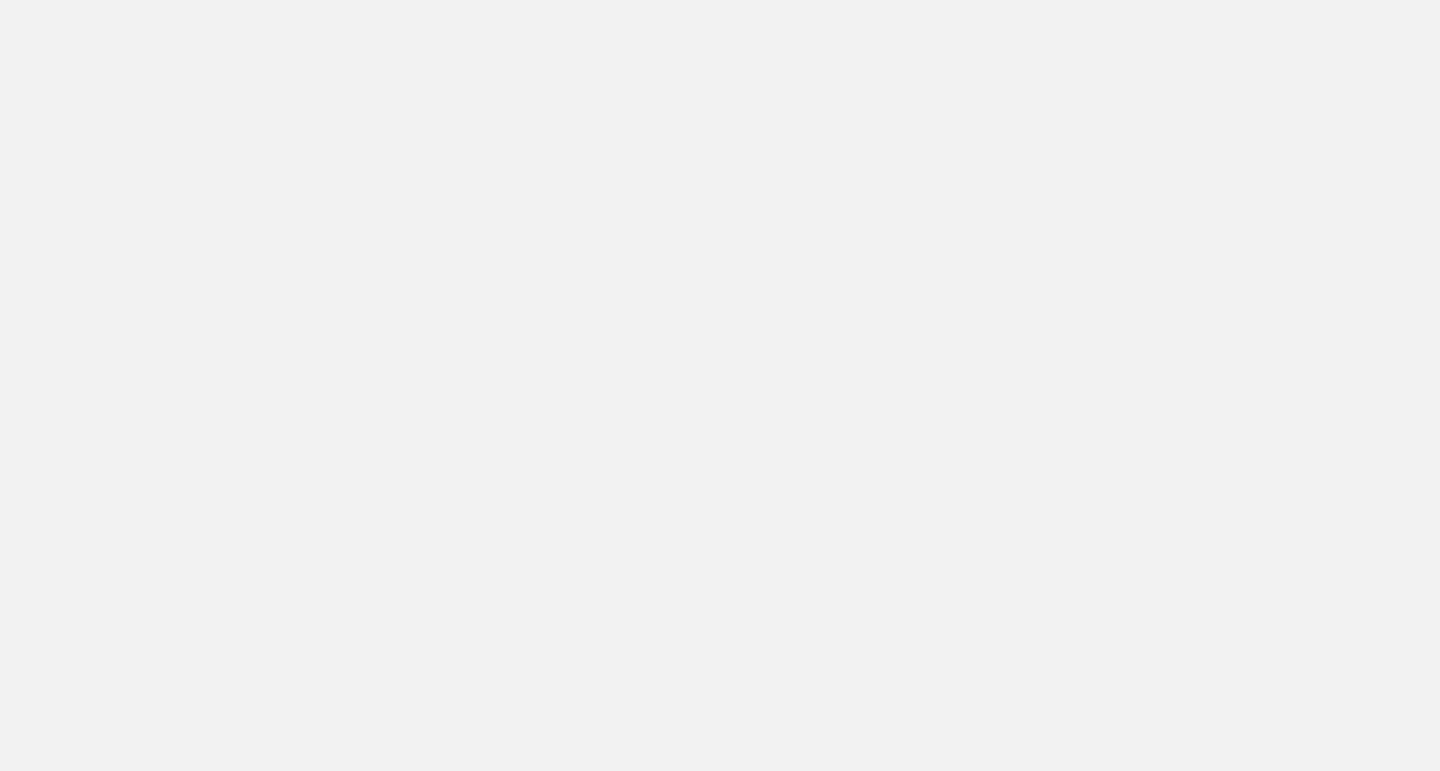 scroll, scrollTop: 0, scrollLeft: 0, axis: both 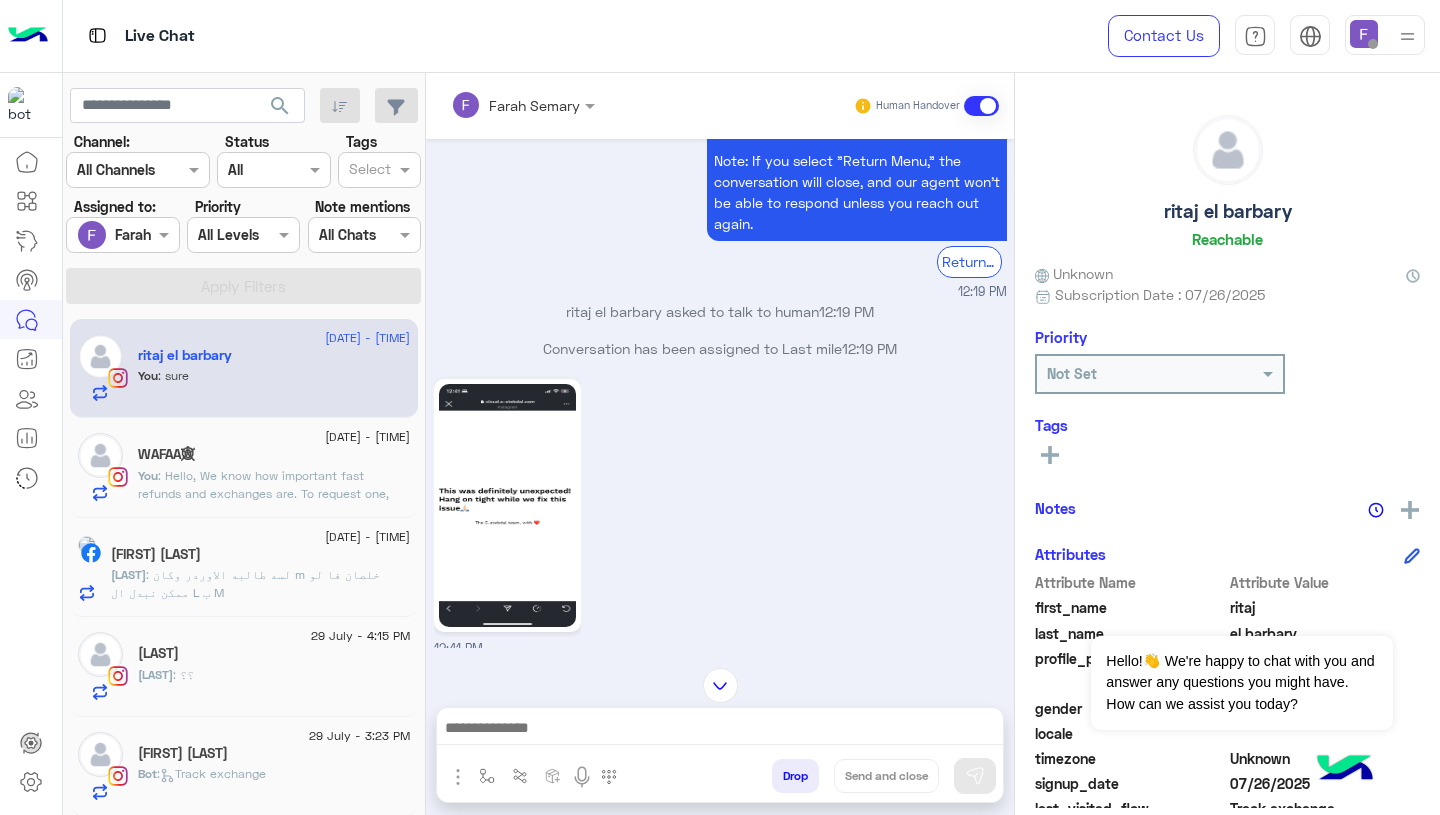 click 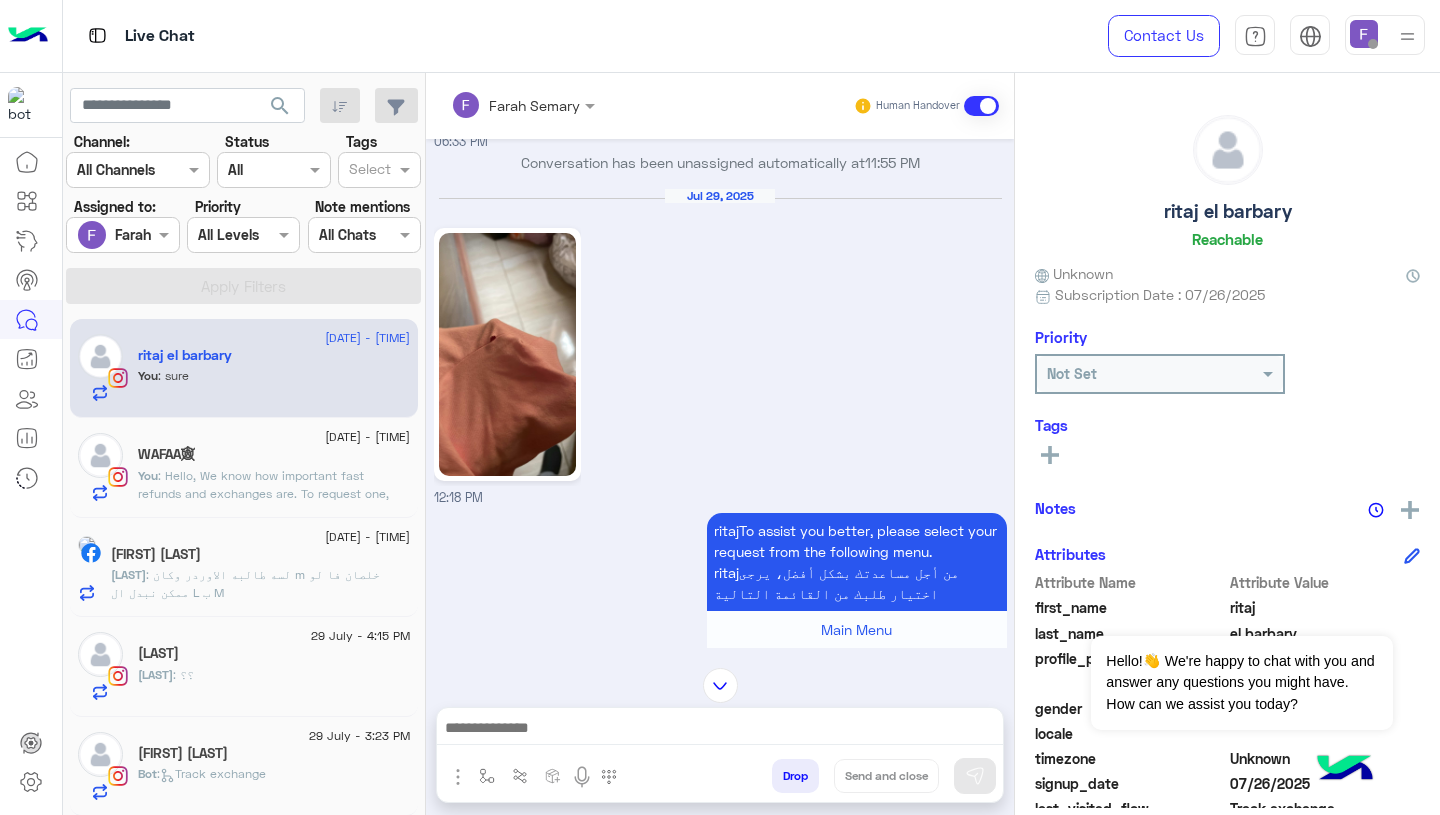 scroll, scrollTop: 937, scrollLeft: 0, axis: vertical 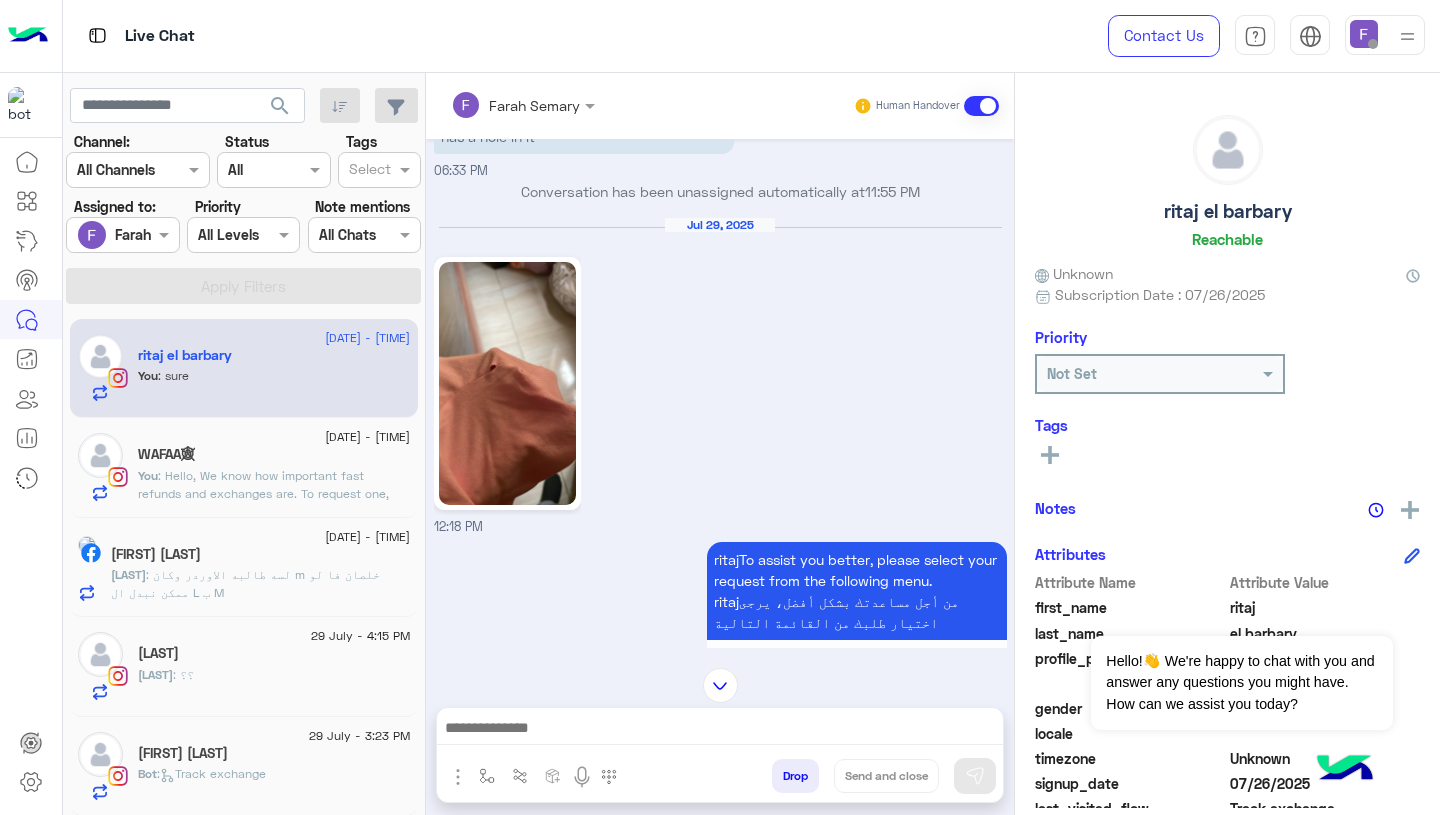 click 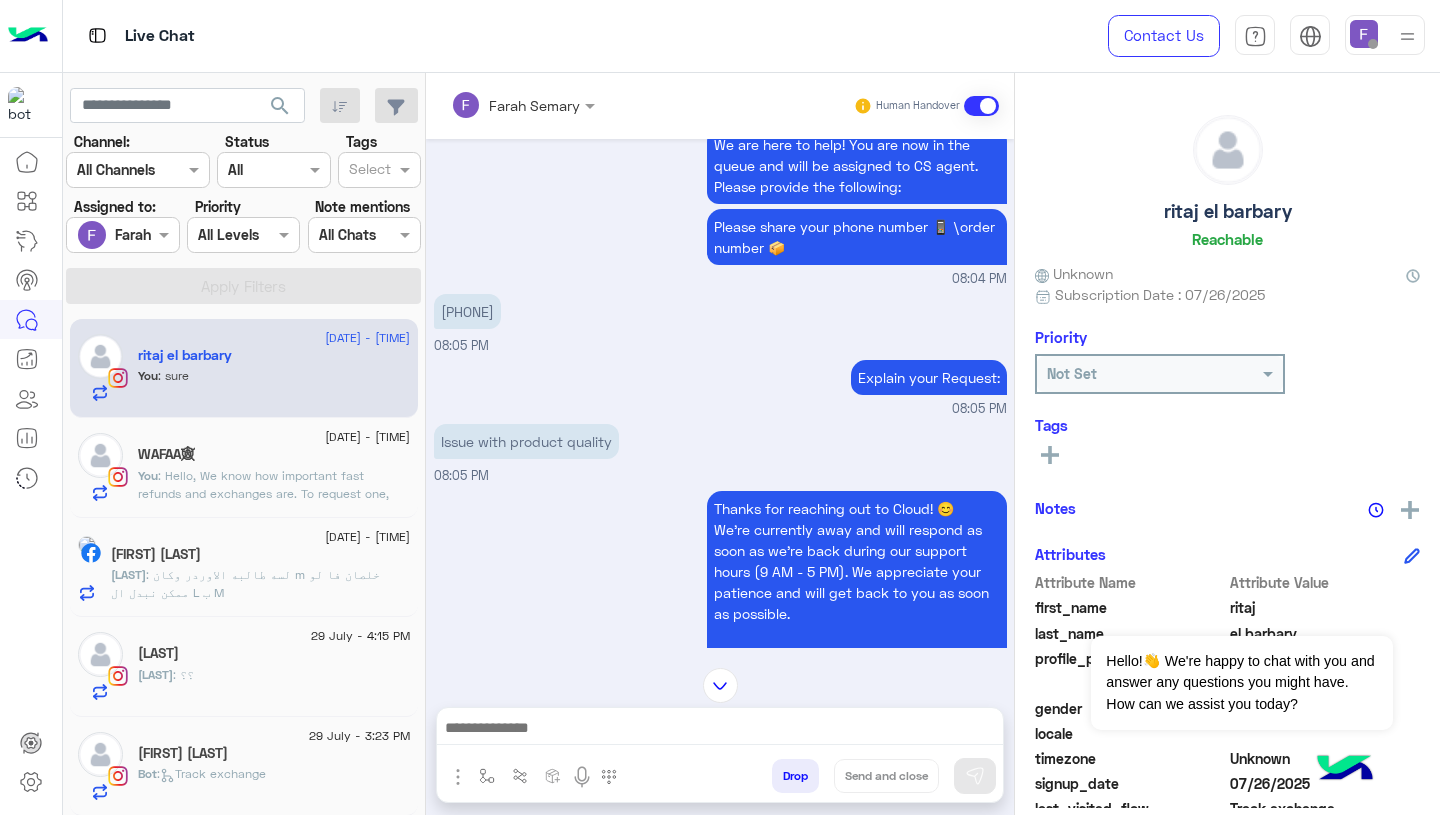 scroll, scrollTop: 1767, scrollLeft: 0, axis: vertical 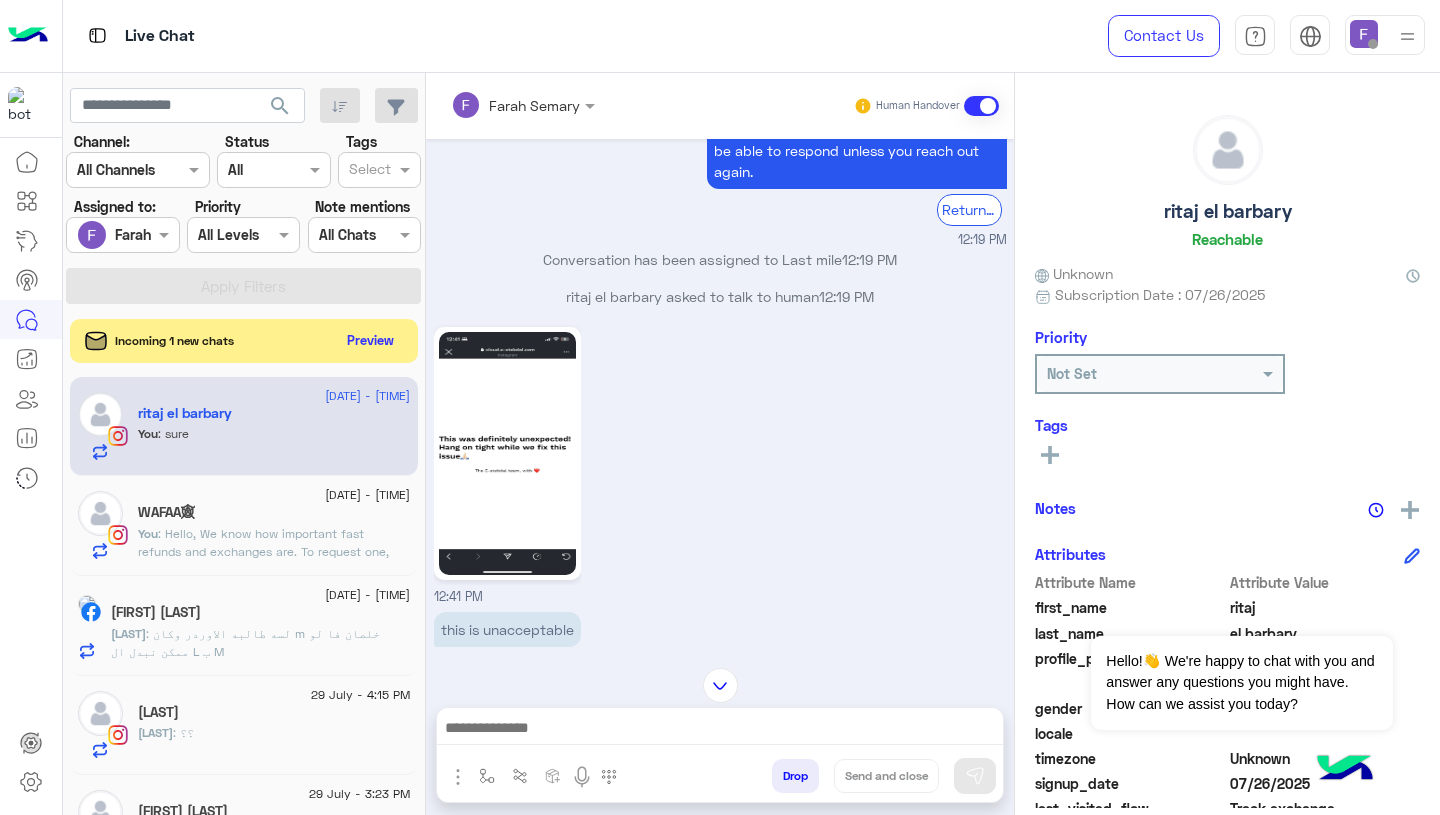 click 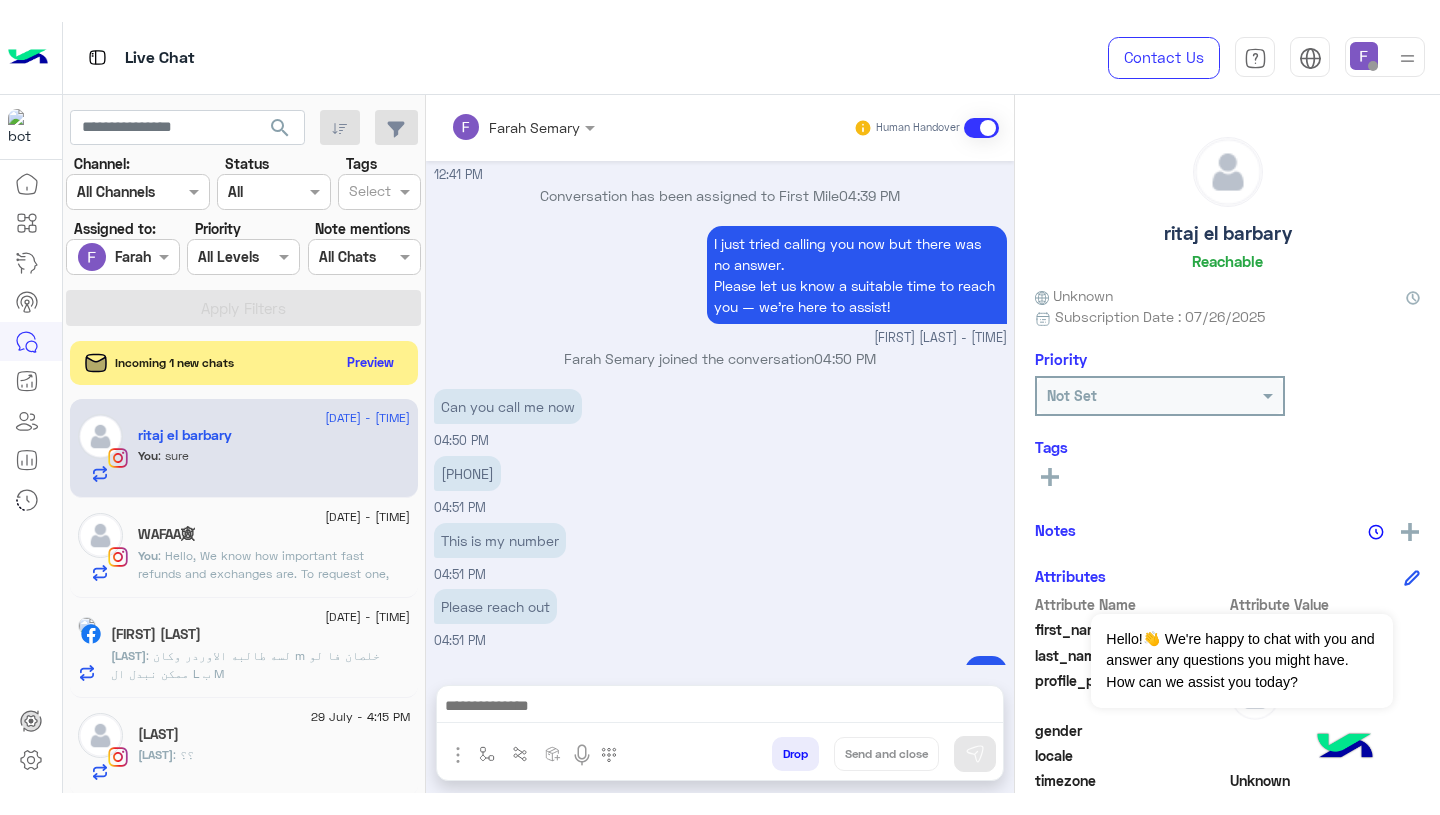 scroll, scrollTop: 8083, scrollLeft: 0, axis: vertical 